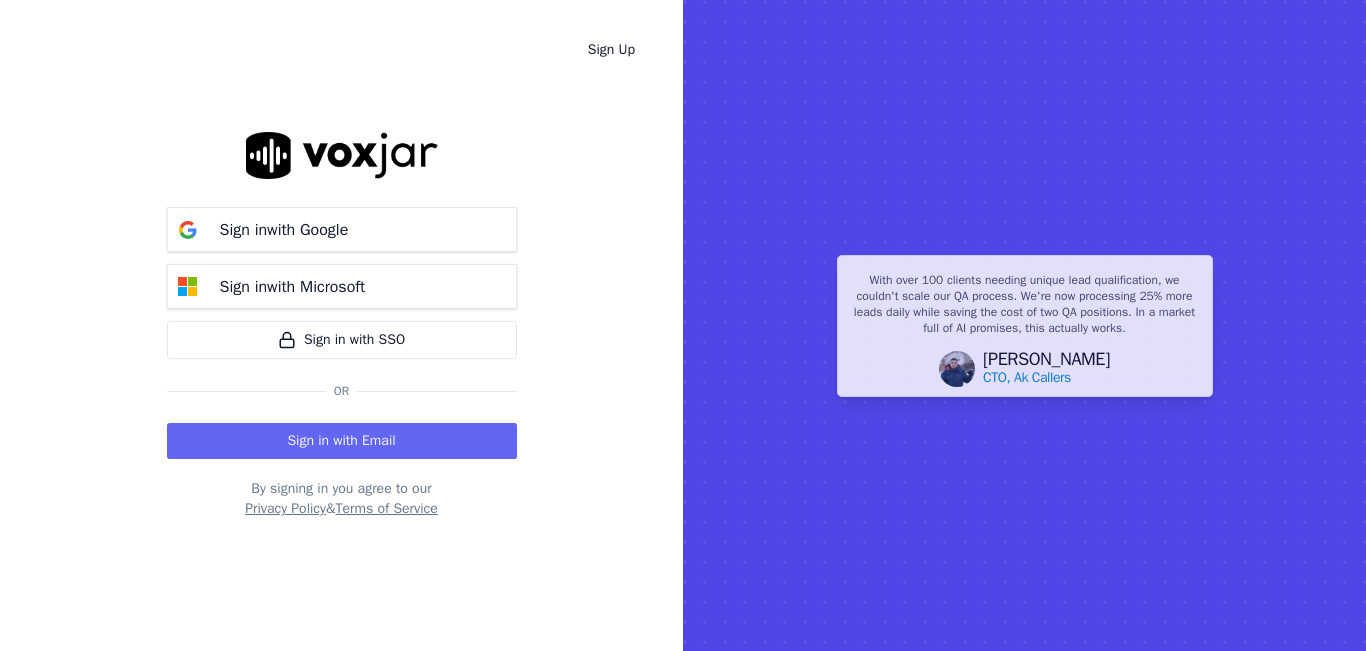 scroll, scrollTop: 0, scrollLeft: 0, axis: both 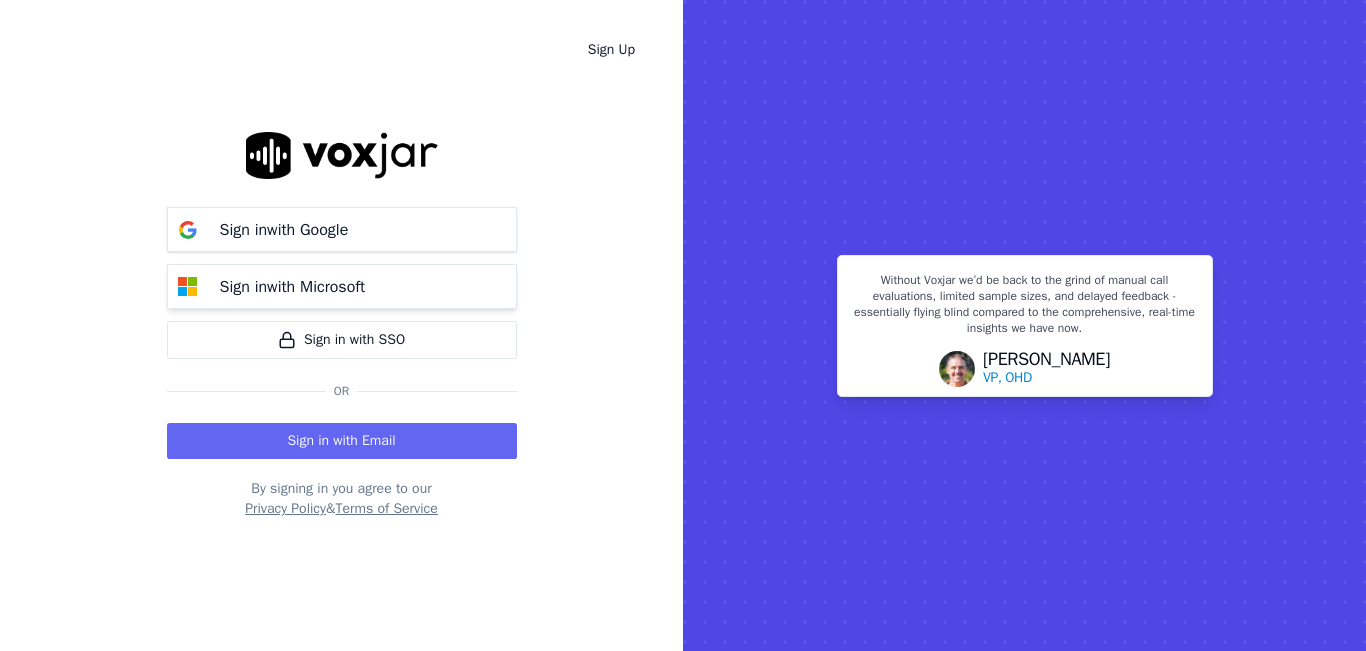 click on "Sign in  with Microsoft" at bounding box center (293, 287) 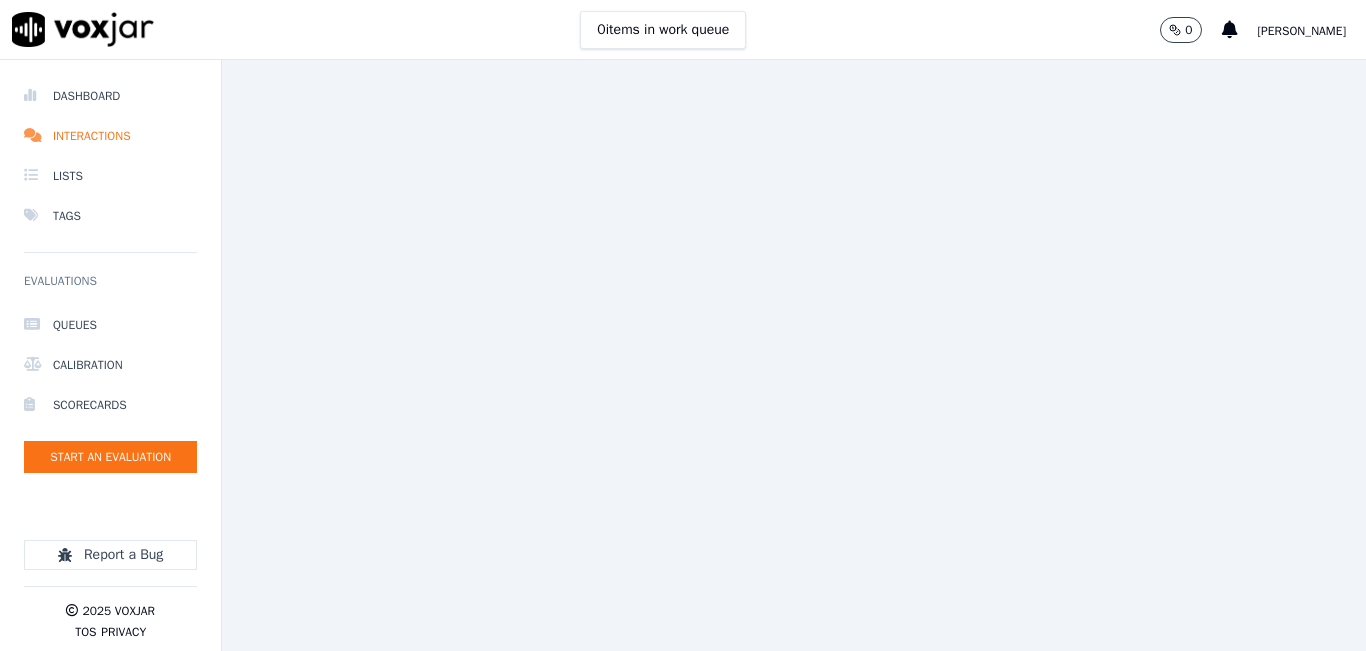 scroll, scrollTop: 0, scrollLeft: 0, axis: both 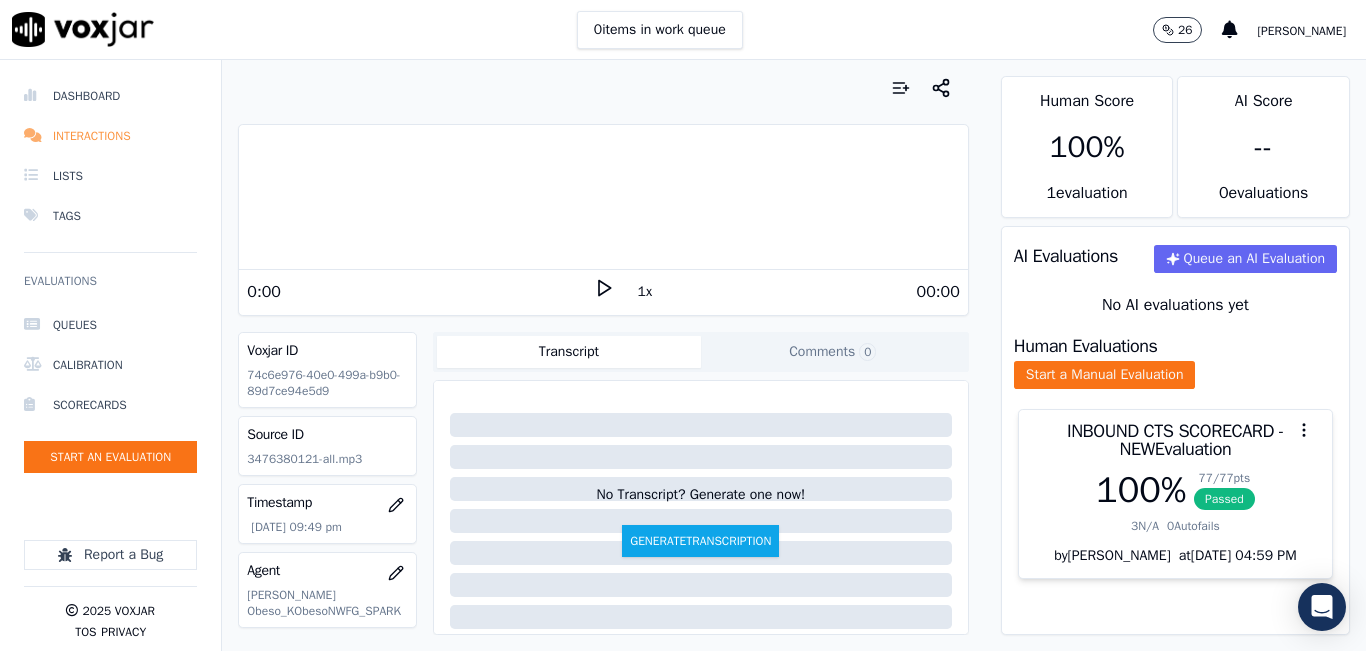 click on "Interactions" at bounding box center [110, 136] 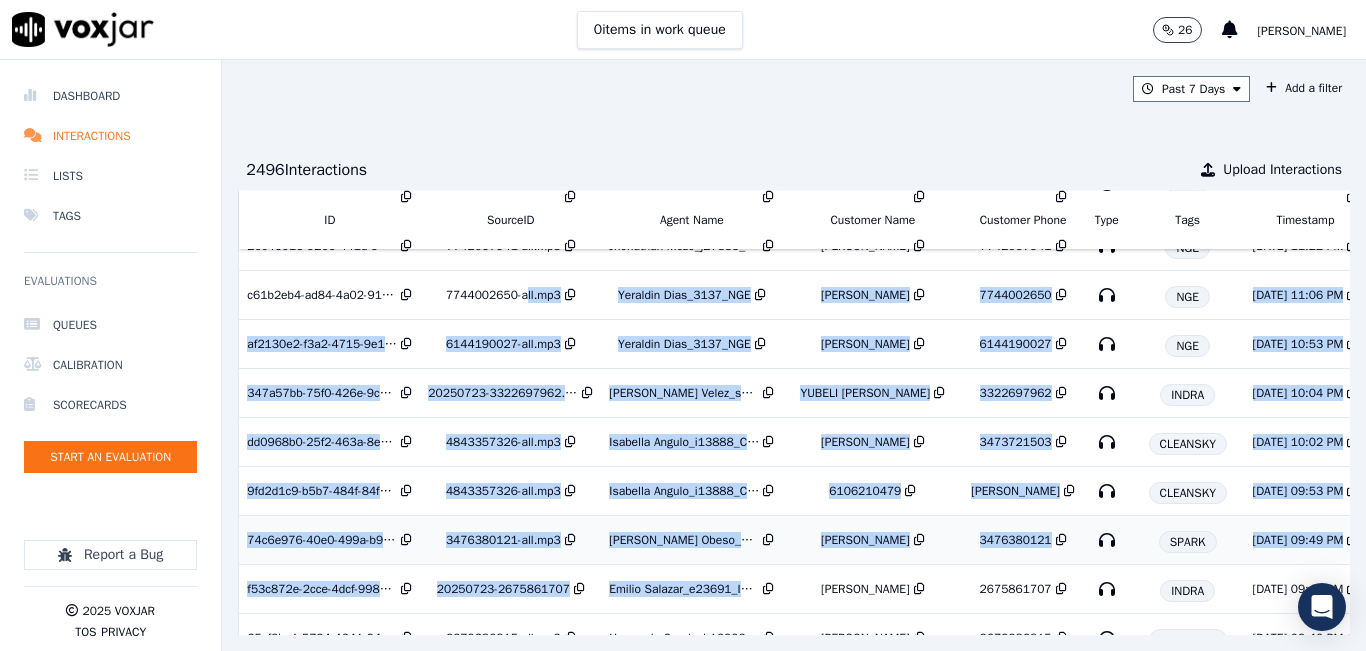 drag, startPoint x: 558, startPoint y: 582, endPoint x: 775, endPoint y: 579, distance: 217.02074 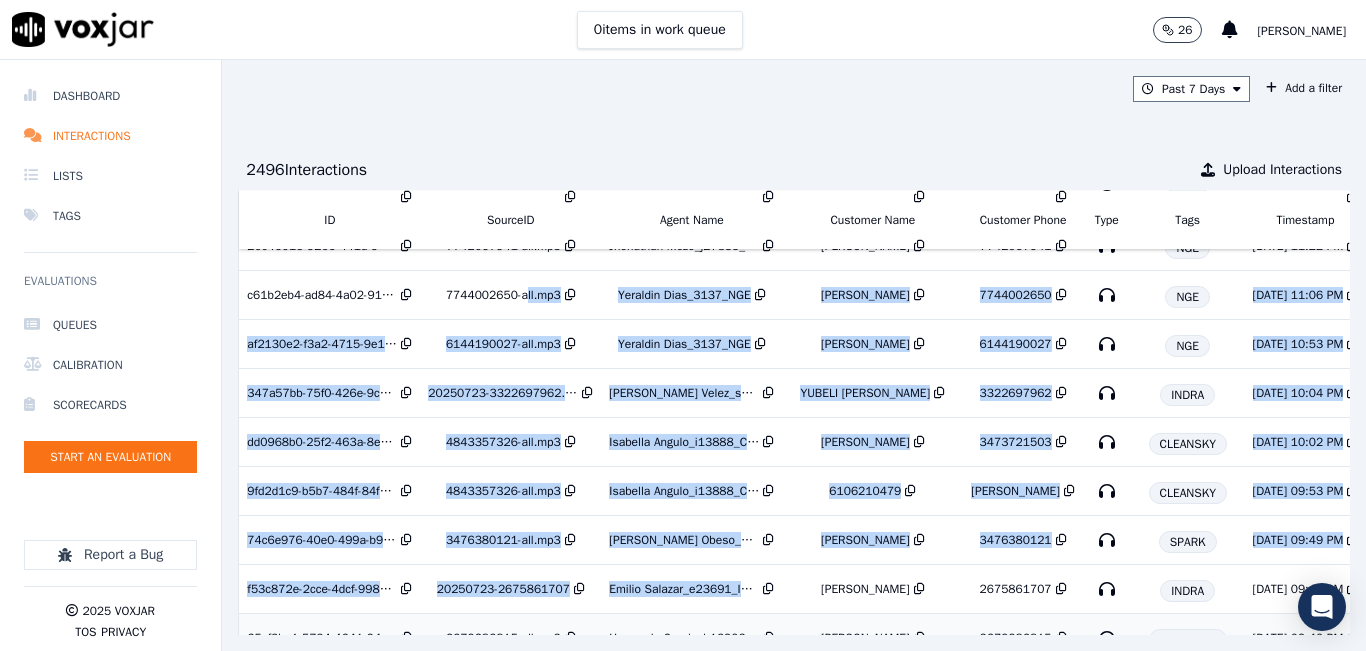 scroll, scrollTop: 313, scrollLeft: 0, axis: vertical 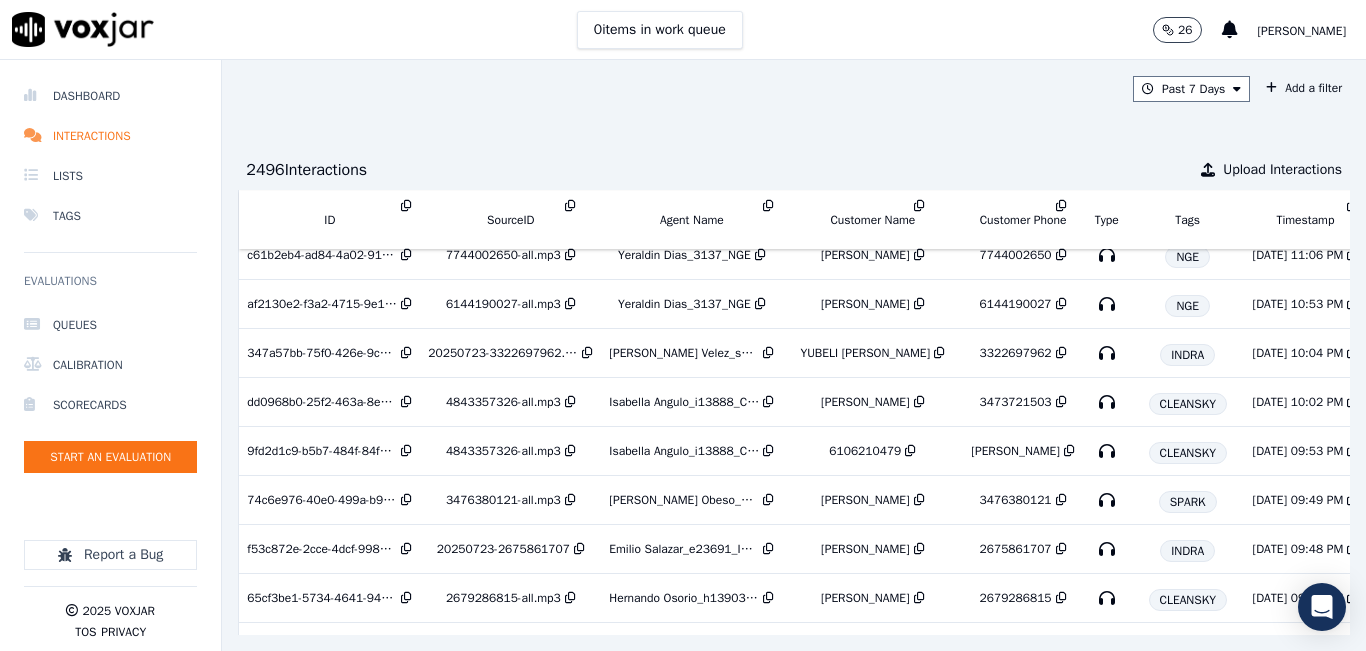 click on "Past 7 Days
Add a filter
2496  Interaction s       Upload Interactions     ID   SourceID   Agent Name   Customer Name   Customer Phone   Type   Tags   Timestamp   Duration   Direction   Source     Export Scores         3a3f5d04-408c-4ff1-b351-6af68f3ac626     2017371744-all.mp3     Carolina Murillo_c28386_CLEANSKY     Maria Valencia     2017371744       NGE_SPANISH 7/26/25 12:22 AM     1:13:17     OUTBOUND           96.51 %
a4f86fbd-86ec-4567-9398-8e0dc2ed9b41     4199842774-all.mp3     Hernando Osorio_Fuse3032_NGE     Jose Navarrete     4199842774       NGE_SPANISH 7/26/25 12:16 AM     0:31:56     OUTBOUND           96.51 %
de1752ca-33a1-4a3f-aad3-d77fa1845988     3042814601-all.mp3     Valentina Campo     Charles Burney Sr     3042814601       NGE 7/26/25 12:06 AM     0:46:6     OUTBOUND           96.94 %
ff82b259-4533-40fb-83ba-6bb1cc553e5b     4014198358-all.mp3     Yeraldin Dias_3137_NGE     Cristian Lara     4014198358" at bounding box center [794, 355] 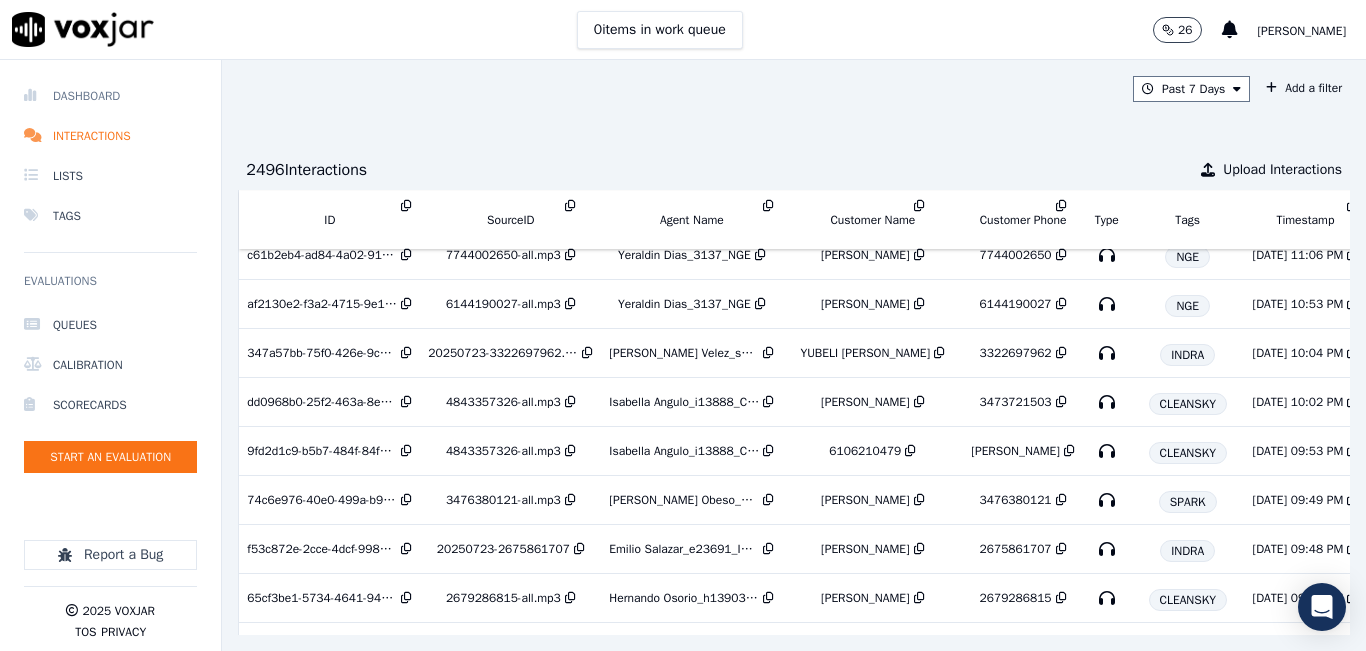 click on "Dashboard" at bounding box center [110, 96] 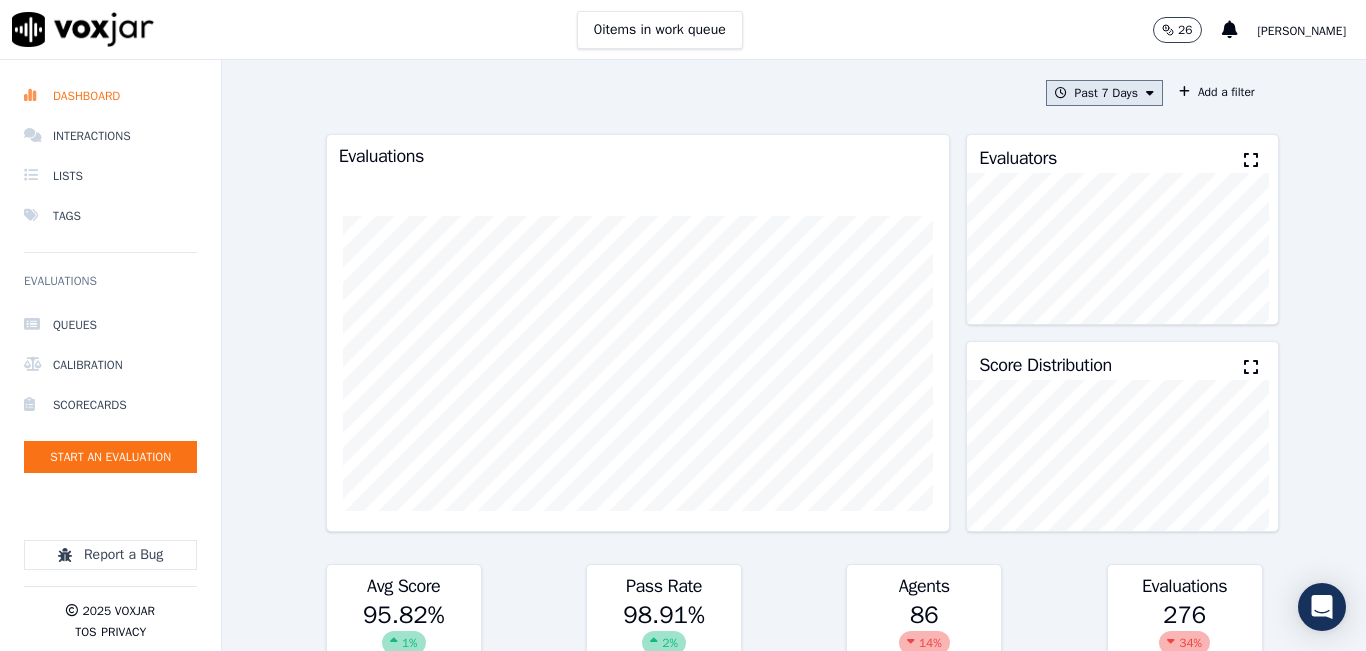 click on "Past 7 Days" at bounding box center (1104, 93) 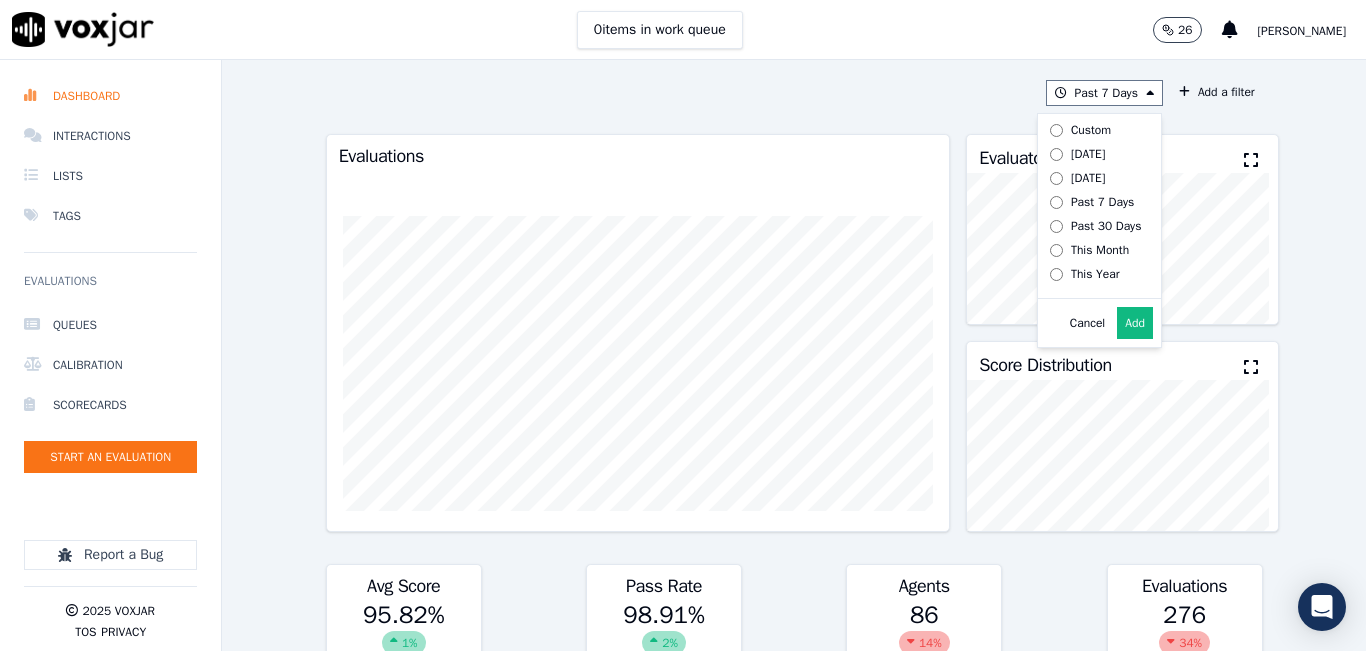 click on "Past 7 Days       Custom     Today     Yesterday     Past 7 Days     Past 30 Days     This Month     This Year         Cancel   Add
Add a filter
Evaluations         Evaluators           Score Distribution             Avg Score   95.82 %
1 %   Pass Rate   98.91 %
2 %   Agents   86     14 %   Evaluations   276     34 %   Scores by Scorecard   Scorecards   Evals   Avg Score   Passrate     INBOUND CTS SCORECARD - NEW    168   97.61 %   99.40 %   export     OUTBOUND CTS SCORECARD - NEW    108   93.04 %   98.15 %   export       Agent Leaderboard     Agents   Evals   Avg Score   Passrate   Recent Evals   Camilo Tamayo_c19953_INDRA   4   100.00 %   100.00 %                       Luisa Beltran_INDRA   4   100.00 %   100.00 %                       Ricardo Castro_r19948_INDRA   1   100.00 %   100.00 %           Angie Torres_a27445_INDRA   1   100.00 %   100.00 %           Joidy Fontalvo_j19980_INDRA   3   100.00 %   100.00 %                     2   100.00" at bounding box center [794, 355] 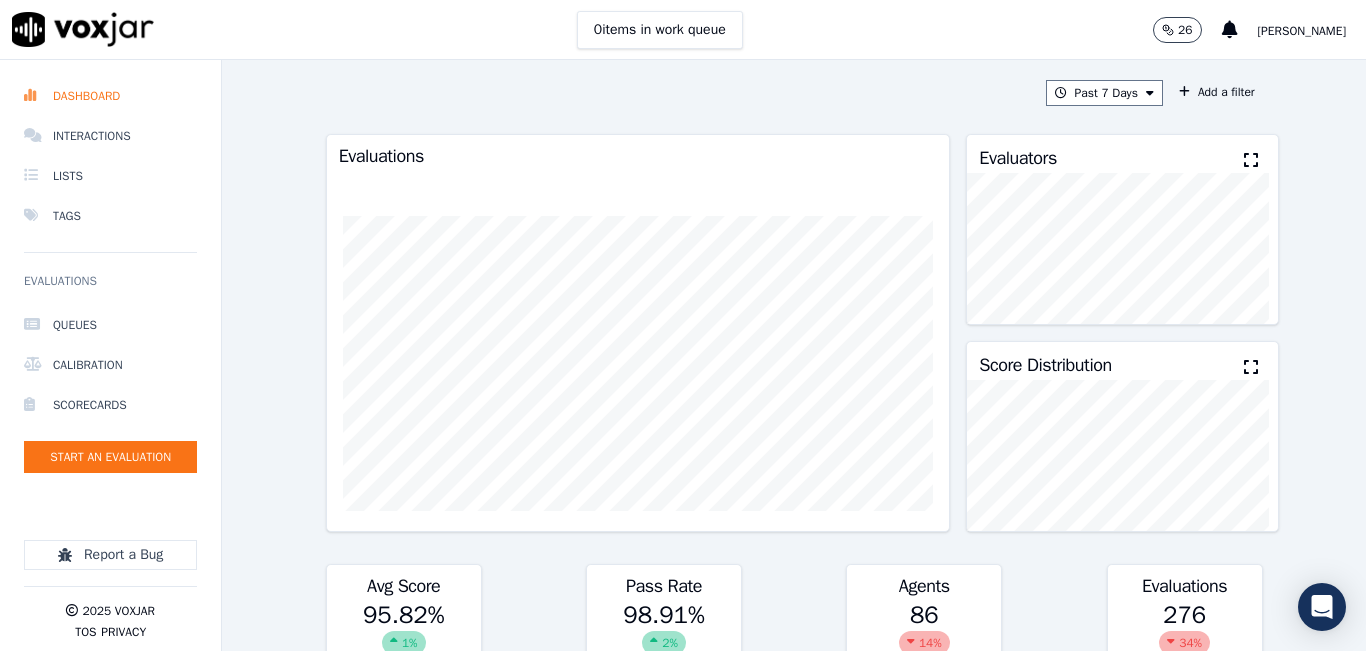 click at bounding box center [1251, 160] 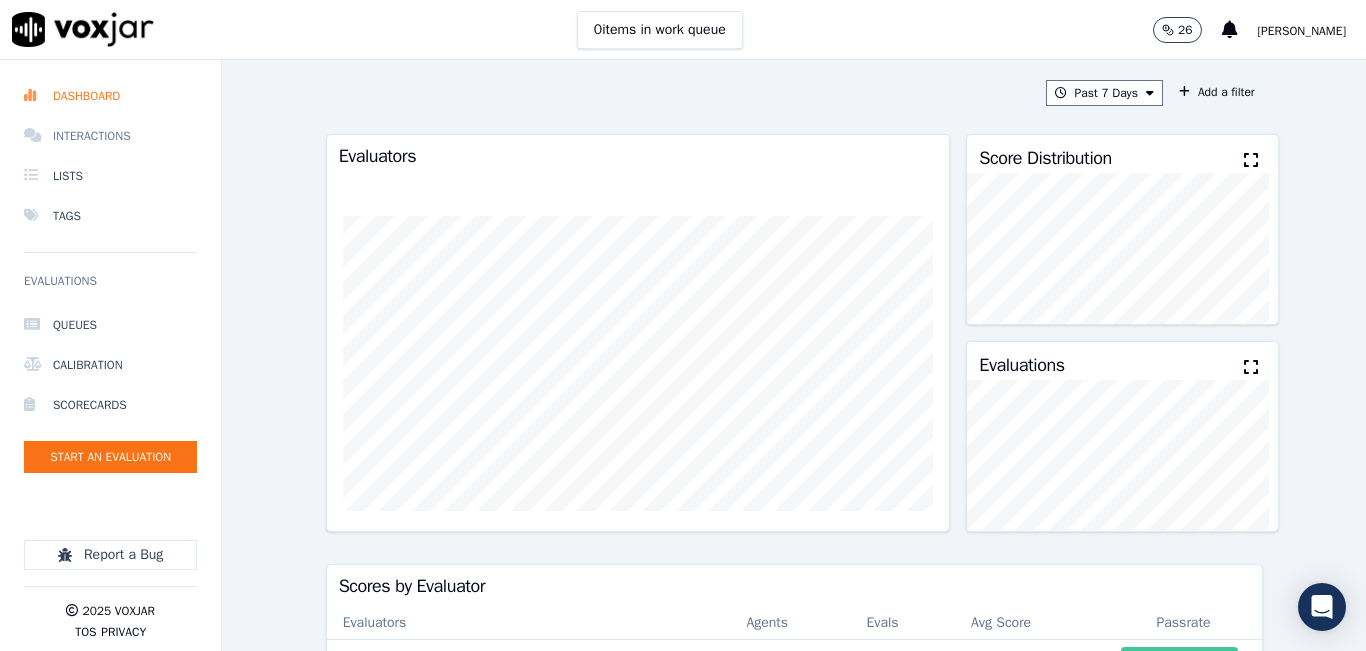 click on "Interactions" at bounding box center [110, 136] 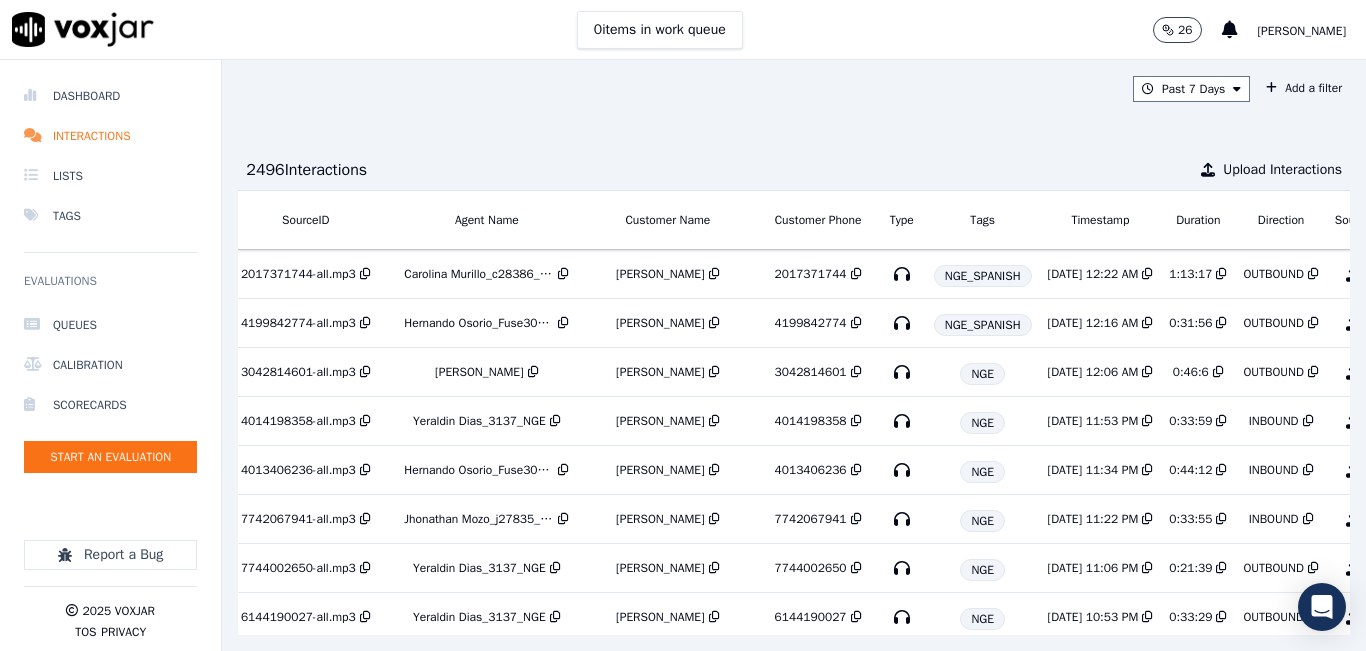 scroll, scrollTop: 0, scrollLeft: 364, axis: horizontal 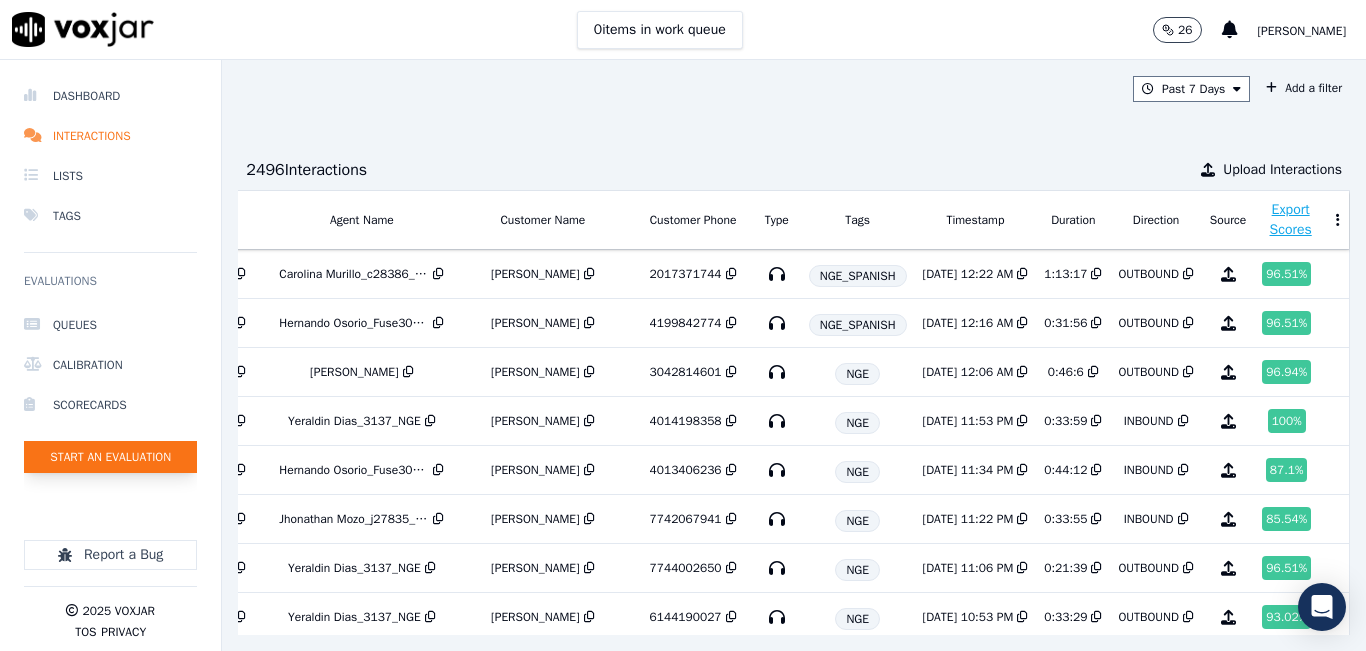click on "Start an Evaluation" 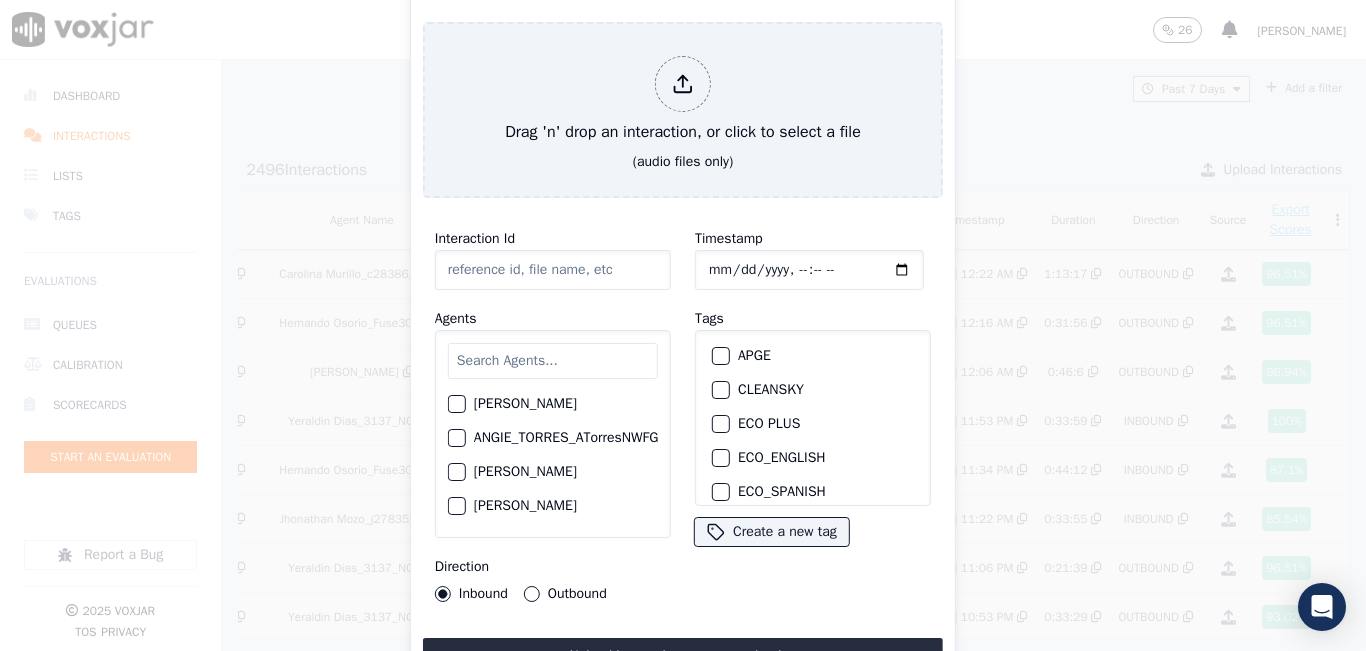 click at bounding box center [553, 361] 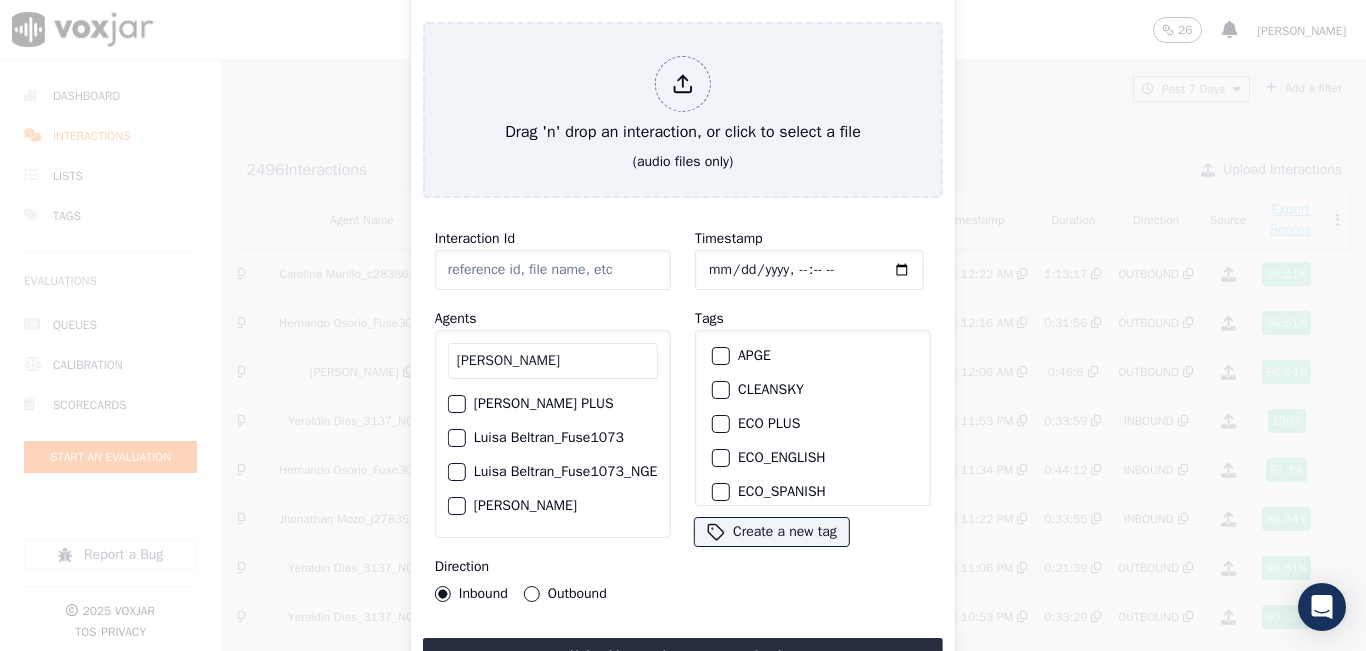 type on "LUISA BEL" 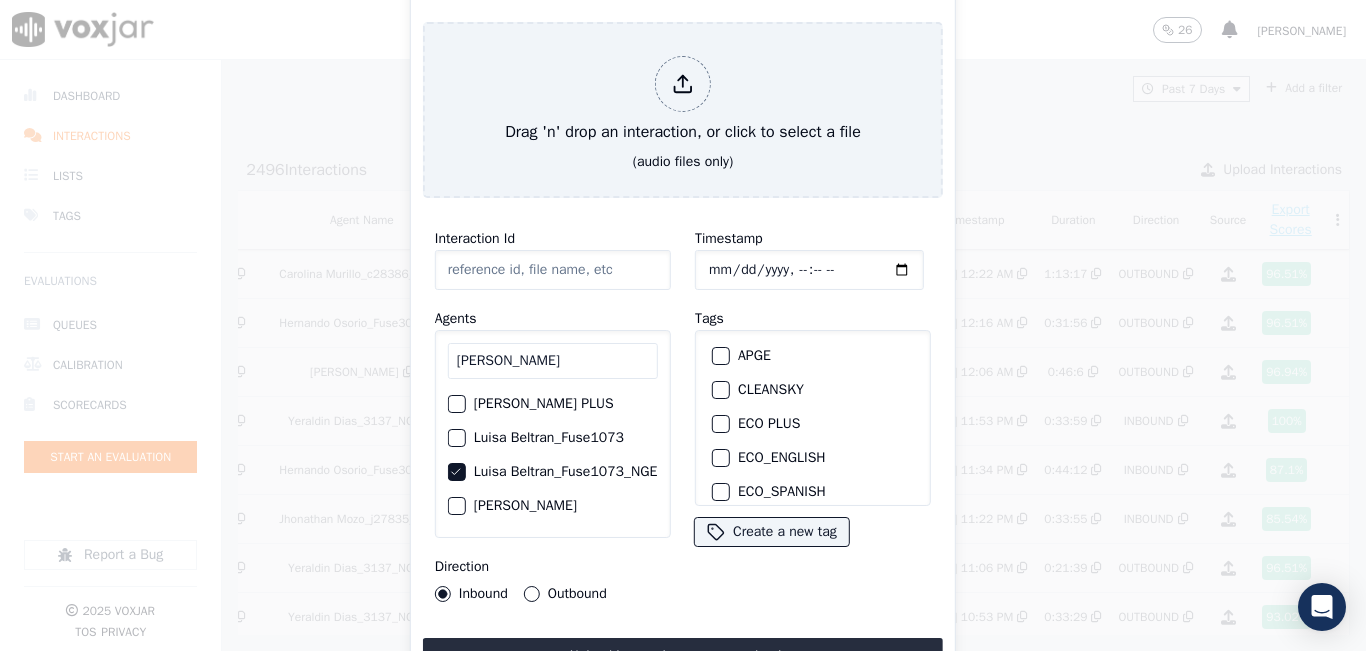 click on "Outbound" at bounding box center [532, 594] 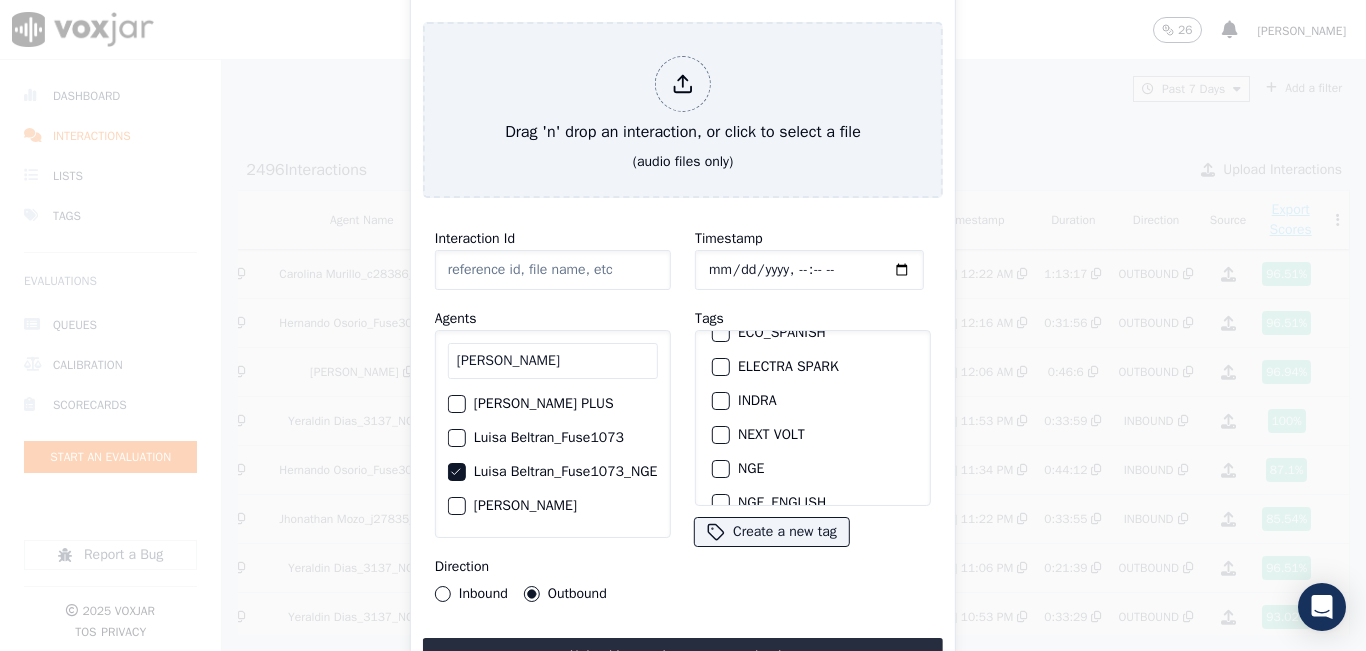scroll, scrollTop: 200, scrollLeft: 0, axis: vertical 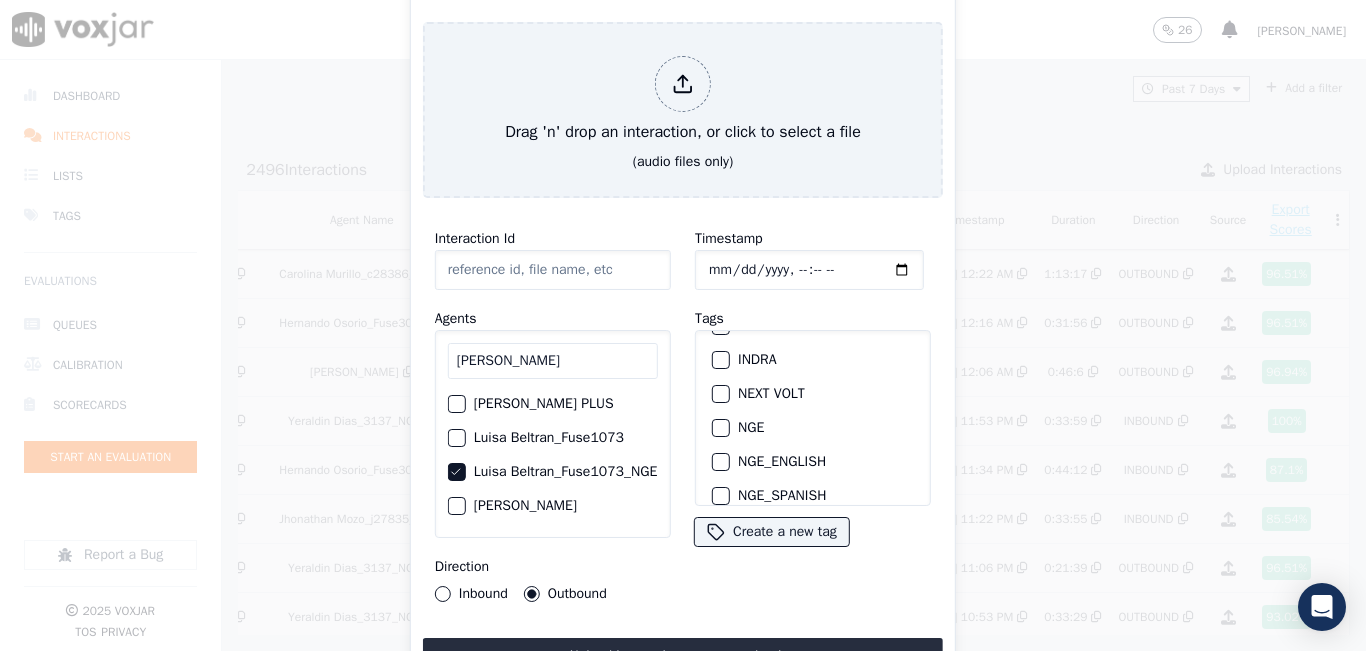 click on "NGE" at bounding box center [721, 428] 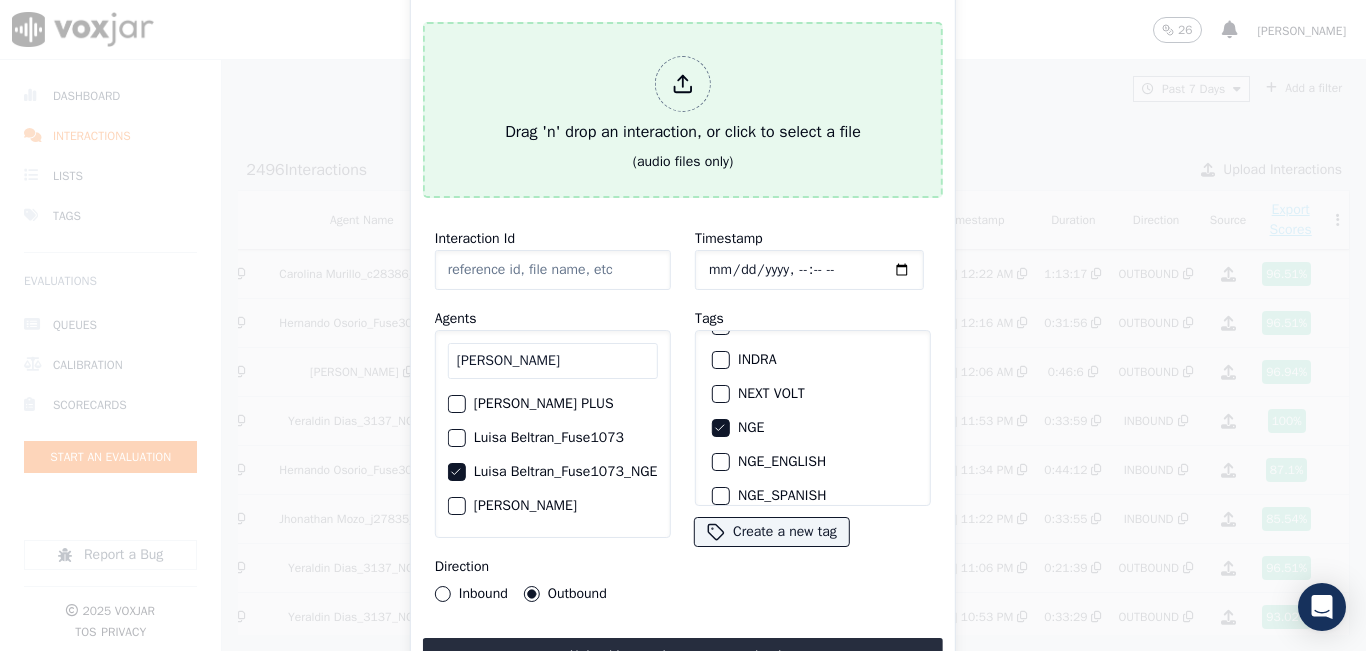 click on "Drag 'n' drop an interaction, or click to select a file" at bounding box center (683, 100) 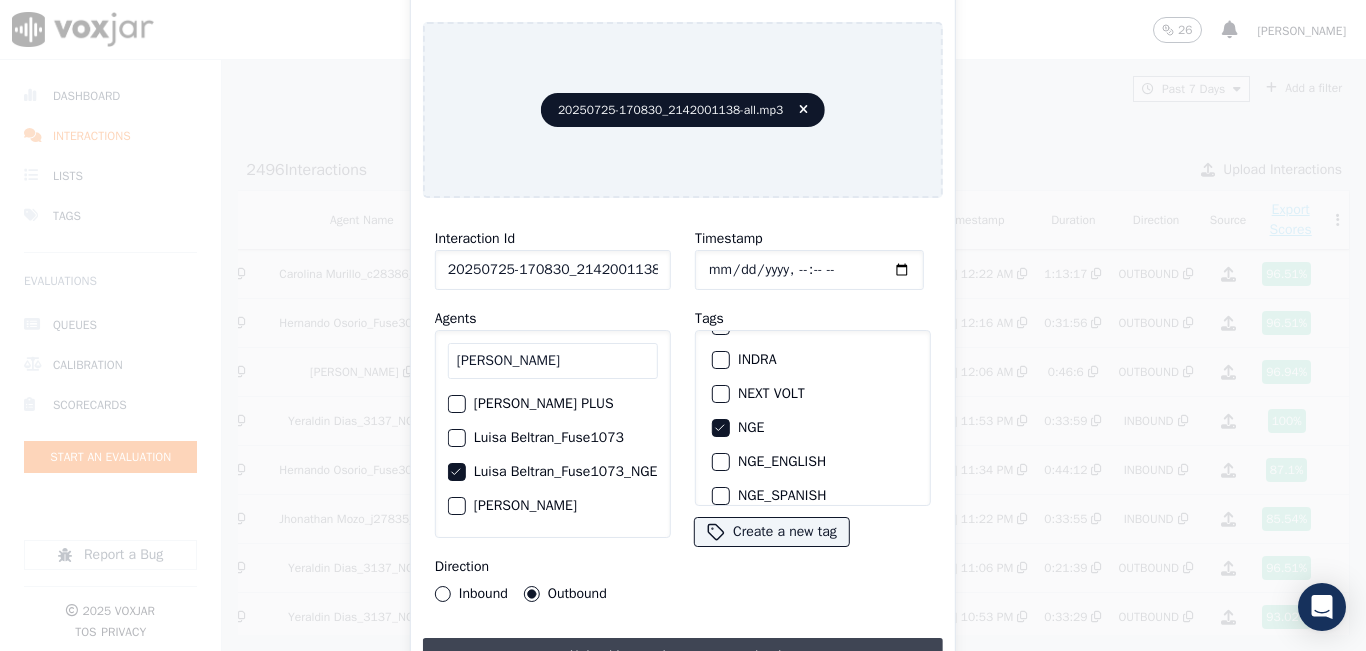 click on "Upload interaction to start evaluation" at bounding box center [683, 656] 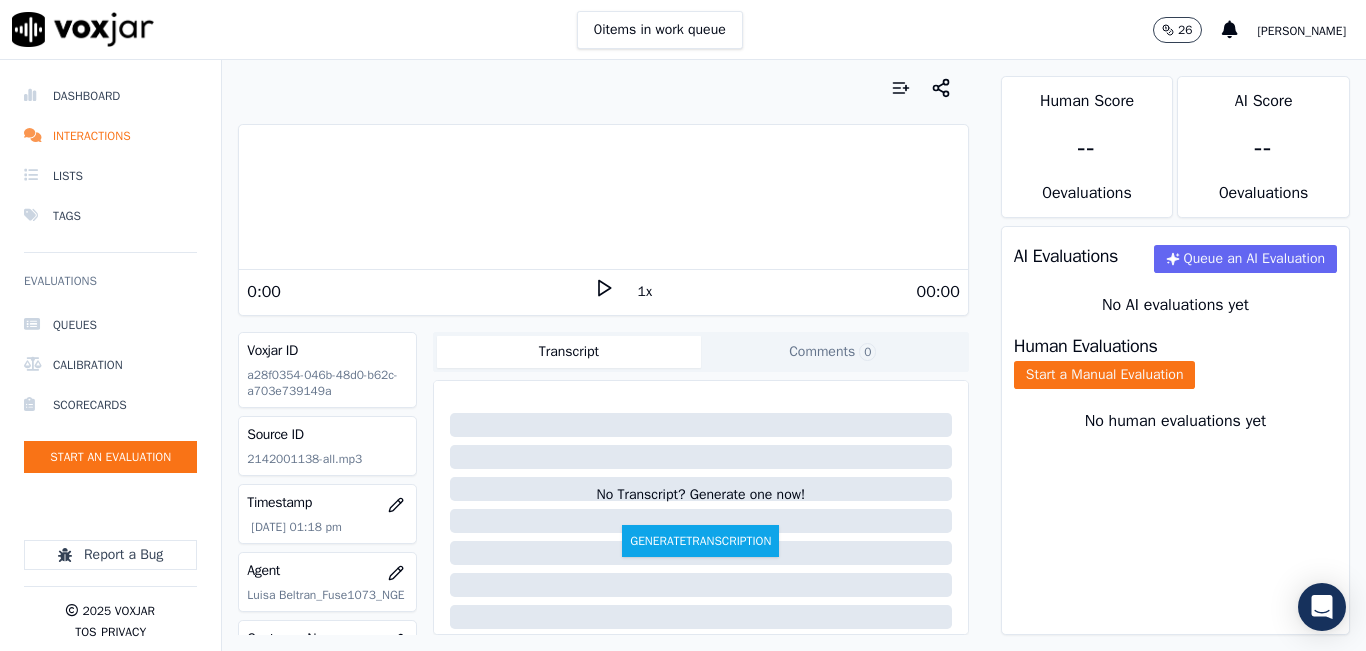 scroll, scrollTop: 200, scrollLeft: 0, axis: vertical 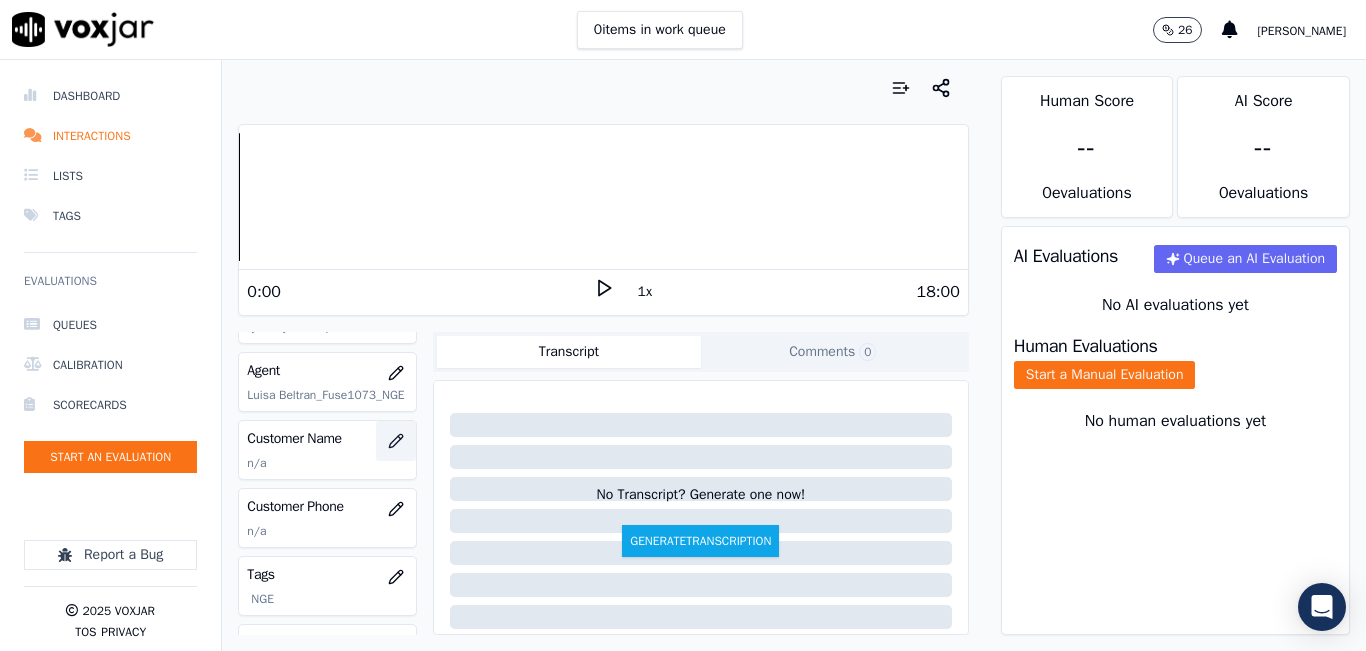 click 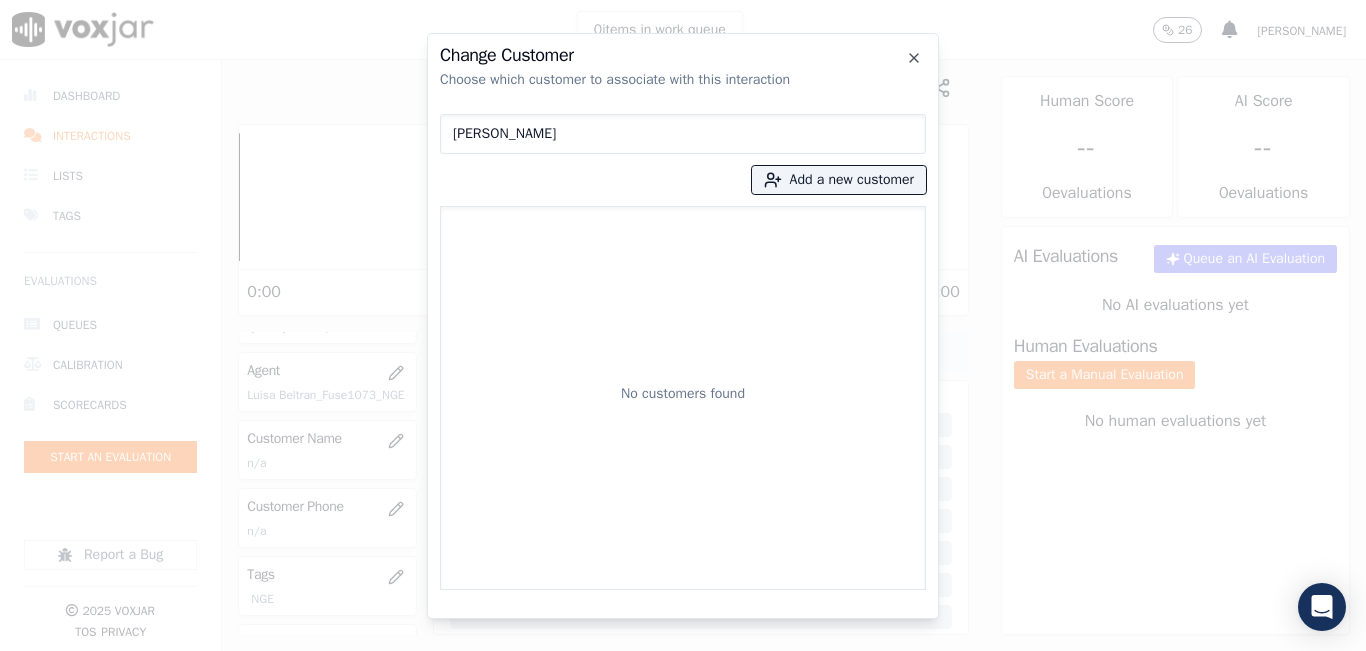 type on "SUISLI MUÑOZ MUÑOZ" 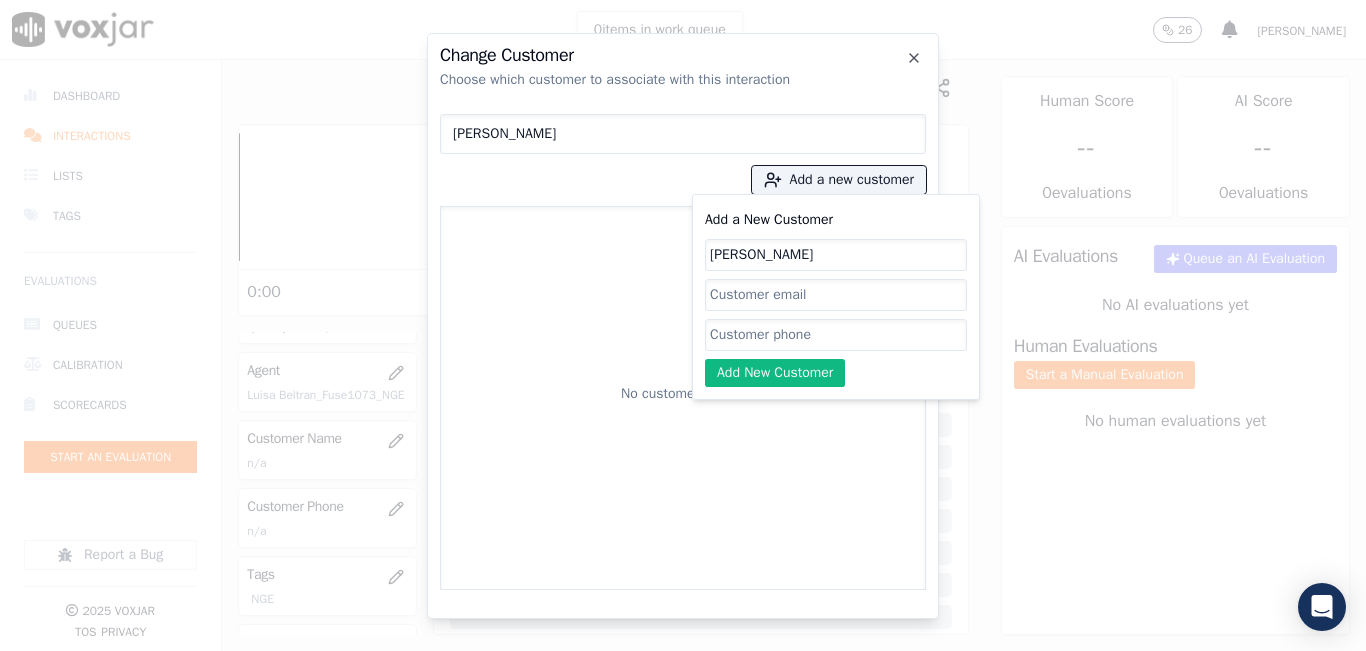 type on "SUISLI MUÑOZ MUÑOZ" 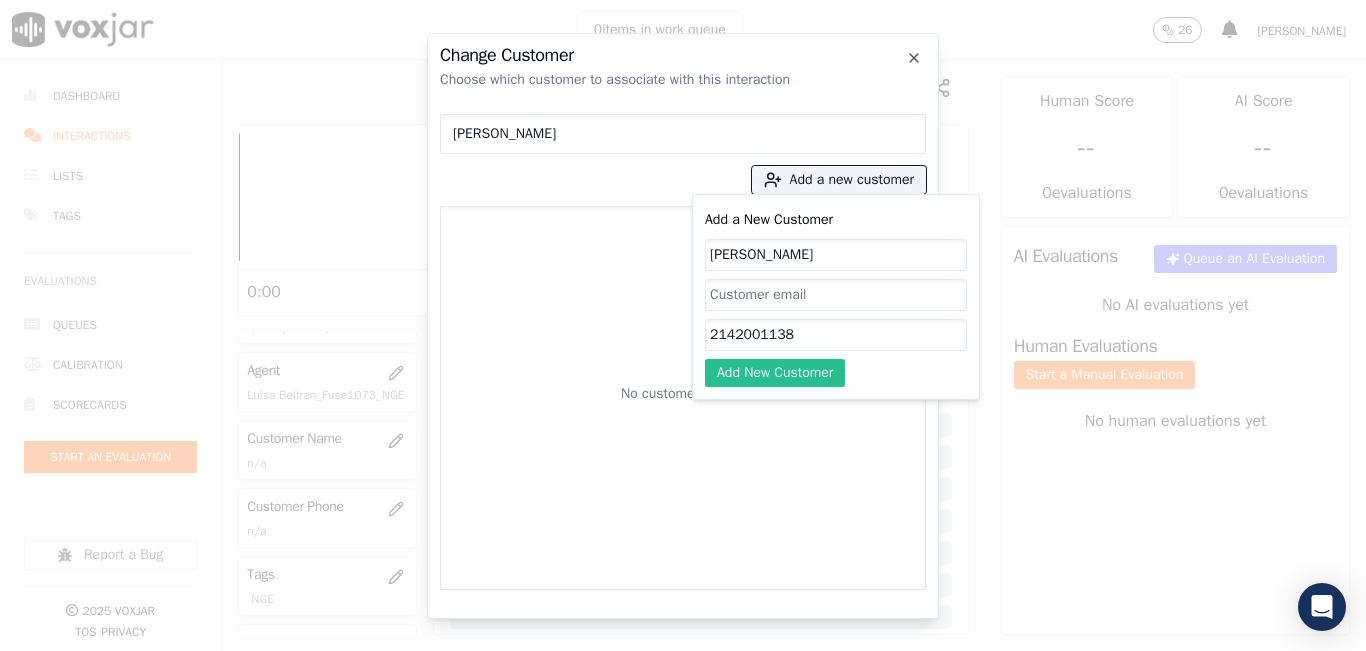 type on "2142001138" 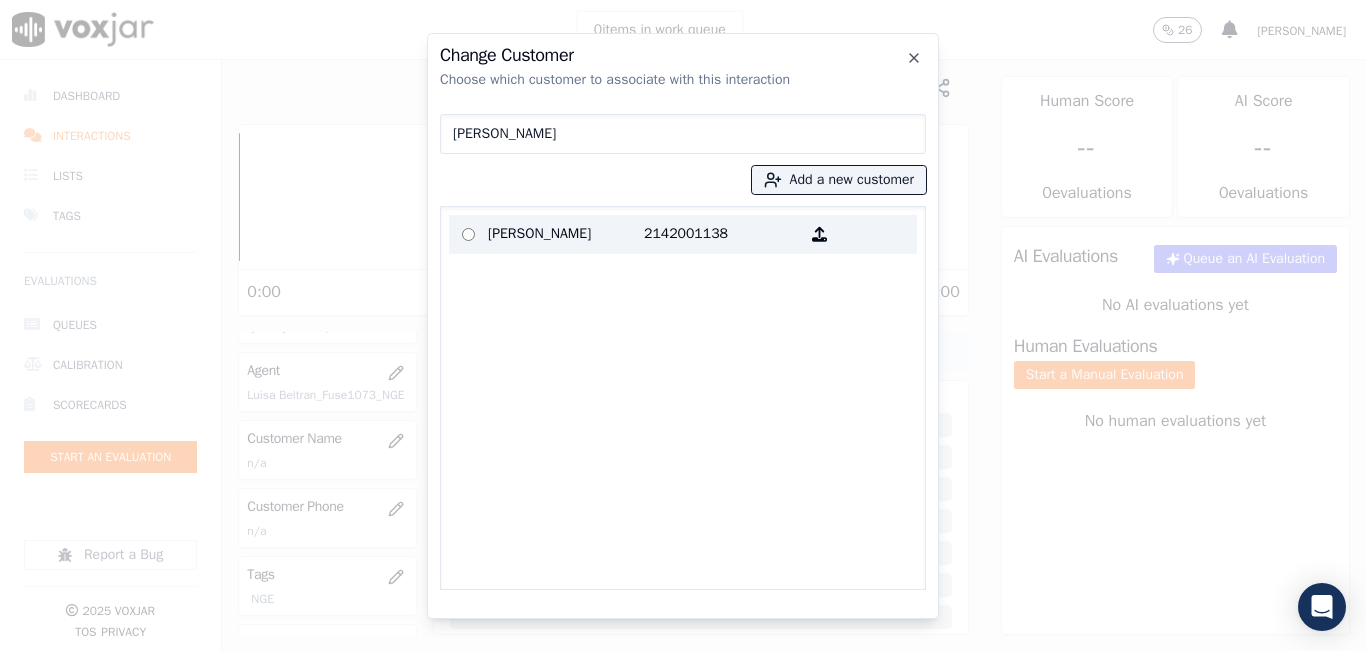 click on "2142001138" at bounding box center (722, 234) 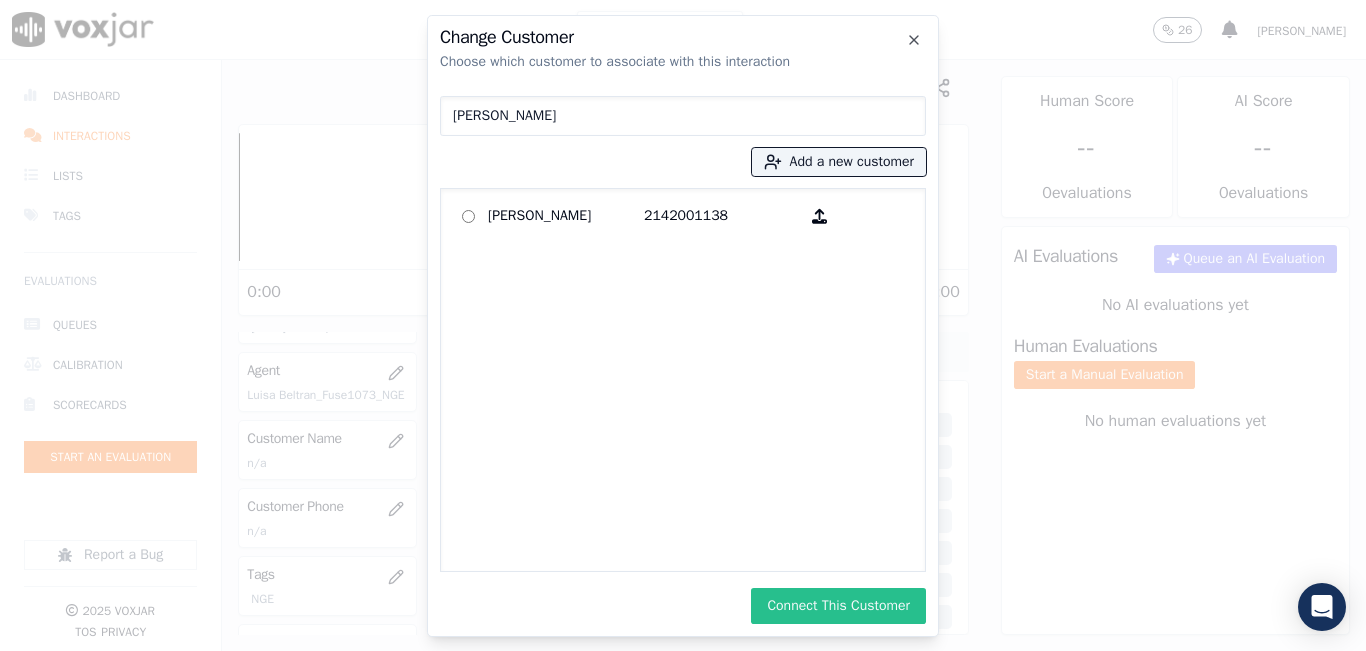 click on "Connect This Customer" at bounding box center [838, 606] 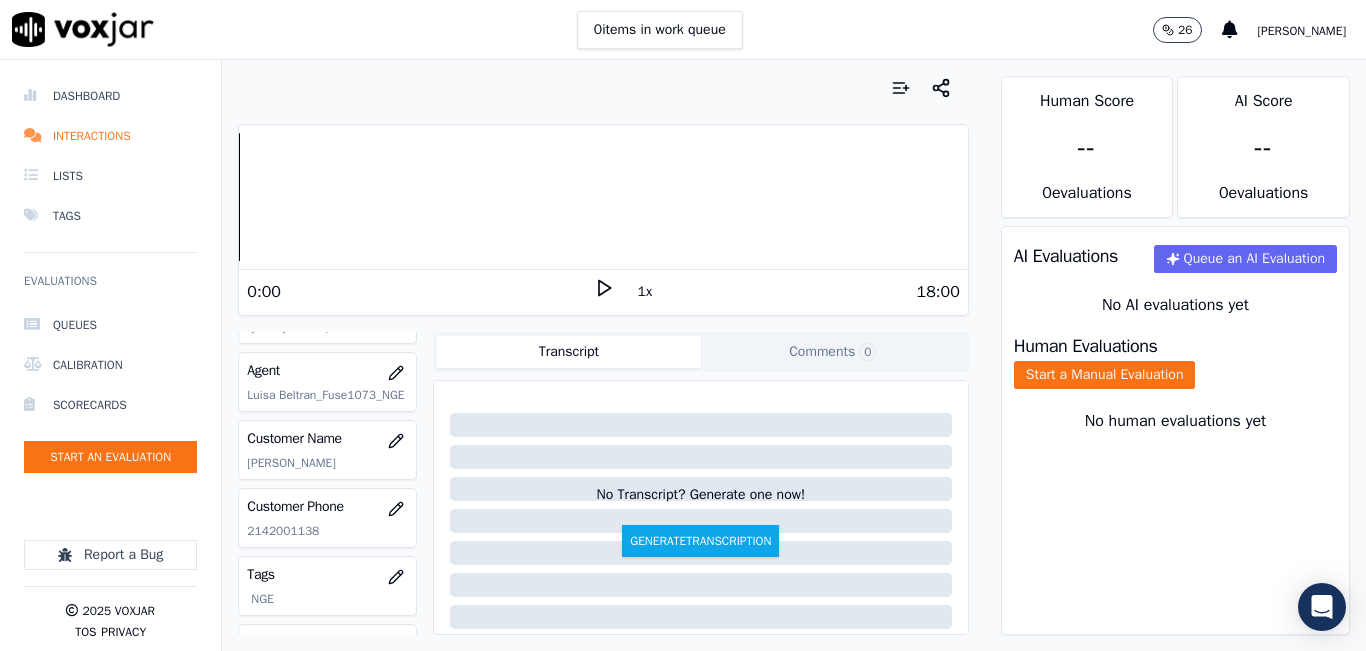 click 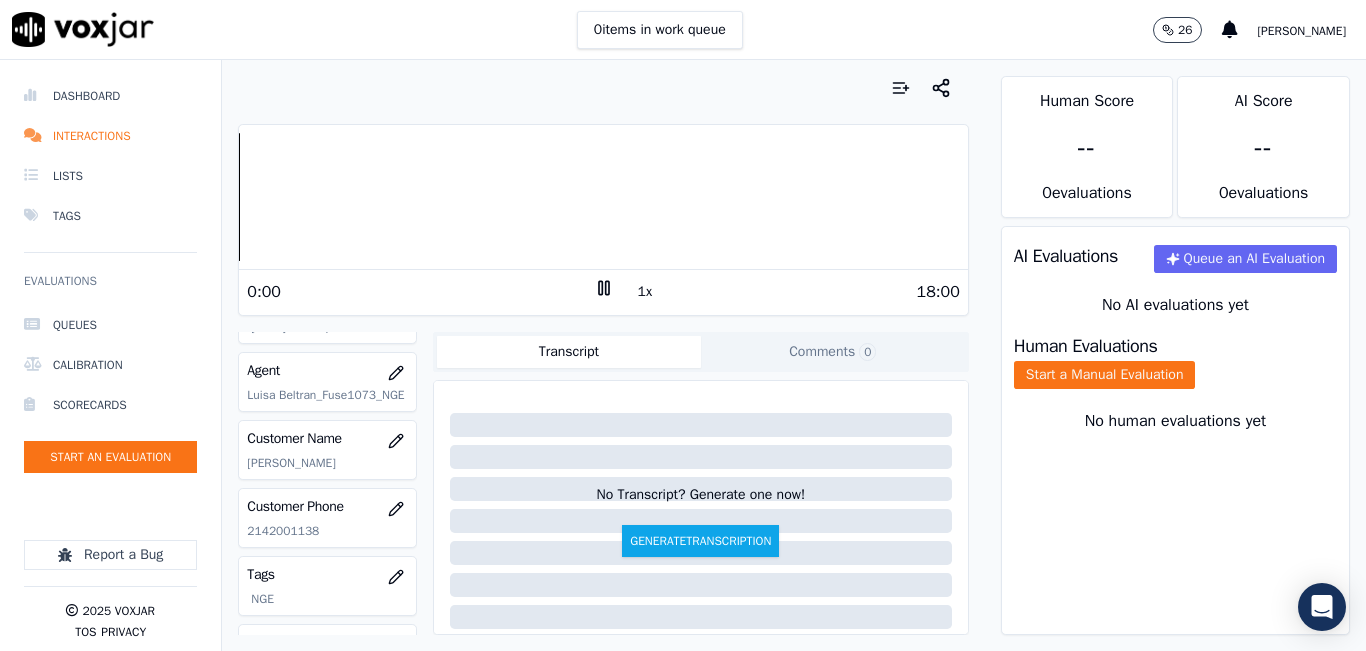click on "18:00" at bounding box center [787, 292] 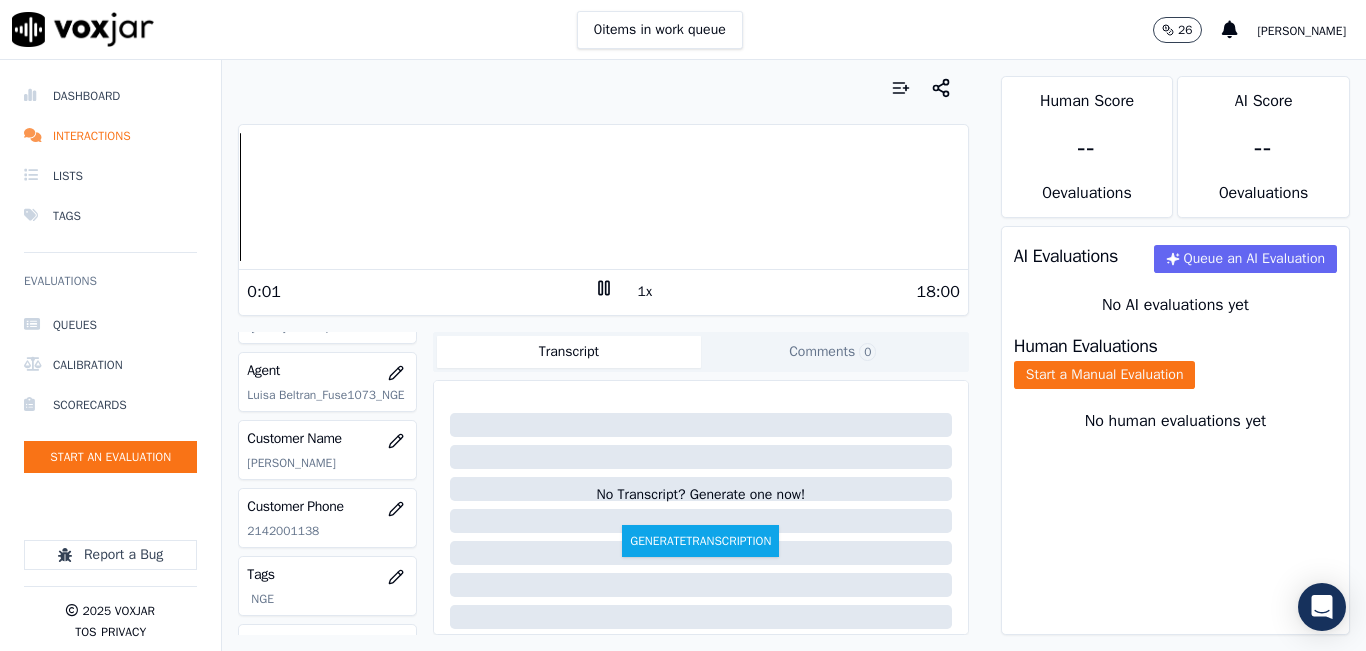 click on "1x" at bounding box center (645, 292) 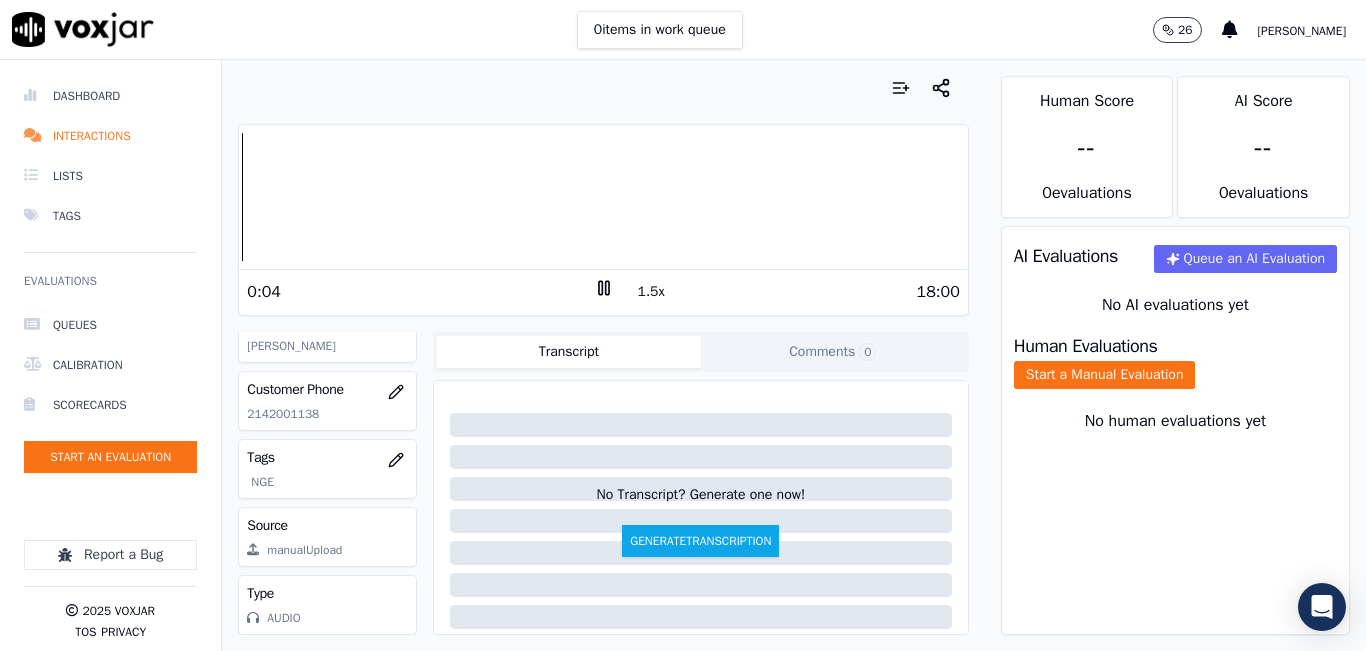 scroll, scrollTop: 378, scrollLeft: 0, axis: vertical 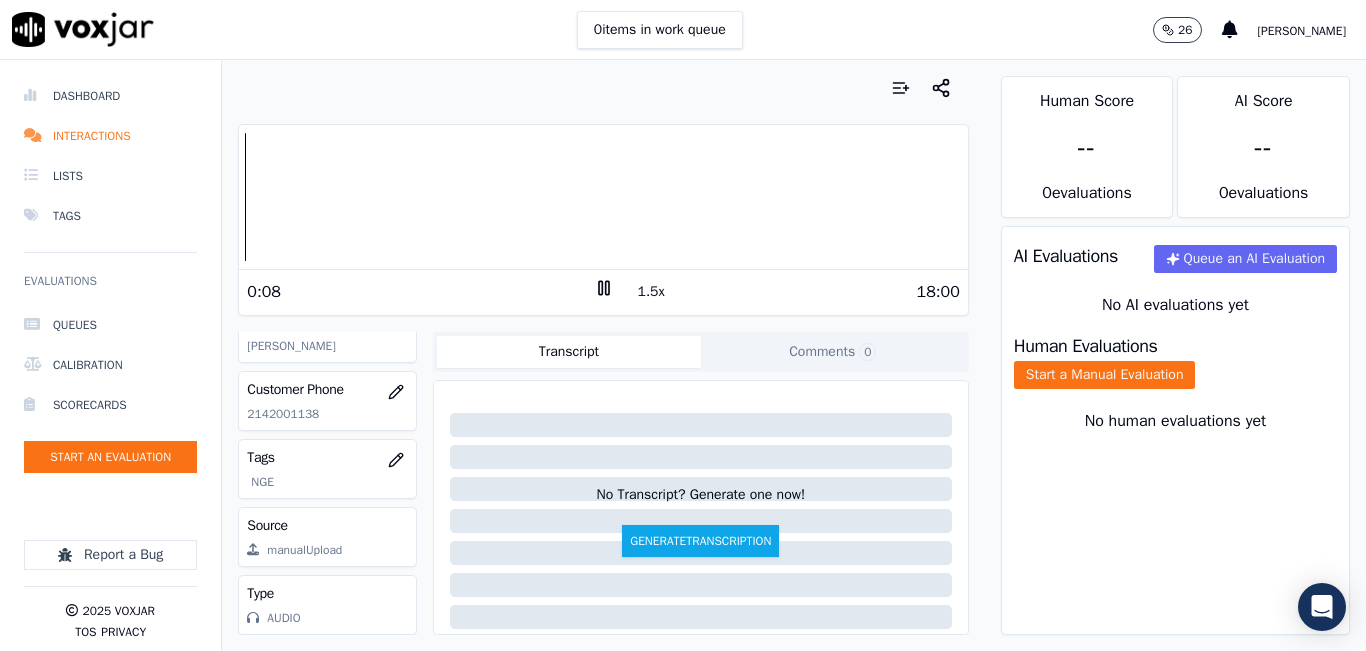 click on "1.5x" at bounding box center (651, 292) 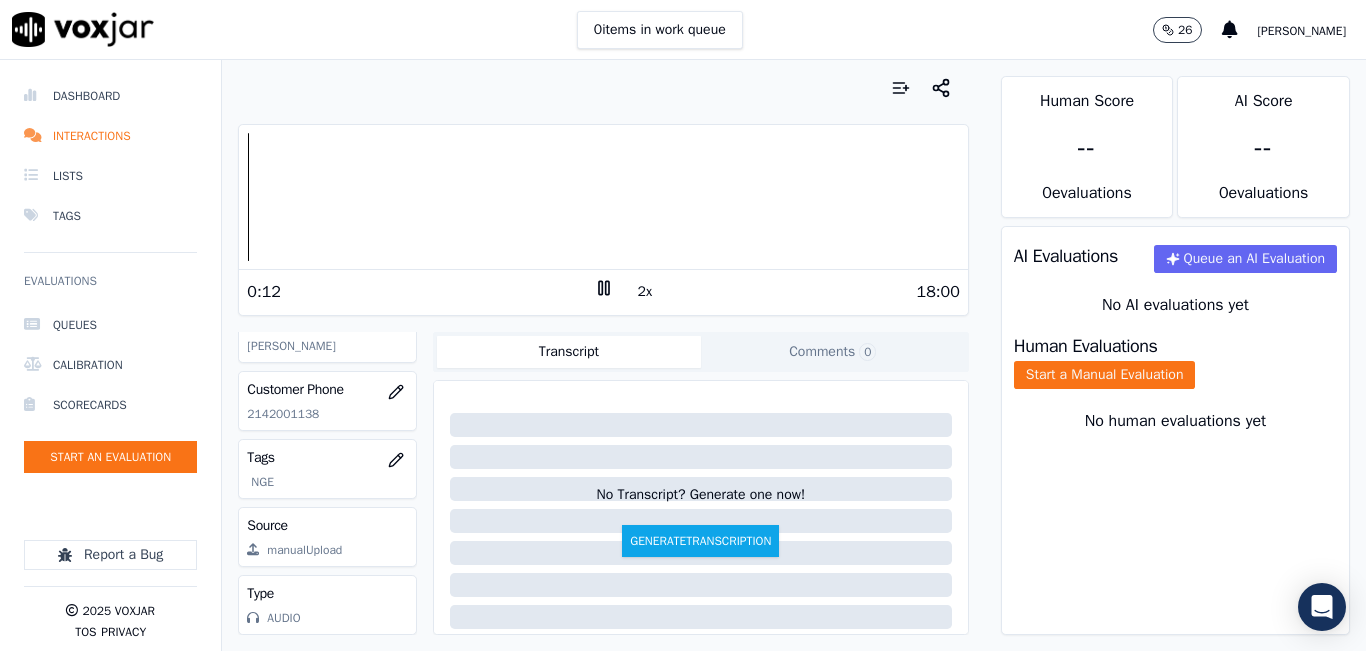 click on "2x" at bounding box center (645, 292) 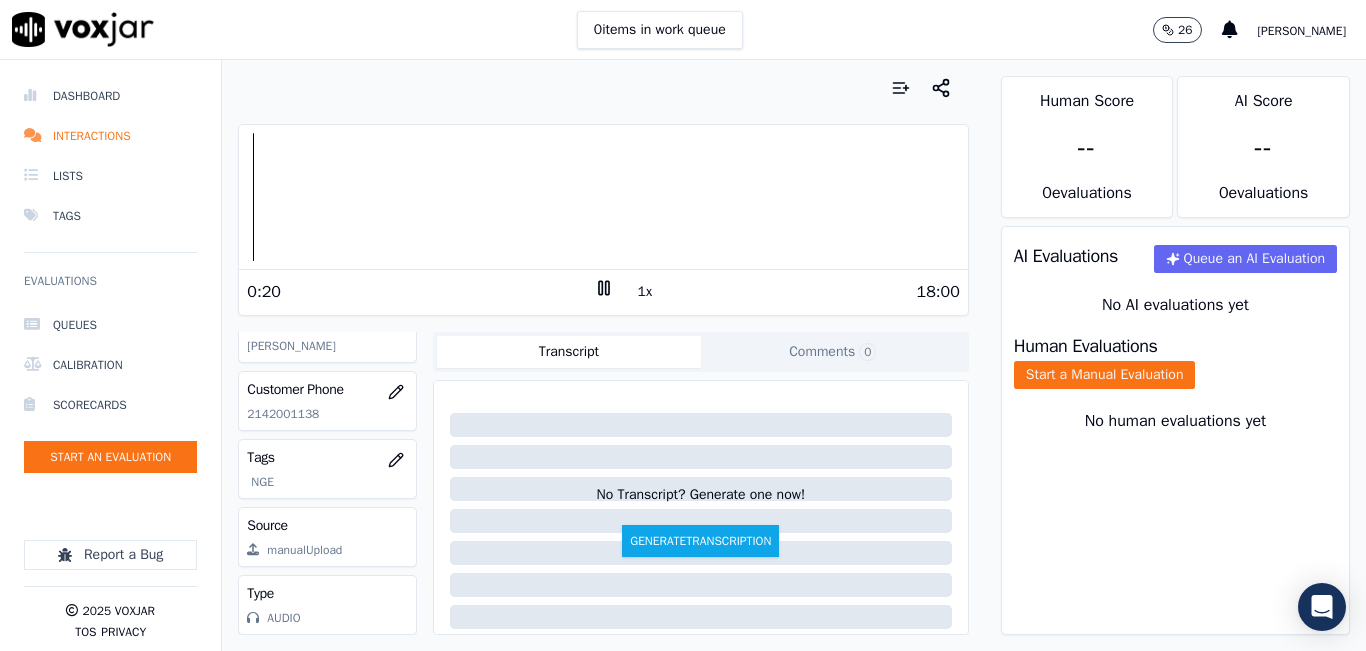 click at bounding box center [603, 88] 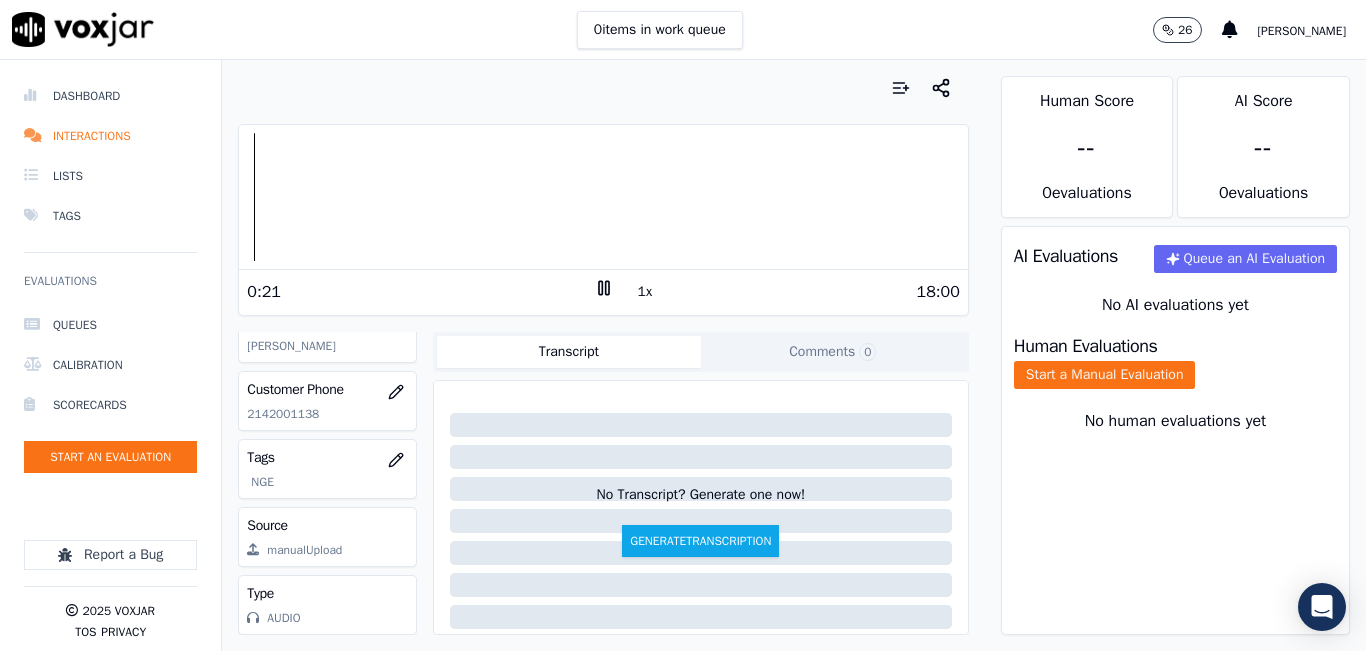 click 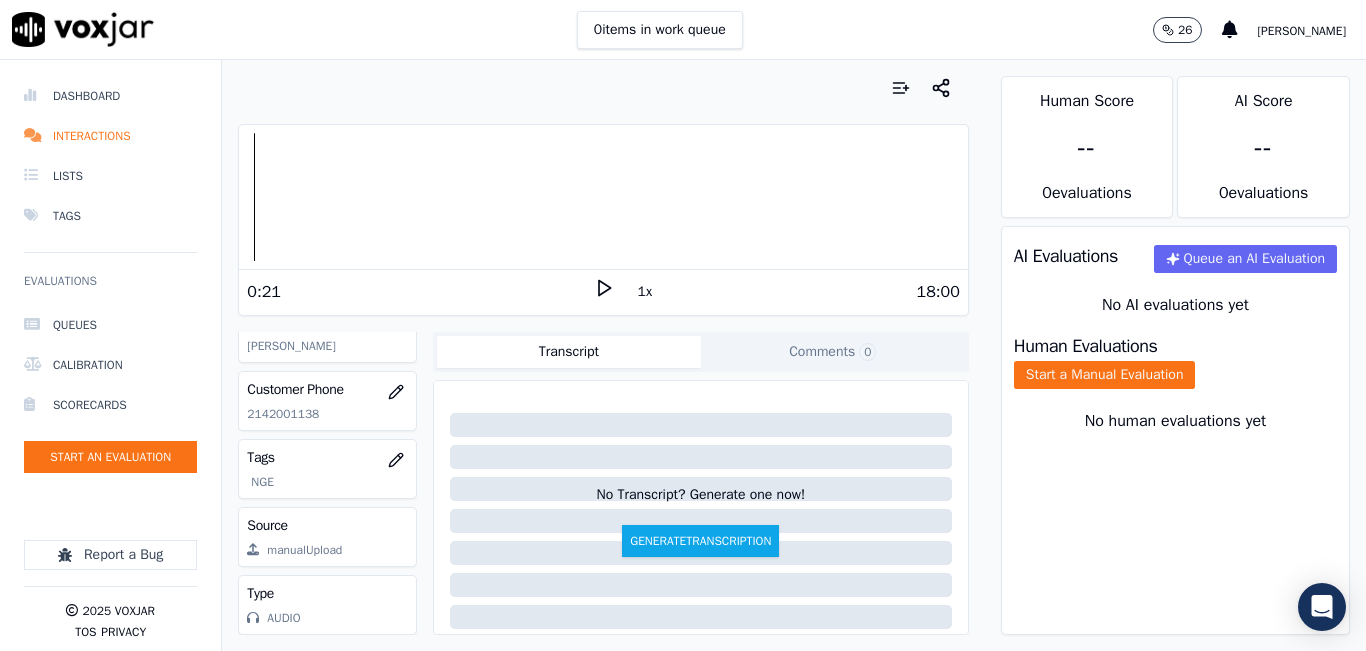 click at bounding box center (603, 88) 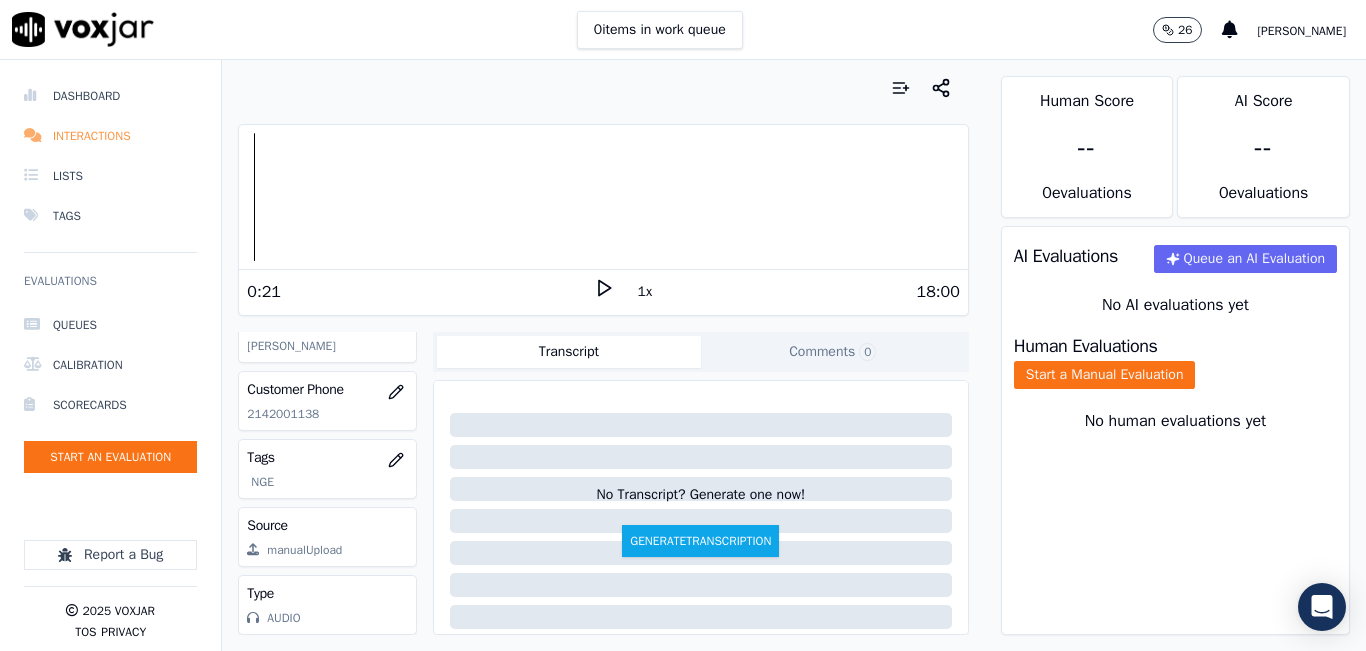 click on "Interactions" at bounding box center [110, 136] 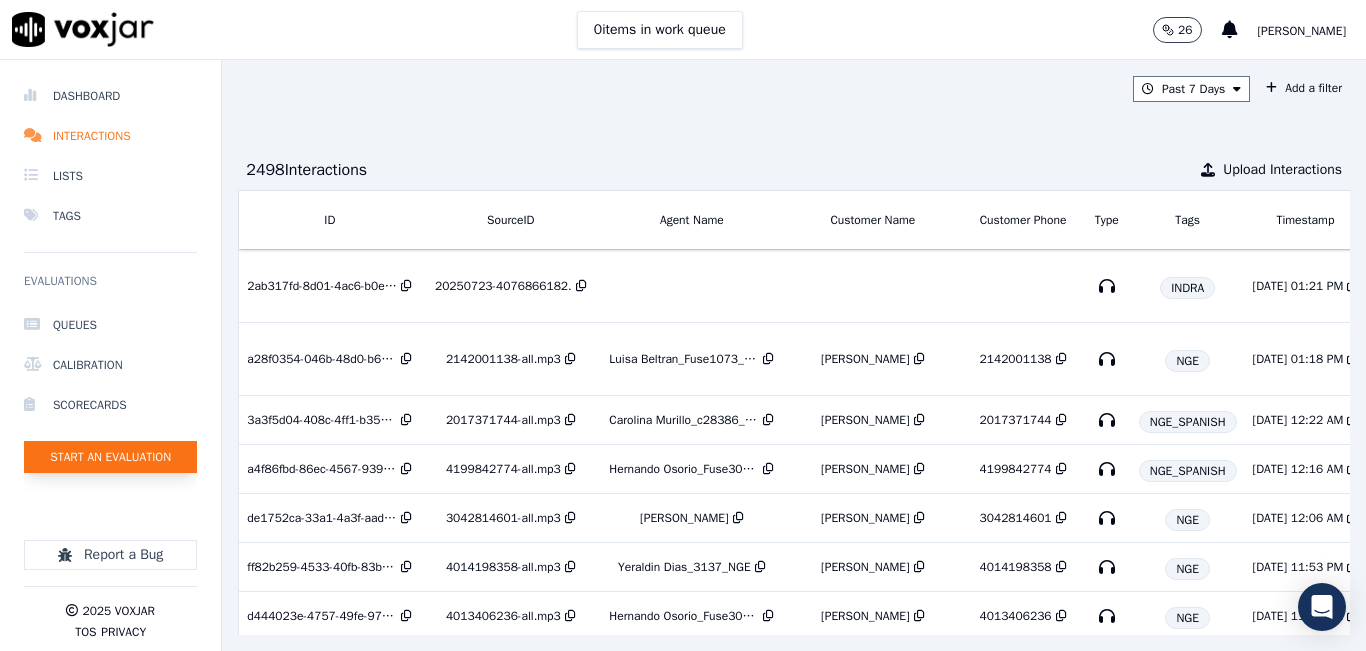 click on "Start an Evaluation" 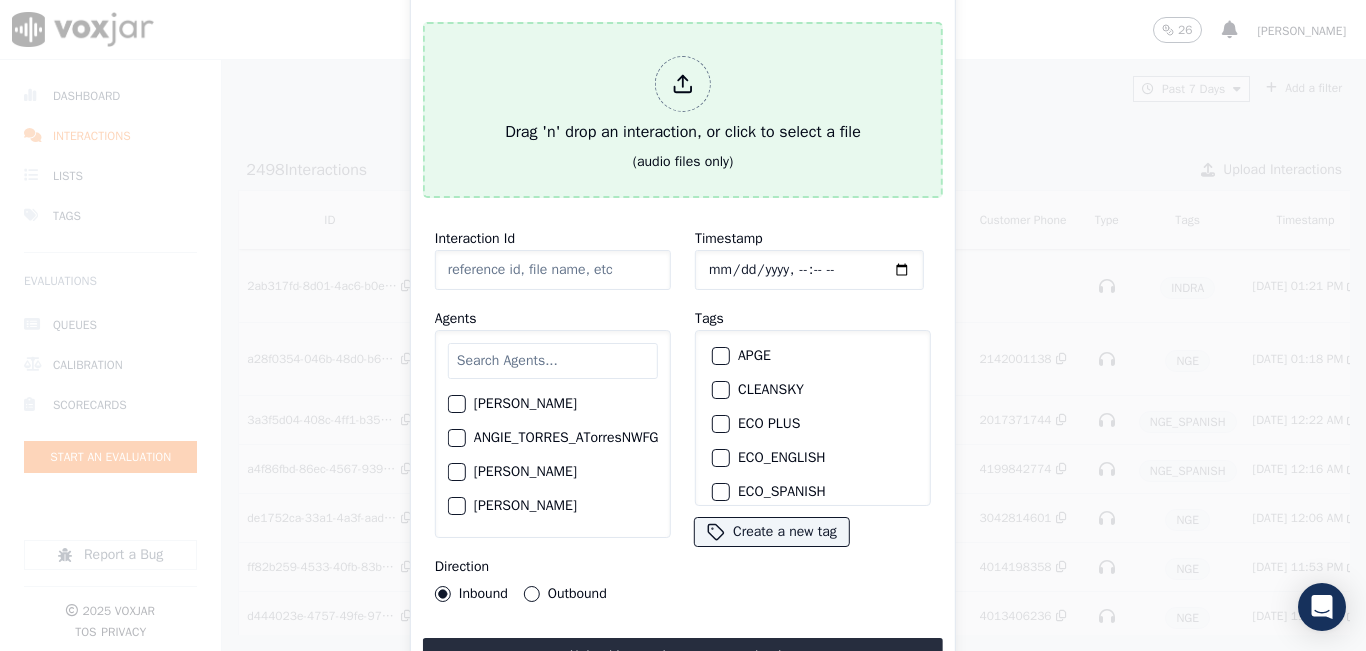 click on "Drag 'n' drop an interaction, or click to select a file" at bounding box center [683, 100] 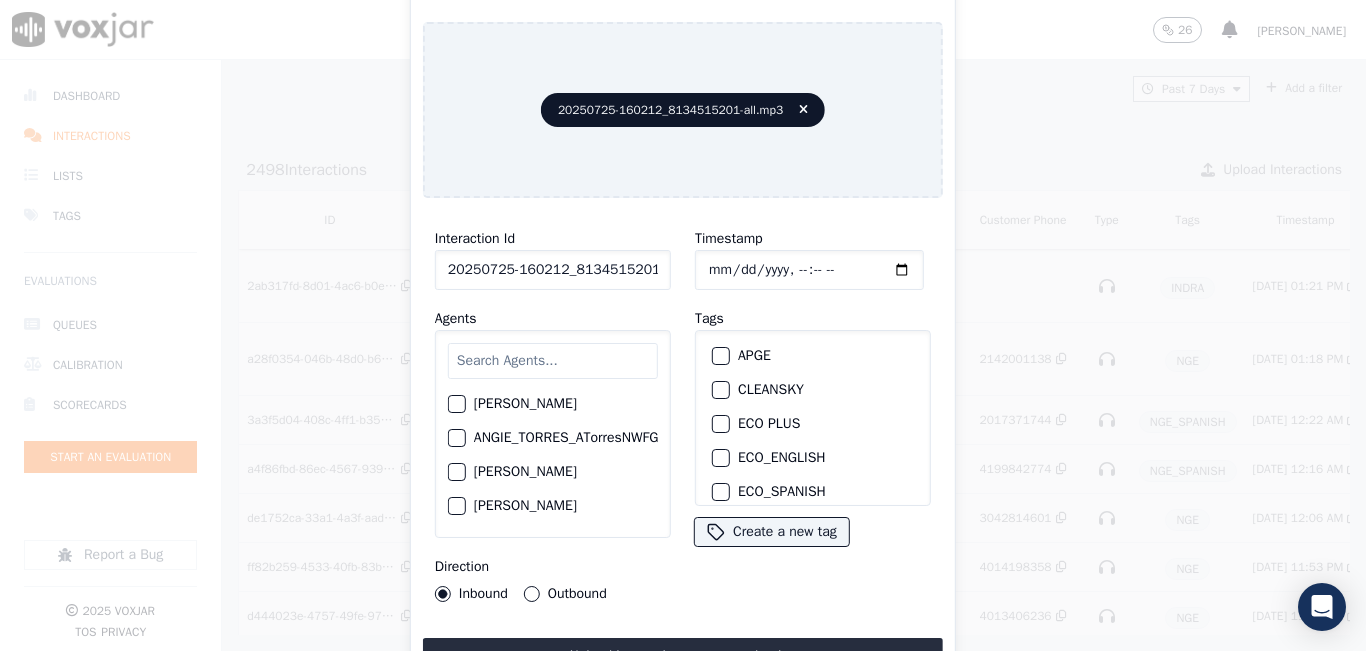 click at bounding box center (553, 361) 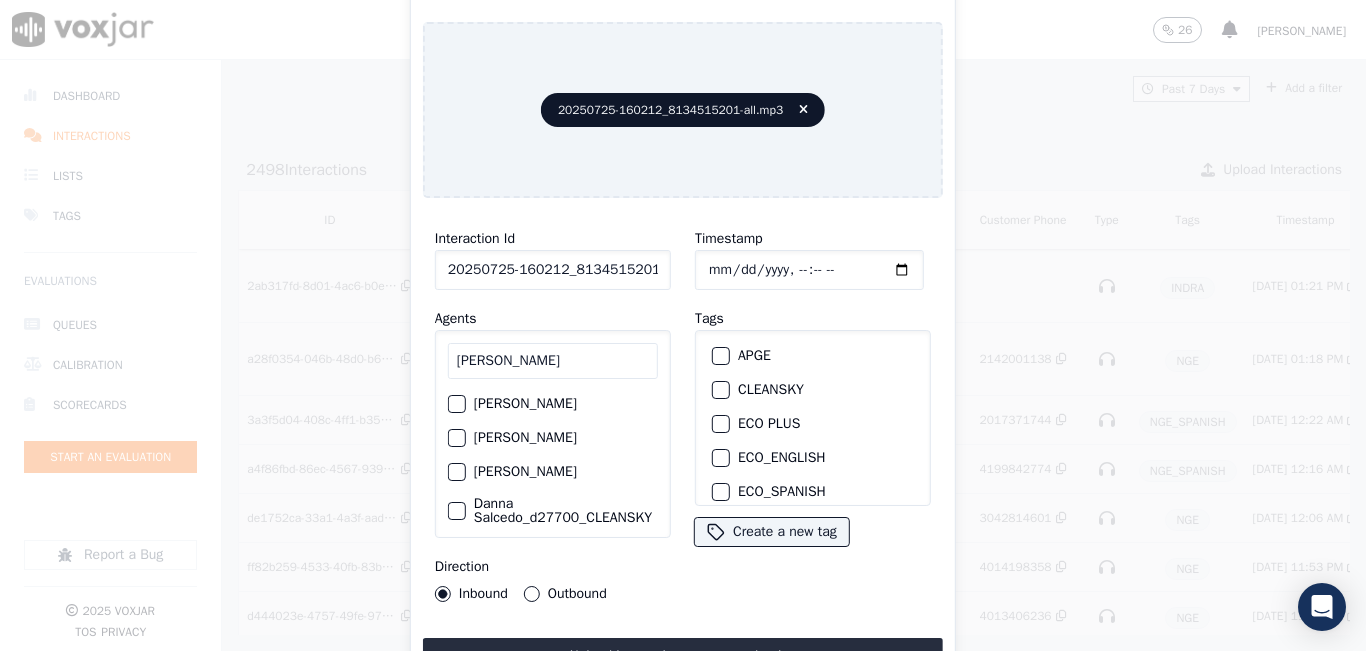 type on "DANNA" 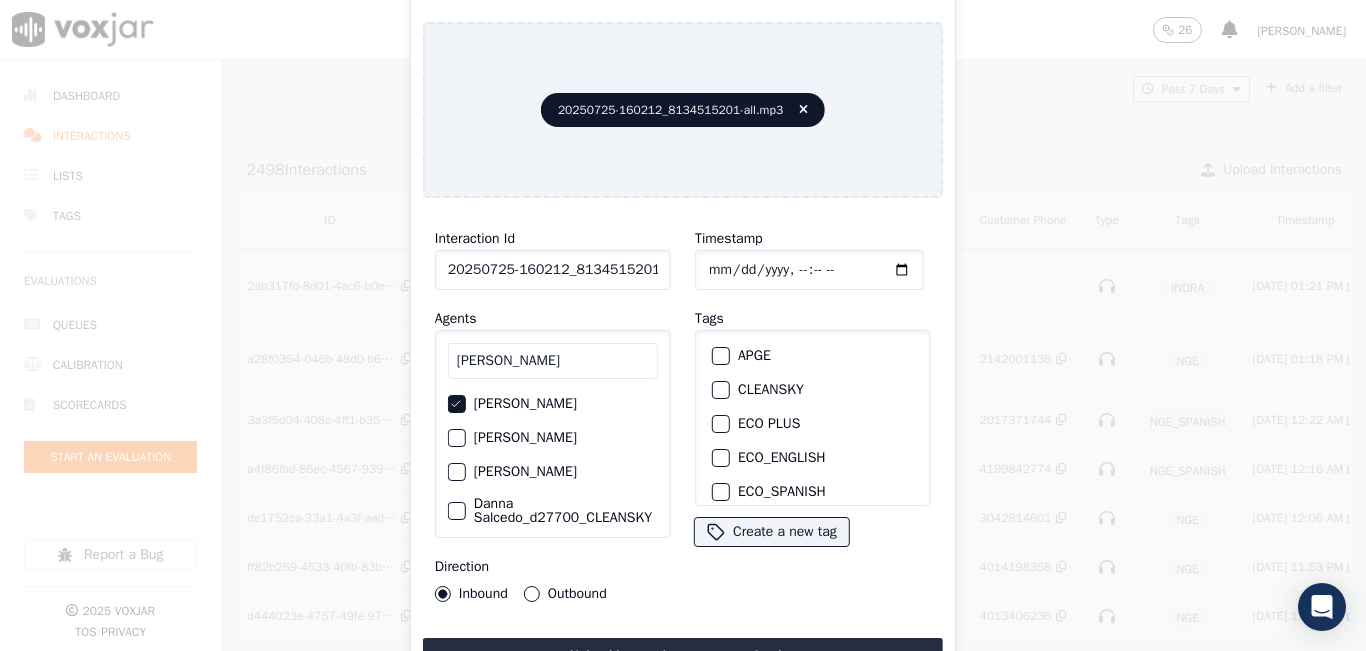 drag, startPoint x: 568, startPoint y: 521, endPoint x: 602, endPoint y: 516, distance: 34.36568 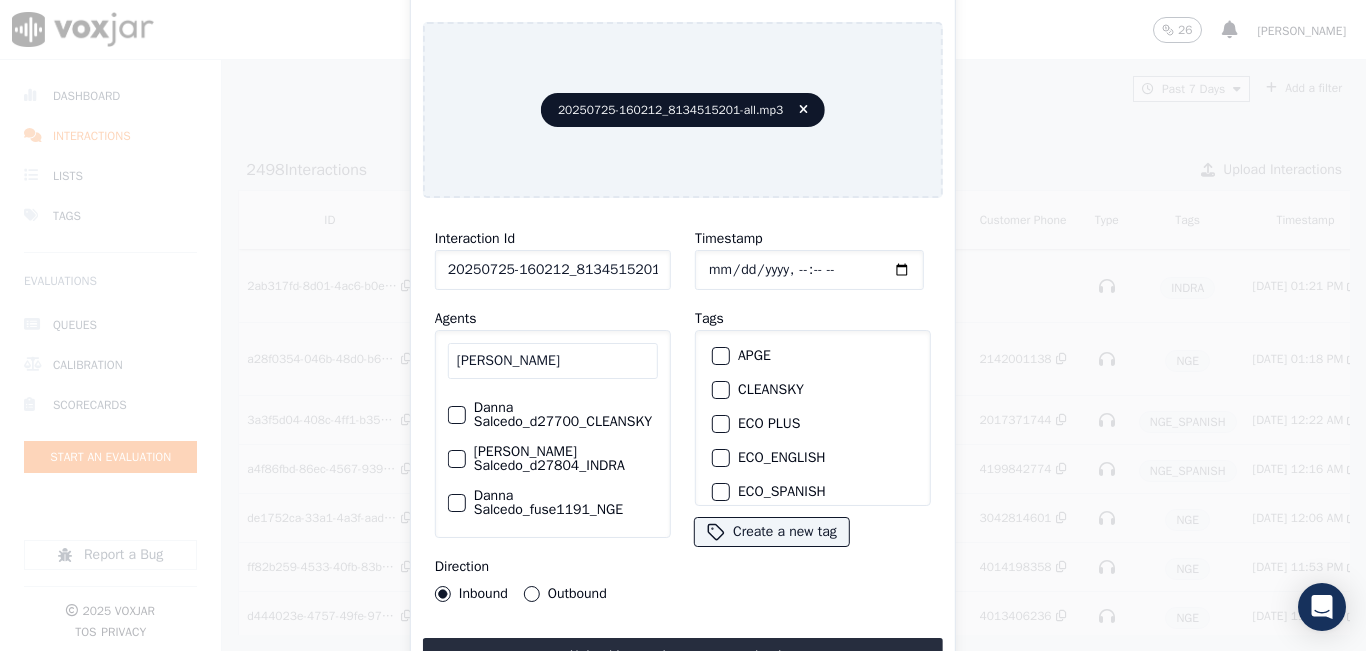 scroll, scrollTop: 132, scrollLeft: 0, axis: vertical 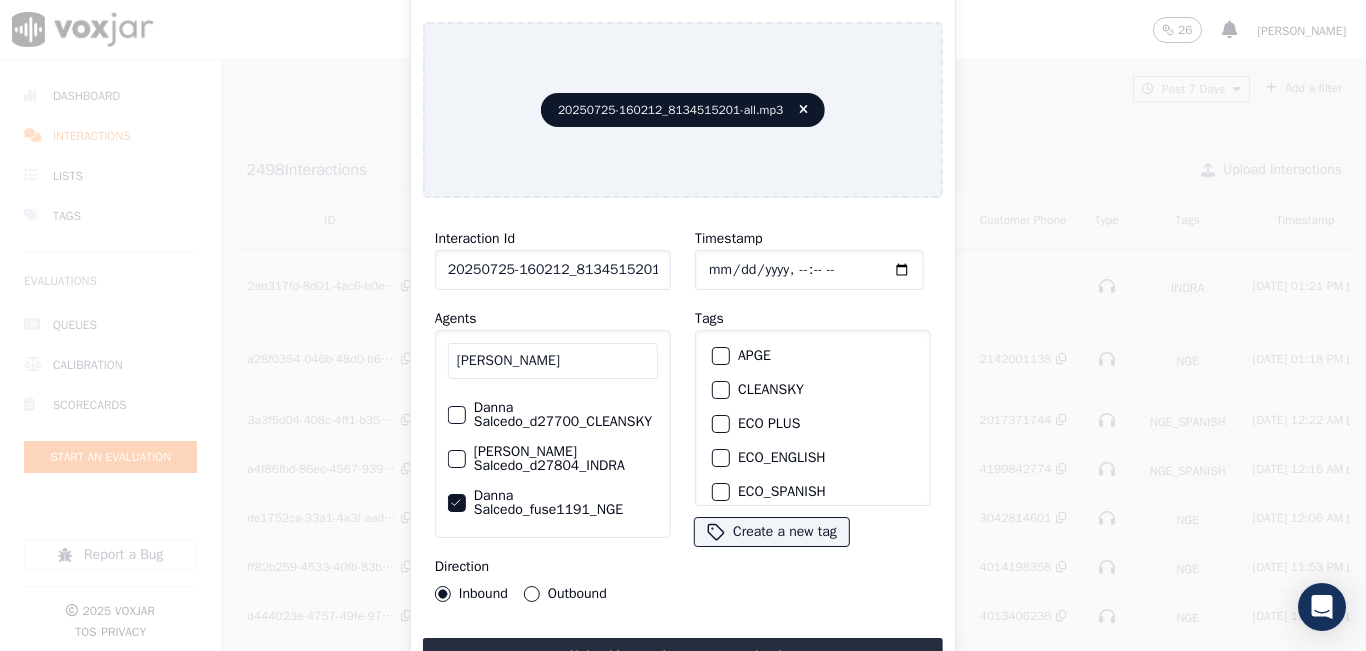 click on "Outbound" at bounding box center (532, 594) 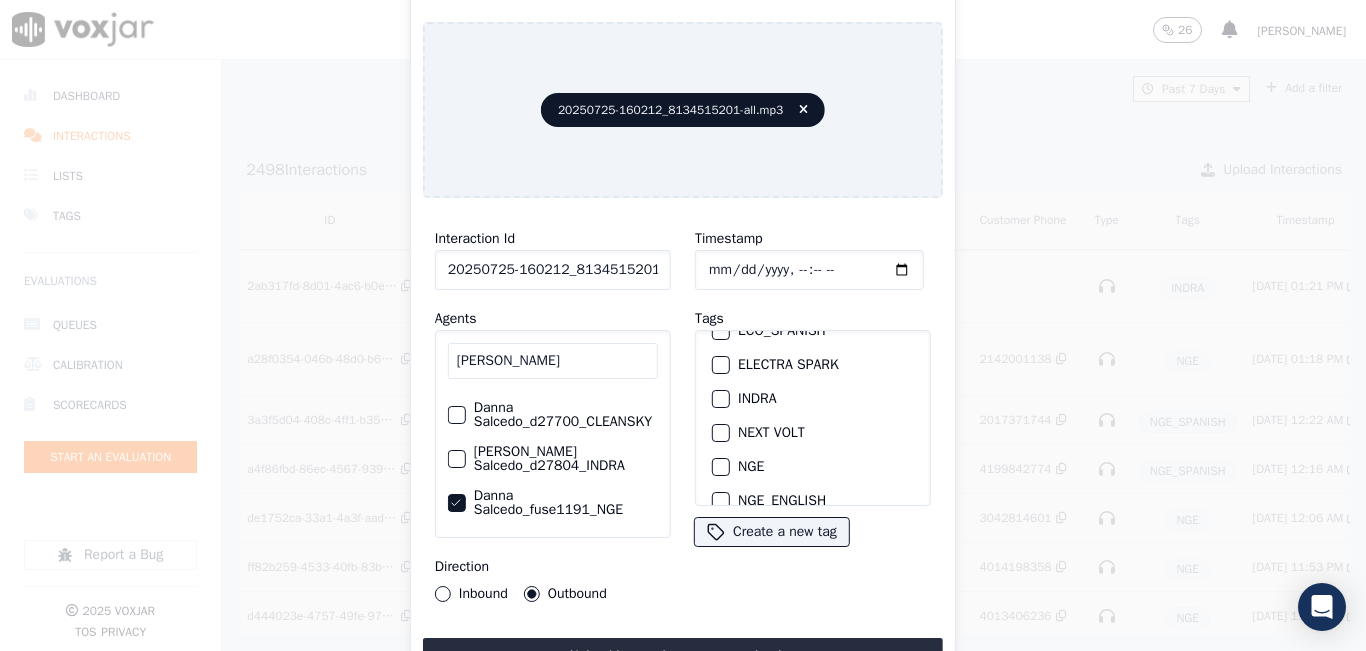 scroll, scrollTop: 200, scrollLeft: 0, axis: vertical 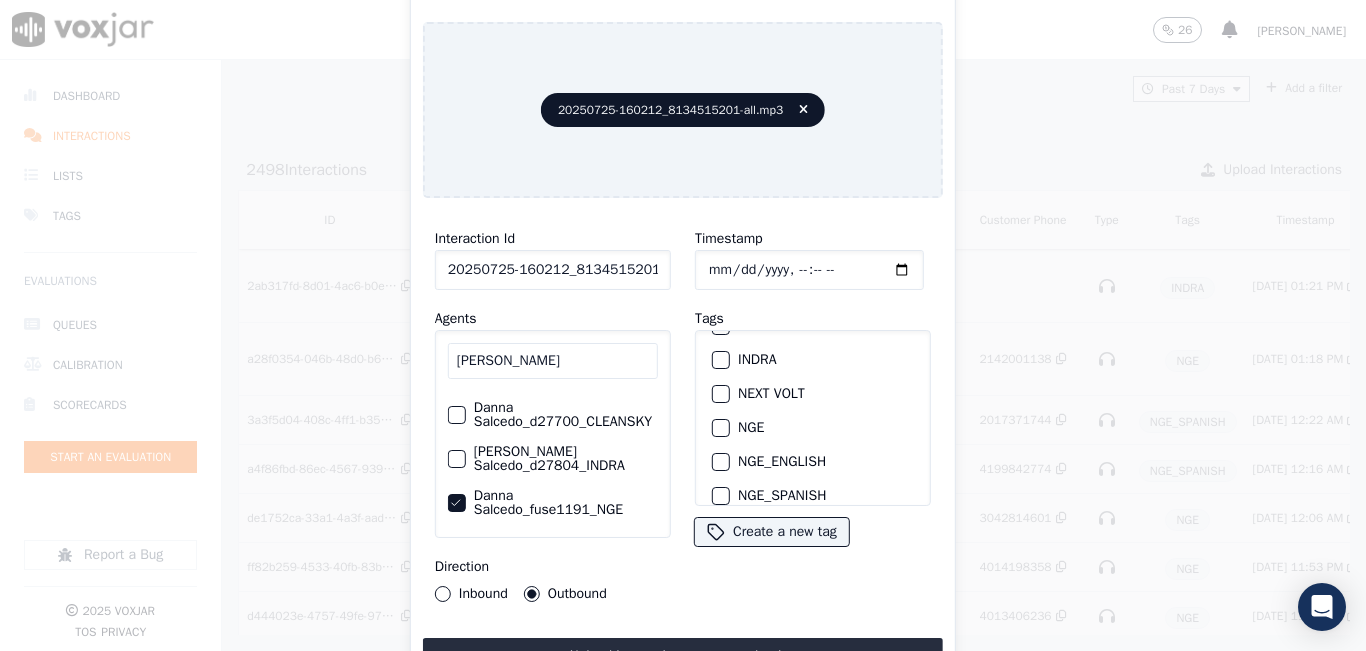 click at bounding box center (720, 428) 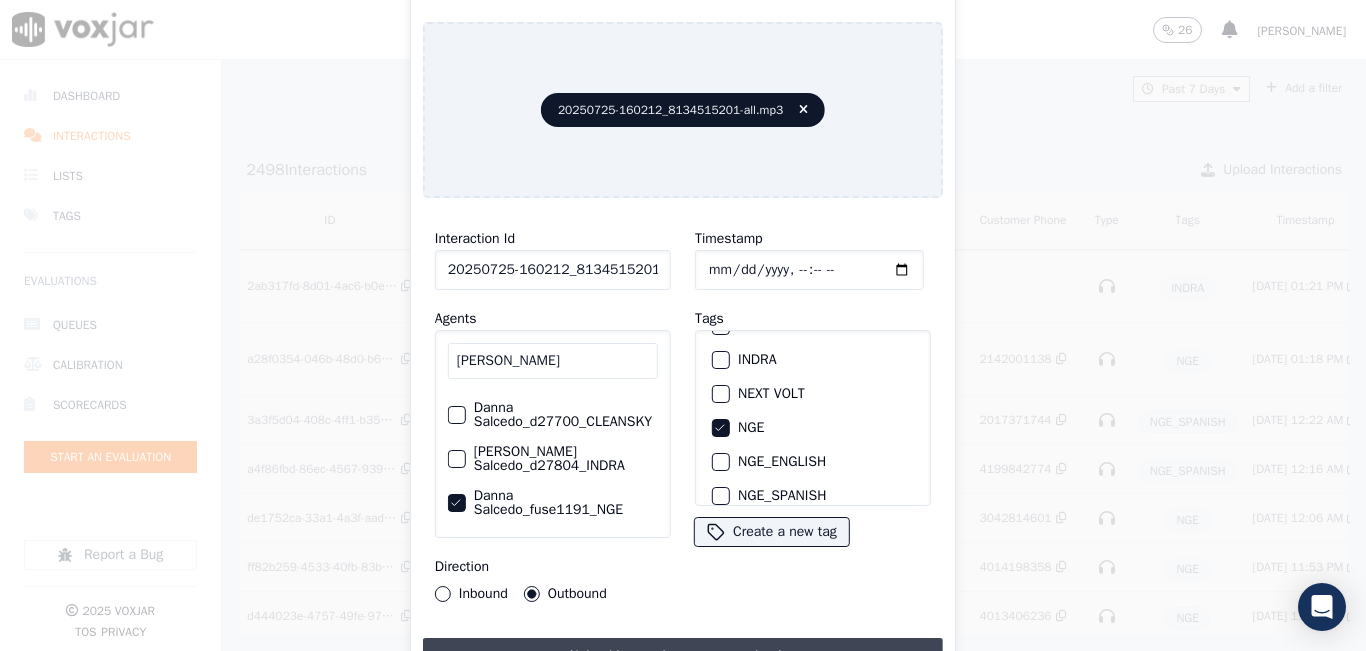 click on "Upload interaction to start evaluation" at bounding box center [683, 656] 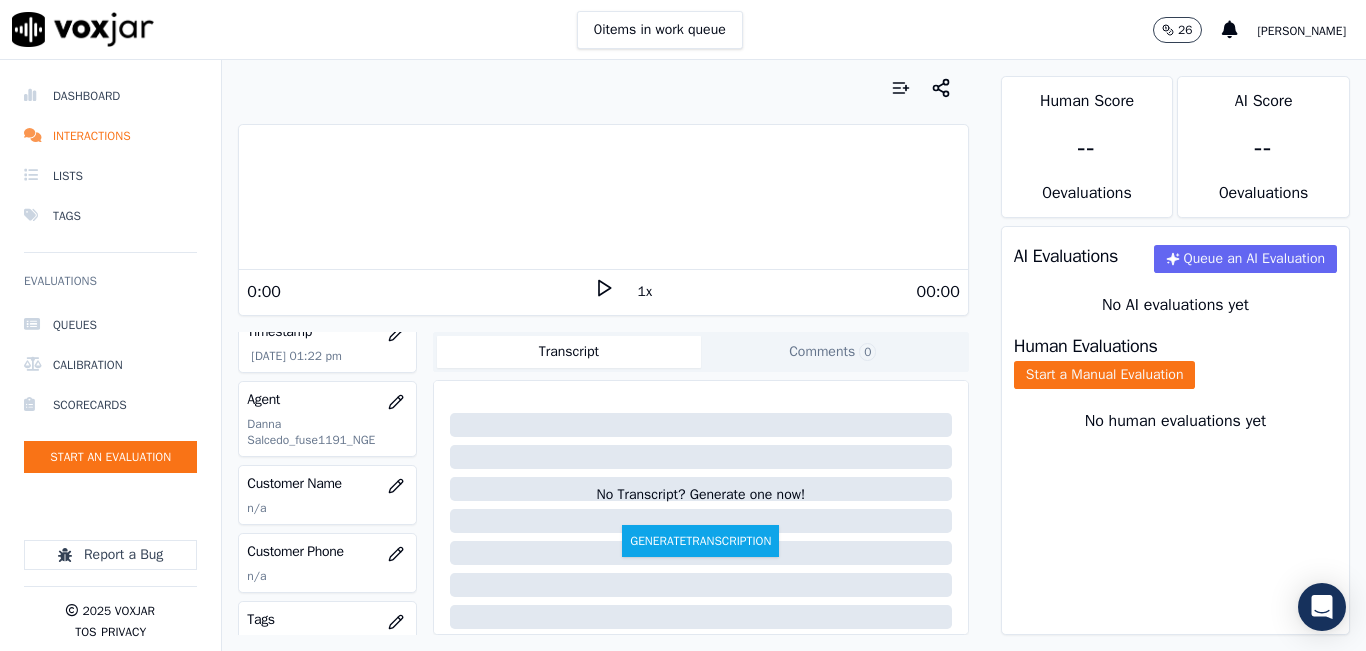 scroll, scrollTop: 200, scrollLeft: 0, axis: vertical 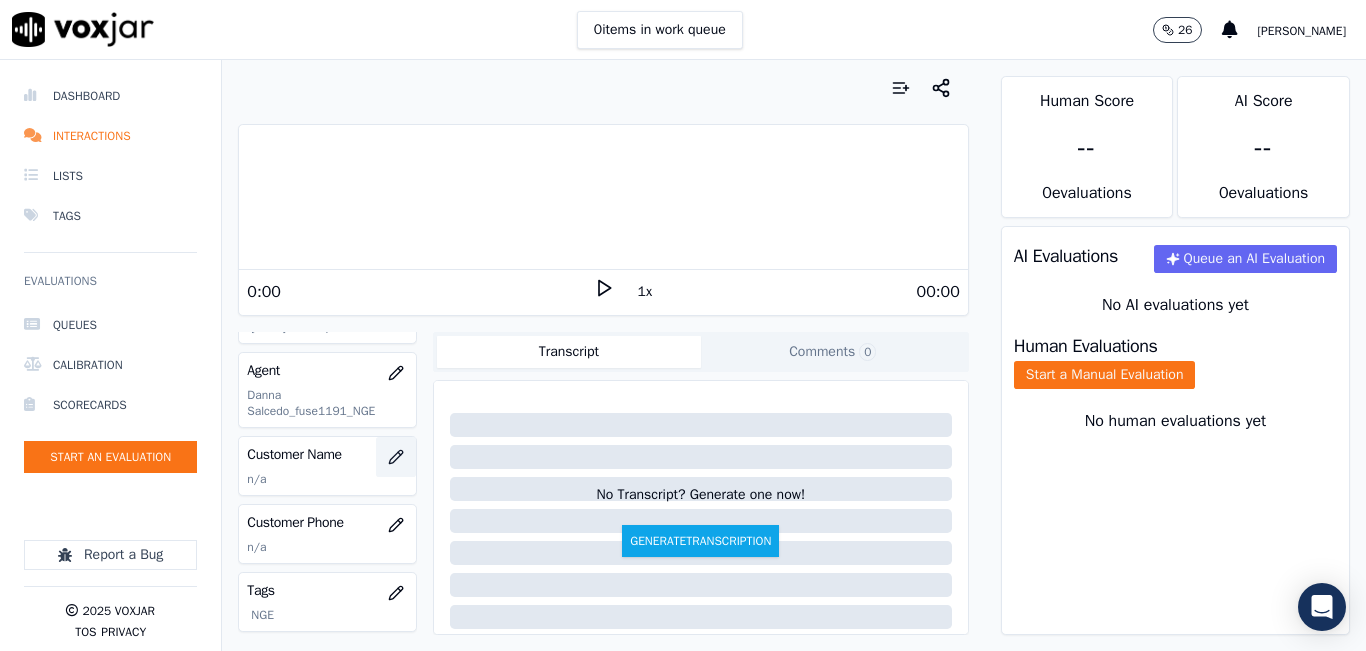 click at bounding box center [396, 457] 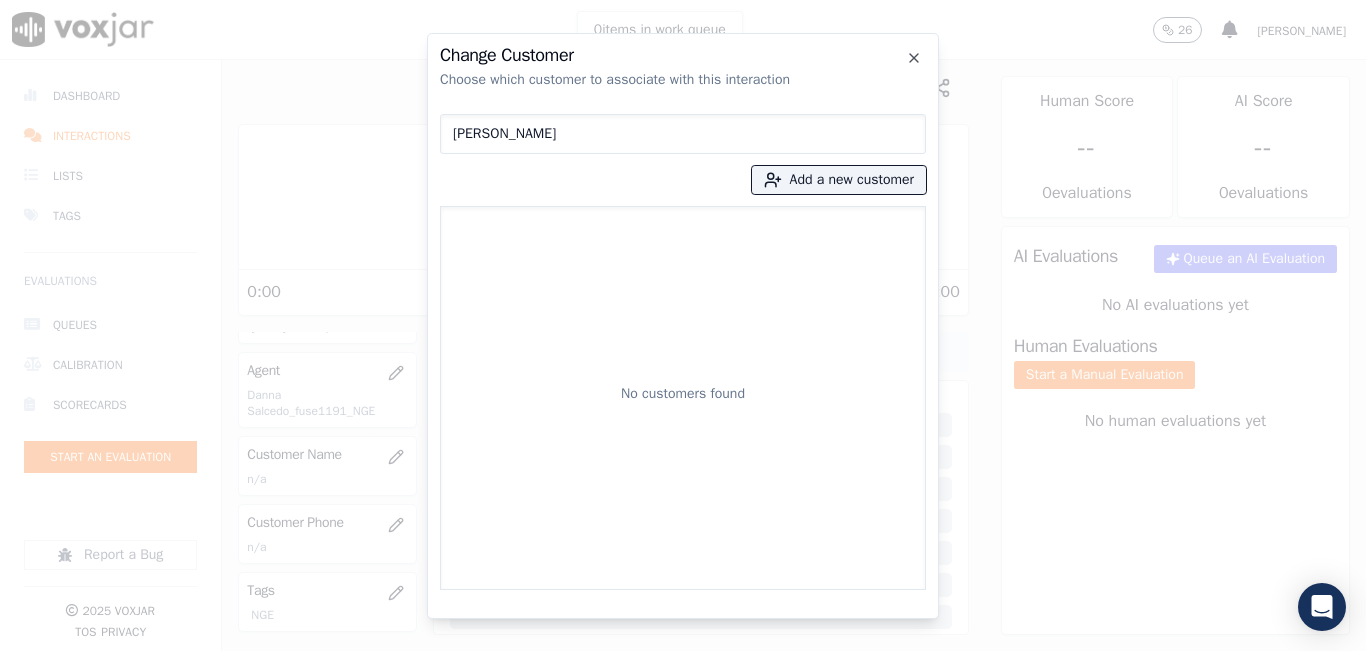 type on "HECTOR RIVERA SIERRA" 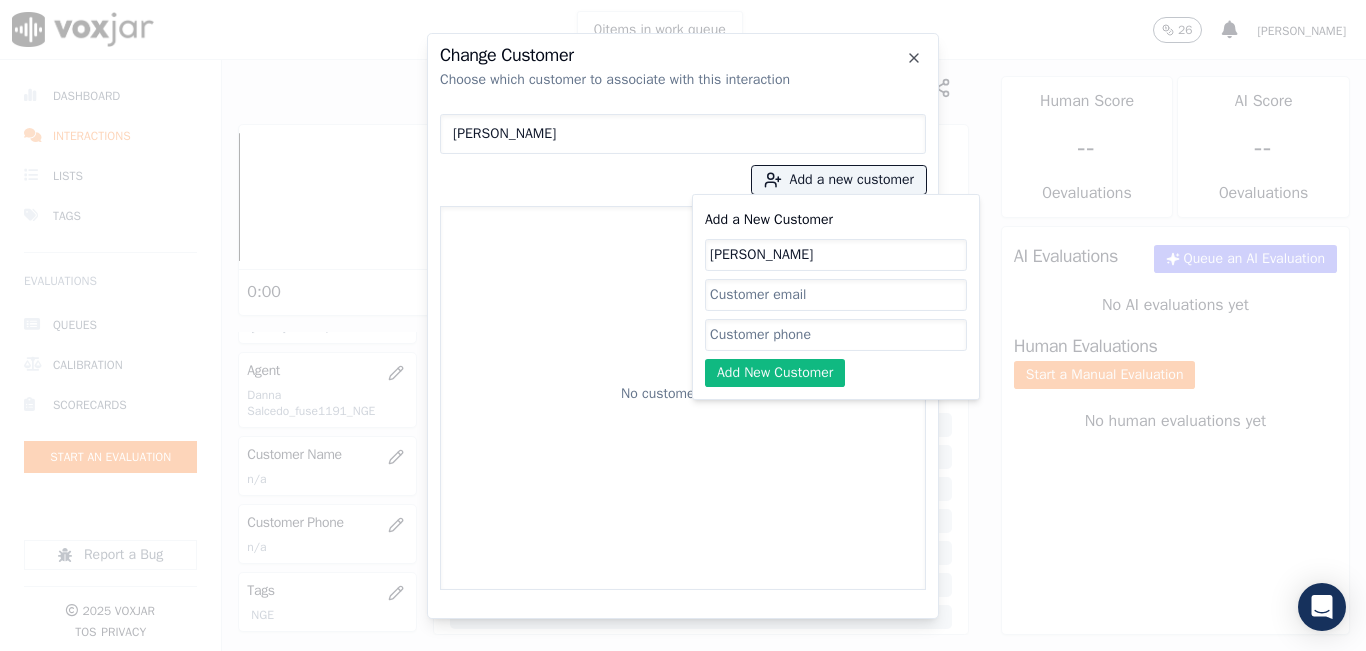 type on "HECTOR RIVERA SIERRA" 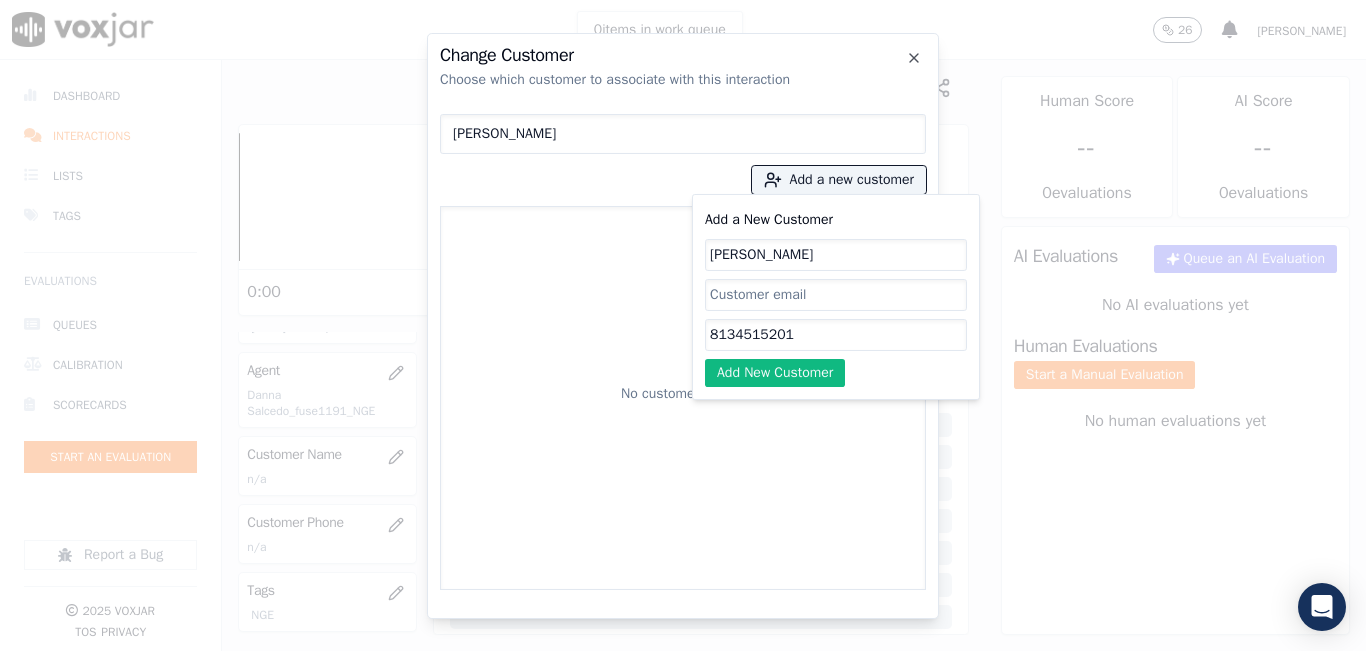 type on "8134515201" 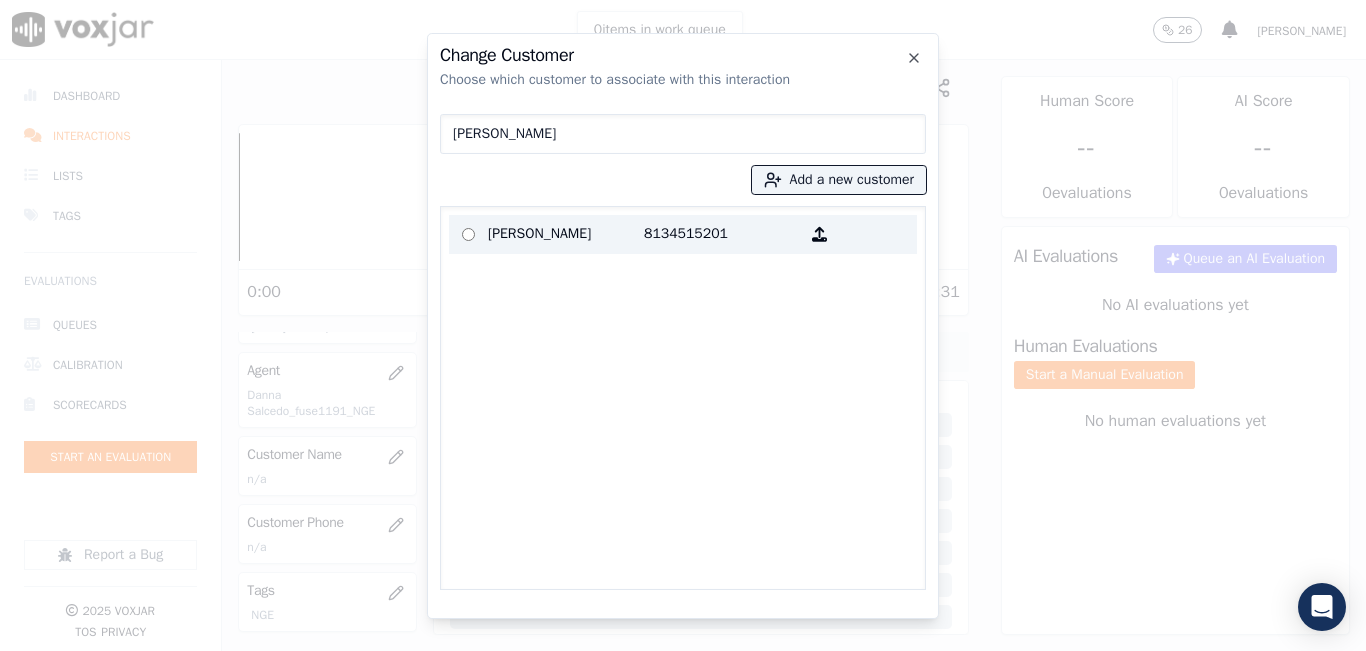 click on "HECTOR RIVERA SIERRA" at bounding box center (566, 234) 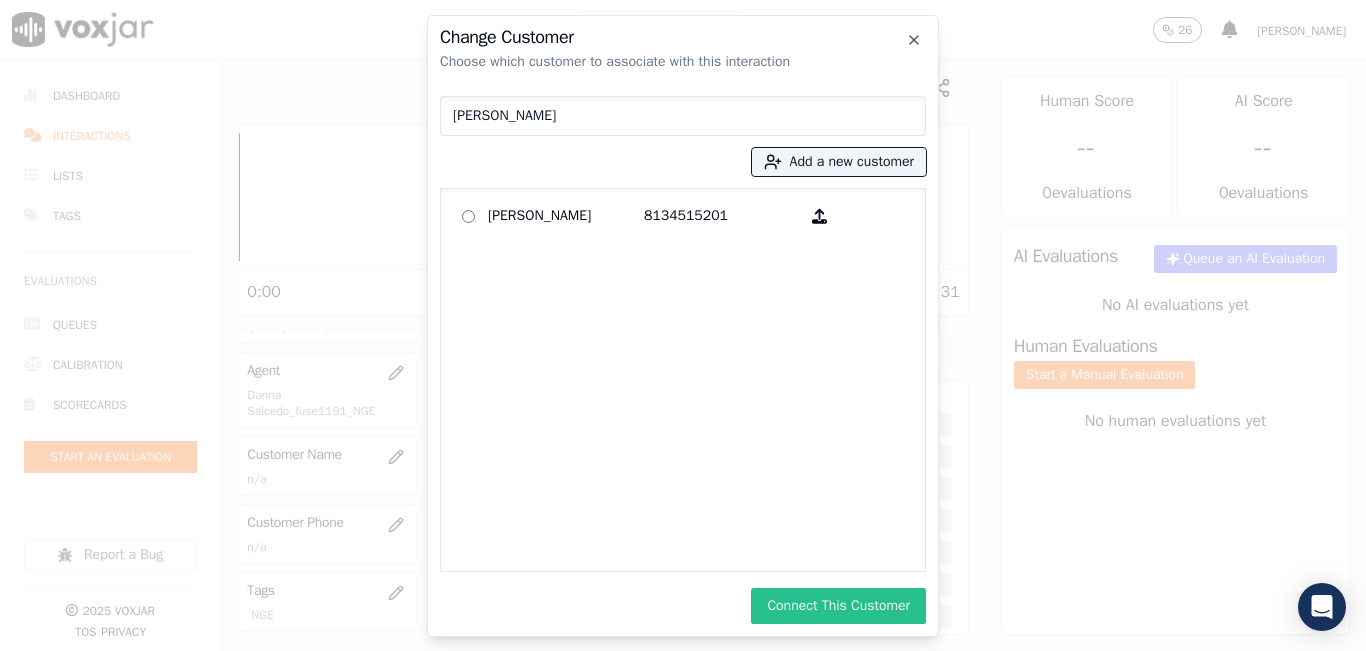 click on "Connect This Customer" at bounding box center [838, 606] 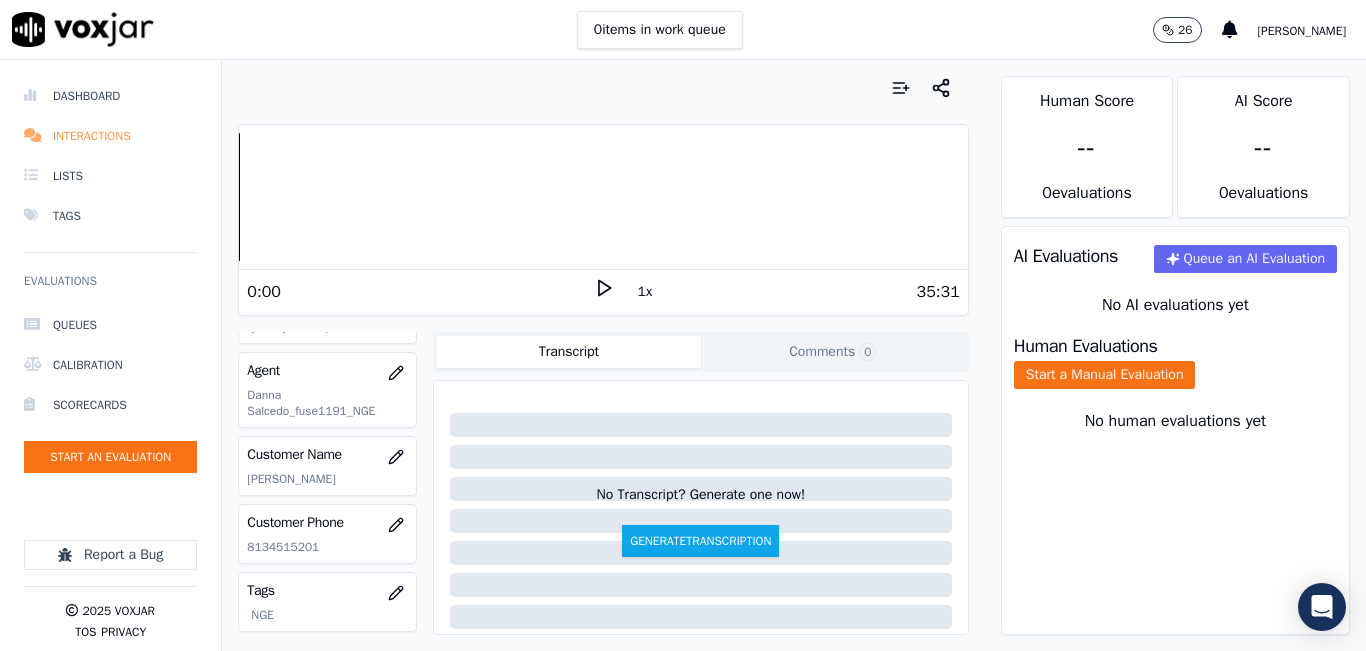 click on "Interactions" at bounding box center [110, 136] 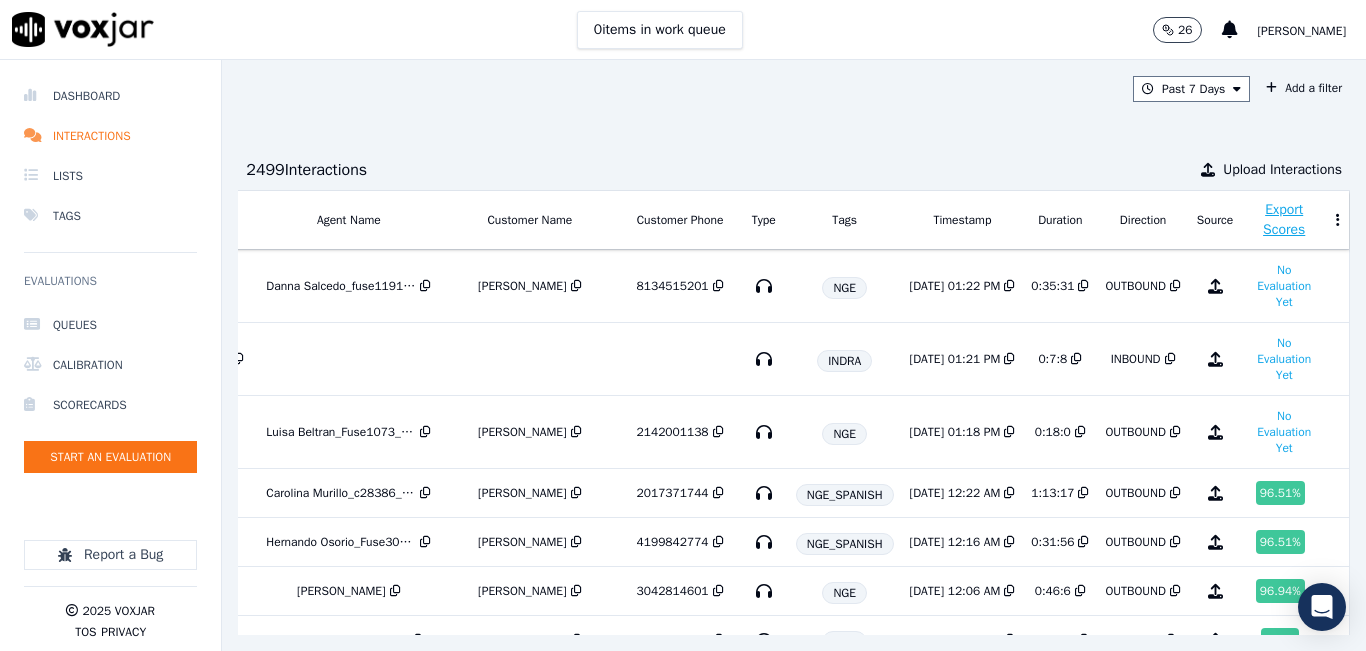 scroll, scrollTop: 0, scrollLeft: 380, axis: horizontal 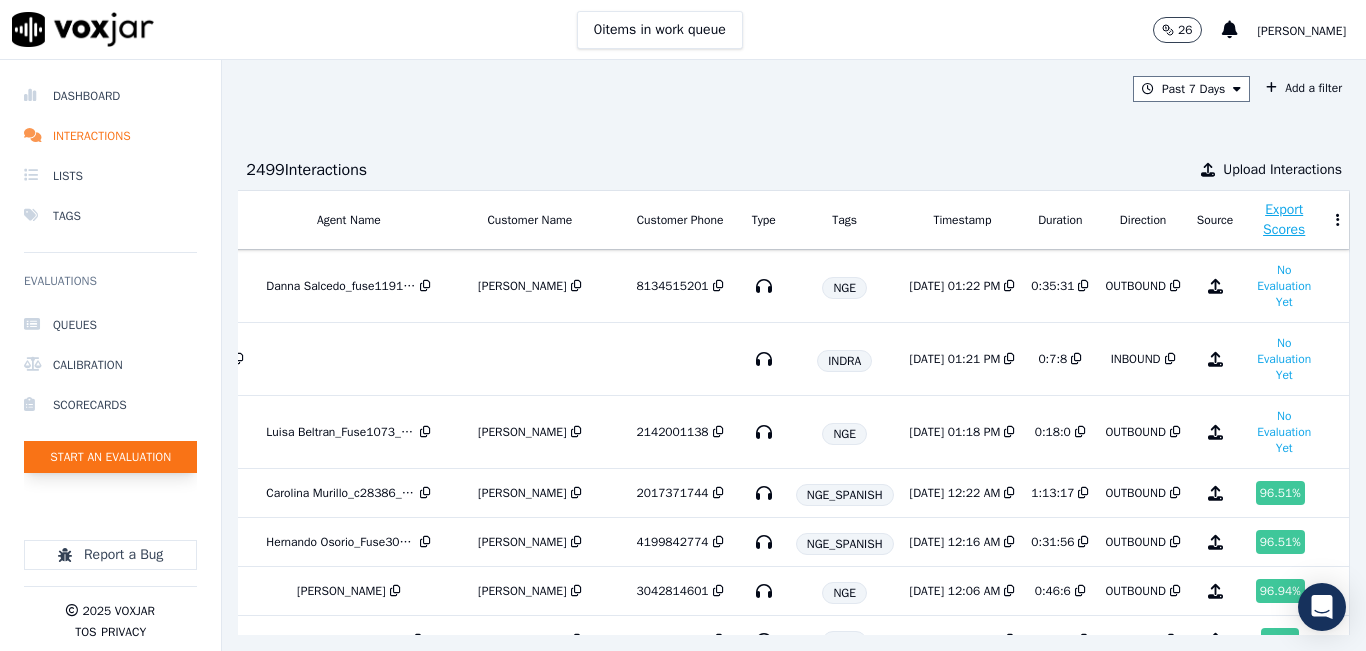 click on "Start an Evaluation" 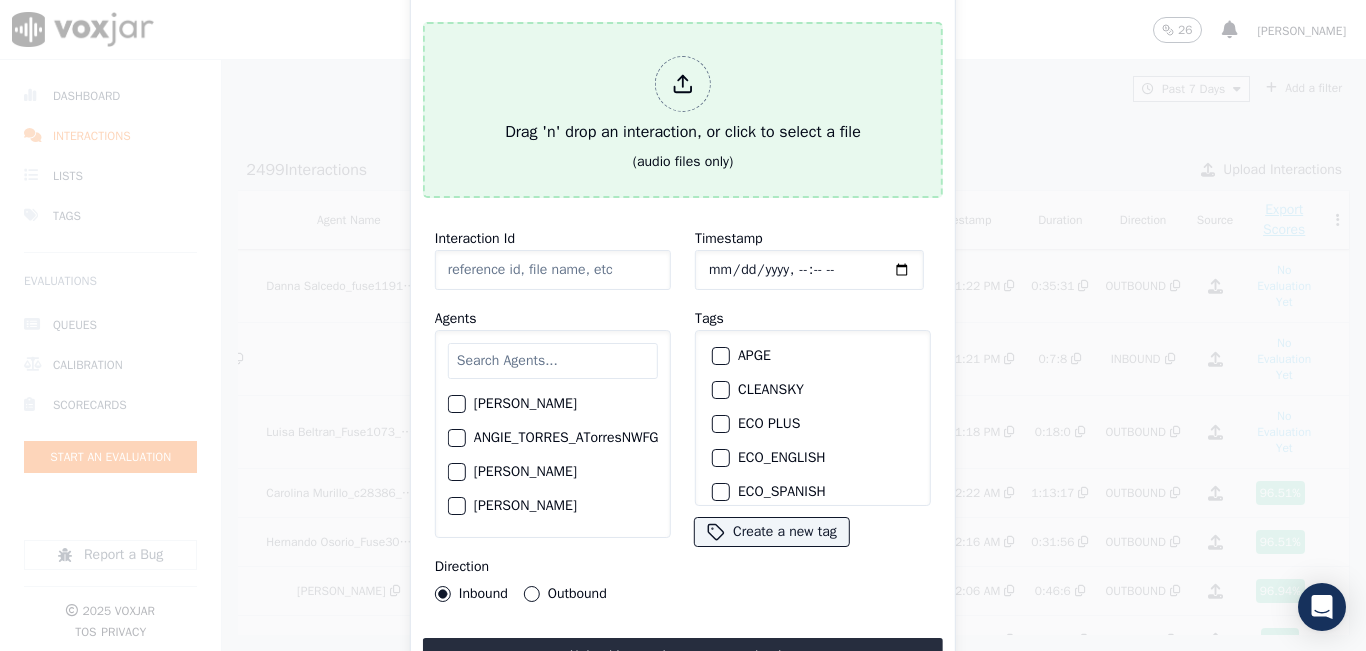 click on "Drag 'n' drop an interaction, or click to select a file" at bounding box center [683, 100] 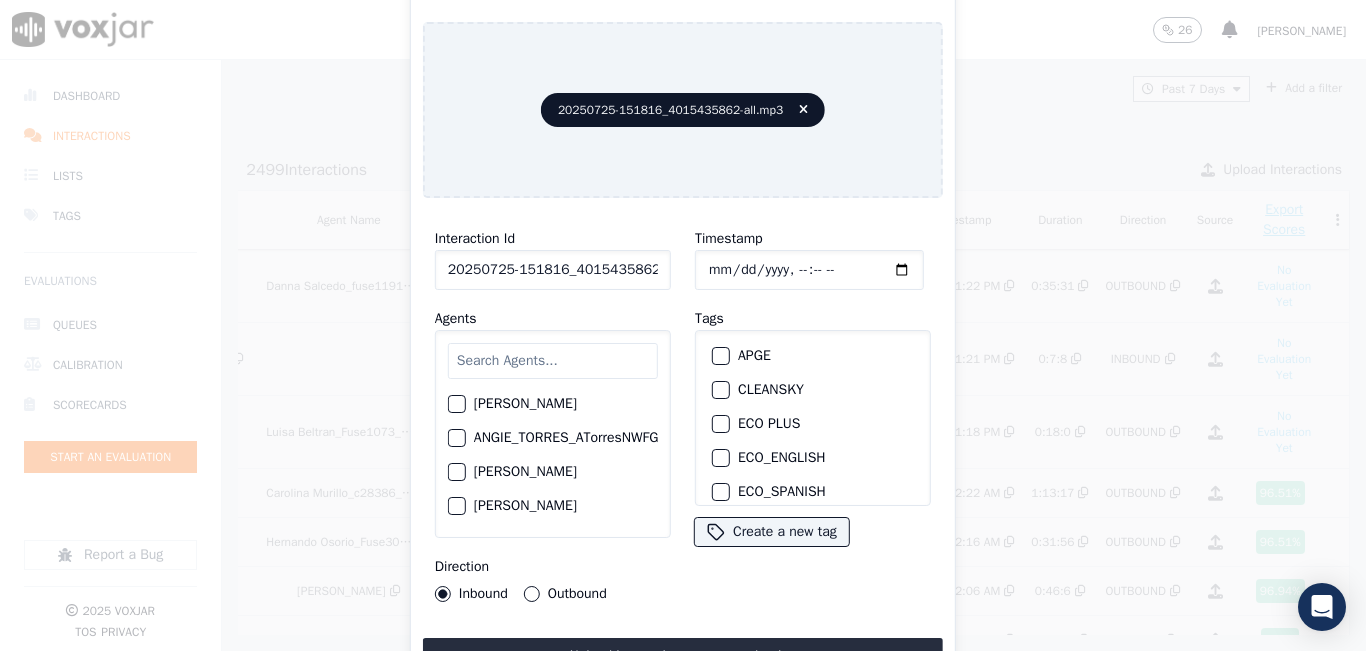 click at bounding box center (553, 361) 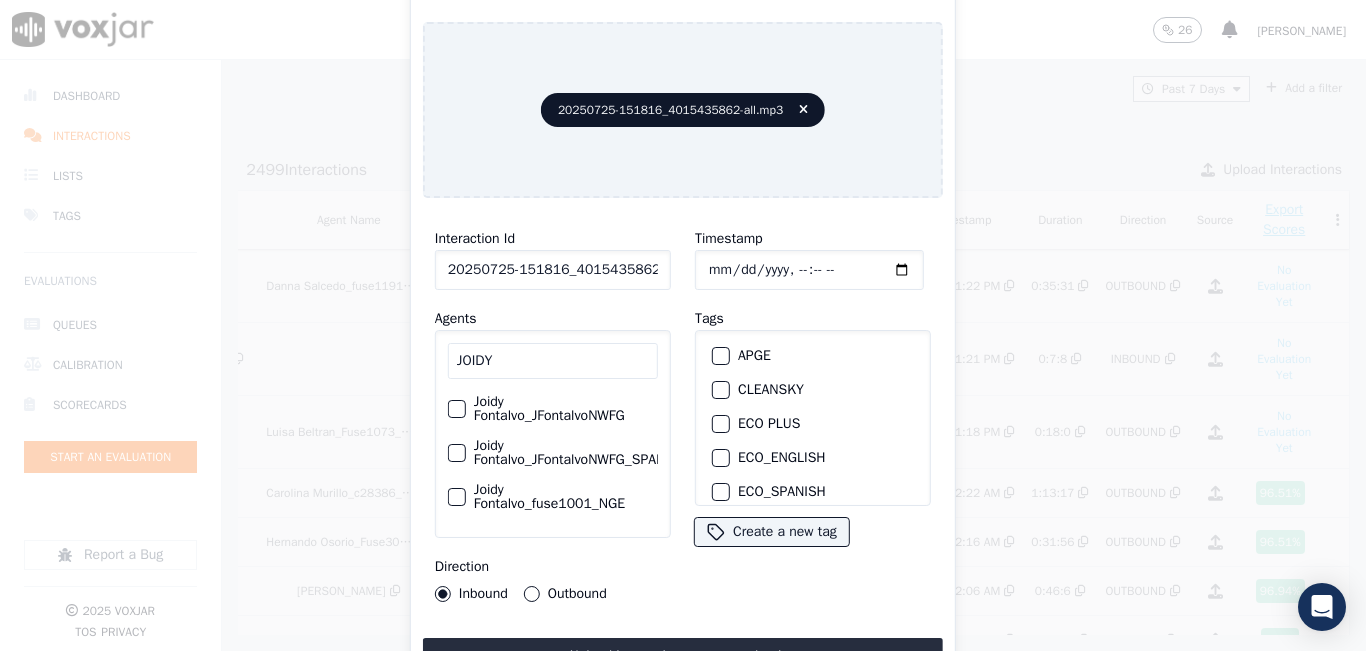type on "JOIDY" 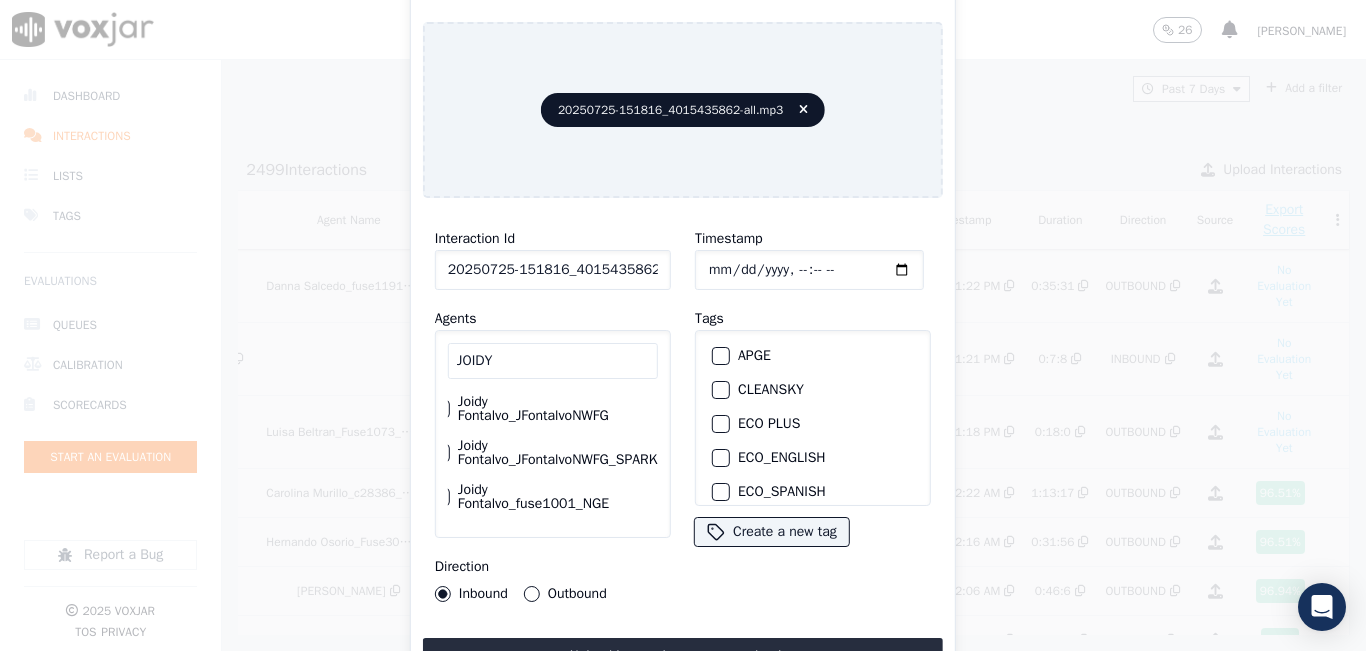 click on "Joidy Fontalvo_fuse1001_NGE" 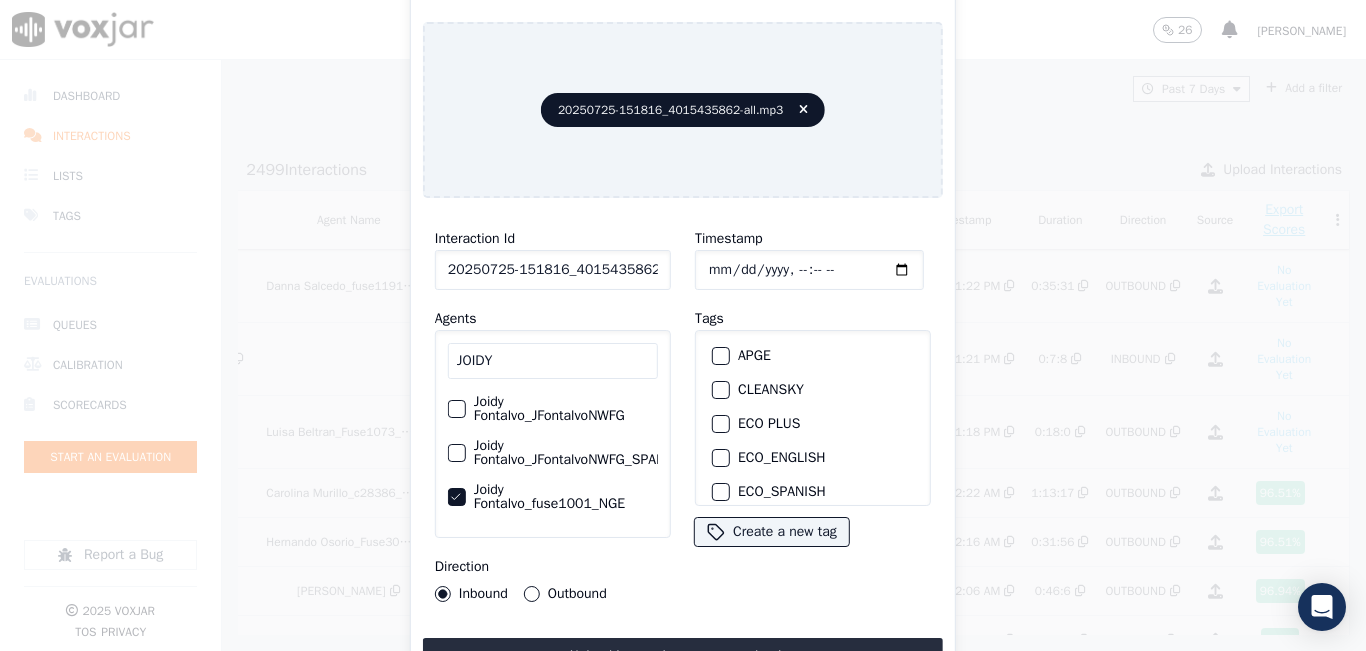 click on "Outbound" at bounding box center (532, 594) 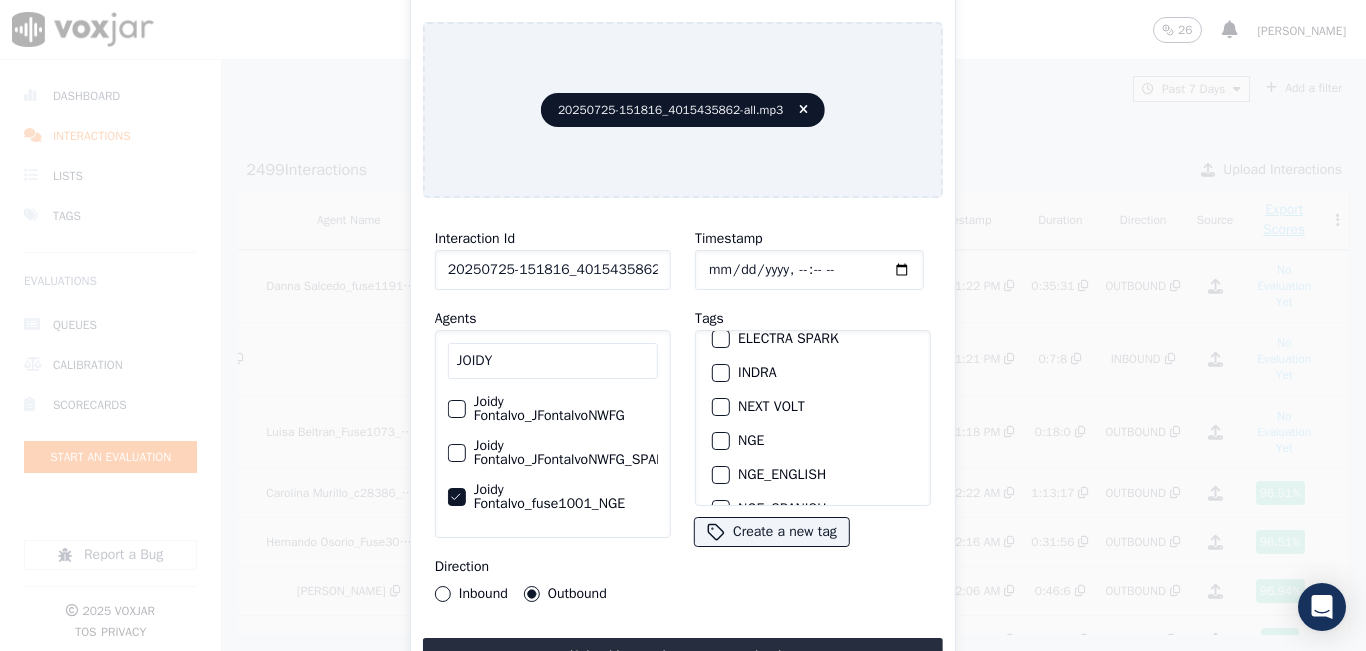 scroll, scrollTop: 145, scrollLeft: 0, axis: vertical 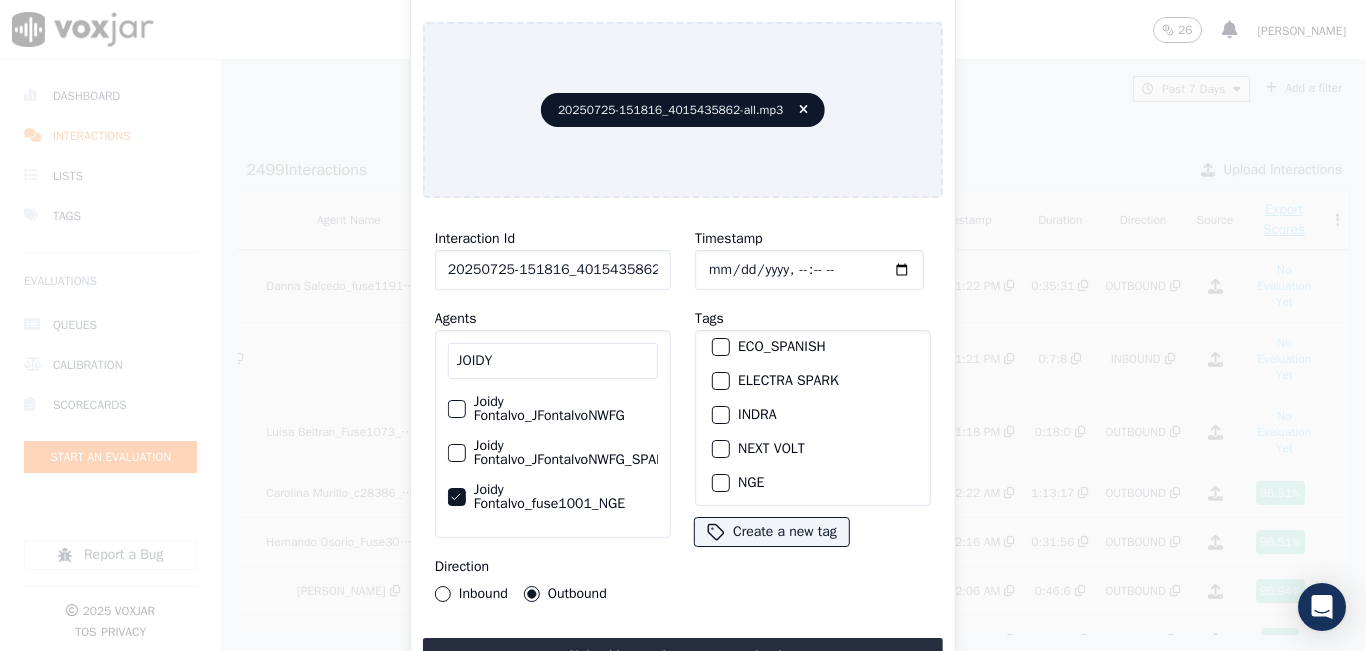 click at bounding box center [720, 483] 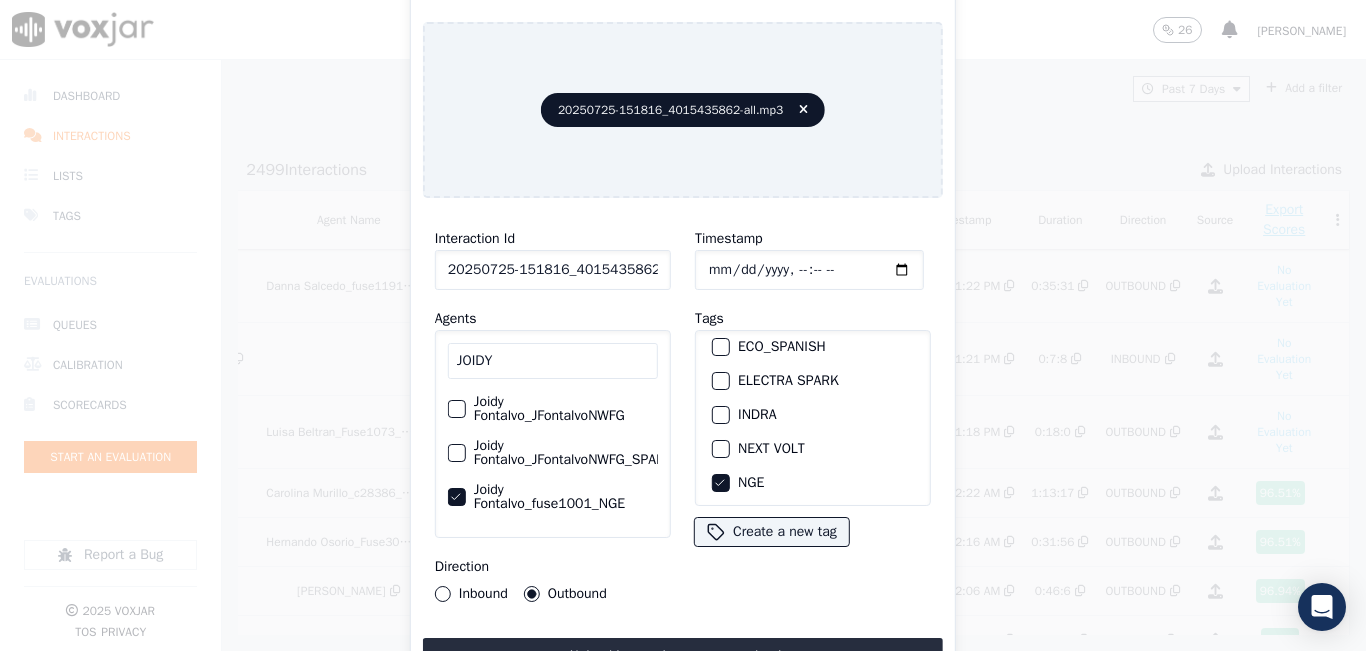 click on "Inbound" at bounding box center (443, 594) 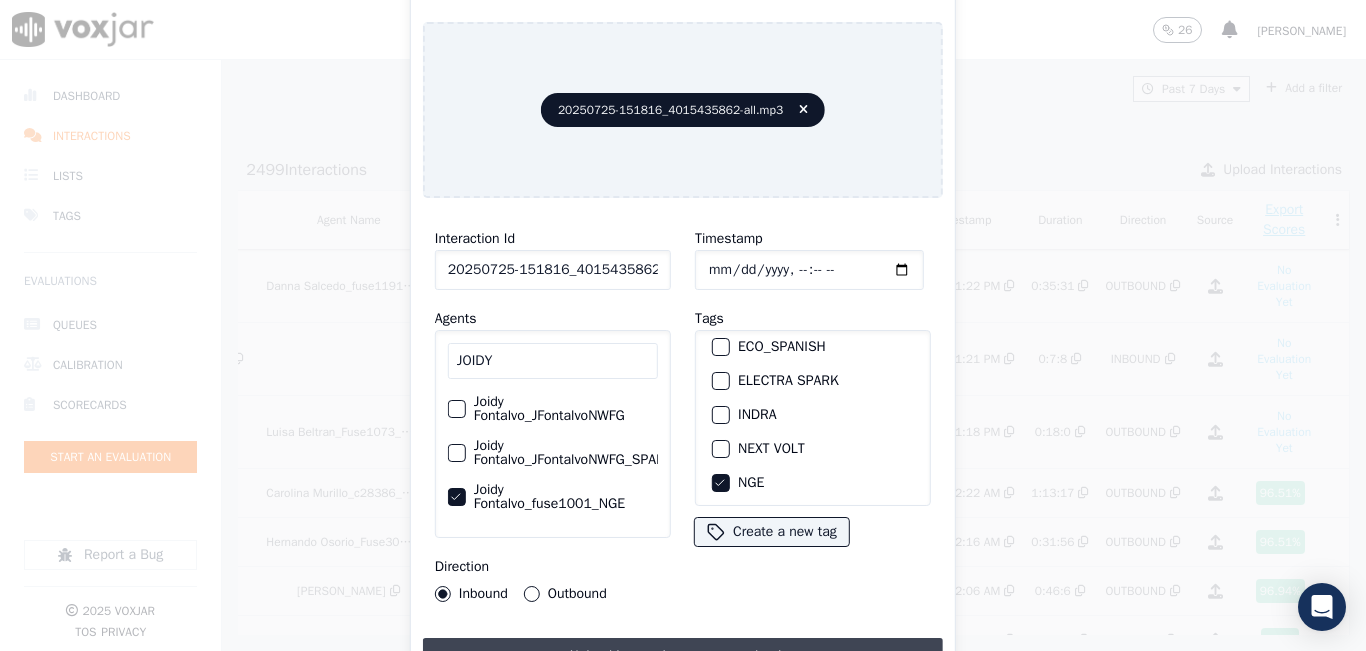 click on "Upload interaction to start evaluation" at bounding box center [683, 656] 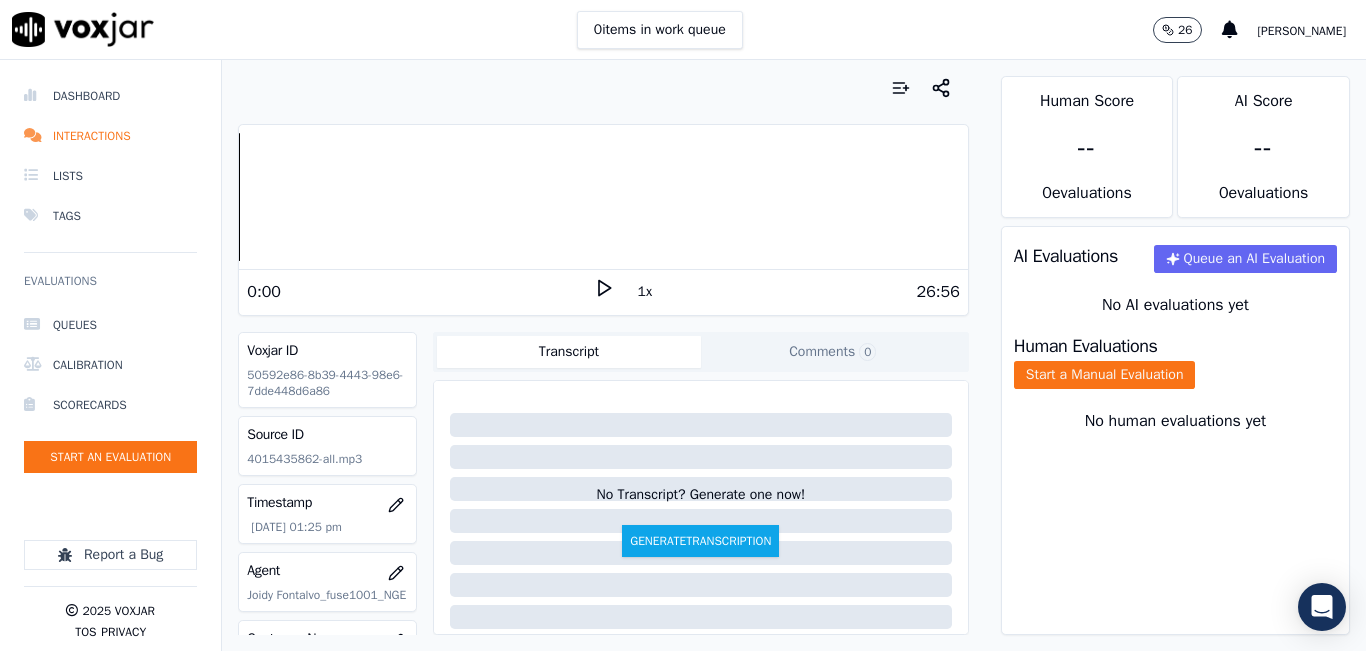 scroll, scrollTop: 200, scrollLeft: 0, axis: vertical 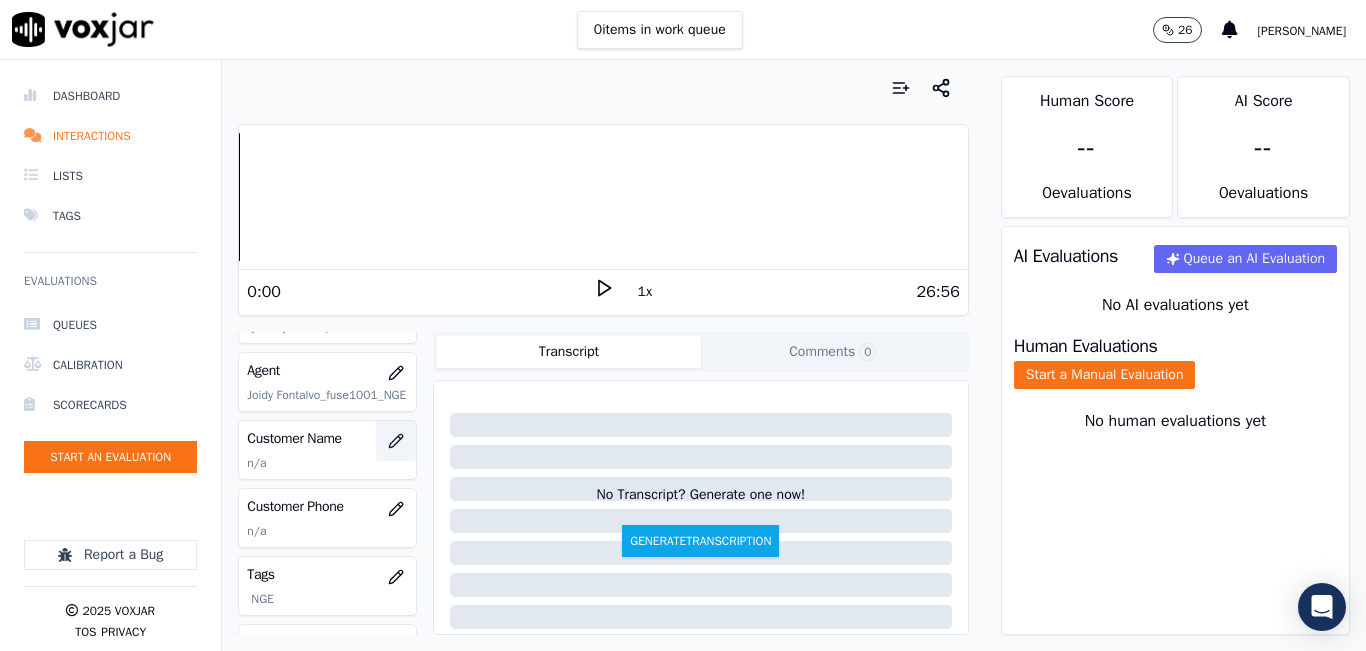 click 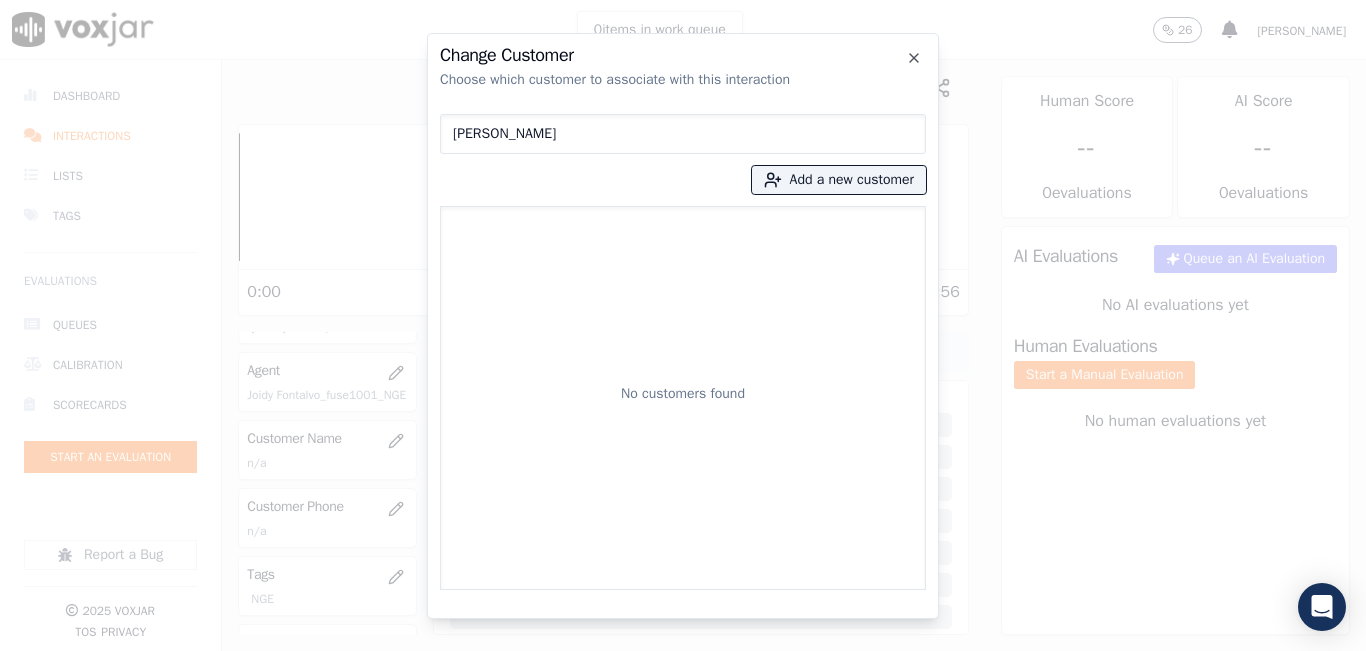 type on "JAIME CESAR GARCIA" 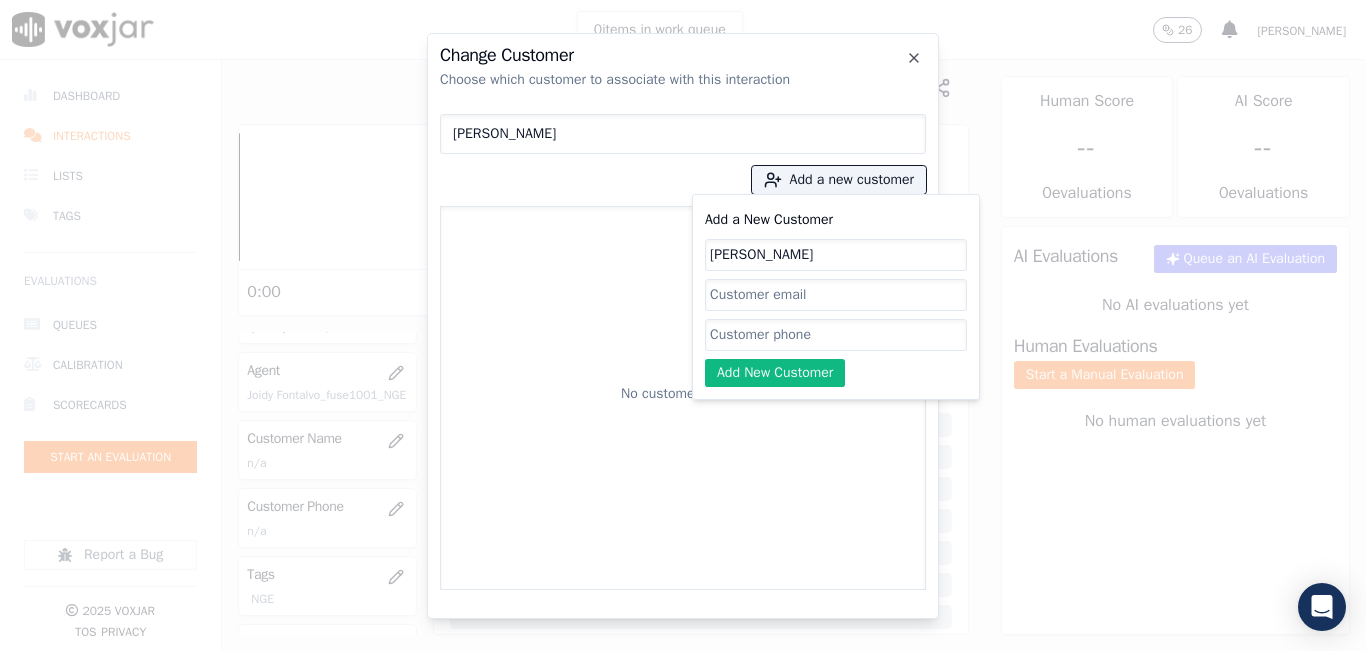 type on "JAIME CESAR GARCIA" 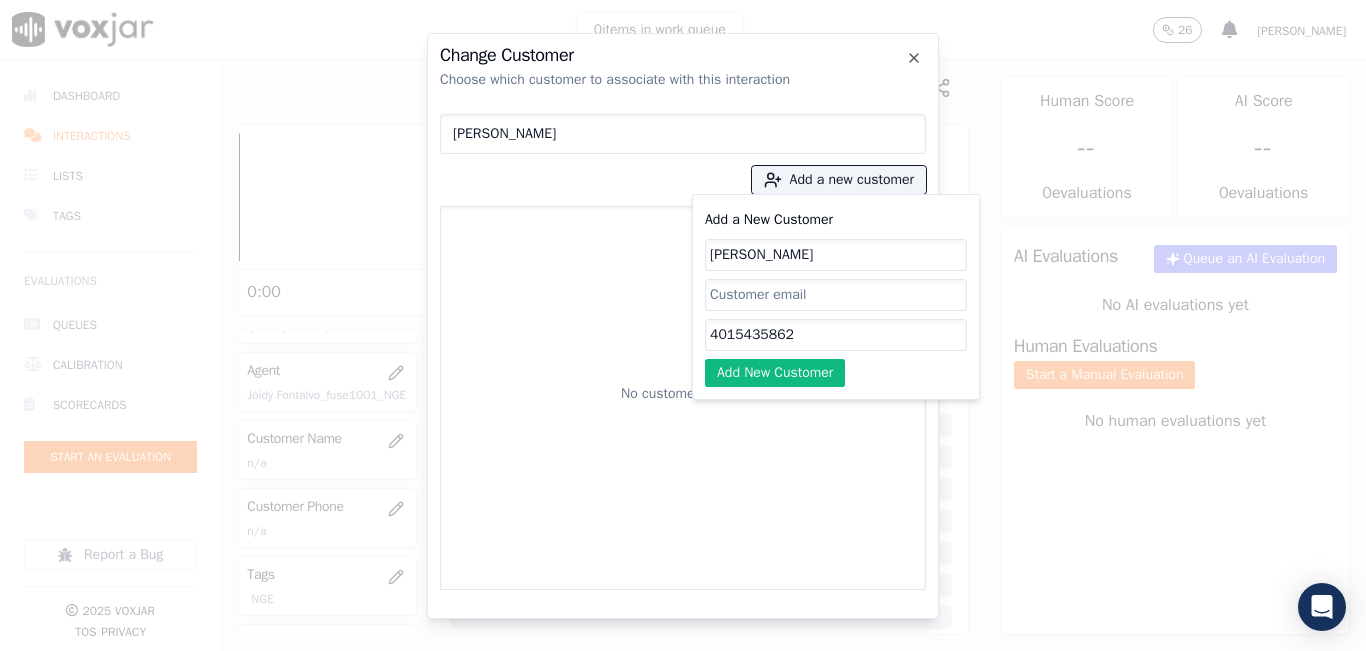 type on "4015435862" 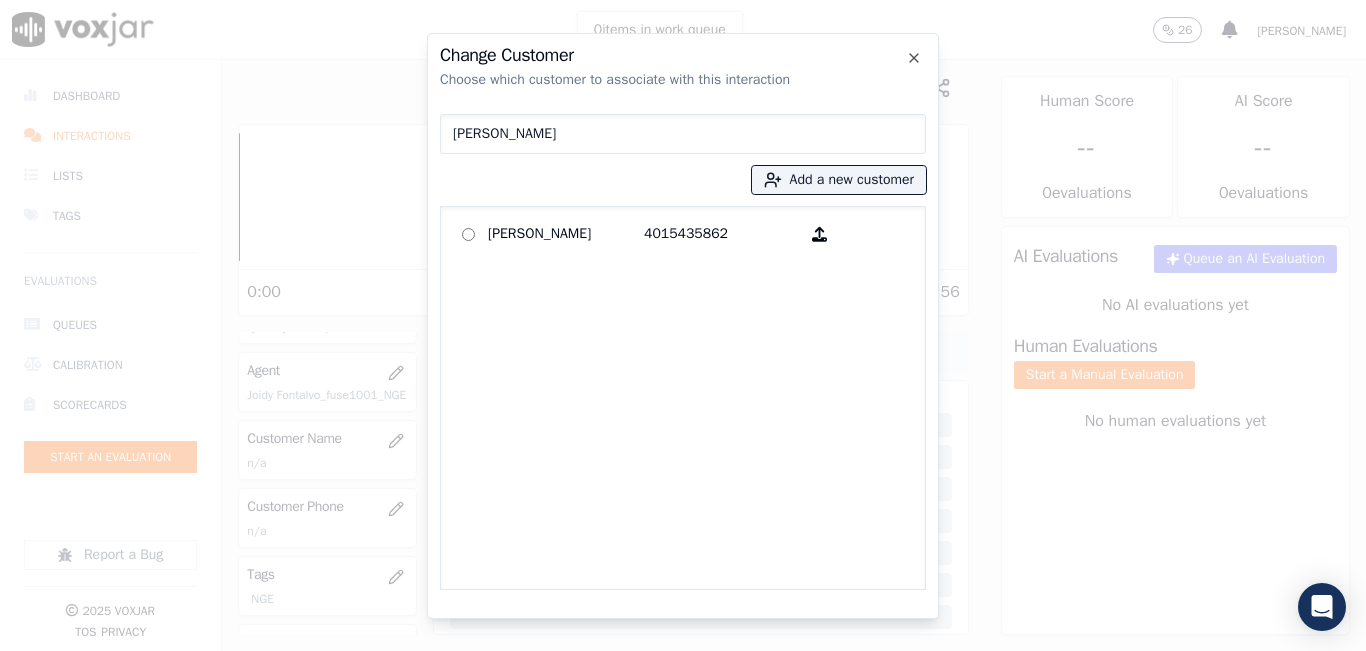 click on "JAIME CESAR GARCIA   4015435862" 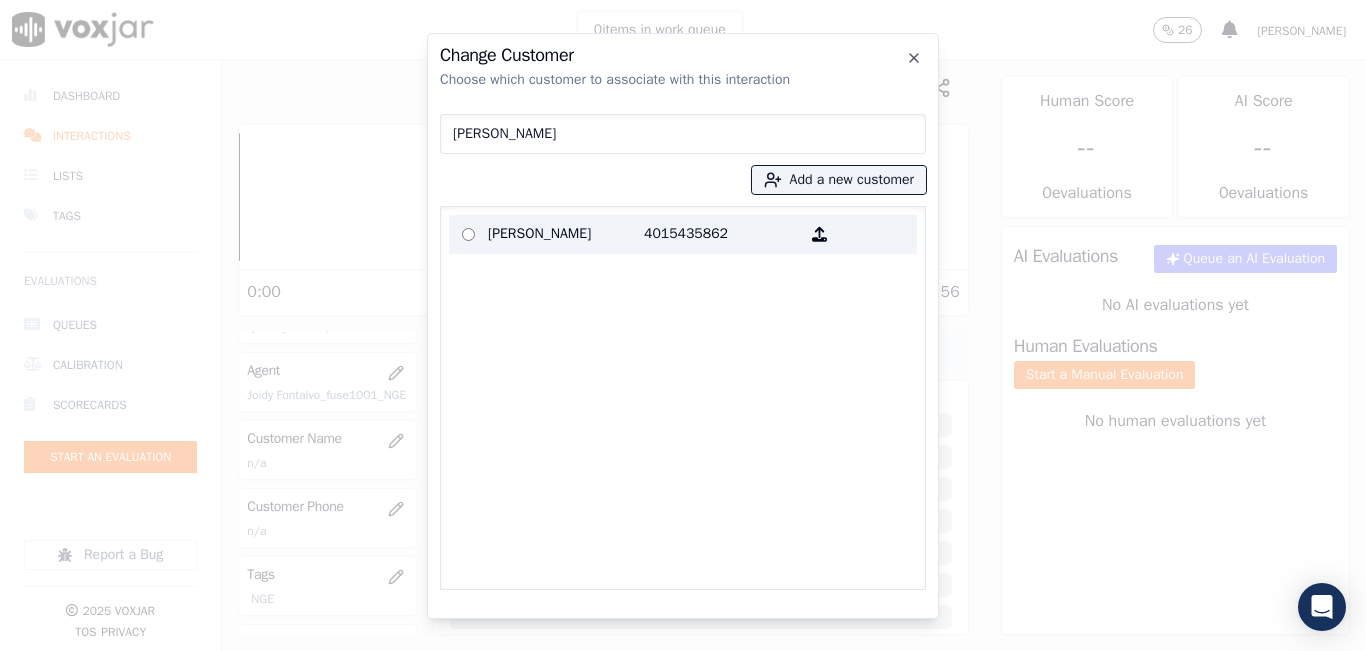 click on "4015435862" at bounding box center [722, 234] 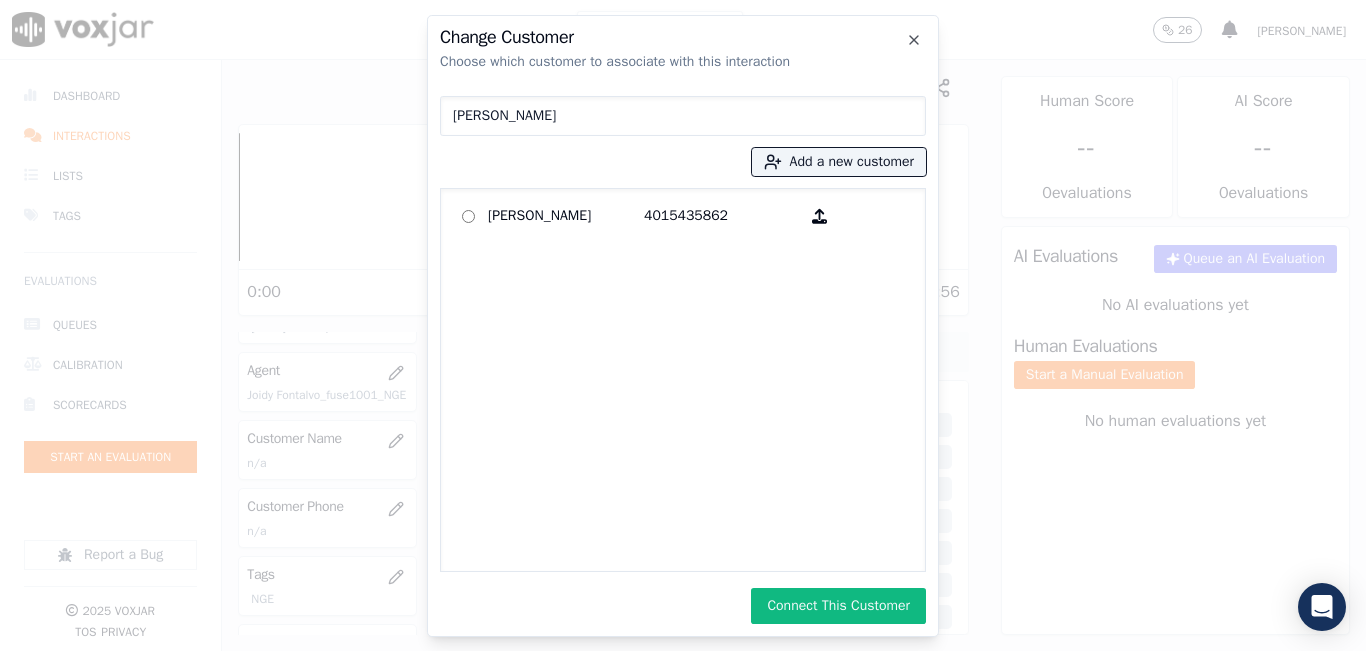 click on "Change Customer   Choose which customer to associate with this interaction   JAIME CESAR GARCIA
Add a new customer           JAIME CESAR GARCIA   4015435862             Connect This Customer     Close" 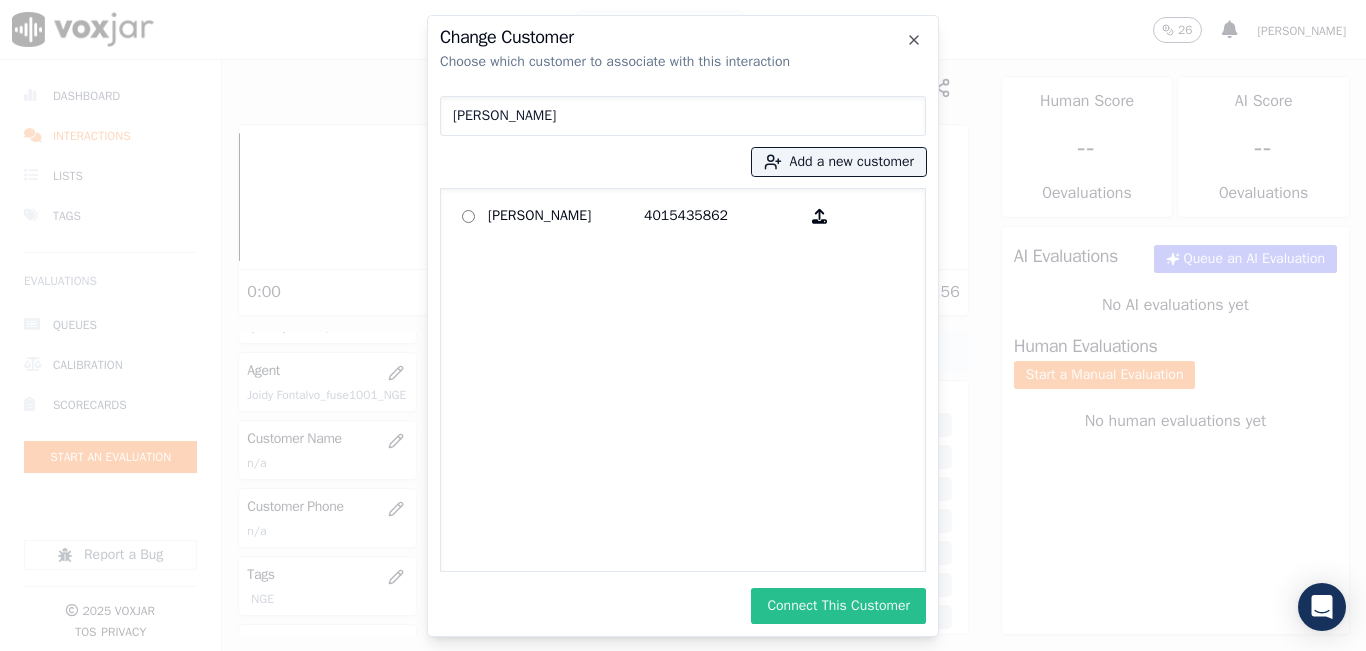 click on "Connect This Customer" at bounding box center (838, 606) 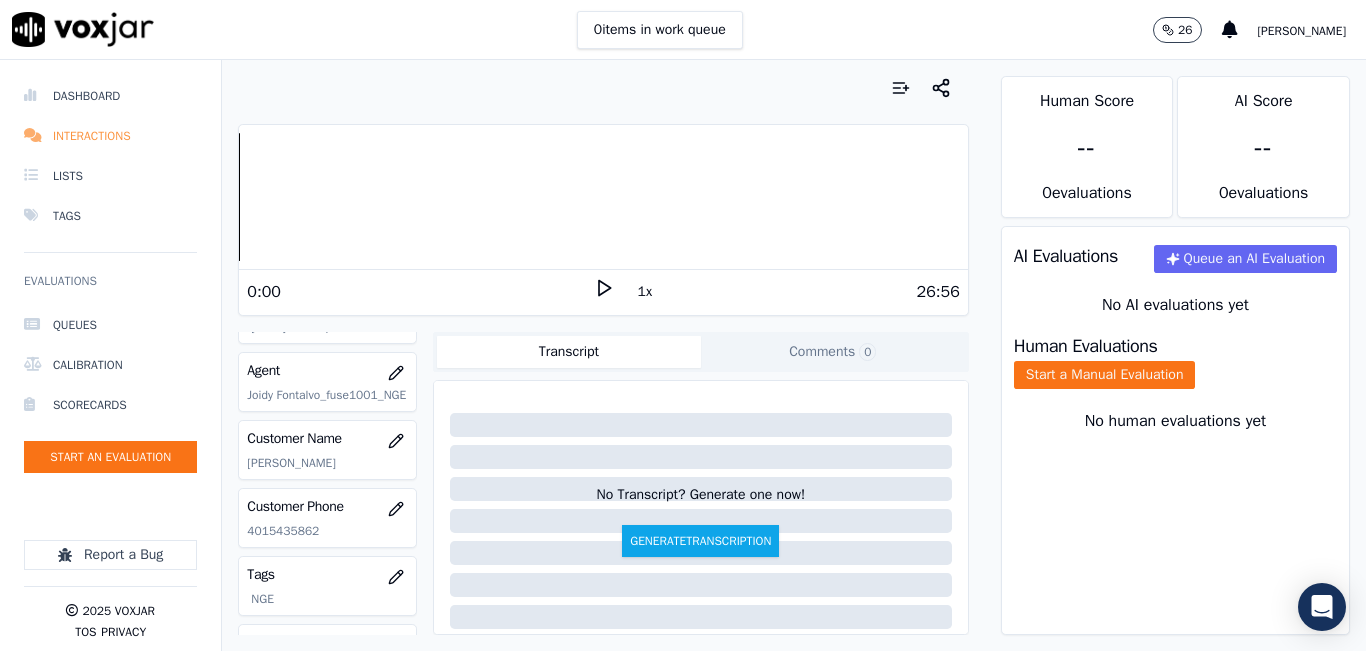 click on "Interactions" at bounding box center (110, 136) 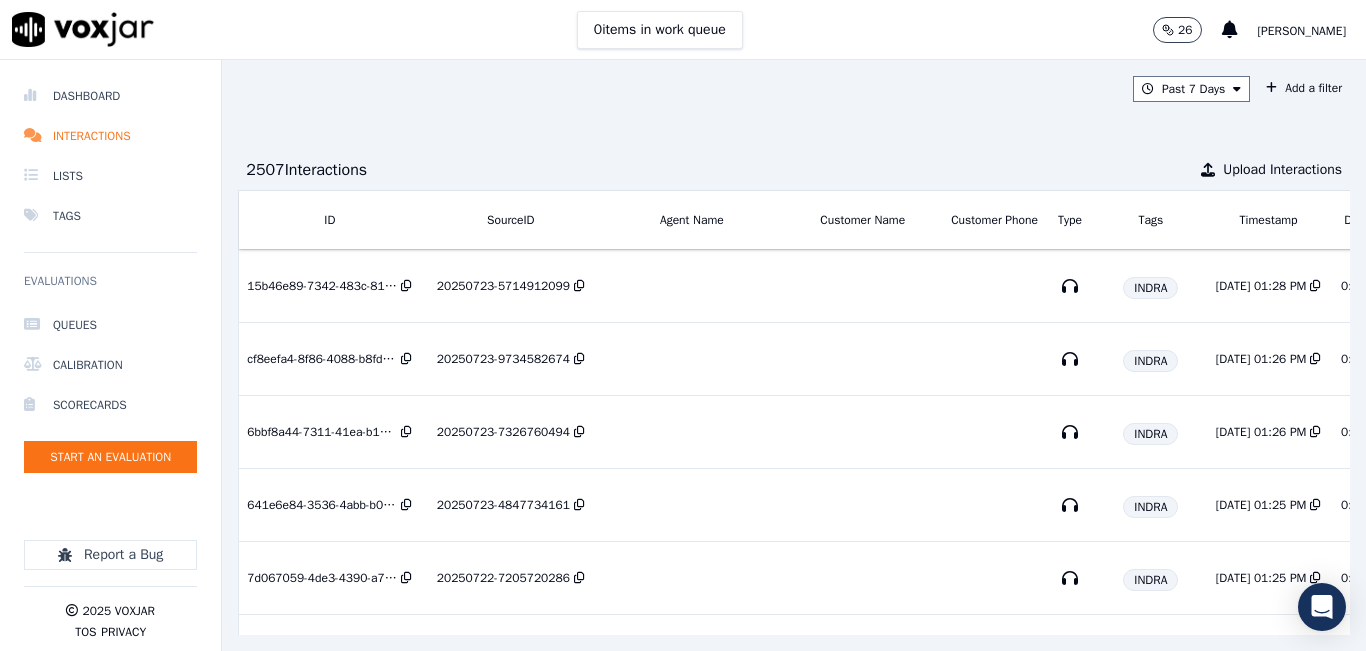 scroll, scrollTop: 0, scrollLeft: 380, axis: horizontal 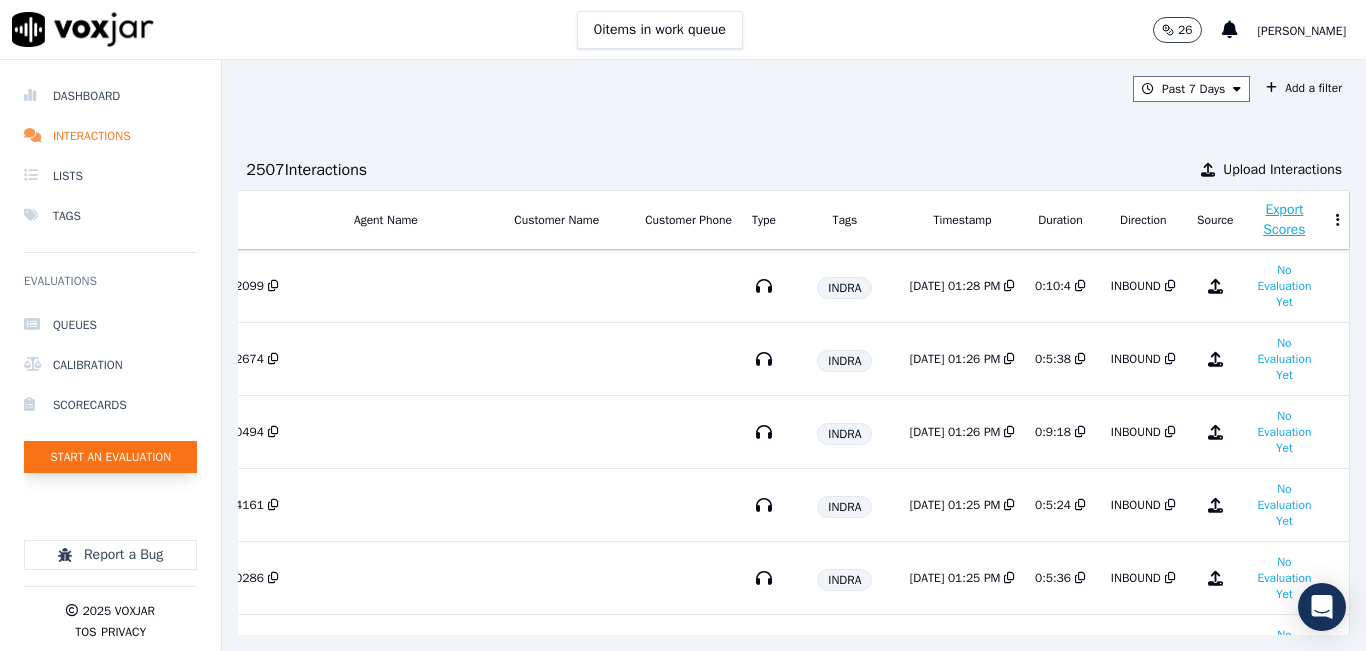 click on "Start an Evaluation" 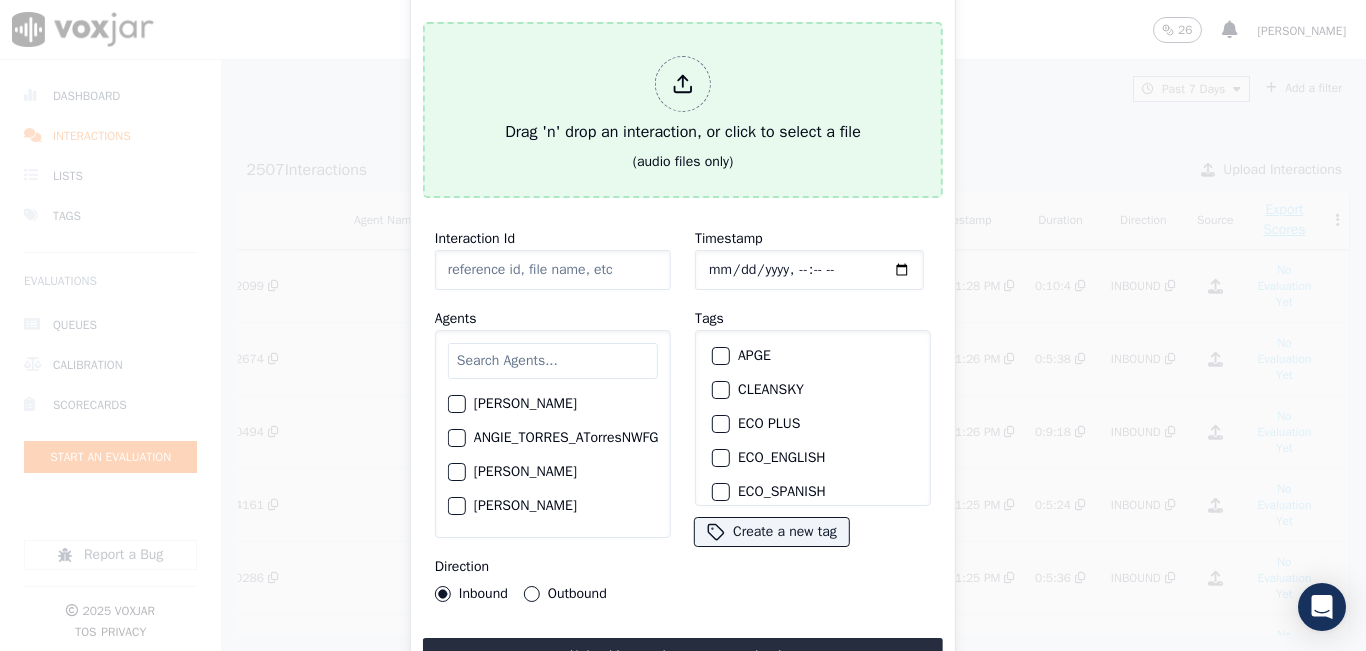 click on "Drag 'n' drop an interaction, or click to select a file" at bounding box center (683, 100) 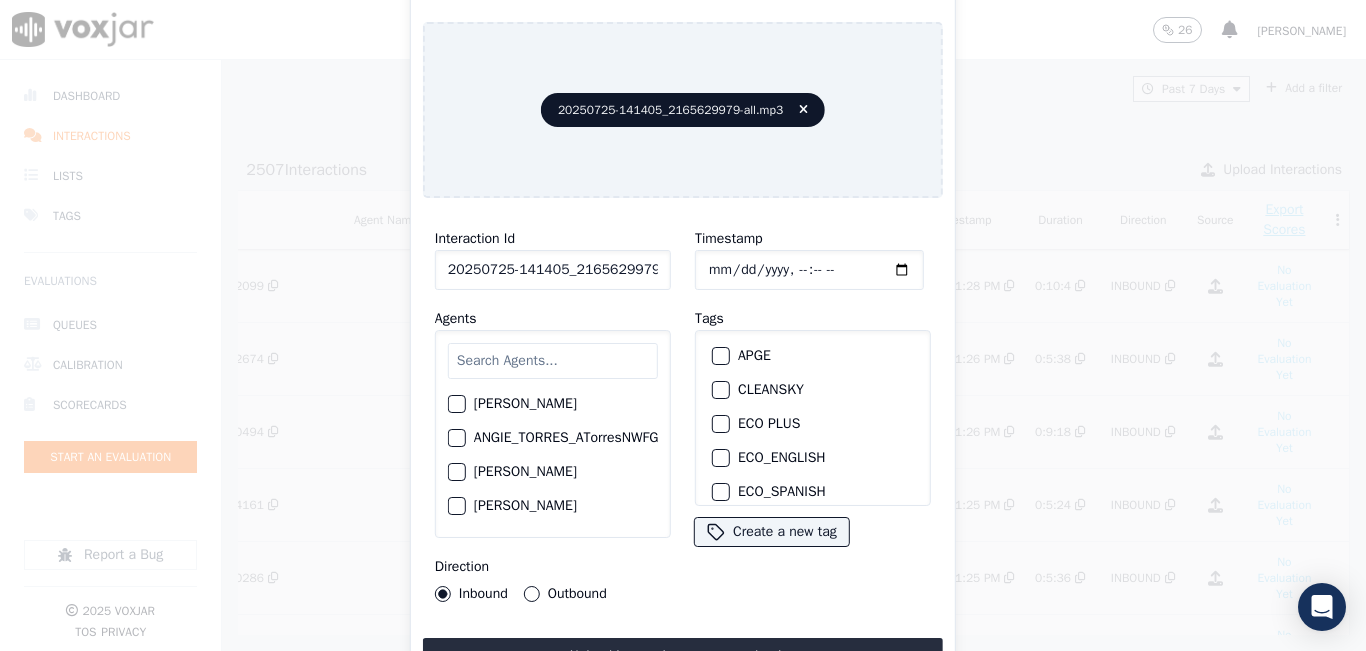 click at bounding box center (553, 361) 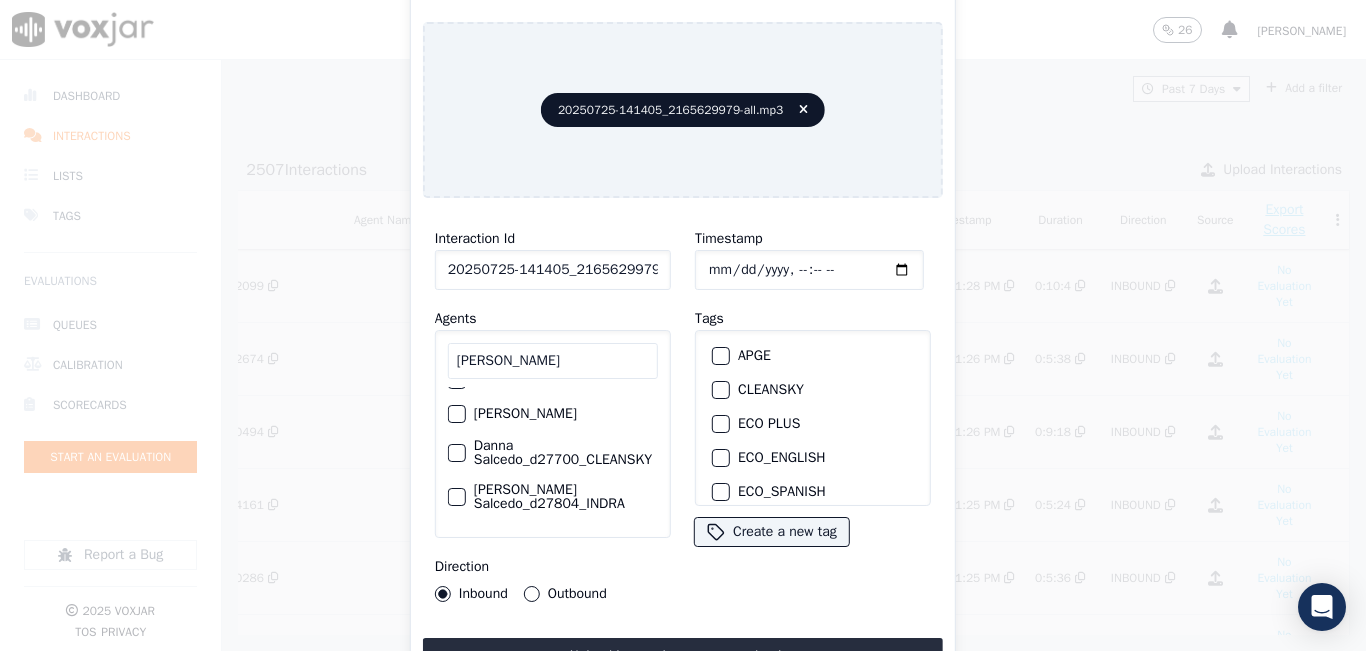 scroll, scrollTop: 132, scrollLeft: 0, axis: vertical 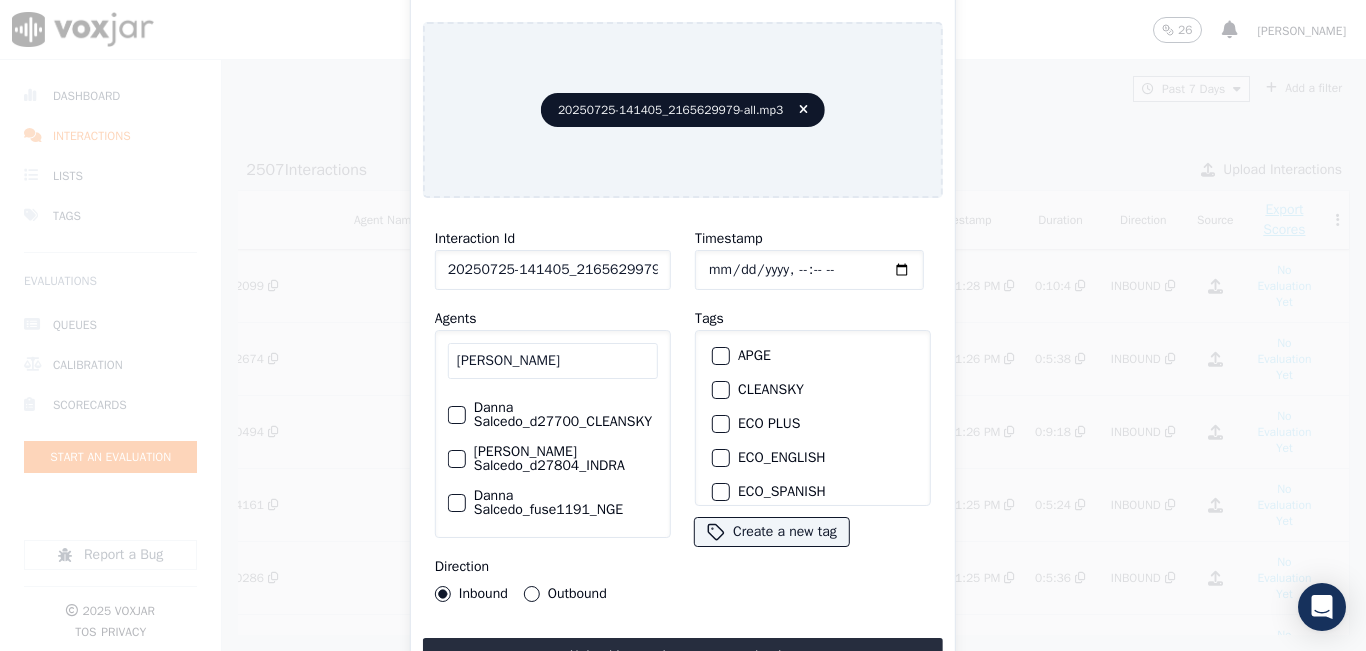 type on "DANNA" 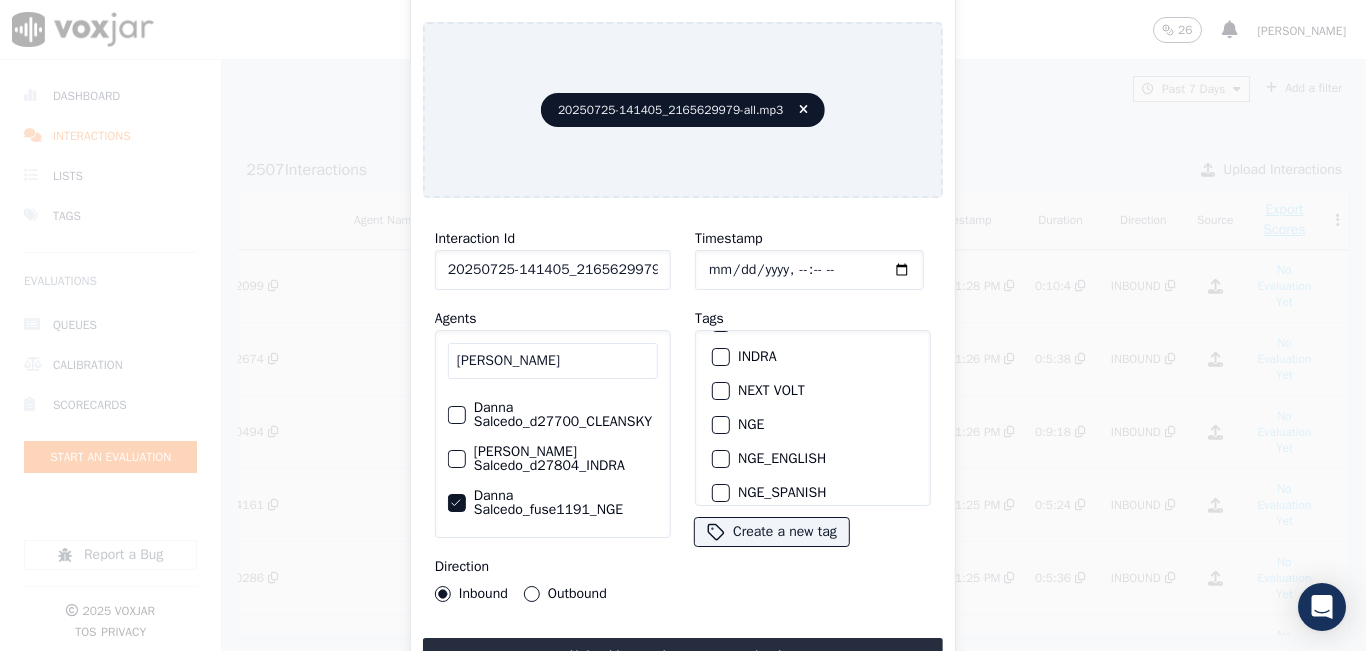 scroll, scrollTop: 200, scrollLeft: 0, axis: vertical 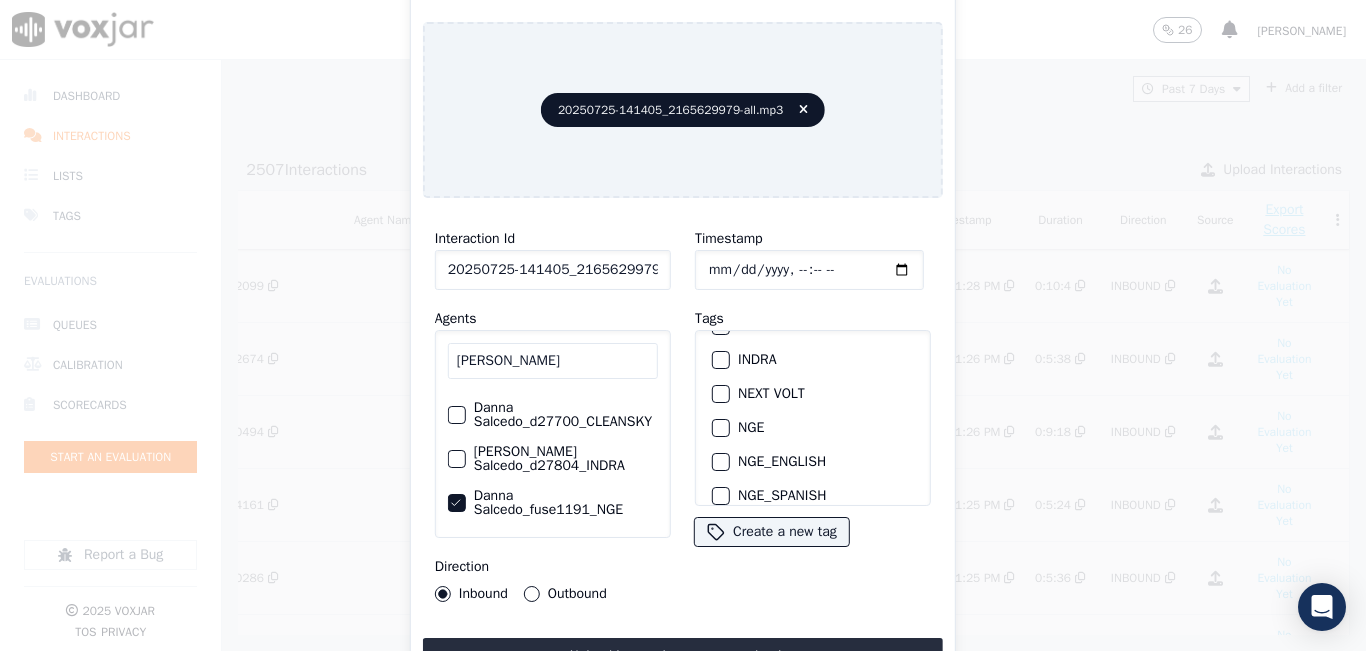 click at bounding box center (720, 428) 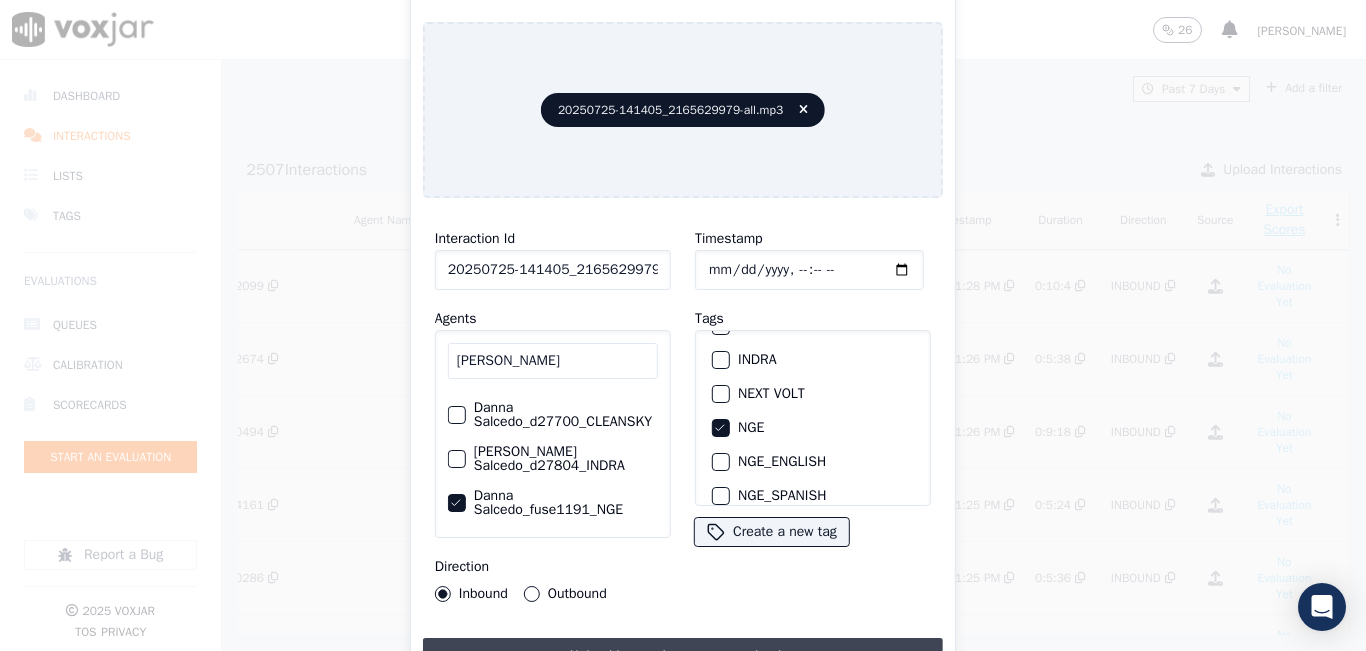 click on "Upload interaction to start evaluation" at bounding box center [683, 656] 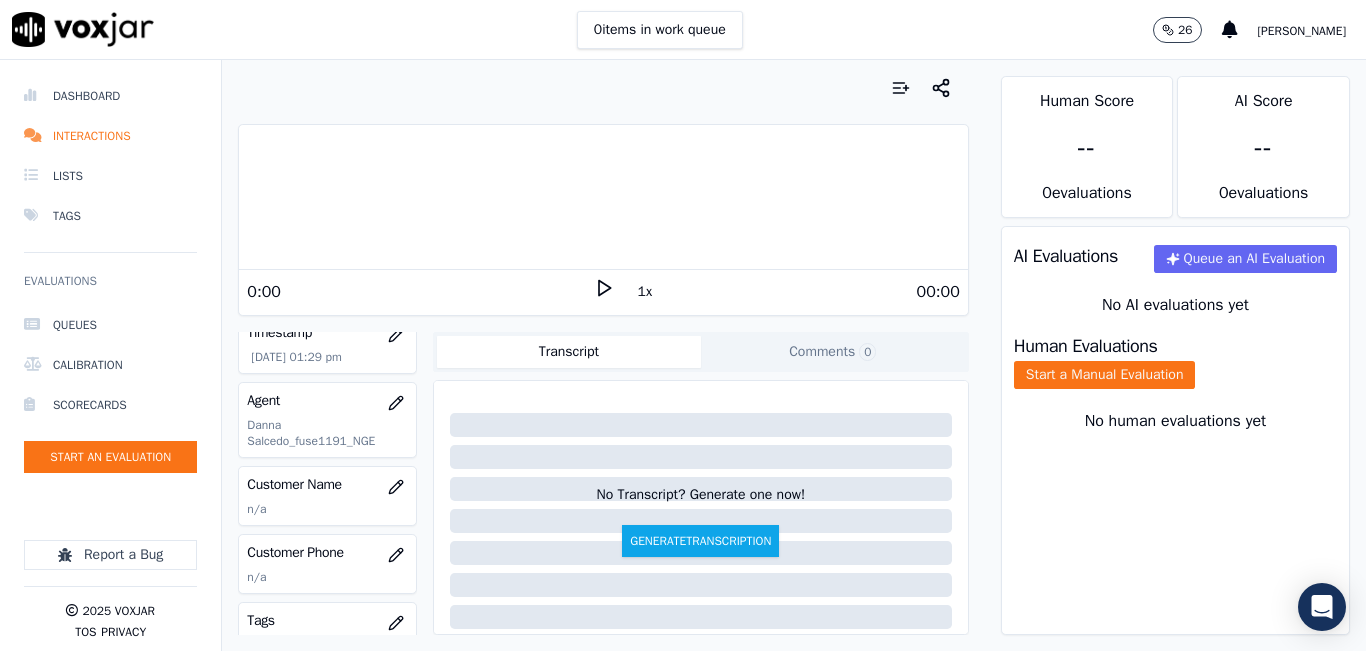 scroll, scrollTop: 200, scrollLeft: 0, axis: vertical 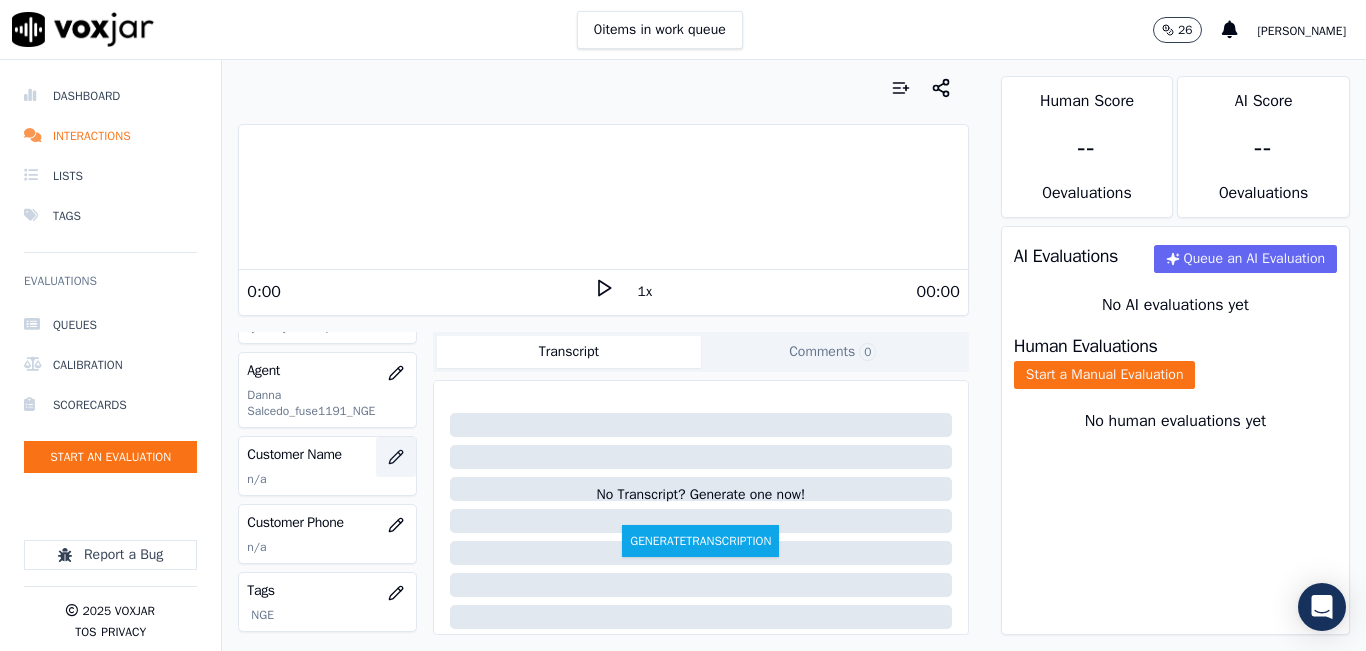 click 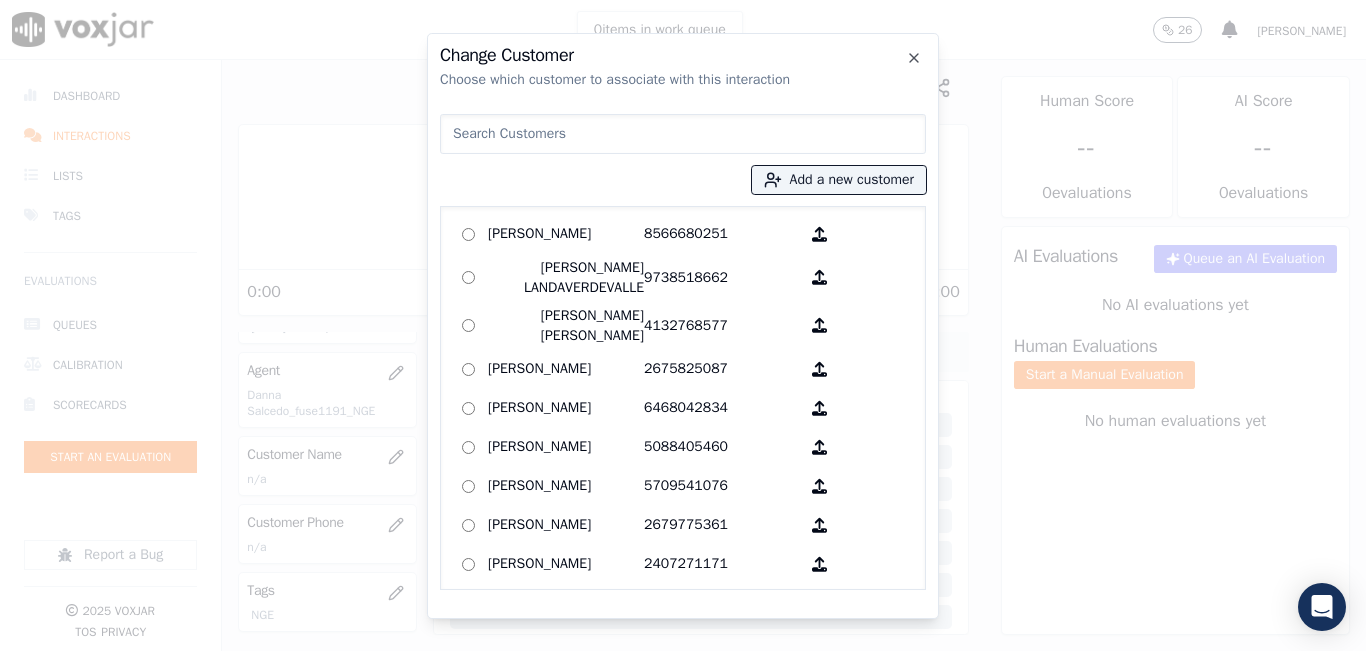 click at bounding box center [683, 134] 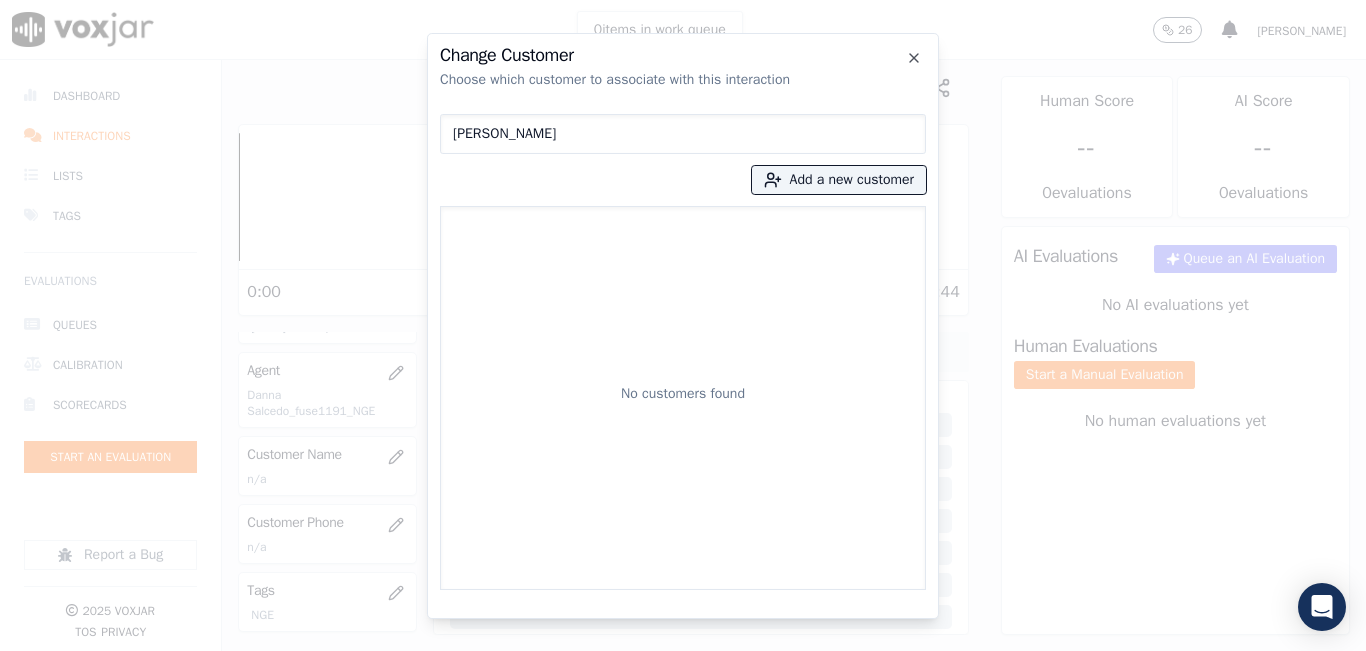 type on "[PERSON_NAME]" 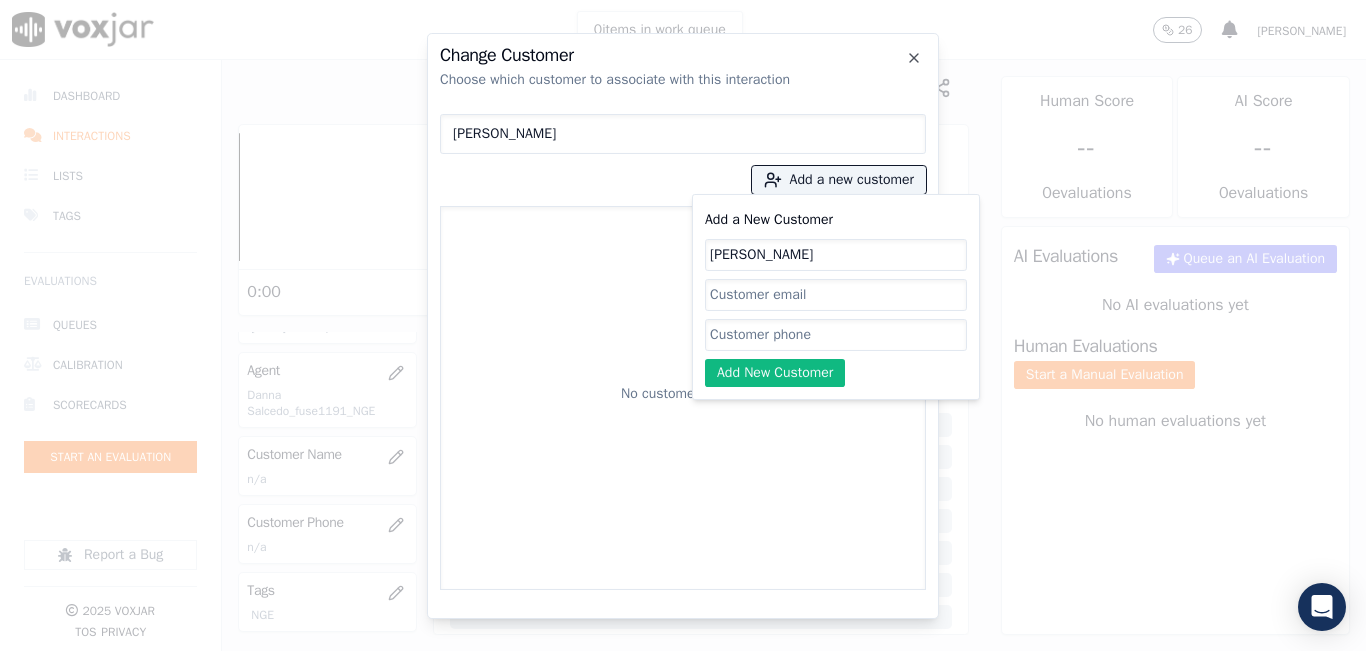type on "[PERSON_NAME]" 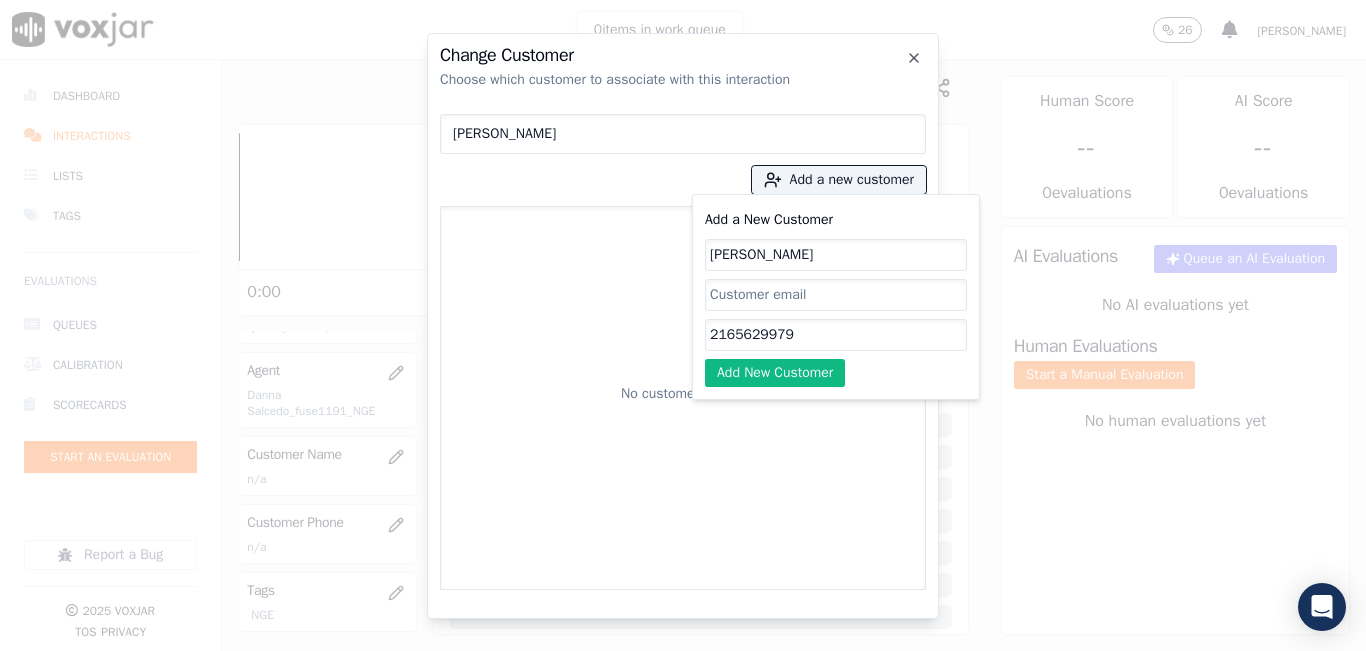 type on "2165629979" 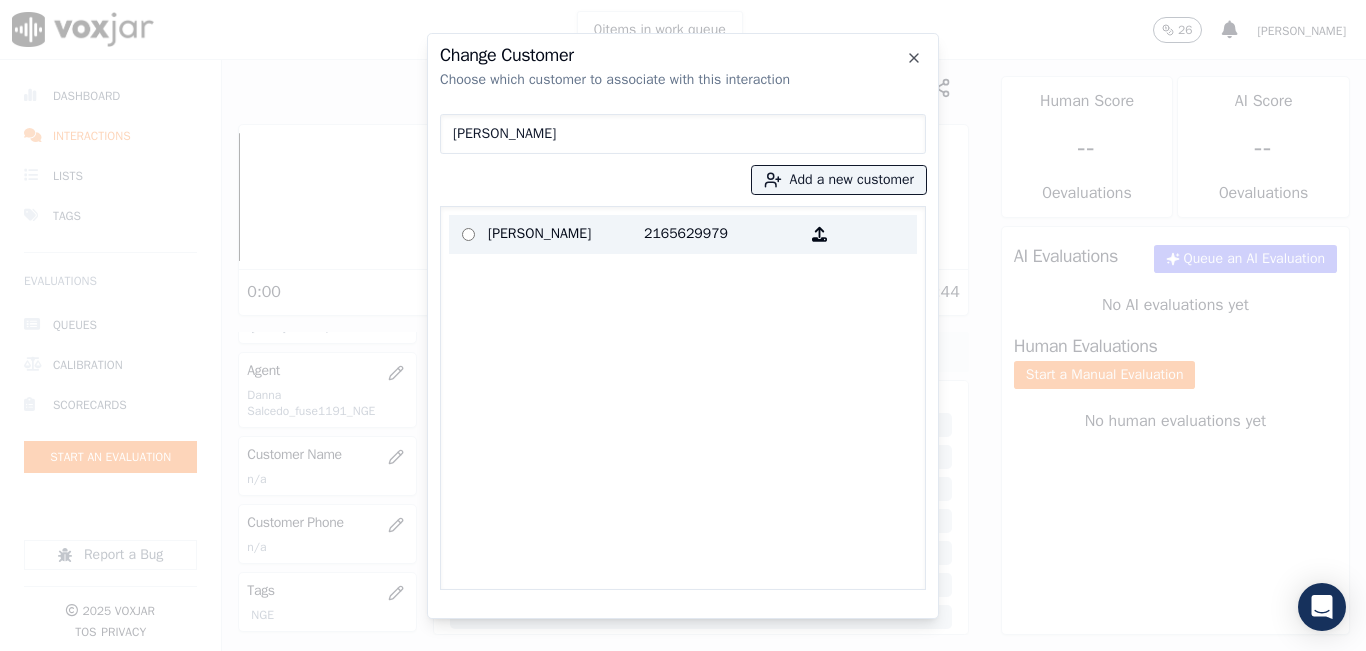 click on "[PERSON_NAME]" at bounding box center [566, 234] 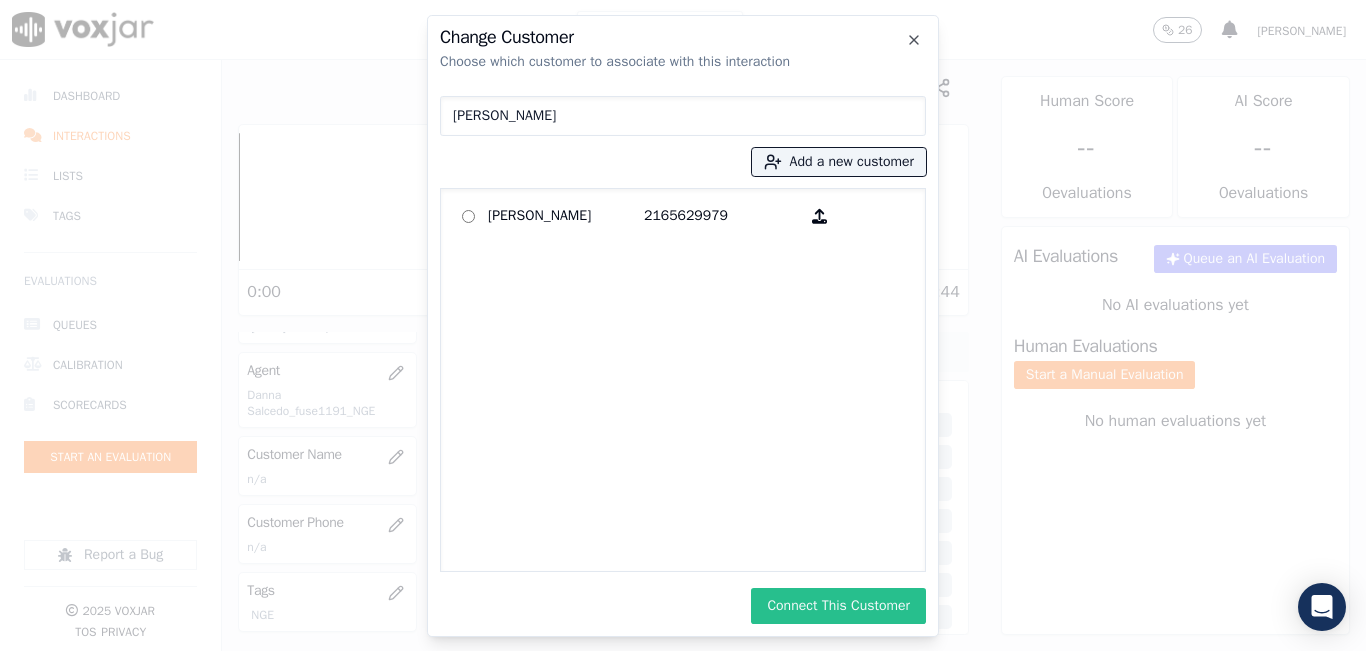 click on "Connect This Customer" at bounding box center [838, 606] 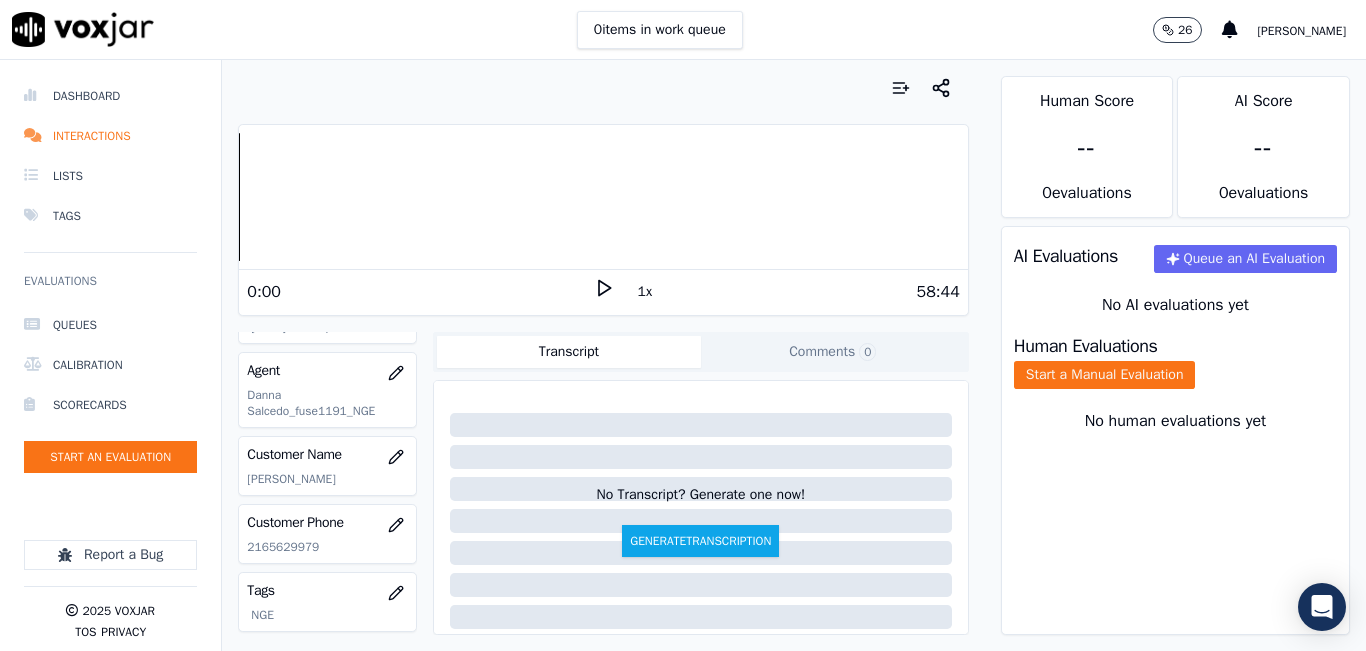 click at bounding box center (603, 88) 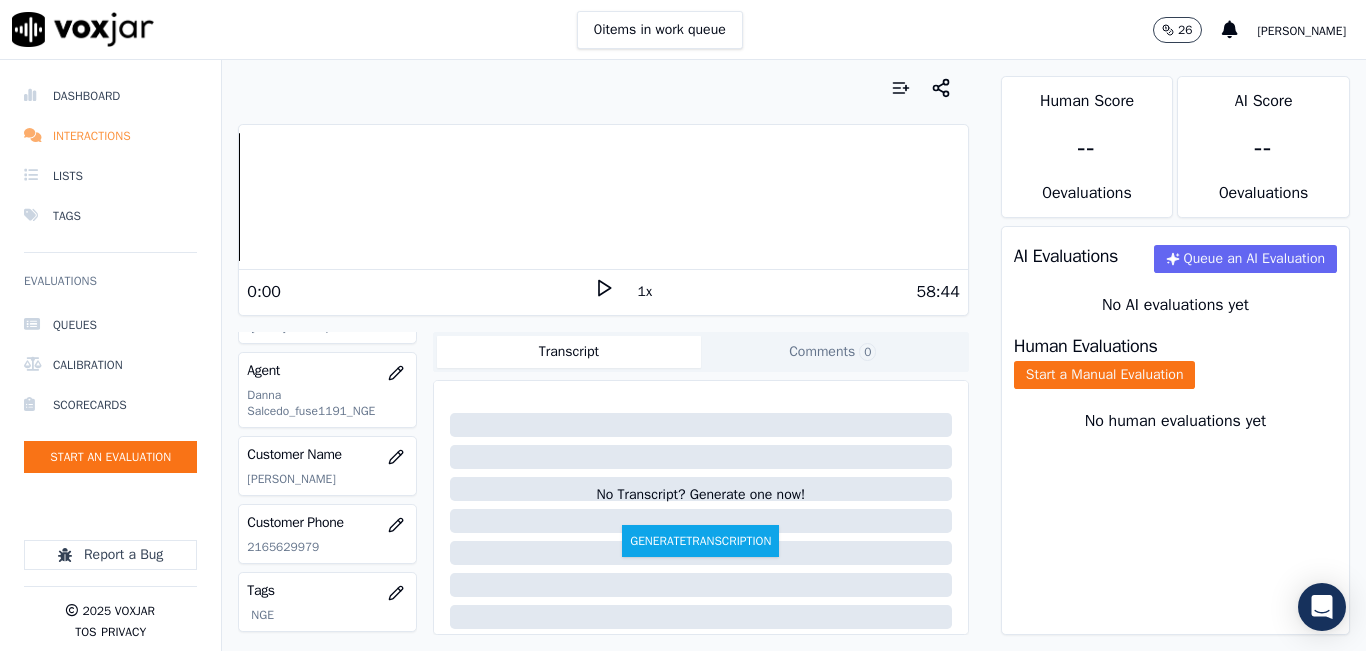 click on "Interactions" at bounding box center [110, 136] 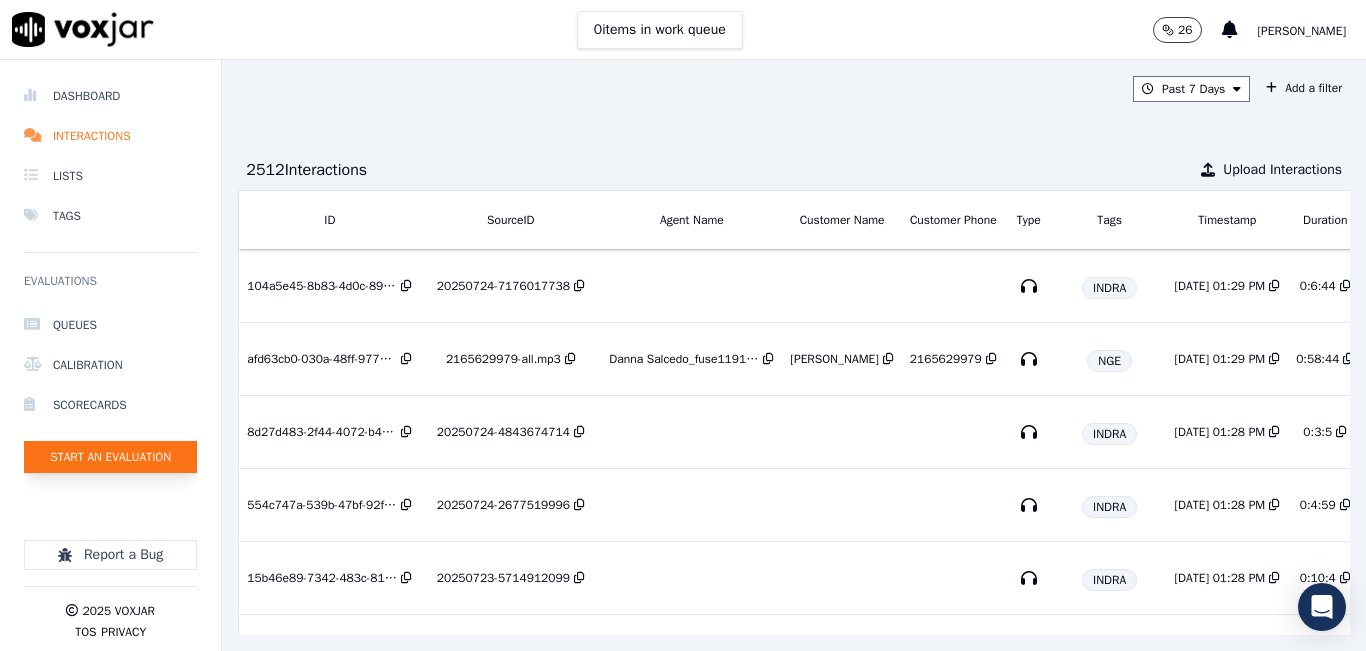 click on "Start an Evaluation" 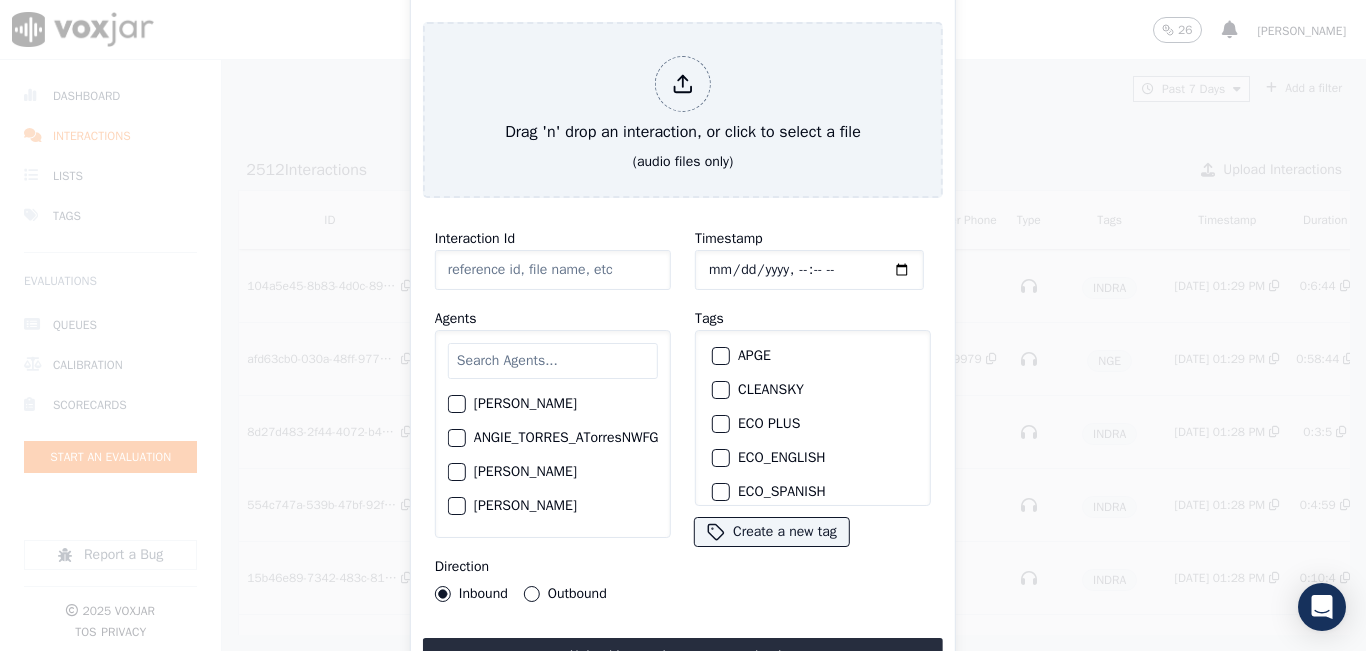 click at bounding box center [553, 361] 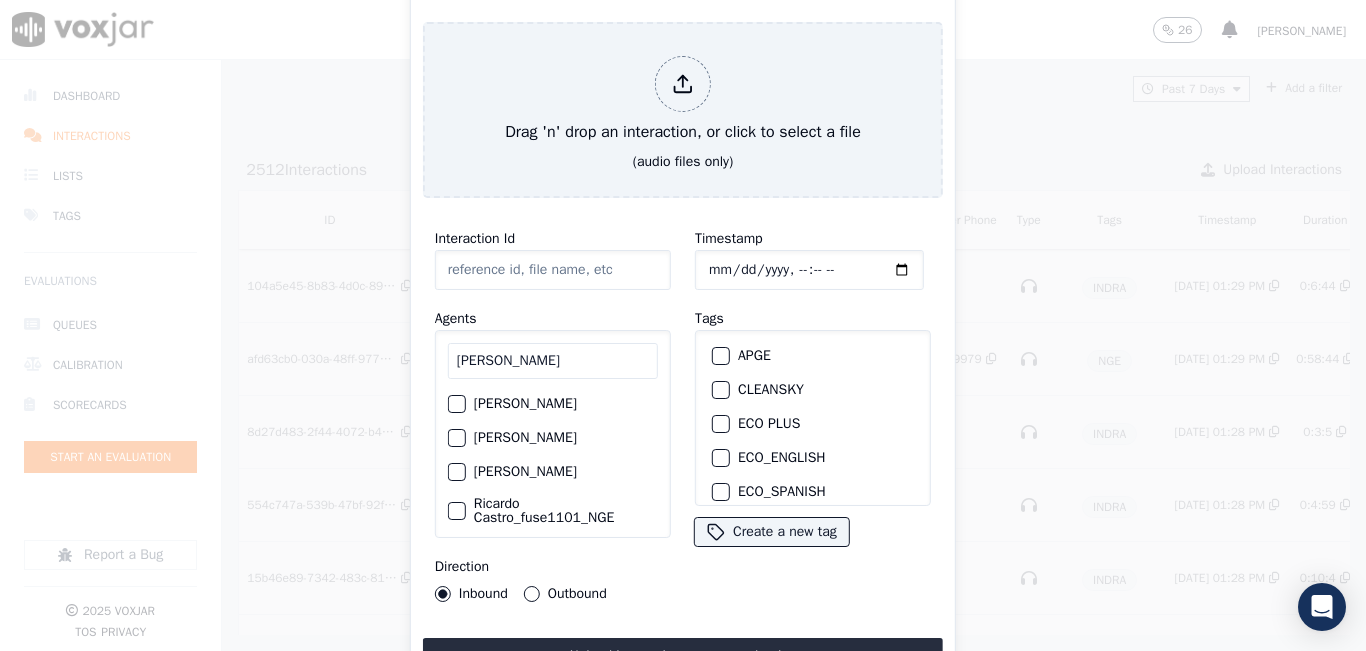 type on "RICARD" 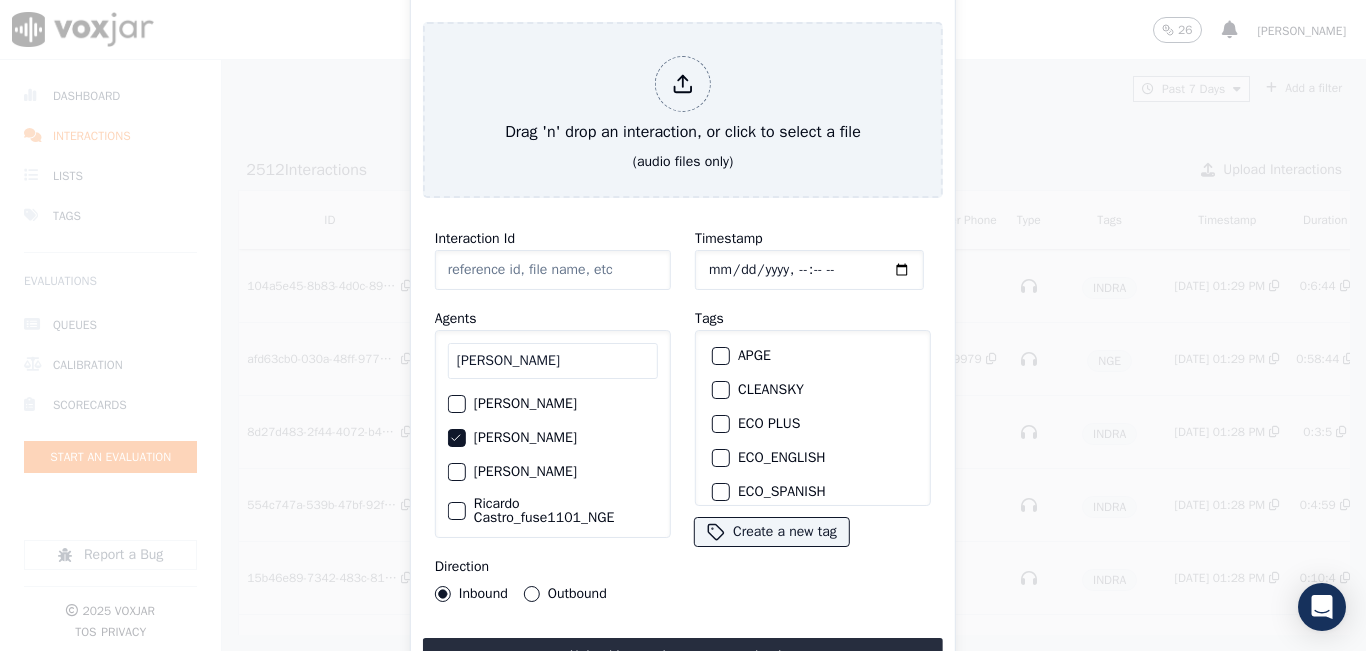 drag, startPoint x: 536, startPoint y: 587, endPoint x: 589, endPoint y: 501, distance: 101.0198 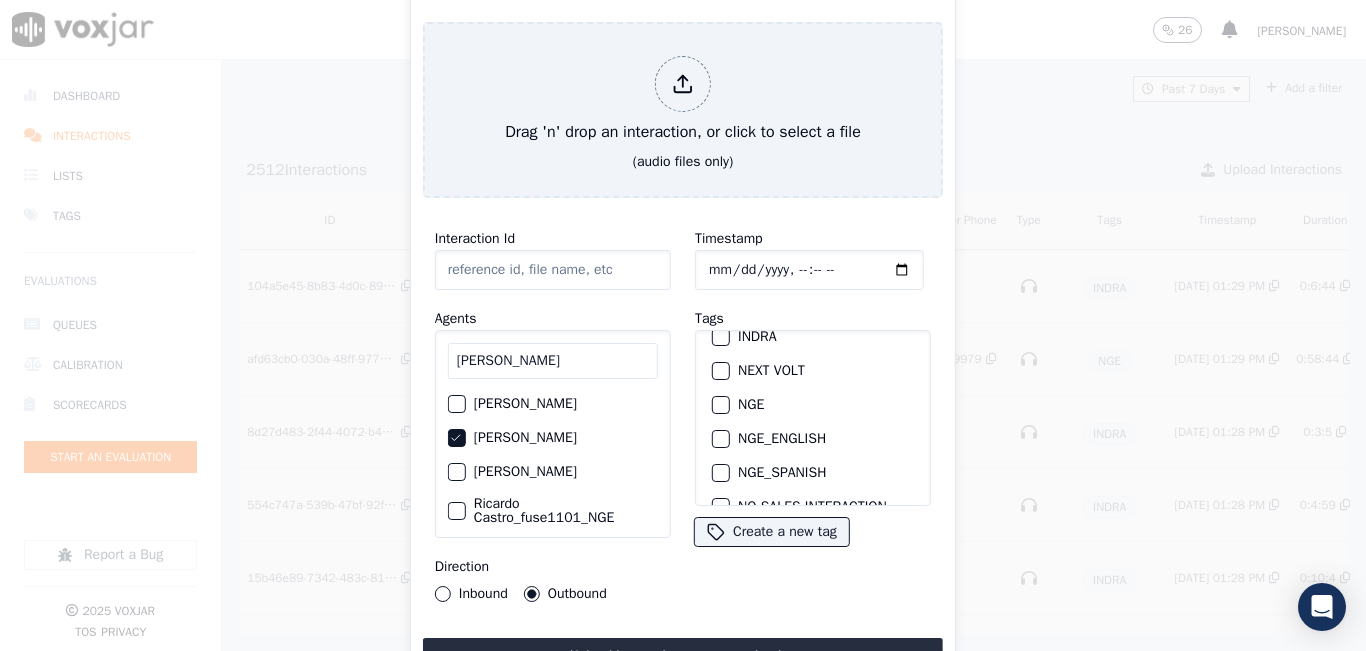 scroll, scrollTop: 300, scrollLeft: 0, axis: vertical 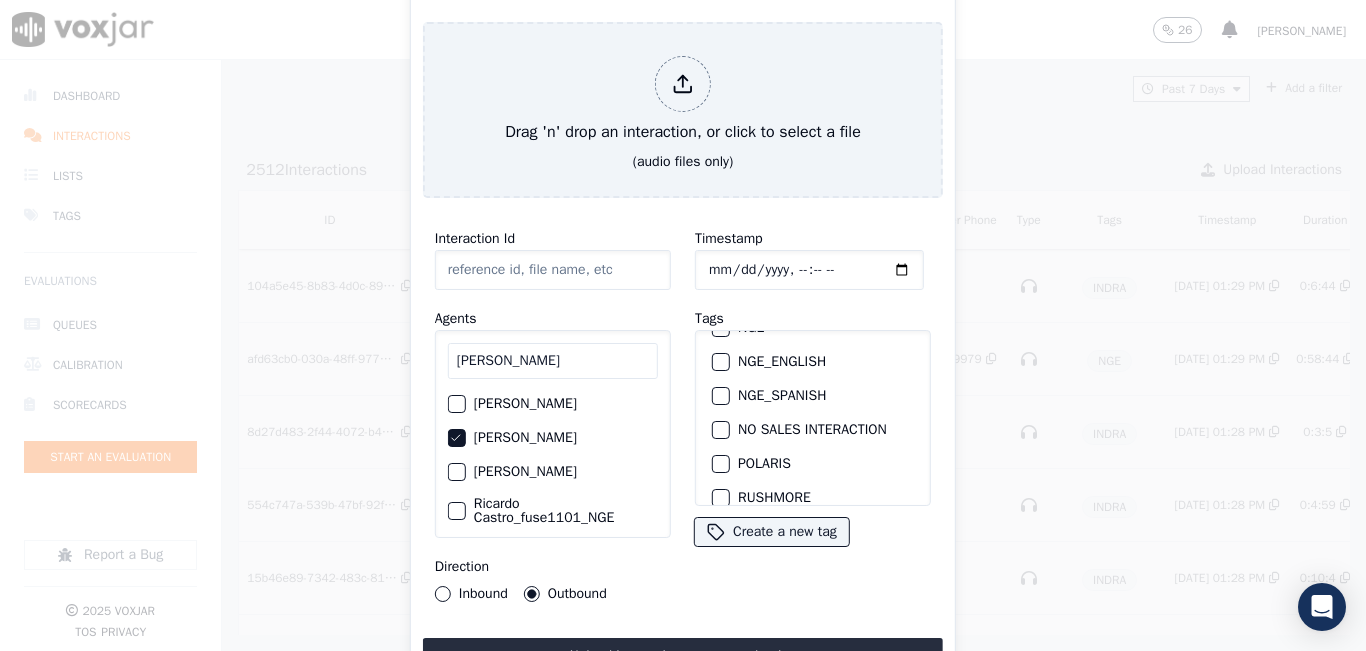 click on "NGE" at bounding box center [721, 328] 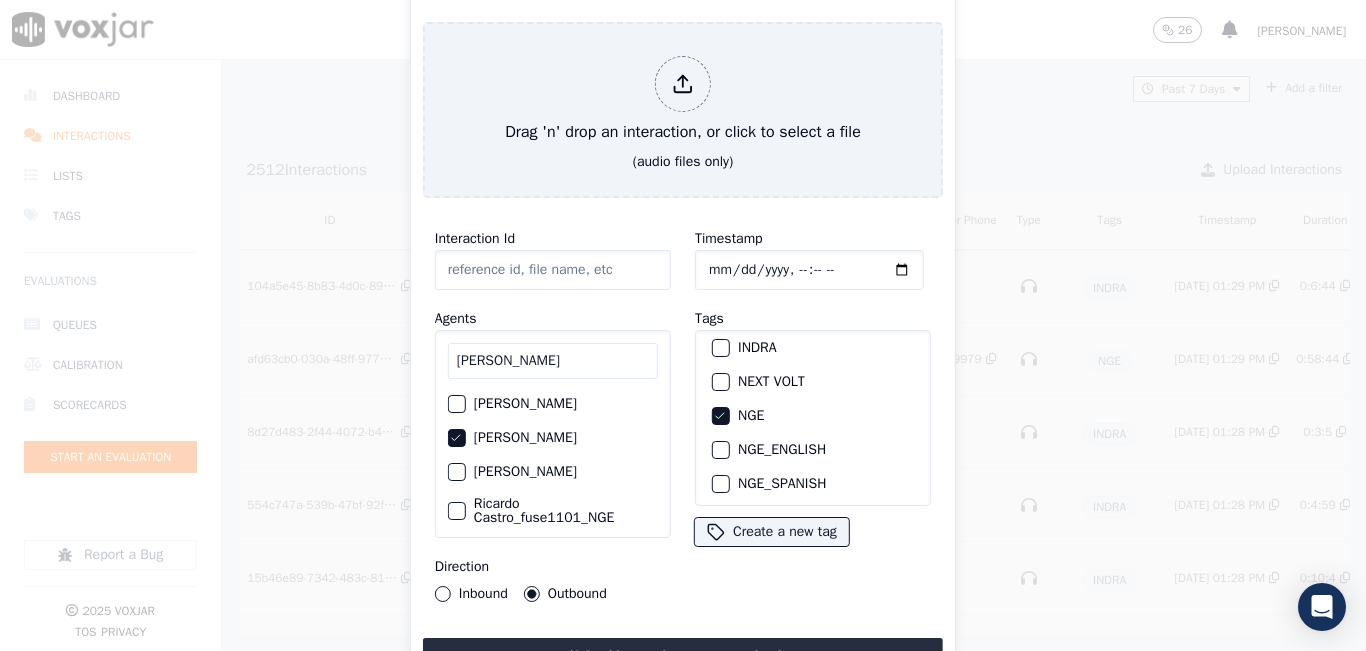 scroll, scrollTop: 100, scrollLeft: 0, axis: vertical 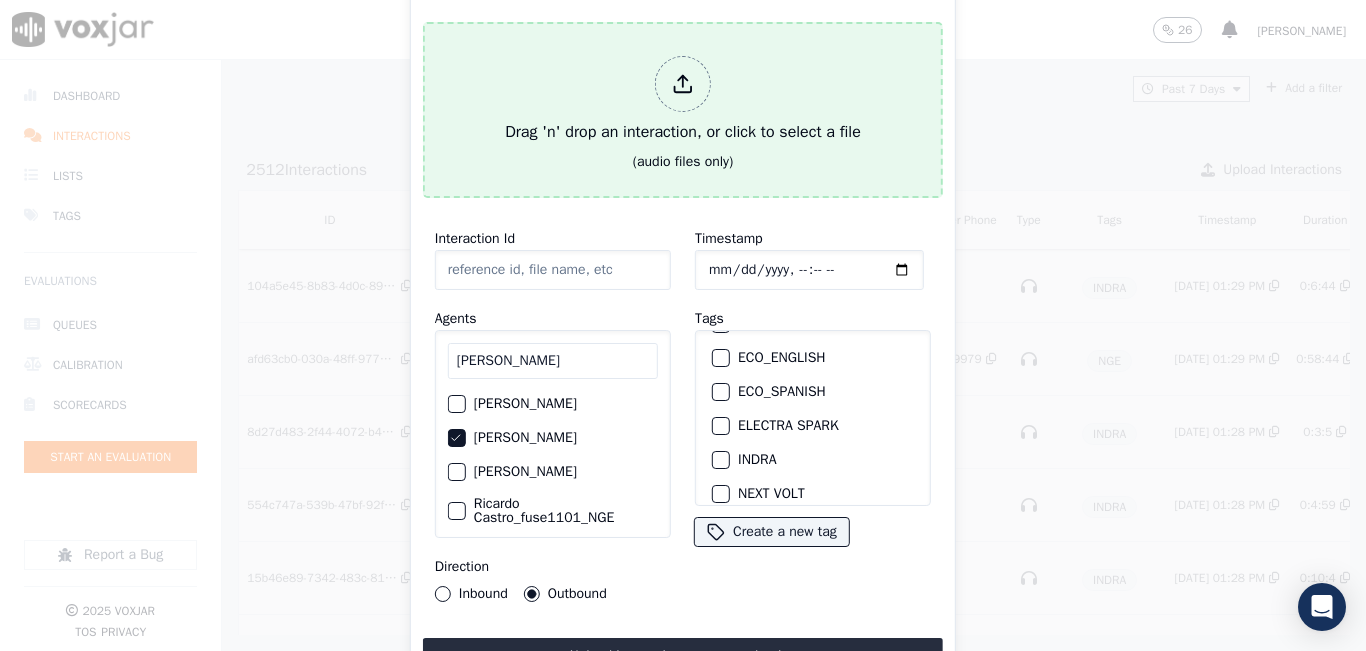 click at bounding box center [683, 84] 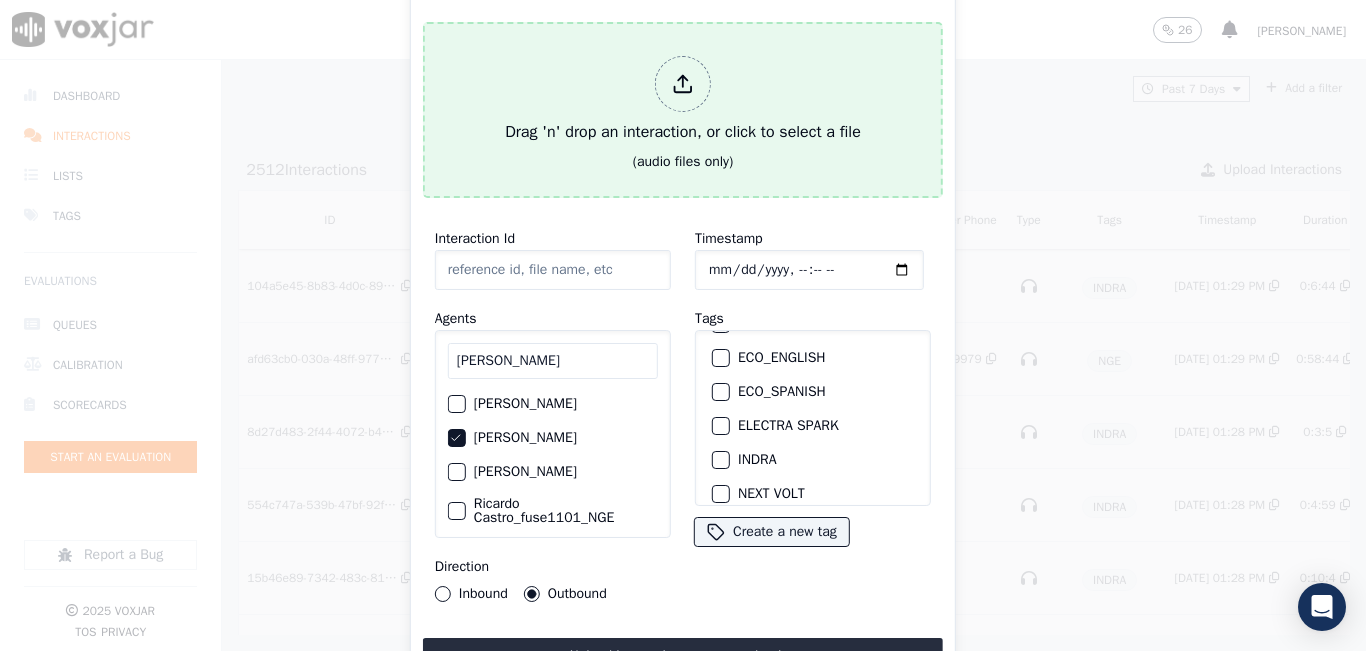 type on "20250725-131254_3309742956-all.mp3" 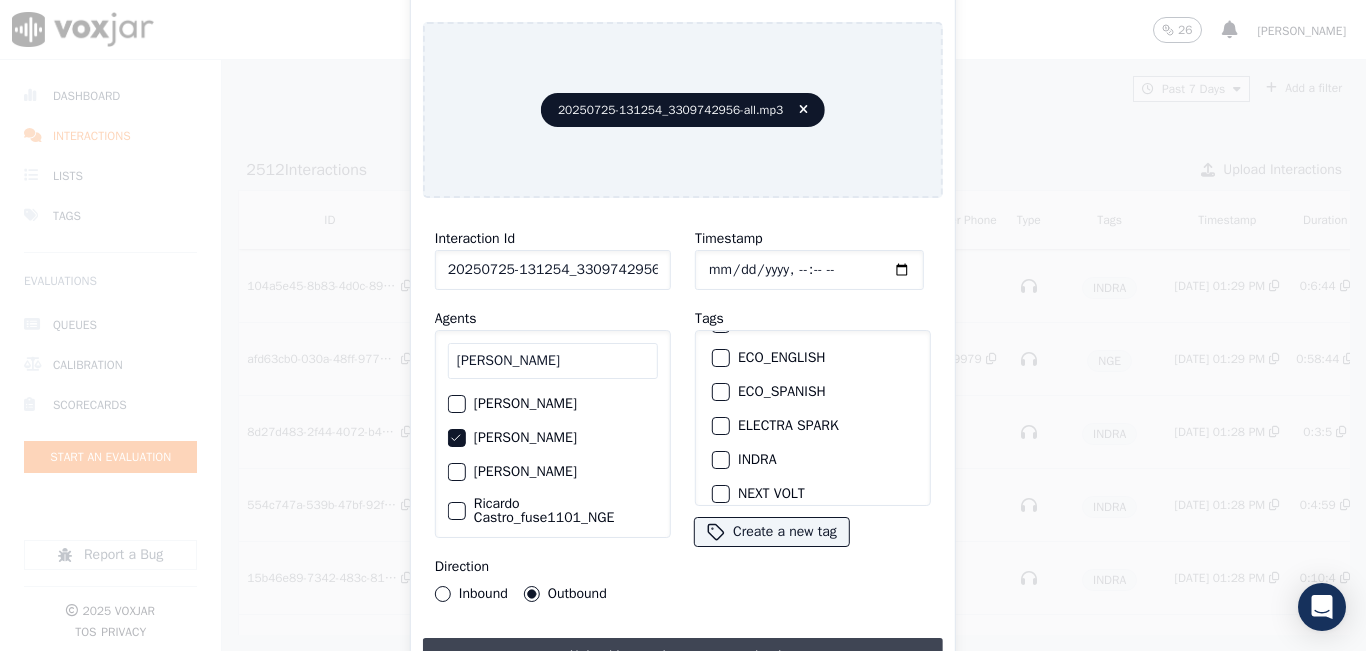 click on "Upload interaction to start evaluation" at bounding box center [683, 656] 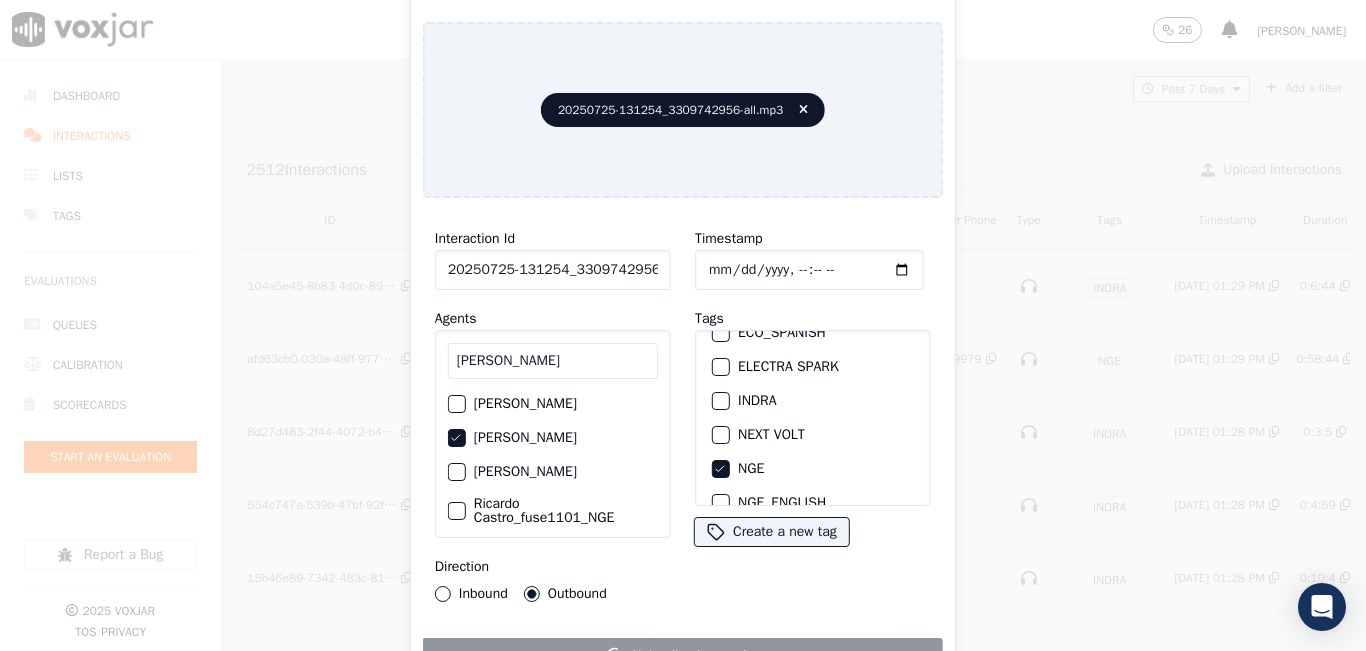 scroll, scrollTop: 200, scrollLeft: 0, axis: vertical 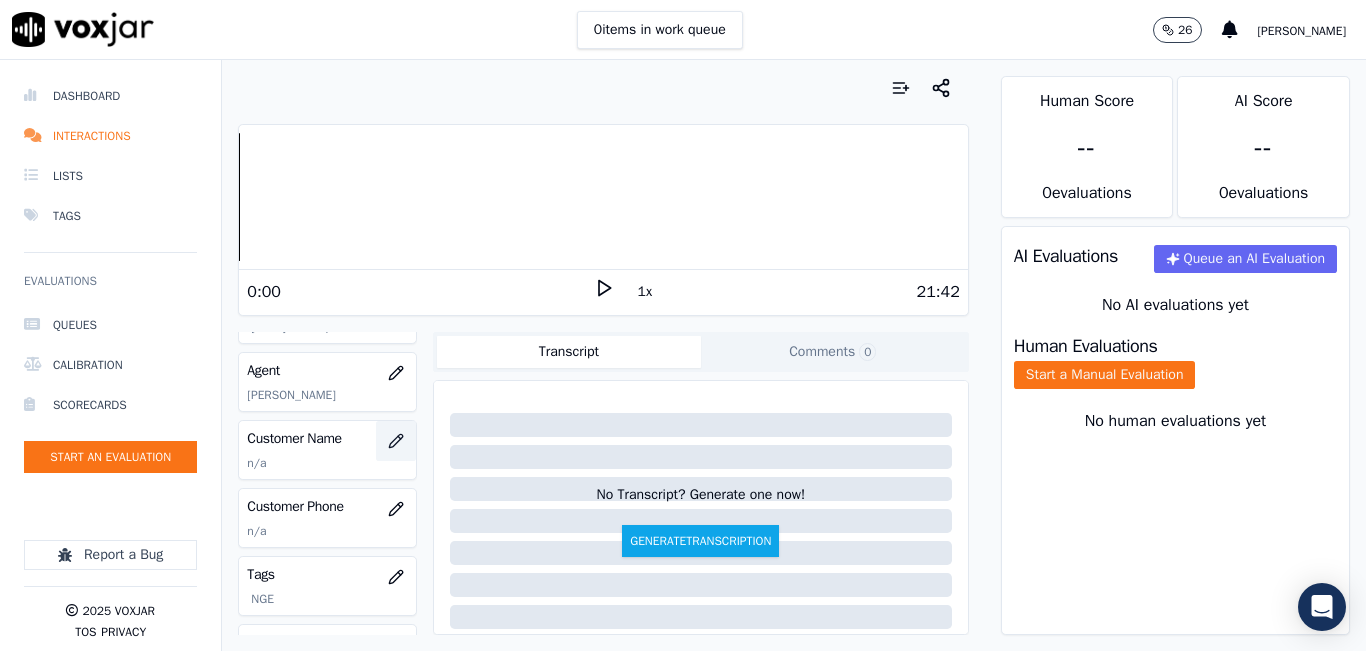 click 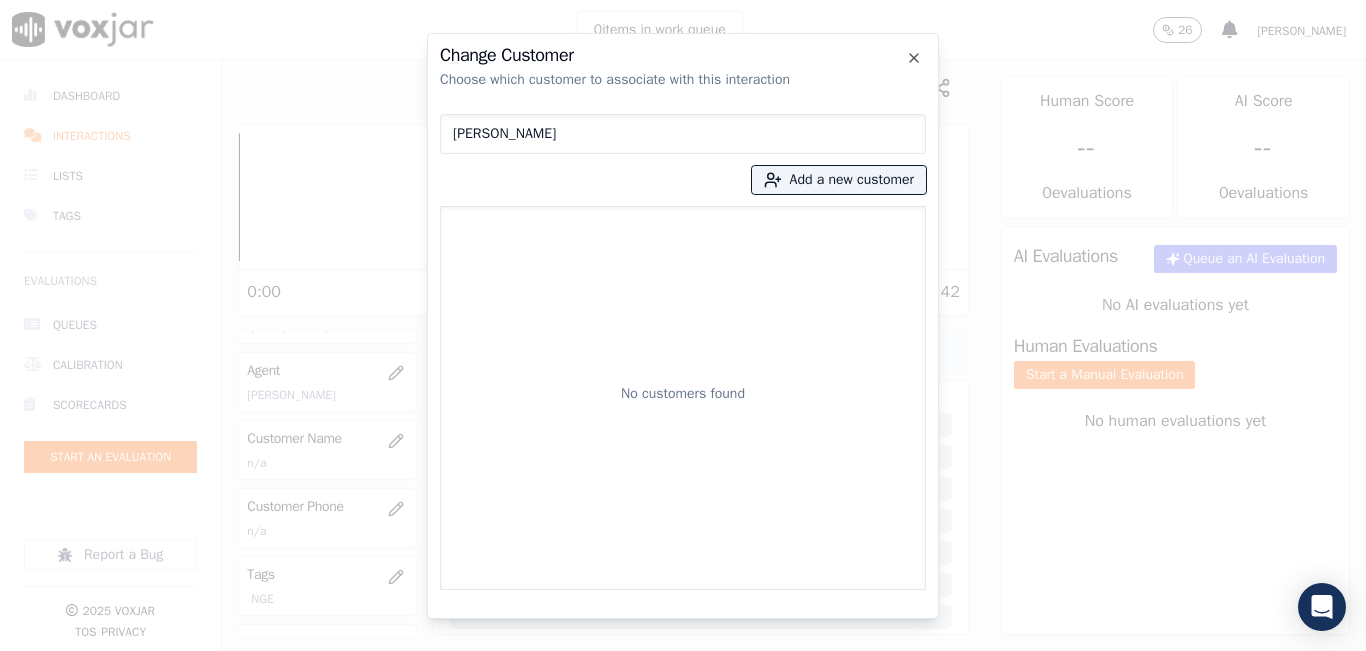 type on "[PERSON_NAME]" 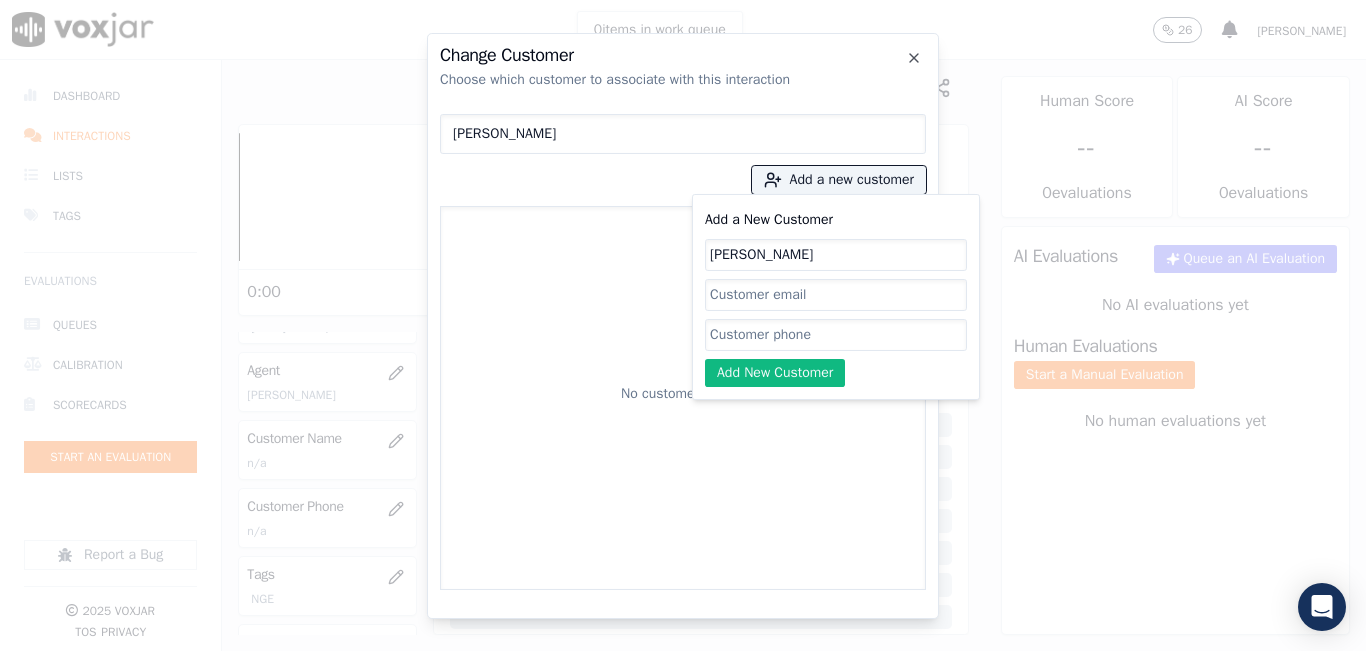 type on "[PERSON_NAME]" 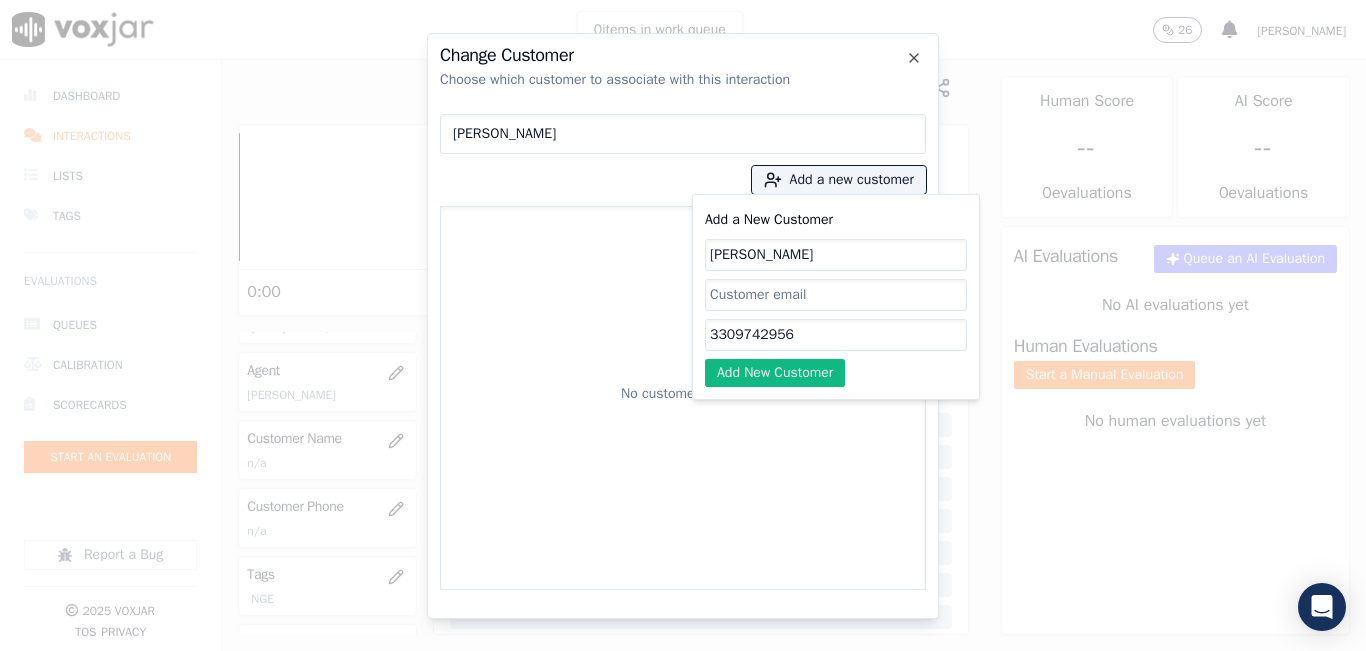 type on "3309742956" 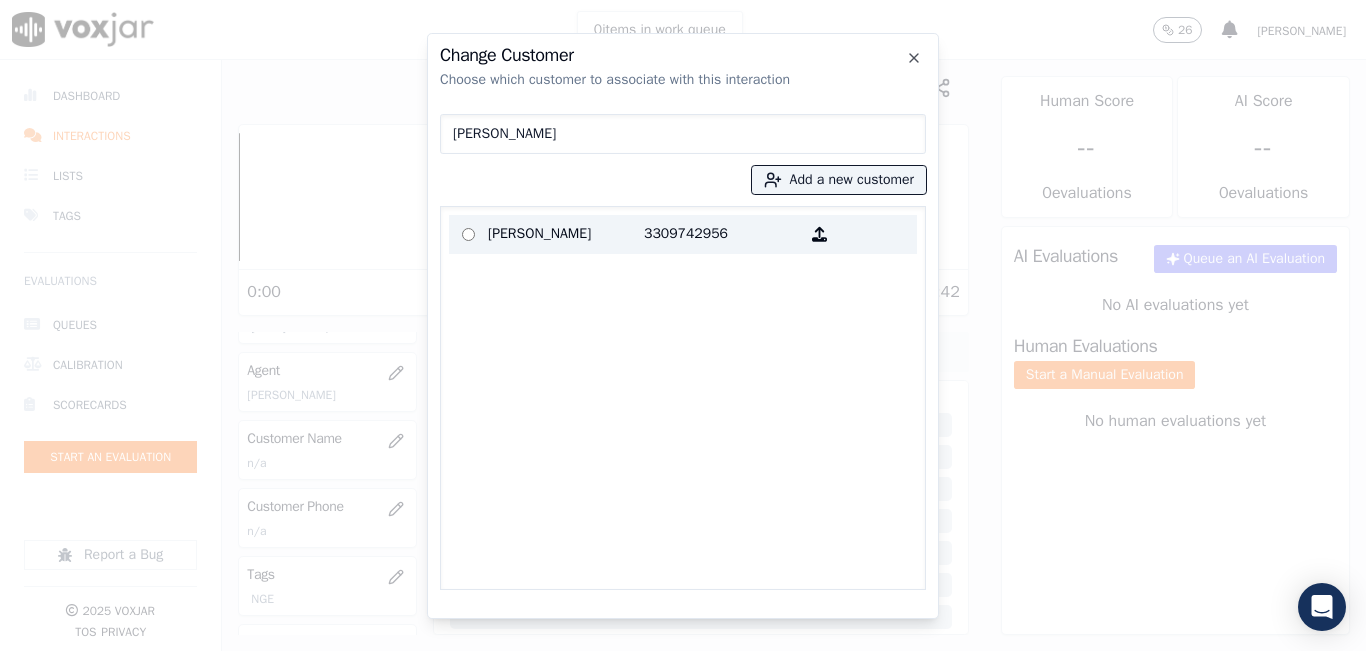click on "[PERSON_NAME]" at bounding box center (566, 234) 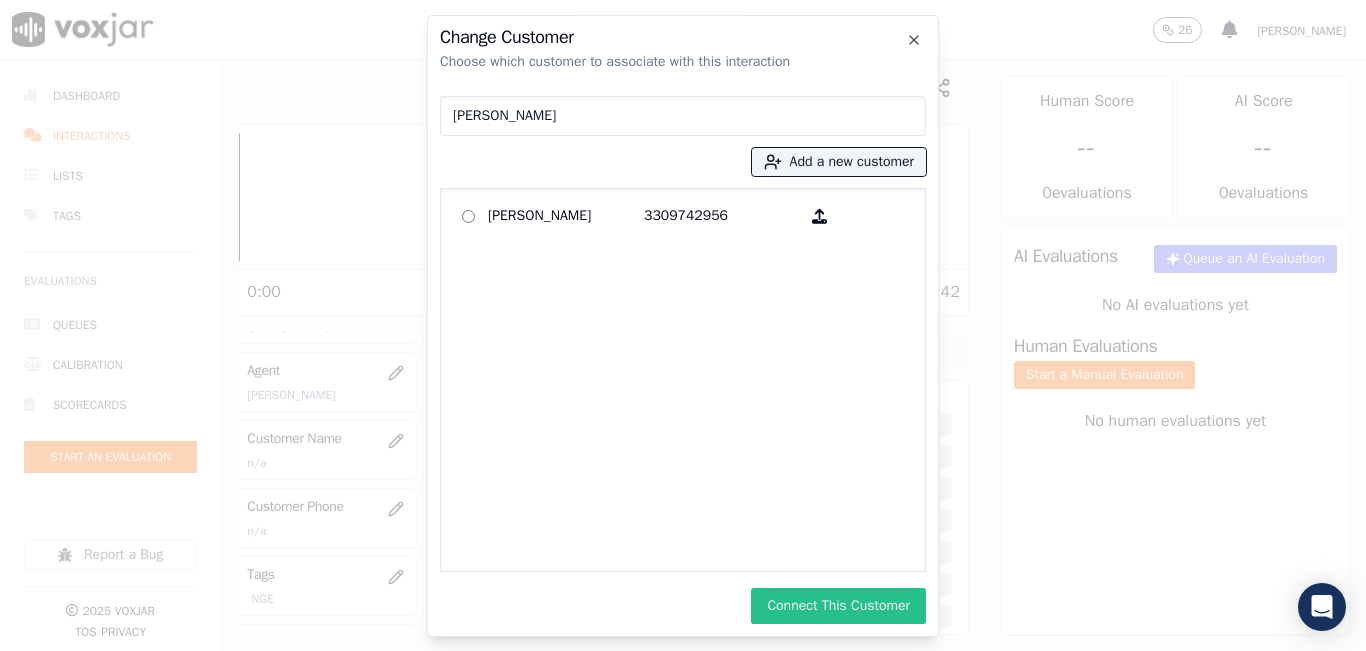 click on "Connect This Customer" at bounding box center (838, 606) 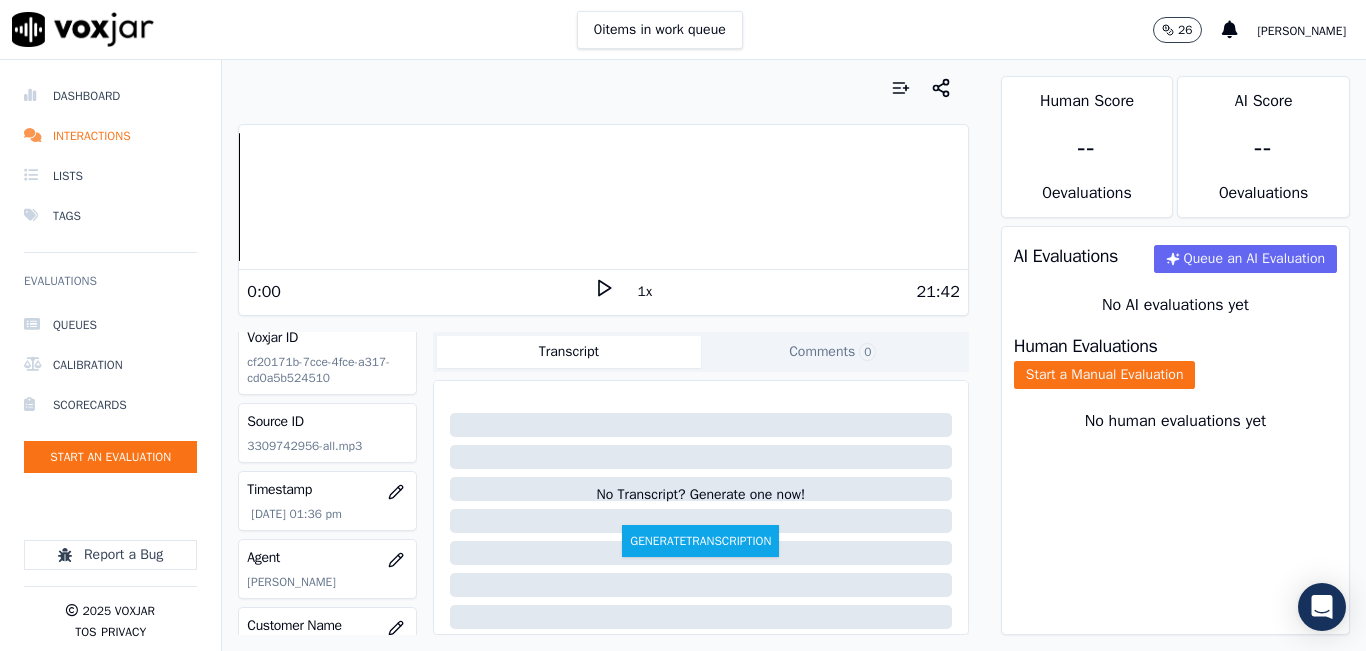scroll, scrollTop: 0, scrollLeft: 0, axis: both 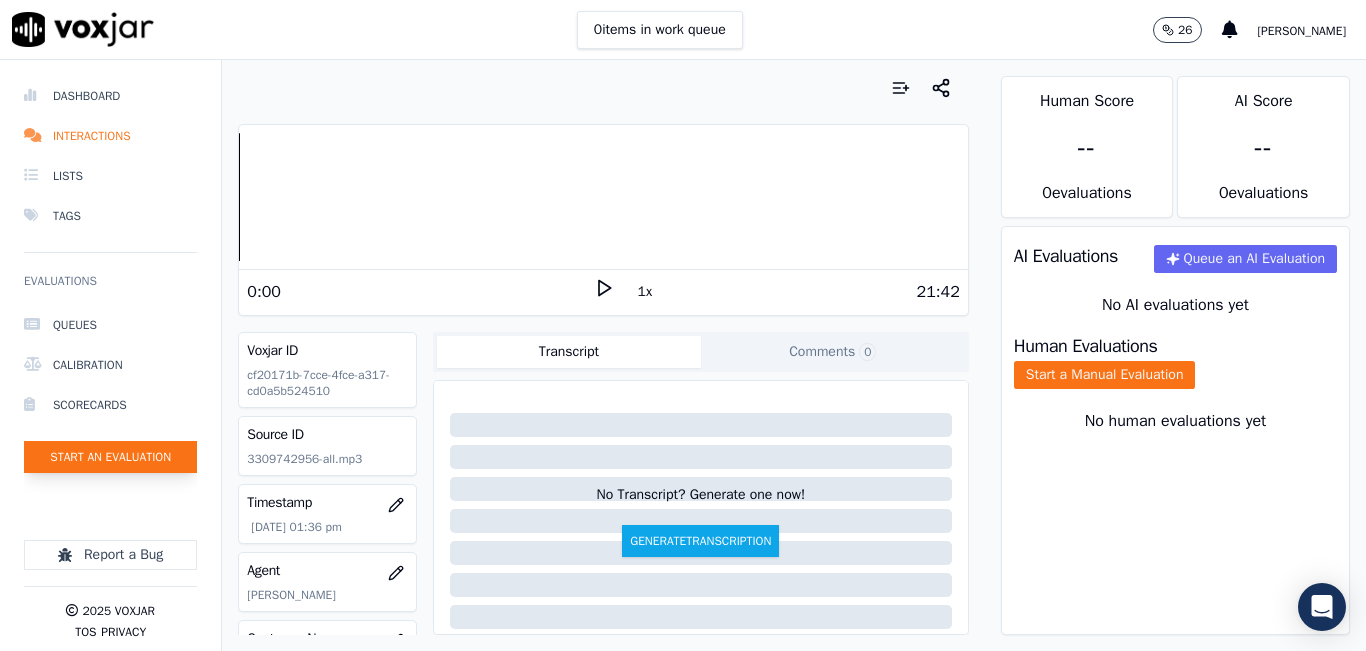 click on "Start an Evaluation" 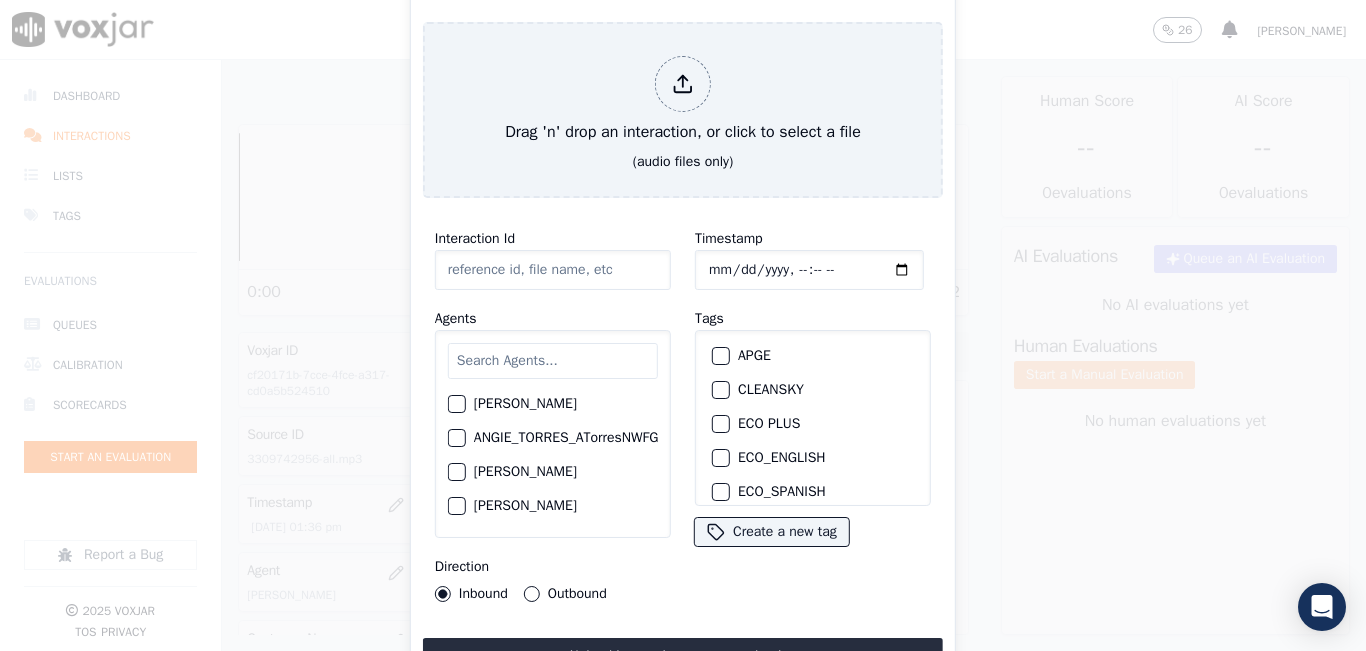 click at bounding box center (553, 361) 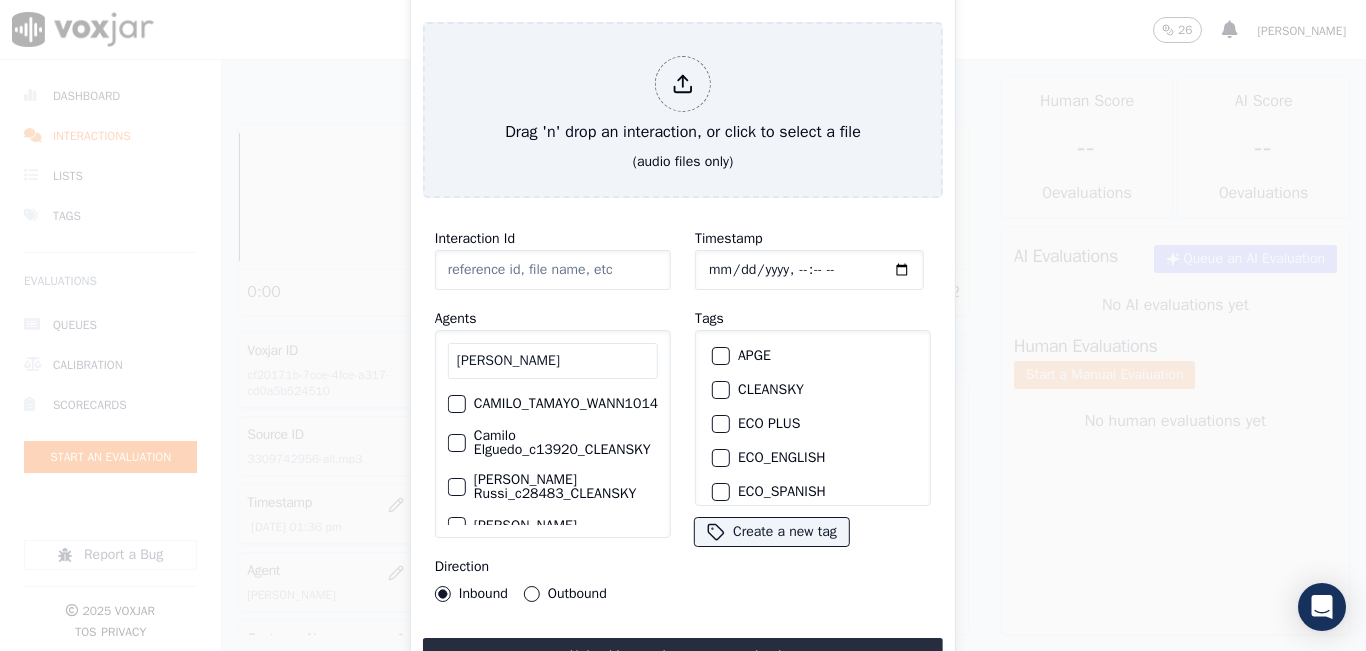 type on "[PERSON_NAME]" 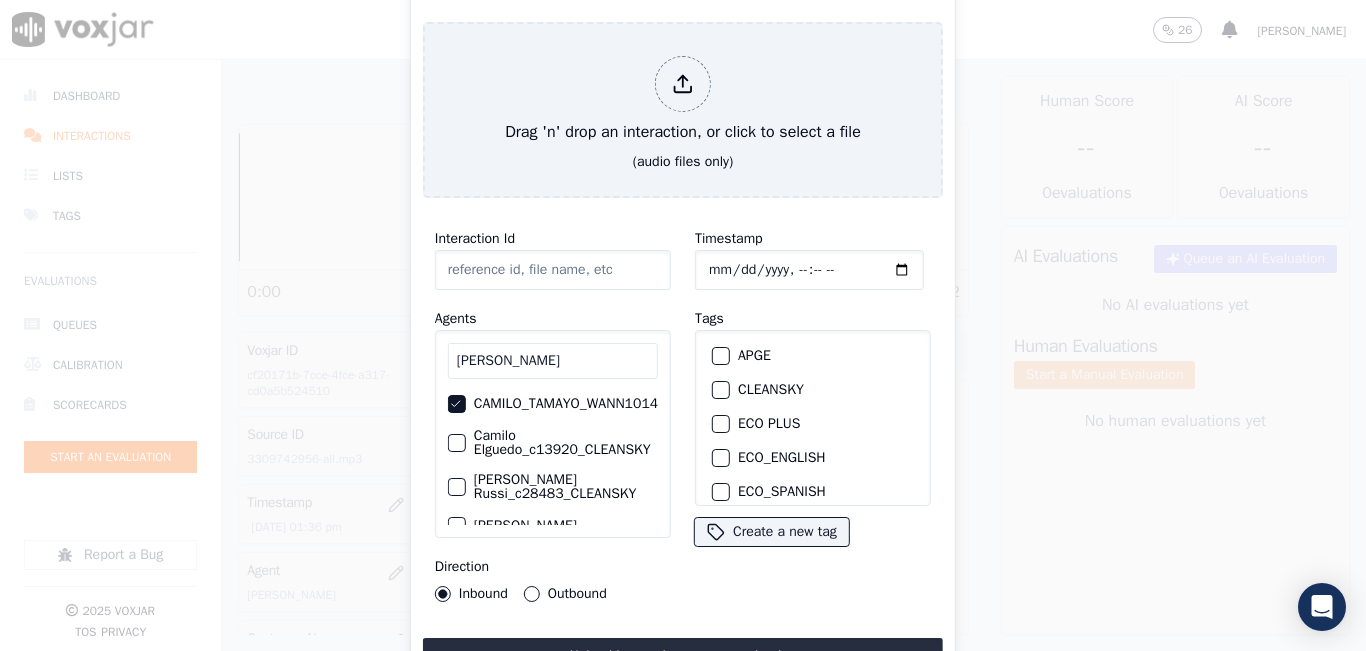 click on "Outbound" at bounding box center (532, 594) 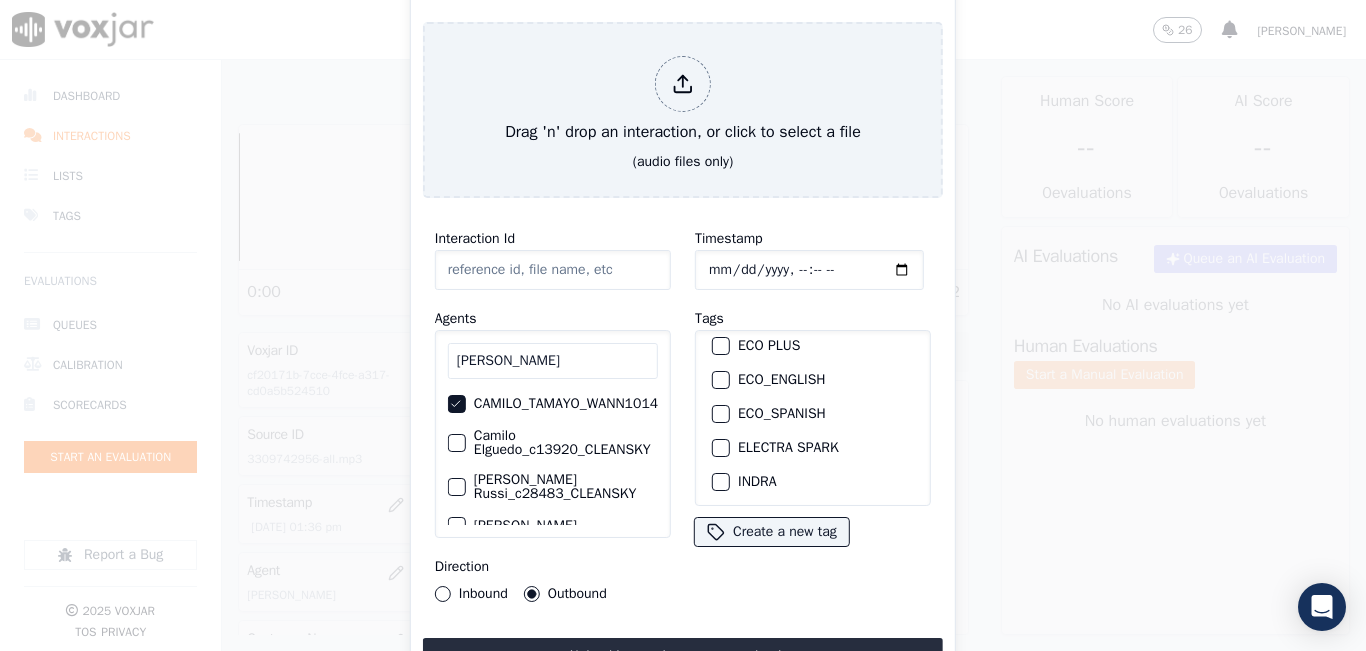 scroll, scrollTop: 200, scrollLeft: 0, axis: vertical 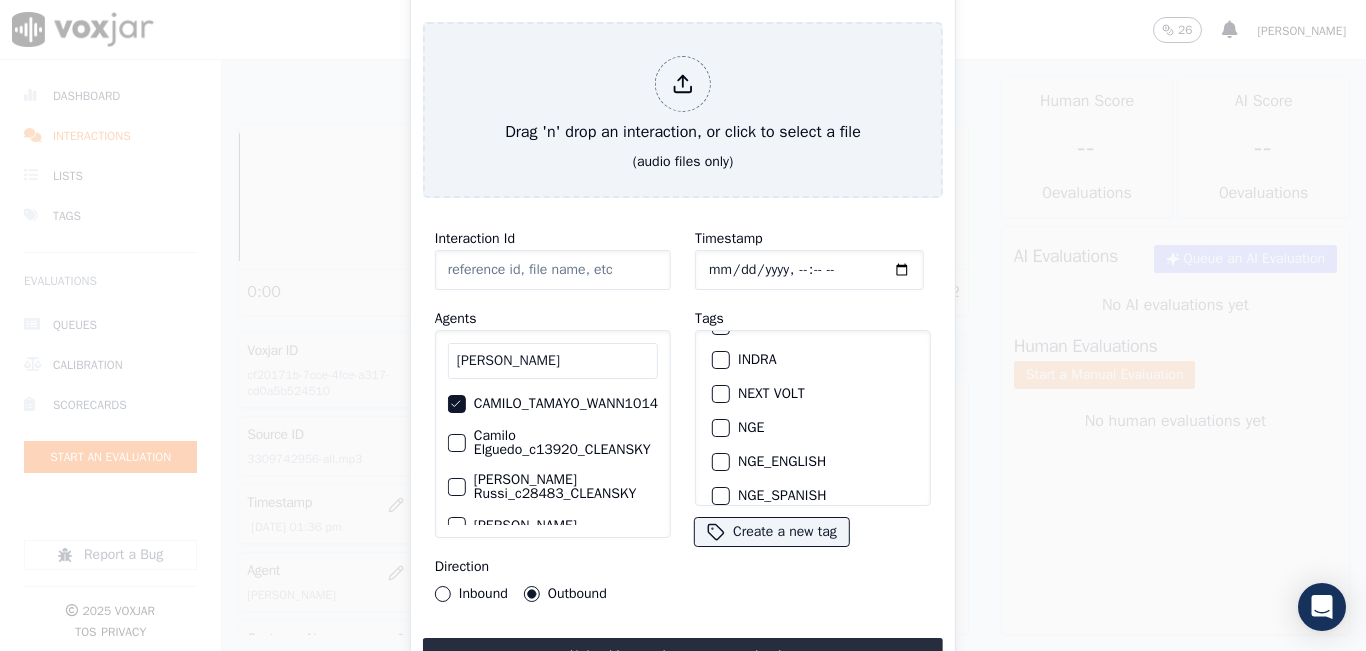click at bounding box center [720, 428] 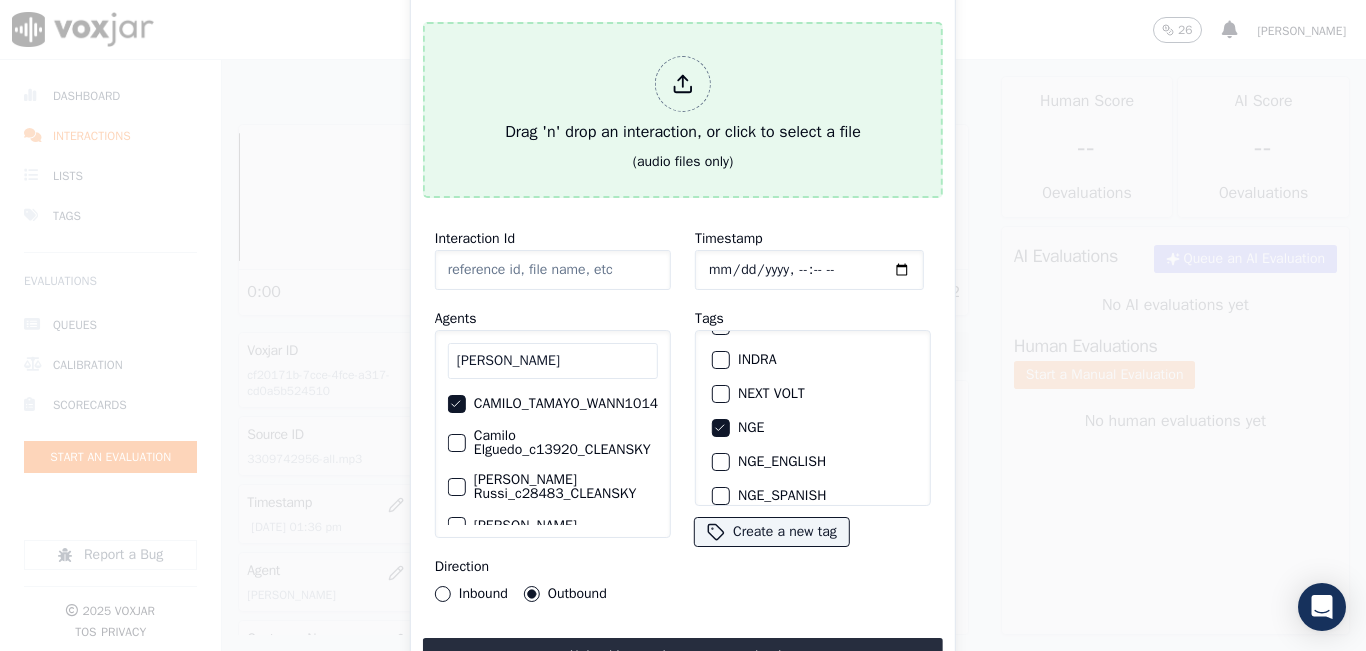 click on "Drag 'n' drop an interaction, or click to select a file" at bounding box center (683, 100) 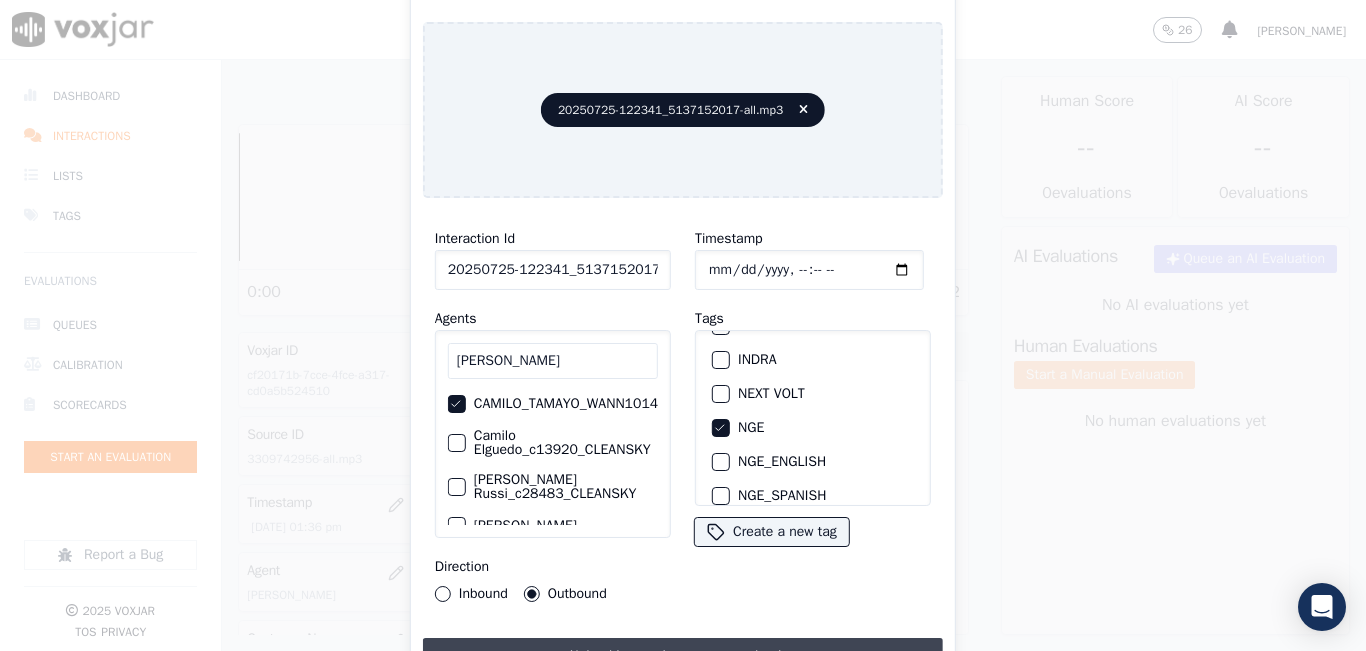 click on "Upload interaction to start evaluation" at bounding box center (683, 656) 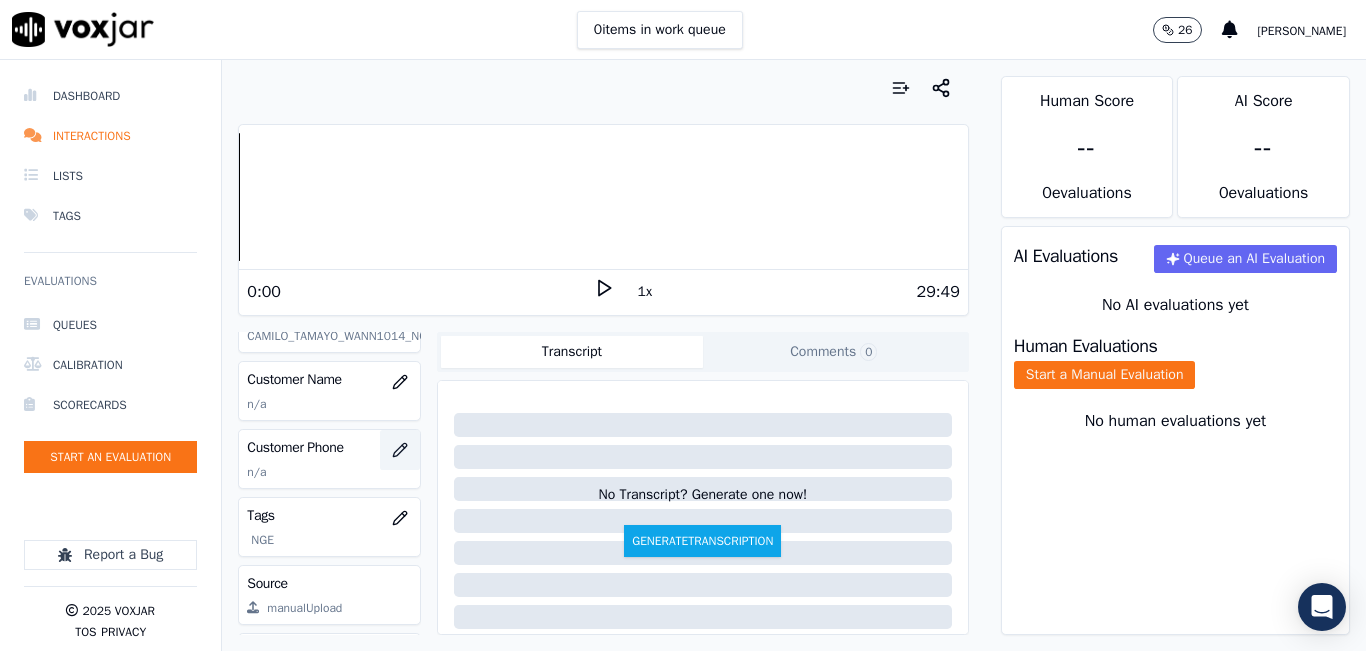 scroll, scrollTop: 300, scrollLeft: 0, axis: vertical 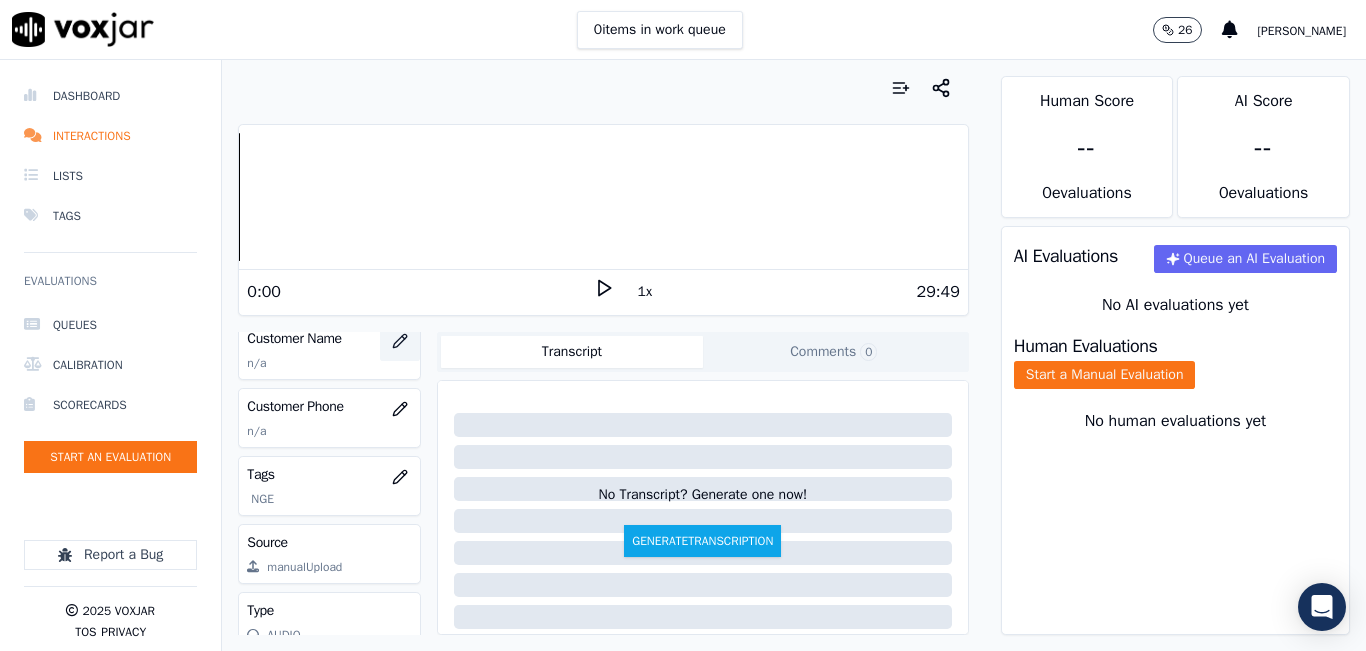 click 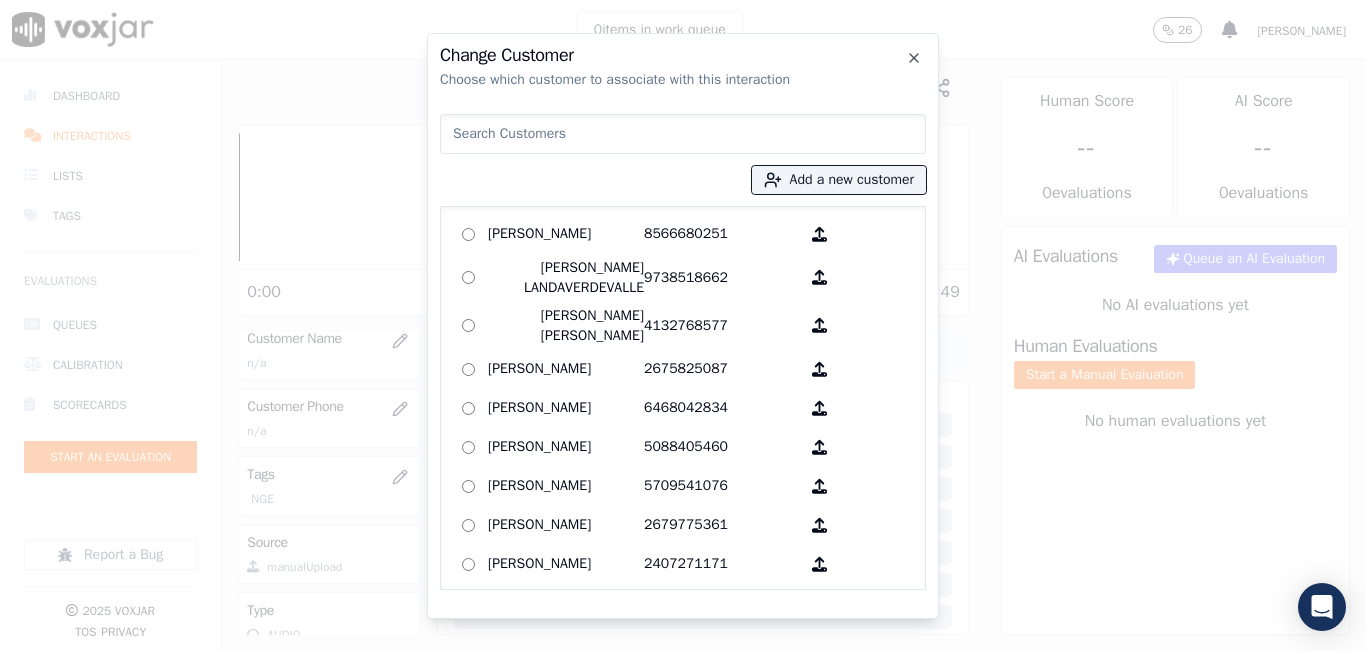 click at bounding box center [683, 134] 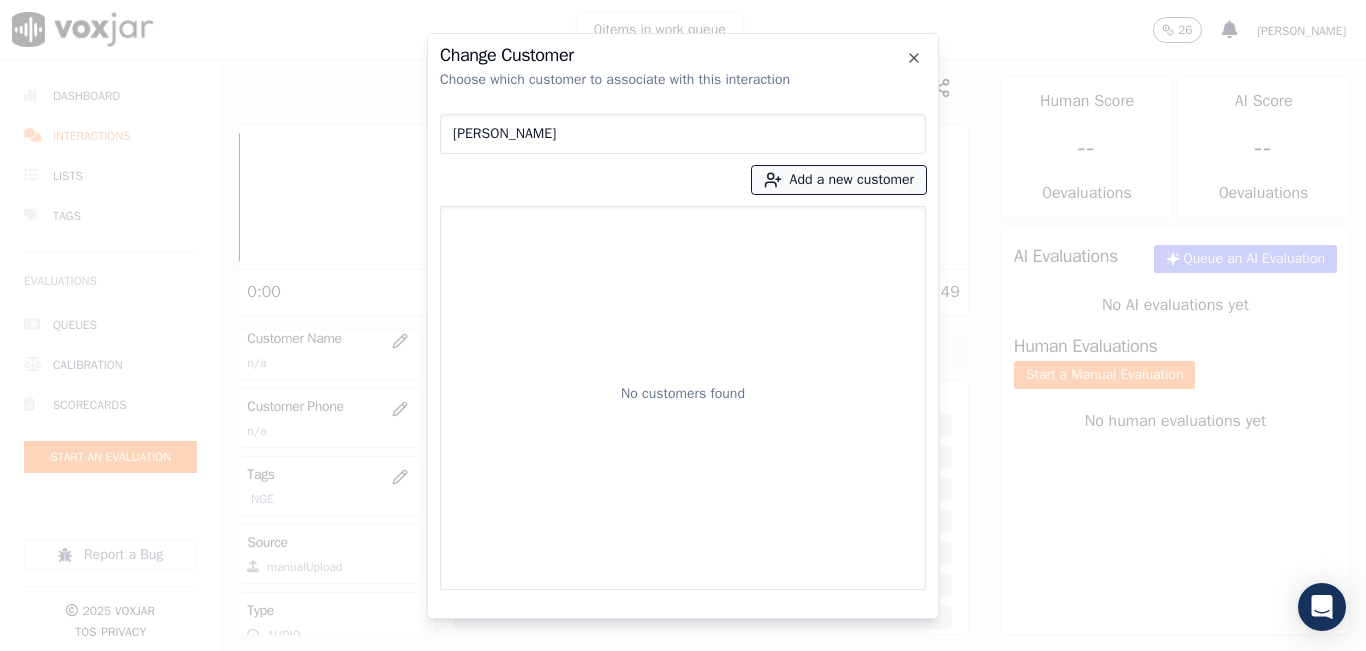 type on "[PERSON_NAME]" 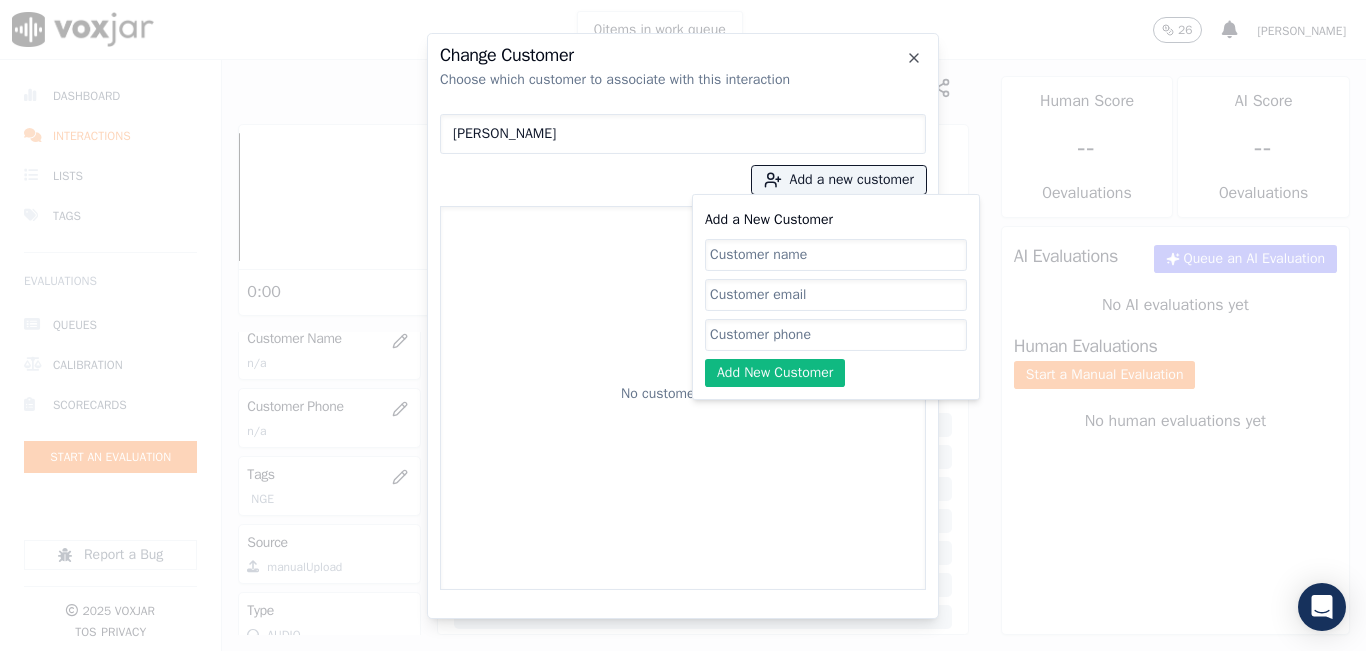 click on "Add a New Customer           Add New Customer" at bounding box center [836, 297] 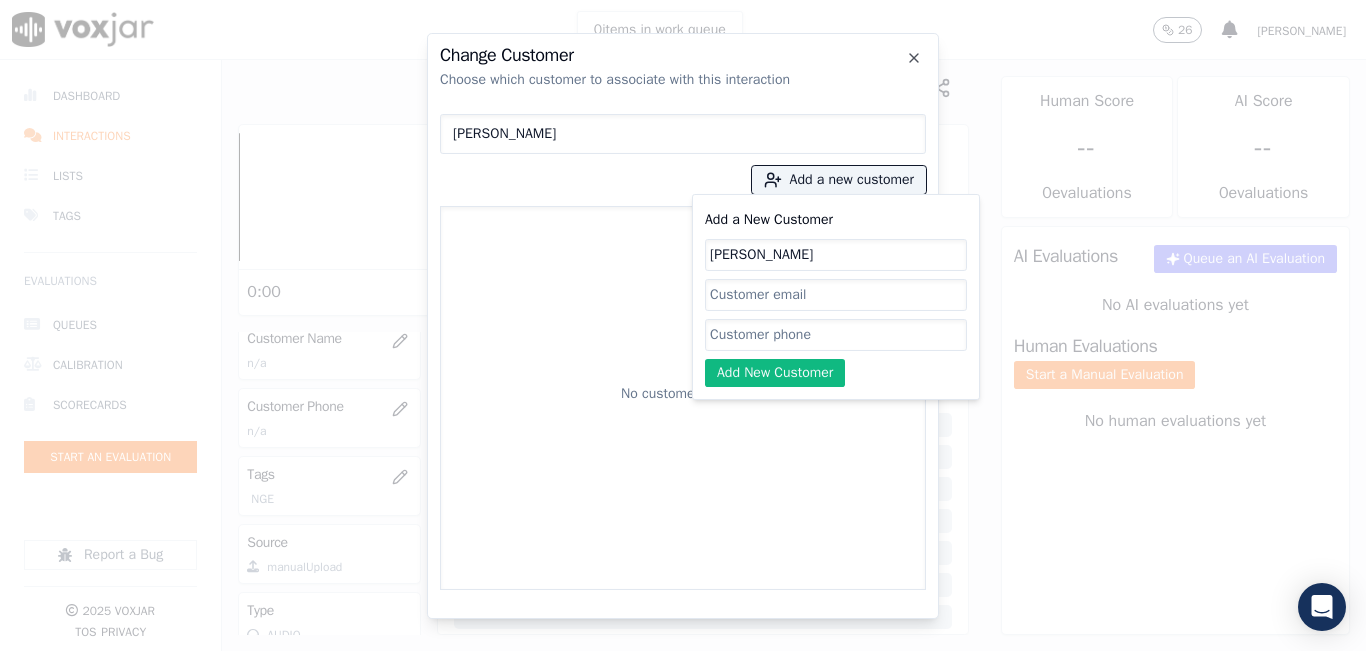 type on "[PERSON_NAME]" 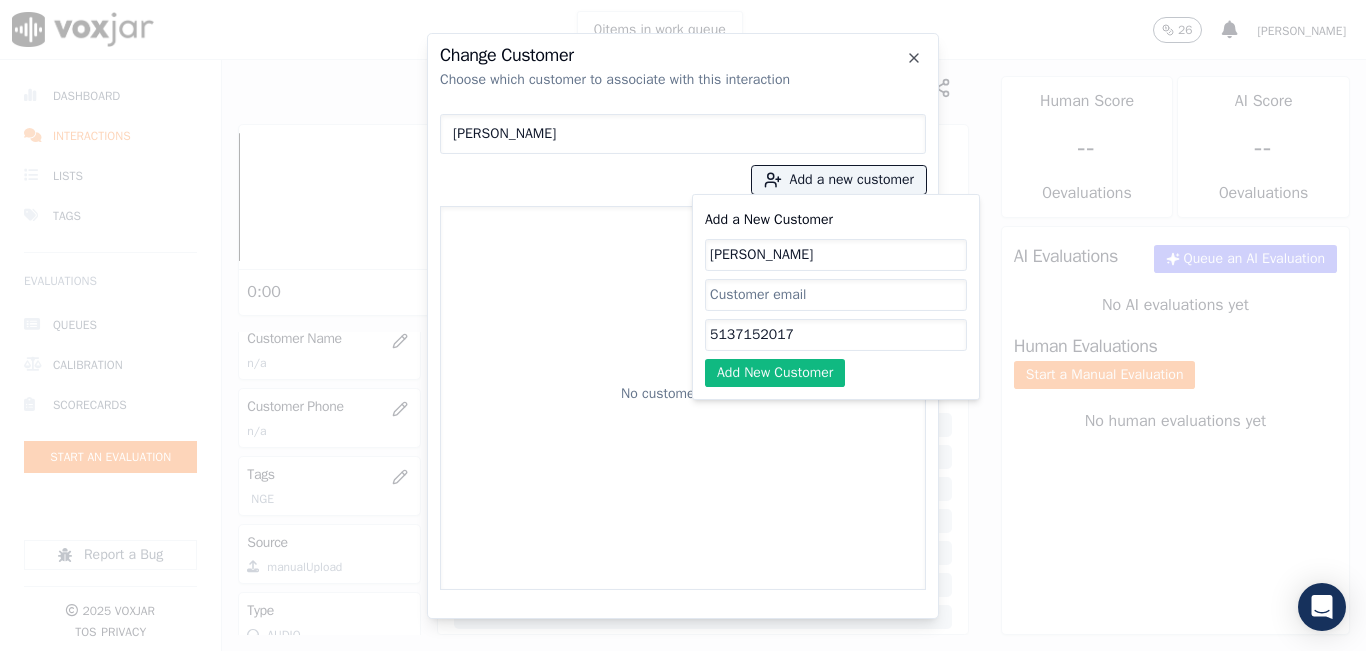 type on "5137152017" 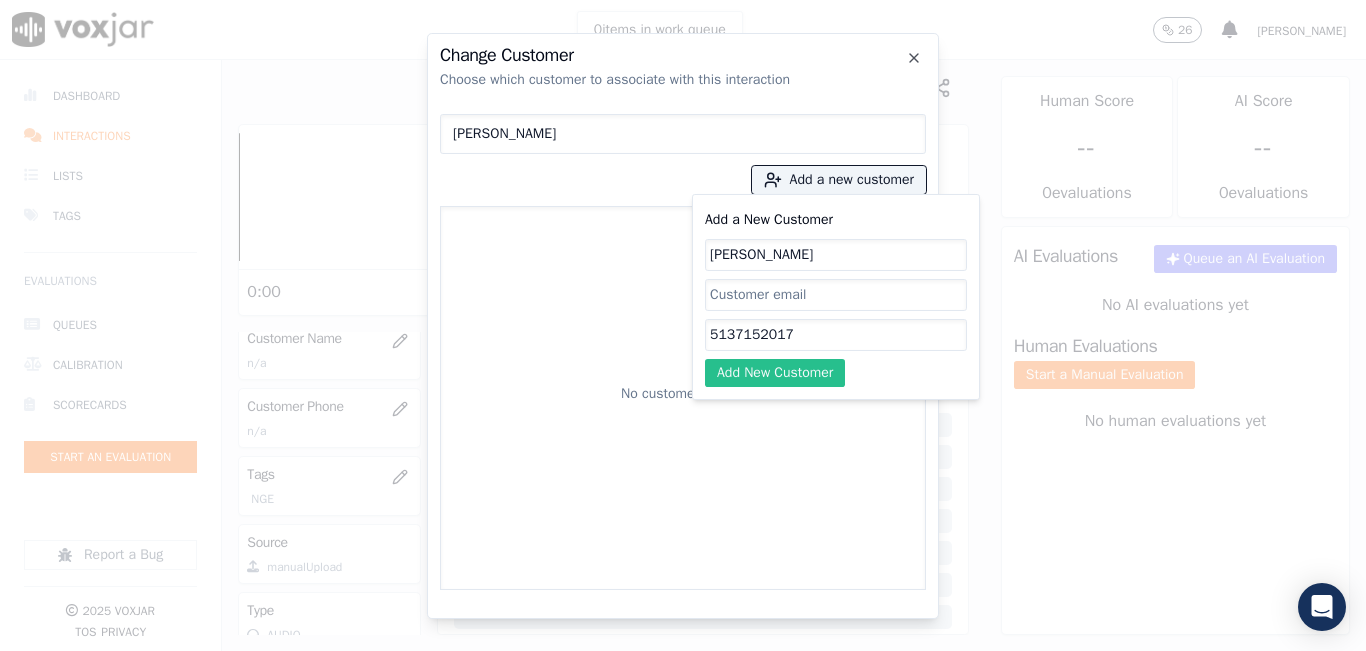 click on "Add New Customer" 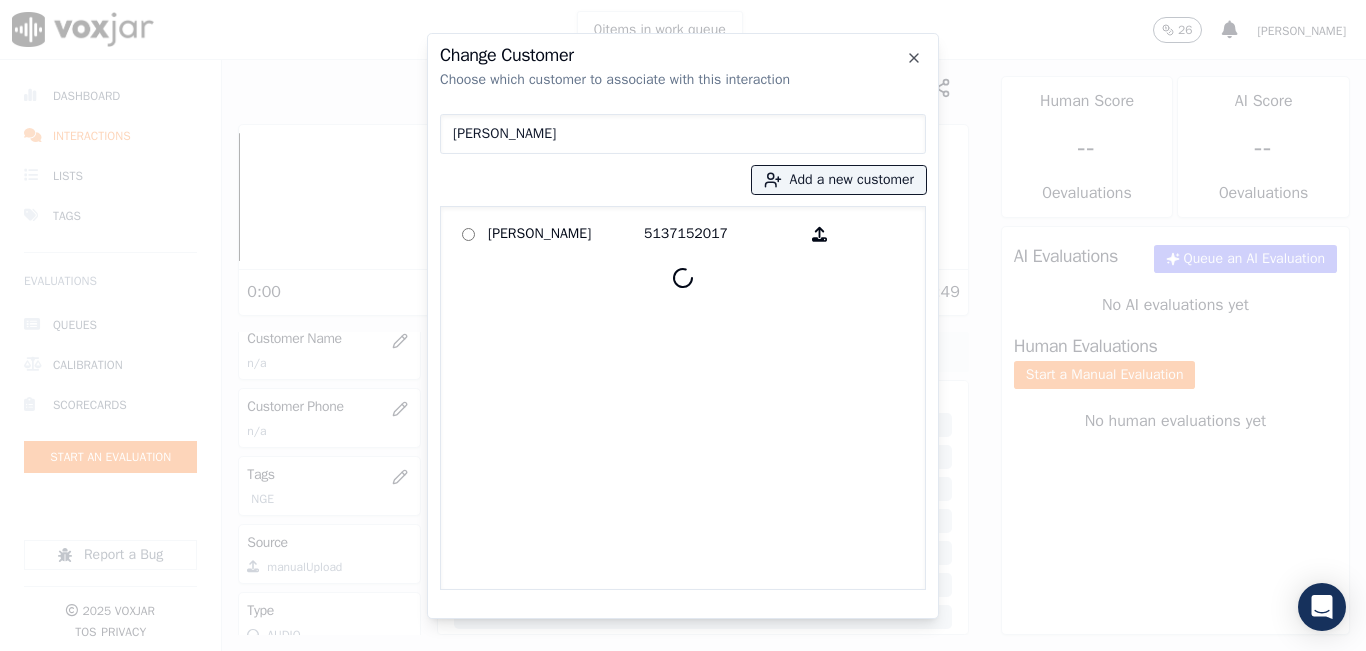 click on "[PERSON_NAME]" at bounding box center (566, 234) 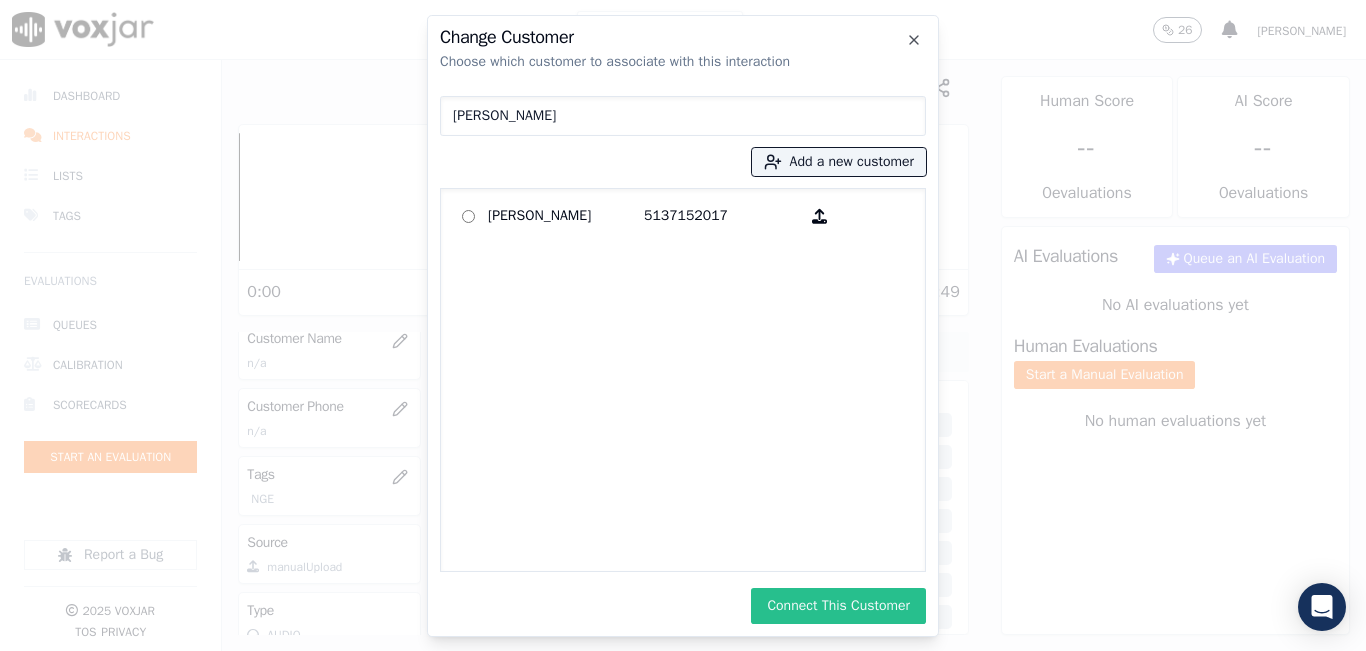 click on "Connect This Customer" at bounding box center [838, 606] 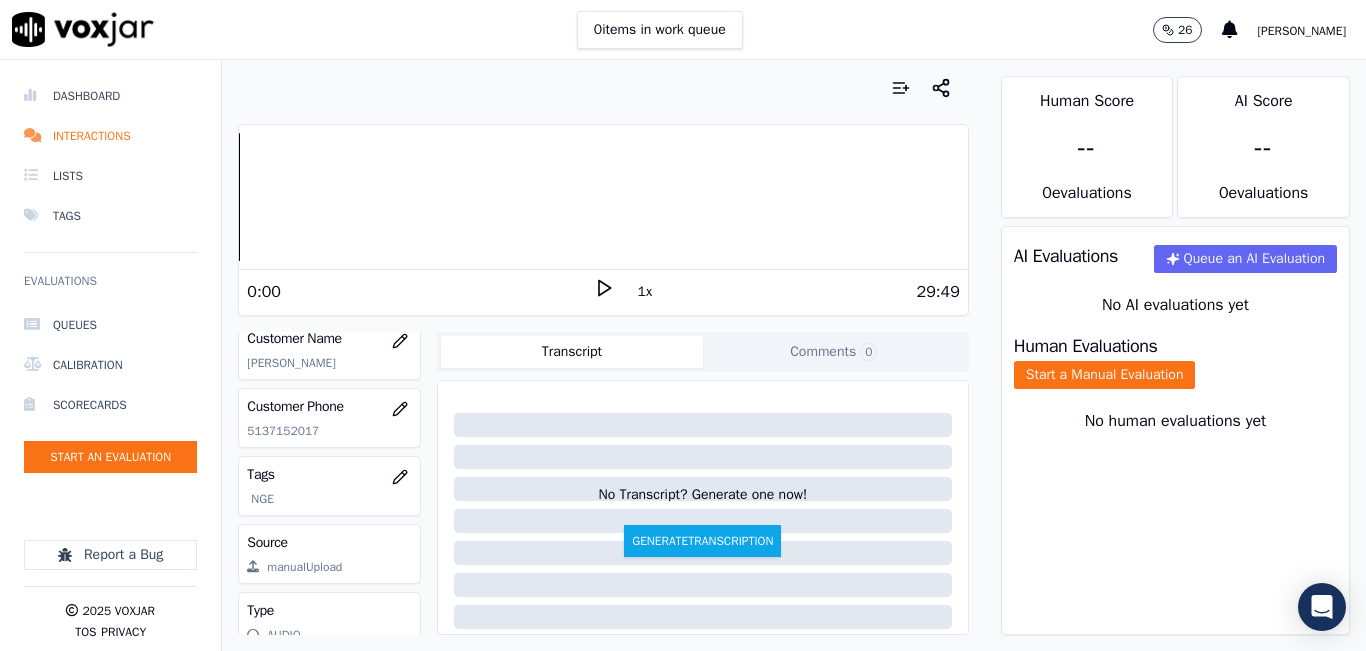 click at bounding box center [603, 88] 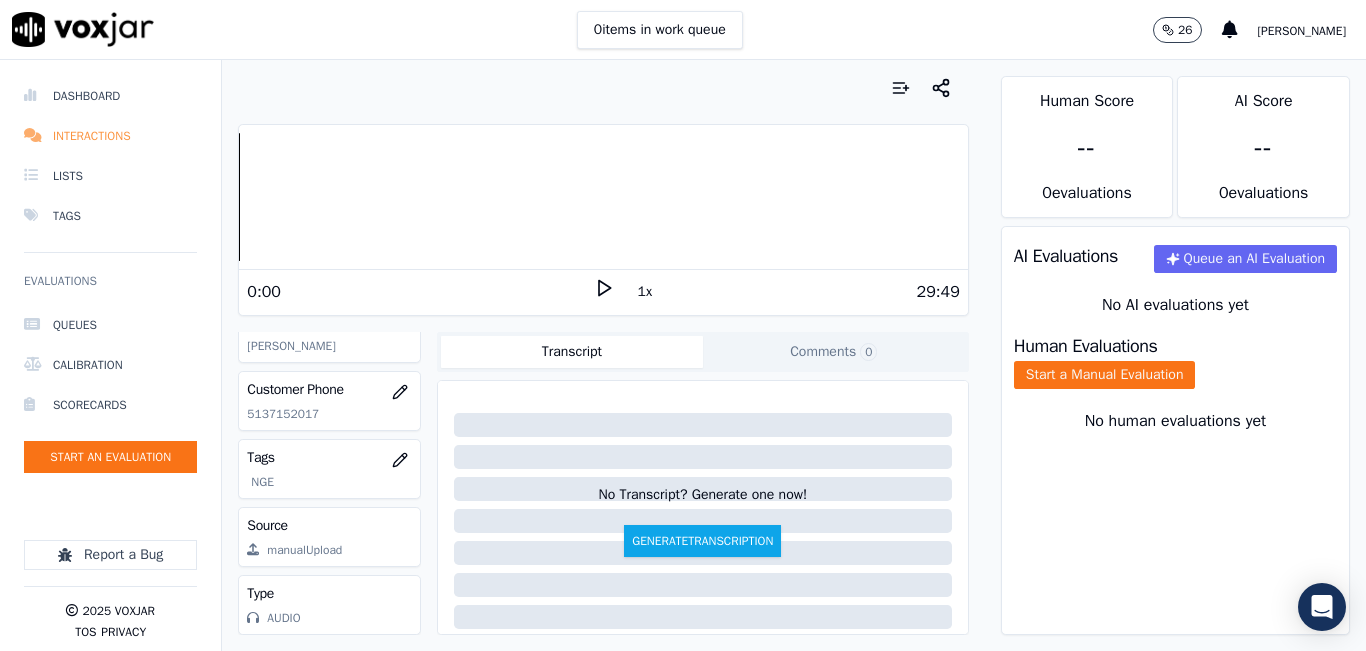 click on "Interactions" at bounding box center [110, 136] 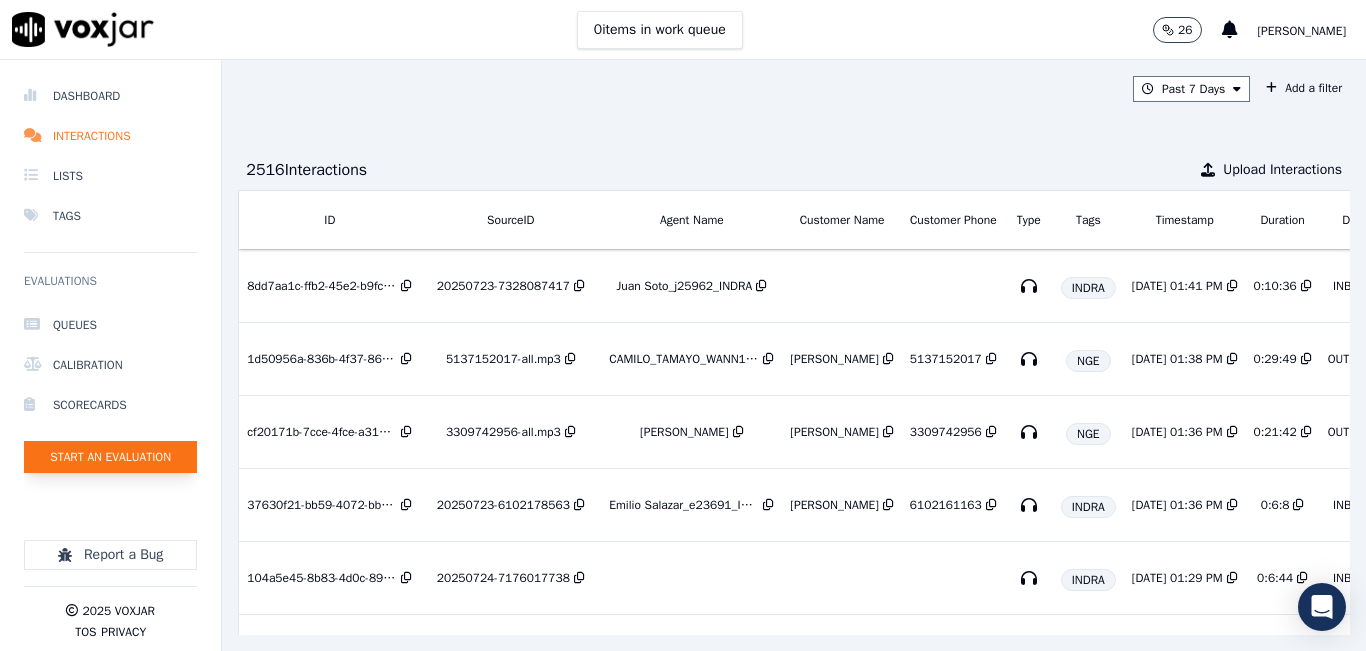 click on "Start an Evaluation" 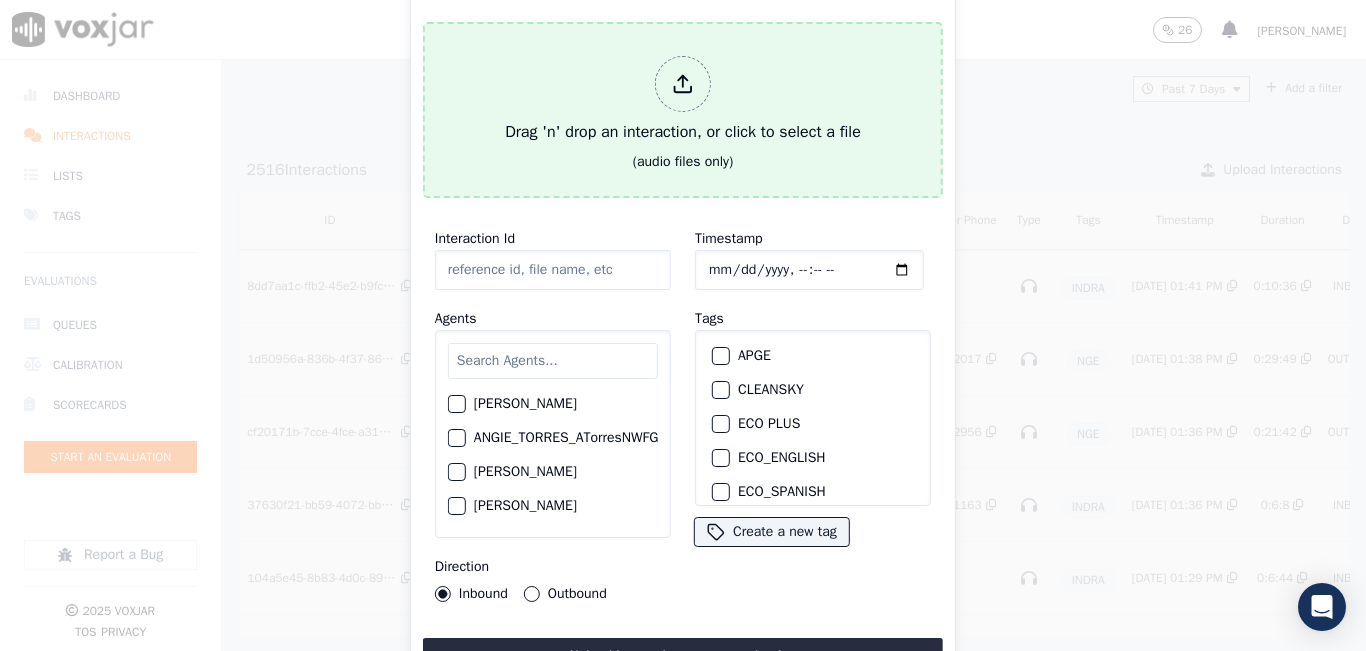 click on "Drag 'n' drop an interaction, or click to select a file" at bounding box center [683, 100] 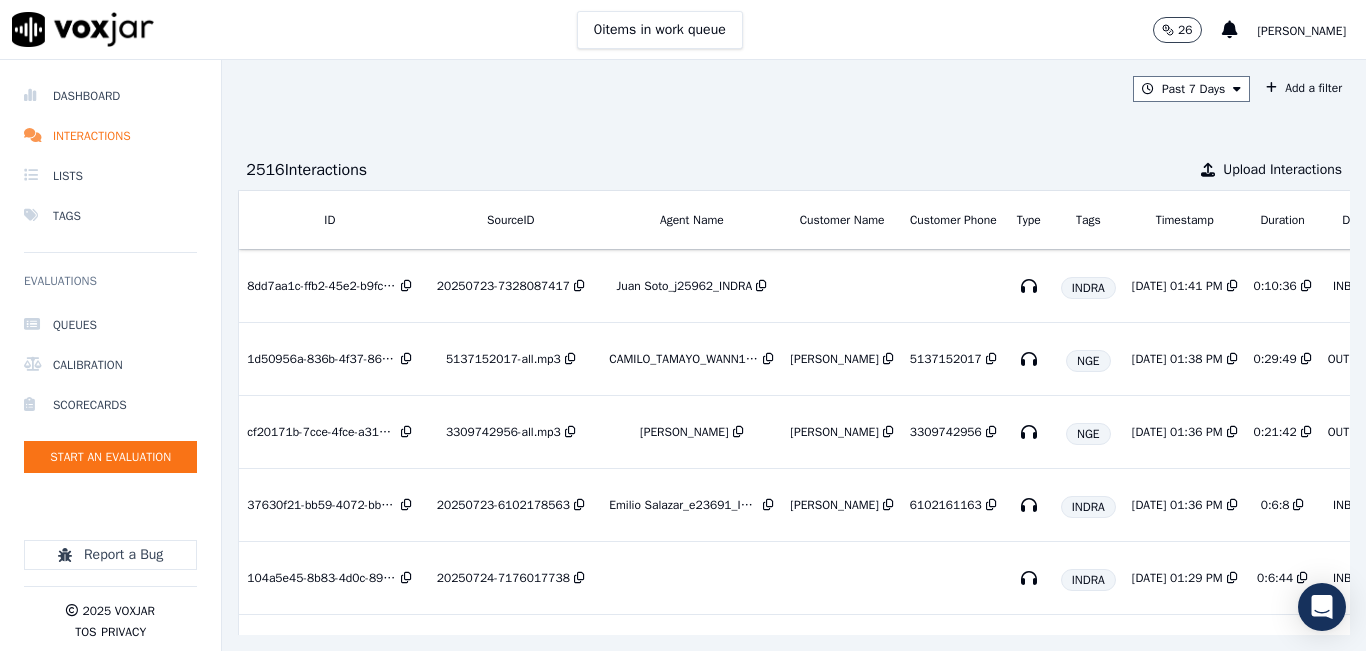 click on "Past 7 Days
Add a filter
2516  Interaction s       Upload Interactions     ID   SourceID   Agent Name   Customer Name   Customer Phone   Type   Tags   Timestamp   Duration   Direction   Source     Export Scores         8dd7aa1c-ffb2-45e2-b9fc-2a2ec8e0866d     20250723-7328087417     Juan Soto_j25962_INDRA           INDRA 7/28/25 01:41 PM     0:10:36     INBOUND         No Evaluation Yet     1d50956a-836b-4f37-869d-ac9568661f3d     5137152017-all.mp3     CAMILO_TAMAYO_WANN1014_NGE     JOSE MONTES     5137152017       NGE 7/28/25 01:38 PM     0:29:49     OUTBOUND         No Evaluation Yet     cf20171b-7cce-4fce-a317-cd0a5b524510     3309742956-all.mp3     Ricardo Castro_RCastroNWFG     DANILO MARQUEZ     3309742956       NGE 7/28/25 01:36 PM     0:21:42     OUTBOUND         No Evaluation Yet     37630f21-bb59-4072-bb29-bb4a91038005     20250723-6102178563     Emilio Salazar_e23691_INDRA      ROSA M CARRION     6102161163       INDRA 7/28/25 01:36 PM     0:6:8     INBOUND" at bounding box center [794, 355] 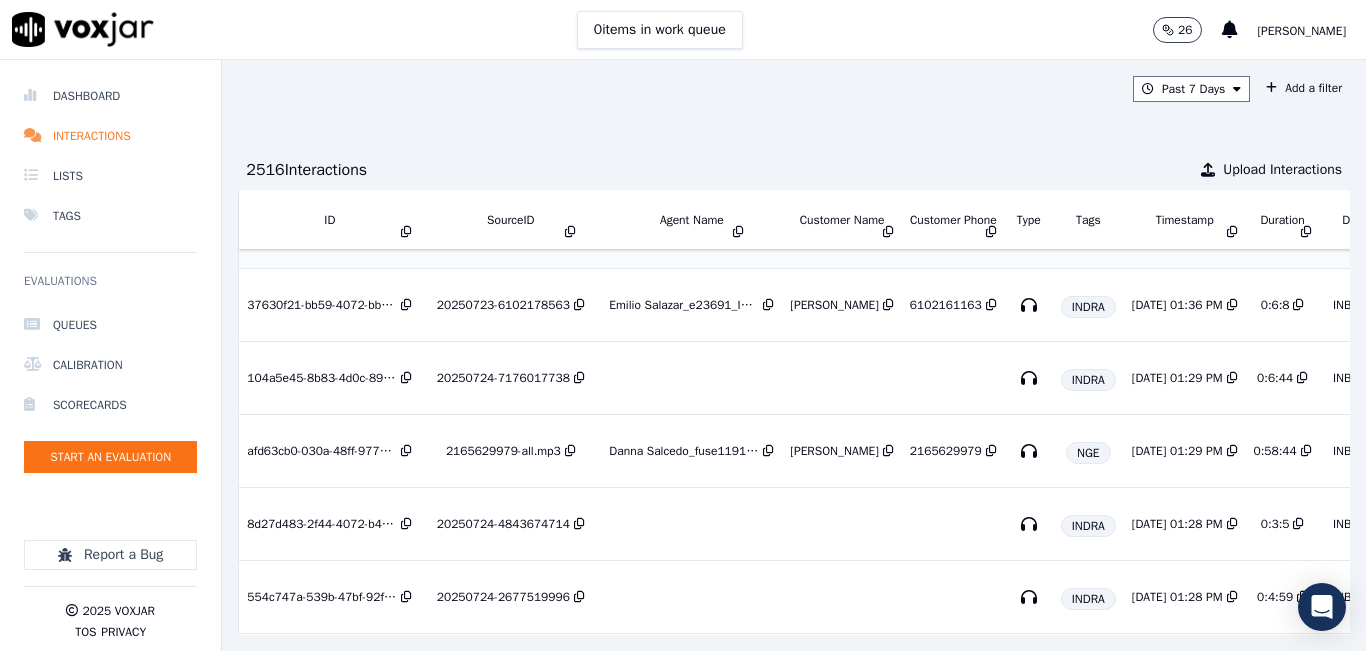 scroll, scrollTop: 100, scrollLeft: 0, axis: vertical 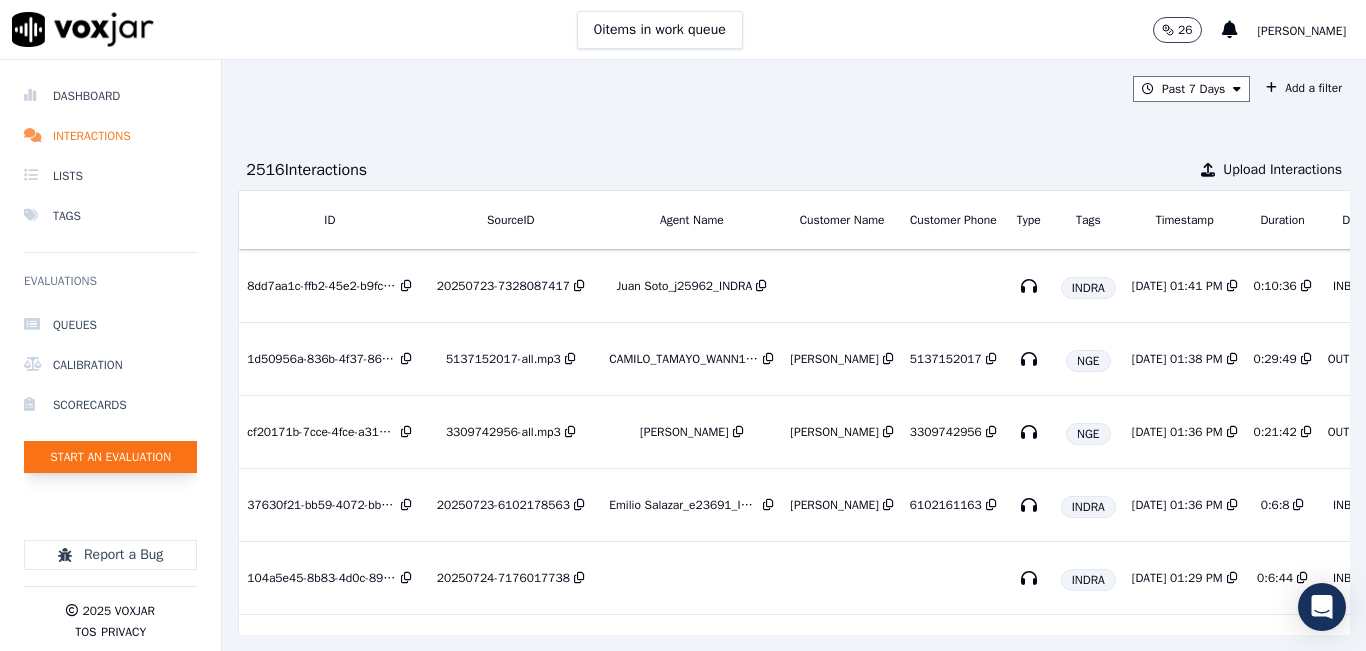 click on "Start an Evaluation" 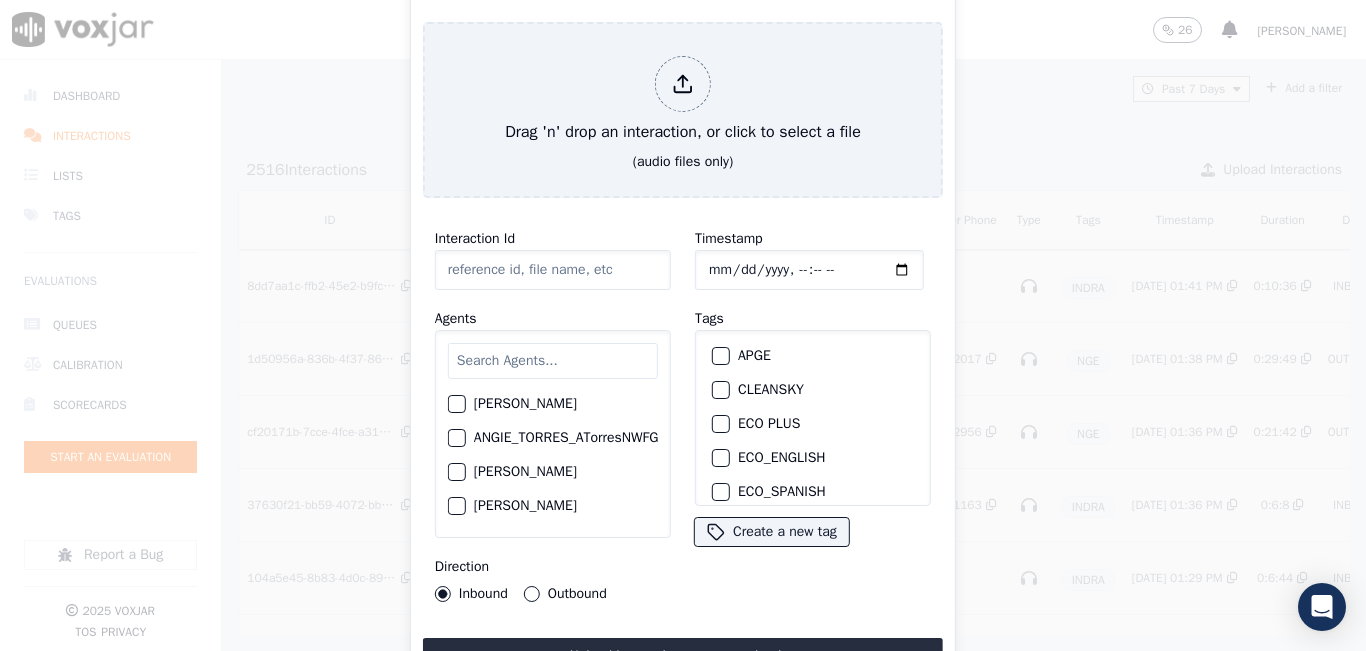 click at bounding box center [553, 361] 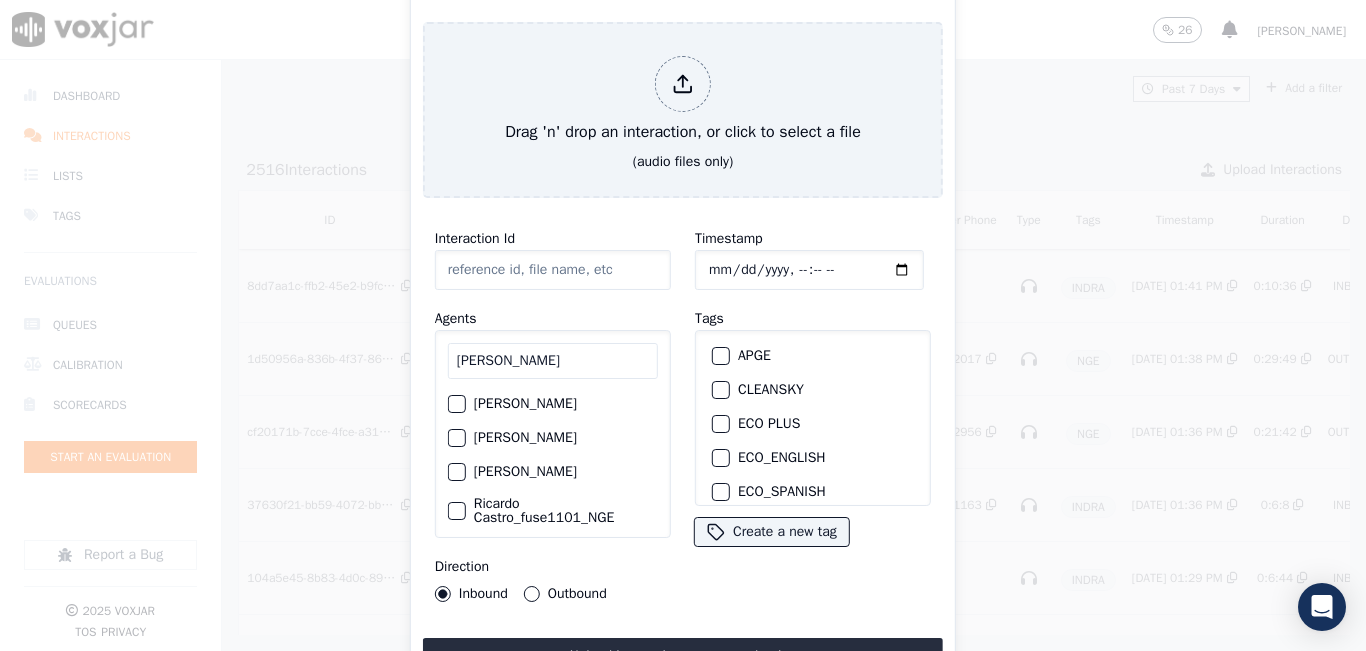 type on "RICARD" 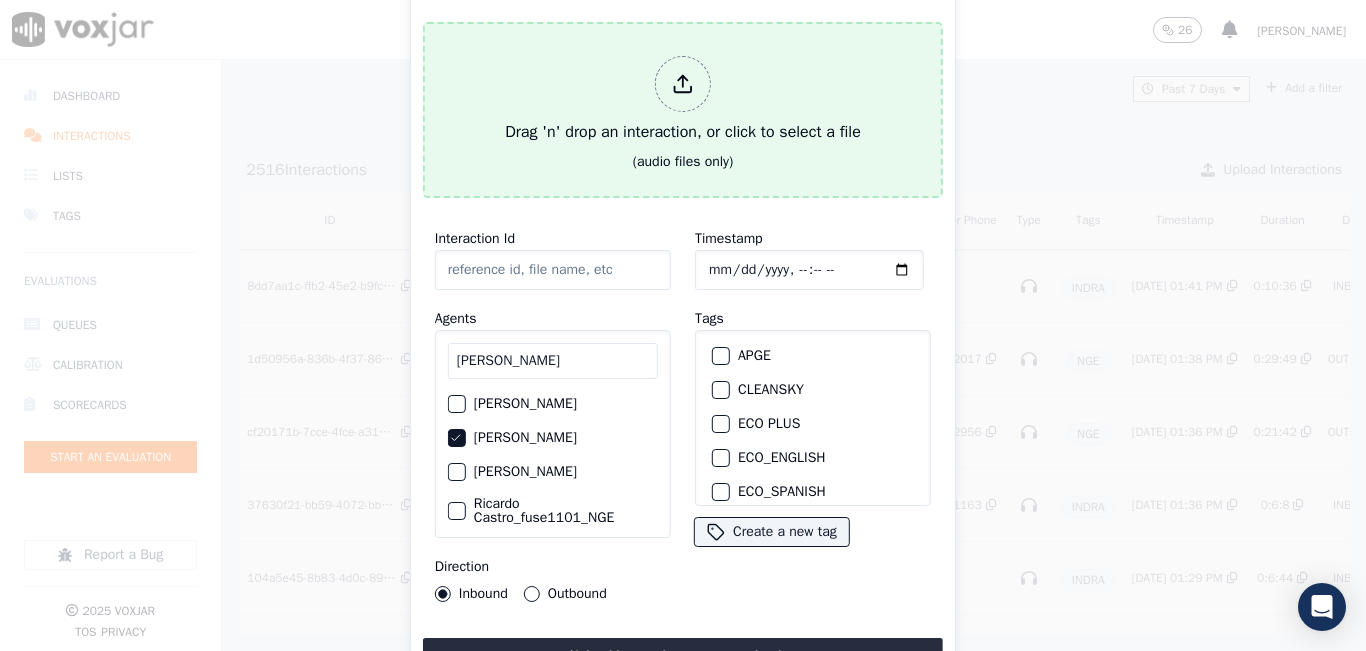 click on "Drag 'n' drop an interaction, or click to select a file" at bounding box center [683, 100] 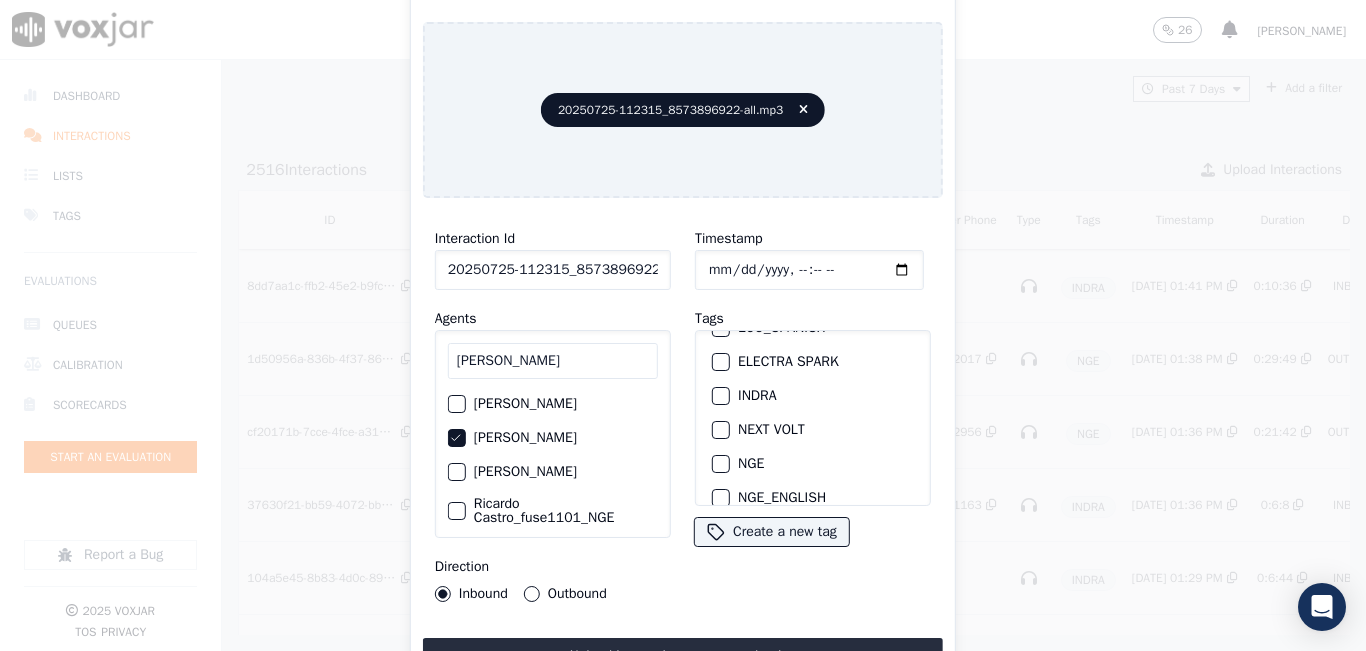 scroll, scrollTop: 200, scrollLeft: 0, axis: vertical 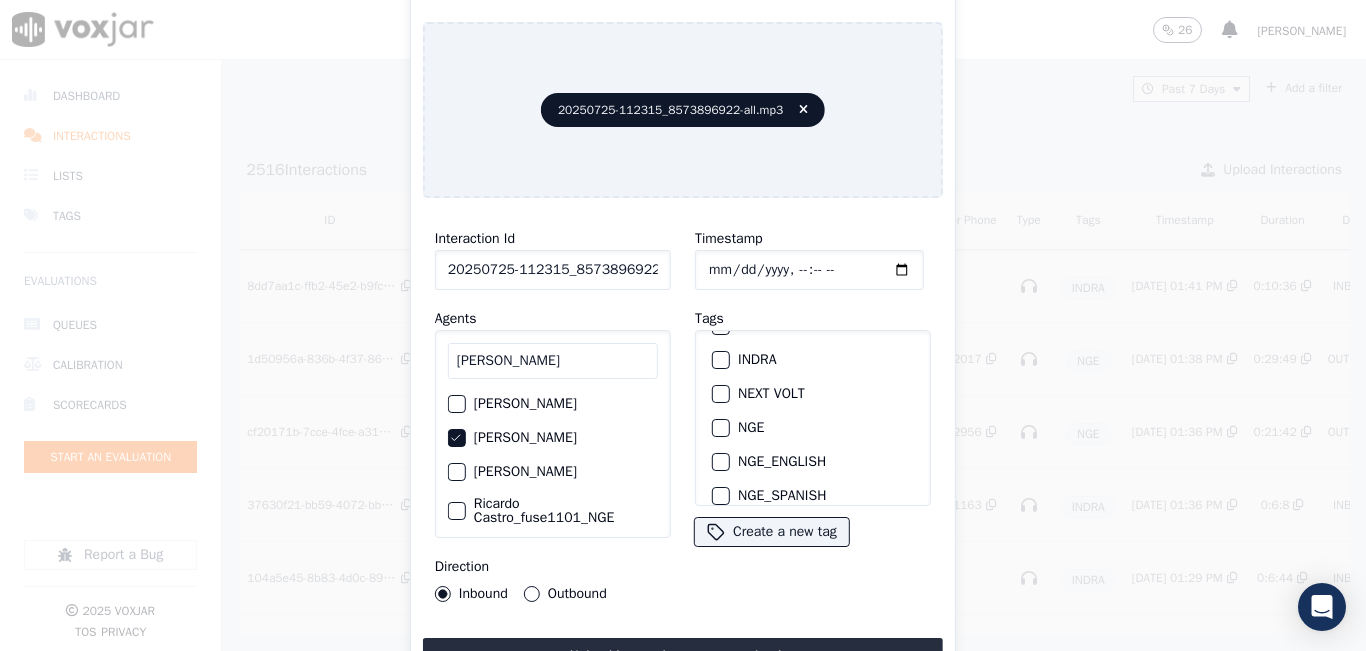 click on "NGE" at bounding box center (721, 428) 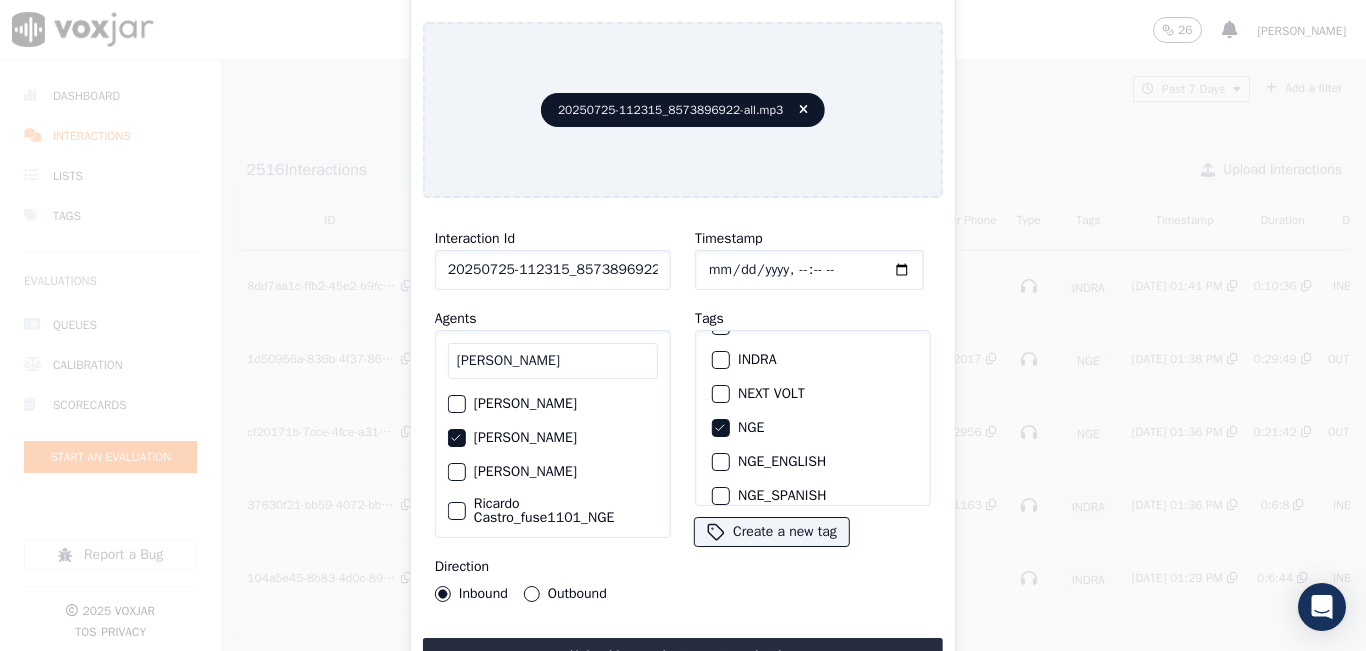 click on "Outbound" at bounding box center [532, 594] 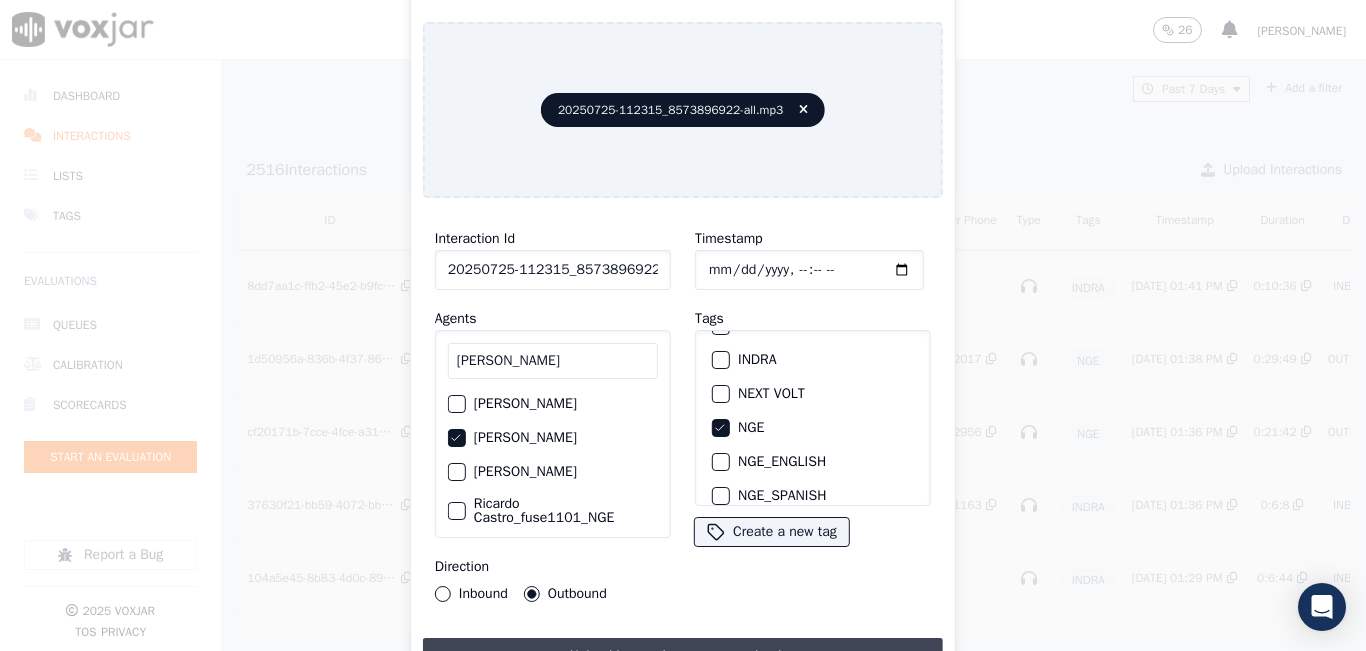 click on "Upload interaction to start evaluation" at bounding box center (683, 656) 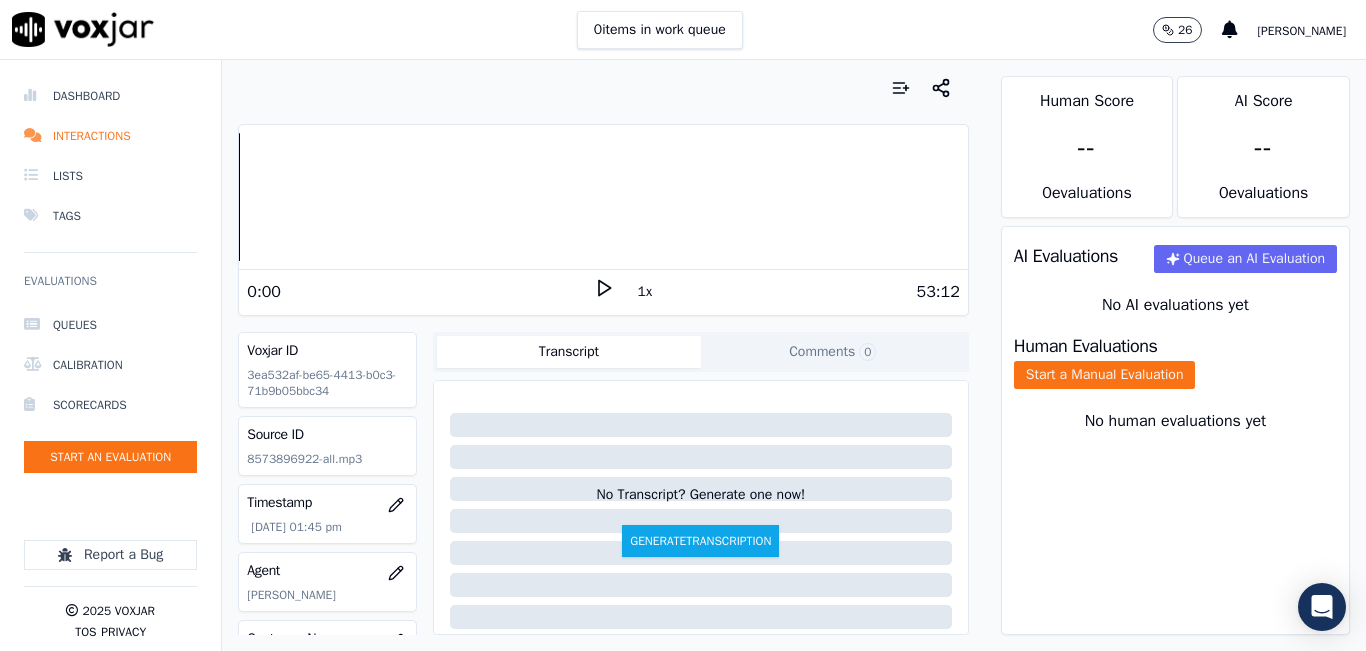 click at bounding box center [603, 88] 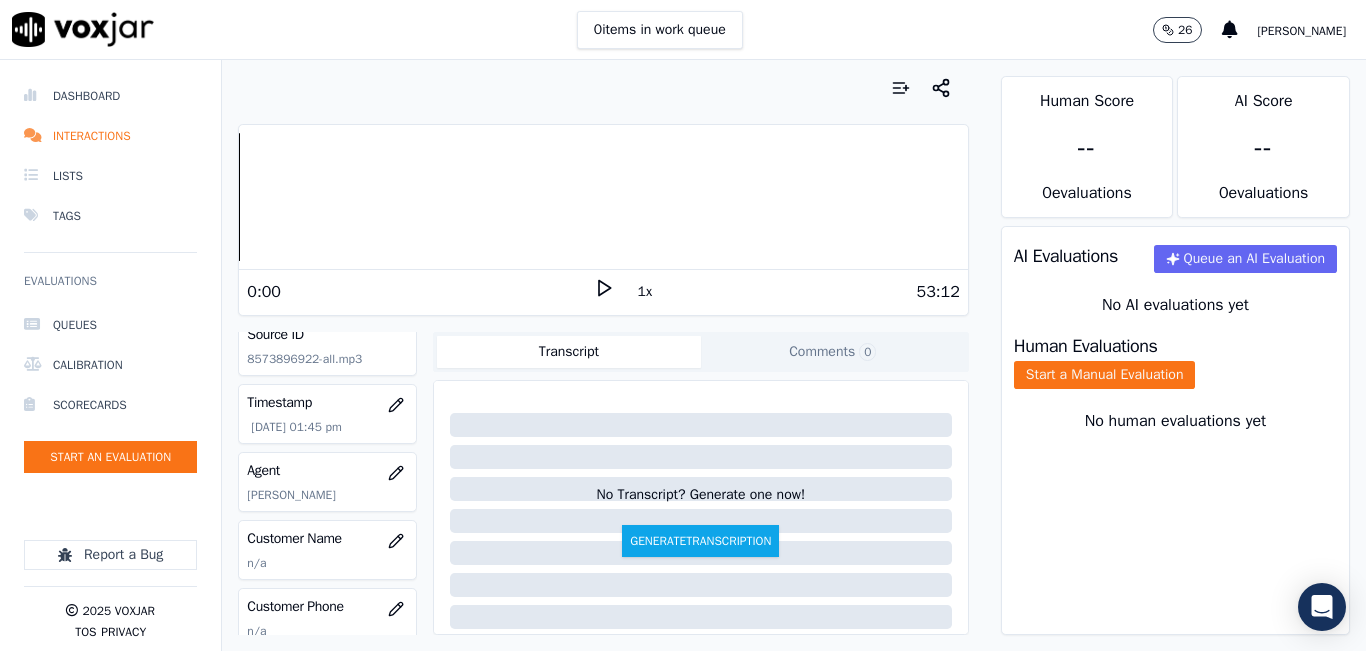 scroll, scrollTop: 200, scrollLeft: 0, axis: vertical 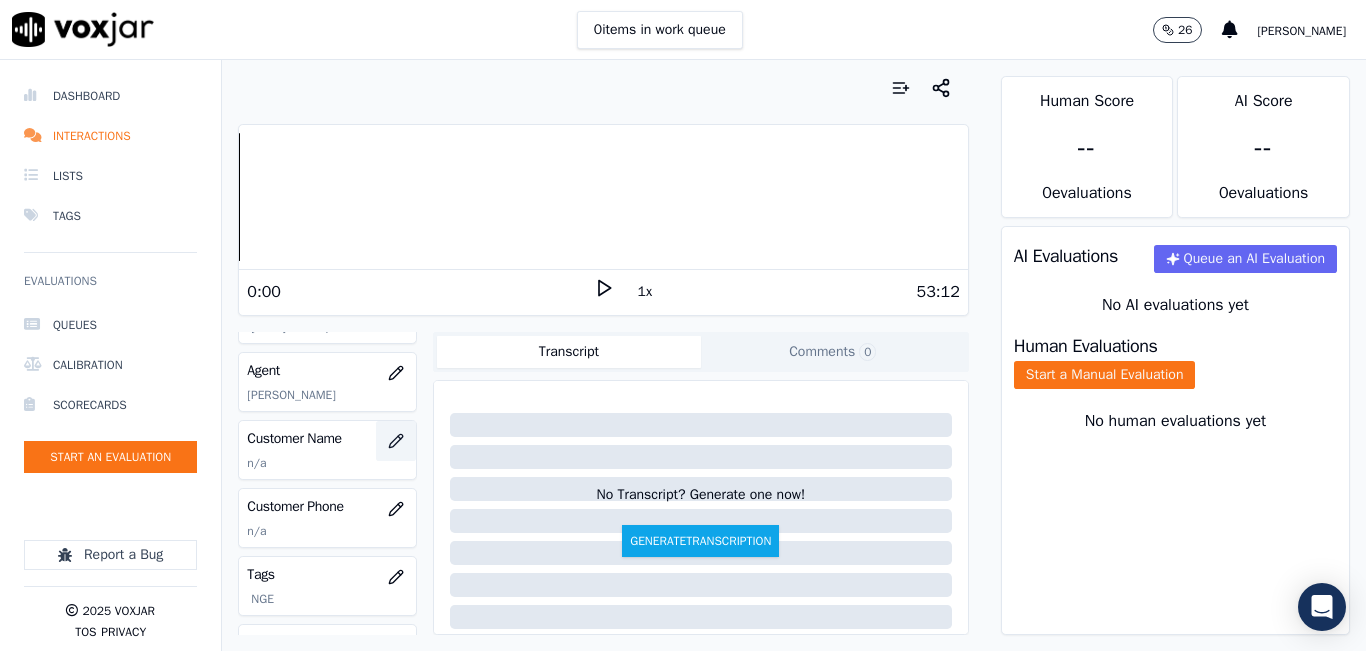 click 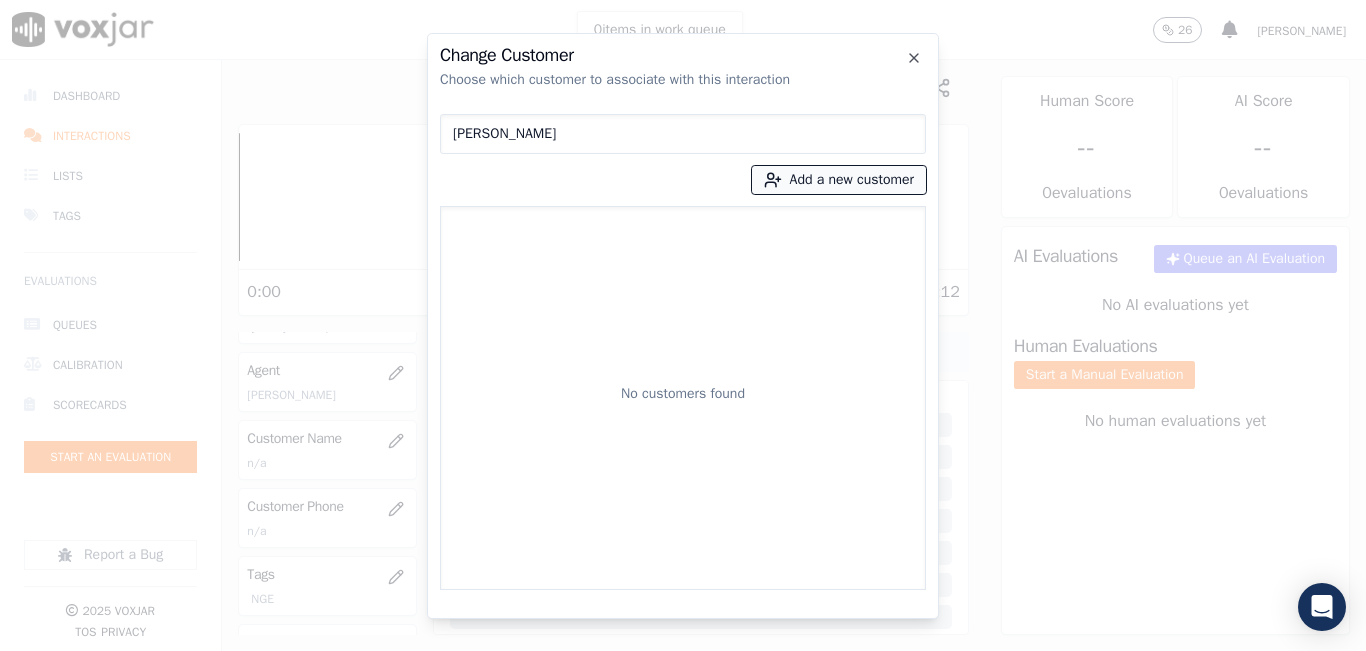 type on "[PERSON_NAME]" 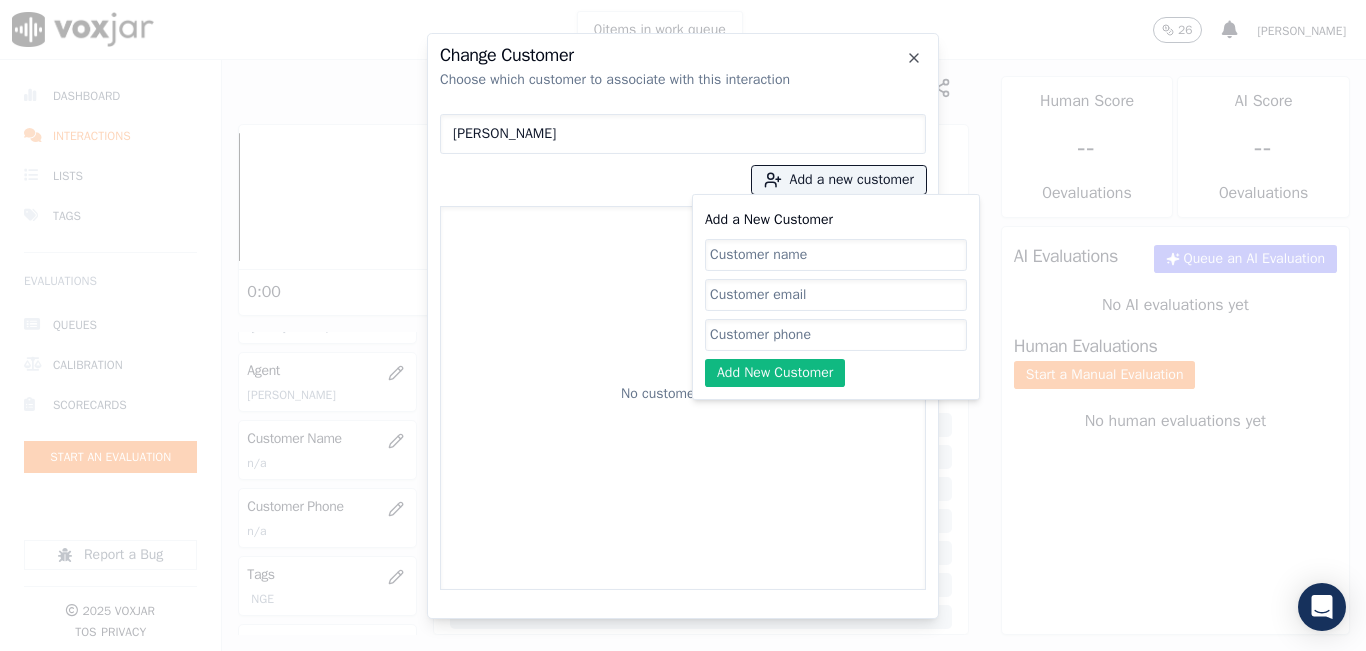 click at bounding box center [683, 325] 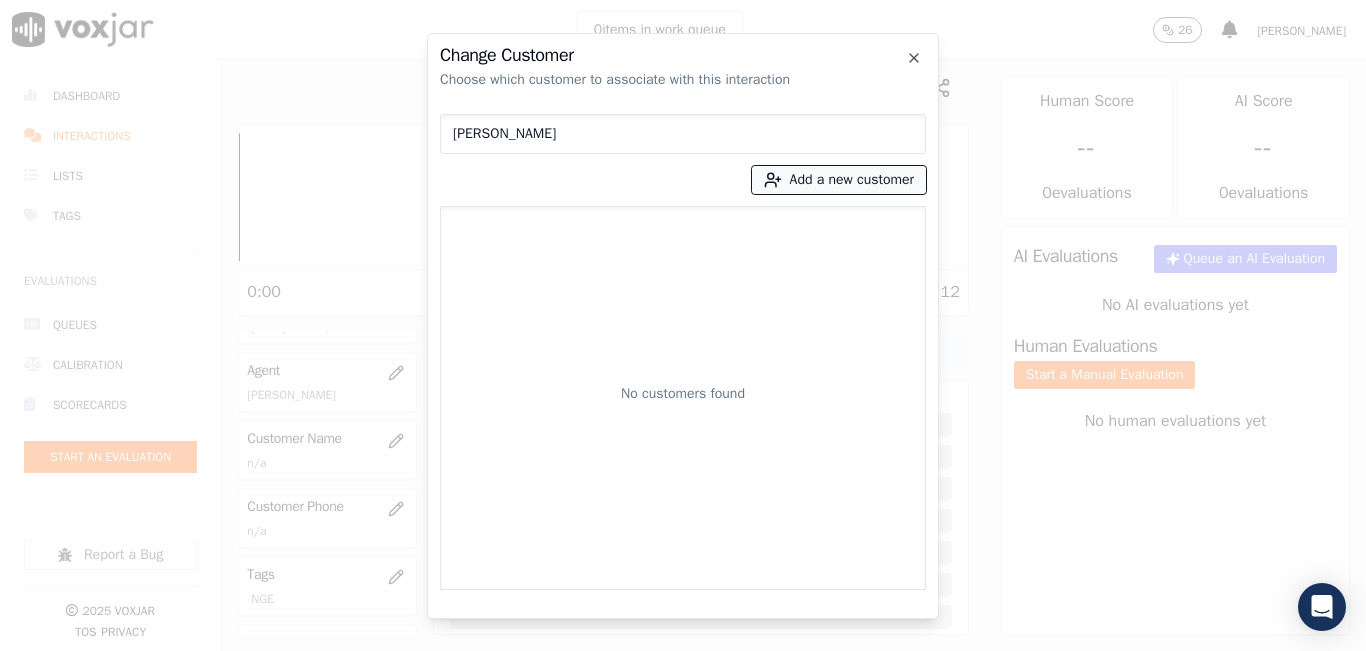 click on "Add a new customer" at bounding box center [839, 180] 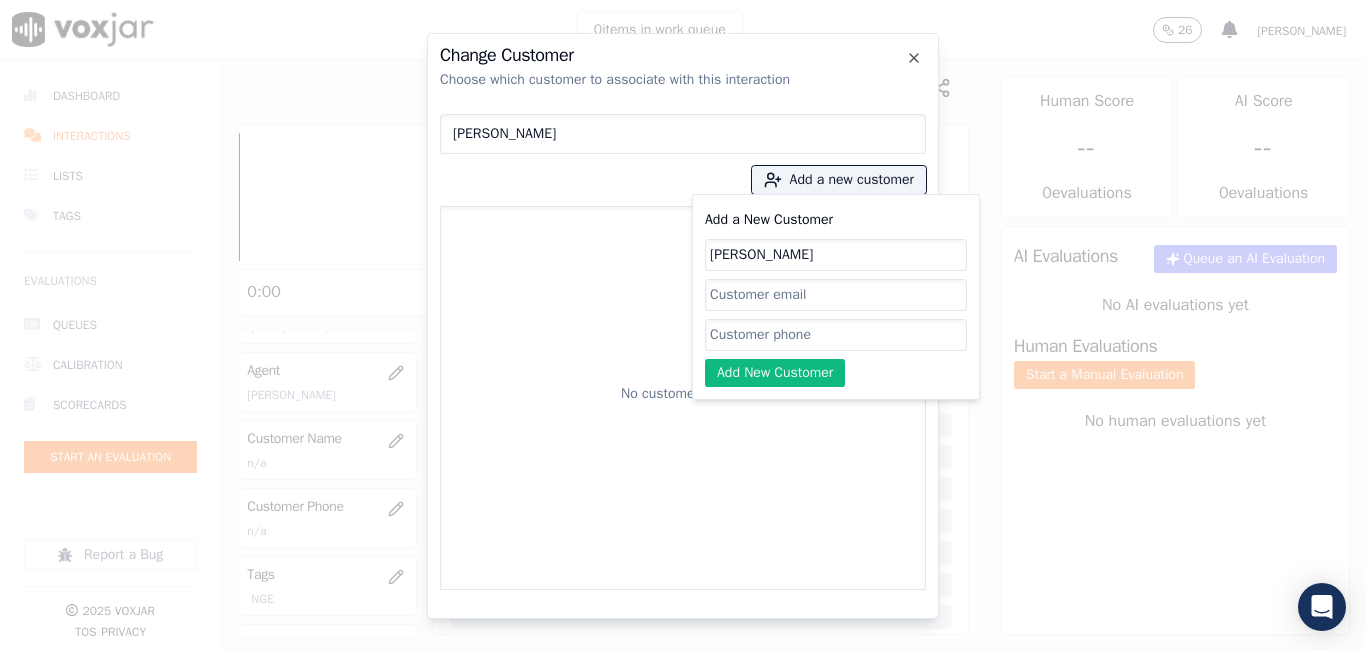 type on "[PERSON_NAME]" 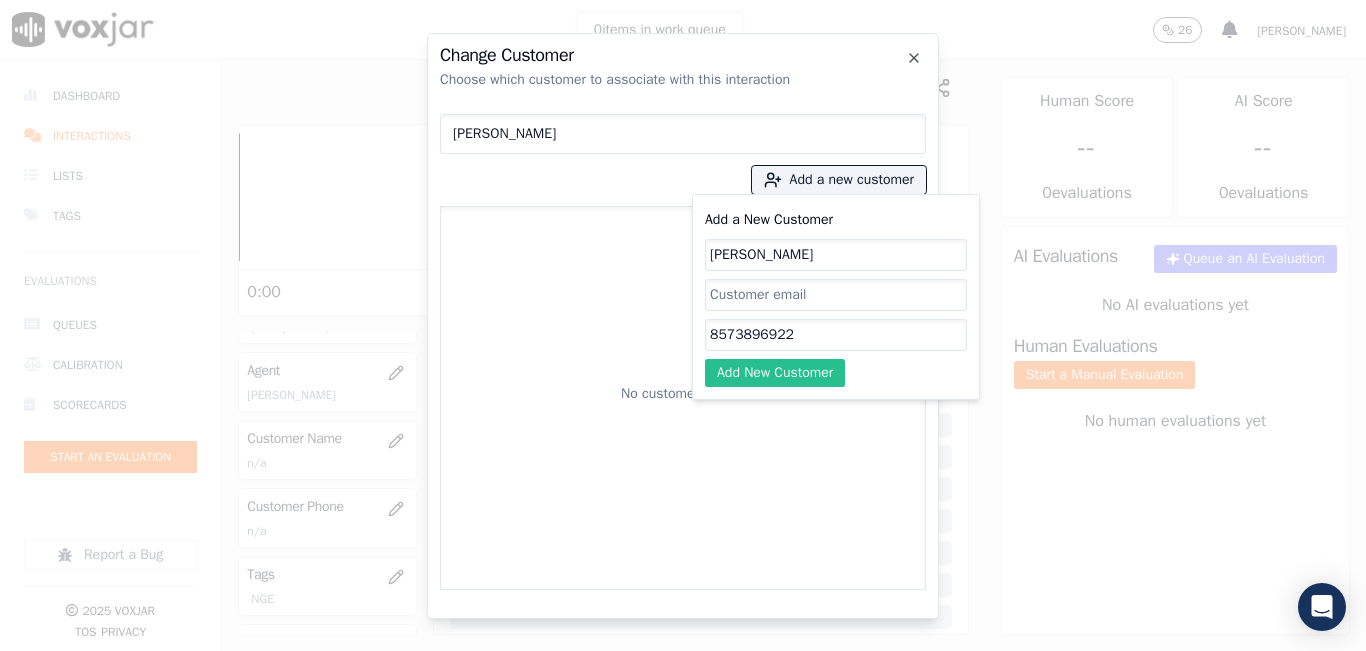 type on "8573896922" 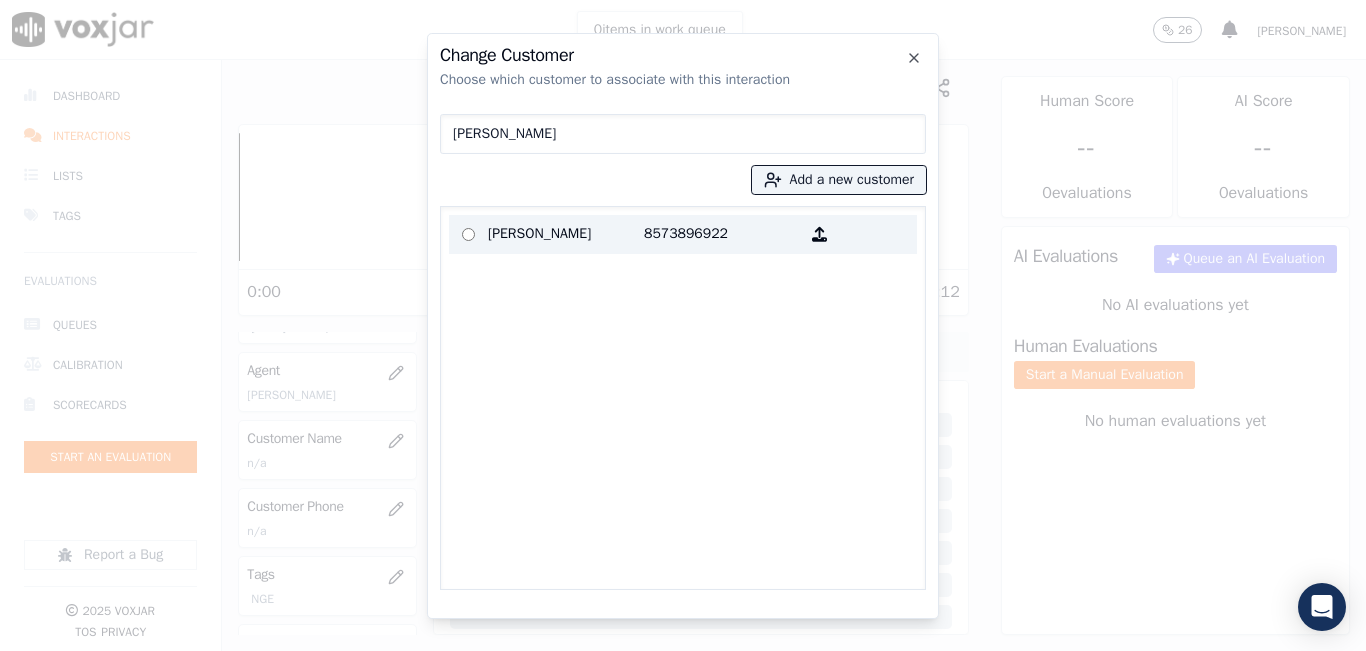 click on "[PERSON_NAME]" at bounding box center [566, 234] 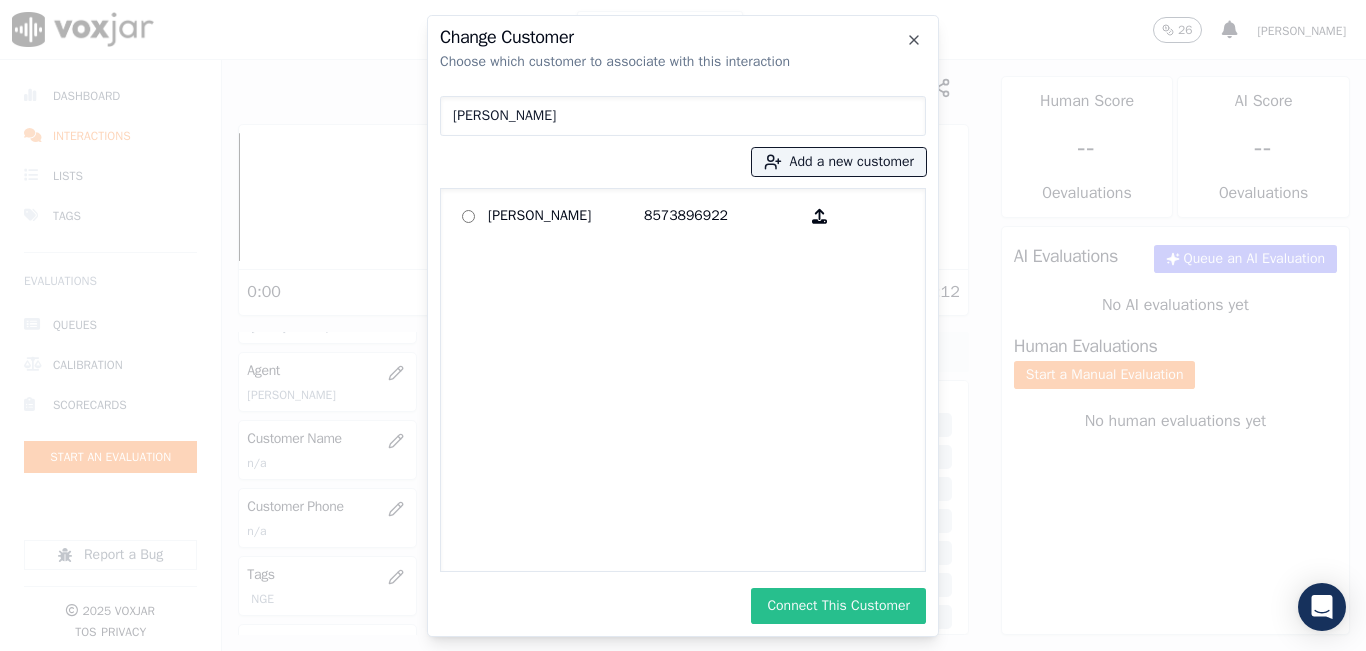 click on "Connect This Customer" at bounding box center (838, 606) 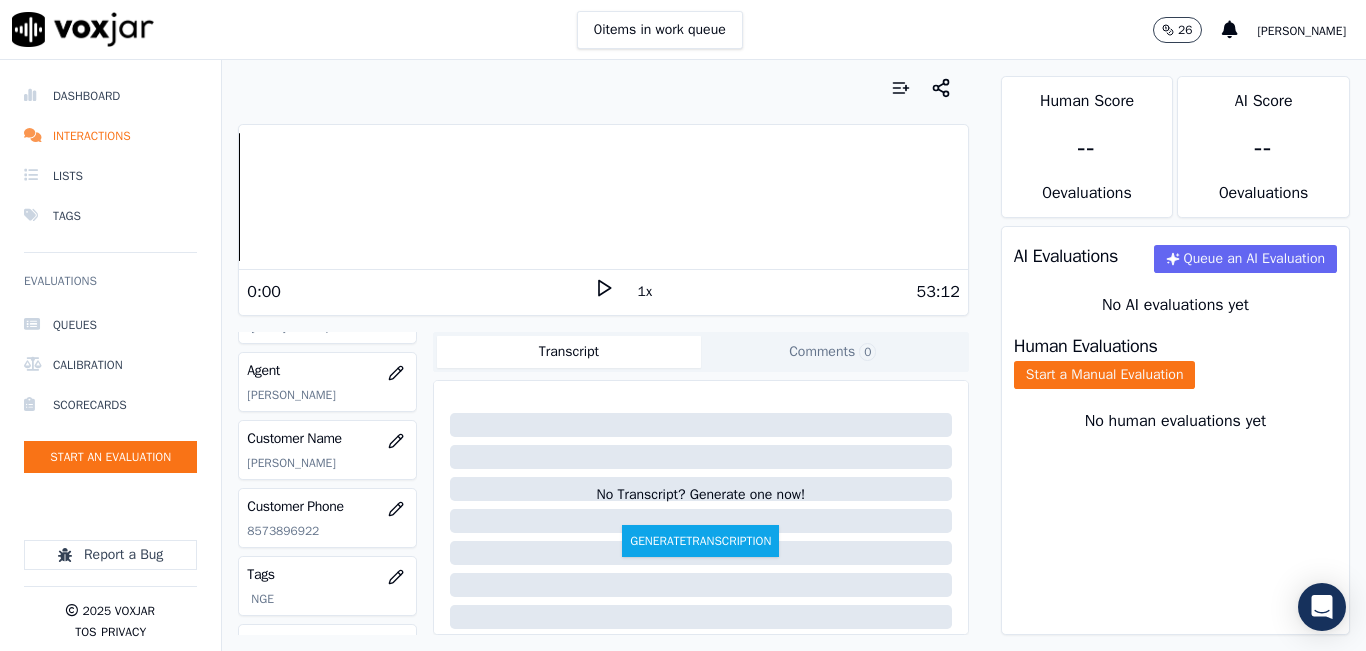click at bounding box center (603, 88) 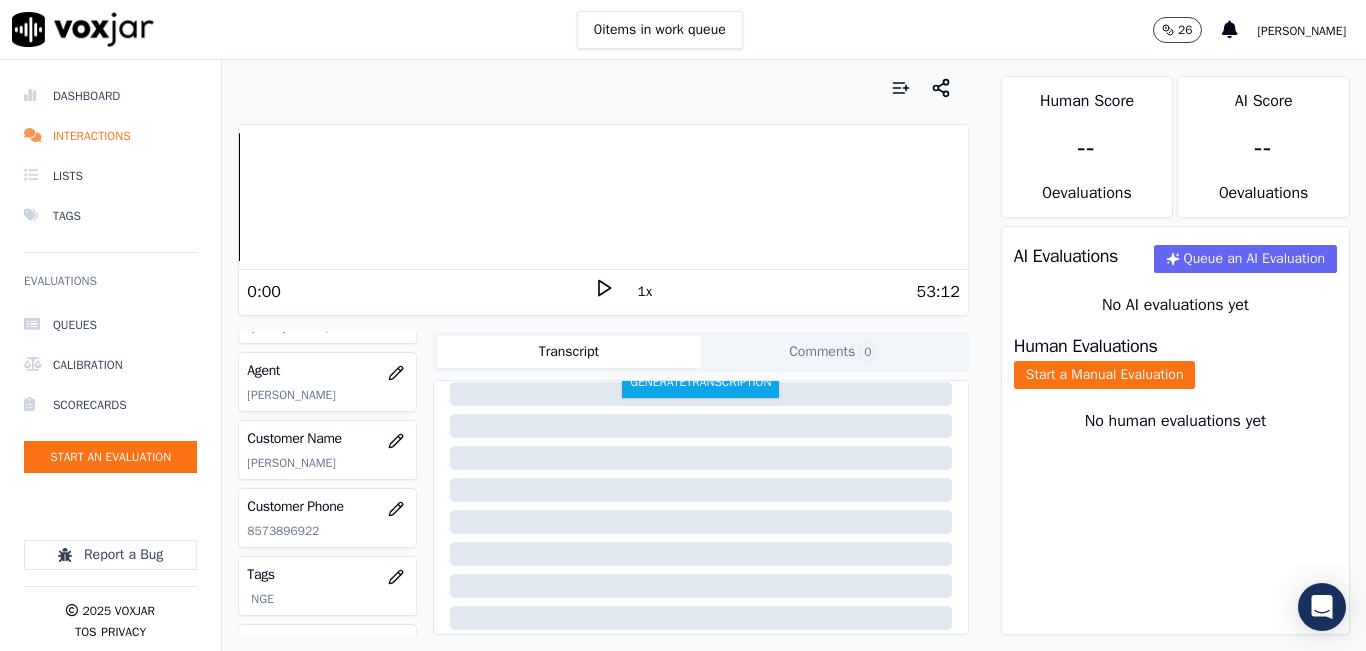 scroll, scrollTop: 200, scrollLeft: 0, axis: vertical 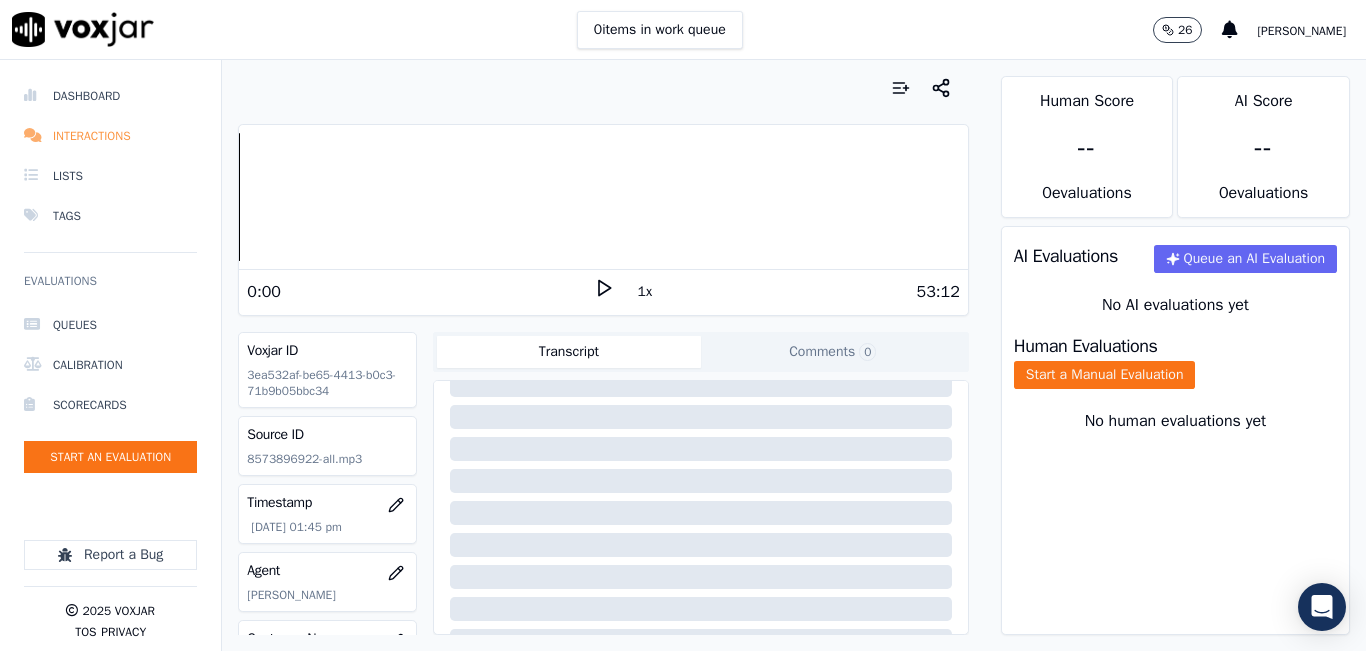 click on "Interactions" at bounding box center [110, 136] 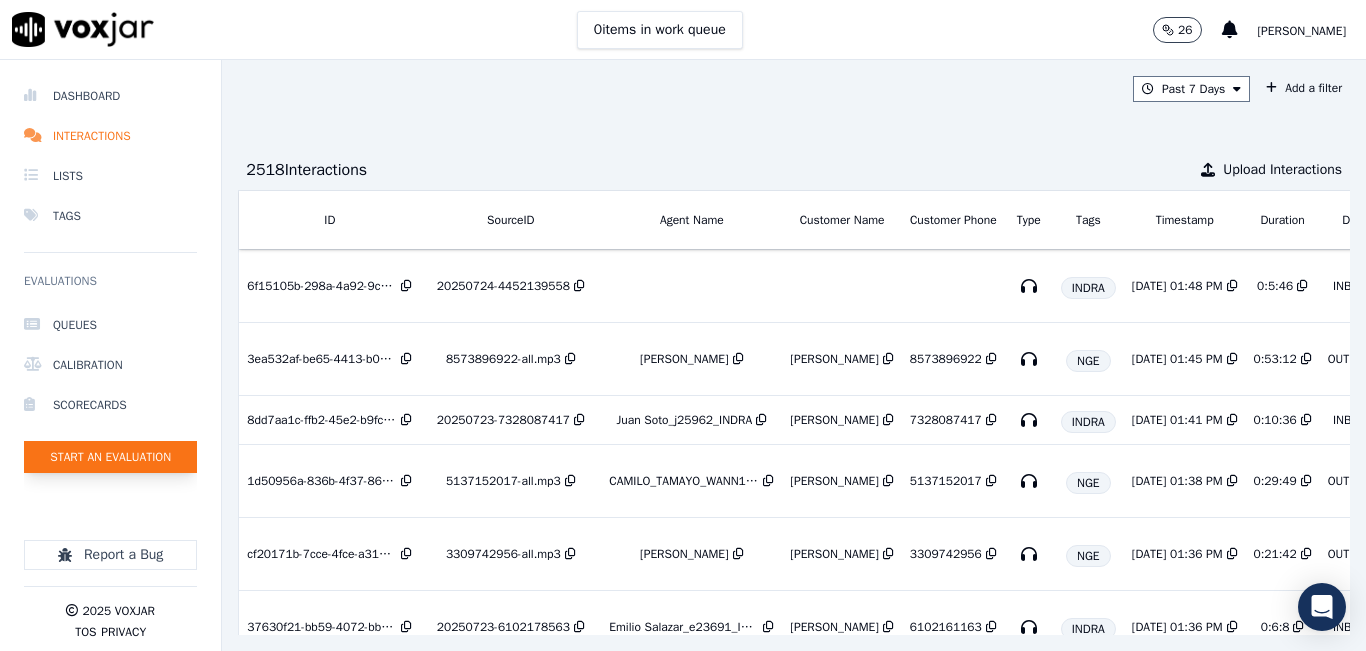 click on "Start an Evaluation" 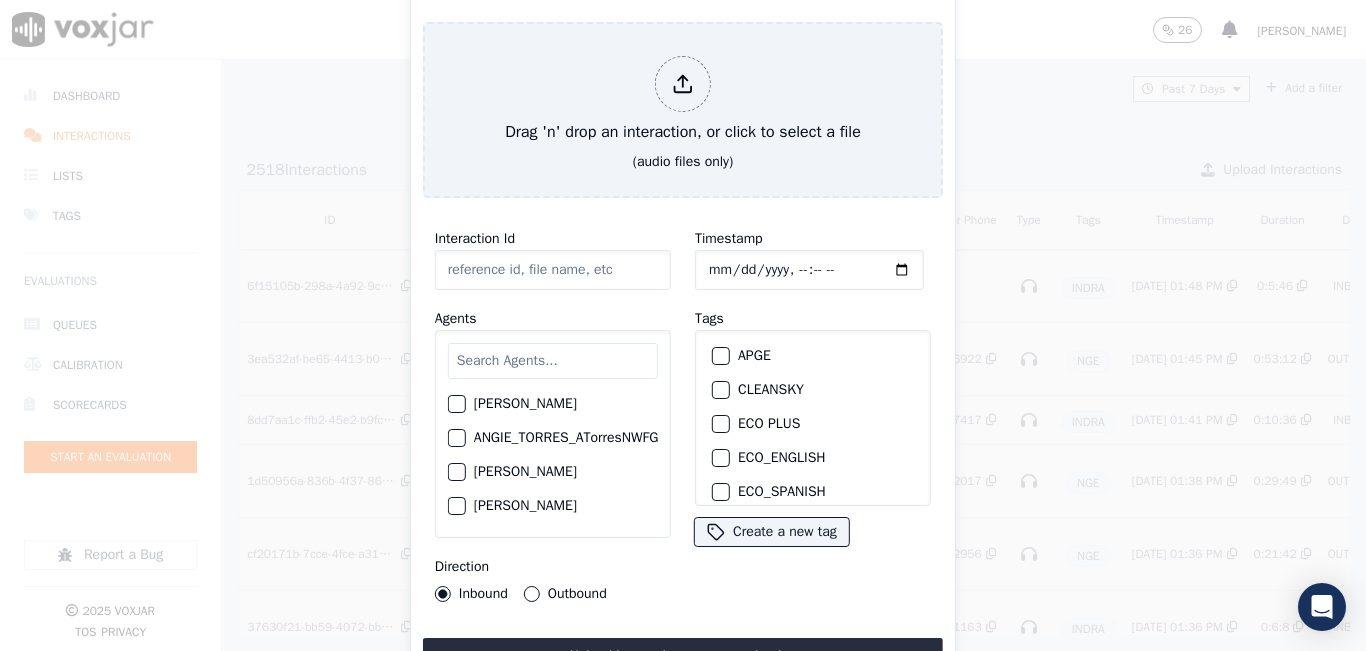 click at bounding box center (553, 361) 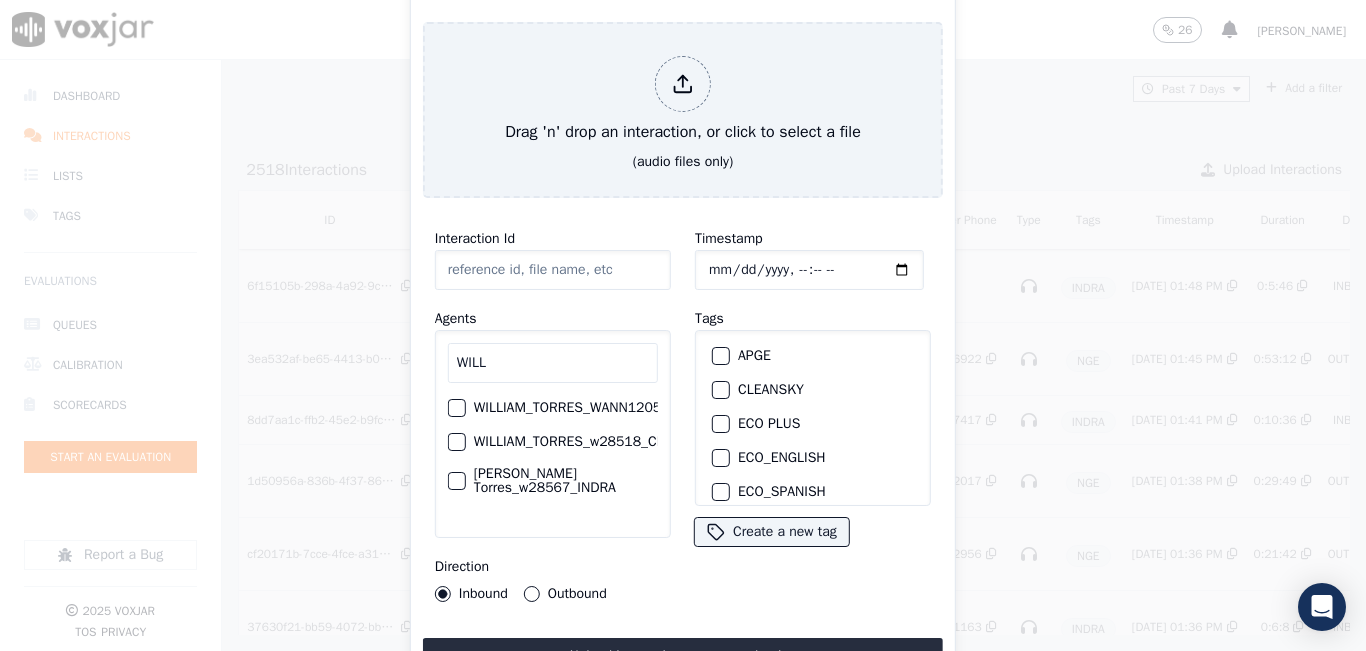 type on "WILL" 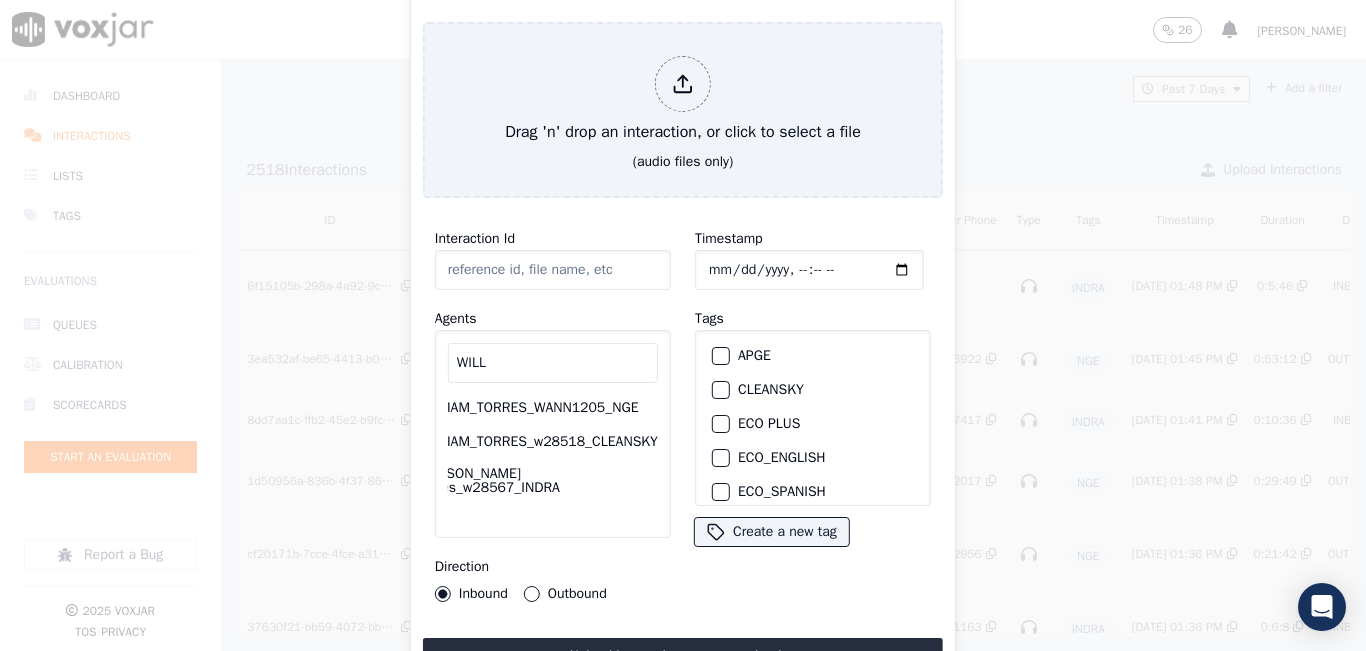 scroll, scrollTop: 0, scrollLeft: 78, axis: horizontal 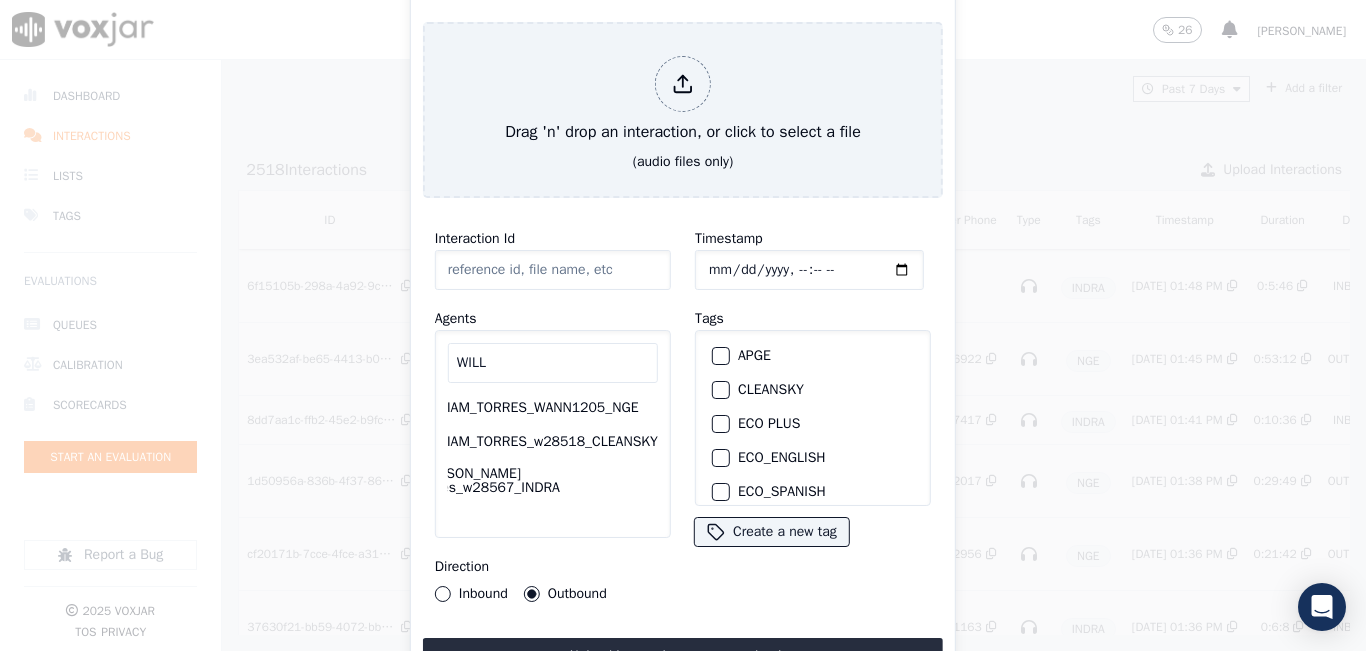 click on "Inbound" at bounding box center [443, 594] 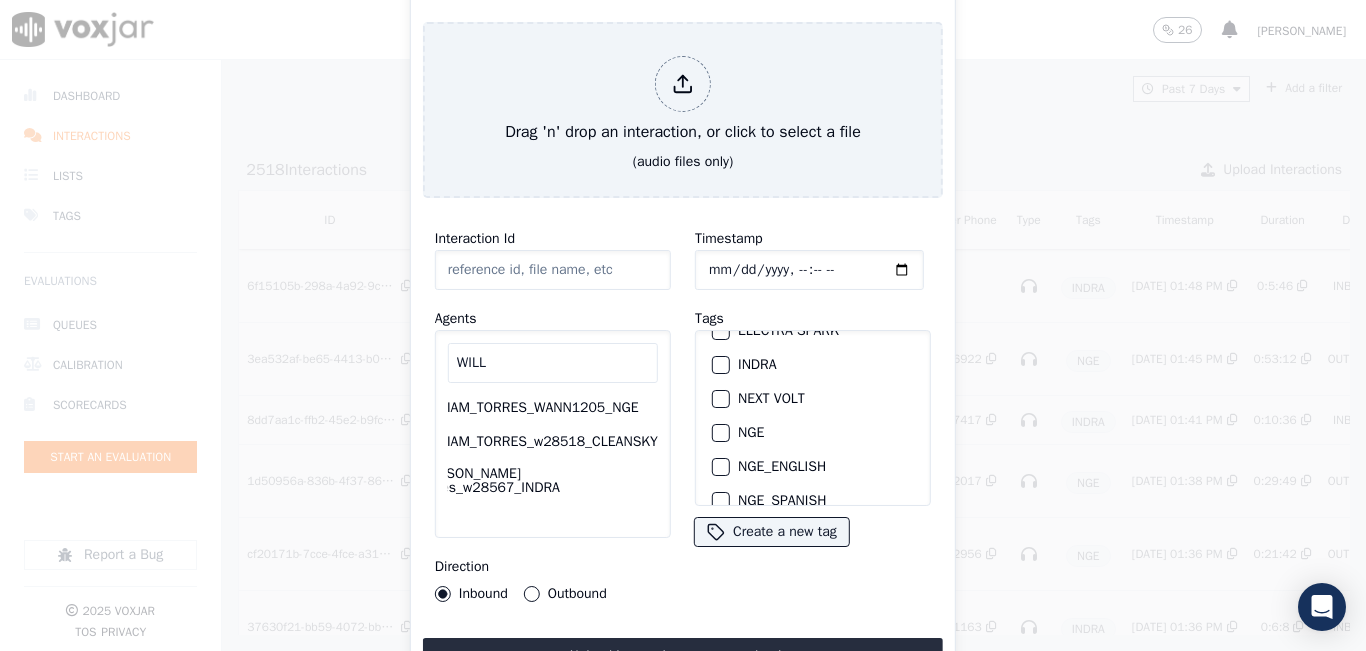 scroll, scrollTop: 200, scrollLeft: 0, axis: vertical 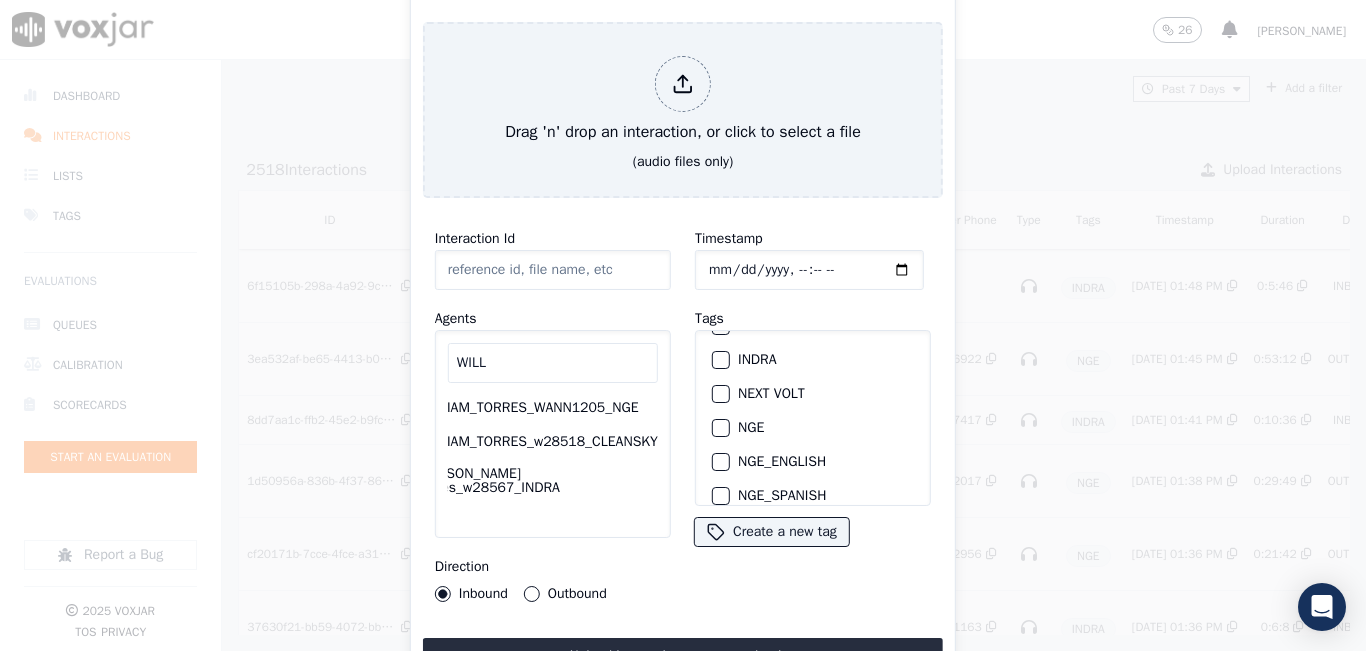 click at bounding box center [720, 428] 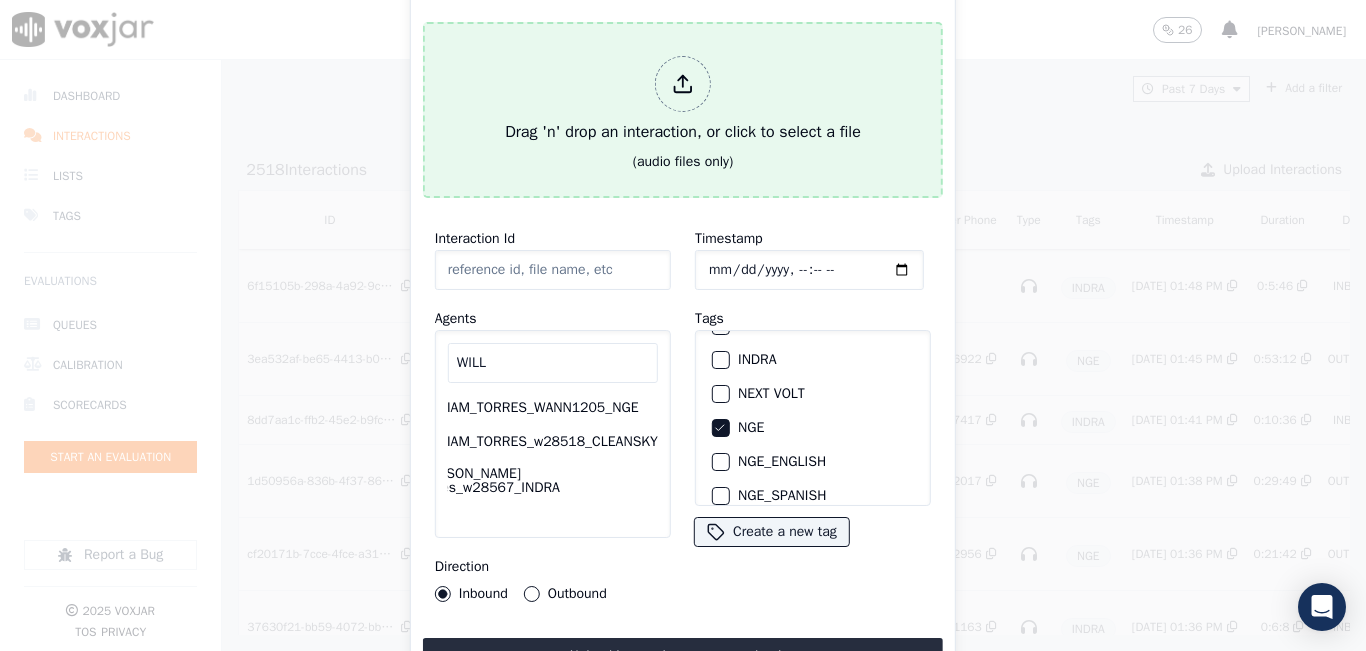 click on "Drag 'n' drop an interaction, or click to select a file" at bounding box center [683, 100] 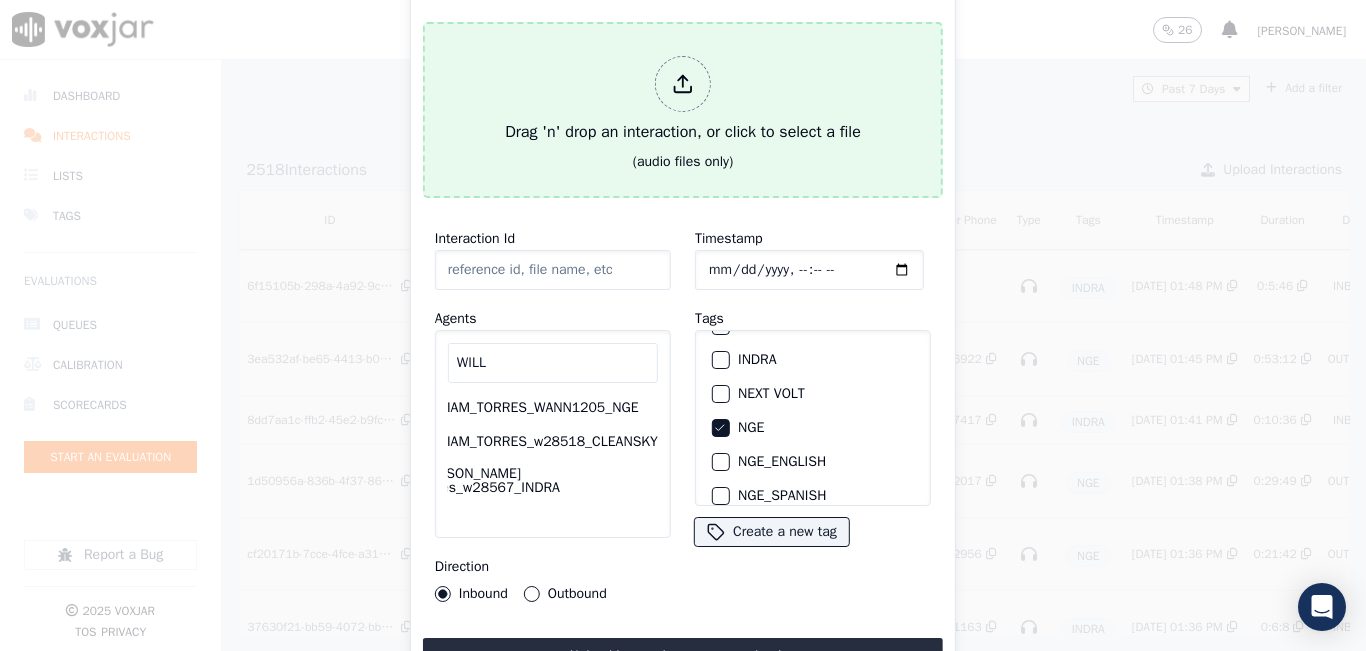 type on "20250725-145017_4843934235-all.mp3" 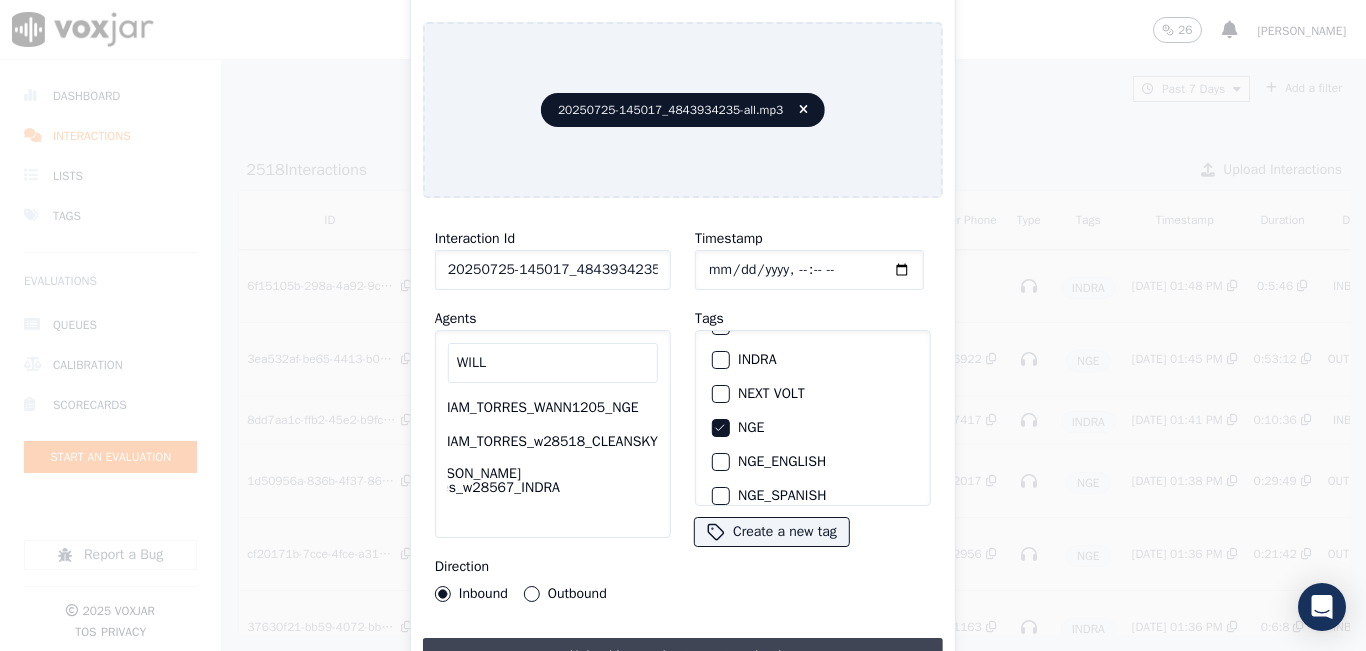 click on "Upload interaction to start evaluation" at bounding box center (683, 656) 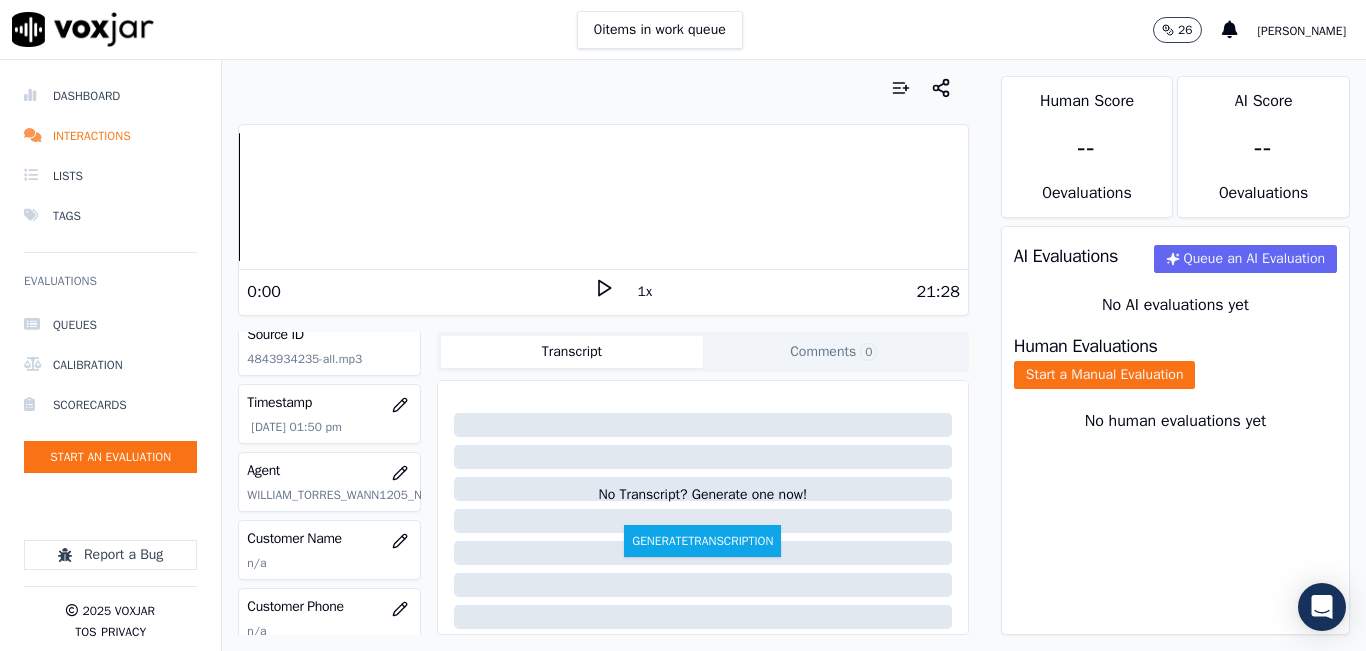 scroll, scrollTop: 200, scrollLeft: 0, axis: vertical 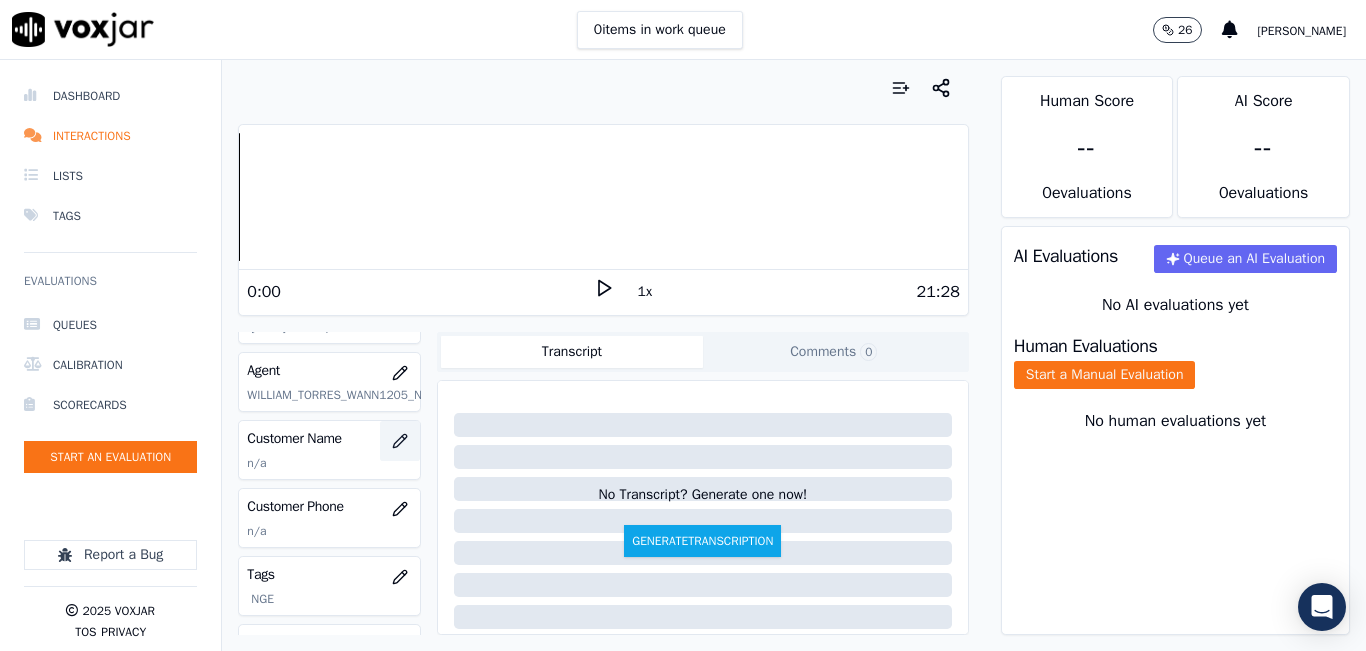 click 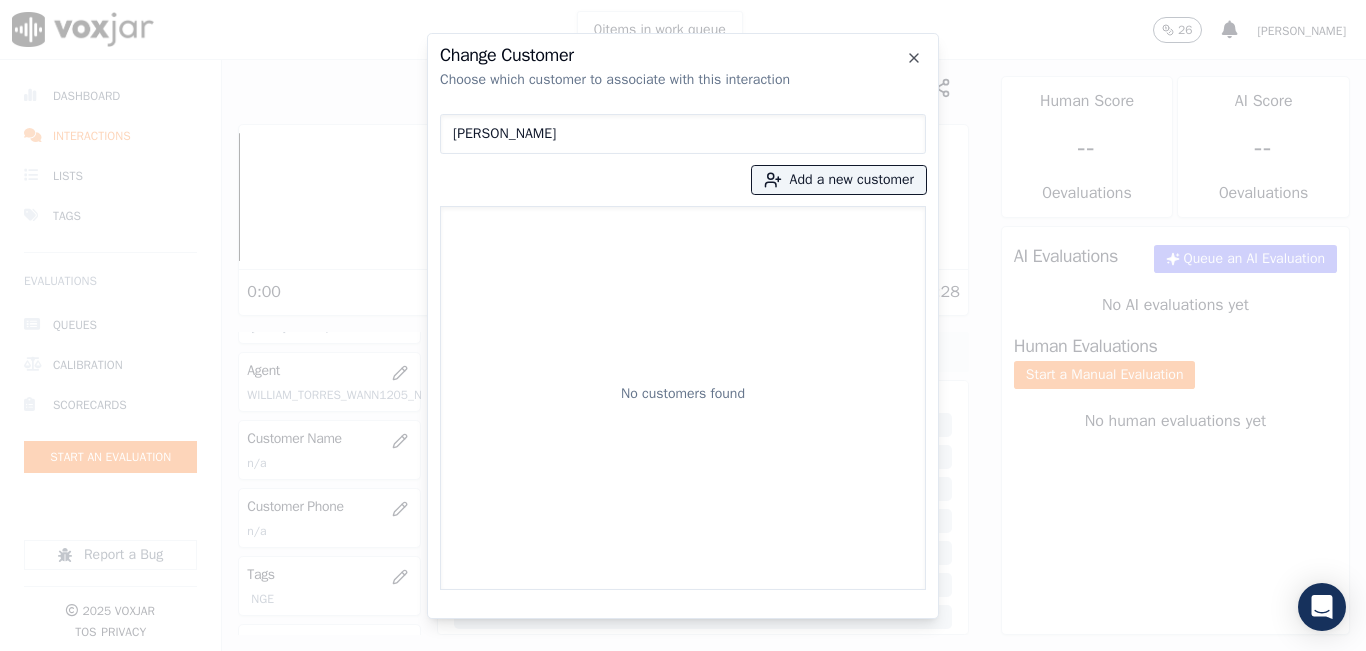 type on "[PERSON_NAME]" 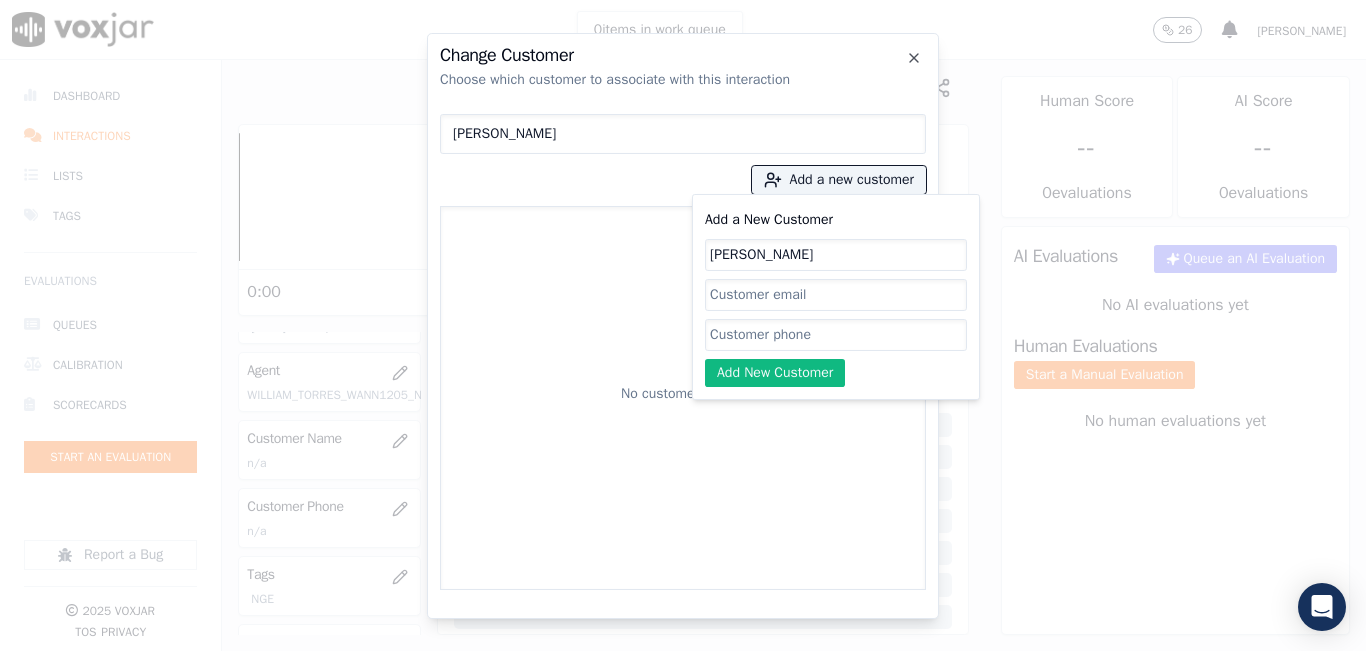 type on "[PERSON_NAME]" 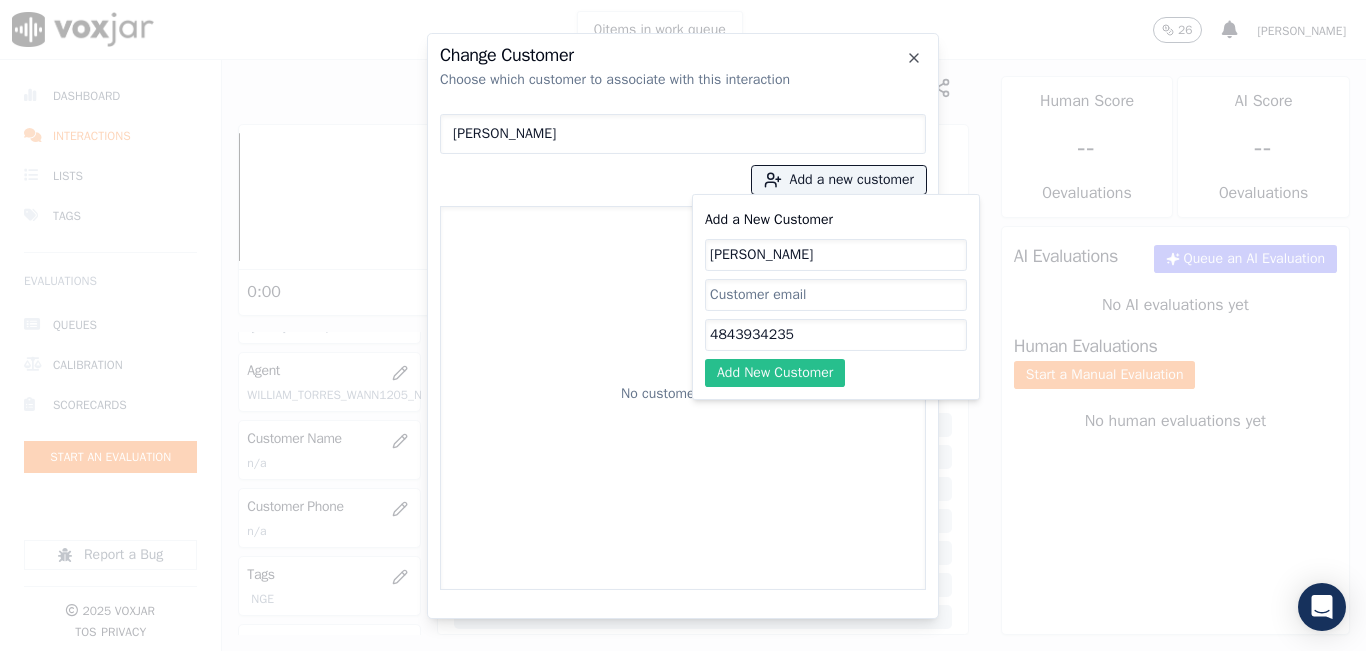 type on "4843934235" 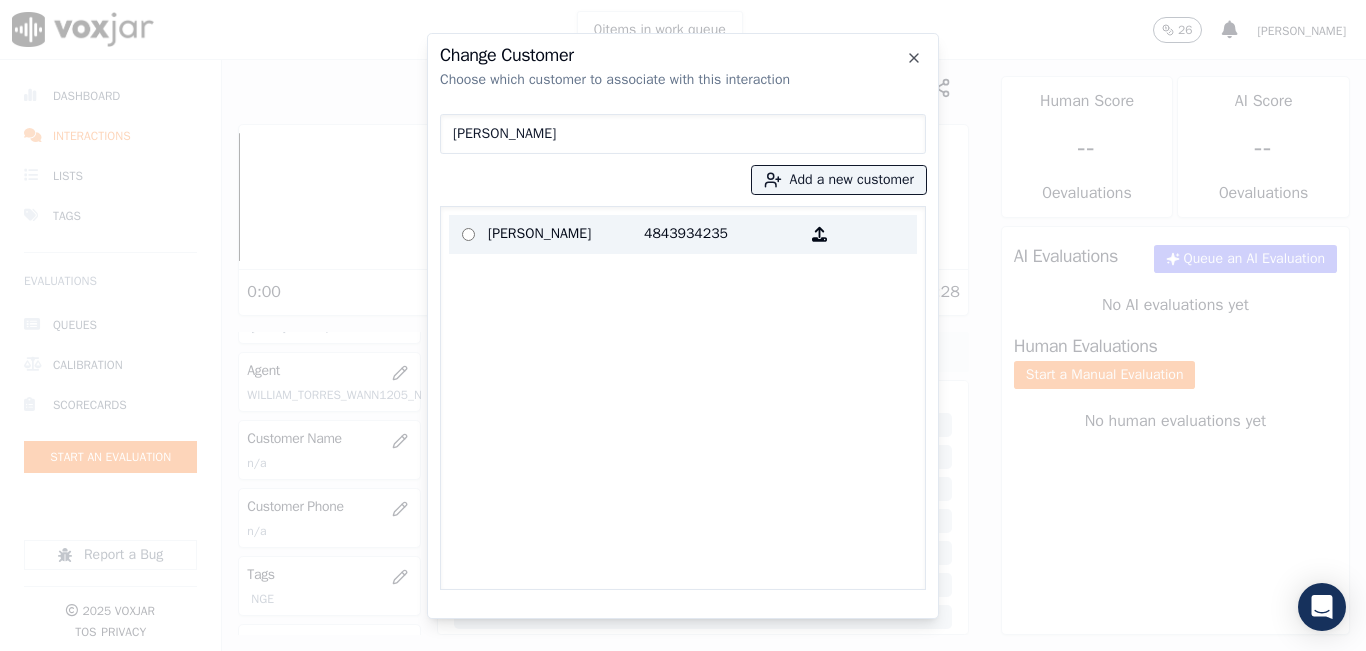 click on "4843934235" at bounding box center (722, 234) 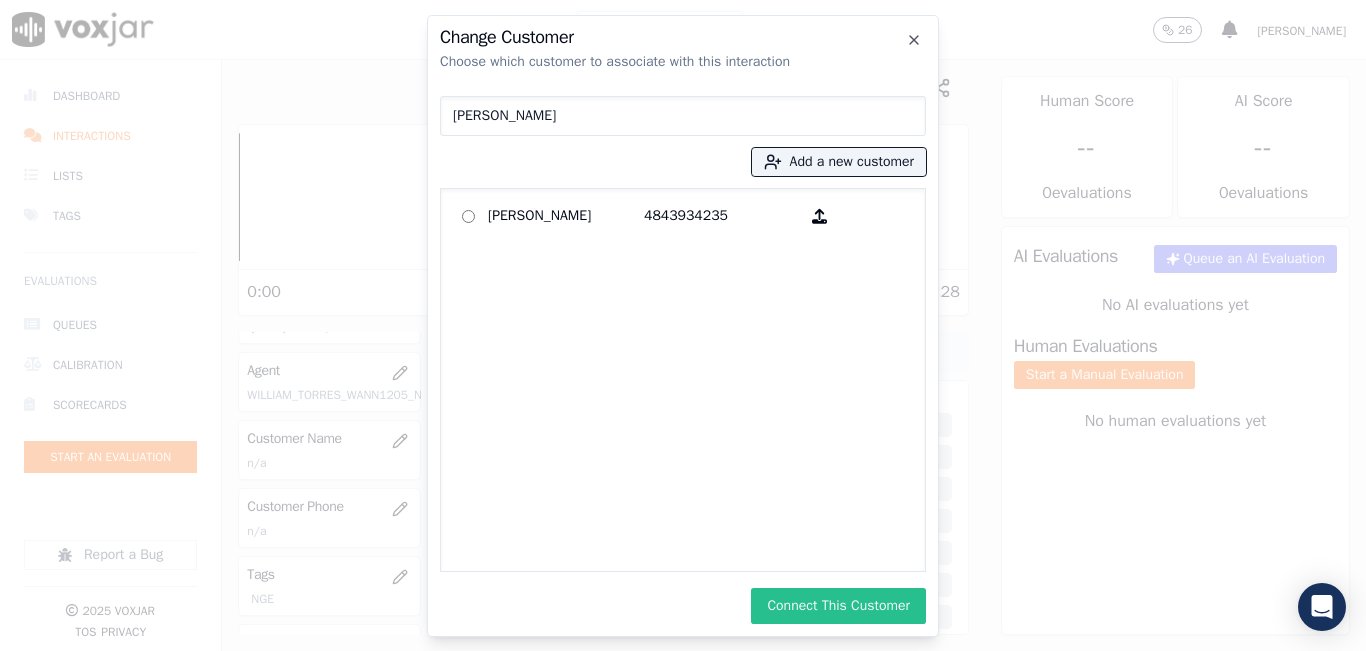 click on "Connect This Customer" at bounding box center (838, 606) 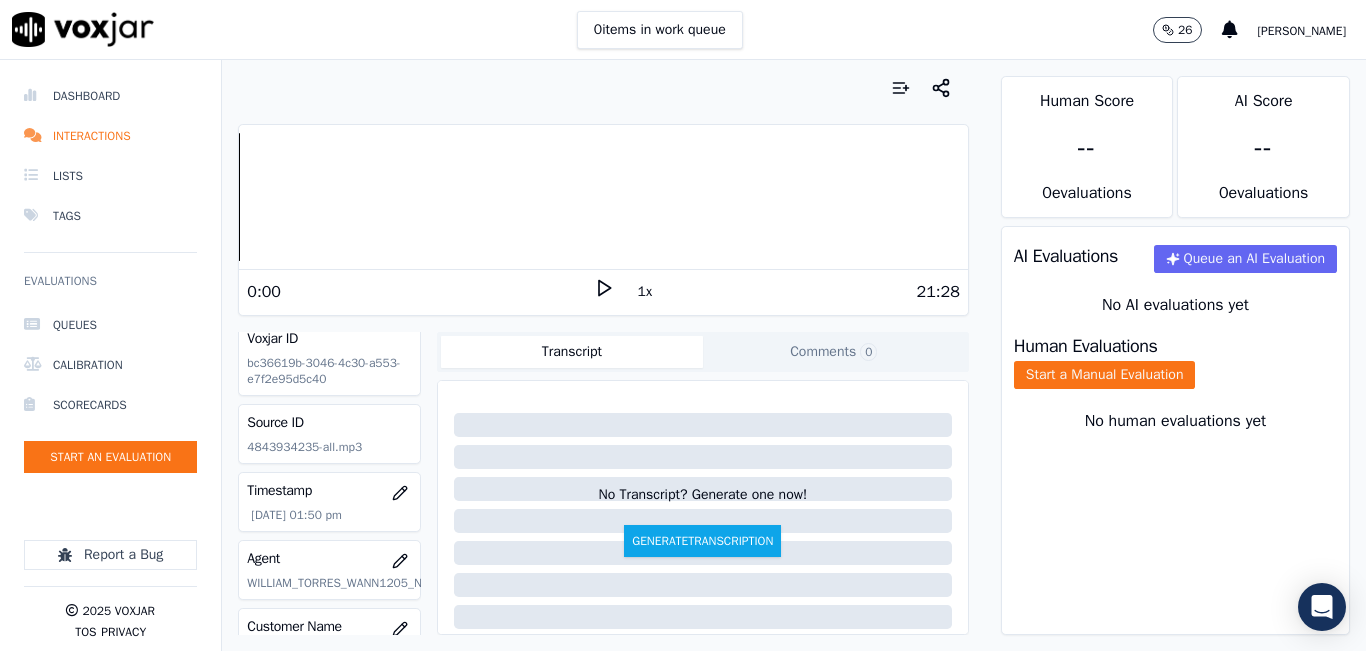 scroll, scrollTop: 0, scrollLeft: 0, axis: both 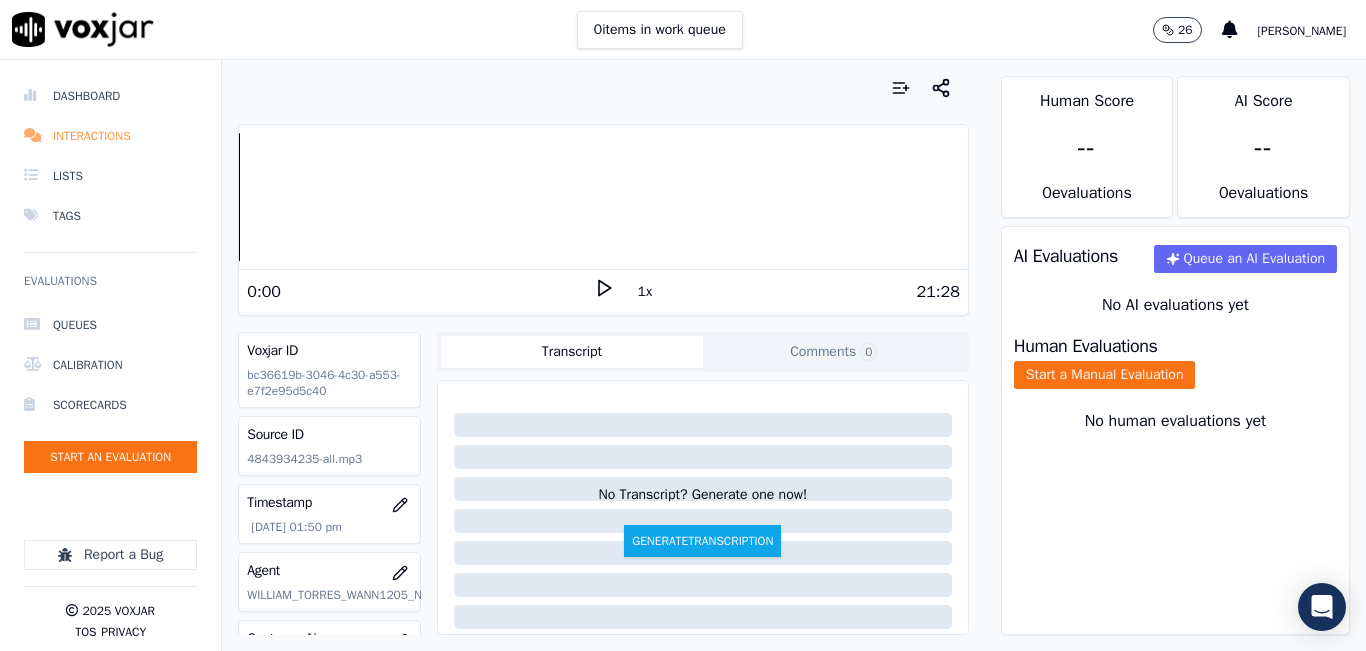 click on "Interactions" at bounding box center [110, 136] 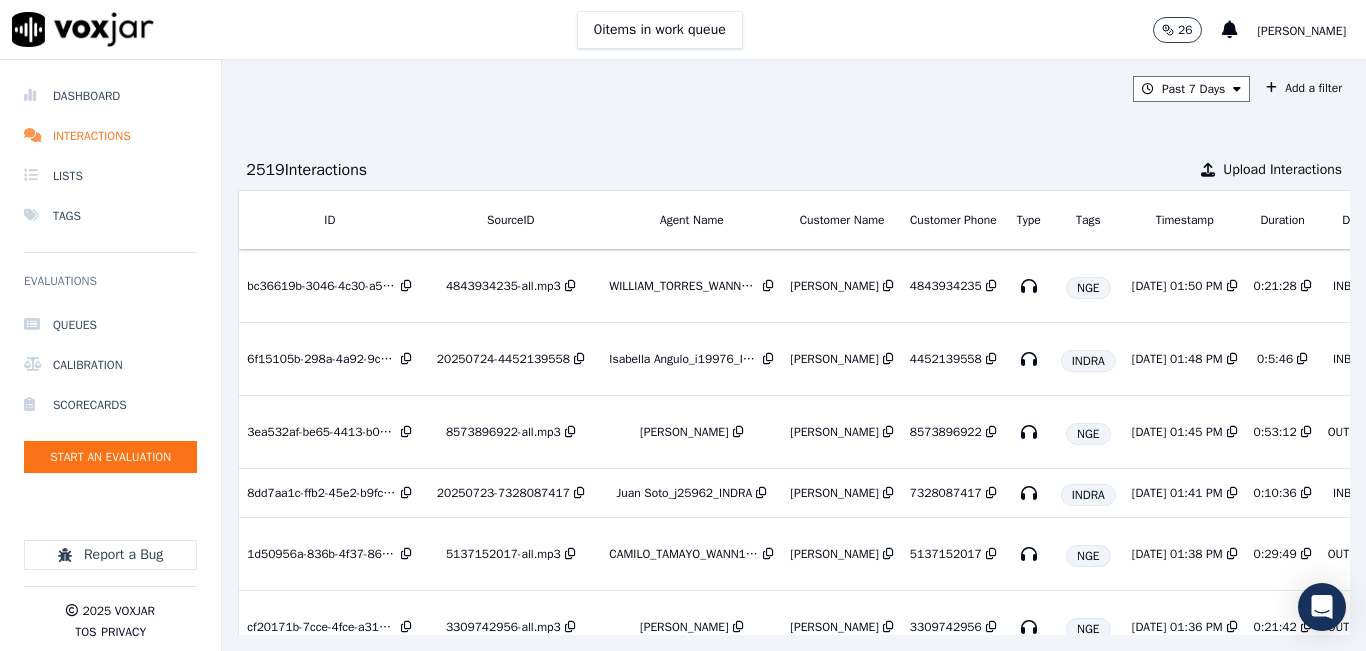 click on "Past 7 Days
Add a filter" at bounding box center [794, 89] 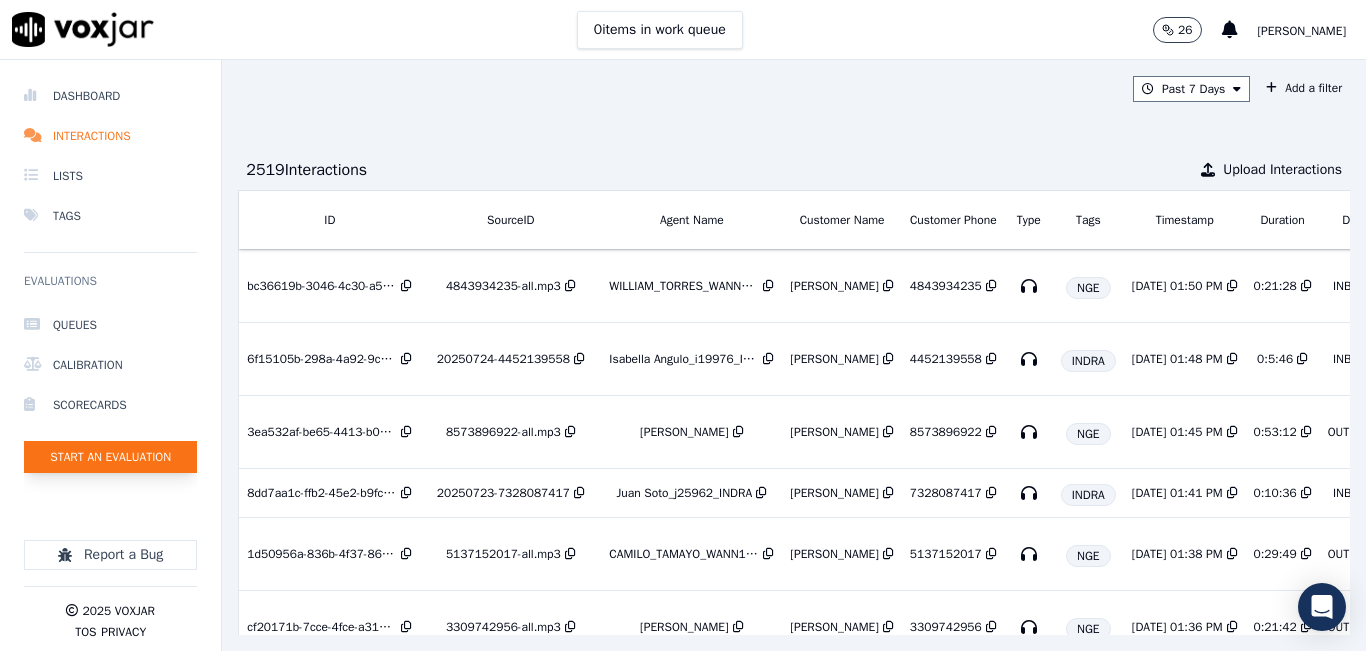 click on "Start an Evaluation" 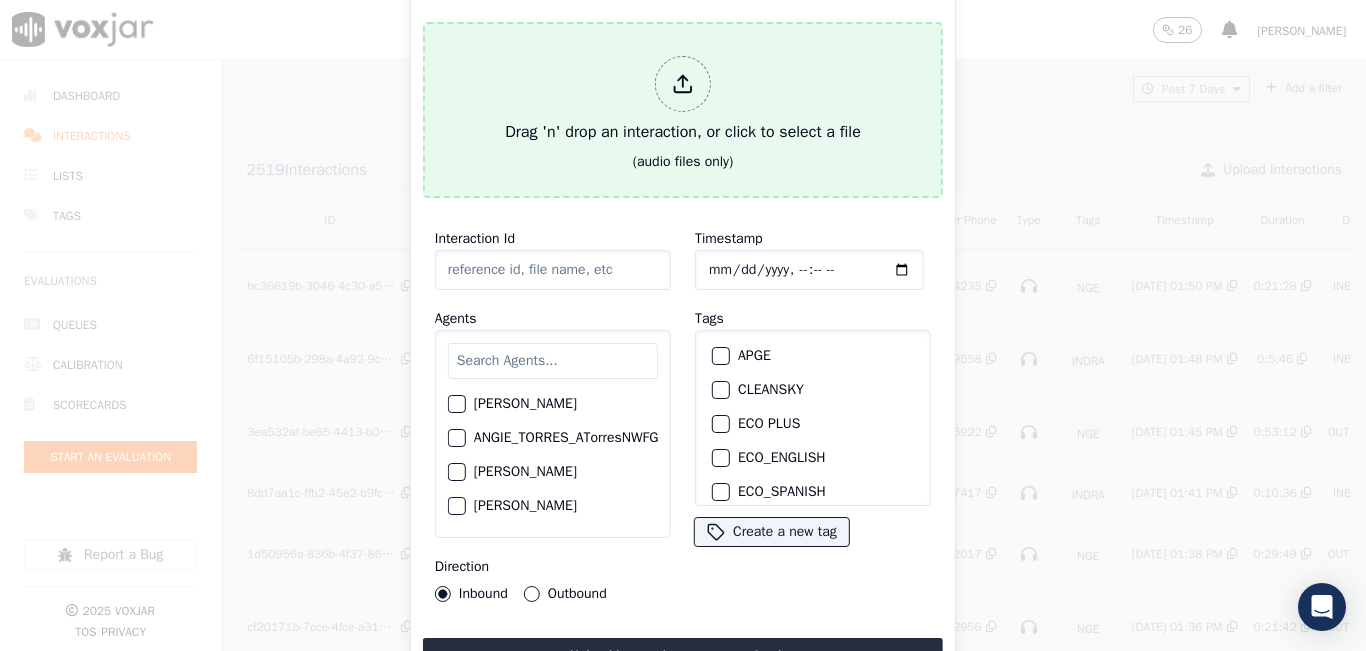 click on "Drag 'n' drop an interaction, or click to select a file   (audio files only)" at bounding box center (683, 110) 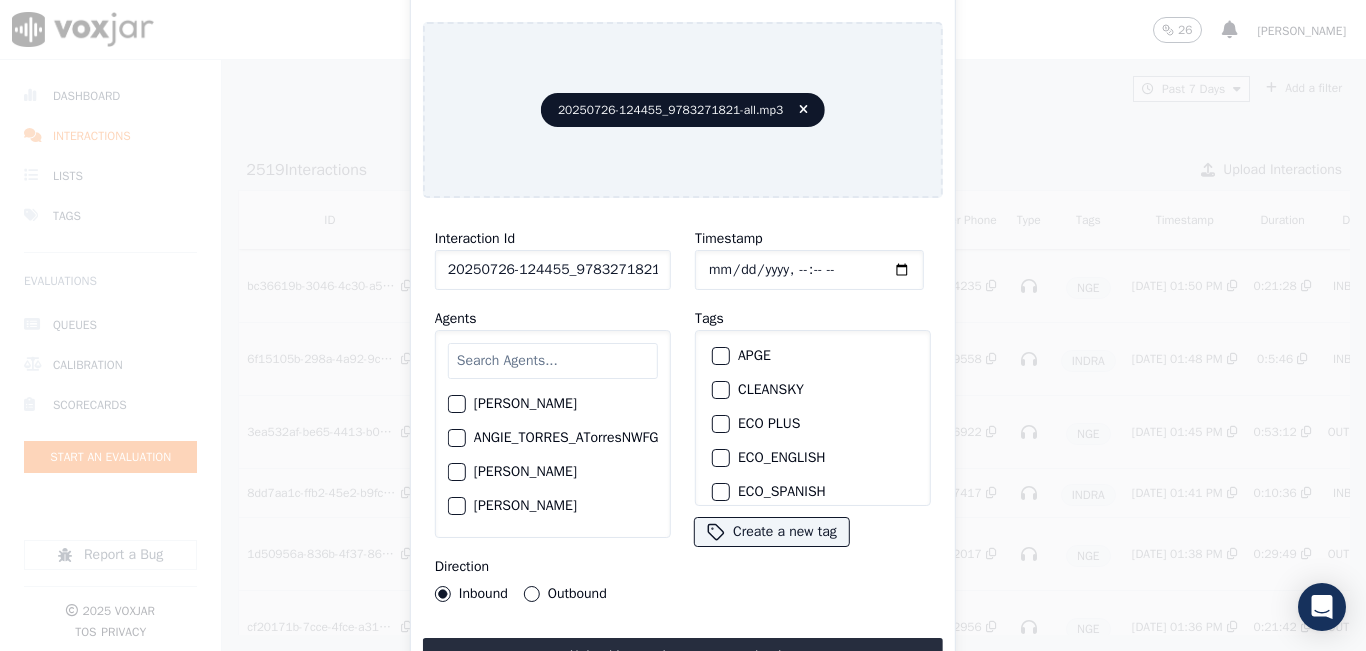 click at bounding box center (553, 361) 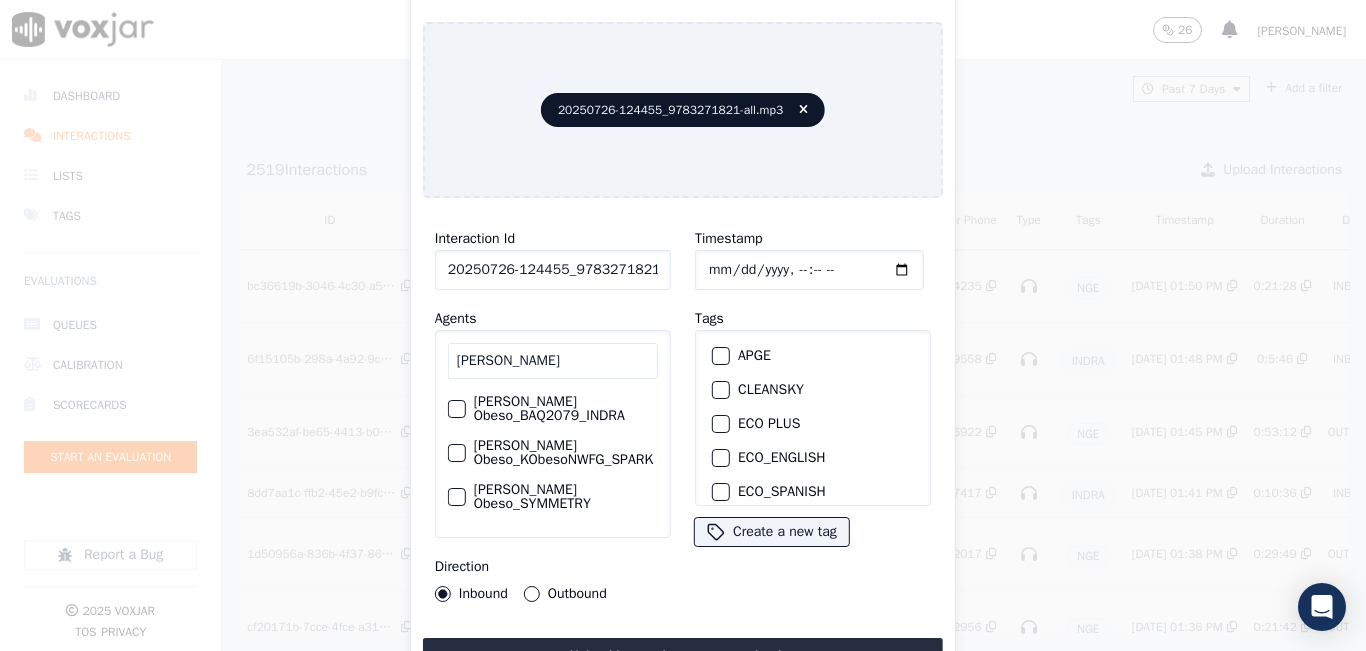 type on "KELLY" 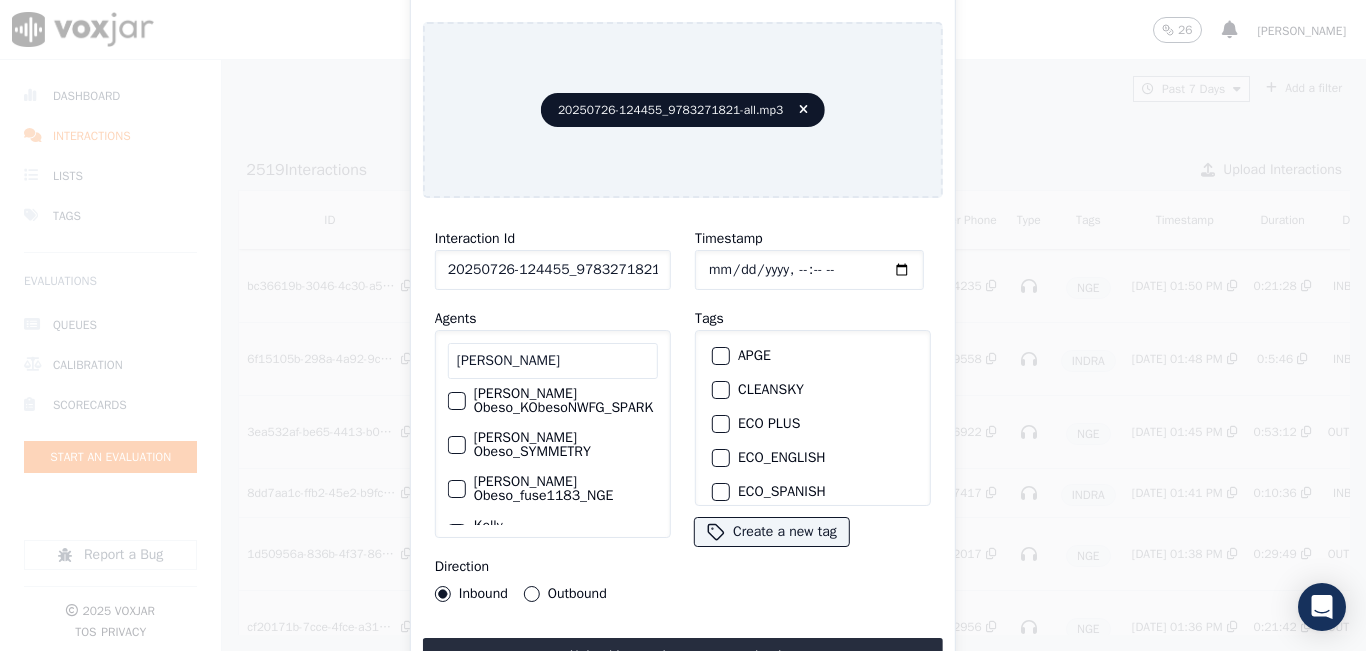 scroll, scrollTop: 88, scrollLeft: 22, axis: both 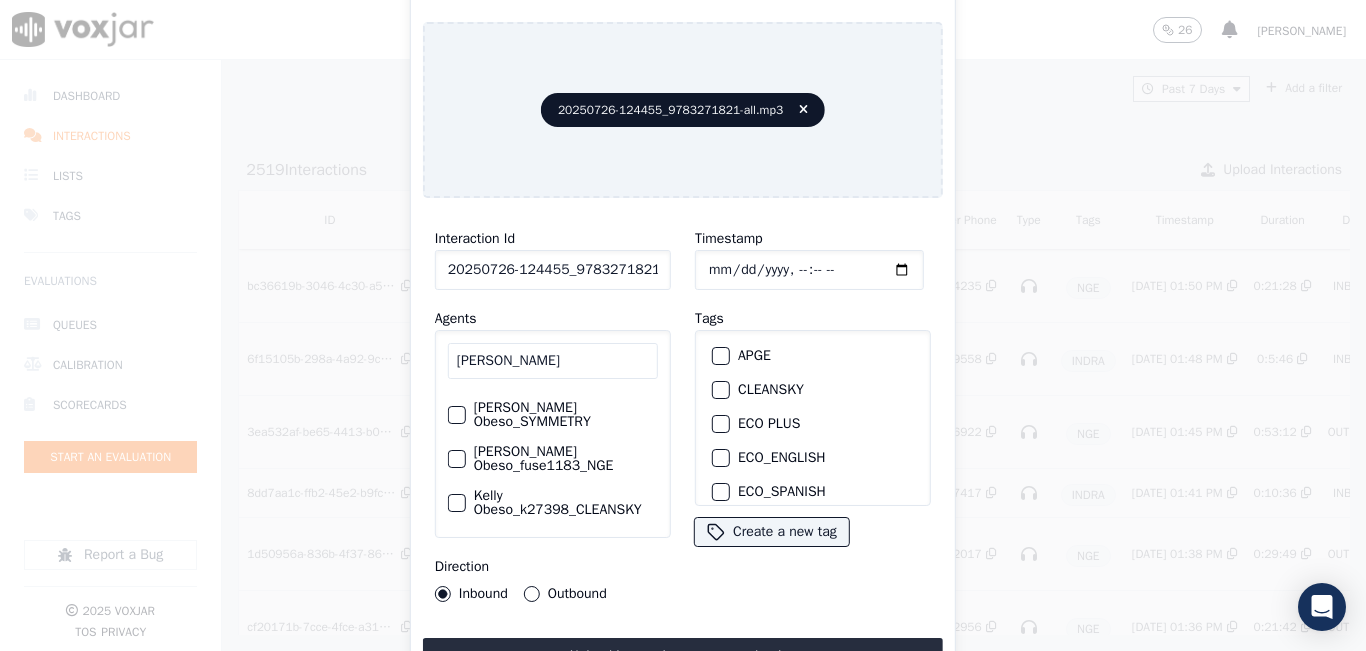click on "[PERSON_NAME] Obeso_fuse1183_NGE" 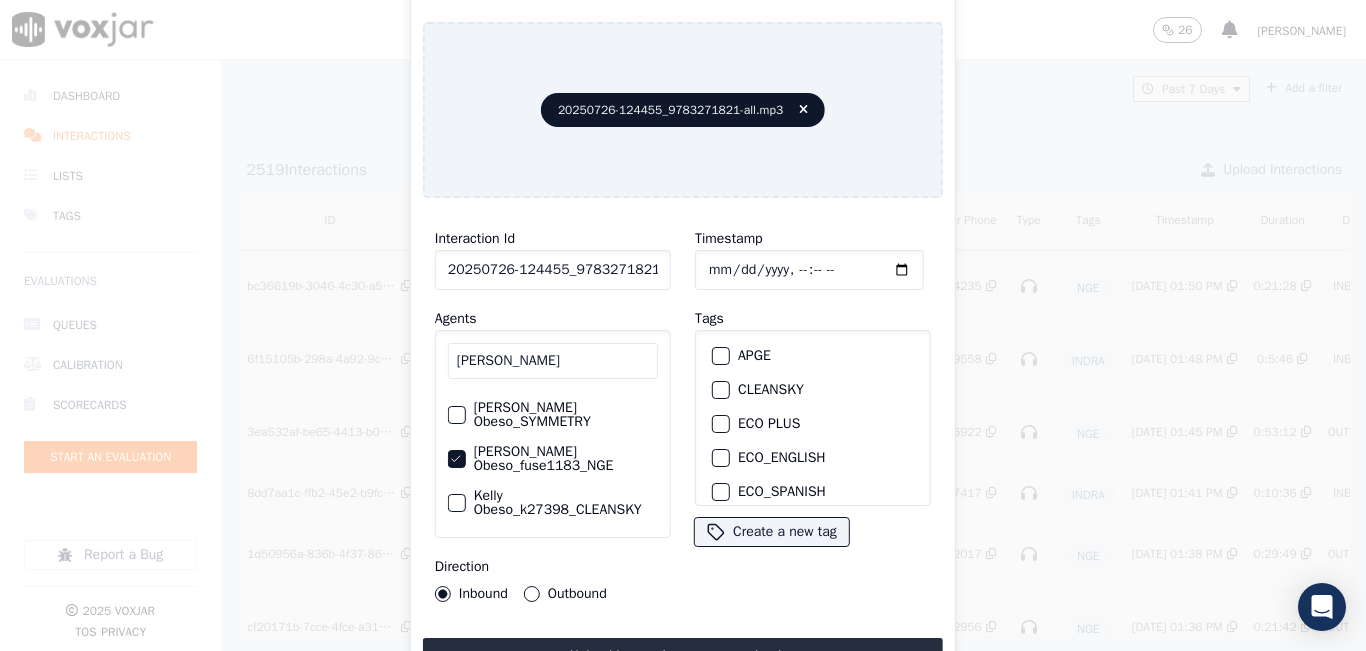 scroll, scrollTop: 88, scrollLeft: 0, axis: vertical 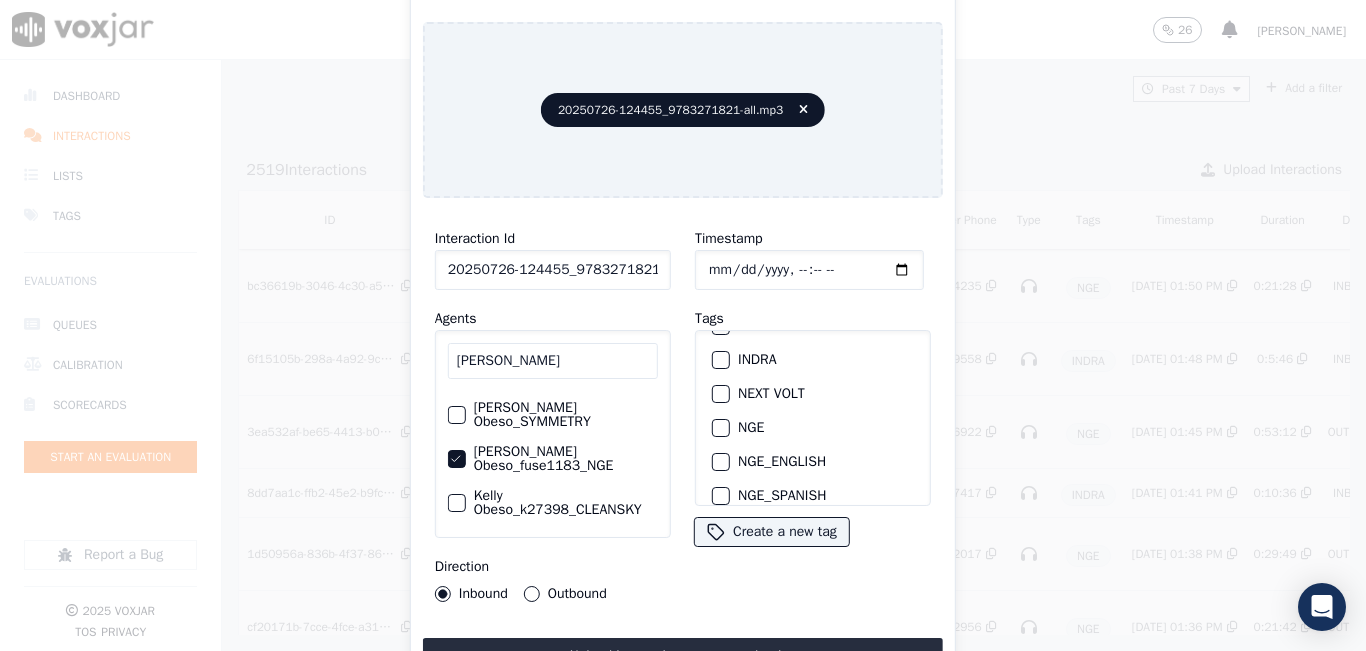 click at bounding box center [720, 428] 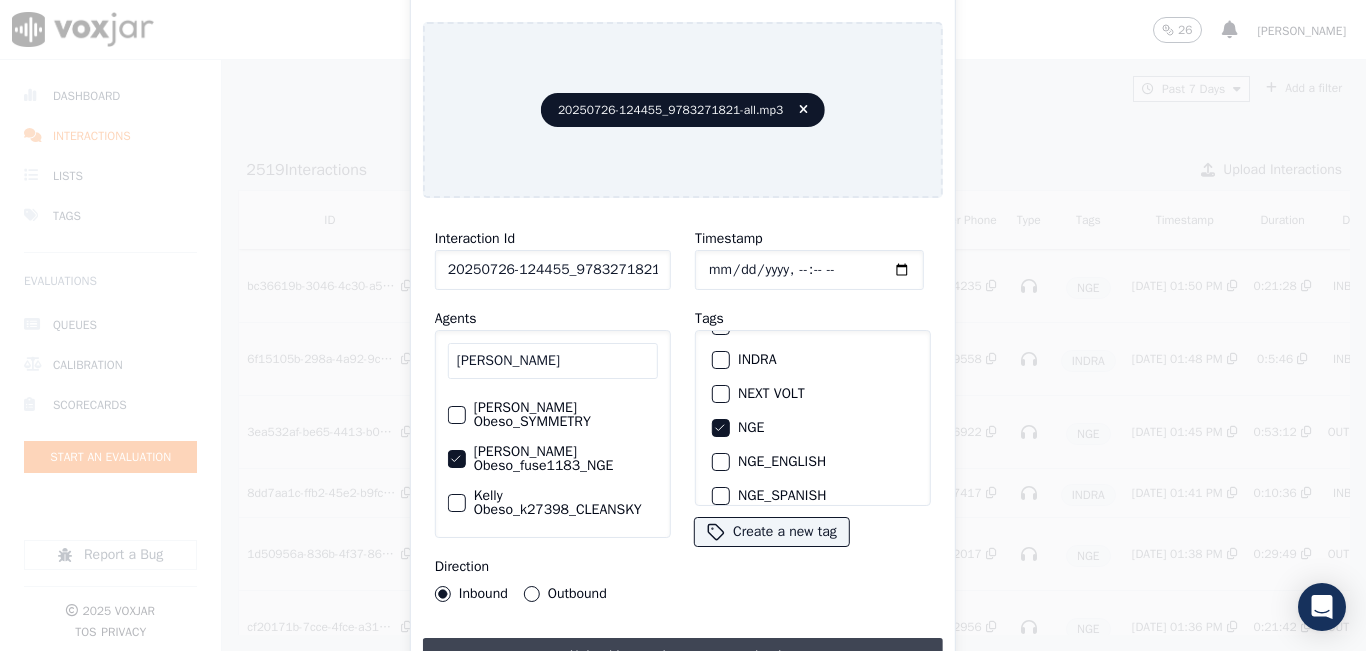 click on "Upload interaction to start evaluation" at bounding box center (683, 656) 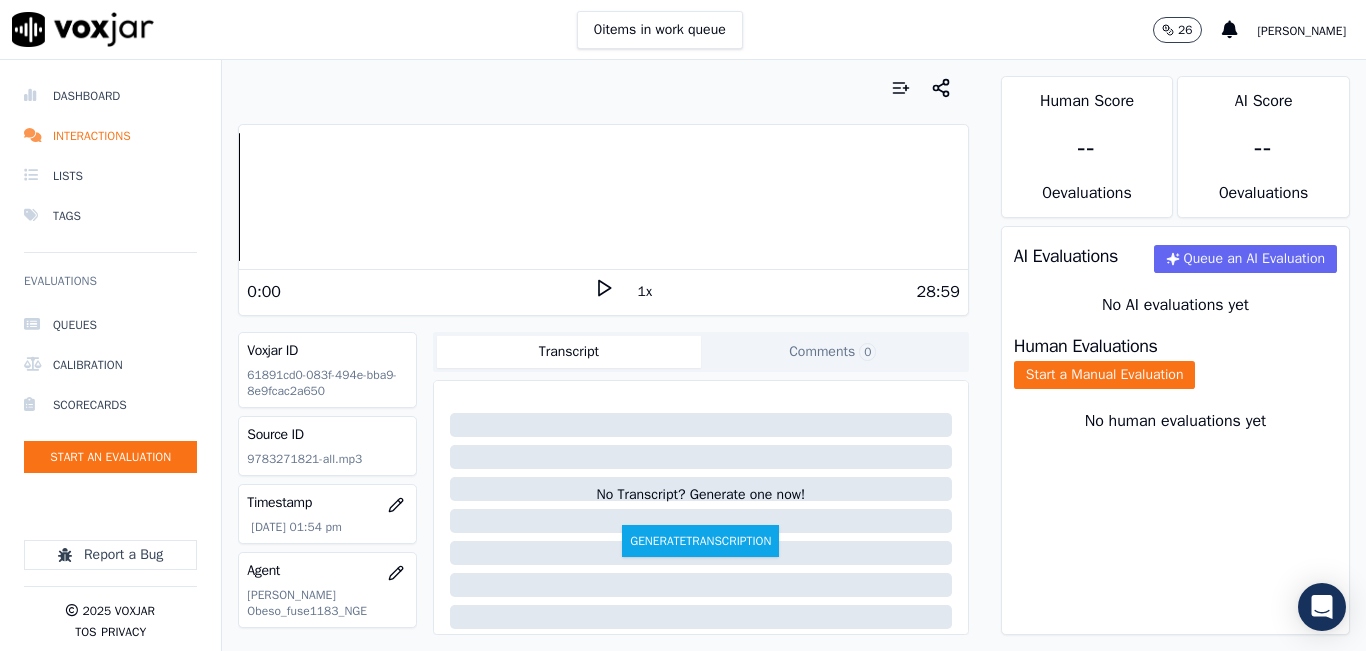 scroll, scrollTop: 200, scrollLeft: 0, axis: vertical 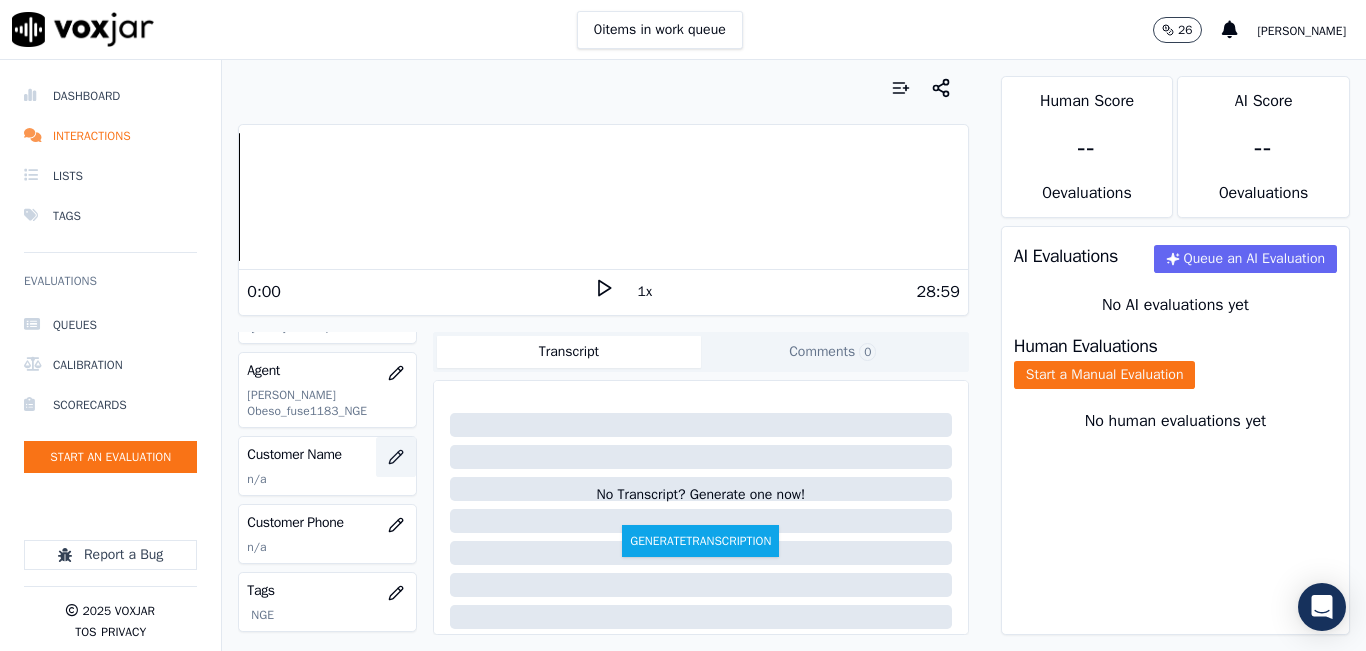 click at bounding box center [396, 457] 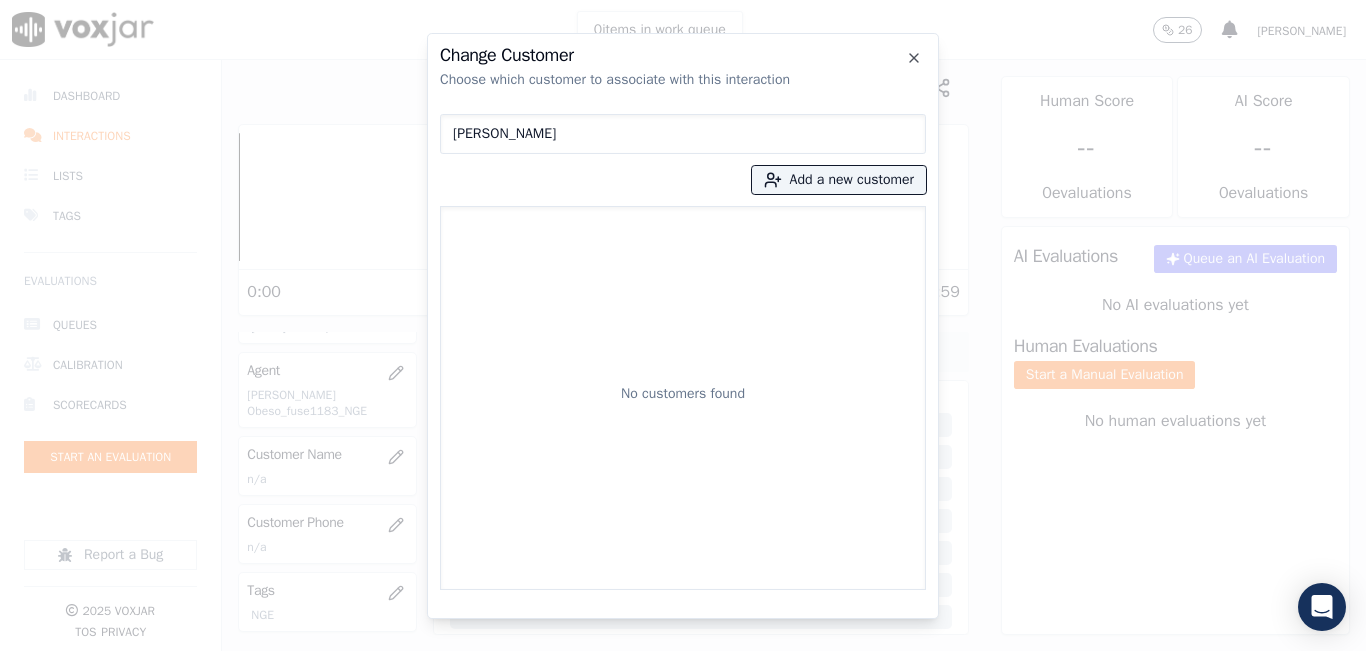 type on "[PERSON_NAME]" 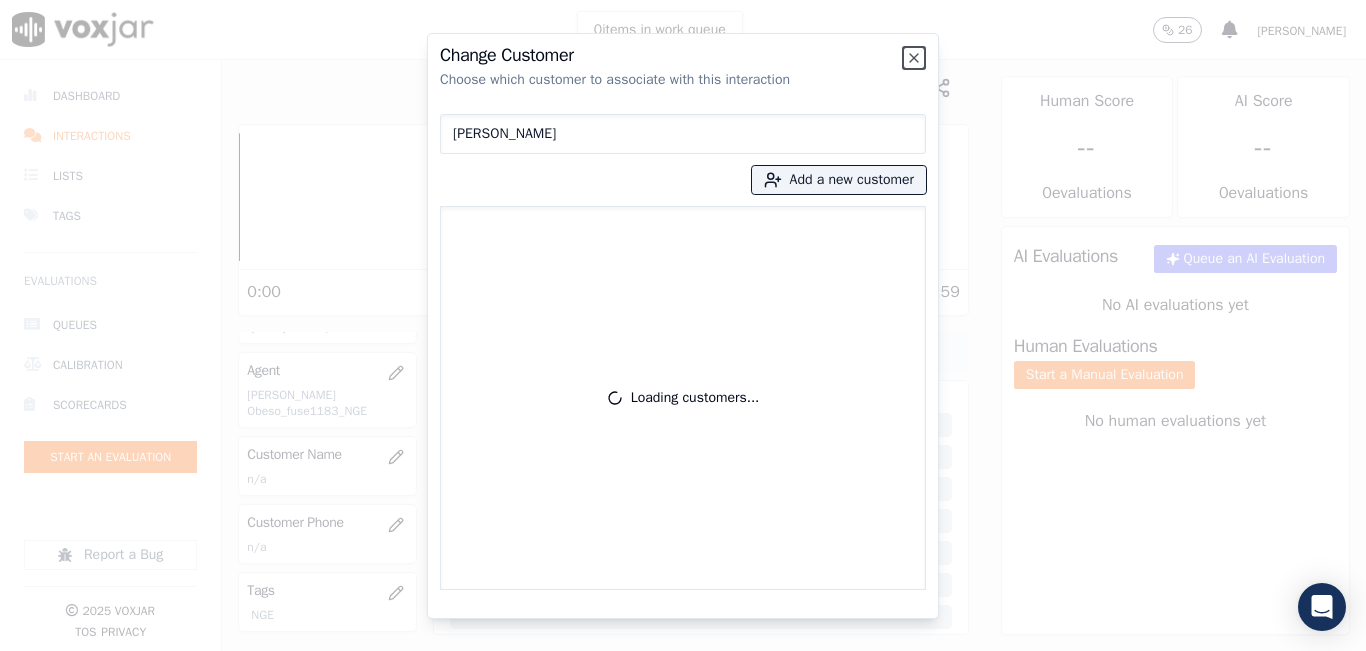 type 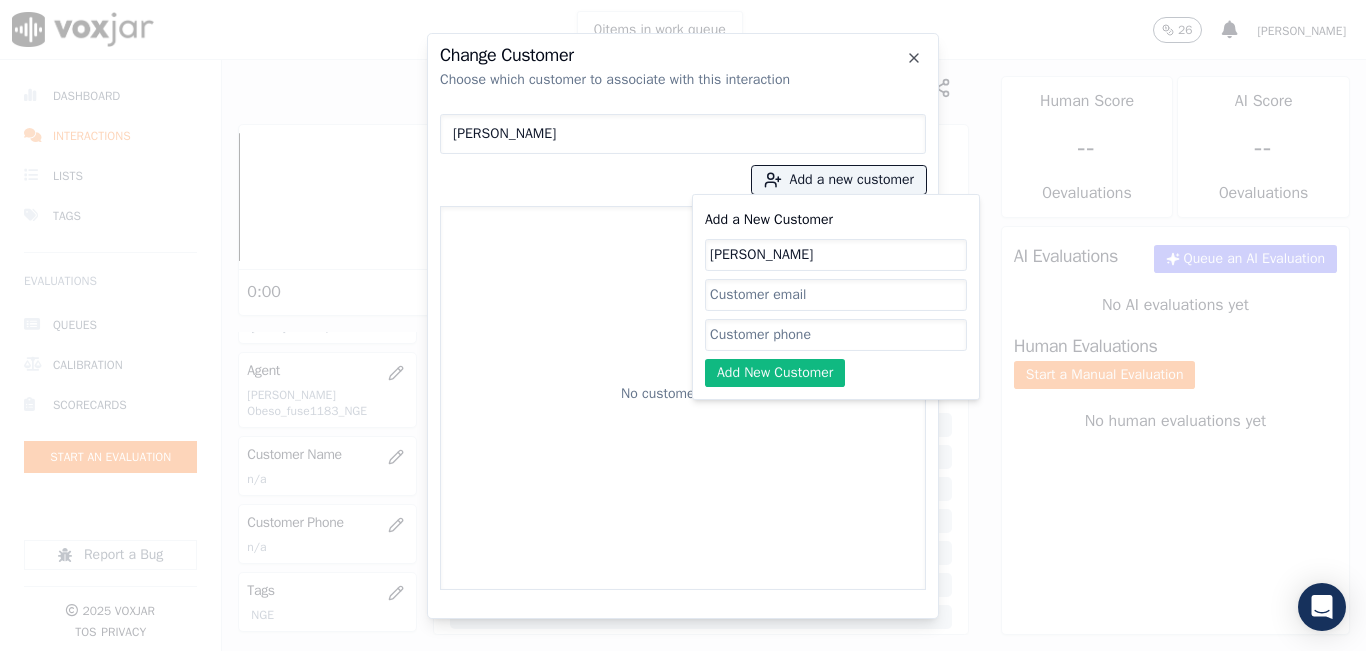 type on "[PERSON_NAME]" 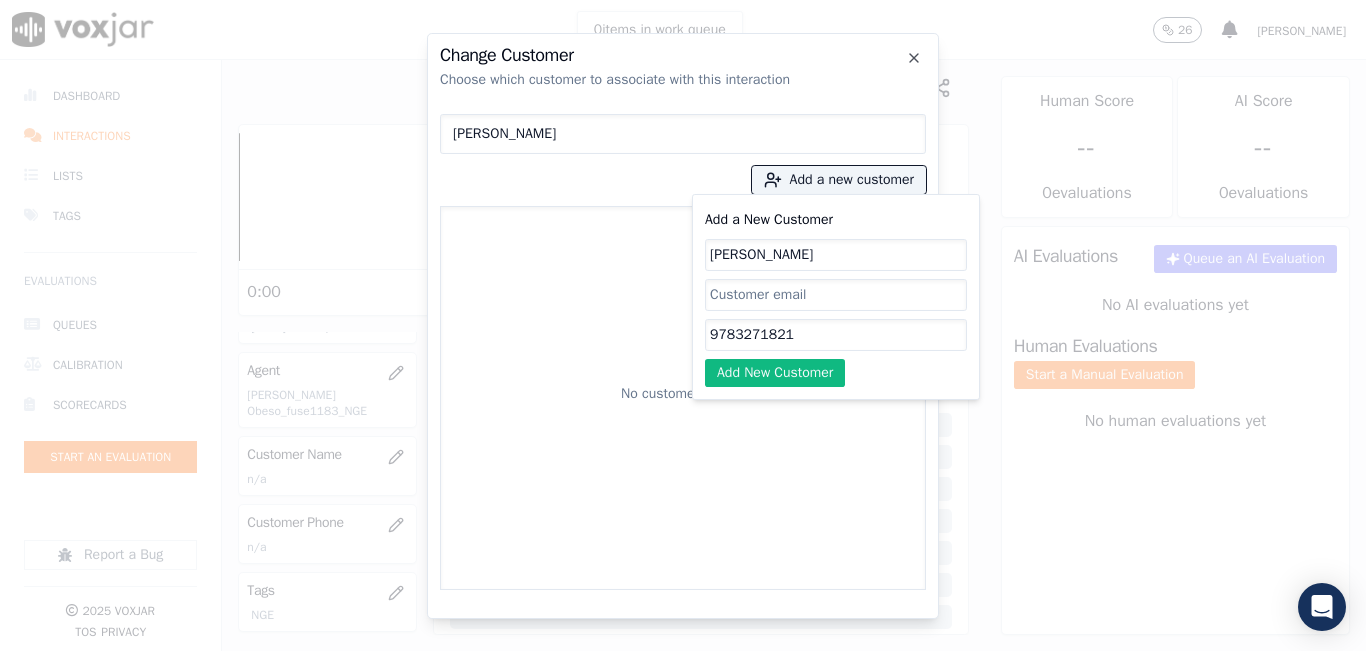 type on "9783271821" 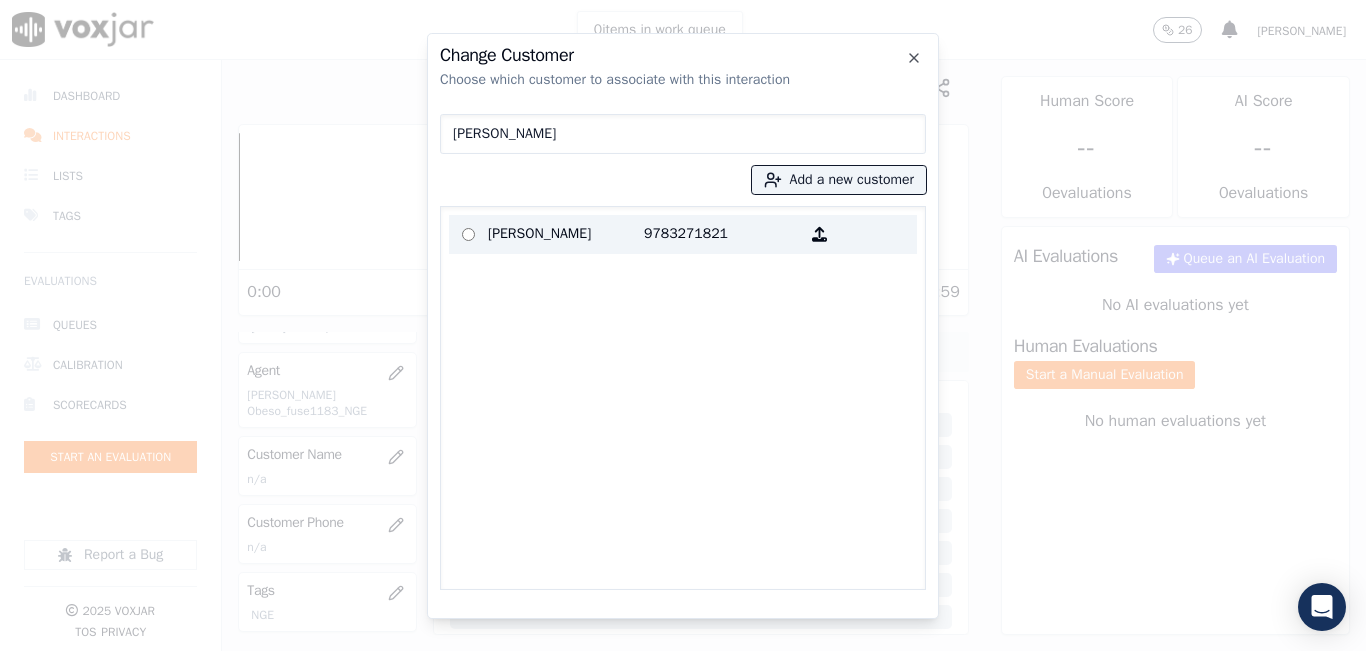 click on "[PERSON_NAME]" at bounding box center [566, 234] 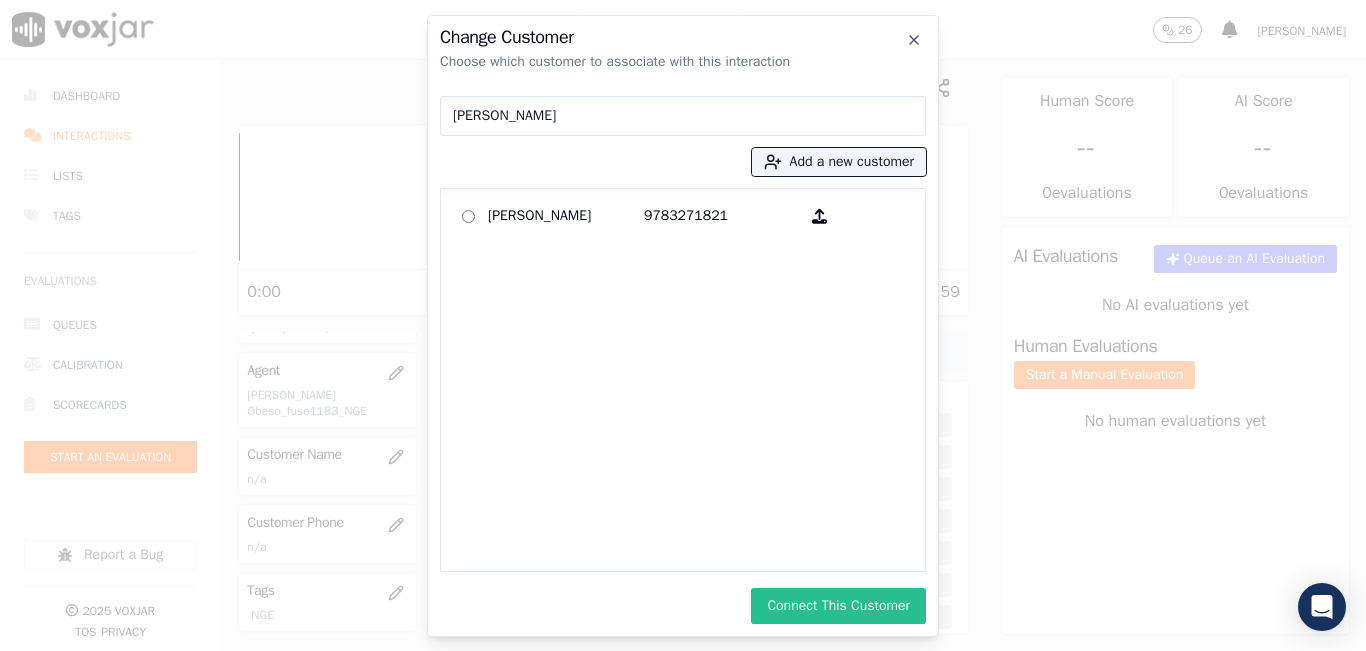 click on "Connect This Customer" at bounding box center (838, 606) 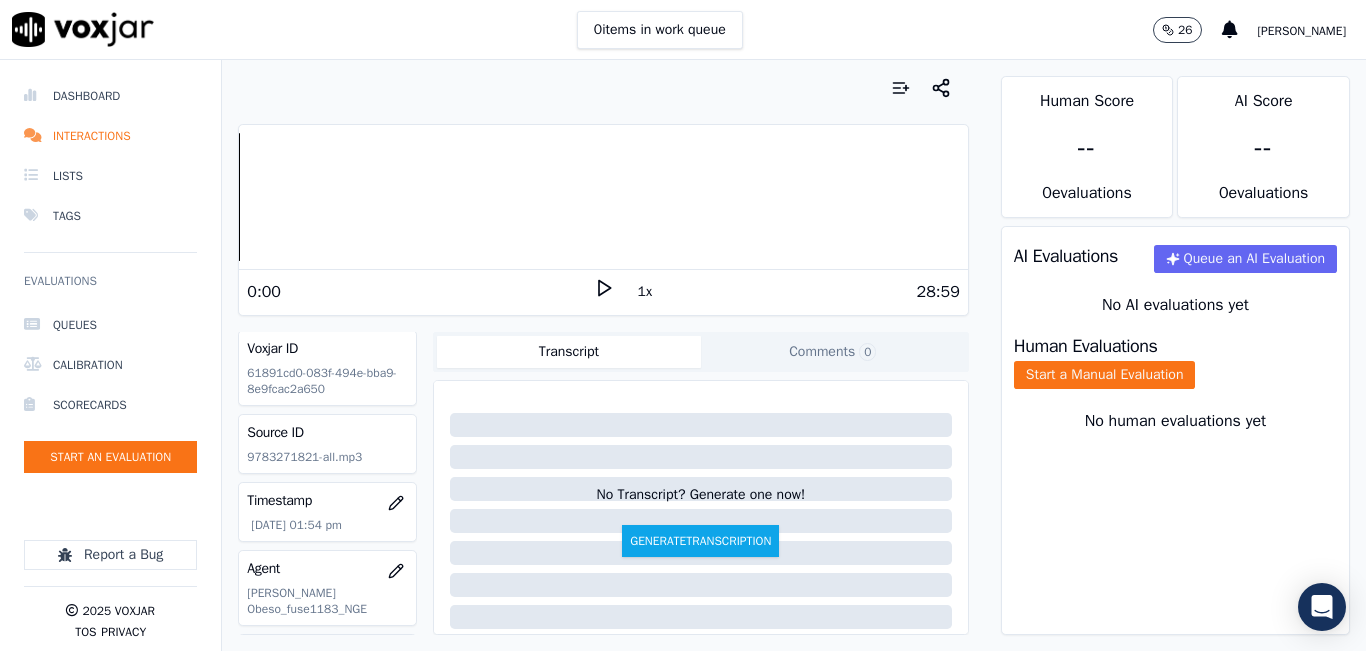 scroll, scrollTop: 0, scrollLeft: 0, axis: both 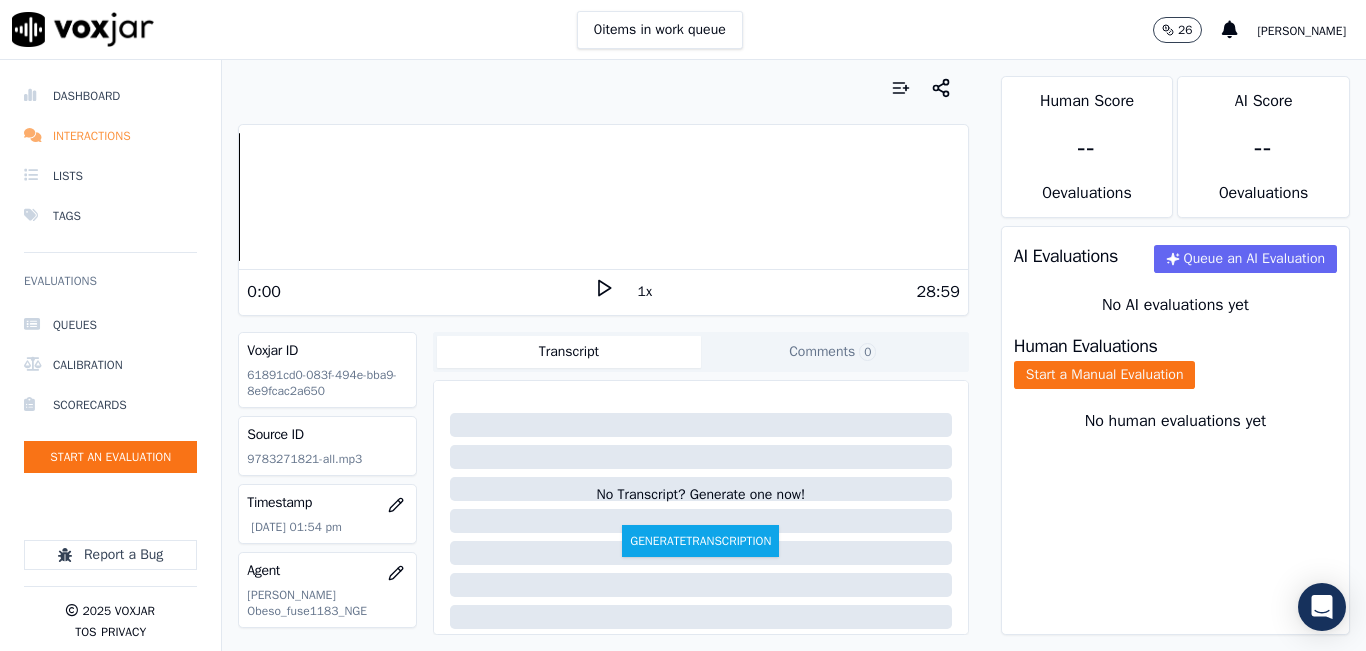 click on "Interactions" at bounding box center (110, 136) 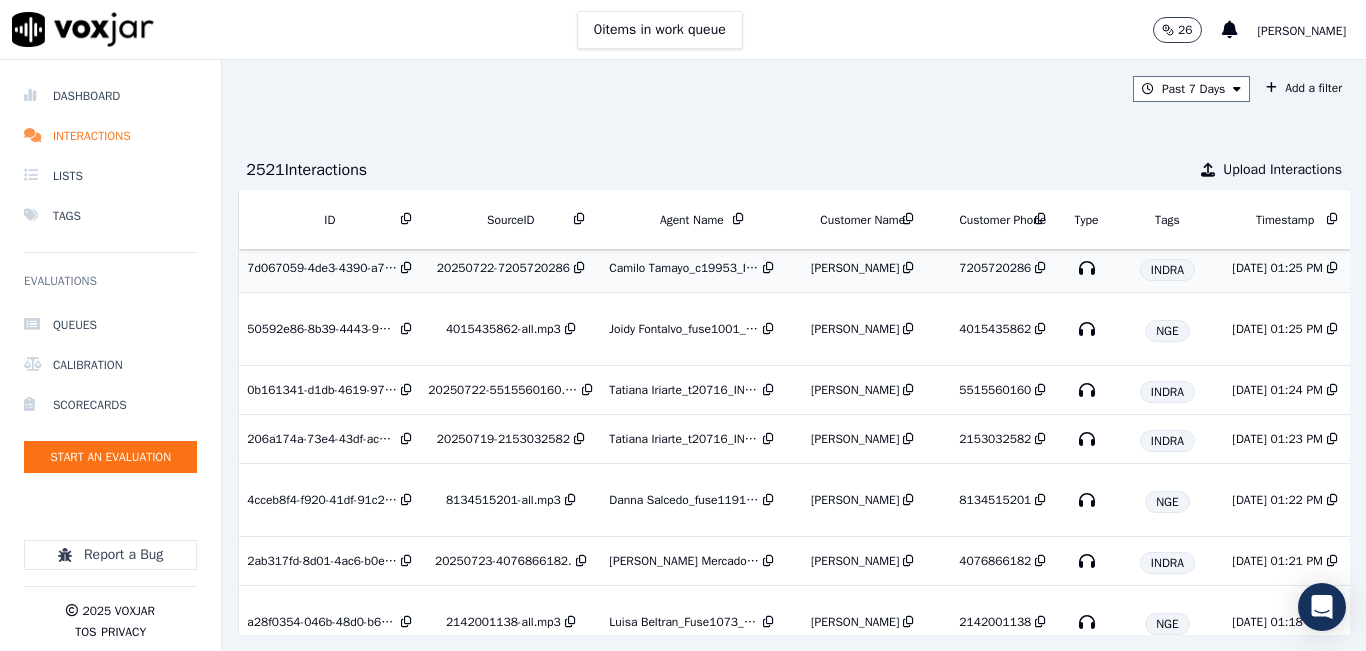 scroll, scrollTop: 1177, scrollLeft: 0, axis: vertical 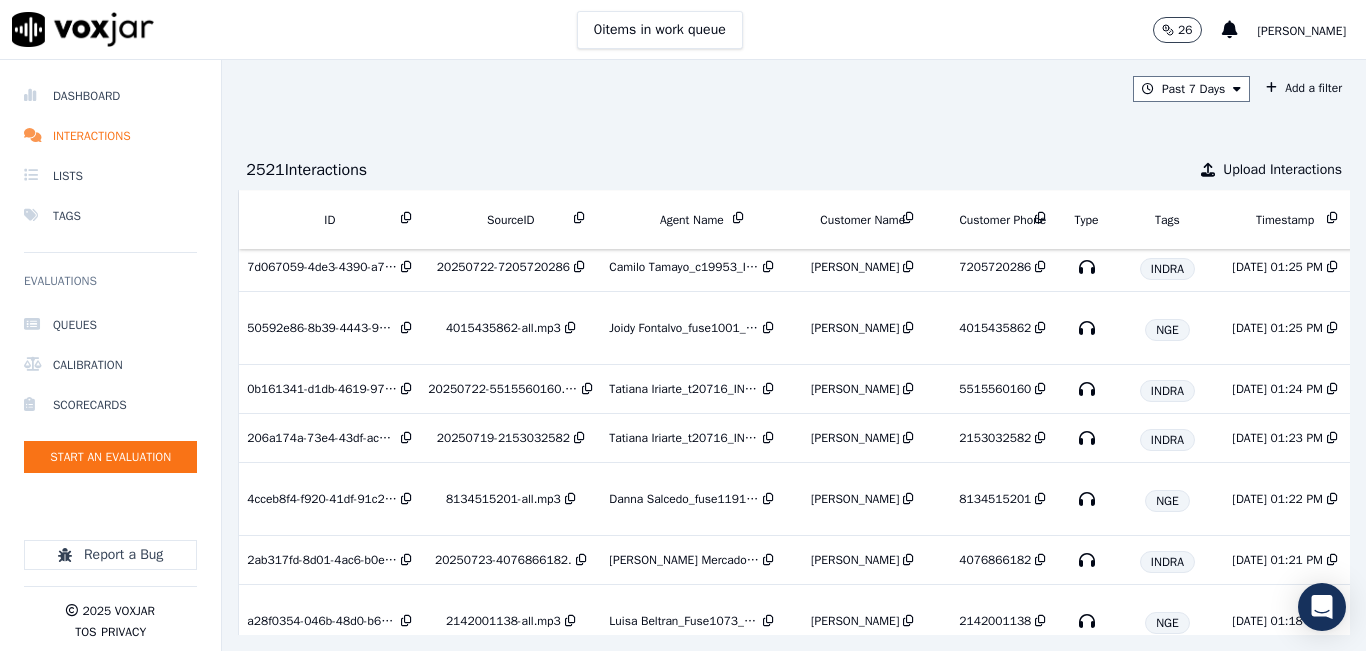 click on "Past 7 Days
Add a filter
2521  Interaction s       Upload Interactions     ID   SourceID   Agent Name   Customer Name   Customer Phone   Type   Tags   Timestamp   Duration   Direction   Source     Export Scores         61891cd0-083f-494e-bba9-8e9fcac2a650     9783271821-all.mp3     Kelly Obeso_fuse1183_NGE     GEIKI FERRERA     9783271821       NGE 7/28/25 01:54 PM     0:28:59     INBOUND         No Evaluation Yet     b520893b-c729-47c1-8d6e-bae515dde605     20250724-4843357326             INDRA 7/28/25 01:54 PM     0:8:43     INBOUND         No Evaluation Yet     bc36619b-3046-4c30-a553-e7f2e95d5c40     4843934235-all.mp3     WILLIAM_TORRES_WANN1205_NGE     ROSALIE MCCUCH     4843934235       NGE 7/28/25 01:50 PM     0:21:28     INBOUND         No Evaluation Yet     6f15105b-298a-4a92-9cbd-5970db7e4c1c     20250724-4452139558     Isabella Angulo_i19976_INDRA      Daniela Ortiz Rodriguez     4452139558       INDRA 7/28/25 01:48 PM     0:5:46     INBOUND           100" at bounding box center (794, 355) 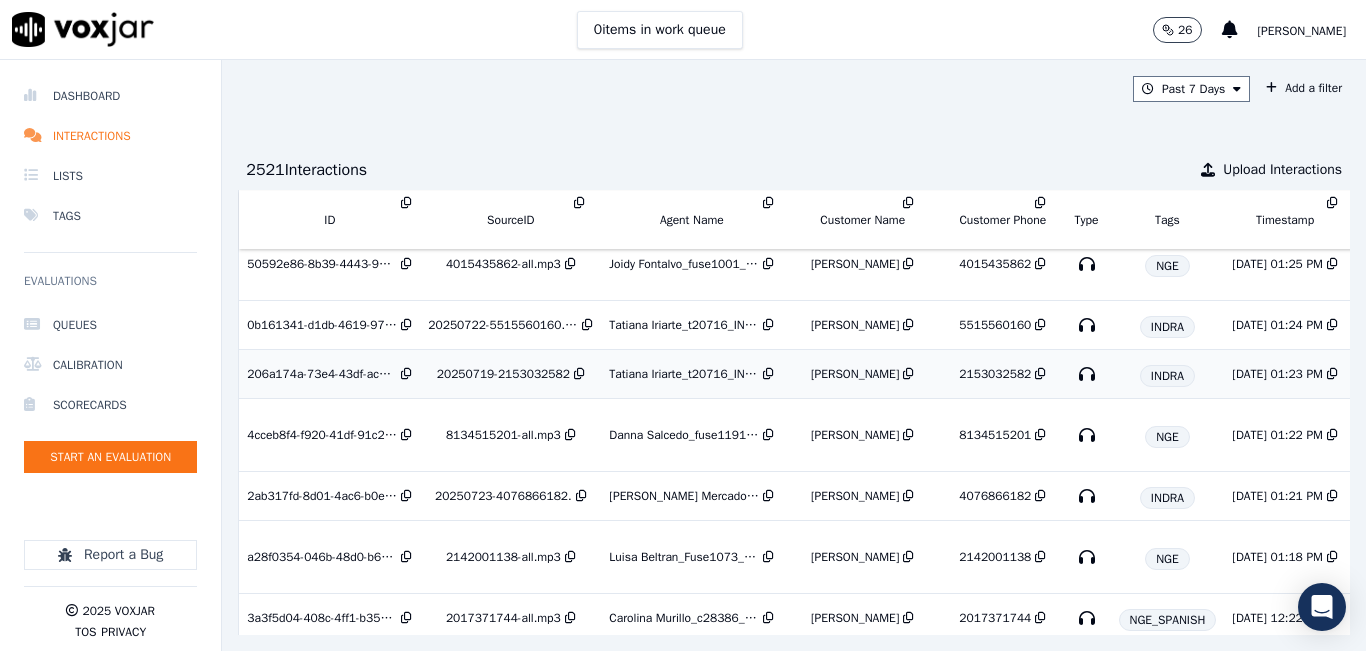 scroll, scrollTop: 1277, scrollLeft: 0, axis: vertical 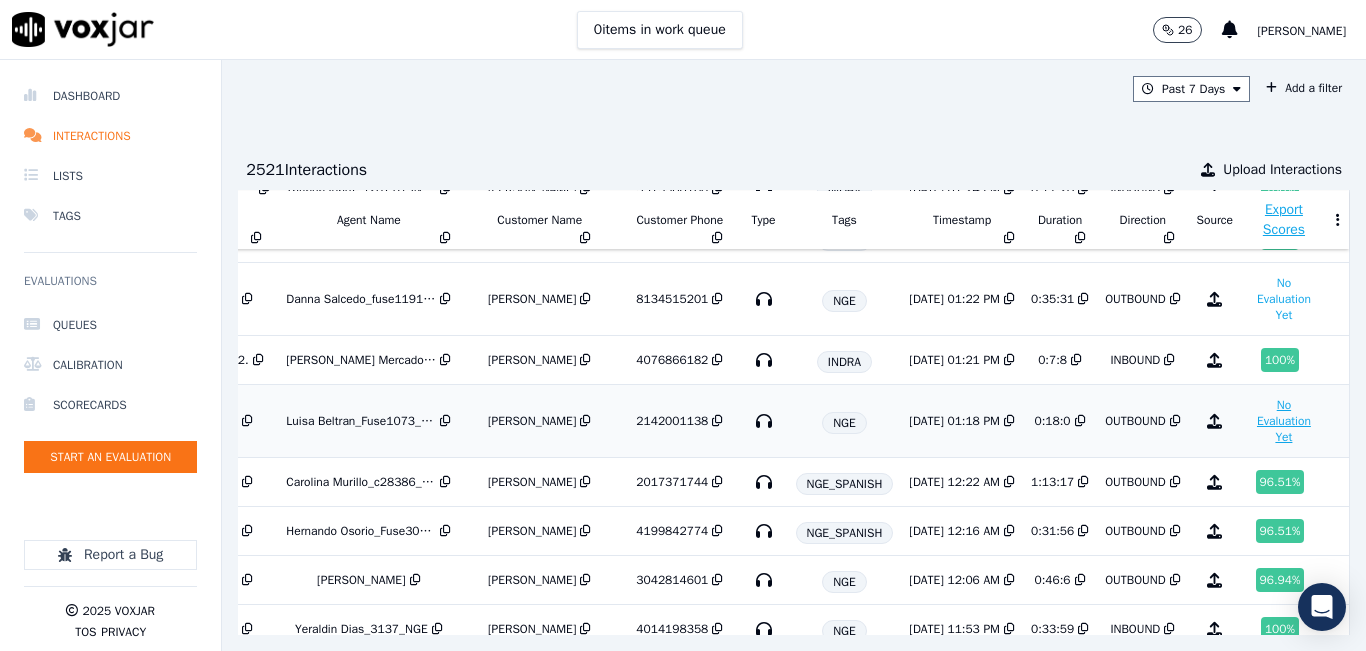 click on "No Evaluation Yet" at bounding box center (1284, 421) 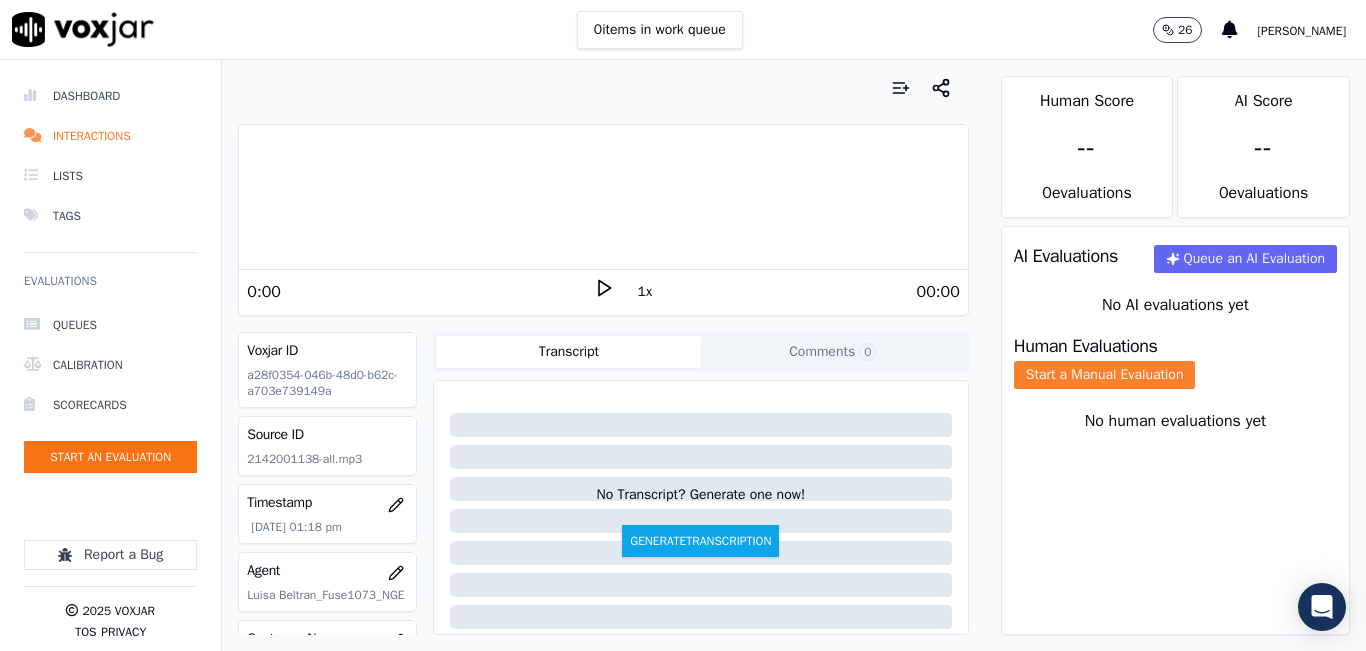 click on "Start a Manual Evaluation" 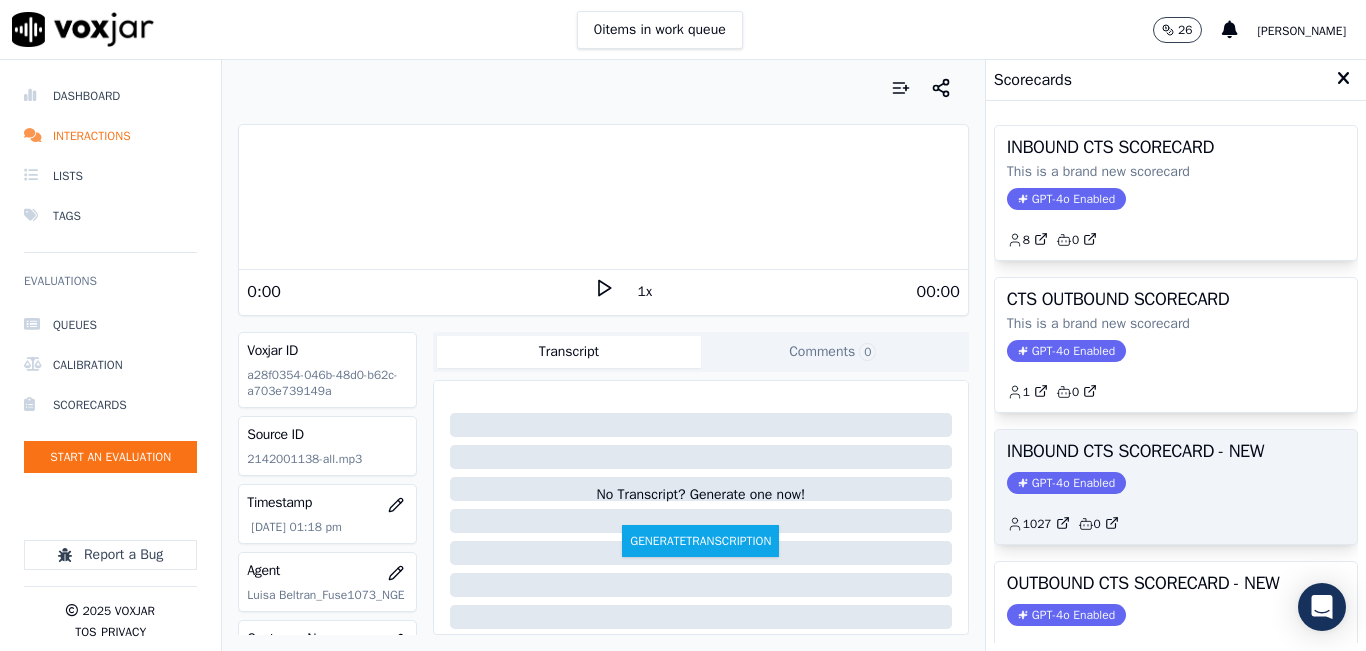scroll, scrollTop: 200, scrollLeft: 0, axis: vertical 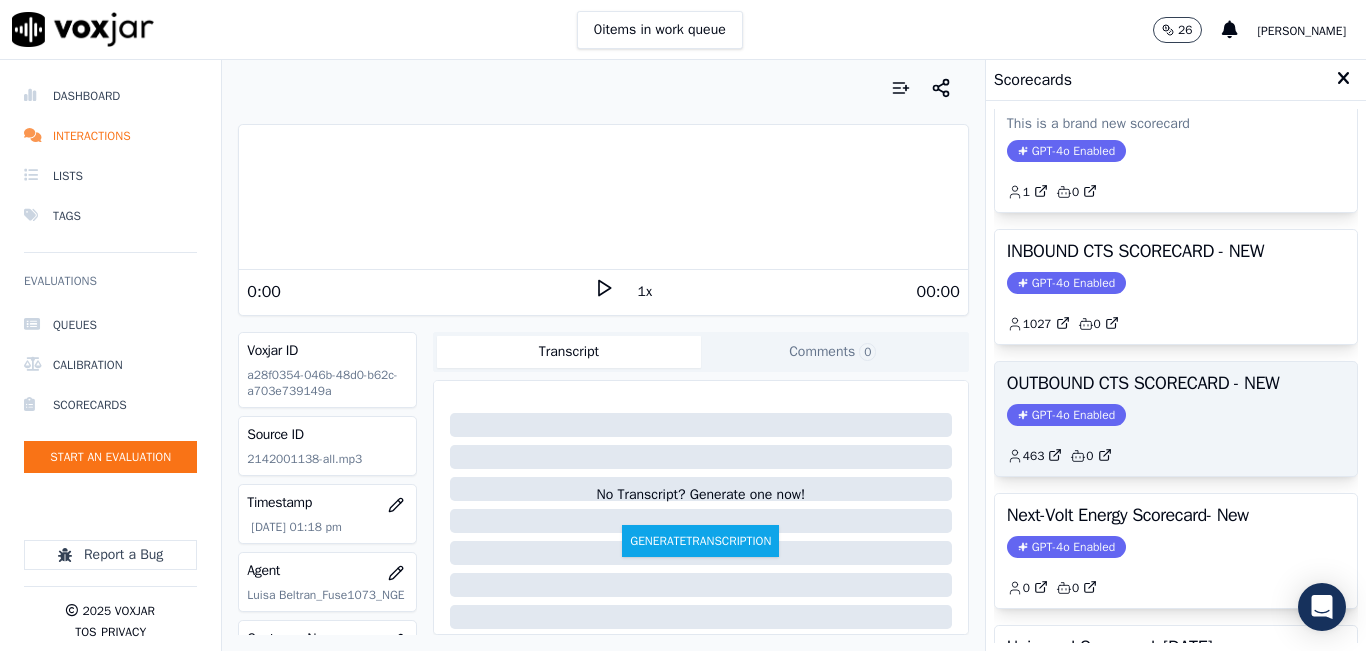 click on "OUTBOUND CTS SCORECARD - NEW        GPT-4o Enabled       463         0" at bounding box center [1176, 419] 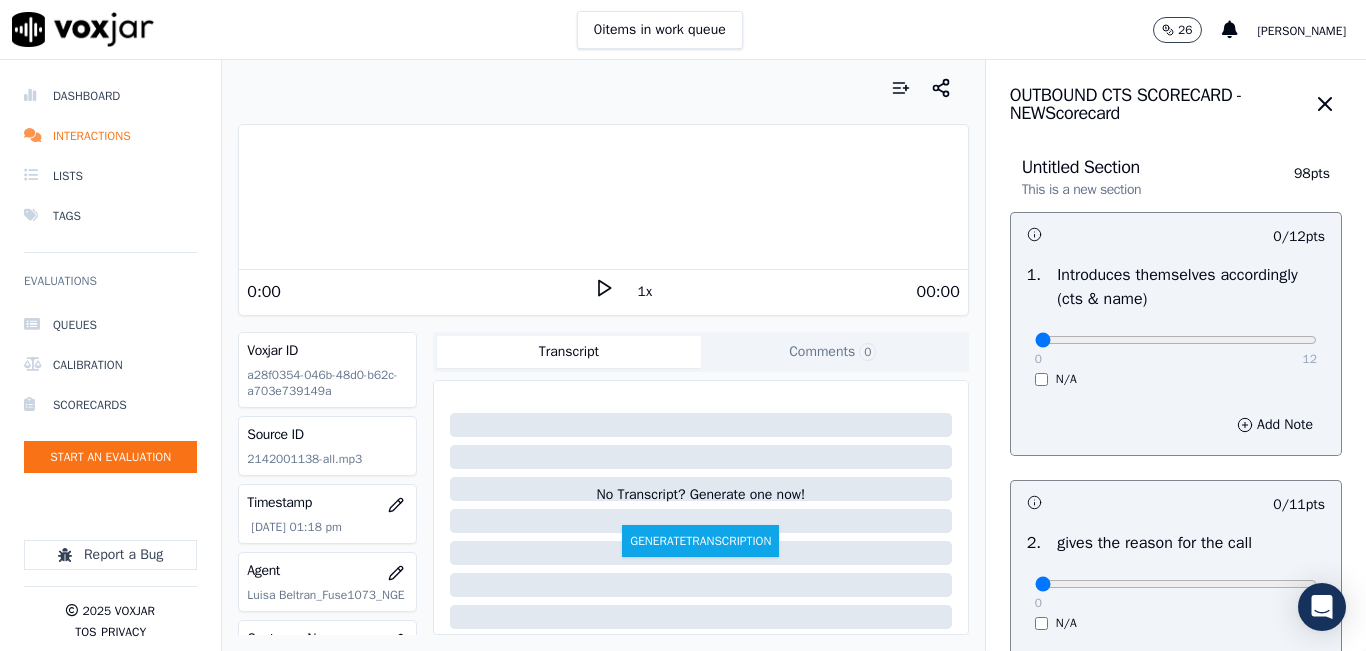 click 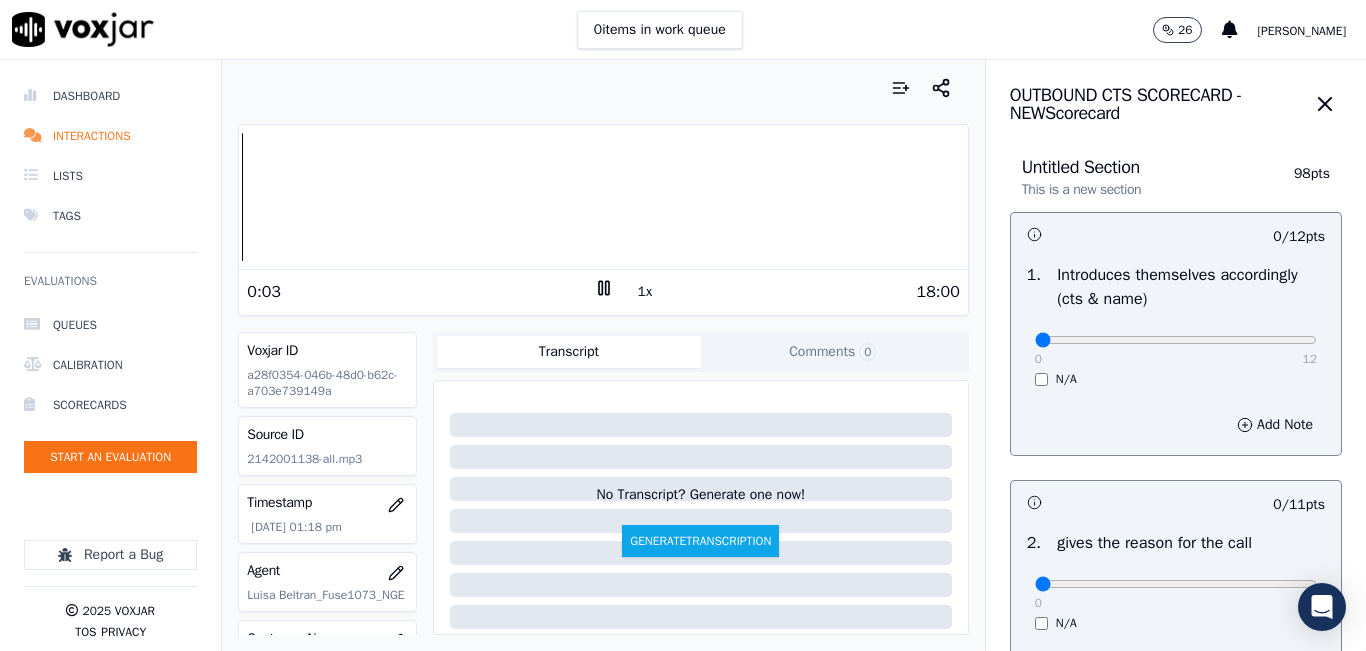 click 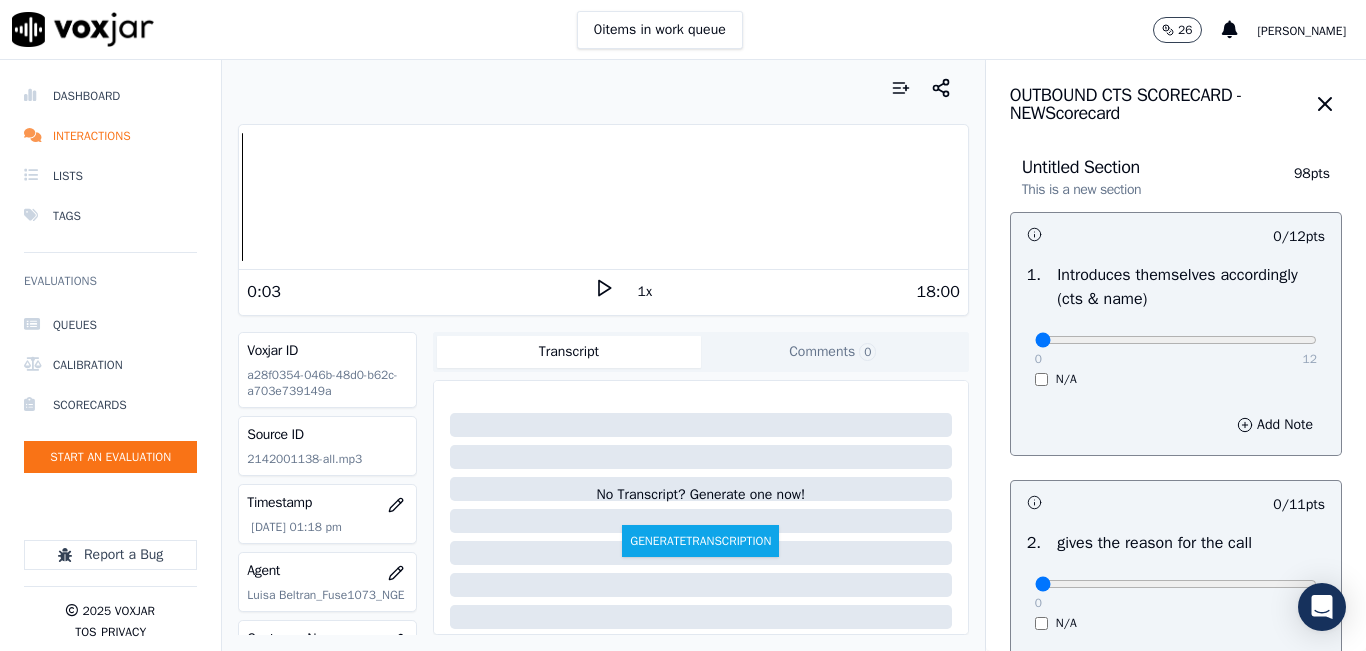 click on "Your browser does not support the audio element.   0:03     1x   18:00   Voxjar ID   a28f0354-046b-48d0-b62c-a703e739149a   Source ID   2142001138-all.mp3   Timestamp
07/28/2025 01:18 pm     Agent
Luisa Beltran_Fuse1073­_NGE     Customer Name     SUISLI MUÑOZ MUÑOZ     Customer Phone     2142001138     Tags
NGE     Source     manualUpload   Type     AUDIO       Transcript   Comments  0   No Transcript? Generate one now!   Generate  Transcription         Add Comment" at bounding box center (603, 355) 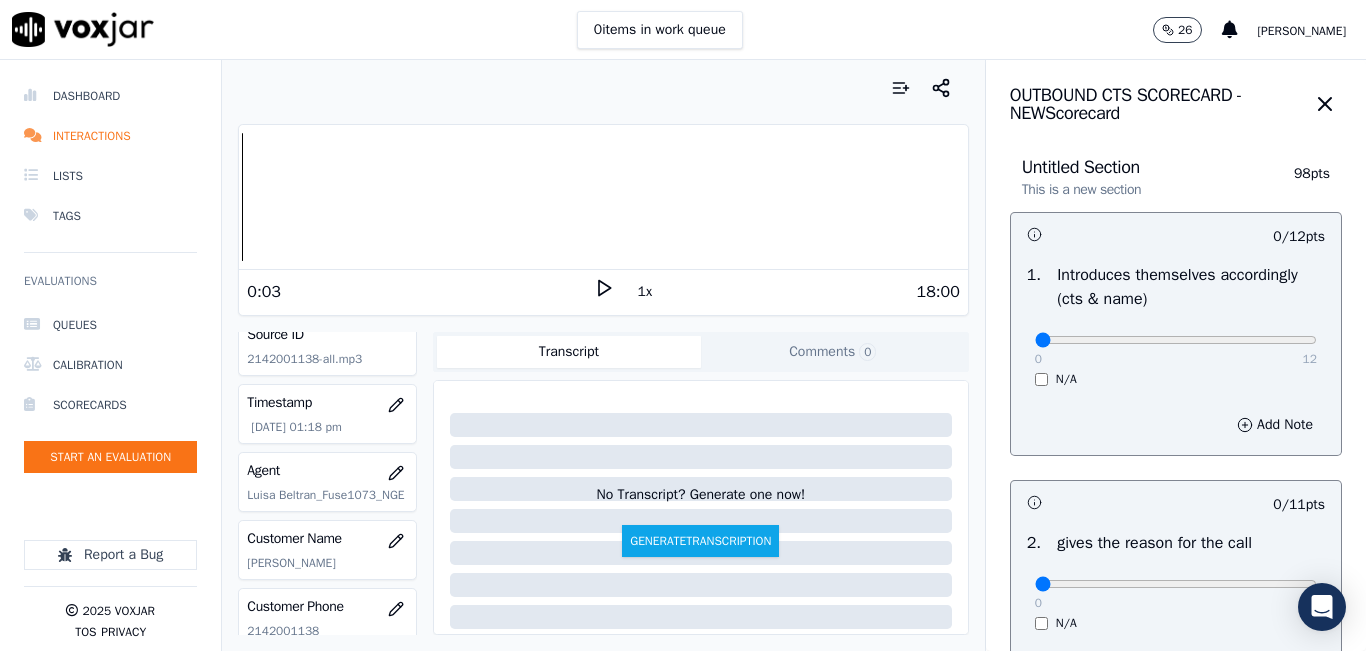 scroll, scrollTop: 200, scrollLeft: 0, axis: vertical 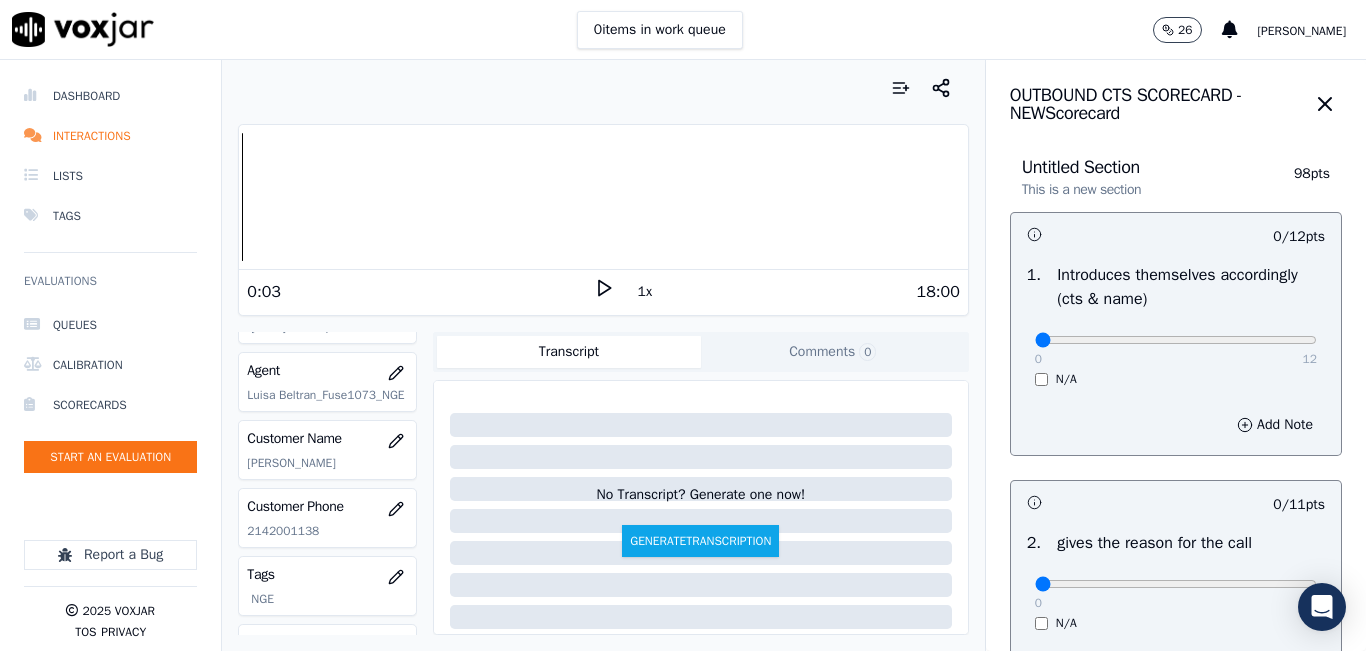click on "2142001138" 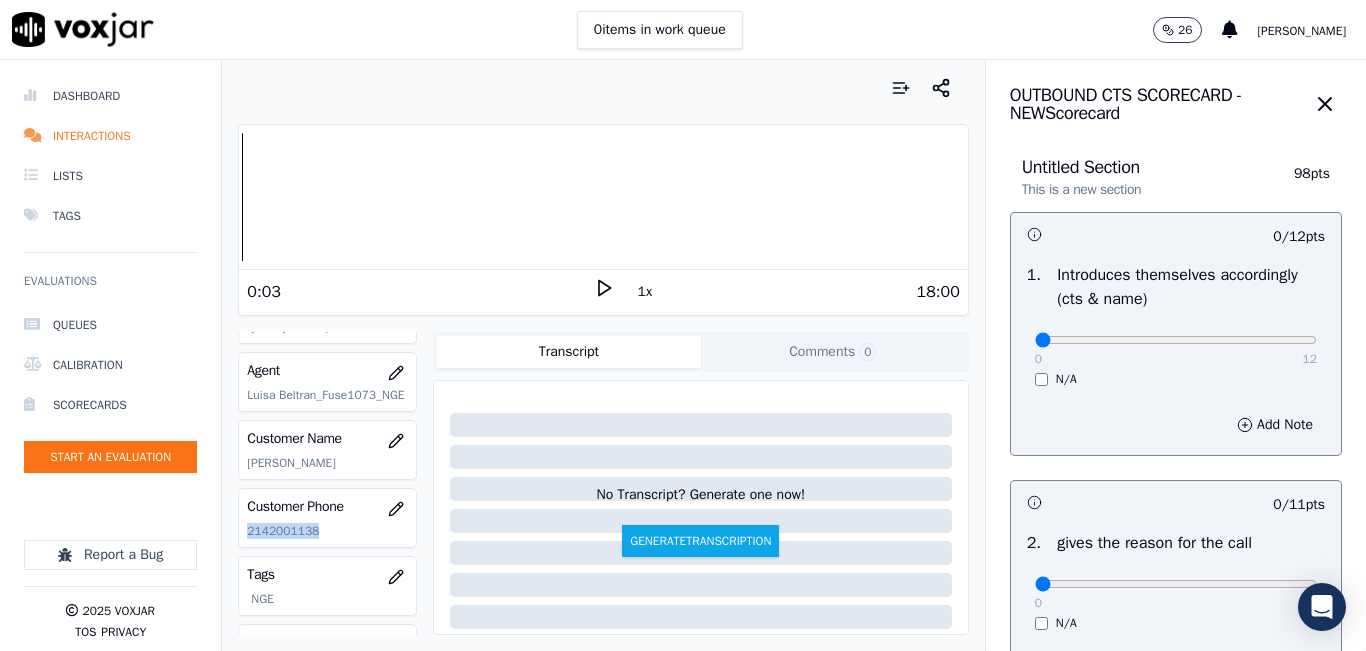 click on "2142001138" 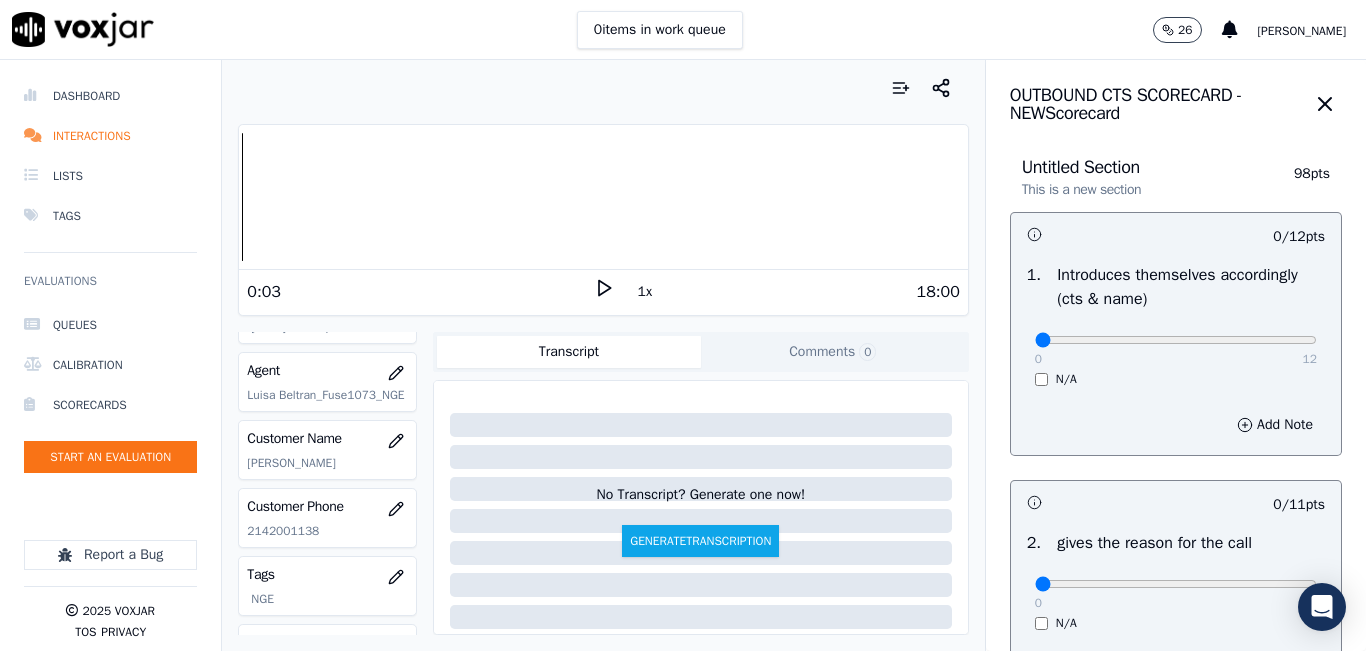 click on "Untitled Section   This is a new section   98  pts                 0 / 12  pts     1 .   Introduces themselves accordingly (cts & name)     0   12     N/A      Add Note                           0 / 11  pts     2 .   gives the reason for the call      0   11     N/A      Add Note                           0 / 13  pts     3 .   confirms the details of the customer (address, name, acct numbers)     0   13     N/A      Add Note                           0 / 12  pts     4 .   Did the agent promise savings on the bill     0   12     N/A      Add Note                           0 / 13  pts     5 .   Agent provides accurate information  (If any misleading information is provided is an automatic failure).     0   13     N/A      Add Note                           0 / 12  pts     6 .   Authorization to access the customers online account (did the agent discuss payment details )     0   12     N/A      Add Note                           0 / 12  pts     7 .   Did the agent add accurate information in the crm       0   12" at bounding box center [1176, 1263] 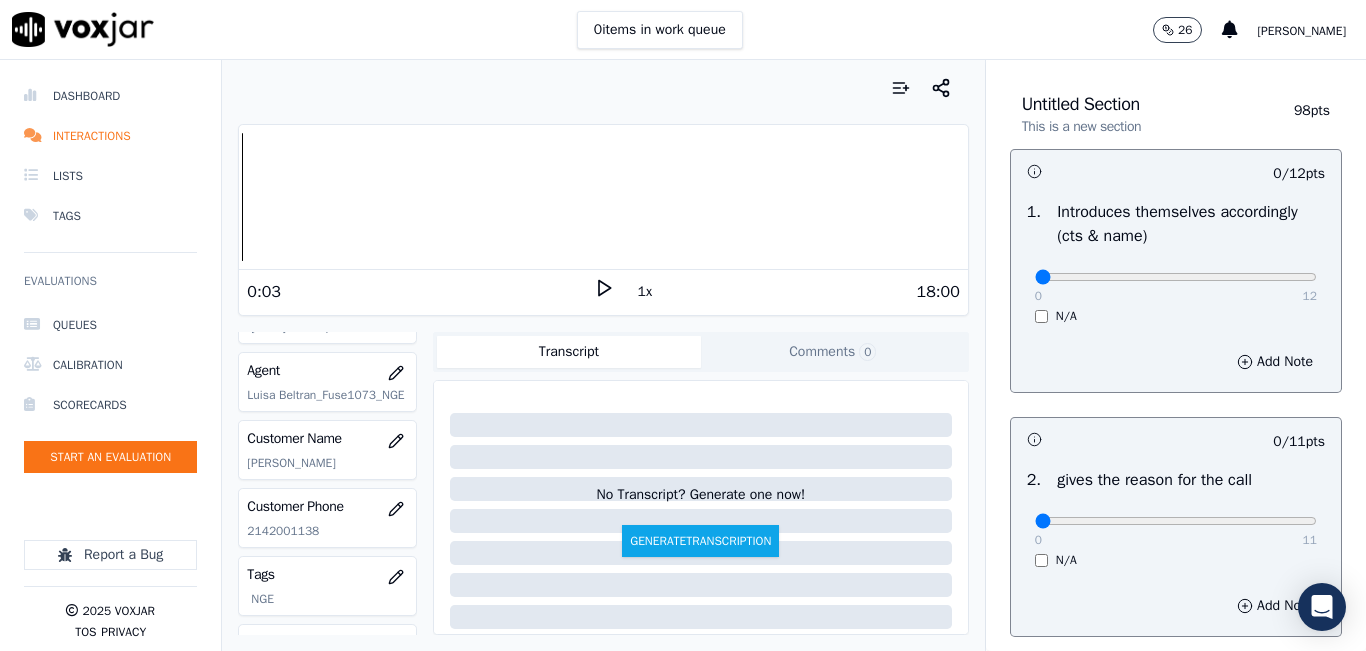 scroll, scrollTop: 100, scrollLeft: 0, axis: vertical 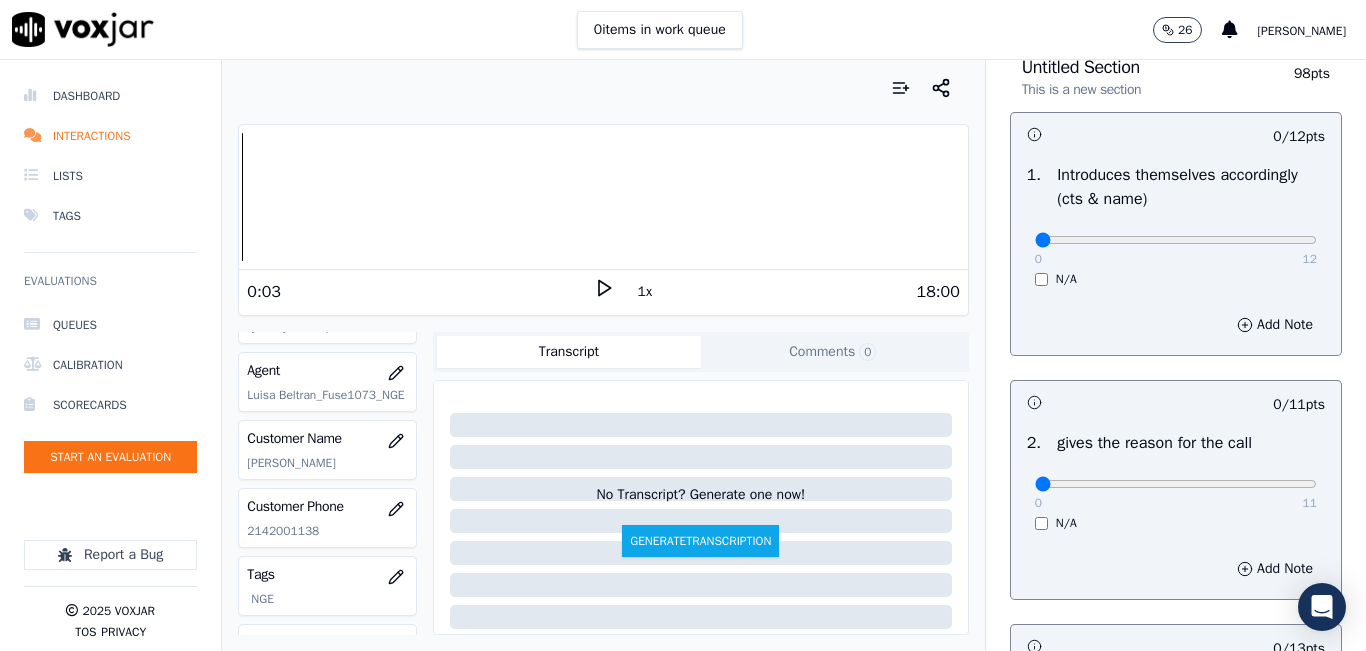 click 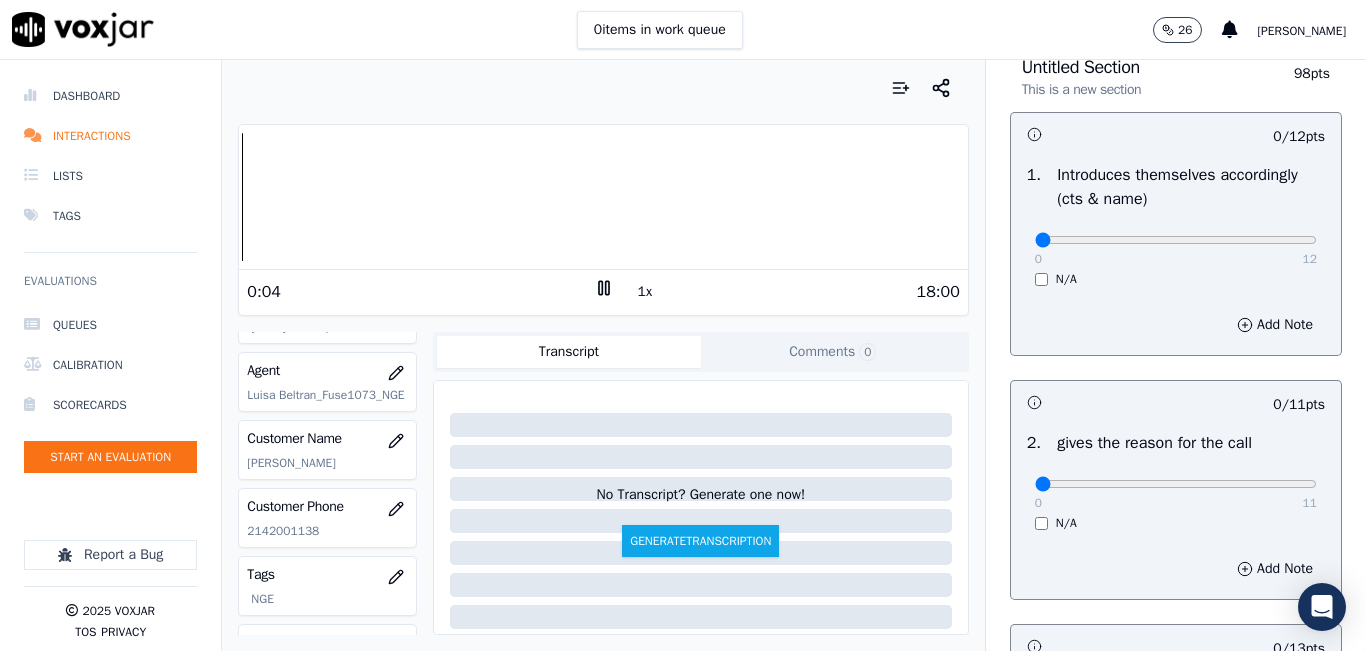 click on "1x" at bounding box center (645, 292) 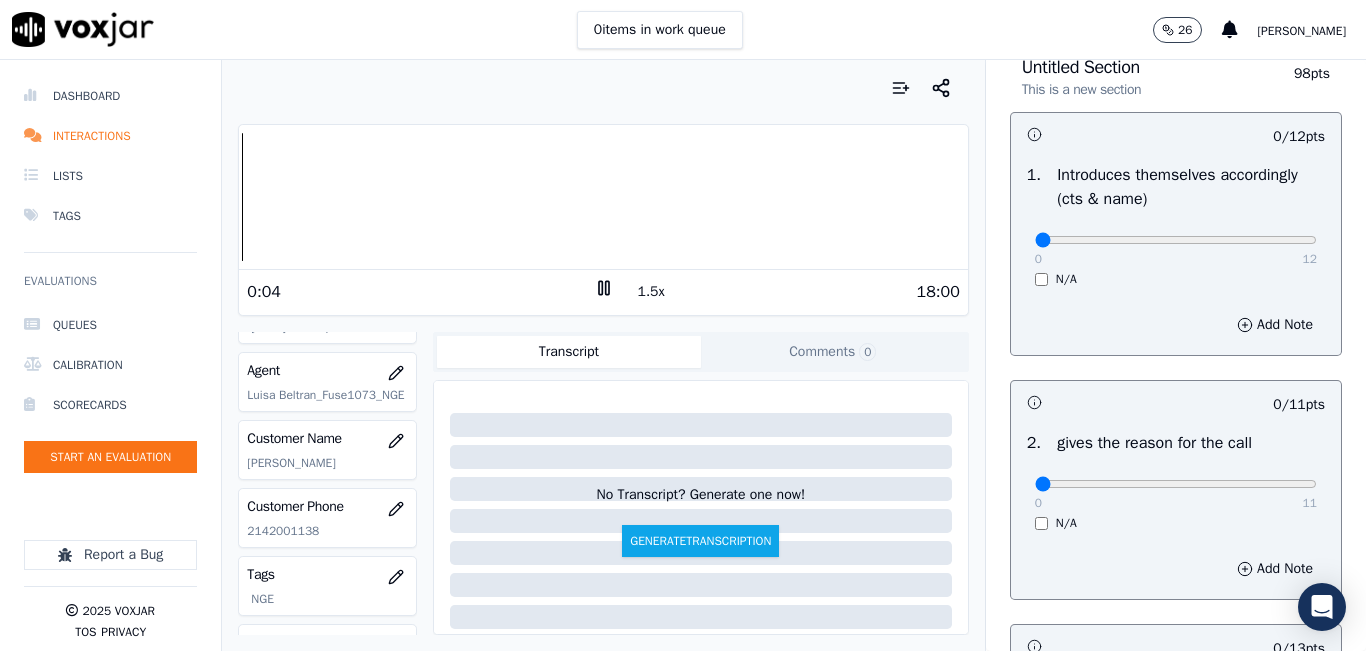 click on "1.5x" at bounding box center (651, 292) 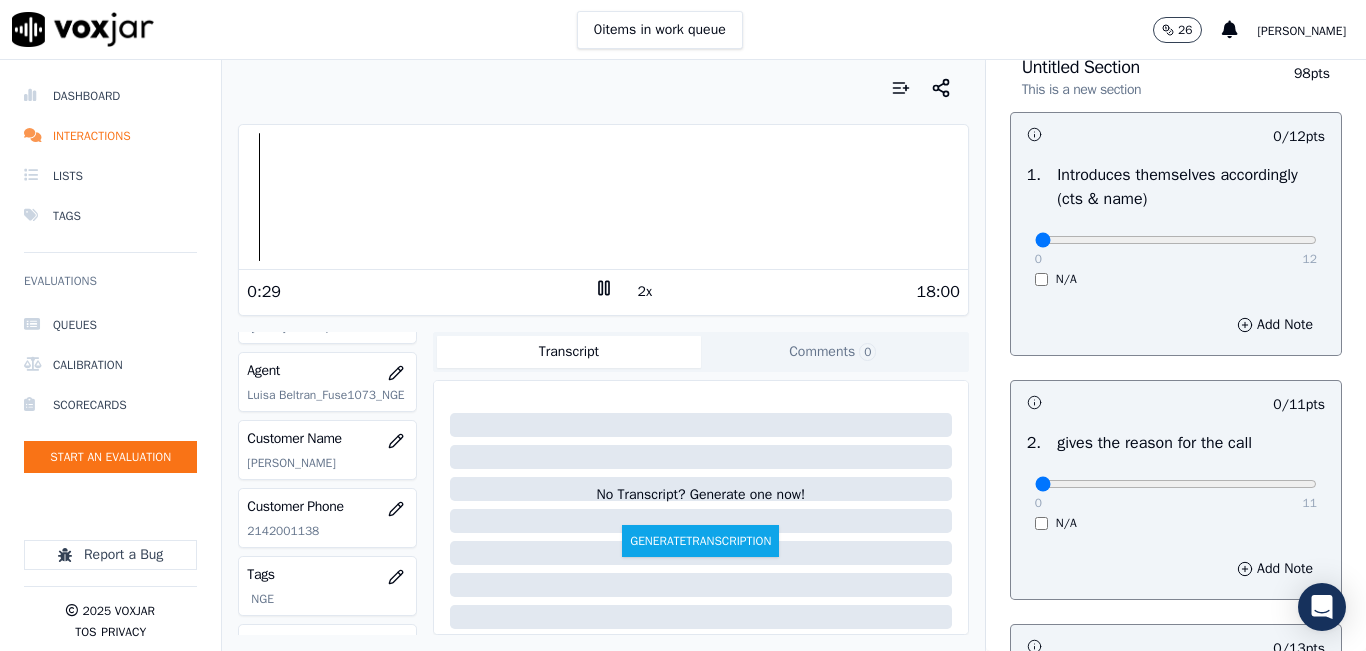 click at bounding box center [603, 88] 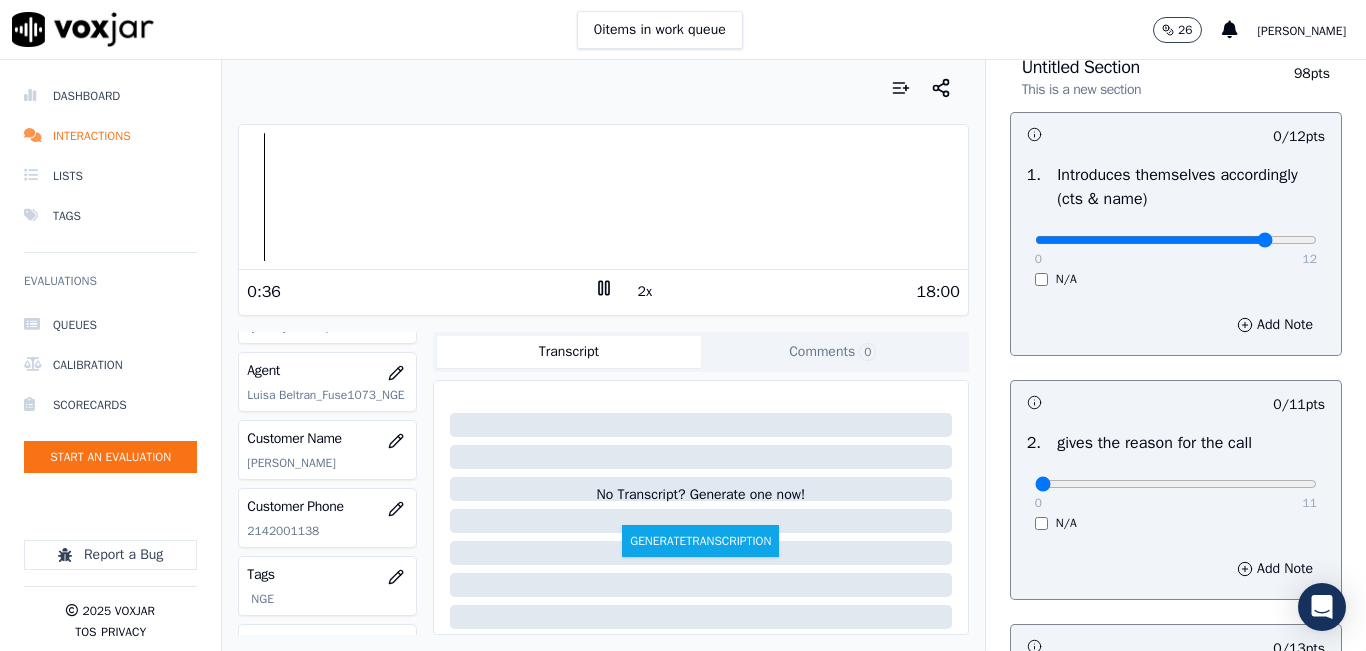 type on "10" 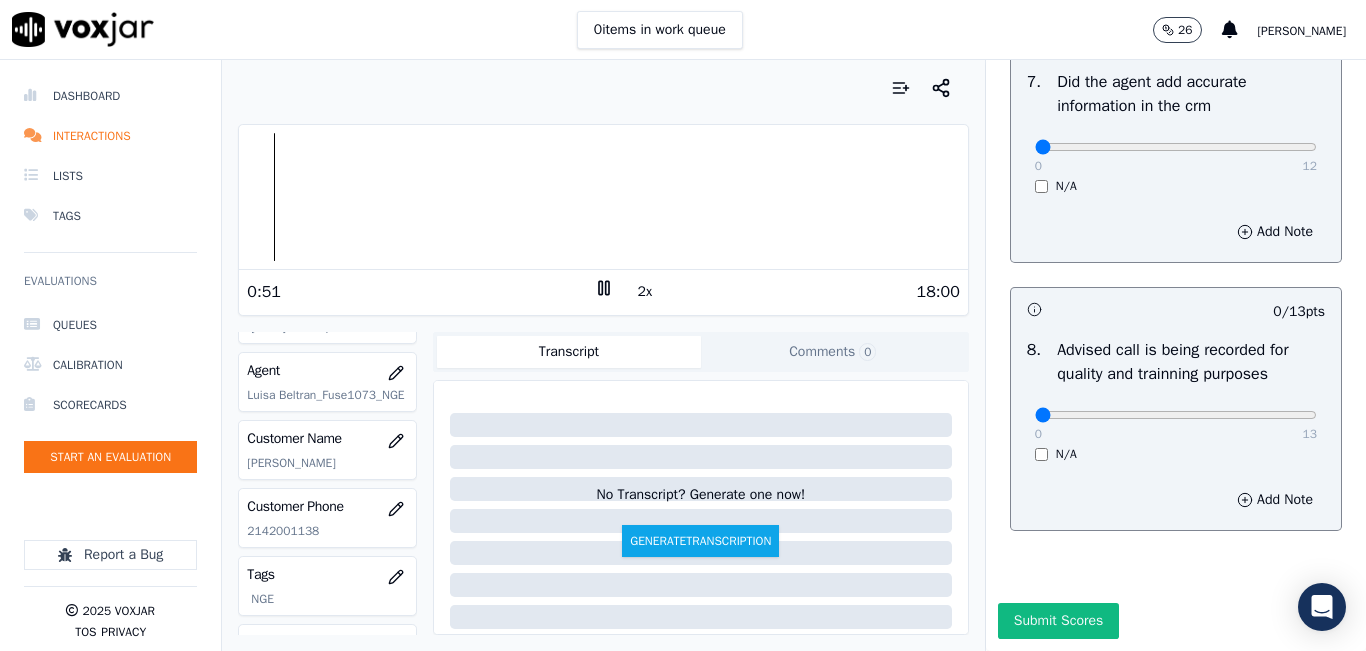 scroll, scrollTop: 1918, scrollLeft: 0, axis: vertical 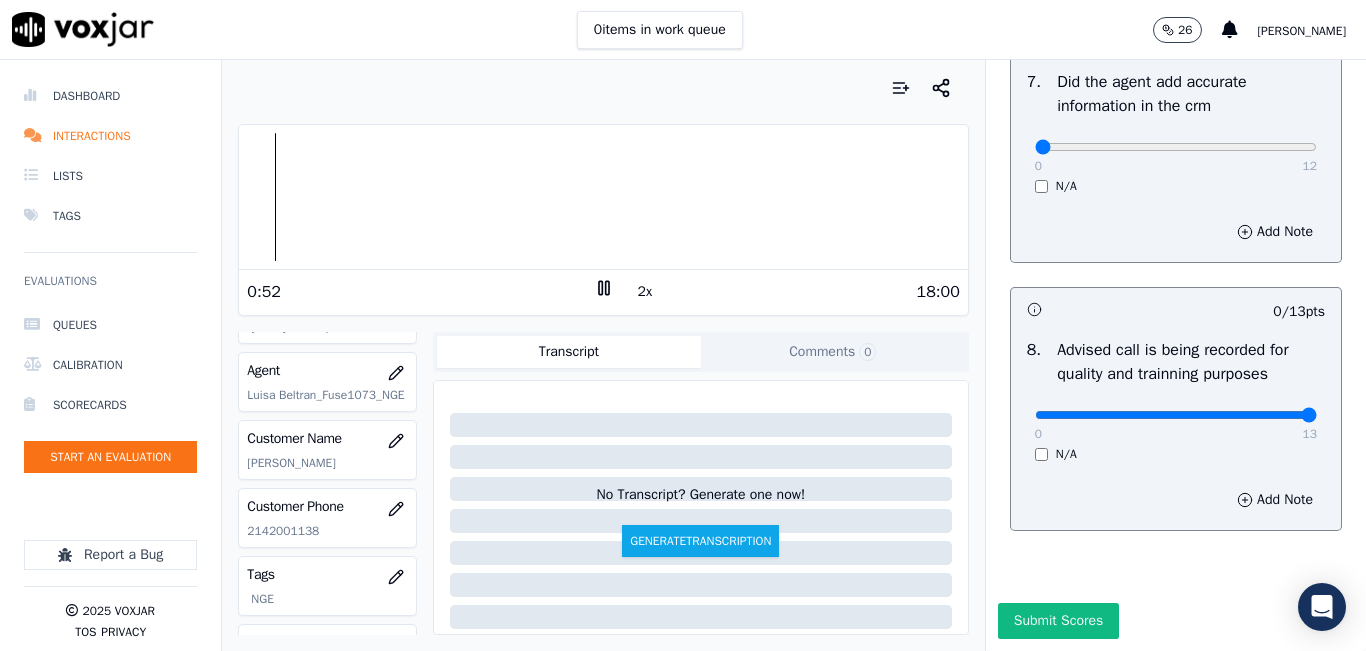drag, startPoint x: 1238, startPoint y: 365, endPoint x: 1304, endPoint y: 365, distance: 66 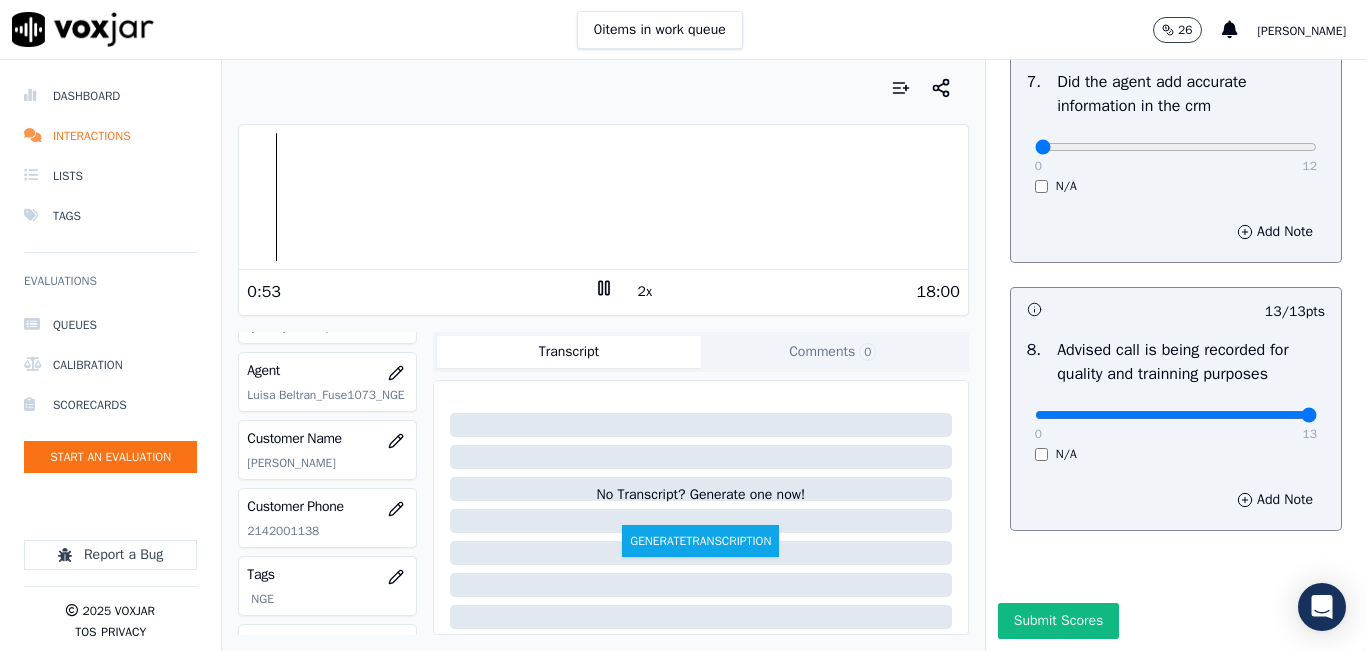 scroll, scrollTop: 1818, scrollLeft: 0, axis: vertical 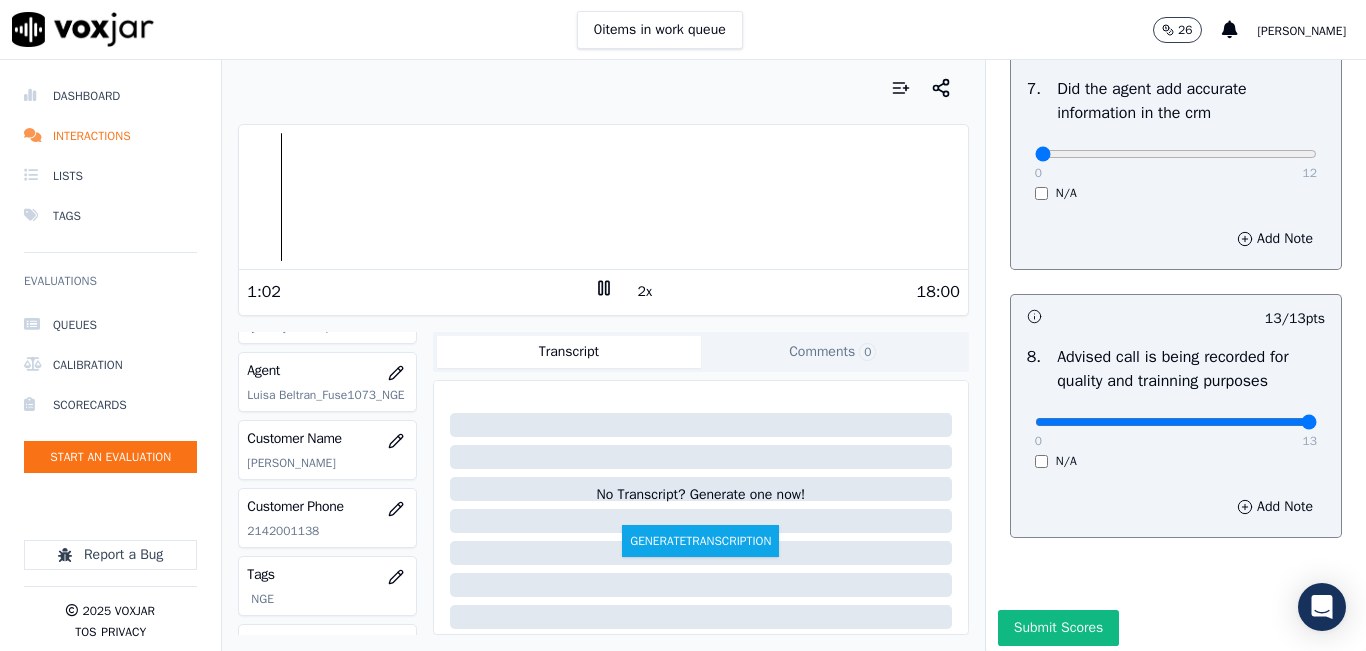 click on "Untitled Section   This is a new section   98  pts                 10 / 12  pts     1 .   Introduces themselves accordingly (cts & name)     0   12     N/A      Add Note                           0 / 11  pts     2 .   gives the reason for the call      0   11     N/A      Add Note                           0 / 13  pts     3 .   confirms the details of the customer (address, name, acct numbers)     0   13     N/A      Add Note                           0 / 12  pts     4 .   Did the agent promise savings on the bill     0   12     N/A      Add Note                           0 / 13  pts     5 .   Agent provides accurate information  (If any misleading information is provided is an automatic failure).     0   13     N/A      Add Note                           0 / 12  pts     6 .   Authorization to access the customers online account (did the agent discuss payment details )     0   12     N/A      Add Note                           0 / 12  pts     7 .   Did the agent add accurate information in the crm       0" at bounding box center [1176, -555] 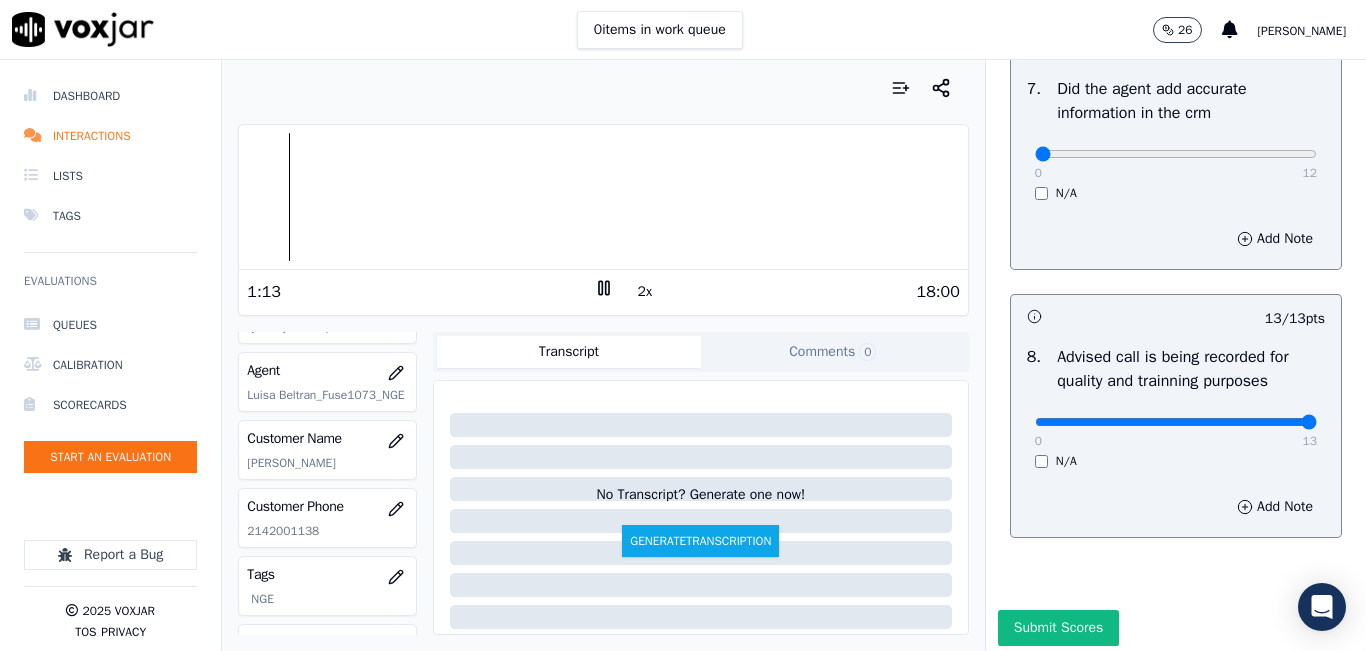 click at bounding box center (603, 88) 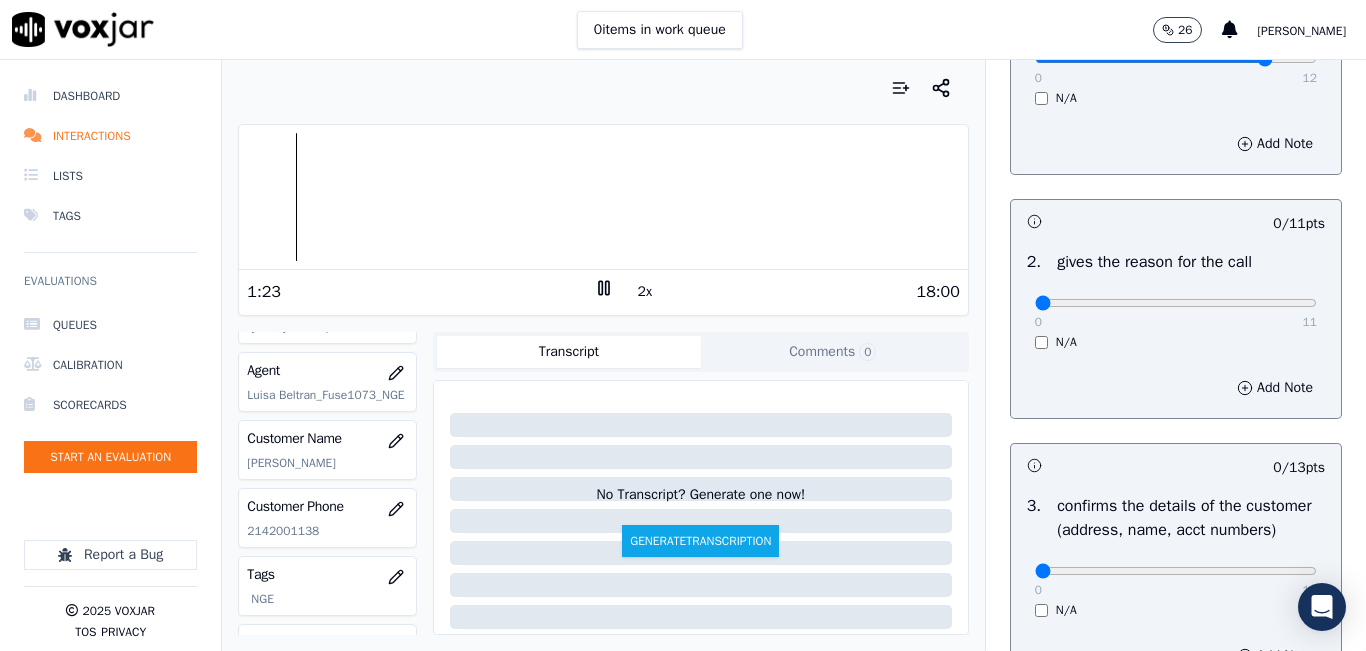 scroll, scrollTop: 300, scrollLeft: 0, axis: vertical 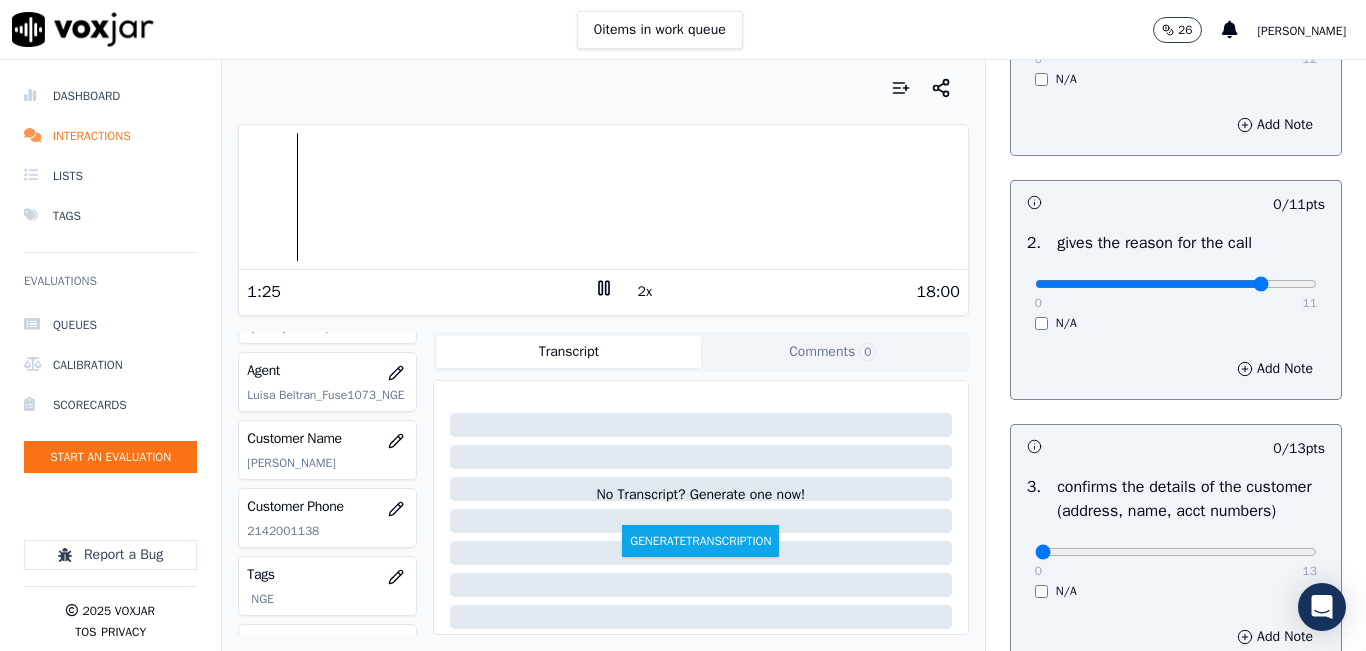 type on "9" 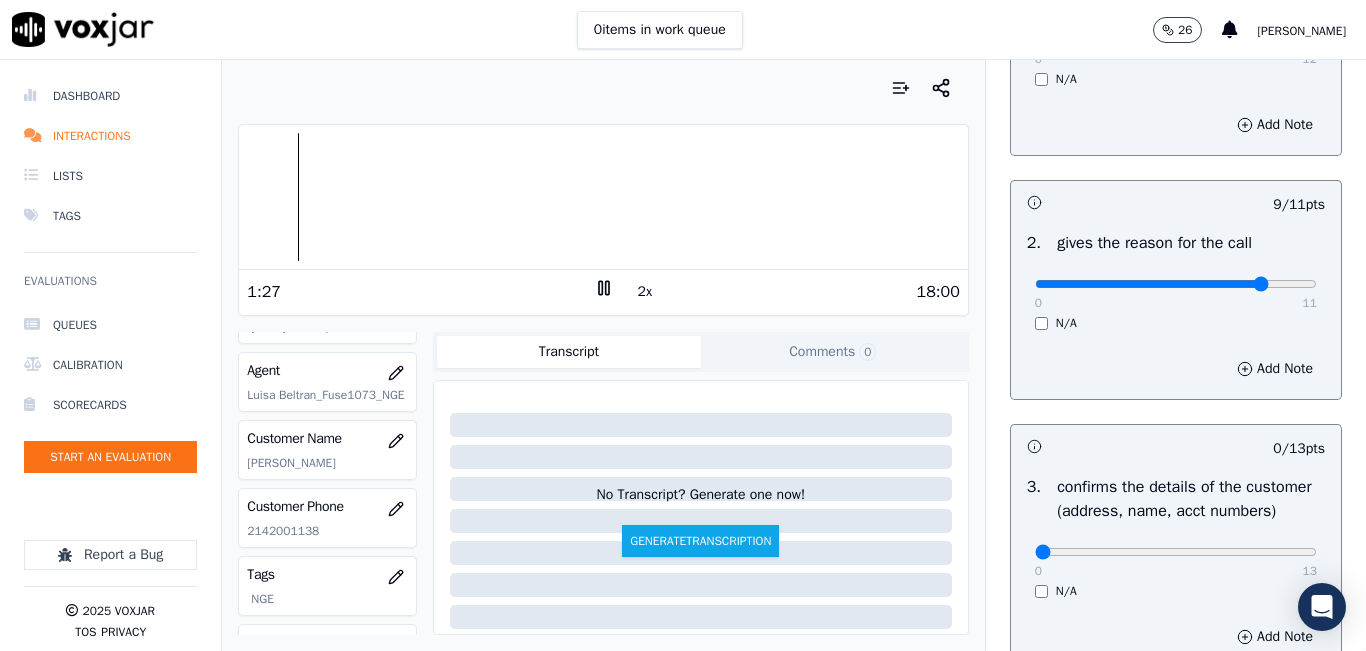 click at bounding box center [1176, 40] 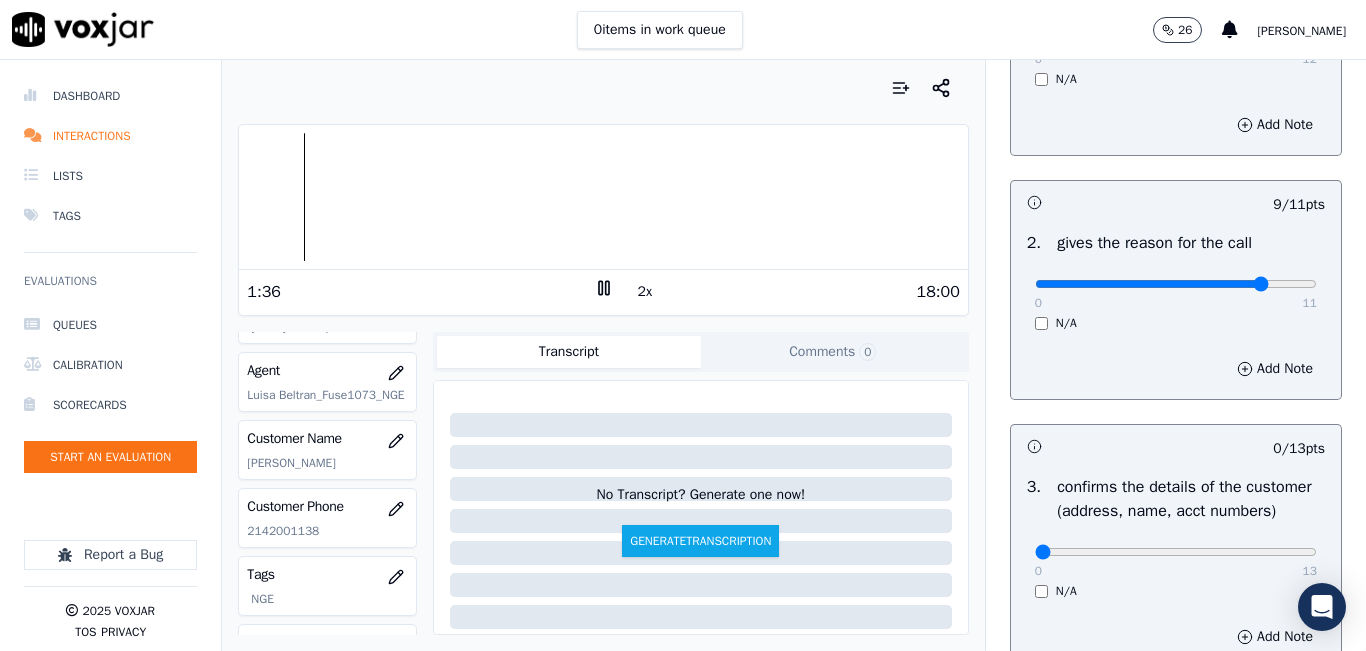 scroll, scrollTop: 400, scrollLeft: 0, axis: vertical 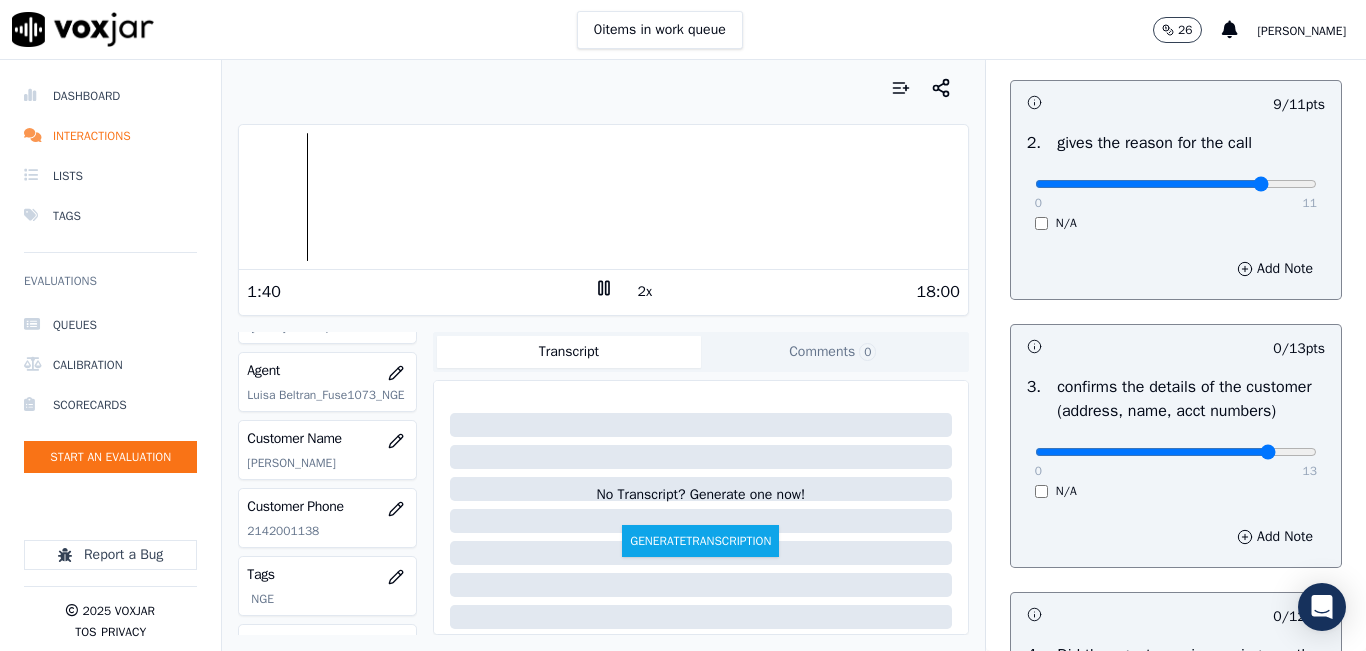 click at bounding box center [1176, -60] 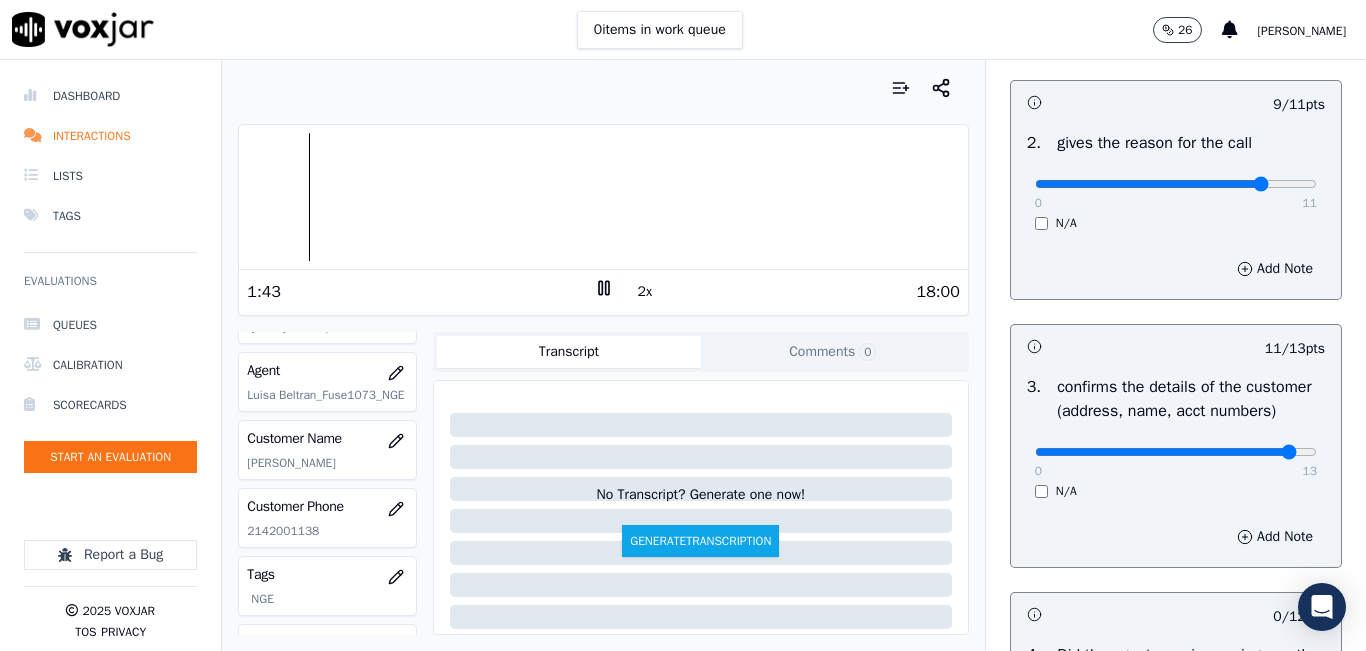 type on "12" 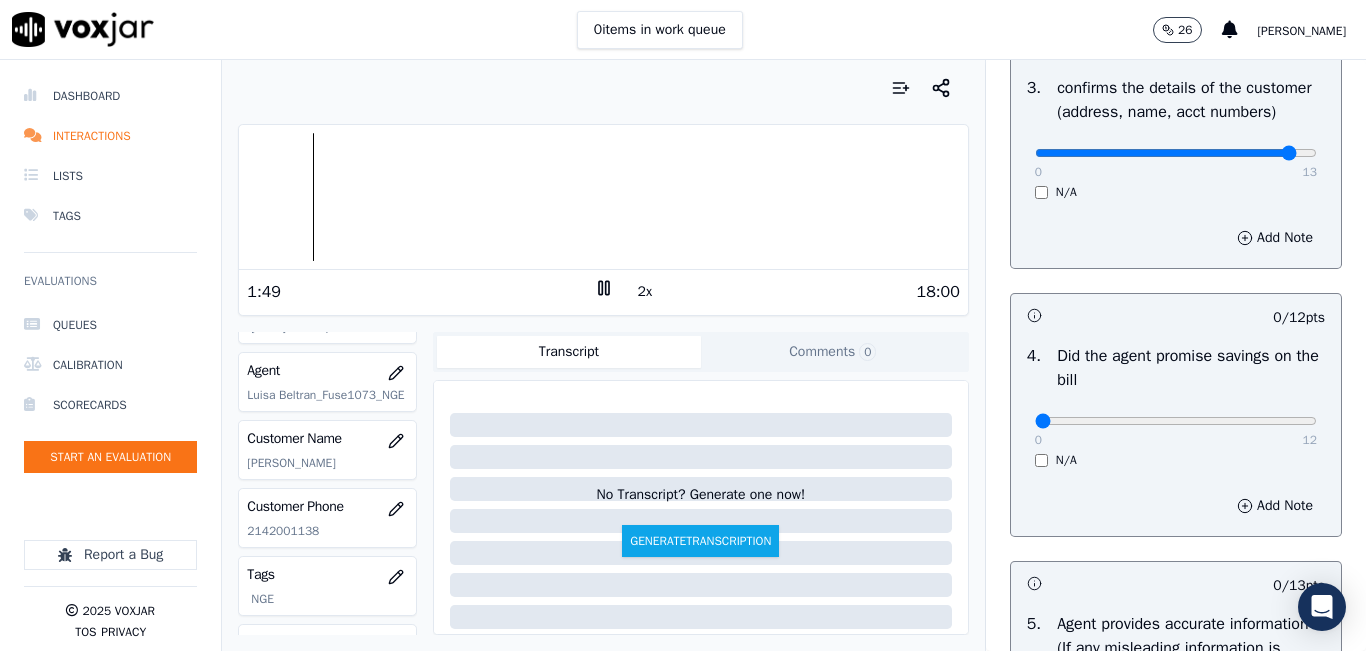 scroll, scrollTop: 700, scrollLeft: 0, axis: vertical 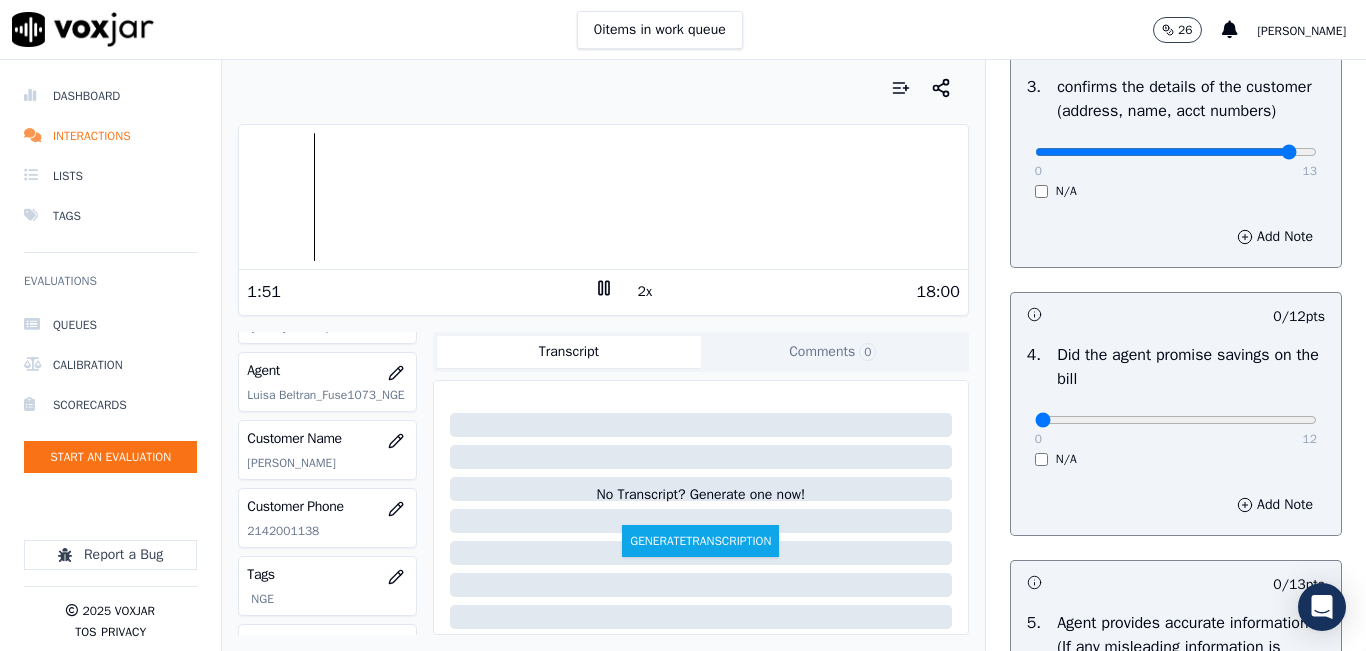 click on "0   12     N/A" at bounding box center (1176, 429) 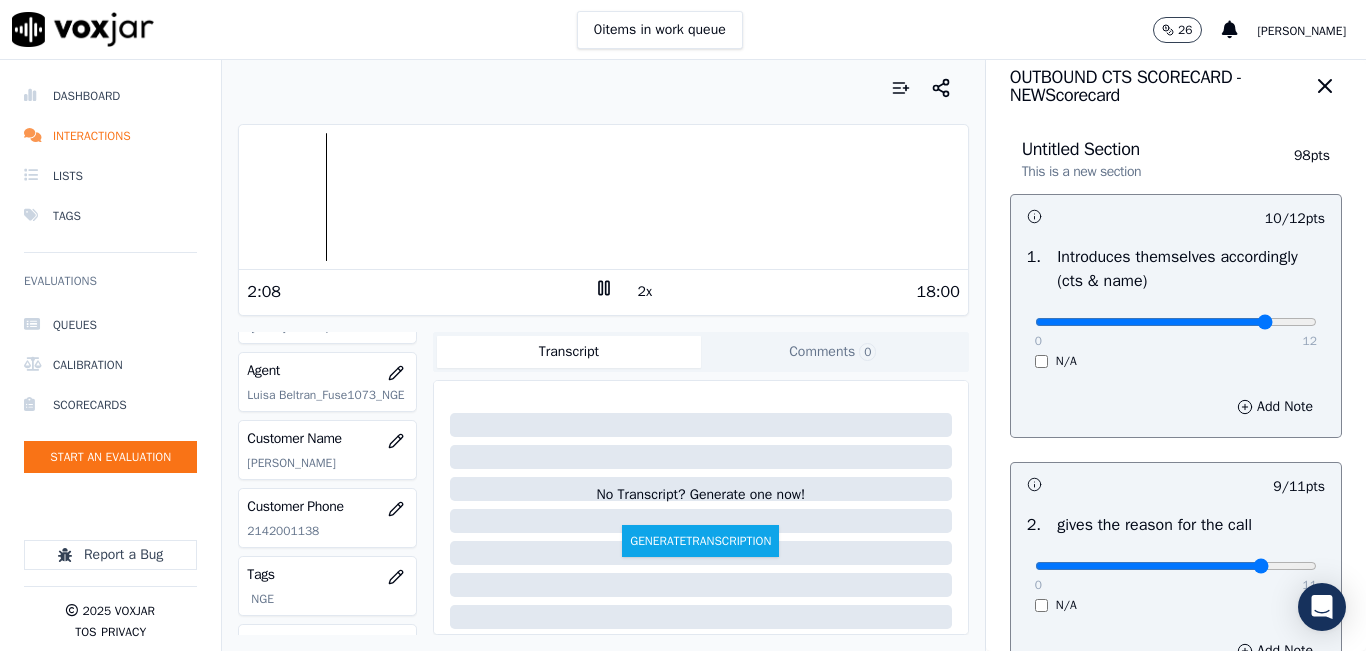 scroll, scrollTop: 0, scrollLeft: 0, axis: both 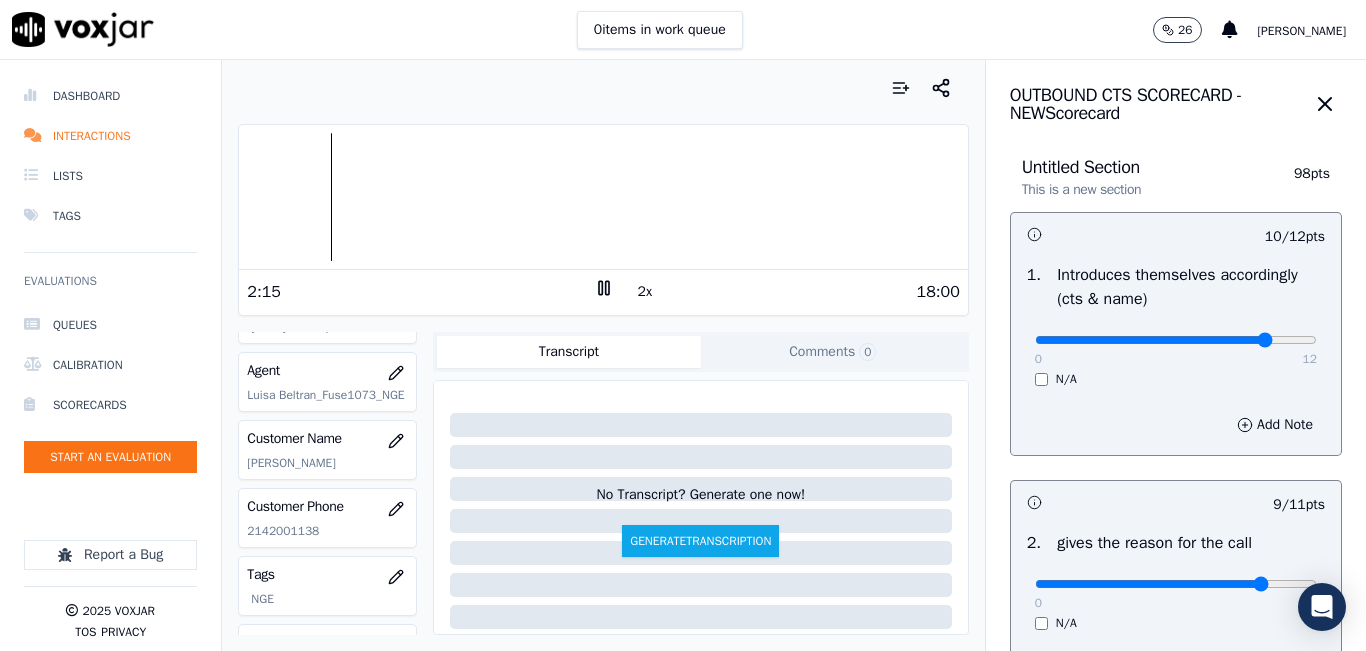 click at bounding box center (1176, 340) 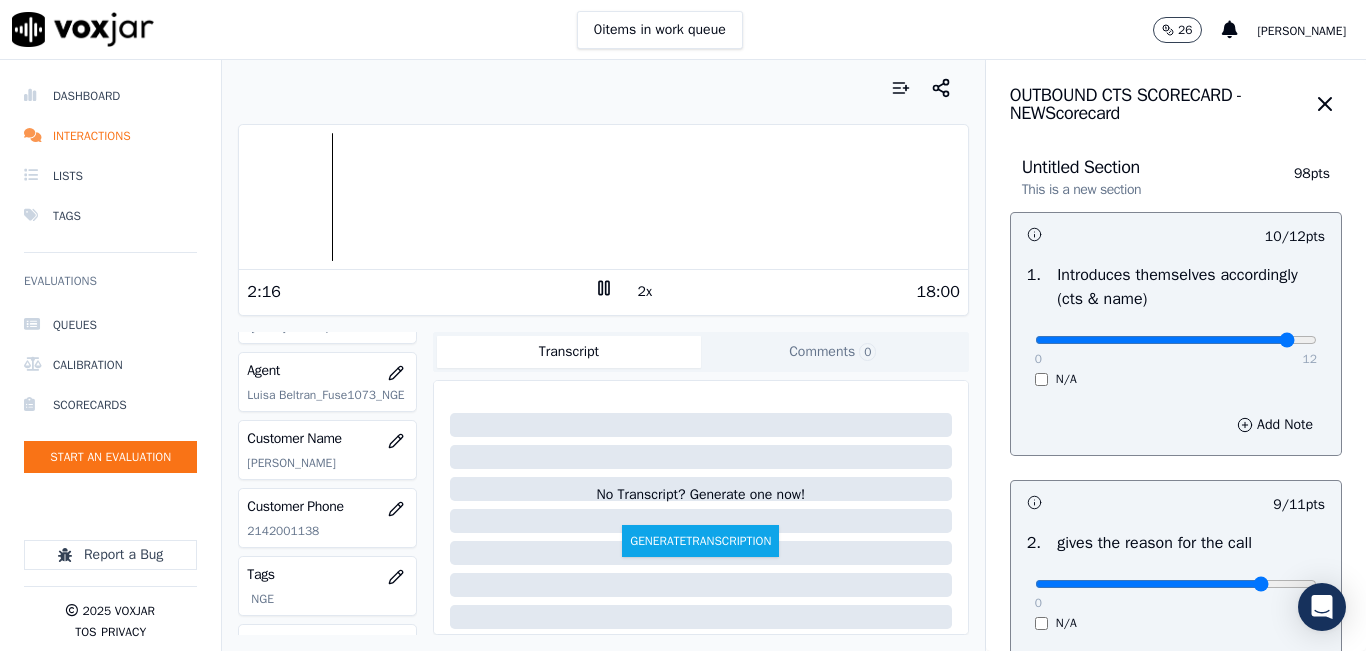 type on "11" 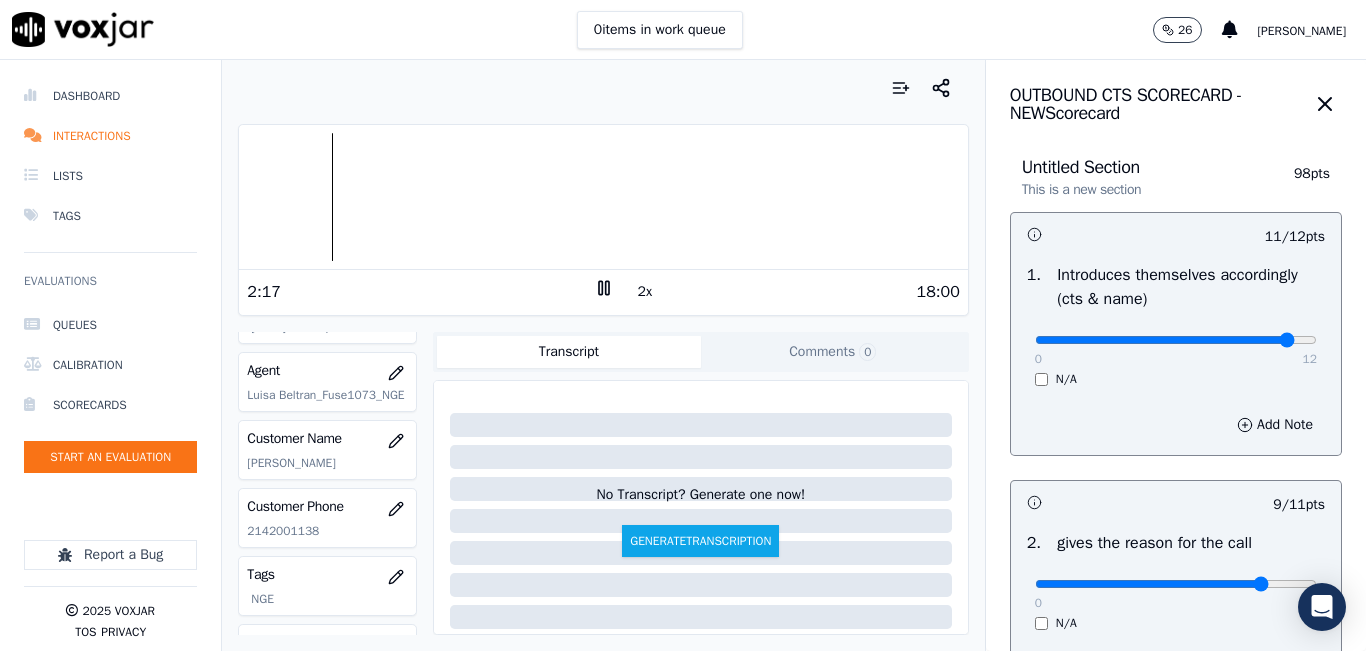 scroll, scrollTop: 300, scrollLeft: 0, axis: vertical 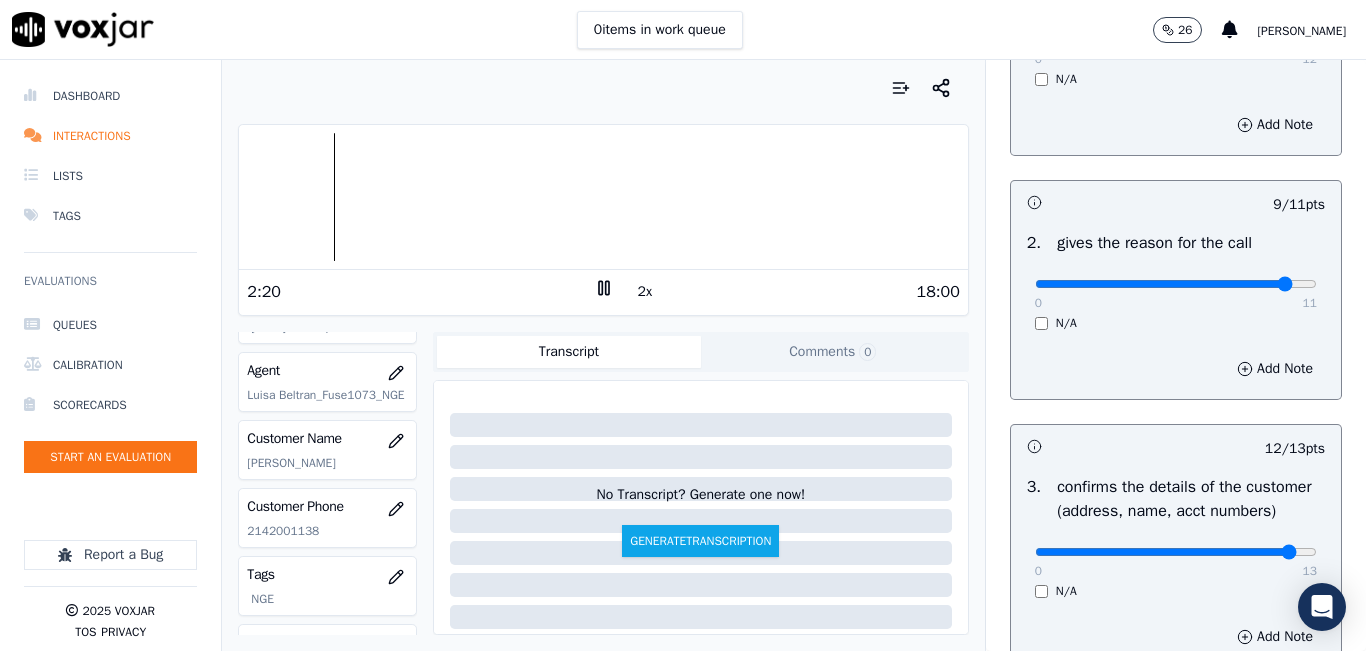 type on "10" 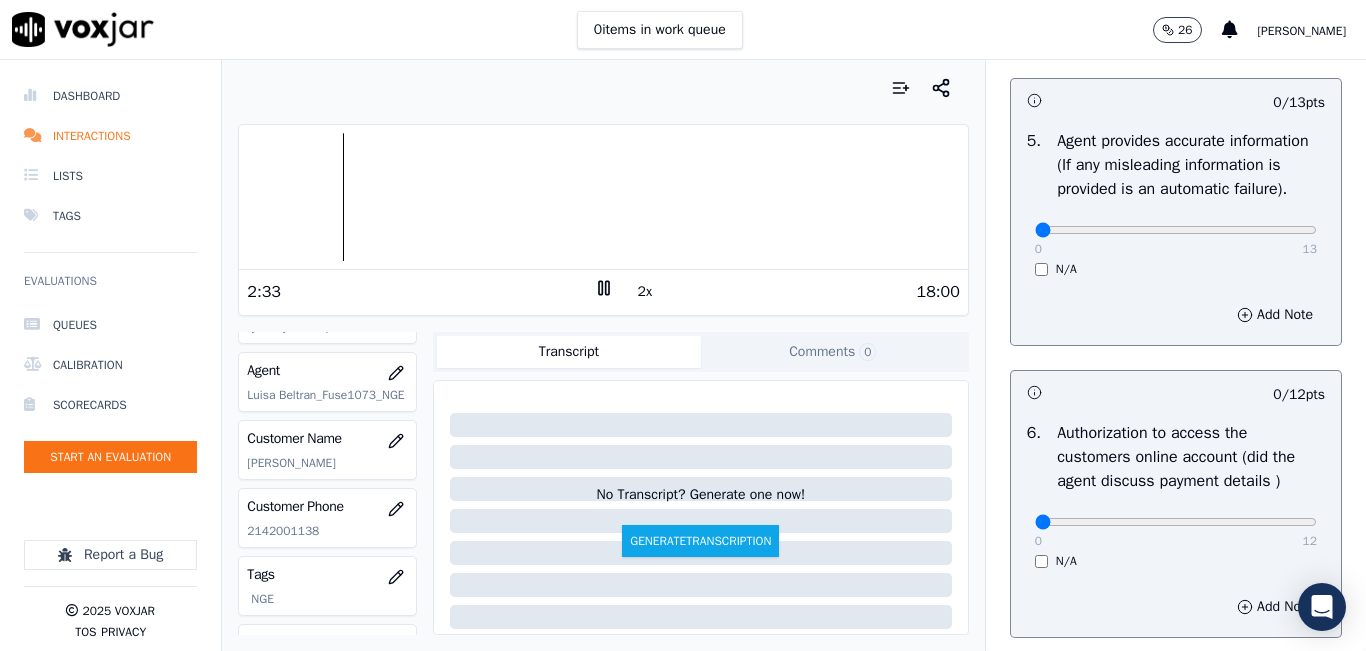 scroll, scrollTop: 1200, scrollLeft: 0, axis: vertical 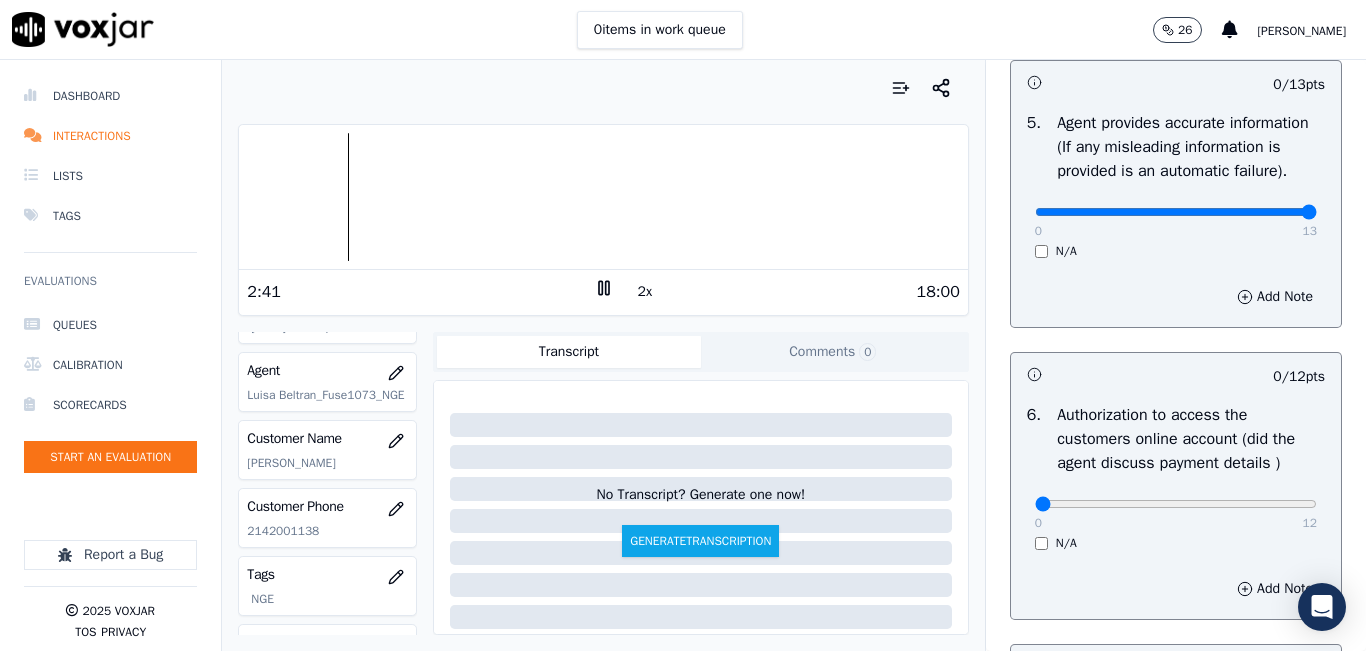 type on "13" 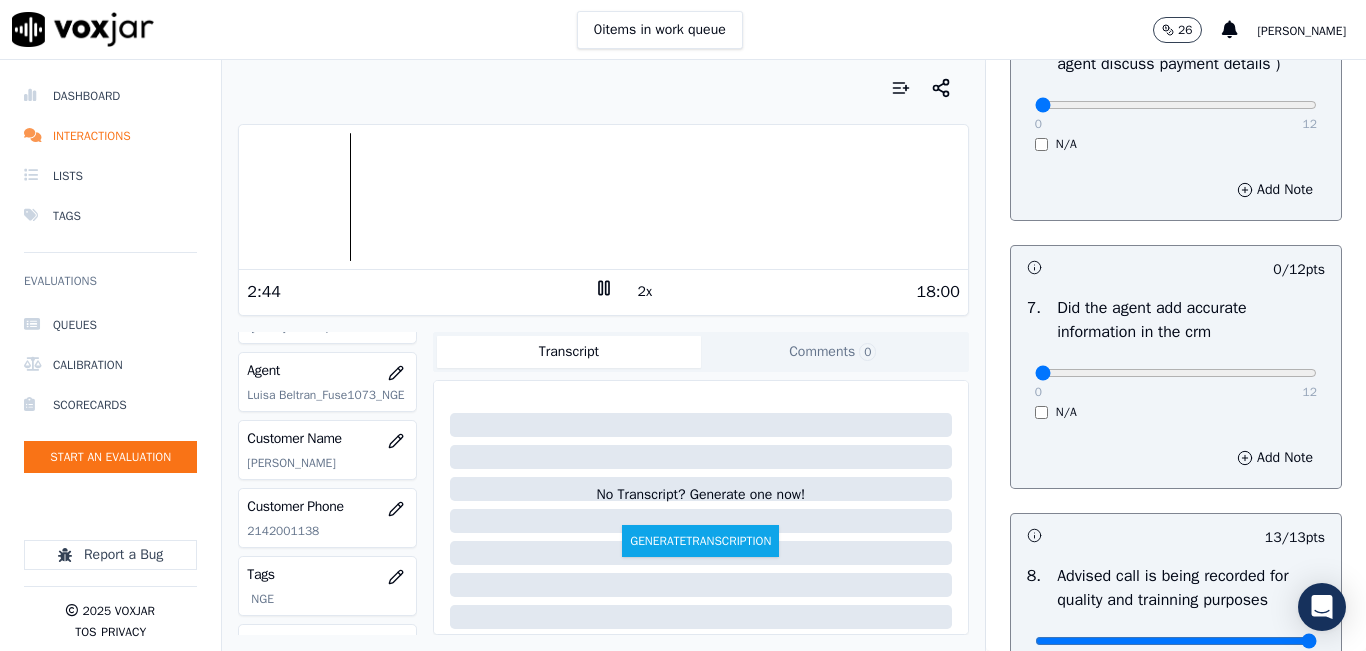 scroll, scrollTop: 1600, scrollLeft: 0, axis: vertical 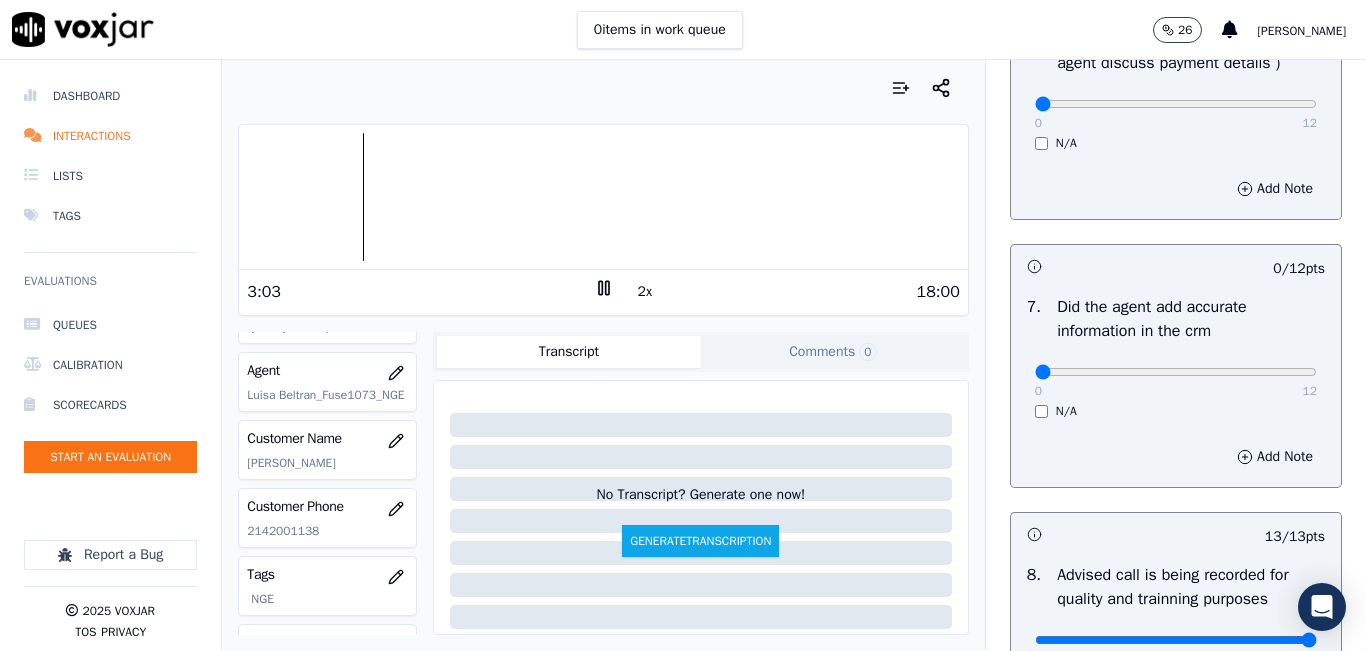 click at bounding box center (603, 197) 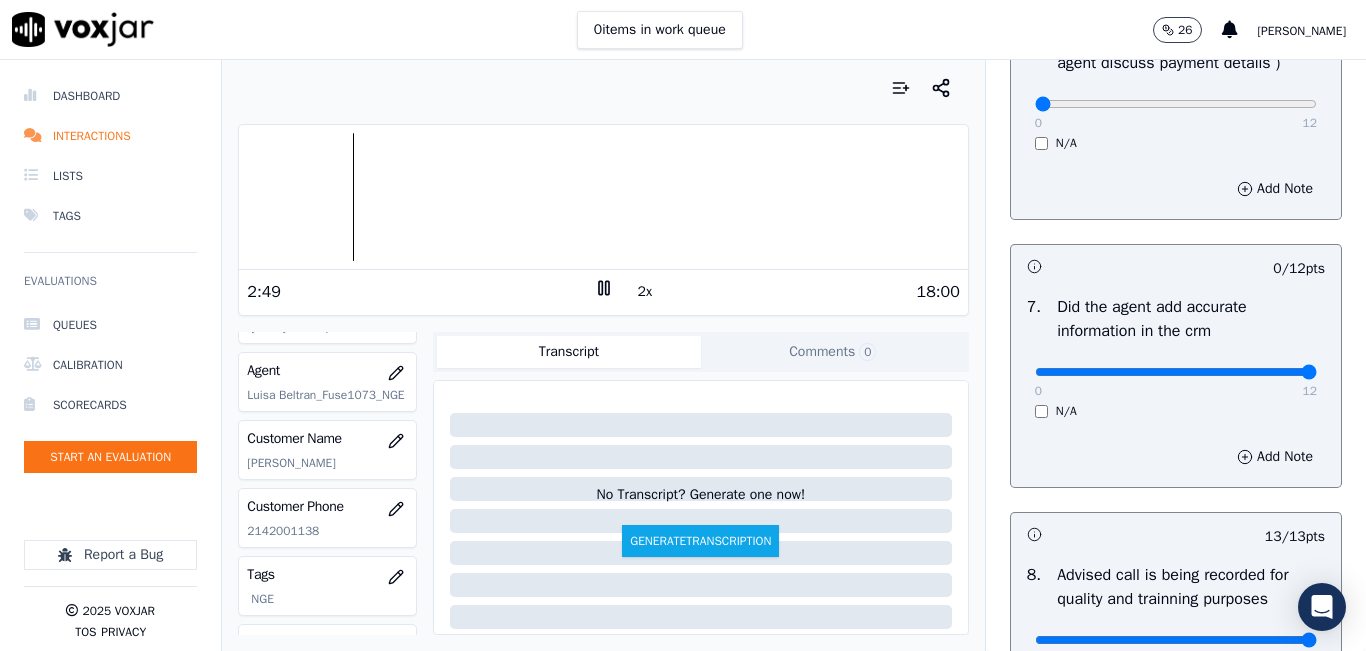 type on "12" 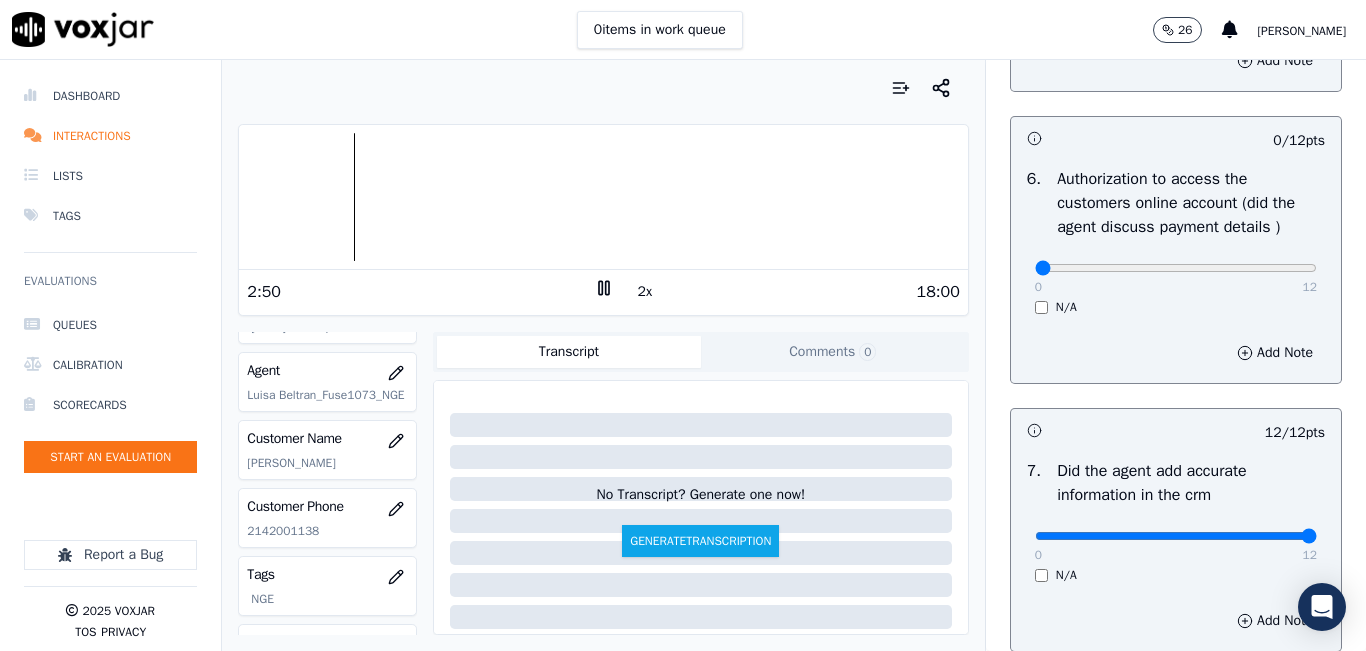 scroll, scrollTop: 1400, scrollLeft: 0, axis: vertical 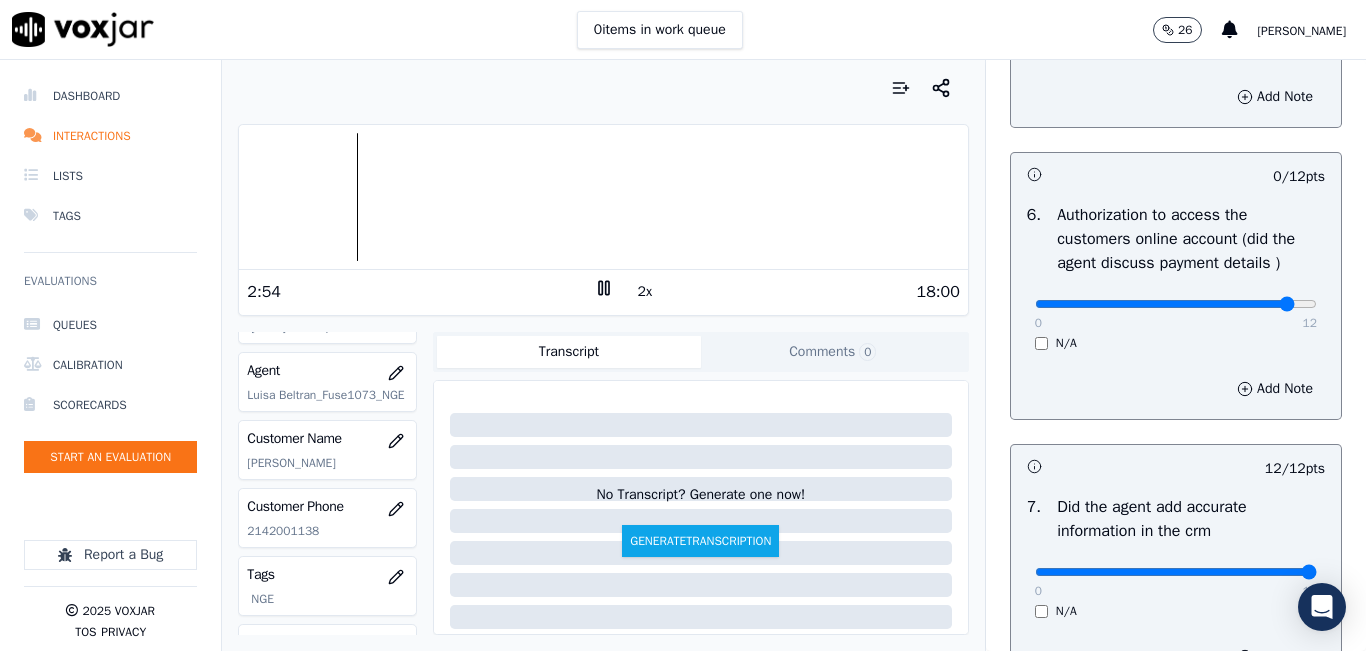 type on "11" 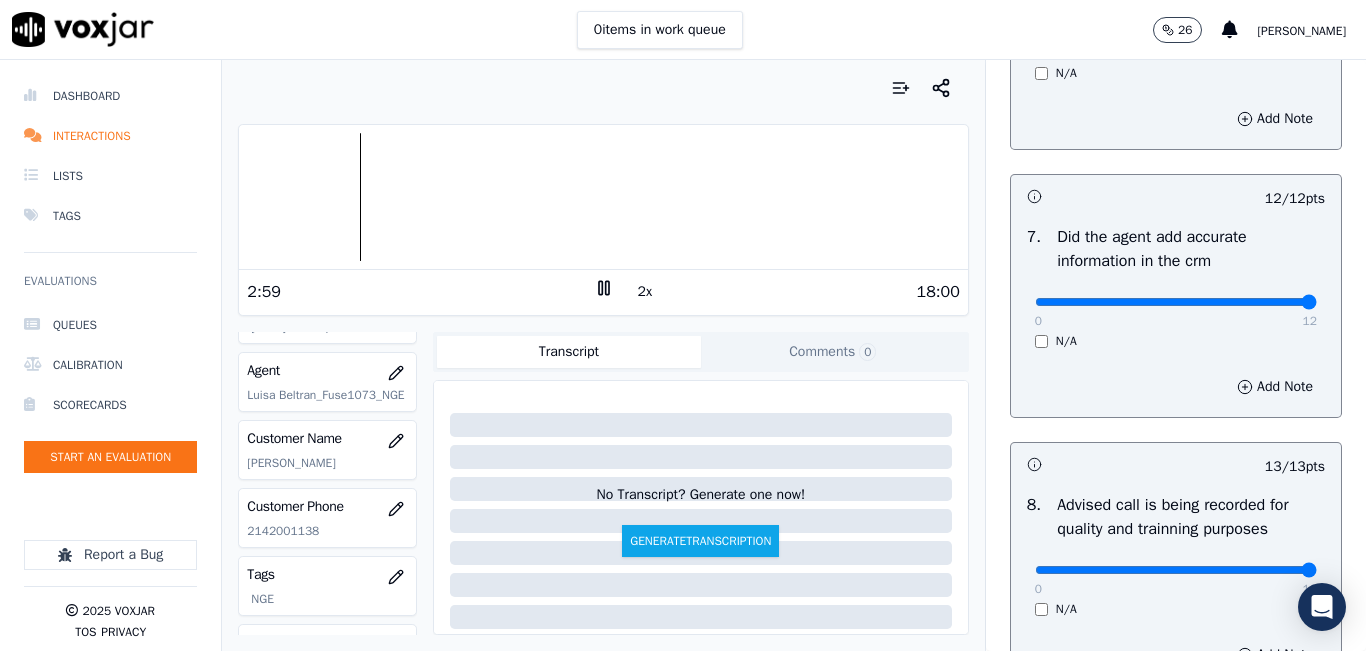scroll, scrollTop: 1918, scrollLeft: 0, axis: vertical 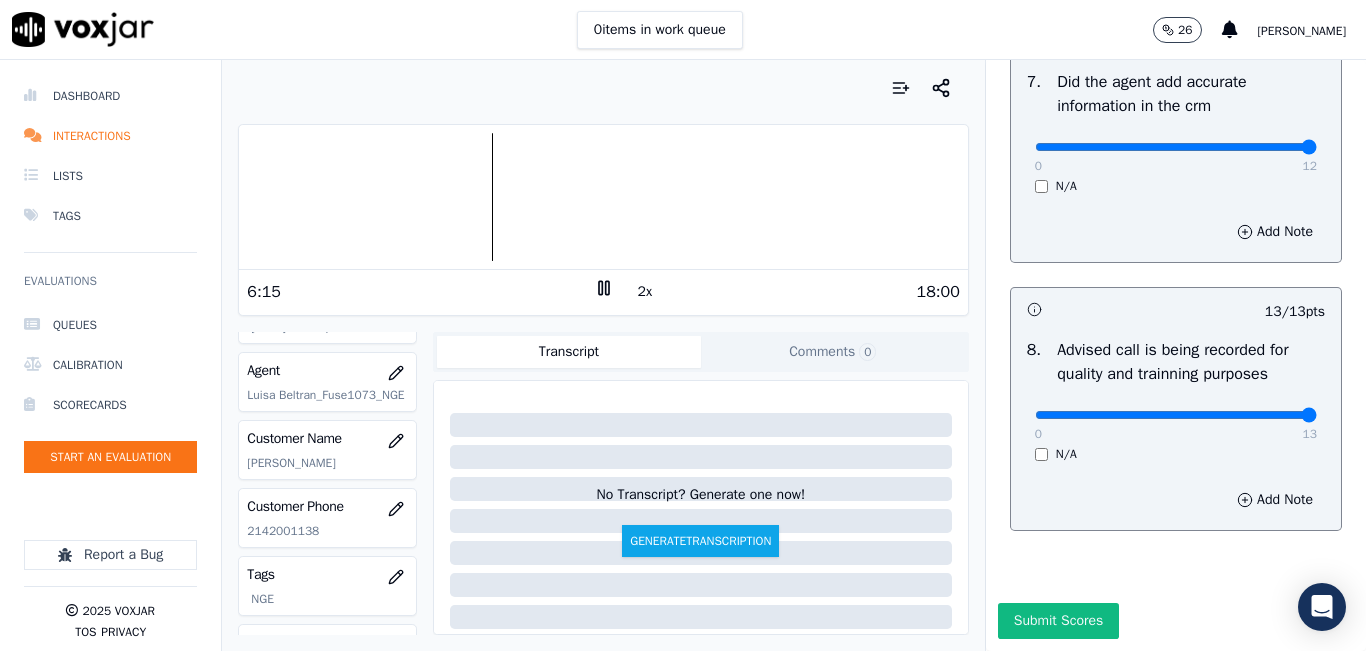 click at bounding box center [603, 88] 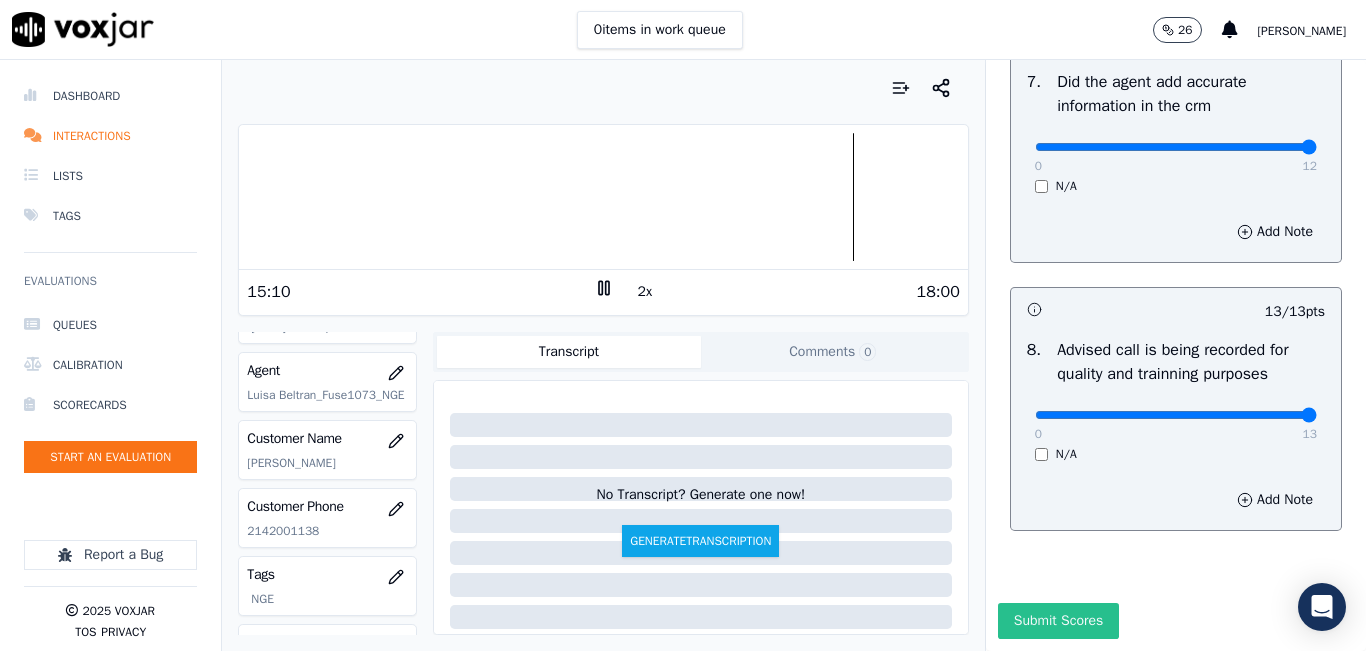 click on "Submit Scores" at bounding box center [1058, 621] 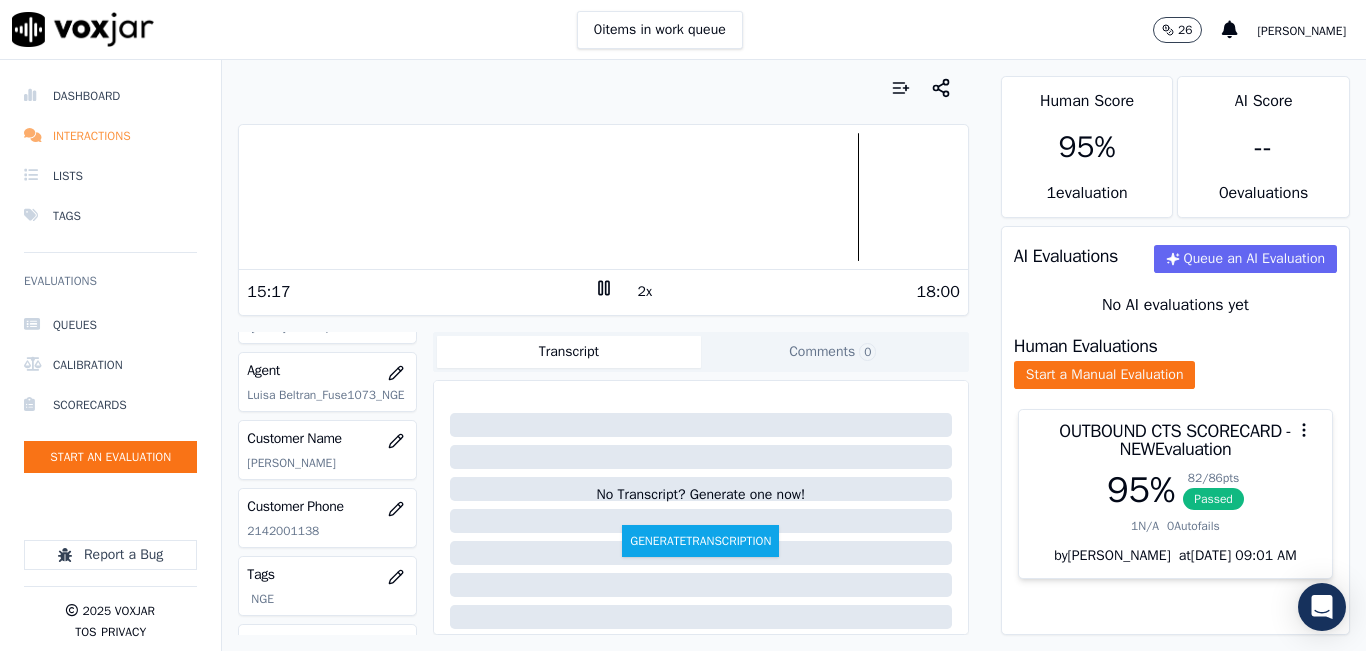 click on "Interactions" at bounding box center (110, 136) 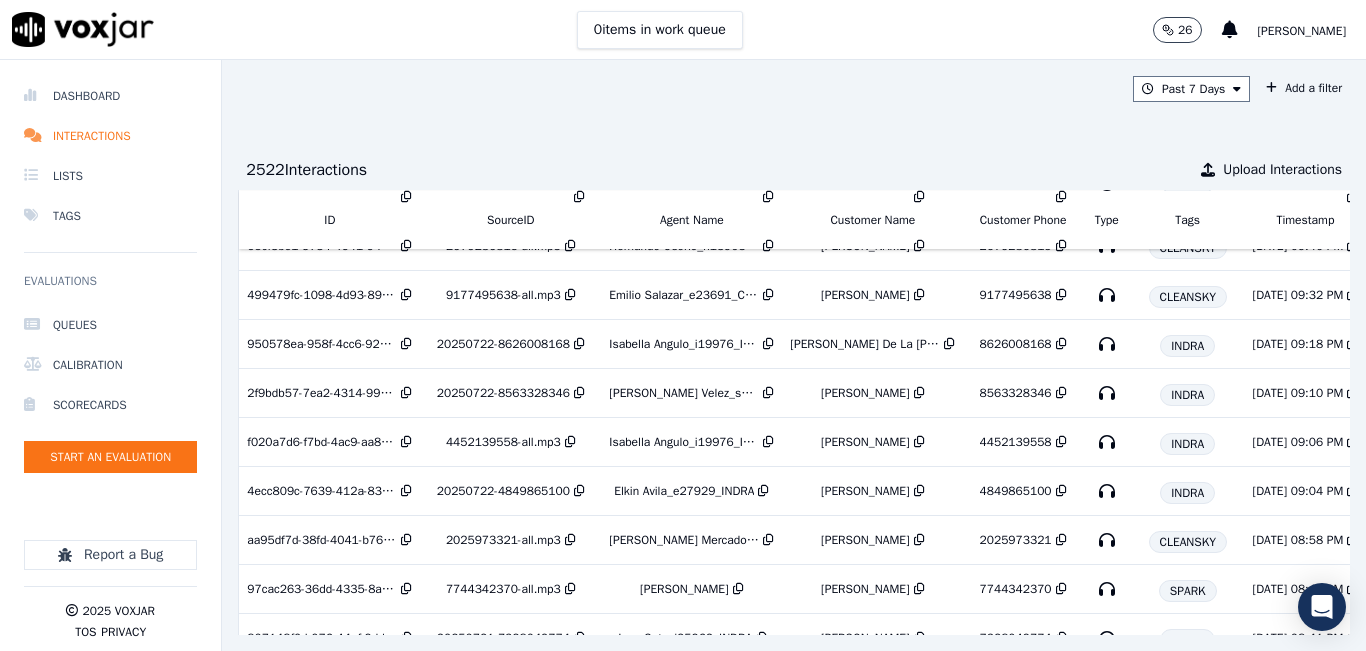 scroll, scrollTop: 2333, scrollLeft: 0, axis: vertical 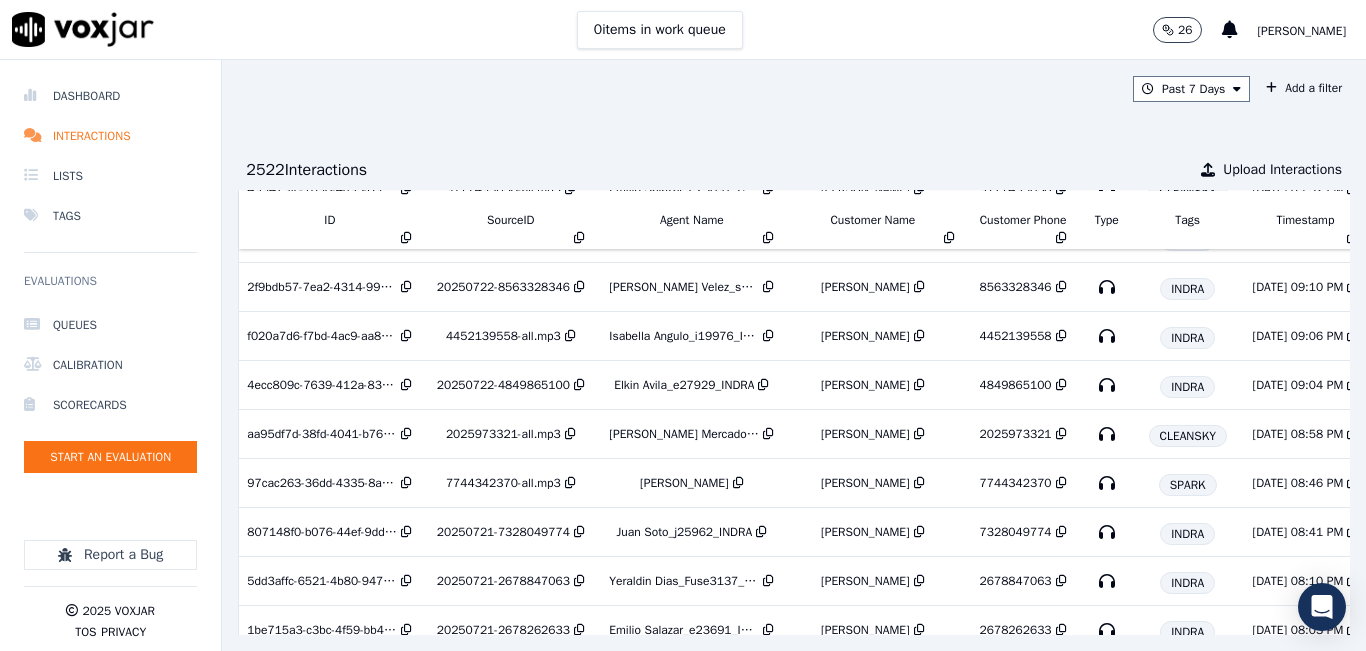 click on "Past 7 Days
Add a filter
2522  Interaction s       Upload Interactions     ID   SourceID   Agent Name   Customer Name   Customer Phone   Type   Tags   Timestamp   Duration   Direction   Source     Export Scores         47069784-2665-45cf-937c-f60909d9cc52     20250725-5163254718             INDRA 7/28/25 02:00 PM     0:14:16     INBOUND         No Evaluation Yet     61891cd0-083f-494e-bba9-8e9fcac2a650     9783271821-all.mp3     Kelly Obeso_fuse1183_NGE     GEIKI FERRERA     9783271821       NGE 7/28/25 01:54 PM     0:28:59     INBOUND         No Evaluation Yet     b520893b-c729-47c1-8d6e-bae515dde605     20250724-4843357326     Elkin Avila_e27929_INDRA      ANA FELICIA HERNANDEZ     4843357326       INDRA 7/28/25 01:54 PM     0:8:43     INBOUND           100 %
bc36619b-3046-4c30-a553-e7f2e95d5c40     4843934235-all.mp3     WILLIAM_TORRES_WANN1205_NGE     ROSALIE MCCUCH     4843934235       NGE 7/28/25 01:50 PM     0:21:28     INBOUND         No Evaluation Yet" at bounding box center [794, 355] 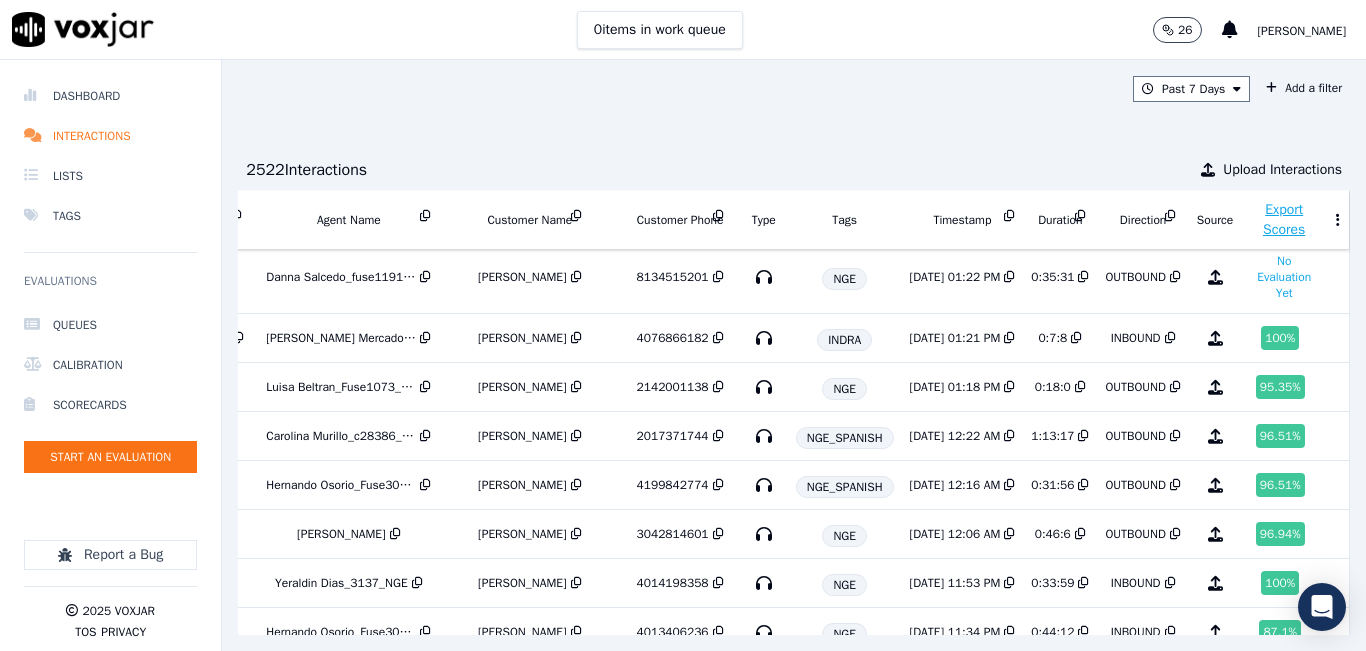 scroll, scrollTop: 1300, scrollLeft: 380, axis: both 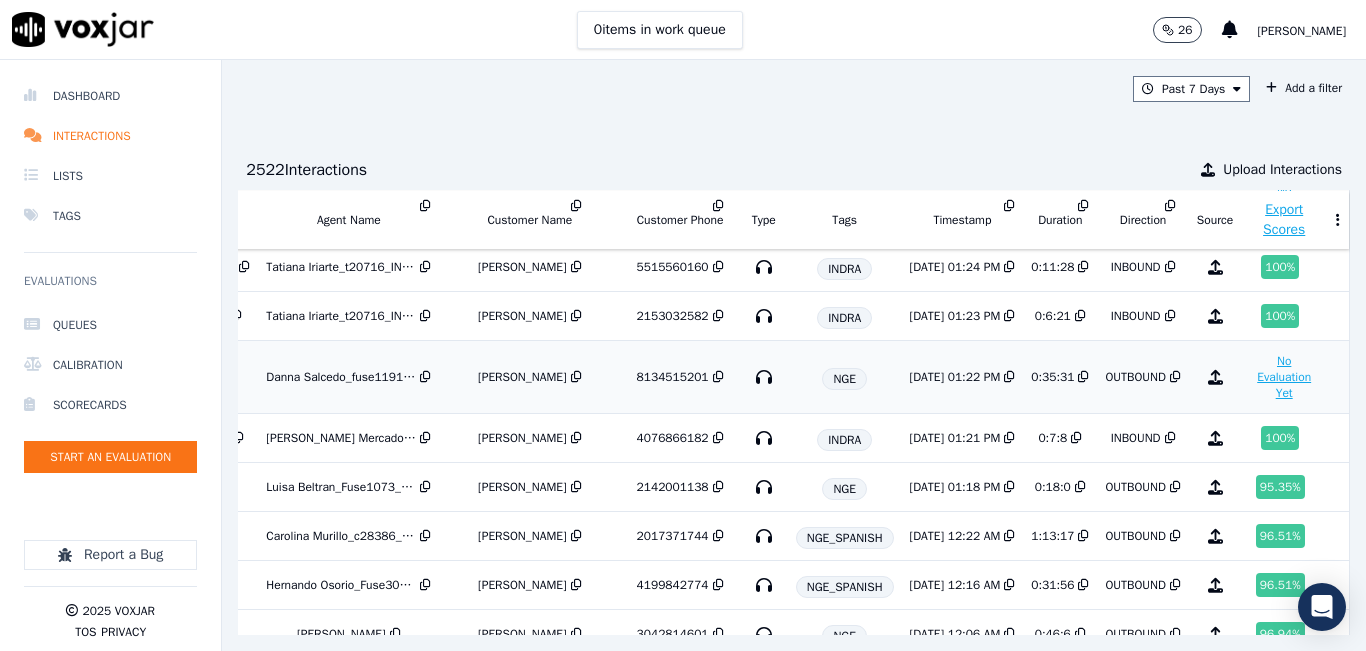 click on "No Evaluation Yet" at bounding box center [1284, 377] 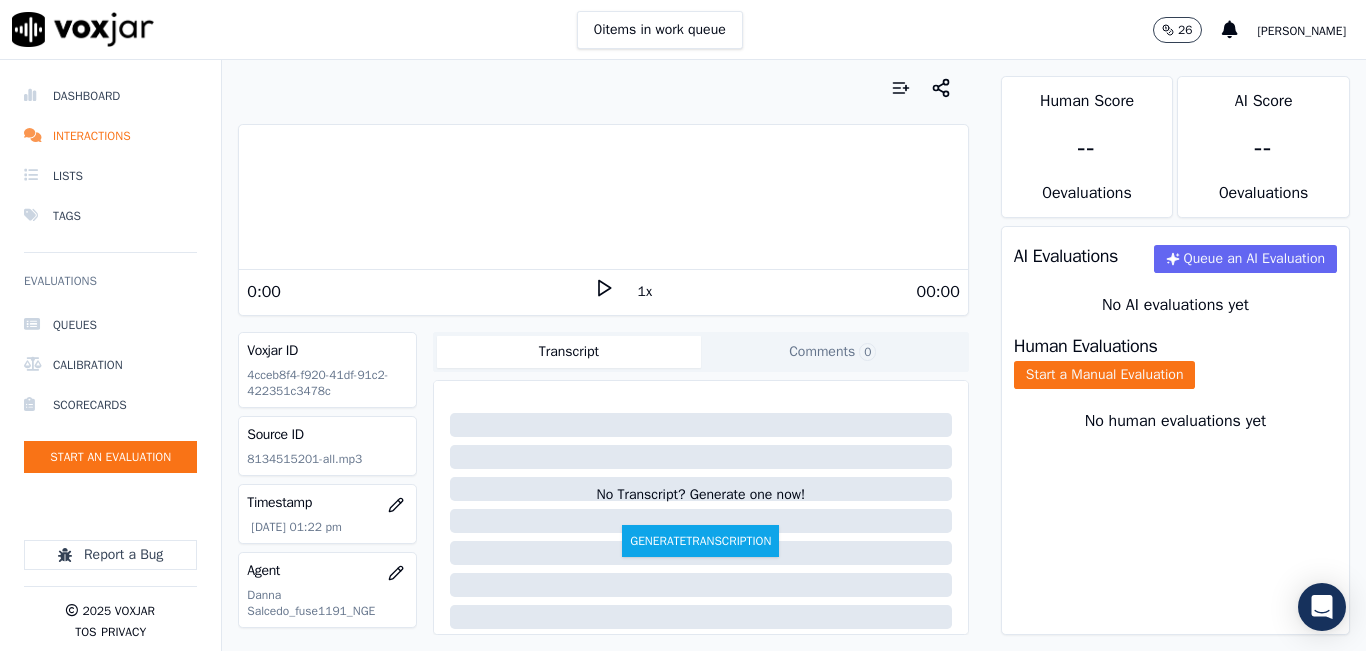 click 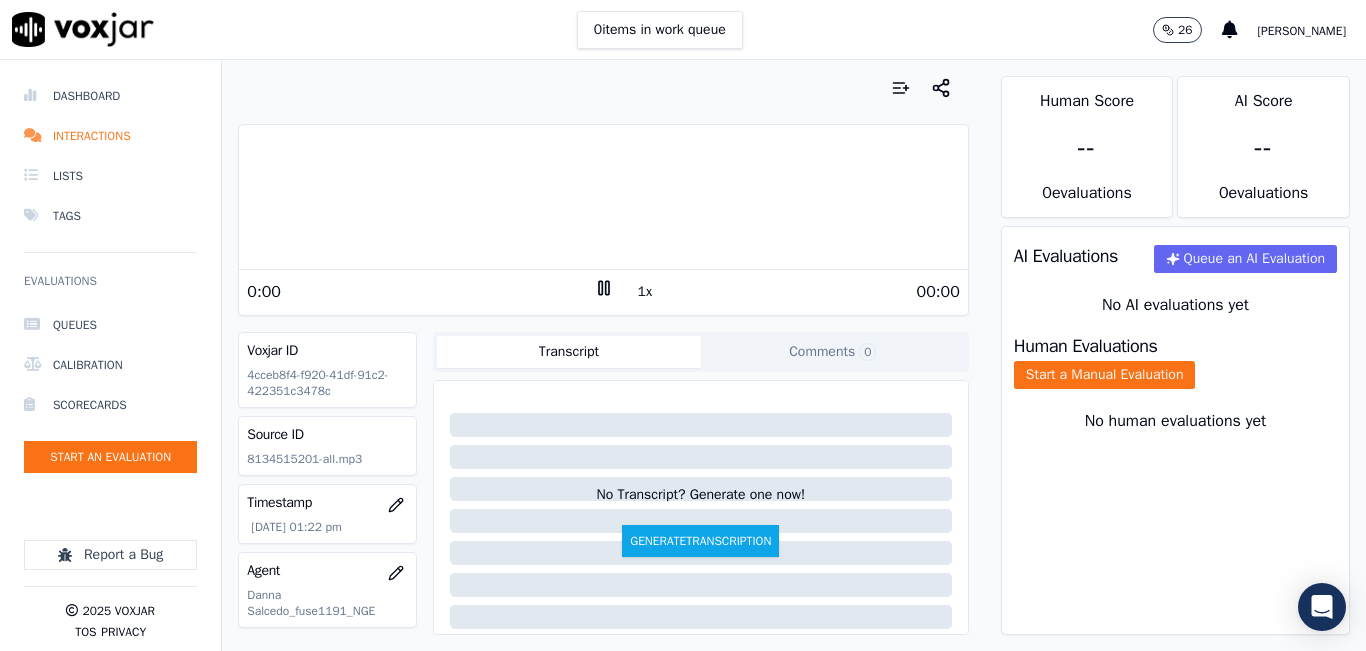 click on "1x" at bounding box center [645, 292] 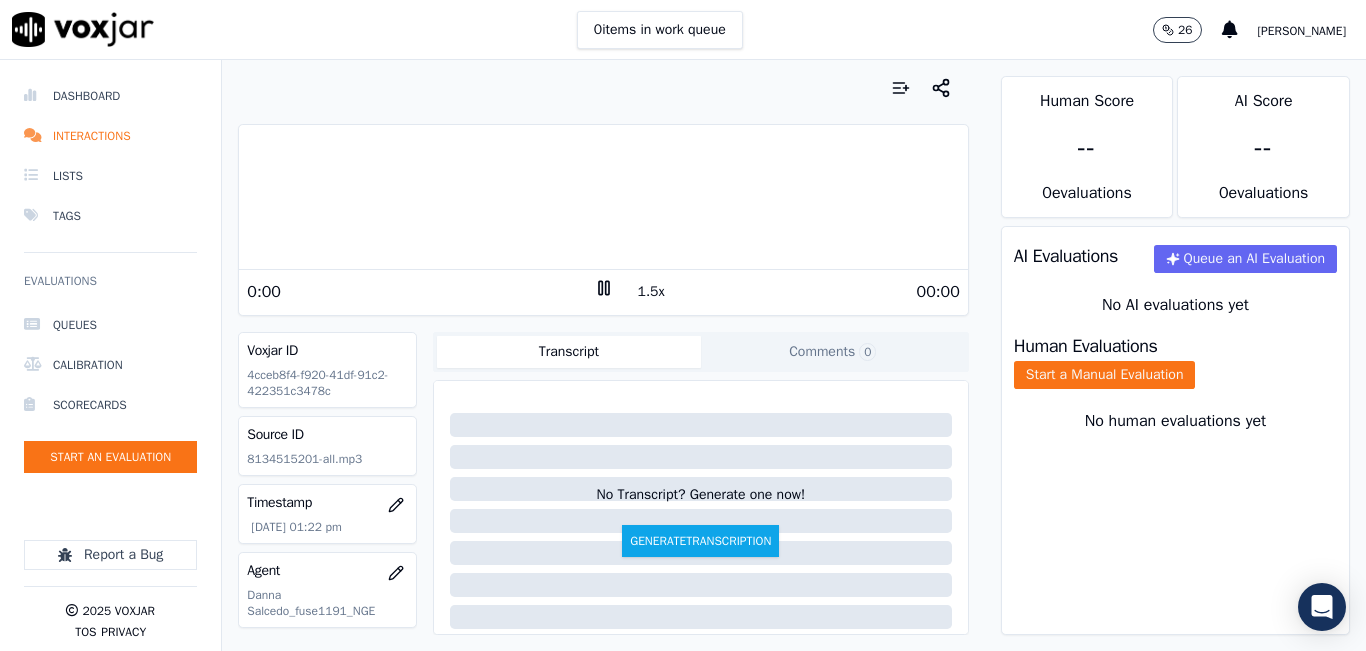 click on "1.5x" at bounding box center [651, 292] 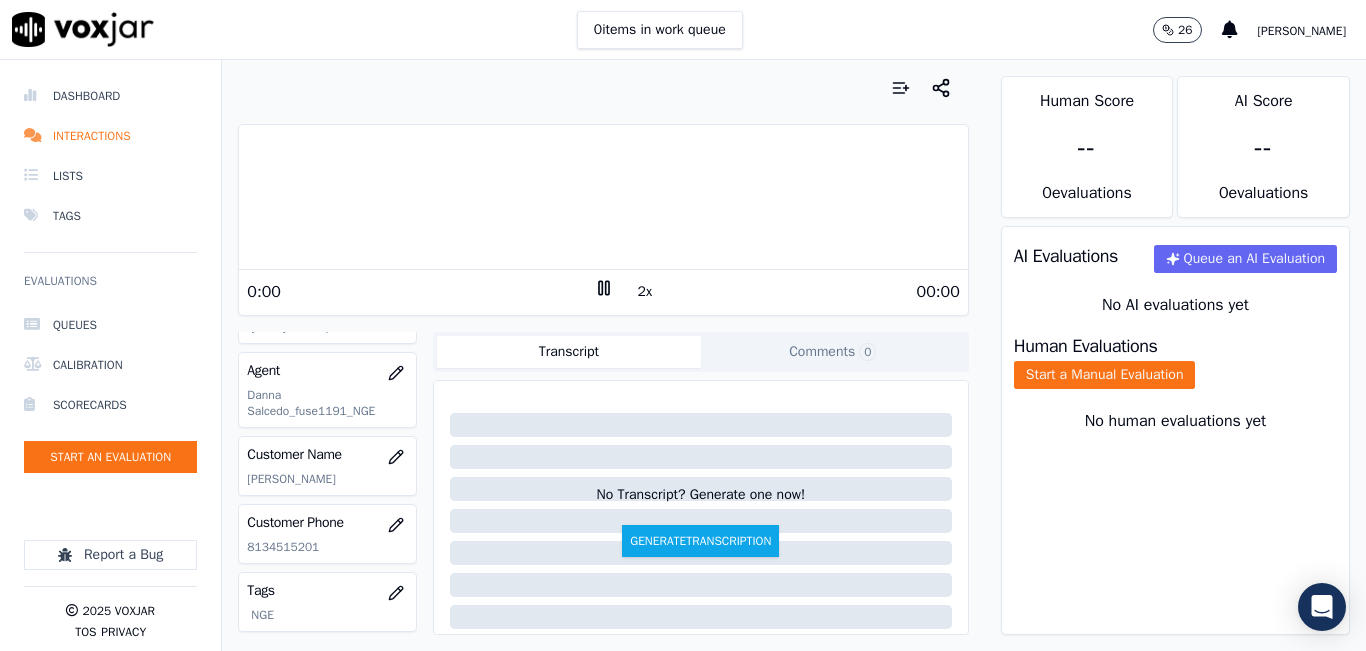 scroll, scrollTop: 300, scrollLeft: 0, axis: vertical 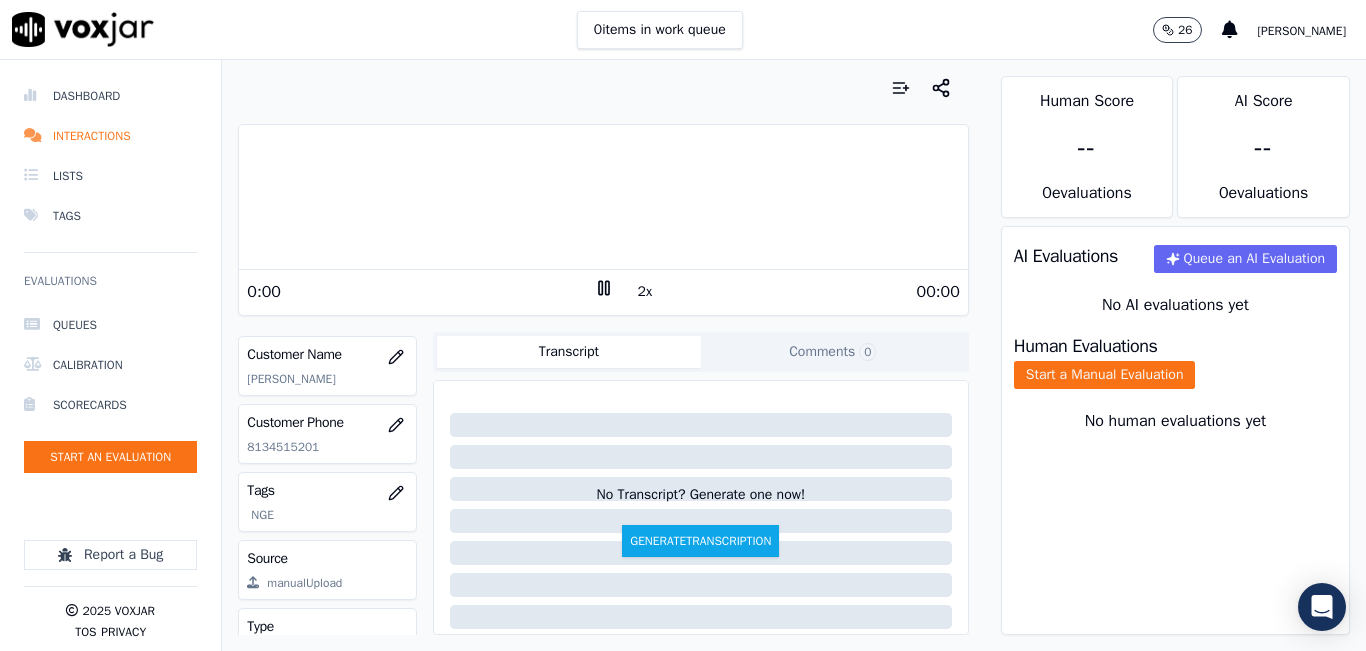 click on "8134515201" 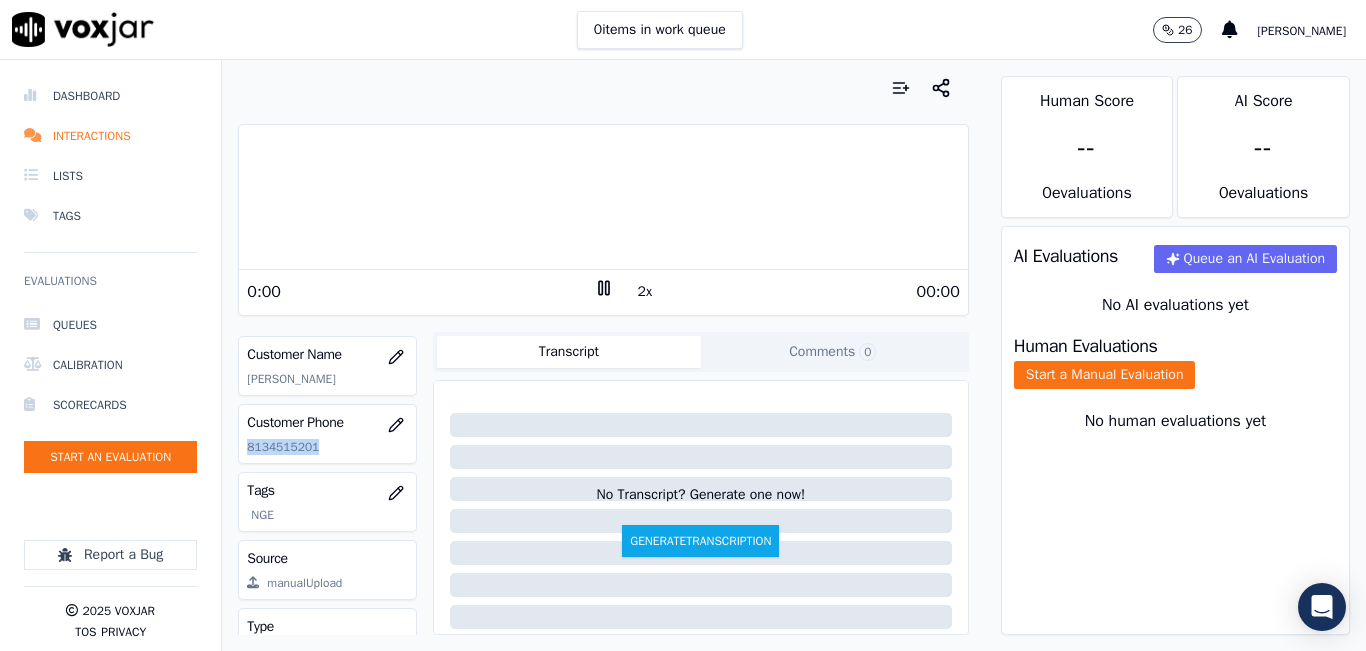 click on "8134515201" 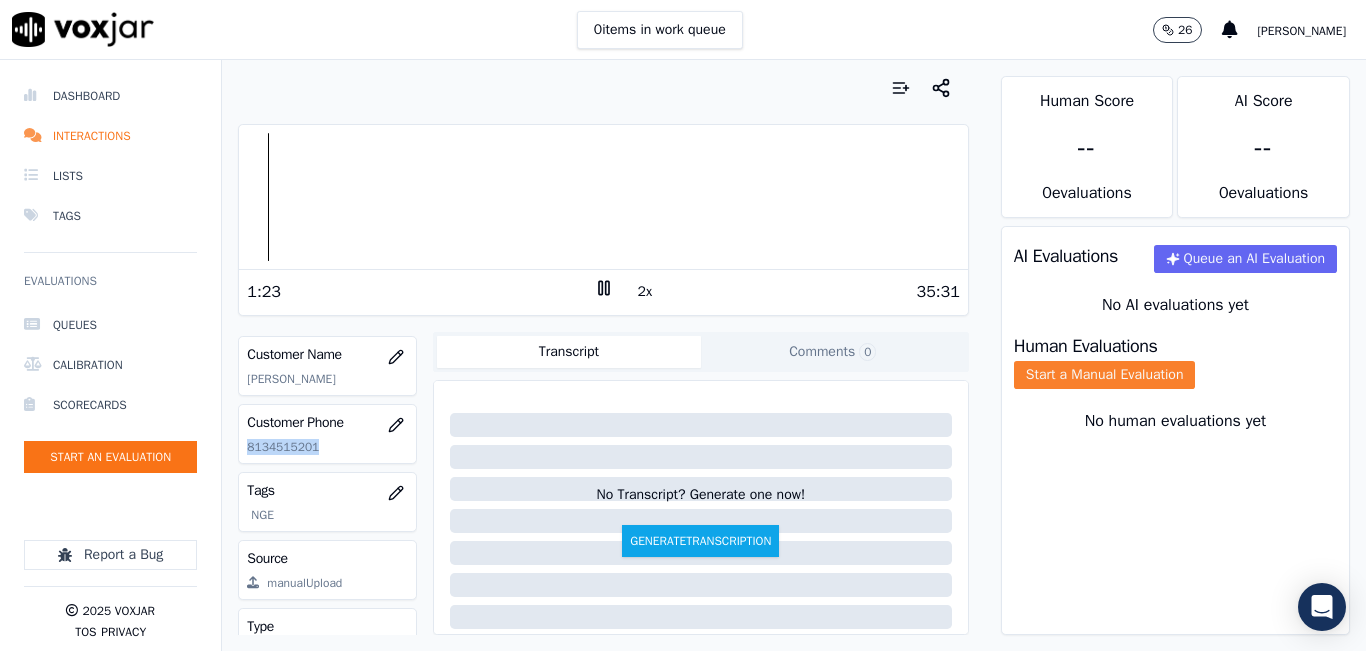 click on "Start a Manual Evaluation" 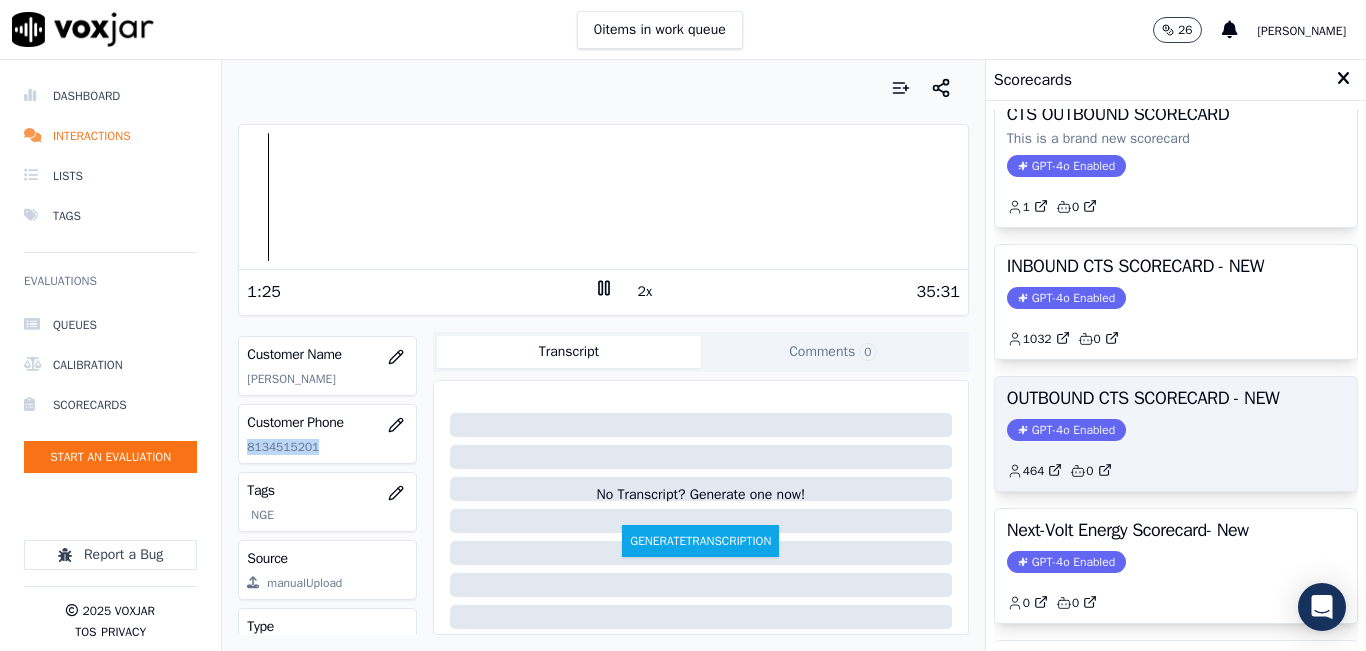 scroll, scrollTop: 200, scrollLeft: 0, axis: vertical 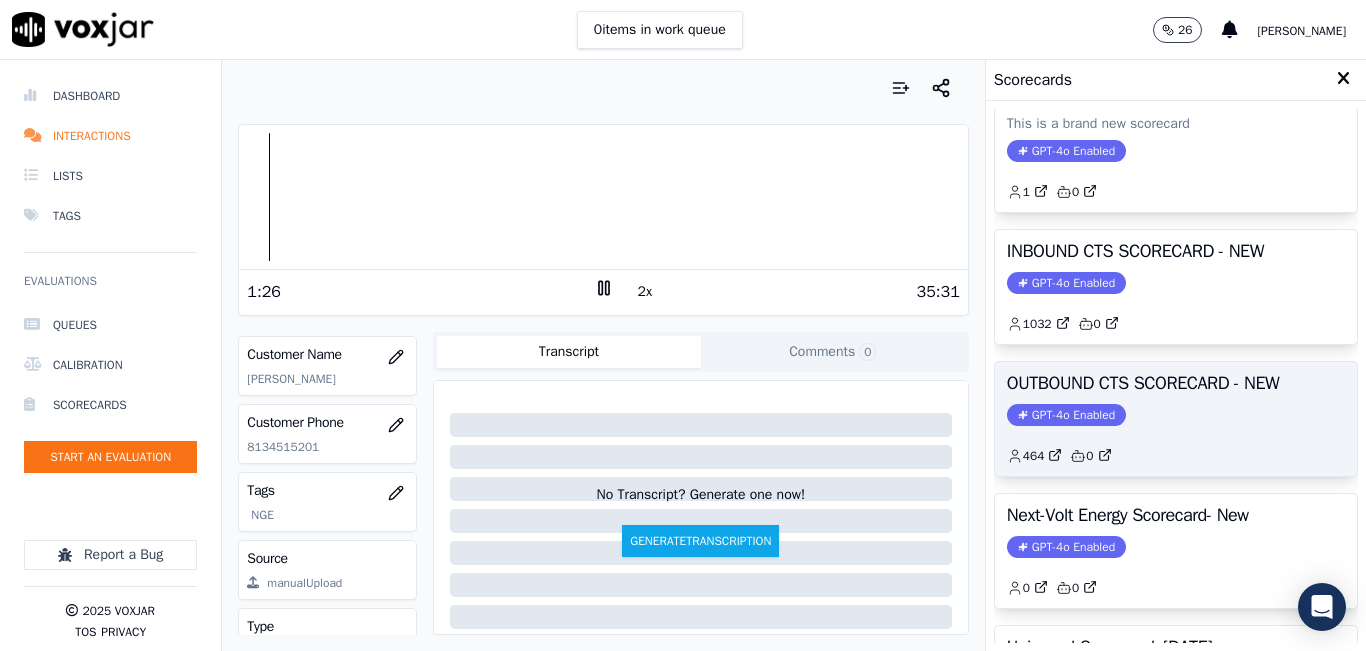 click on "GPT-4o Enabled" 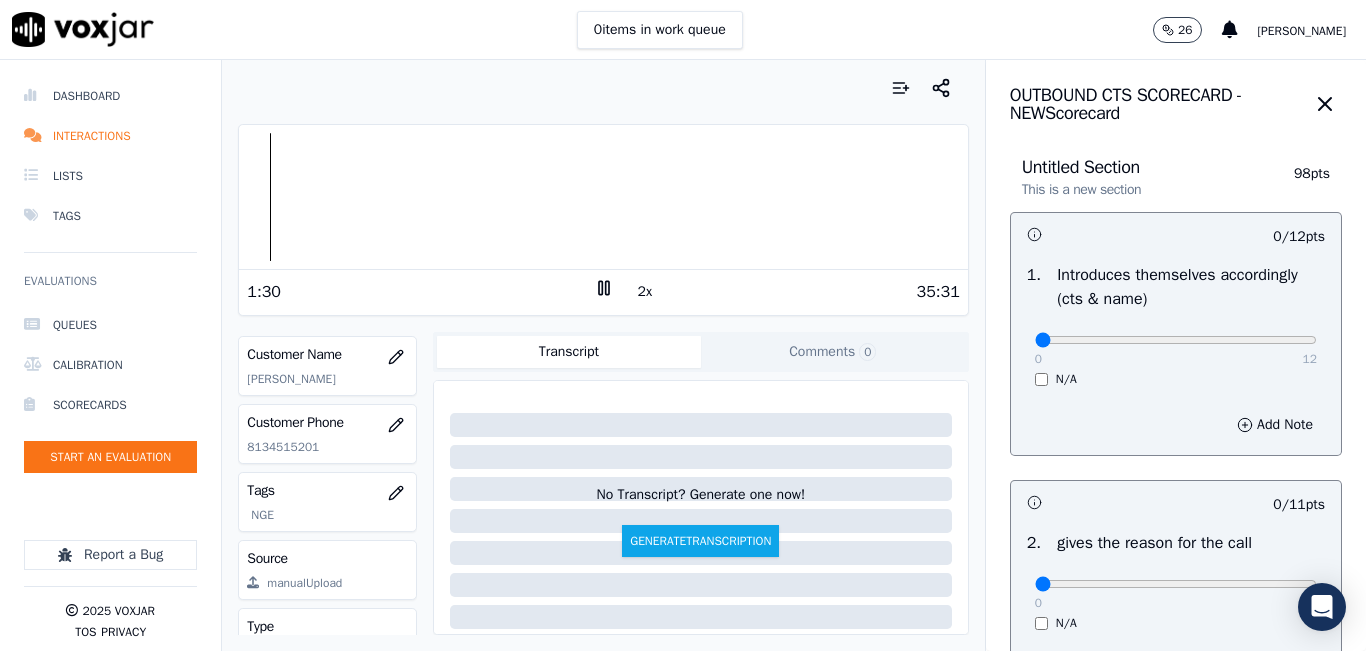 click on "Dashboard   Interactions   Lists   Tags       Evaluations     Queues   Calibration   Scorecards   Start an Evaluation
Report a Bug       2025   Voxjar   TOS   Privacy             Your browser does not support the audio element.   1:30     2x   35:31   Voxjar ID   4cceb8f4-f920-41df-91c2-422351c3478c   Source ID   8134515201-all.mp3   Timestamp
07/28/2025 01:22 pm     Agent
Danna Salcedo_fuse1191_NGE     Customer Name     HECTOR RIVERA SIERRA     Customer Phone     8134515201     Tags
NGE     Source     manualUpload   Type     AUDIO       Transcript   Comments  0   No Transcript? Generate one now!   Generate  Transcription         Add Comment   Scores   Transcript   Metadata   Comments         Human Score   --   0  evaluation s   AI Score   --   0  evaluation s     AI Evaluations
Queue an AI Evaluation   No AI evaluations yet   Human Evaluations   Start a Manual Evaluation   No human evaluations yet       OUTBOUND CTS SCORECARD - NEW   Scorecard" at bounding box center (683, 355) 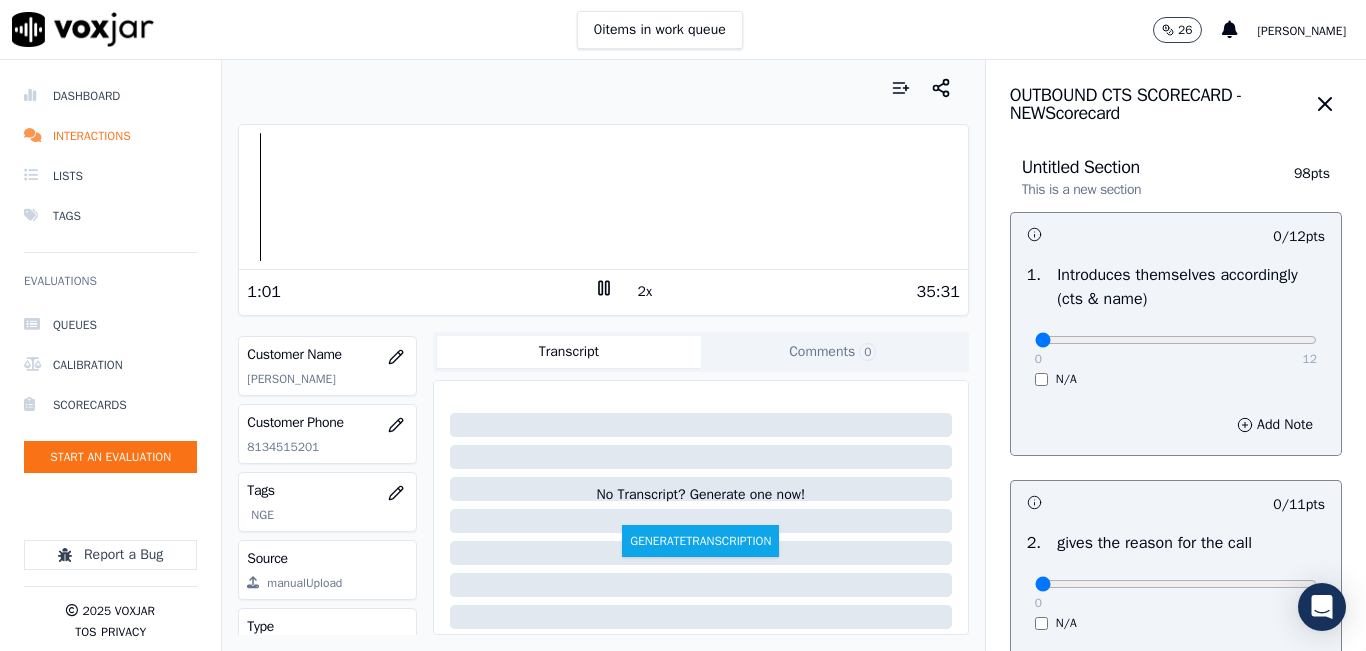 click 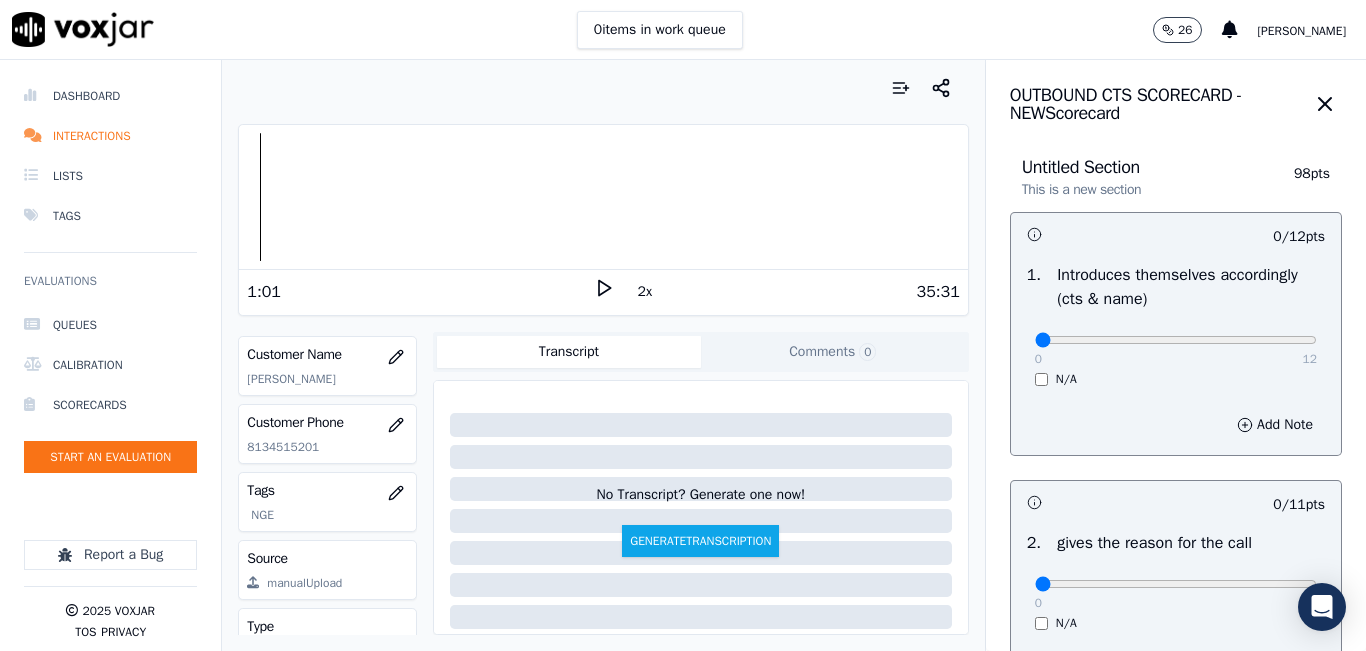 click at bounding box center (603, 88) 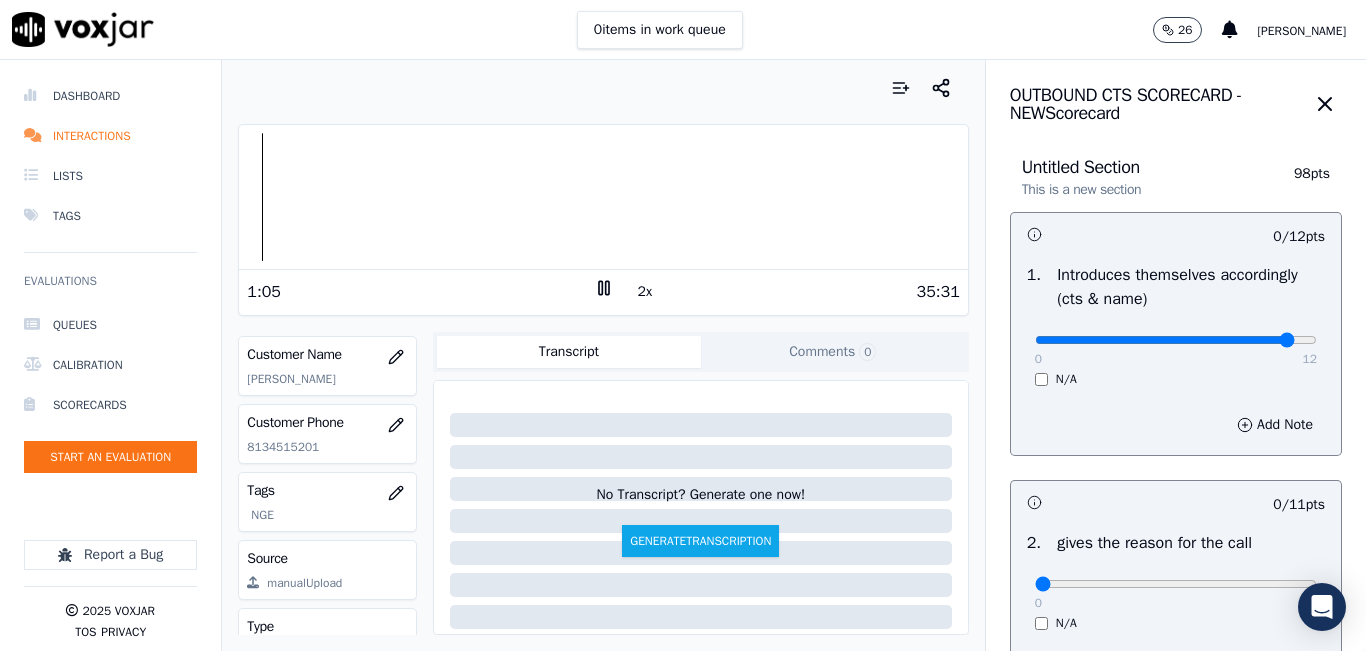 type on "11" 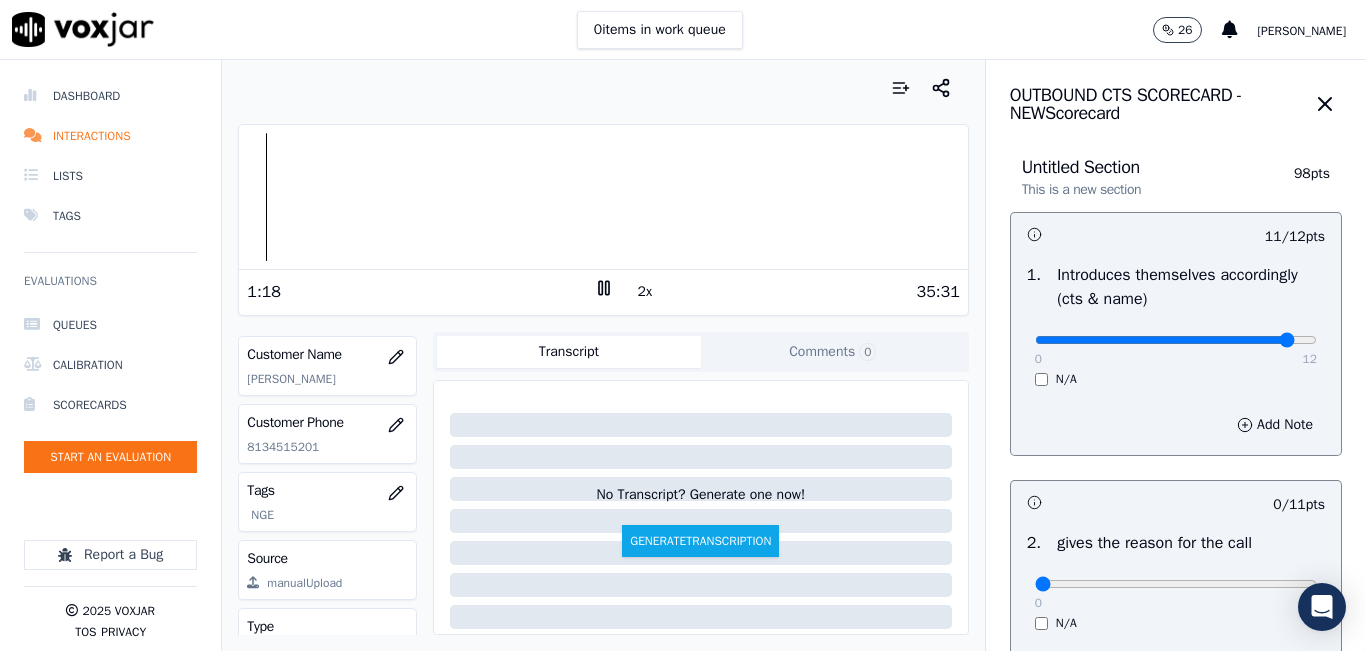 click 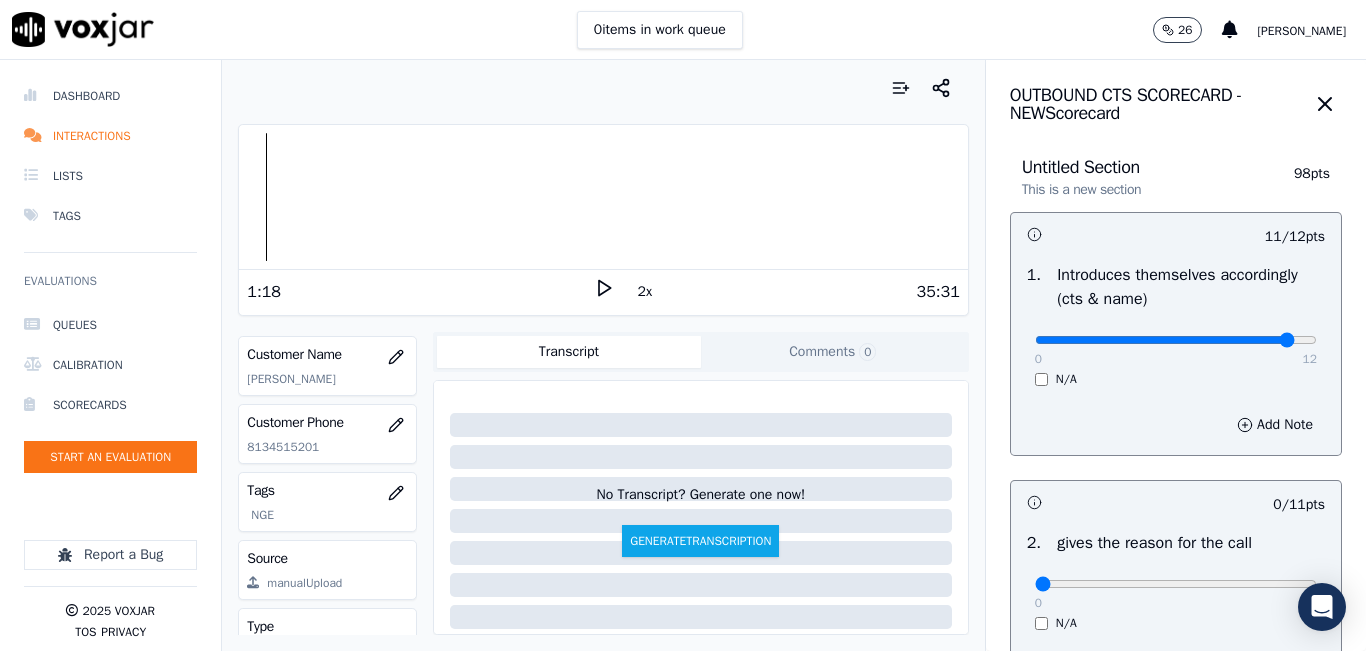 click at bounding box center (603, 88) 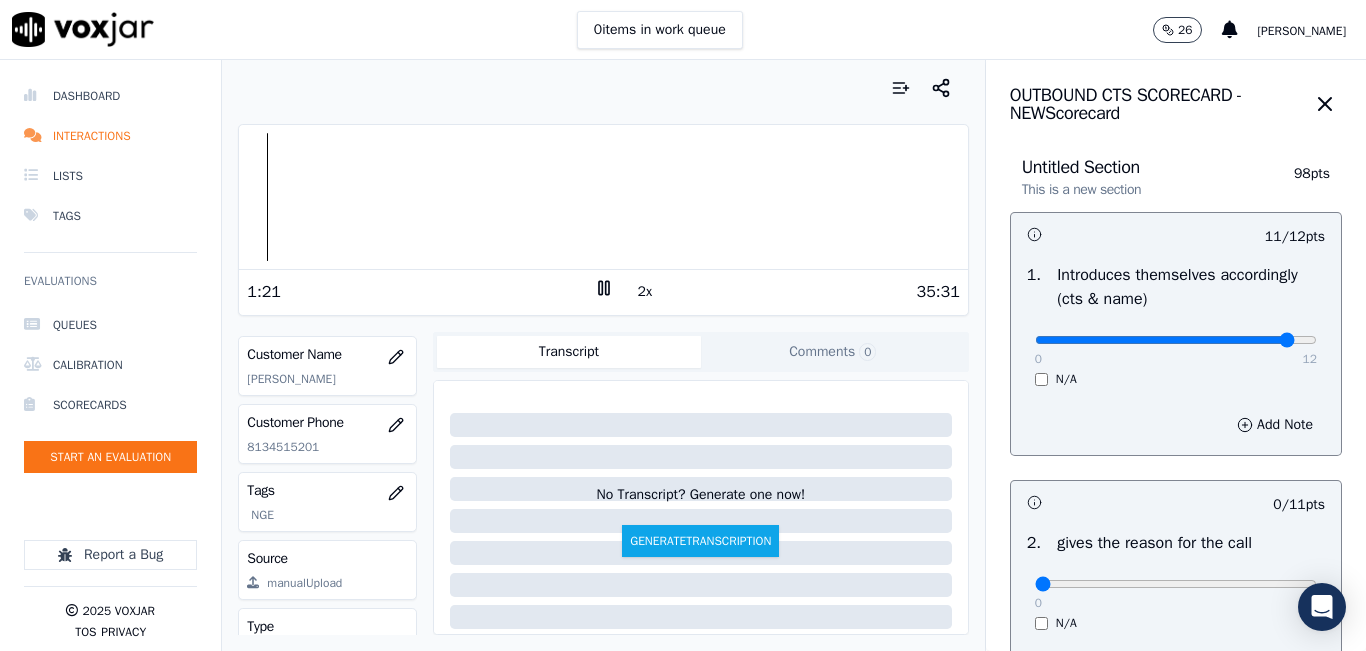 click 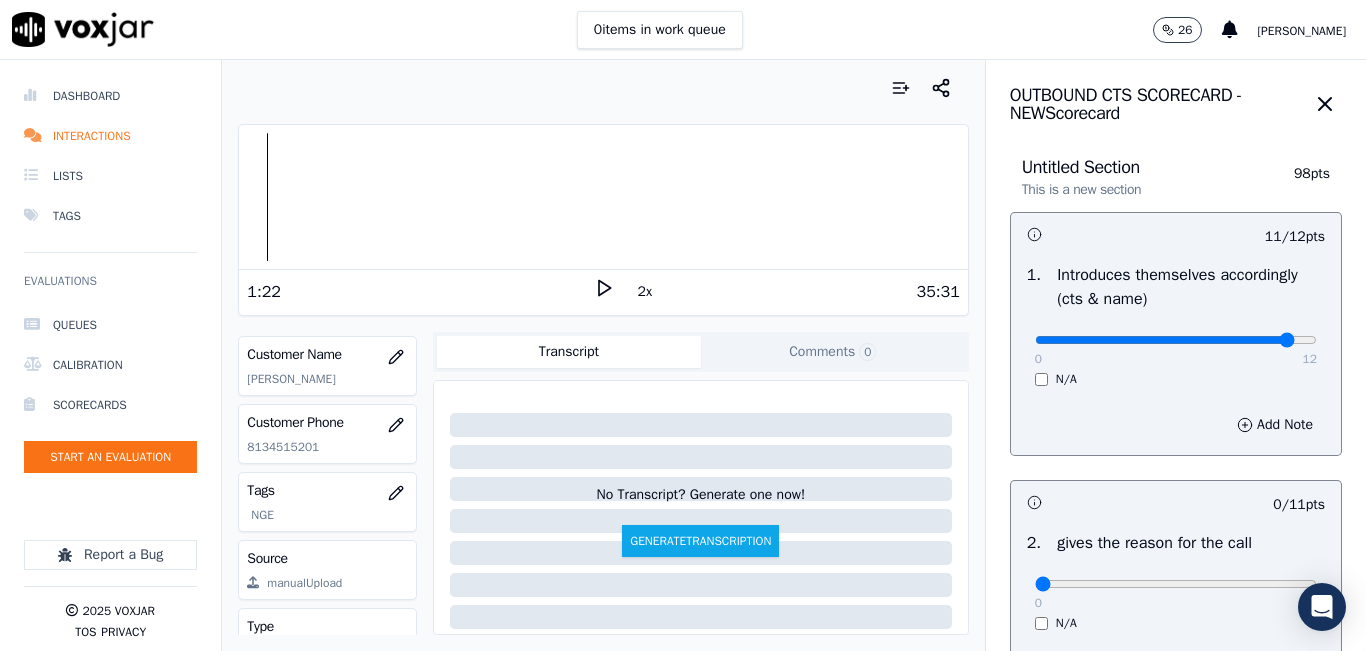 click 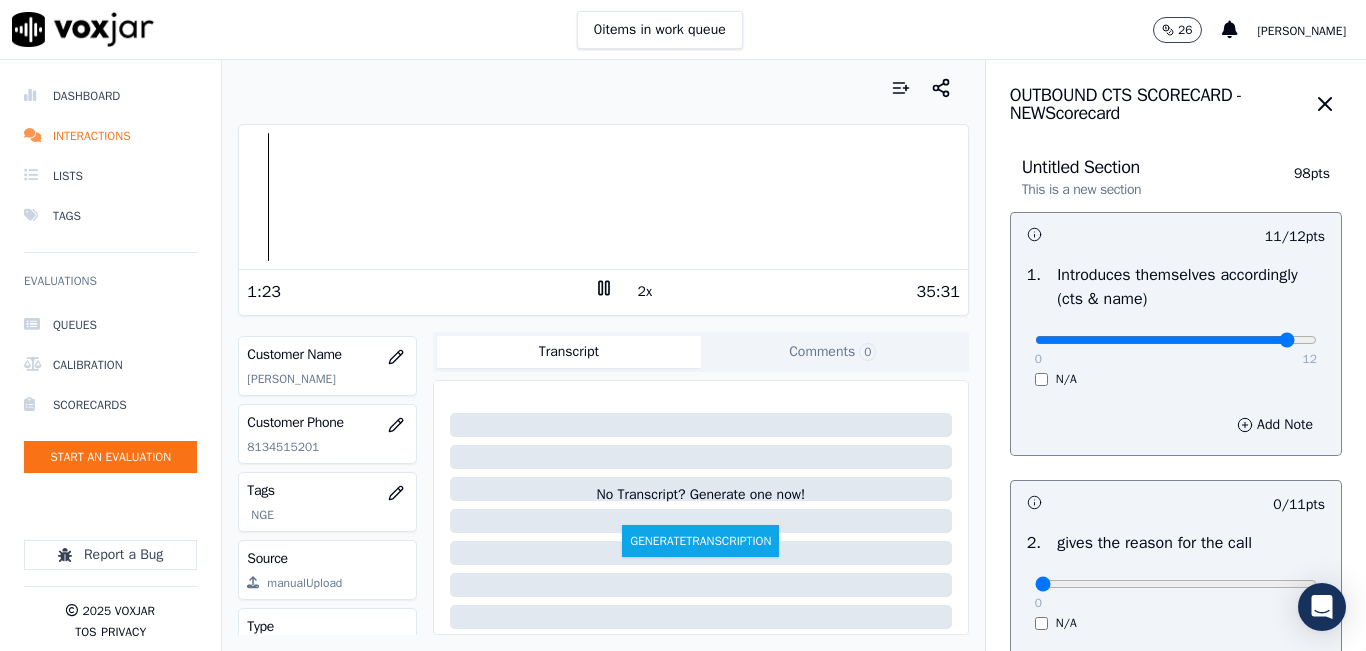 click 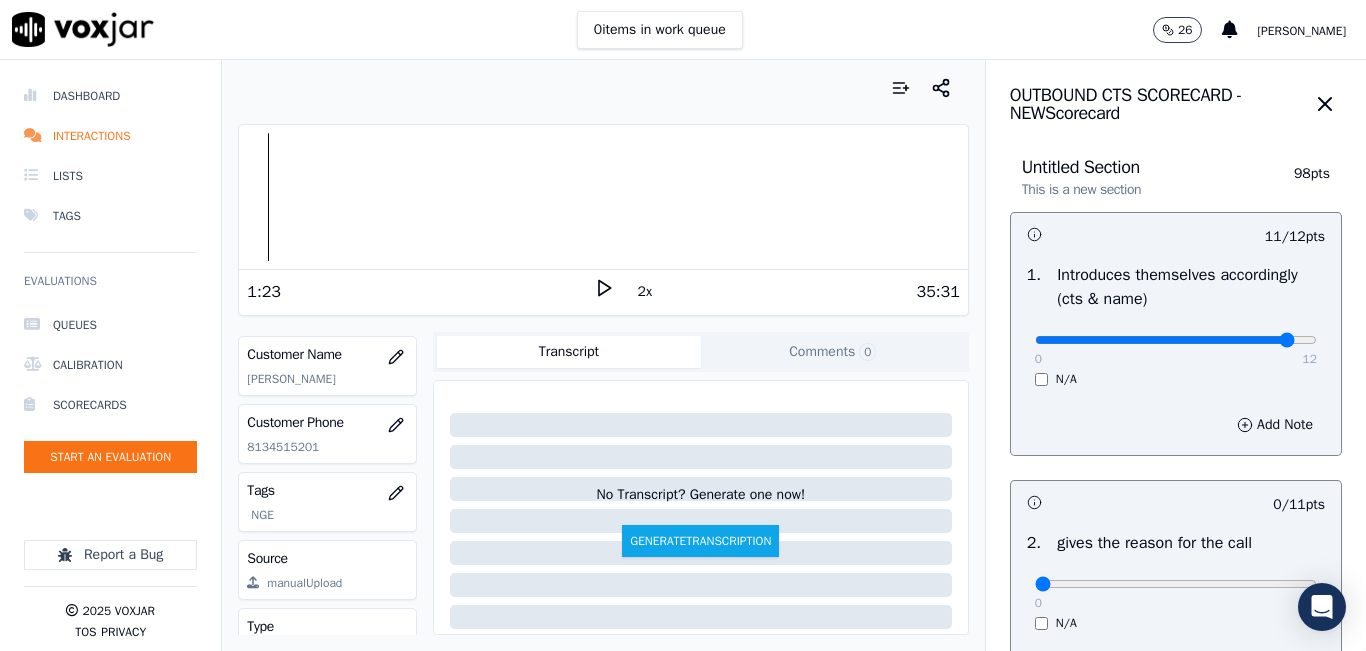 click 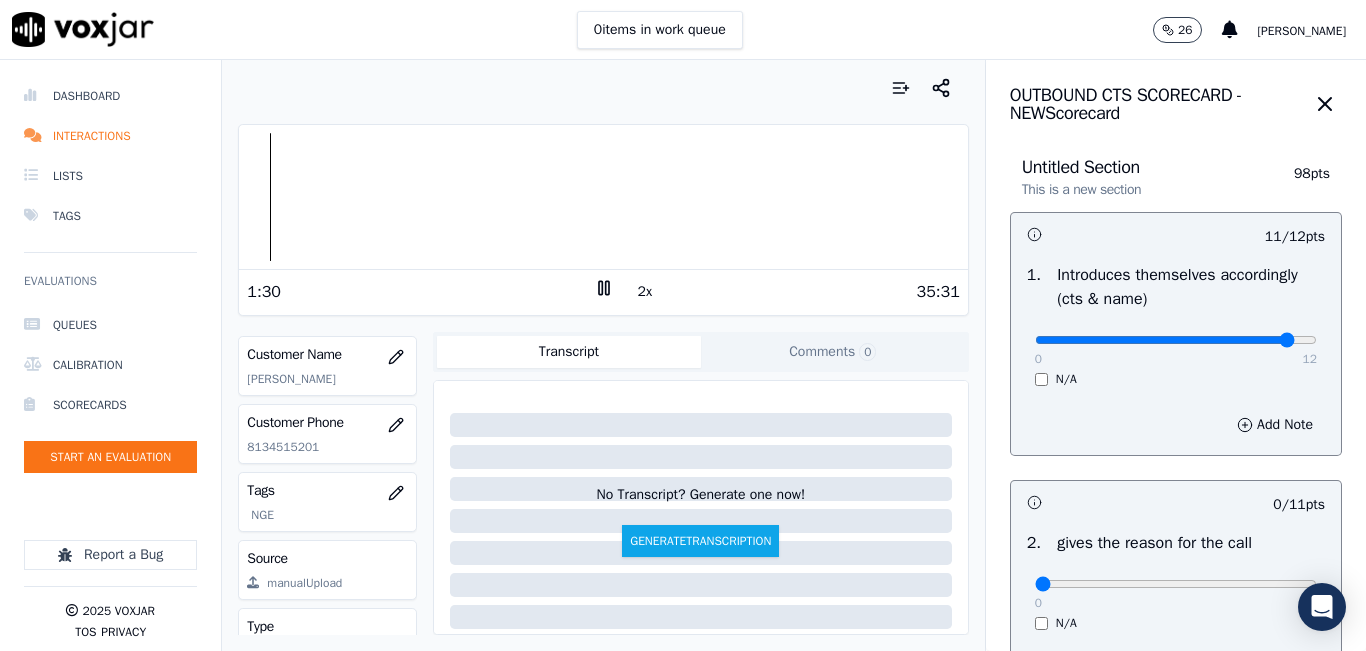 drag, startPoint x: 445, startPoint y: 55, endPoint x: 459, endPoint y: 76, distance: 25.23886 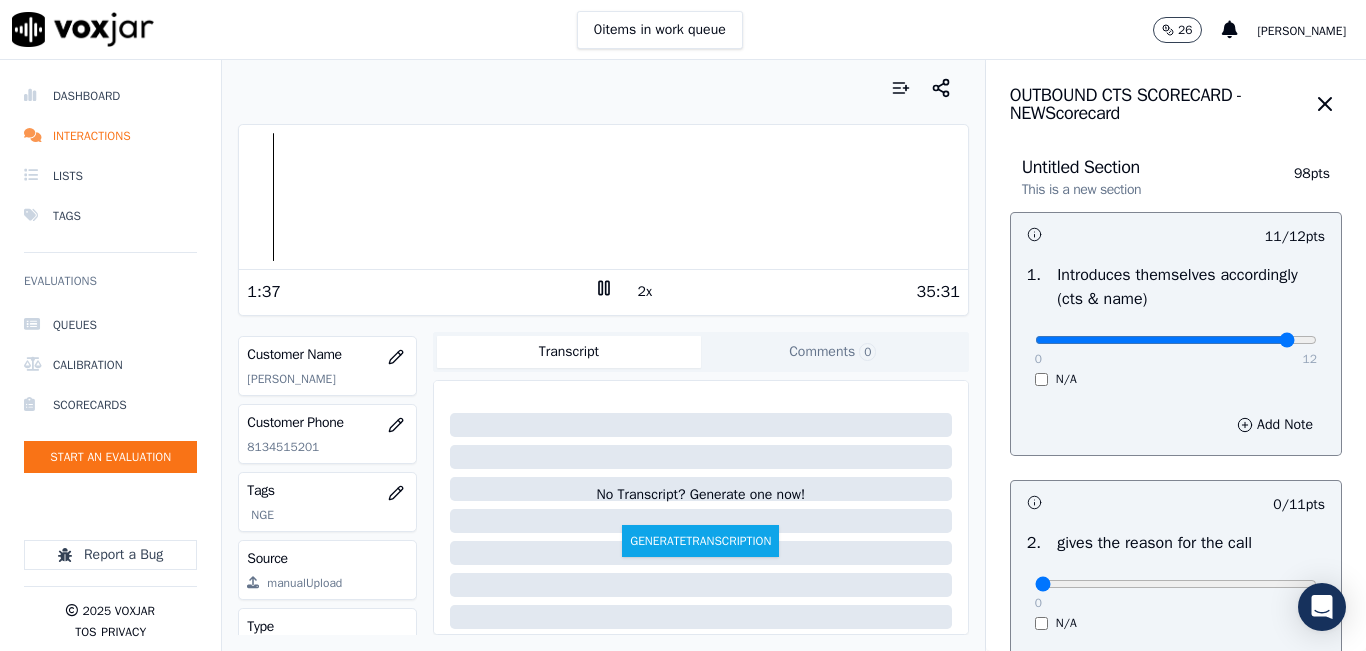 click on "Your browser does not support the audio element.   1:37     2x   35:31   Voxjar ID   4cceb8f4-f920-41df-91c2-422351c3478c   Source ID   8134515201-all.mp3   Timestamp
07/28/2025 01:22 pm     Agent
Danna Salcedo_fuse1191_NGE     Customer Name     HECTOR RIVERA SIERRA     Customer Phone     8134515201     Tags
NGE     Source     manualUpload   Type     AUDIO       Transcript   Comments  0   No Transcript? Generate one now!   Generate  Transcription         Add Comment" at bounding box center (603, 355) 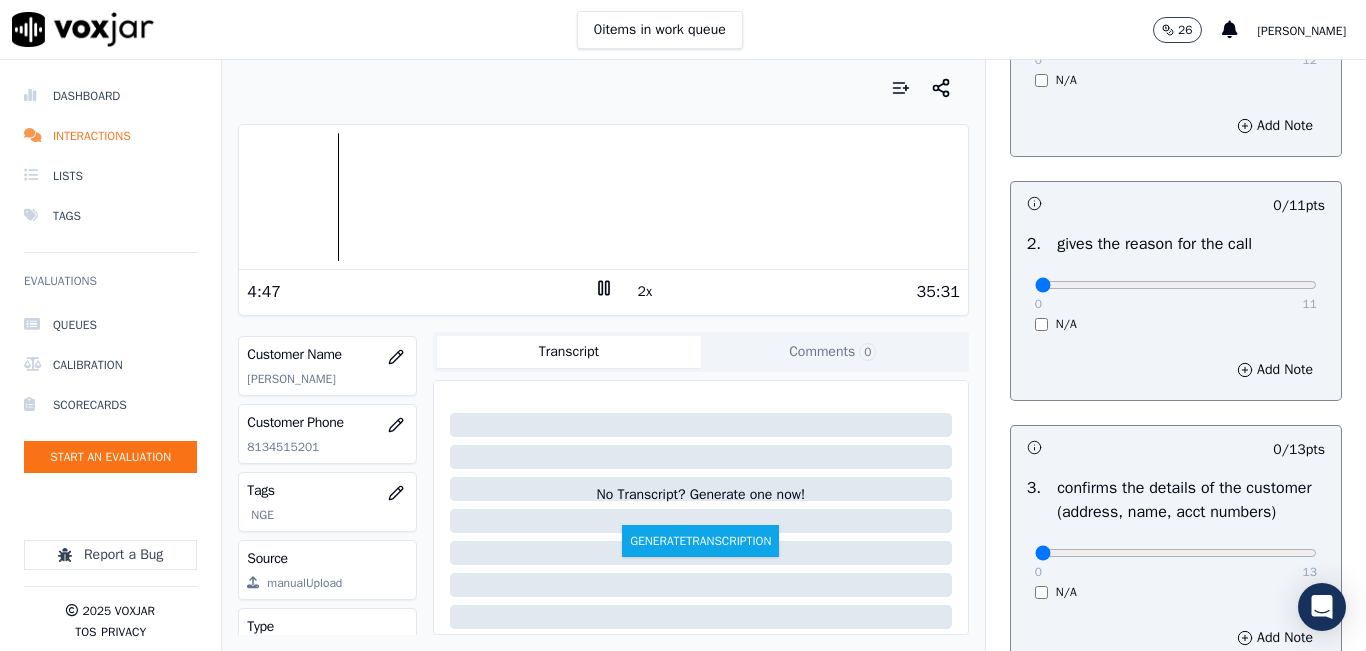 scroll, scrollTop: 300, scrollLeft: 0, axis: vertical 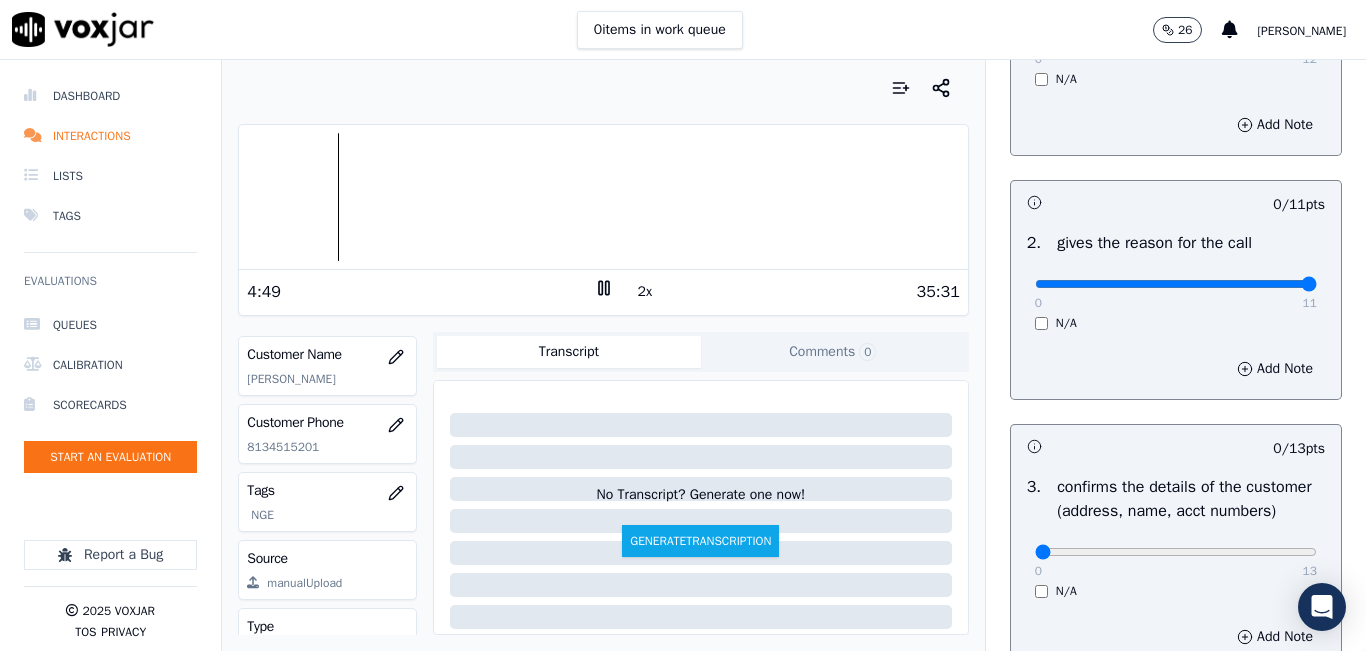 drag, startPoint x: 1239, startPoint y: 284, endPoint x: 1270, endPoint y: 278, distance: 31.575306 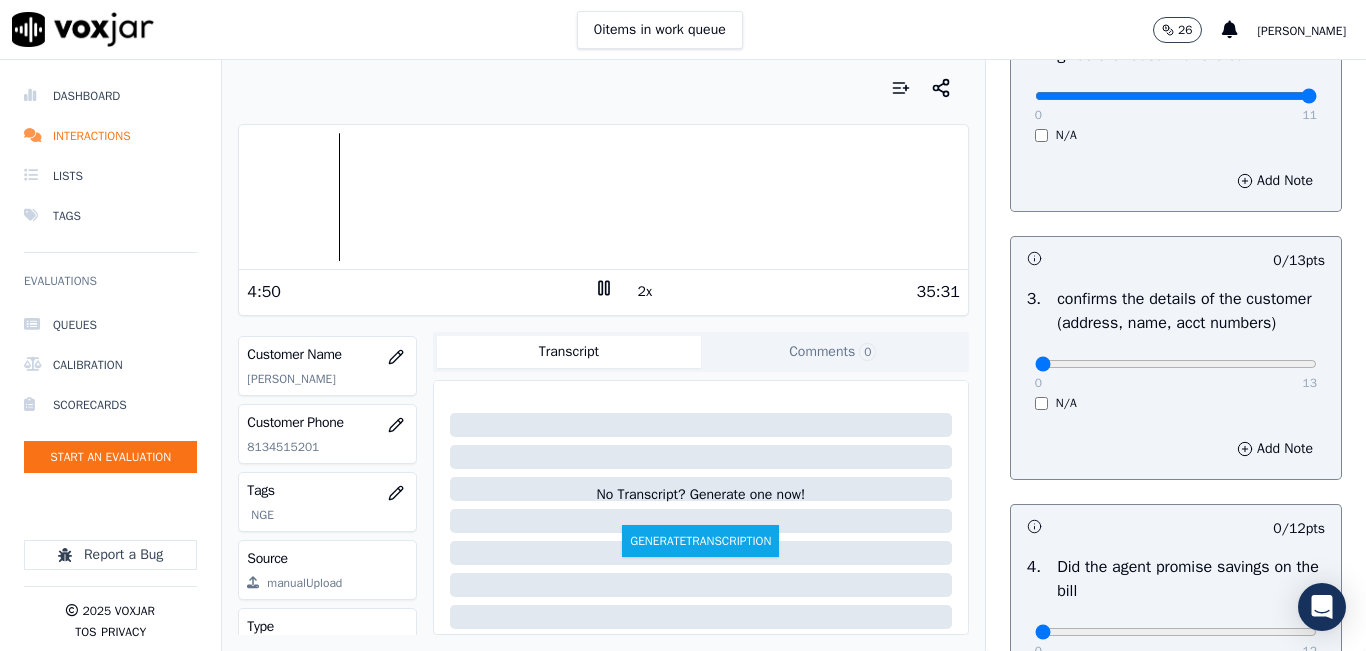 scroll, scrollTop: 500, scrollLeft: 0, axis: vertical 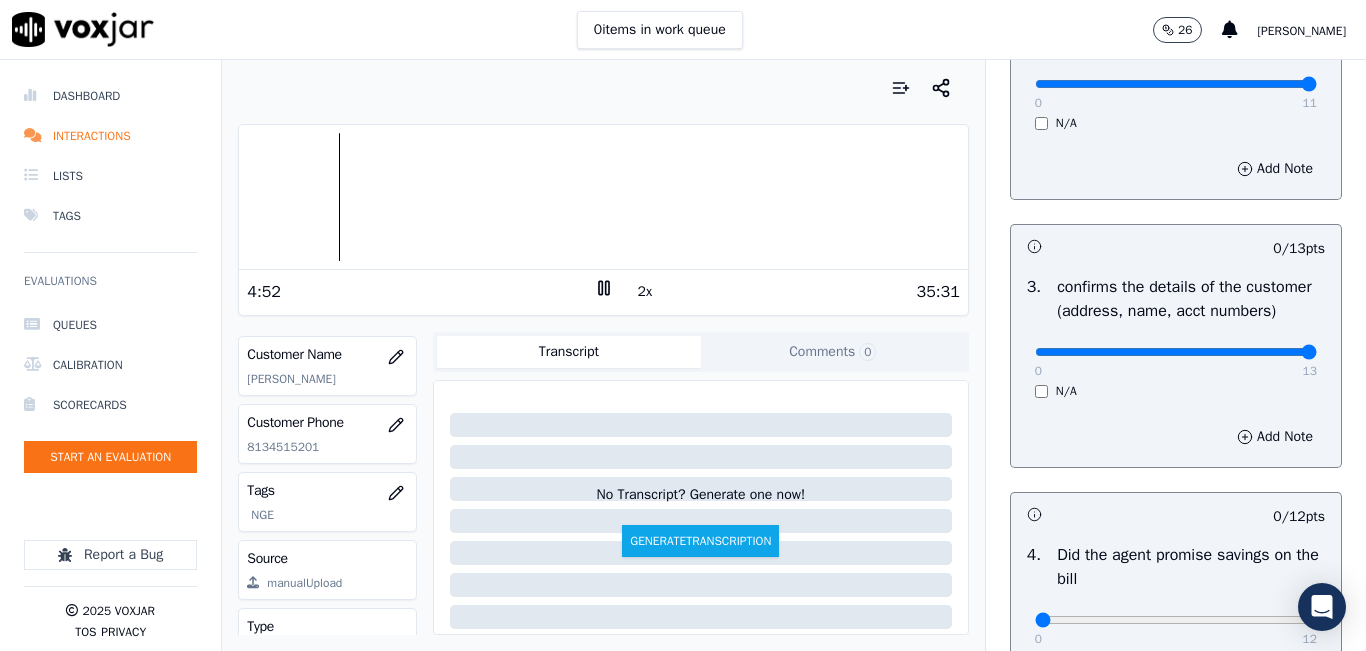 type on "13" 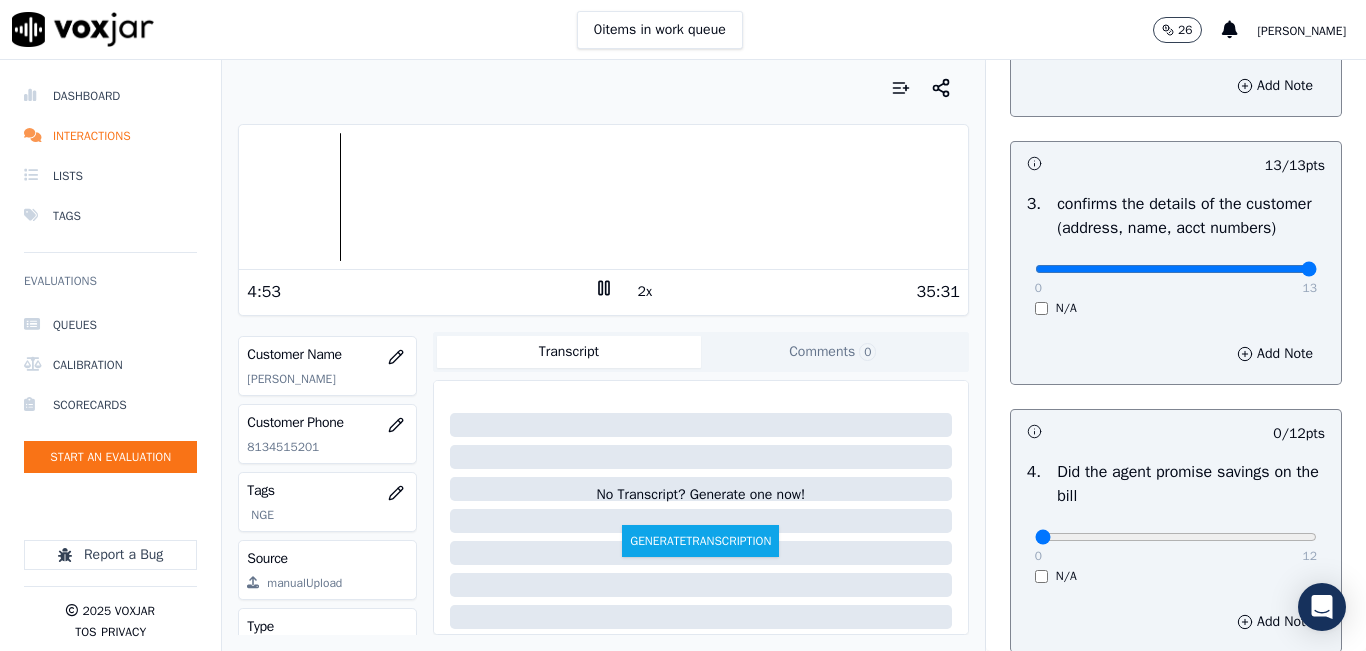 scroll, scrollTop: 700, scrollLeft: 0, axis: vertical 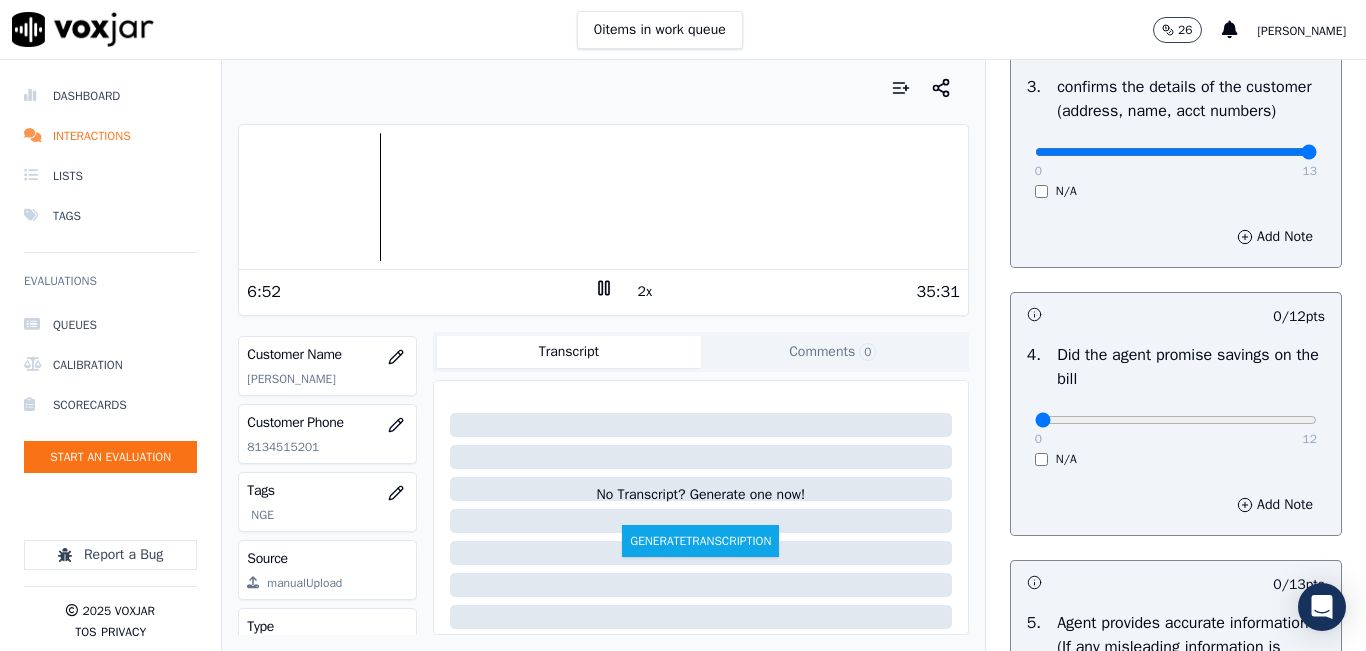 click at bounding box center [603, 197] 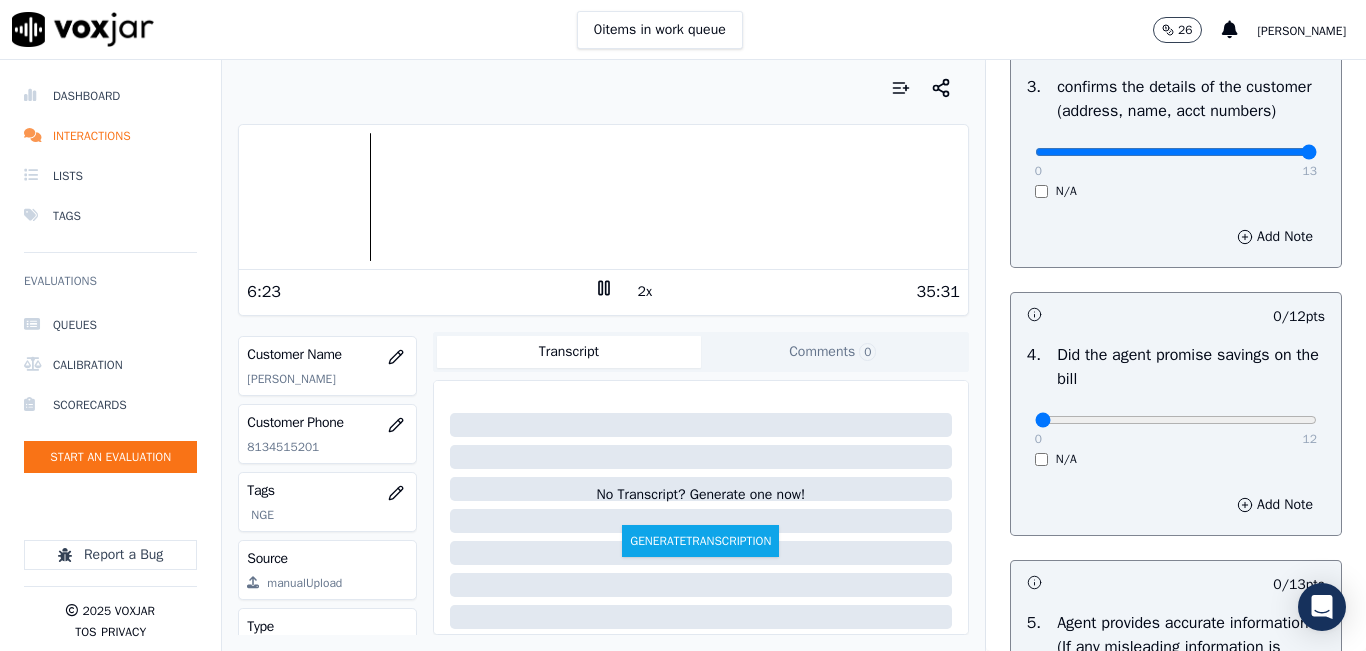 click on "2x" at bounding box center [645, 292] 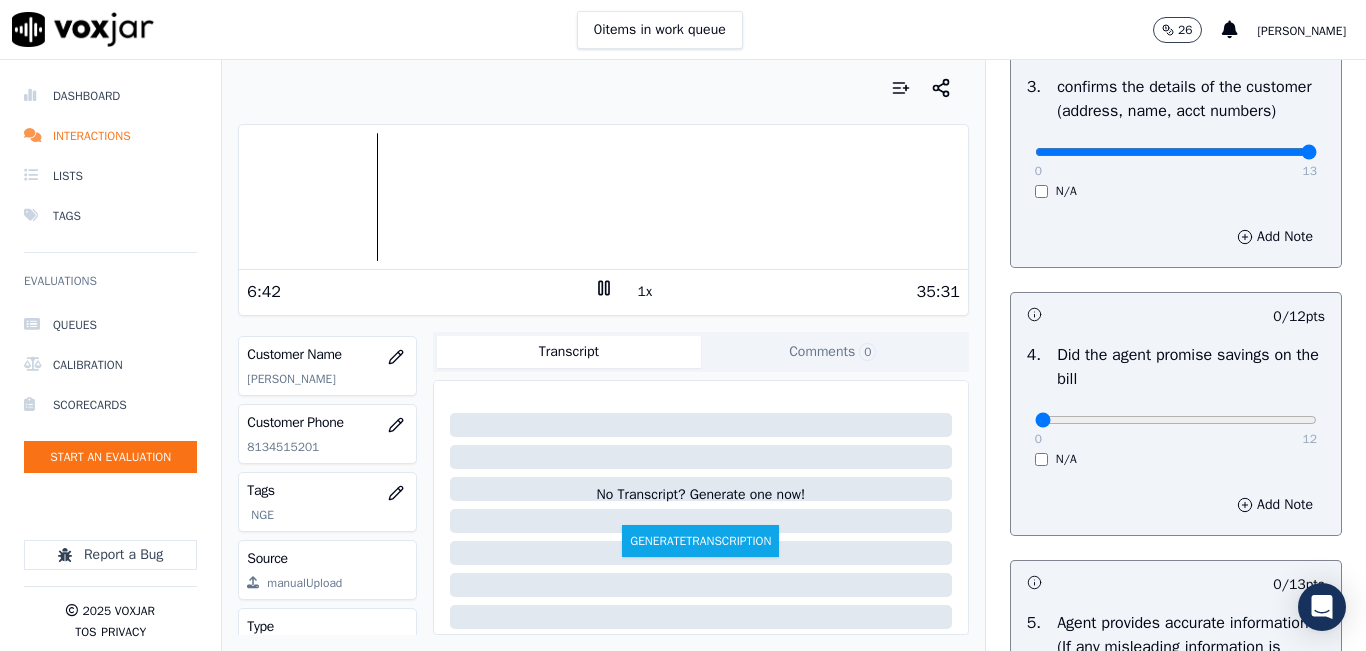 click on "1x" at bounding box center [645, 292] 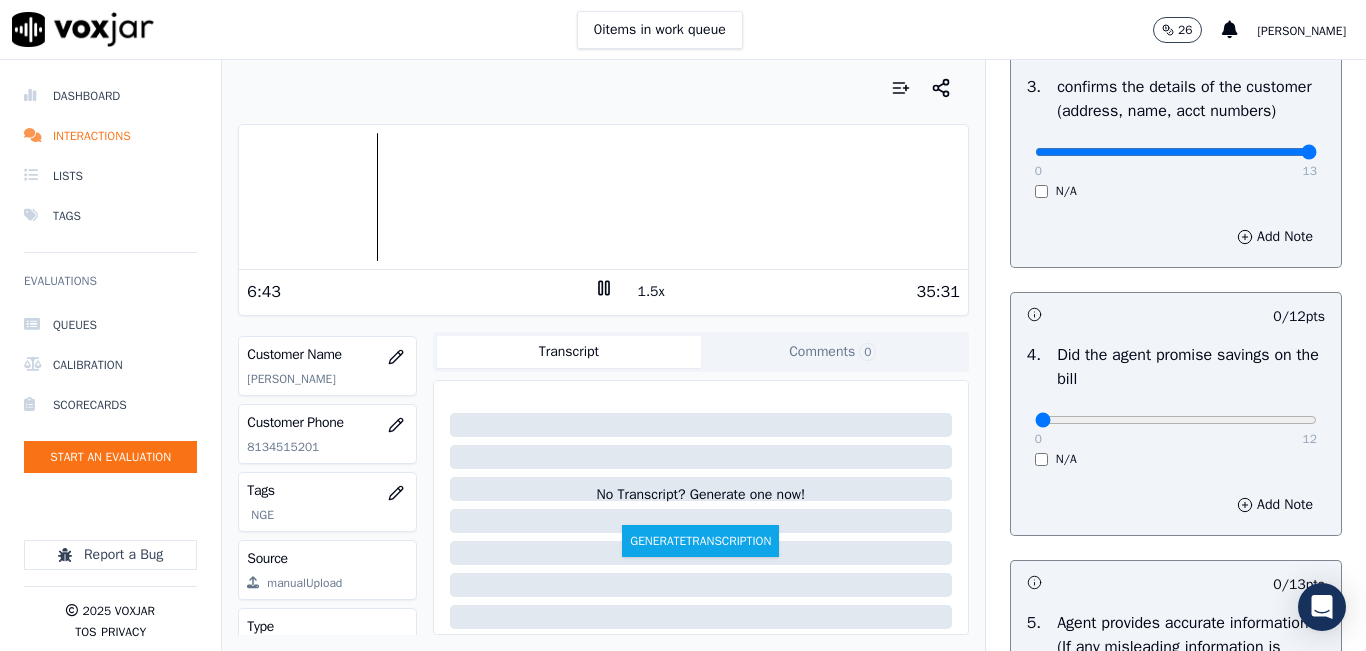 drag, startPoint x: 630, startPoint y: 283, endPoint x: 340, endPoint y: 134, distance: 326.03833 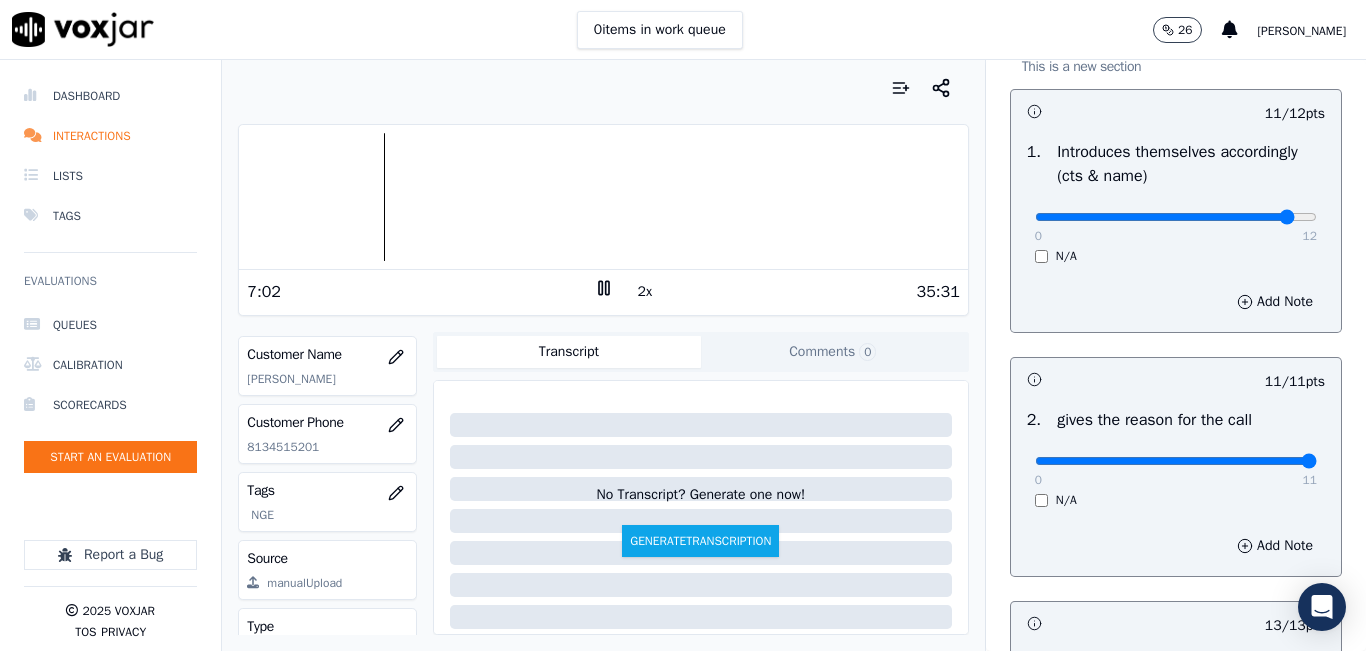 scroll, scrollTop: 200, scrollLeft: 0, axis: vertical 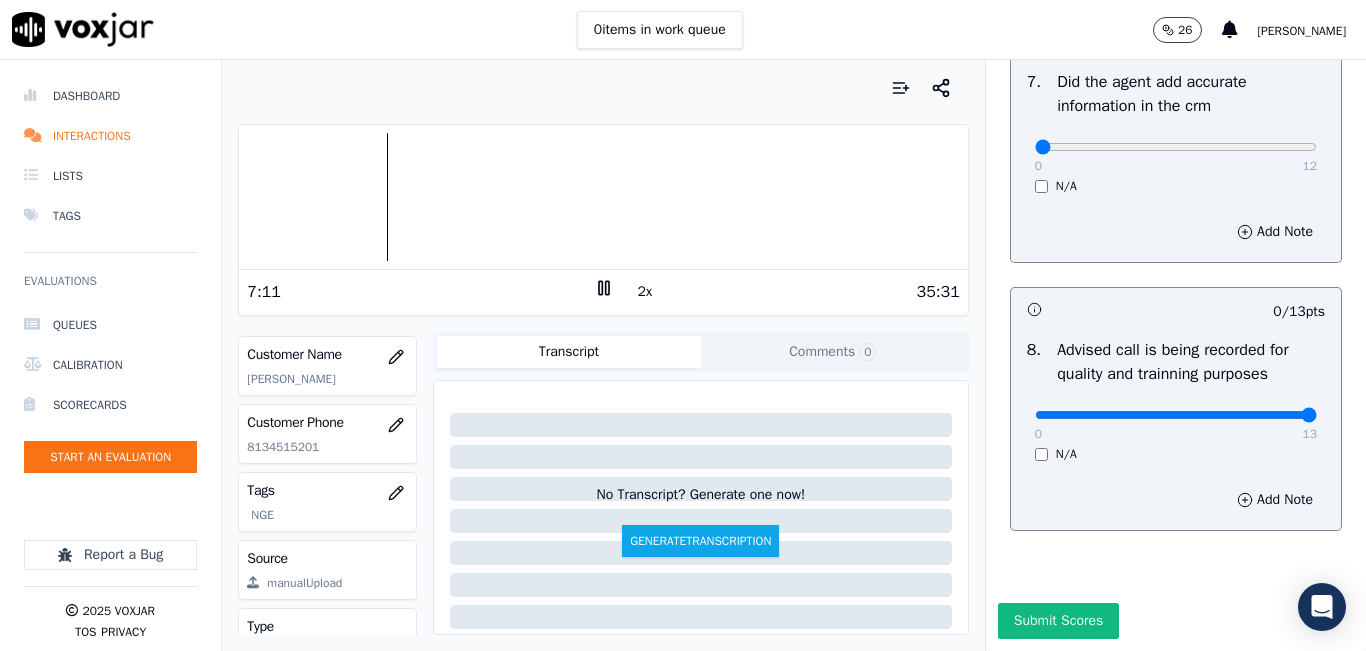 type on "13" 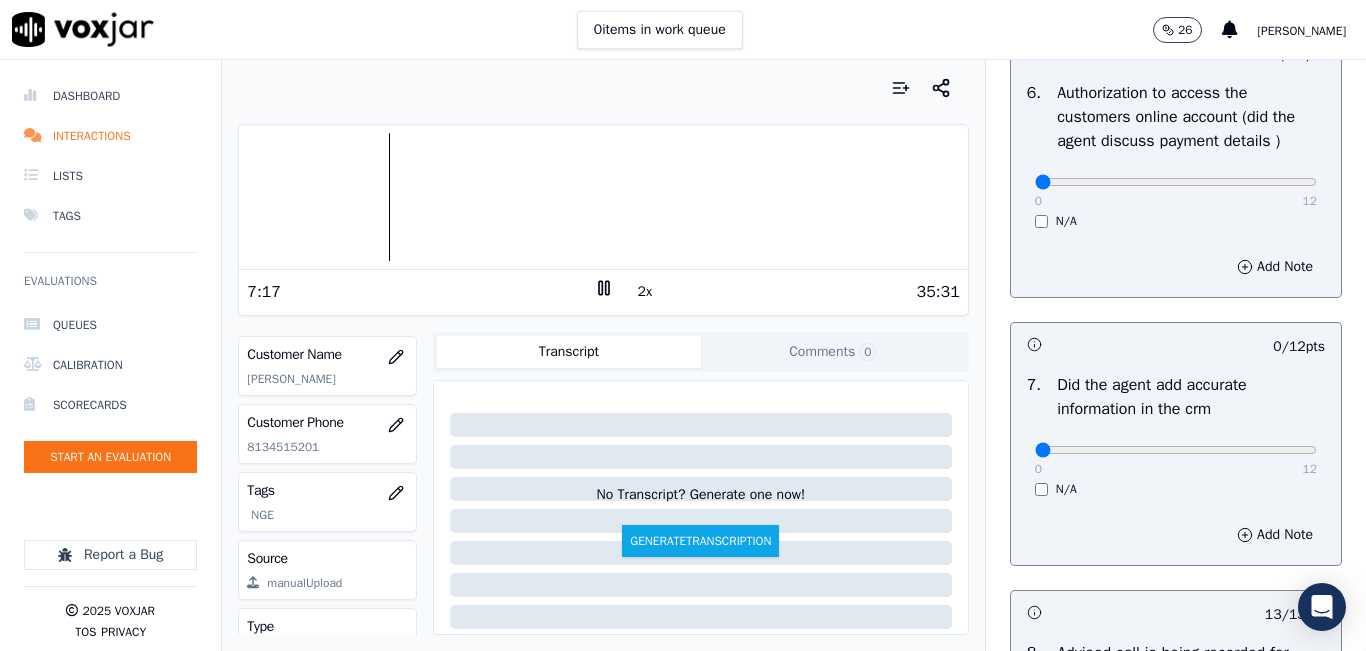 scroll, scrollTop: 1518, scrollLeft: 0, axis: vertical 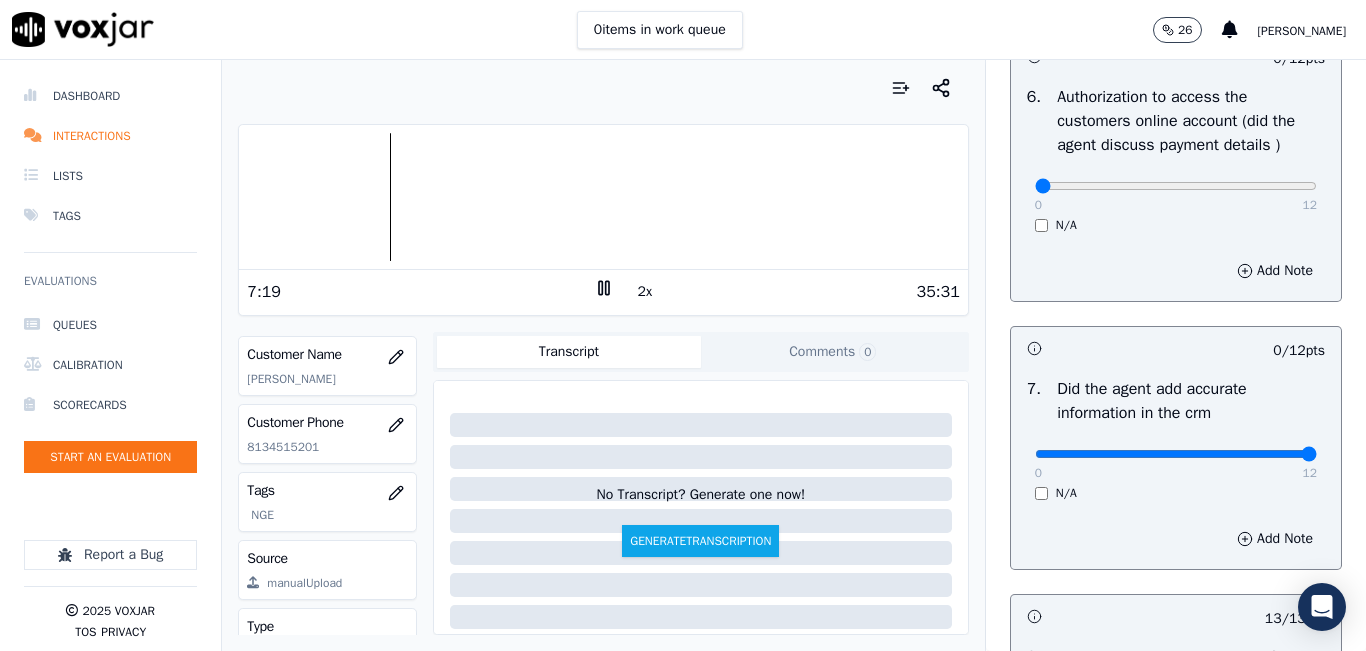 drag, startPoint x: 1275, startPoint y: 501, endPoint x: 1292, endPoint y: 495, distance: 18.027756 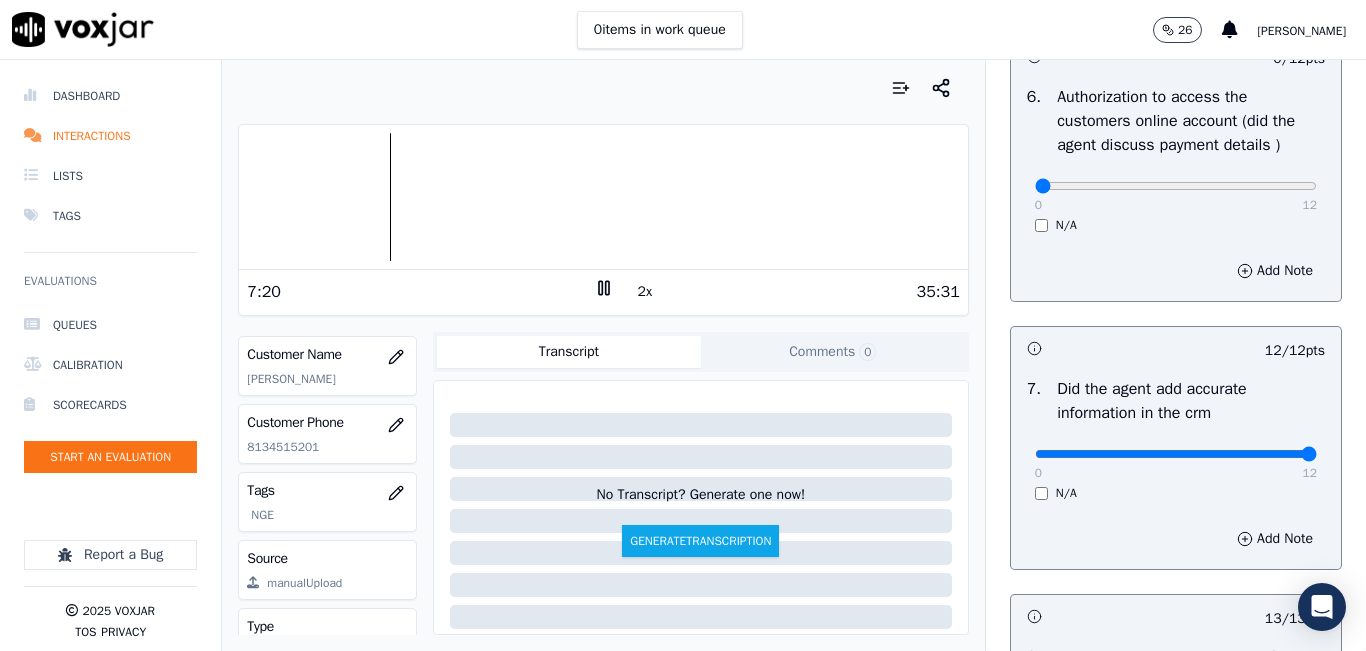 scroll, scrollTop: 1218, scrollLeft: 0, axis: vertical 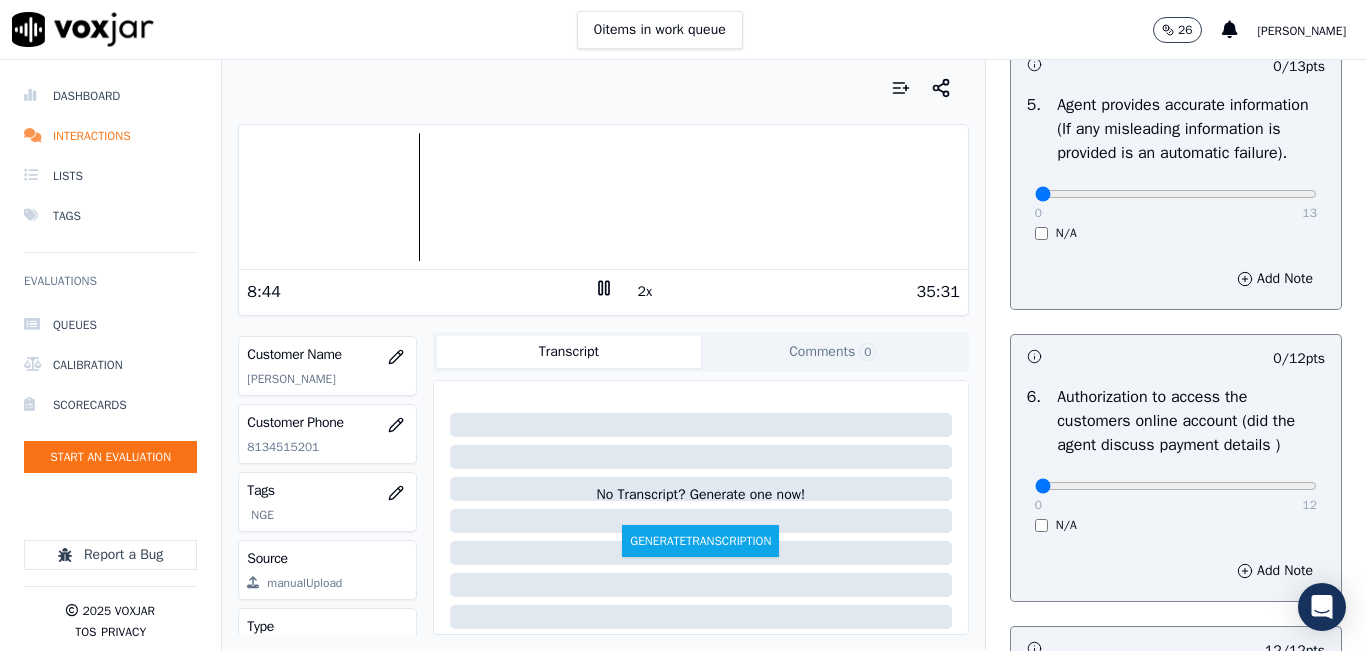 click at bounding box center [603, 88] 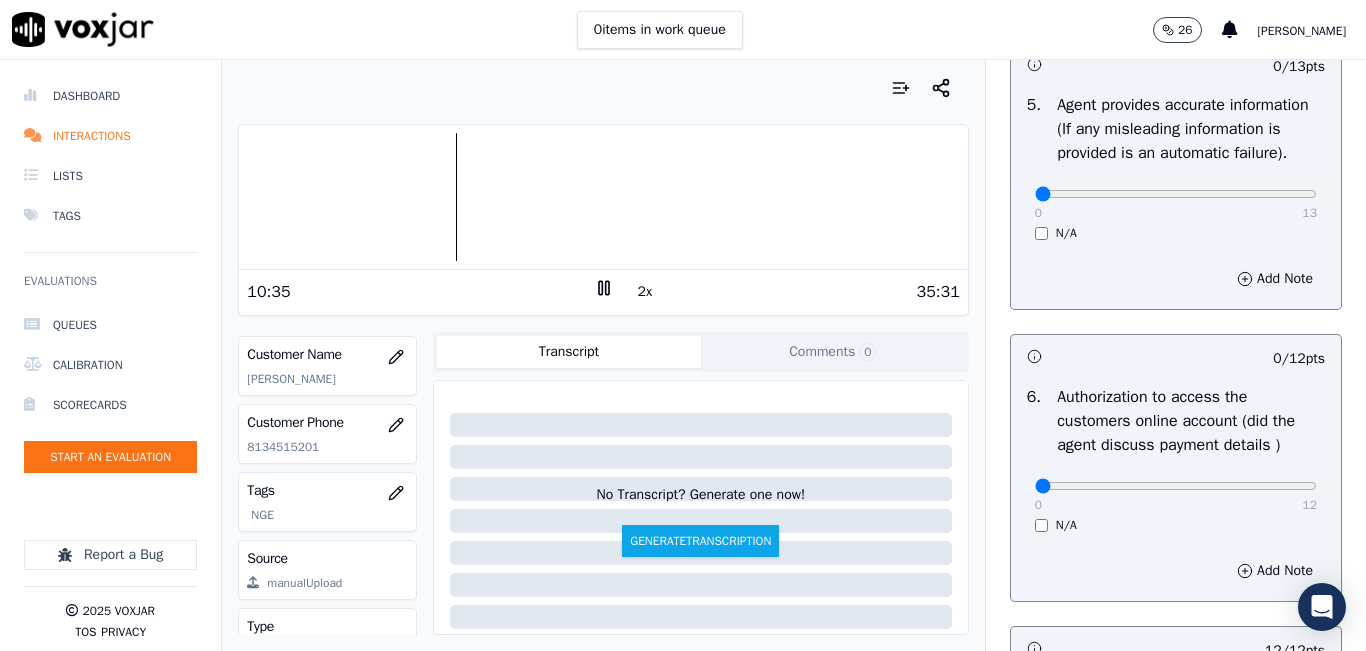 click at bounding box center [603, 88] 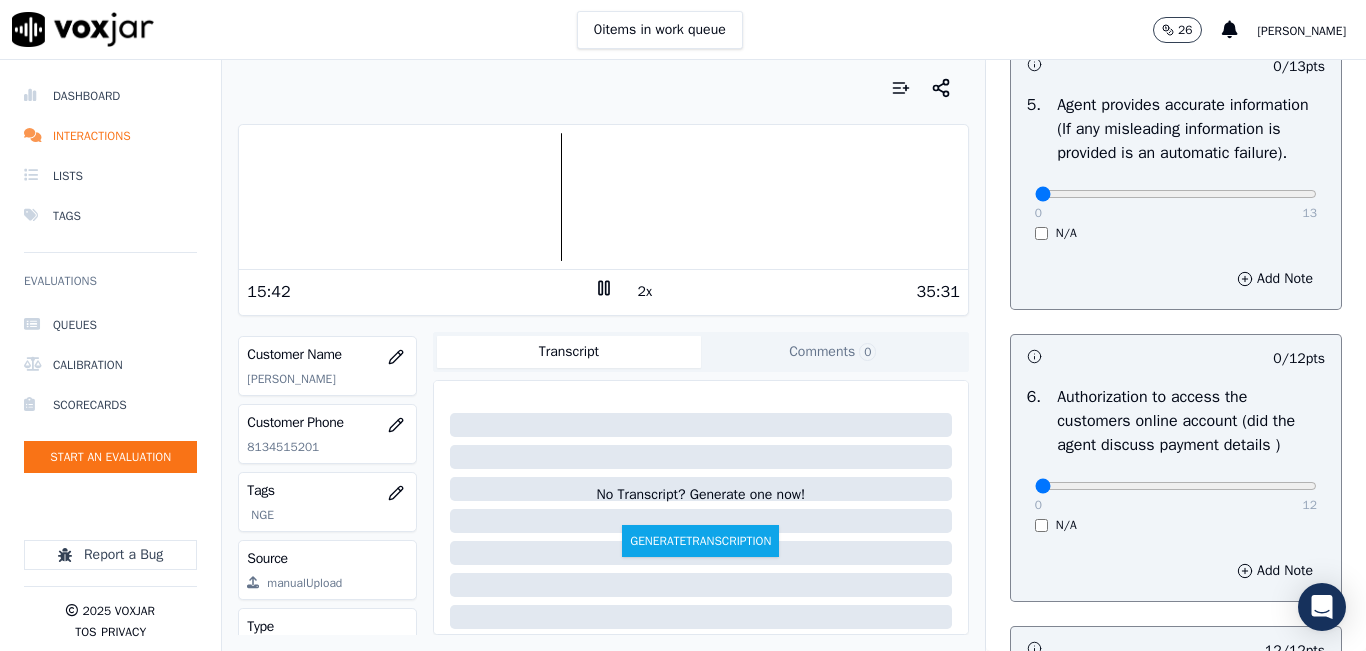 click on "0  items in work queue     26         [PERSON_NAME]" at bounding box center (683, 30) 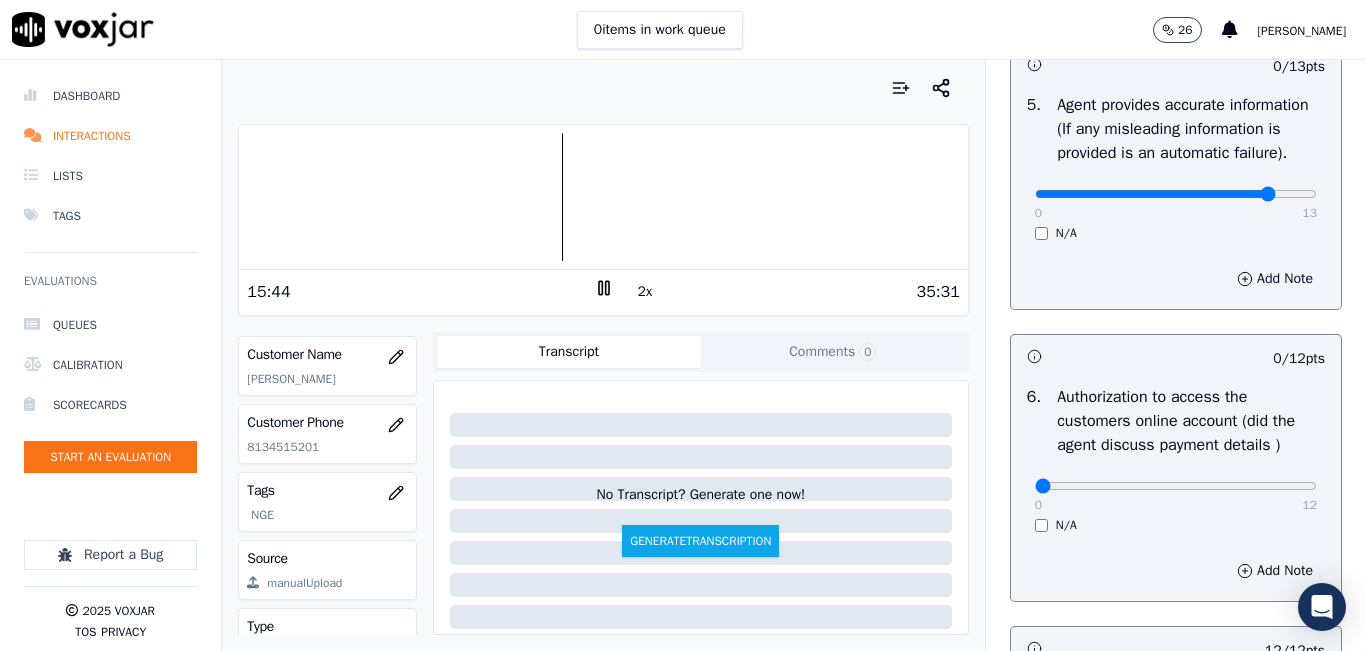click at bounding box center (1176, -878) 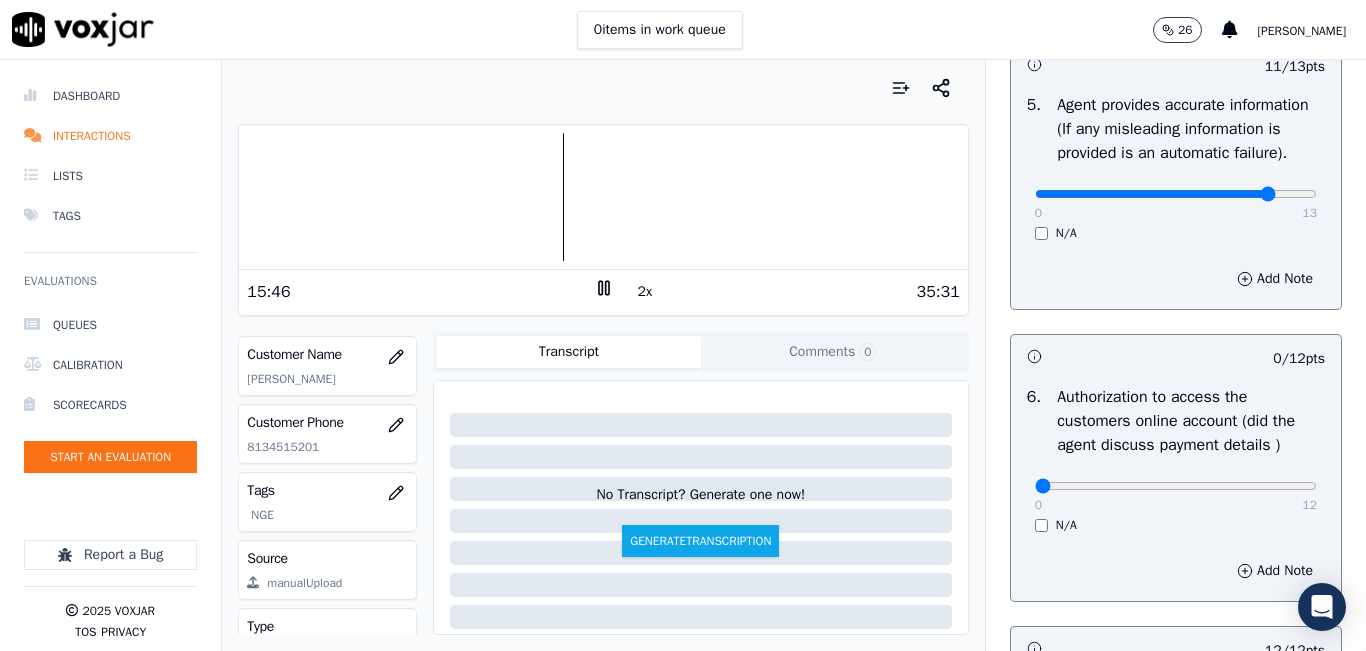 drag, startPoint x: 1253, startPoint y: 234, endPoint x: 1268, endPoint y: 234, distance: 15 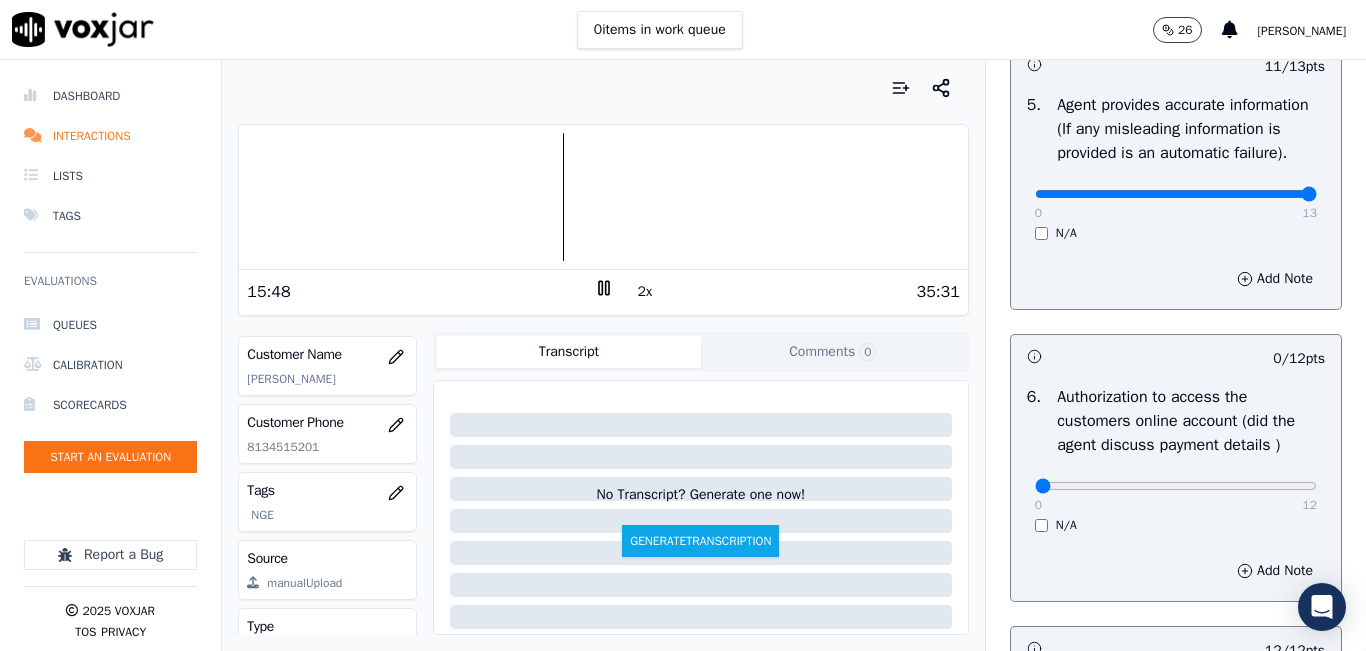 type on "13" 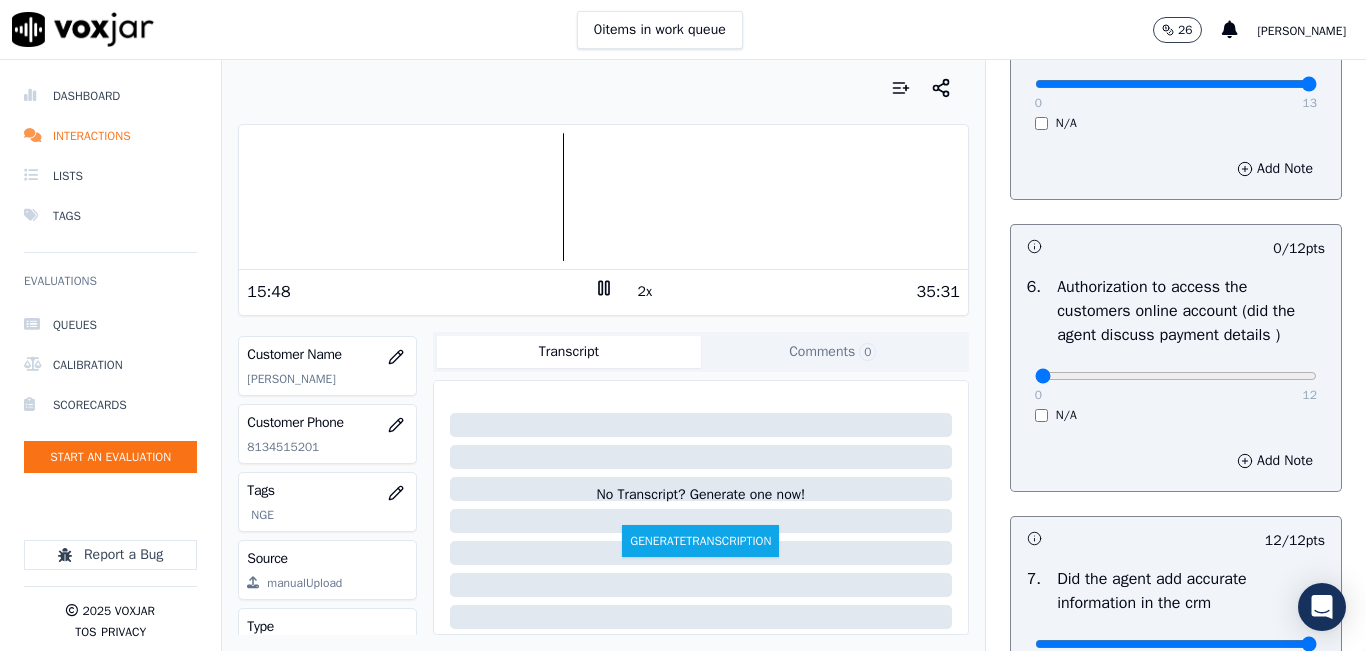scroll, scrollTop: 1518, scrollLeft: 0, axis: vertical 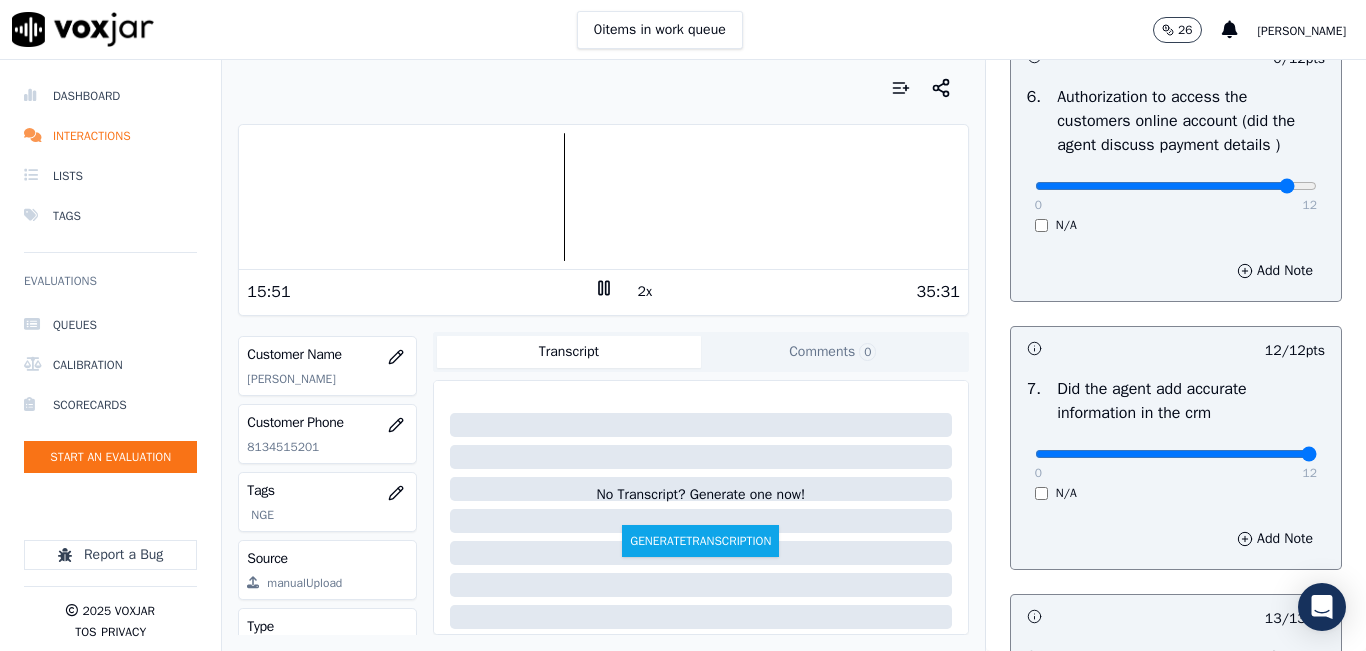 click at bounding box center [1176, -1178] 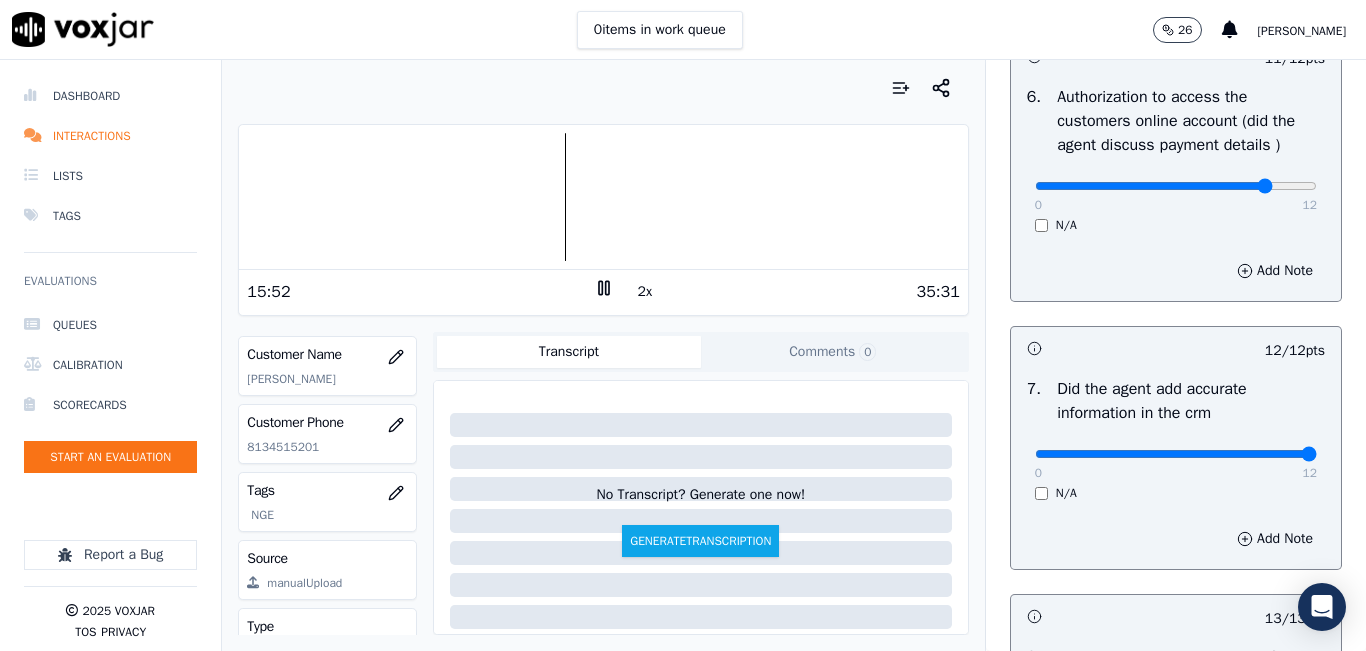 type on "10" 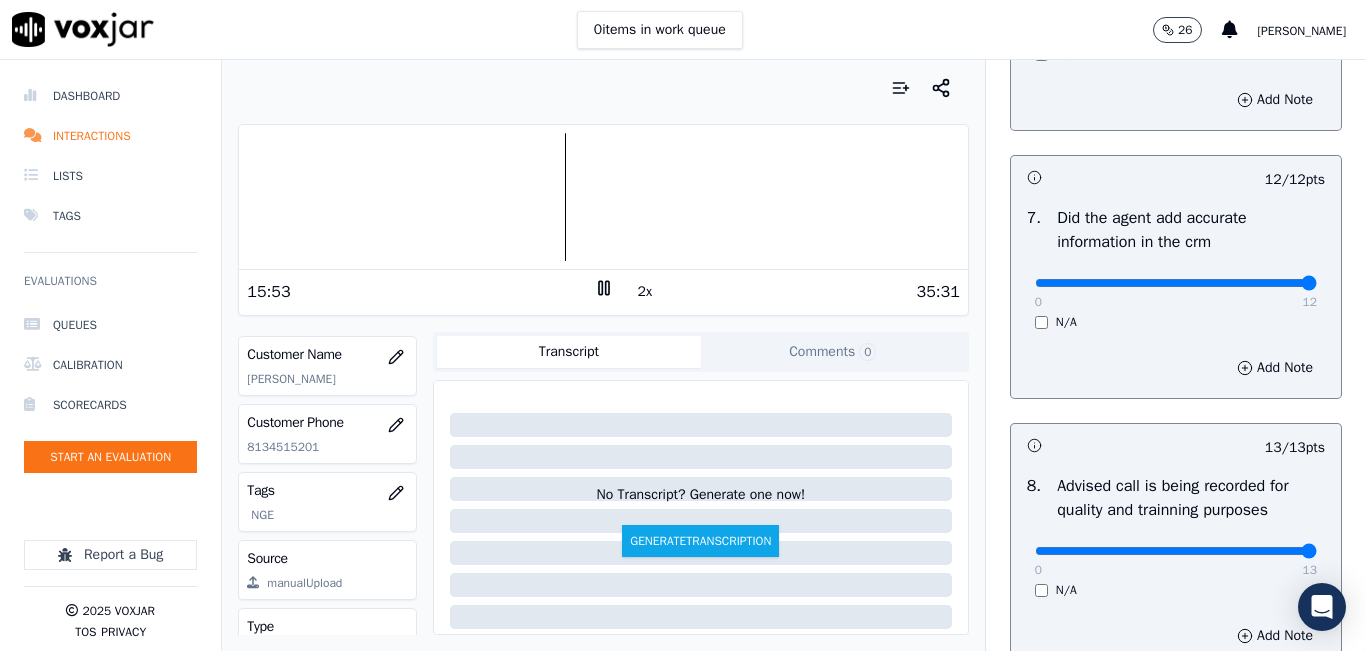 scroll, scrollTop: 1918, scrollLeft: 0, axis: vertical 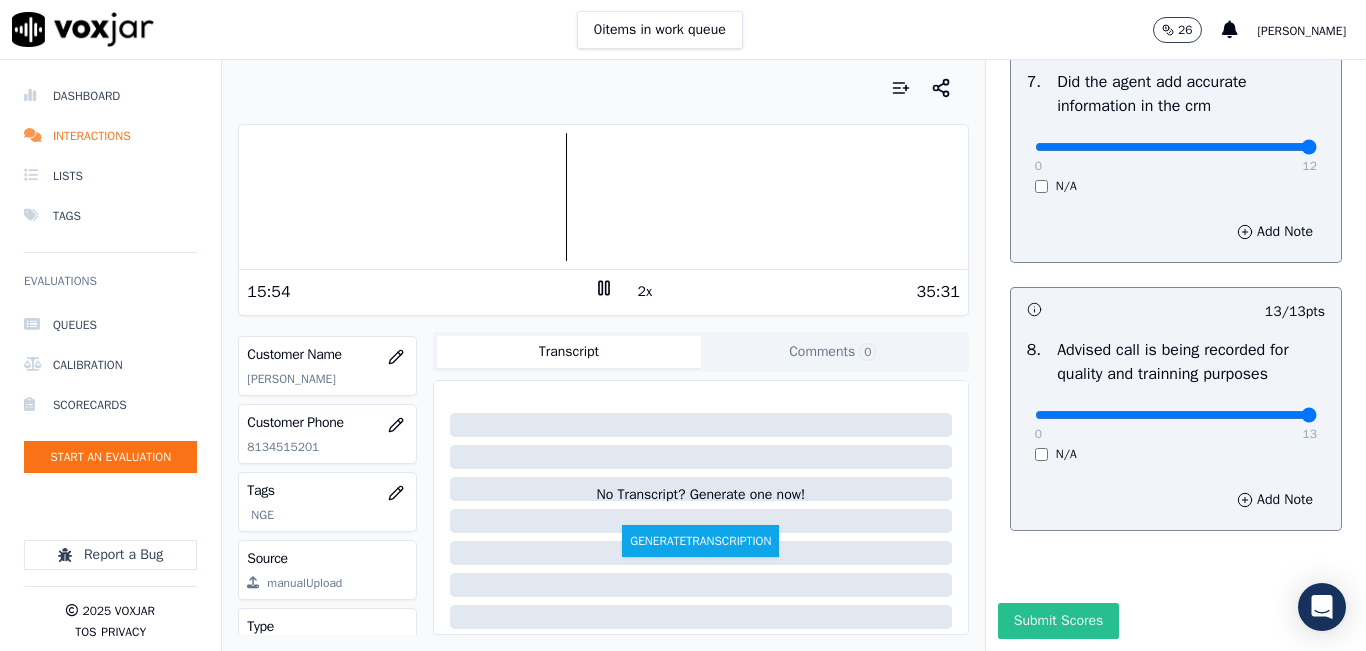 click on "Submit Scores" at bounding box center (1058, 621) 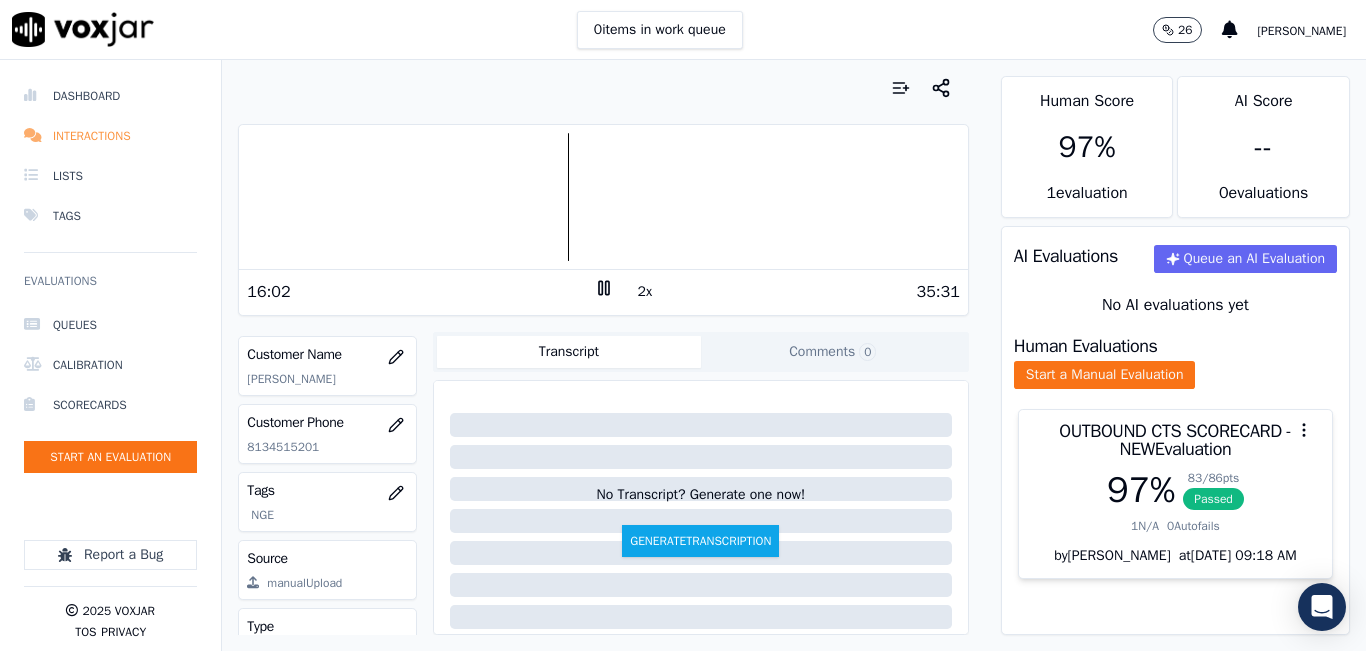 click on "Interactions" at bounding box center [110, 136] 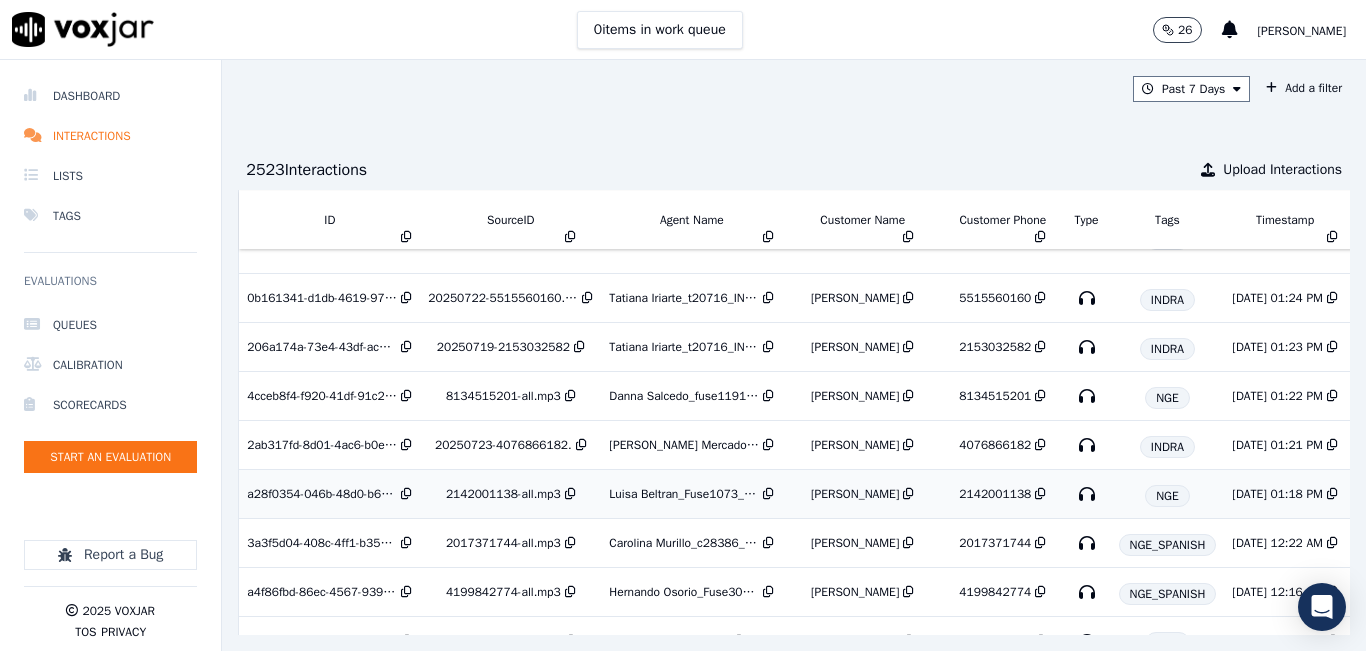 scroll, scrollTop: 1257, scrollLeft: 0, axis: vertical 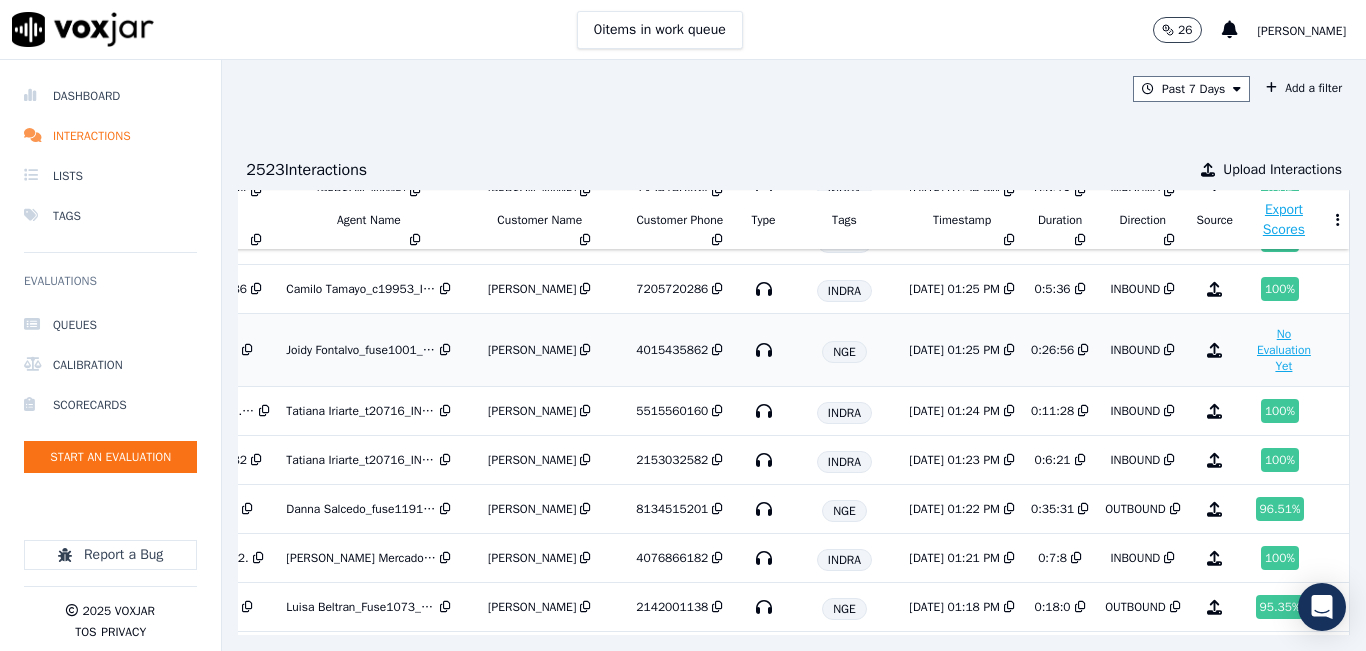 click on "No Evaluation Yet" at bounding box center (1284, 350) 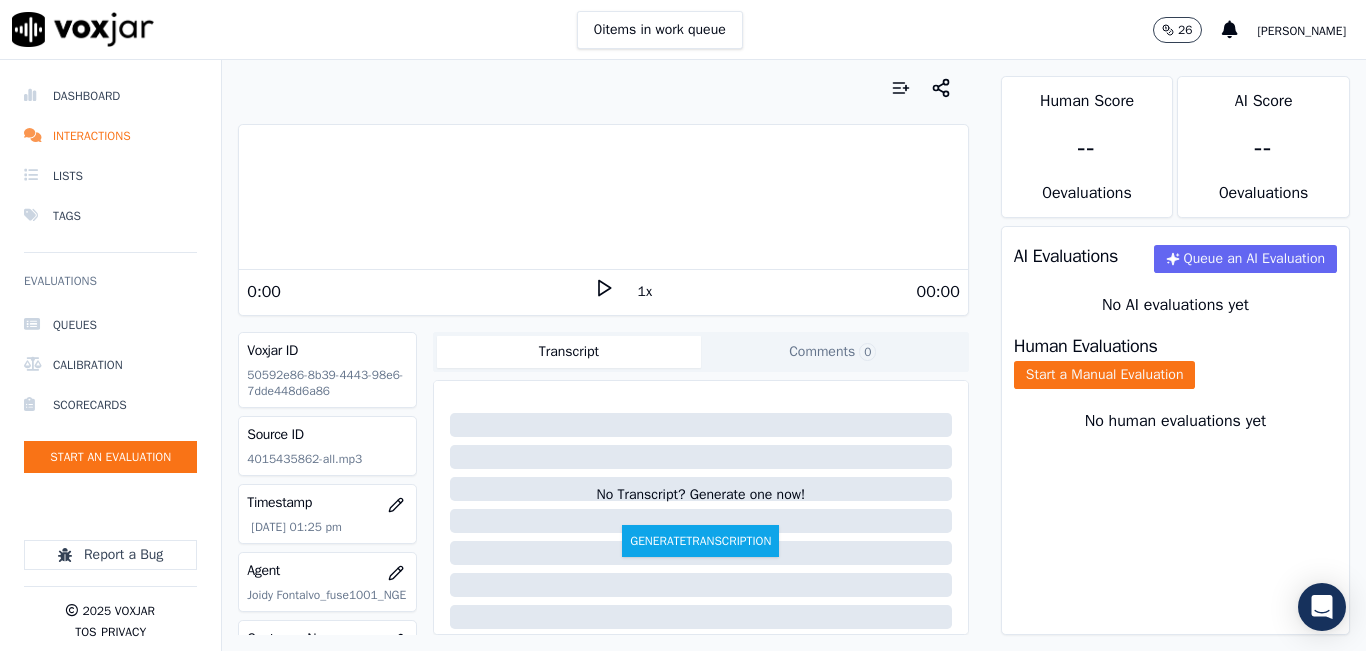 click 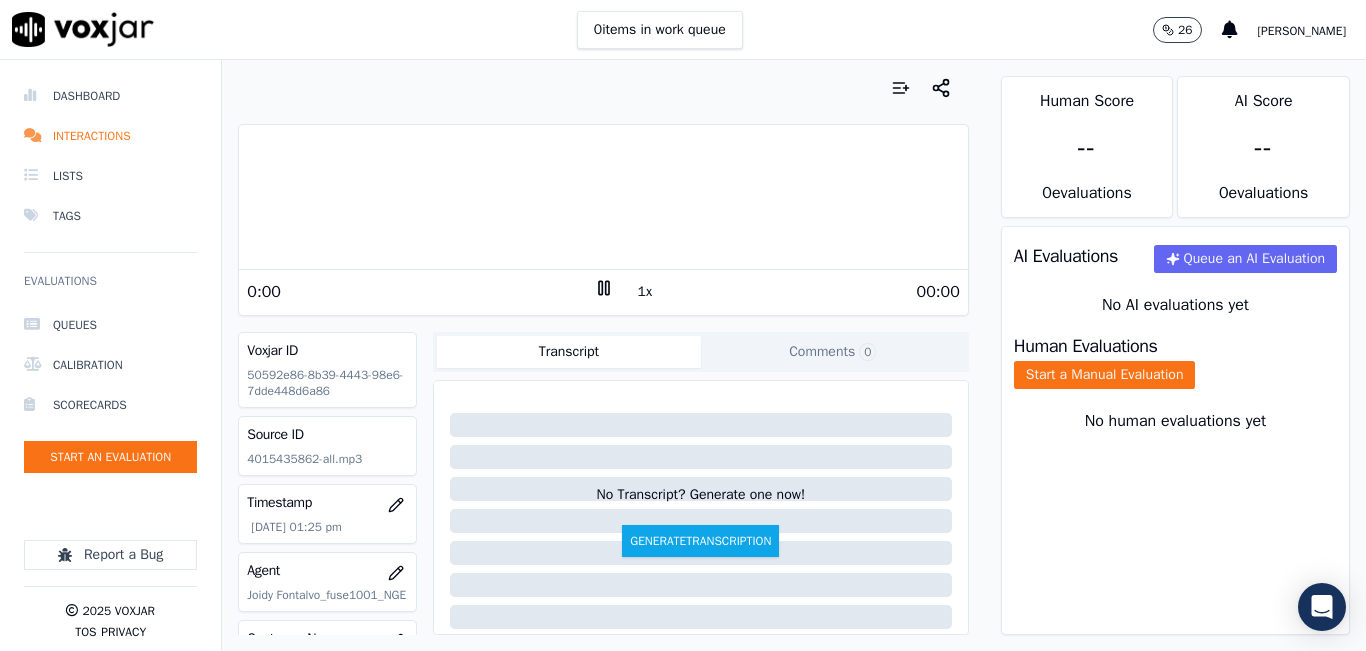 click on "1x" at bounding box center (645, 292) 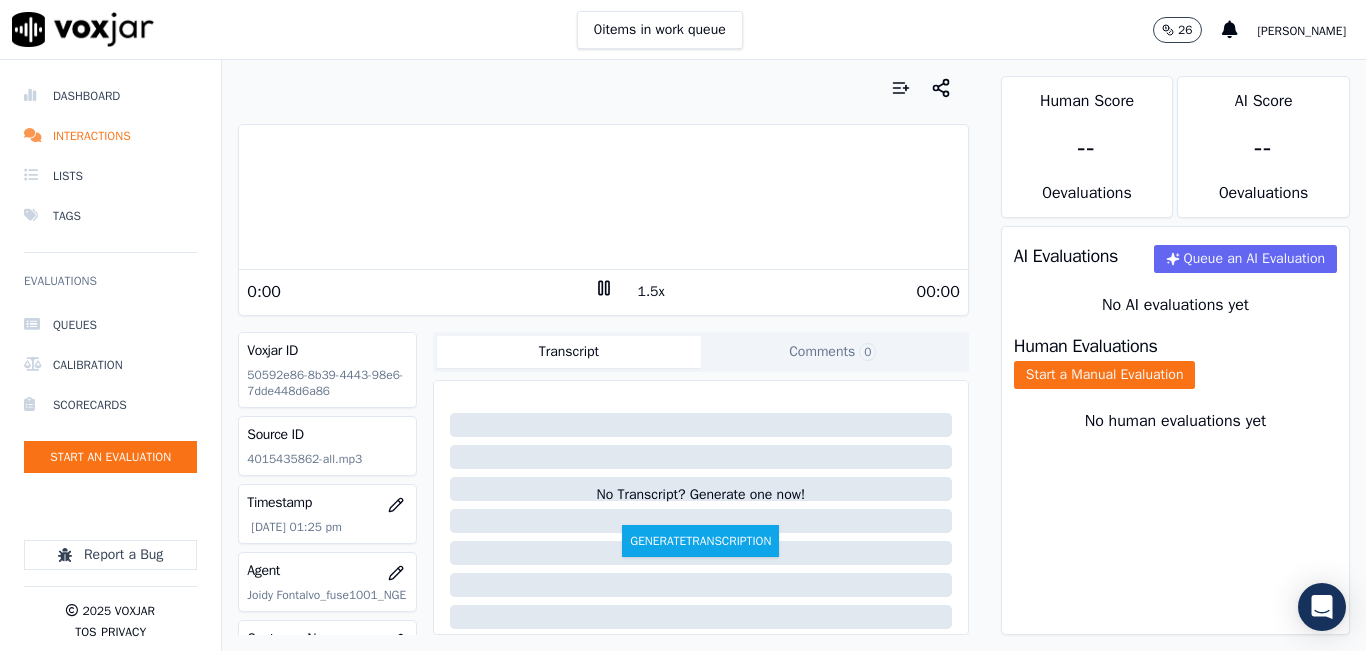 click on "1.5x" at bounding box center [651, 292] 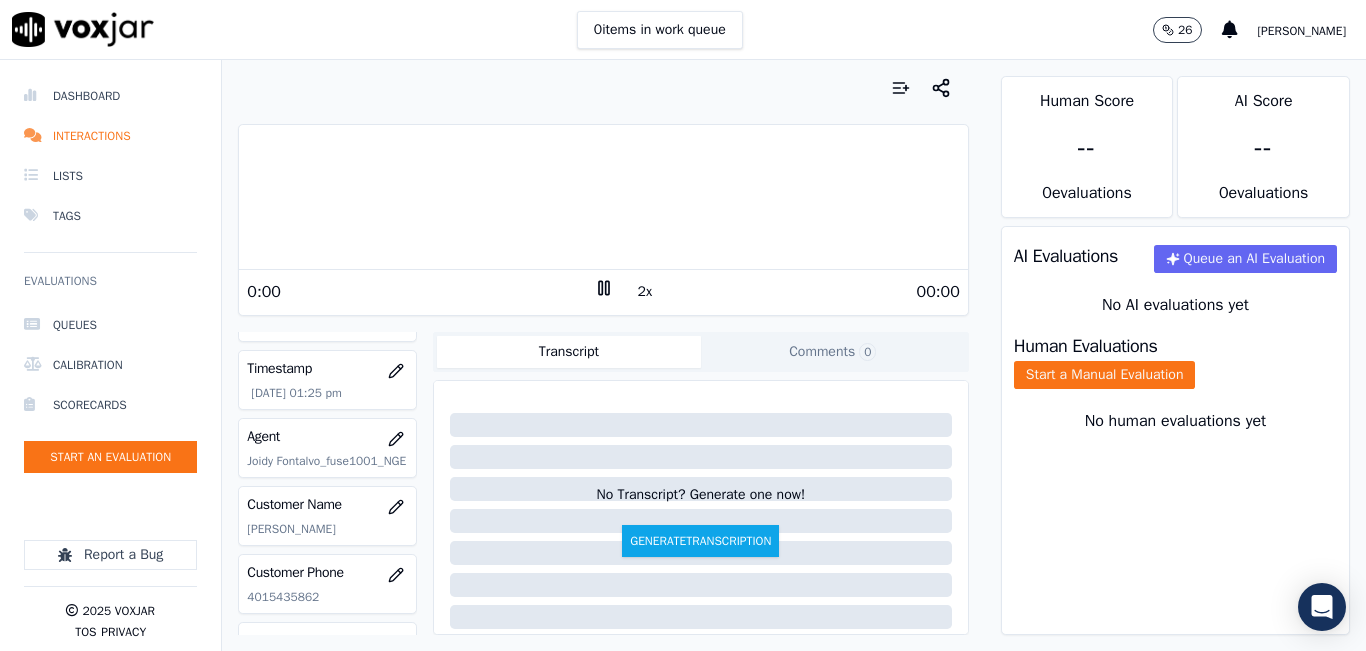 scroll, scrollTop: 300, scrollLeft: 0, axis: vertical 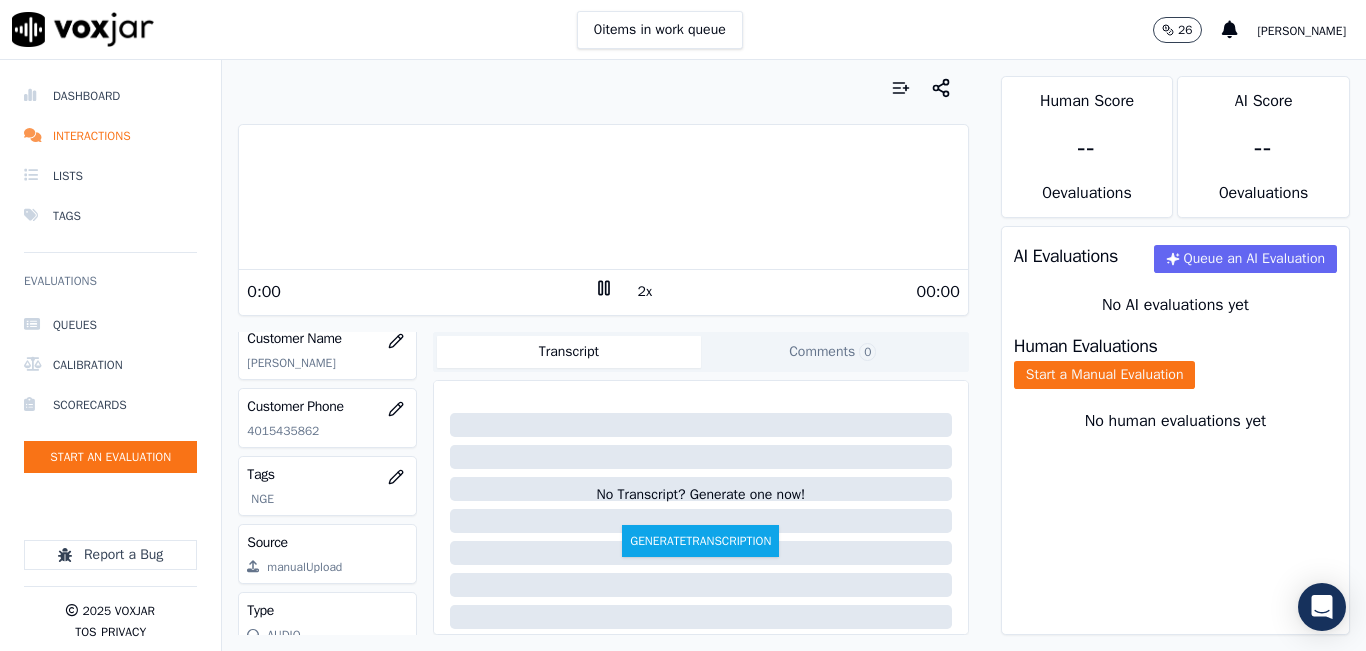 click on "4015435862" 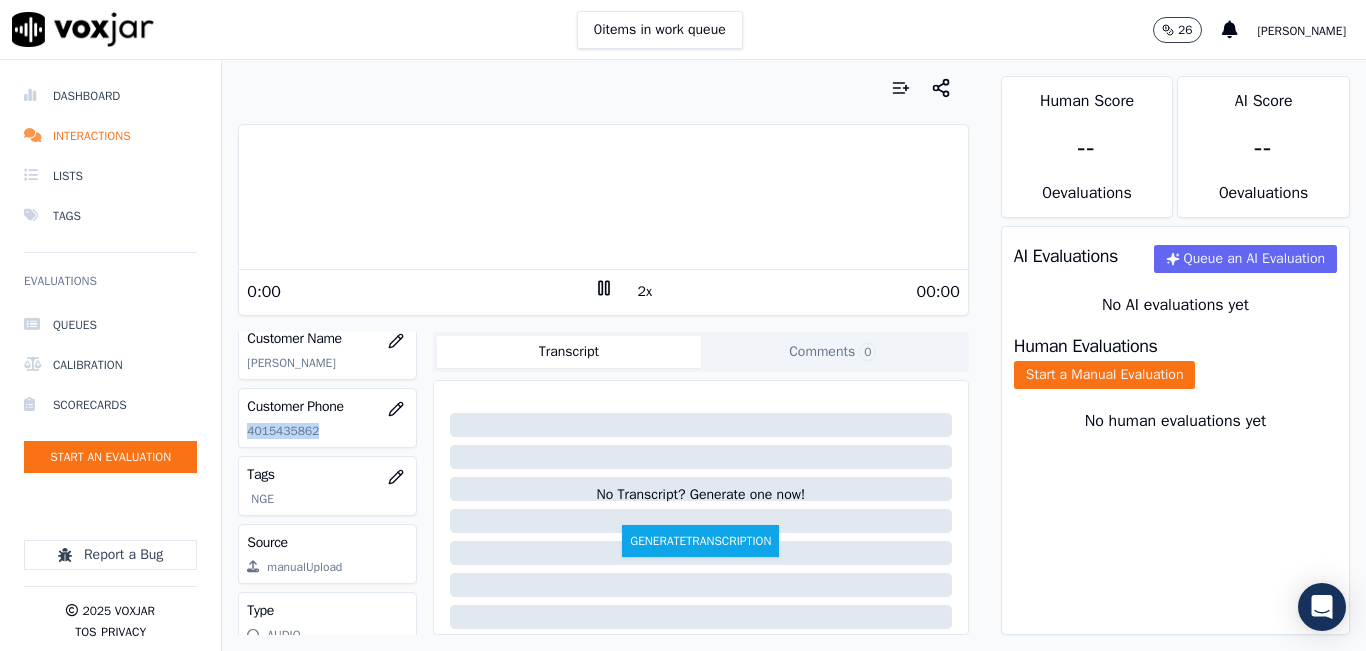 click on "4015435862" 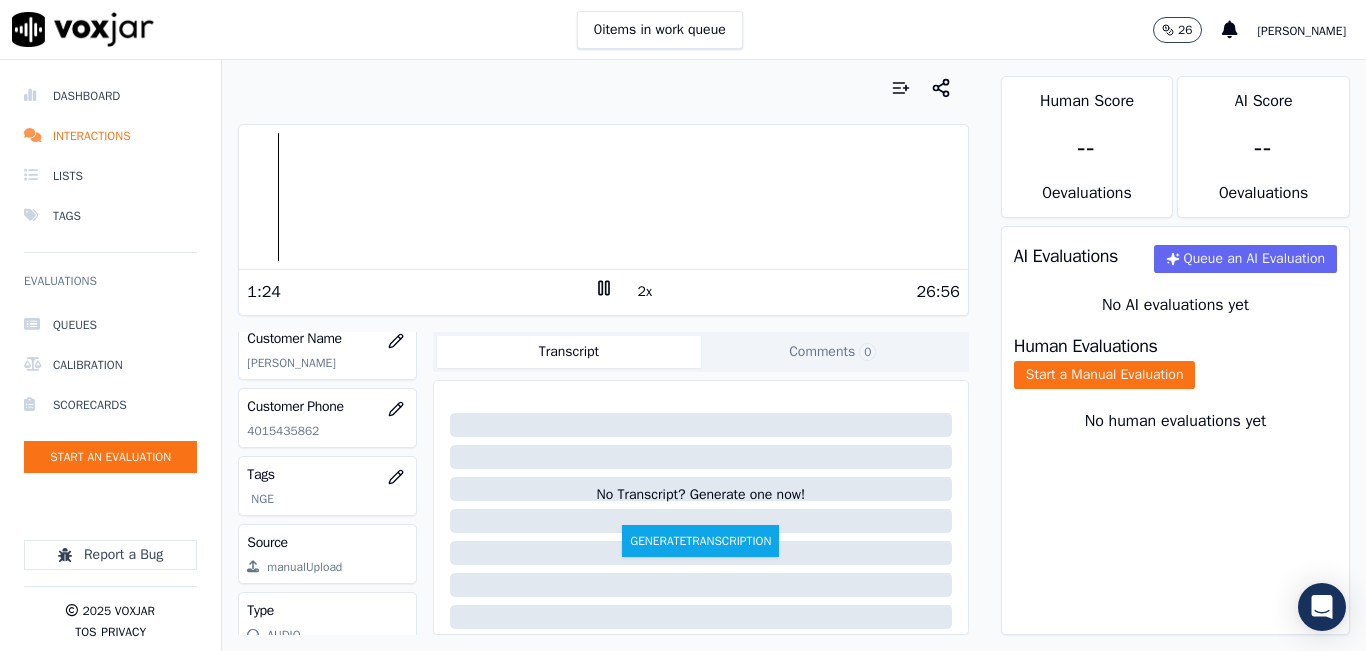 click at bounding box center (603, 88) 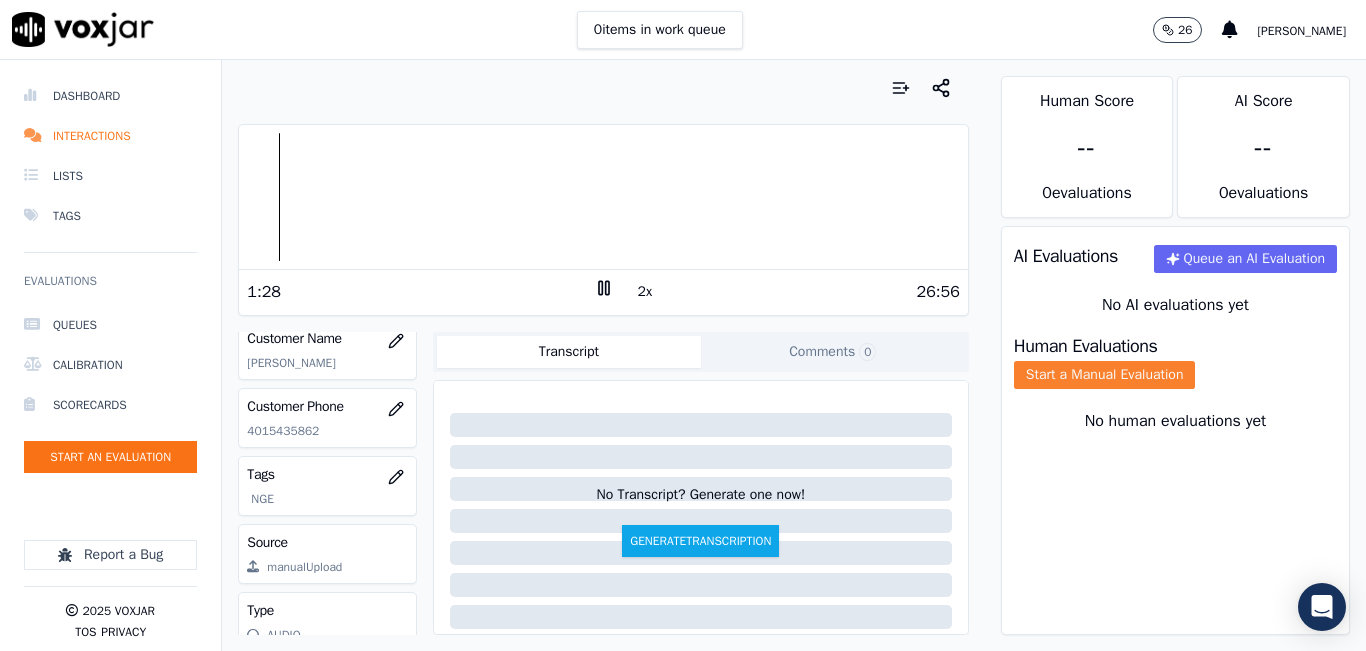click on "Start a Manual Evaluation" 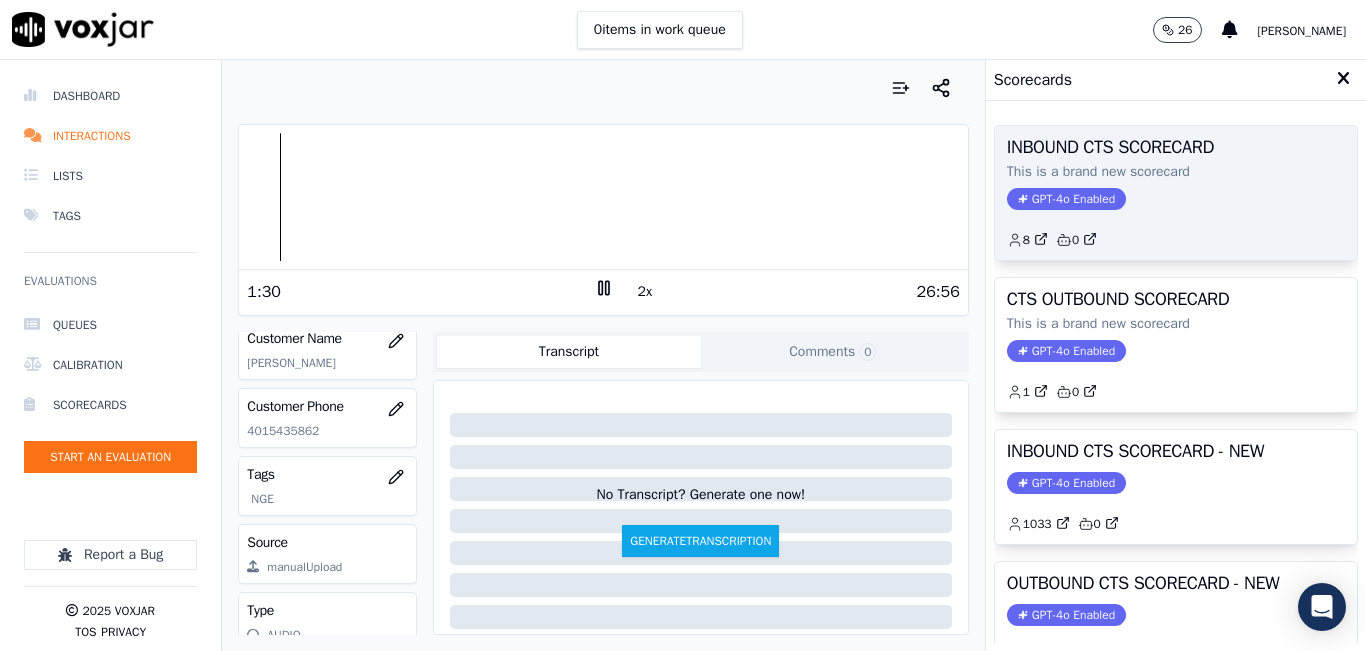 scroll, scrollTop: 100, scrollLeft: 0, axis: vertical 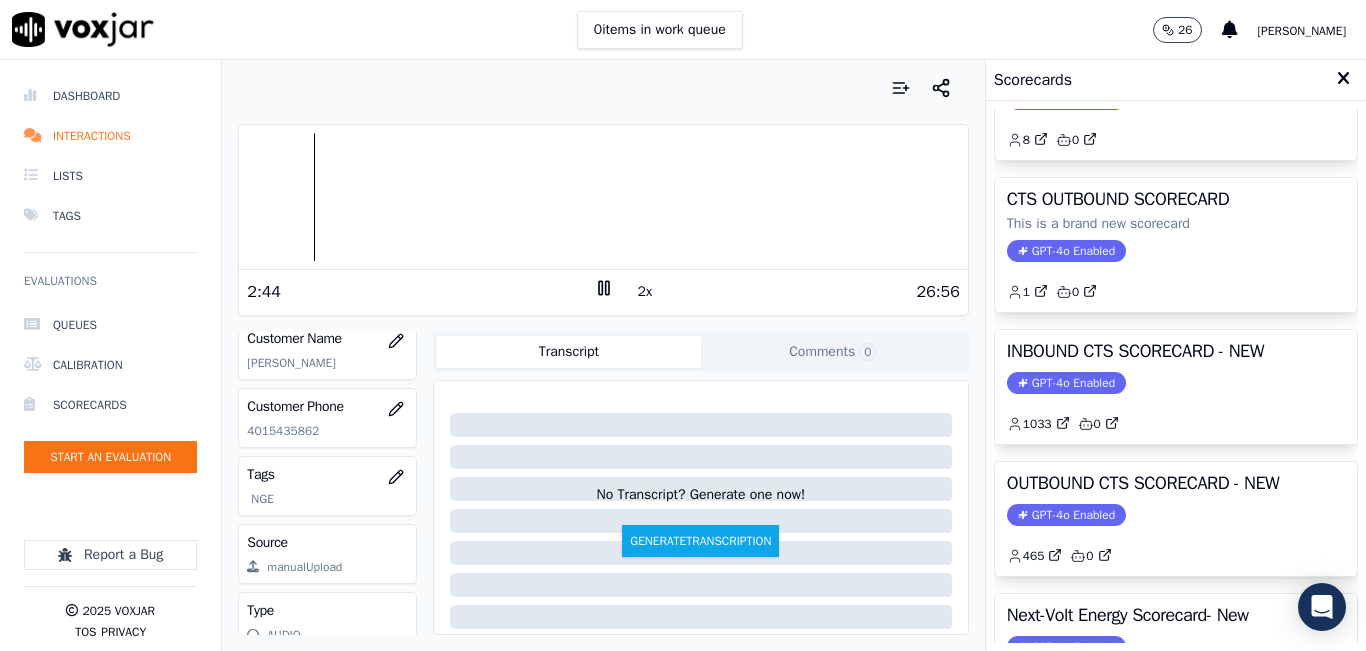 click on "2:44" at bounding box center [420, 292] 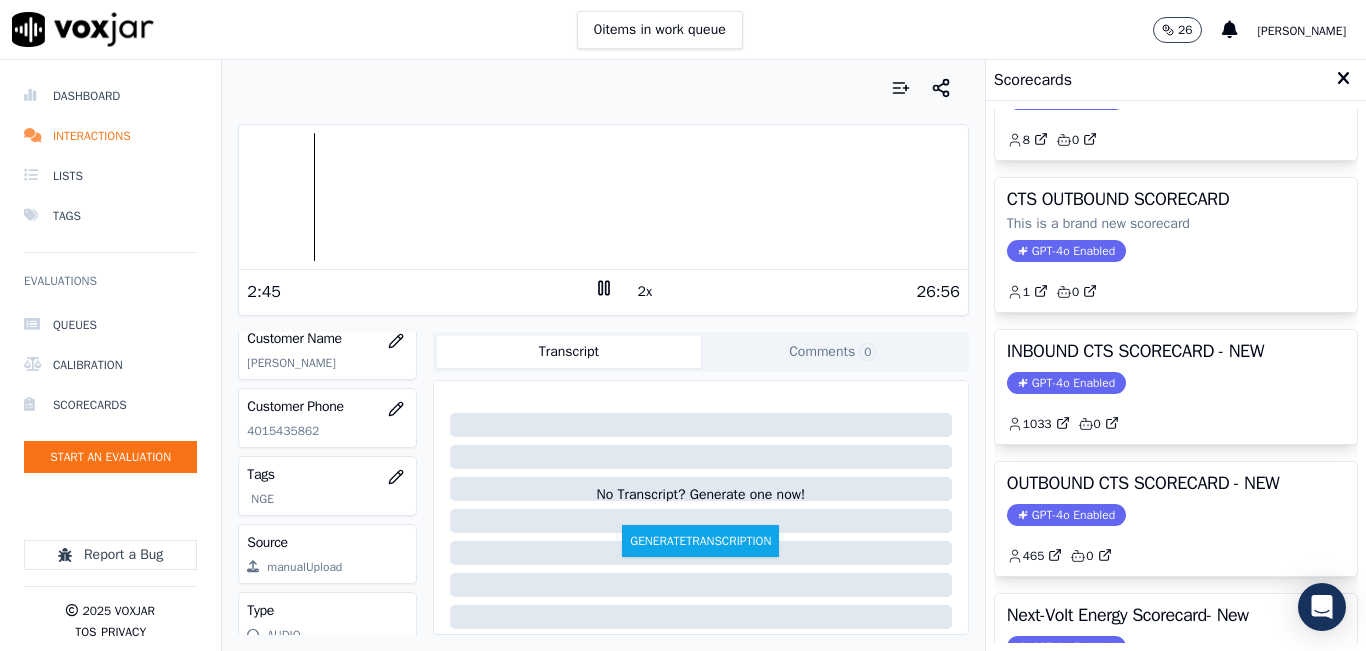 click 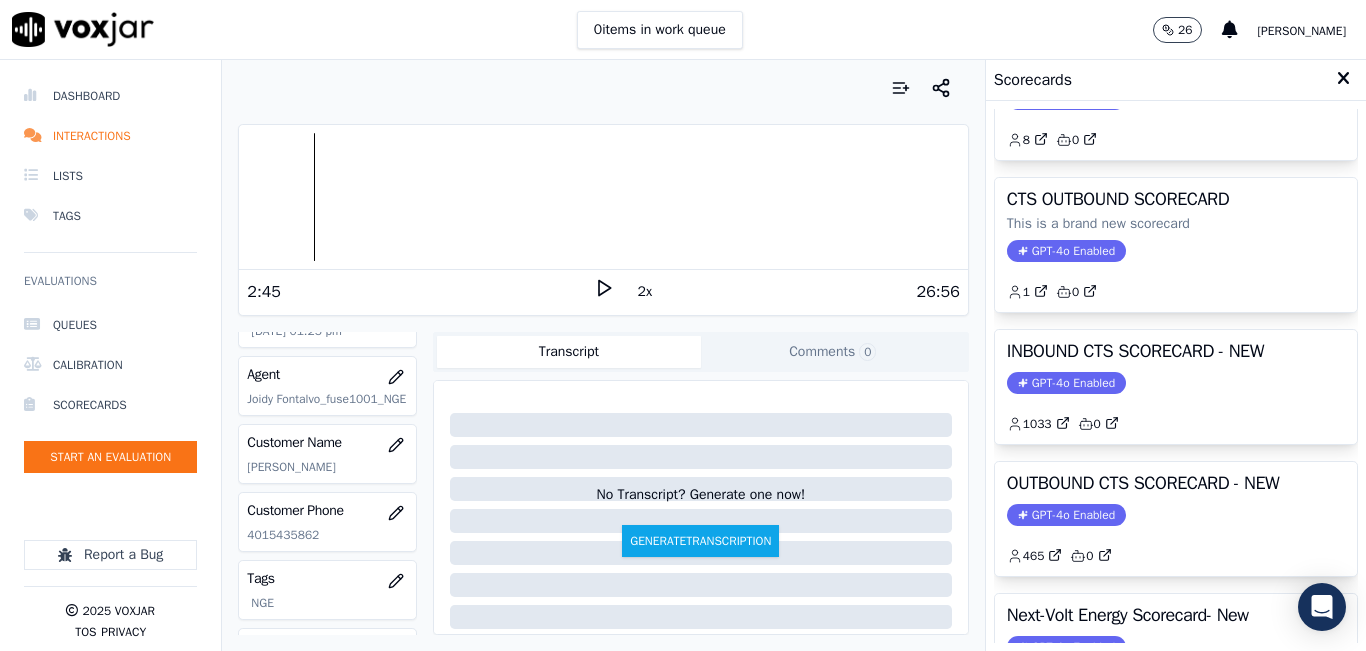 scroll, scrollTop: 200, scrollLeft: 0, axis: vertical 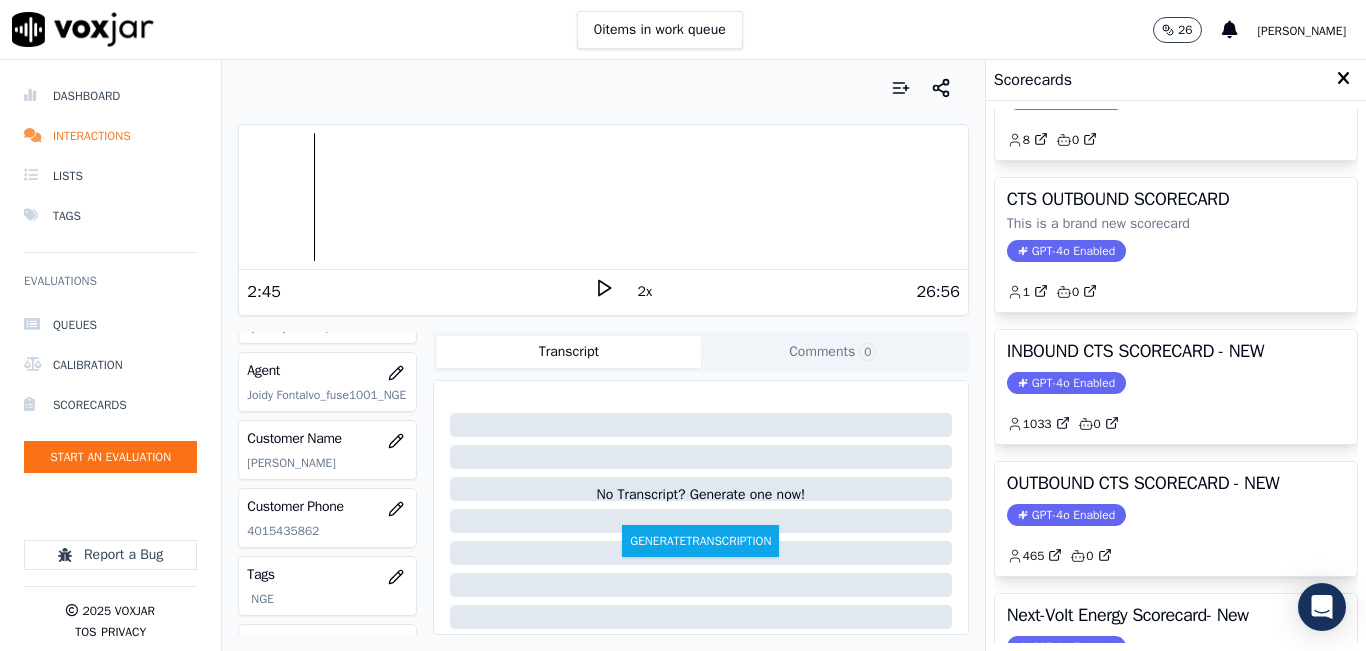 click 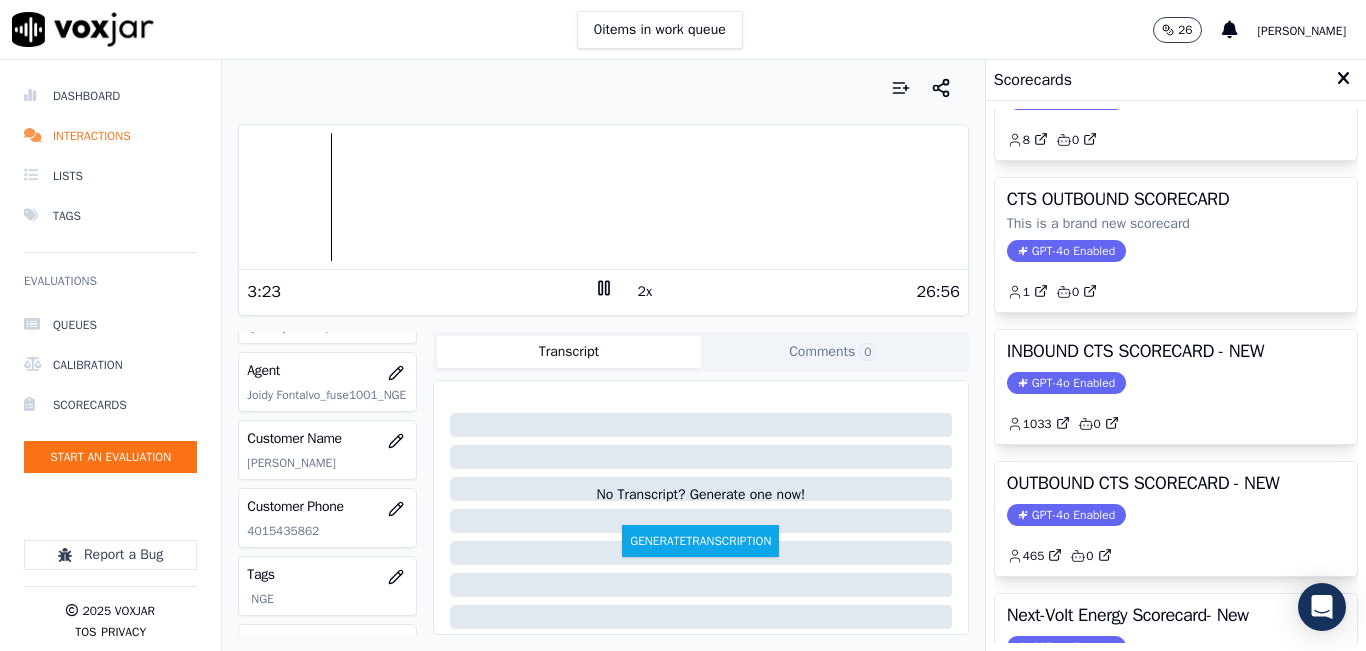 click at bounding box center (603, 88) 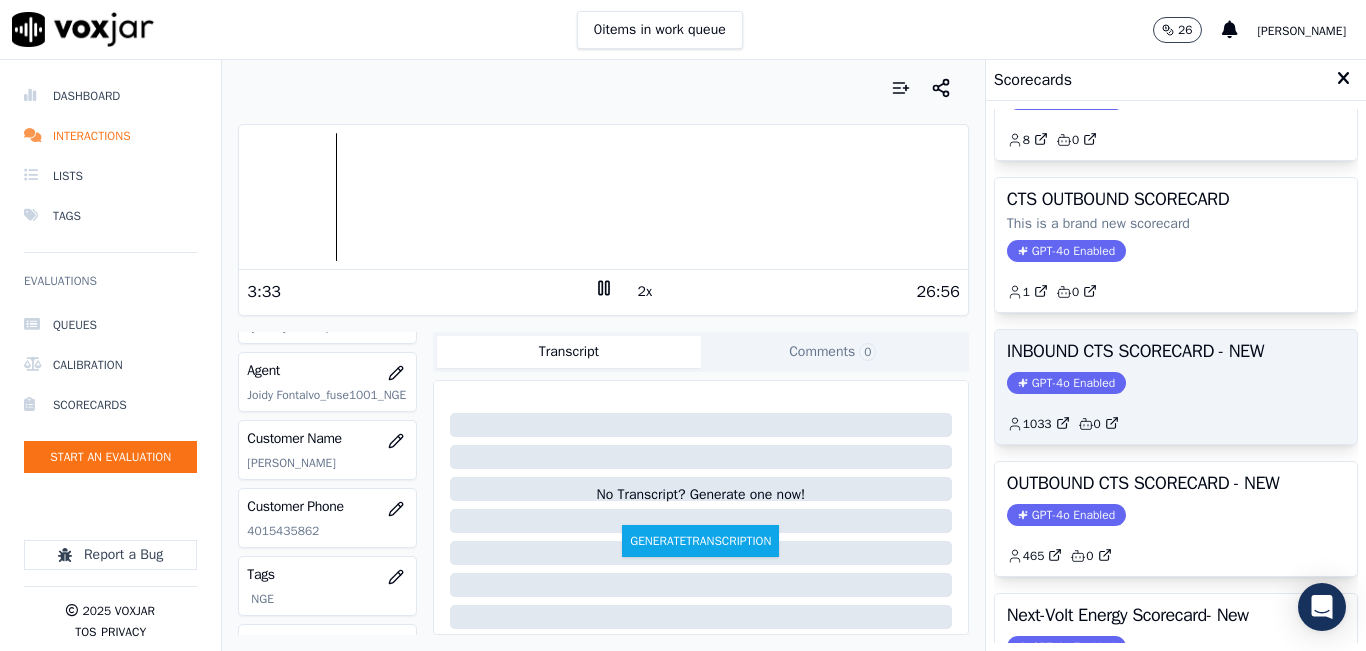 scroll, scrollTop: 200, scrollLeft: 0, axis: vertical 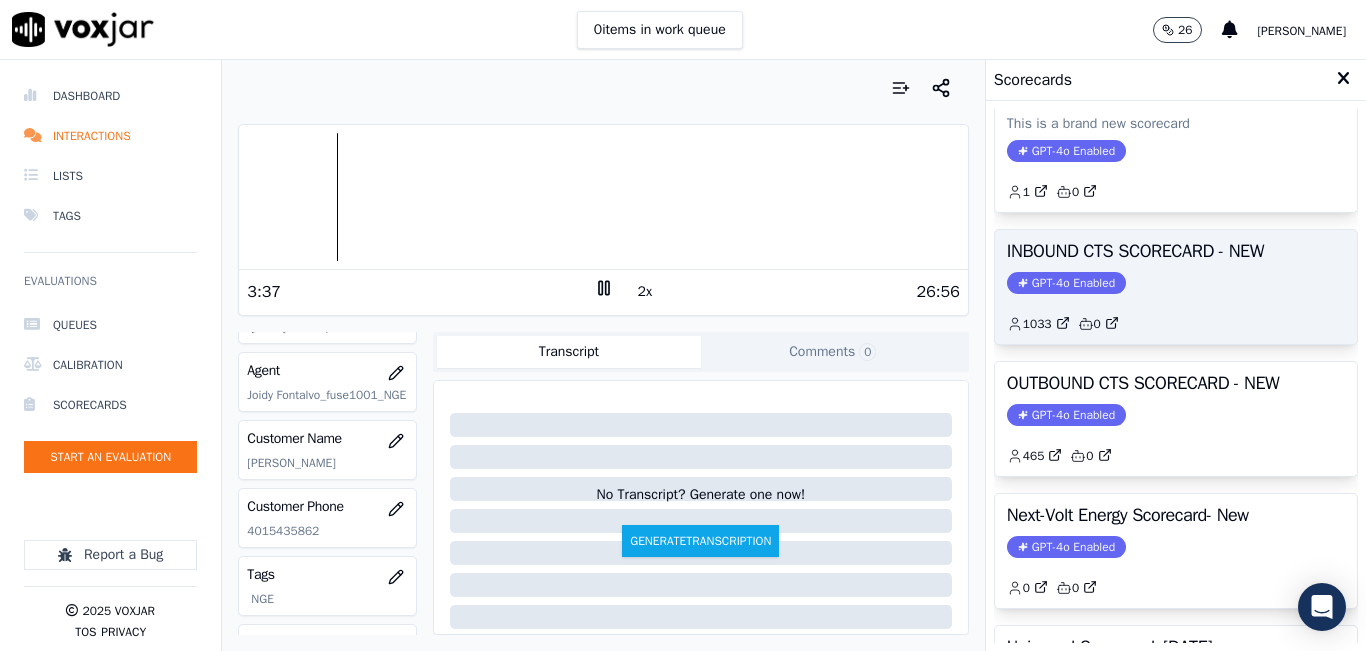 click on "1033         0" 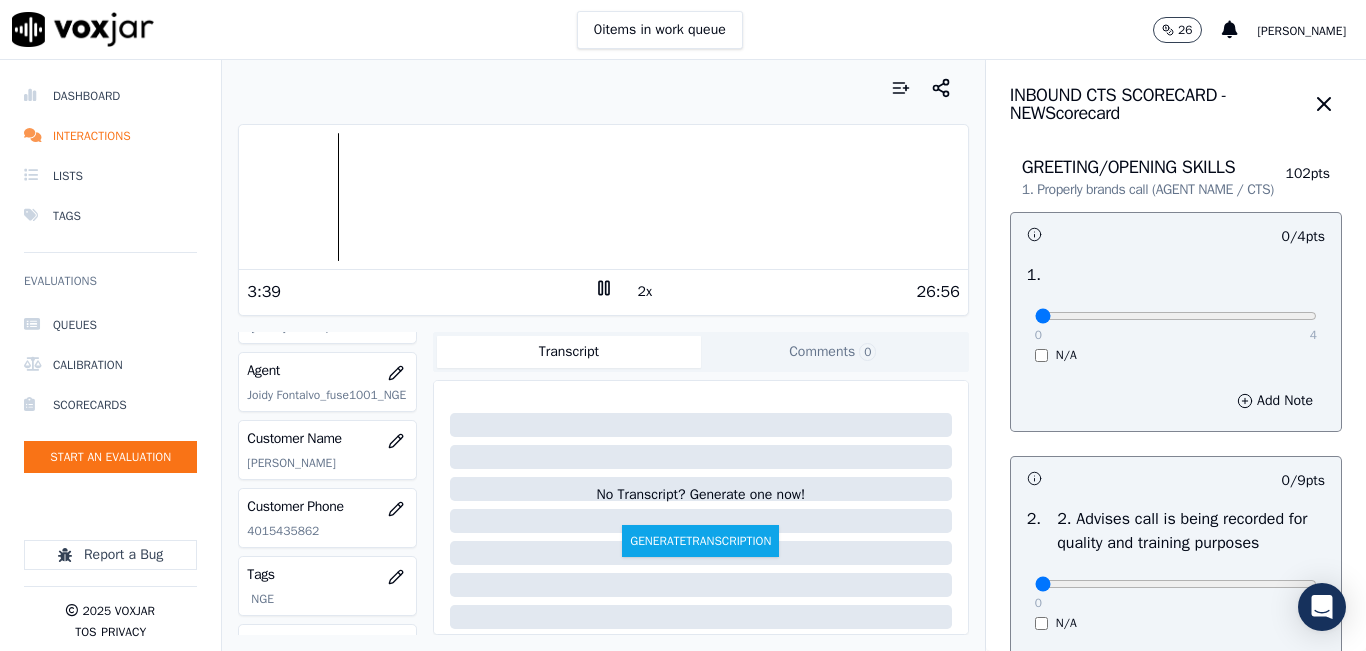 click 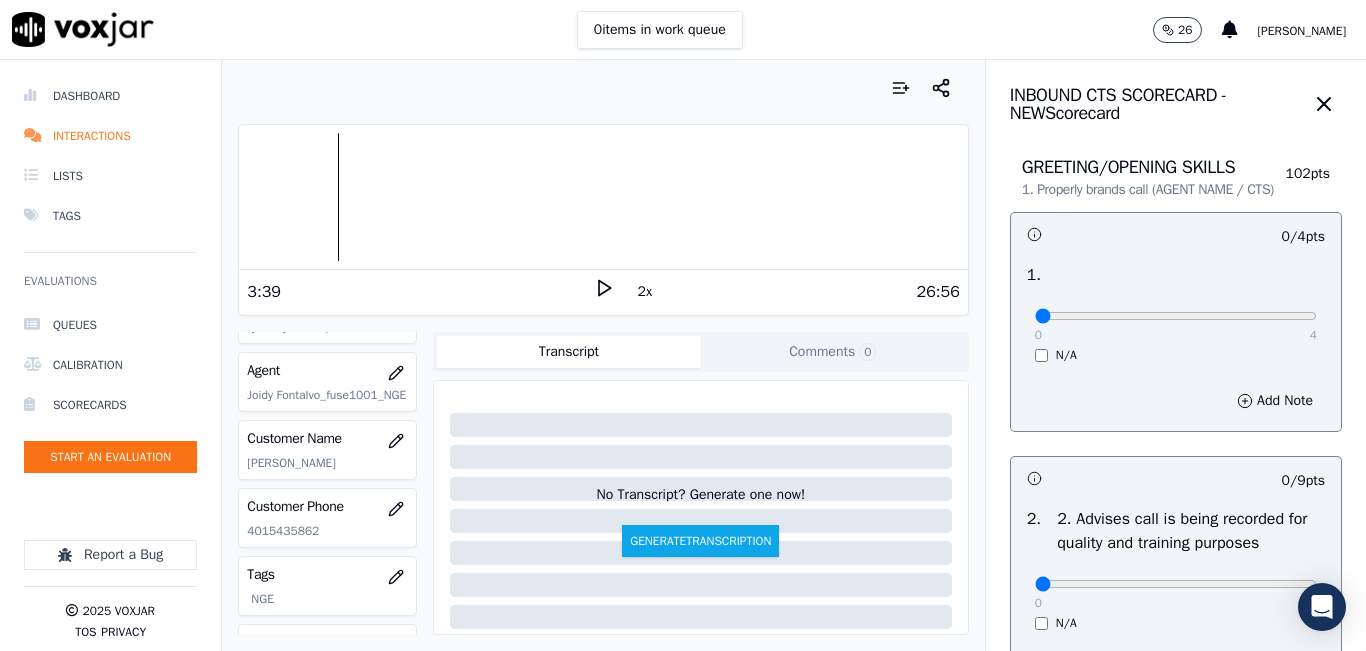 click at bounding box center (603, 88) 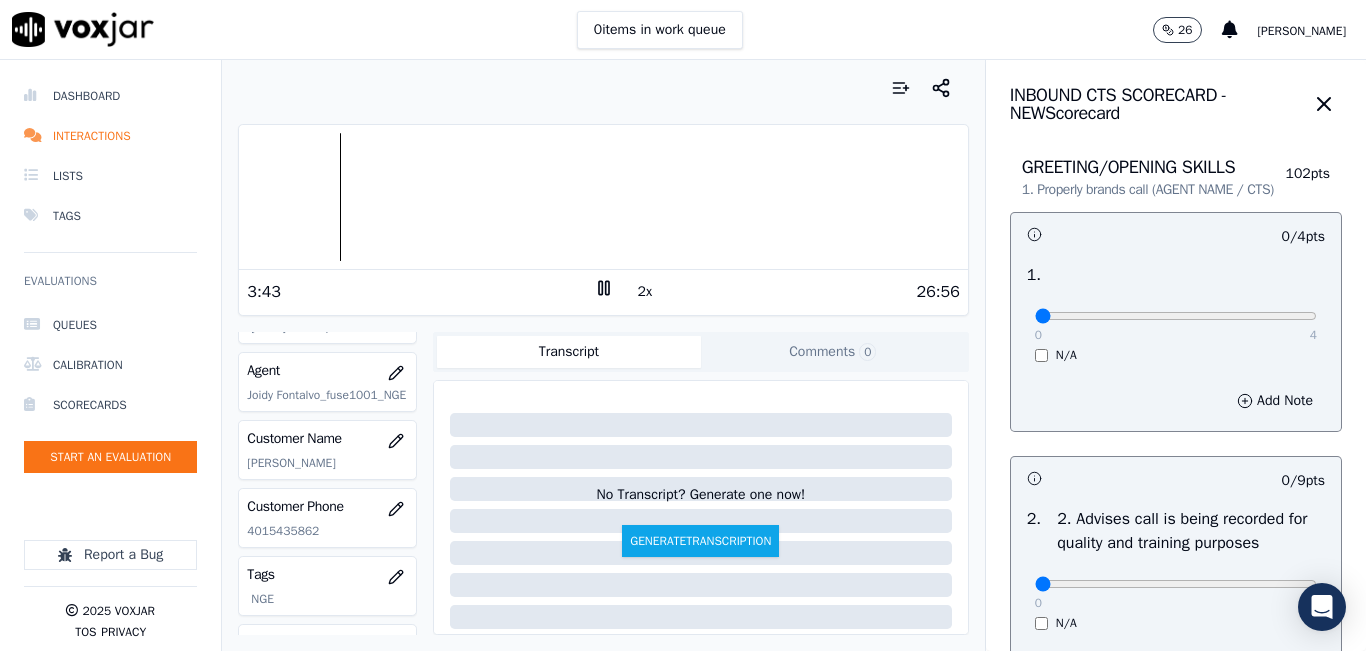 click on "0   4     N/A" at bounding box center [1176, 325] 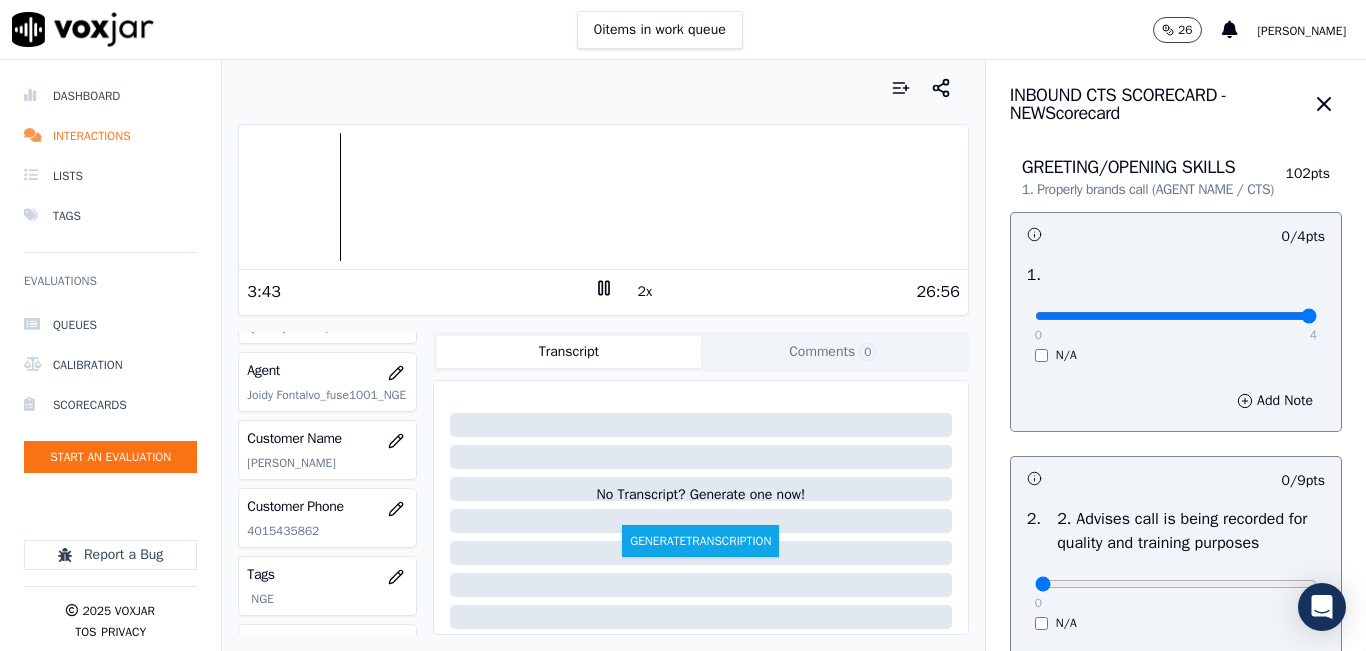type on "4" 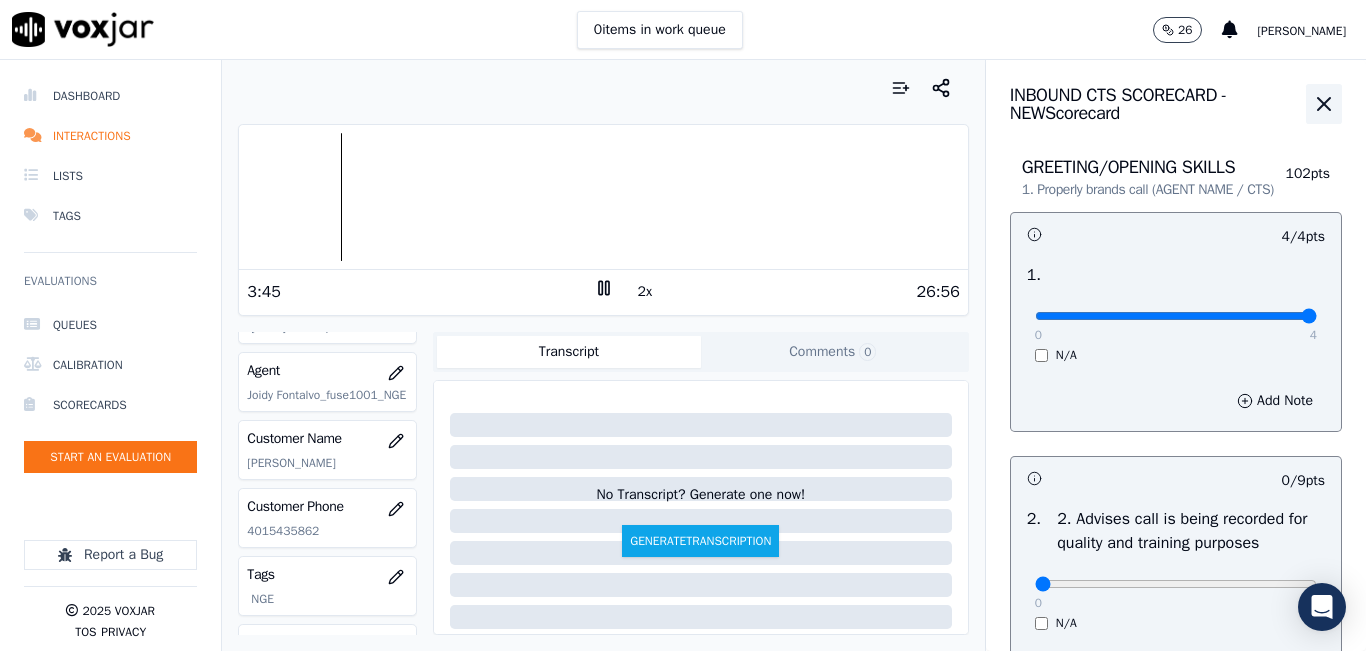 click 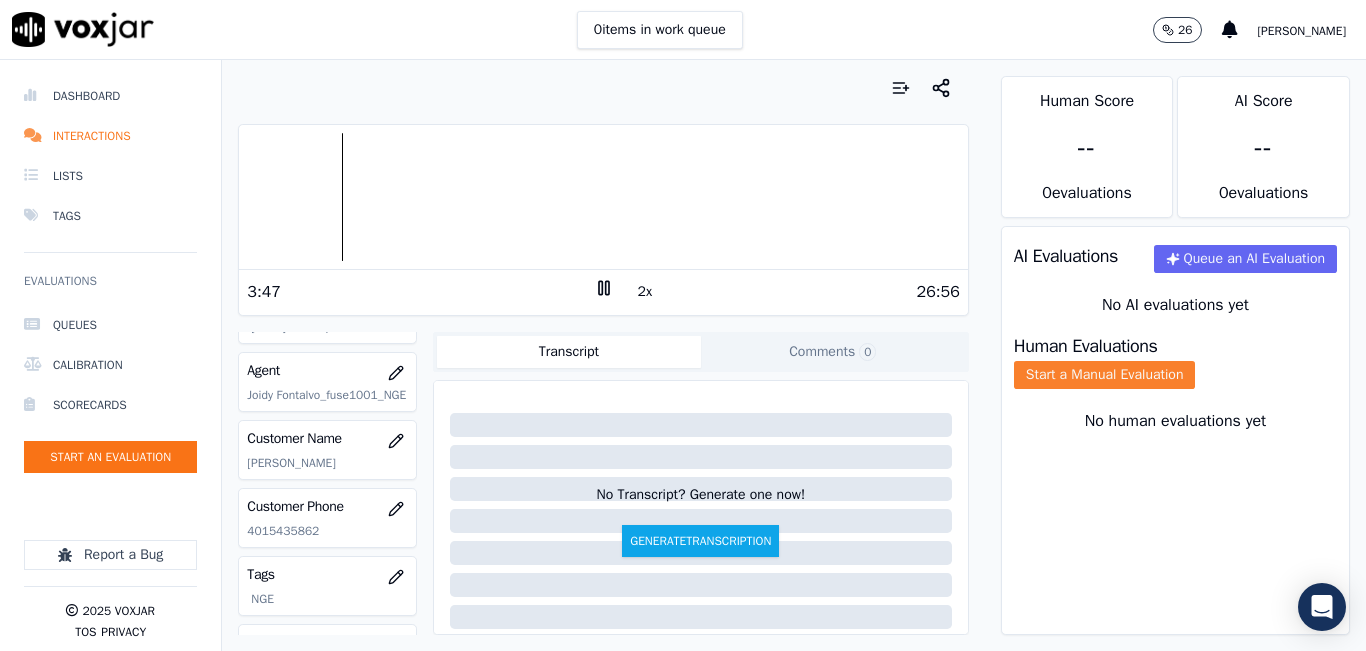 click on "Start a Manual Evaluation" 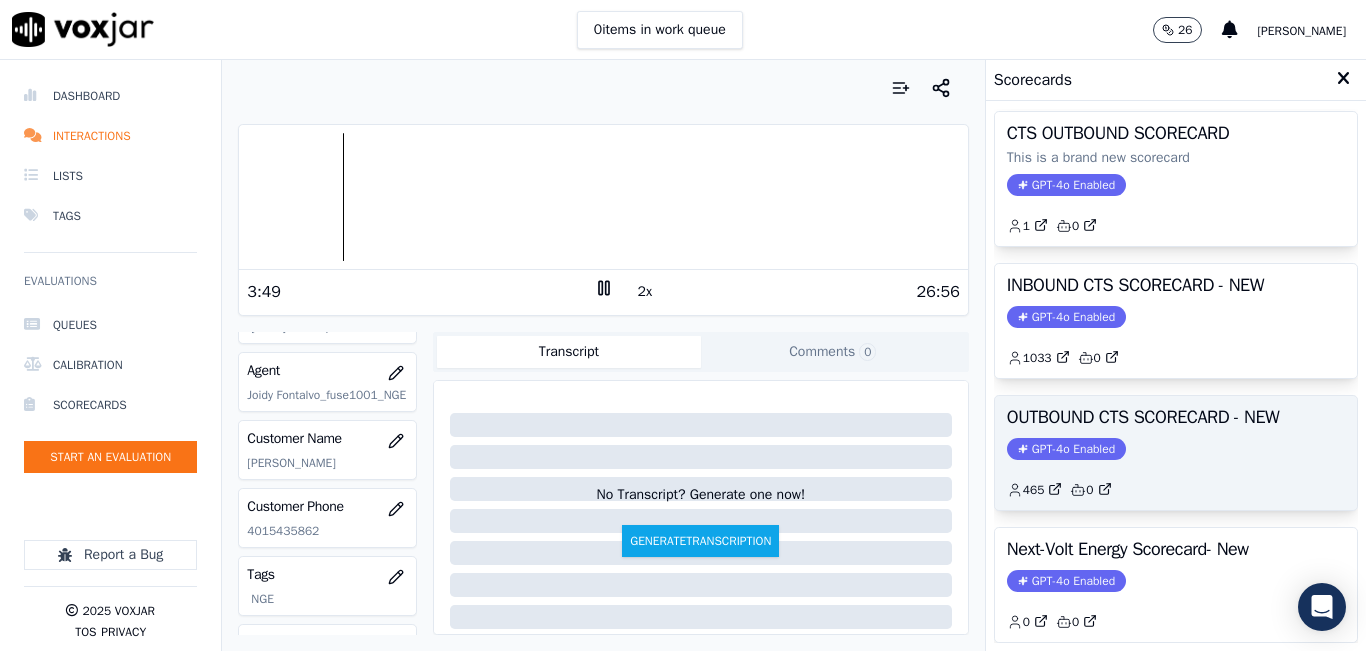 scroll, scrollTop: 200, scrollLeft: 0, axis: vertical 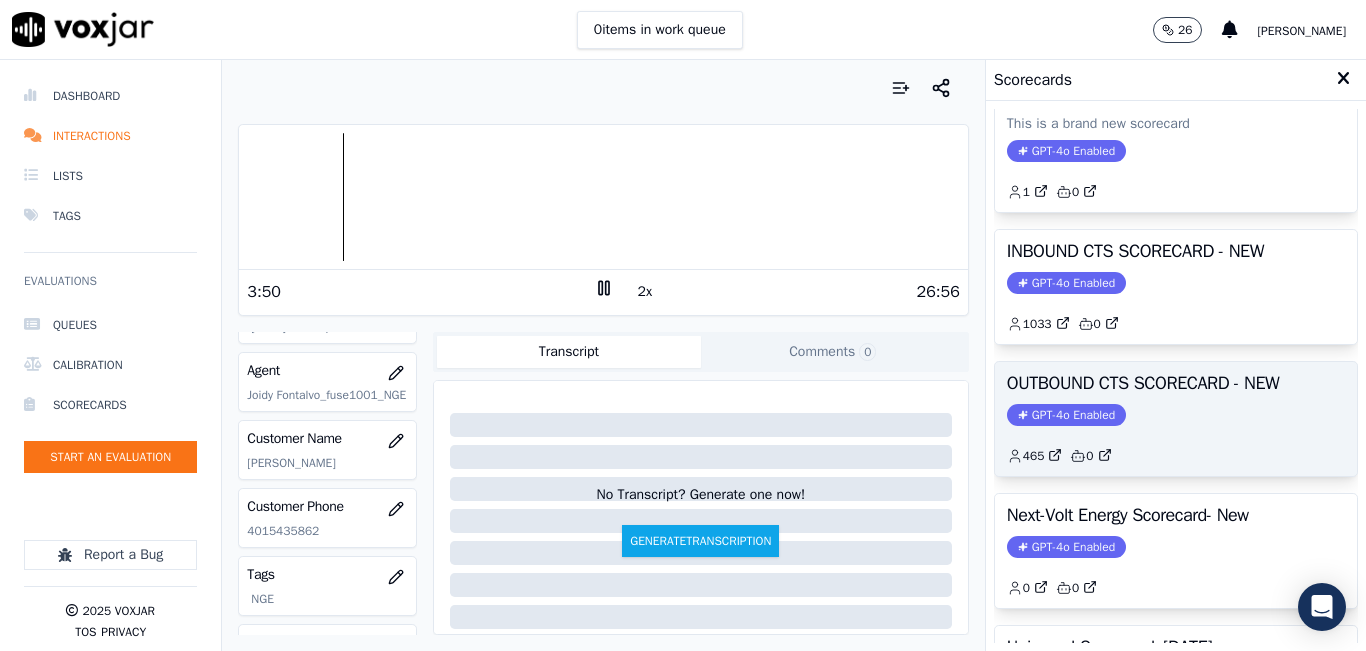 click on "OUTBOUND CTS SCORECARD - NEW" at bounding box center [1176, 383] 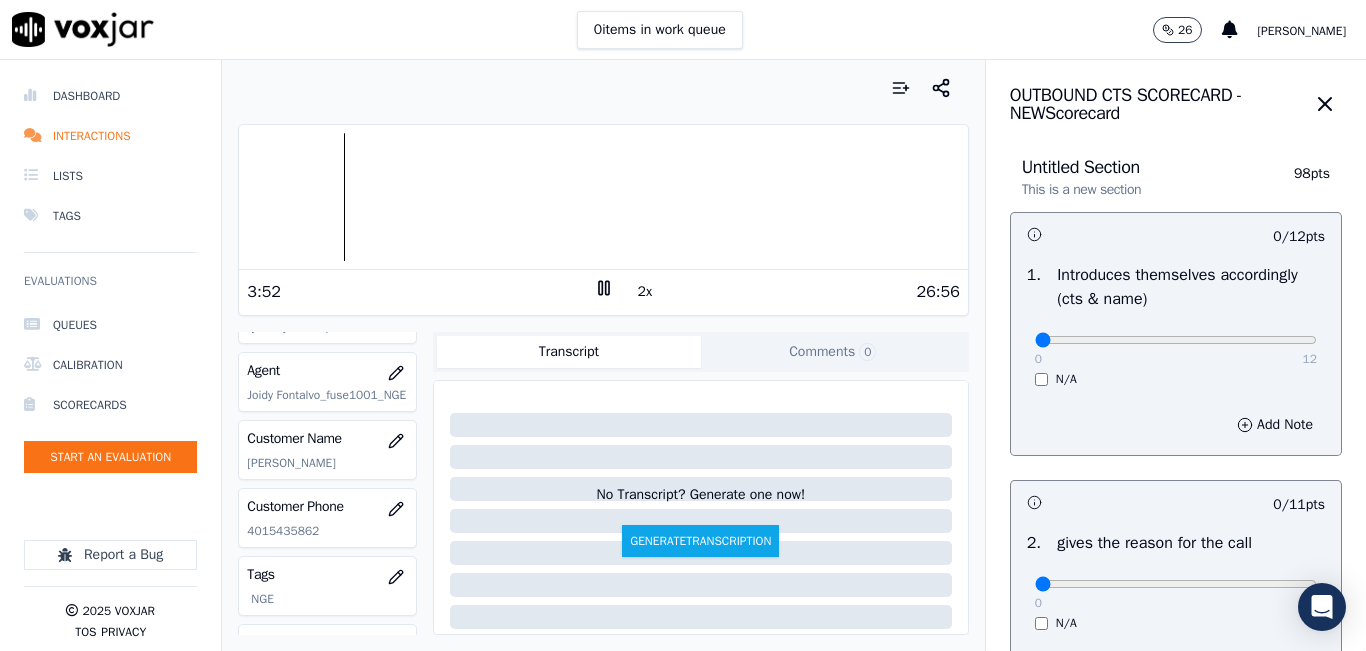 drag, startPoint x: 1292, startPoint y: 98, endPoint x: 1266, endPoint y: 155, distance: 62.649822 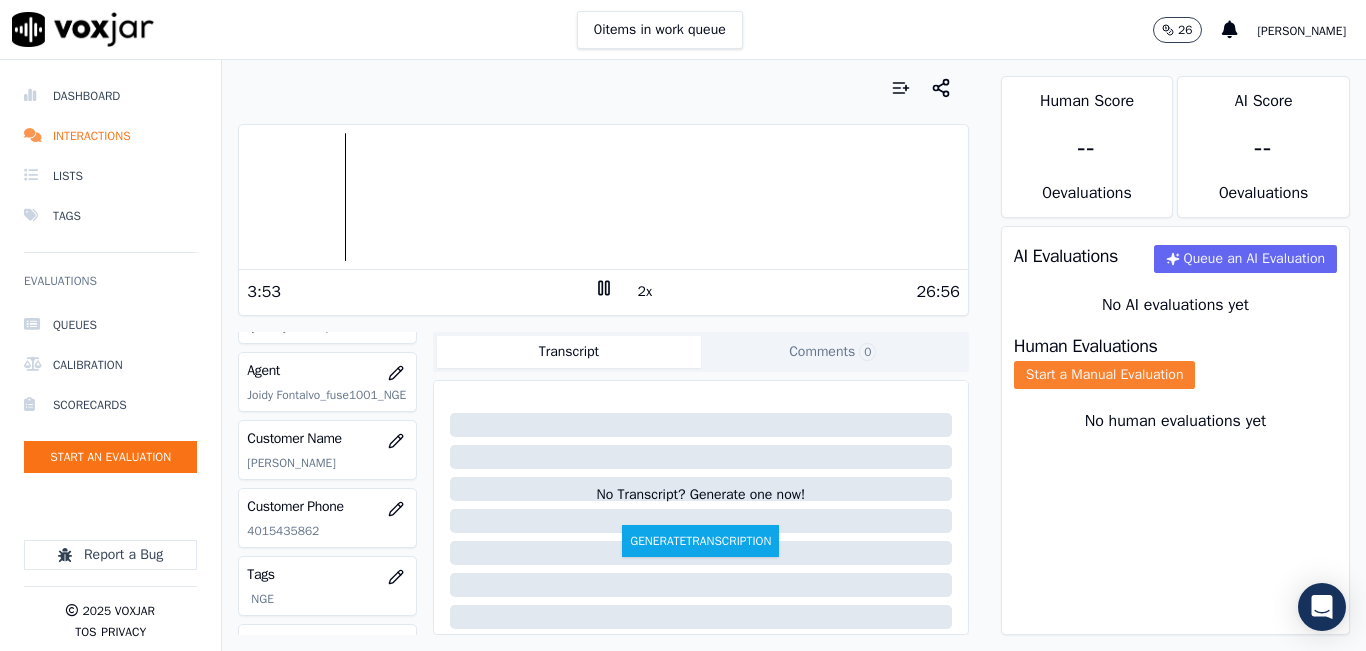 click on "Start a Manual Evaluation" 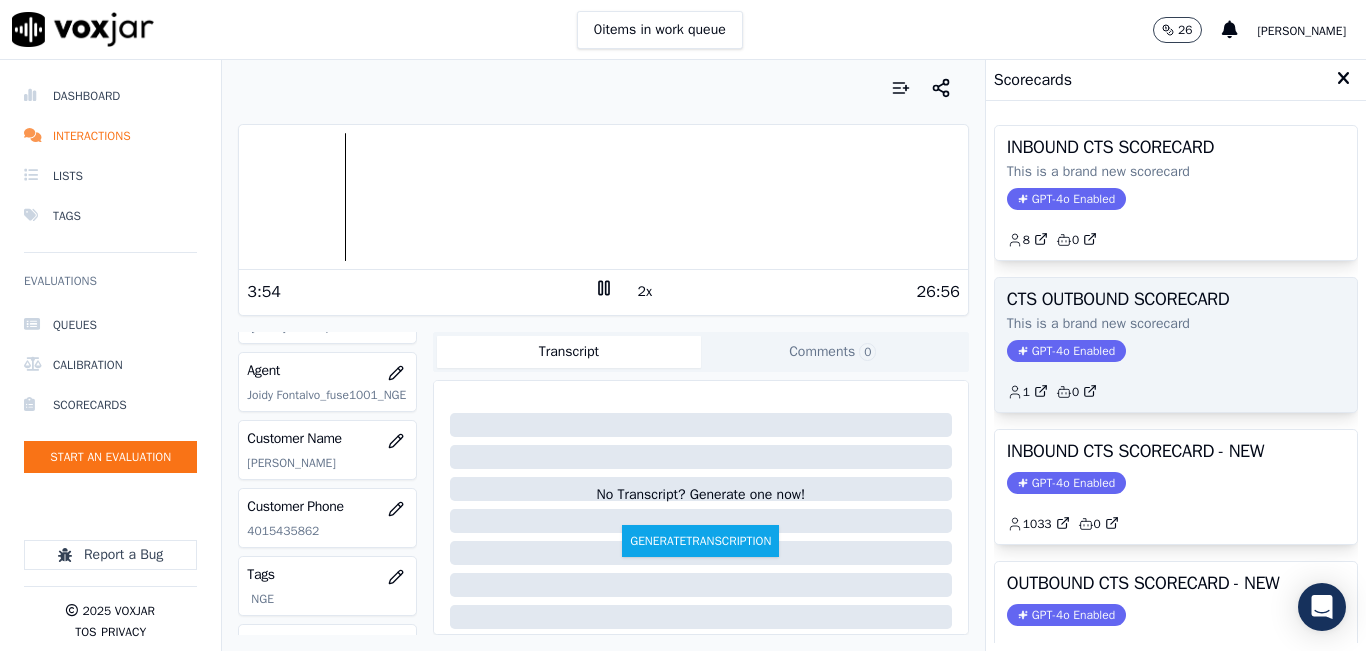 click on "1         0" 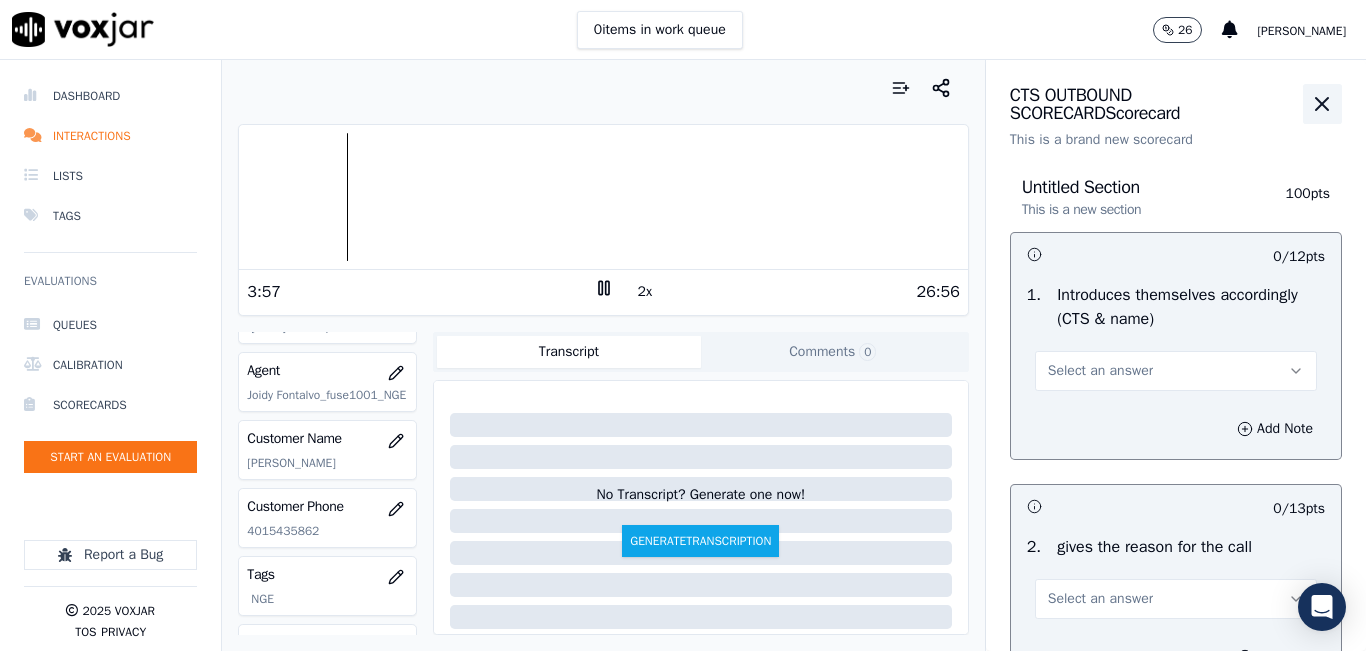 click 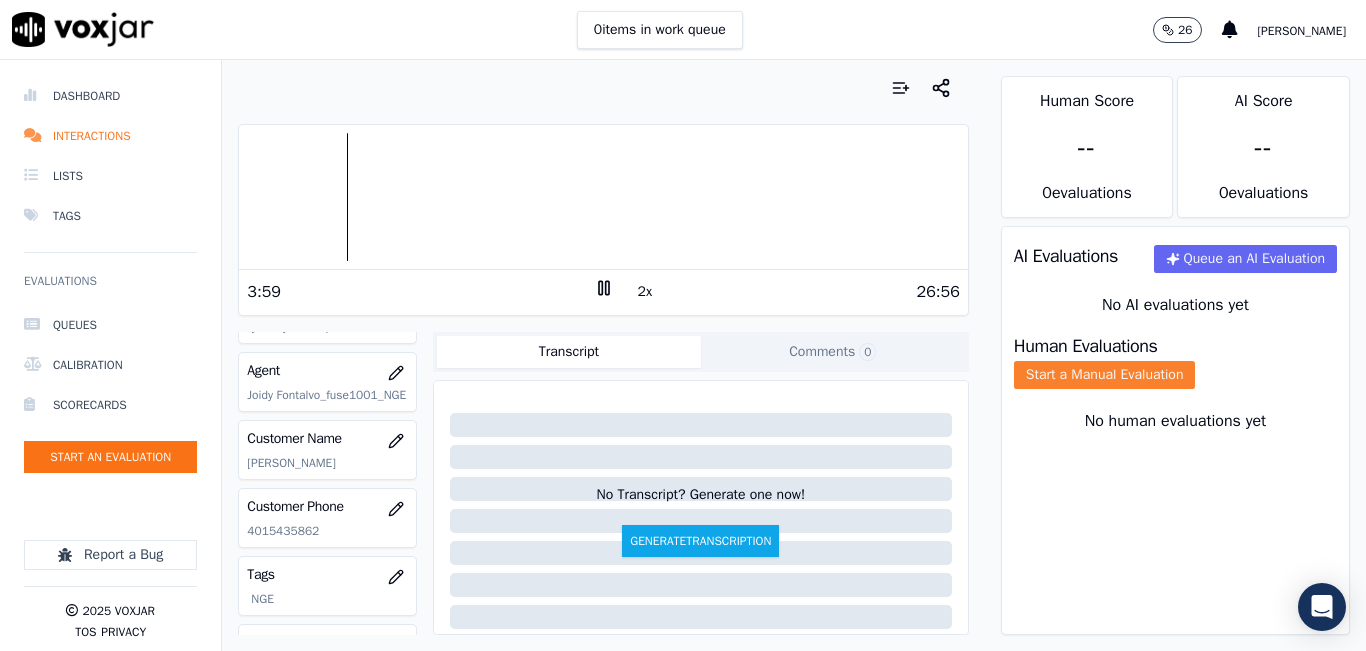 click on "Start a Manual Evaluation" 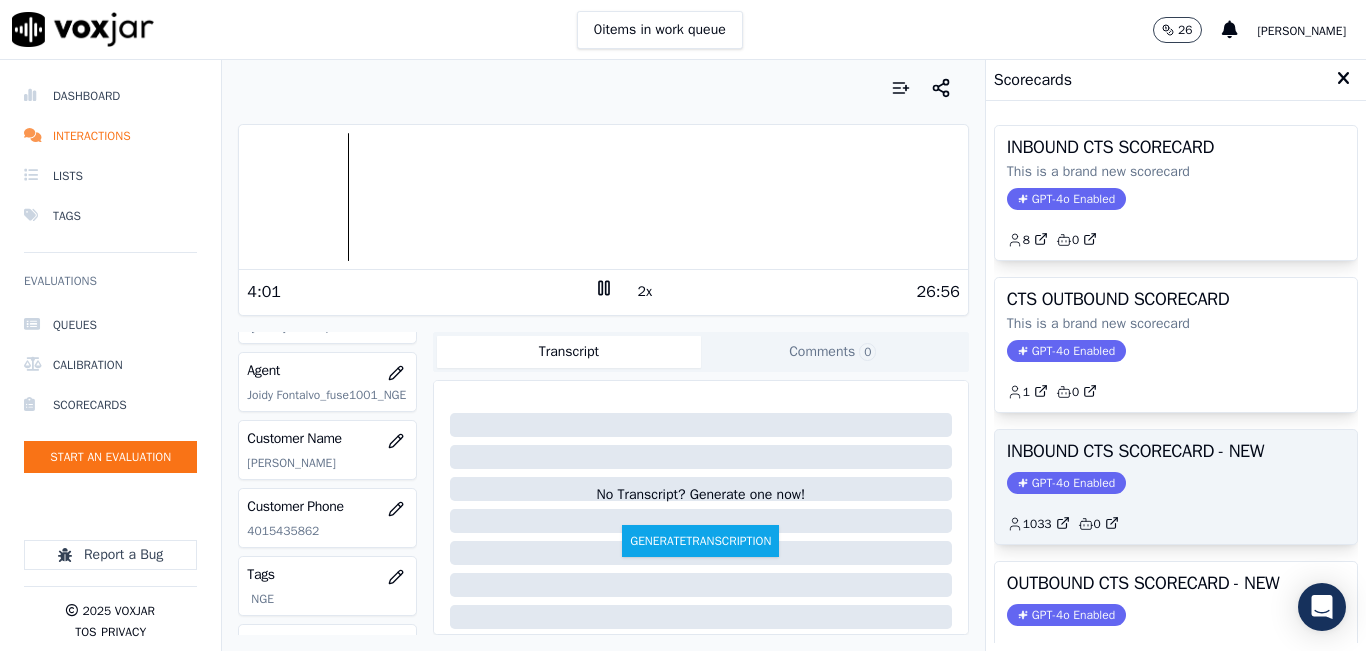 click on "GPT-4o Enabled" at bounding box center [1066, 483] 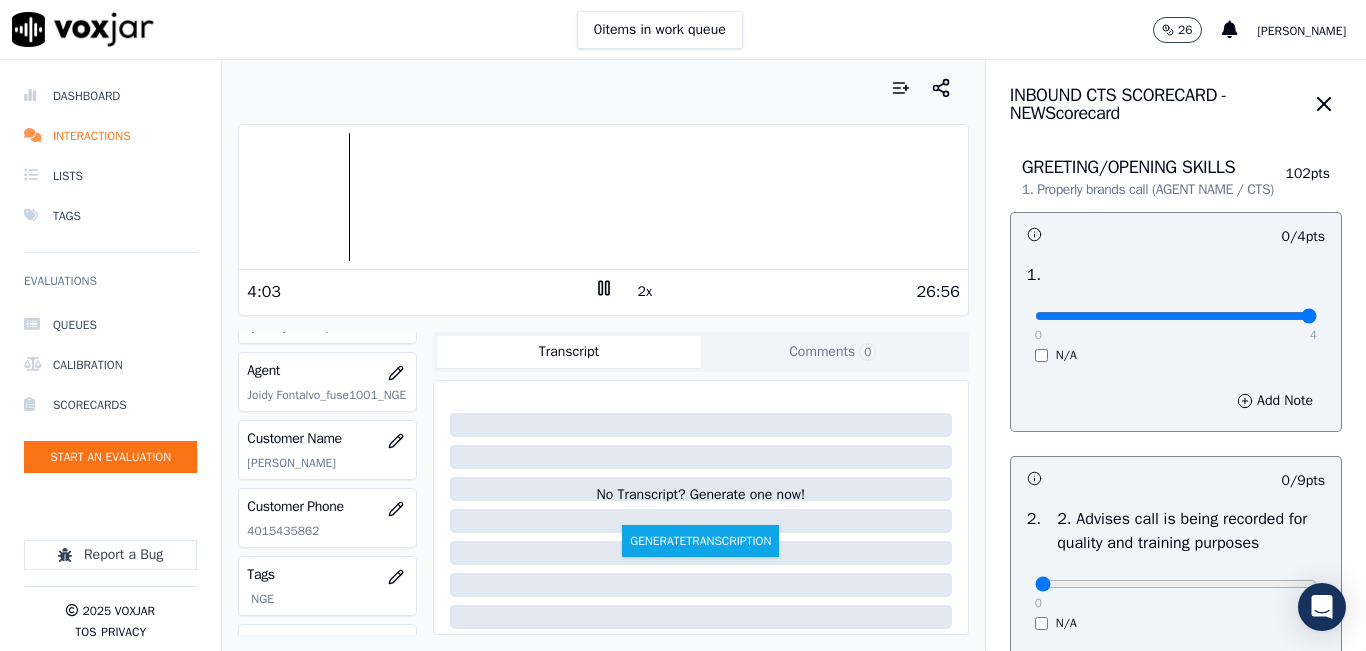 type on "4" 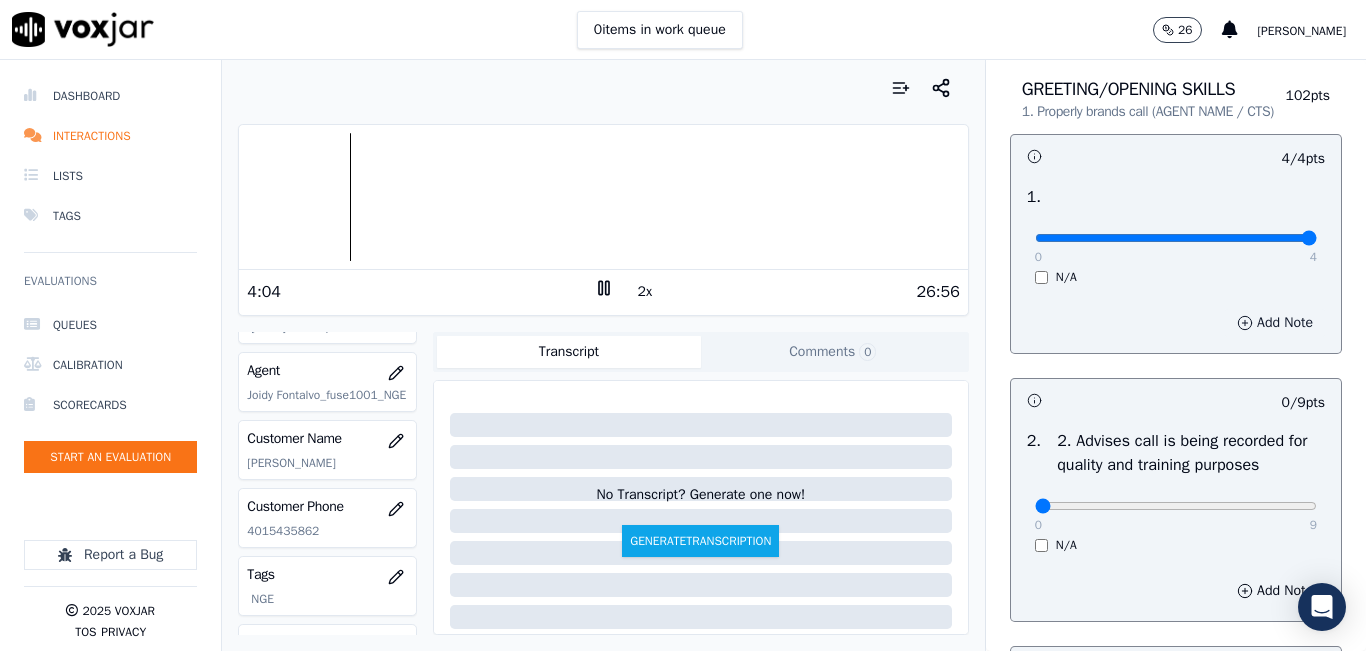 scroll, scrollTop: 300, scrollLeft: 0, axis: vertical 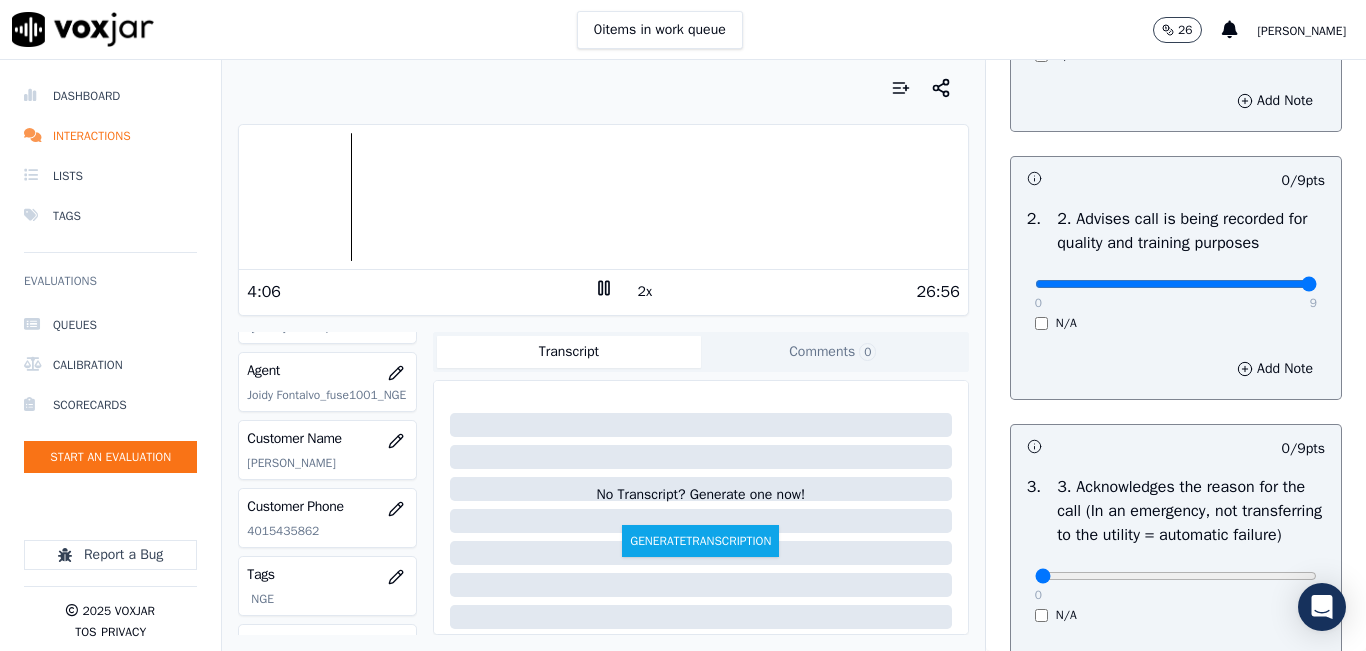 drag, startPoint x: 1255, startPoint y: 310, endPoint x: 1294, endPoint y: 307, distance: 39.115215 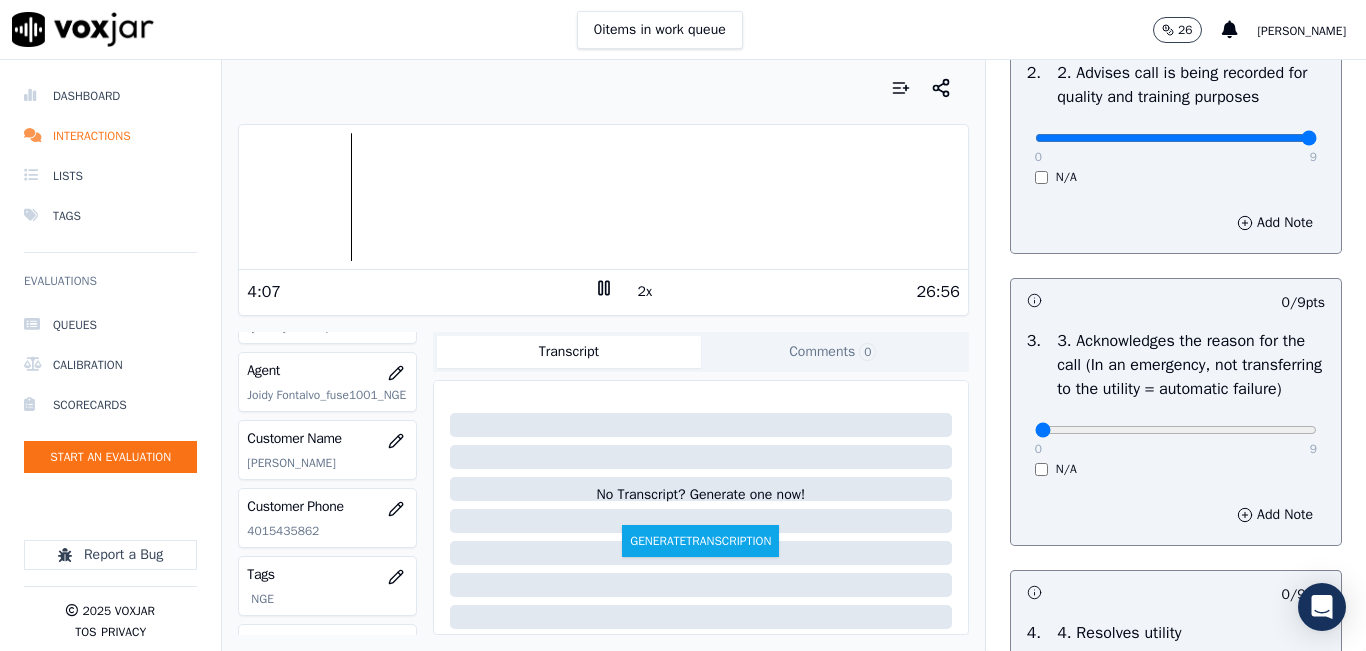 scroll, scrollTop: 600, scrollLeft: 0, axis: vertical 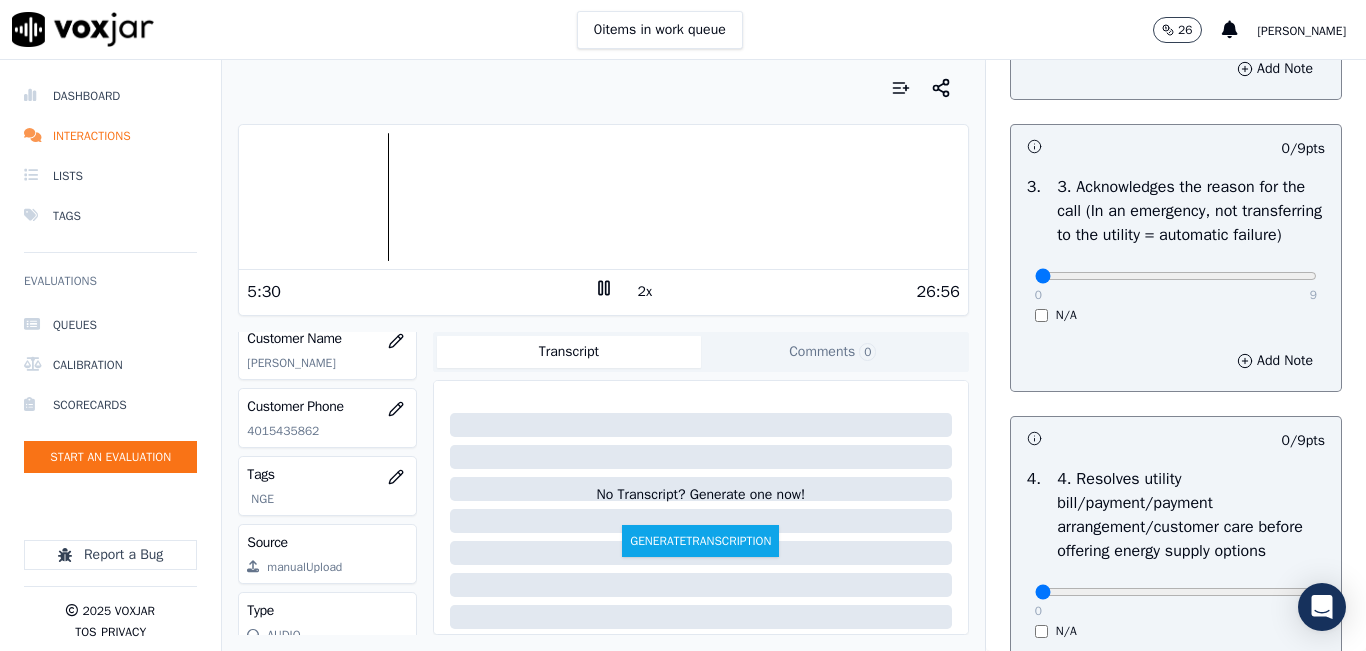 click on "2x" at bounding box center (645, 292) 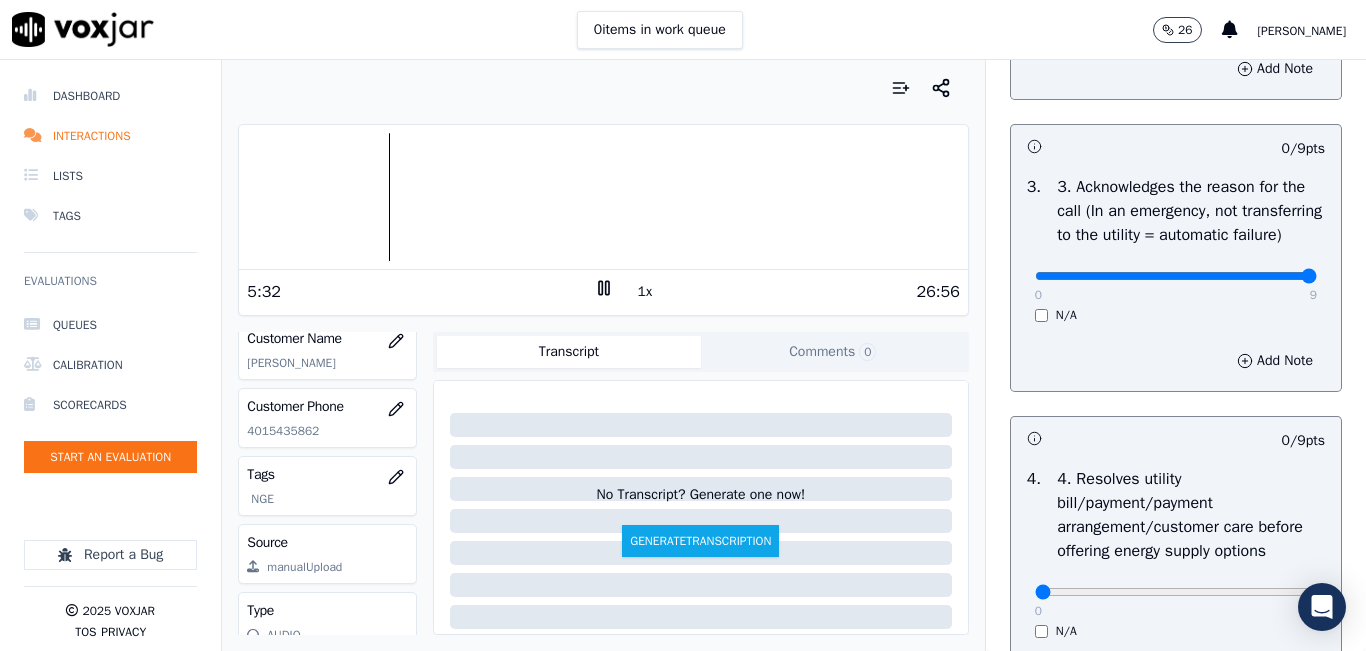 drag, startPoint x: 1249, startPoint y: 312, endPoint x: 1289, endPoint y: 302, distance: 41.231056 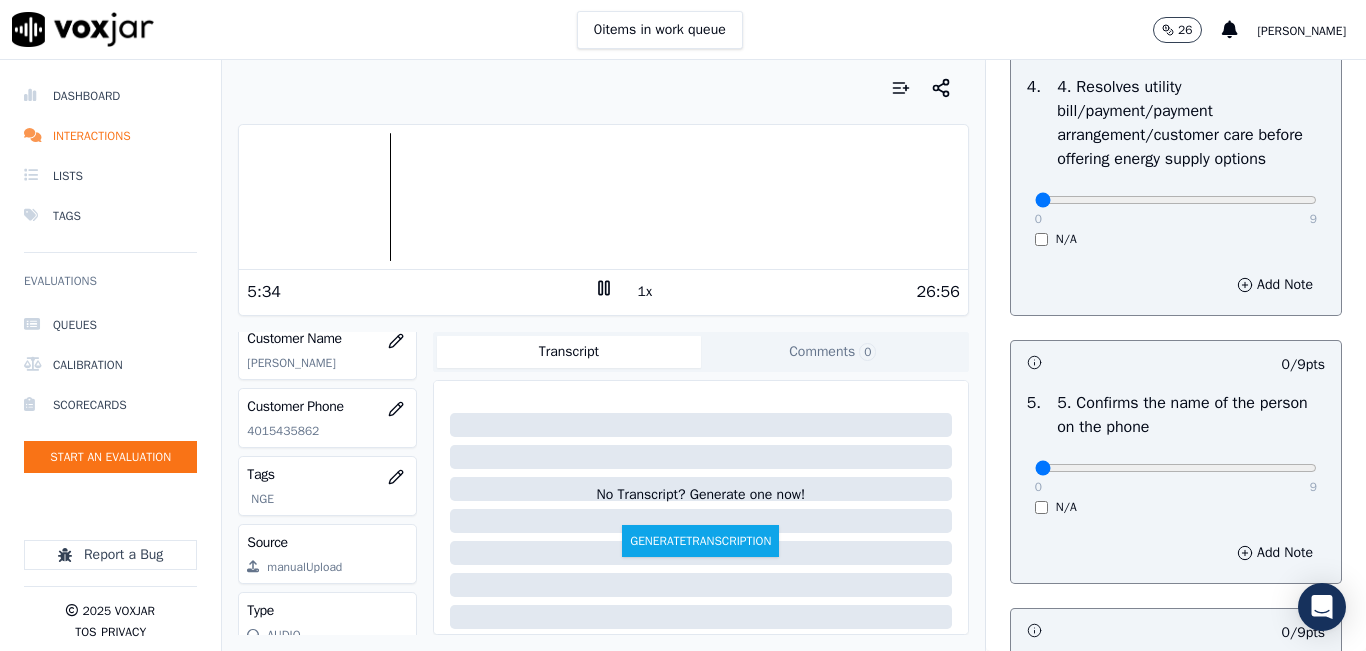 scroll, scrollTop: 1000, scrollLeft: 0, axis: vertical 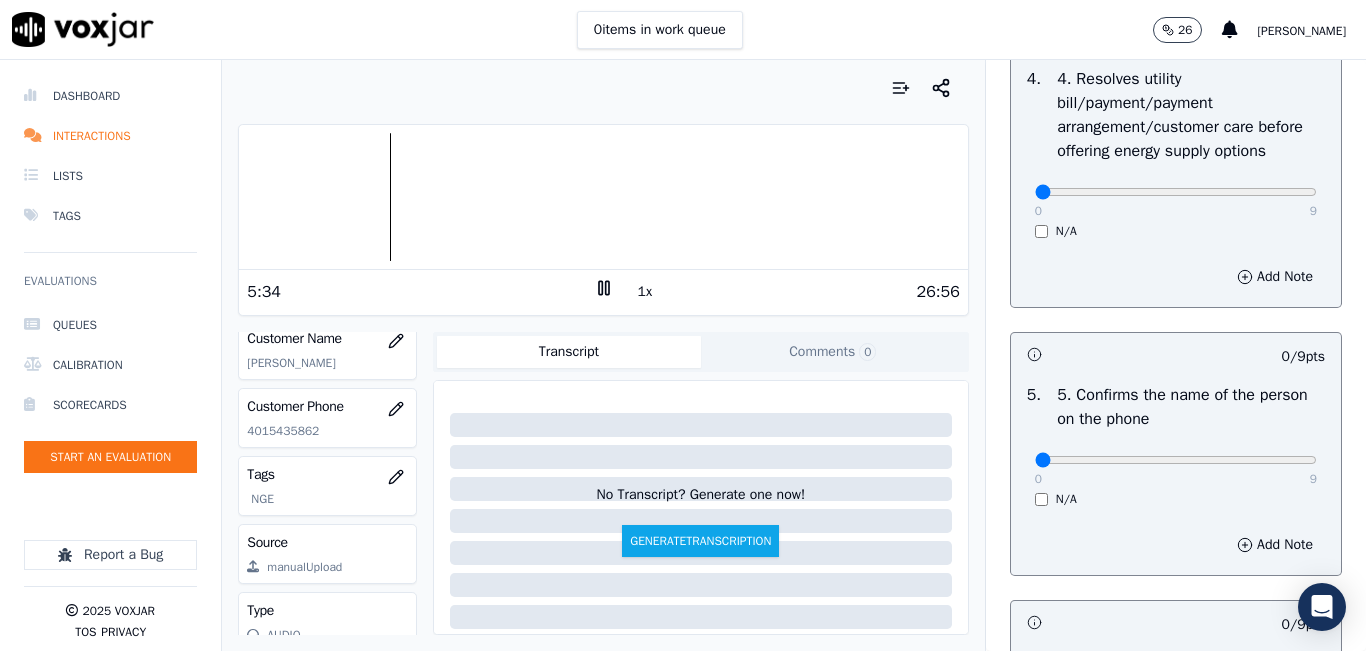 click on "1x" at bounding box center [645, 292] 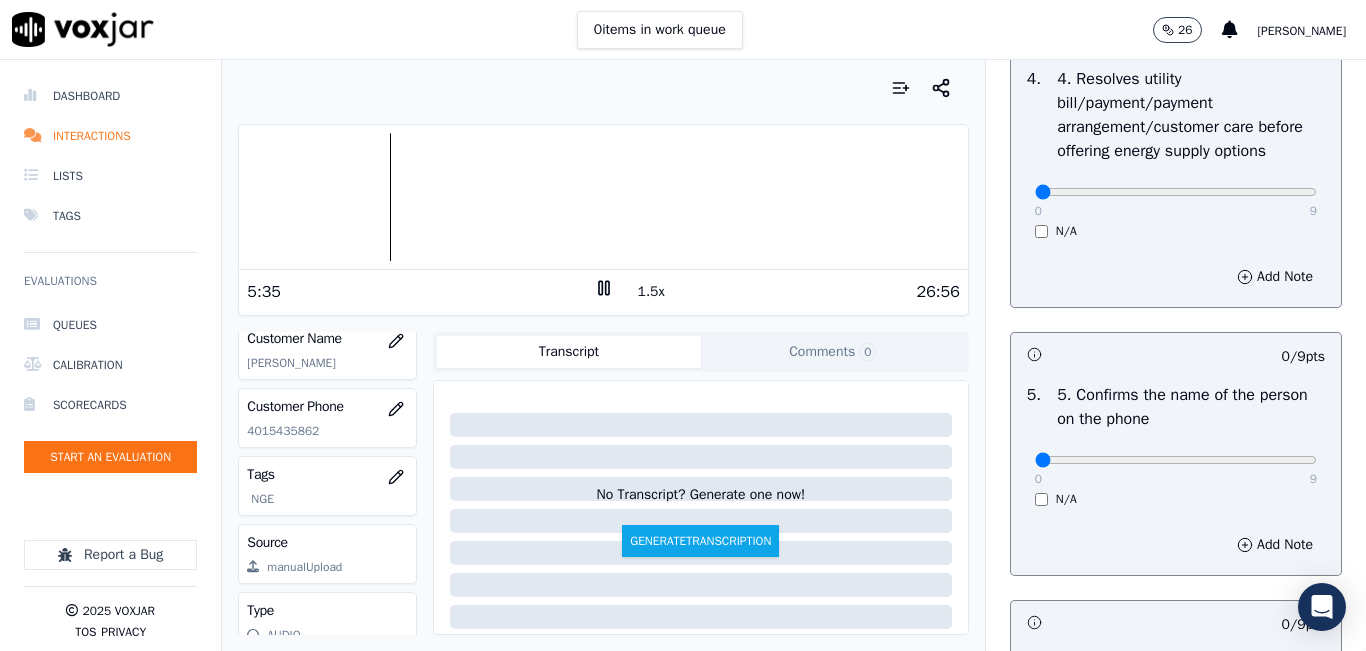 click on "1.5x" at bounding box center (651, 292) 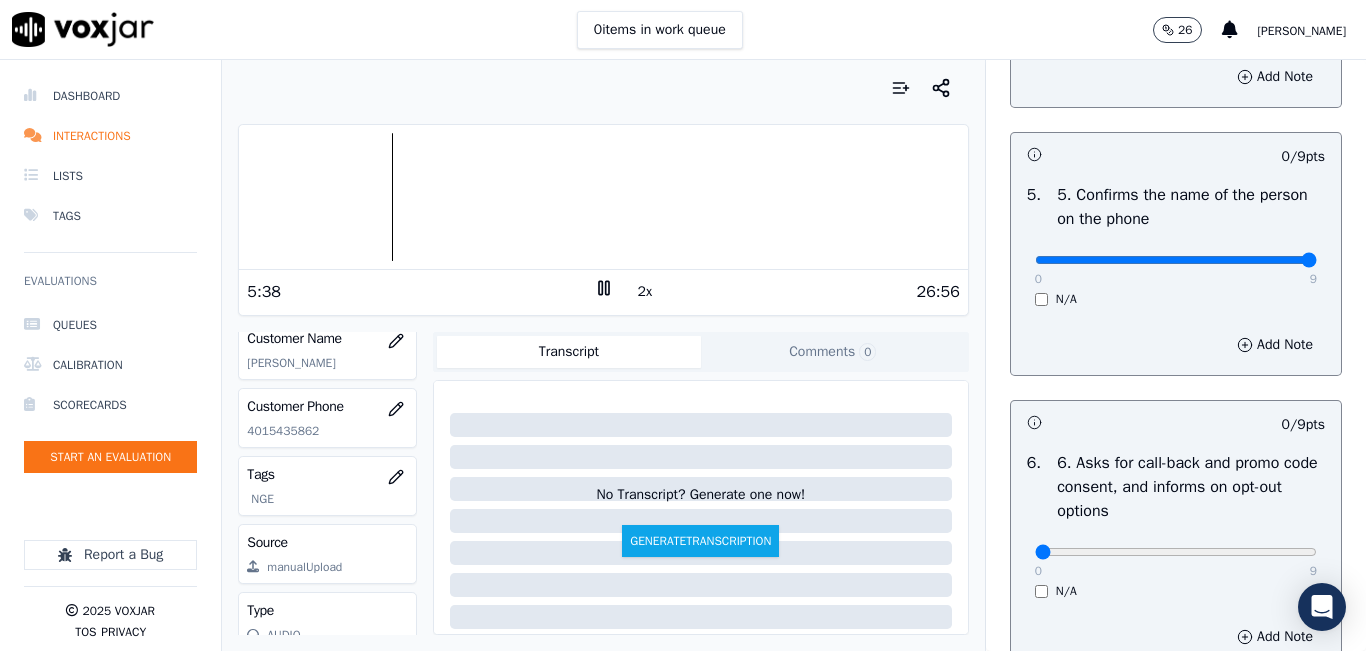 type on "9" 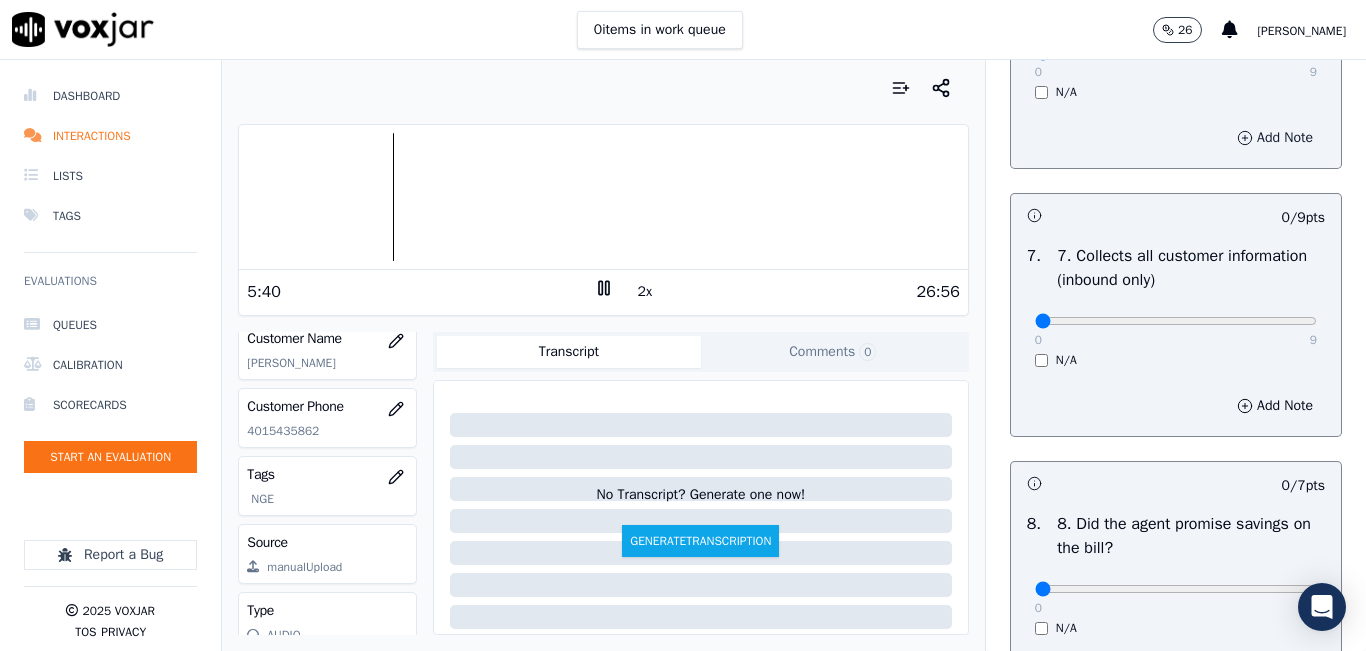 scroll, scrollTop: 1700, scrollLeft: 0, axis: vertical 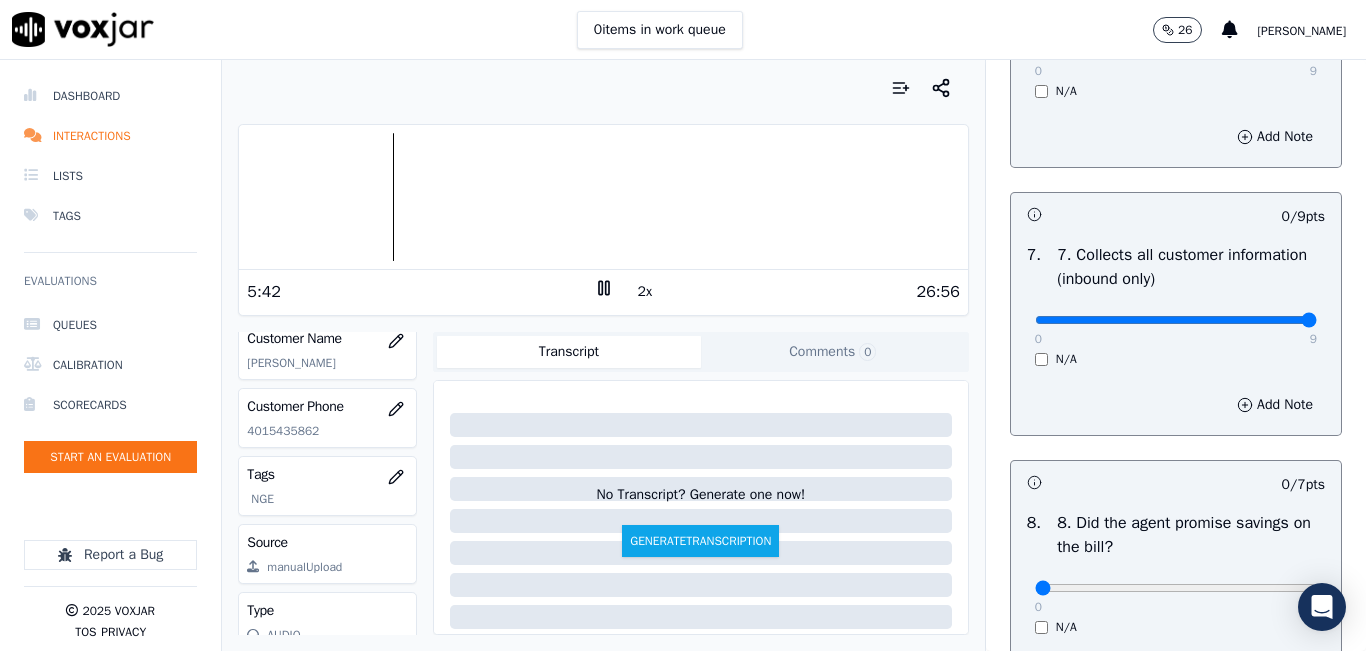 drag, startPoint x: 1267, startPoint y: 382, endPoint x: 1289, endPoint y: 376, distance: 22.803509 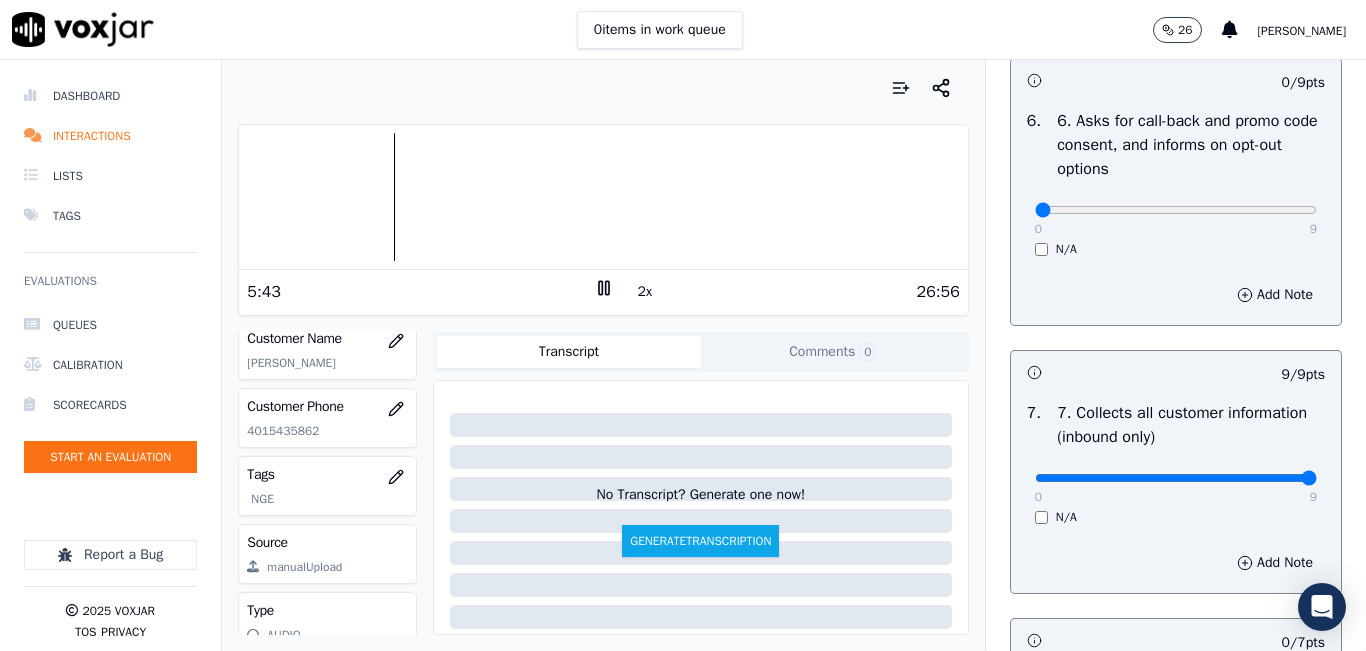 scroll, scrollTop: 1500, scrollLeft: 0, axis: vertical 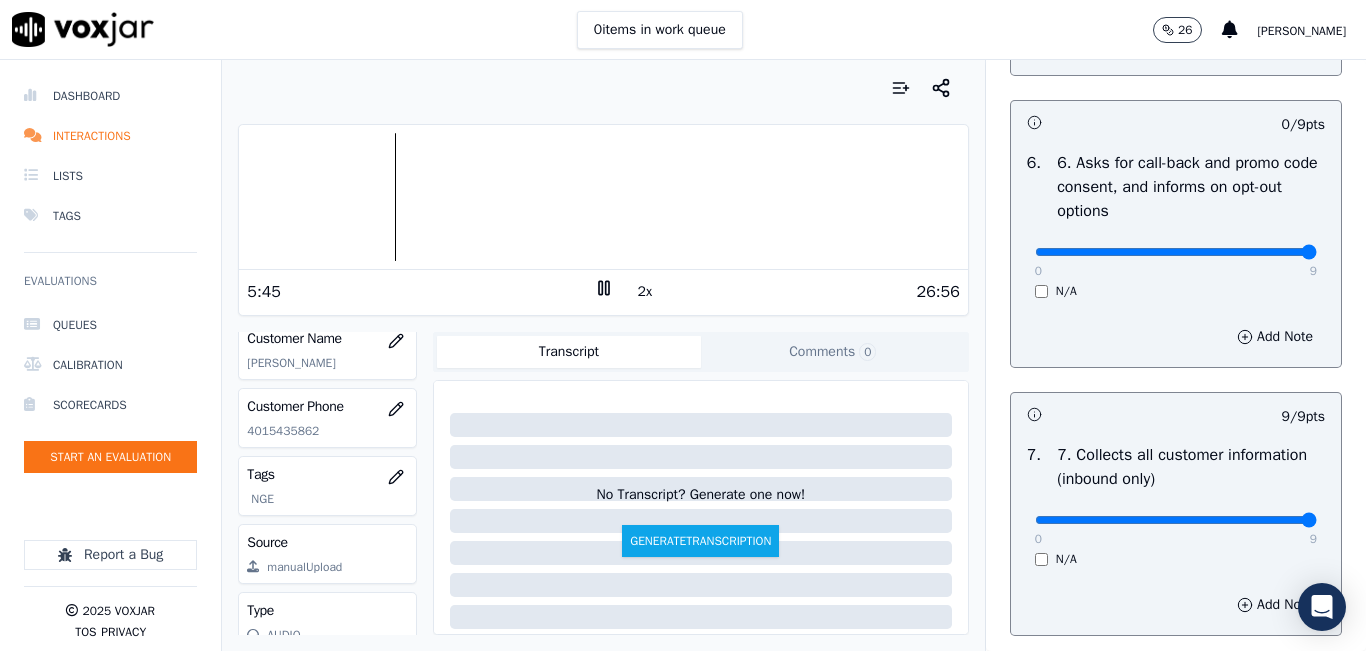 drag, startPoint x: 1254, startPoint y: 317, endPoint x: 1278, endPoint y: 316, distance: 24.020824 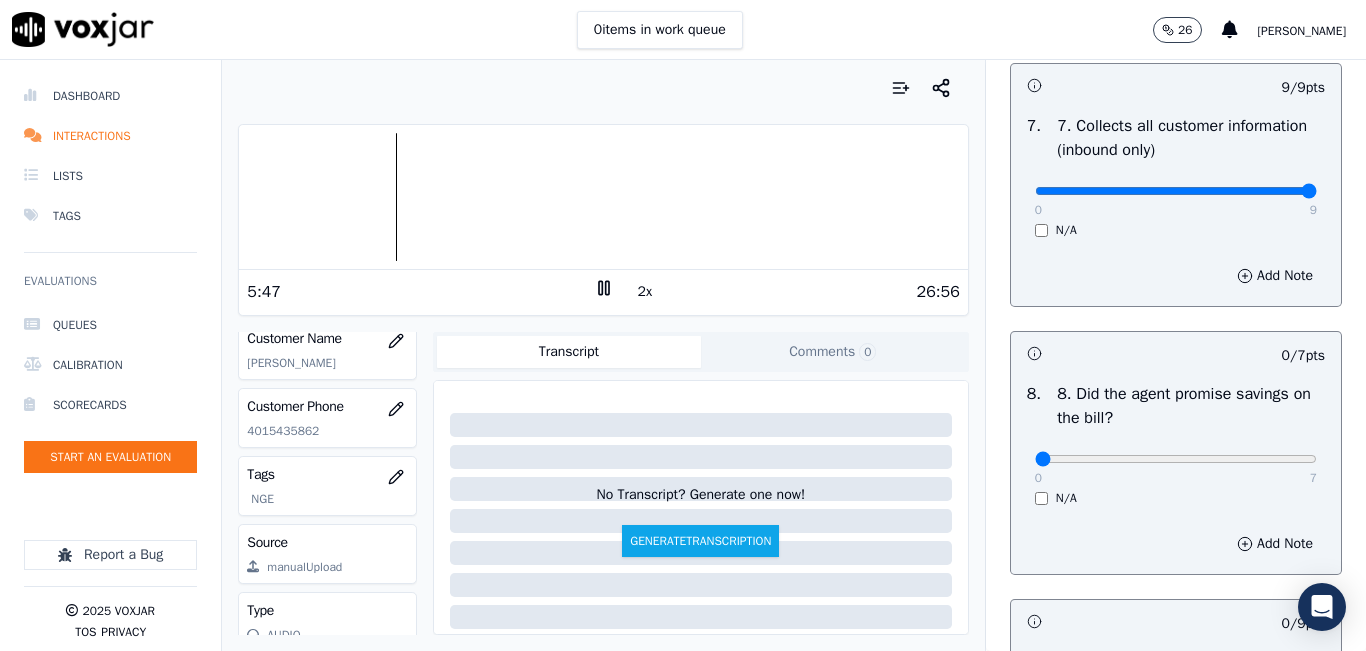 scroll, scrollTop: 2000, scrollLeft: 0, axis: vertical 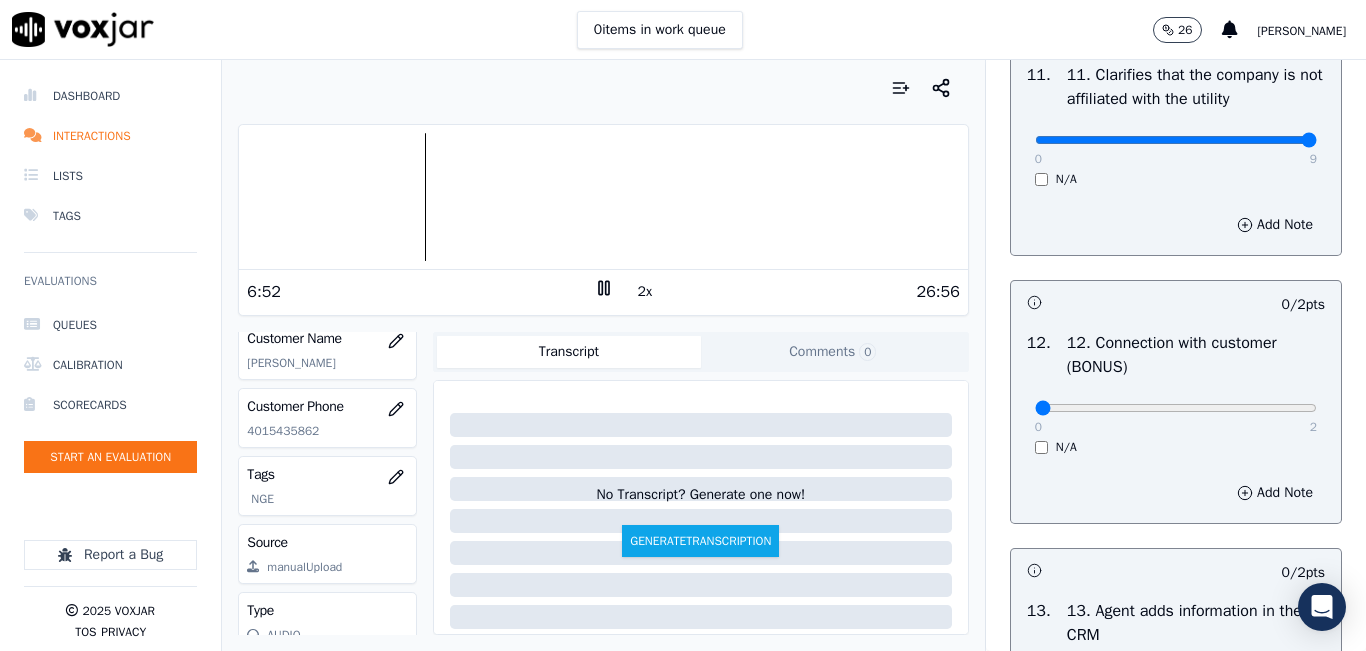 type on "9" 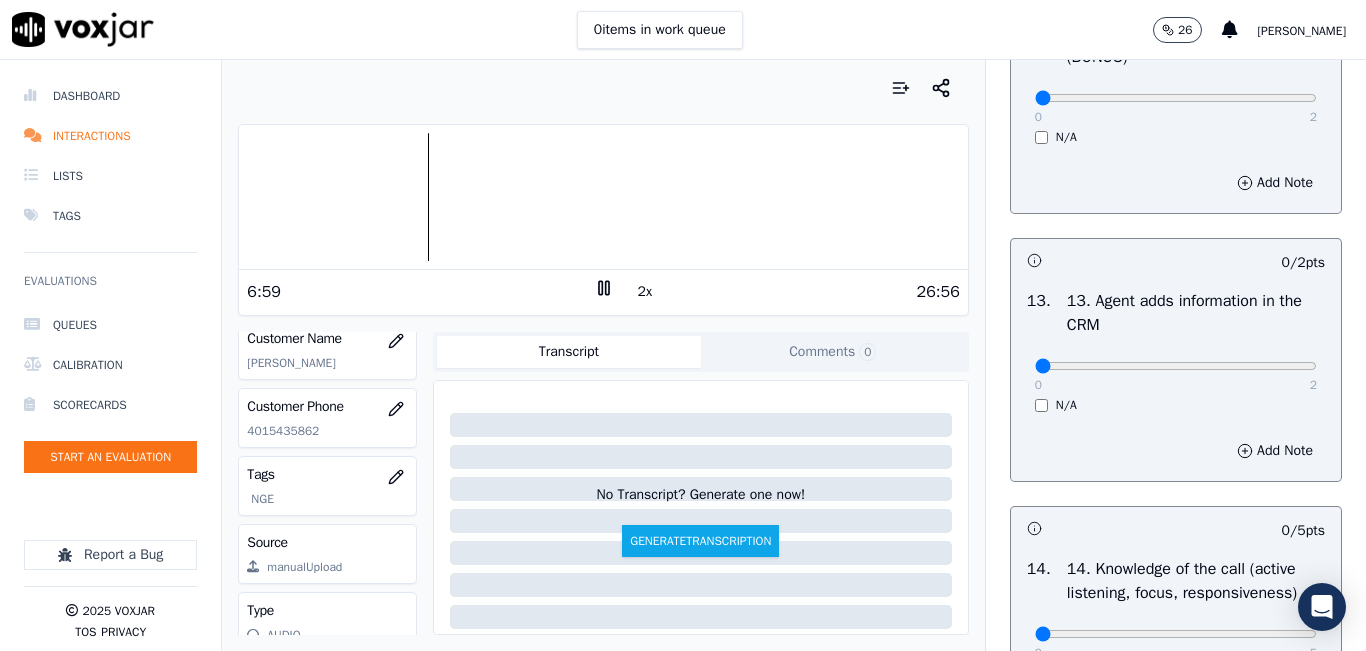 scroll, scrollTop: 3500, scrollLeft: 0, axis: vertical 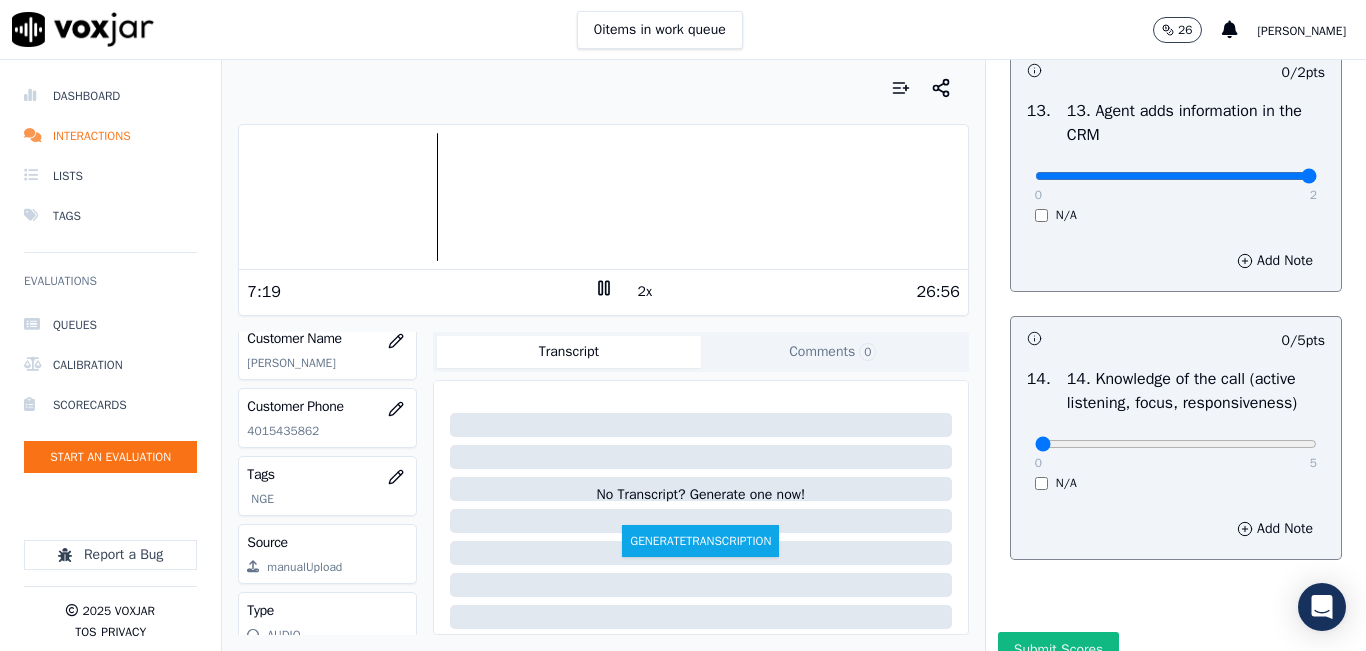 drag, startPoint x: 1270, startPoint y: 237, endPoint x: 1222, endPoint y: 262, distance: 54.120235 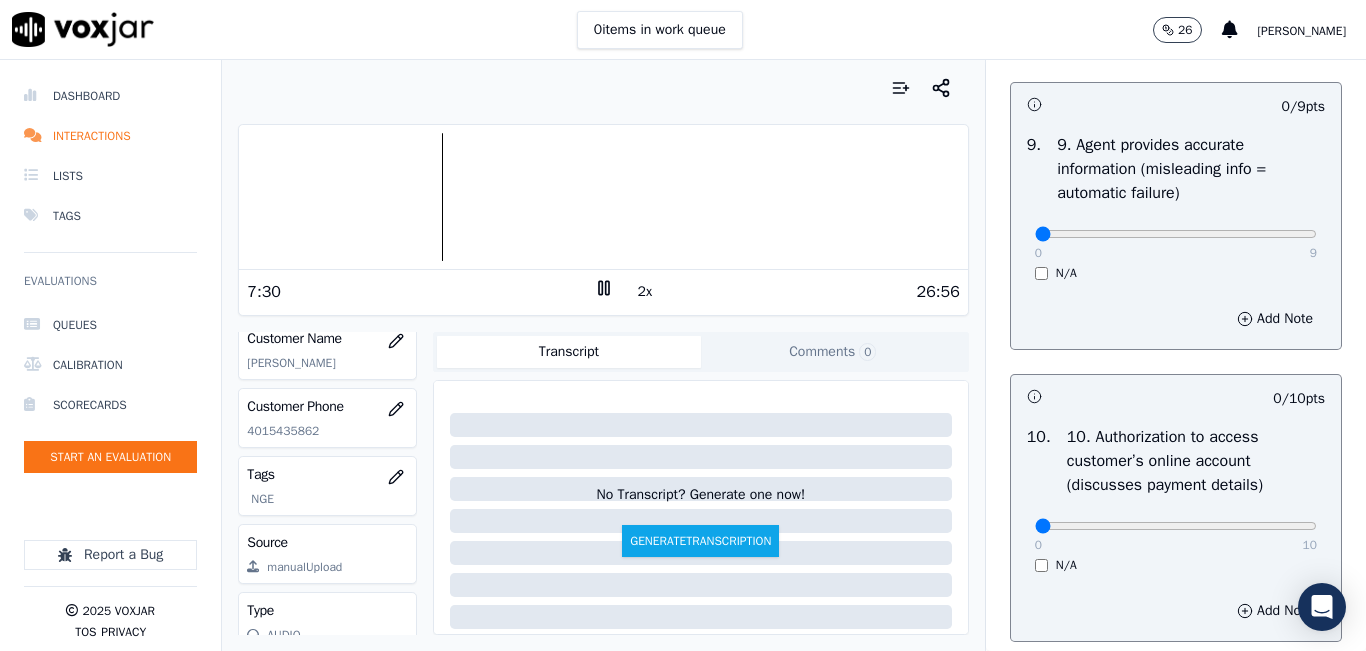 scroll, scrollTop: 2342, scrollLeft: 0, axis: vertical 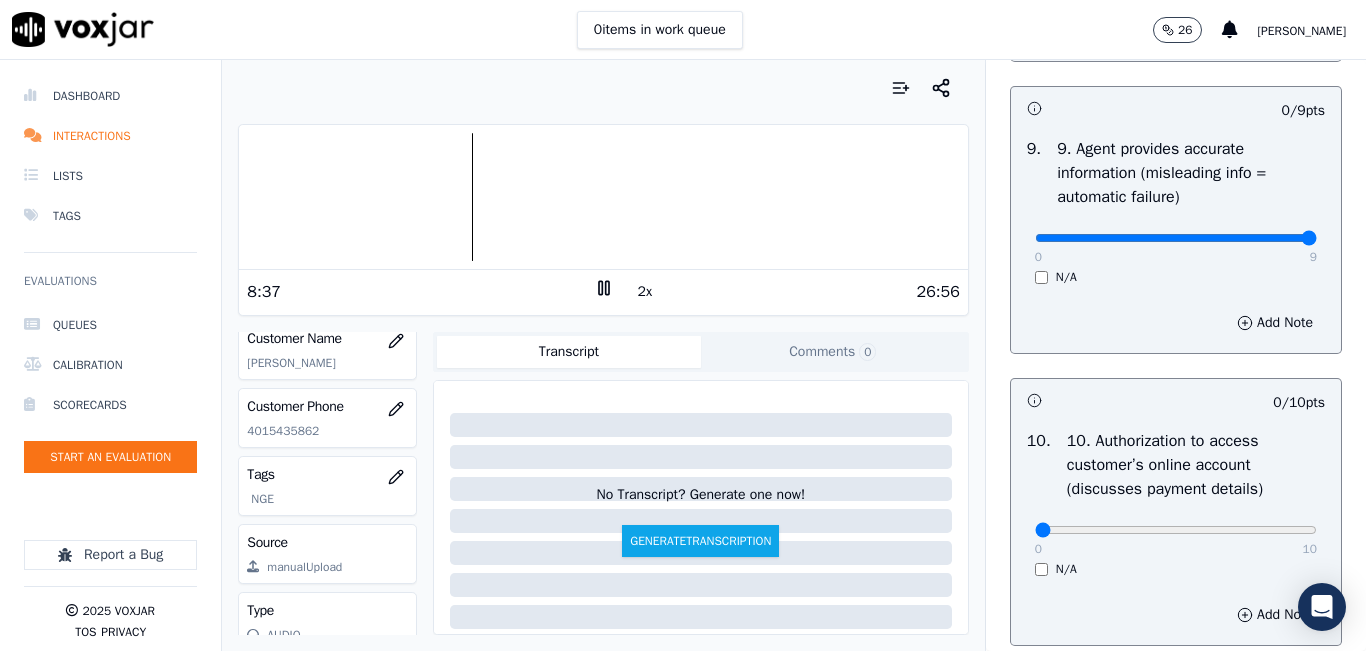 drag, startPoint x: 1247, startPoint y: 303, endPoint x: 1269, endPoint y: 304, distance: 22.022715 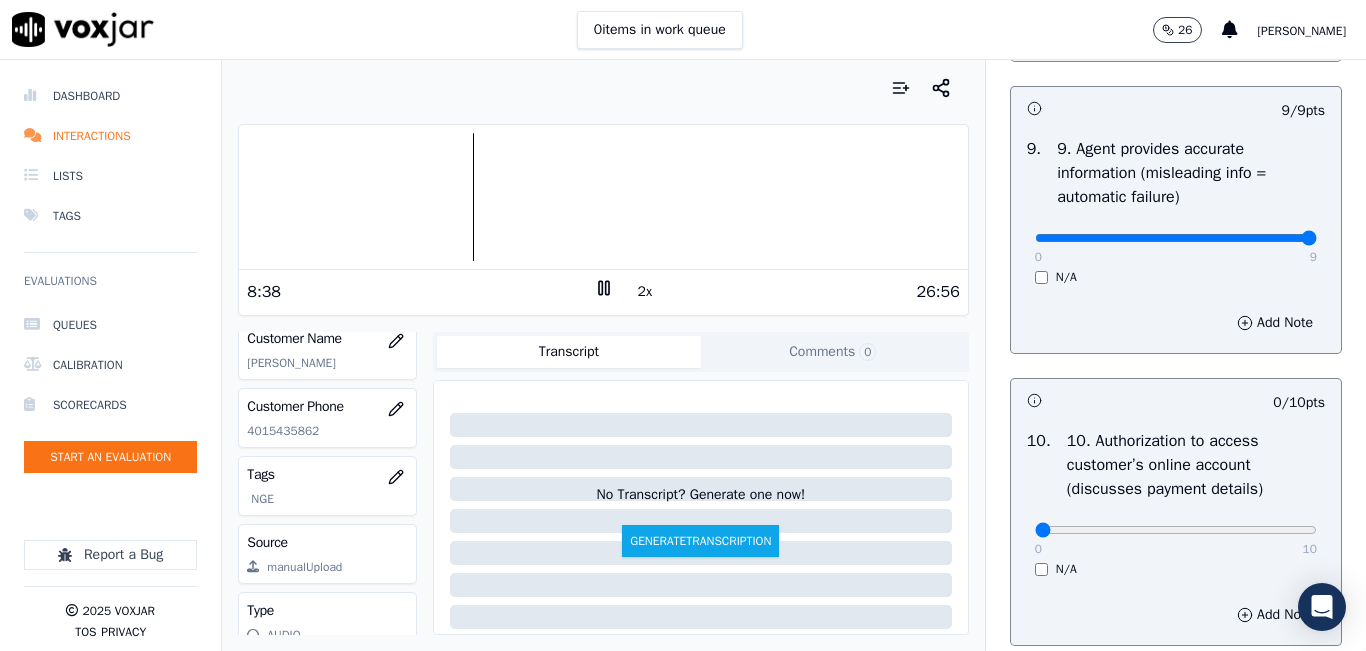 click at bounding box center (1176, -2026) 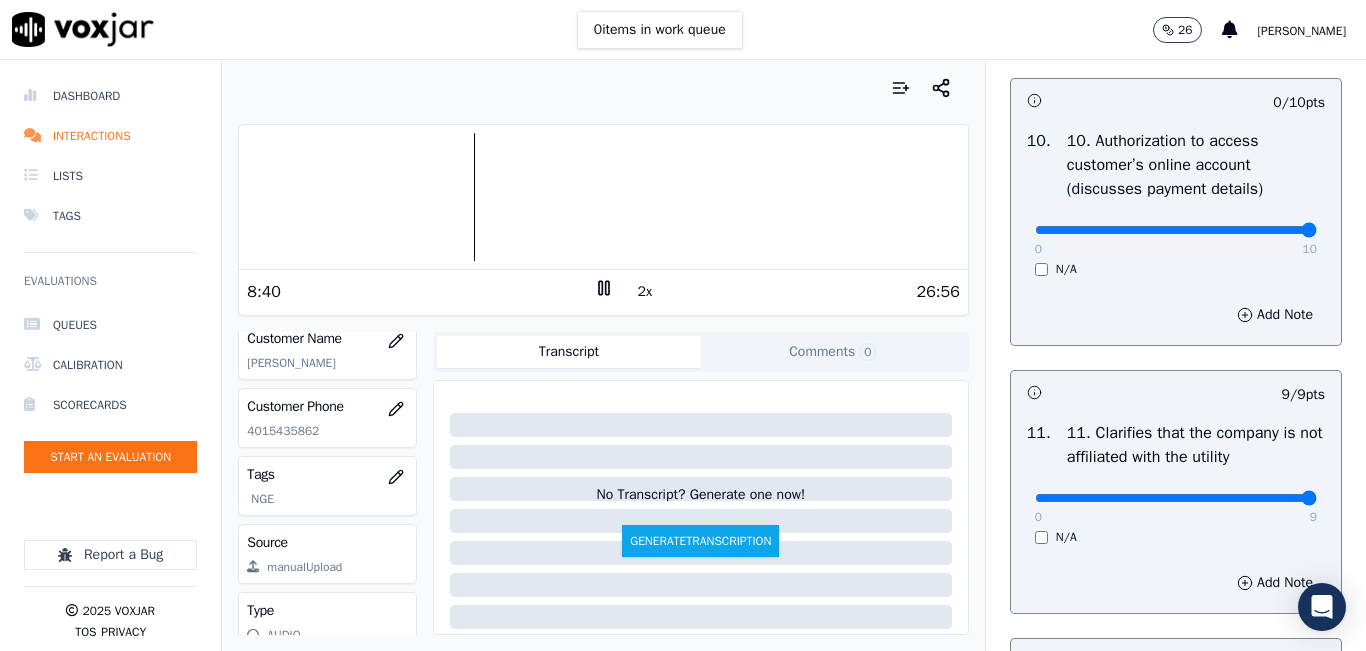 type on "10" 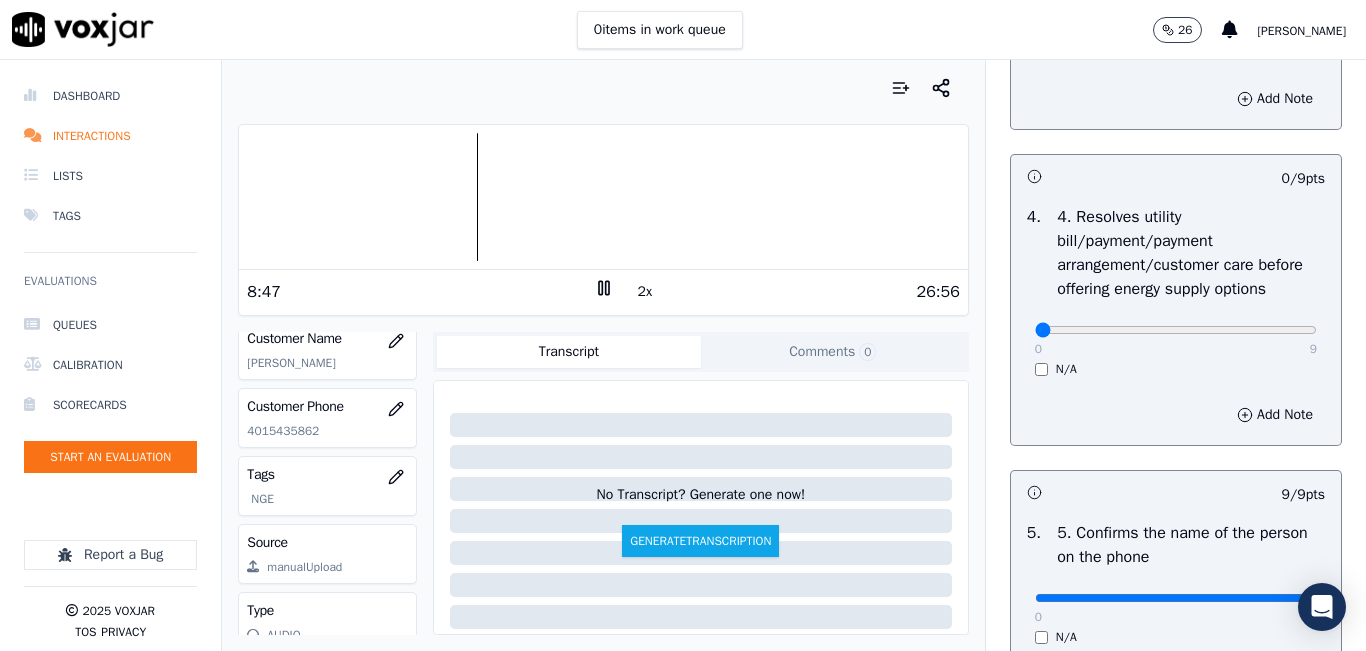 scroll, scrollTop: 942, scrollLeft: 0, axis: vertical 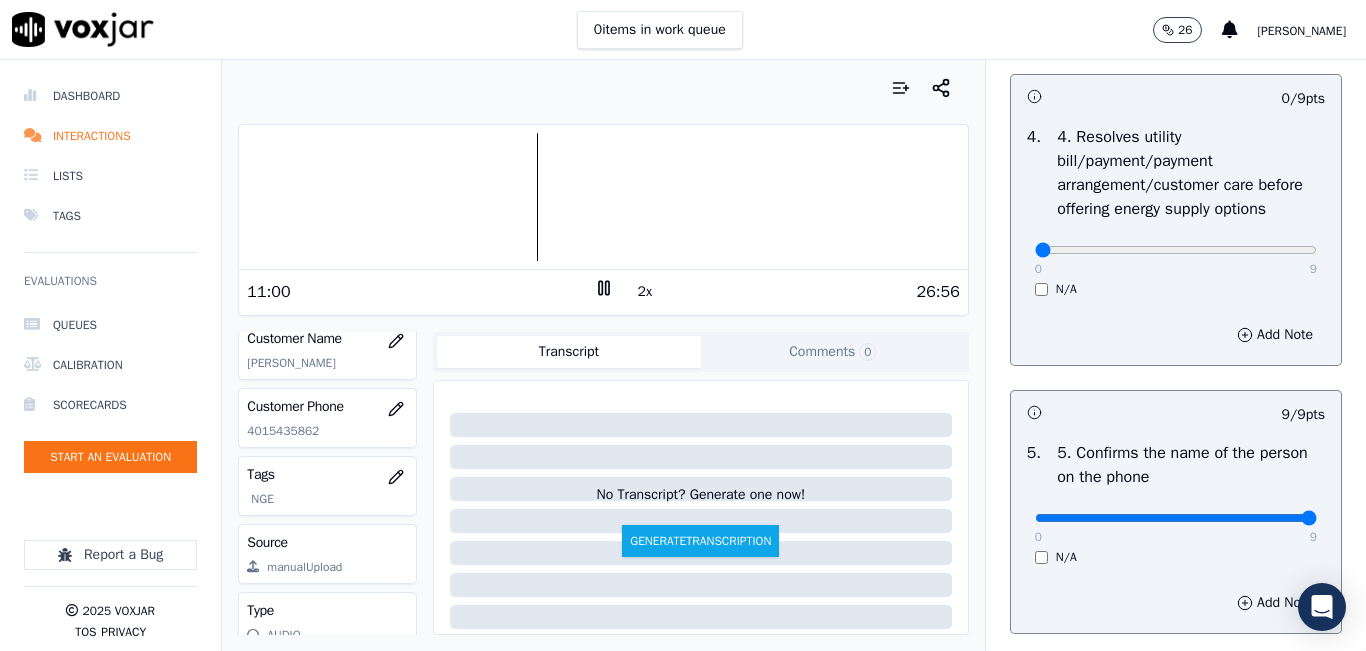 click on "Your browser does not support the audio element." at bounding box center [603, 197] 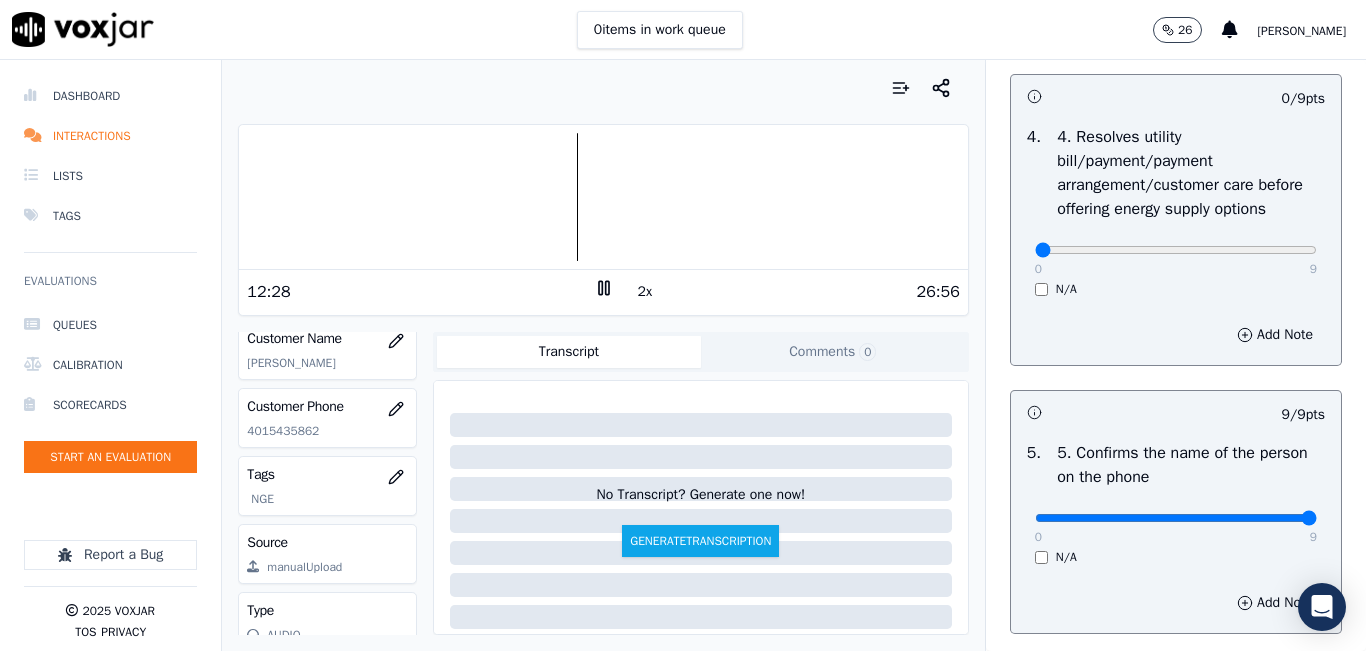 click on "Your browser does not support the audio element." at bounding box center (603, 197) 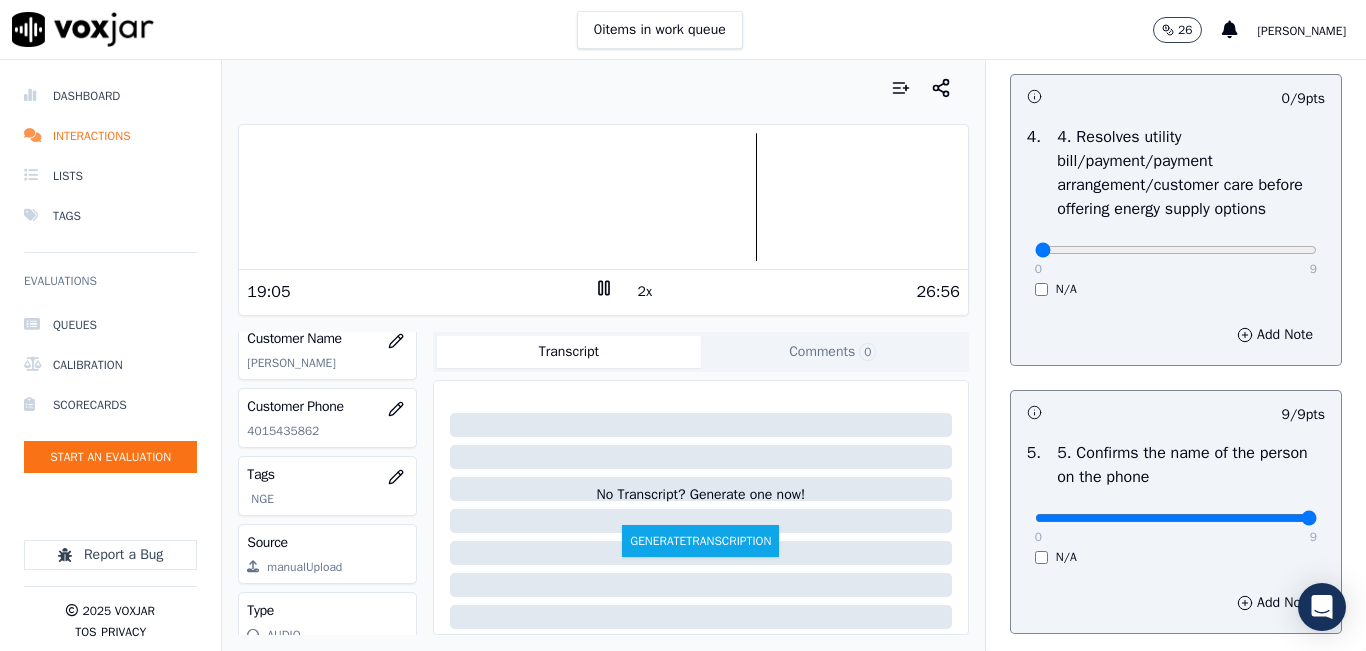 click at bounding box center [603, 197] 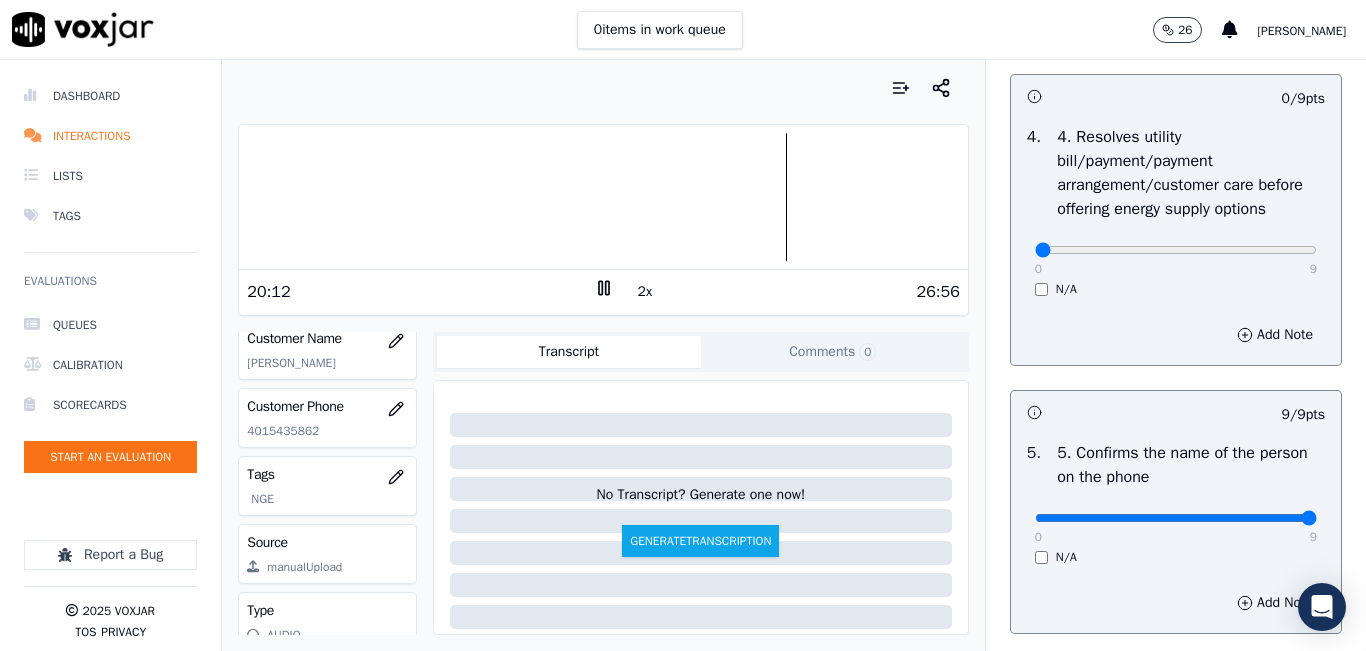 click on "Your browser does not support the audio element." at bounding box center (603, 197) 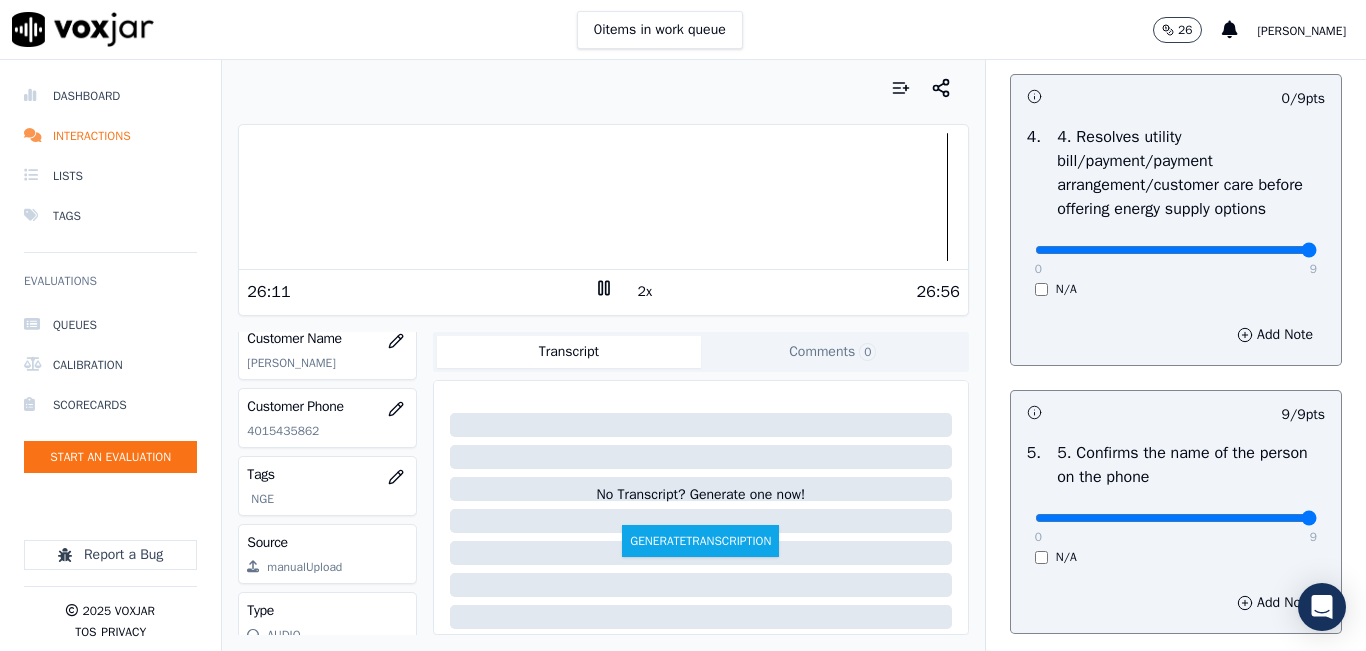 drag, startPoint x: 1250, startPoint y: 320, endPoint x: 1329, endPoint y: 321, distance: 79.00633 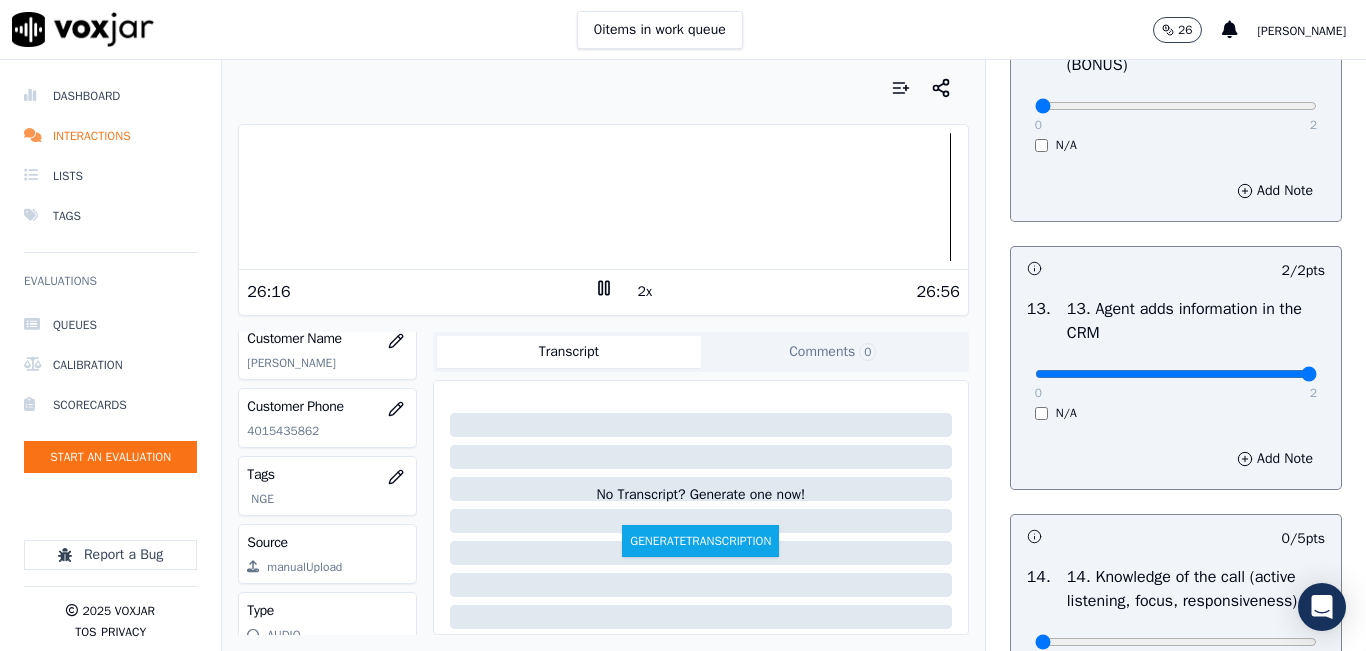 scroll, scrollTop: 3642, scrollLeft: 0, axis: vertical 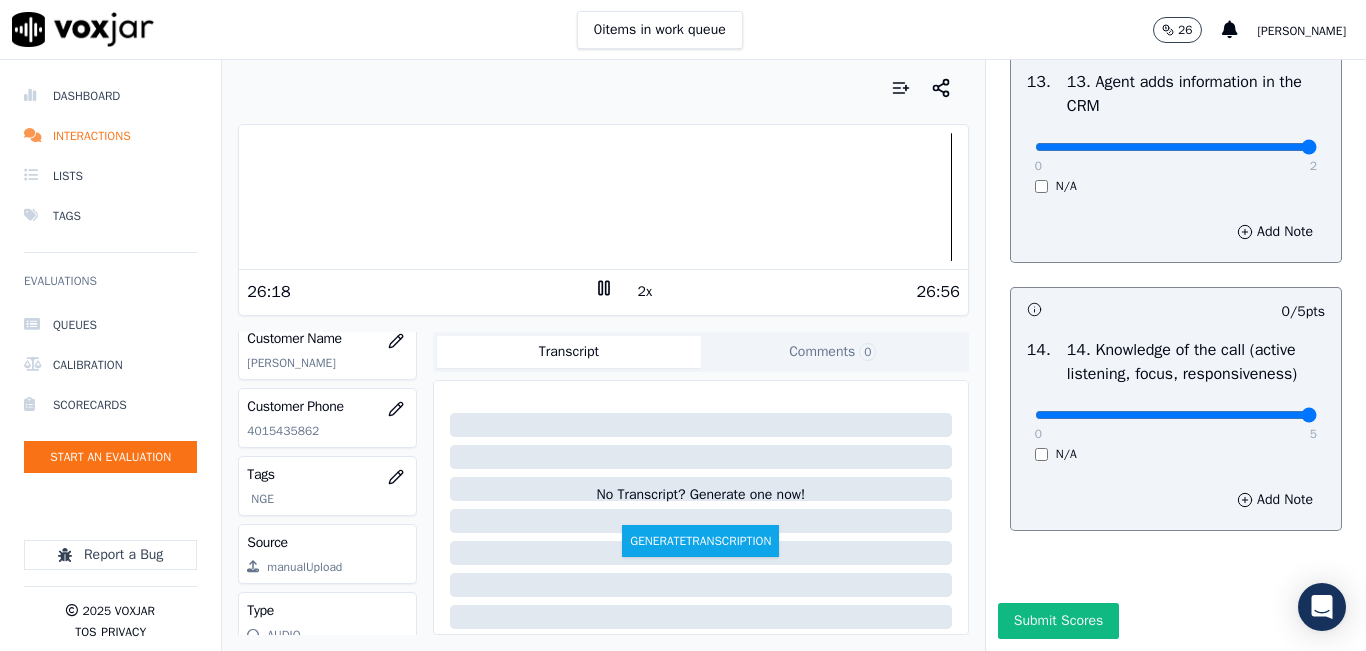 drag, startPoint x: 1237, startPoint y: 371, endPoint x: 1325, endPoint y: 371, distance: 88 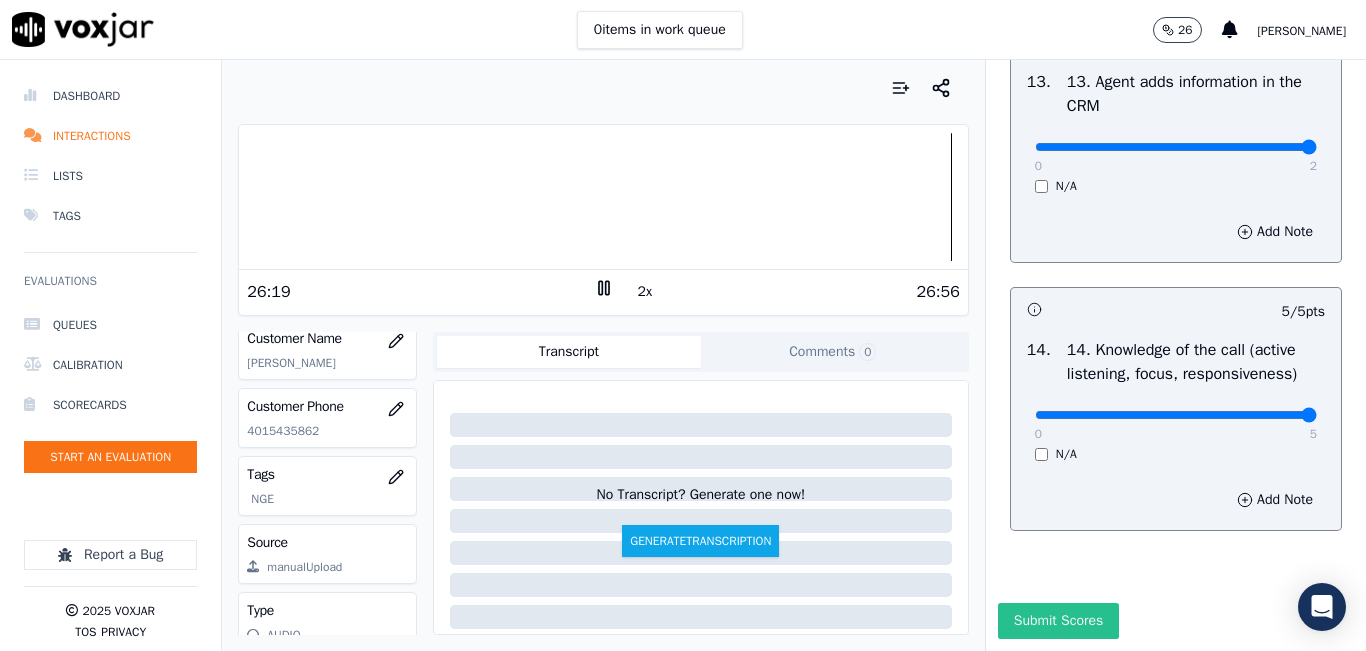 click on "Submit Scores" at bounding box center (1058, 621) 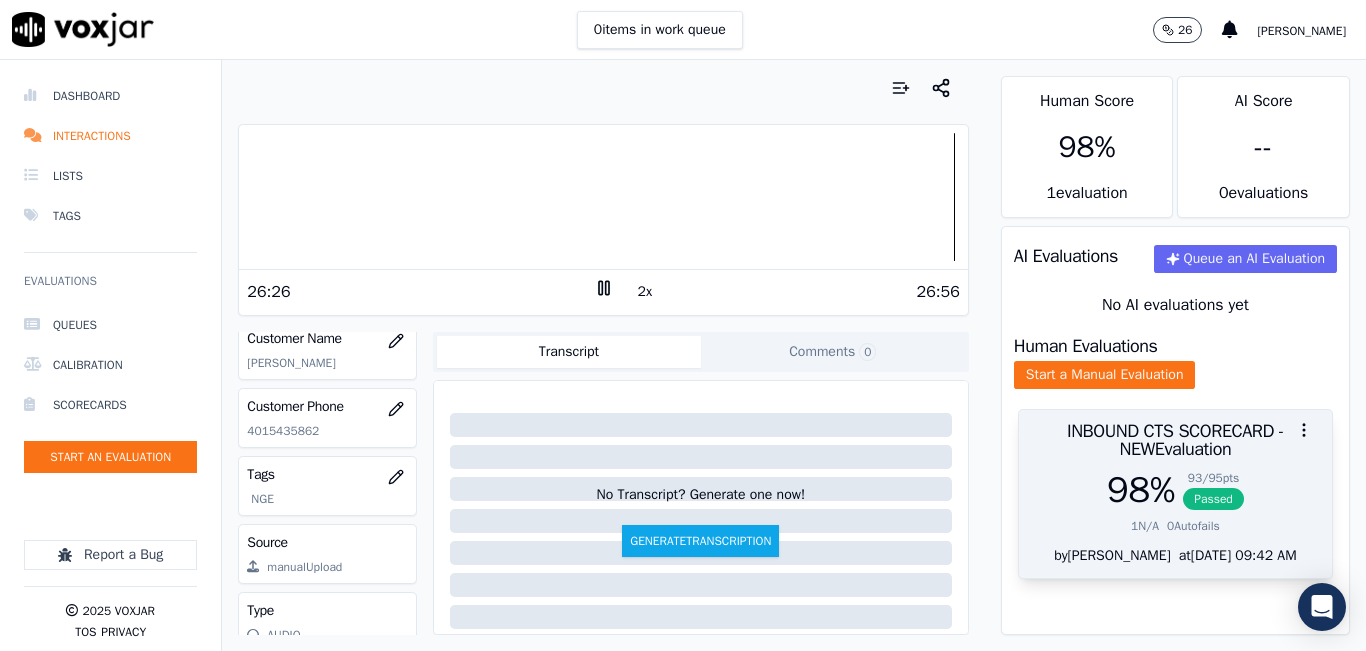 click on "98 %" at bounding box center [1141, 490] 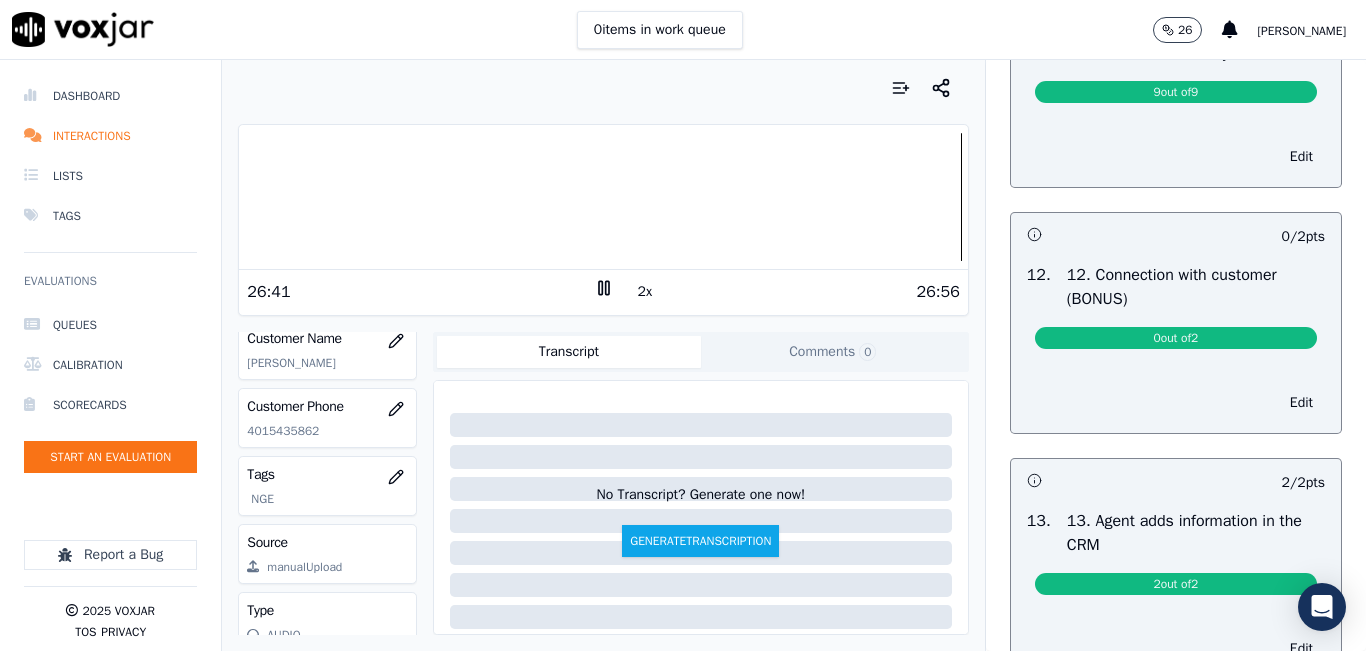 scroll, scrollTop: 2900, scrollLeft: 0, axis: vertical 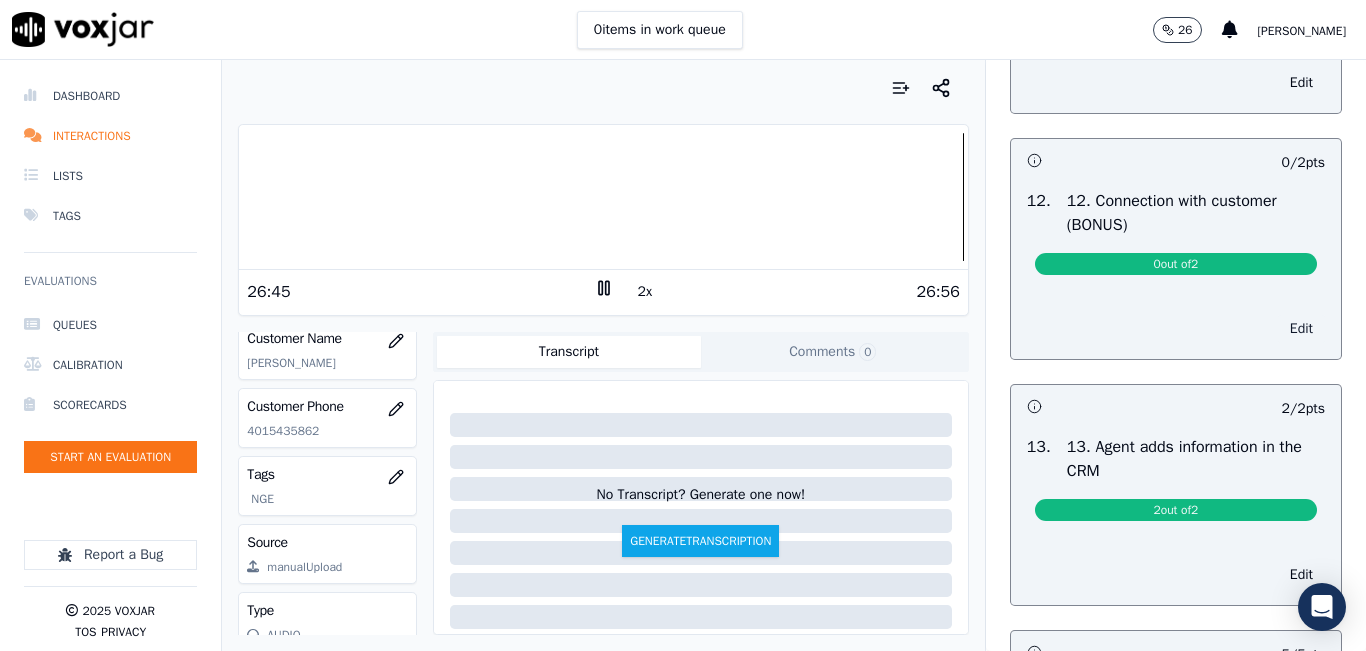 click on "Edit" at bounding box center [1301, 329] 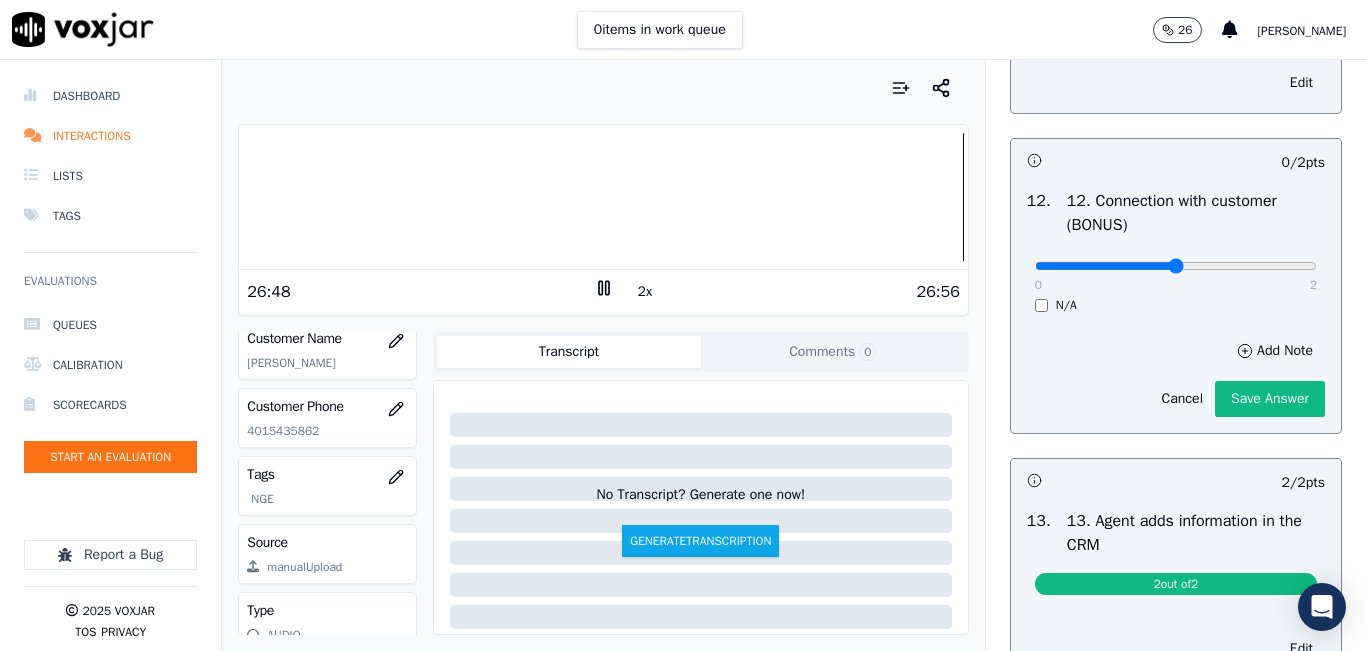 type on "1" 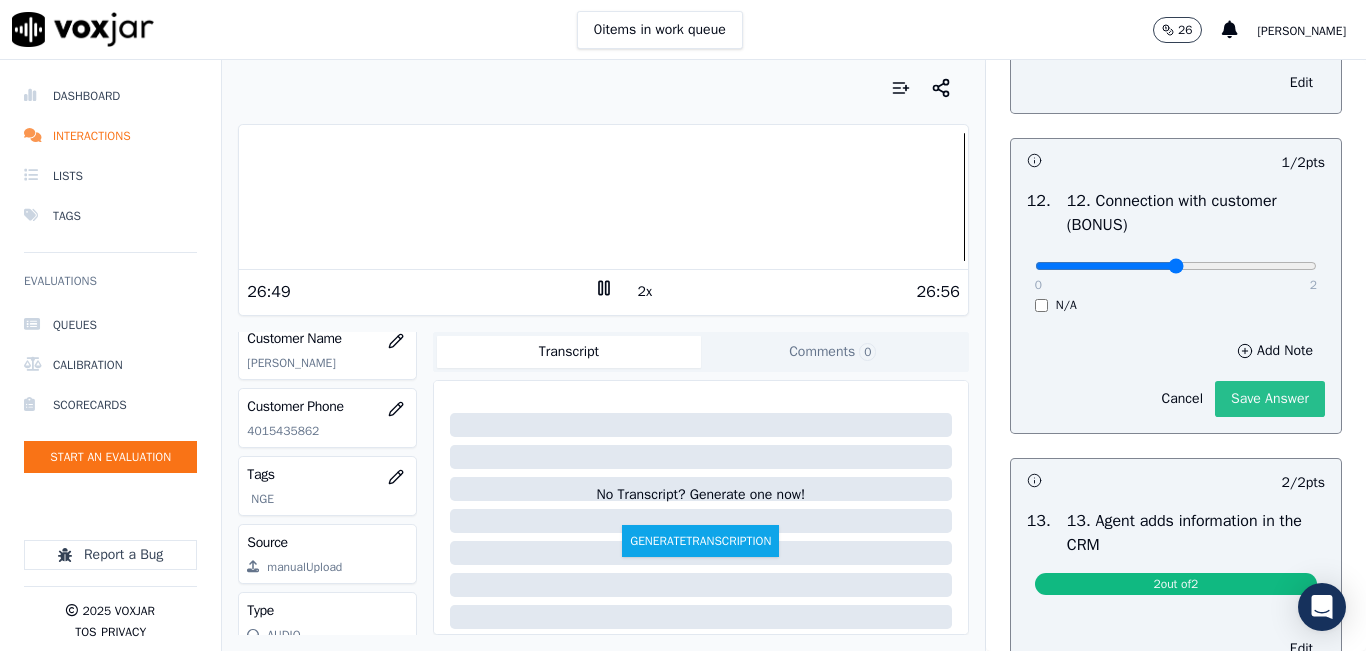 click on "Save Answer" 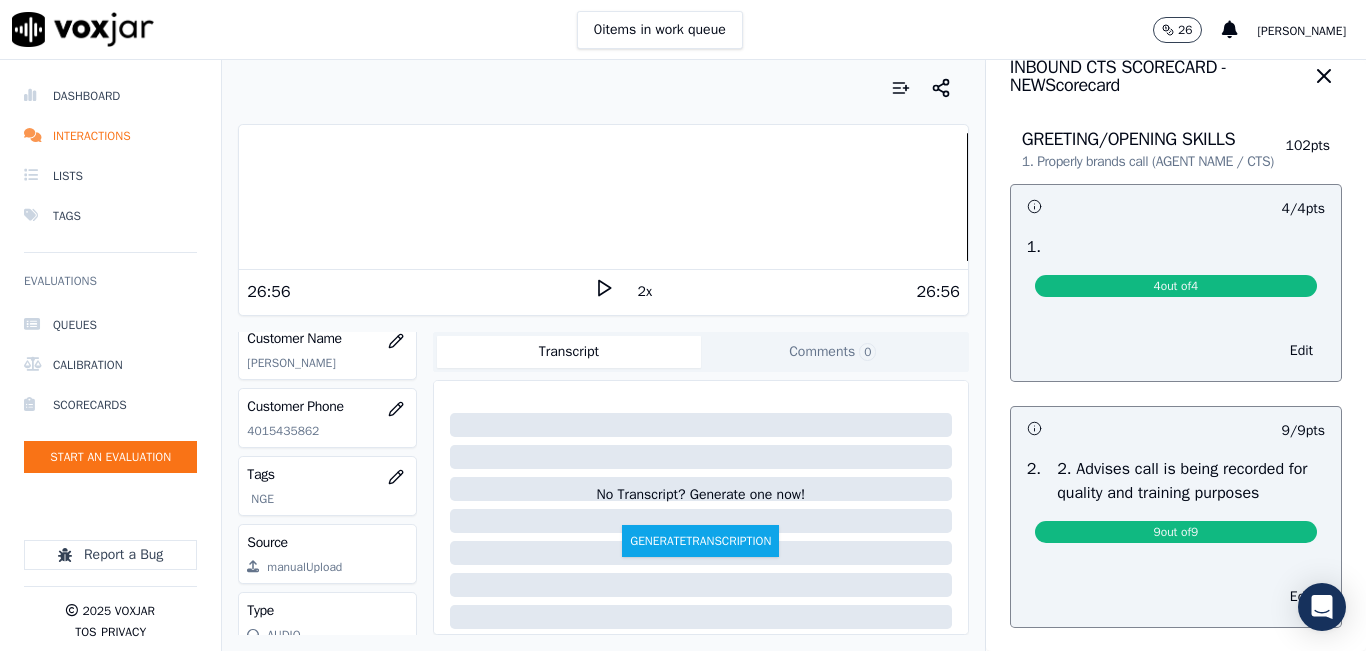 scroll, scrollTop: 0, scrollLeft: 0, axis: both 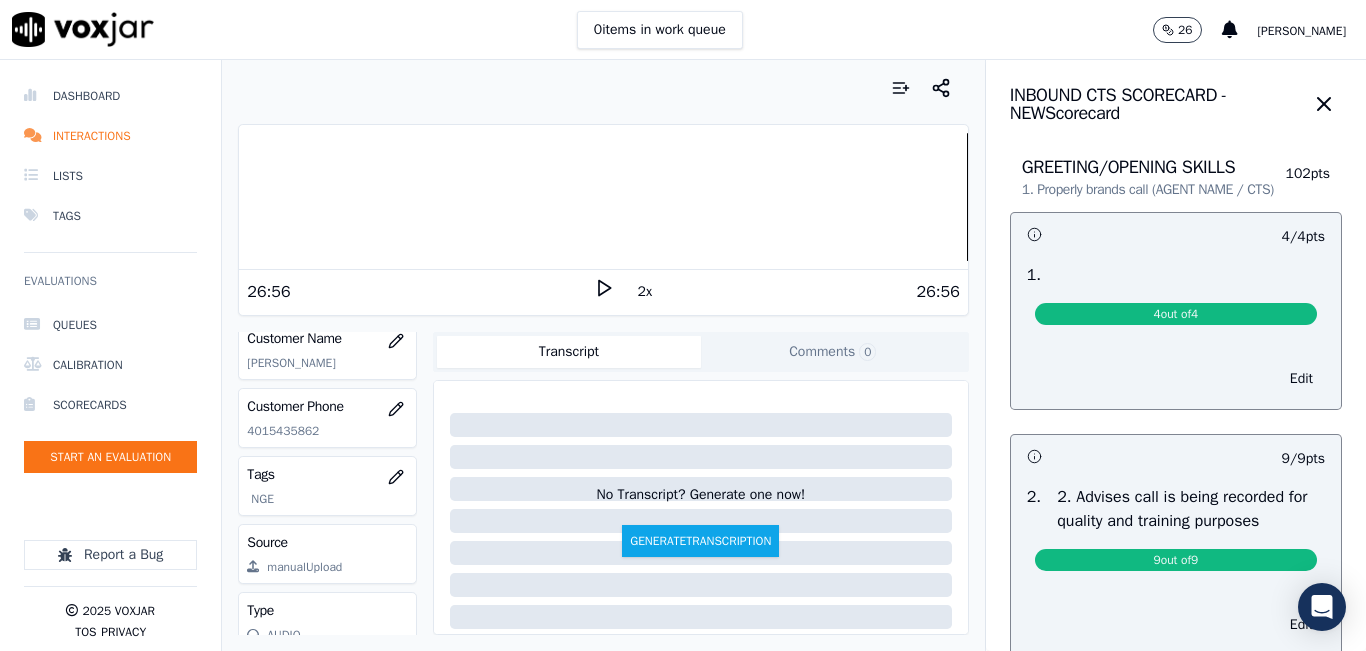 click 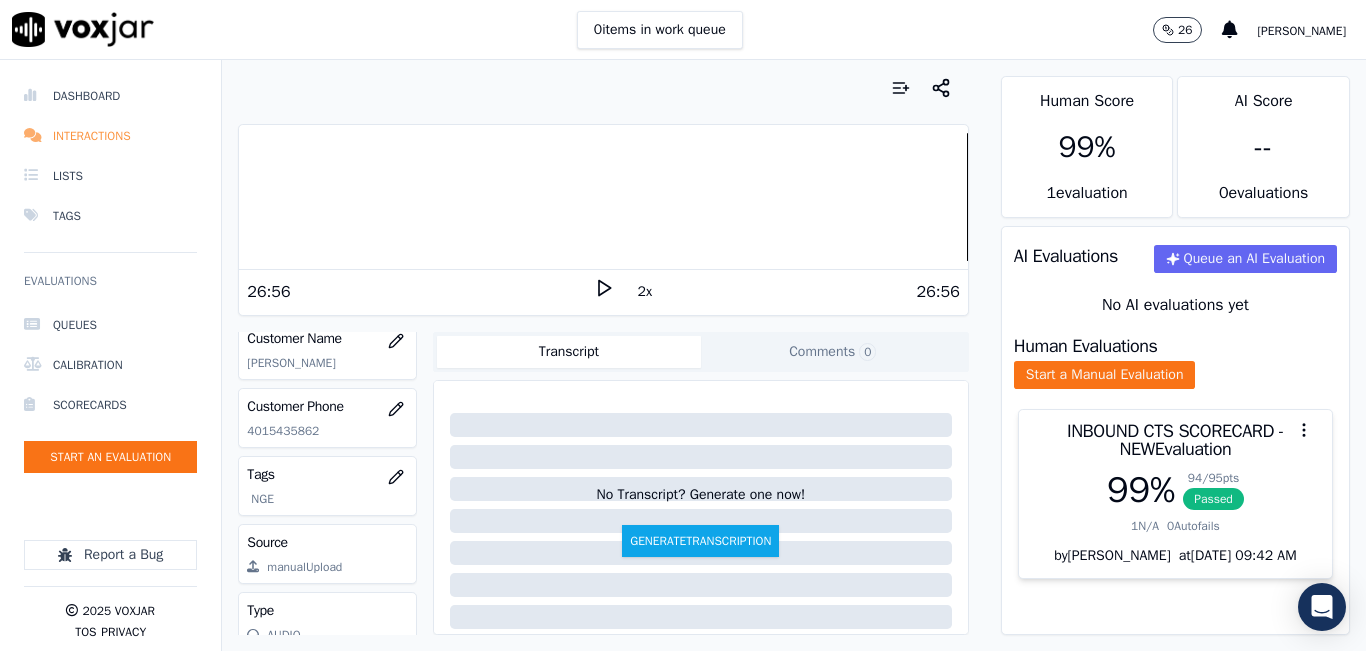 click on "Interactions" at bounding box center [110, 136] 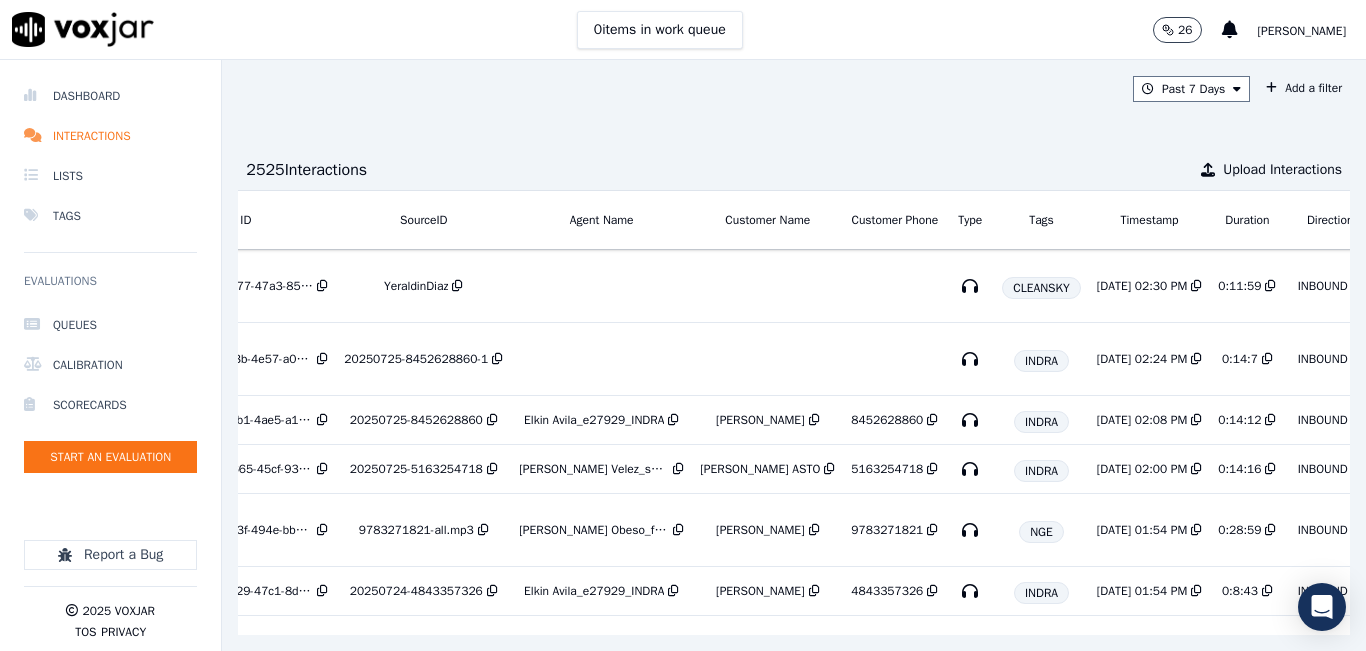 scroll, scrollTop: 0, scrollLeft: 344, axis: horizontal 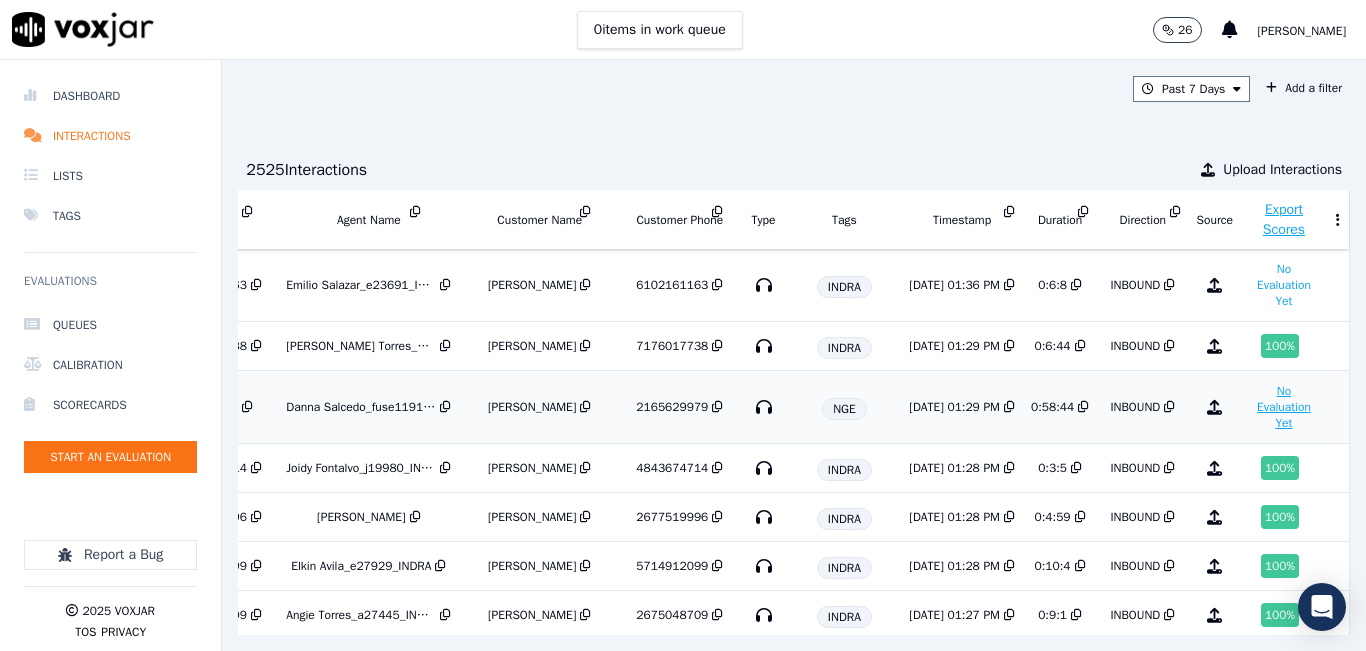 click on "No Evaluation Yet" at bounding box center [1284, 407] 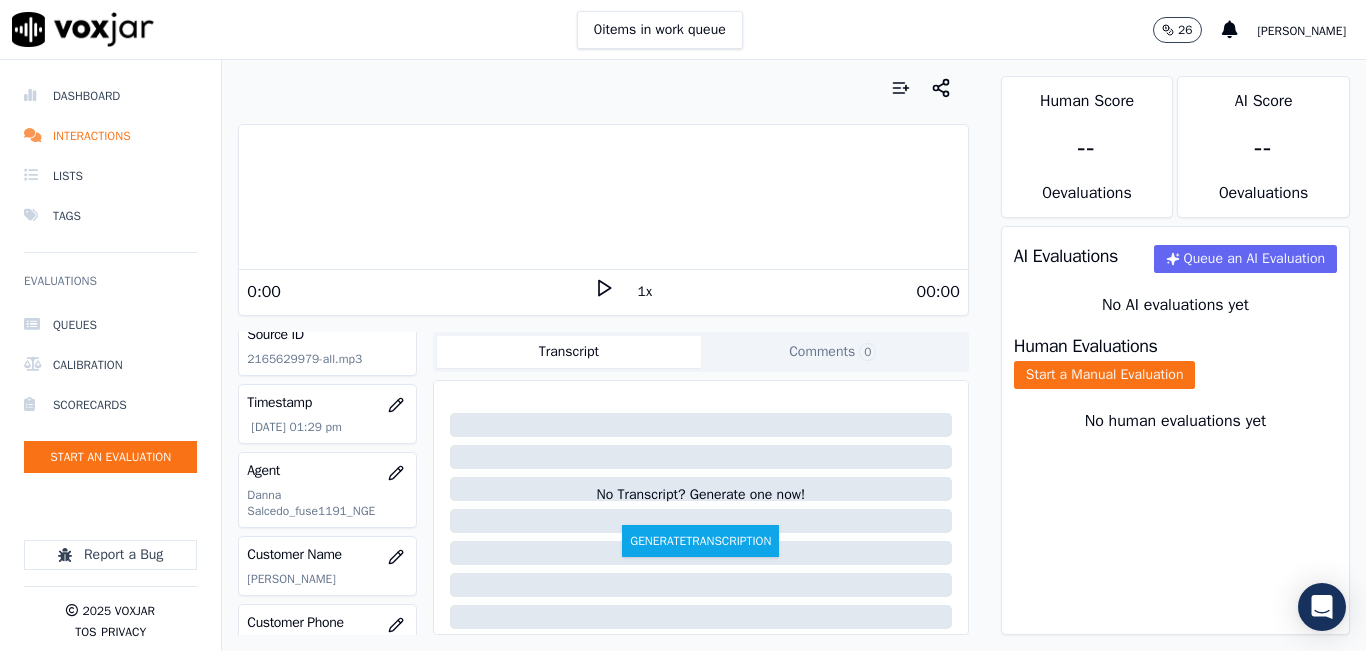 scroll, scrollTop: 200, scrollLeft: 0, axis: vertical 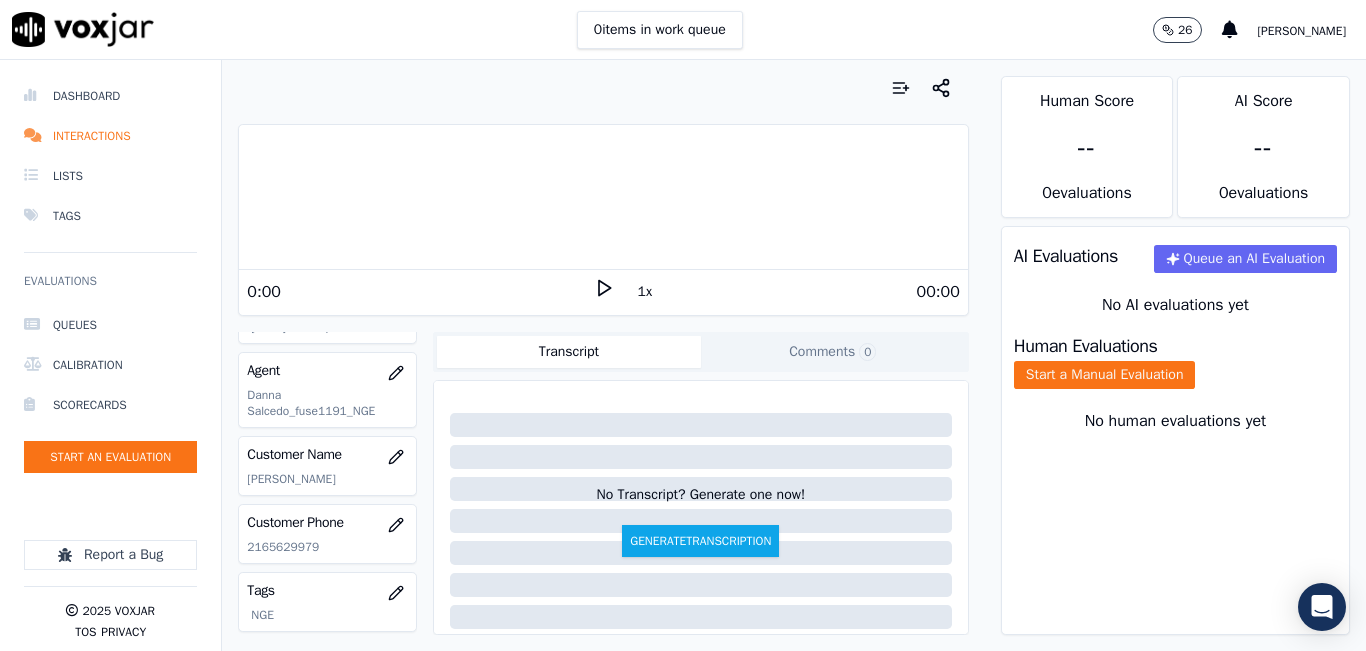 click on "[PERSON_NAME]" 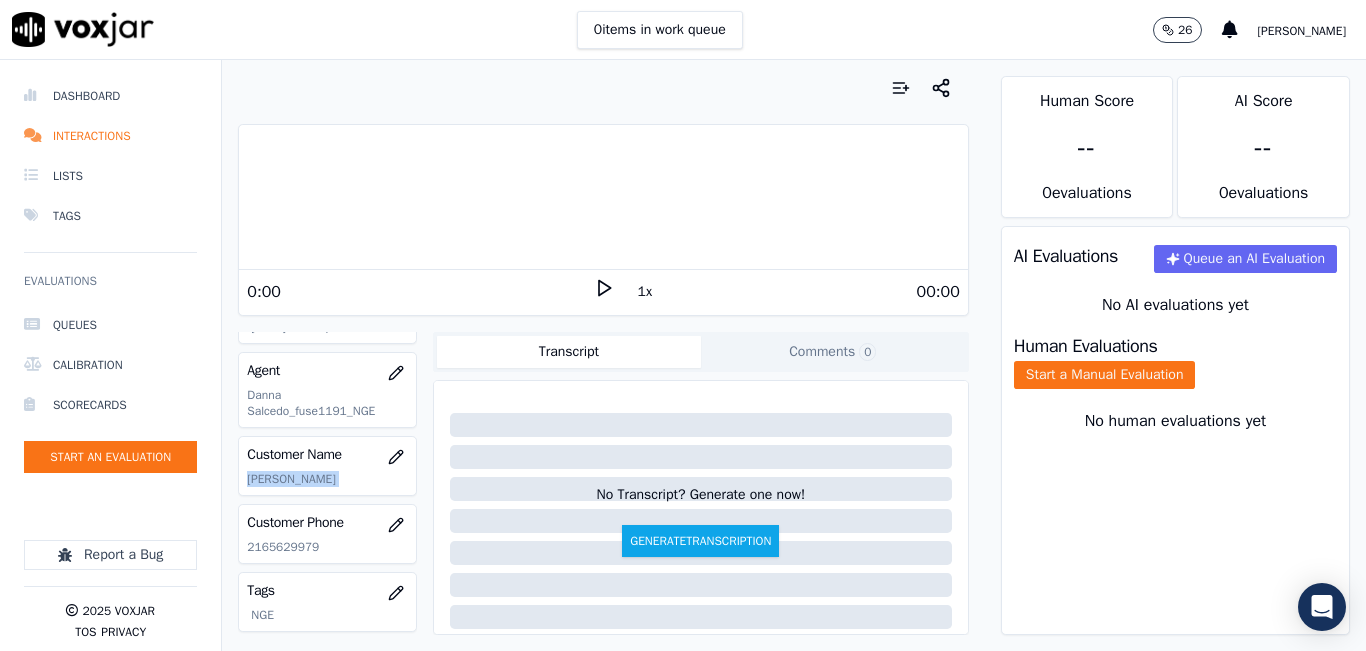 click on "[PERSON_NAME]" 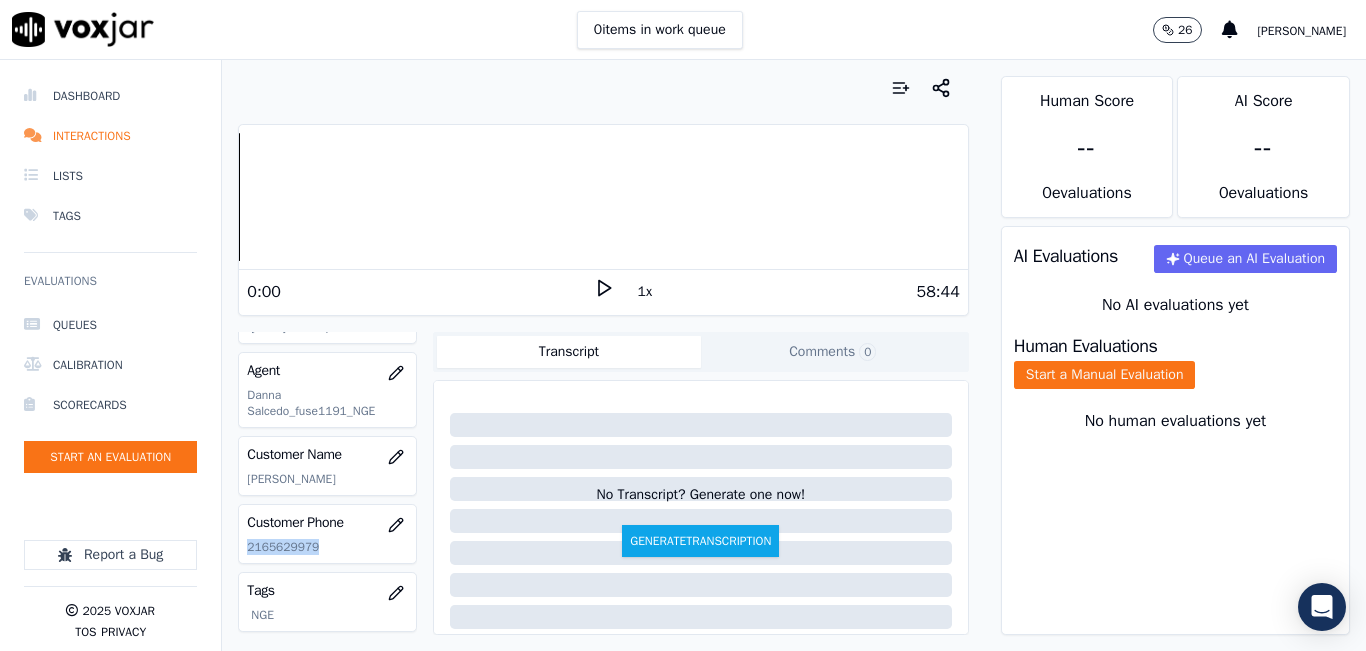 click on "2165629979" 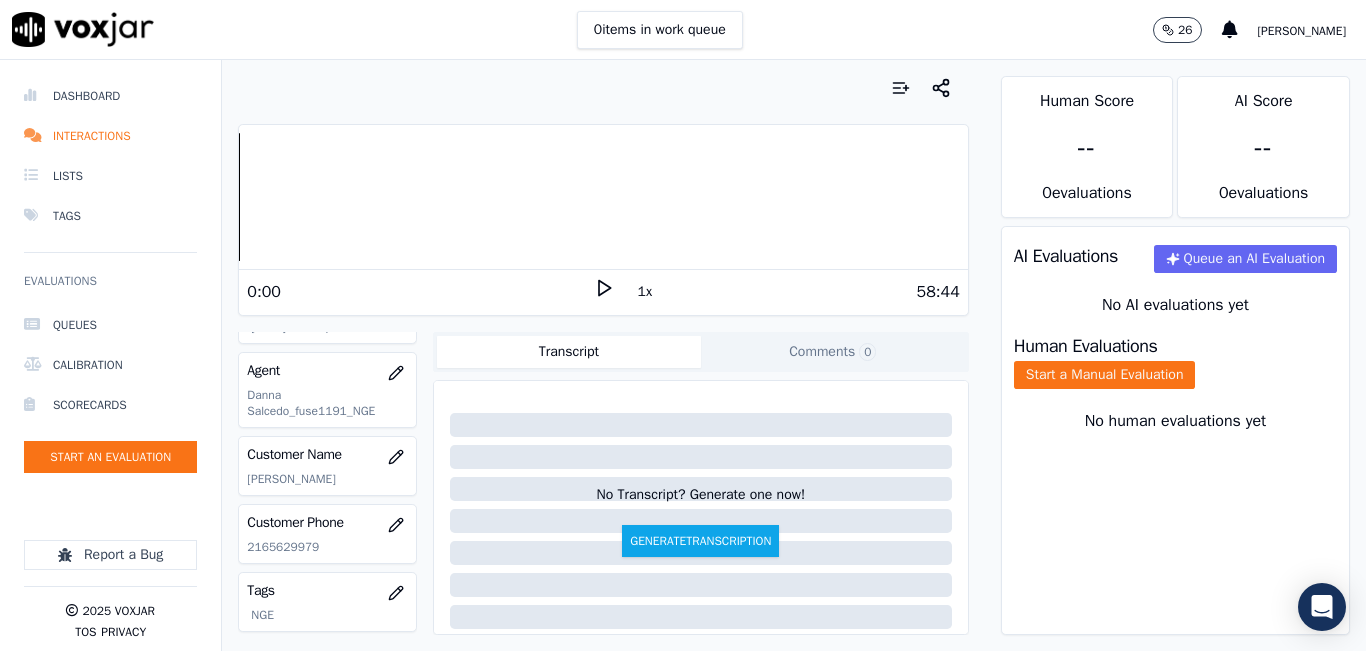 click on "Customer Phone     2165629979" at bounding box center (327, 534) 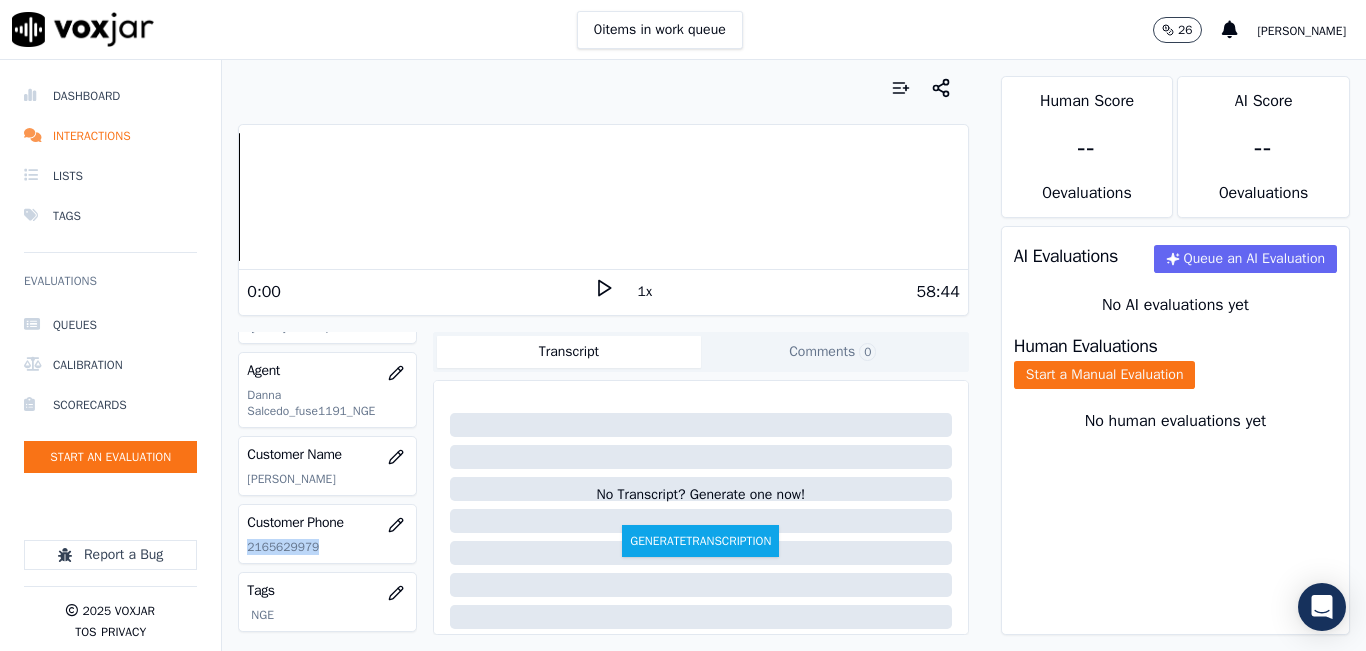 click on "2165629979" 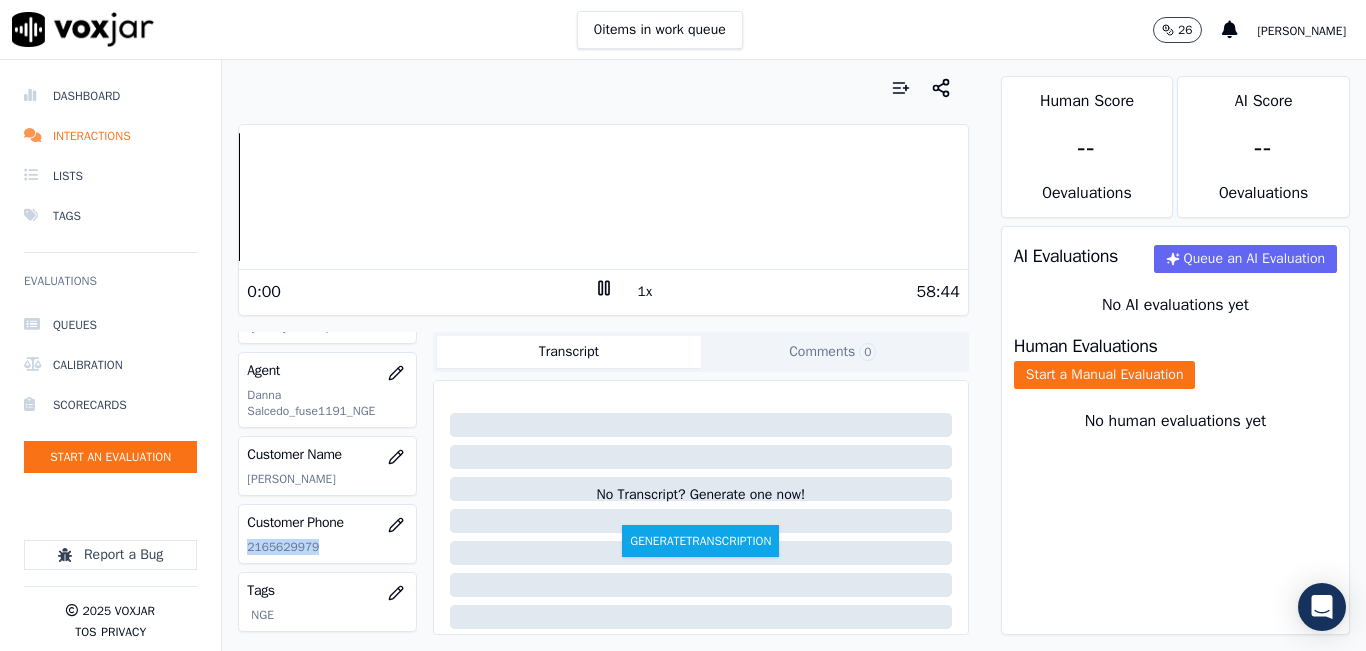 click on "1x" at bounding box center (645, 292) 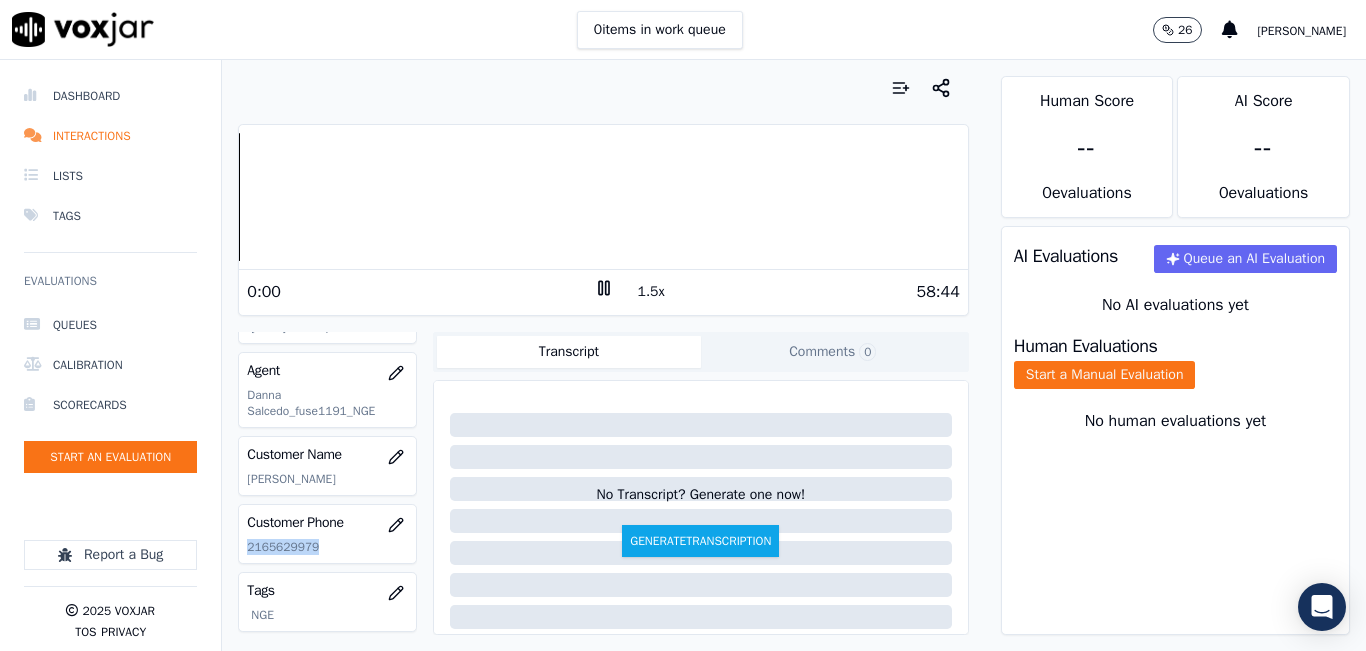 click on "1.5x" at bounding box center [651, 292] 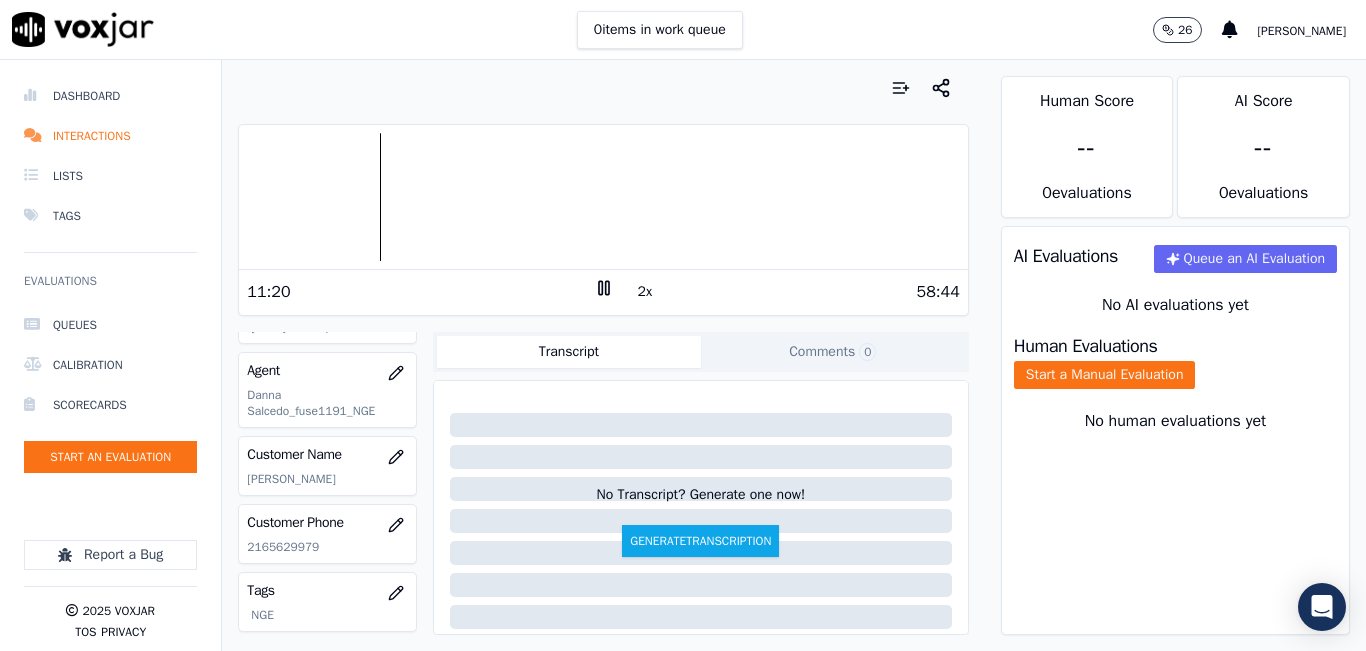 click on "58:44" at bounding box center (787, 292) 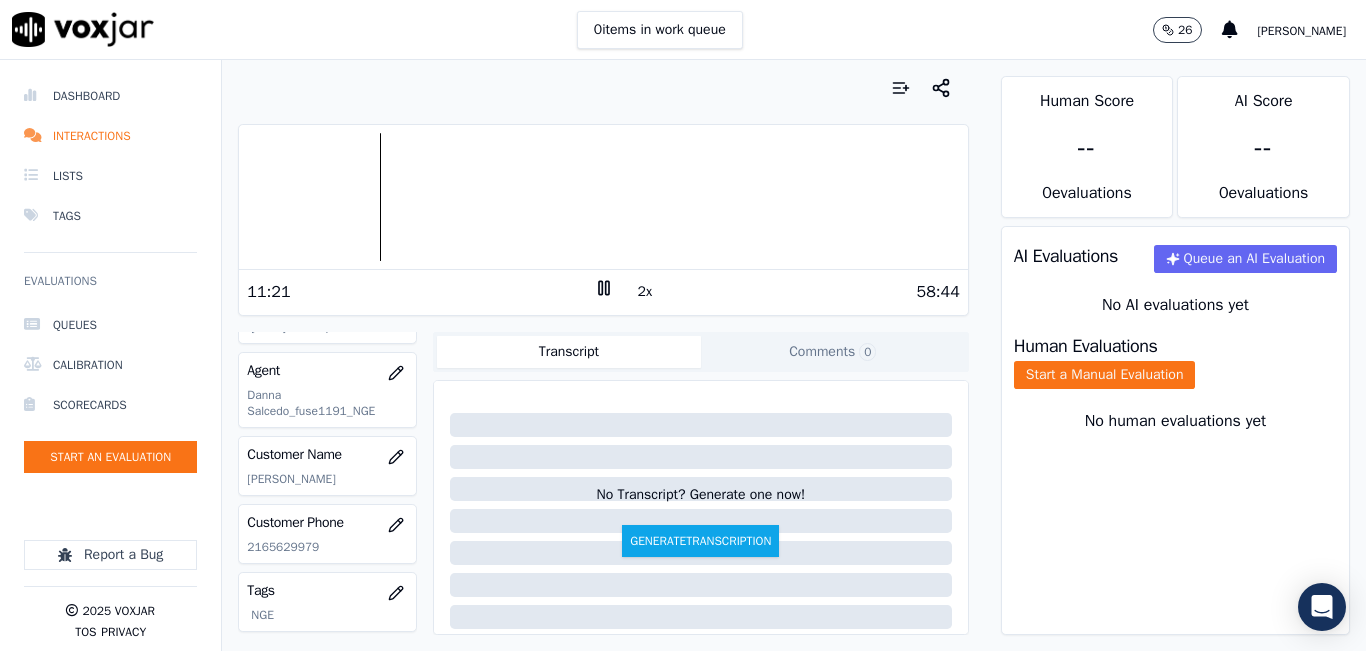 click 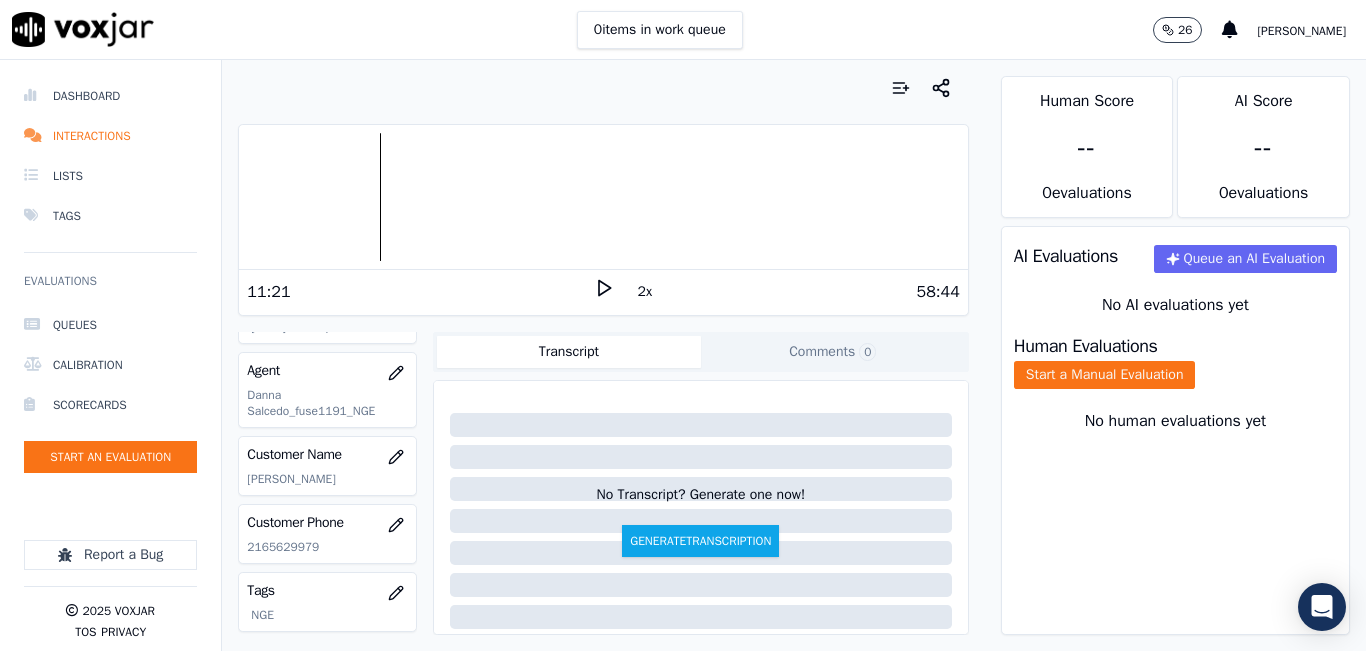 click 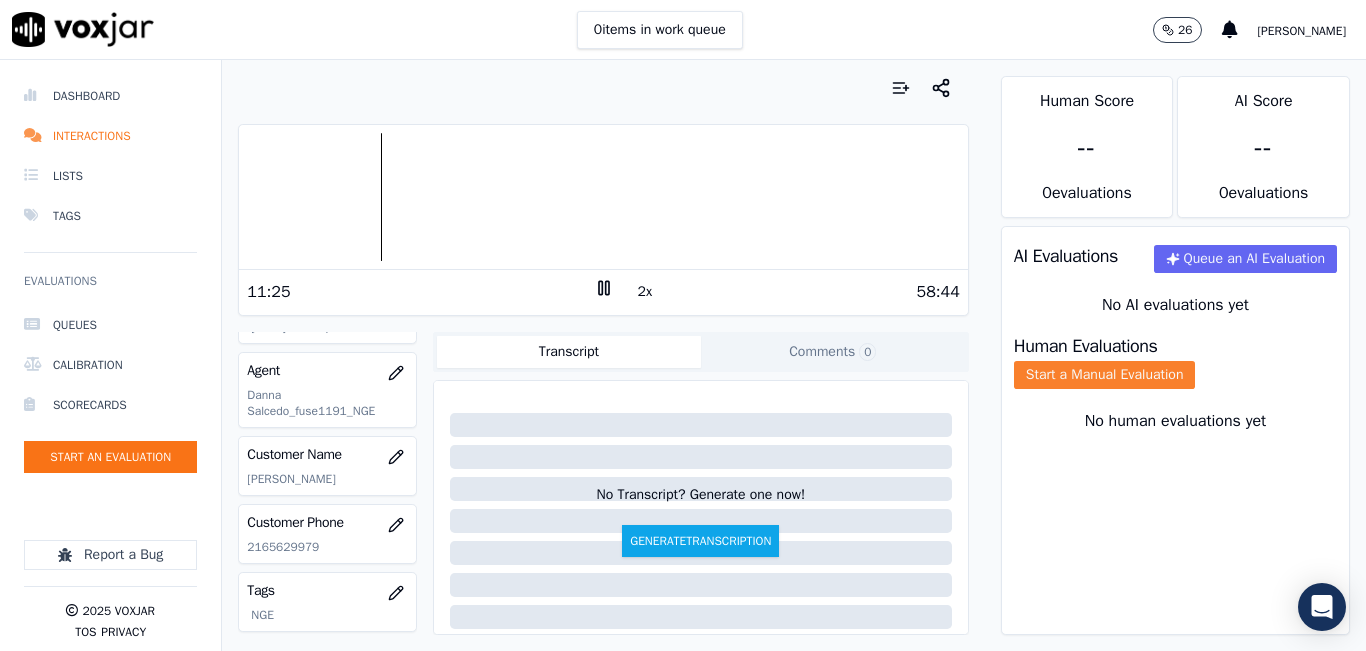 click on "Start a Manual Evaluation" 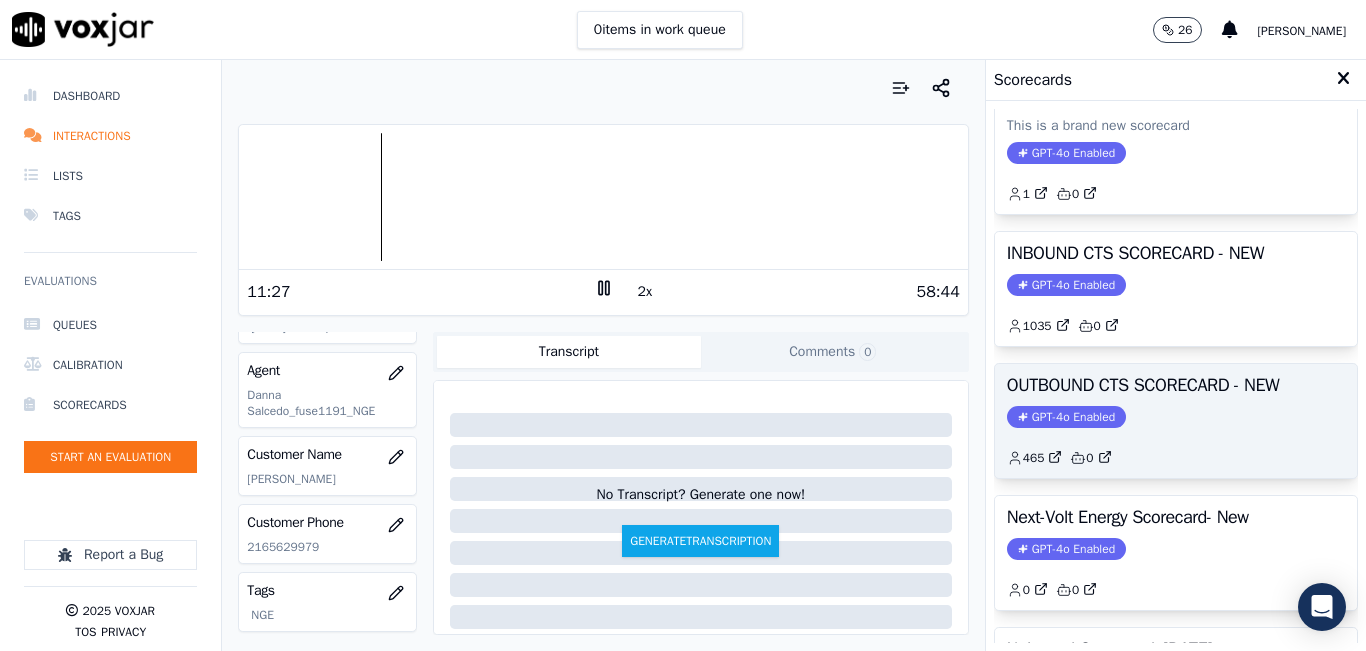 scroll, scrollTop: 200, scrollLeft: 0, axis: vertical 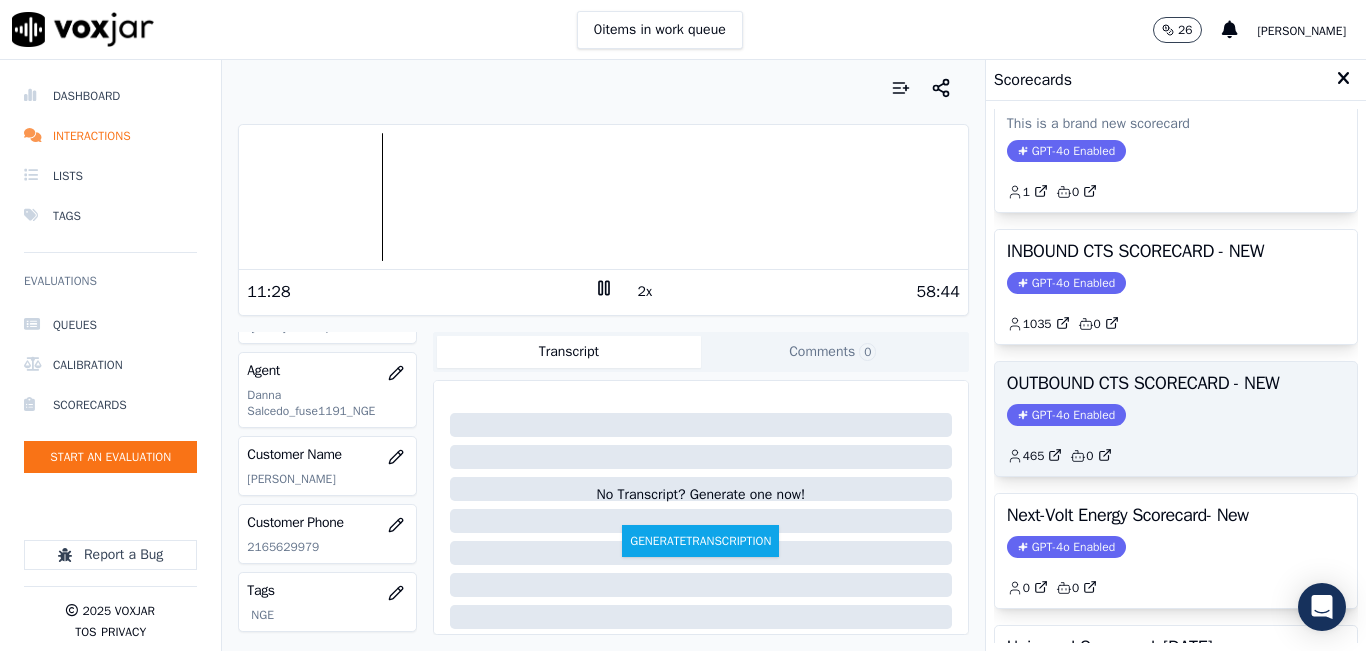click on "GPT-4o Enabled" 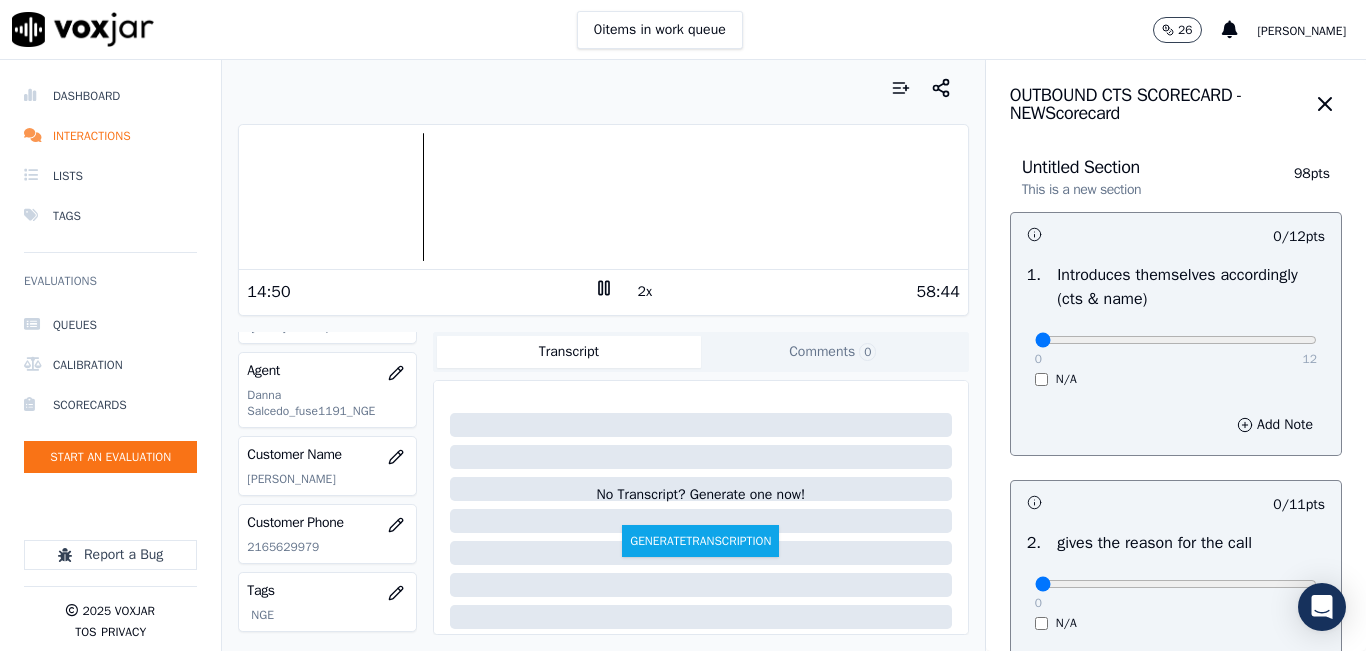 click 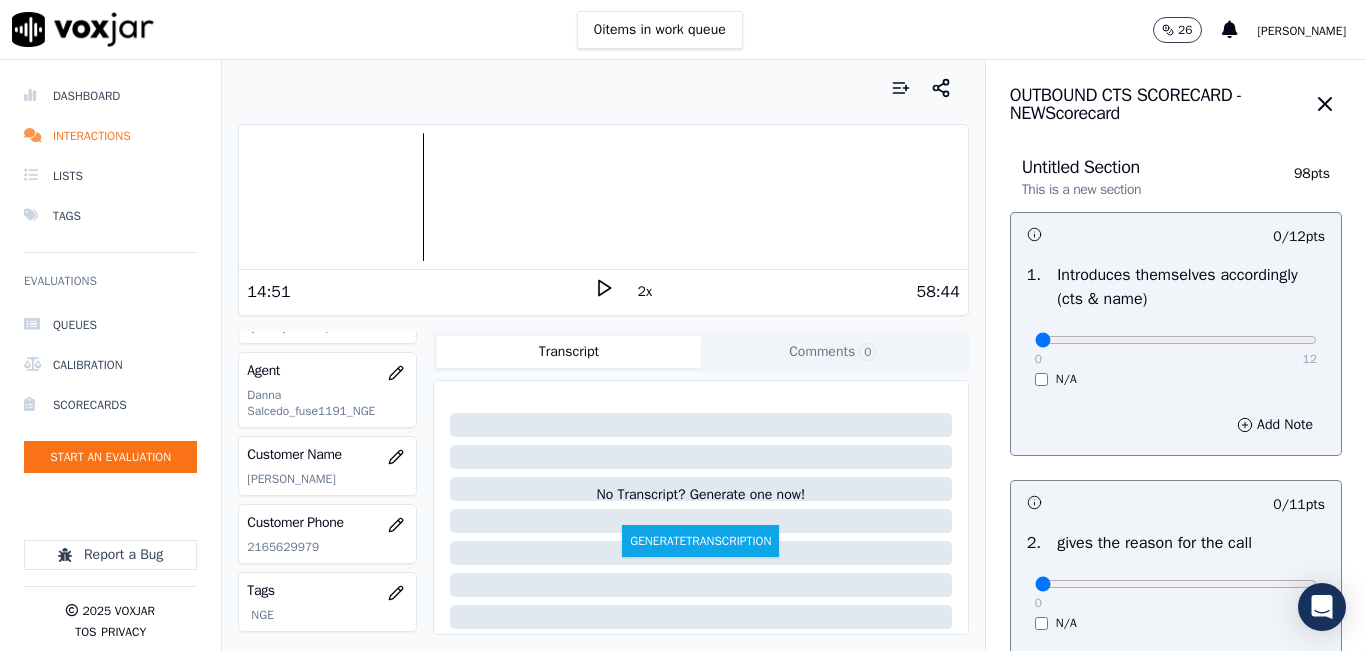 click 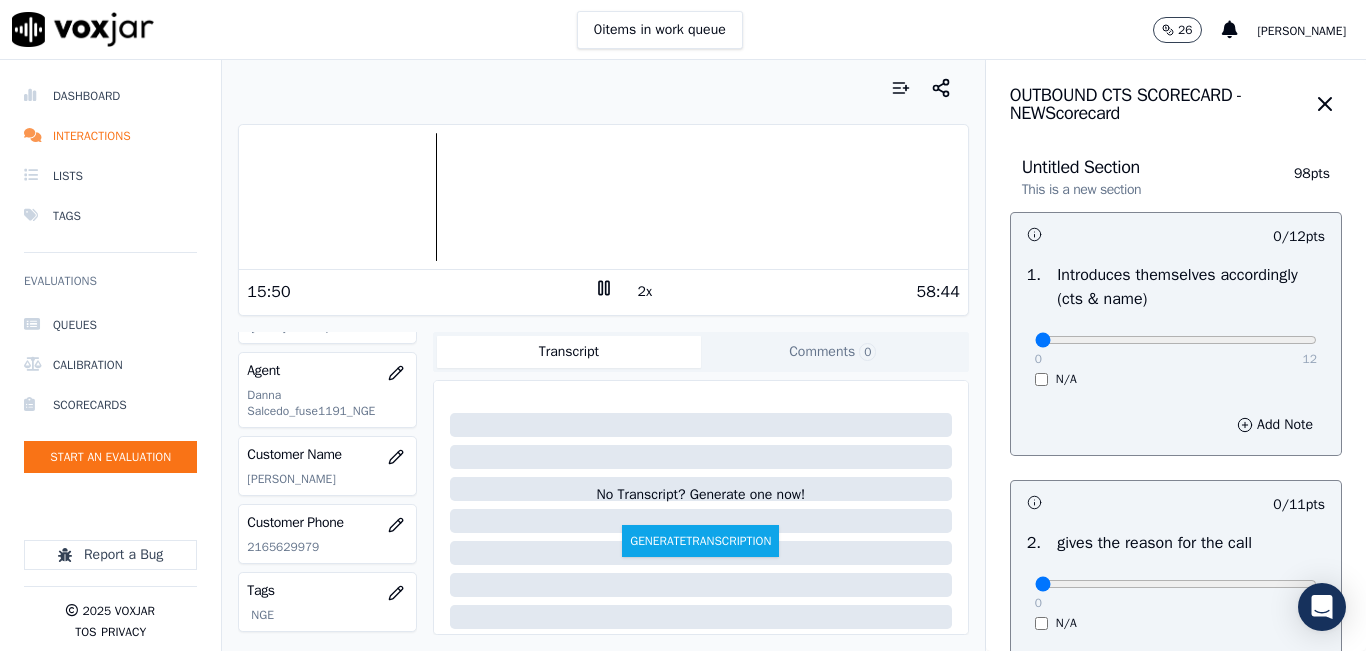 click at bounding box center (603, 88) 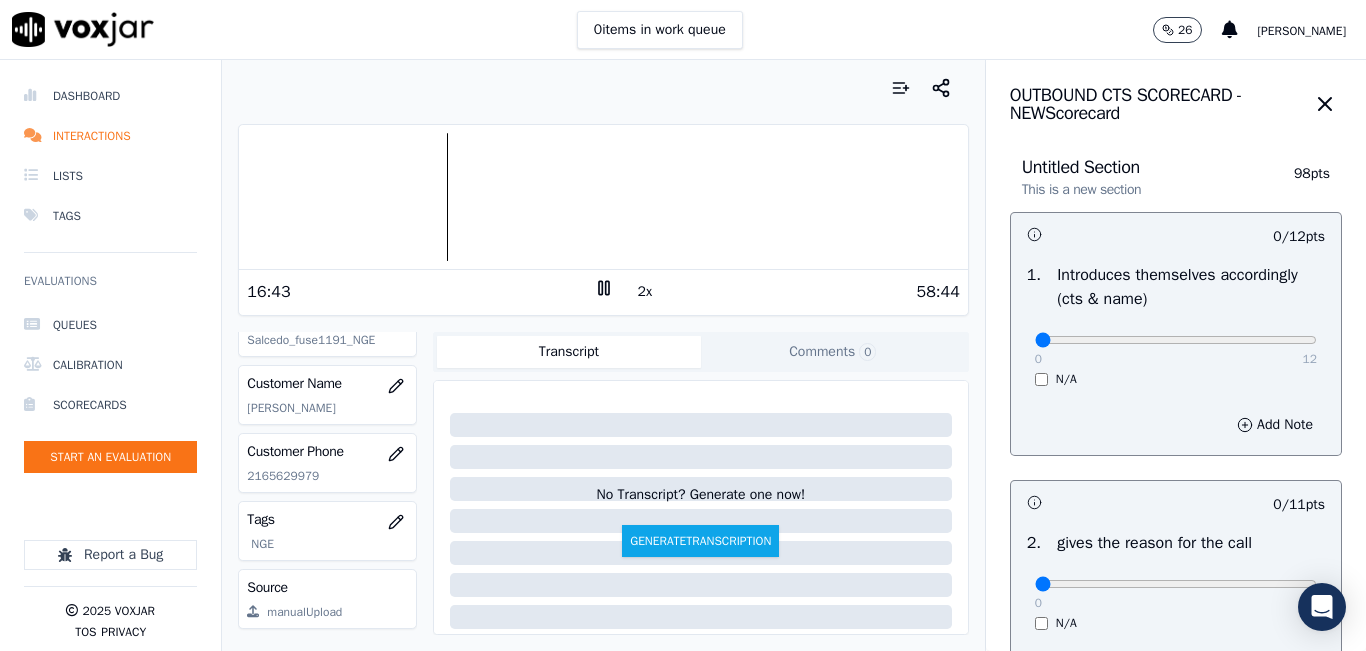 scroll, scrollTop: 300, scrollLeft: 0, axis: vertical 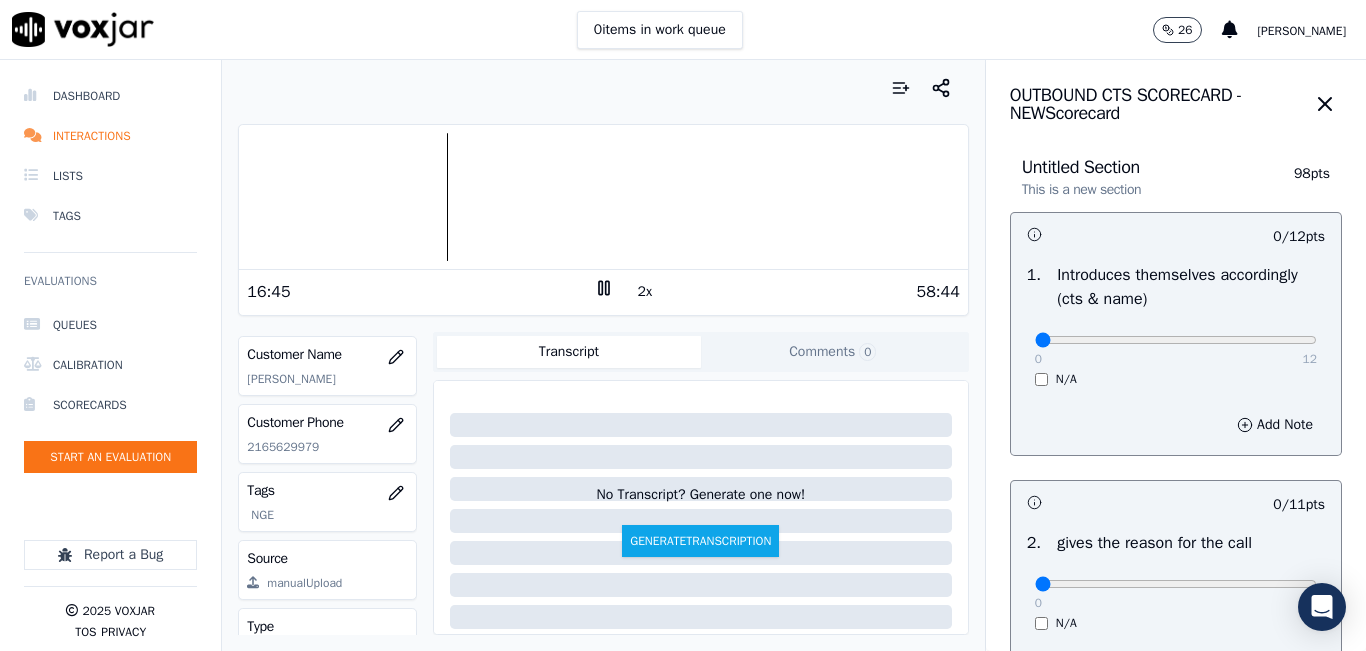 click on "2165629979" 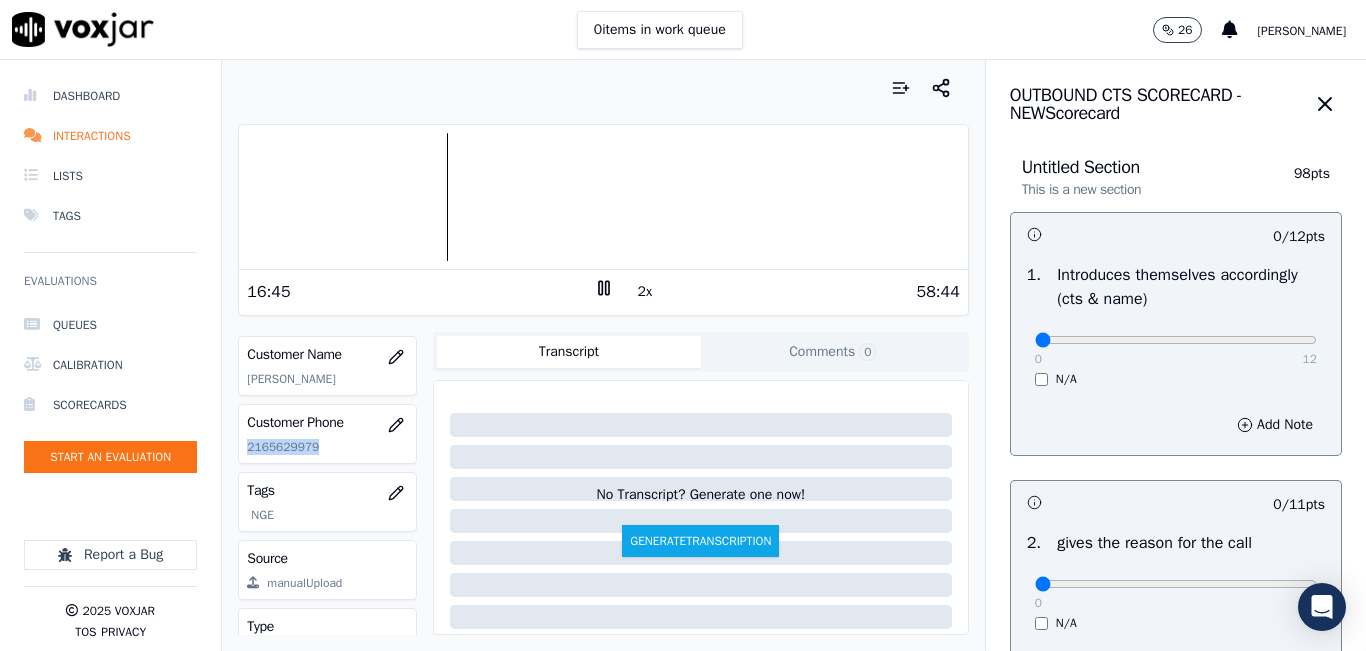 click on "2165629979" 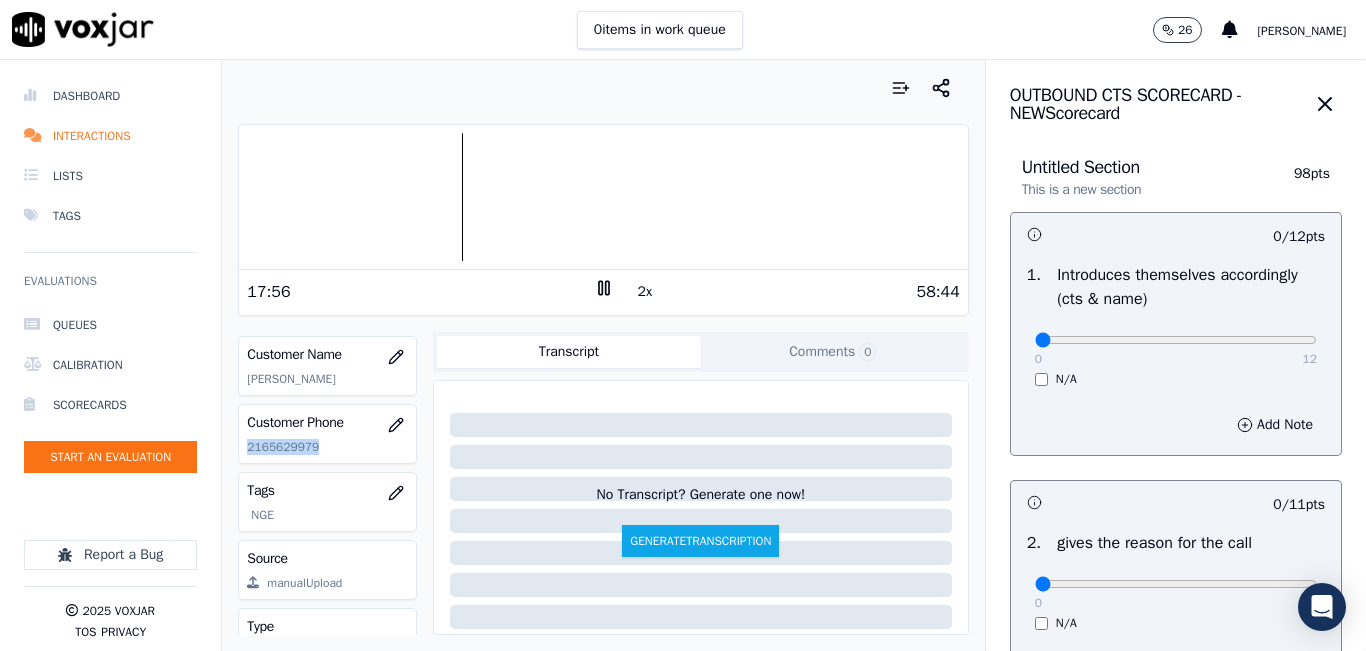 click on "2165629979" 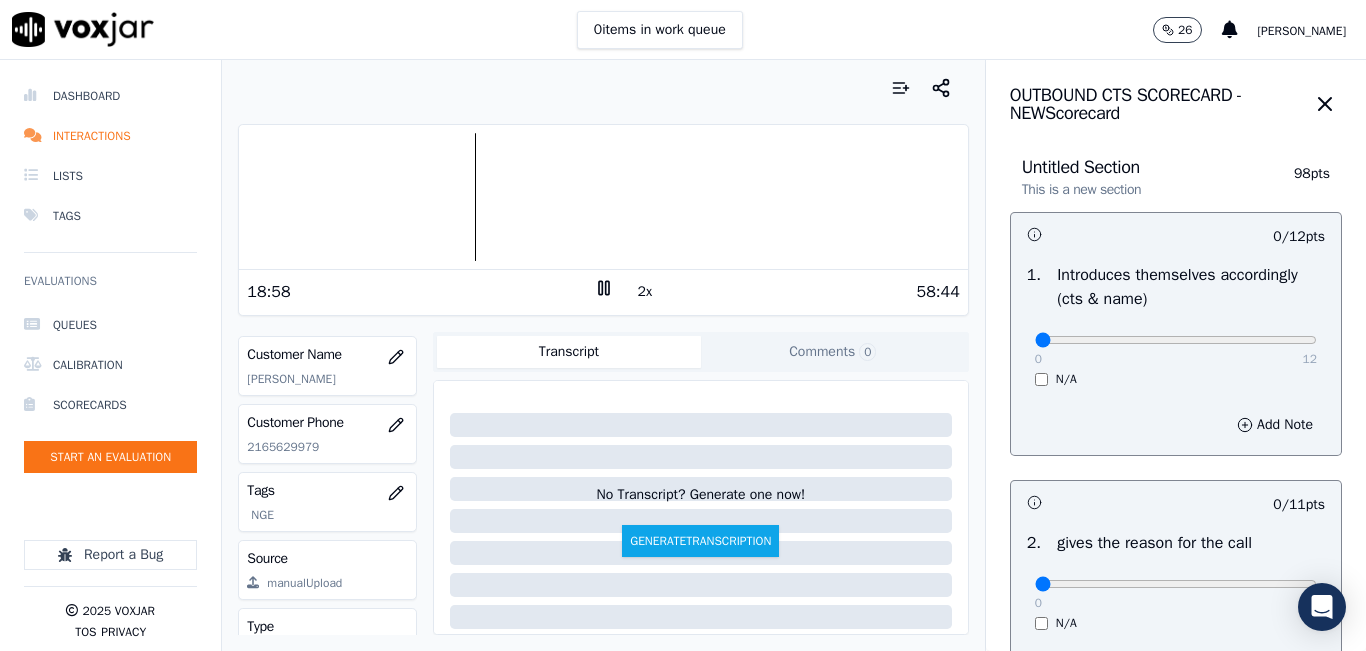 click on "2x" at bounding box center (645, 292) 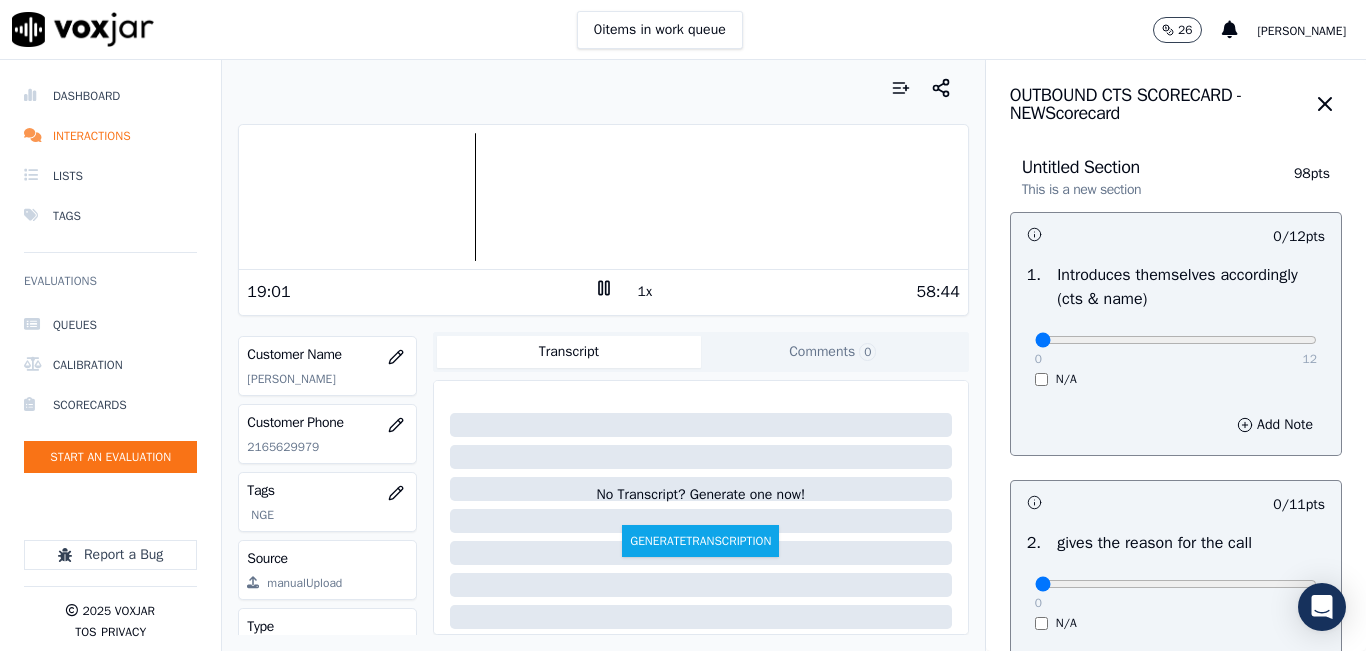 click at bounding box center (603, 197) 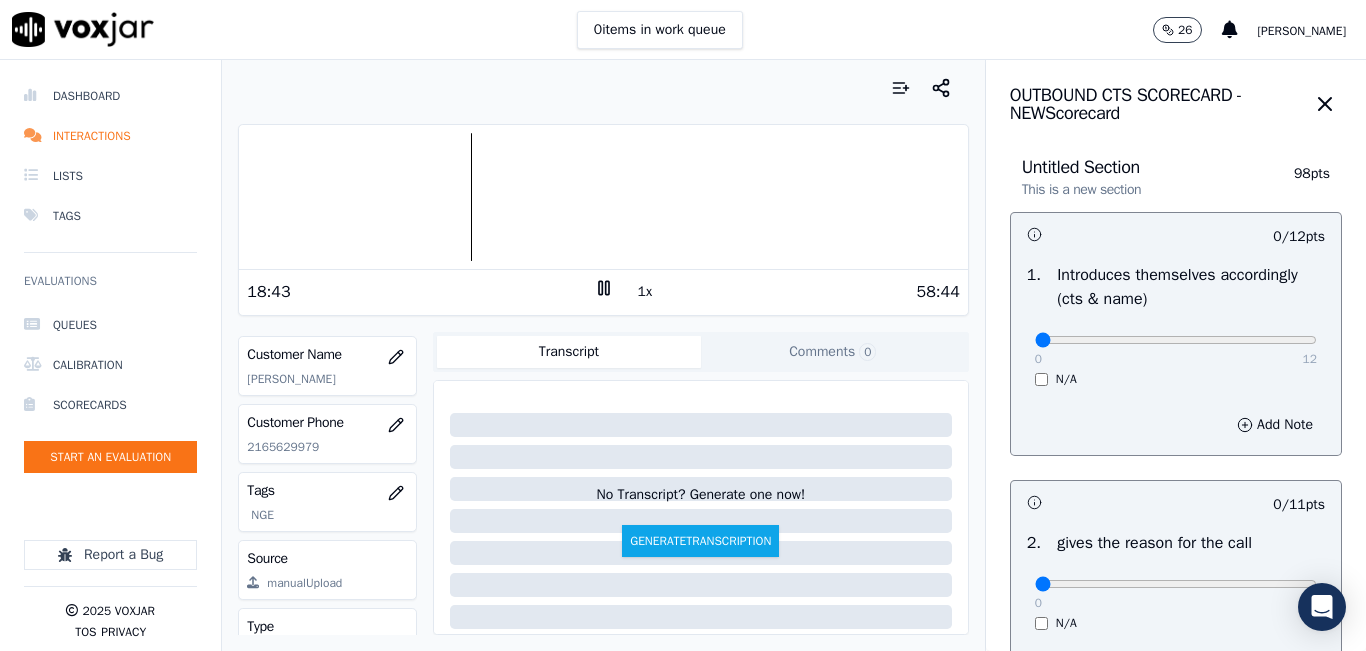 click on "Your browser does not support the audio element.   18:43     1x   58:44   Voxjar ID   afd63cb0-030a-48ff-977d-53d943e07864   Source ID   2165629979-all.mp3   Timestamp
07/28/2025 01:29 pm     Agent
Danna Salcedo_fuse1191_NGE     Customer Name     JOSE A CAPELES     Customer Phone     2165629979     Tags
NGE     Source     manualUpload   Type     AUDIO       Transcript   Comments  0   No Transcript? Generate one now!   Generate  Transcription         Add Comment" at bounding box center [603, 355] 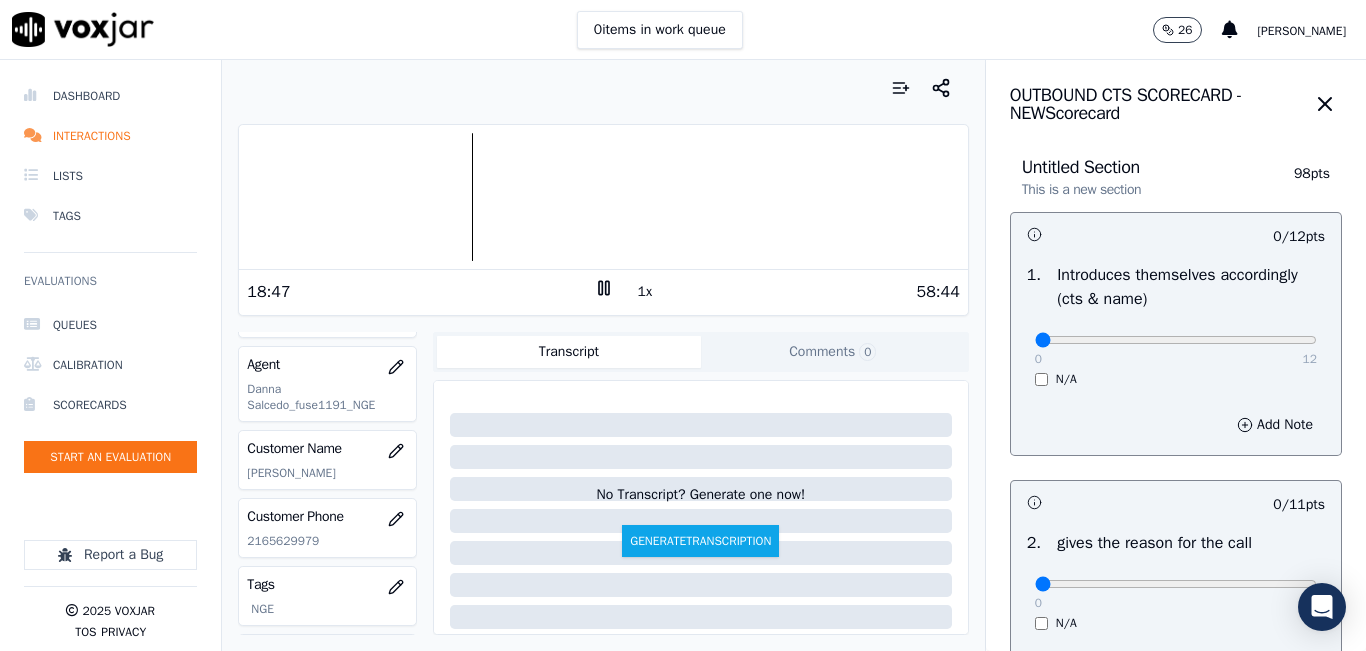 scroll, scrollTop: 178, scrollLeft: 0, axis: vertical 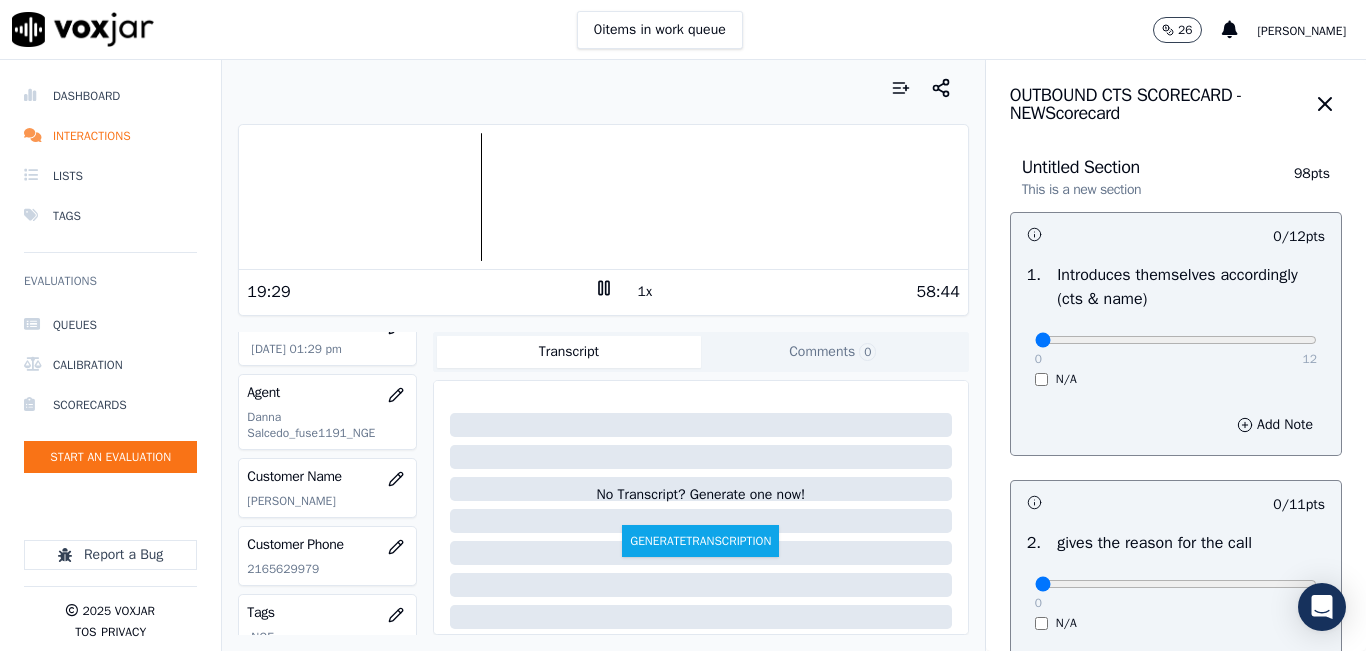 click at bounding box center (603, 88) 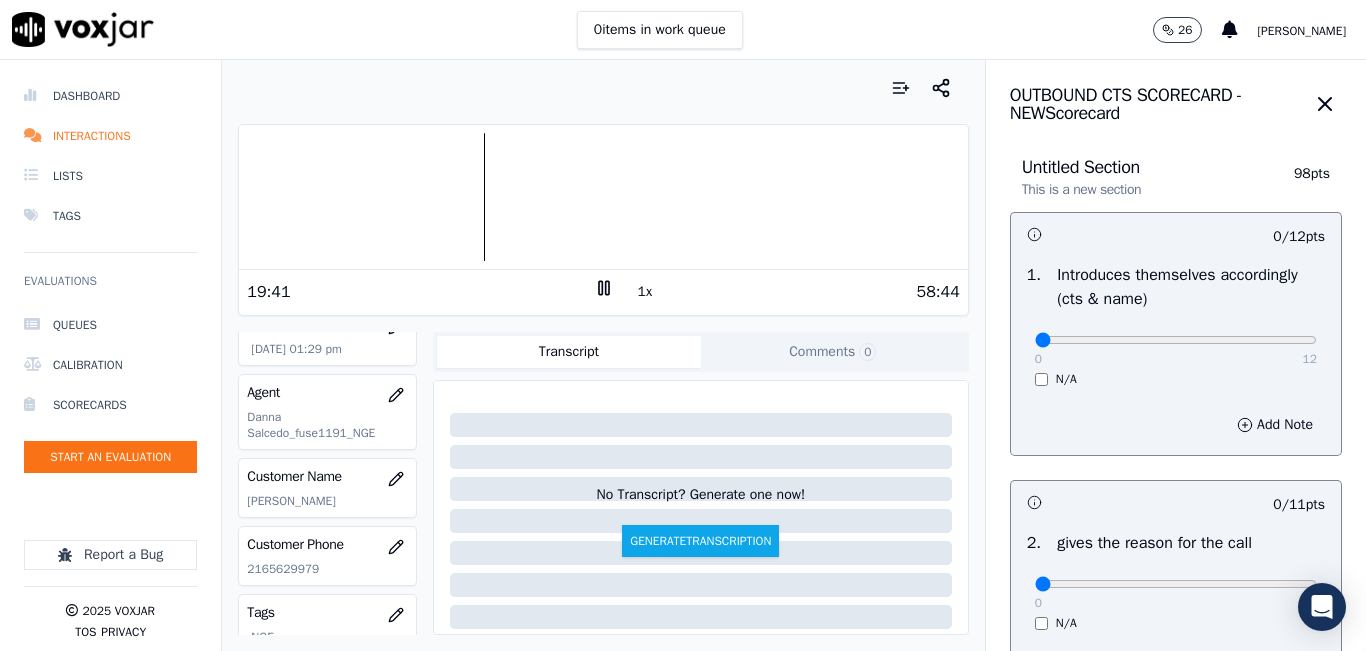 click on "1x" at bounding box center [645, 292] 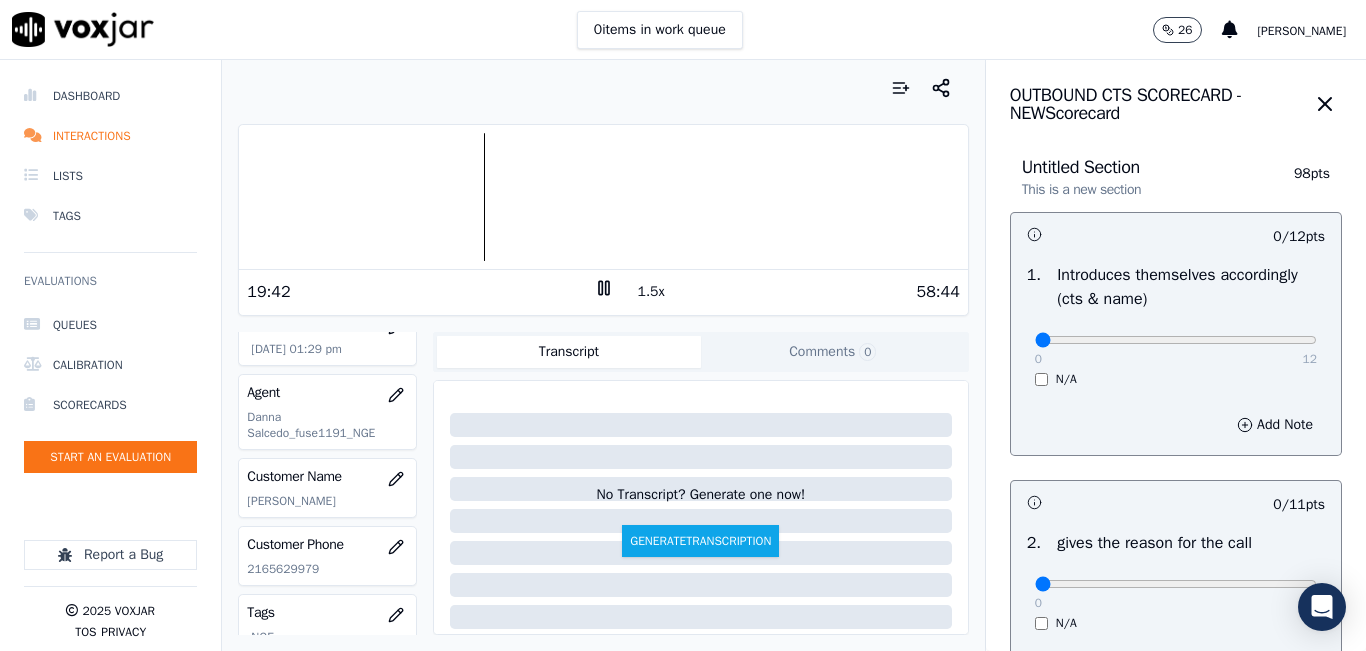 click on "1.5x" at bounding box center (651, 292) 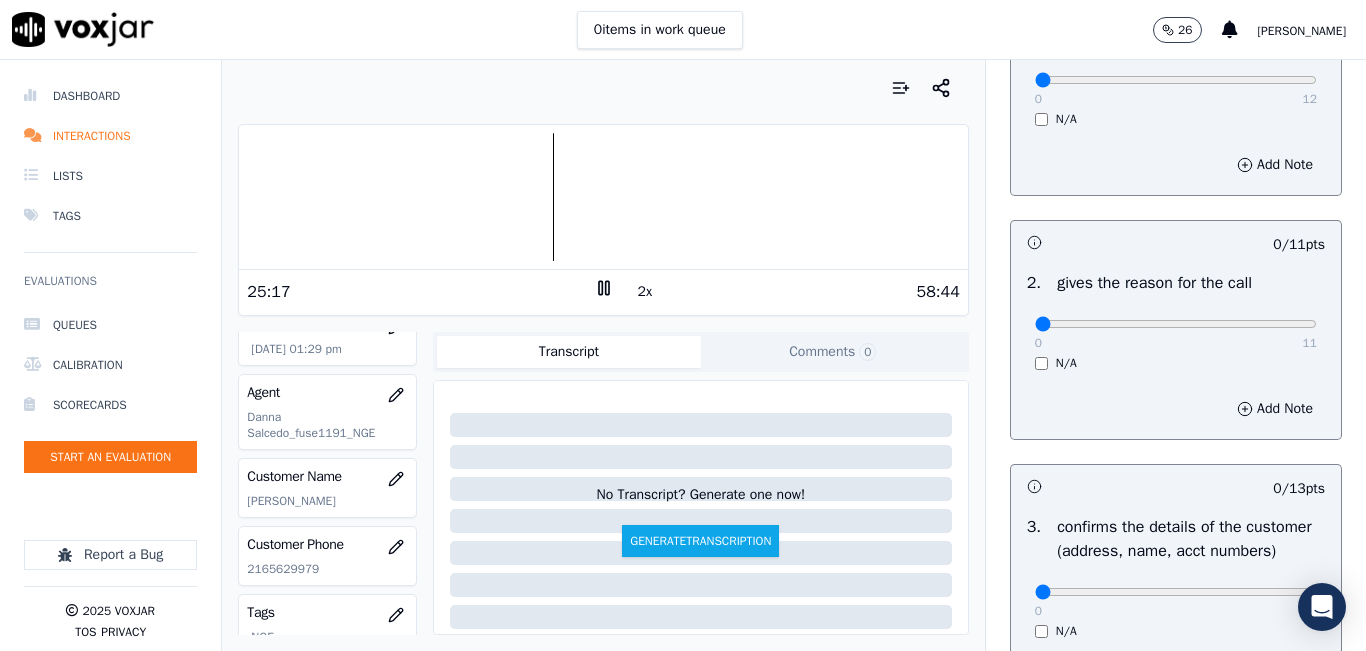 scroll, scrollTop: 300, scrollLeft: 0, axis: vertical 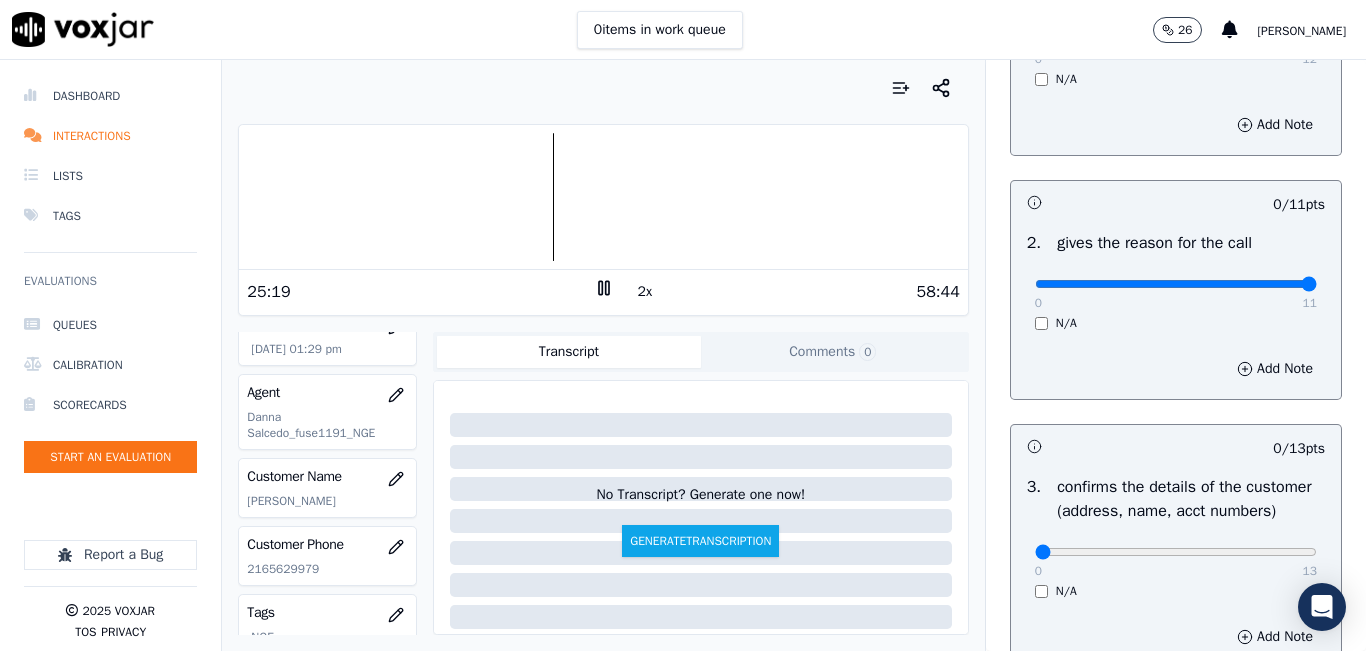 type on "11" 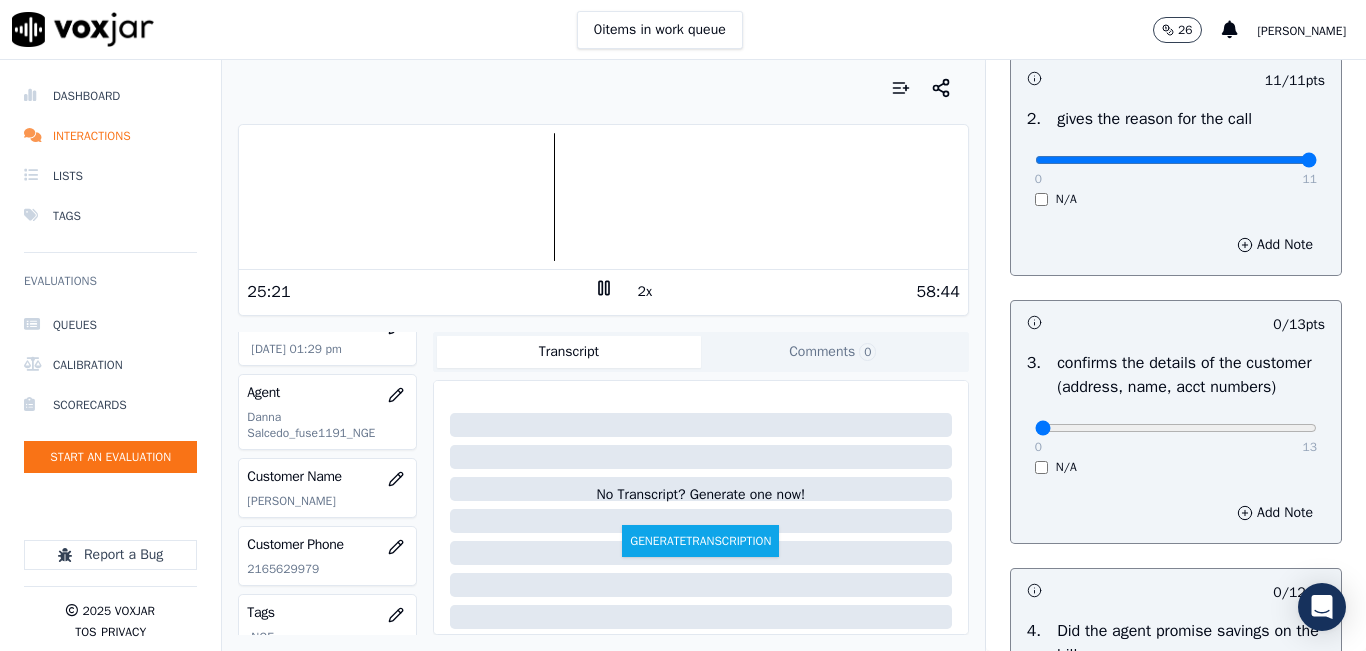 scroll, scrollTop: 400, scrollLeft: 0, axis: vertical 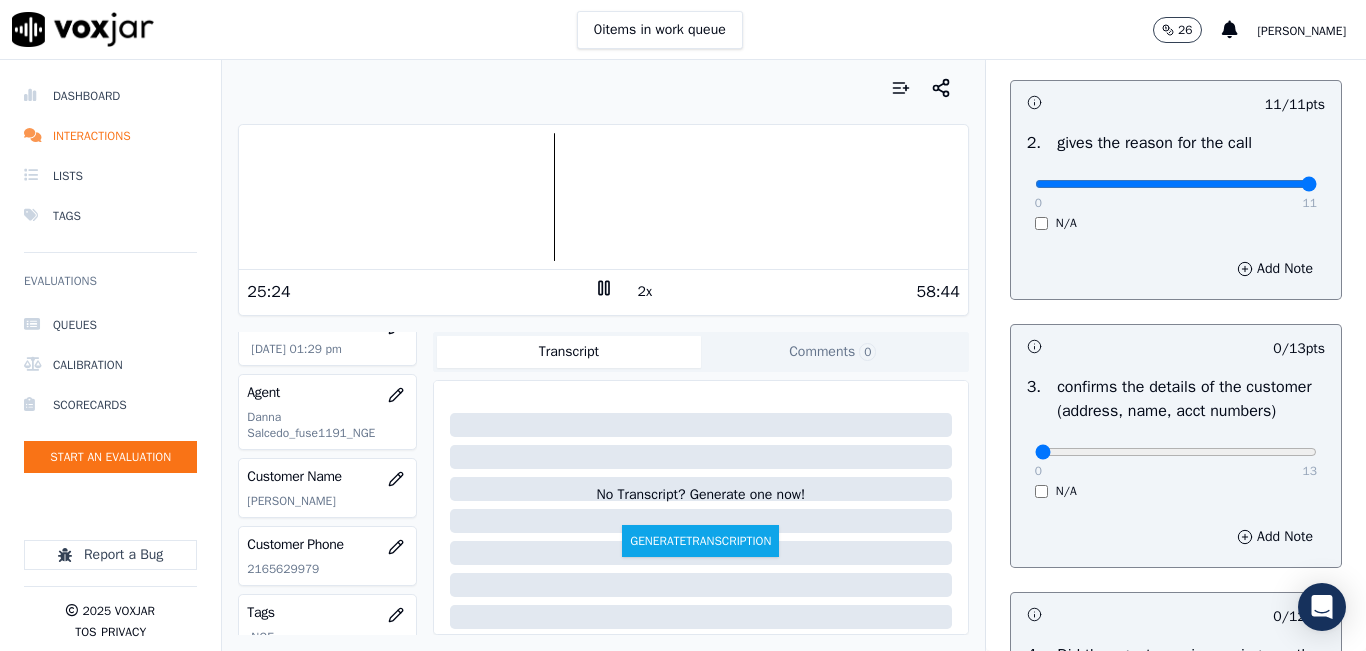 click on "0   13" at bounding box center (1176, 451) 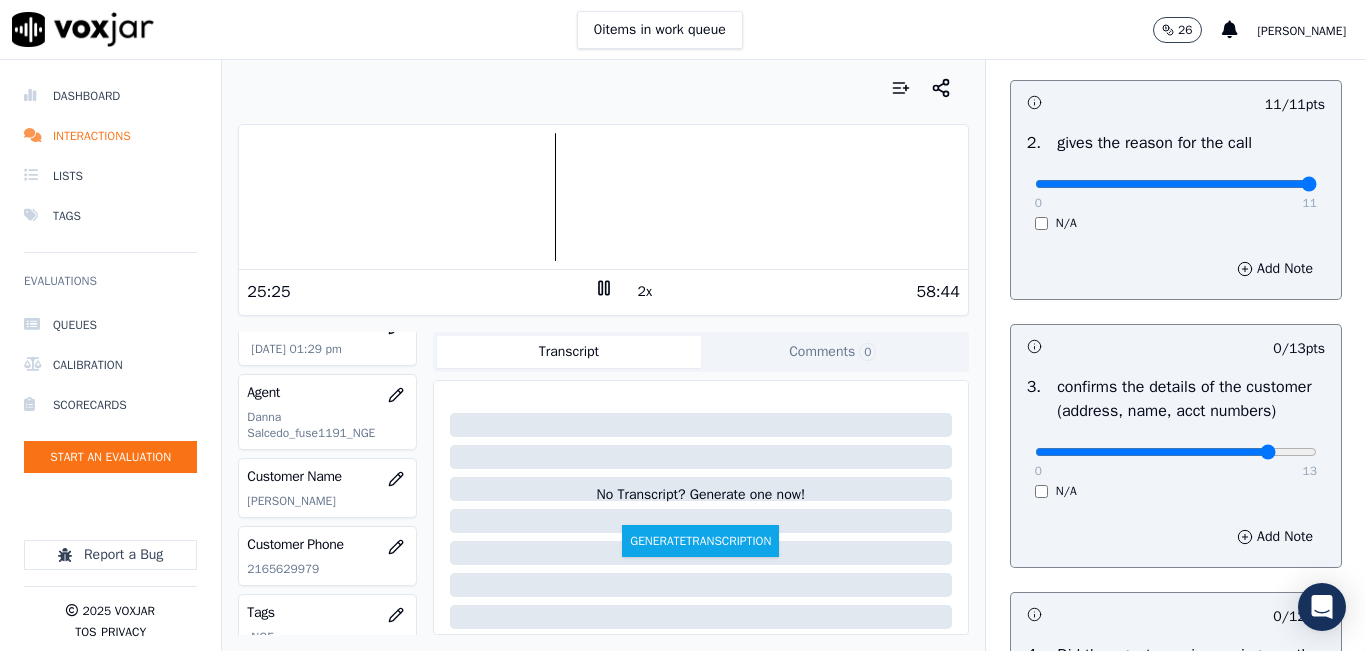 type on "11" 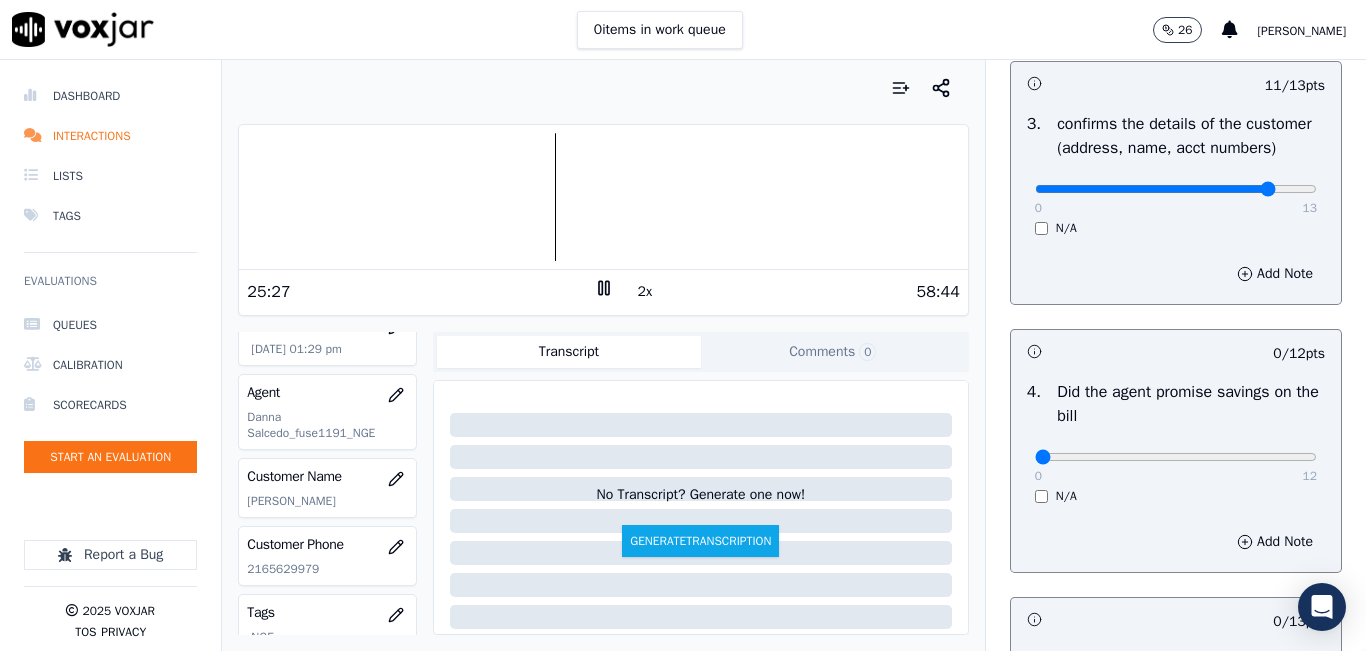 scroll, scrollTop: 700, scrollLeft: 0, axis: vertical 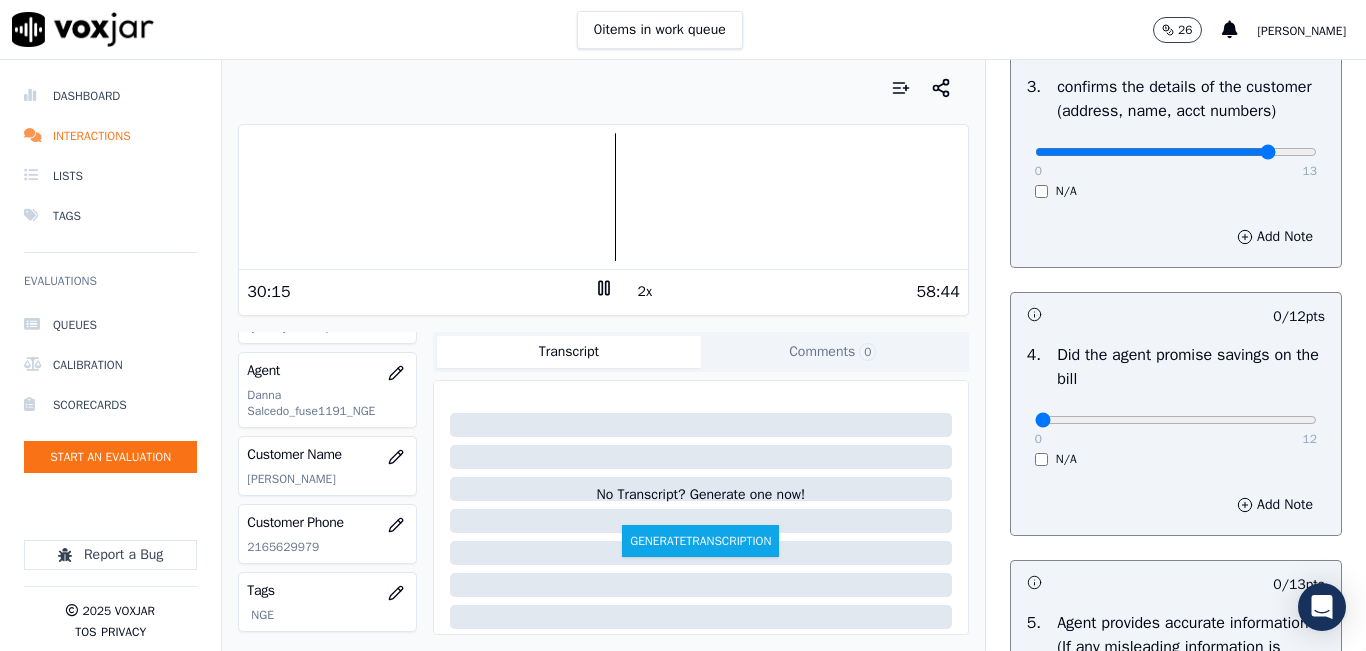 click on "0  items in work queue     26         [PERSON_NAME]" at bounding box center [683, 30] 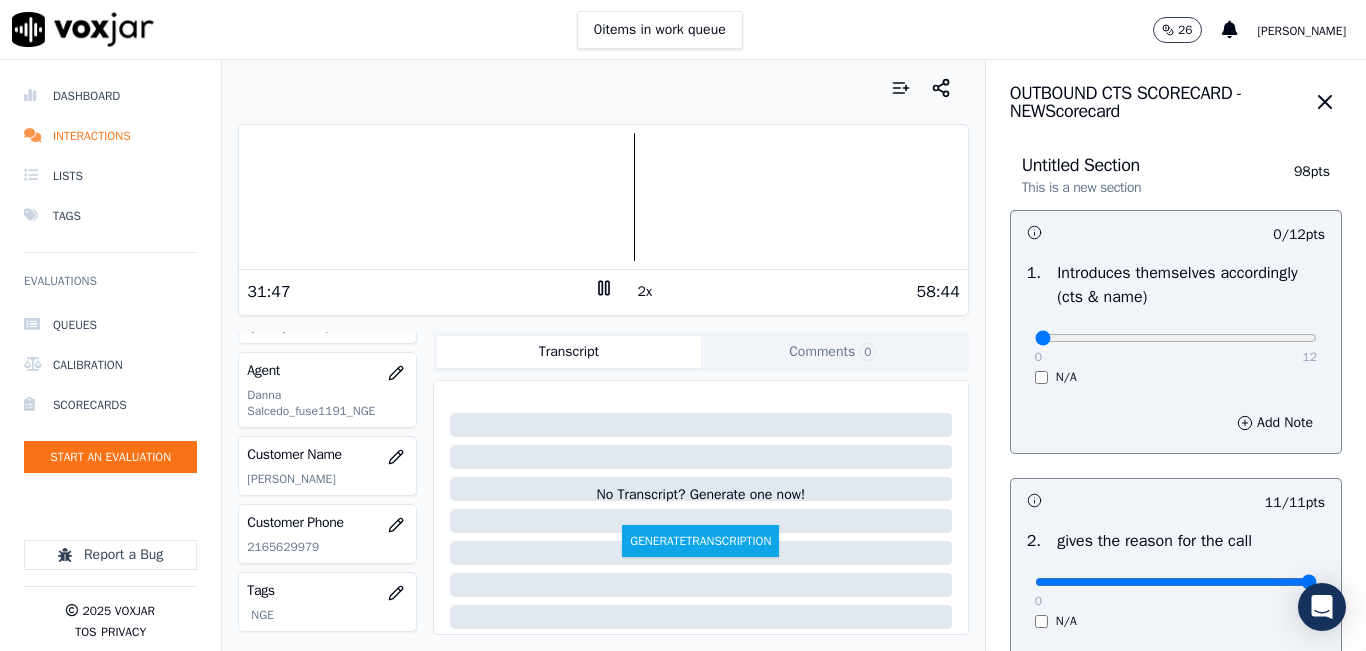 scroll, scrollTop: 0, scrollLeft: 0, axis: both 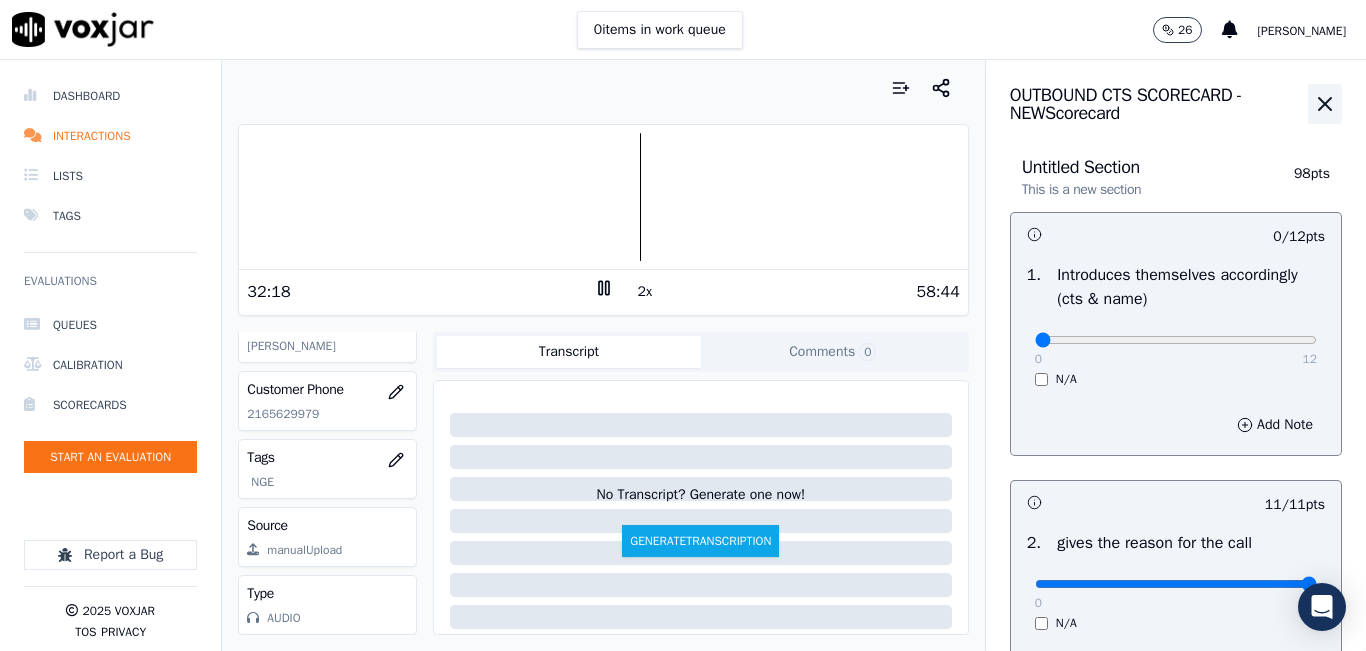 click 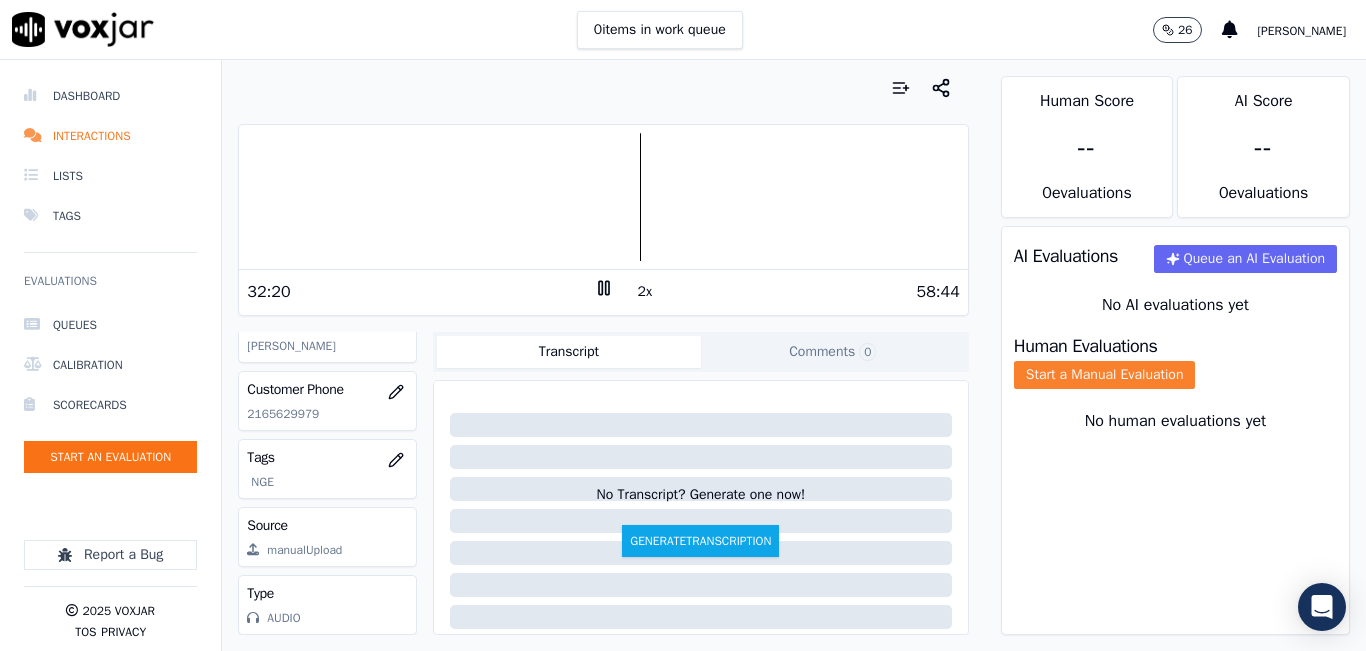 click on "Start a Manual Evaluation" 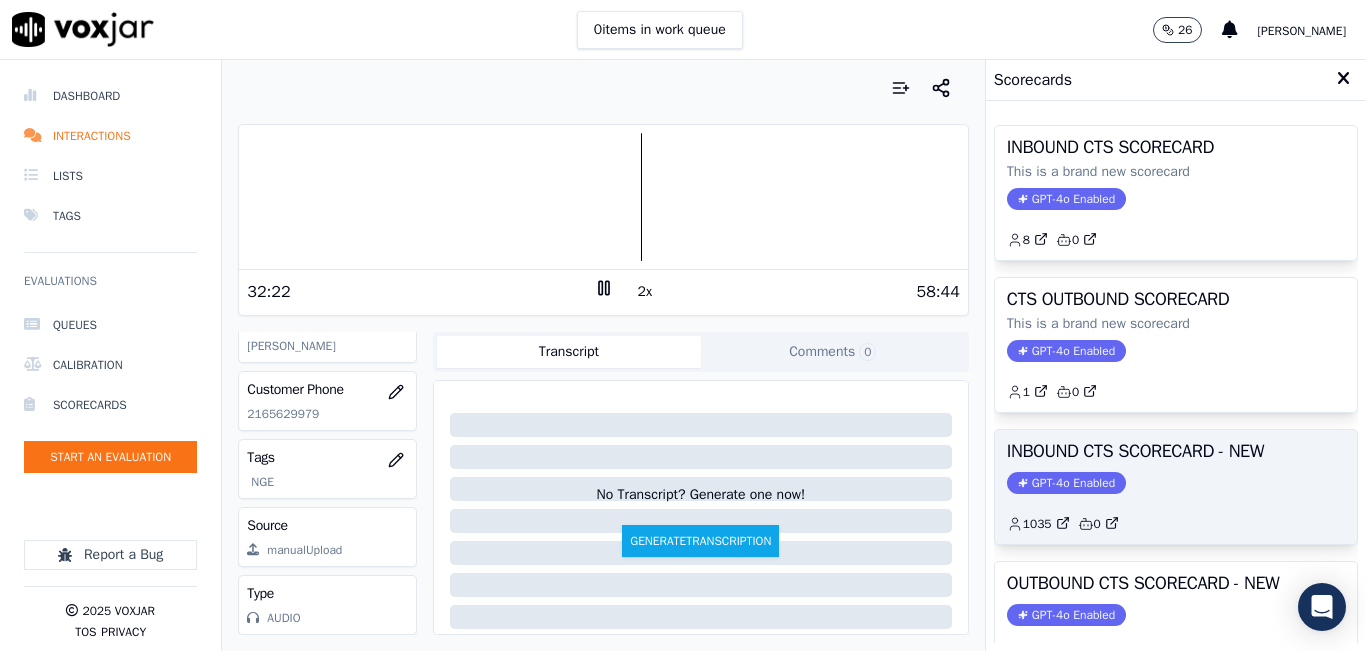 click on "1035         0" 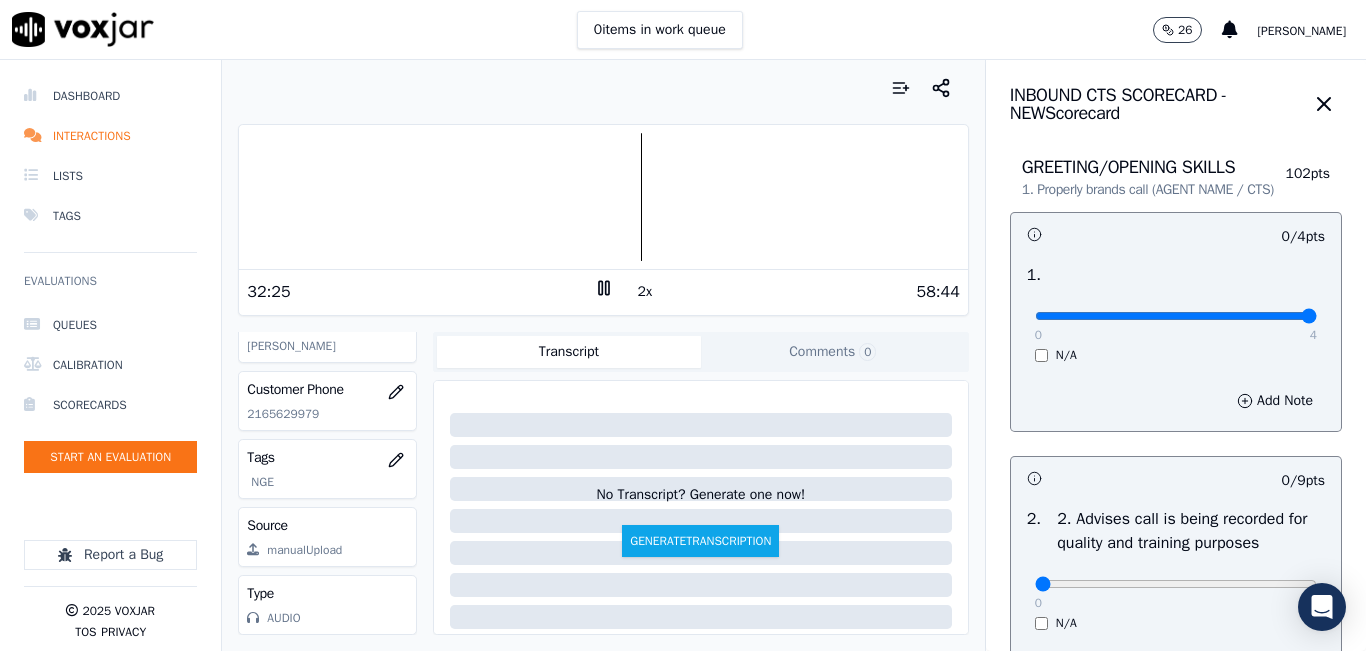 type on "4" 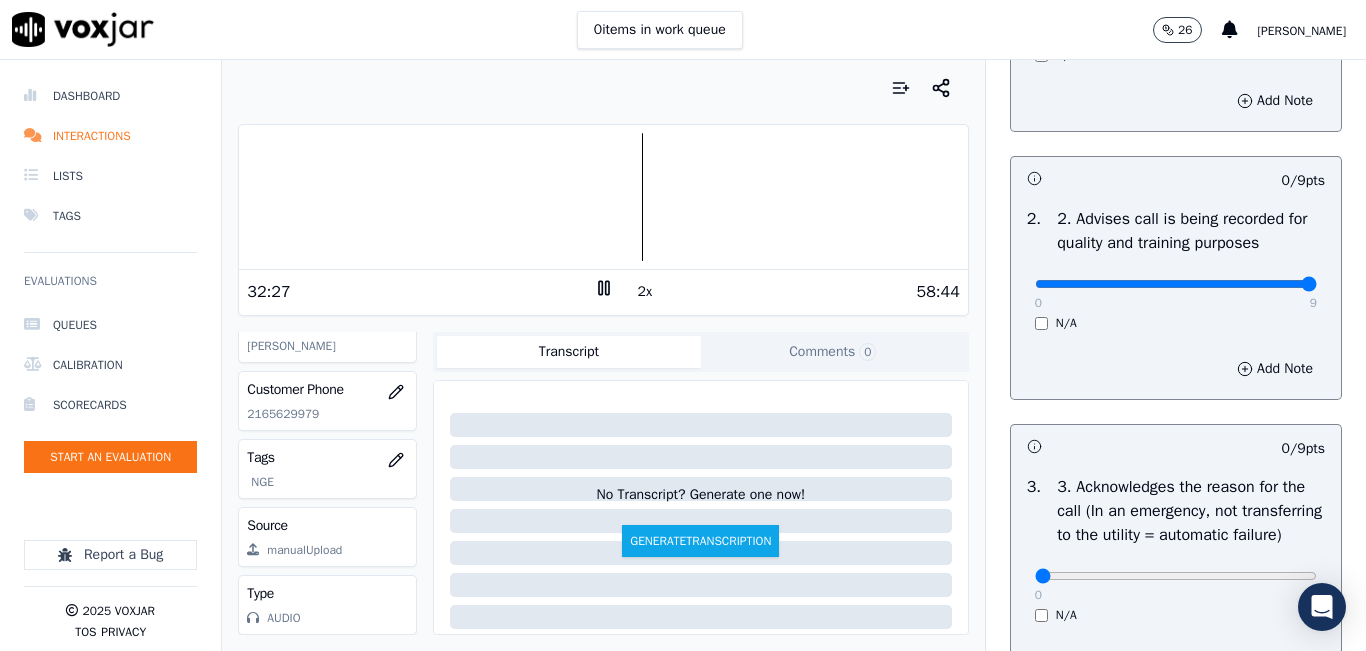 type on "9" 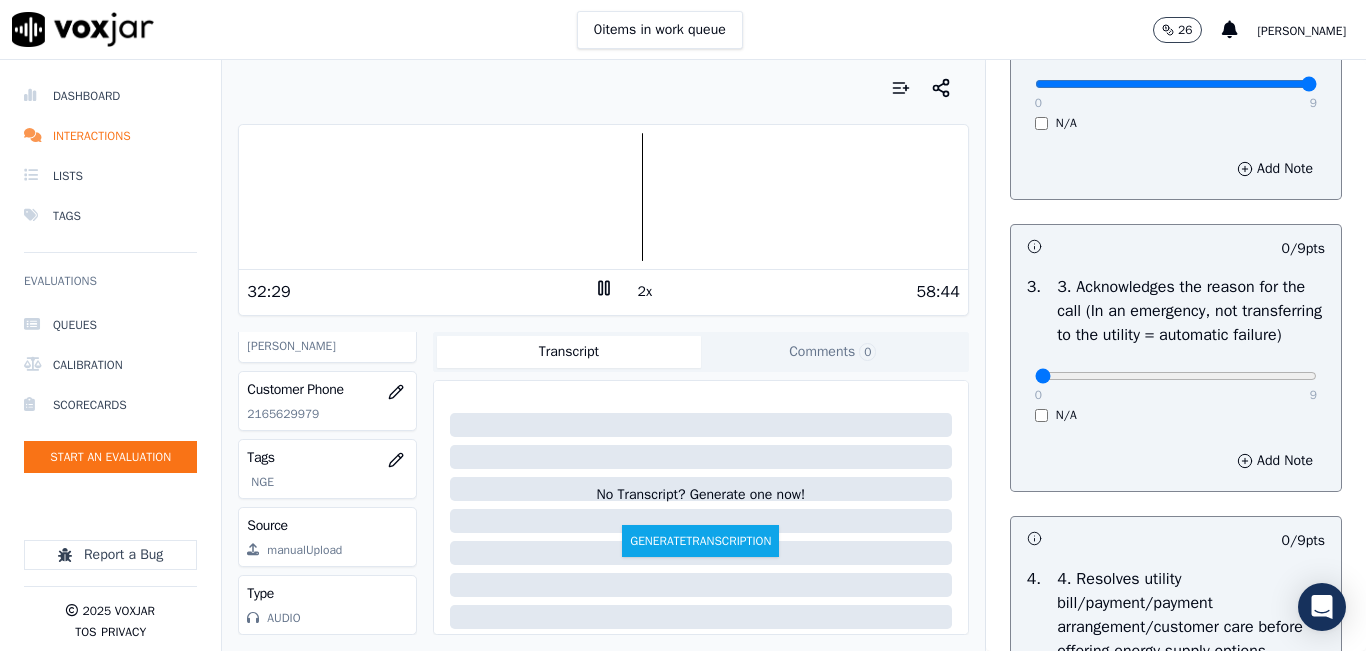 scroll, scrollTop: 600, scrollLeft: 0, axis: vertical 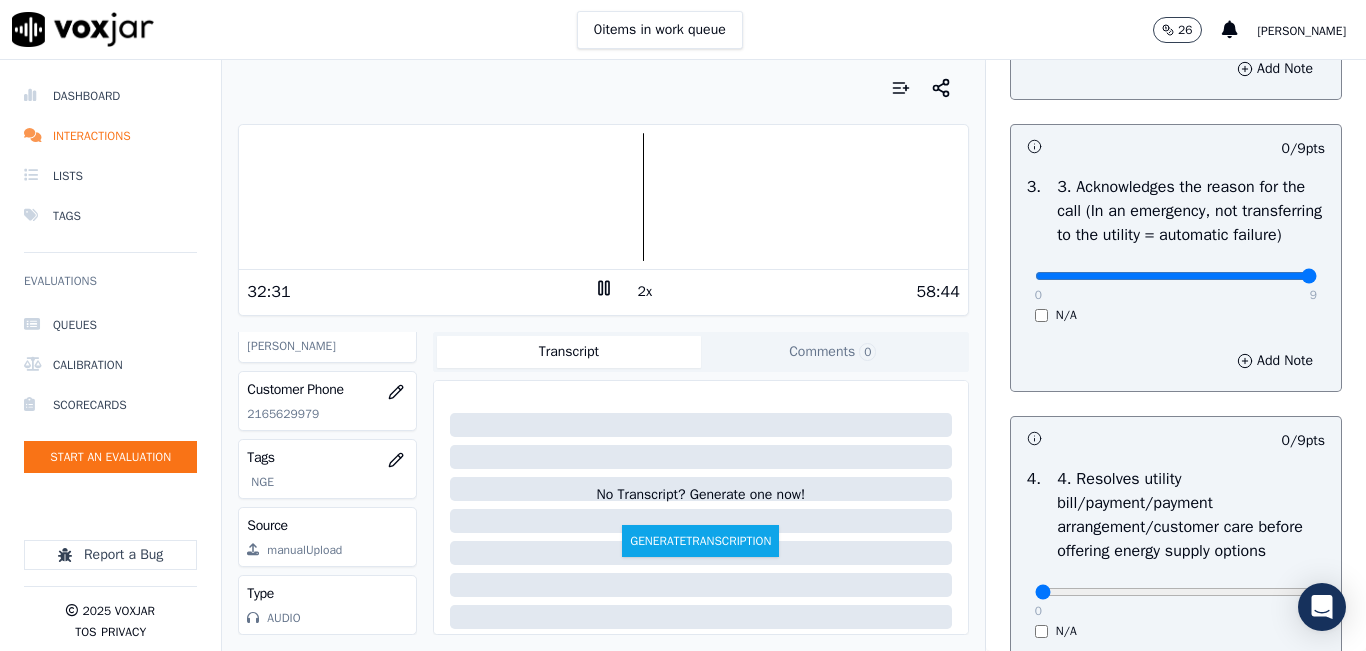 type on "9" 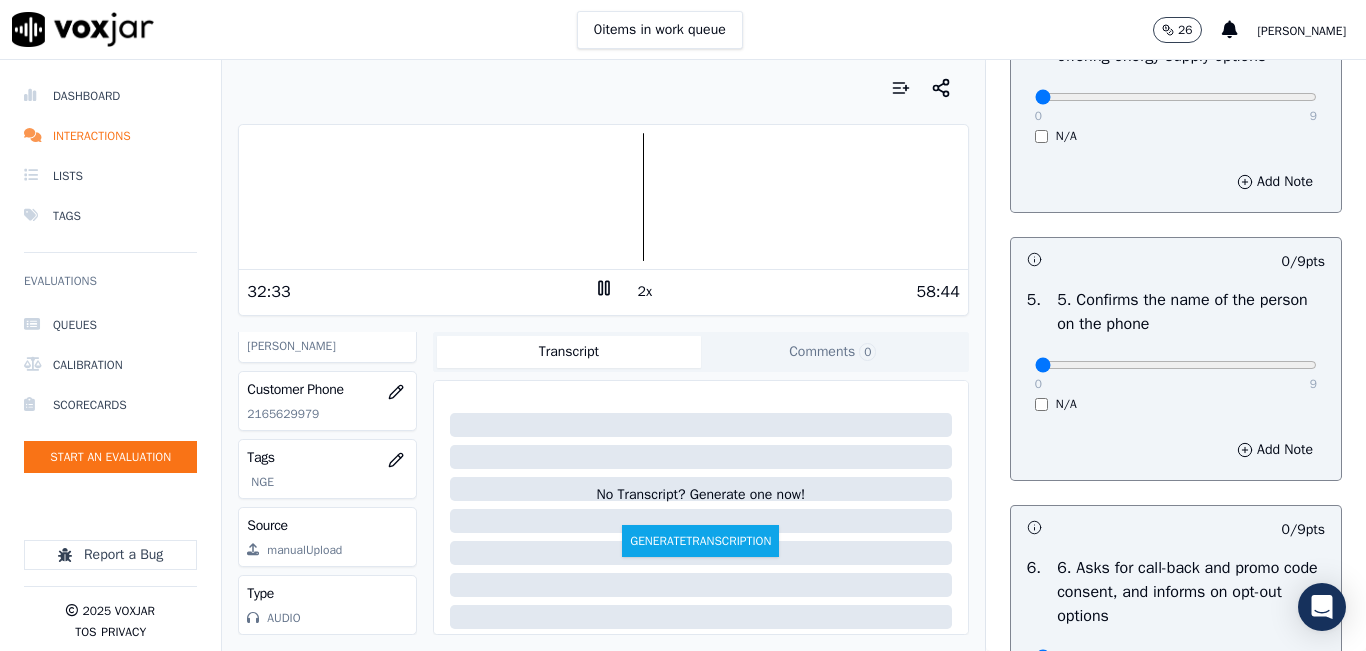 scroll, scrollTop: 1200, scrollLeft: 0, axis: vertical 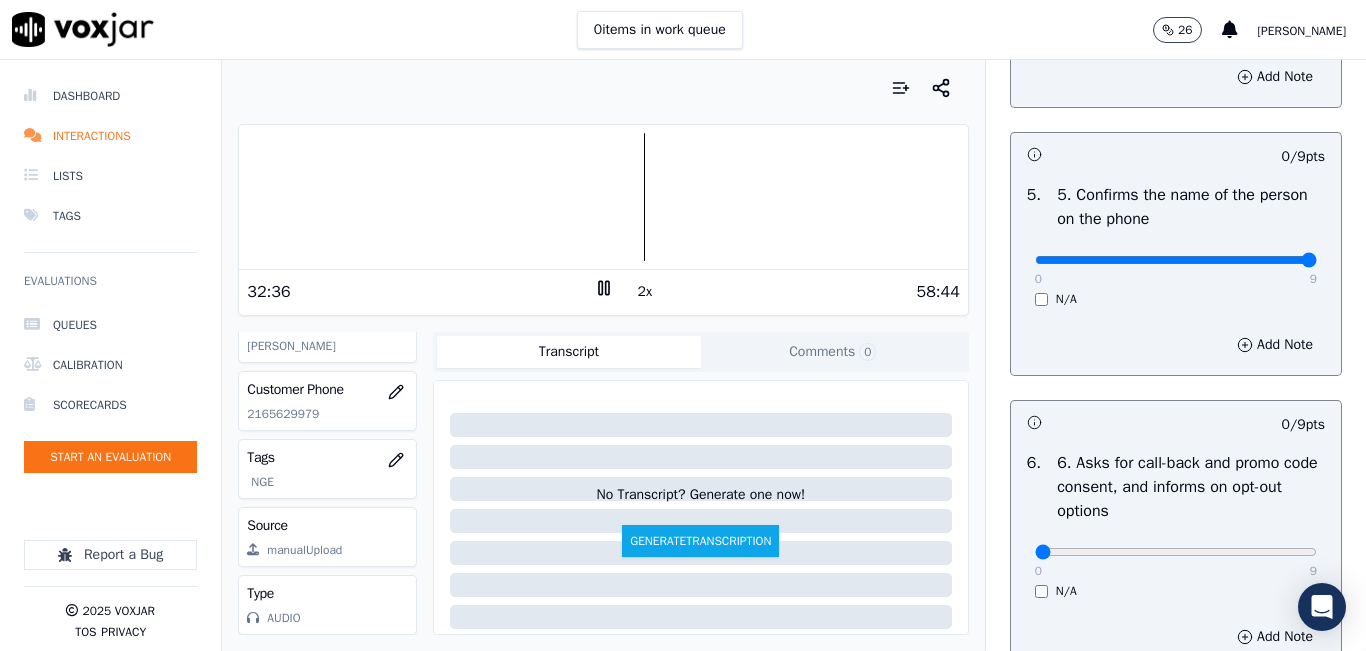 type on "9" 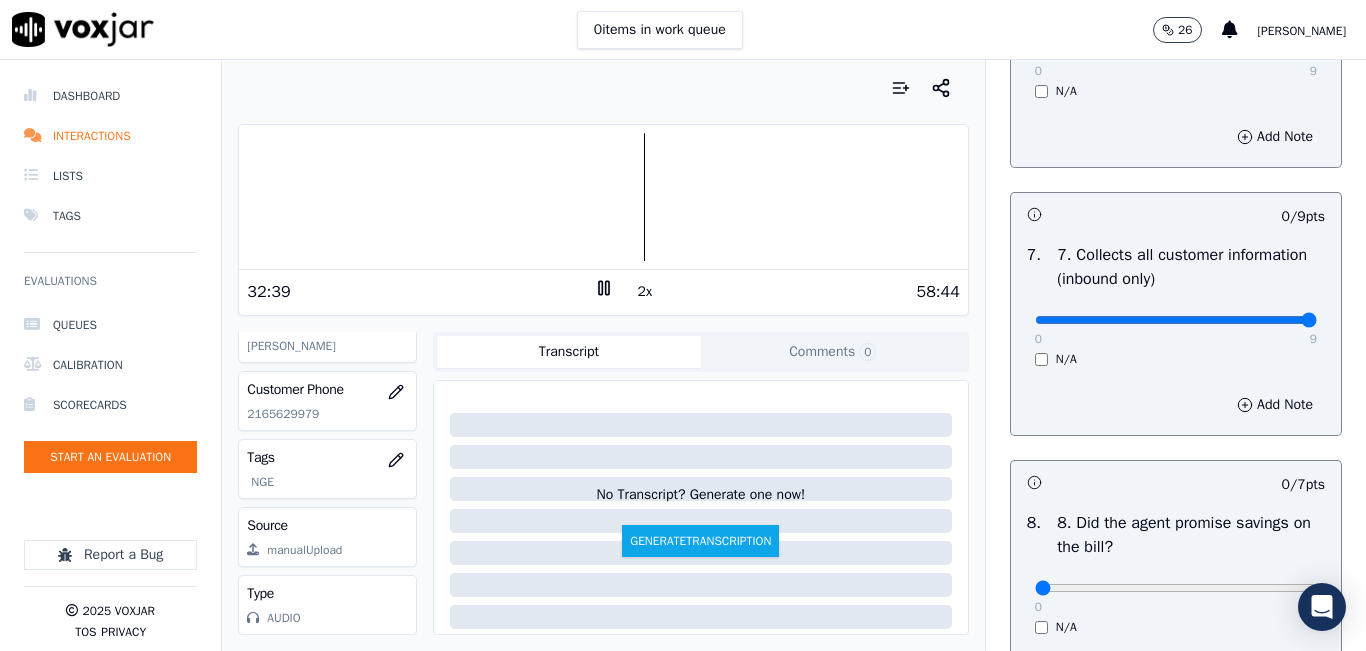 type on "9" 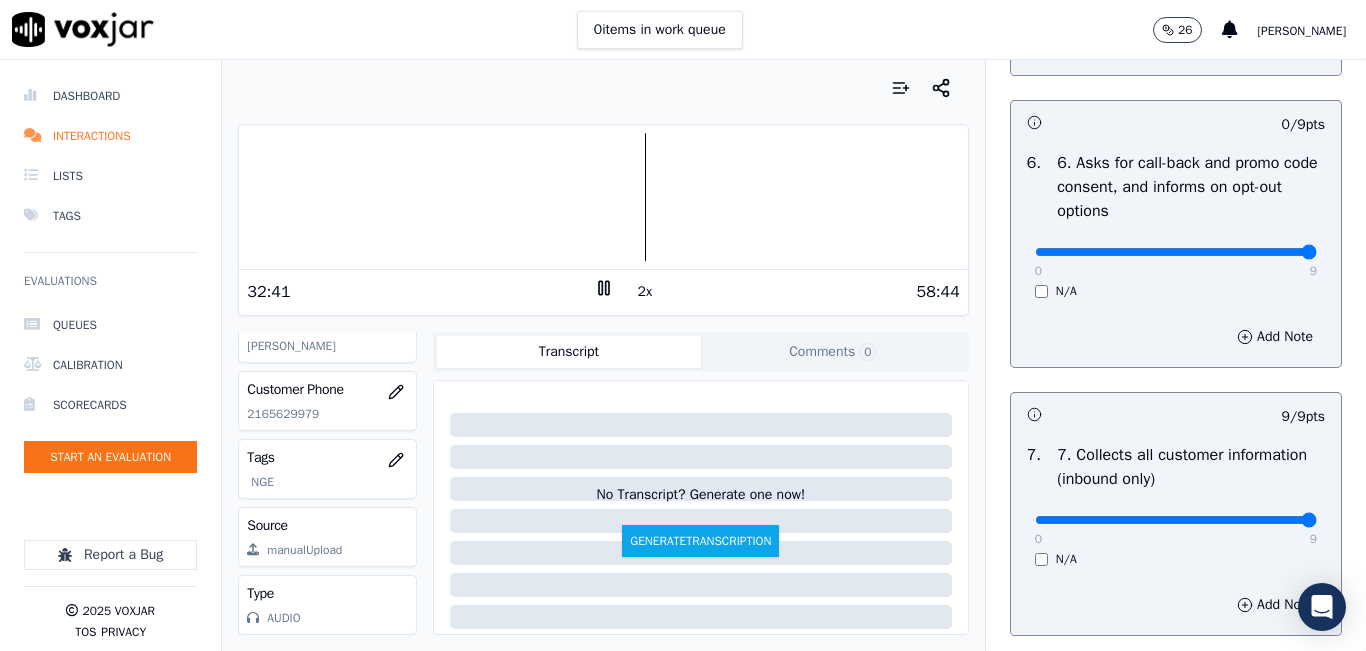 type on "9" 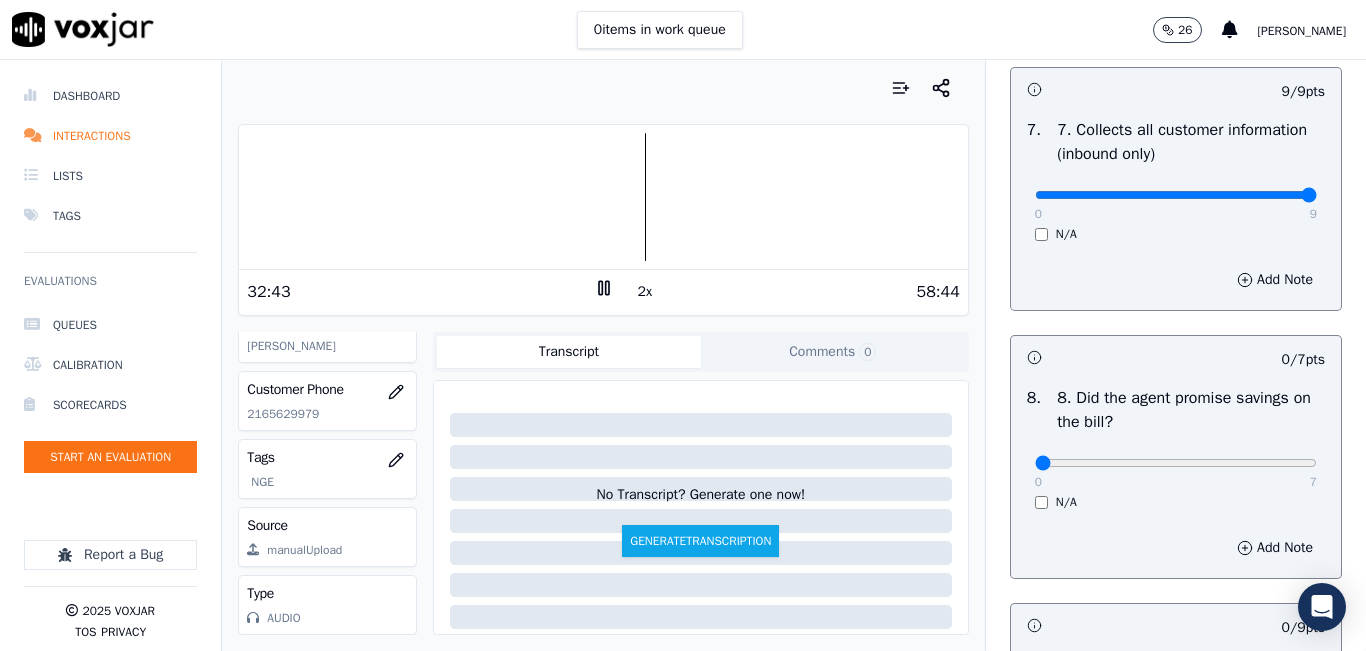 scroll, scrollTop: 2100, scrollLeft: 0, axis: vertical 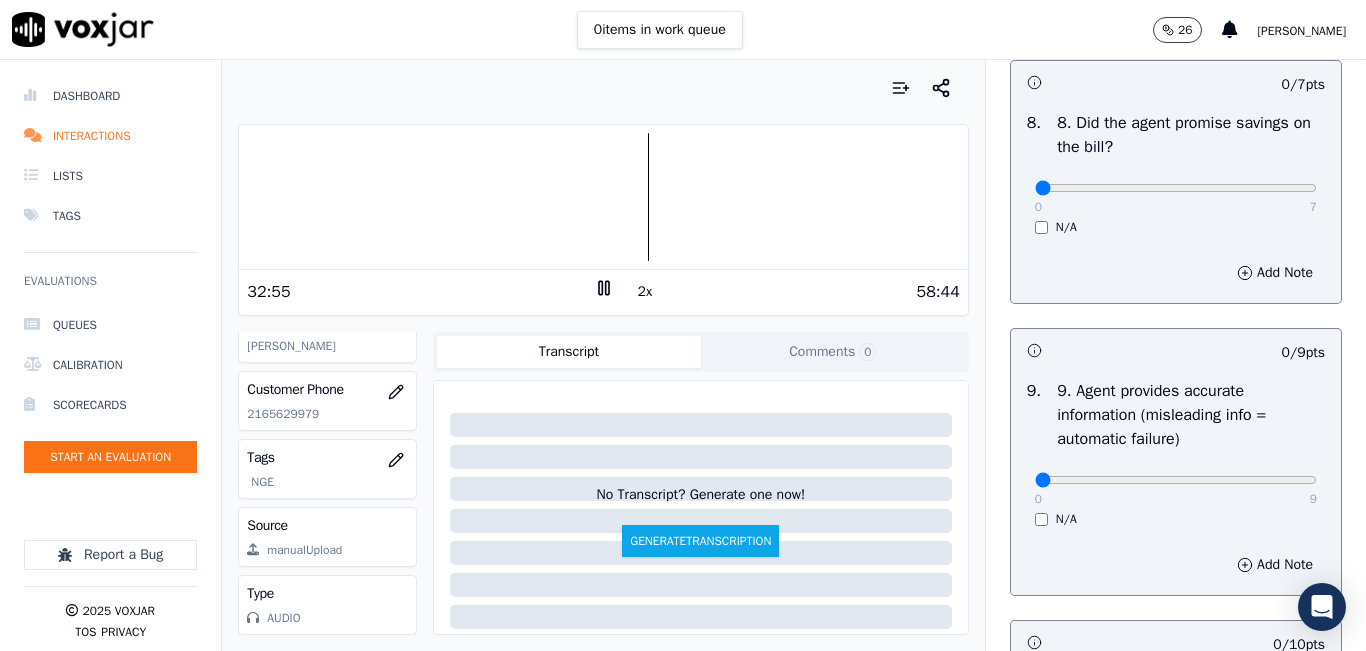 click at bounding box center (603, 88) 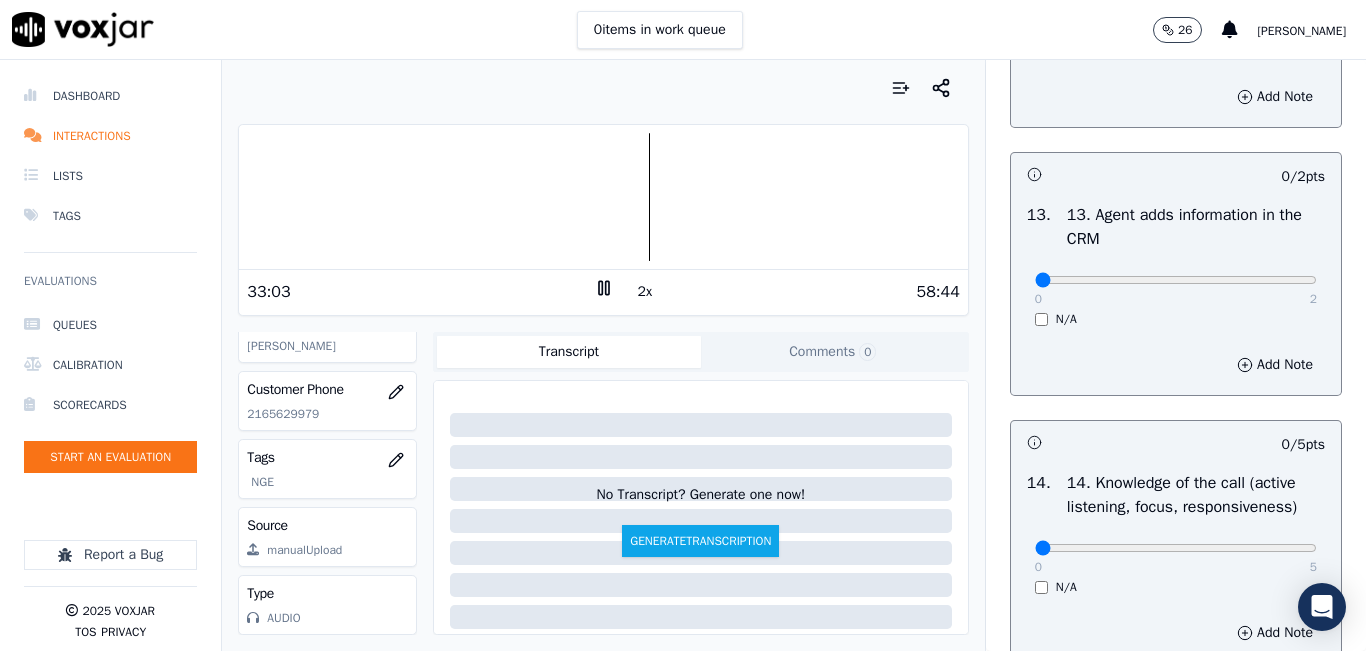 scroll, scrollTop: 3500, scrollLeft: 0, axis: vertical 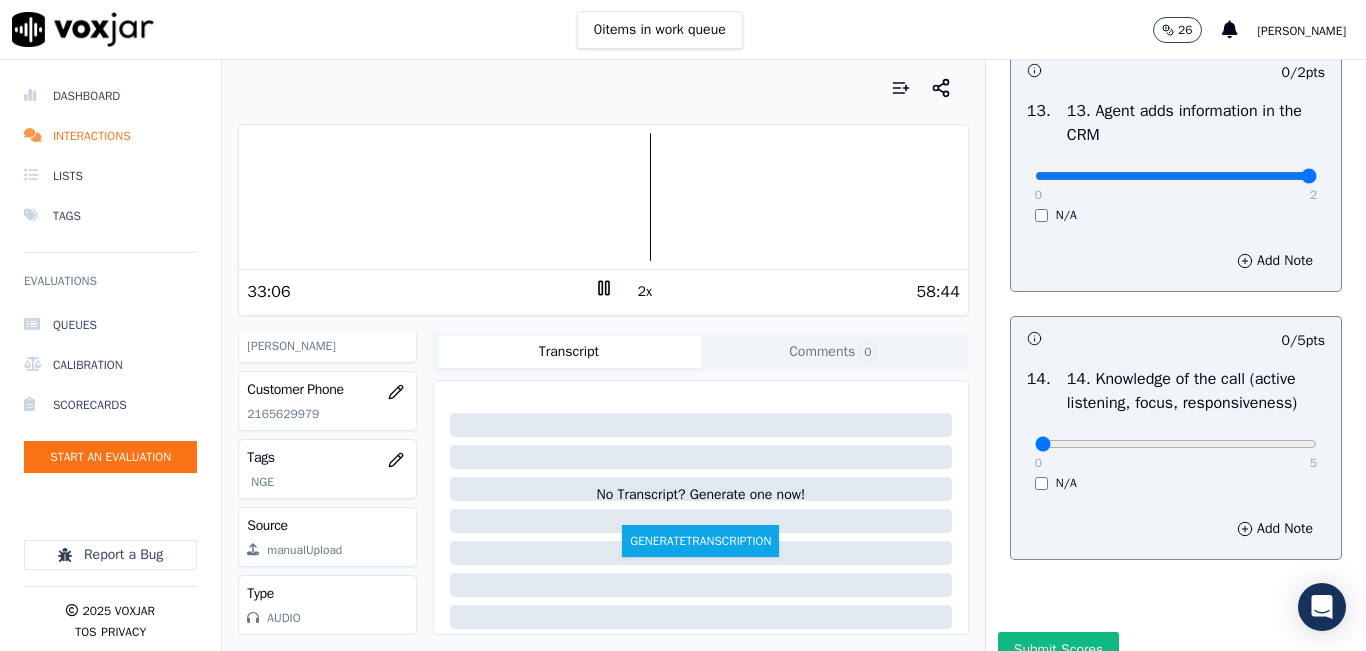 type on "2" 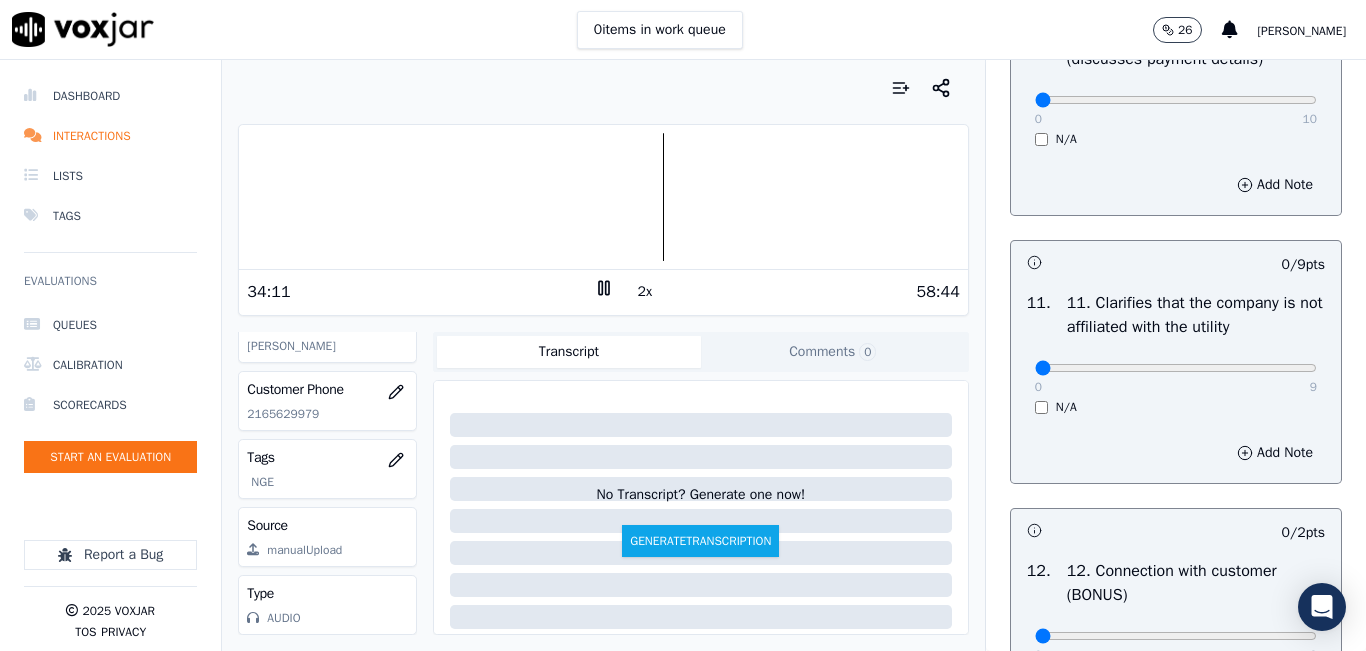 scroll, scrollTop: 2900, scrollLeft: 0, axis: vertical 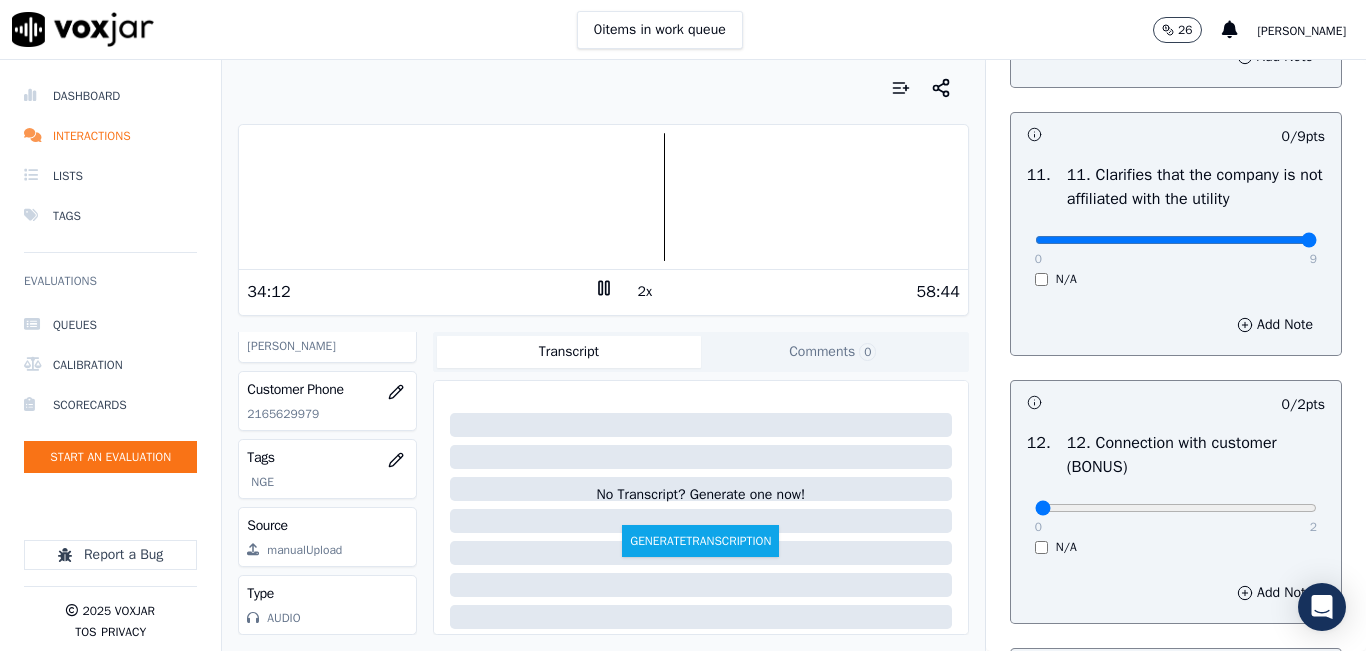type on "9" 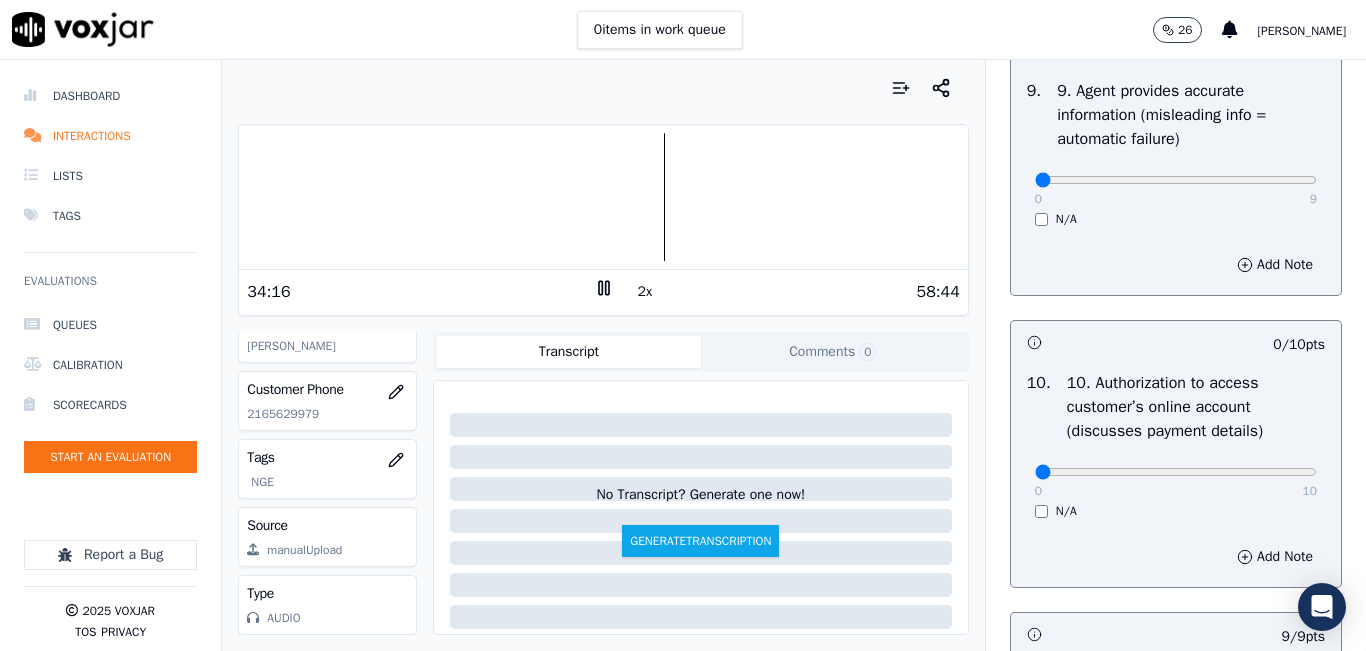 scroll, scrollTop: 2300, scrollLeft: 0, axis: vertical 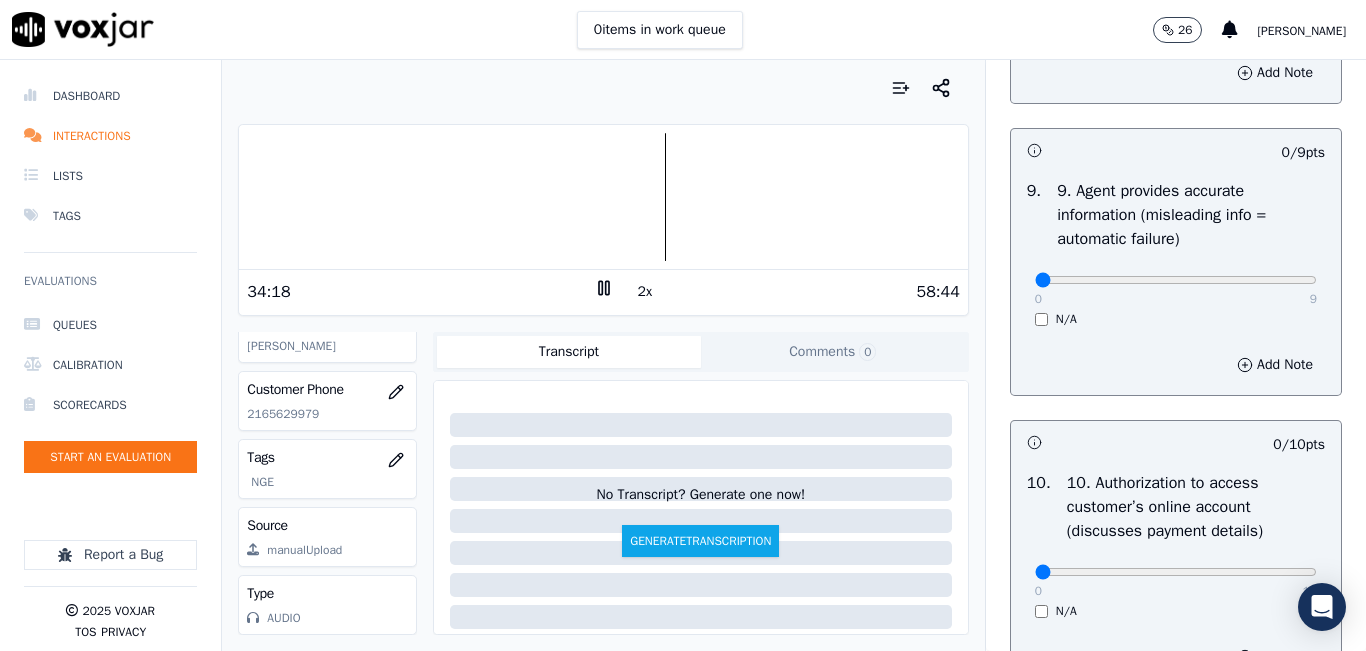 click at bounding box center [603, 197] 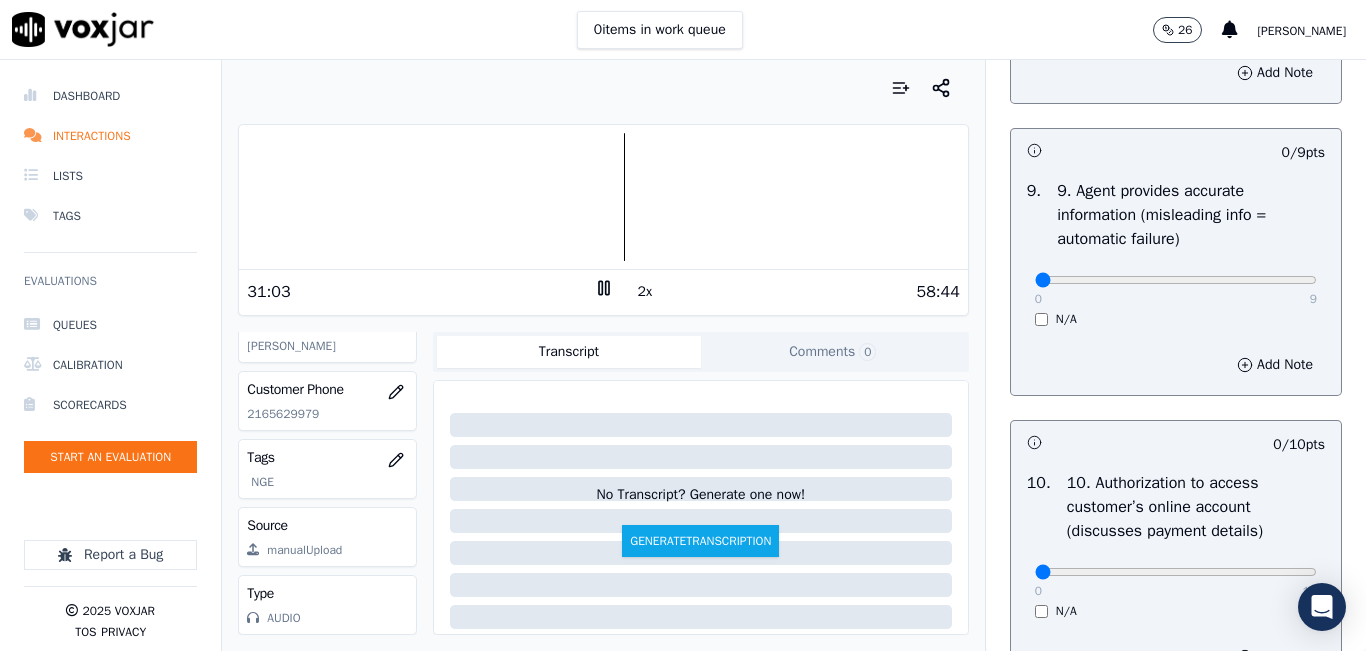 click at bounding box center [603, 197] 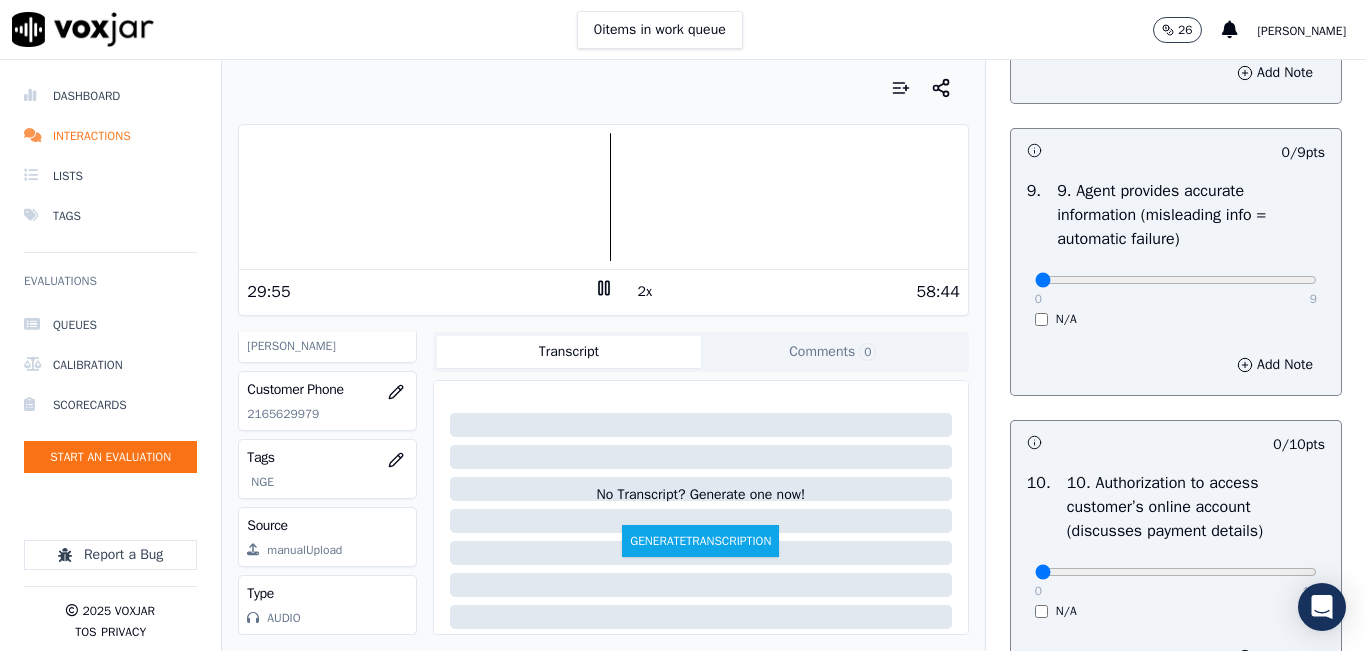 click at bounding box center [603, 197] 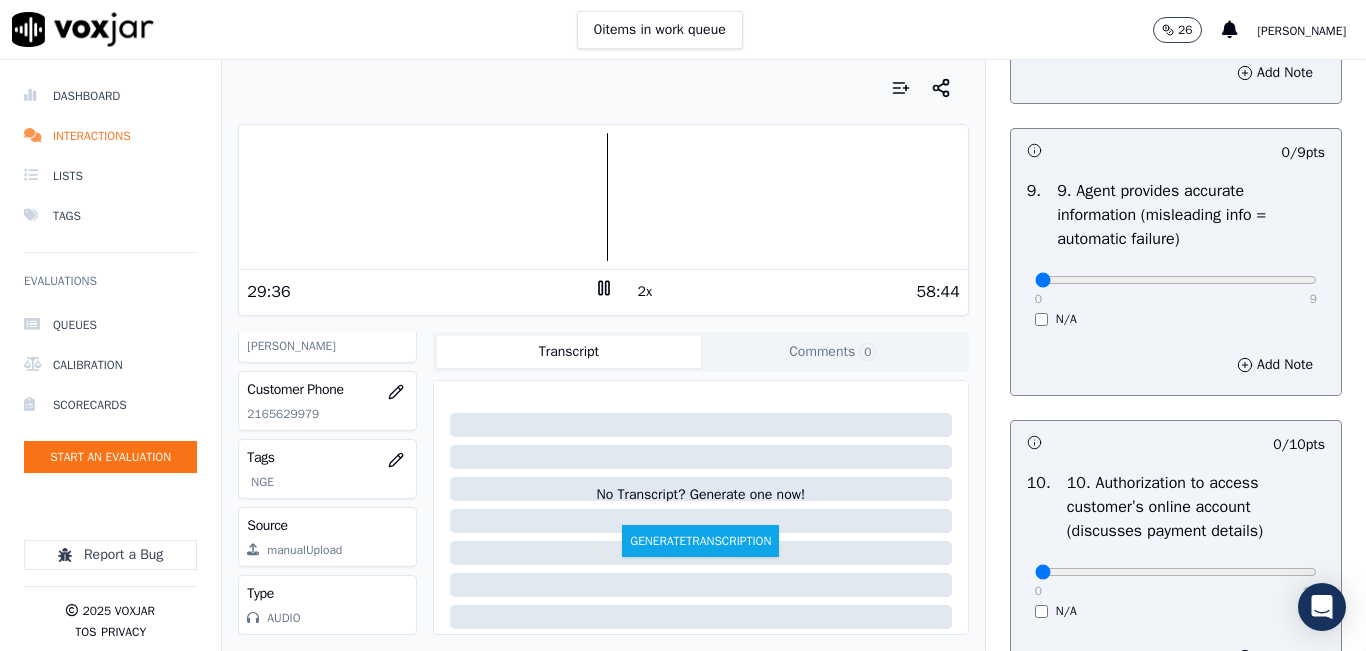click on "2x" at bounding box center [645, 292] 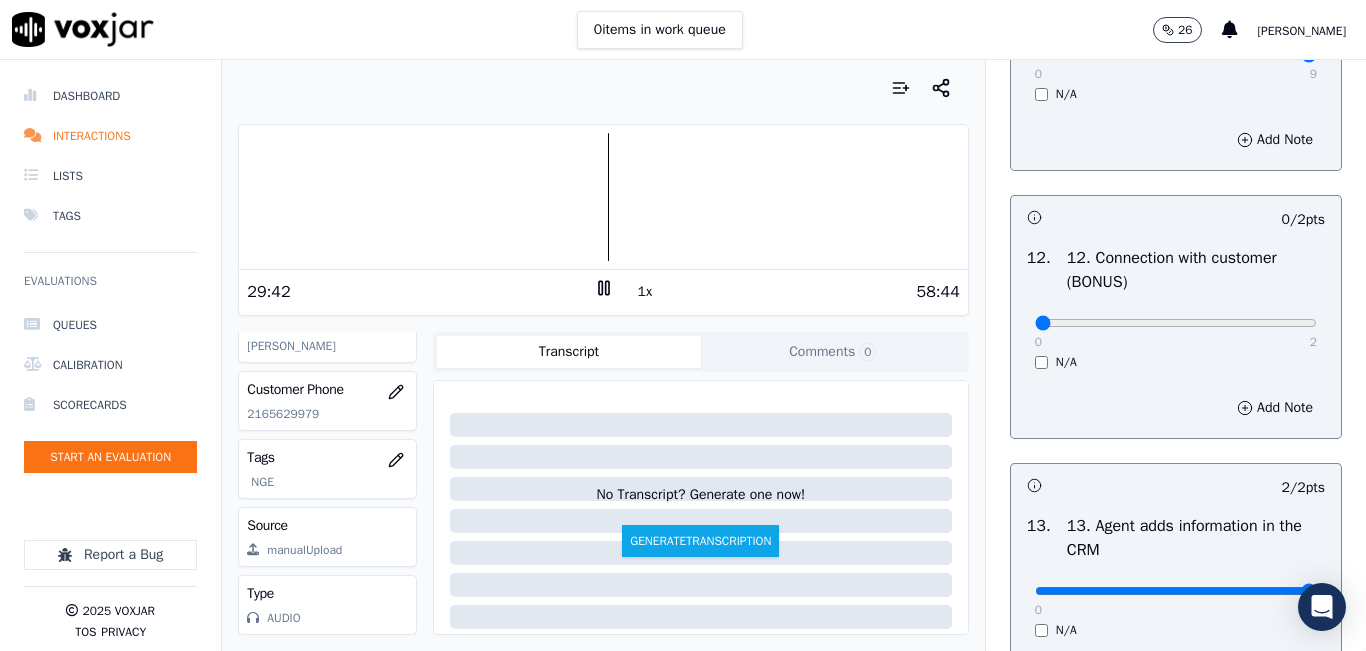 scroll, scrollTop: 3100, scrollLeft: 0, axis: vertical 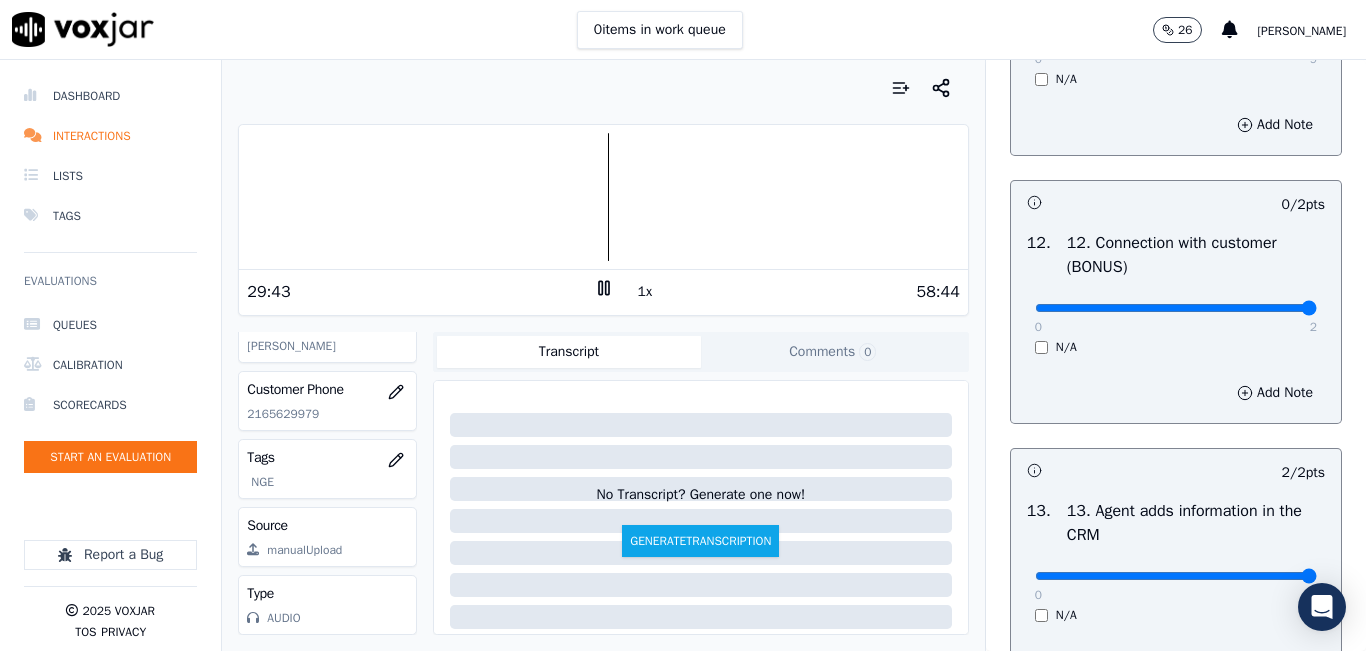 type on "2" 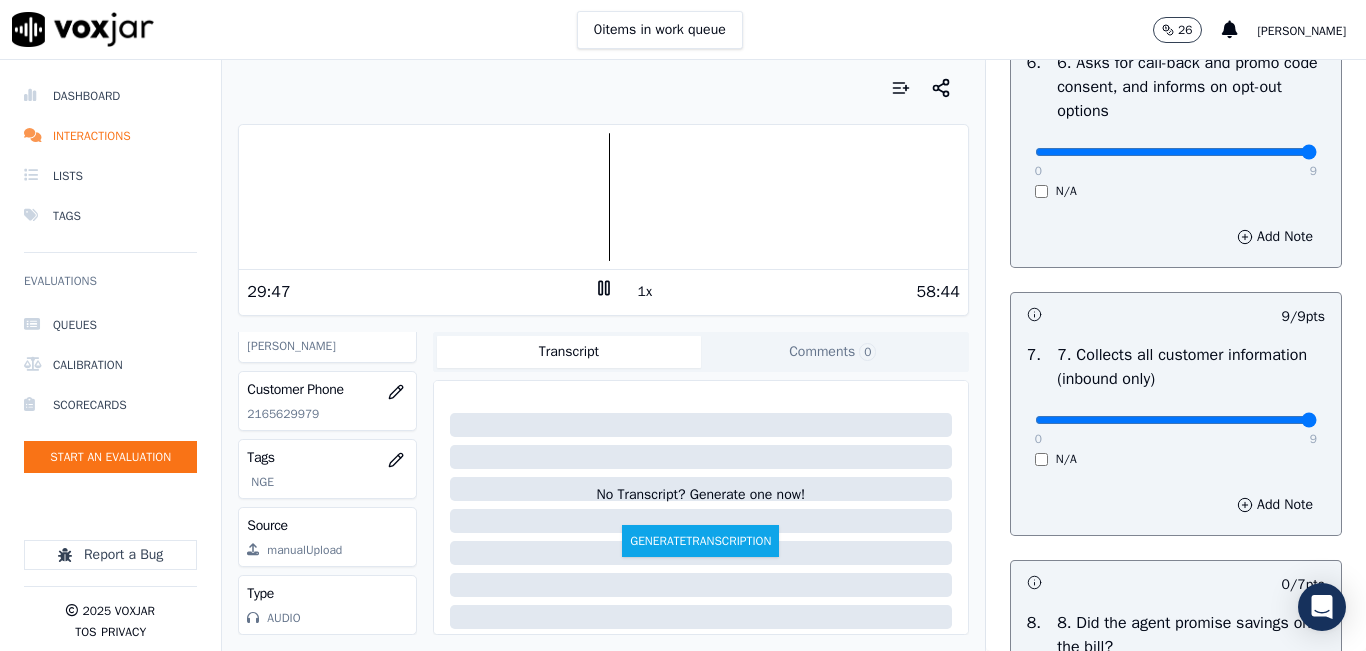 scroll, scrollTop: 1500, scrollLeft: 0, axis: vertical 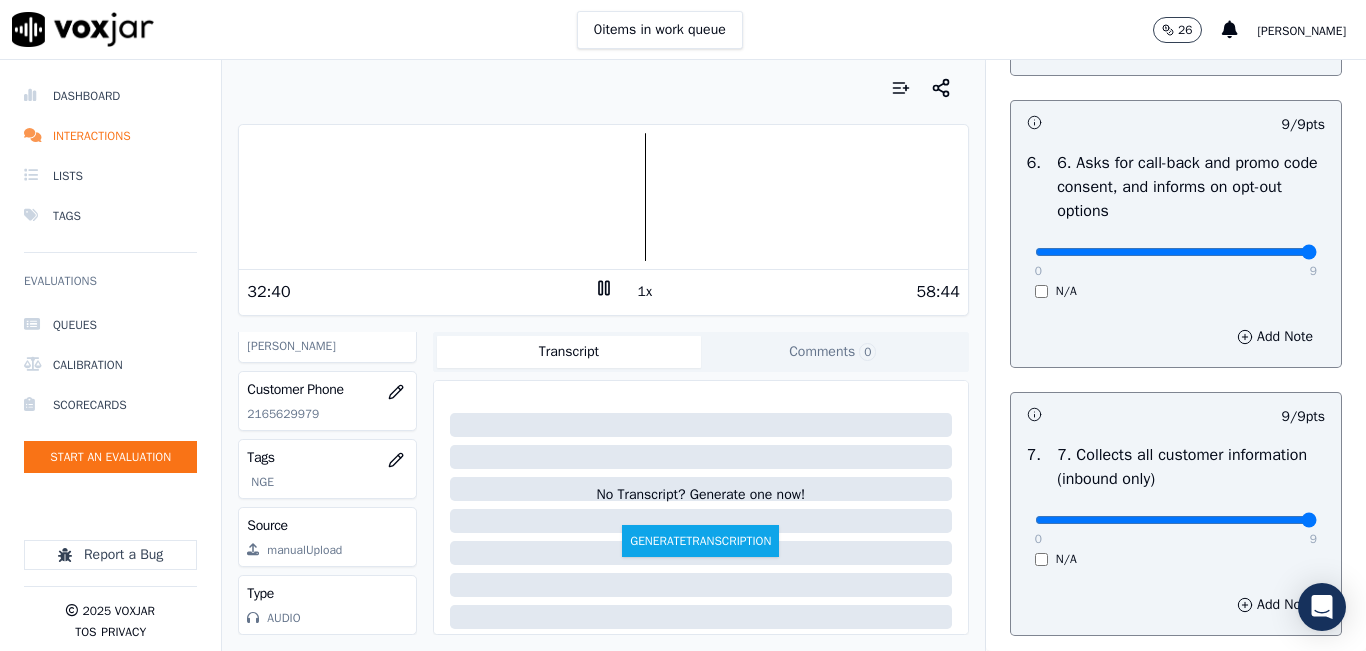 click on "1x" at bounding box center (645, 292) 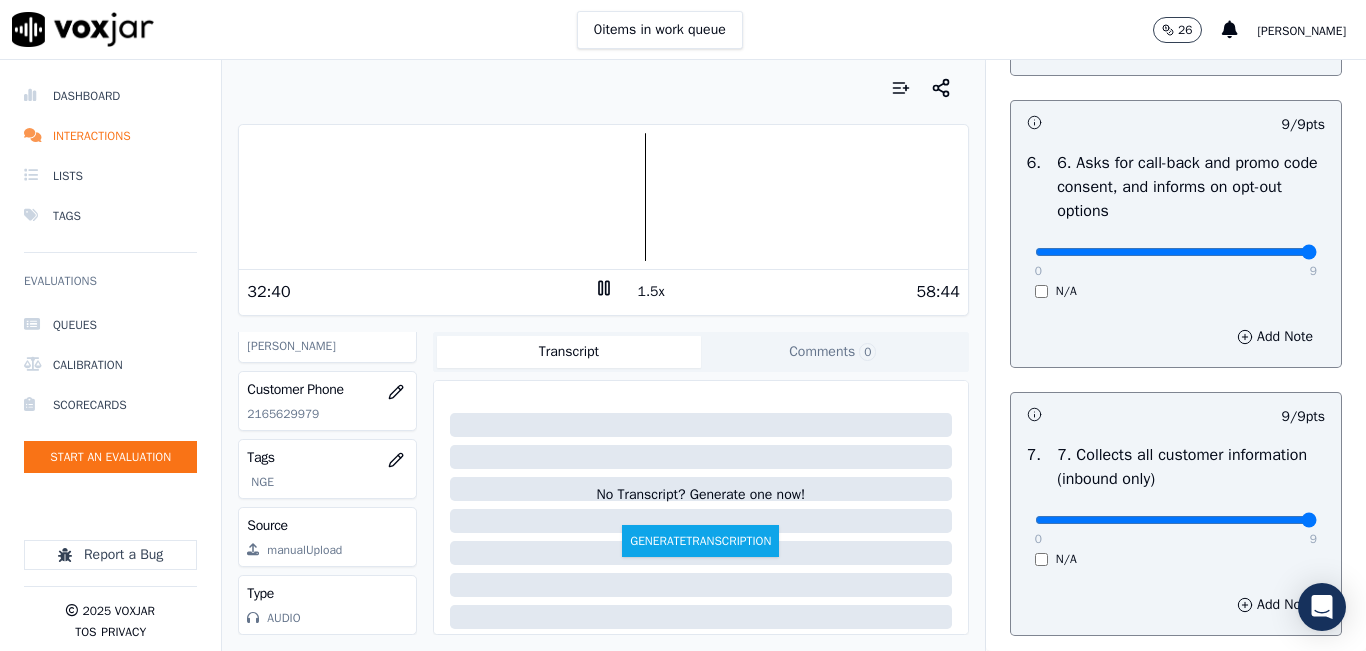 click on "1.5x" at bounding box center [651, 292] 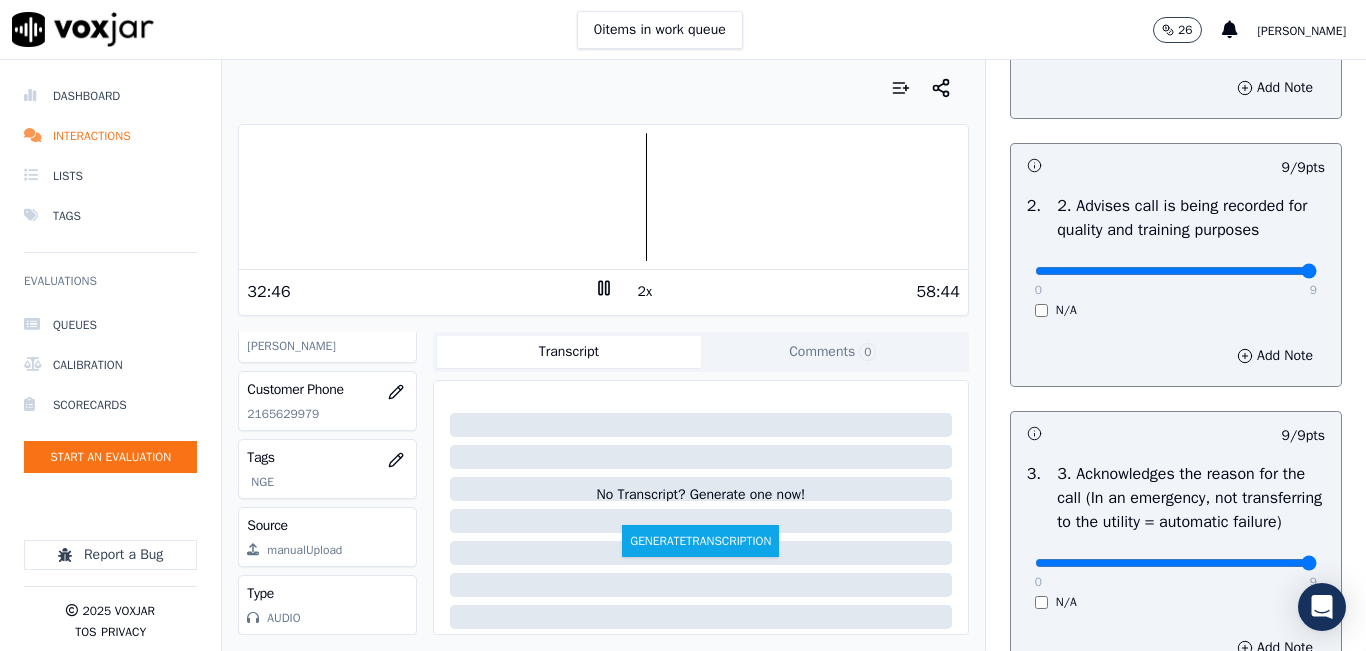scroll, scrollTop: 300, scrollLeft: 0, axis: vertical 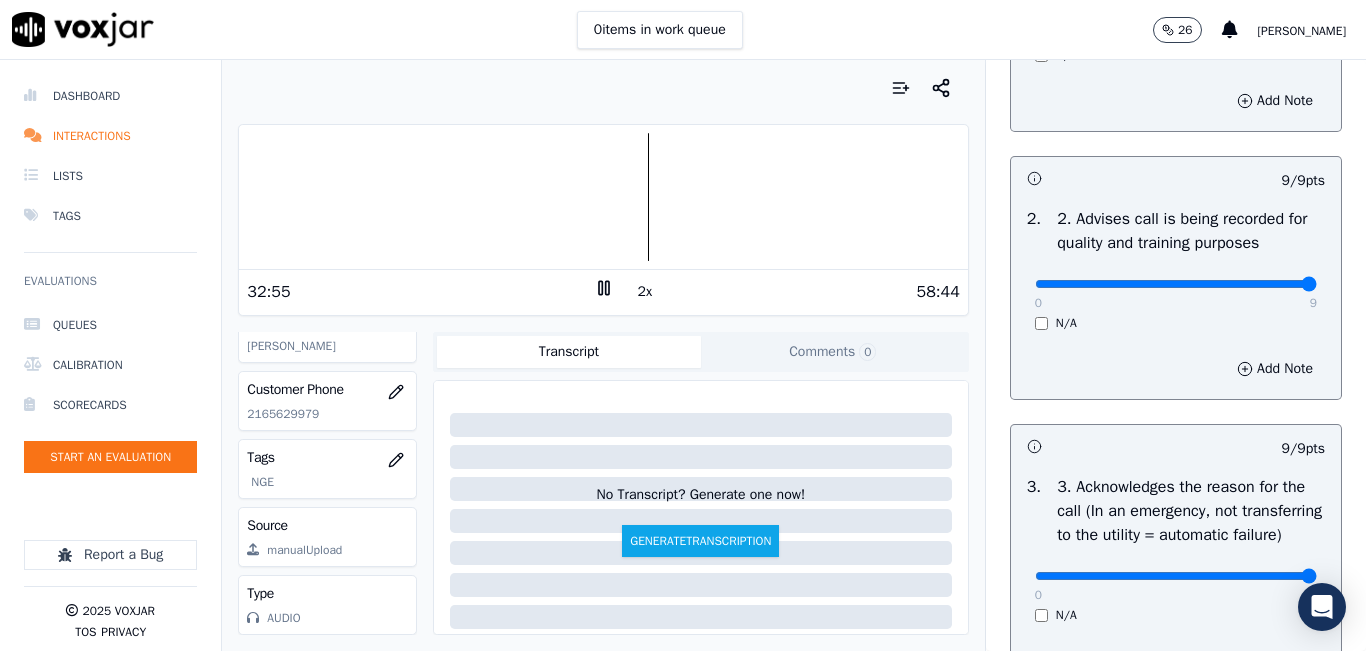 click at bounding box center (603, 197) 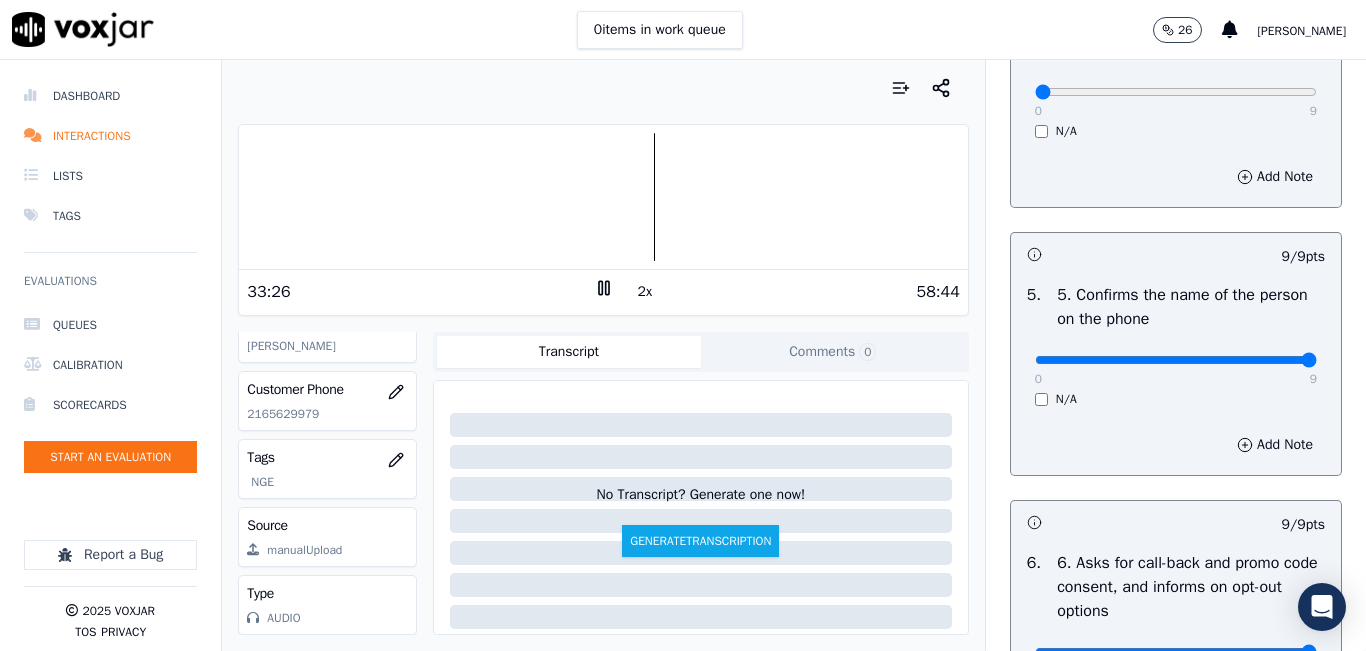 scroll, scrollTop: 1000, scrollLeft: 0, axis: vertical 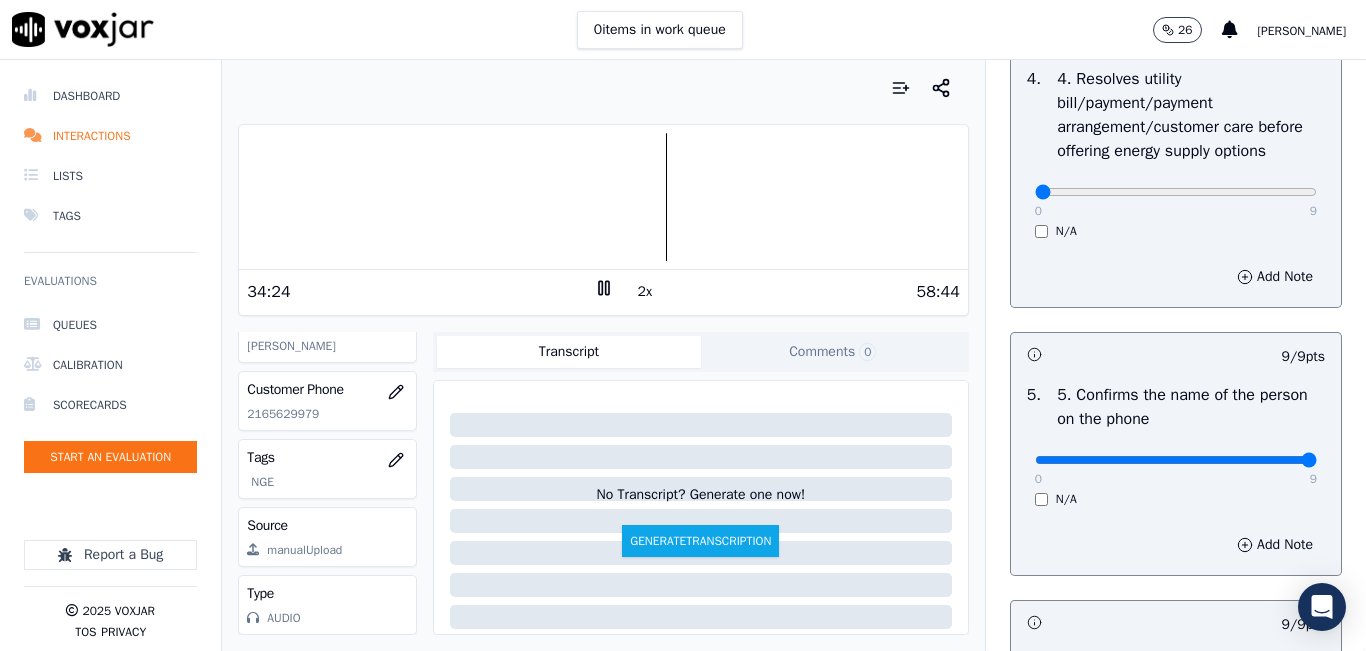 click at bounding box center [603, 88] 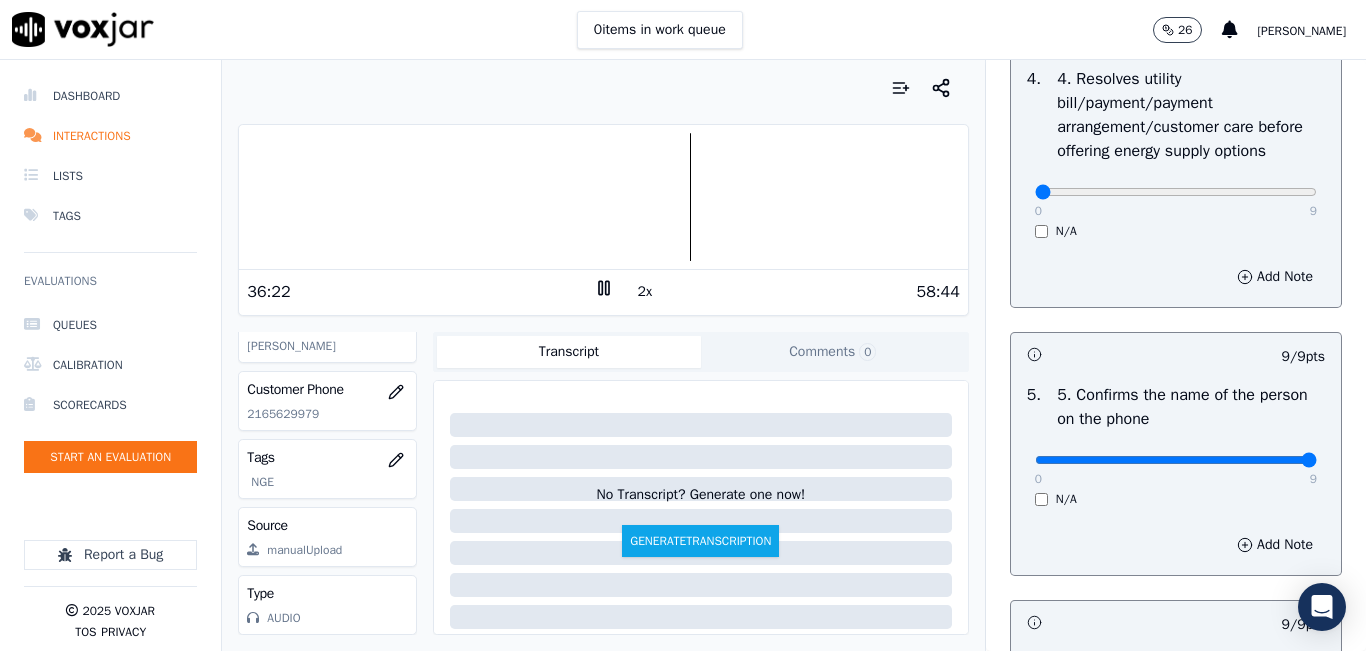 click on "0  items in work queue     26         [PERSON_NAME]" at bounding box center [683, 30] 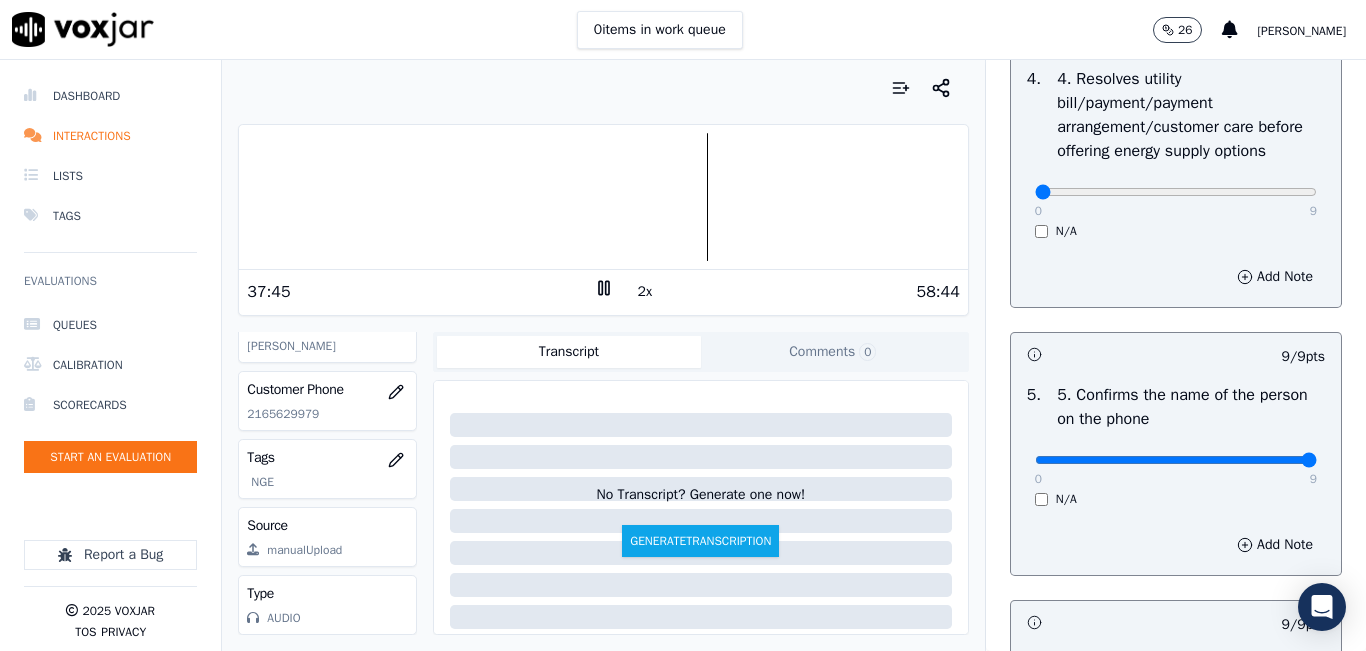 click at bounding box center [603, 197] 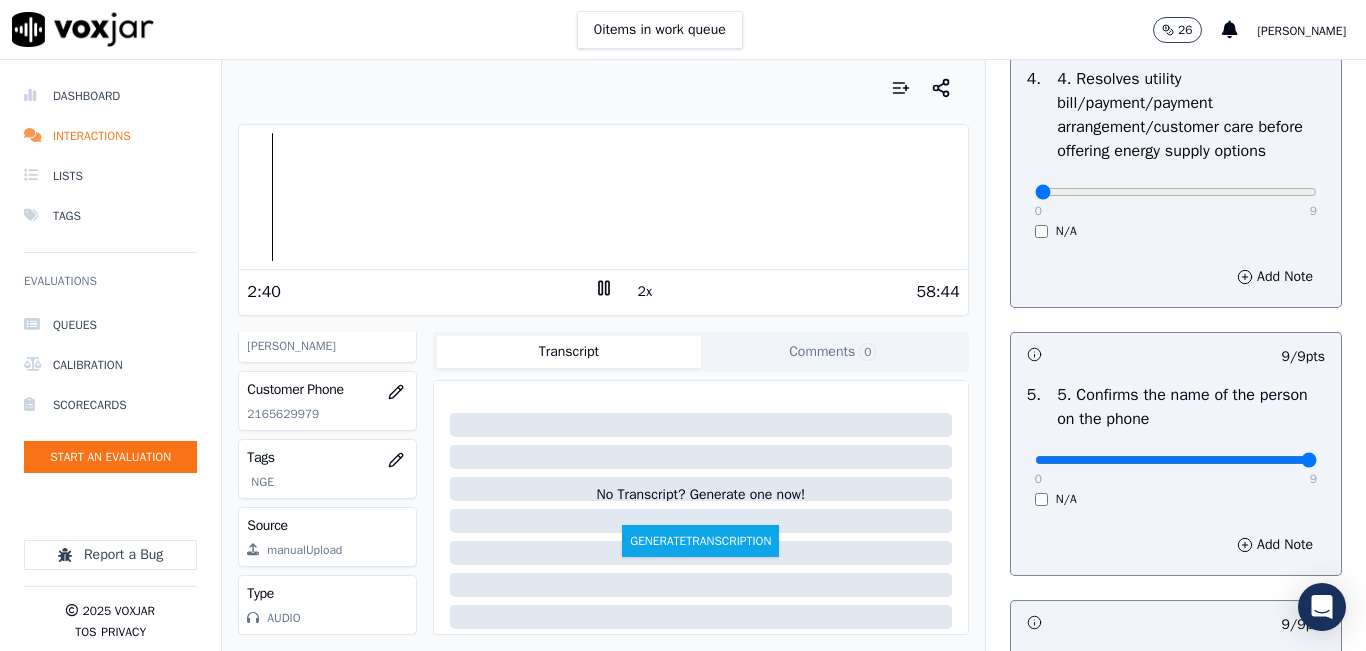 click at bounding box center (603, 197) 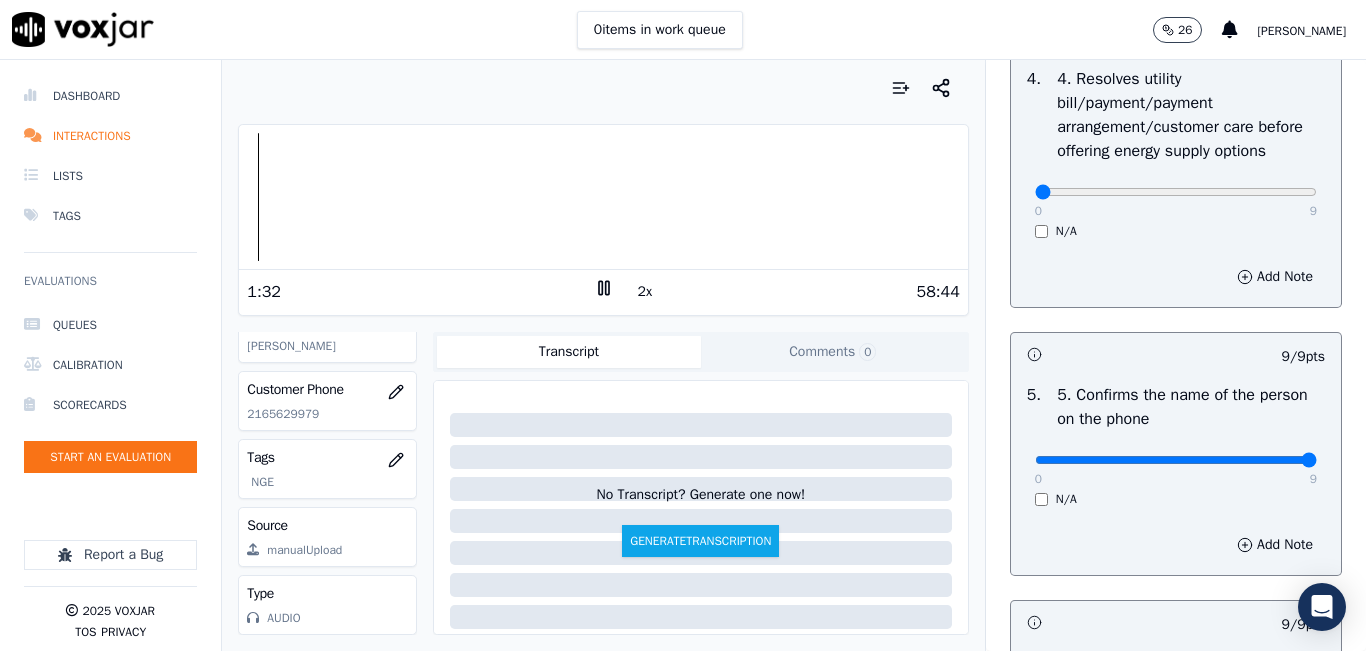 click at bounding box center [603, 197] 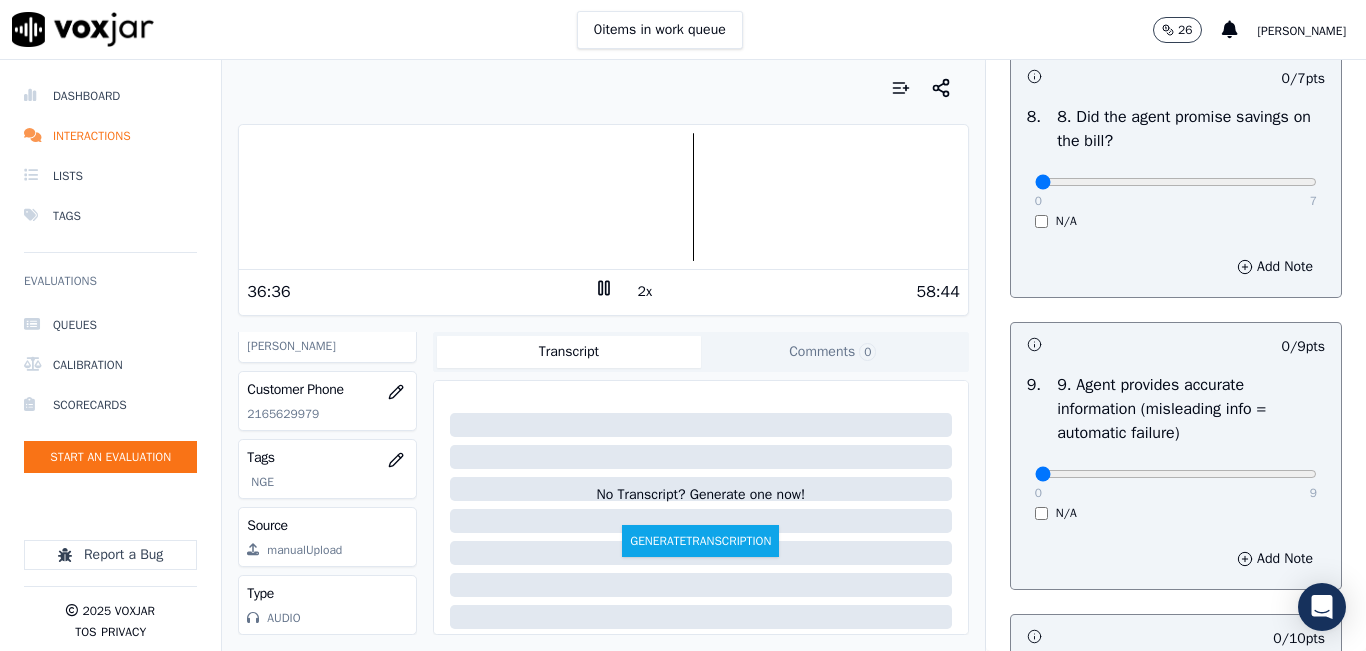 scroll, scrollTop: 2100, scrollLeft: 0, axis: vertical 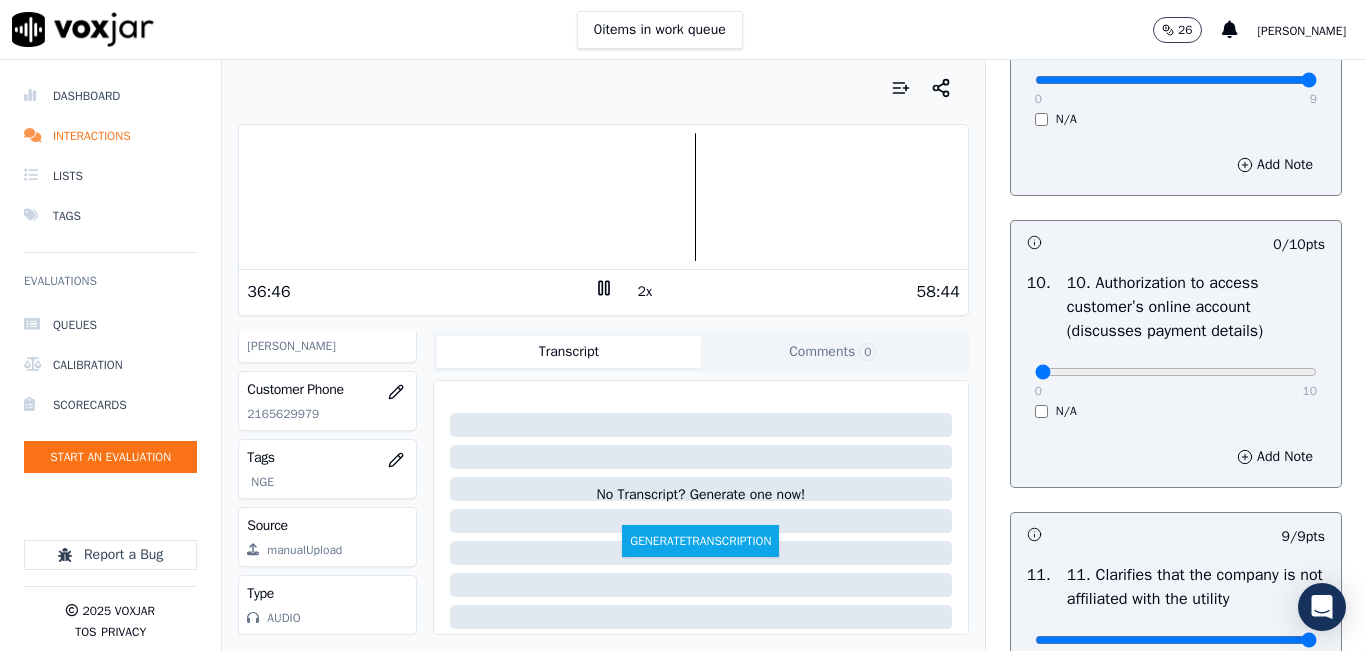 type on "9" 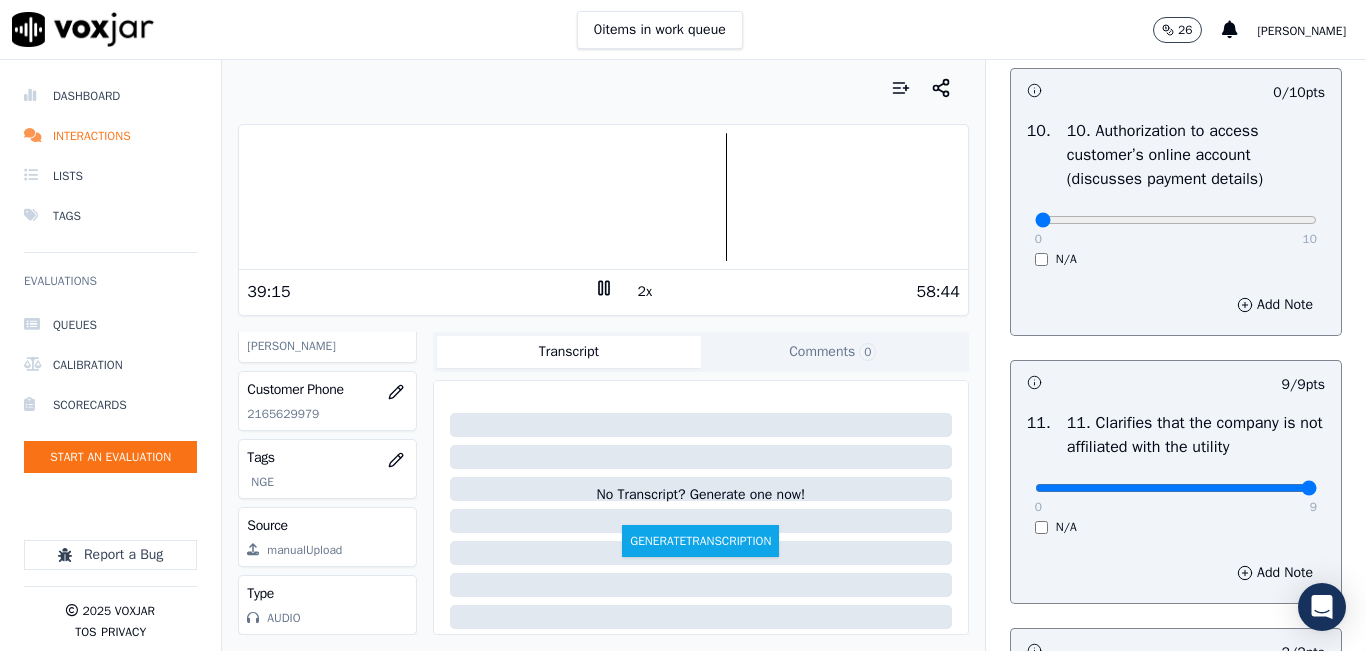 scroll, scrollTop: 2700, scrollLeft: 0, axis: vertical 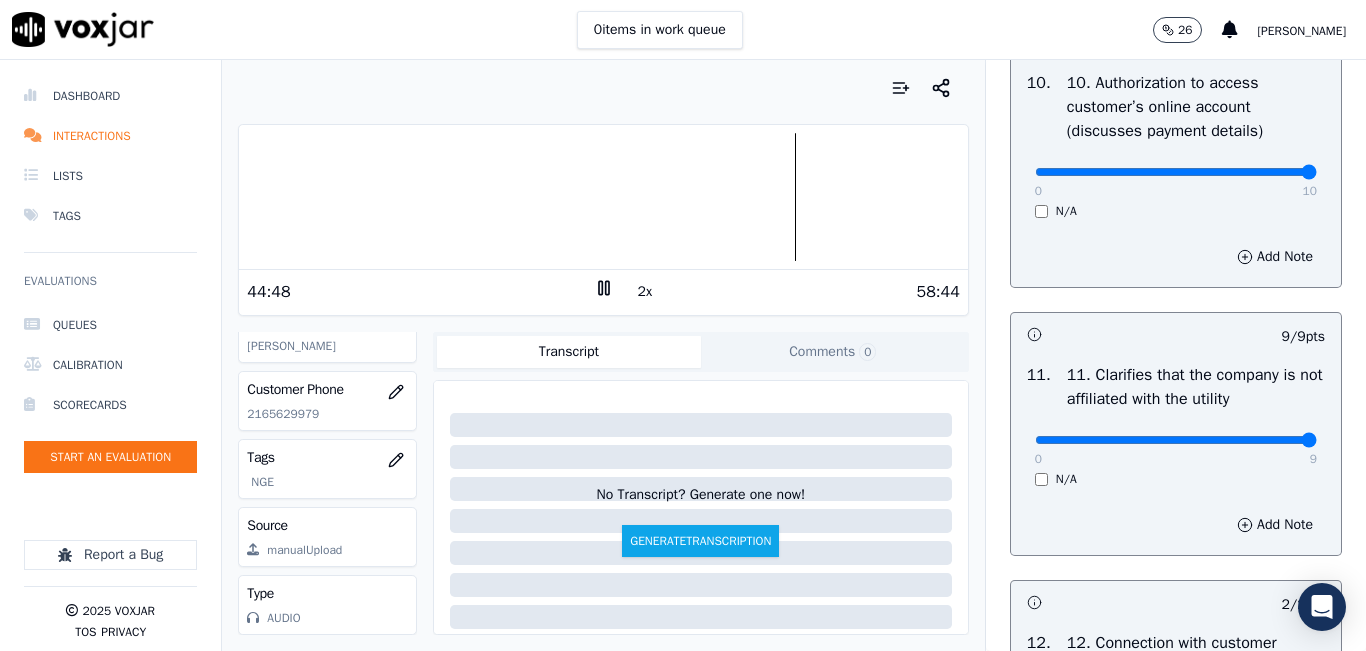drag, startPoint x: 1247, startPoint y: 239, endPoint x: 1306, endPoint y: 241, distance: 59.03389 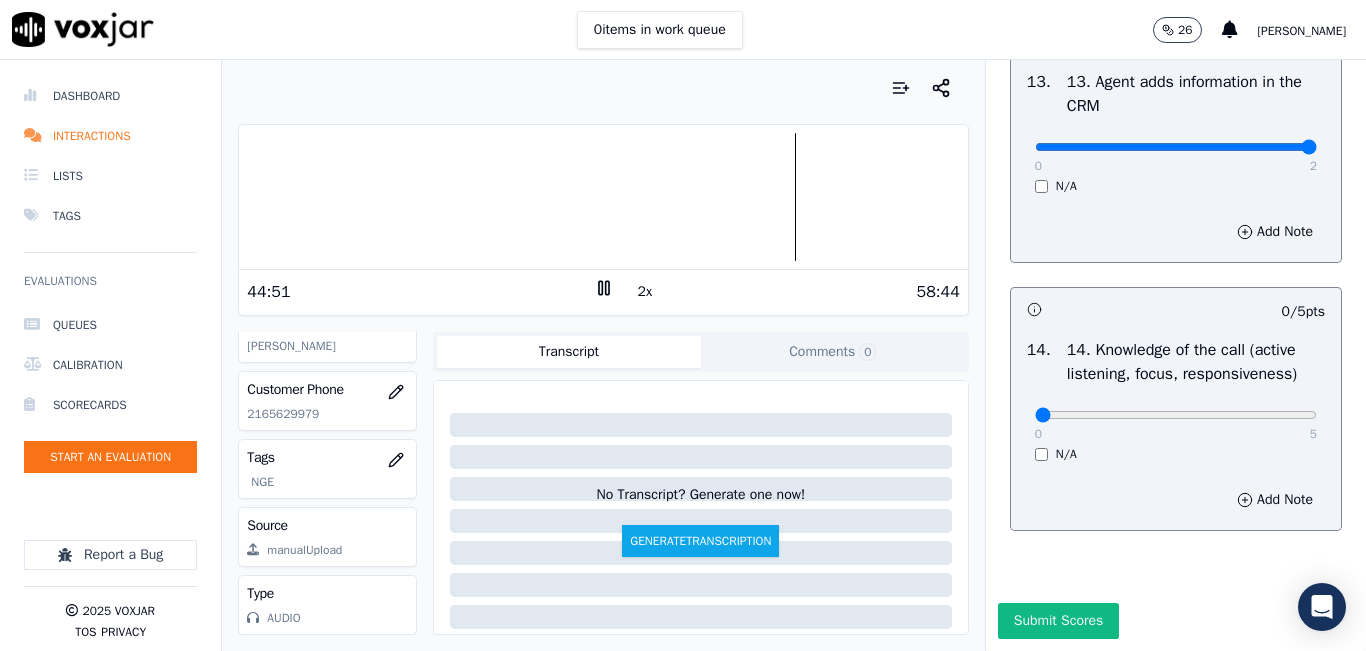 scroll, scrollTop: 3642, scrollLeft: 0, axis: vertical 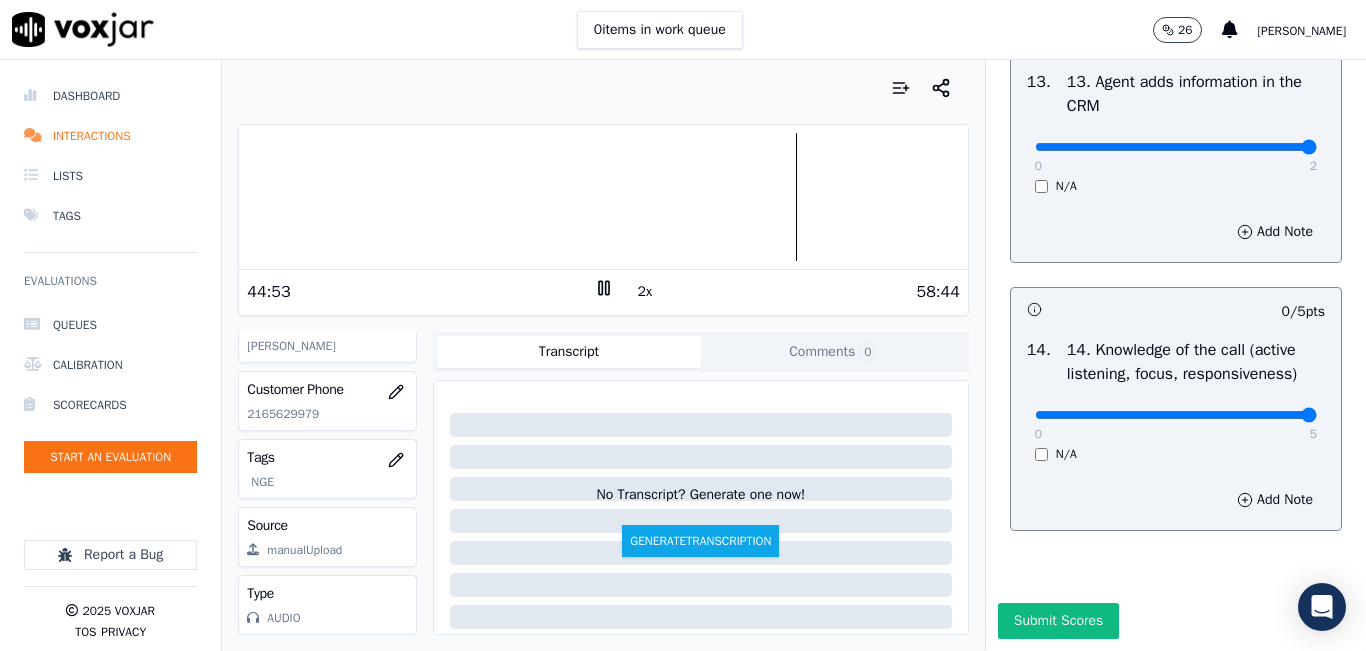 type on "5" 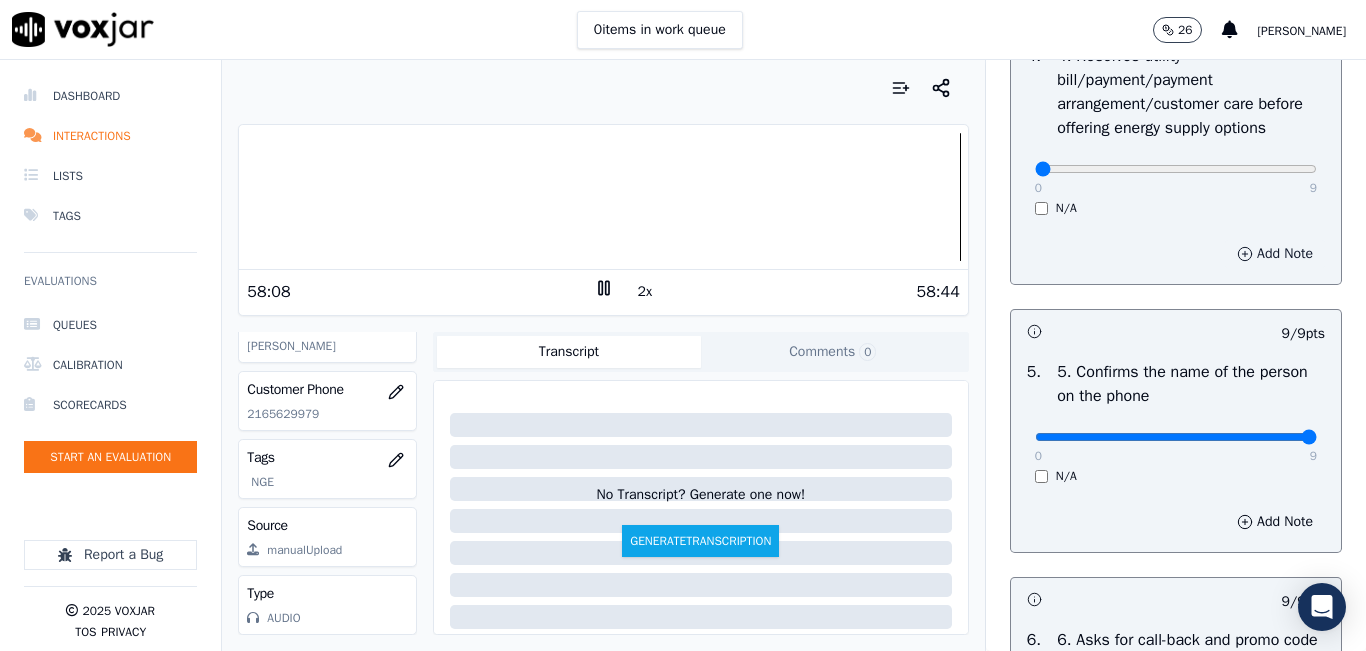 scroll, scrollTop: 1042, scrollLeft: 0, axis: vertical 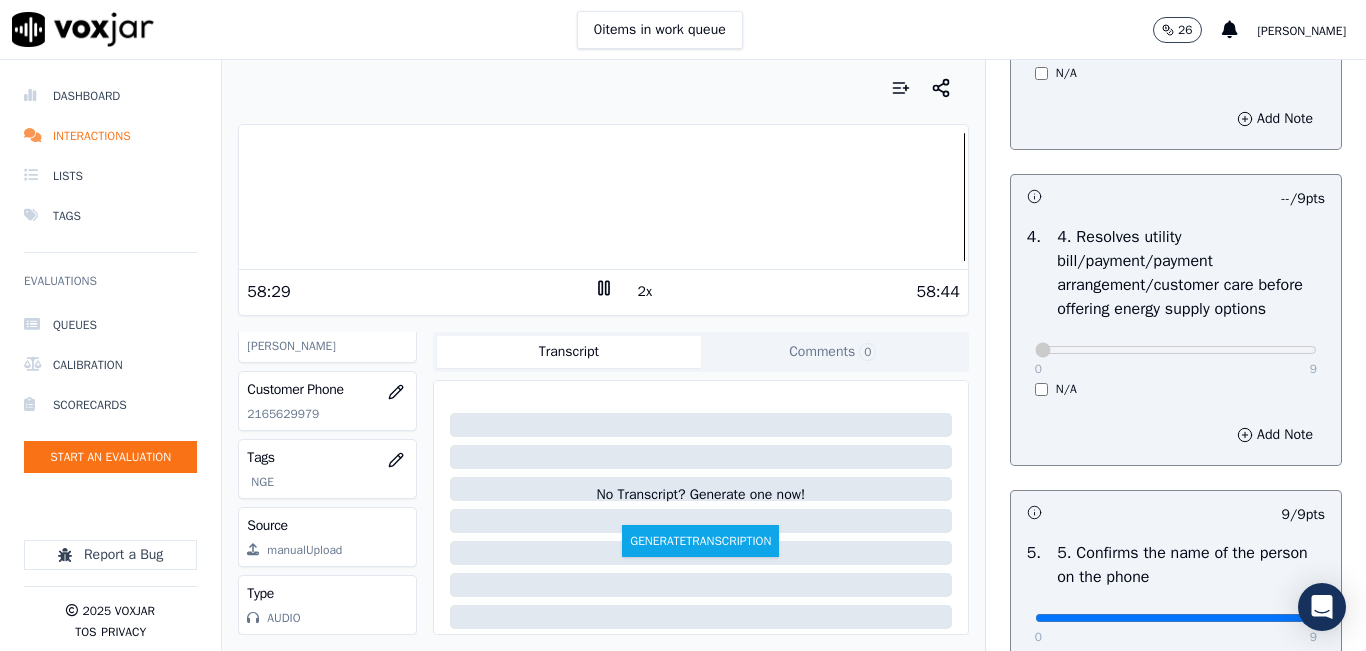 click at bounding box center (603, 88) 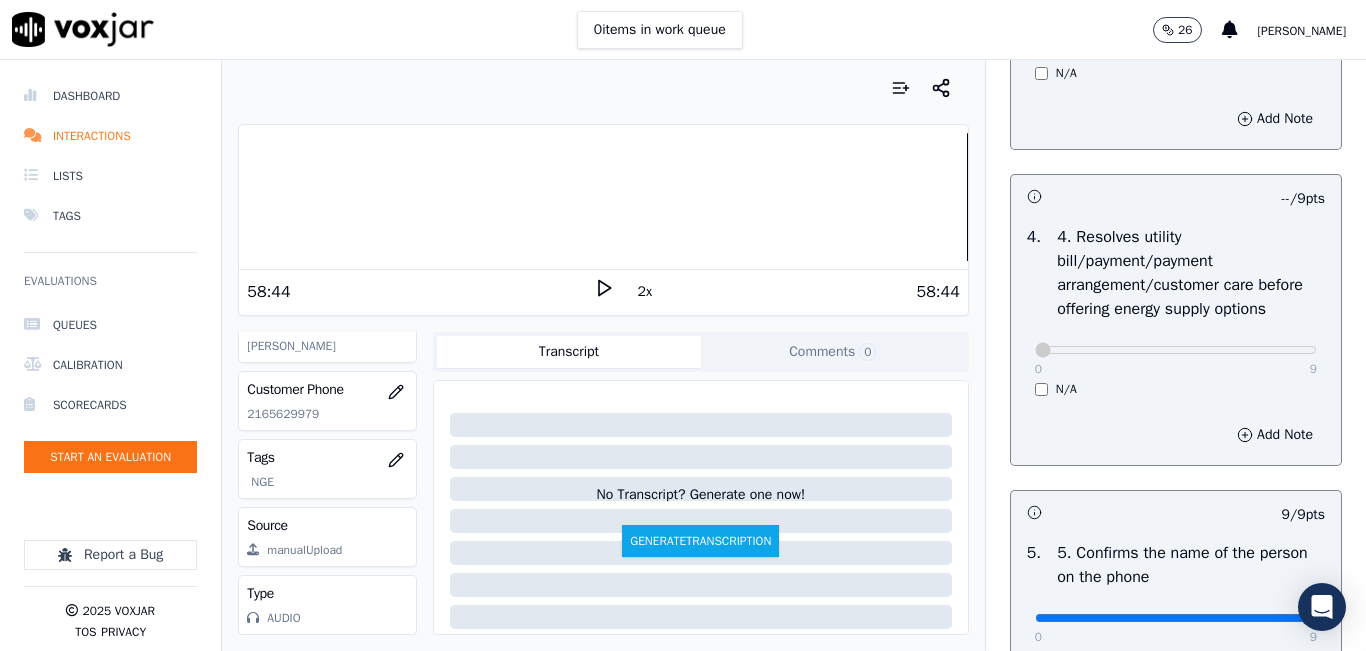 click at bounding box center (603, 88) 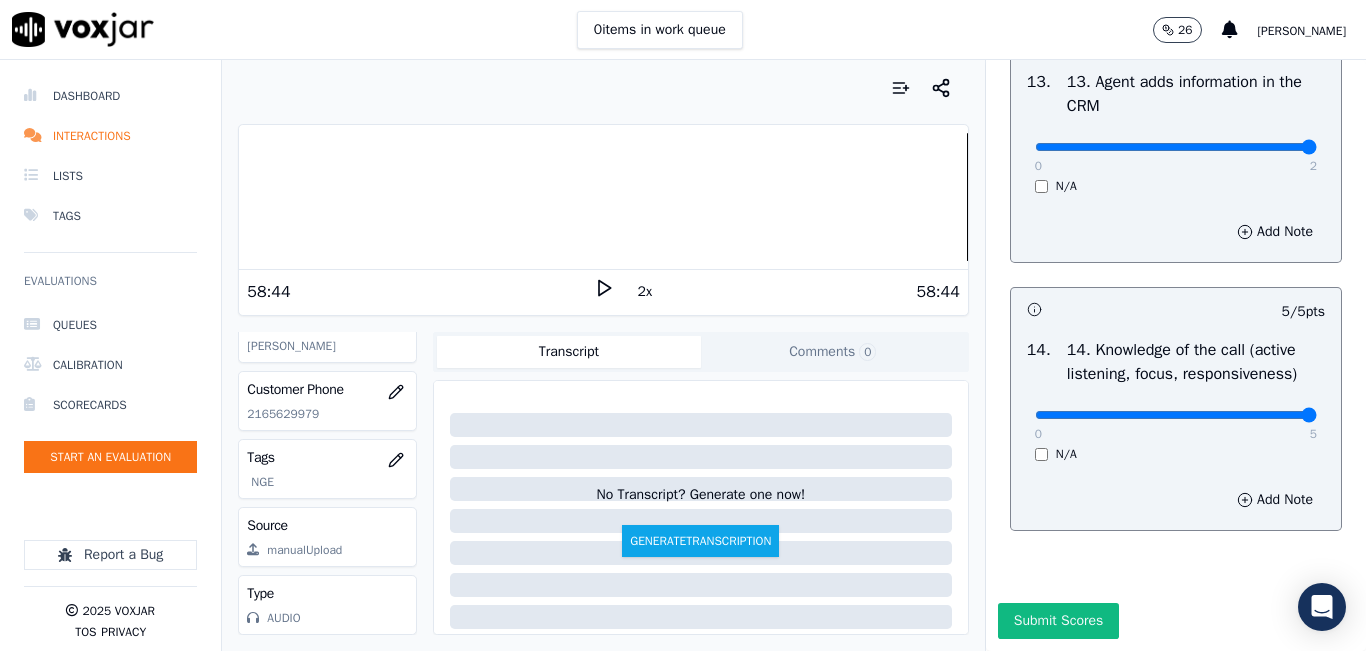 scroll, scrollTop: 3642, scrollLeft: 0, axis: vertical 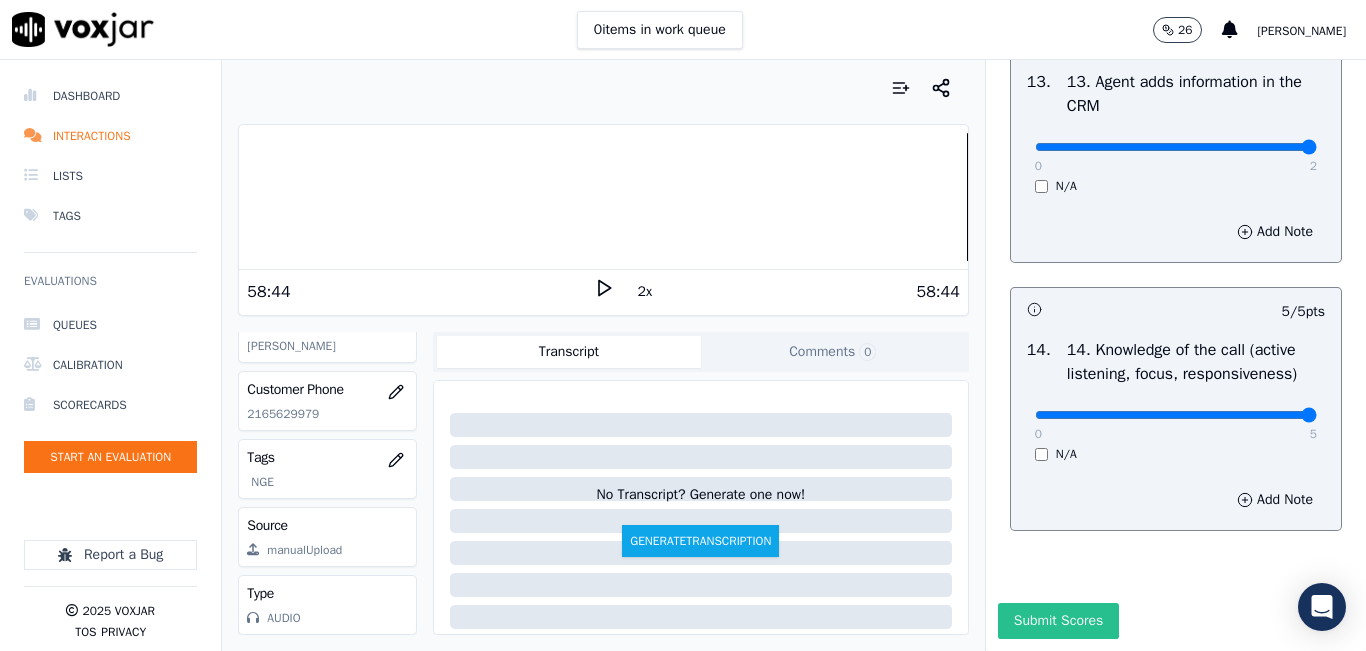 click on "Submit Scores" at bounding box center (1058, 621) 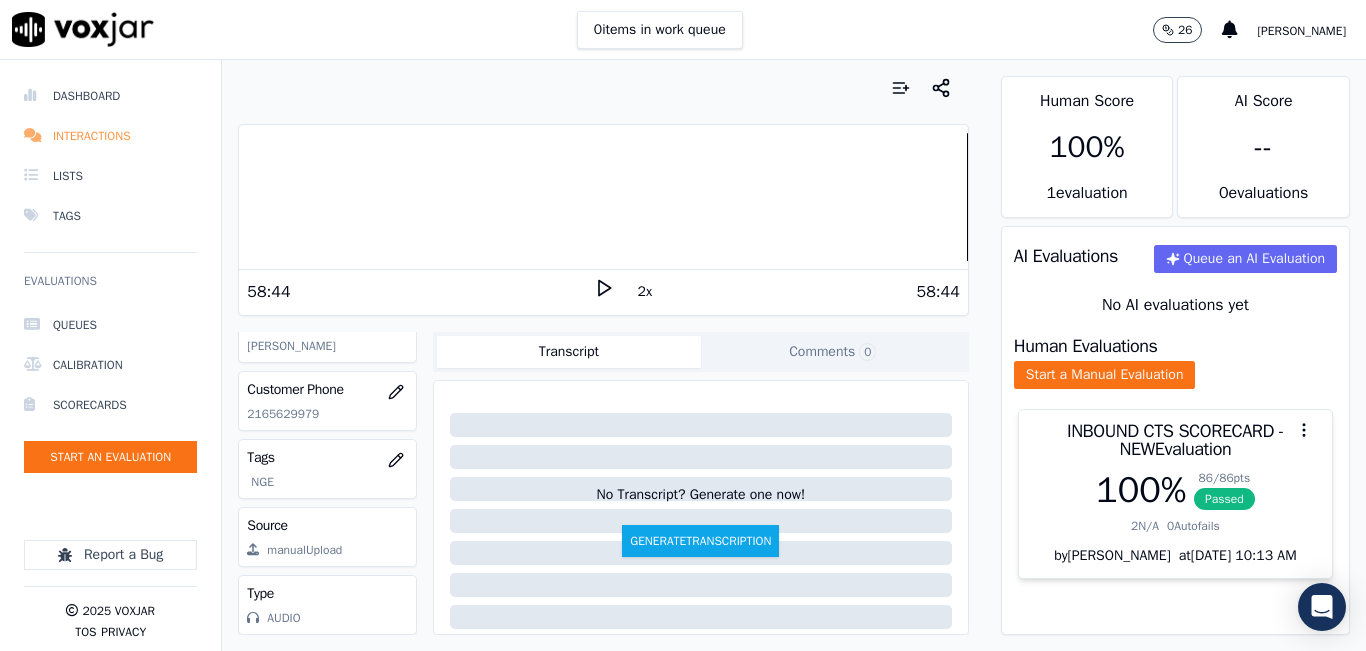 click on "Interactions" at bounding box center [110, 136] 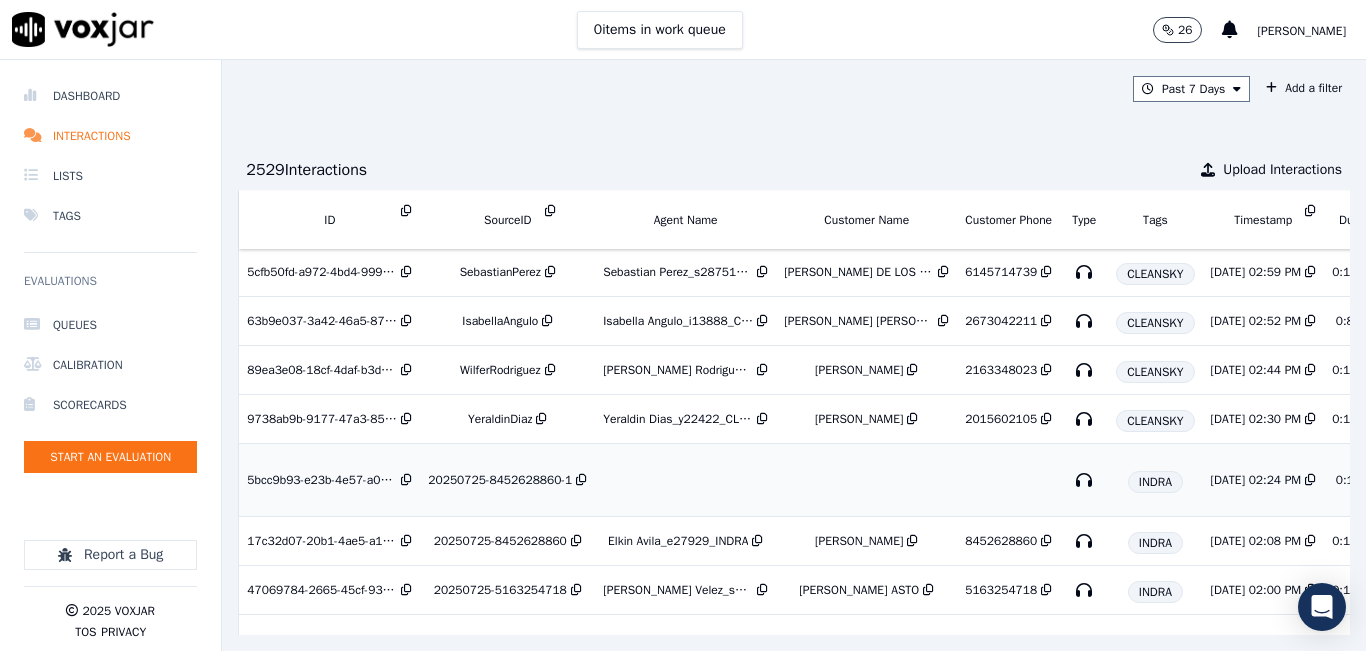 scroll, scrollTop: 100, scrollLeft: 0, axis: vertical 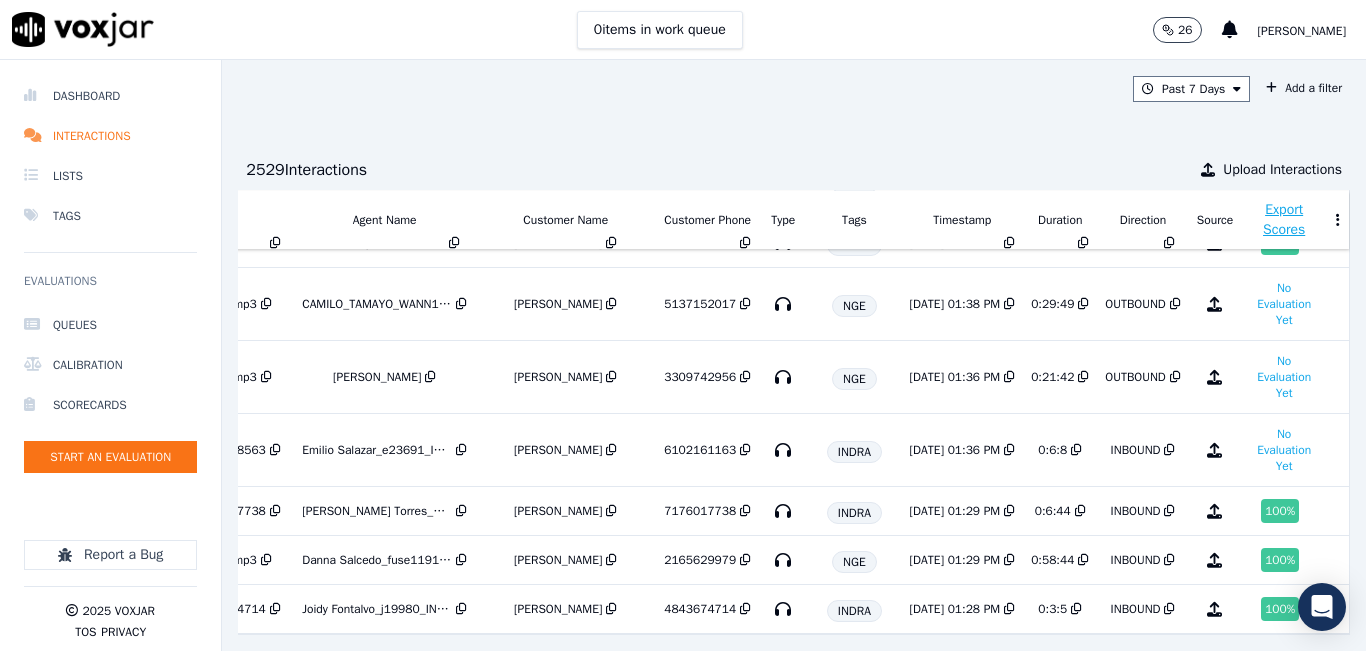 click on "Past 7 Days
Add a filter
2529  Interaction s       Upload Interactions     ID   SourceID   Agent Name   Customer Name   Customer Phone   Type   Tags   Timestamp   Duration   Direction   Source     Export Scores         d663dfa8-38a7-4734-9e35-ecb57933a55e     WilferRodriguez             CLEANSKY 7/28/25 03:10 PM     0:12:8     INBOUND         No Evaluation Yet     5cfb50fd-a972-4bd4-9993-f125d621d5c8     SebastianPerez     Sebastian Perez_s28751_CLEANSKY      MARIA DE LOS ANGELES URBINA GARCIA     6145714739       CLEANSKY 7/28/25 02:59 PM     0:12:29     INBOUND           100 %
63b9e037-3a42-46a5-875d-4ce50d2e95ba     IsabellaAngulo     Isabella Angulo_i13888_CLEANSKY     Jose Rolando Ramirez Ramirez     2673042211       CLEANSKY 7/28/25 02:52 PM     0:8:29     INBOUND           100 %
89ea3e08-18cf-4daf-b3d9-41fae3b5a41e     WilferRodriguez     Wilfer Rodriguez_w28524_CLEANSKY      ARCADY GALARZA     2163348023       CLEANSKY 7/28/25 02:44 PM" at bounding box center (794, 355) 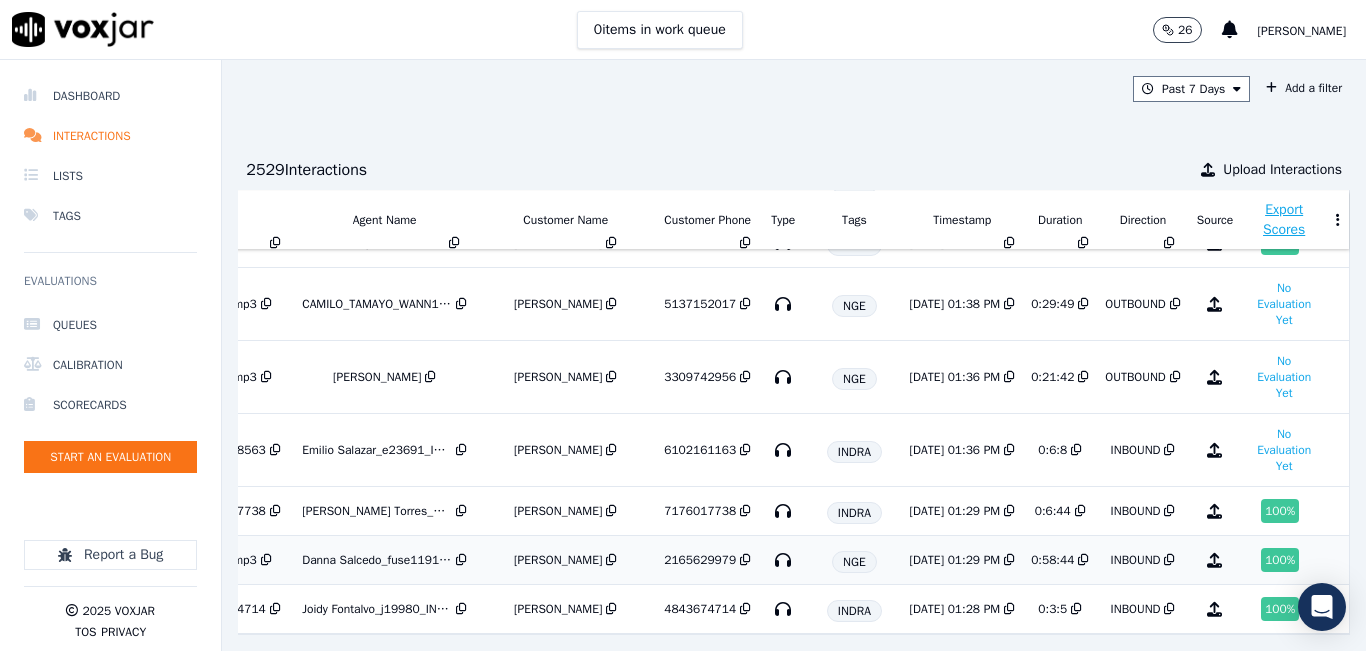 scroll, scrollTop: 733, scrollLeft: 344, axis: both 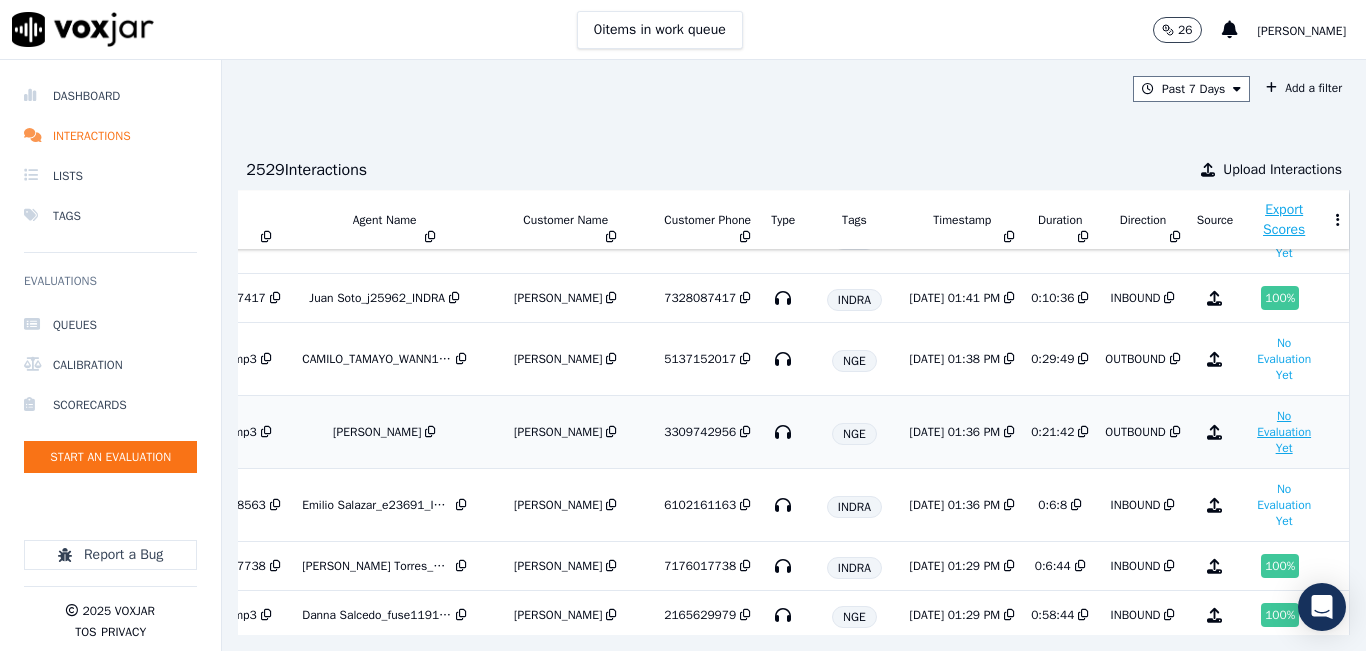 click on "No Evaluation Yet" at bounding box center (1284, 432) 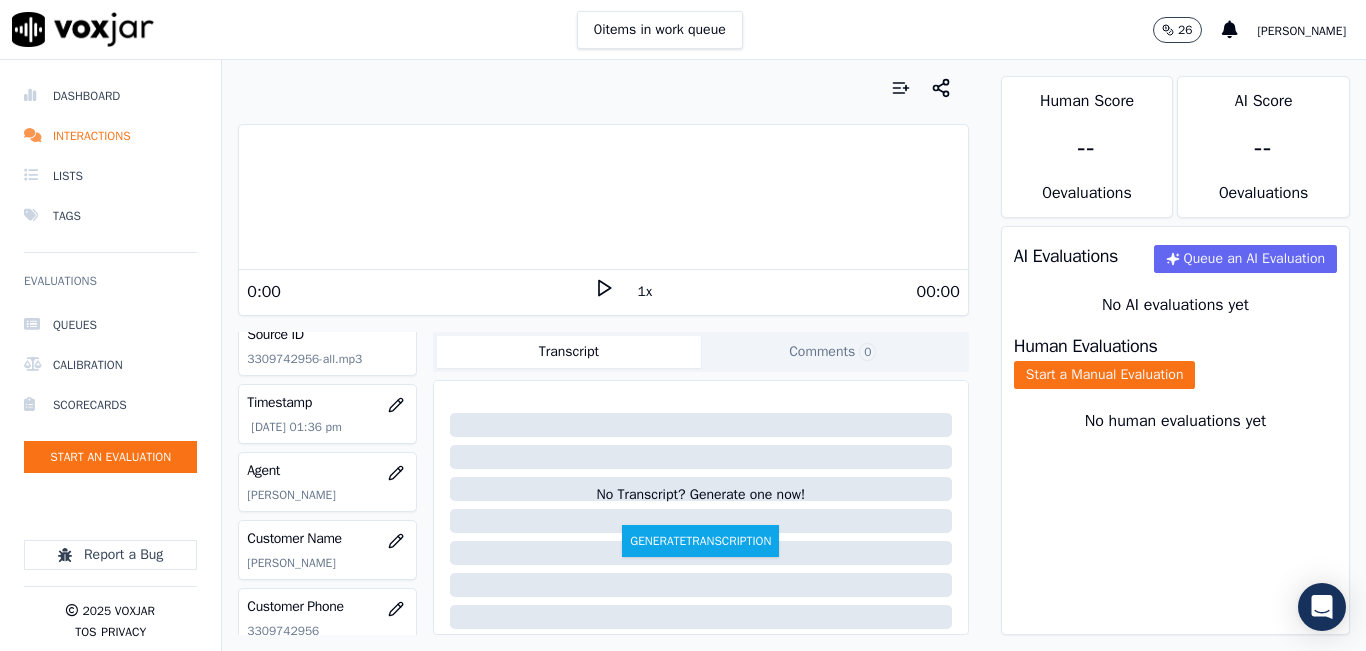scroll, scrollTop: 200, scrollLeft: 0, axis: vertical 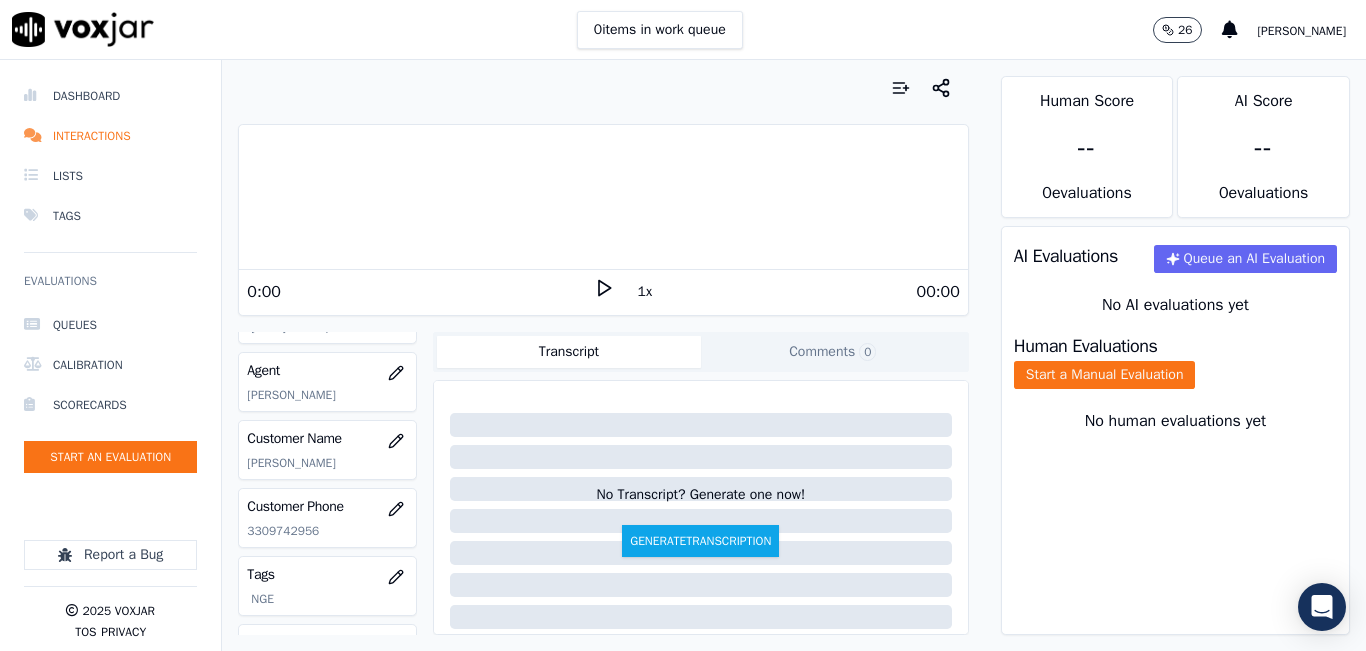 click on "3309742956" 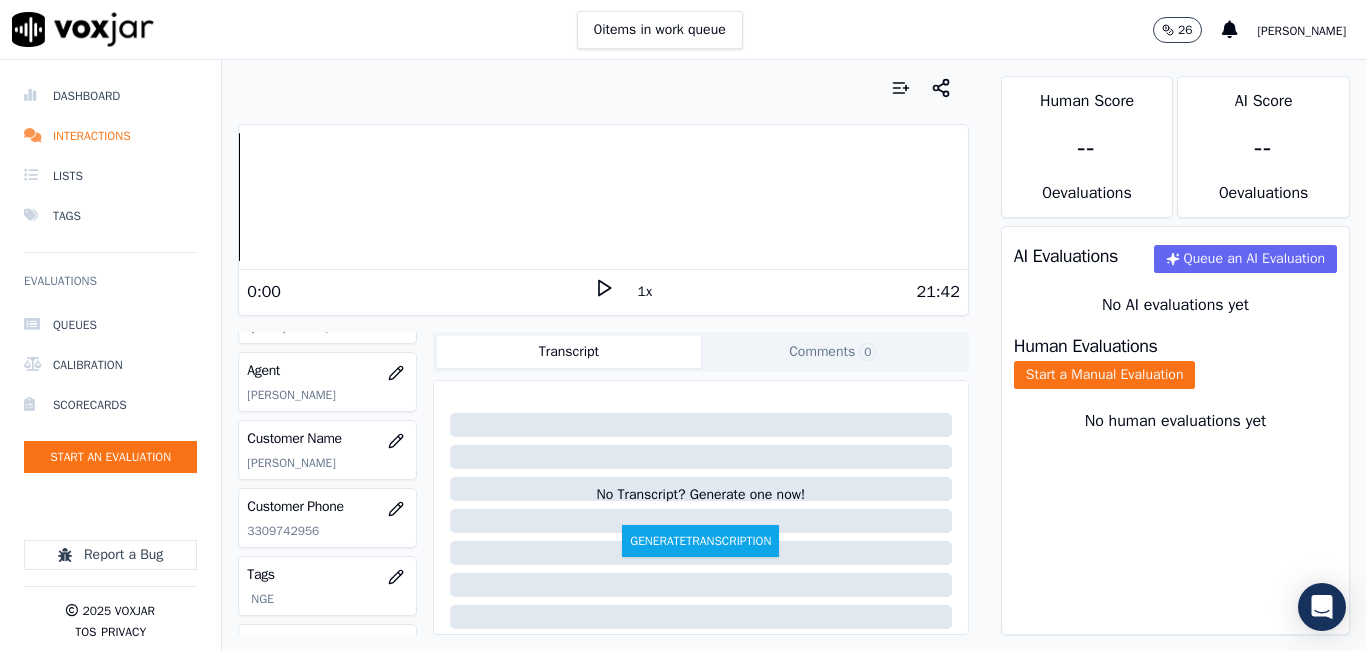 click on "3309742956" 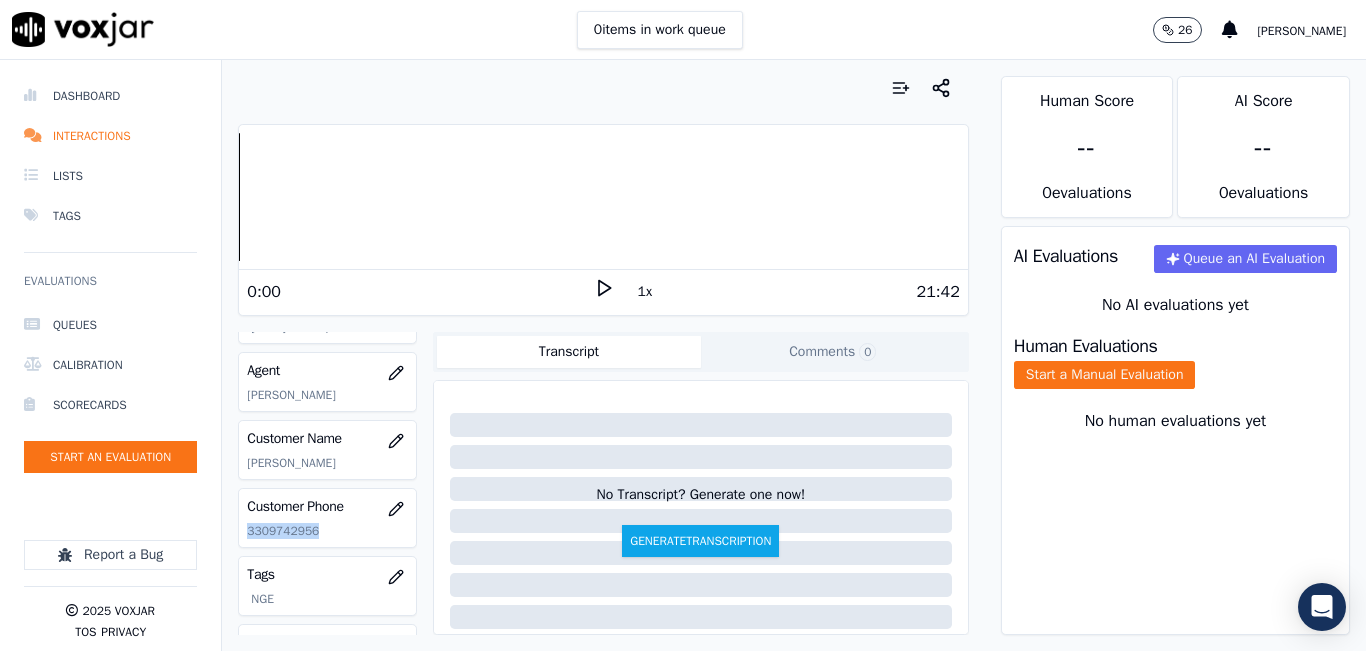 drag, startPoint x: 583, startPoint y: 290, endPoint x: 615, endPoint y: 289, distance: 32.01562 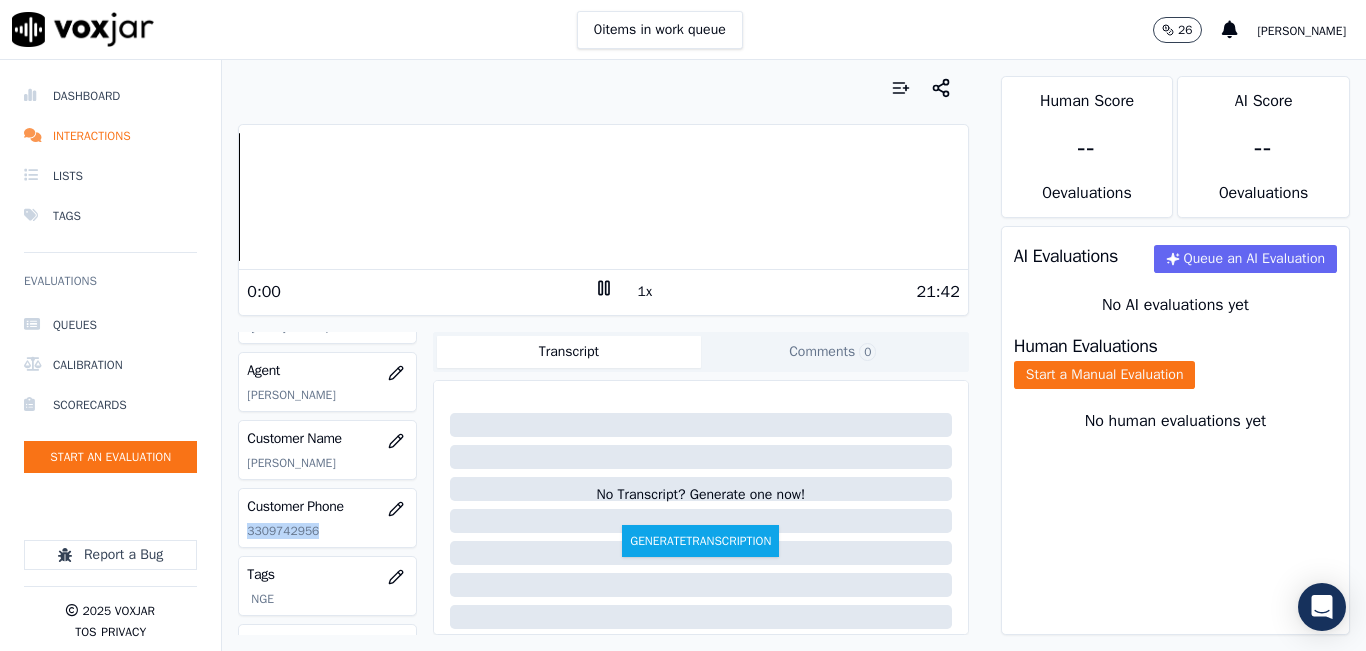 click on "1x" at bounding box center [645, 292] 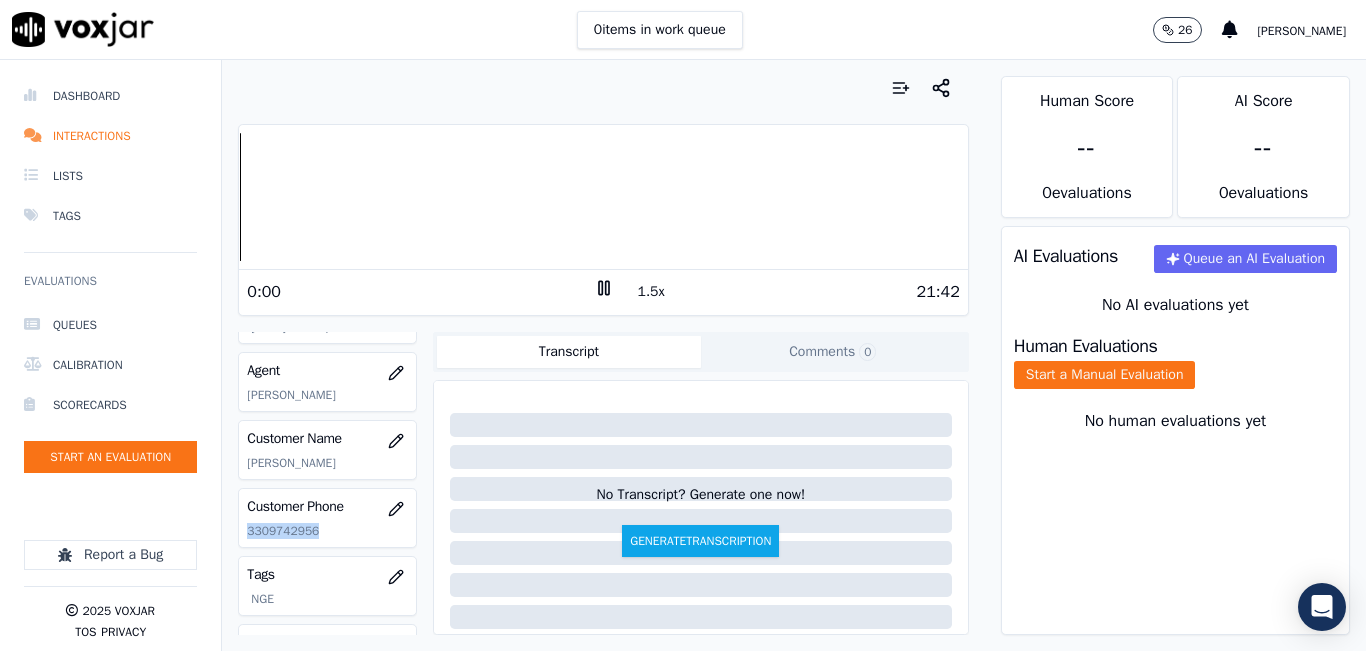 click on "1.5x" at bounding box center [651, 292] 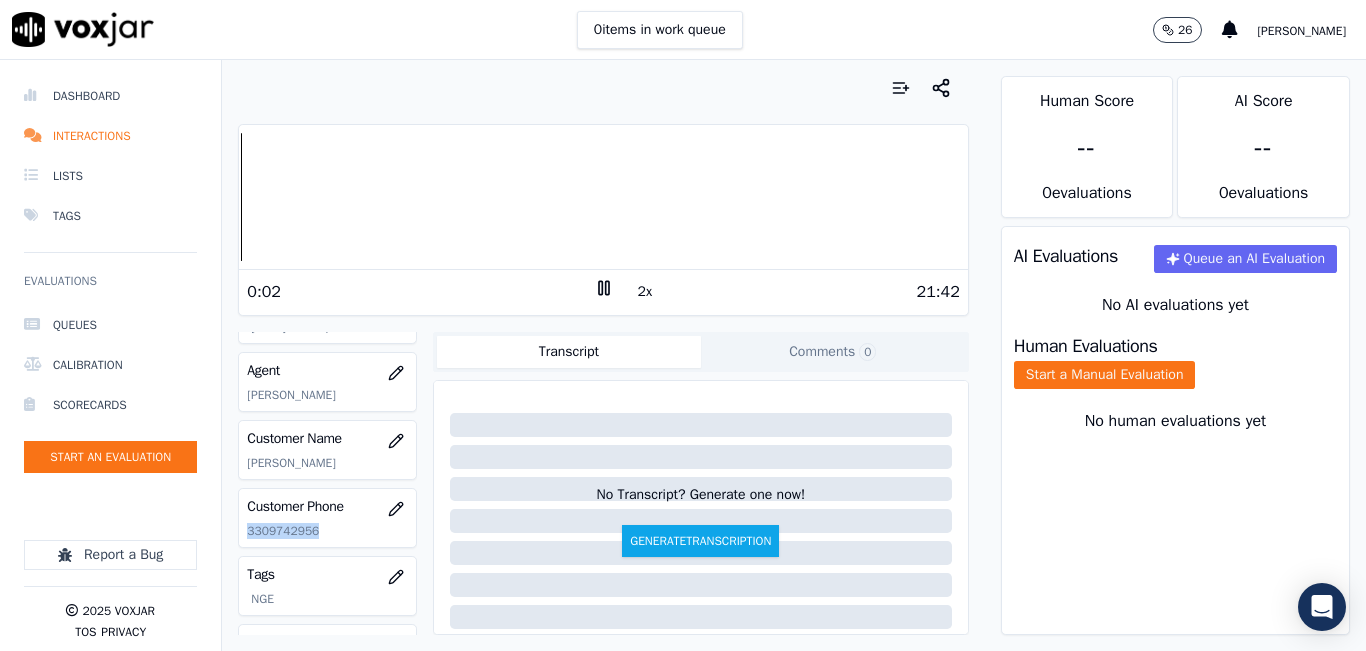 click on "3309742956" 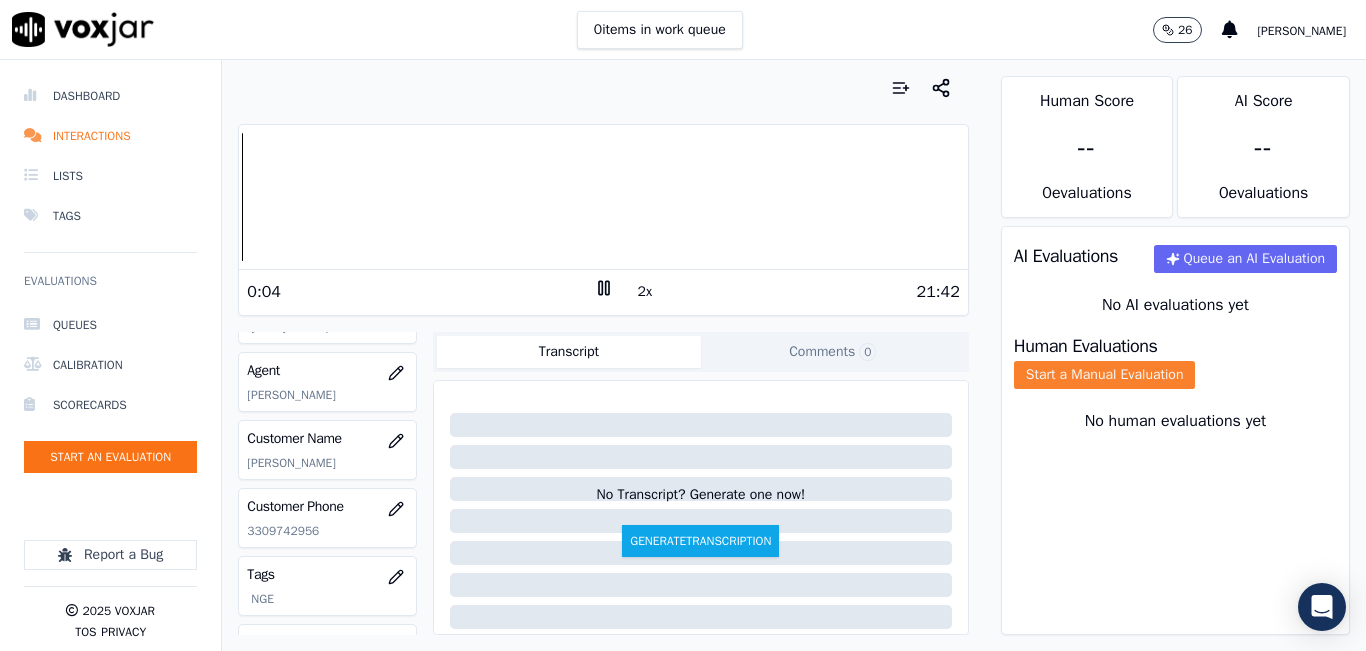click on "Start a Manual Evaluation" 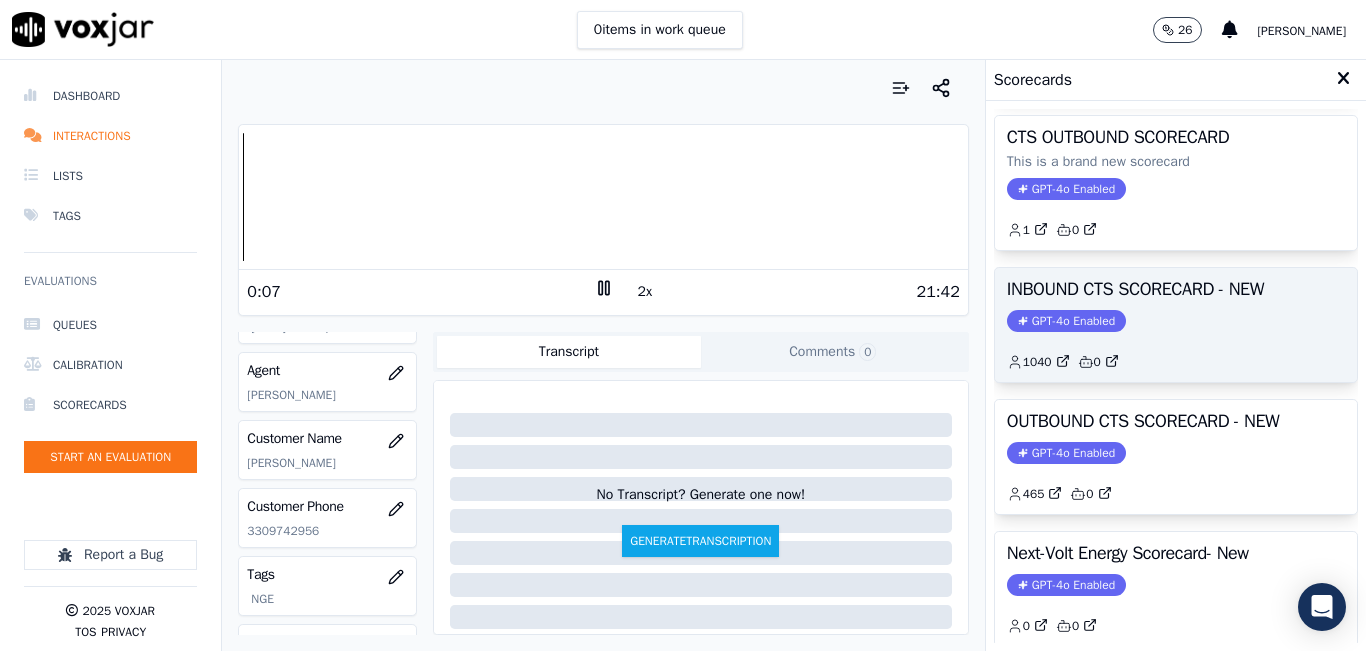 scroll, scrollTop: 200, scrollLeft: 0, axis: vertical 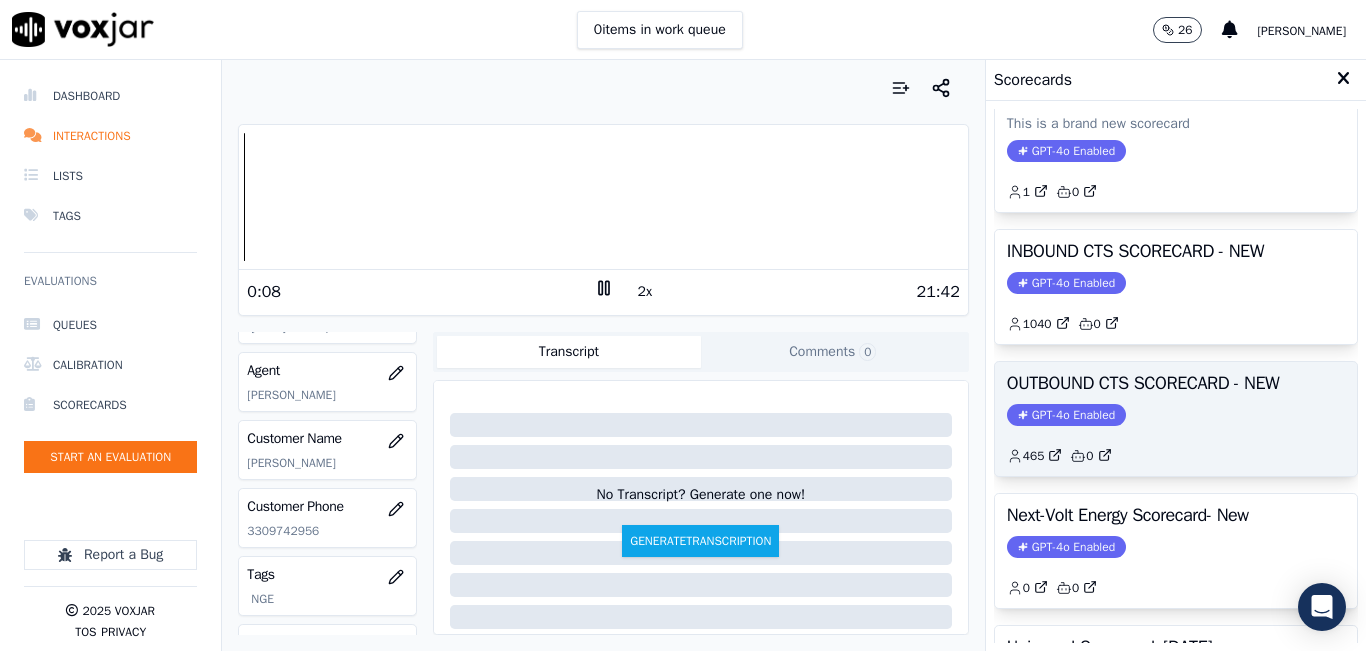 click on "GPT-4o Enabled" 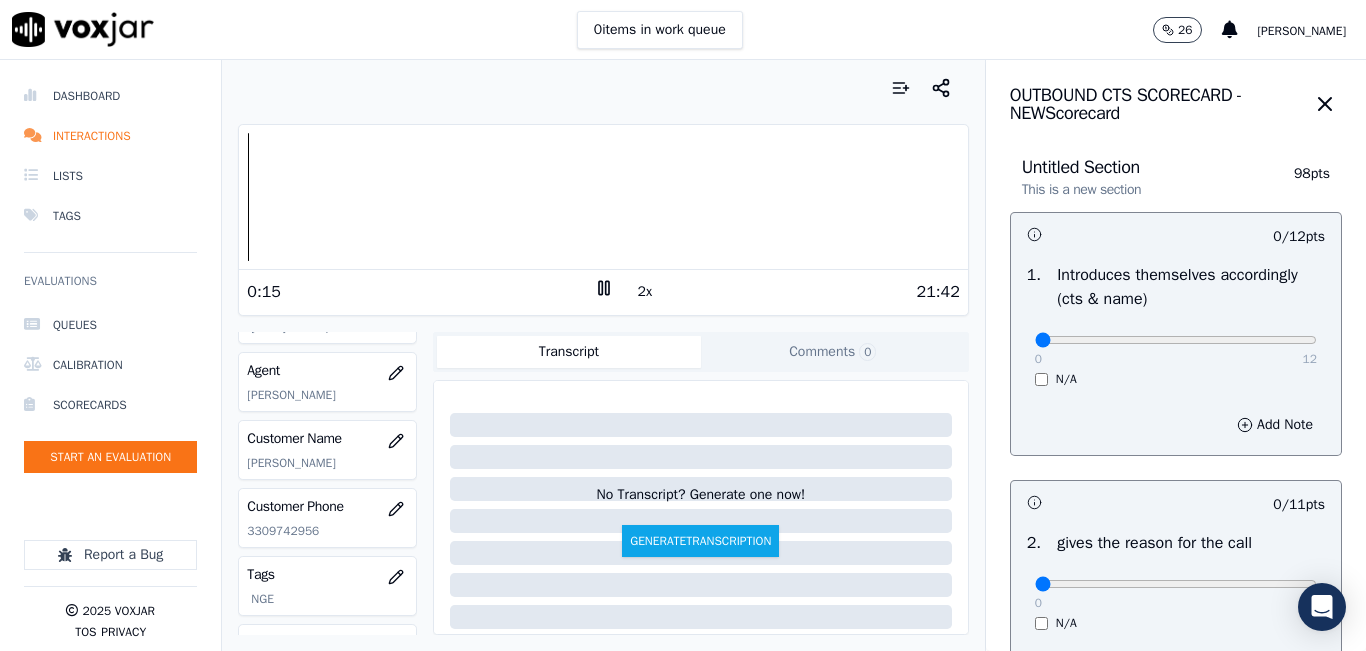 scroll, scrollTop: 100, scrollLeft: 0, axis: vertical 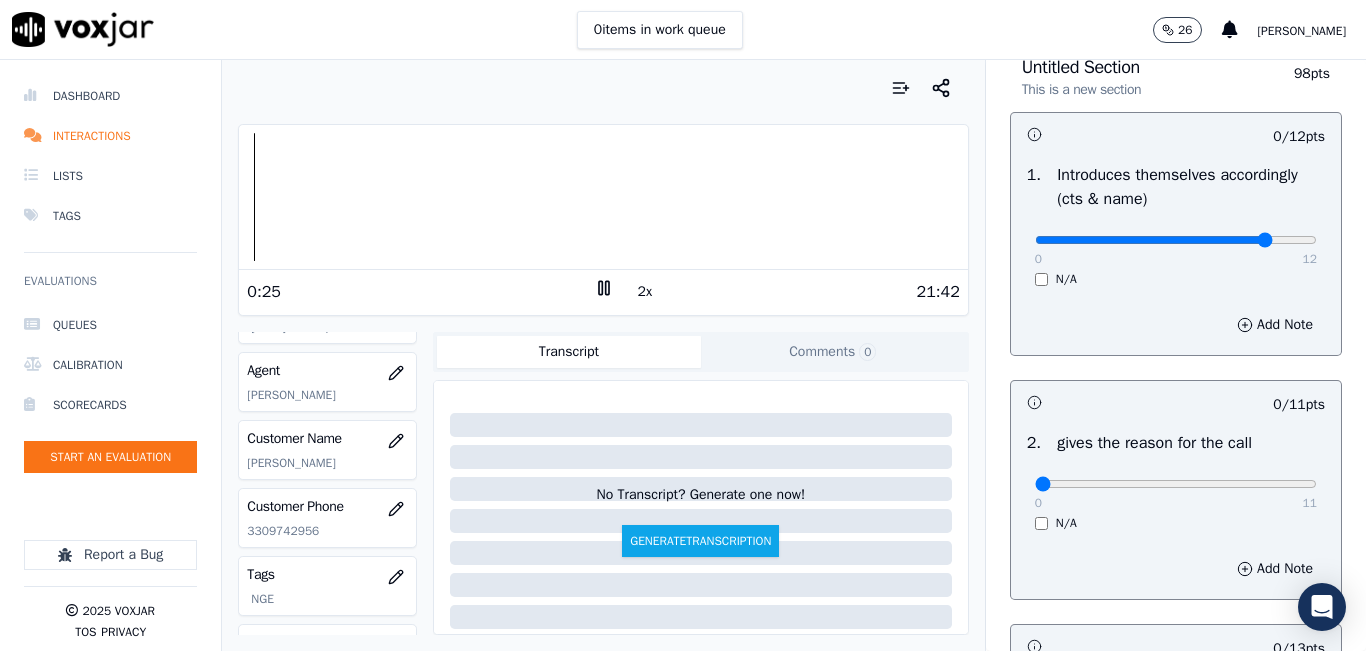 click at bounding box center (1176, 240) 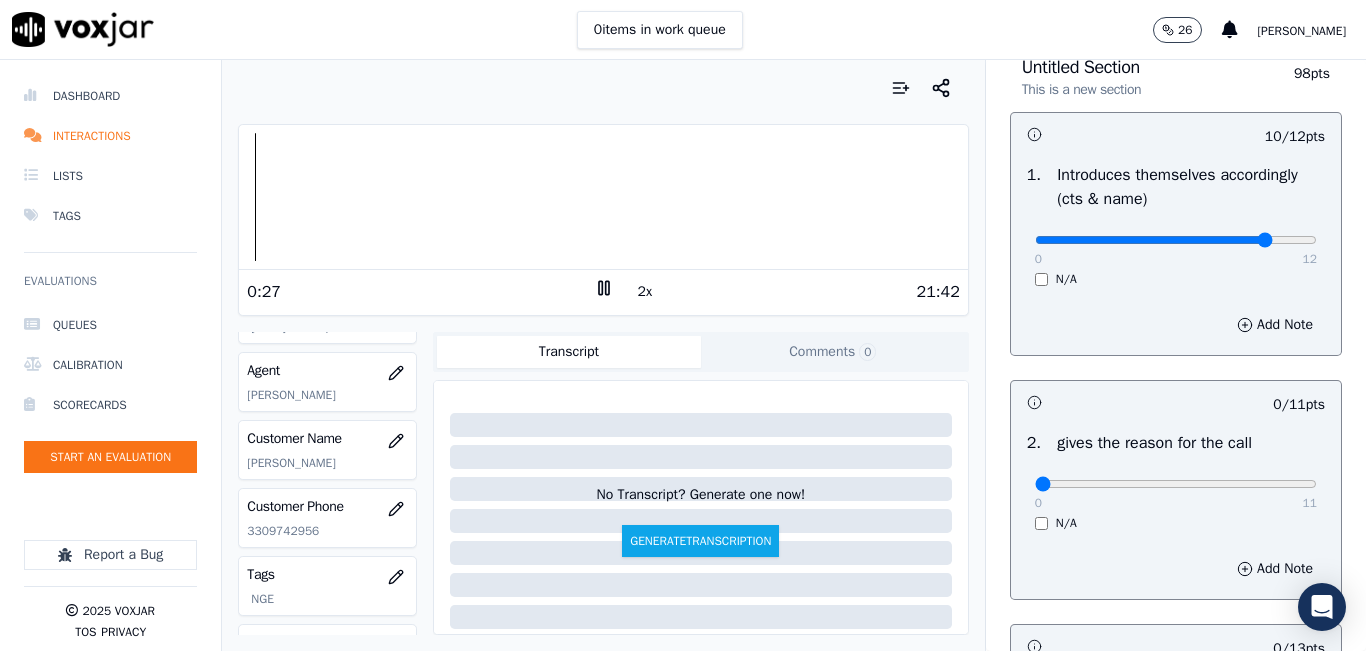 scroll, scrollTop: 200, scrollLeft: 0, axis: vertical 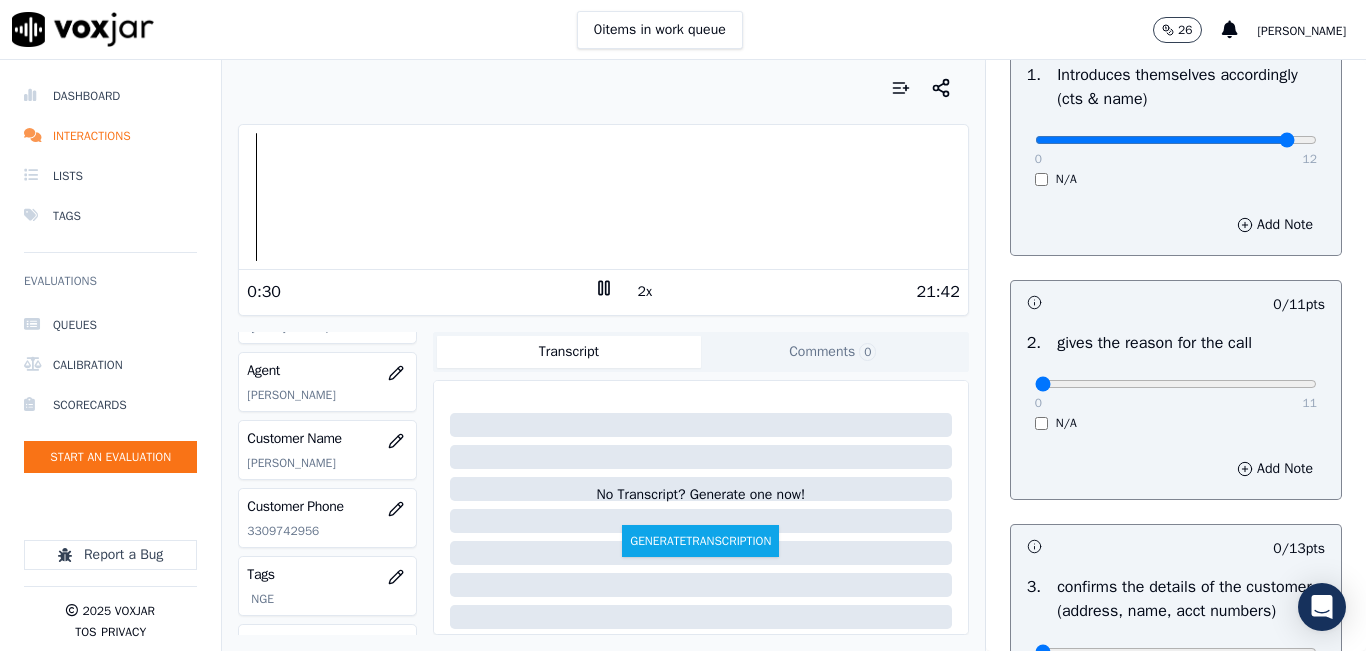 type on "11" 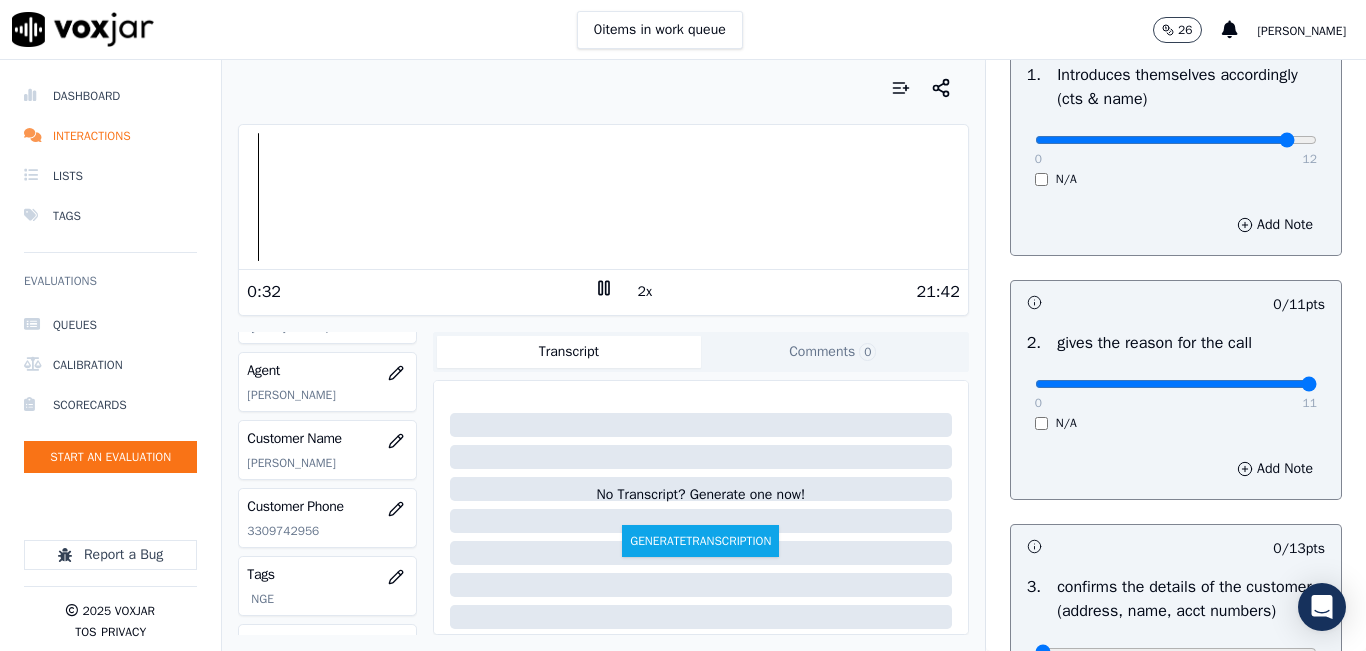 drag, startPoint x: 1255, startPoint y: 384, endPoint x: 1289, endPoint y: 377, distance: 34.713108 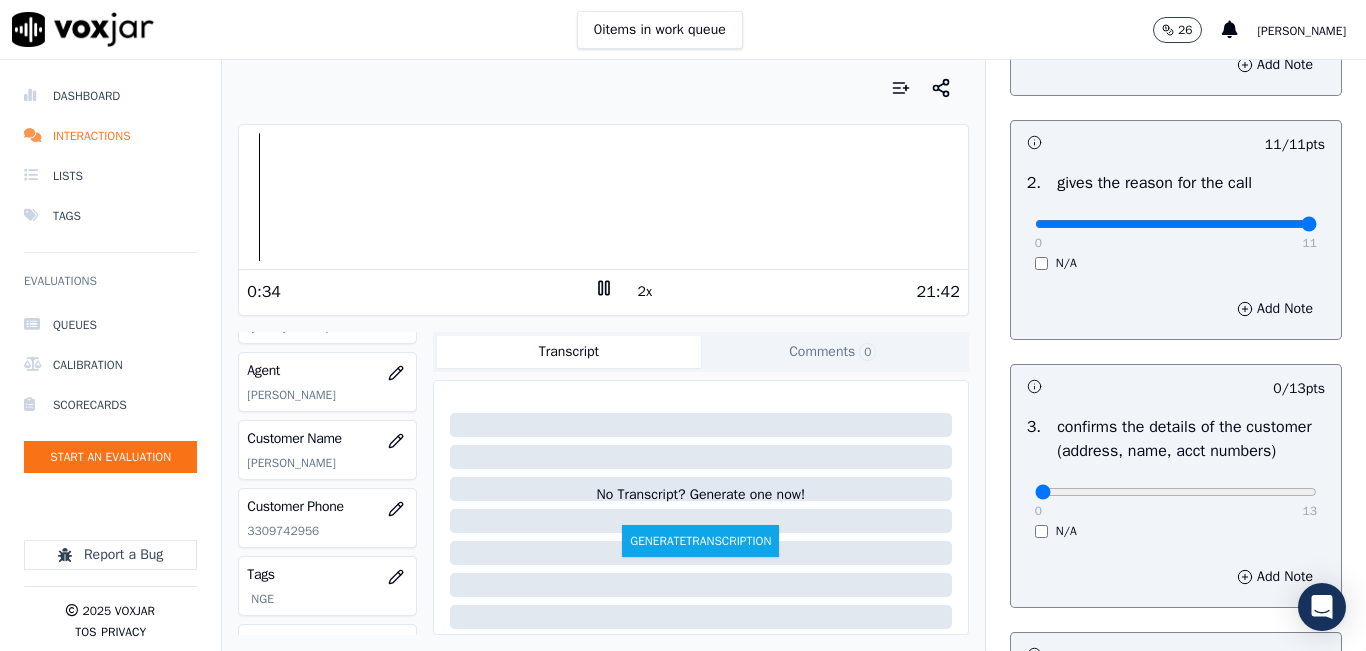 scroll, scrollTop: 400, scrollLeft: 0, axis: vertical 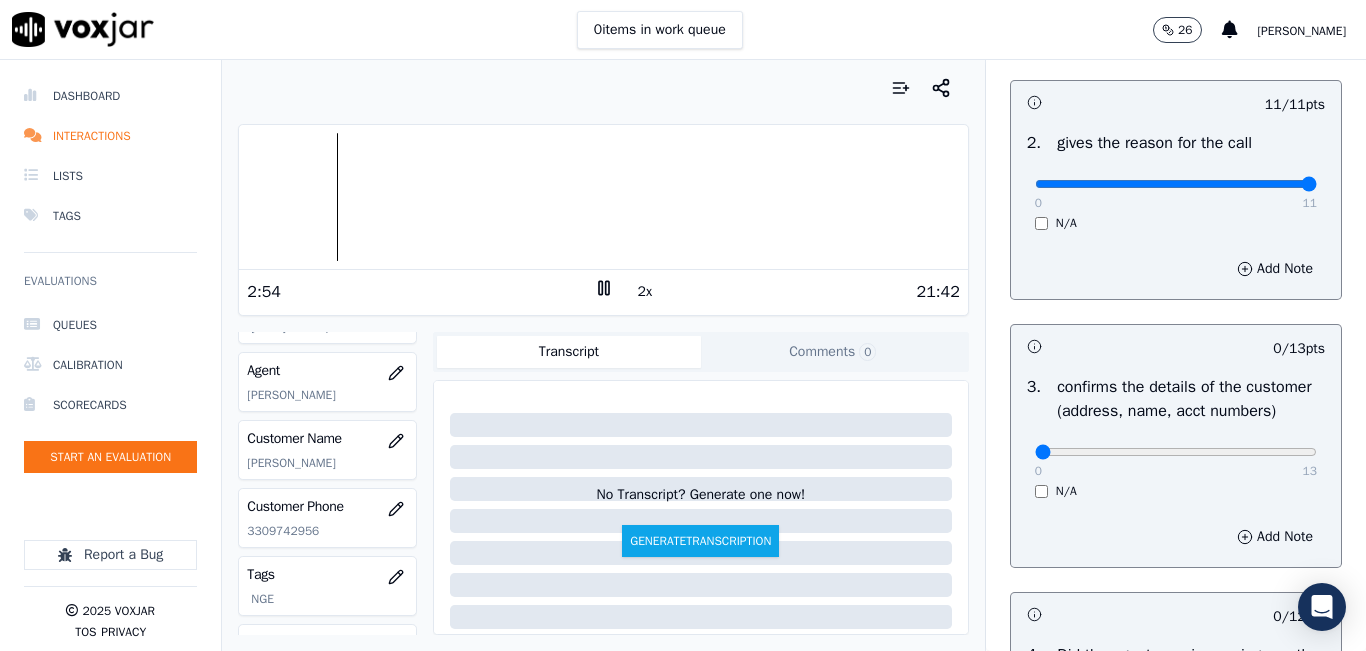 drag, startPoint x: 466, startPoint y: 118, endPoint x: 466, endPoint y: 129, distance: 11 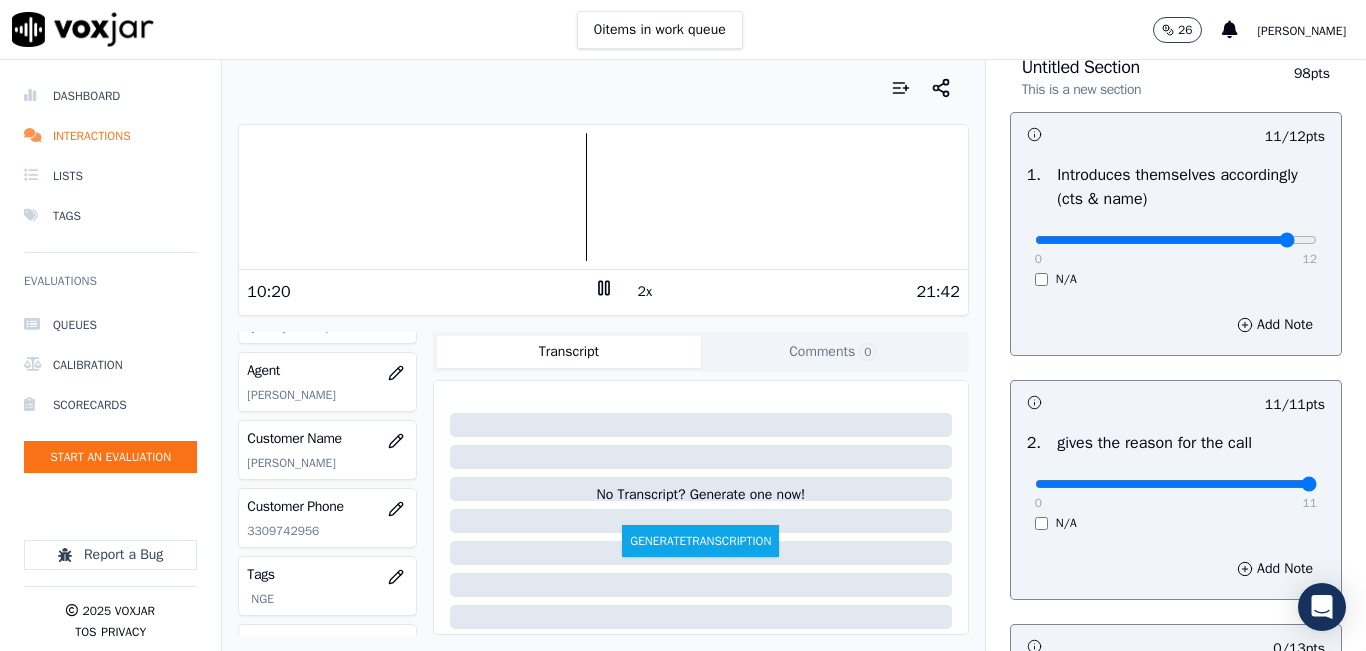 scroll, scrollTop: 0, scrollLeft: 0, axis: both 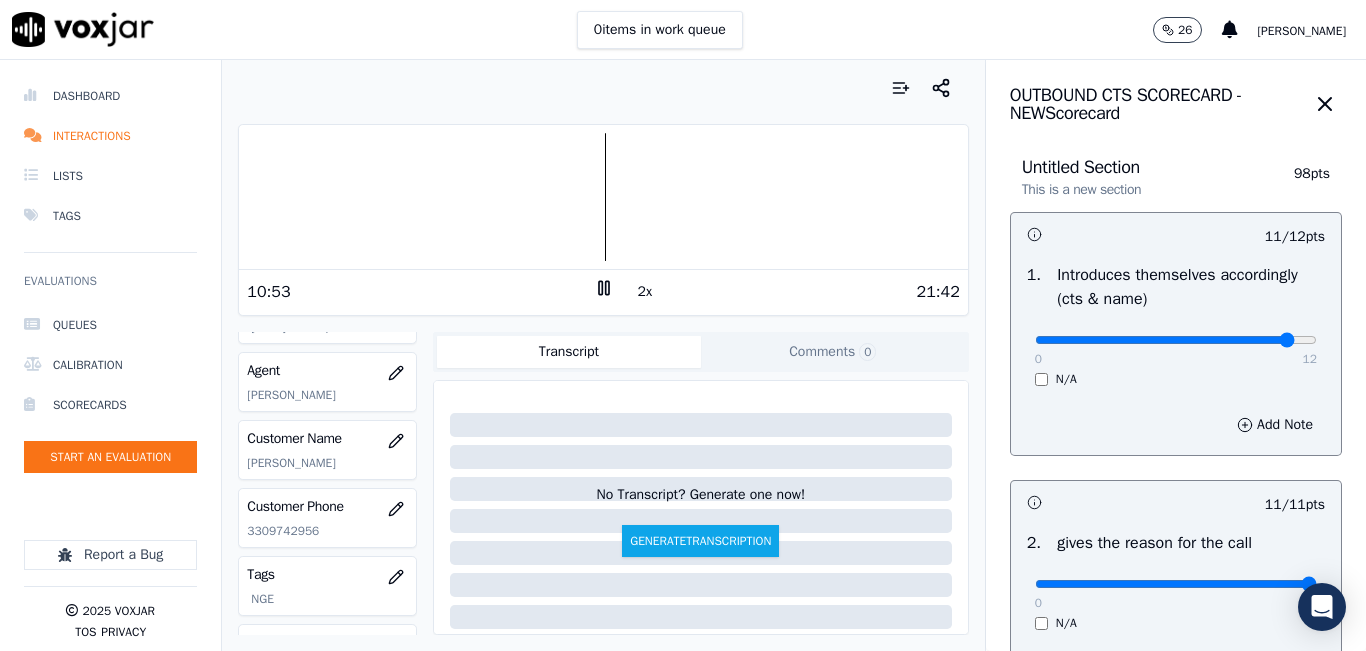 click 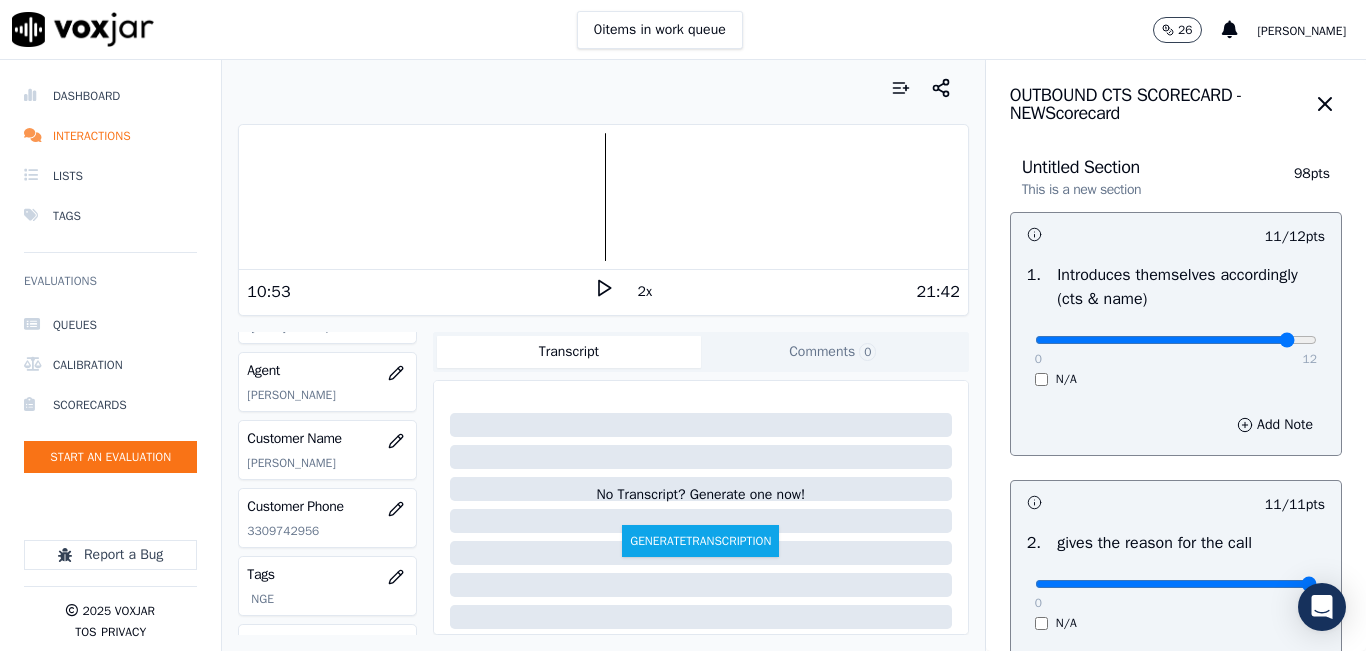 click at bounding box center [603, 88] 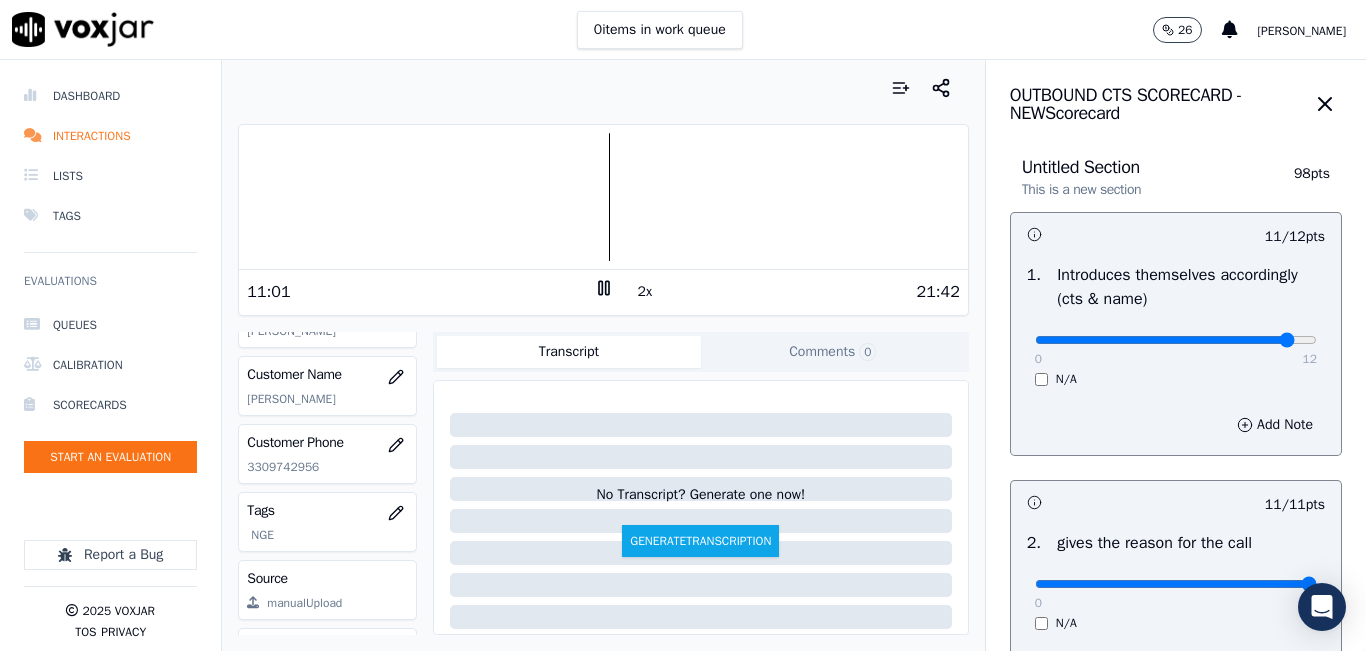 scroll, scrollTop: 300, scrollLeft: 0, axis: vertical 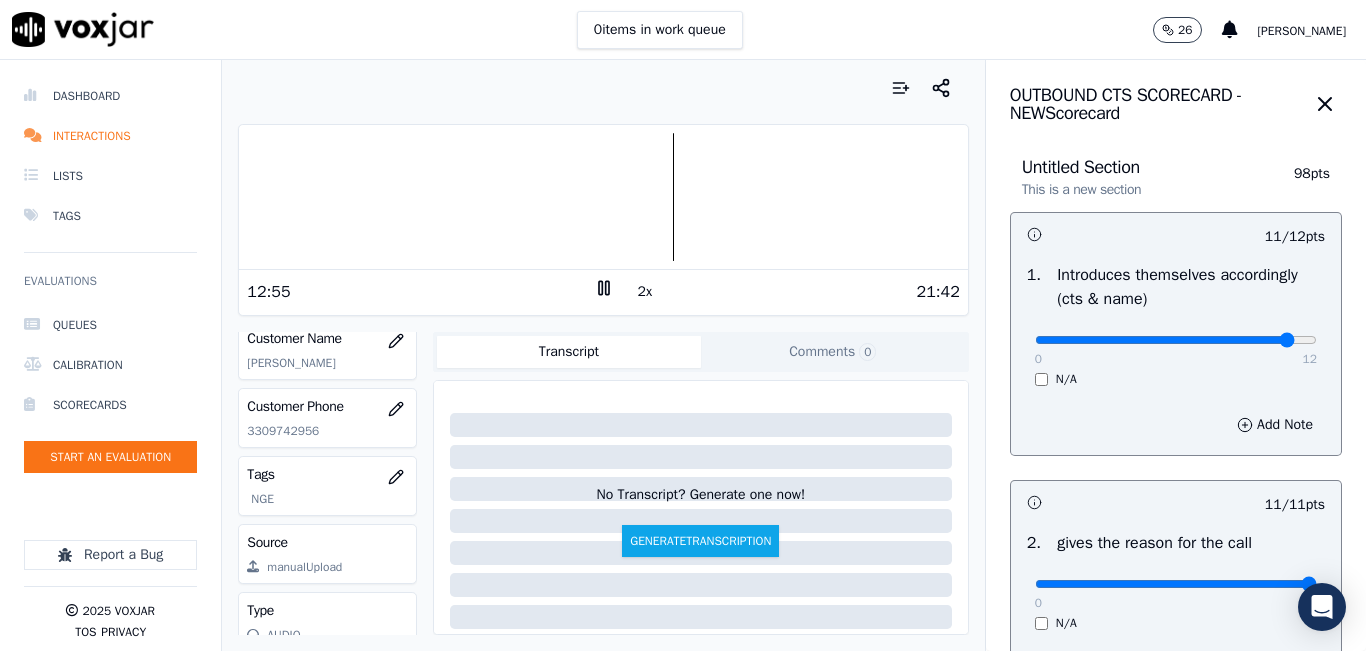 click at bounding box center (603, 197) 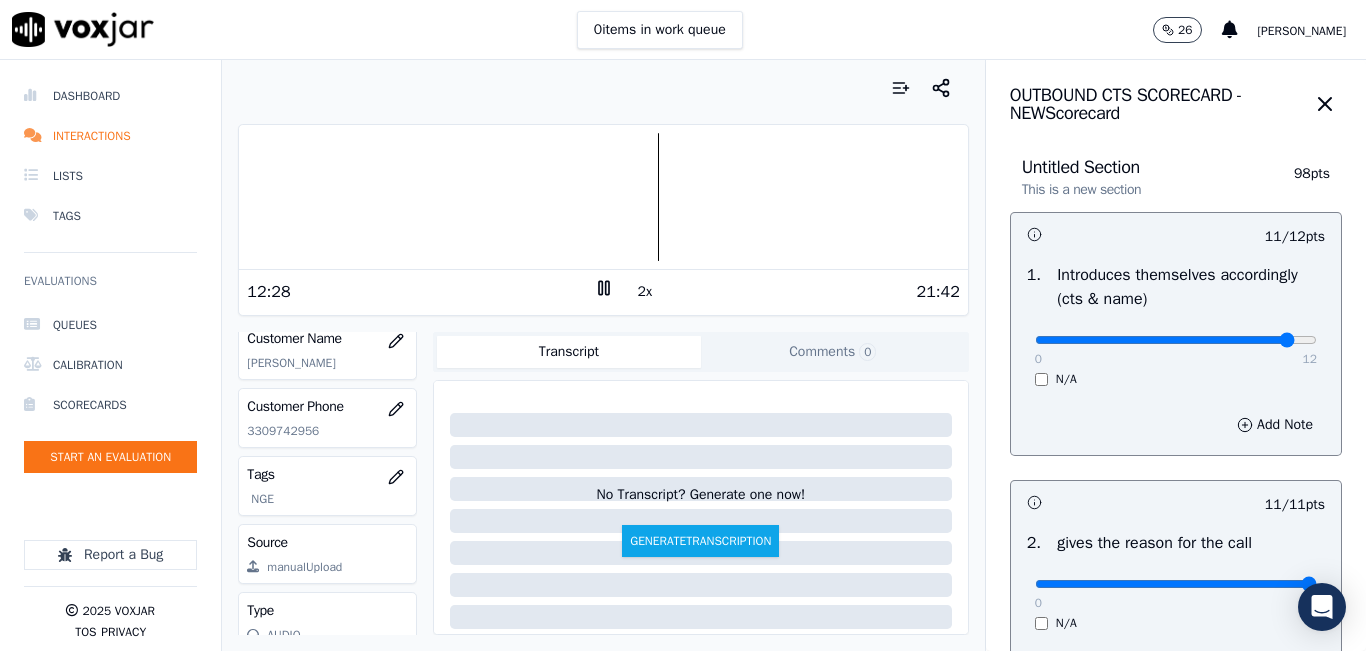 click at bounding box center [603, 197] 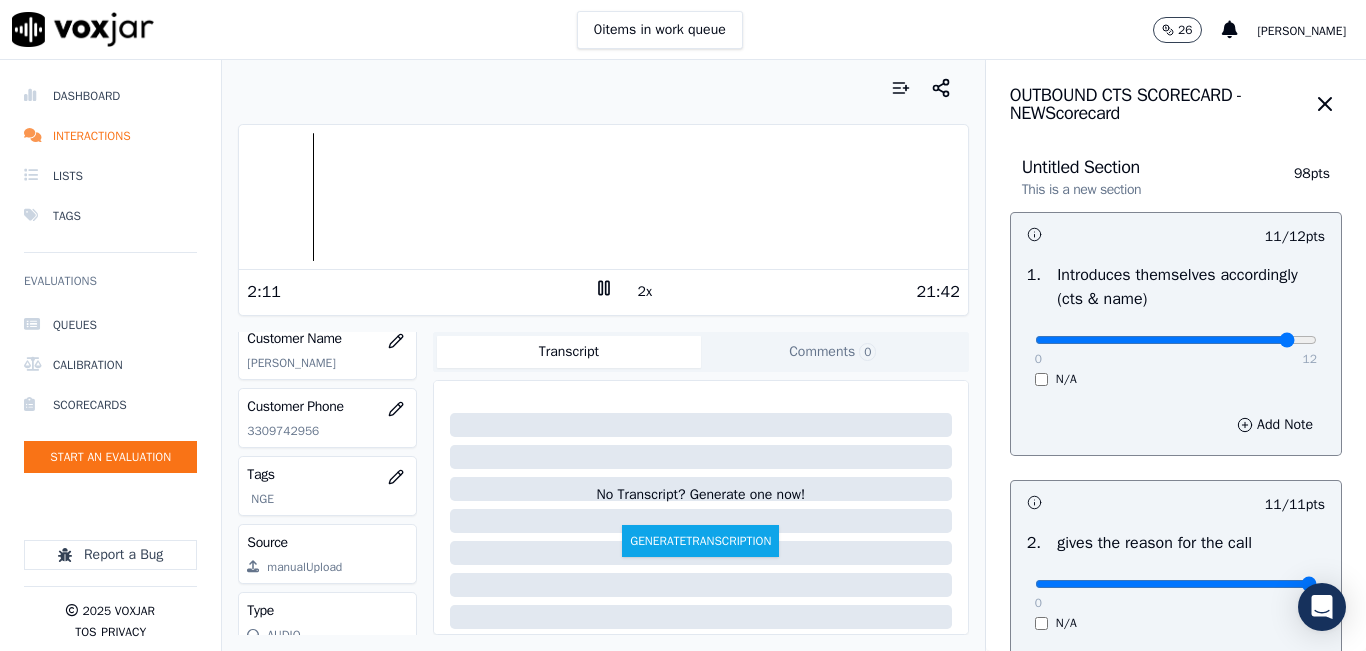 click at bounding box center [603, 197] 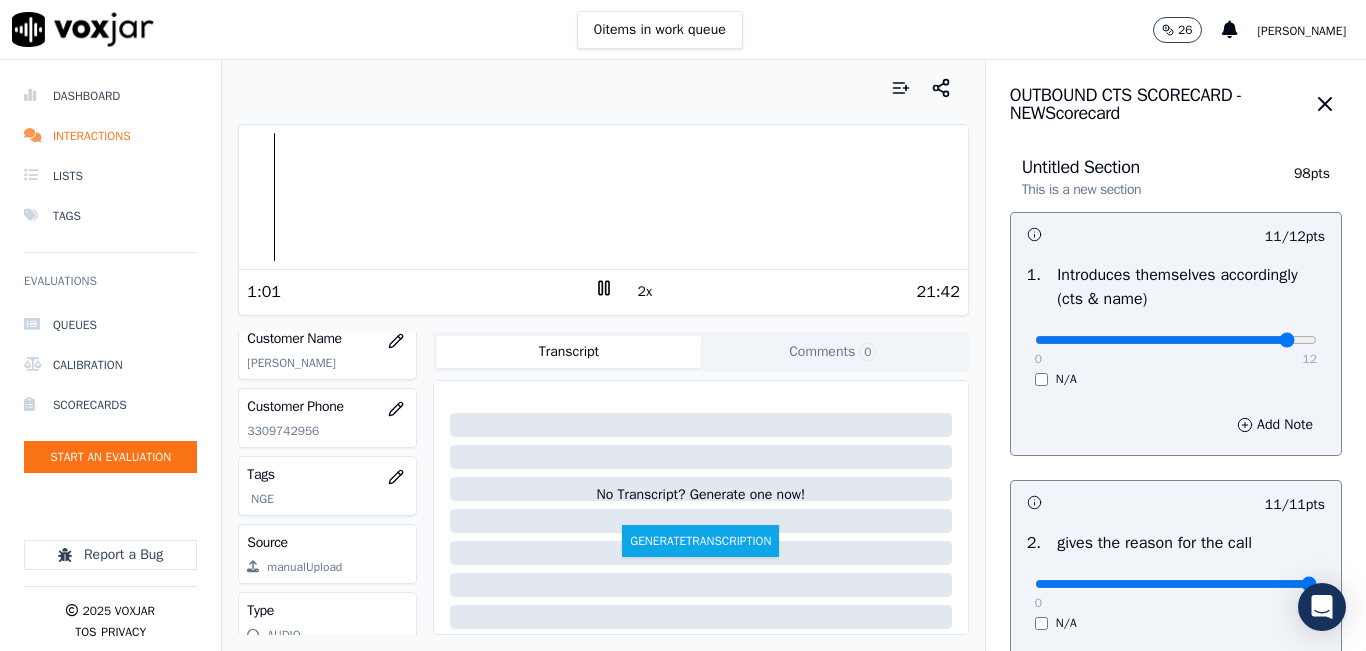 click at bounding box center [603, 197] 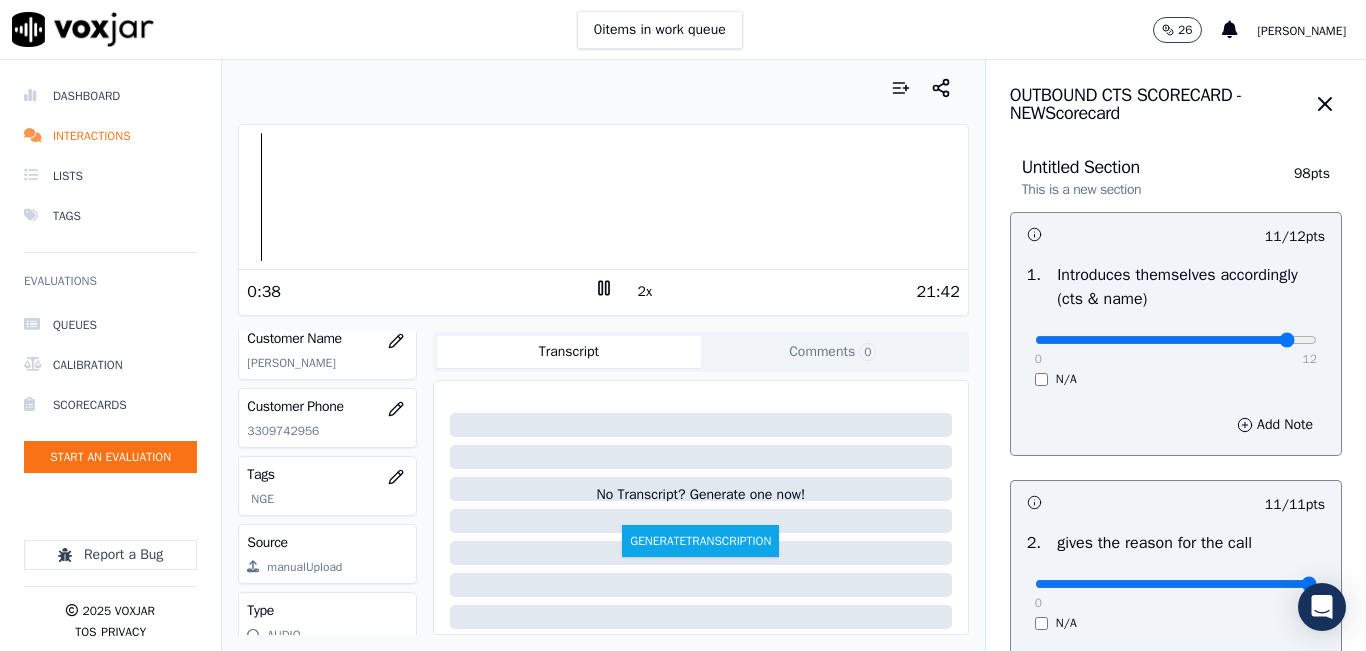 click at bounding box center [603, 197] 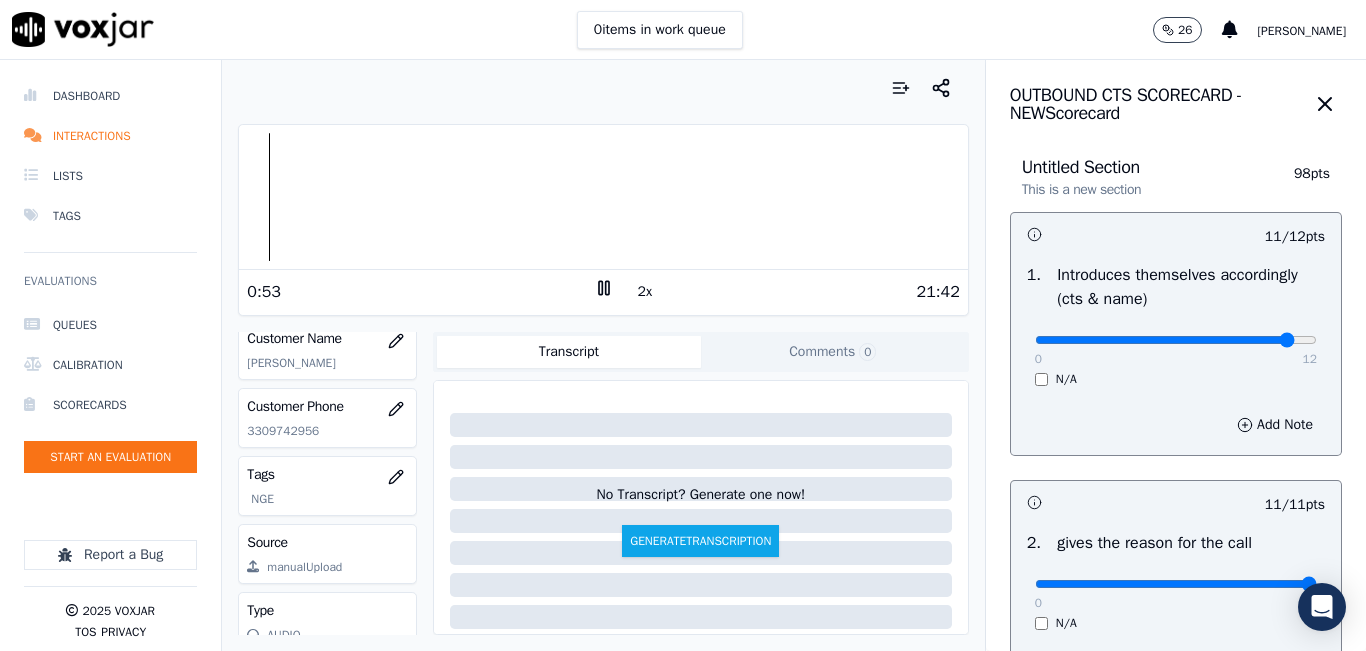 click at bounding box center [603, 88] 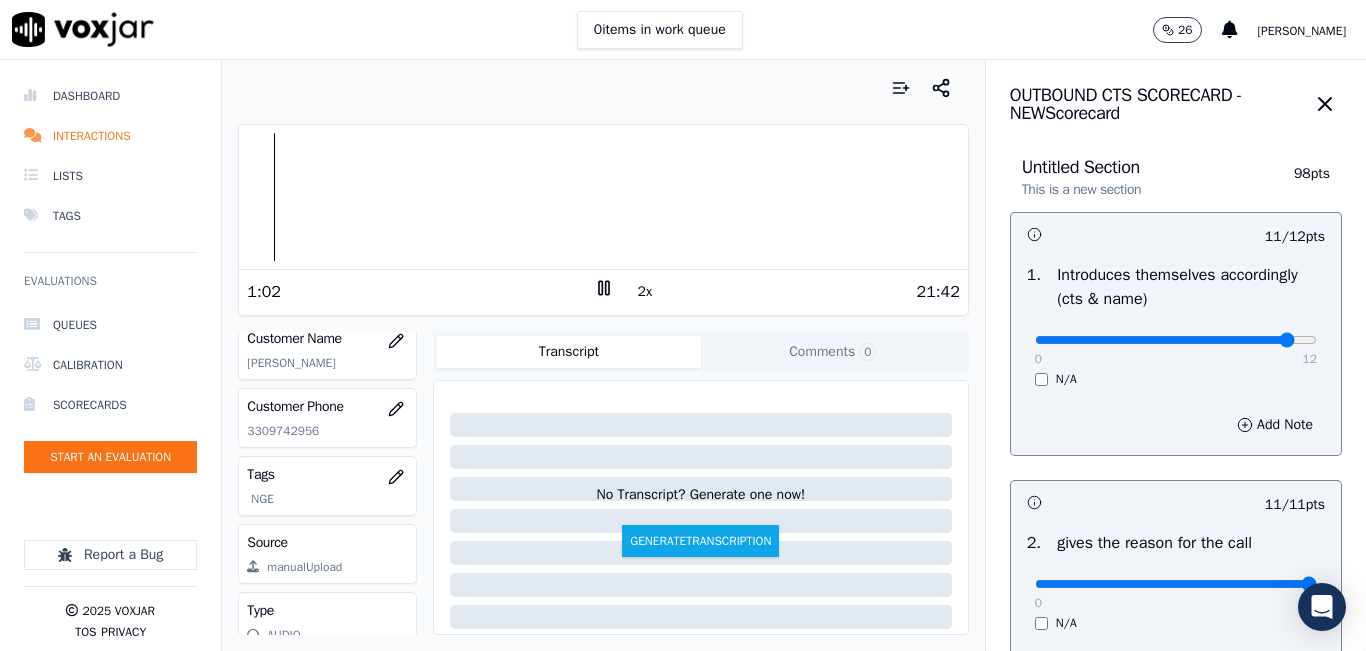 click 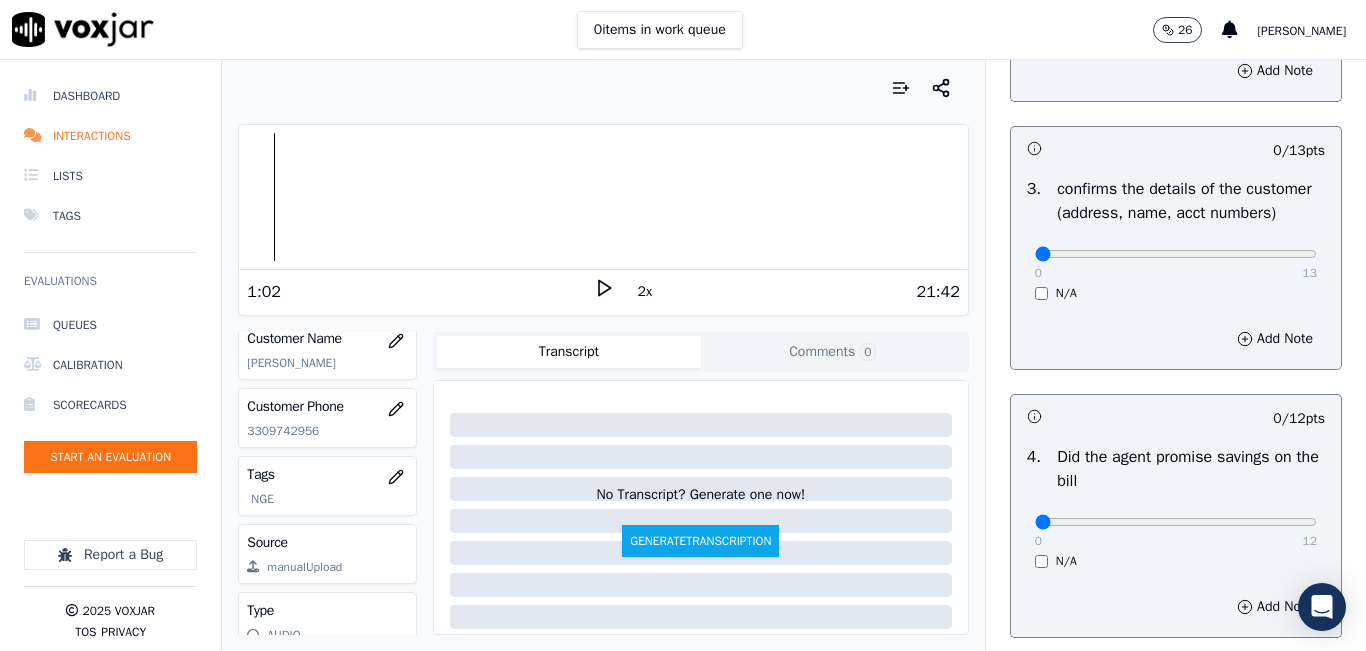 scroll, scrollTop: 600, scrollLeft: 0, axis: vertical 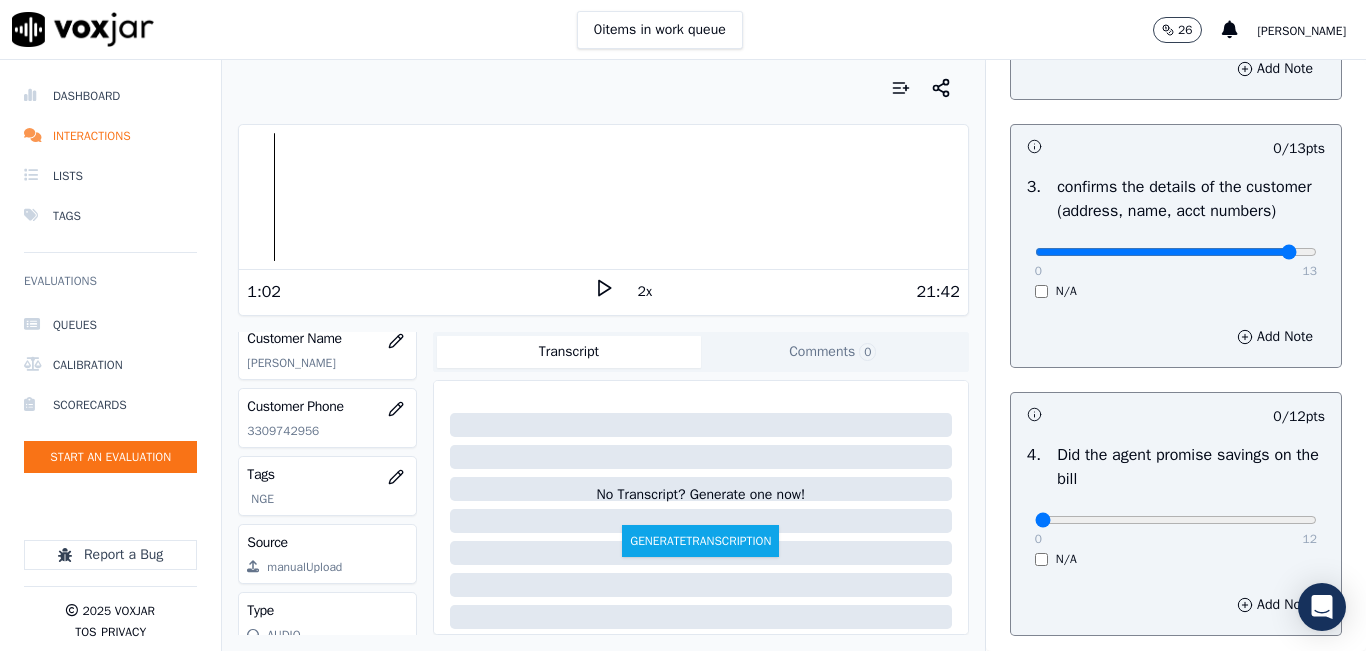 type on "12" 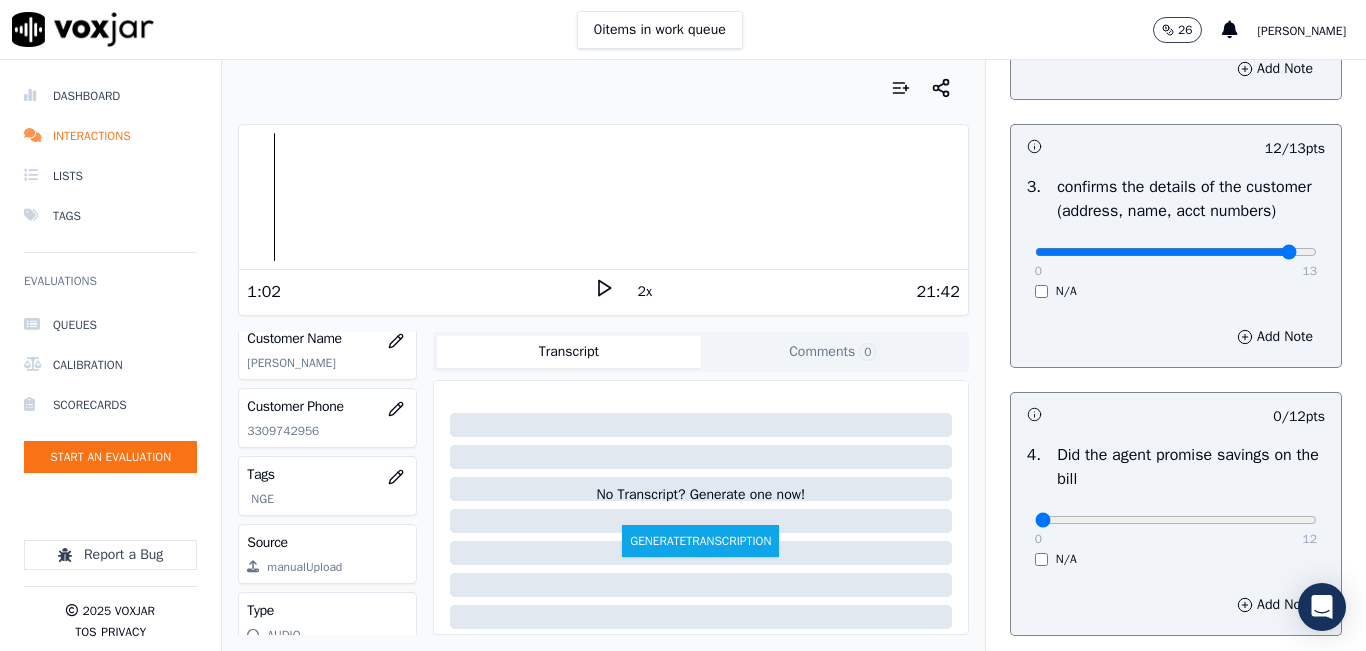 click at bounding box center [603, 88] 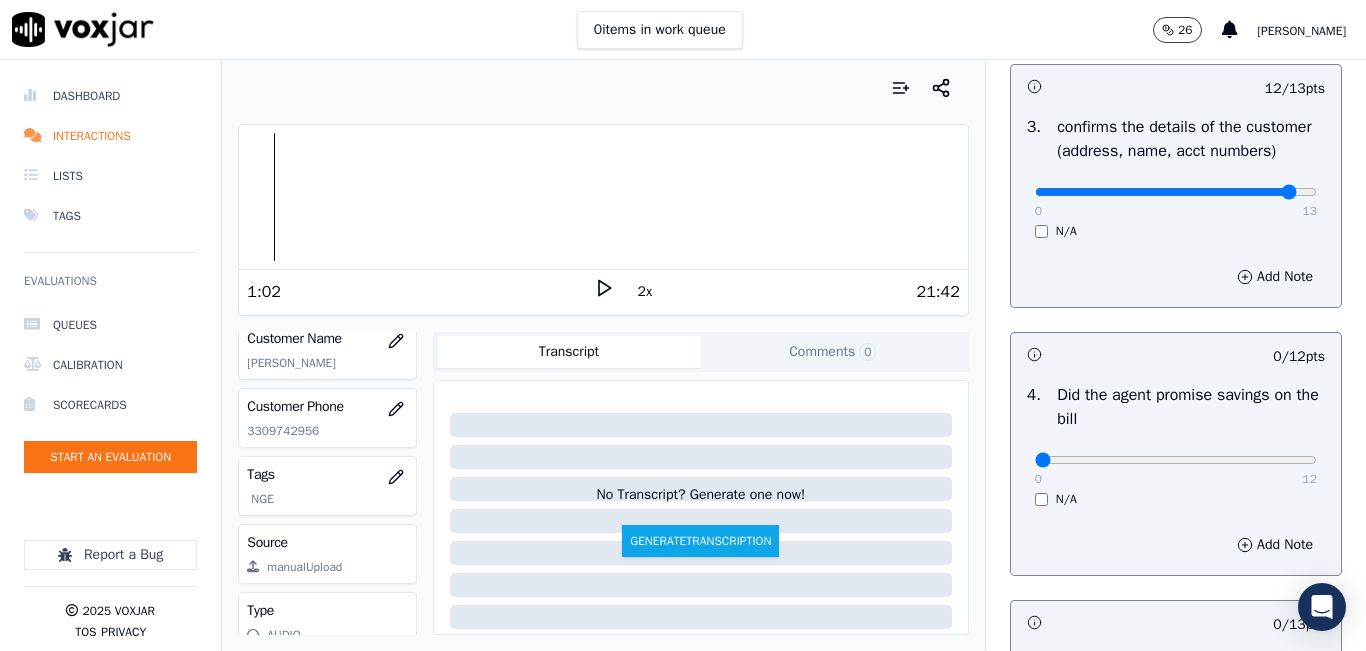 scroll, scrollTop: 700, scrollLeft: 0, axis: vertical 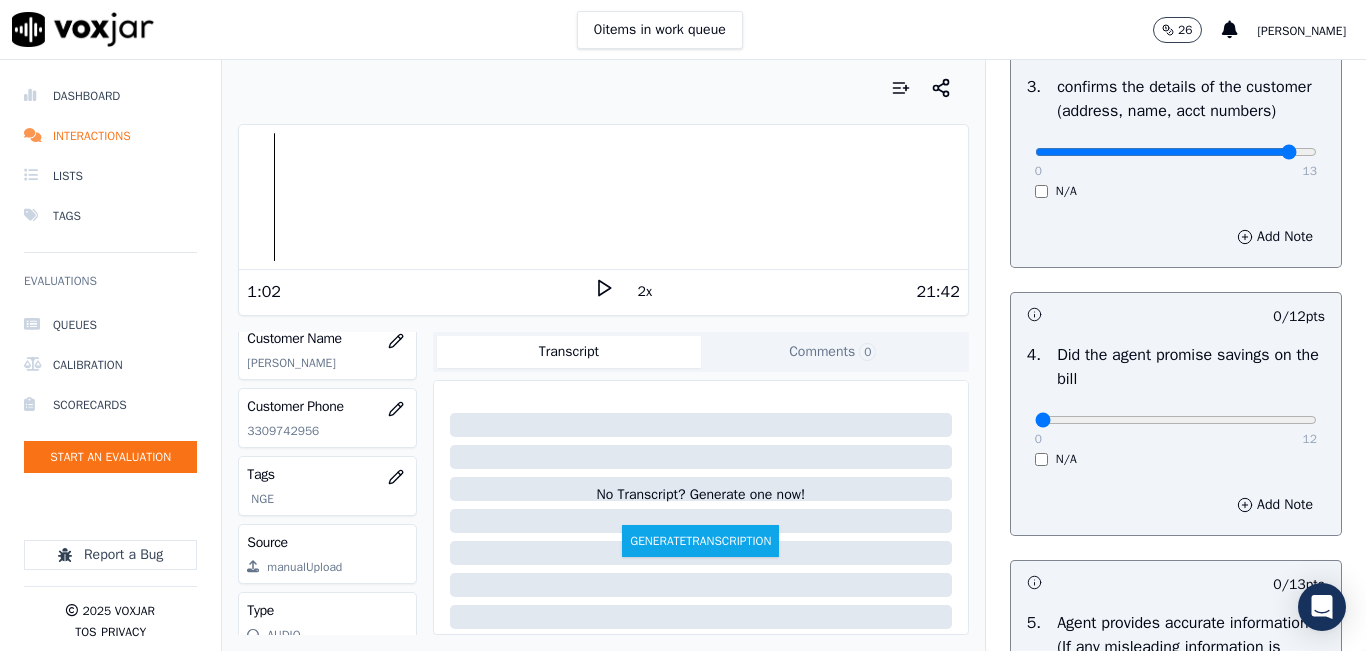 click on "N/A" at bounding box center [1176, 459] 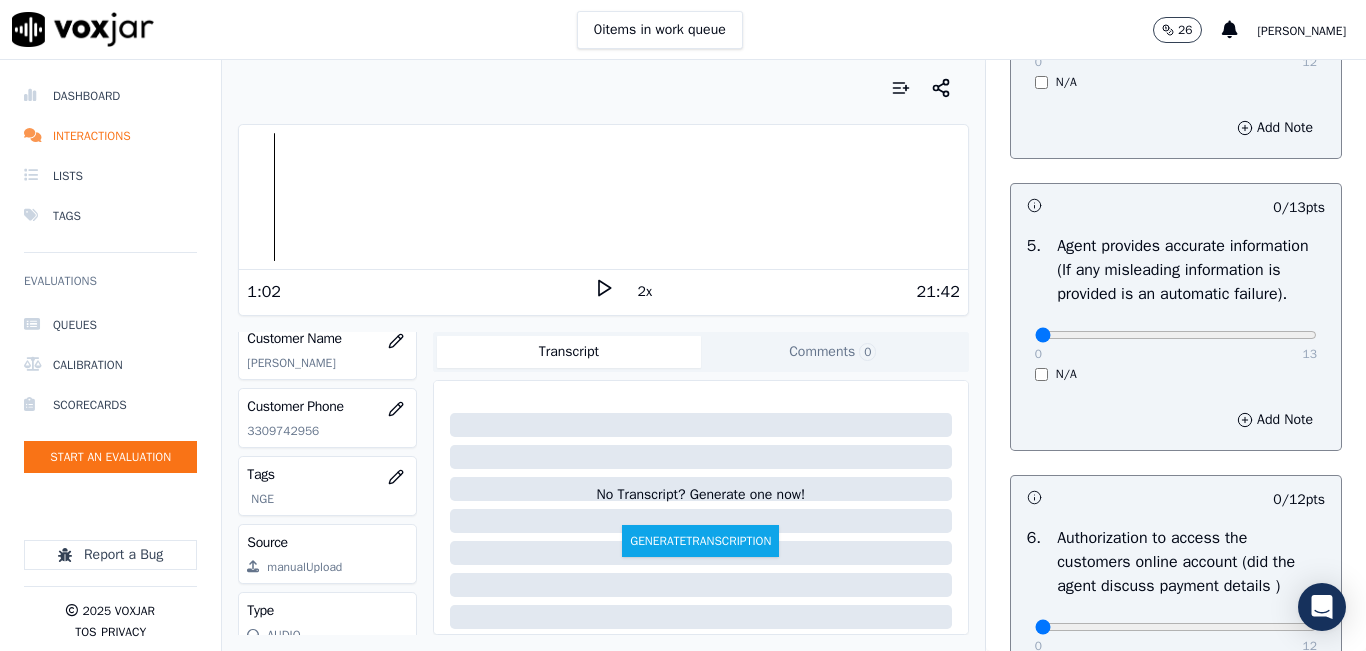 scroll, scrollTop: 1100, scrollLeft: 0, axis: vertical 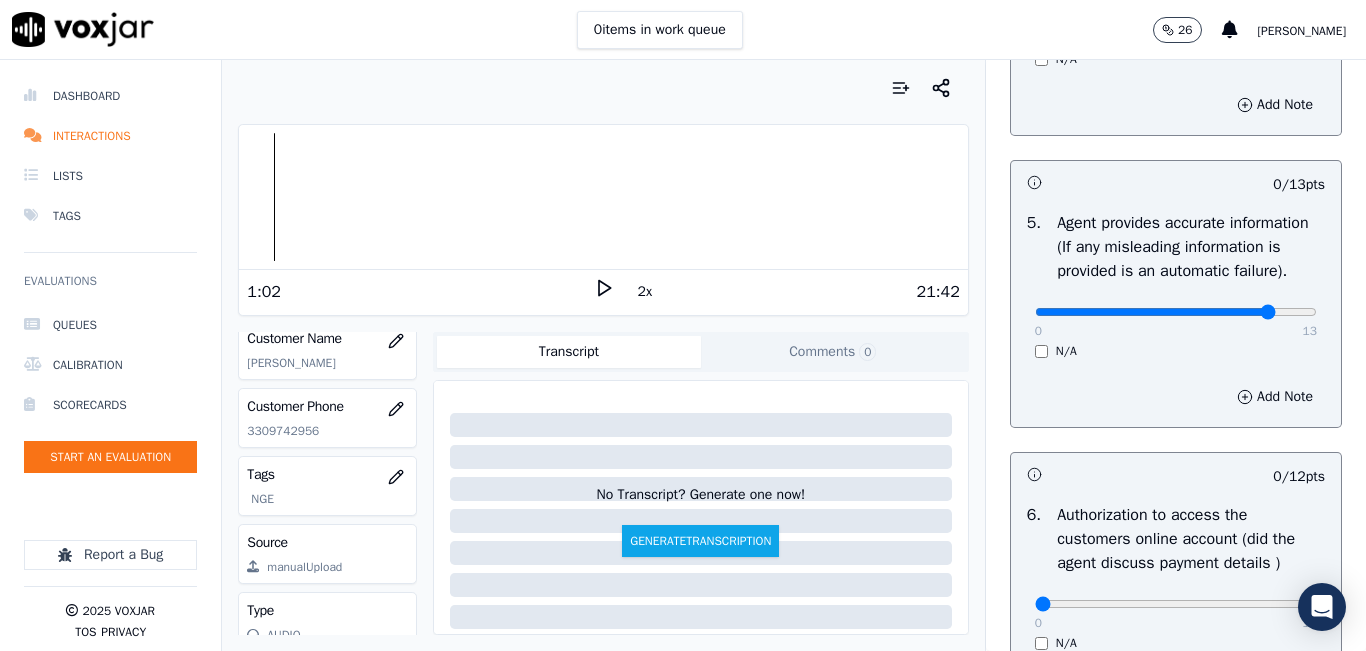 click at bounding box center [1176, -760] 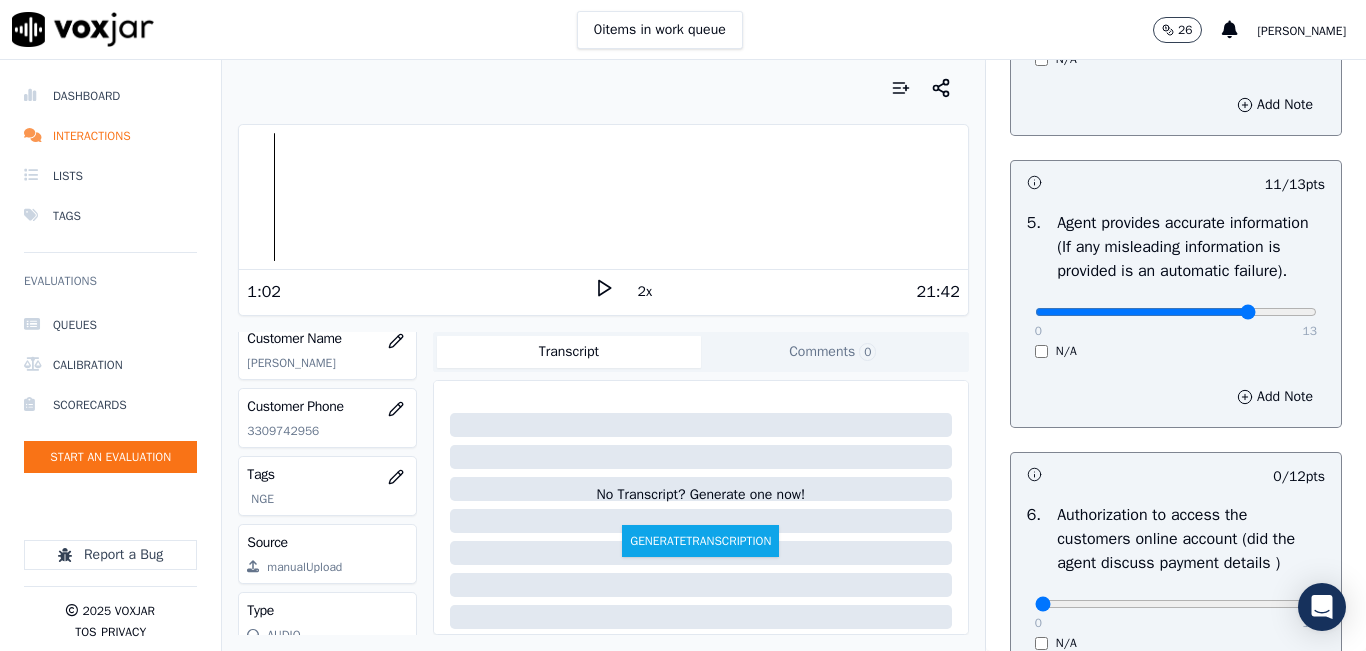 type on "10" 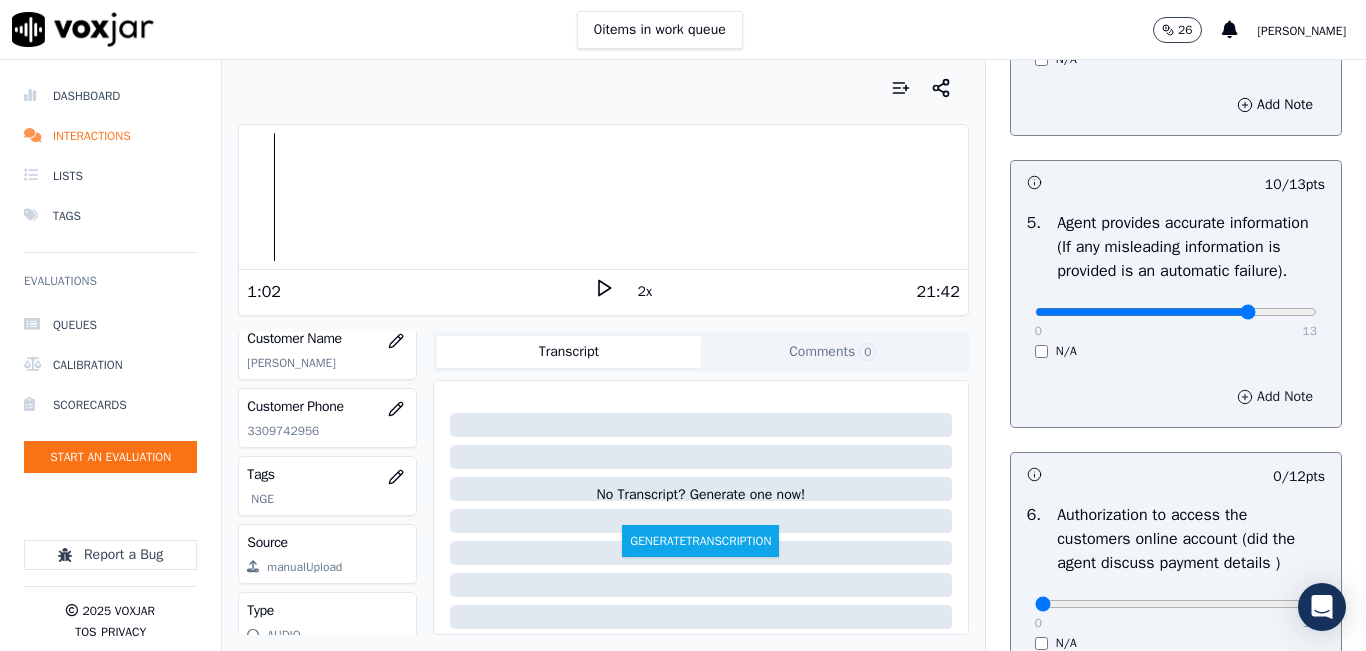 click on "Add Note" at bounding box center (1275, 397) 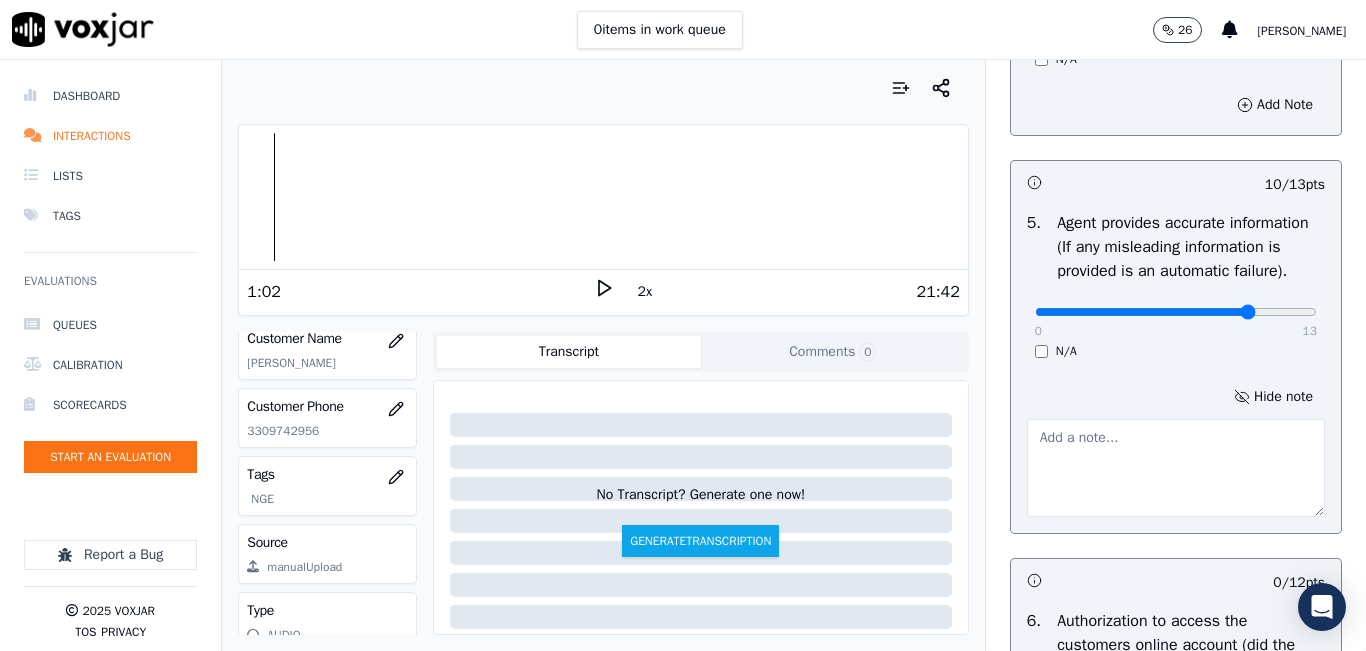click at bounding box center [1176, 468] 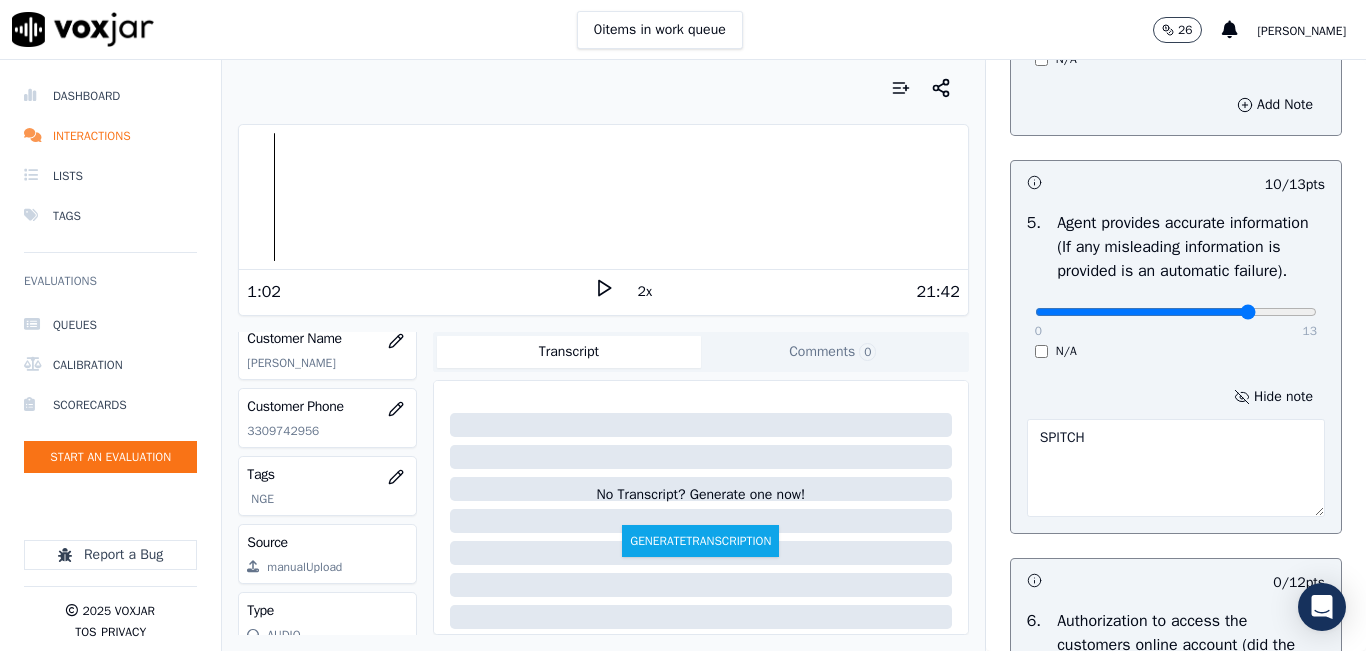 type on "SPITCH" 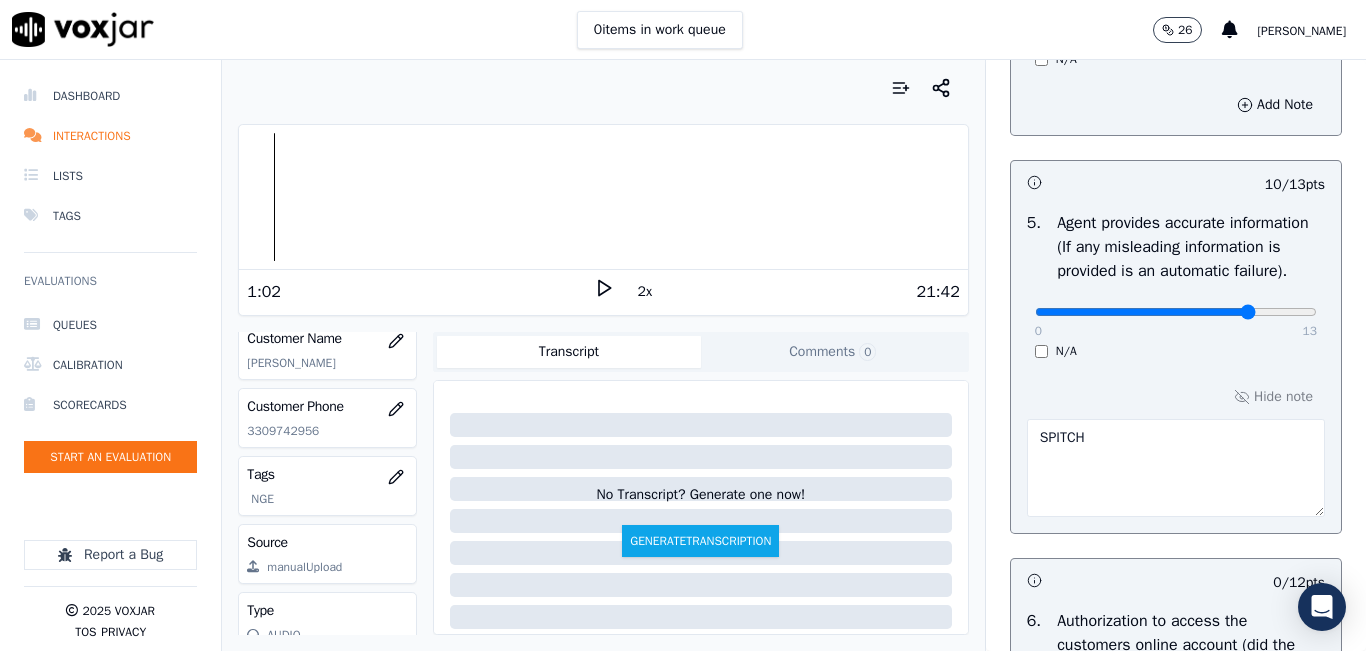 click at bounding box center (603, 88) 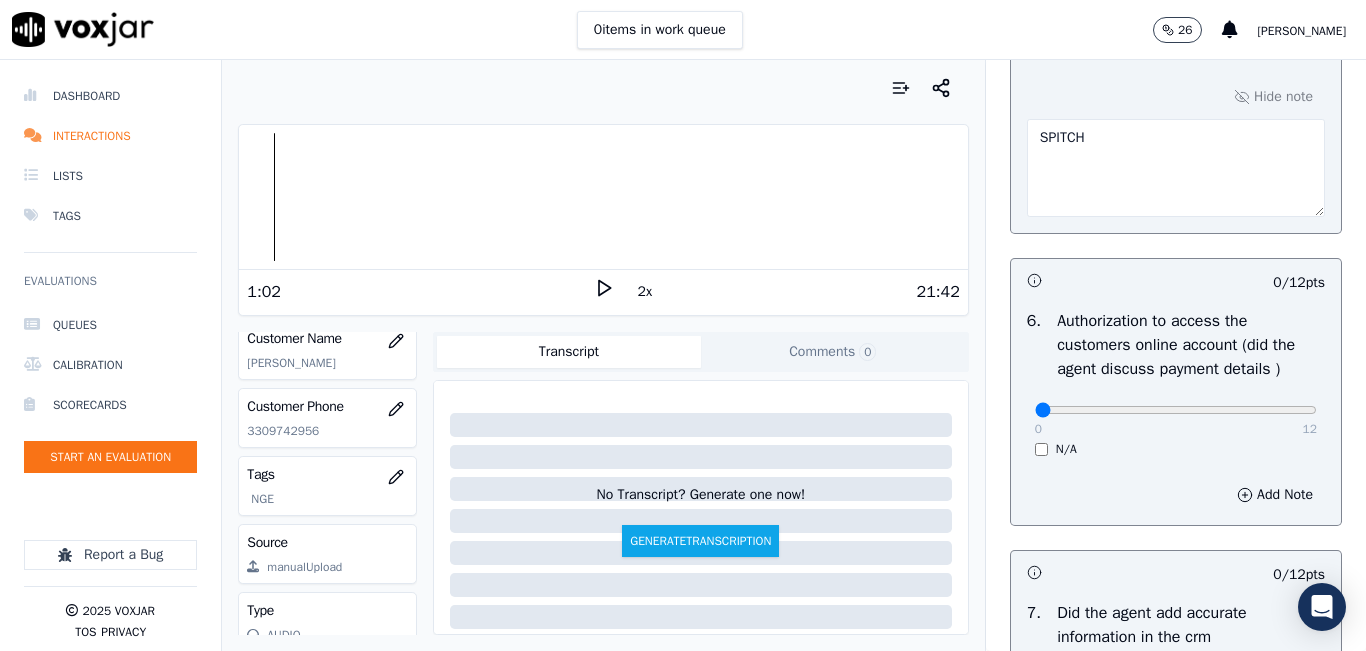 scroll, scrollTop: 1500, scrollLeft: 0, axis: vertical 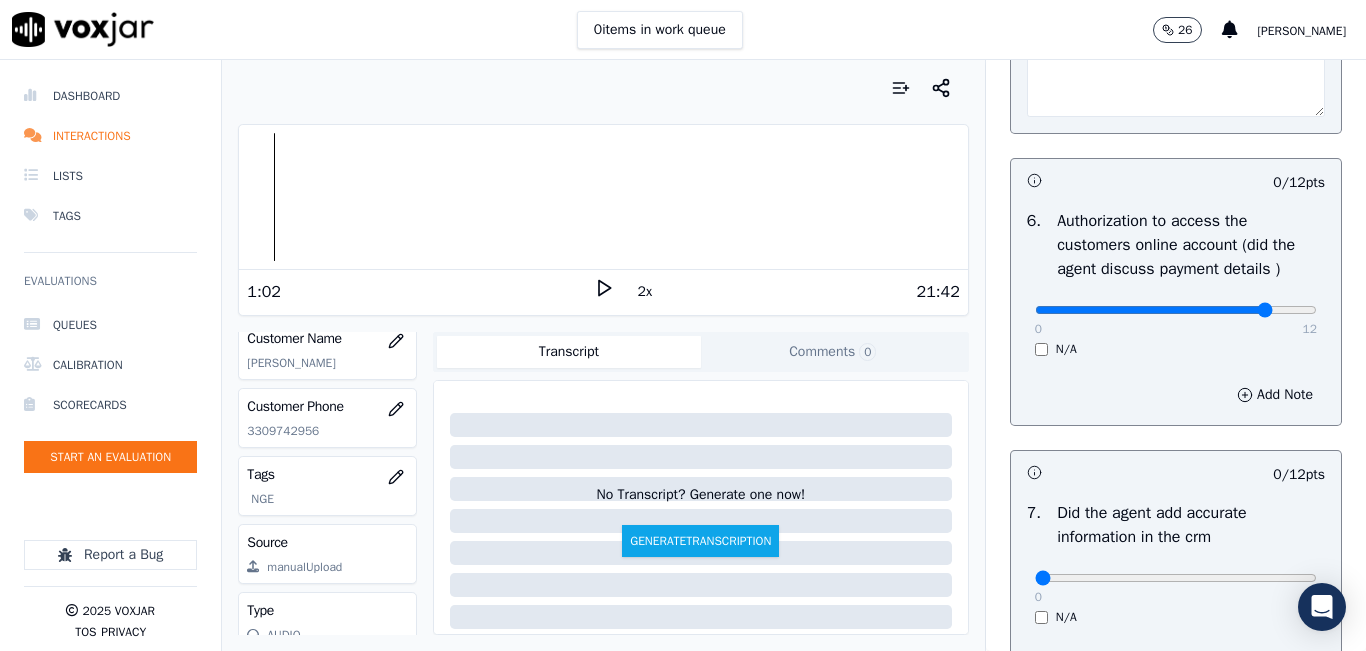 type on "10" 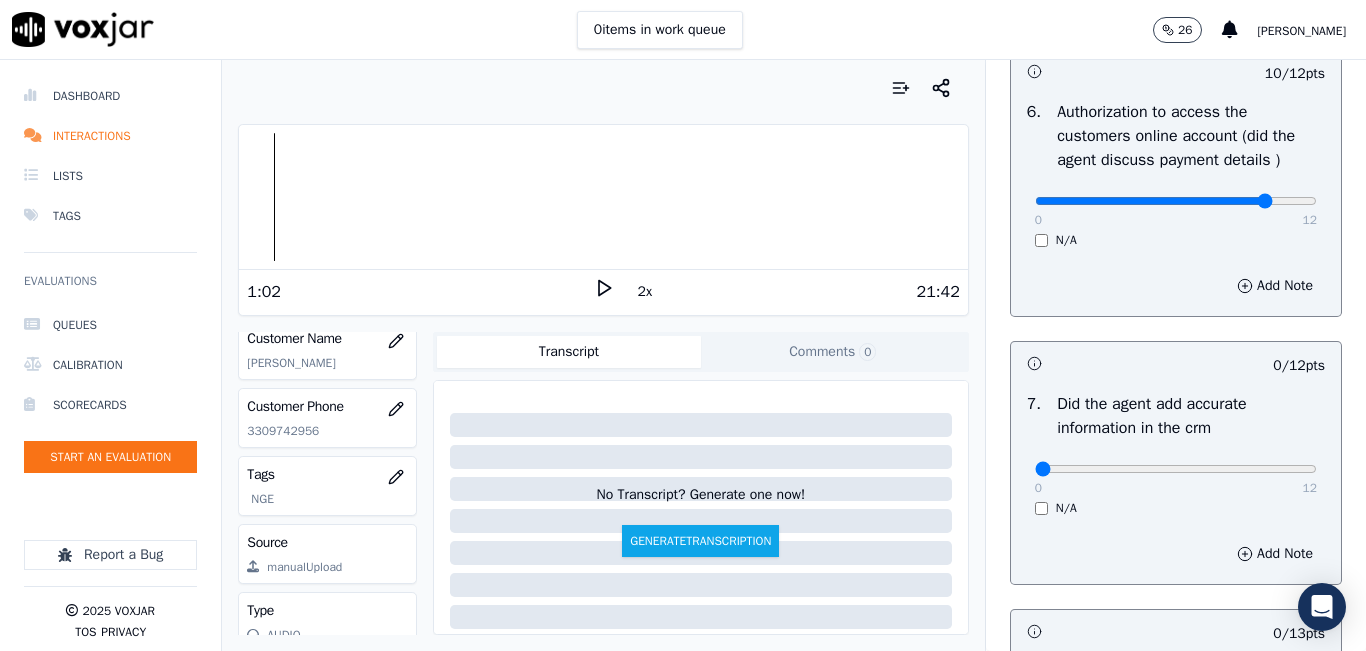 scroll, scrollTop: 1800, scrollLeft: 0, axis: vertical 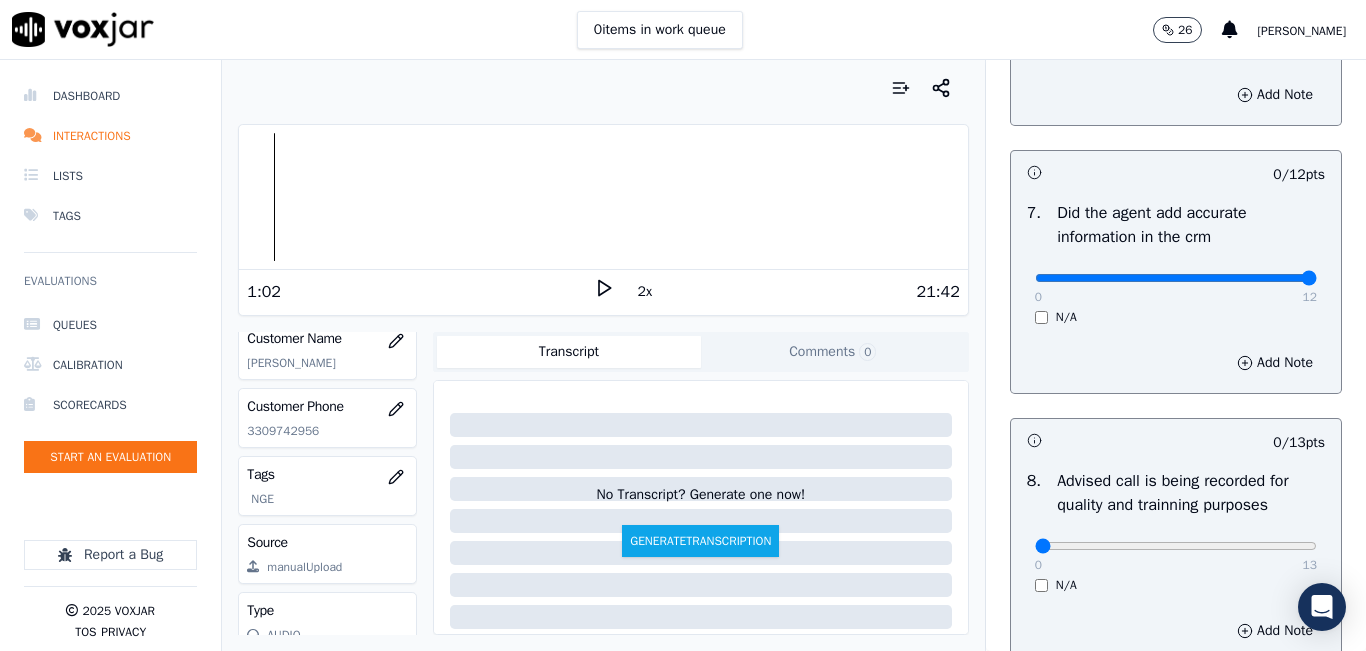 drag, startPoint x: 1252, startPoint y: 331, endPoint x: 1276, endPoint y: 330, distance: 24.020824 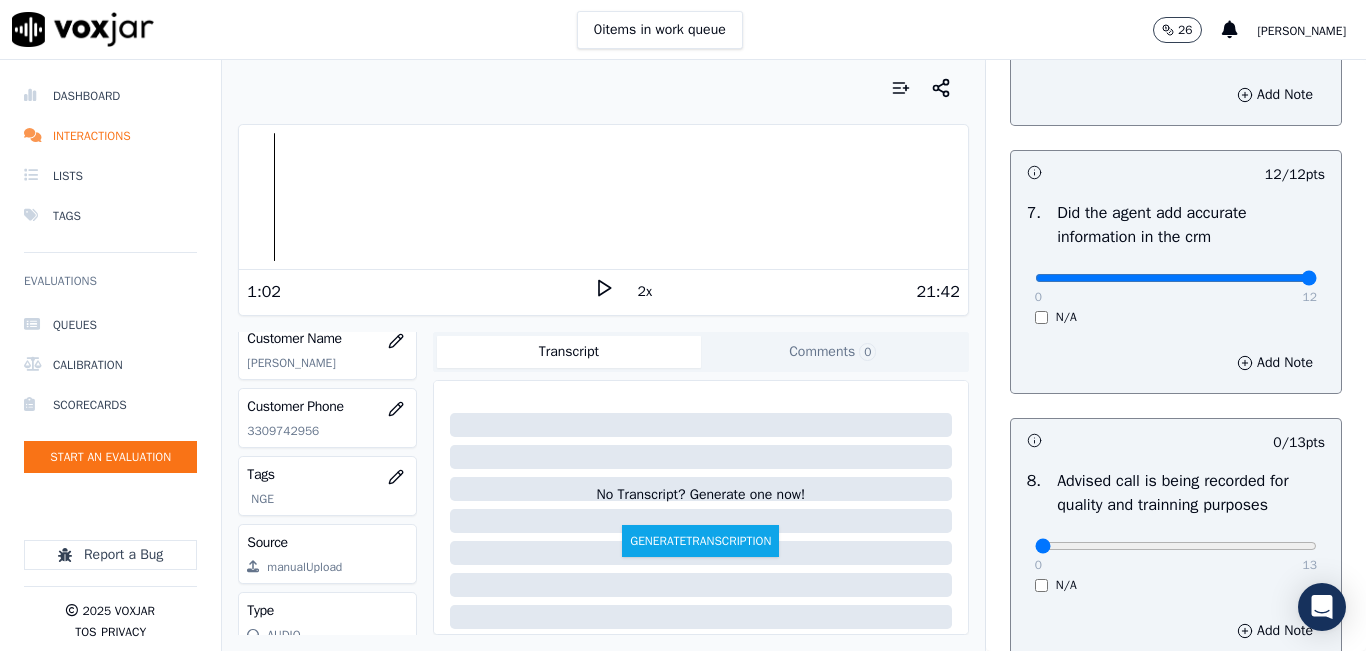 scroll, scrollTop: 2024, scrollLeft: 0, axis: vertical 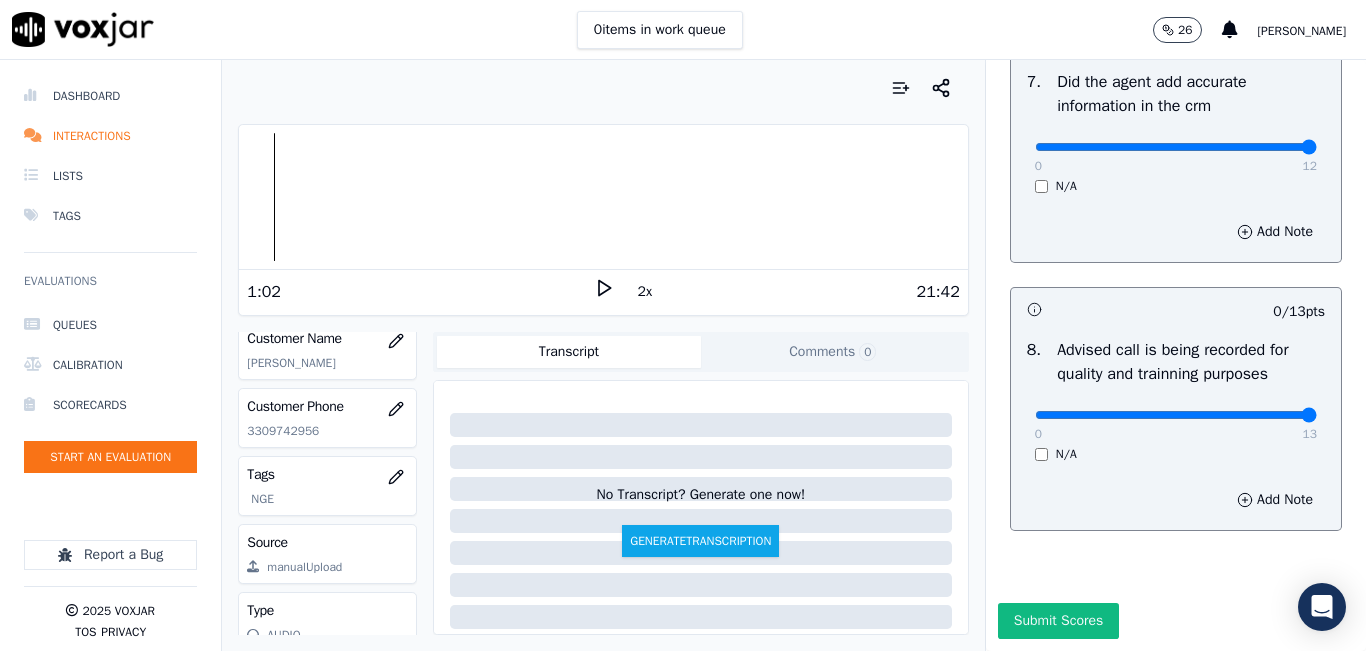 click at bounding box center (1176, -1591) 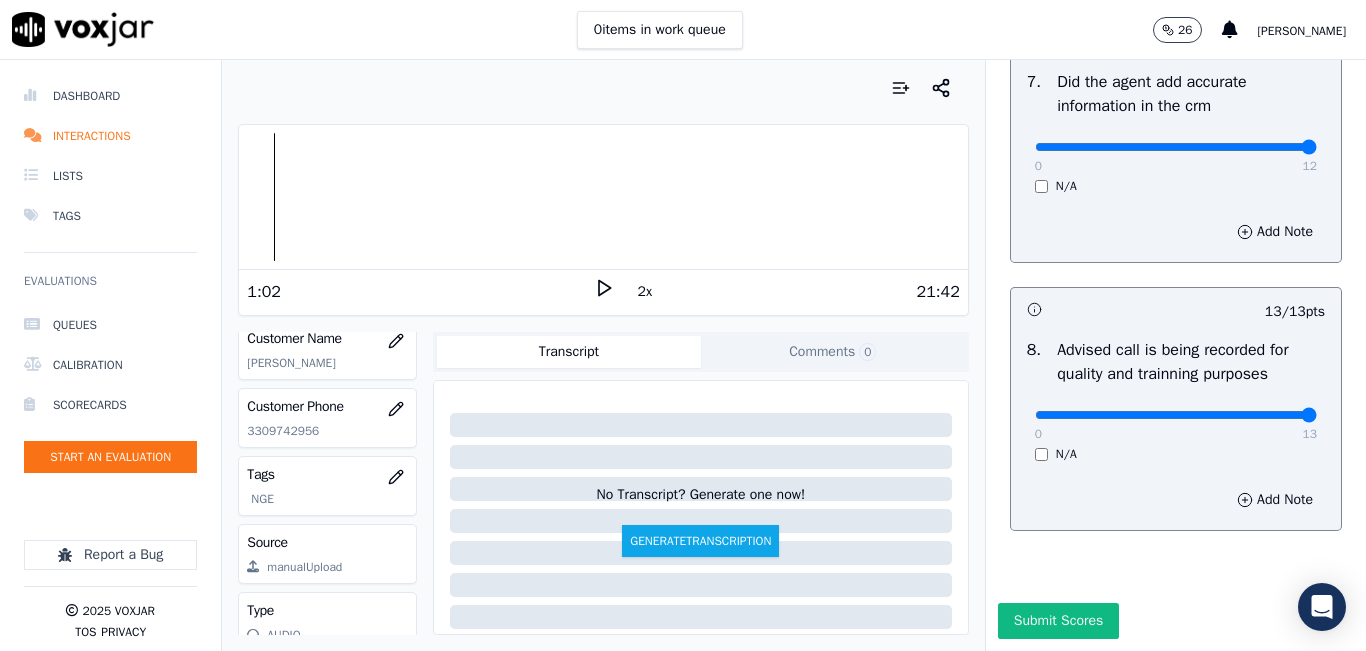 scroll, scrollTop: 2024, scrollLeft: 0, axis: vertical 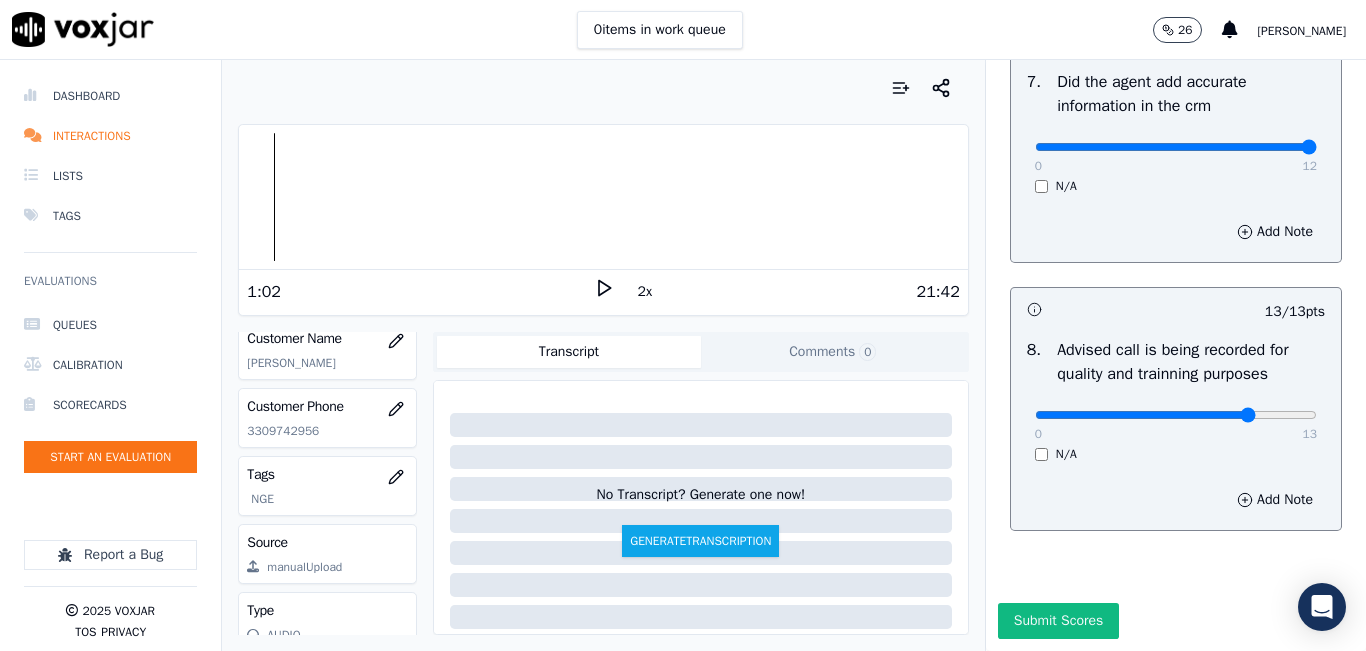 type on "10" 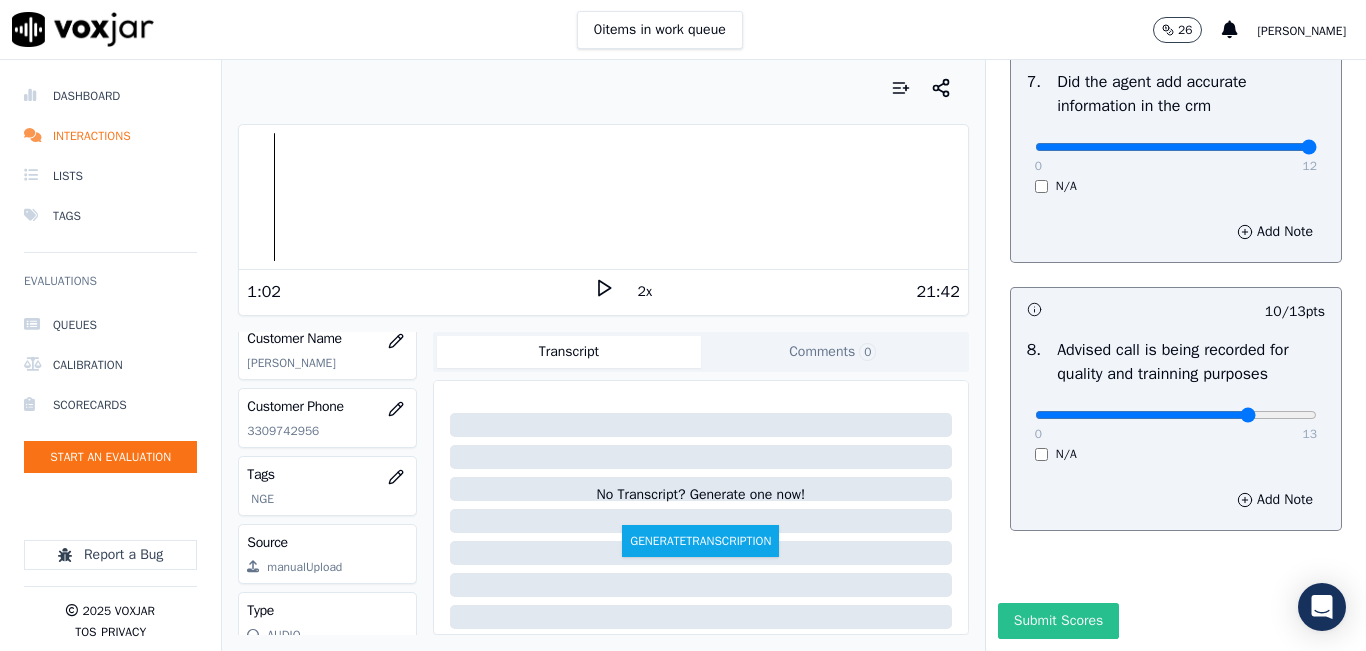 click on "Submit Scores" at bounding box center [1058, 621] 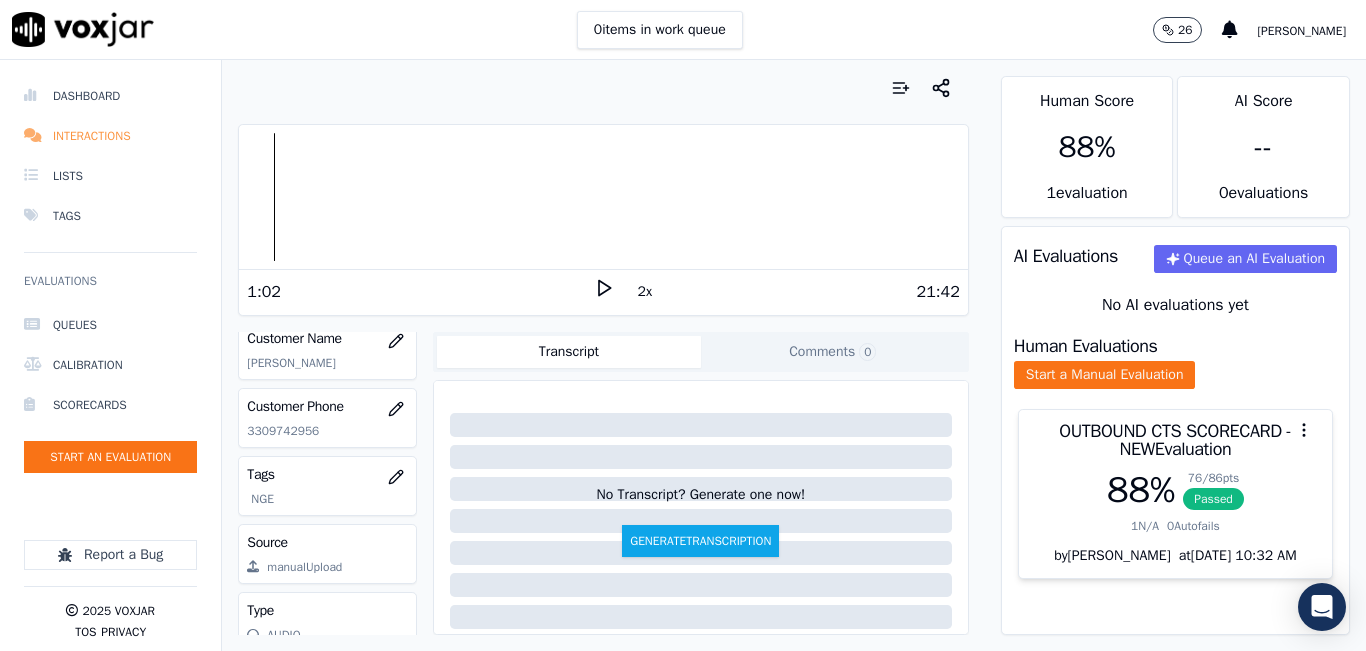 click on "Interactions" at bounding box center (110, 136) 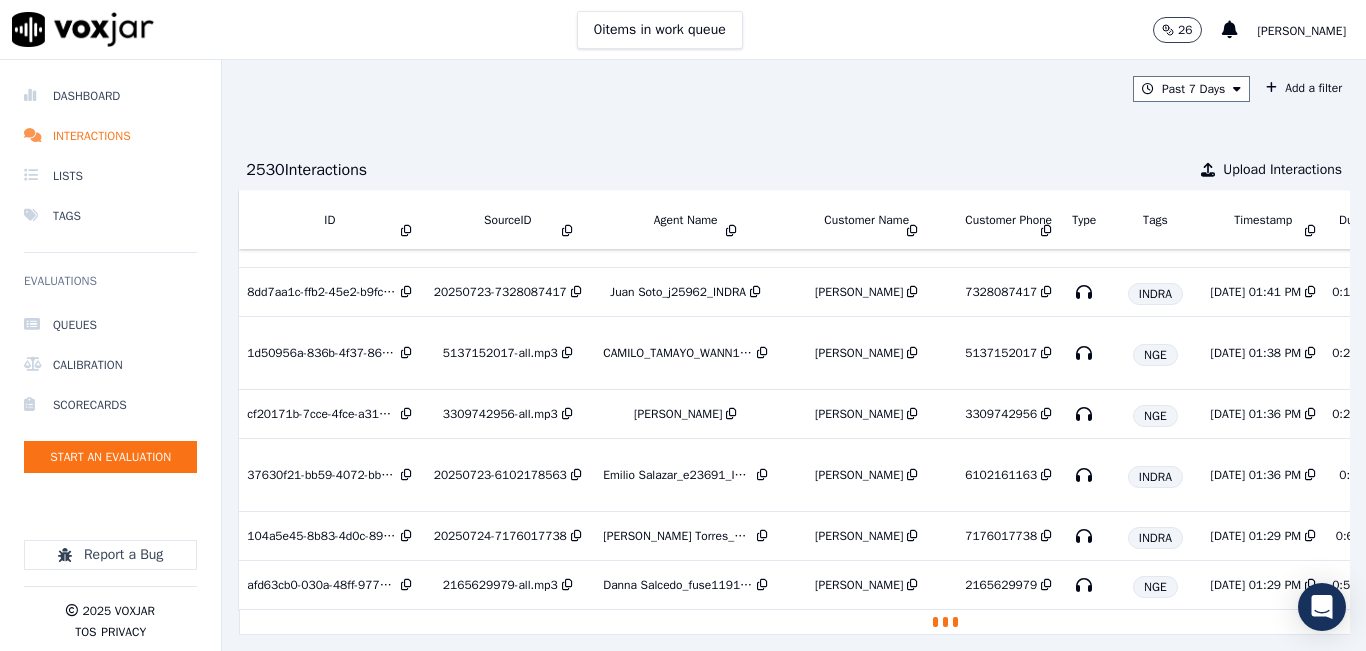 scroll, scrollTop: 857, scrollLeft: 0, axis: vertical 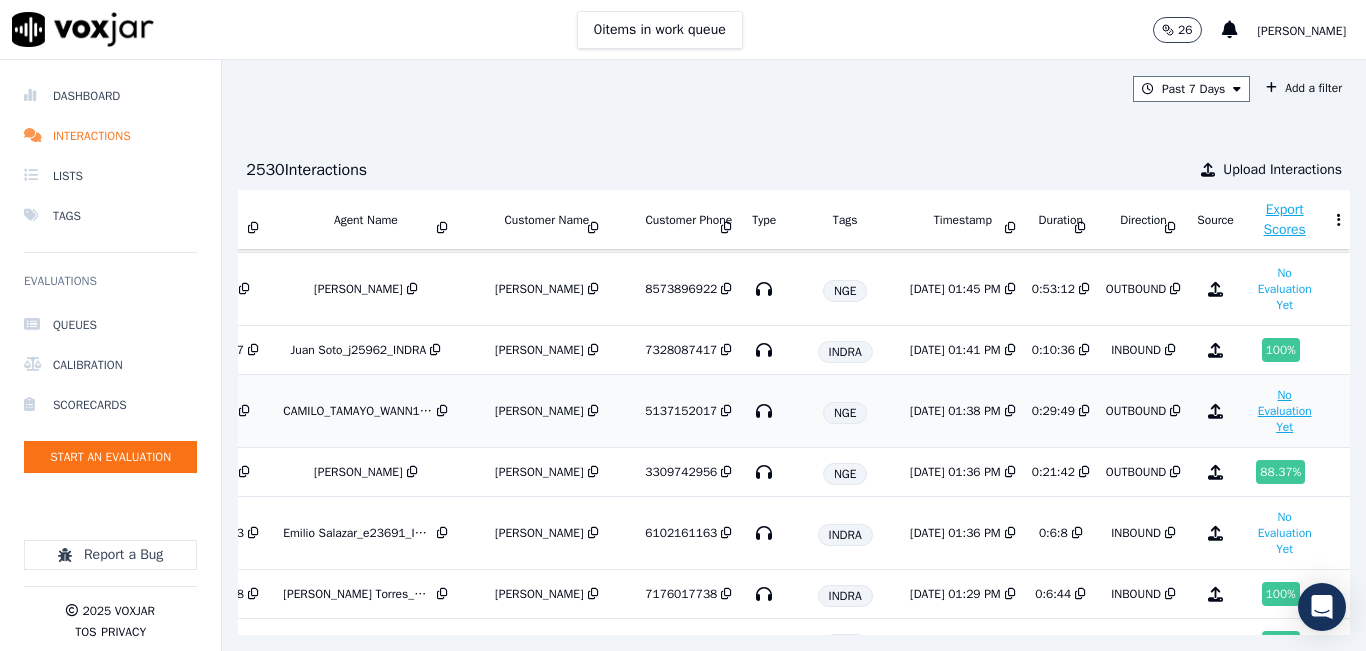 click on "d7b69aa4-ce98-4a6e-b4bf-422351f305ba     IsabellaAngulo             CLEANSKY 7/28/25 03:28 PM     0:11:5     INBOUND         No Evaluation Yet     d663dfa8-38a7-4734-9e35-ecb57933a55e     WilferRodriguez             CLEANSKY 7/28/25 03:10 PM     0:12:8     INBOUND         No Evaluation Yet     5cfb50fd-a972-4bd4-9993-f125d621d5c8     SebastianPerez     Sebastian Perez_s28751_CLEANSKY      MARIA DE LOS ANGELES URBINA GARCIA     6145714739       CLEANSKY 7/28/25 02:59 PM     0:12:29     INBOUND           100 %
63b9e037-3a42-46a5-875d-4ce50d2e95ba     IsabellaAngulo     Isabella Angulo_i13888_CLEANSKY     Jose Rolando Ramirez Ramirez     2673042211       CLEANSKY 7/28/25 02:52 PM     0:8:29     INBOUND           100 %
89ea3e08-18cf-4daf-b3d9-41fae3b5a41e     WilferRodriguez     Wilfer Rodriguez_w28524_CLEANSKY      ARCADY GALARZA     2163348023       CLEANSKY 7/28/25 02:44 PM     0:12:18     INBOUND           100 %
9738ab9b-9177-47a3-851f-07decc6396e6" at bounding box center (631, 572) 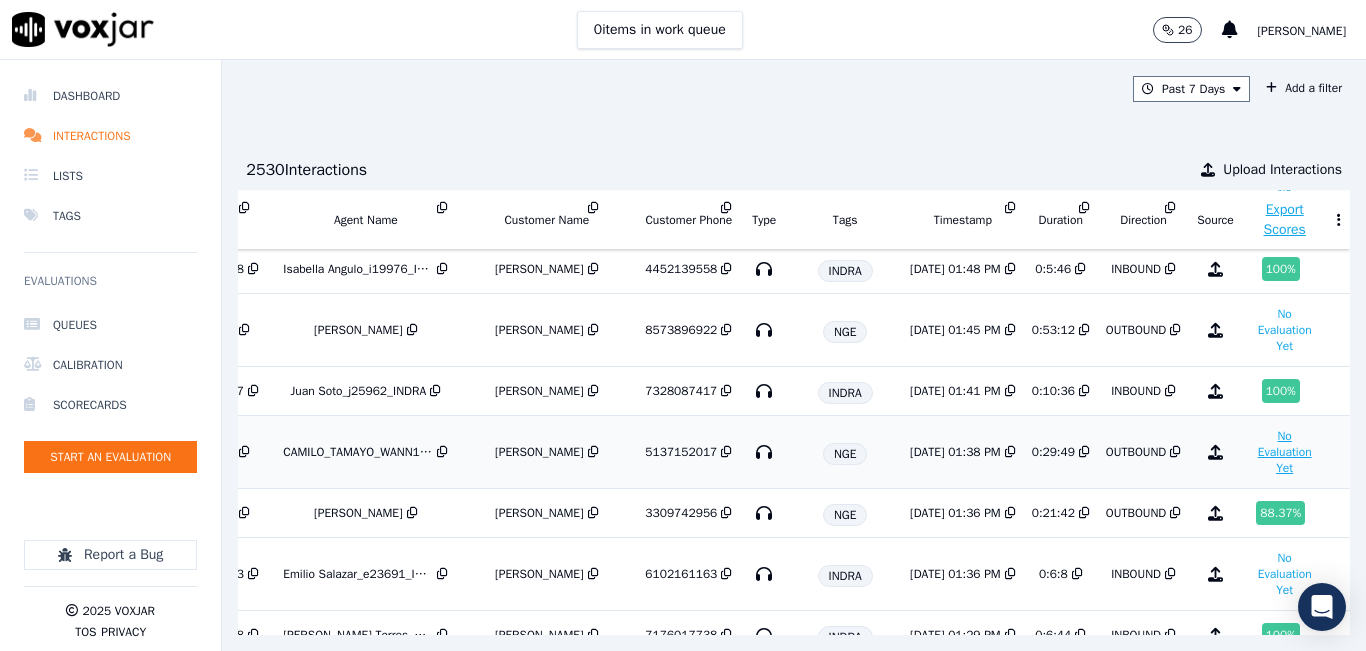 click on "No Evaluation Yet" at bounding box center [1285, 452] 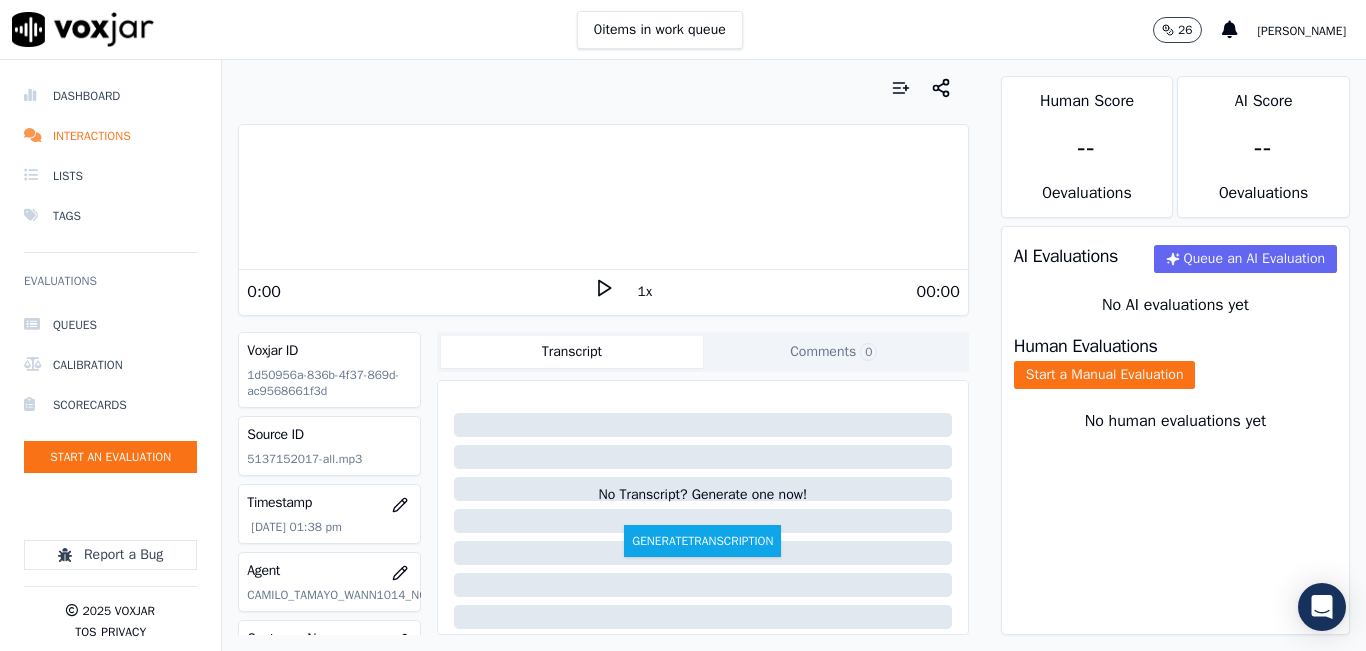 click at bounding box center (603, 88) 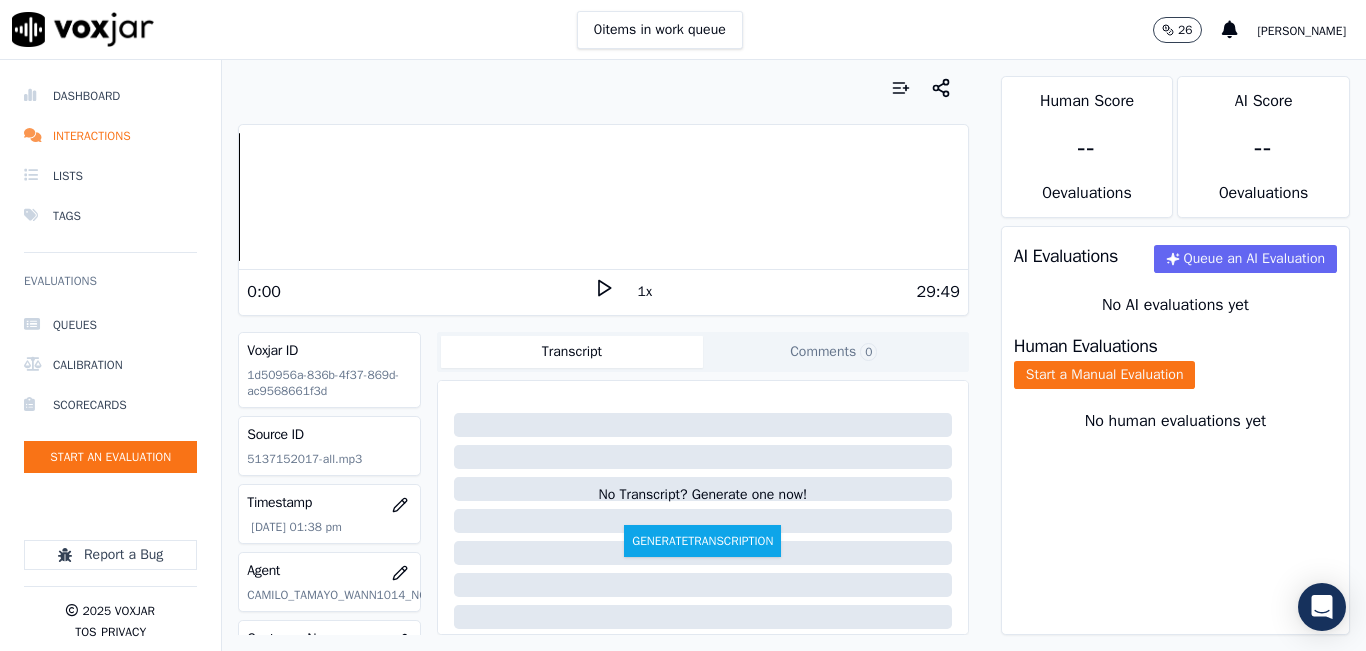 click on "0  items in work queue     26         [PERSON_NAME]" at bounding box center [683, 30] 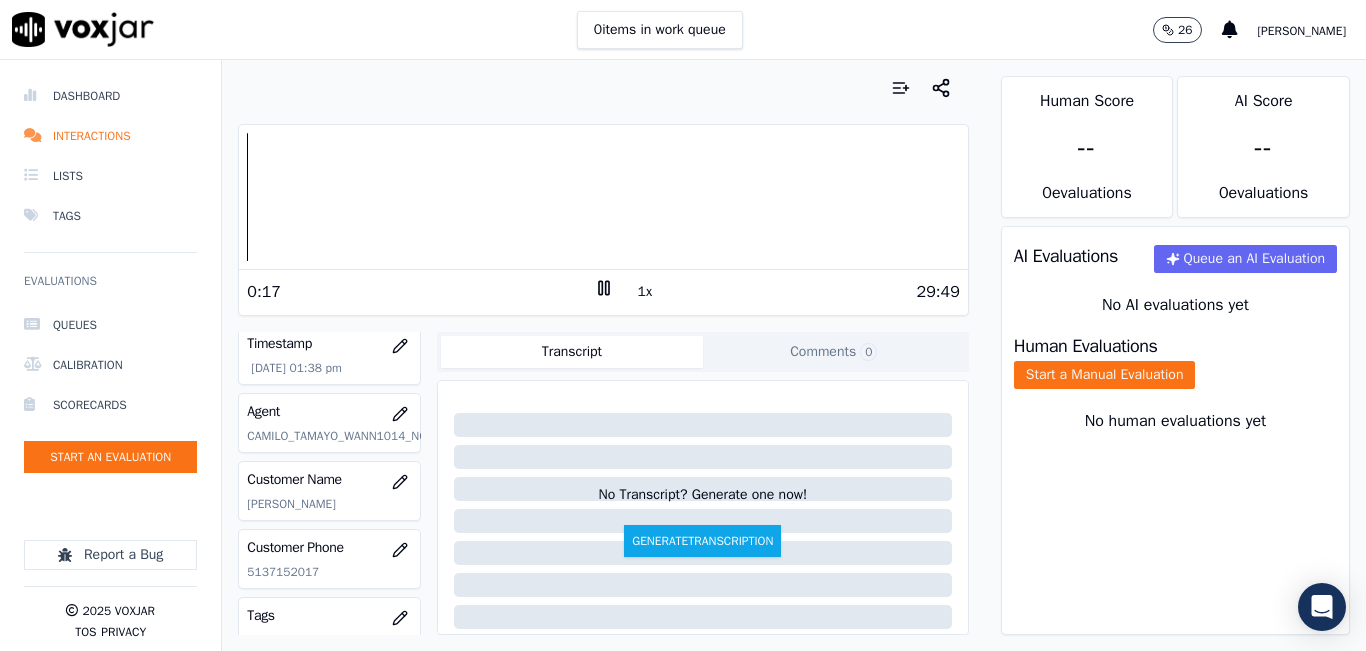 scroll, scrollTop: 200, scrollLeft: 0, axis: vertical 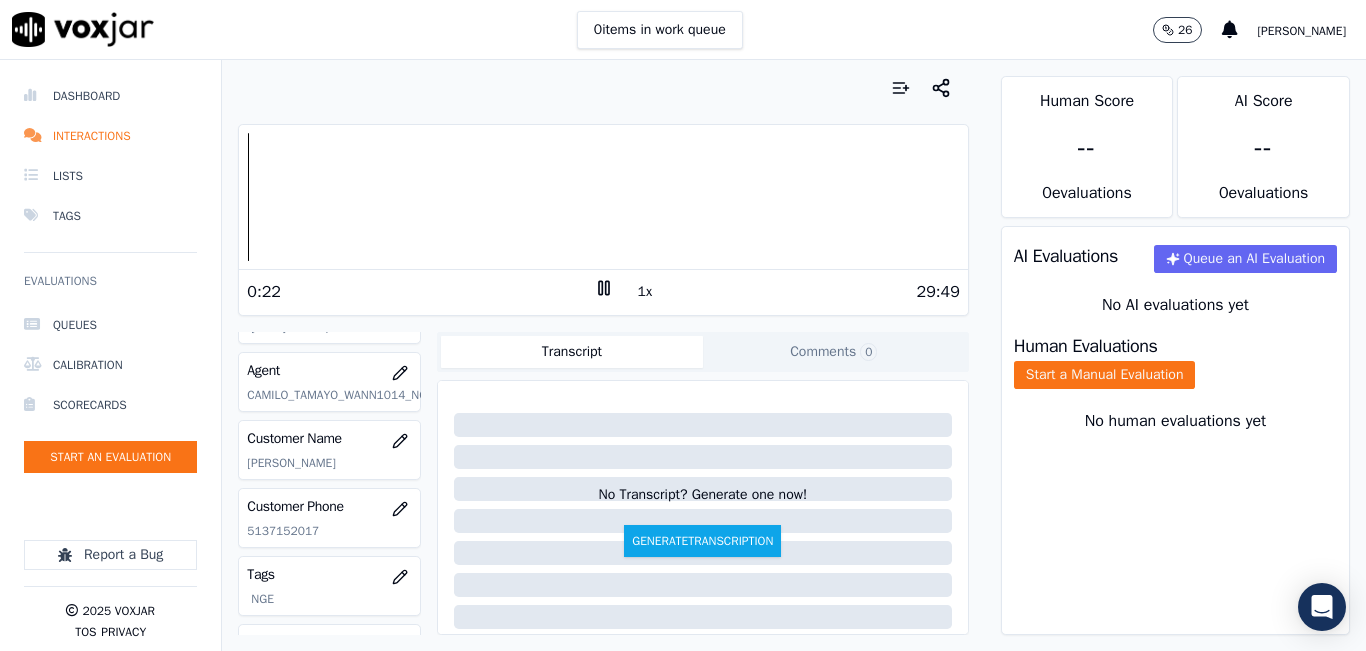 click on "5137152017" 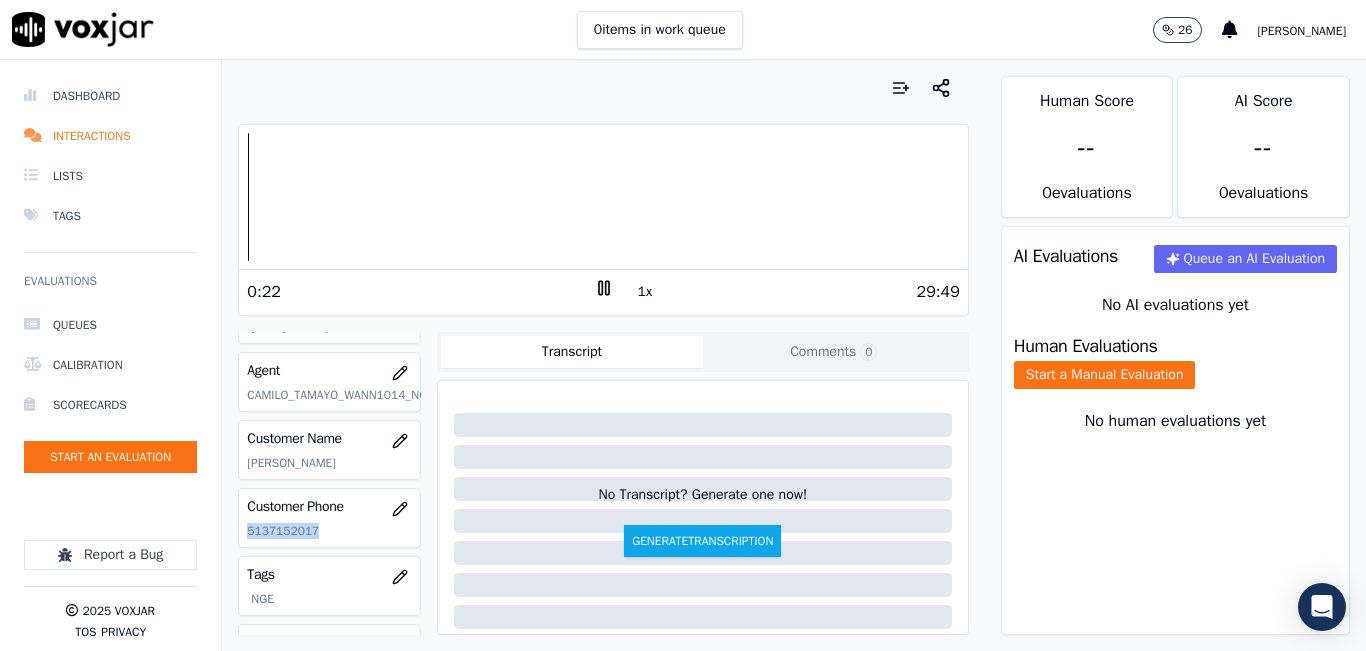 click on "5137152017" 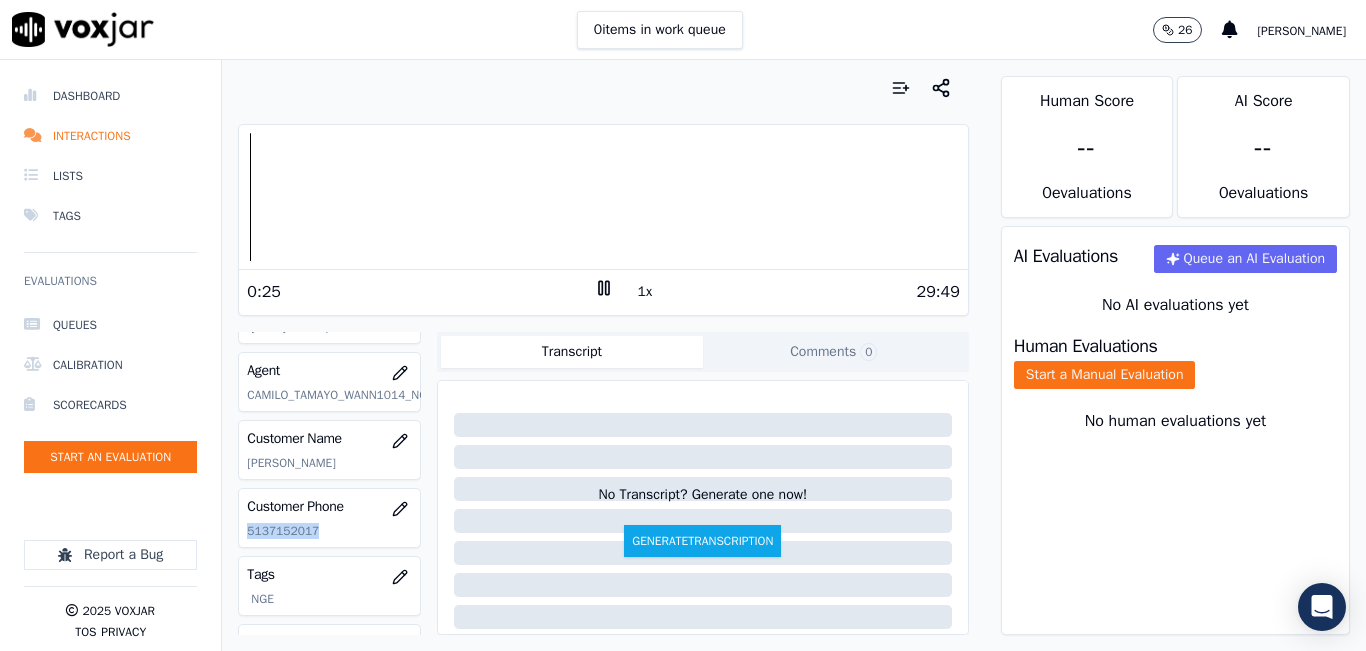 copy on "5137152017" 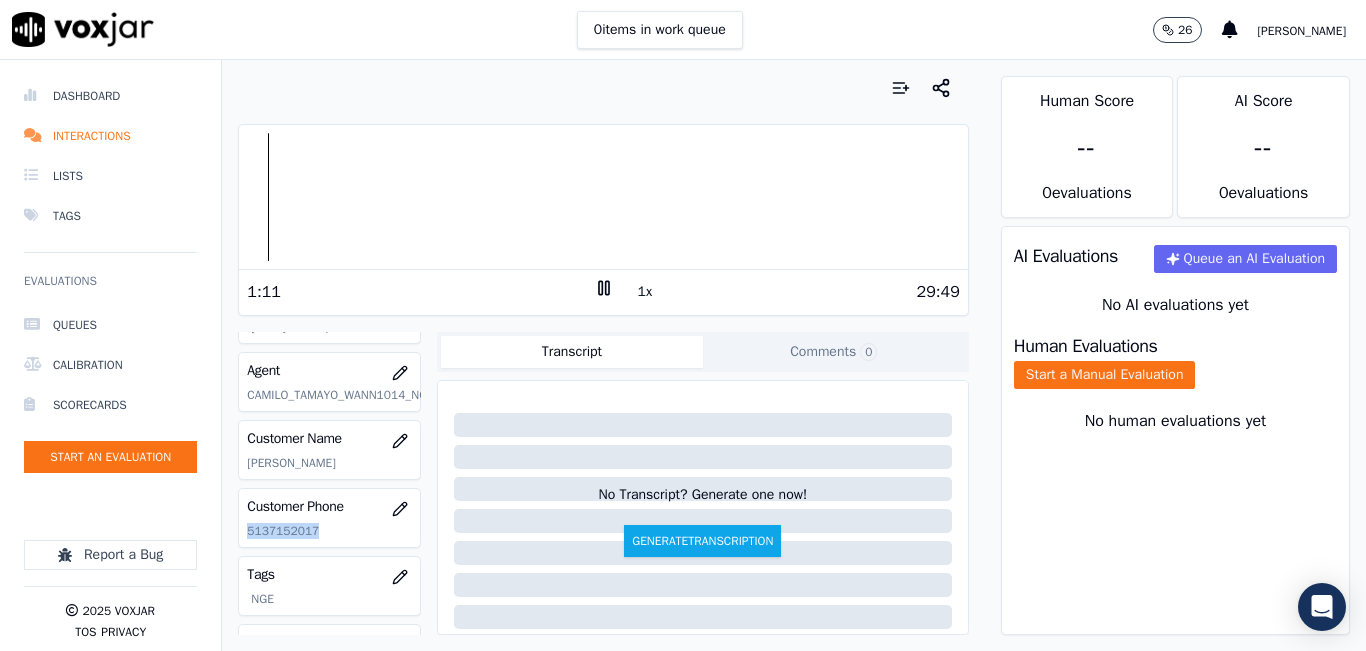 click on "5137152017" 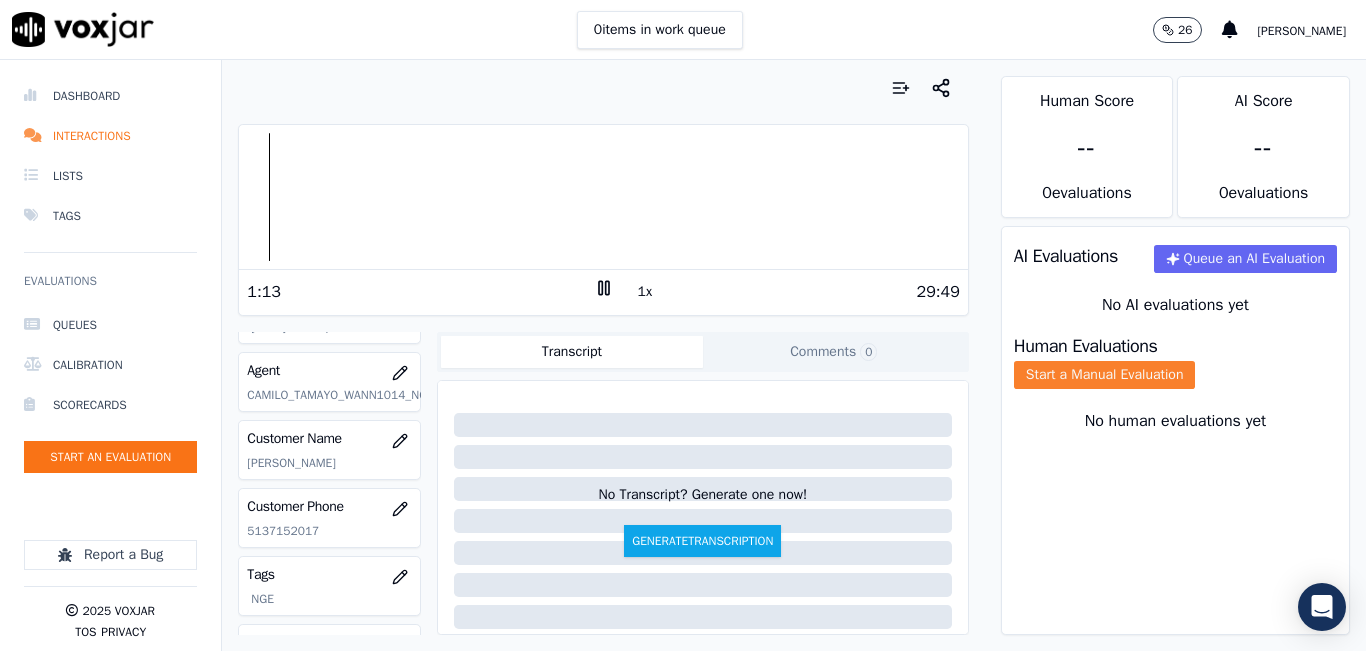 click on "Start a Manual Evaluation" 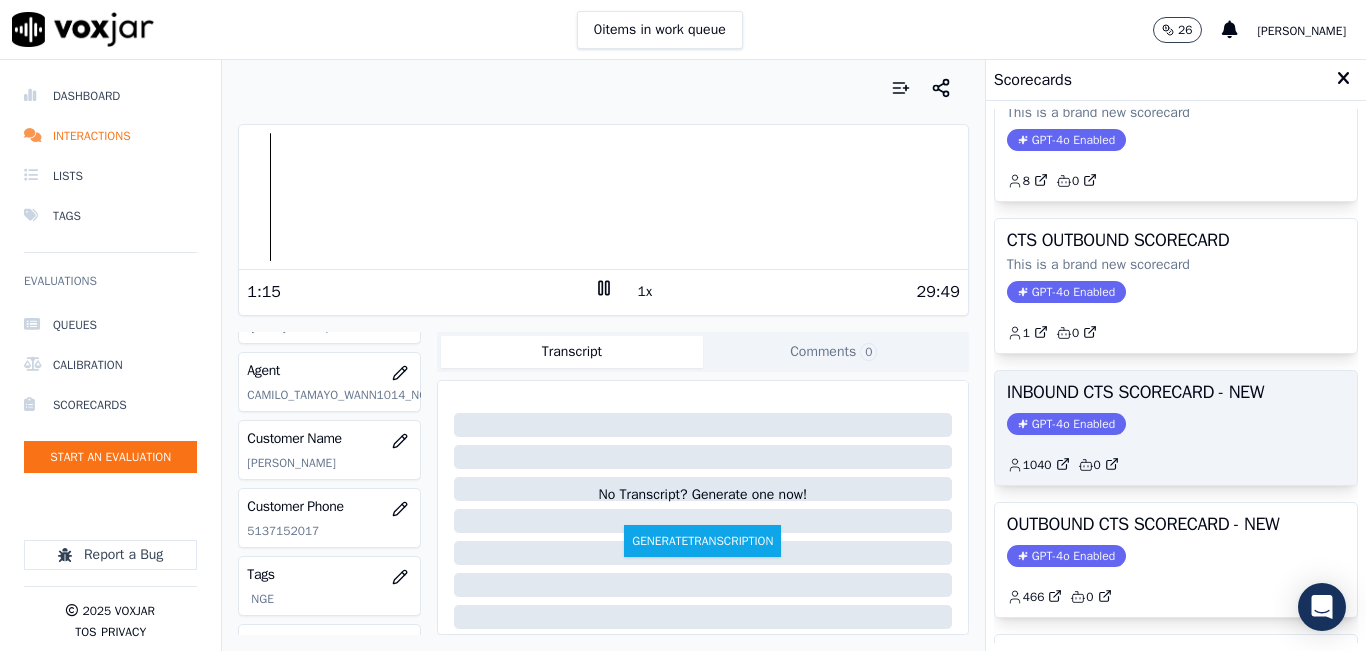 scroll, scrollTop: 100, scrollLeft: 0, axis: vertical 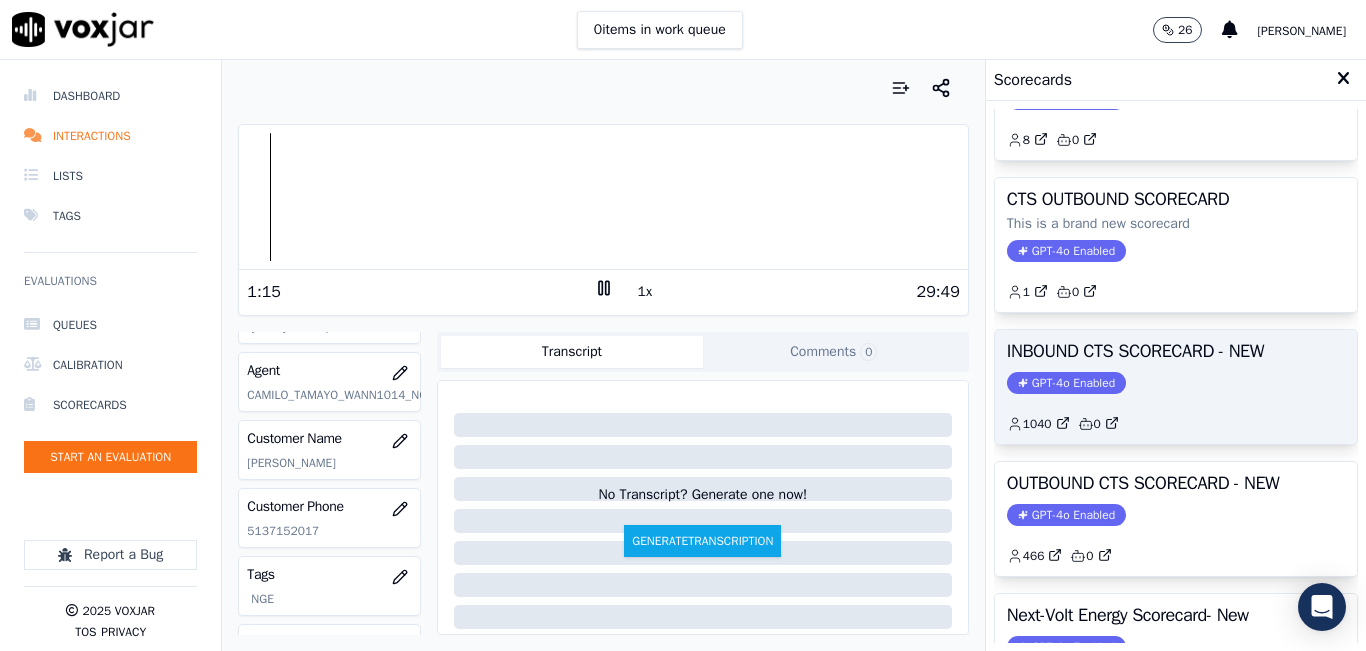 click on "OUTBOUND CTS SCORECARD - NEW" at bounding box center [1176, 483] 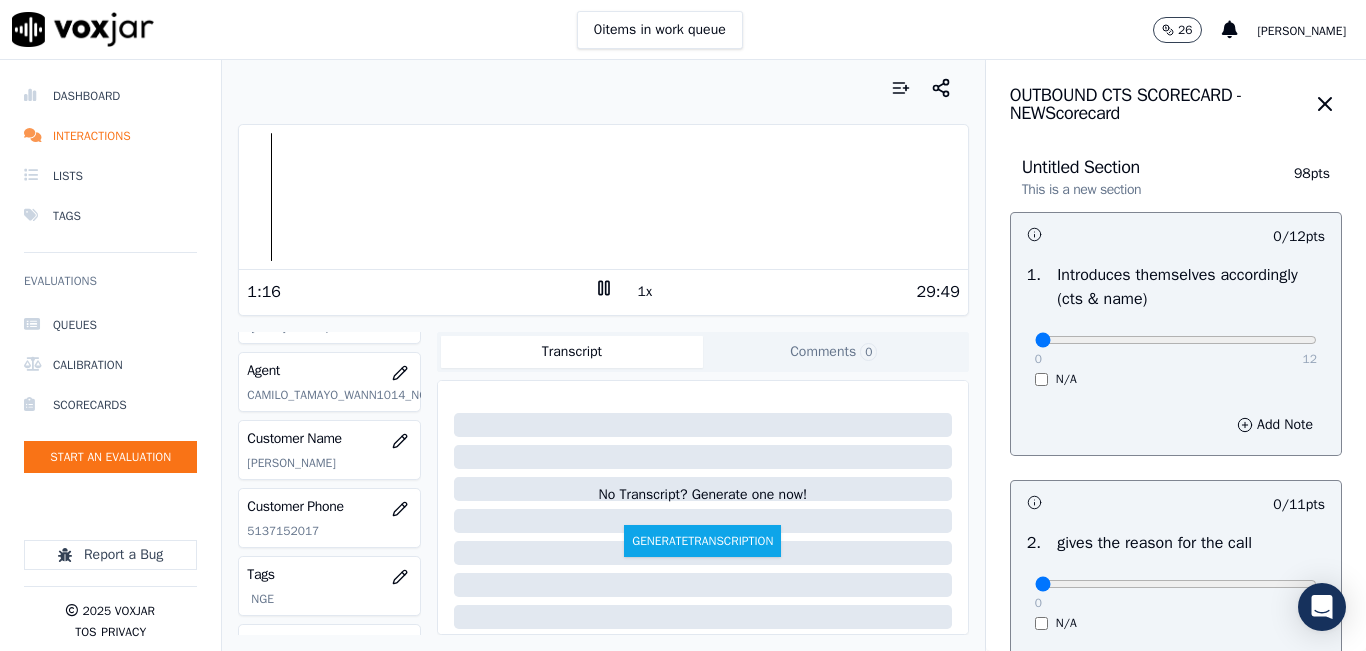 drag, startPoint x: 1241, startPoint y: 349, endPoint x: 1265, endPoint y: 344, distance: 24.5153 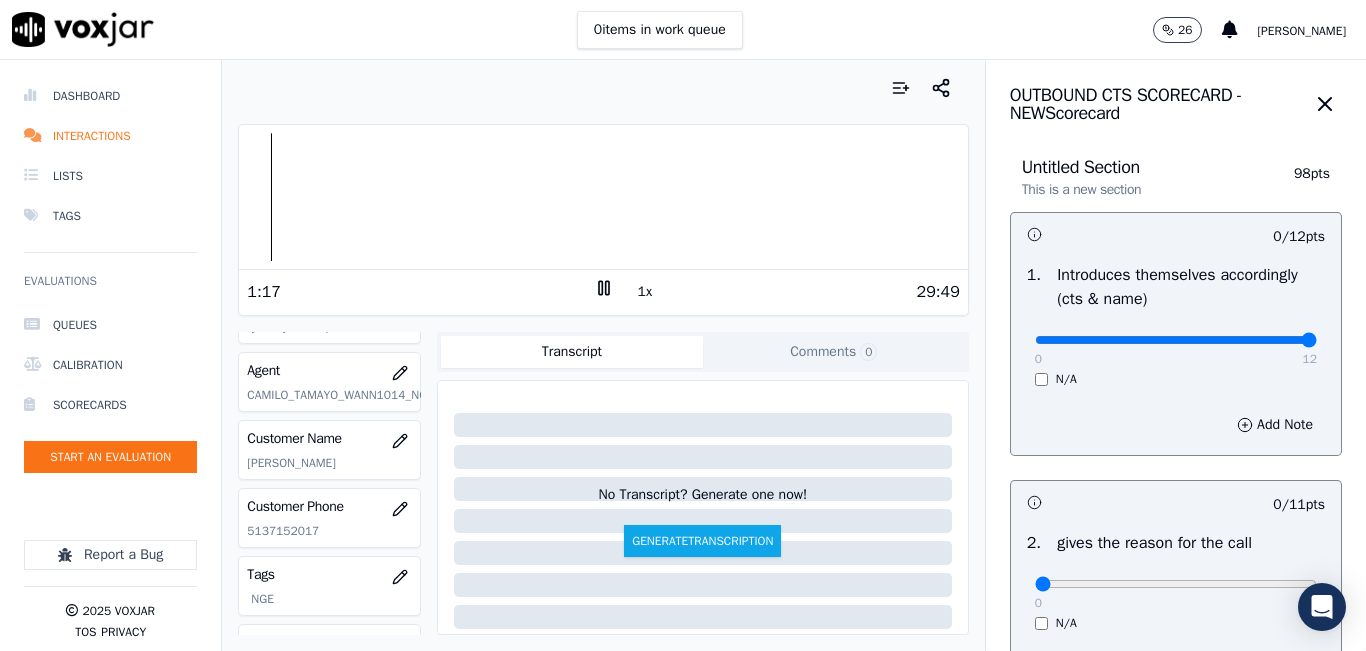 type on "12" 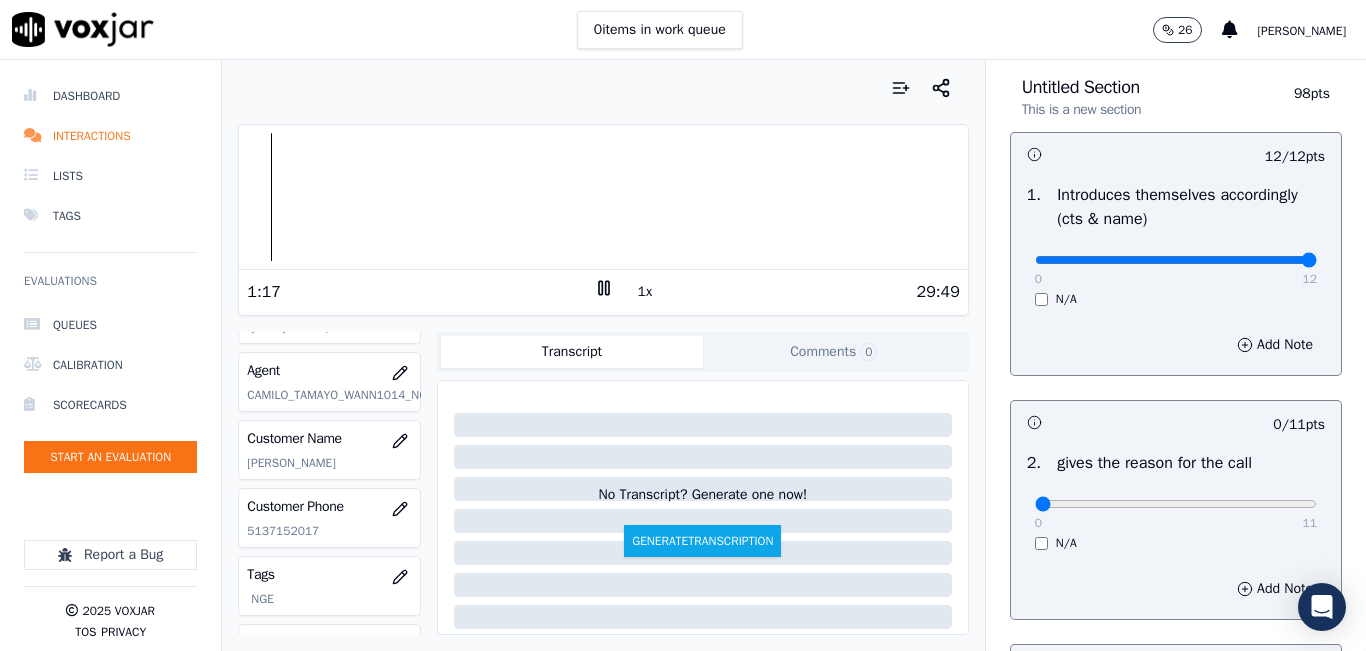 scroll, scrollTop: 200, scrollLeft: 0, axis: vertical 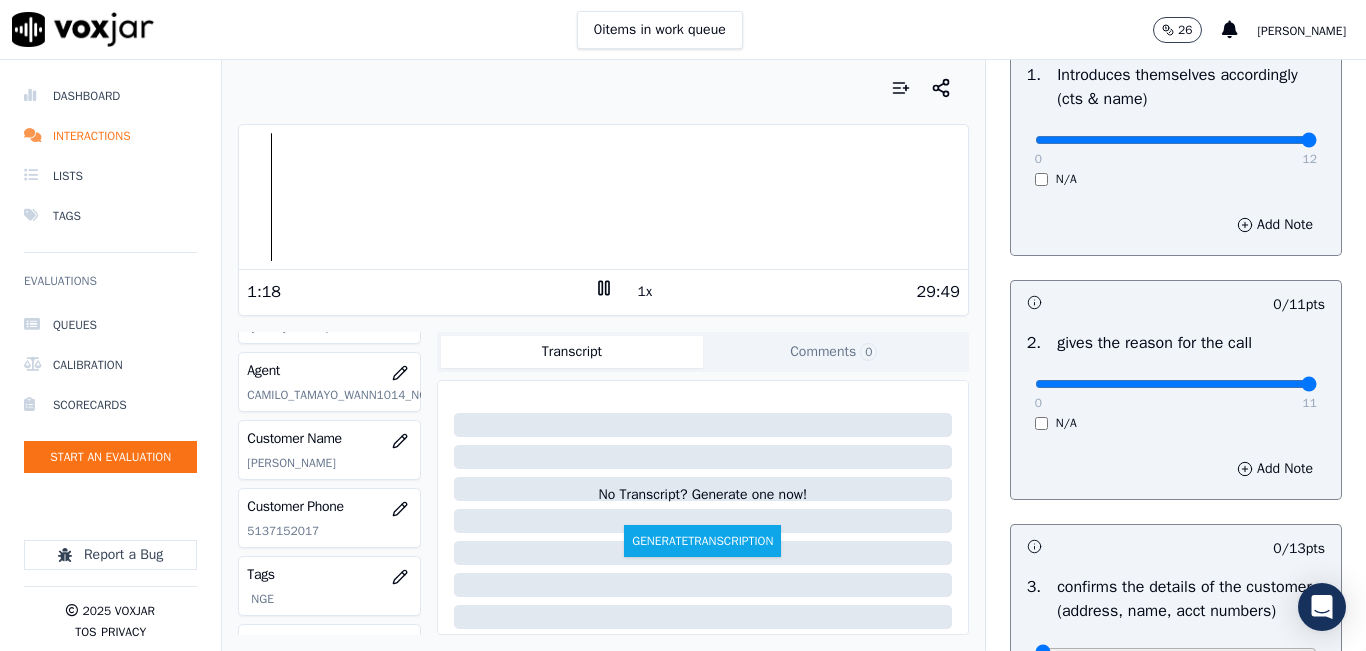 type on "11" 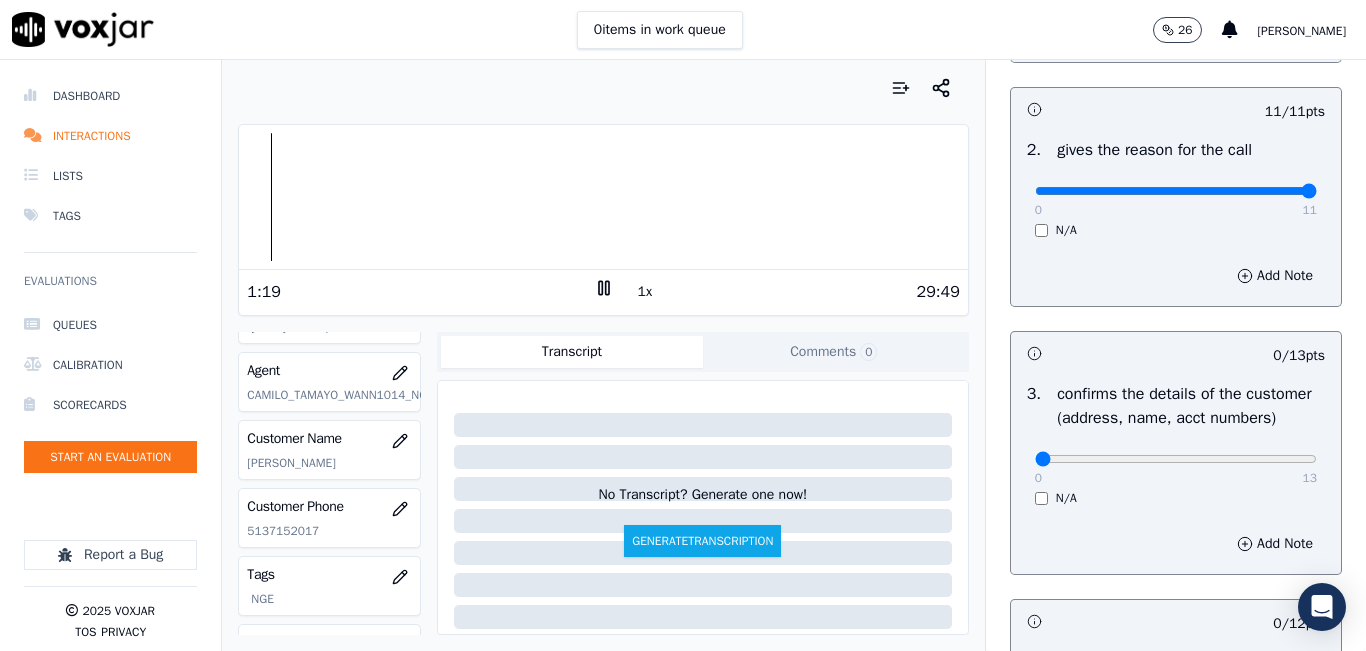 scroll, scrollTop: 500, scrollLeft: 0, axis: vertical 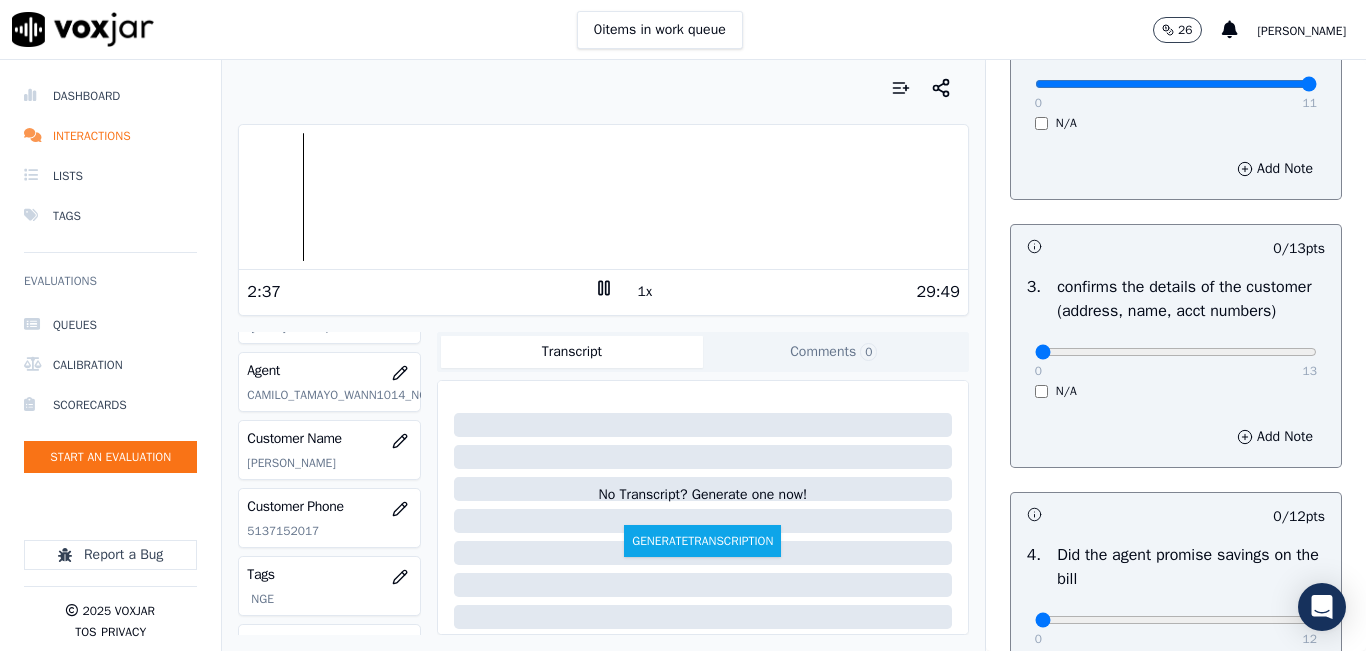 click on "1x" at bounding box center [645, 292] 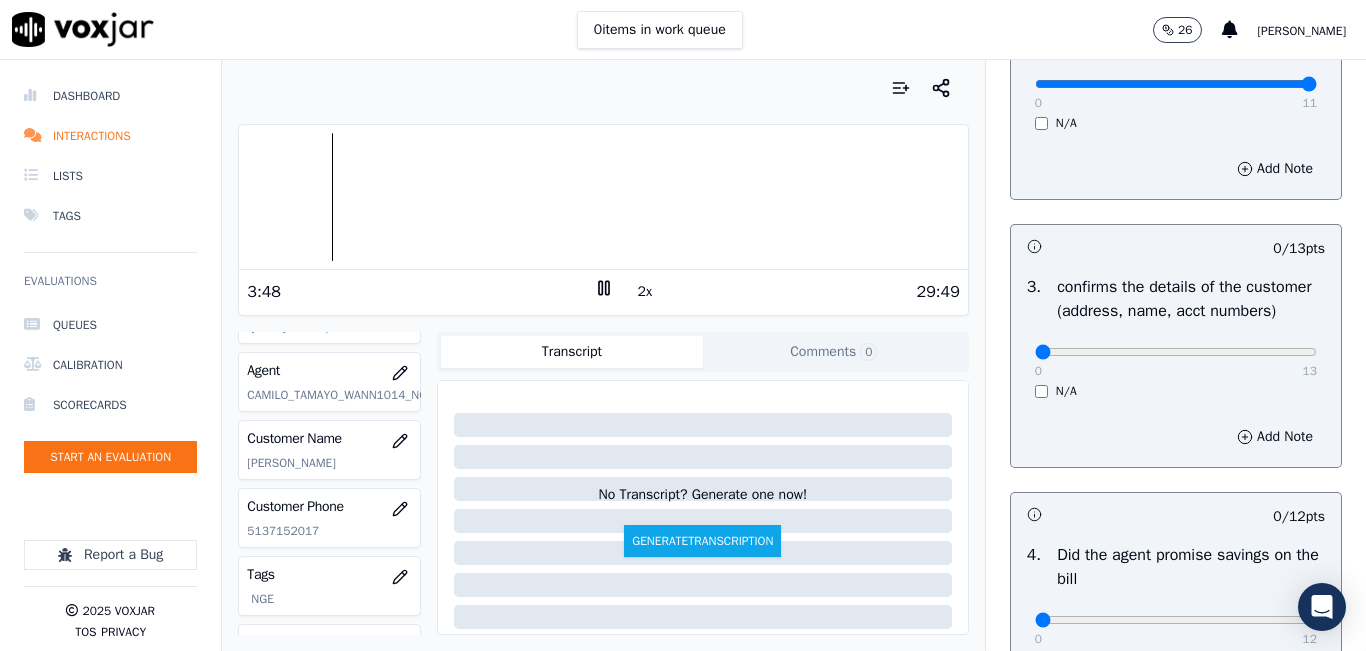click at bounding box center (603, 88) 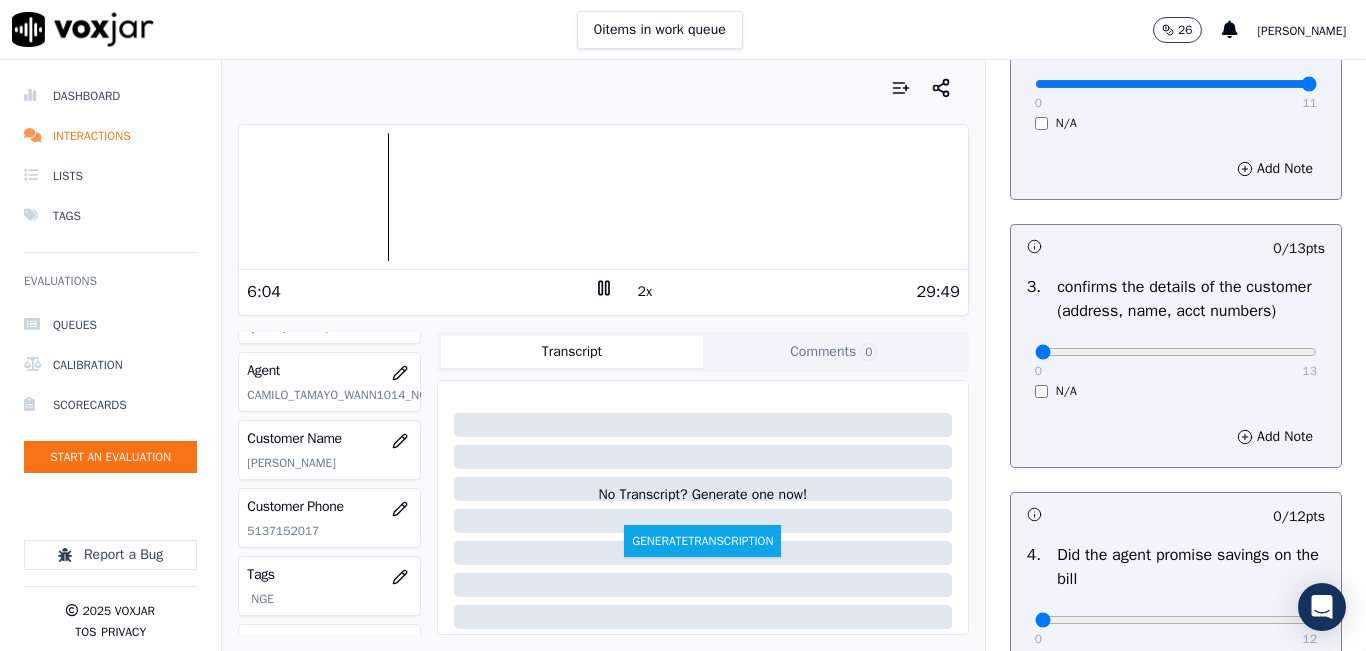 click at bounding box center [603, 88] 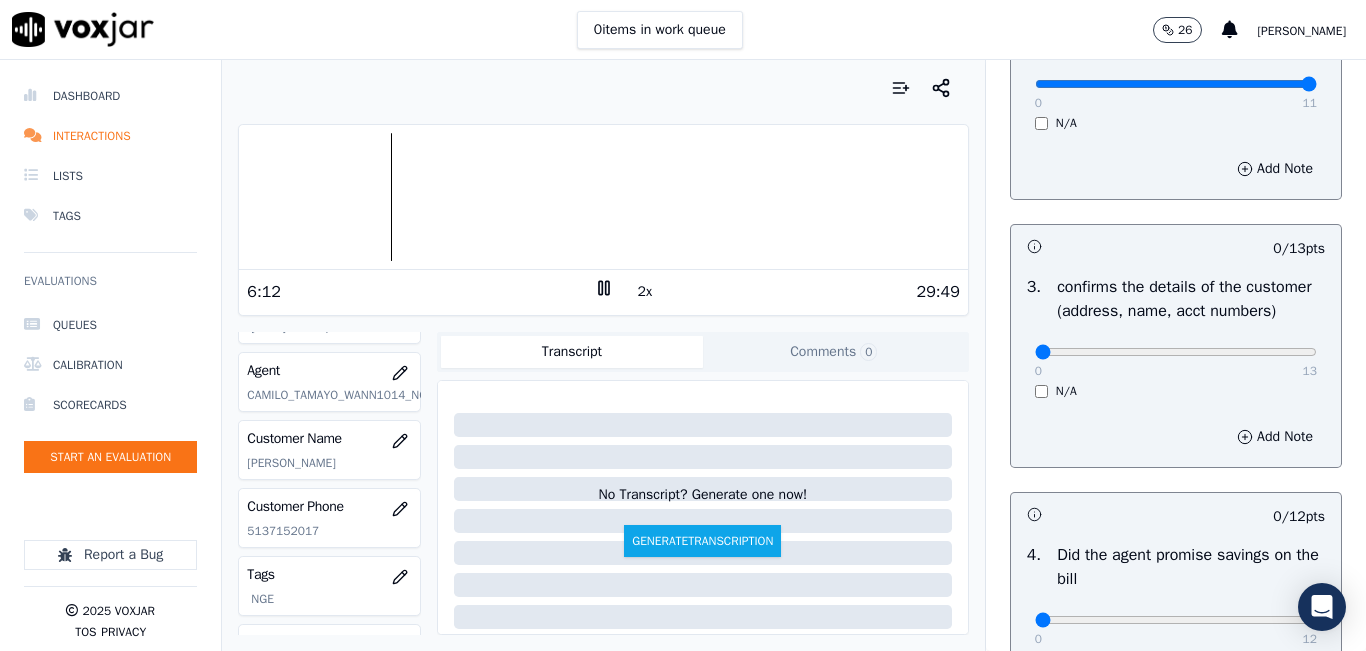 click at bounding box center [603, 88] 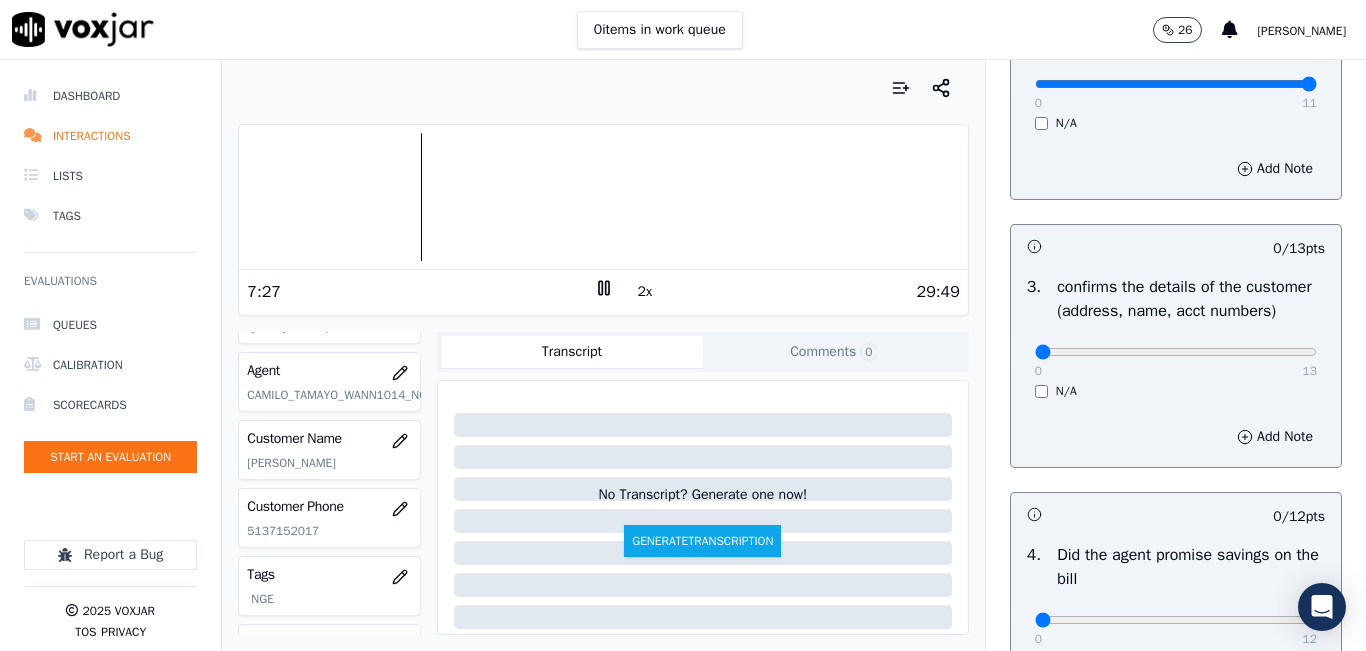 scroll, scrollTop: 0, scrollLeft: 0, axis: both 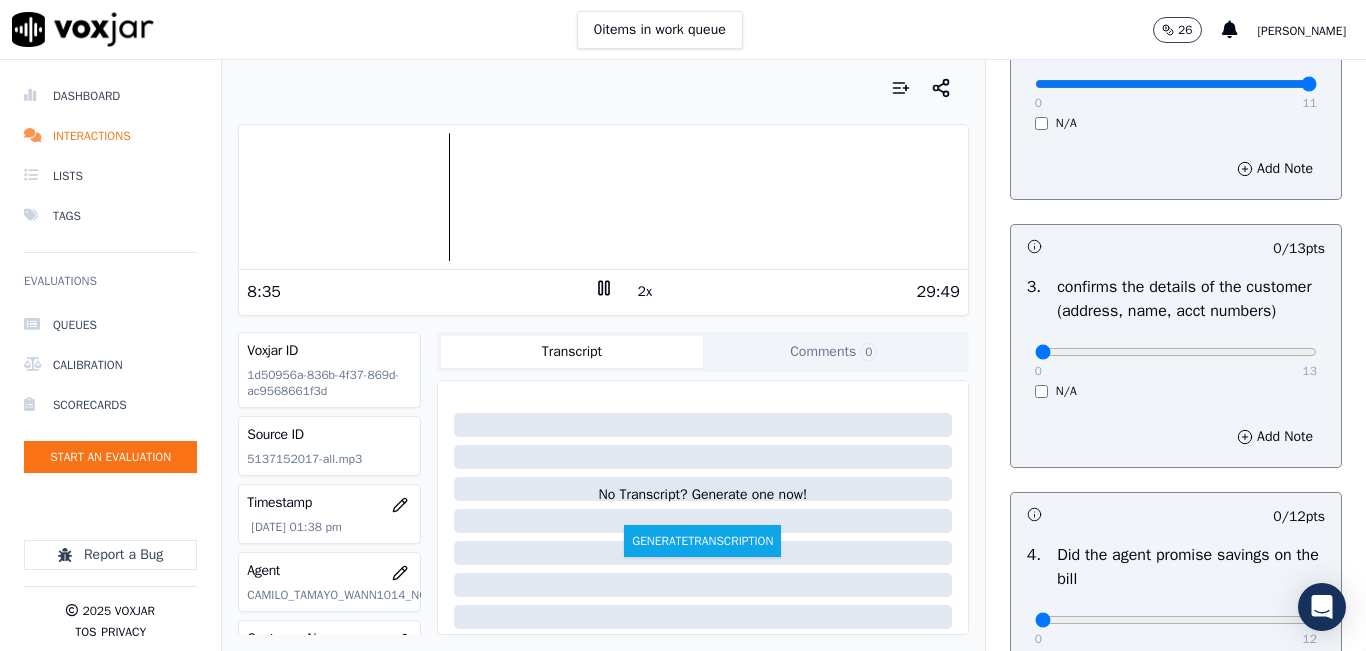 click at bounding box center (603, 88) 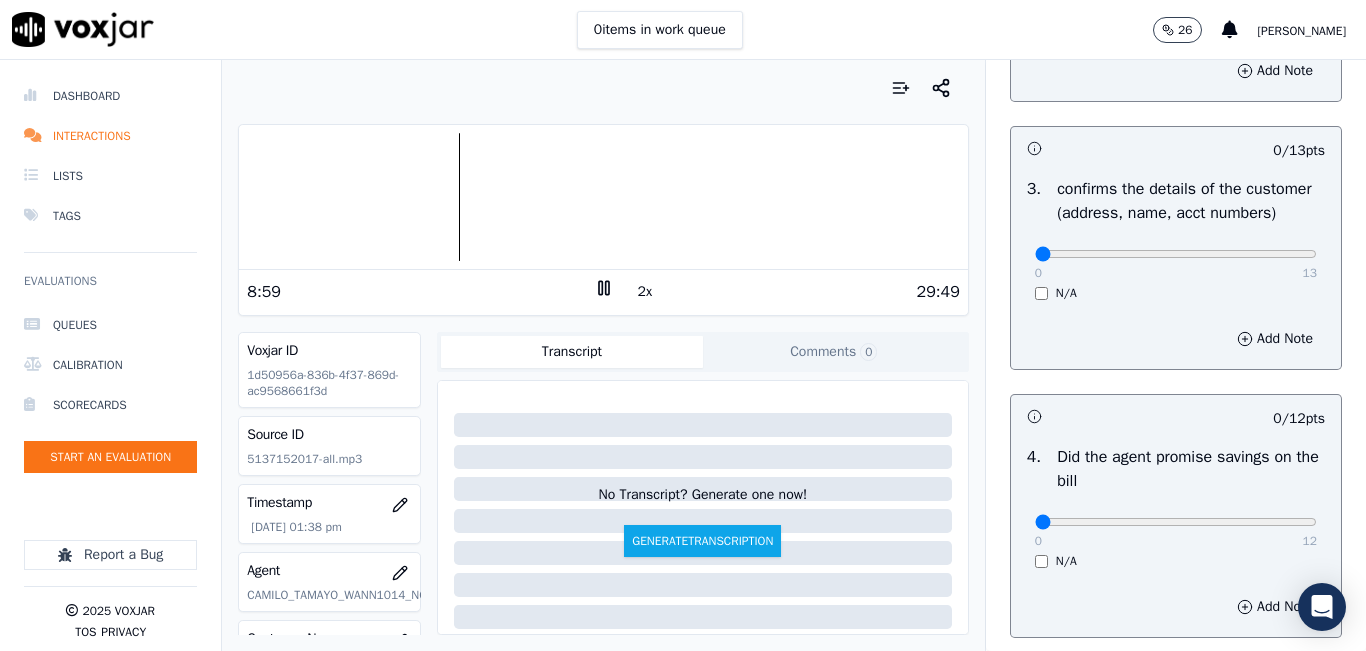 scroll, scrollTop: 600, scrollLeft: 0, axis: vertical 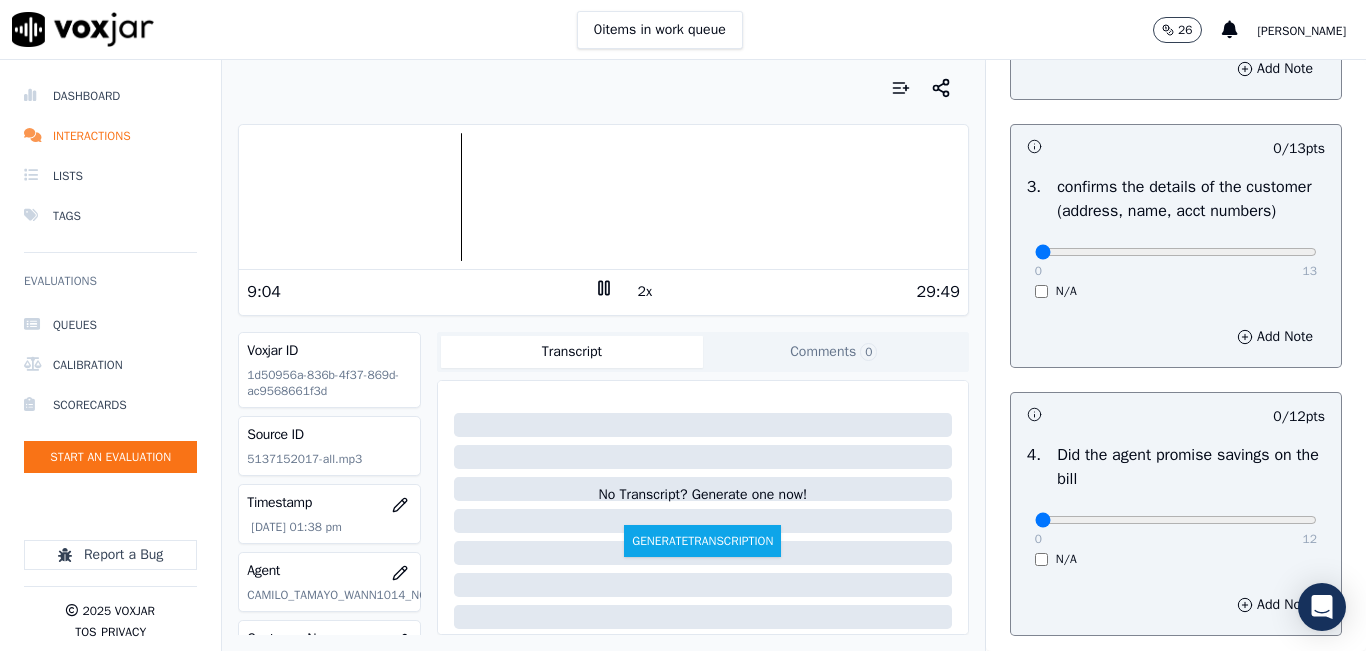 click at bounding box center [603, 197] 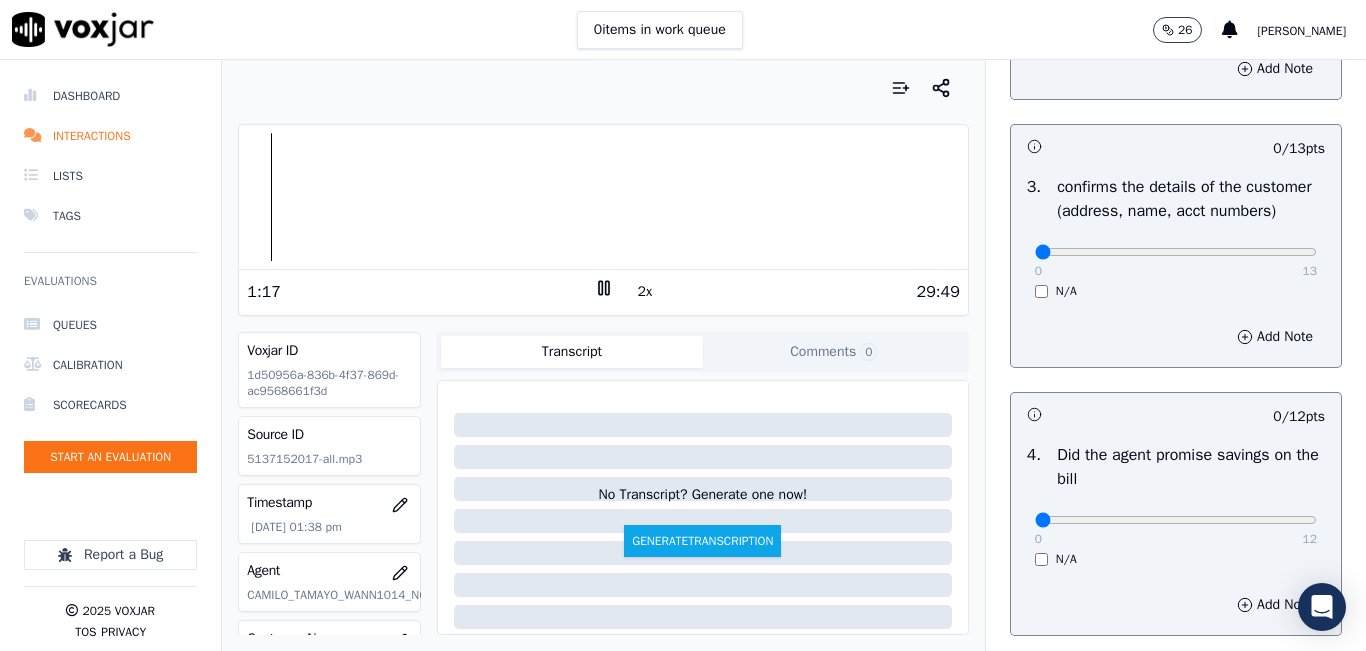click at bounding box center (603, 197) 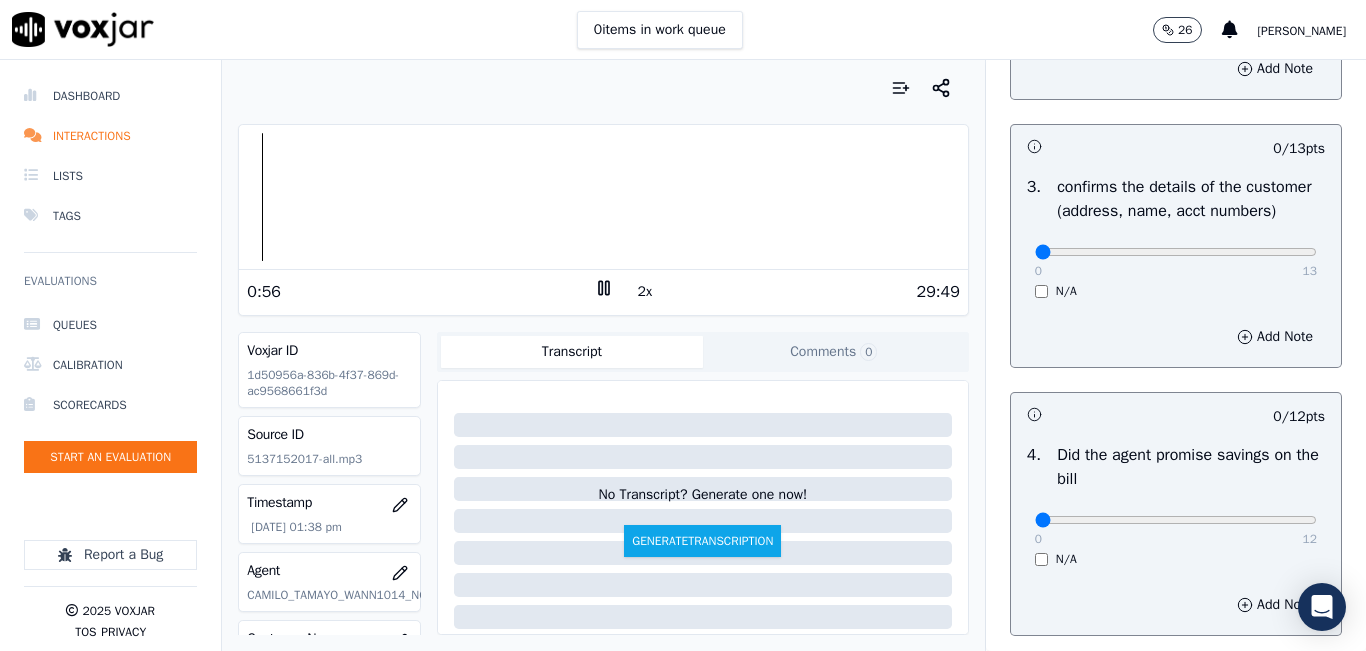 click at bounding box center [603, 197] 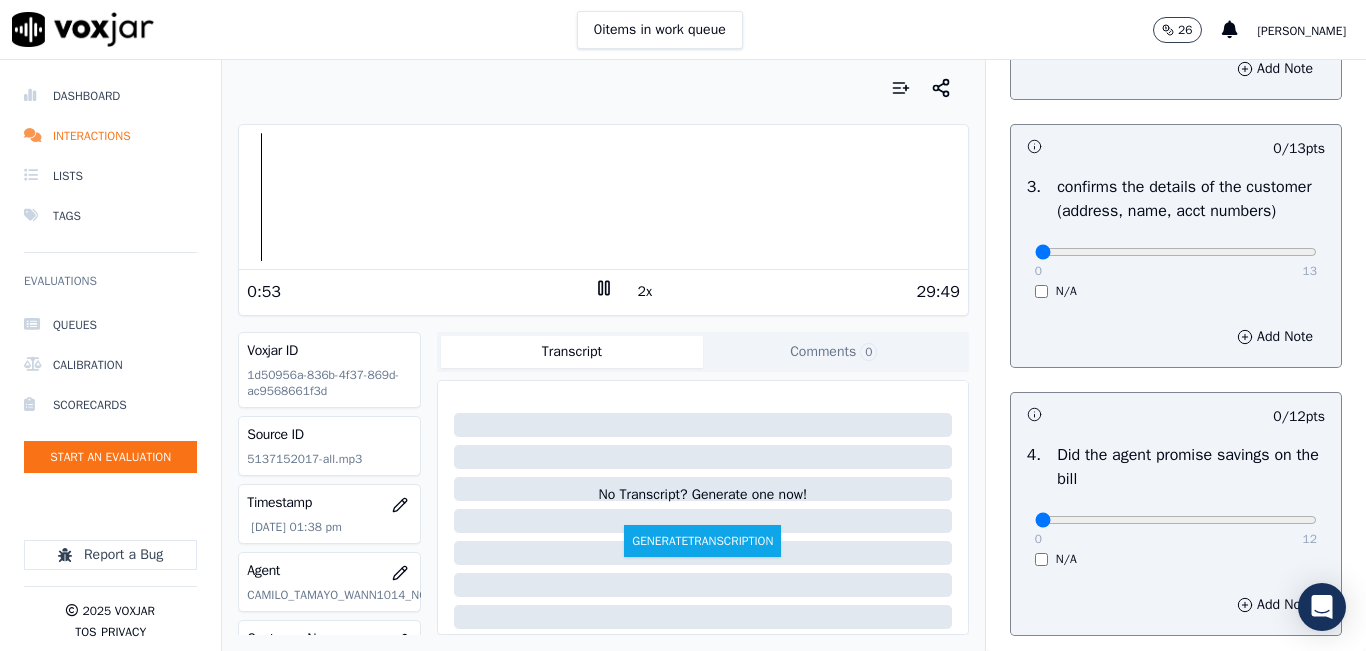 click at bounding box center [603, 88] 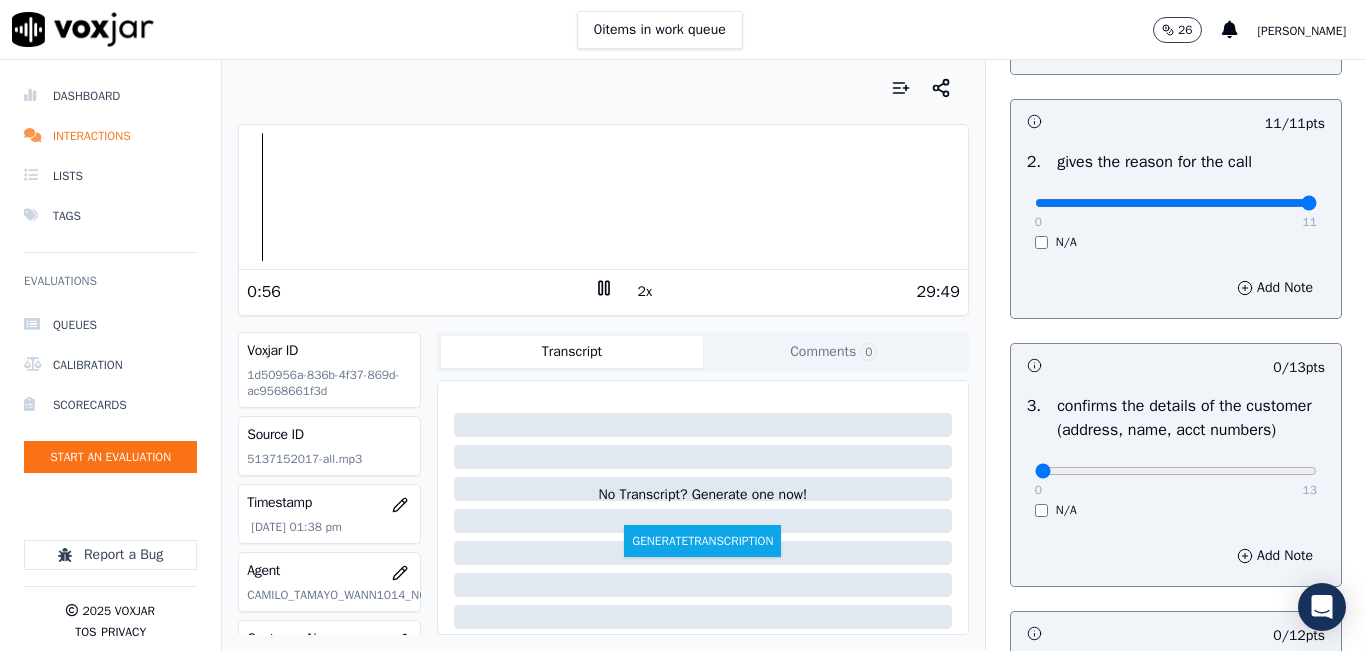 scroll, scrollTop: 300, scrollLeft: 0, axis: vertical 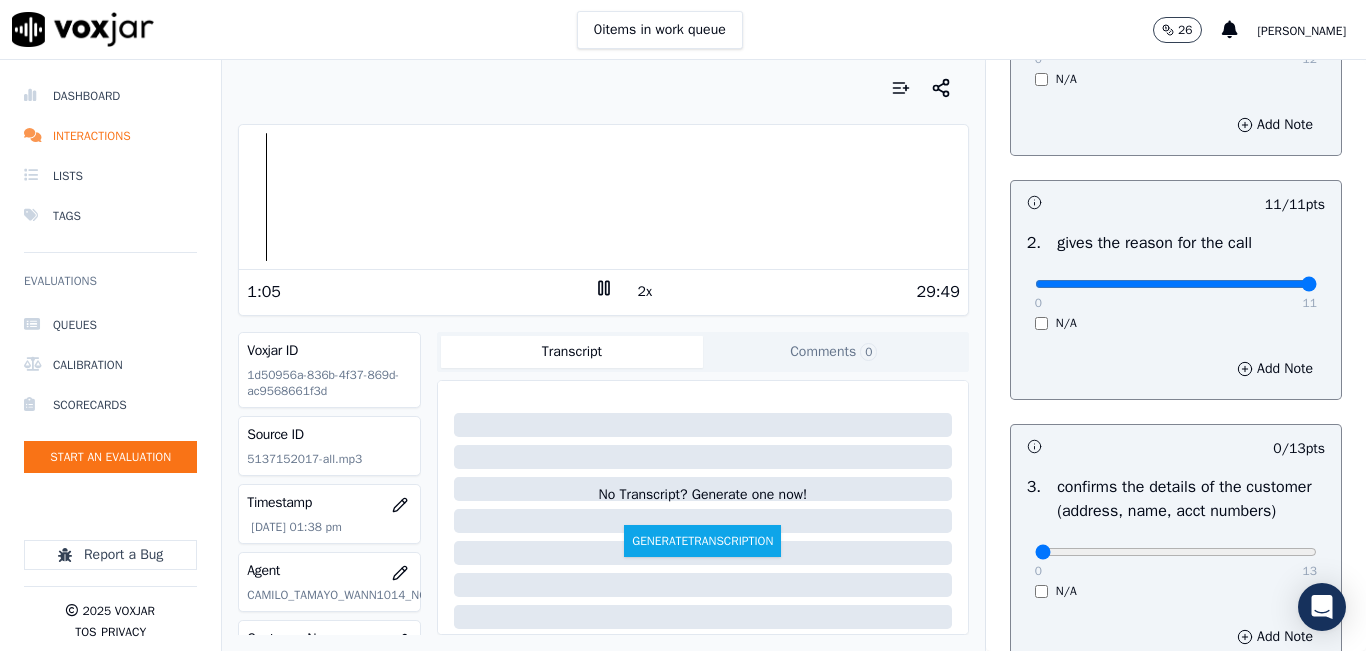 click at bounding box center (603, 88) 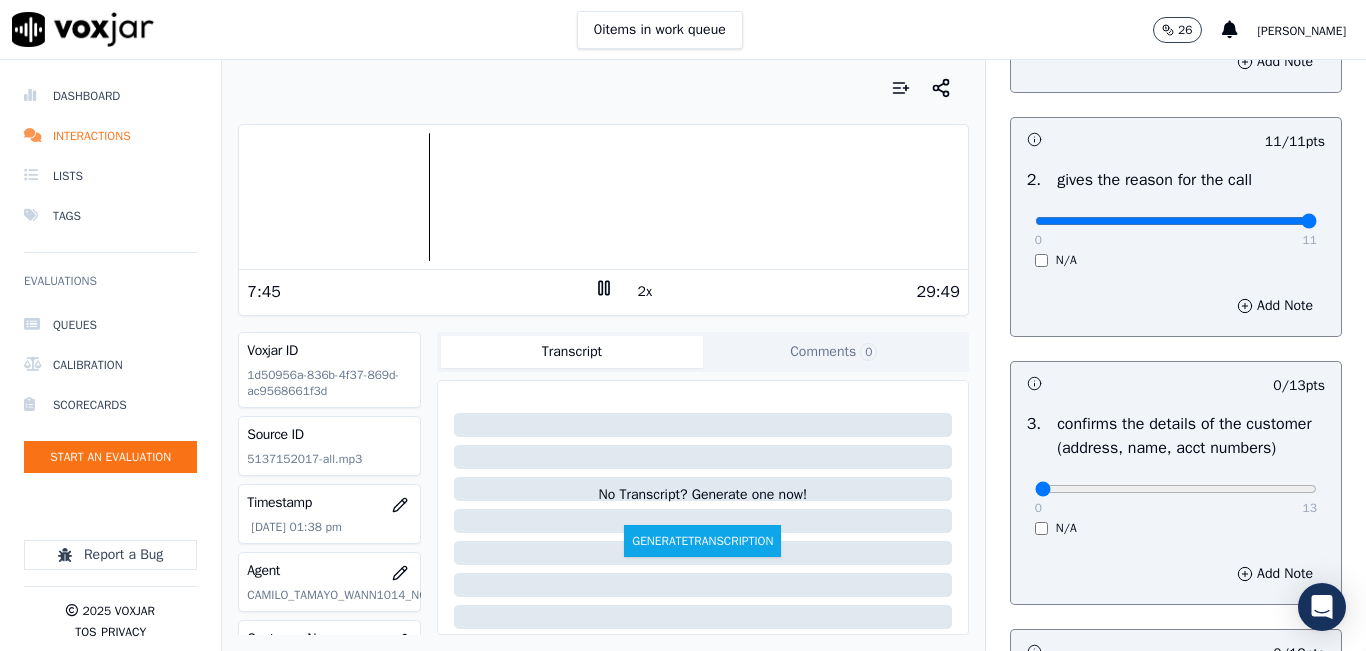 scroll, scrollTop: 500, scrollLeft: 0, axis: vertical 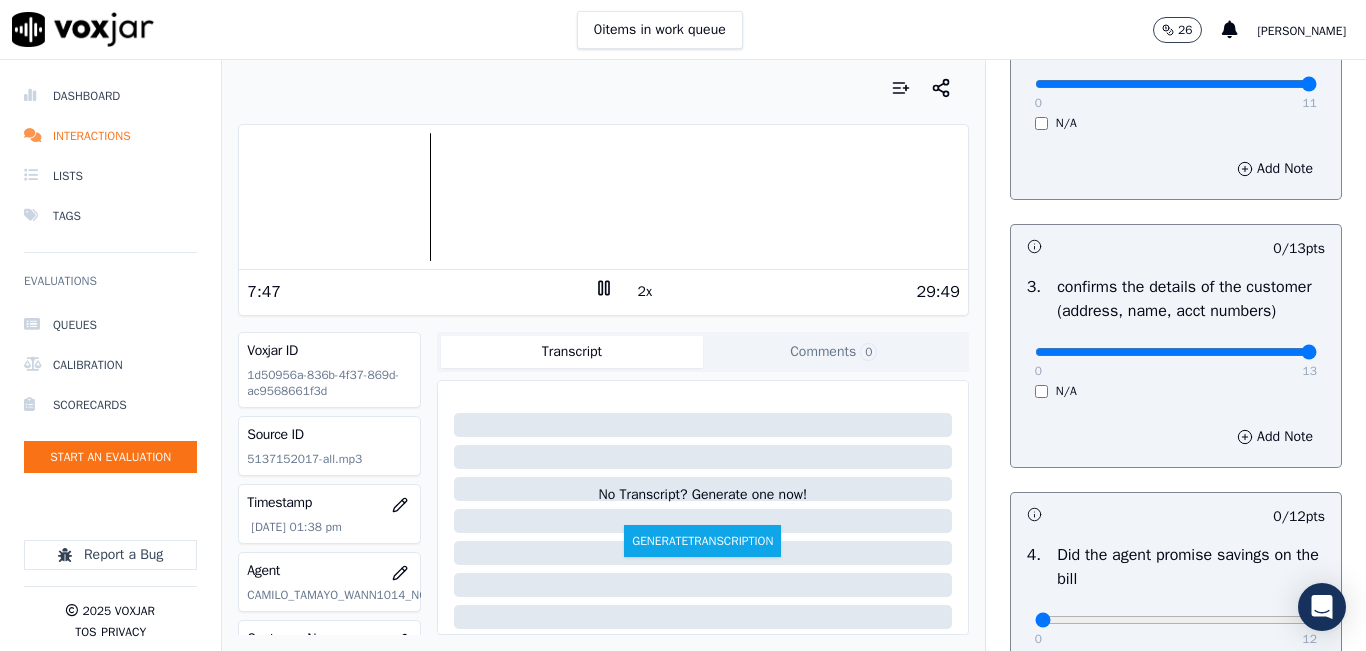 drag, startPoint x: 1247, startPoint y: 381, endPoint x: 1271, endPoint y: 372, distance: 25.632011 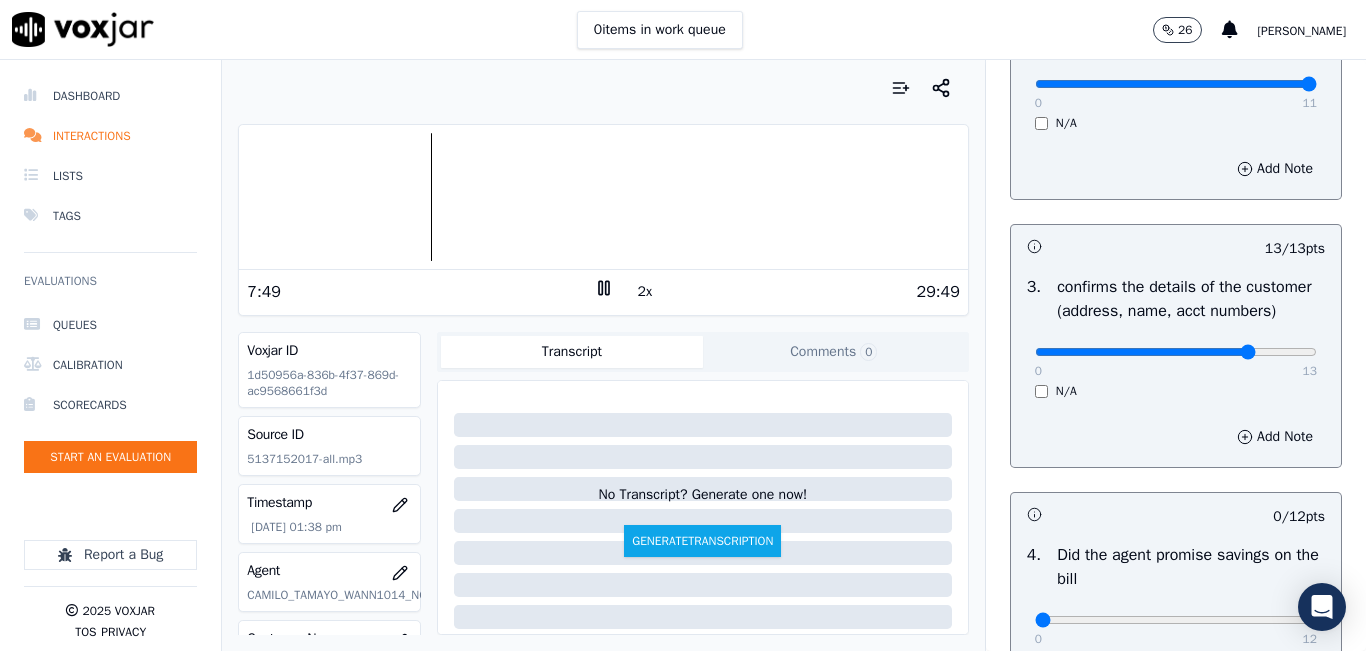 click at bounding box center [1176, -160] 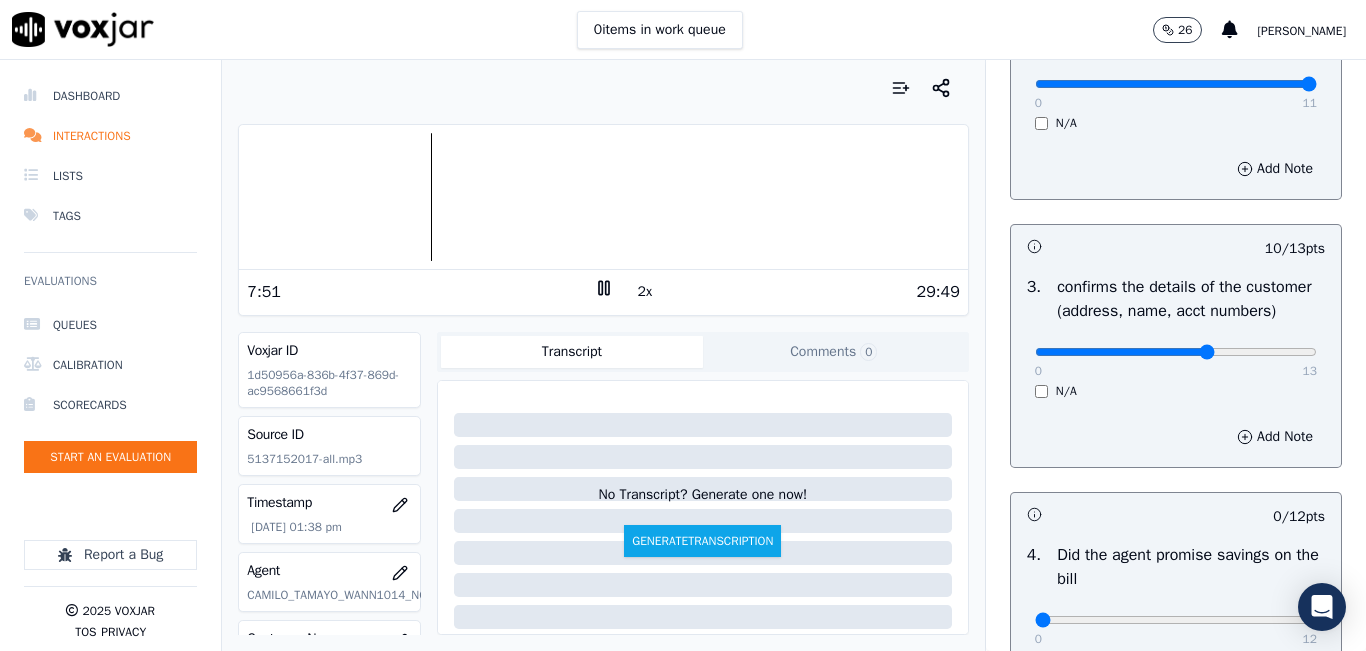 click at bounding box center [1176, -160] 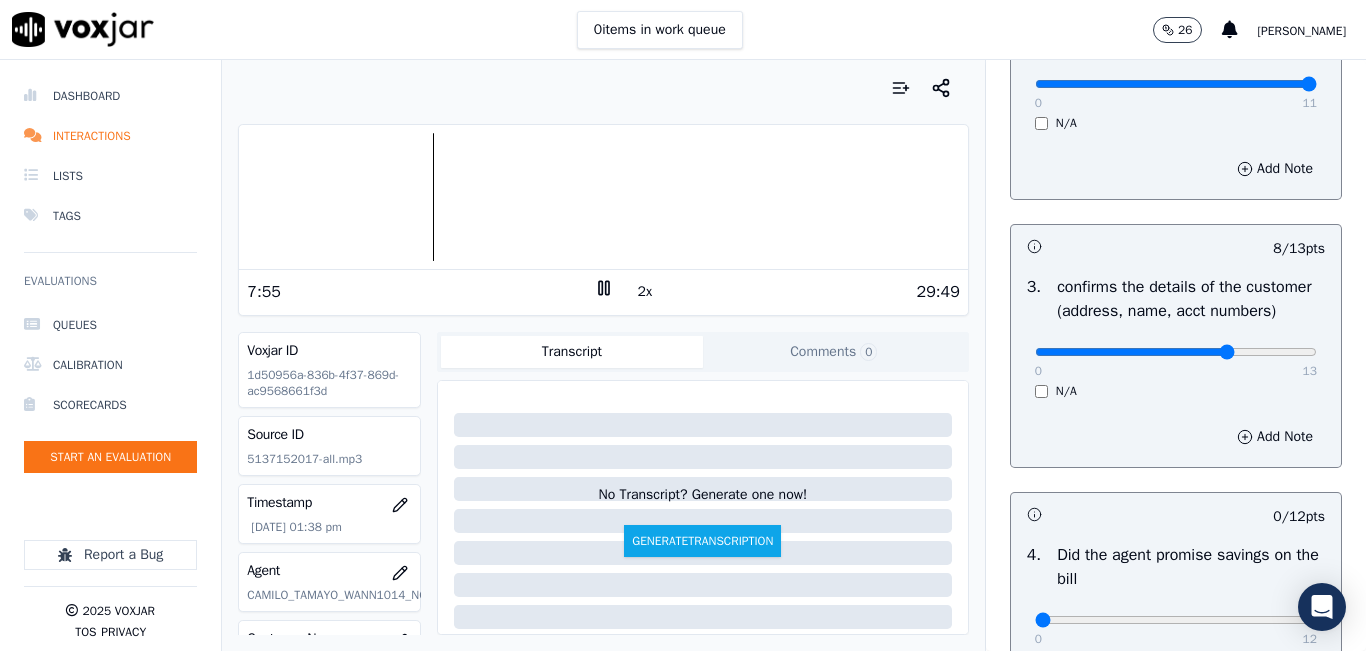 type on "9" 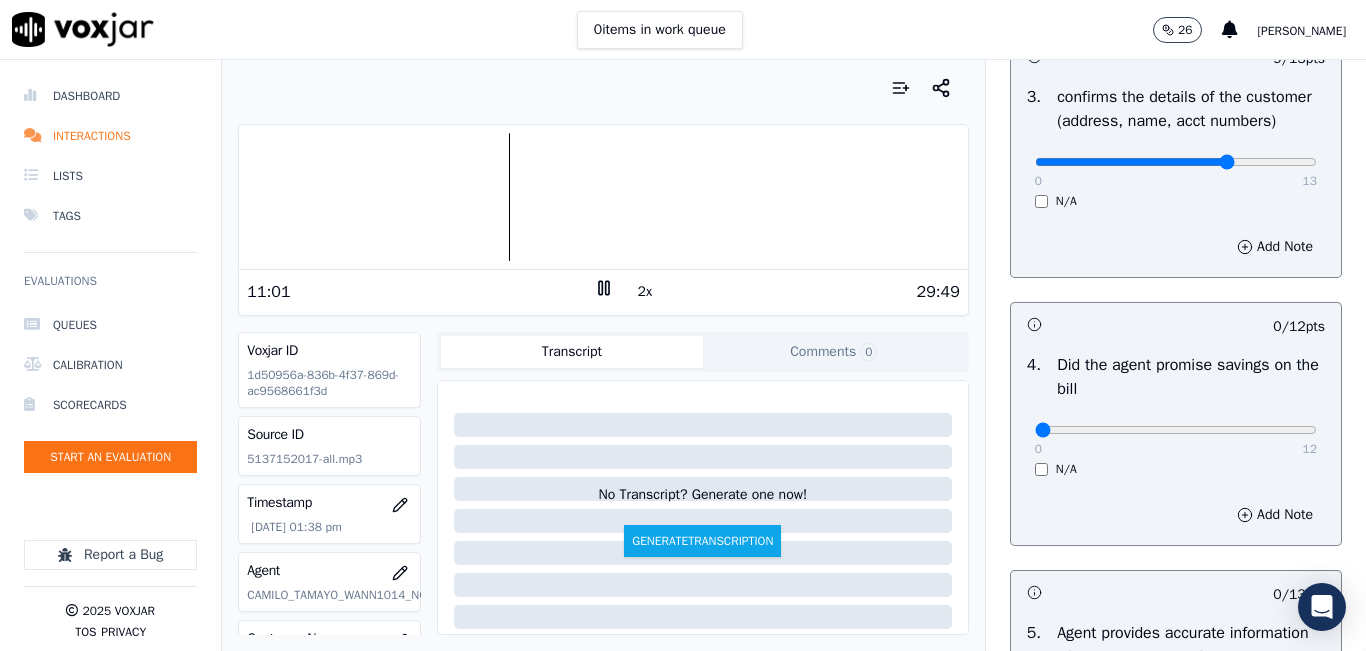 scroll, scrollTop: 800, scrollLeft: 0, axis: vertical 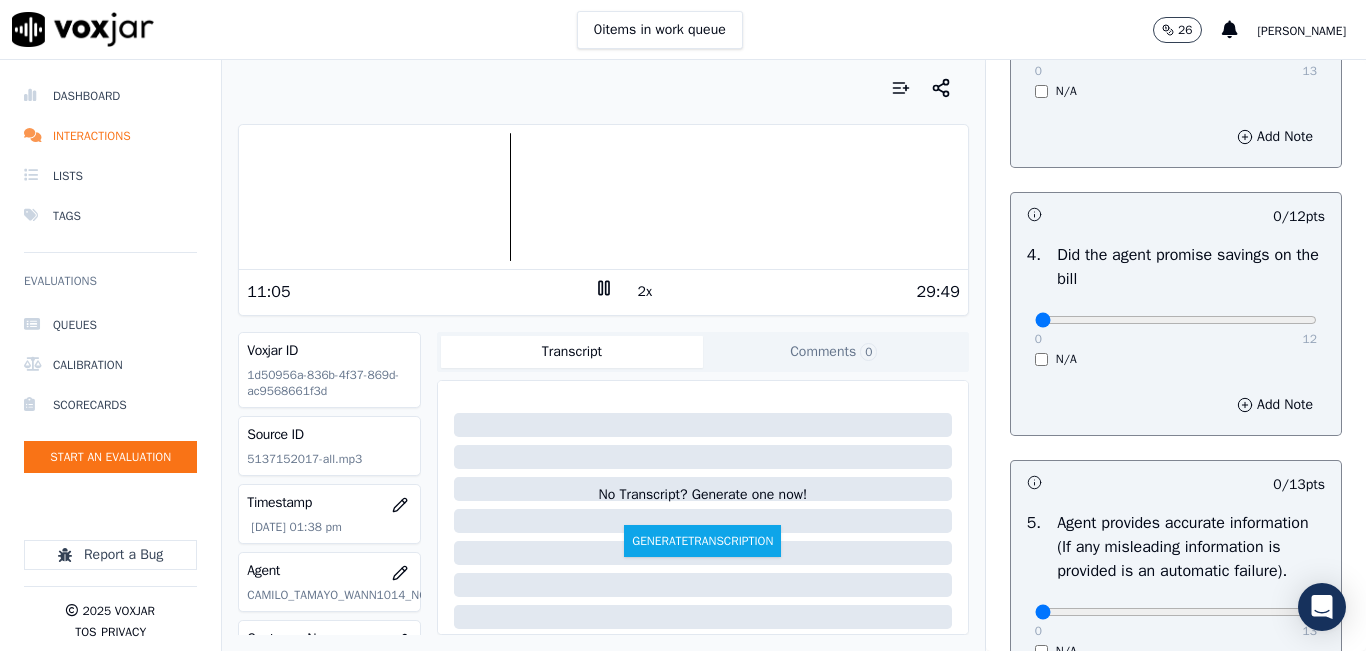 drag, startPoint x: 1244, startPoint y: 335, endPoint x: 1264, endPoint y: 355, distance: 28.284271 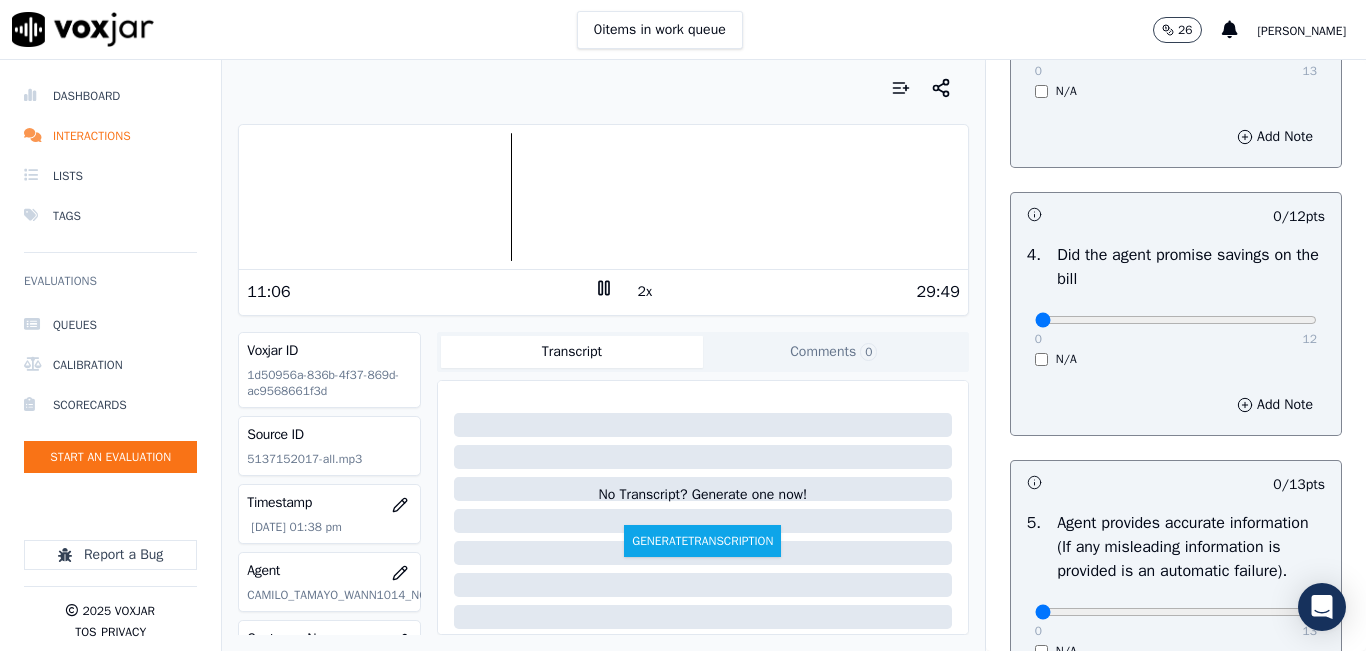 click on "12" at bounding box center (1310, 339) 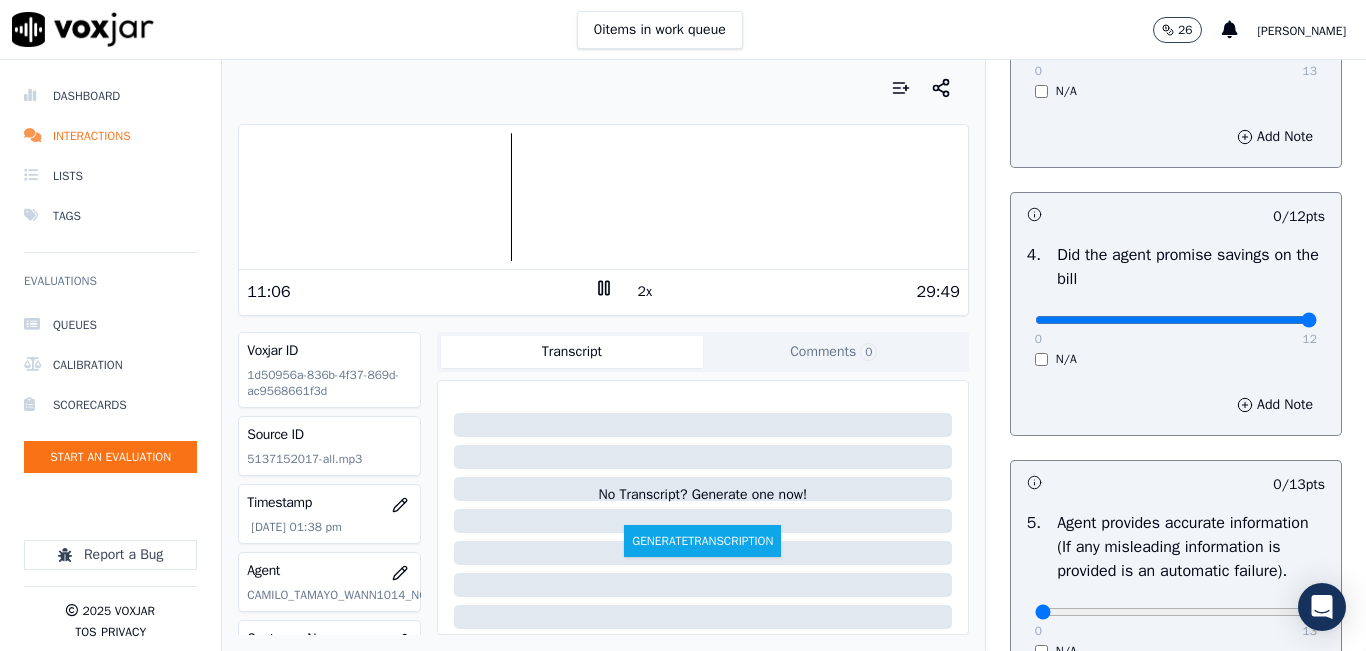 type on "12" 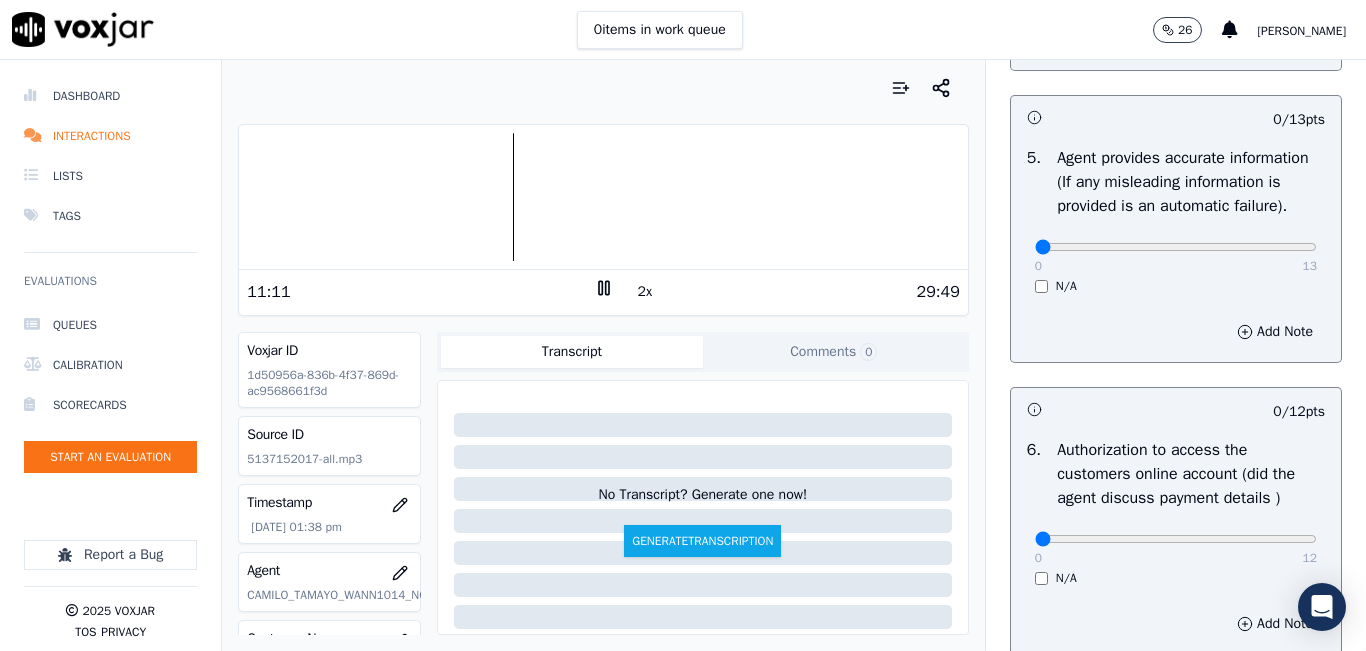 scroll, scrollTop: 1200, scrollLeft: 0, axis: vertical 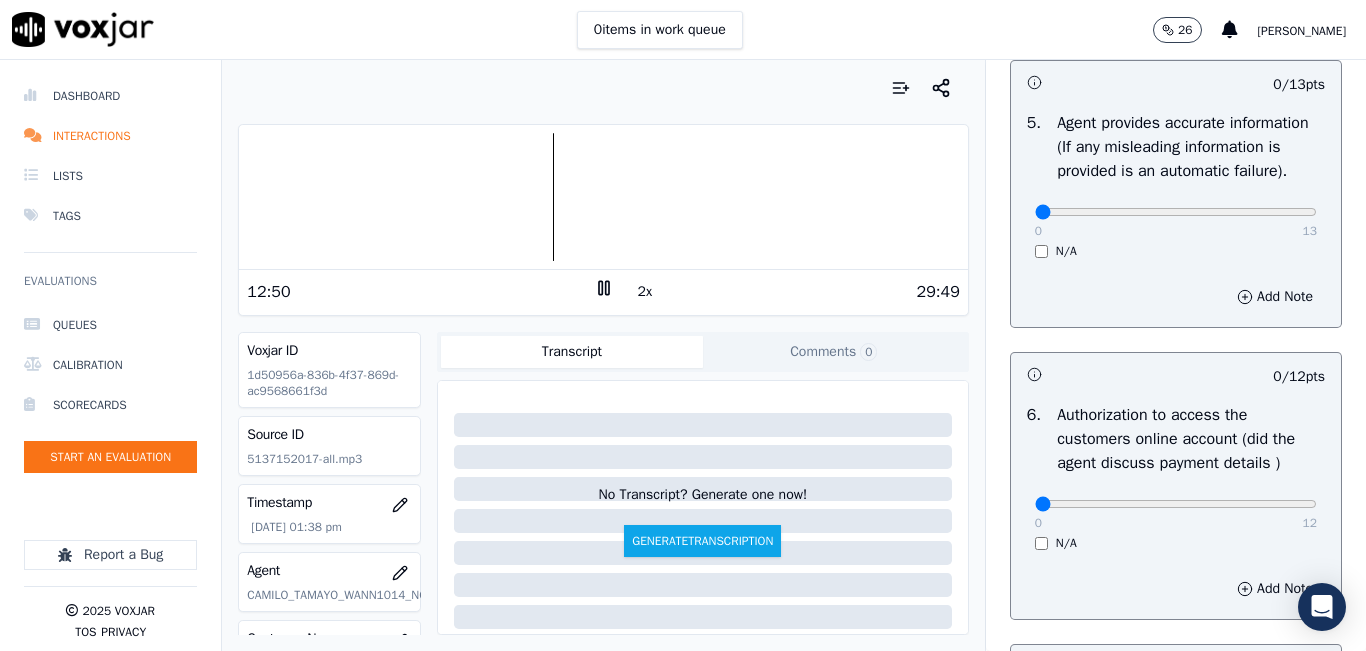 click at bounding box center [603, 197] 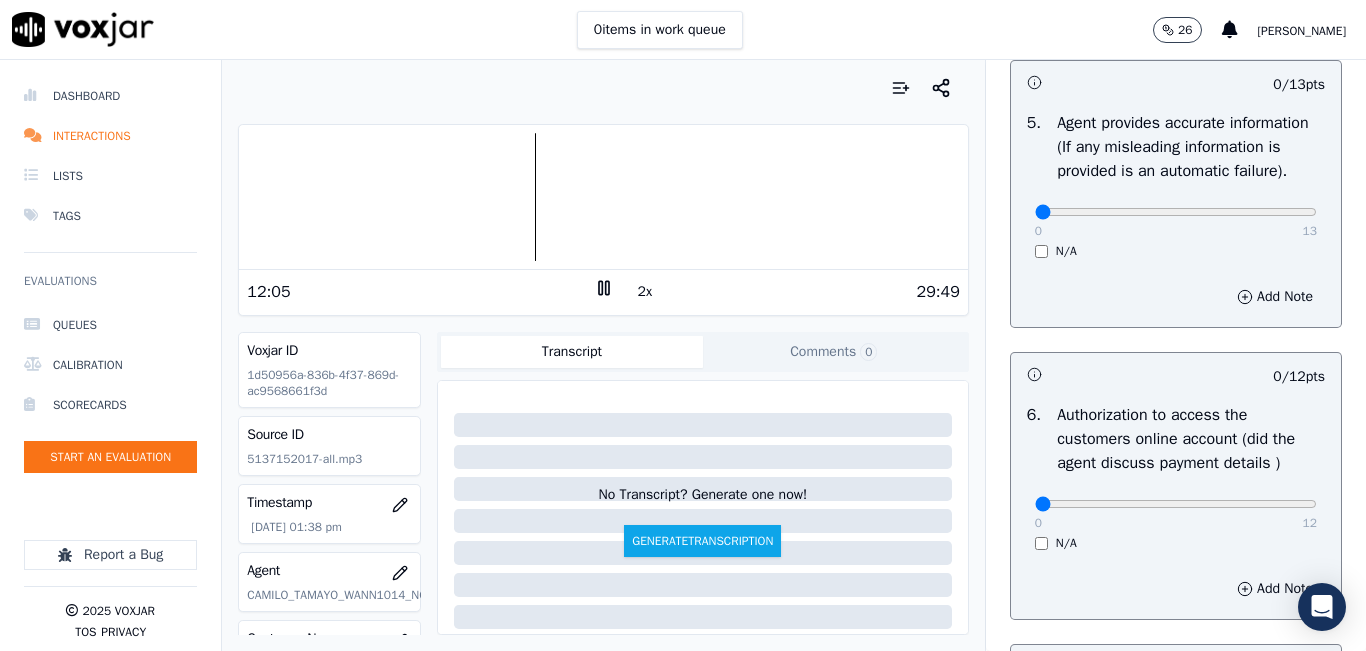 click at bounding box center (603, 197) 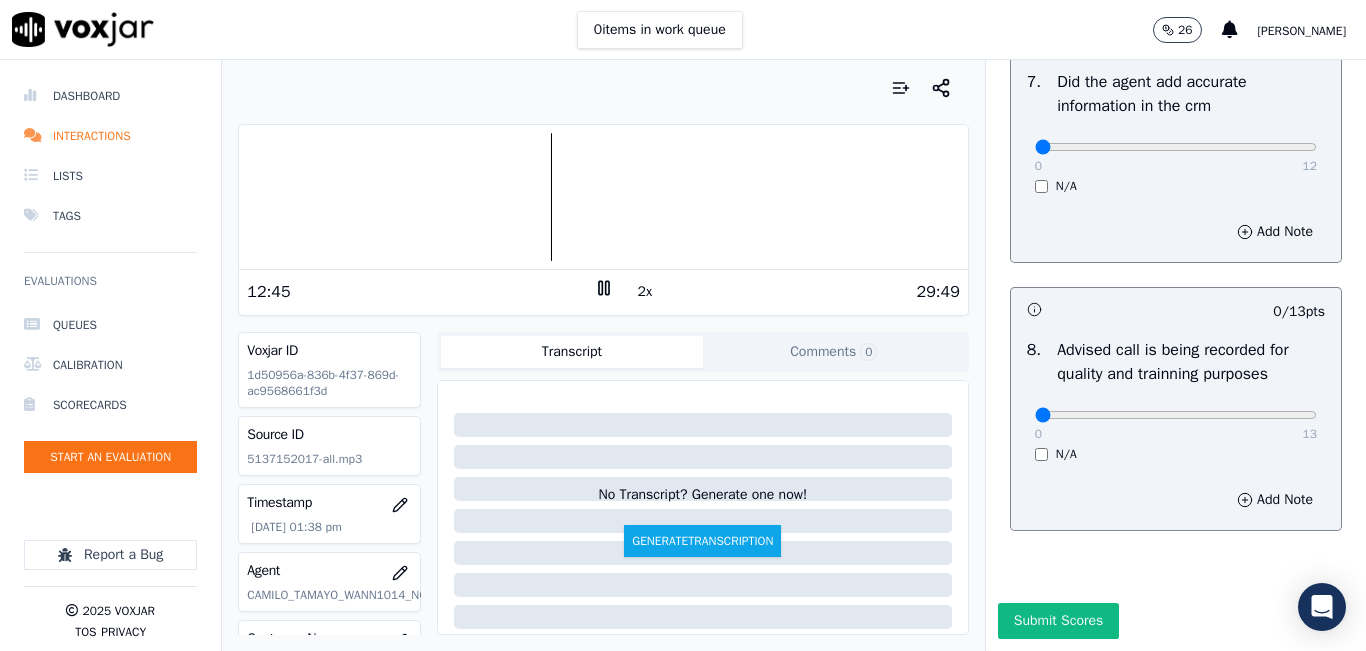 scroll, scrollTop: 1918, scrollLeft: 0, axis: vertical 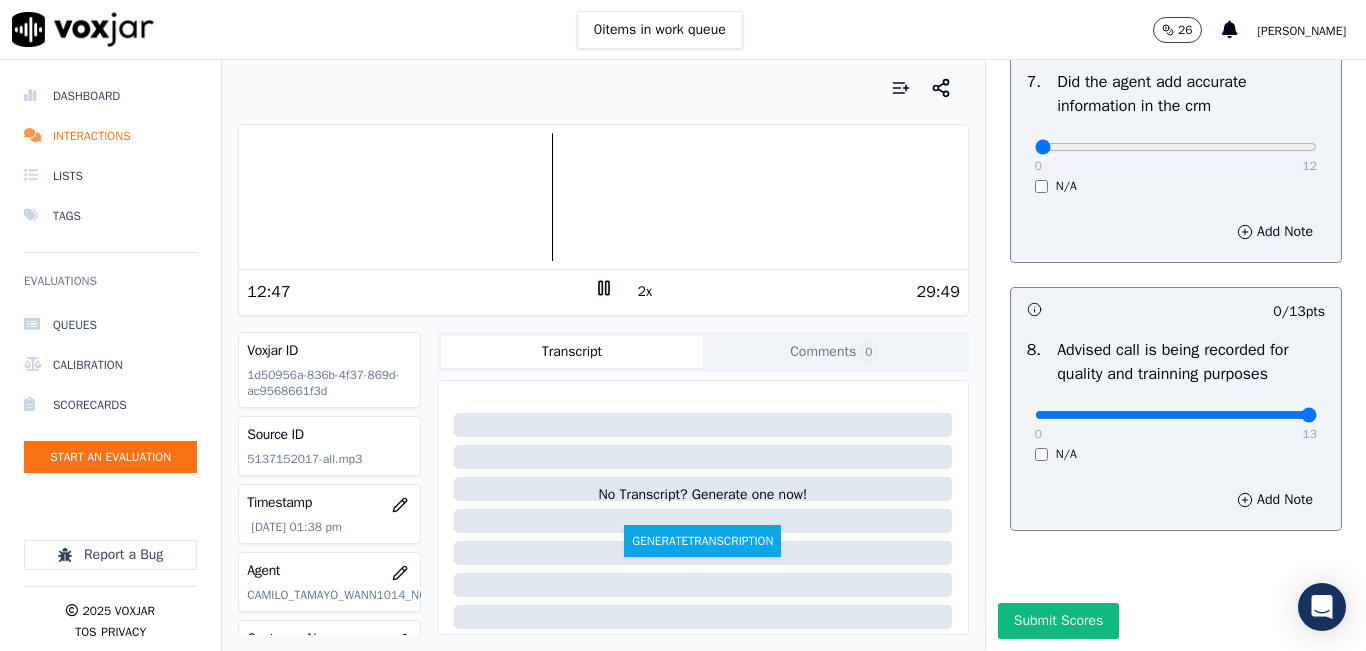 type on "13" 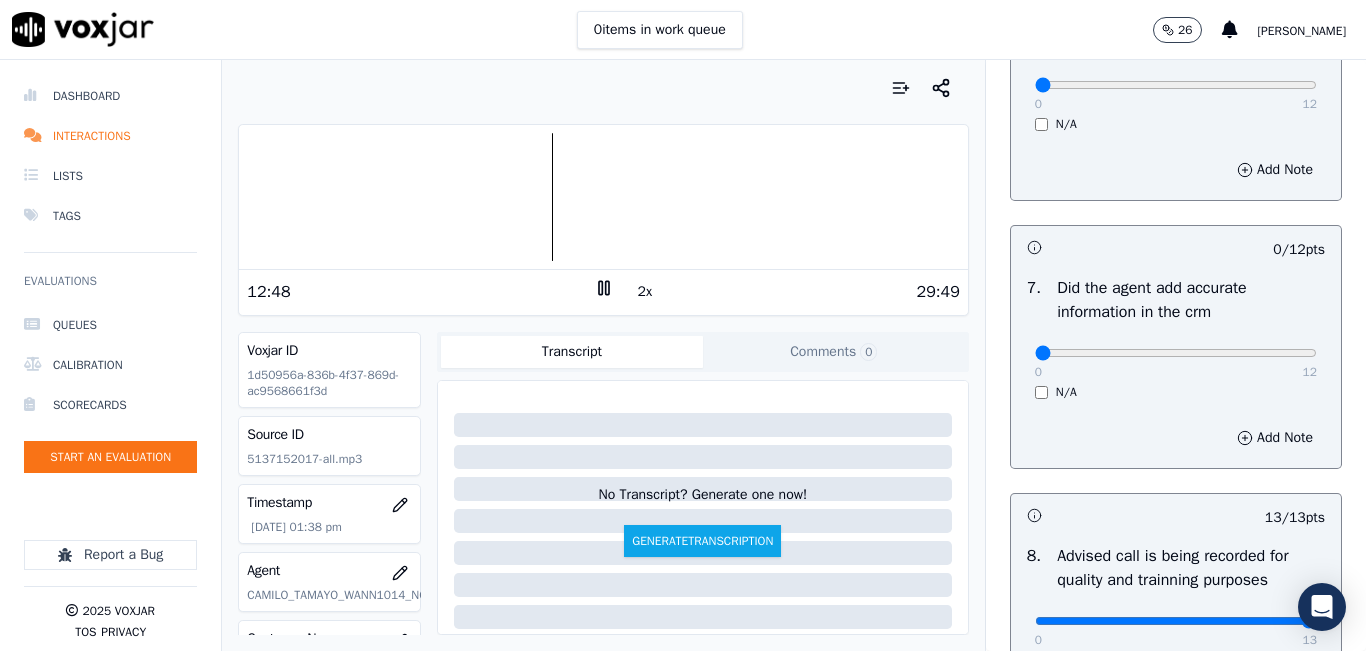 scroll, scrollTop: 1618, scrollLeft: 0, axis: vertical 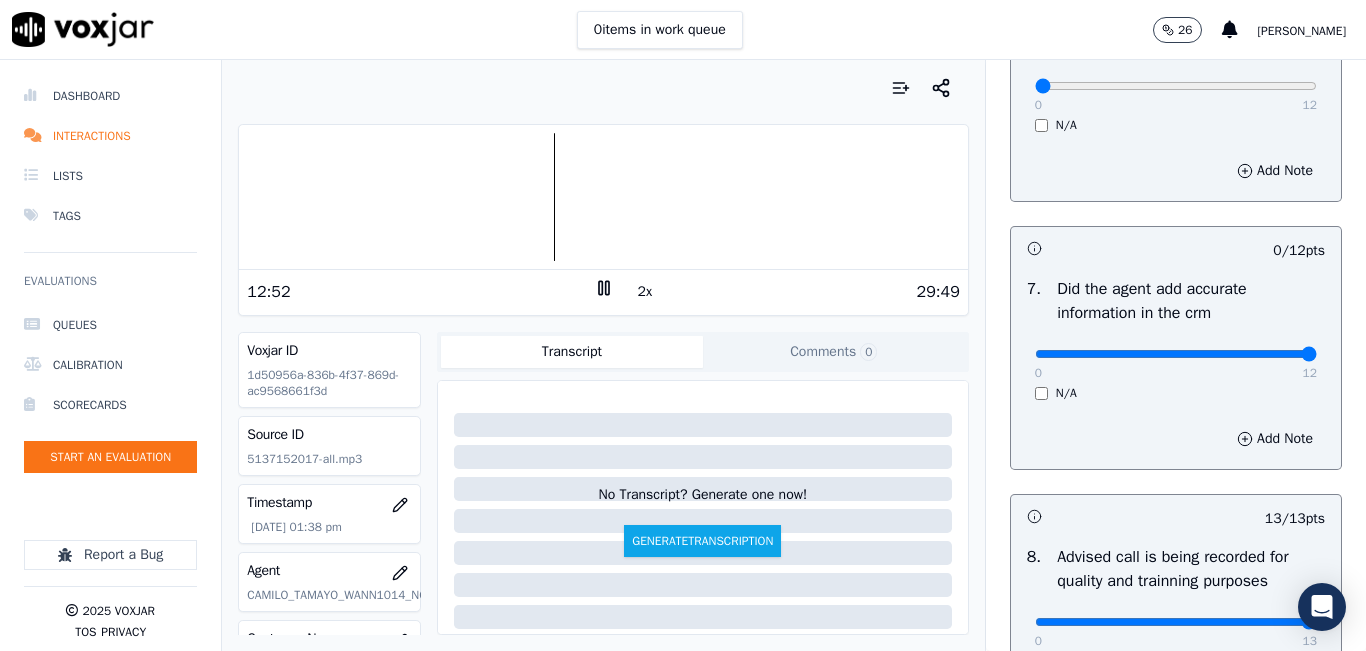 drag, startPoint x: 1243, startPoint y: 403, endPoint x: 1296, endPoint y: 370, distance: 62.433964 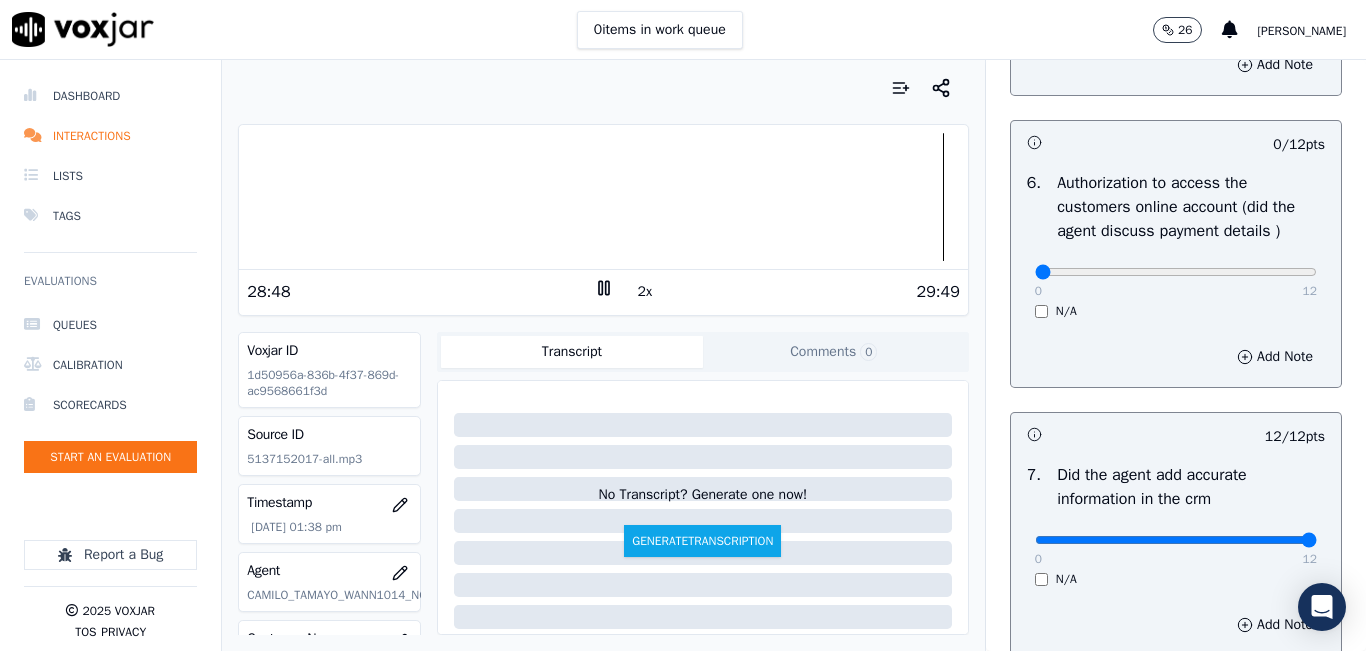 scroll, scrollTop: 1418, scrollLeft: 0, axis: vertical 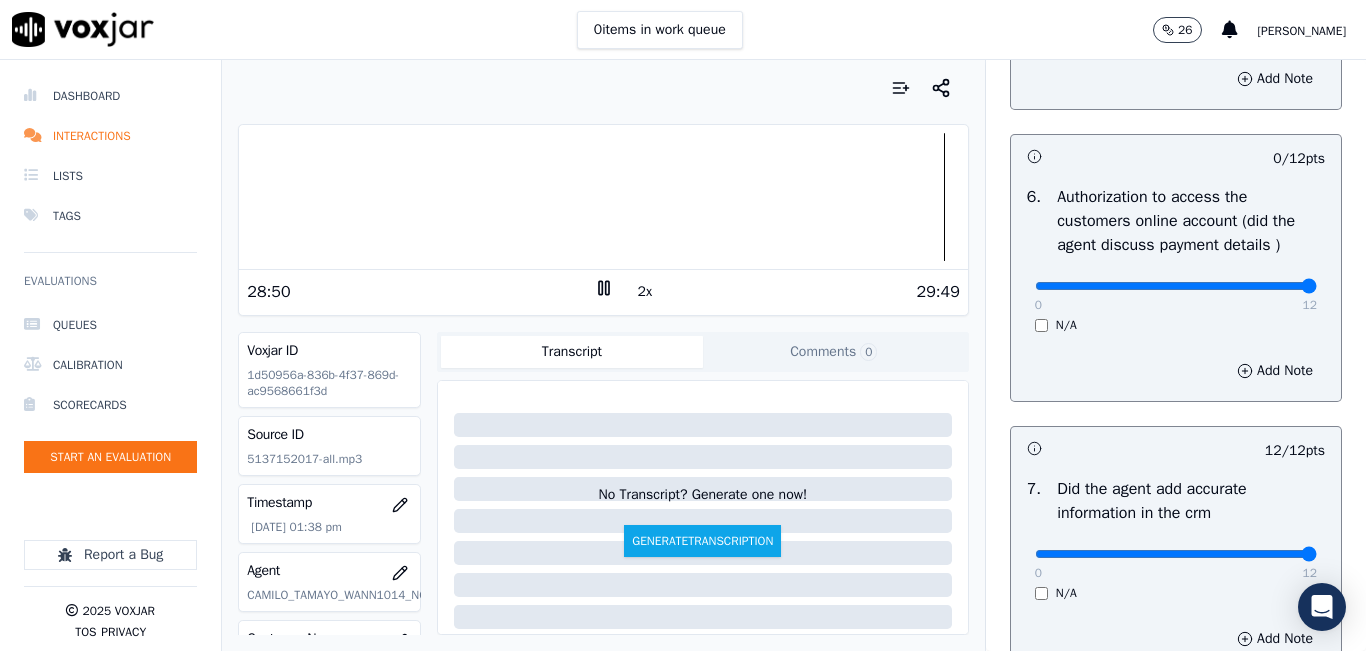 type on "12" 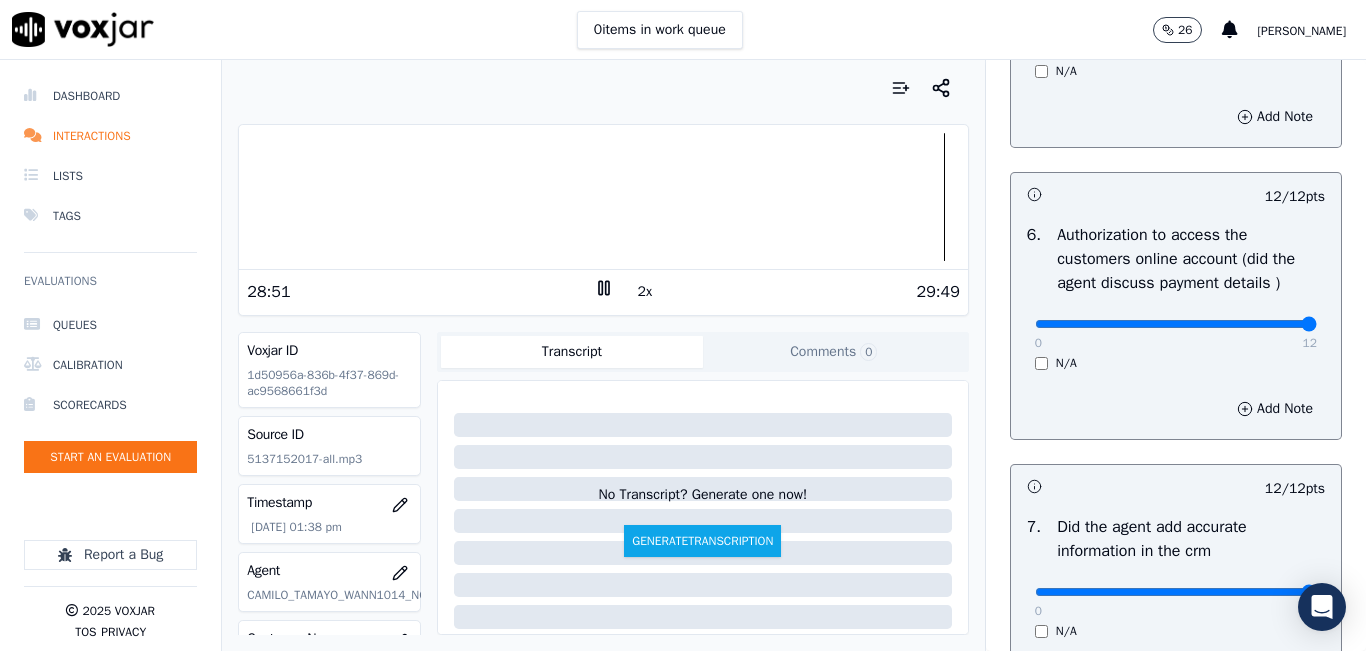 scroll, scrollTop: 1218, scrollLeft: 0, axis: vertical 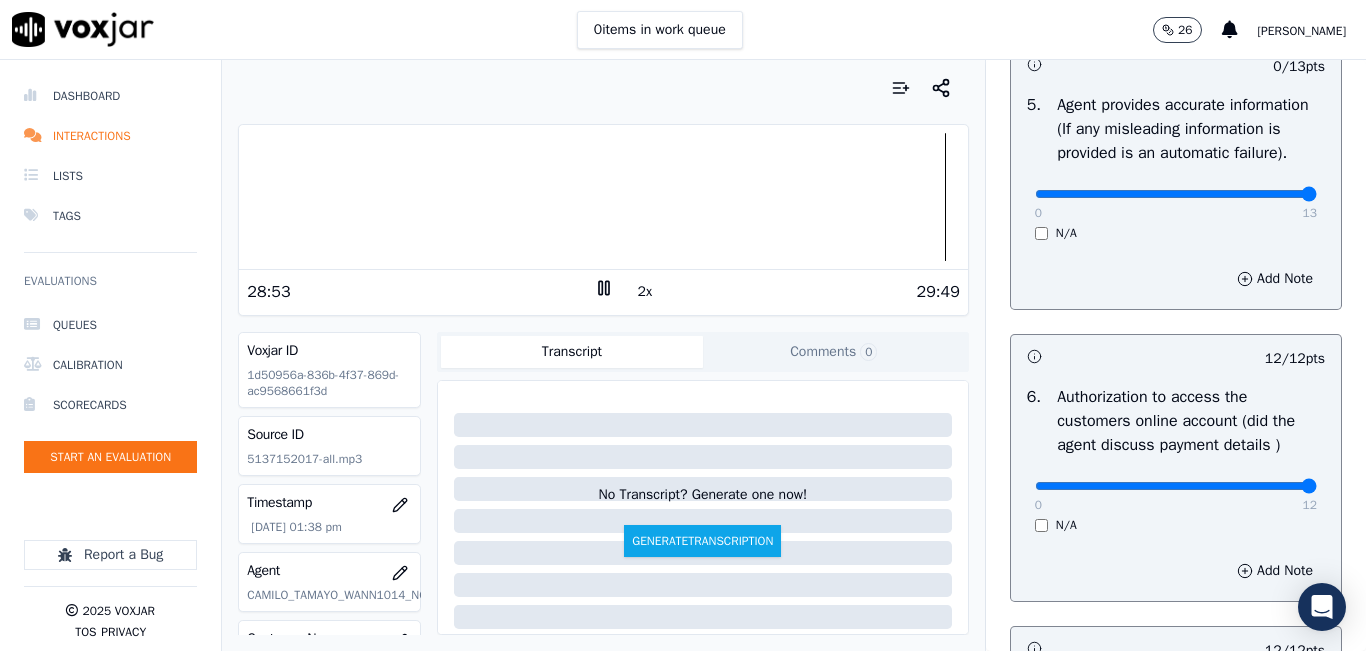 drag, startPoint x: 1271, startPoint y: 240, endPoint x: 1324, endPoint y: 240, distance: 53 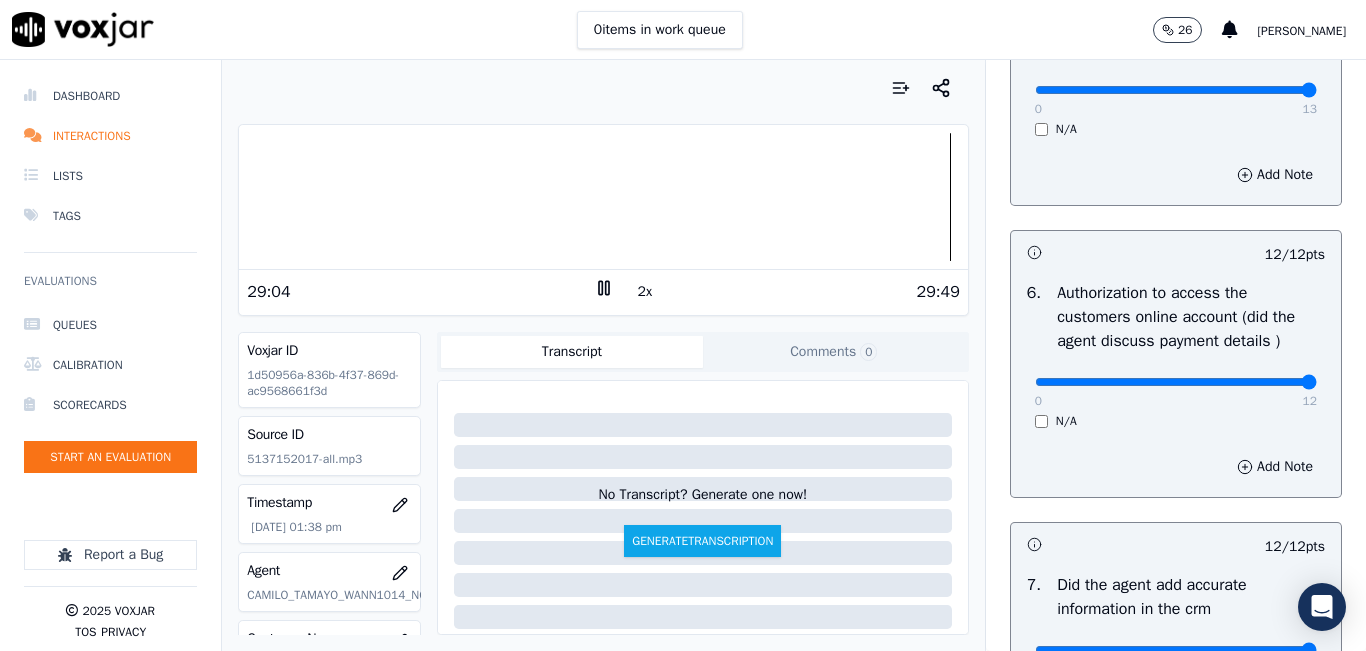 scroll, scrollTop: 1318, scrollLeft: 0, axis: vertical 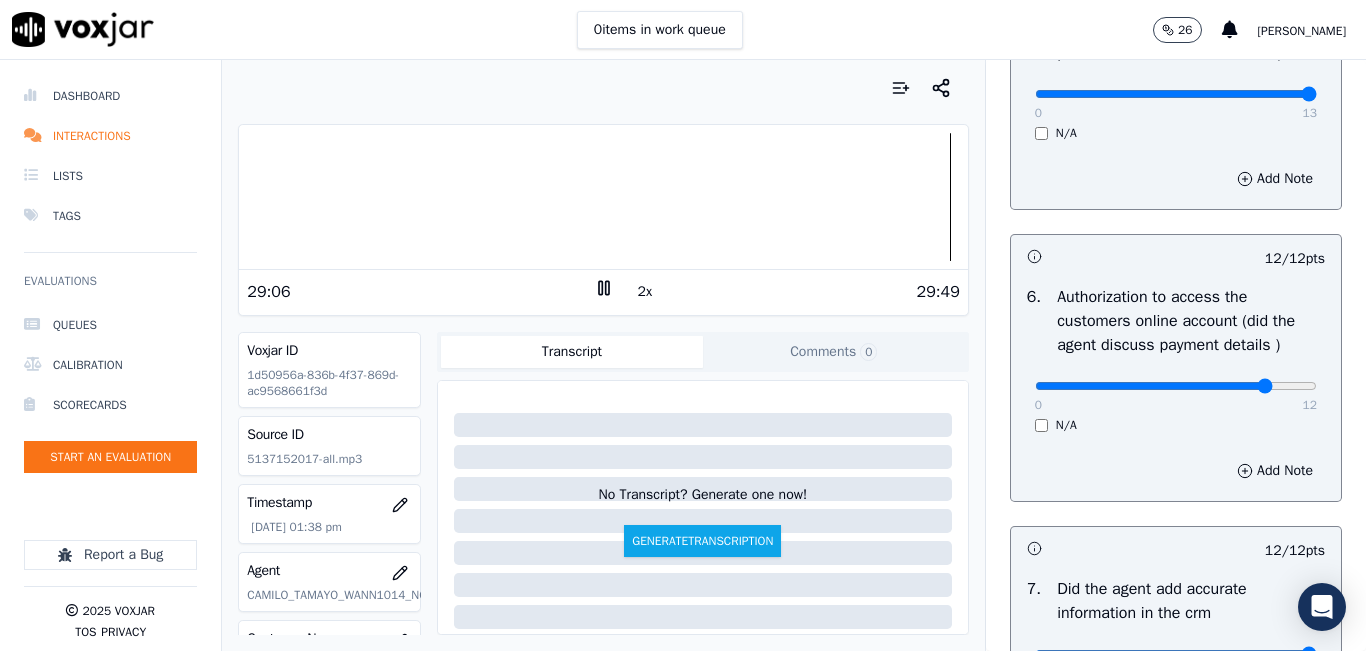 type on "10" 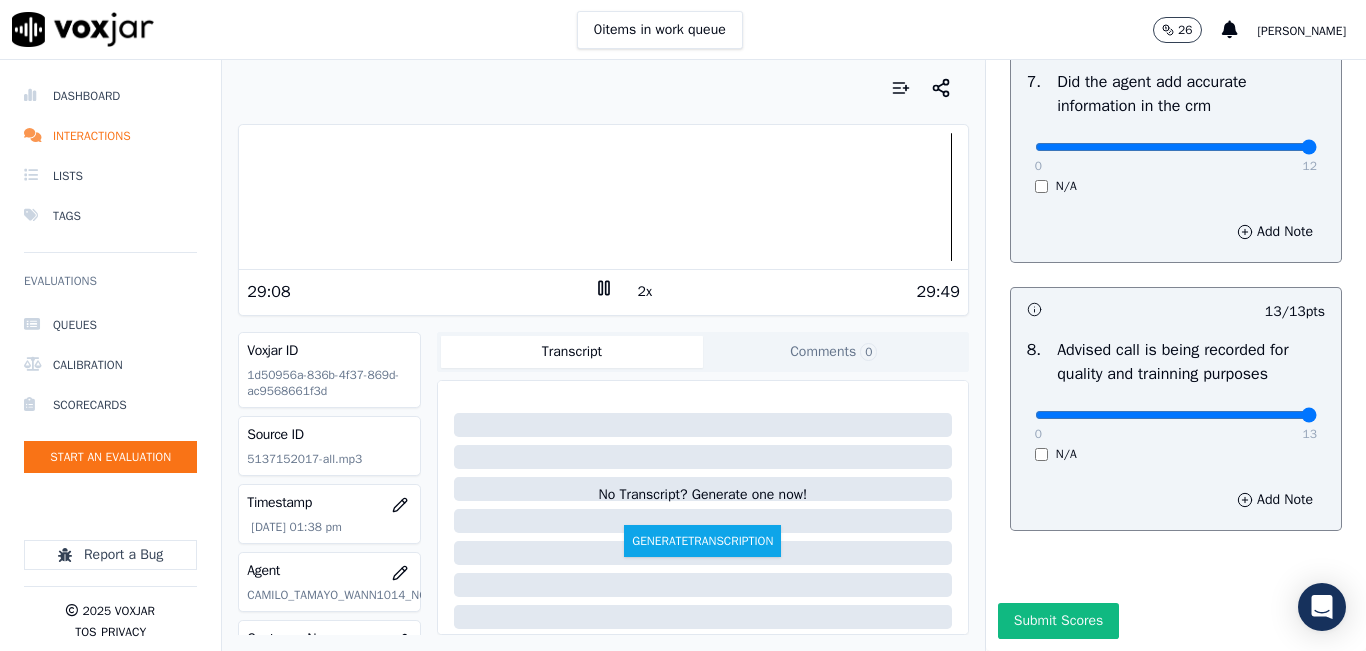 scroll, scrollTop: 1918, scrollLeft: 0, axis: vertical 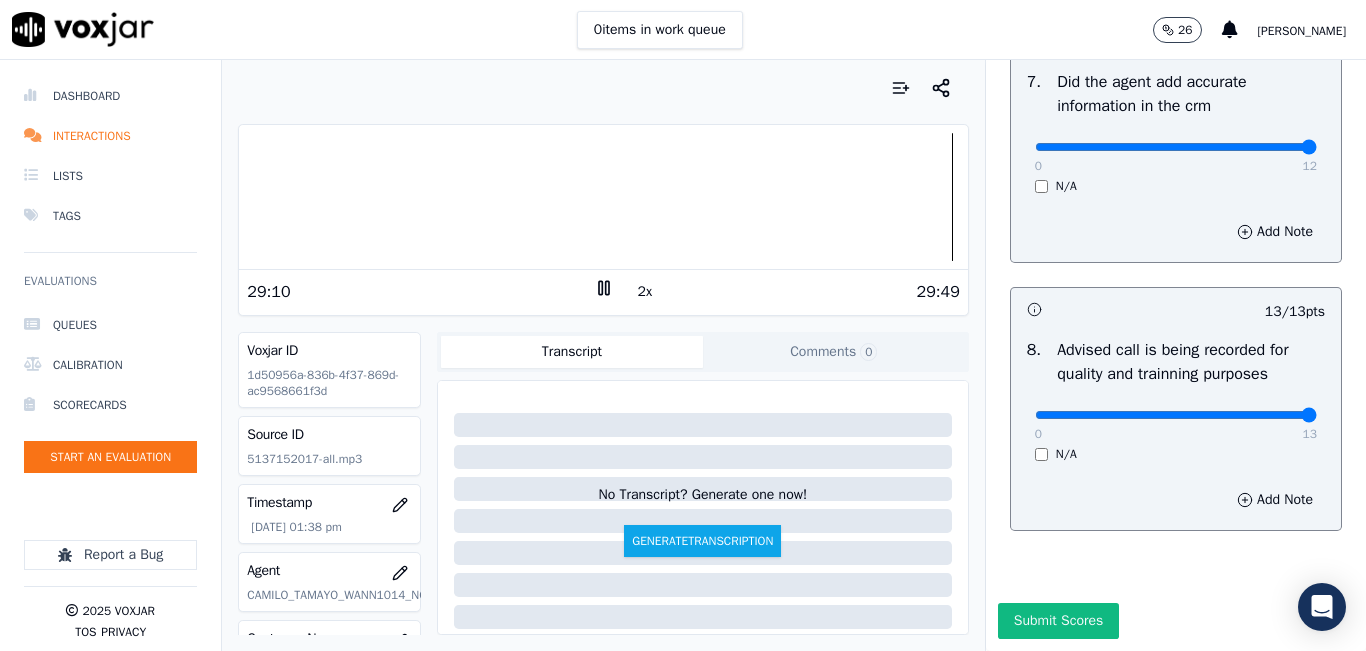 click on "Submit Scores" at bounding box center (1058, 621) 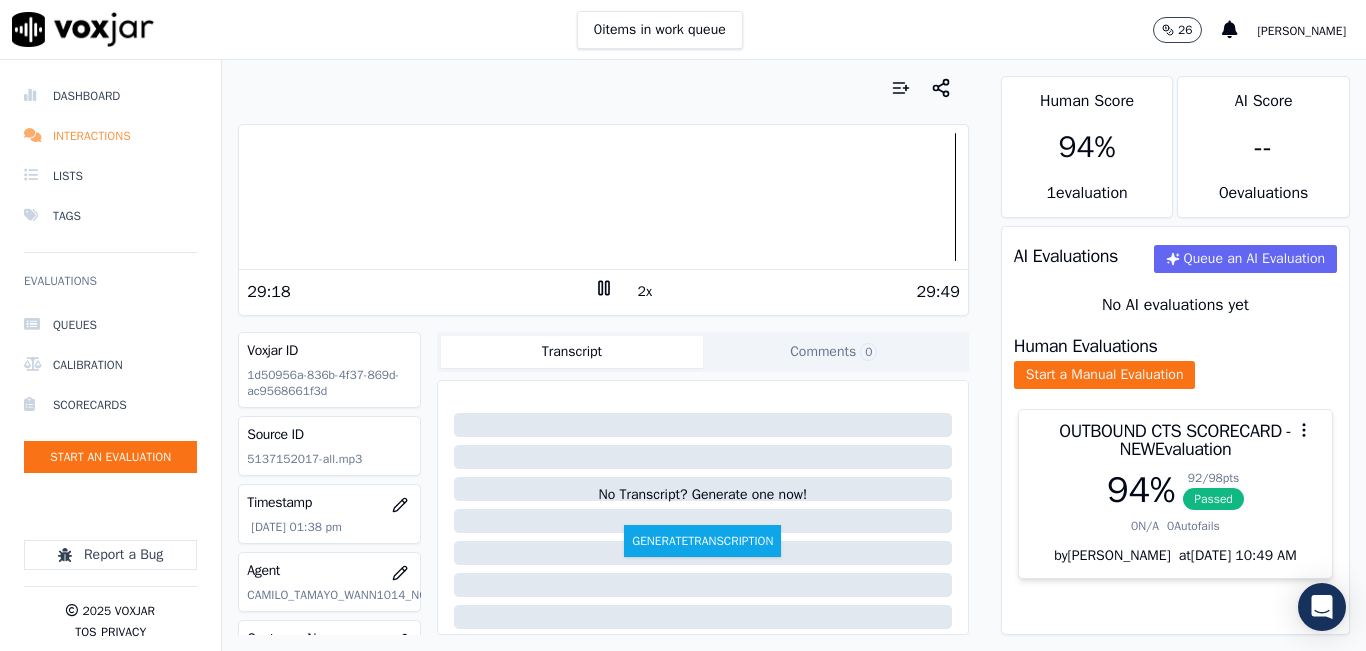 click on "Interactions" at bounding box center [110, 136] 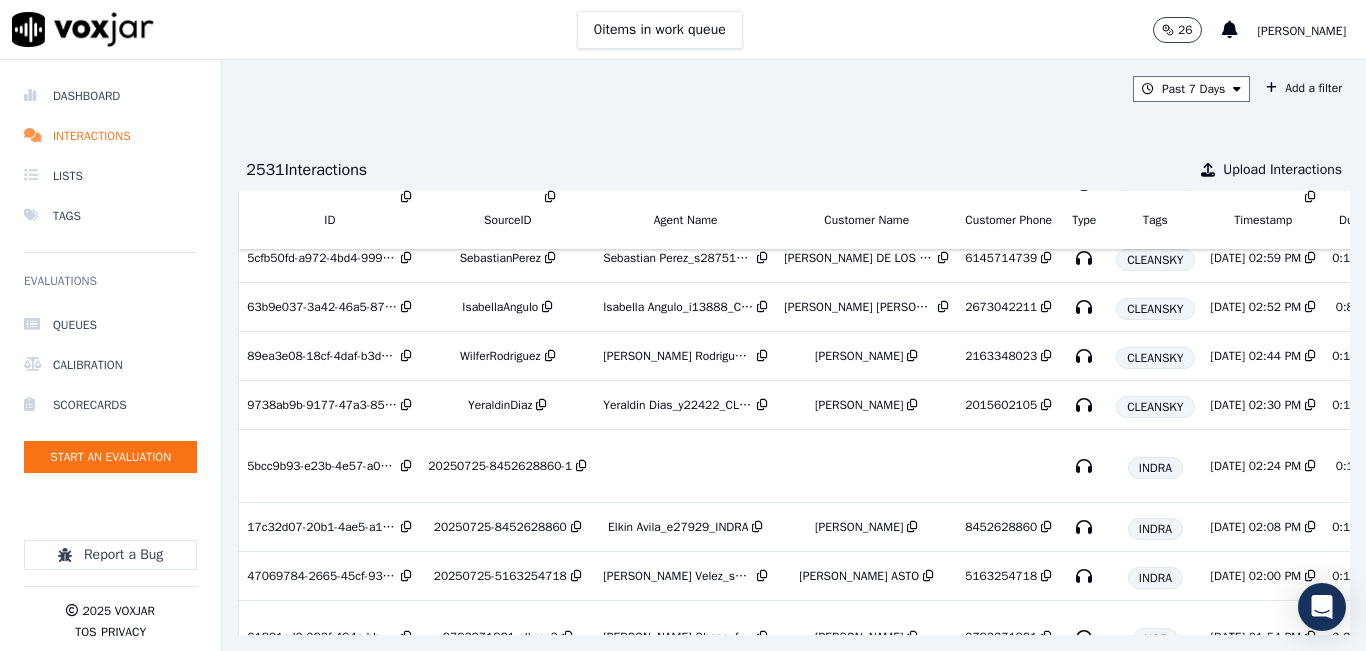 scroll, scrollTop: 300, scrollLeft: 0, axis: vertical 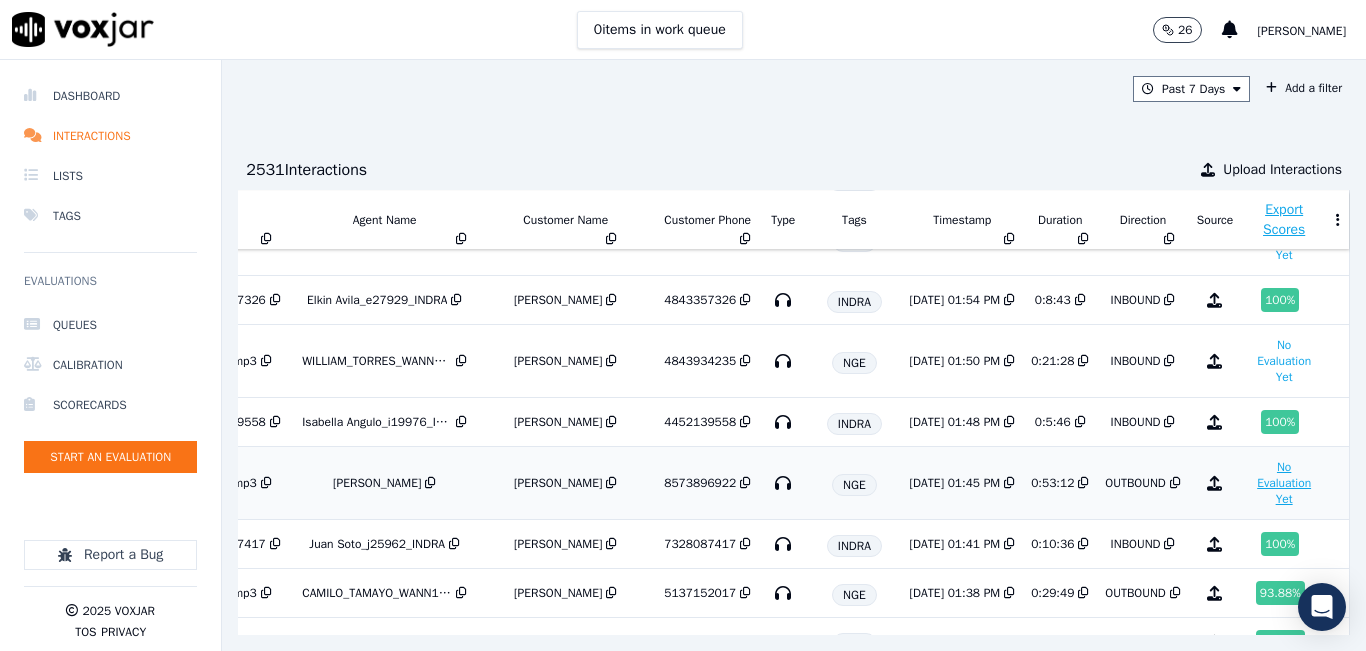 click on "No Evaluation Yet" at bounding box center (1284, 483) 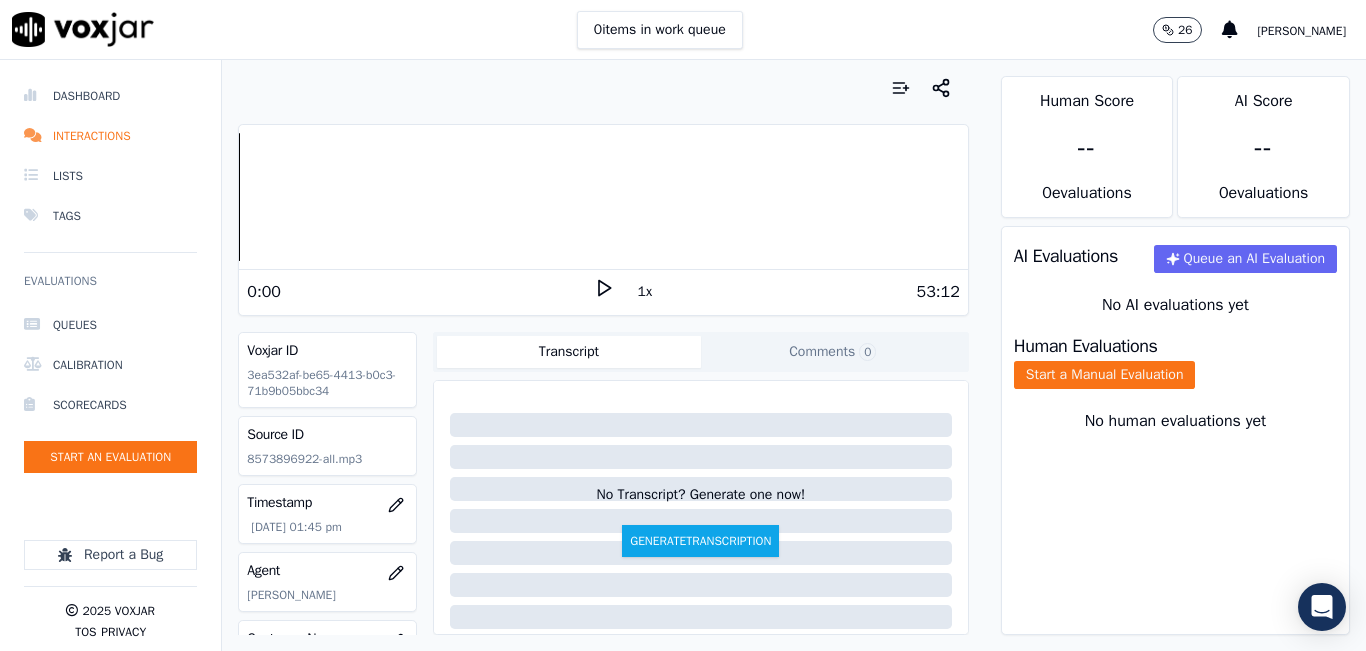 click 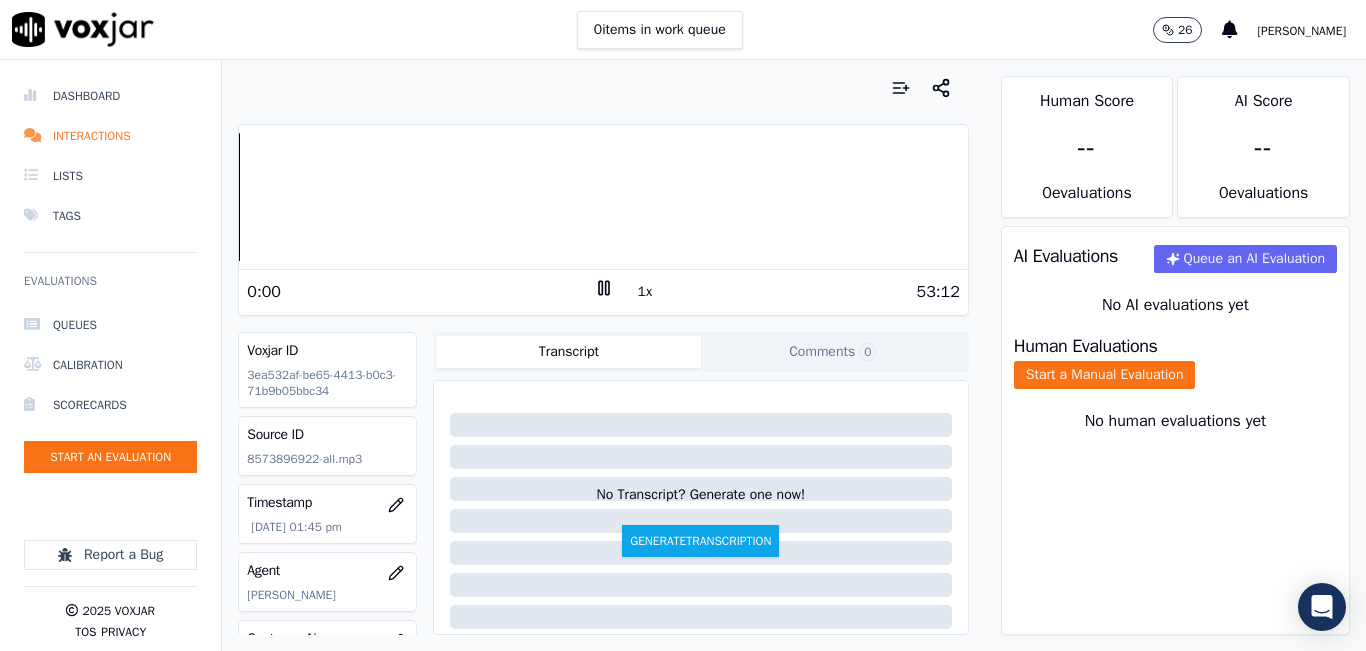 click on "1x" at bounding box center (645, 292) 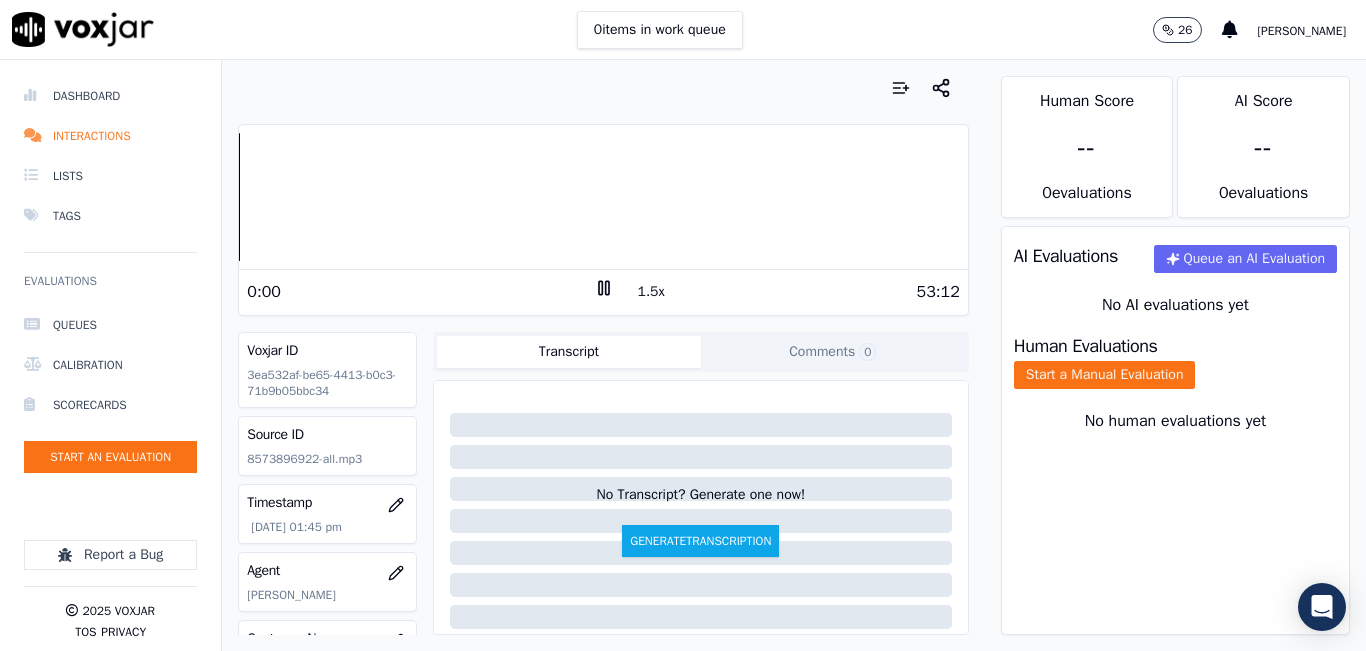 click on "1.5x" at bounding box center [651, 292] 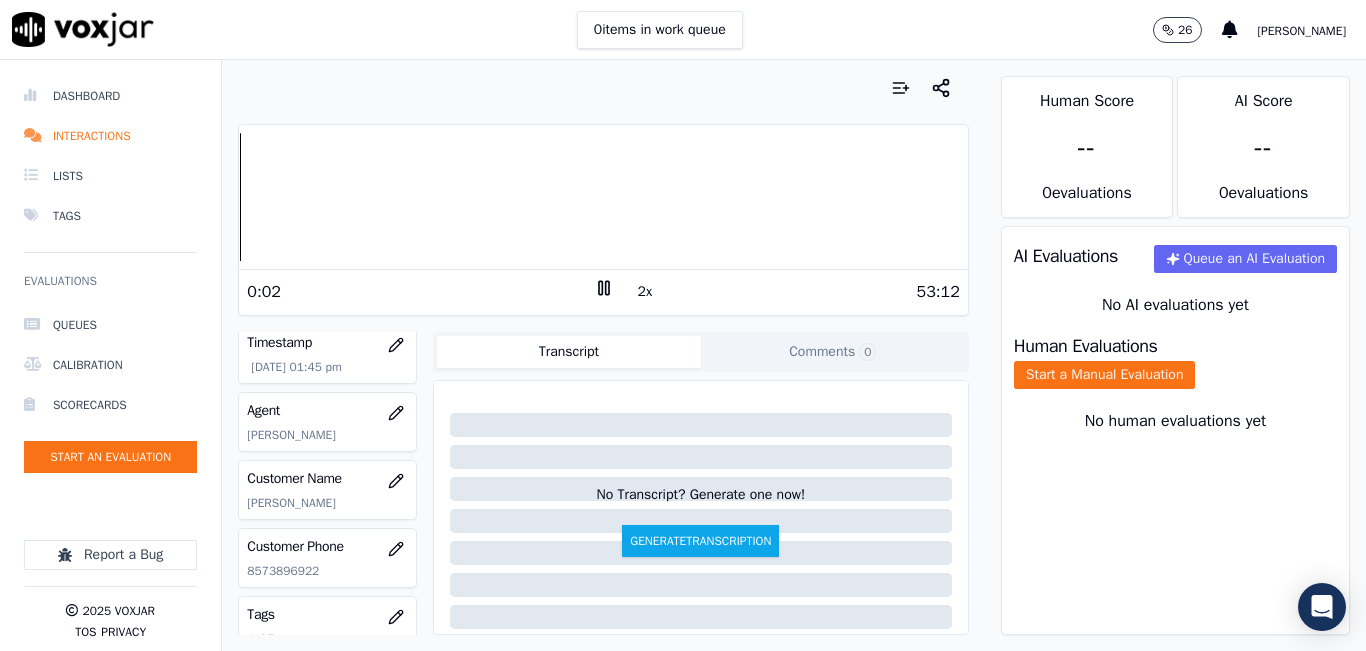 scroll, scrollTop: 200, scrollLeft: 0, axis: vertical 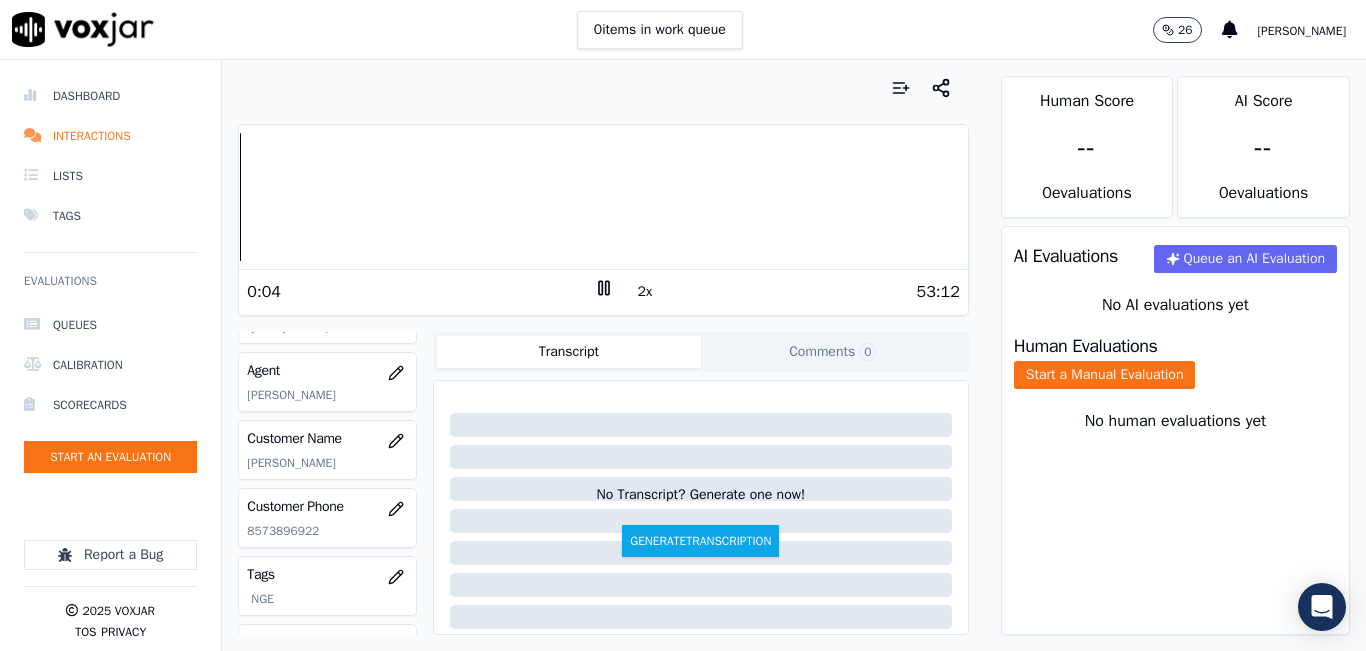 click on "8573896922" 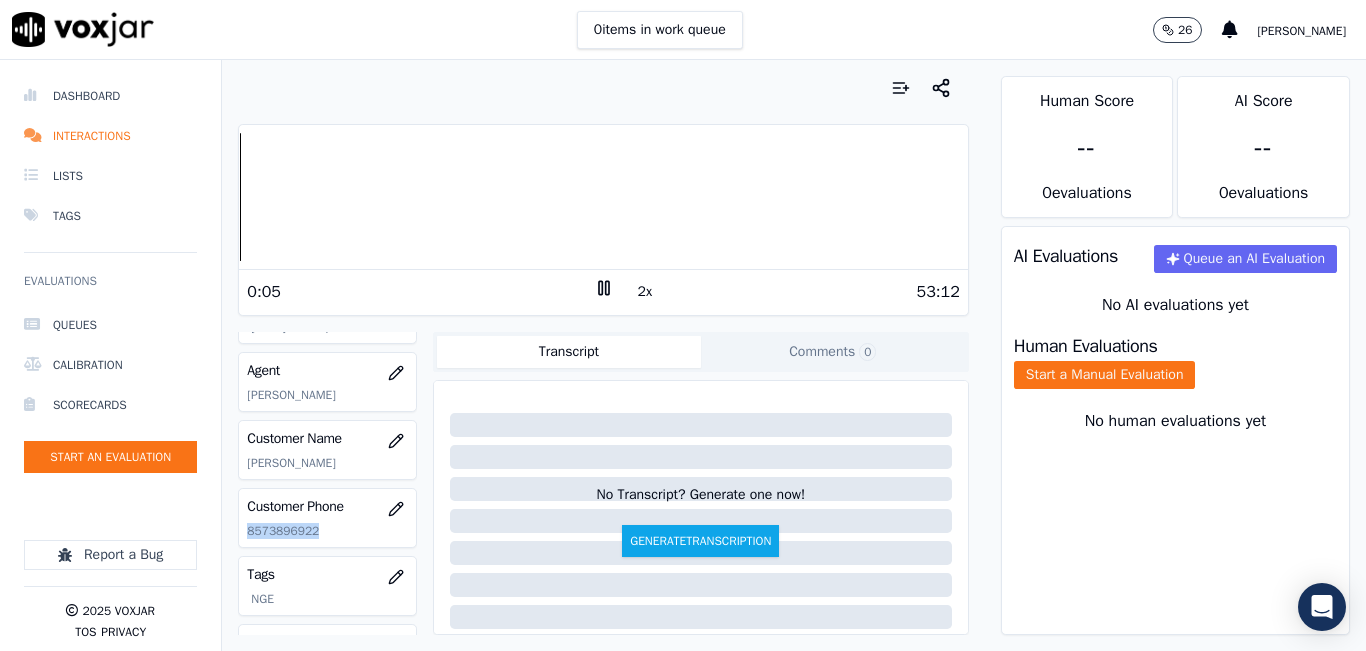 click on "8573896922" 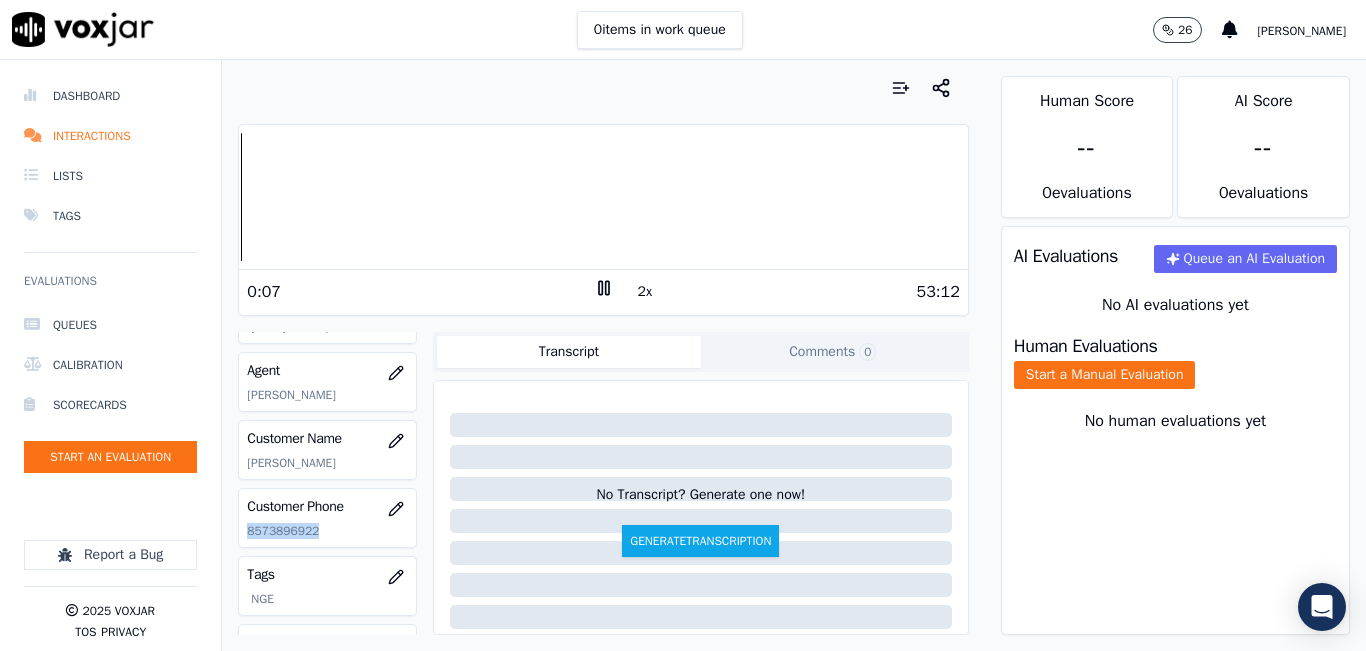 copy on "8573896922" 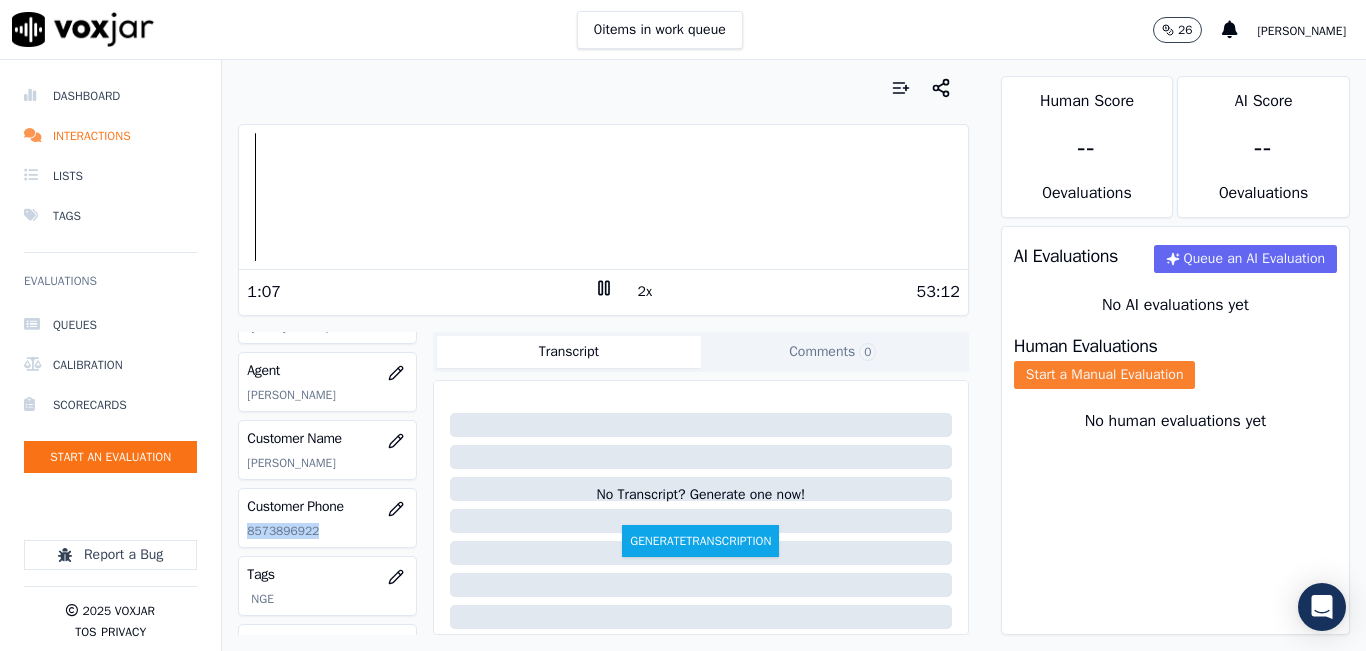 click on "Start a Manual Evaluation" 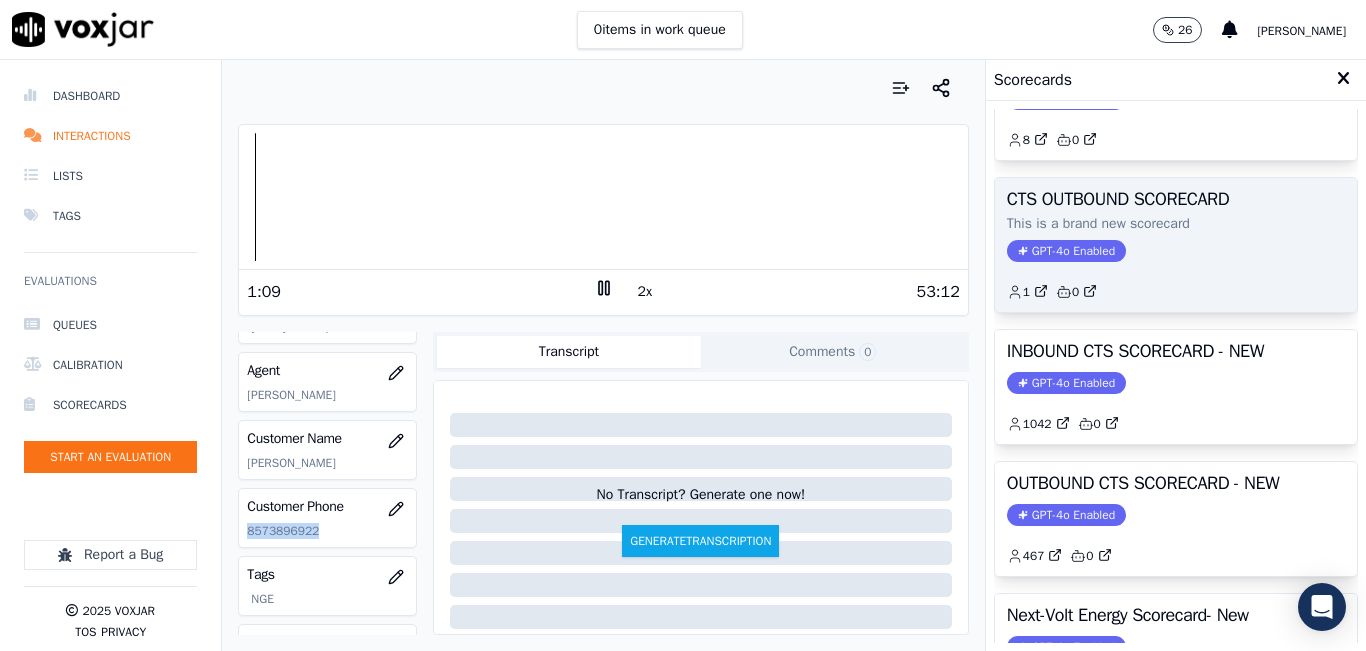 scroll, scrollTop: 200, scrollLeft: 0, axis: vertical 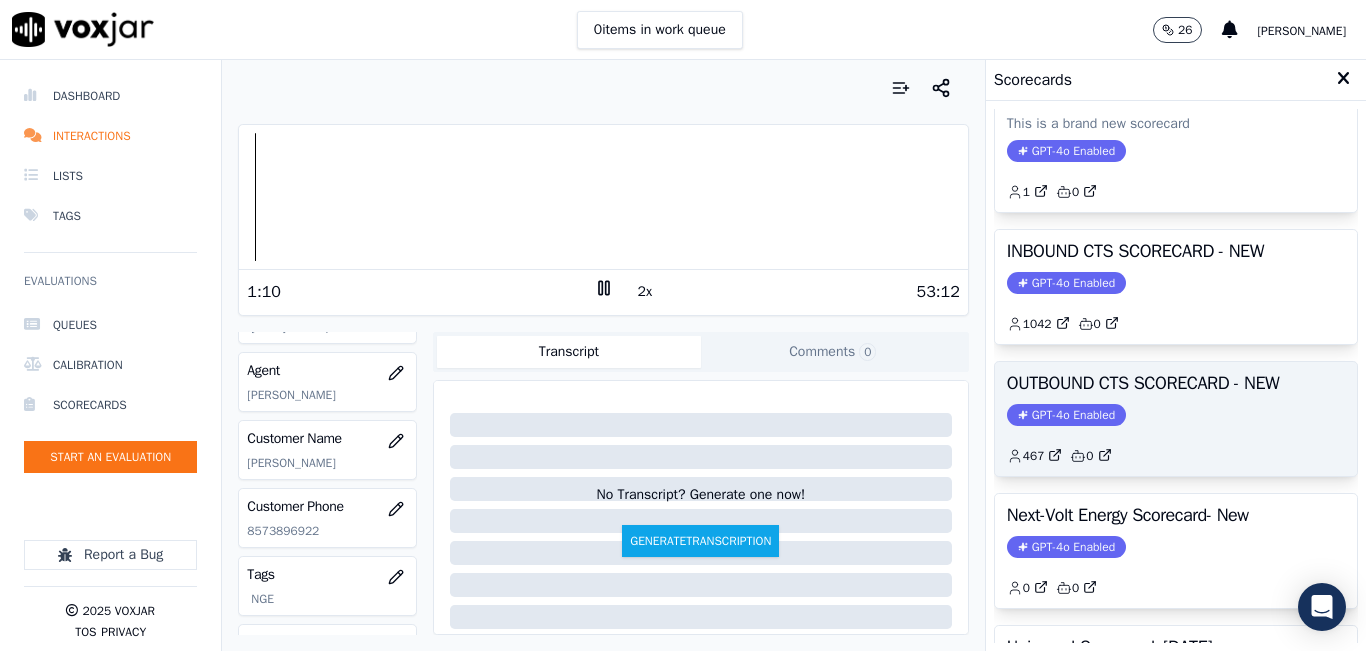 click on "OUTBOUND CTS SCORECARD - NEW" at bounding box center (1176, 383) 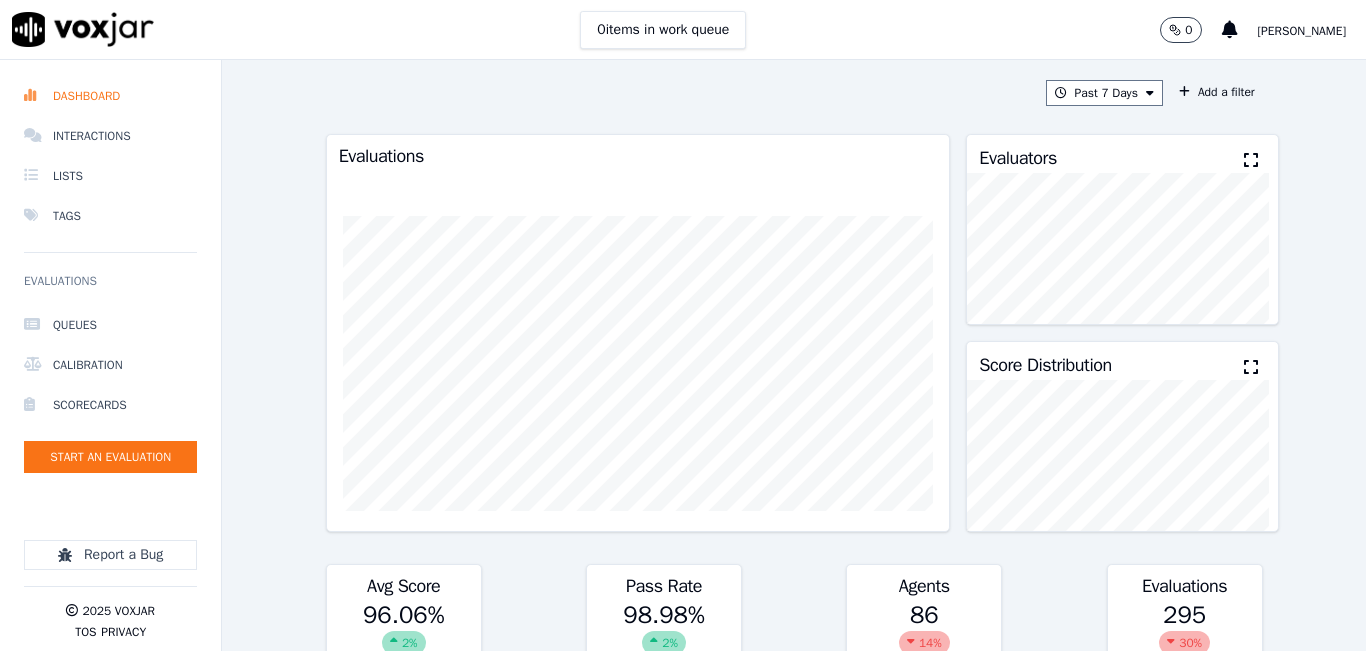 scroll, scrollTop: 0, scrollLeft: 0, axis: both 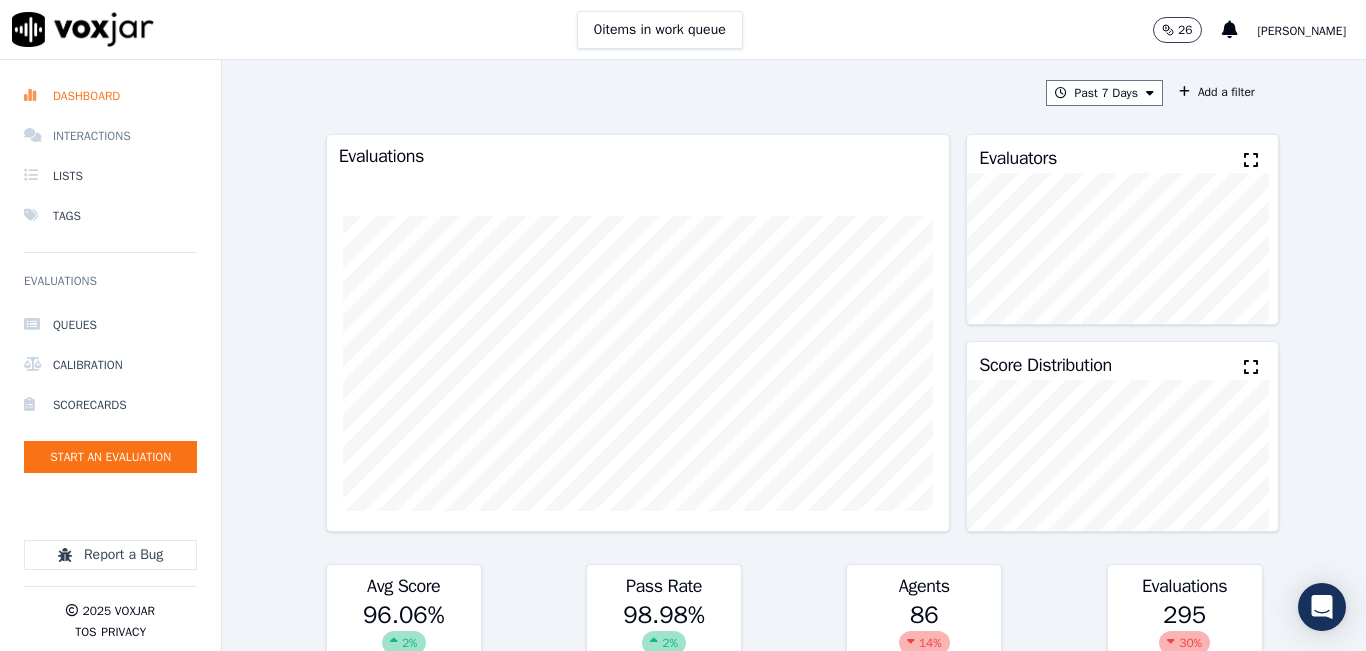 click on "Interactions" at bounding box center (110, 136) 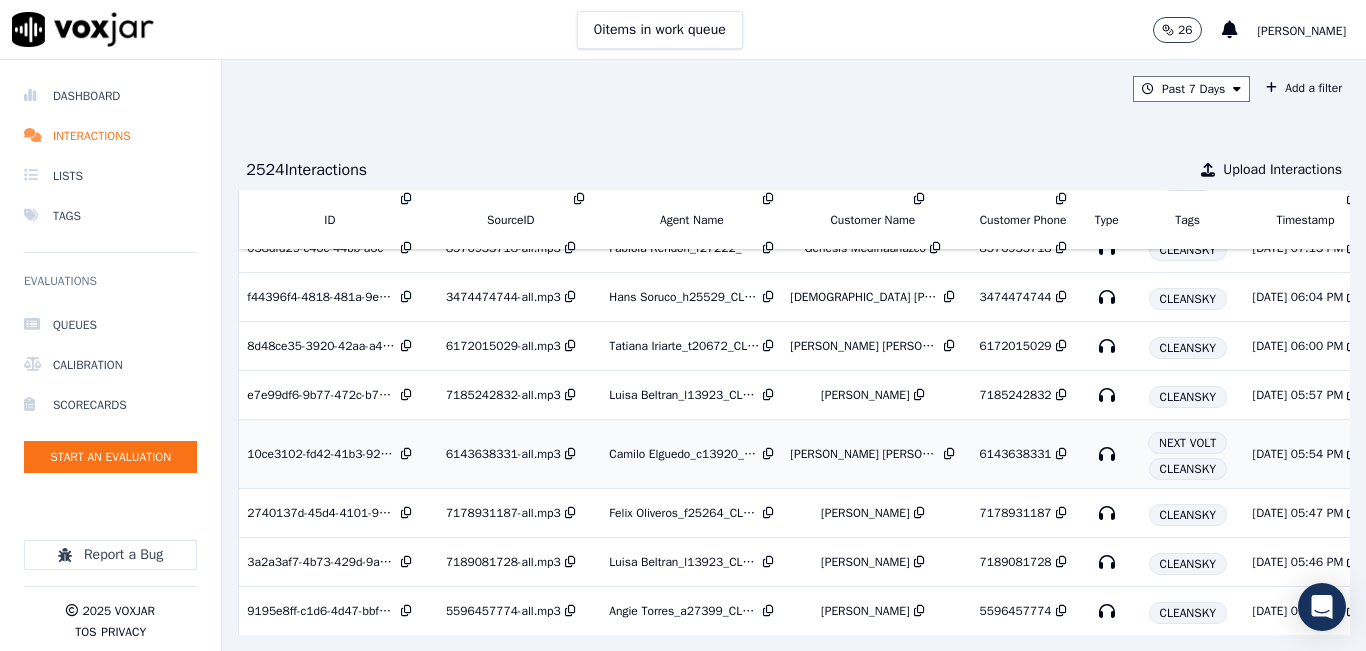 scroll, scrollTop: 2961, scrollLeft: 0, axis: vertical 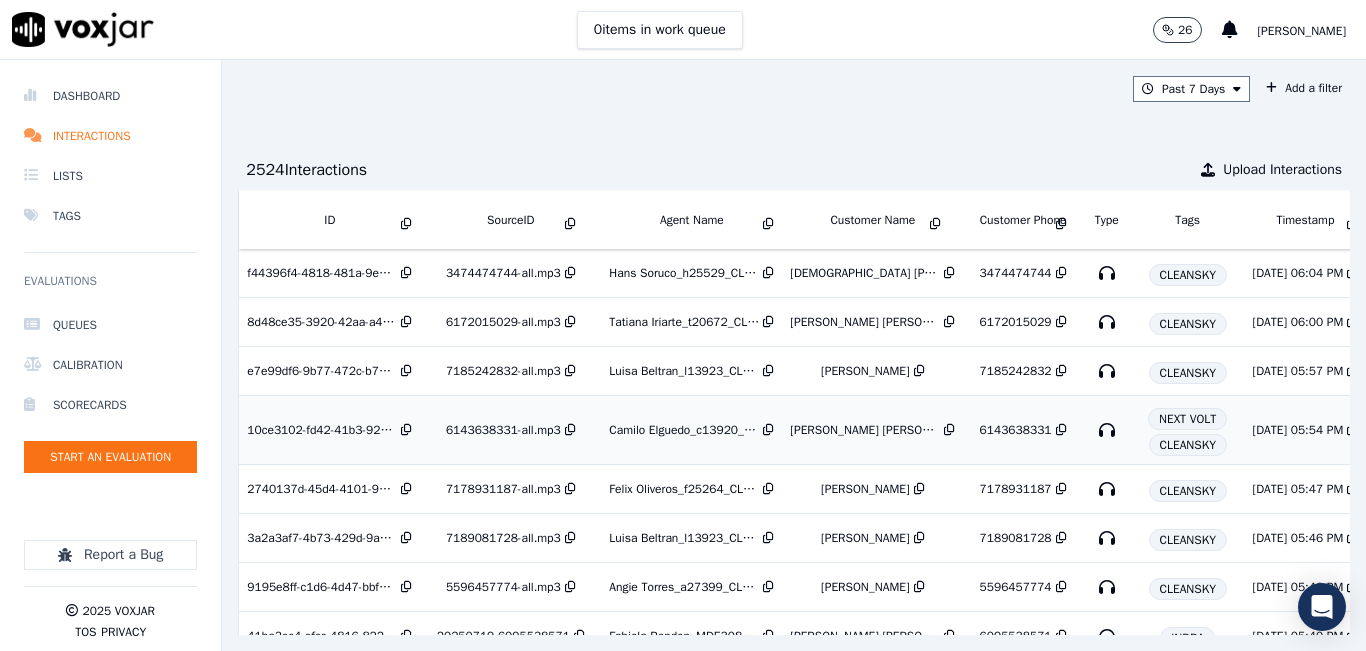 click on "6143638331" at bounding box center (1016, 430) 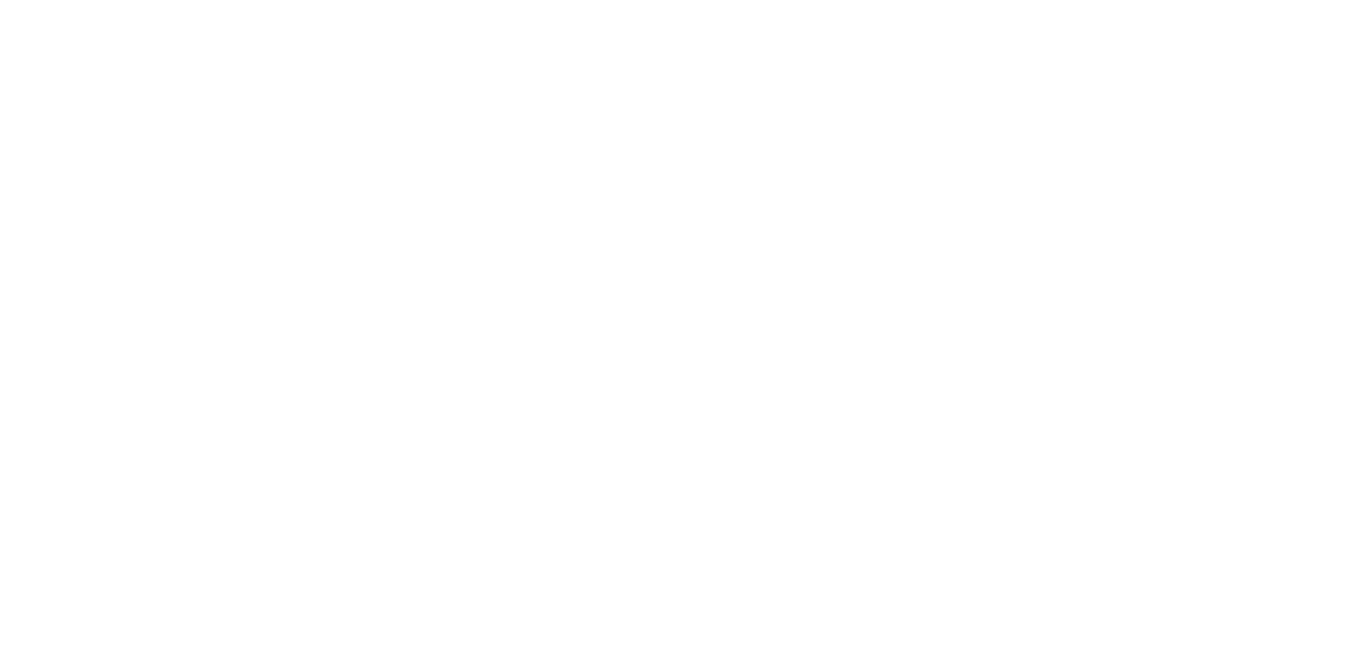 scroll, scrollTop: 0, scrollLeft: 0, axis: both 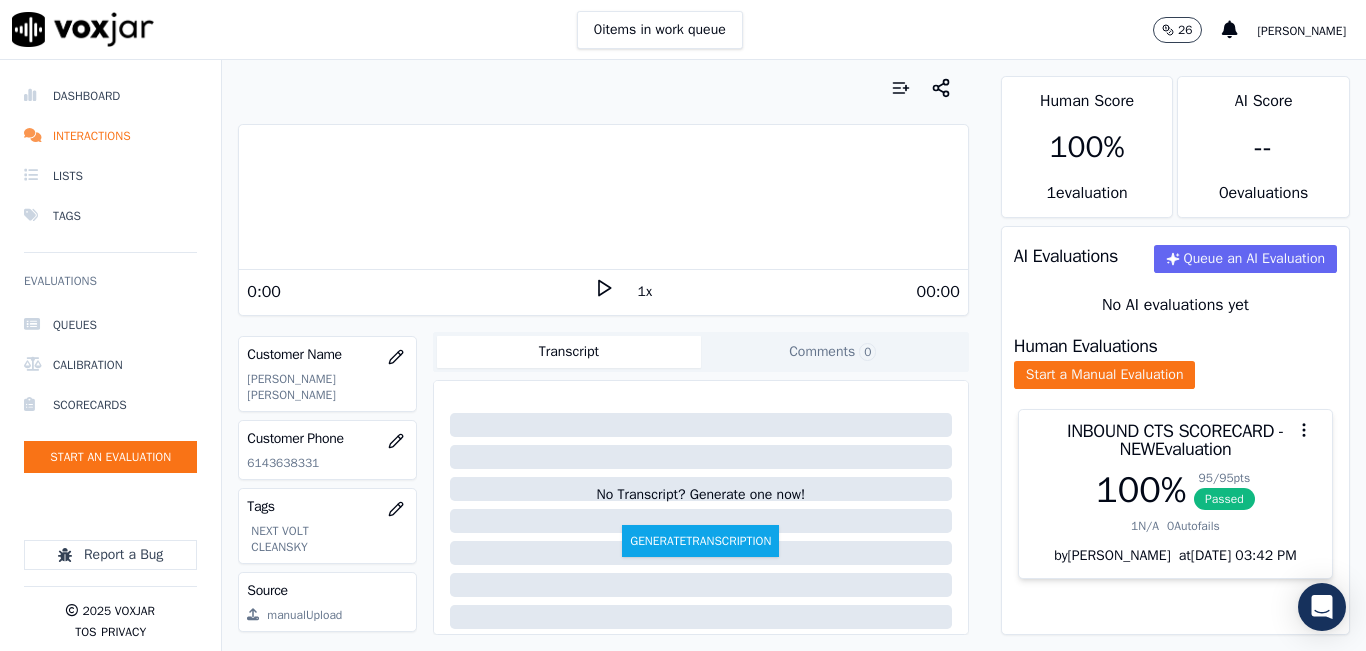 click on "6143638331" 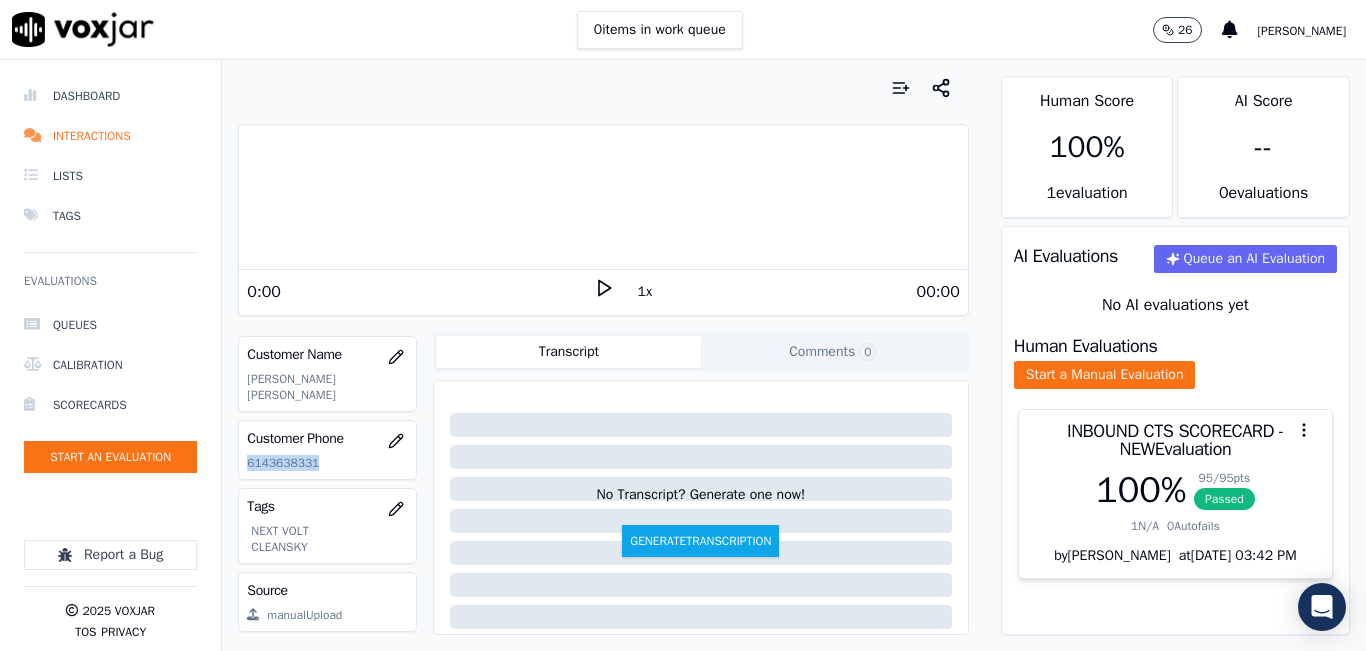 click on "6143638331" 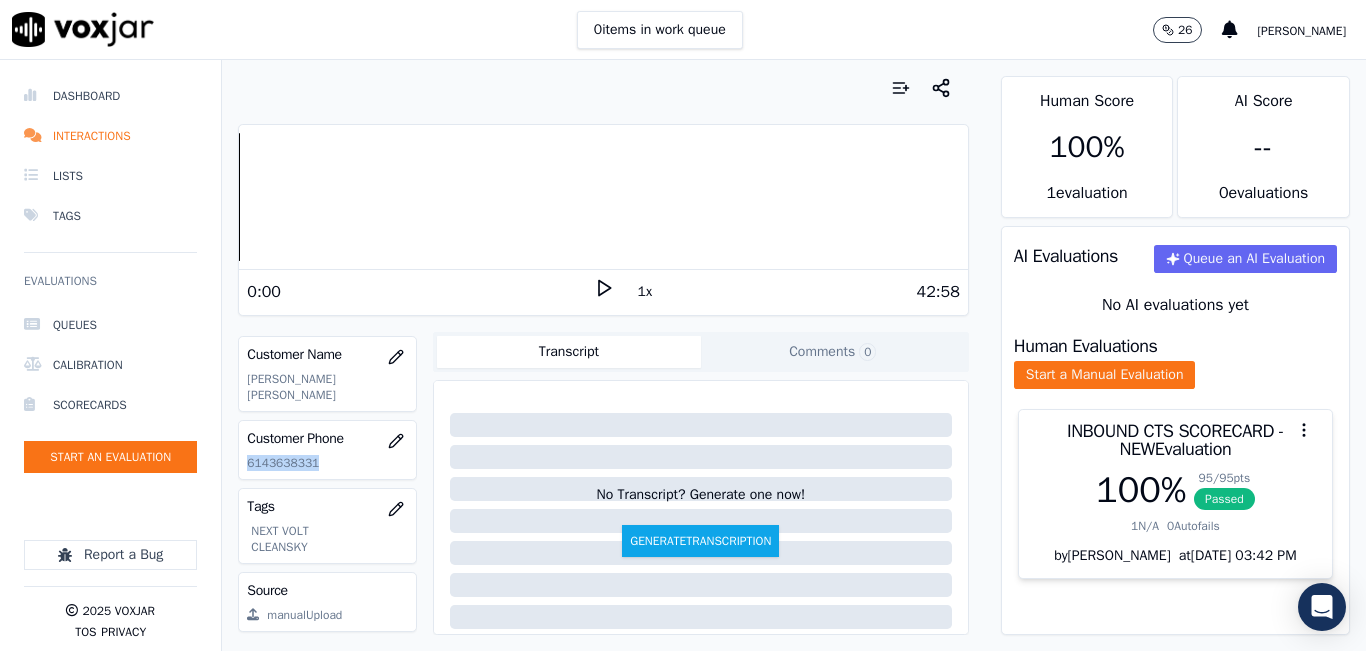 click on "6143638331" 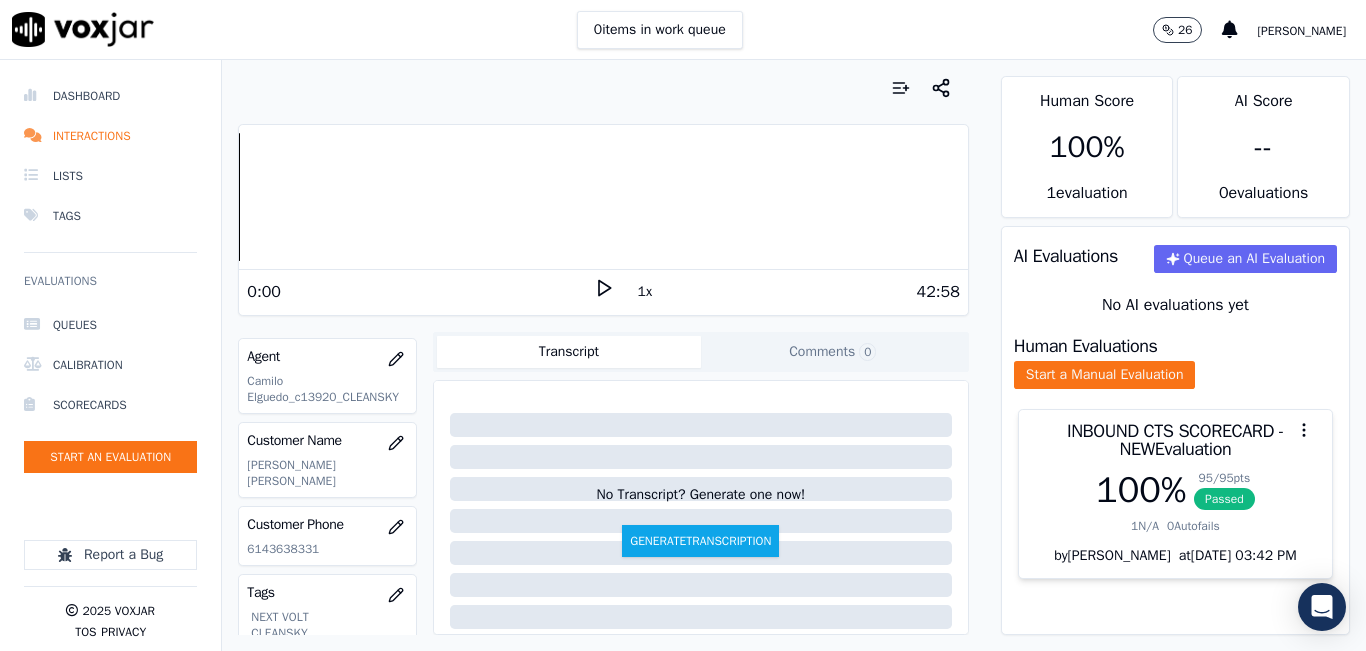 scroll, scrollTop: 200, scrollLeft: 0, axis: vertical 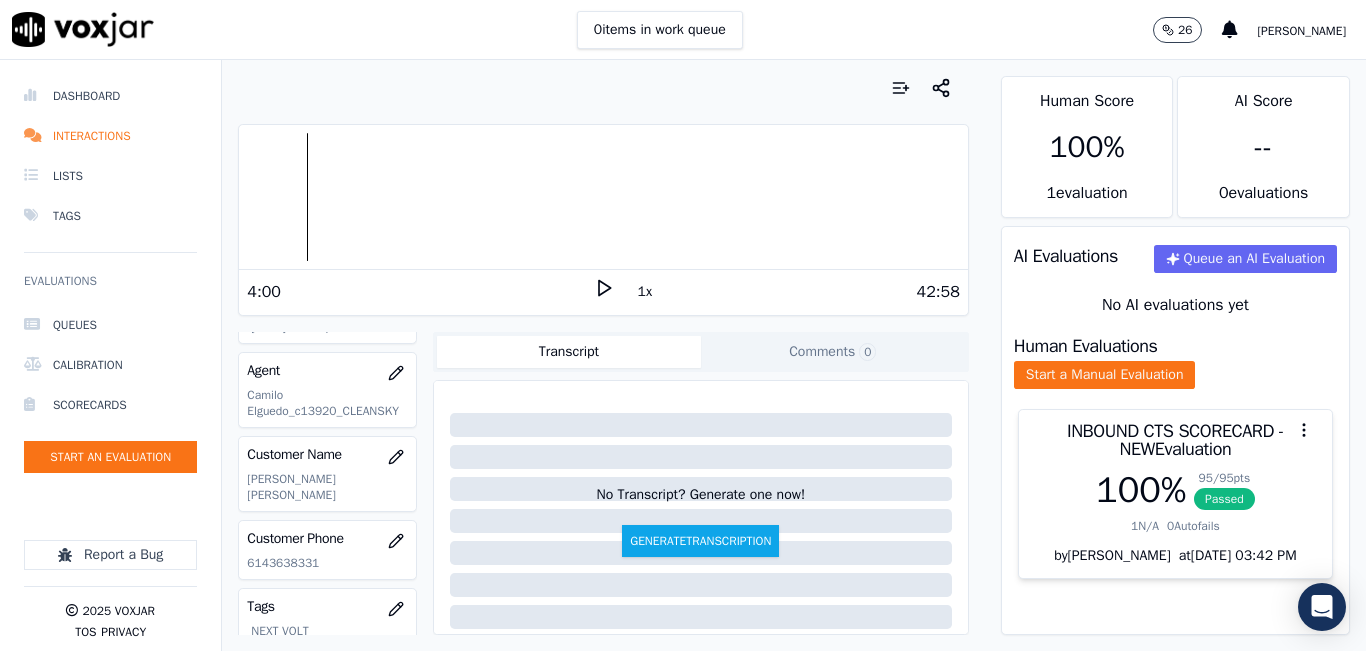 click 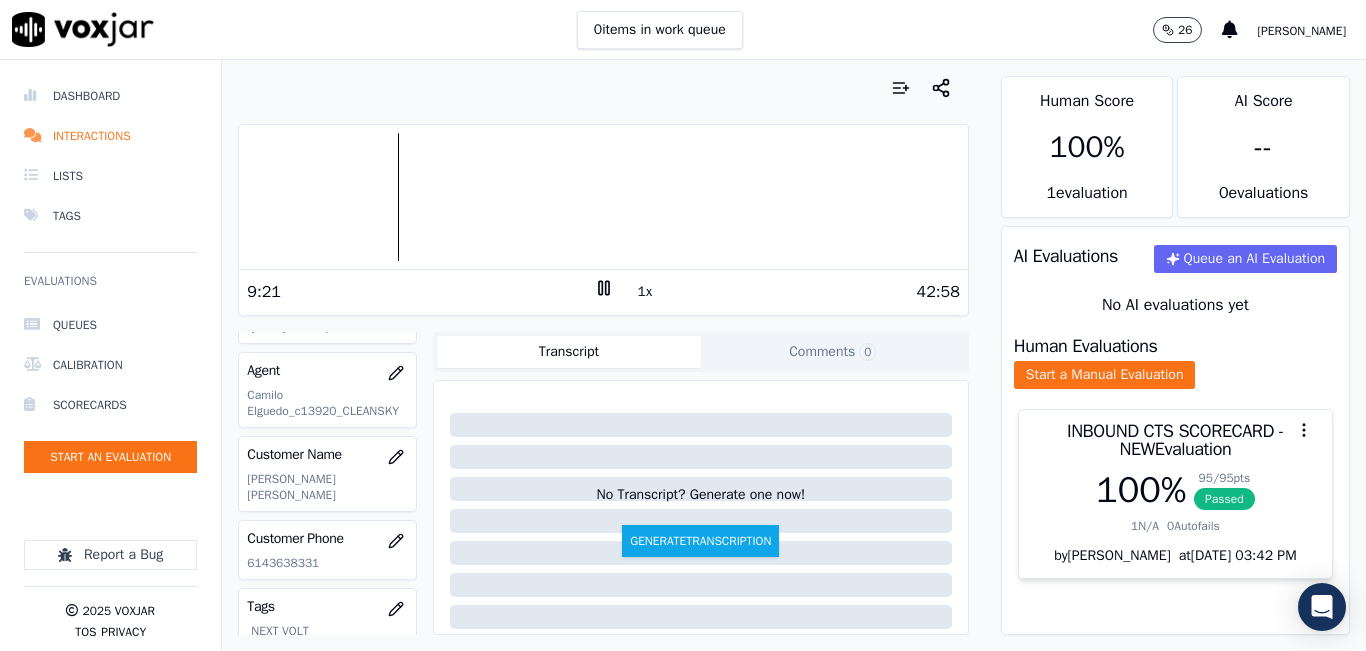 click 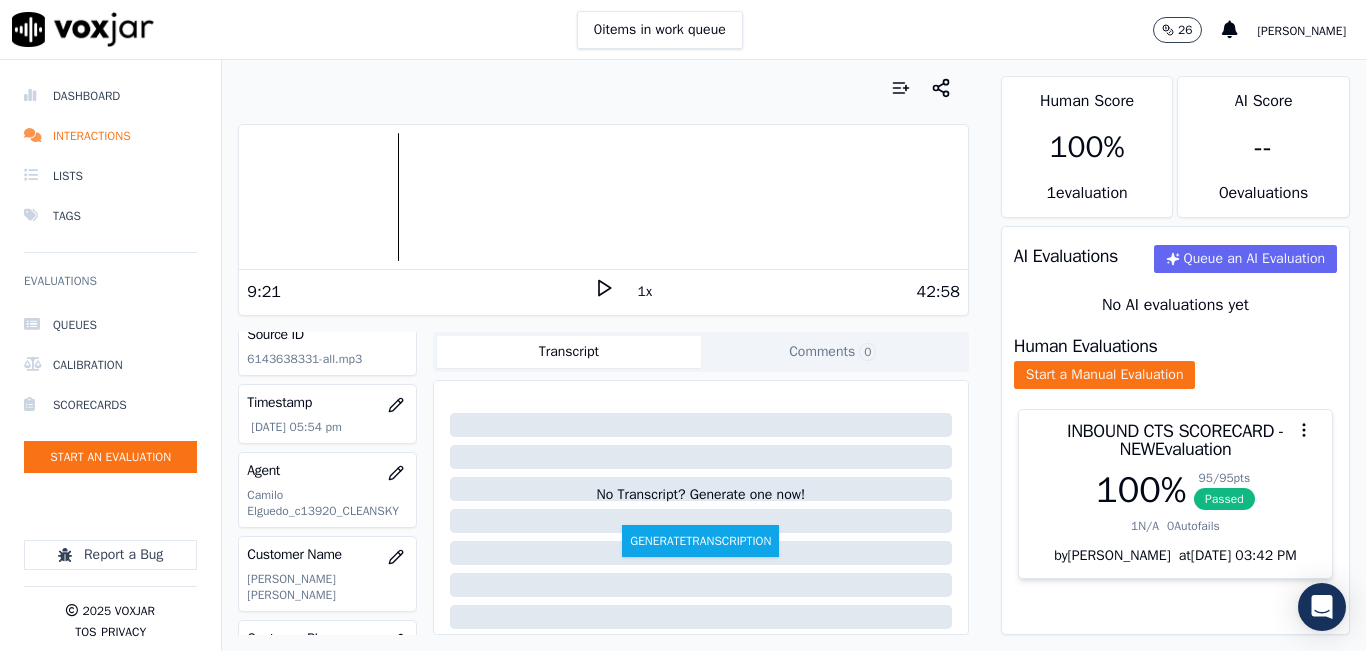 scroll, scrollTop: 200, scrollLeft: 0, axis: vertical 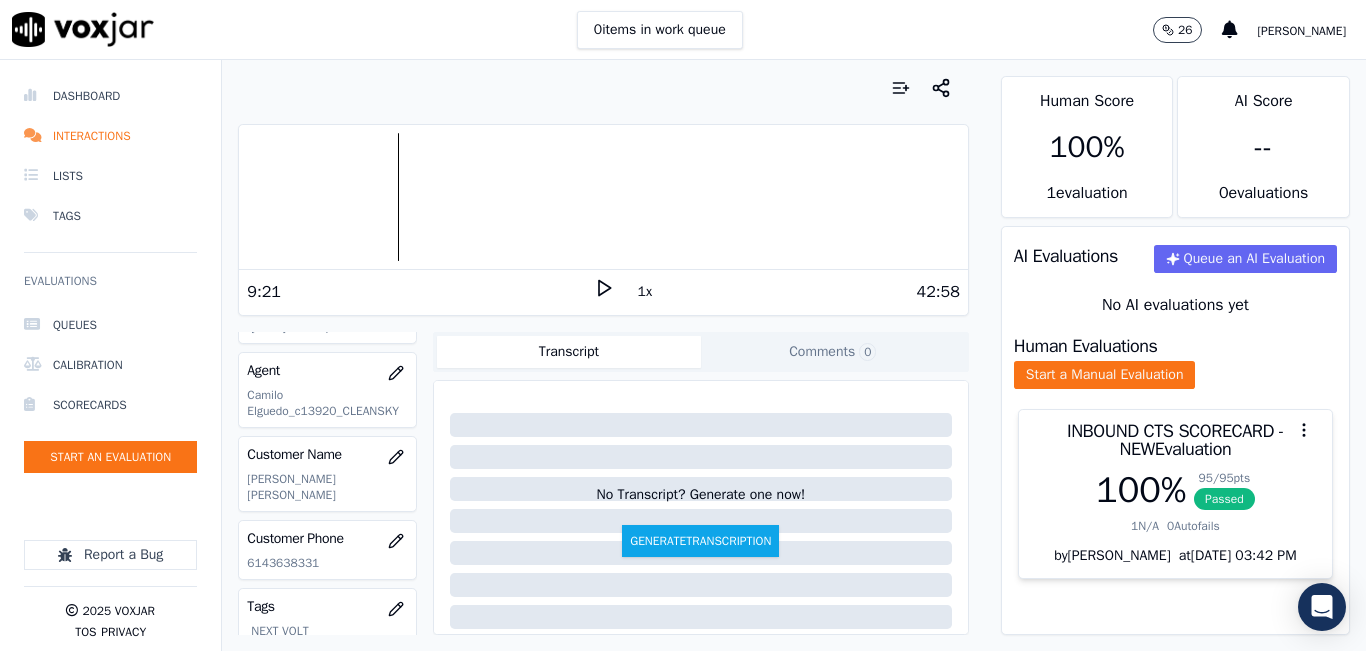 click on "6143638331" 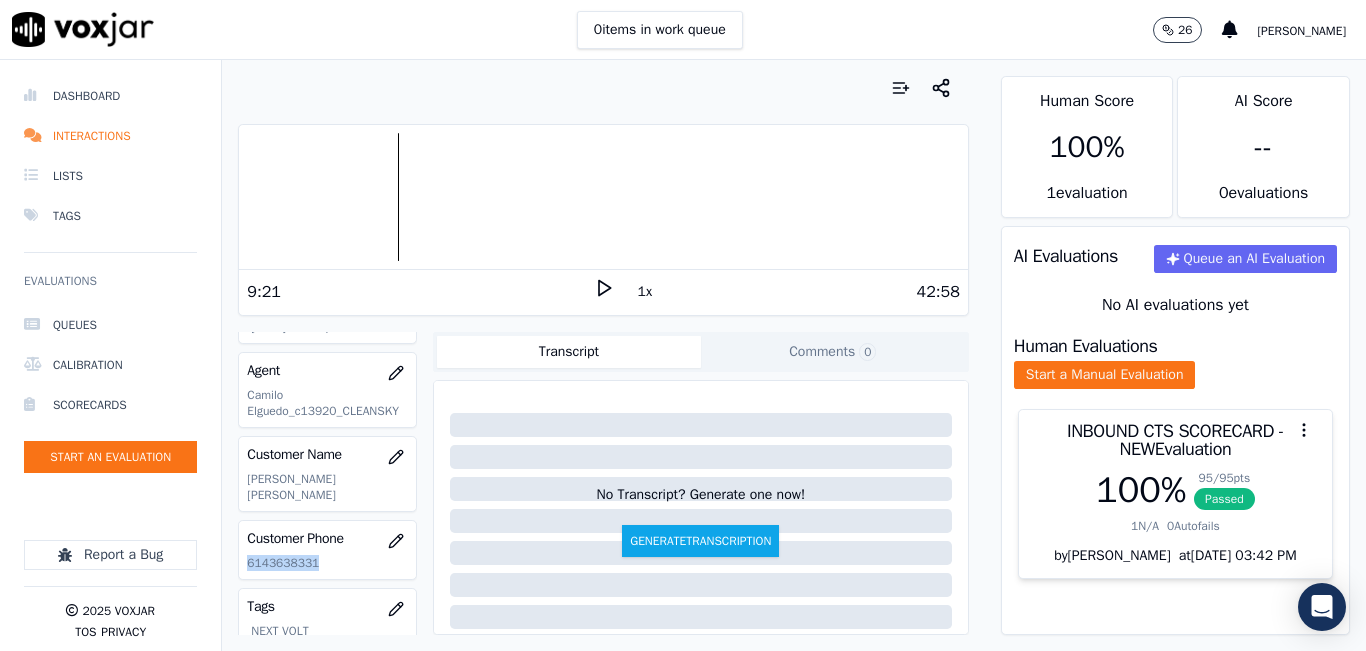 click on "6143638331" 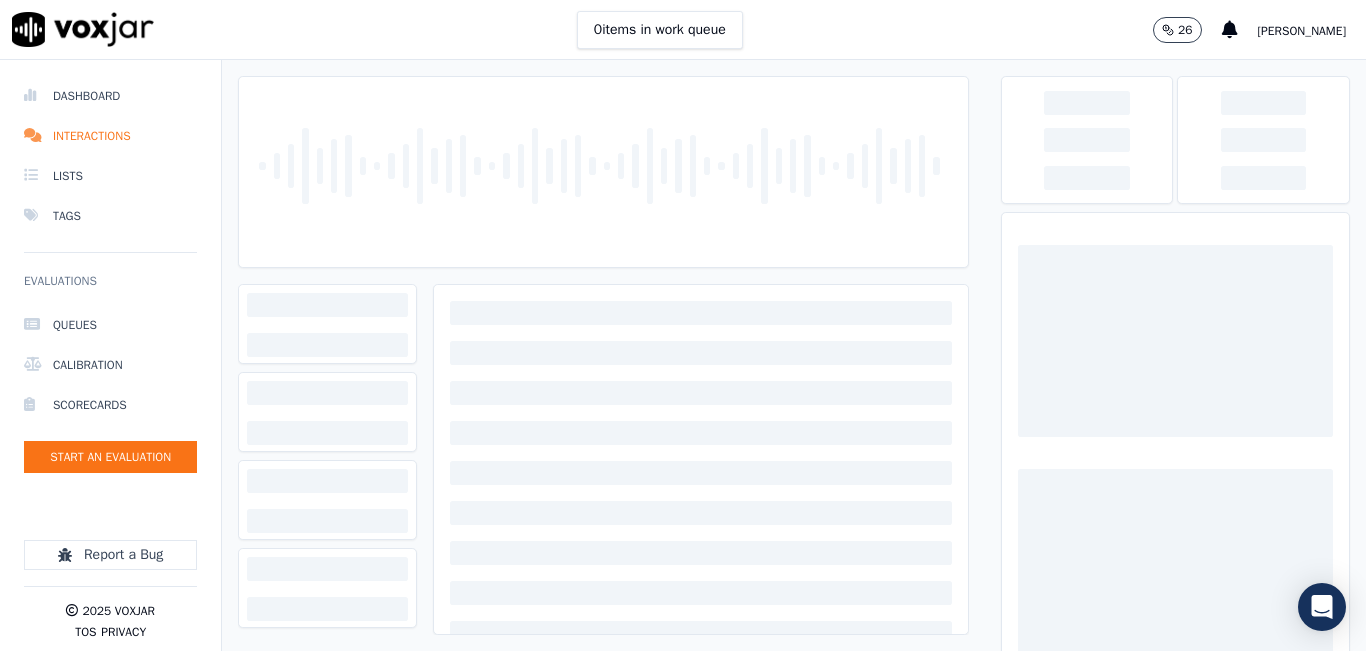 scroll, scrollTop: 0, scrollLeft: 0, axis: both 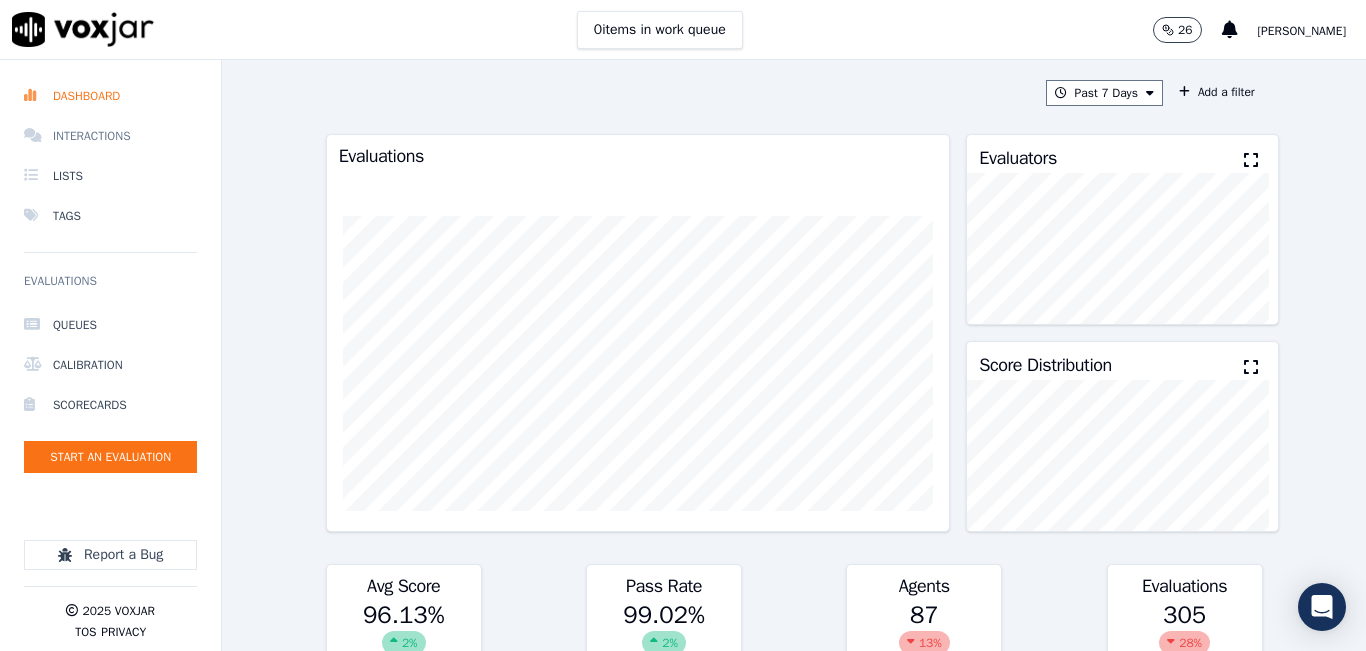 click on "Interactions" at bounding box center [110, 136] 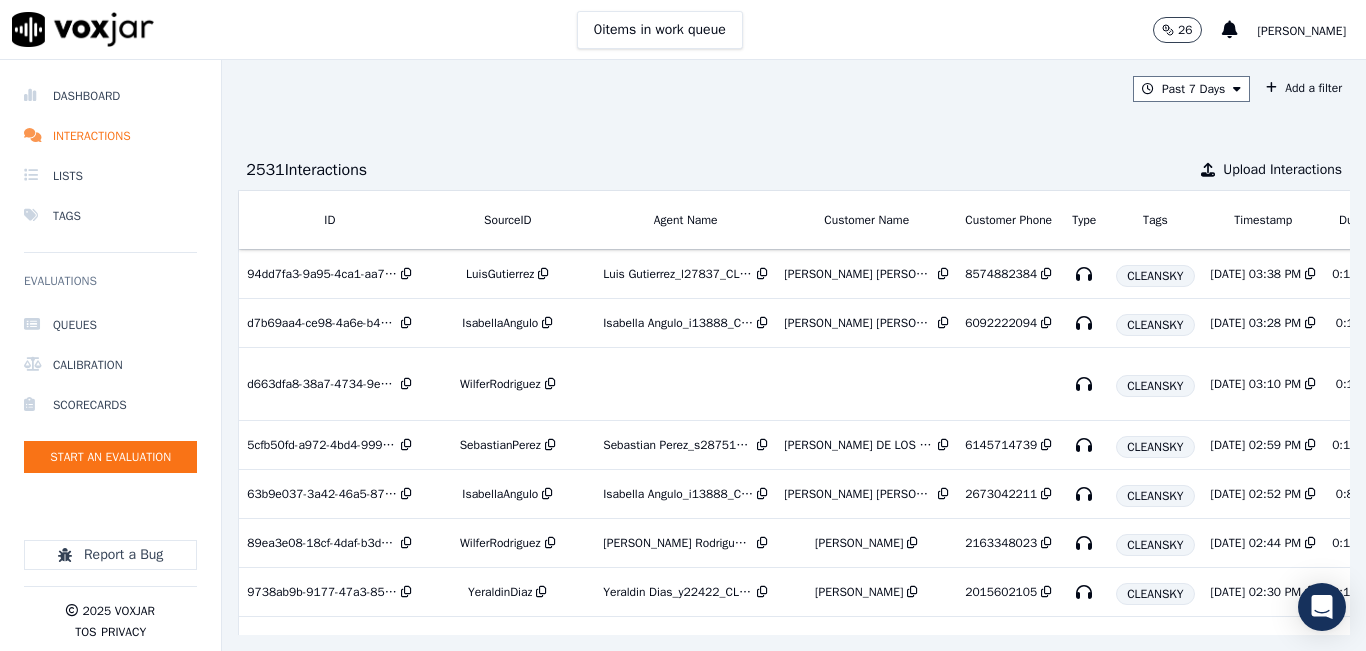 click on "Past 7 Days
Add a filter
2531  Interaction s       Upload Interactions     ID   SourceID   Agent Name   Customer Name   Customer Phone   Type   Tags   Timestamp   Duration   Direction   Source     Export Scores         94dd7fa3-9a95-4ca1-aa72-f9a3937b9864     LuisGutierrez     Luis Gutierrez_l27837_CLEANSKY     JOSE ANTONIO GARCIA MOLINA     8574882384       CLEANSKY 7/28/25 03:38 PM     0:12:55     INBOUND           100 %
d7b69aa4-ce98-4a6e-b4bf-422351f305ba     IsabellaAngulo     Isabella Angulo_i13888_CLEANSKY     Yeslin Avidail Melgar Cruz     6092222094       CLEANSKY 7/28/25 03:28 PM     0:11:5     INBOUND           100 %
d663dfa8-38a7-4734-9e35-ecb57933a55e     WilferRodriguez             CLEANSKY 7/28/25 03:10 PM     0:12:8     INBOUND         No Evaluation Yet     5cfb50fd-a972-4bd4-9993-f125d621d5c8     SebastianPerez     Sebastian Perez_s28751_CLEANSKY      MARIA DE LOS ANGELES URBINA GARCIA     6145714739       CLEANSKY     0:12:29" at bounding box center [794, 355] 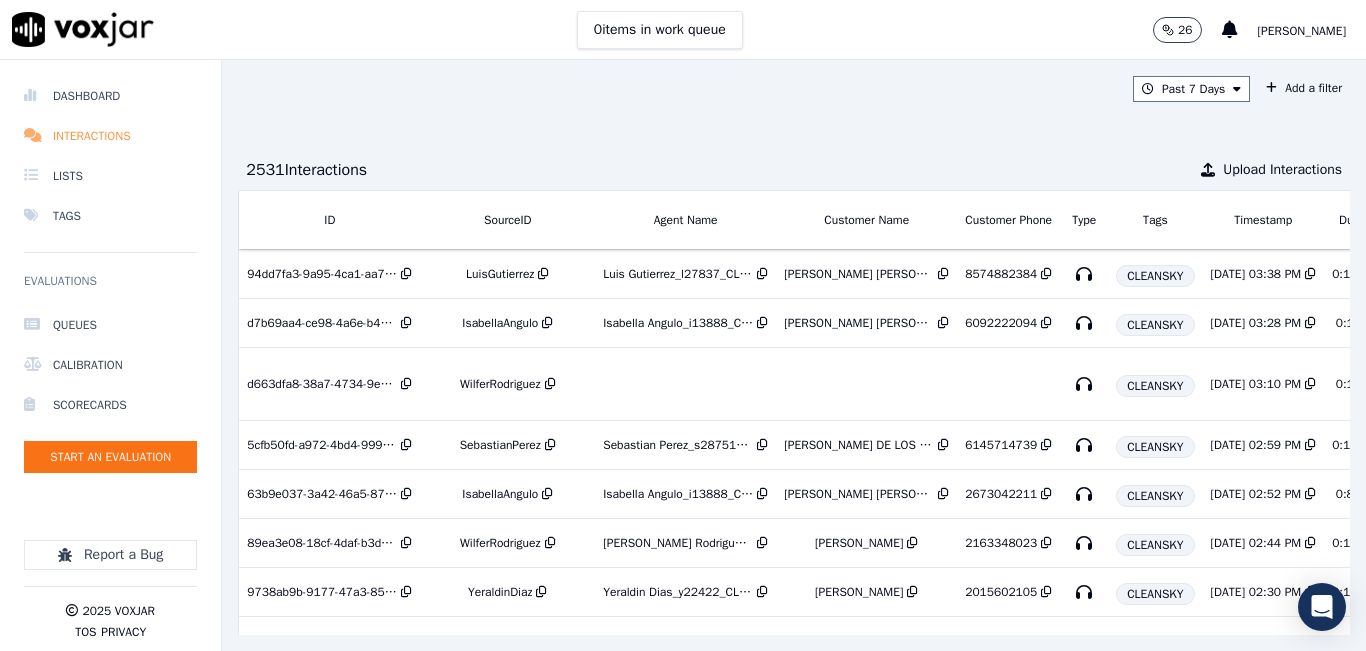 drag, startPoint x: 87, startPoint y: 141, endPoint x: 101, endPoint y: 132, distance: 16.643316 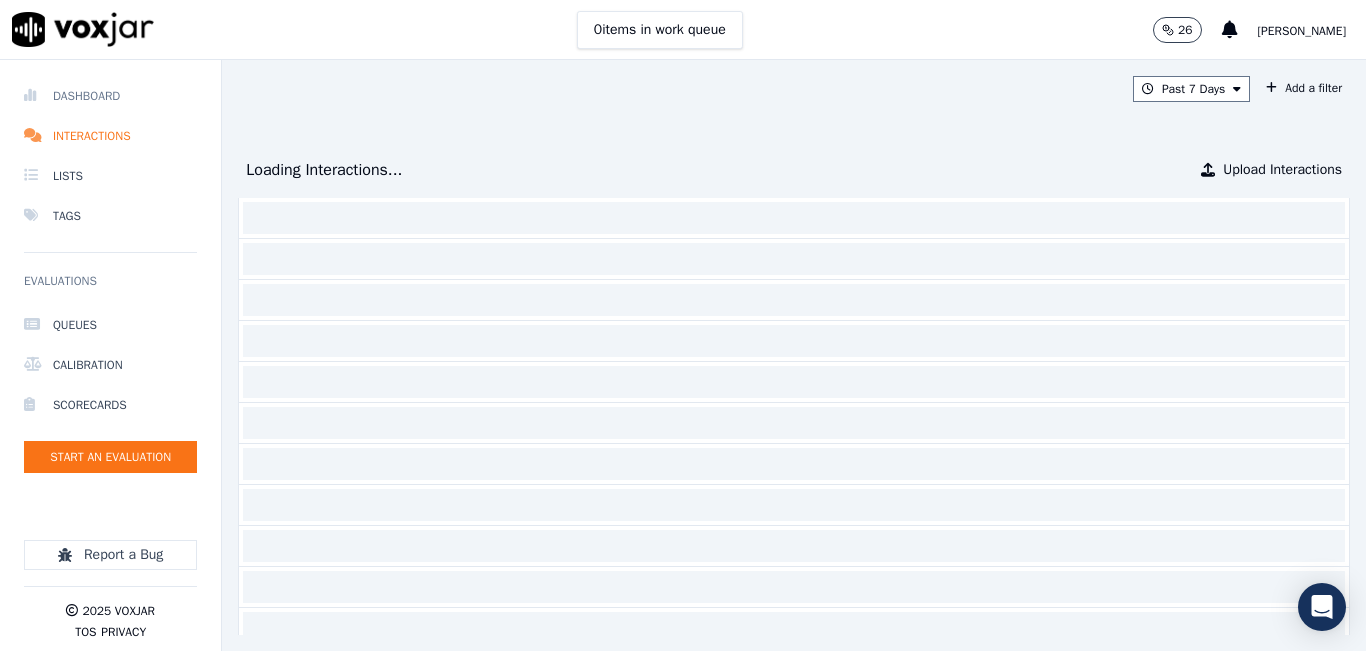click on "Dashboard" at bounding box center [110, 96] 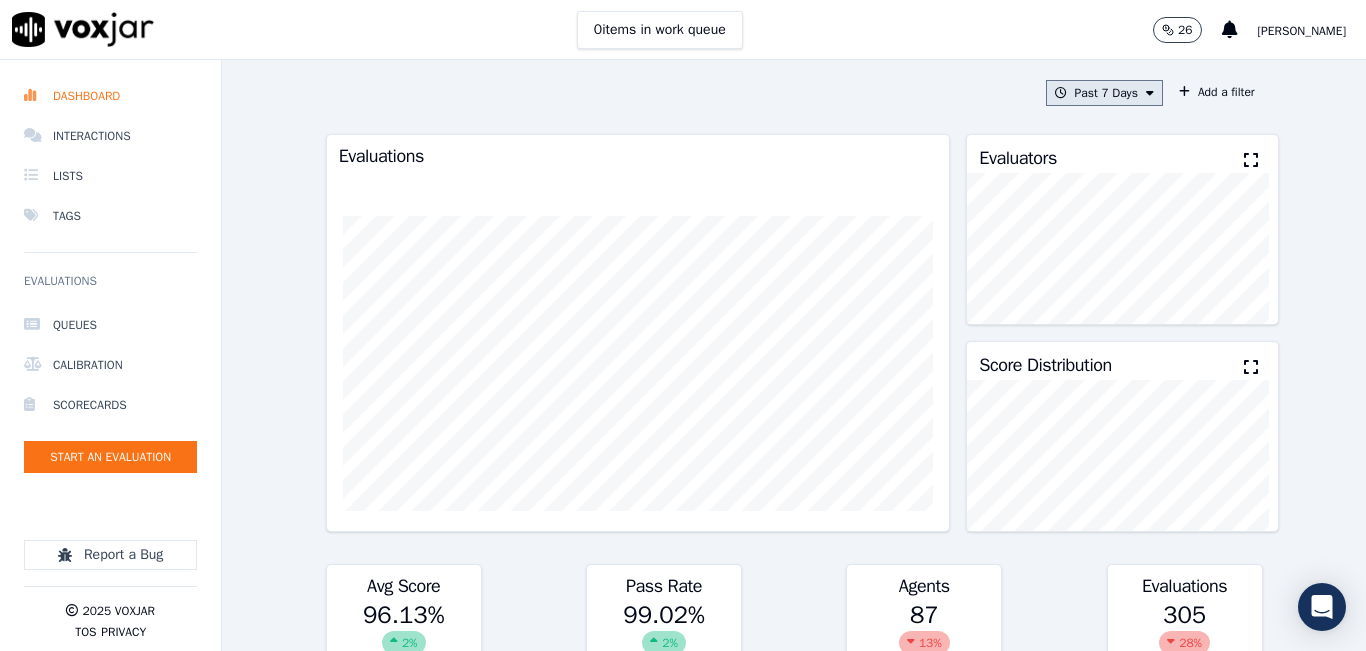 click on "Past 7 Days" at bounding box center (1104, 93) 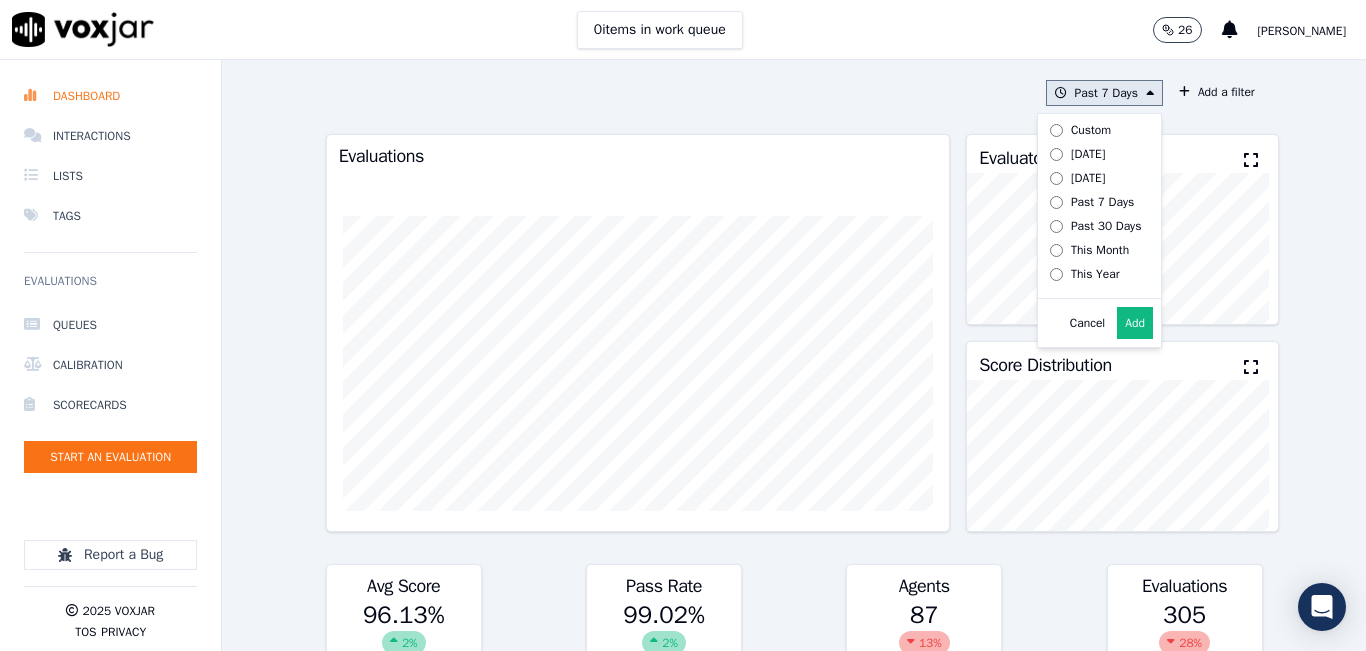 click on "Today" at bounding box center [1088, 154] 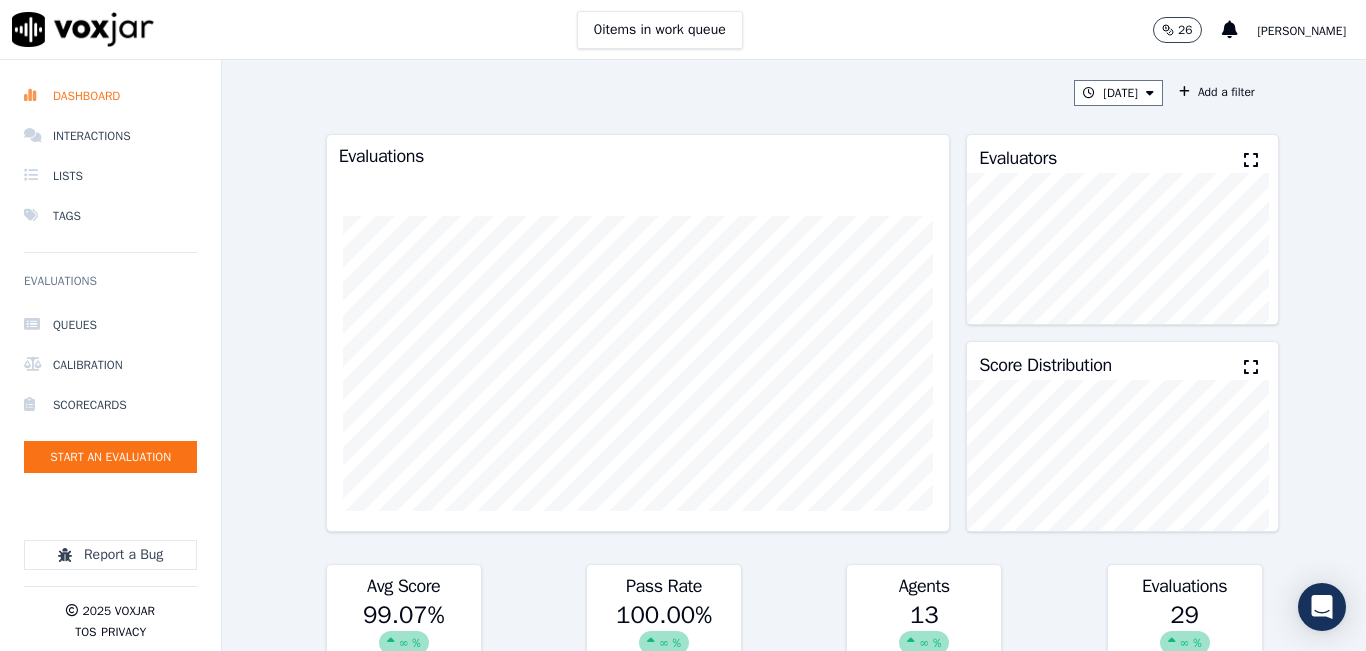 click at bounding box center [1251, 160] 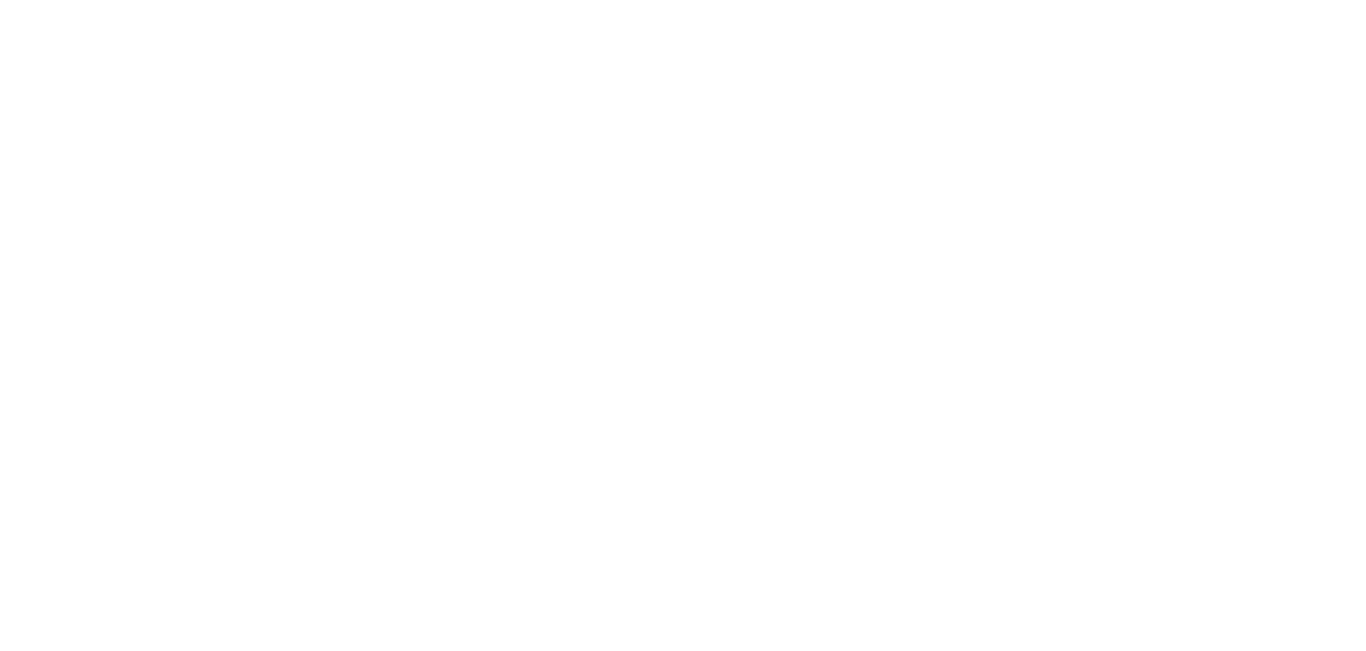 scroll, scrollTop: 0, scrollLeft: 0, axis: both 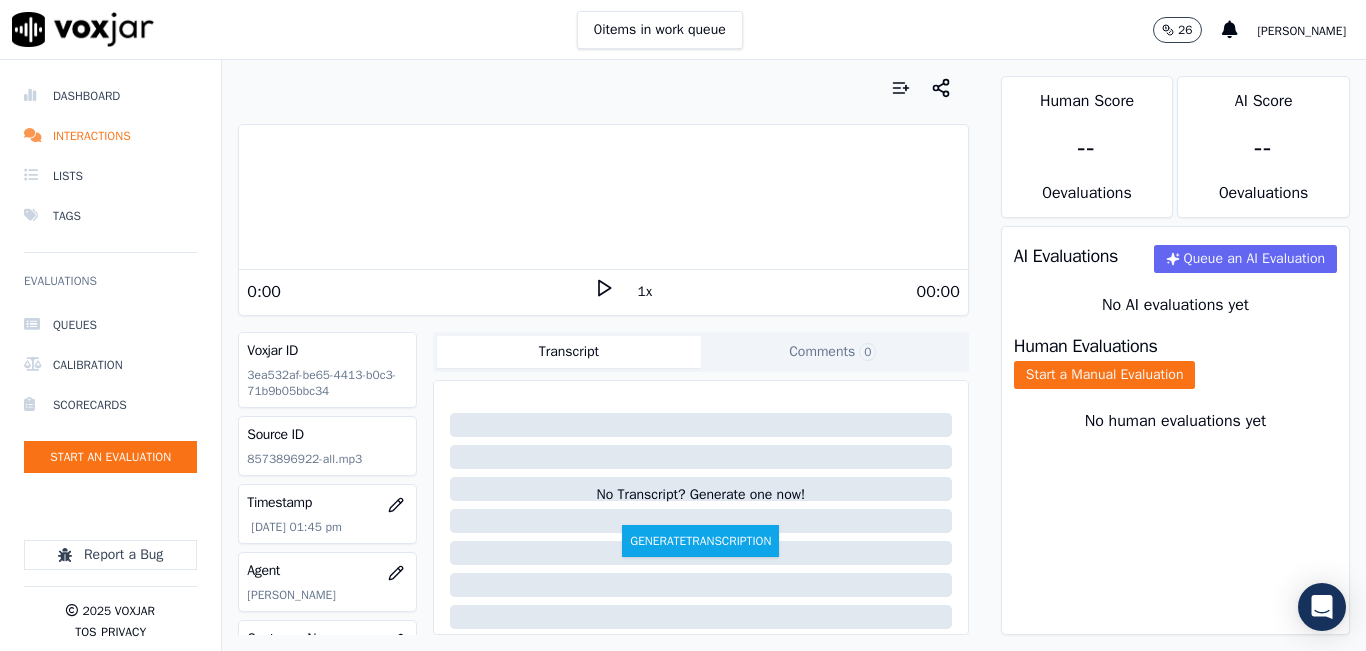 click at bounding box center (603, 88) 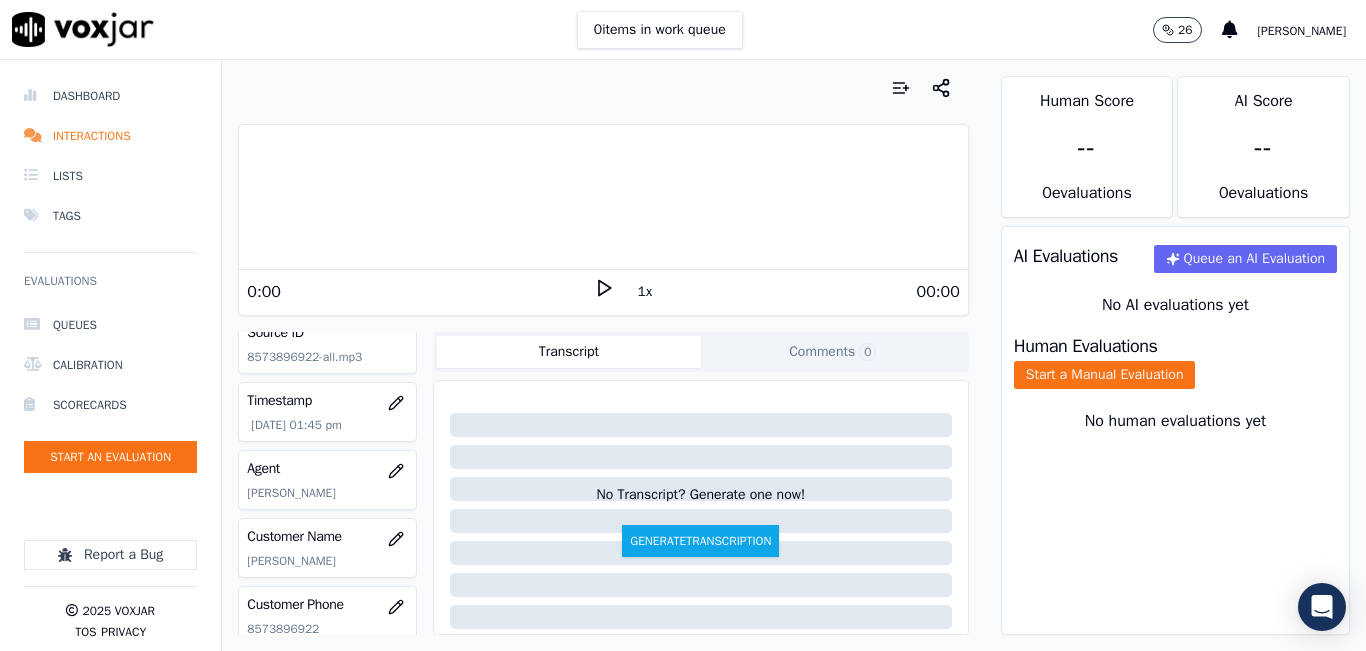 scroll, scrollTop: 100, scrollLeft: 0, axis: vertical 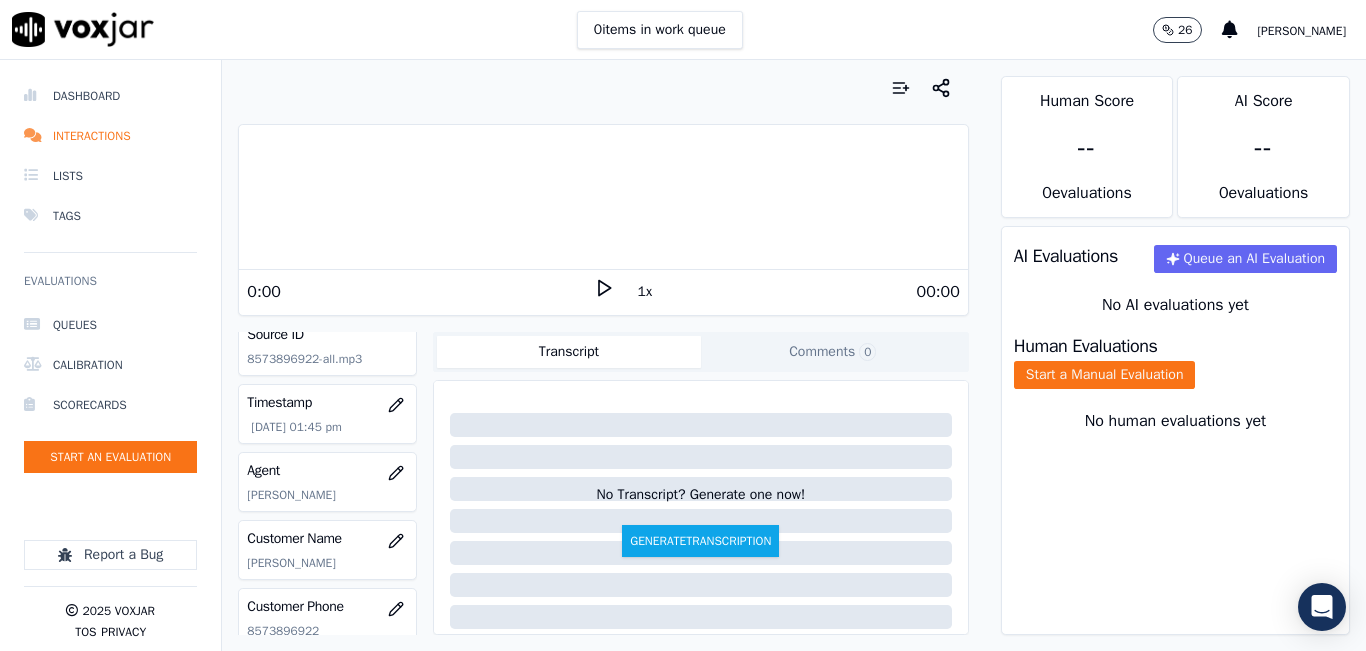 drag, startPoint x: 576, startPoint y: 297, endPoint x: 592, endPoint y: 292, distance: 16.763054 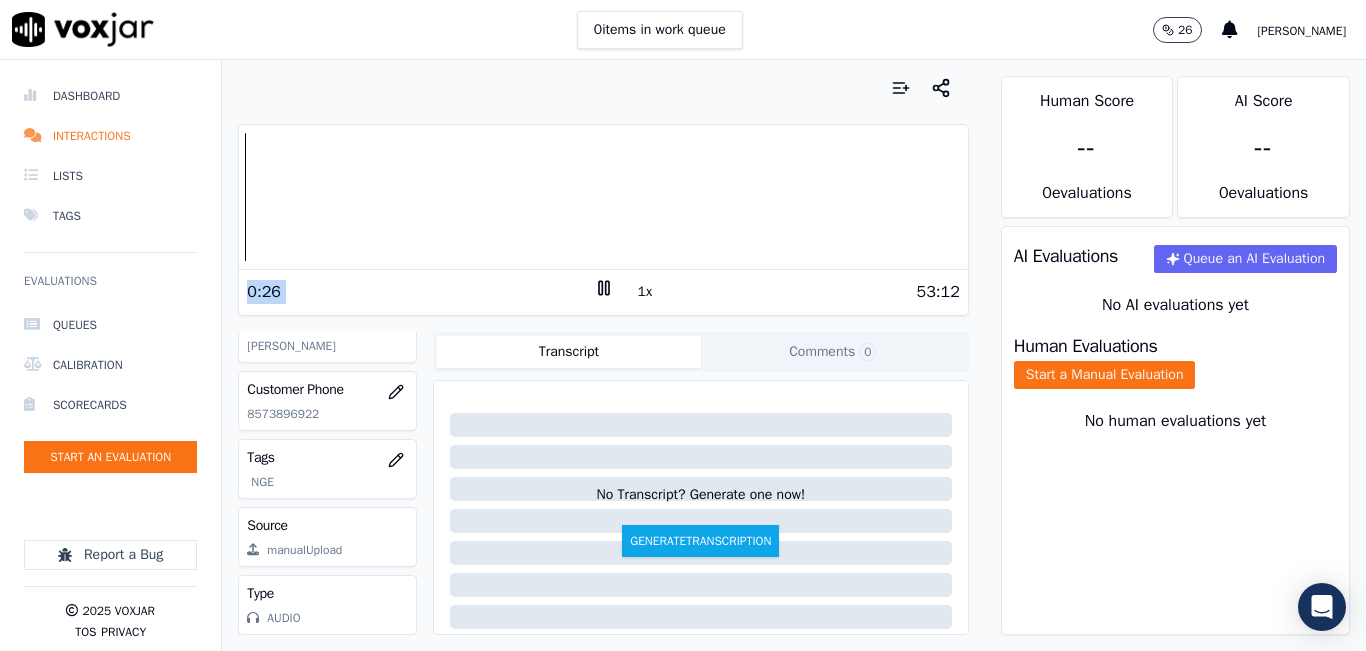 scroll, scrollTop: 378, scrollLeft: 0, axis: vertical 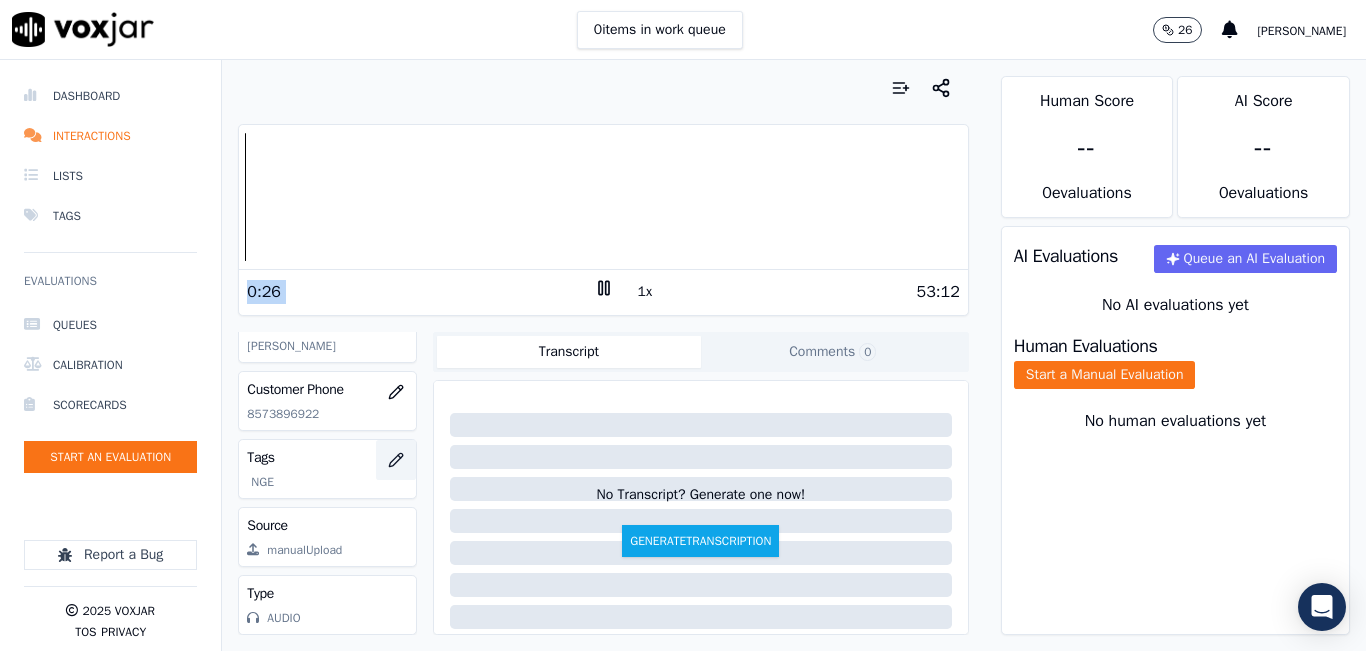 click at bounding box center (396, 460) 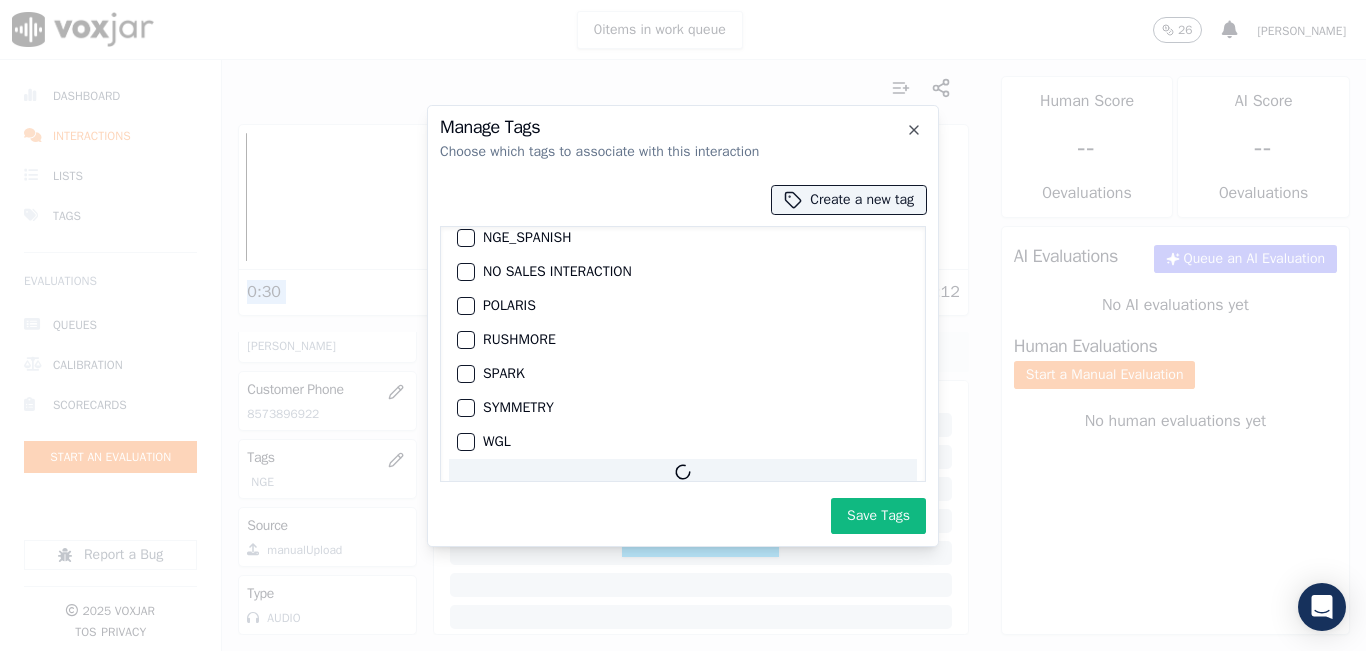 scroll, scrollTop: 355, scrollLeft: 0, axis: vertical 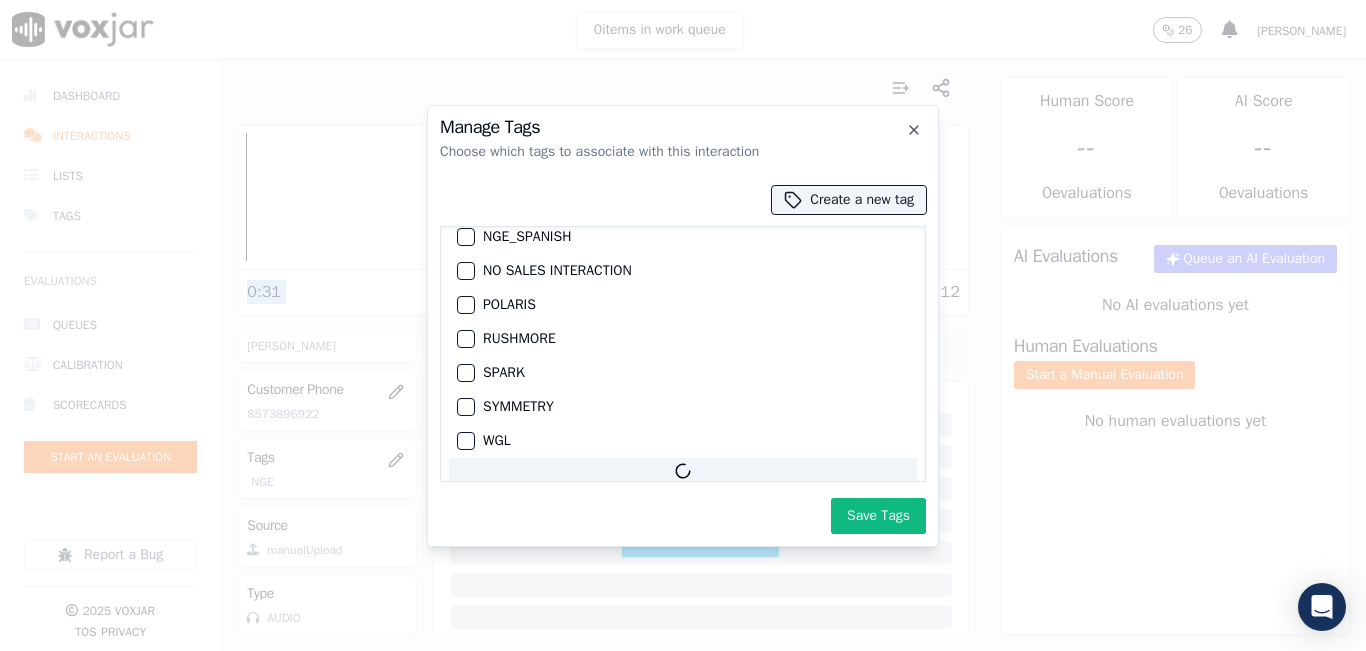 click at bounding box center (465, 373) 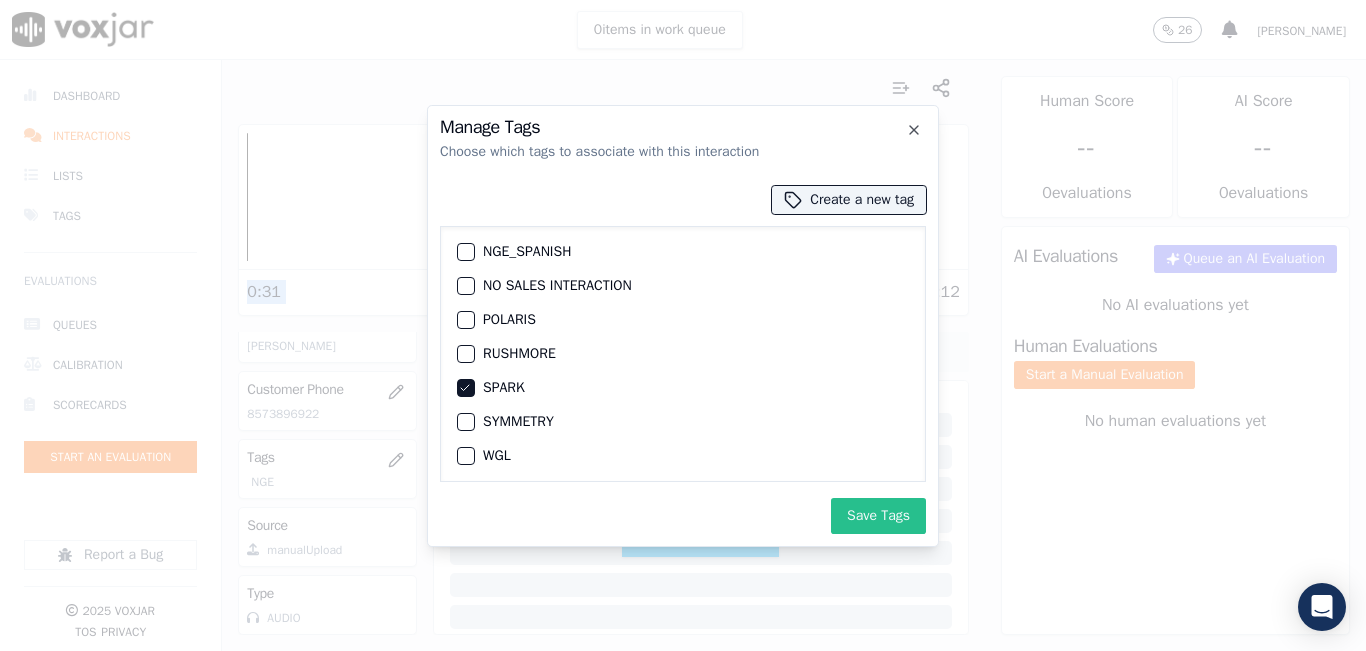 click on "Save Tags" at bounding box center [878, 516] 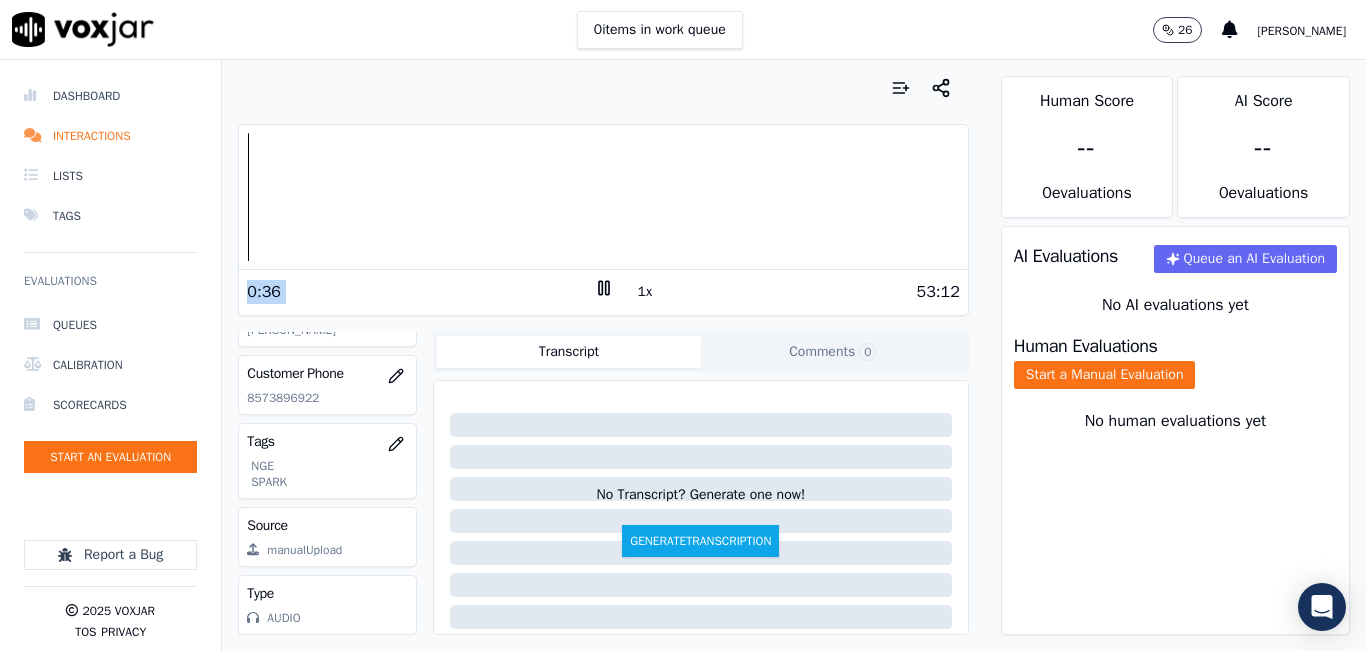 click on "0:36" at bounding box center (420, 292) 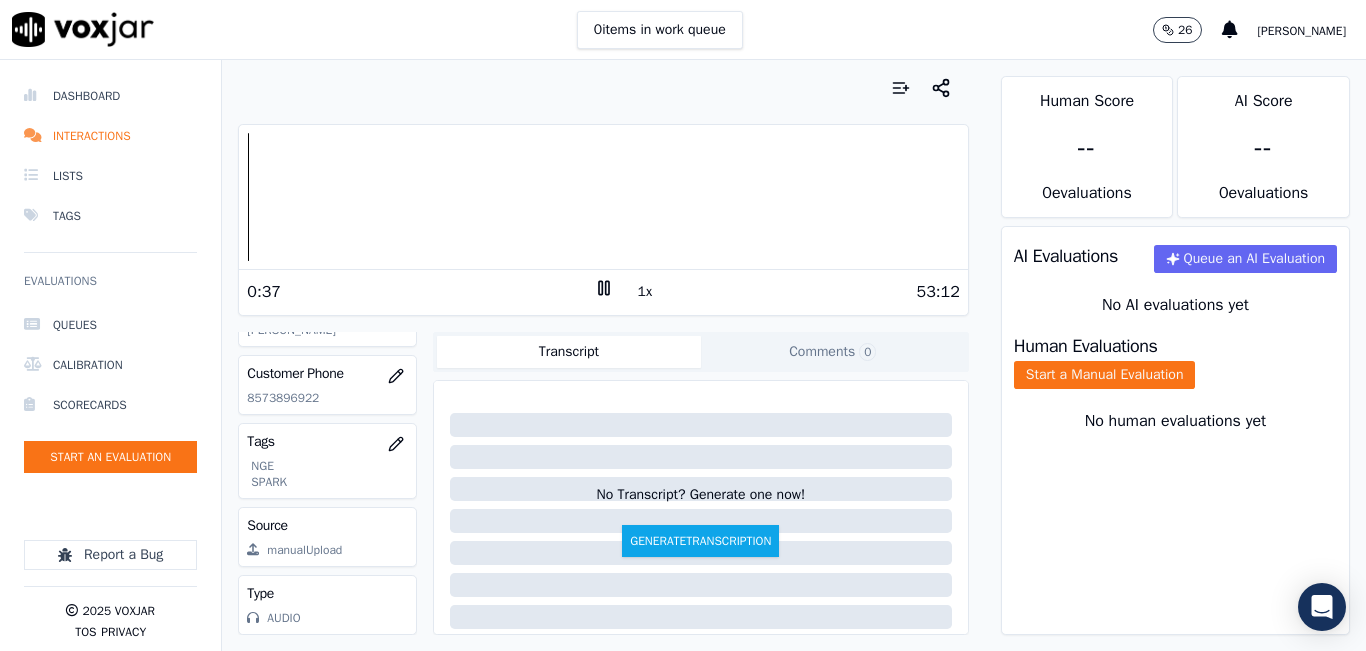 click on "1x" at bounding box center (645, 292) 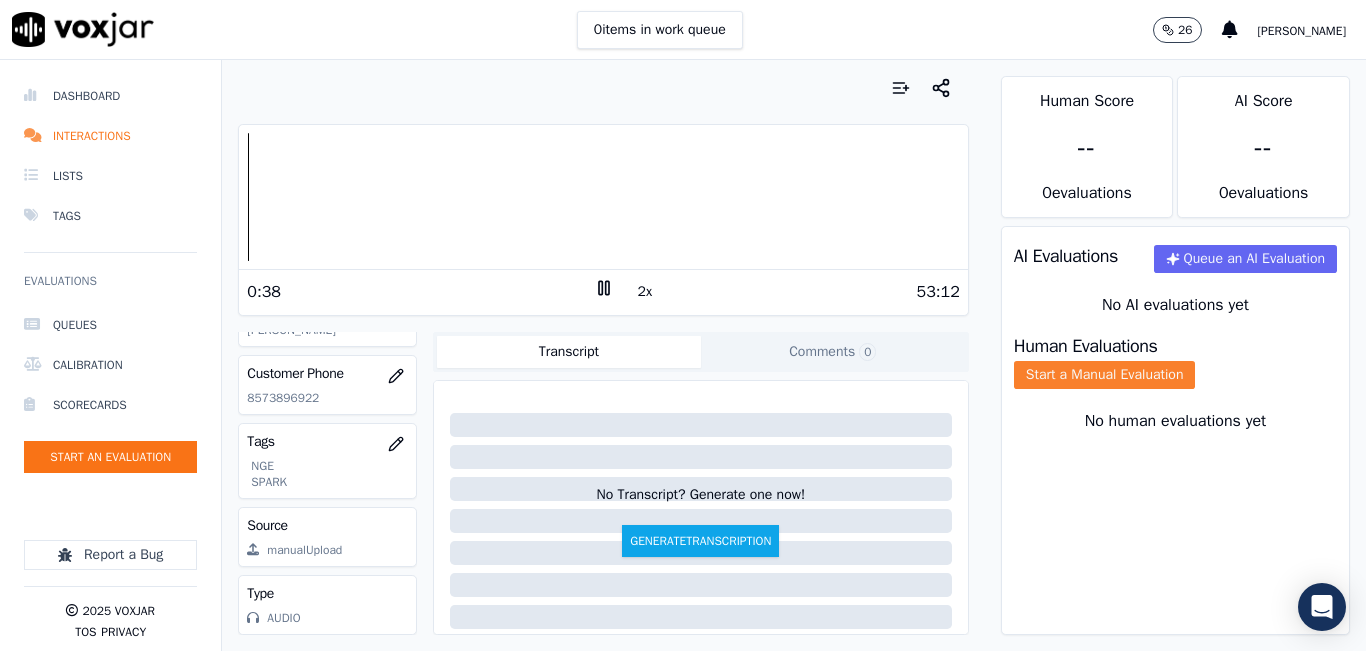 click on "Start a Manual Evaluation" 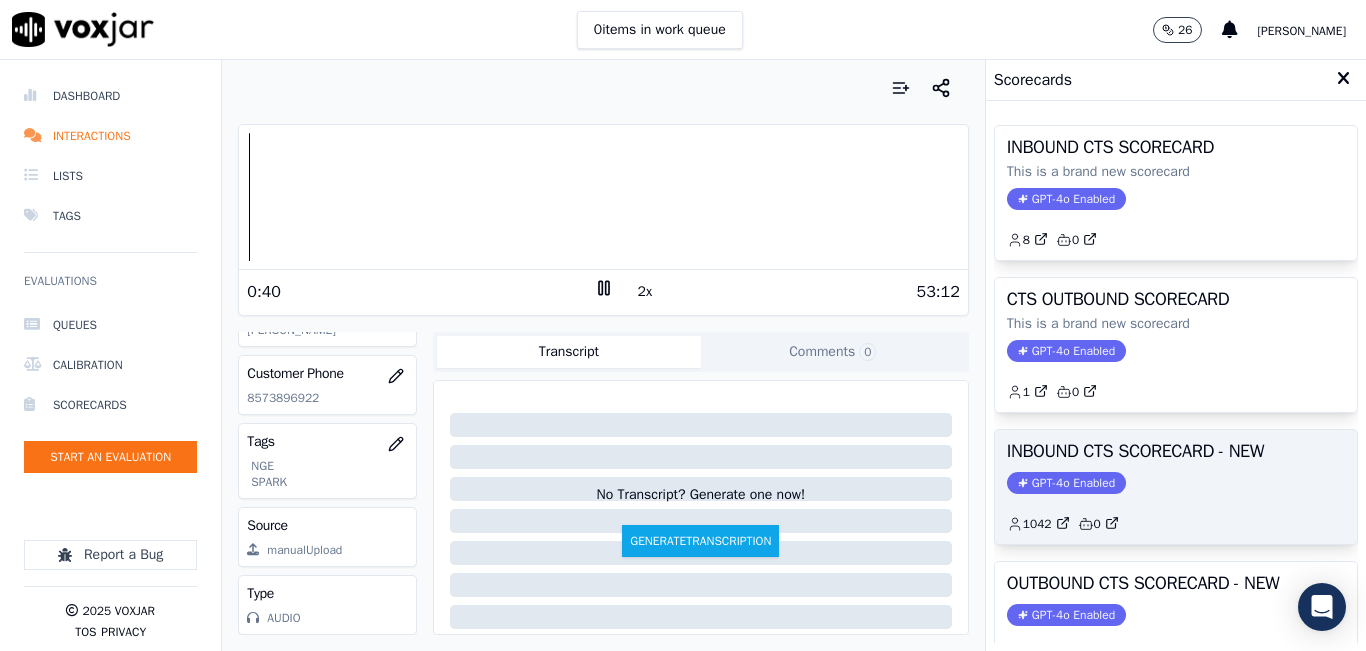 scroll, scrollTop: 300, scrollLeft: 0, axis: vertical 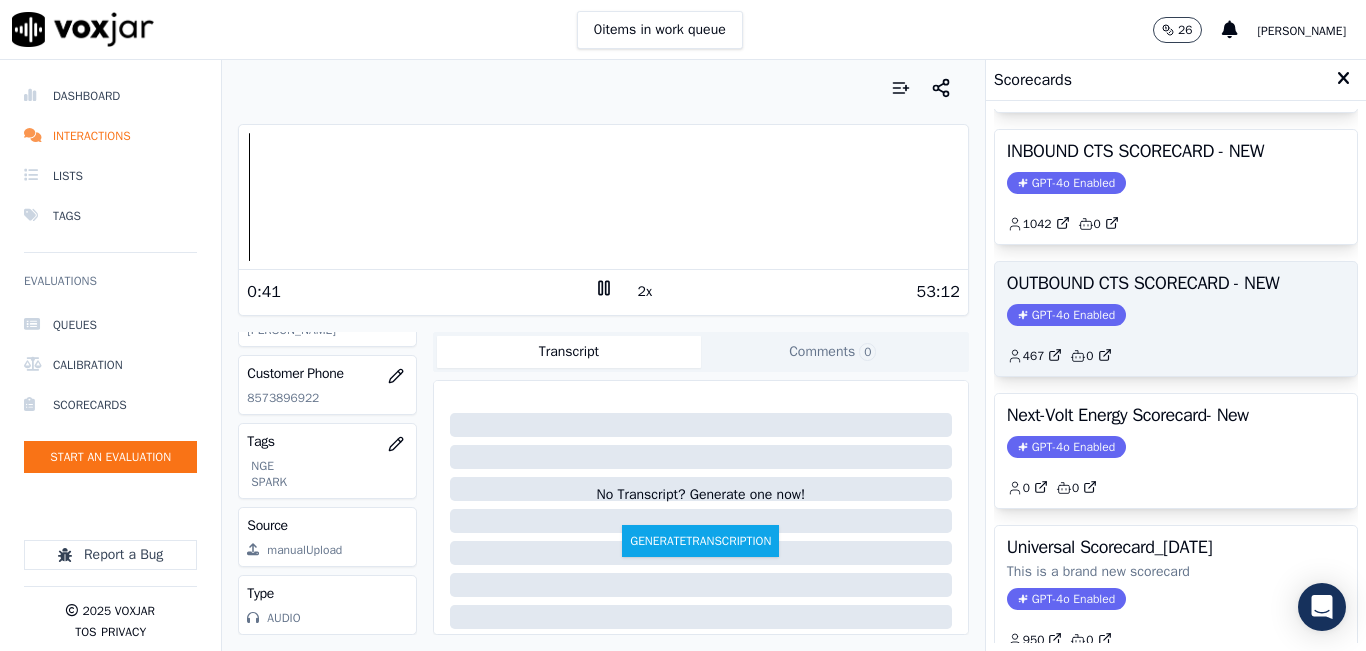 click on "GPT-4o Enabled" 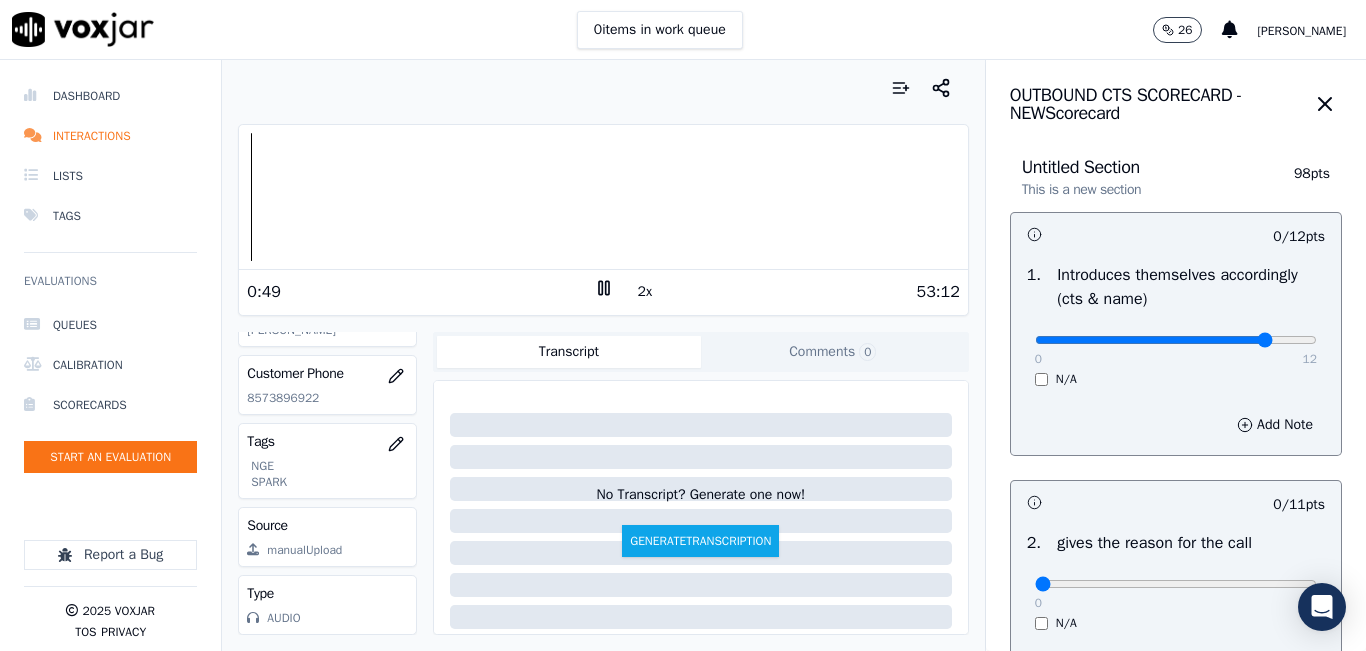 type on "10" 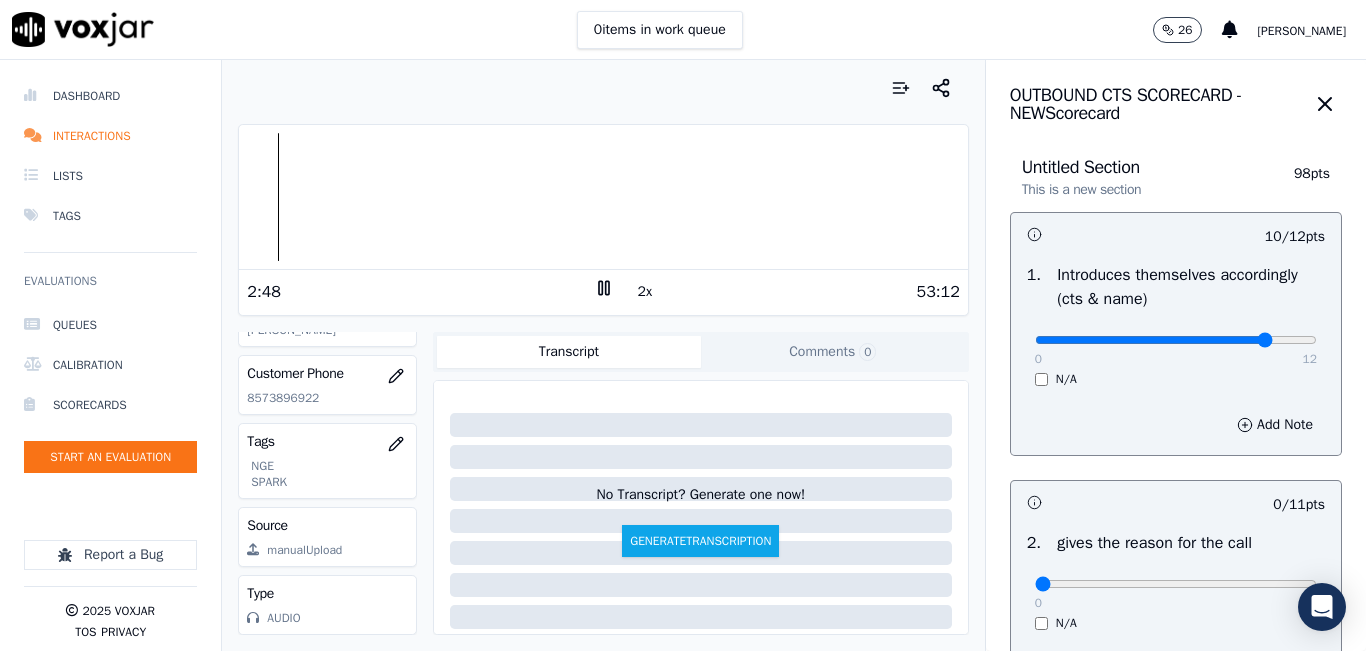 click at bounding box center (603, 88) 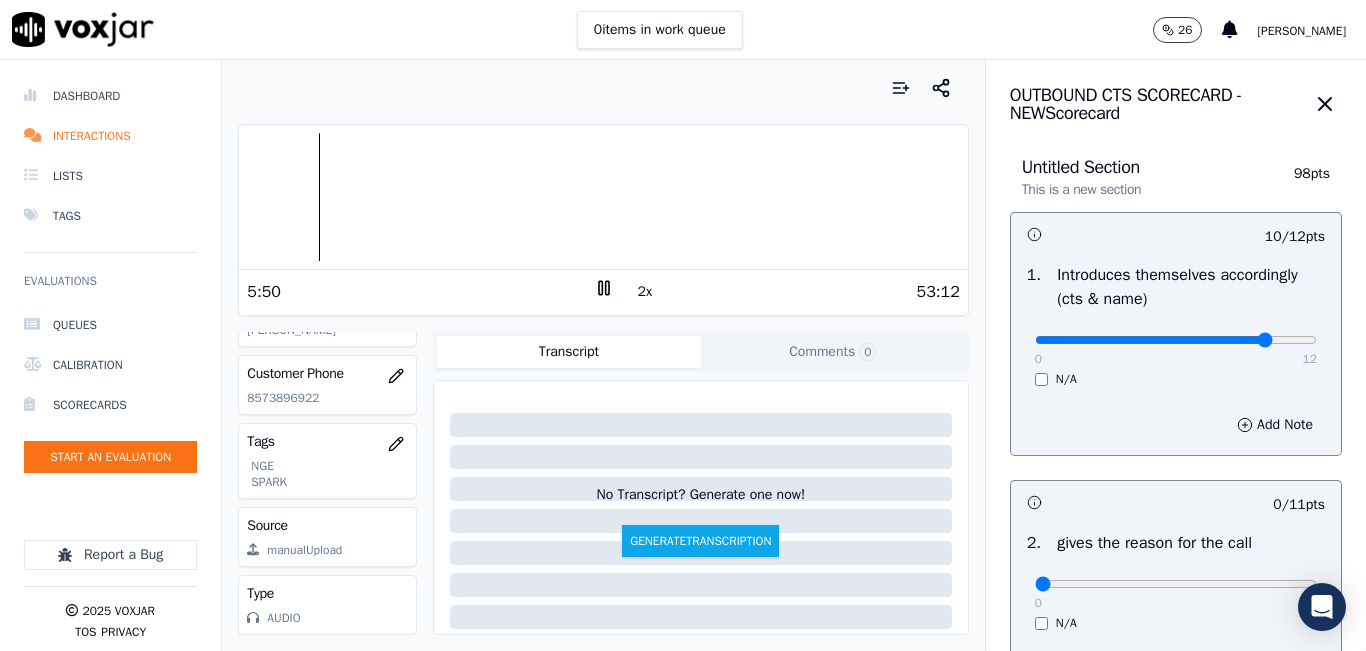 click at bounding box center [603, 88] 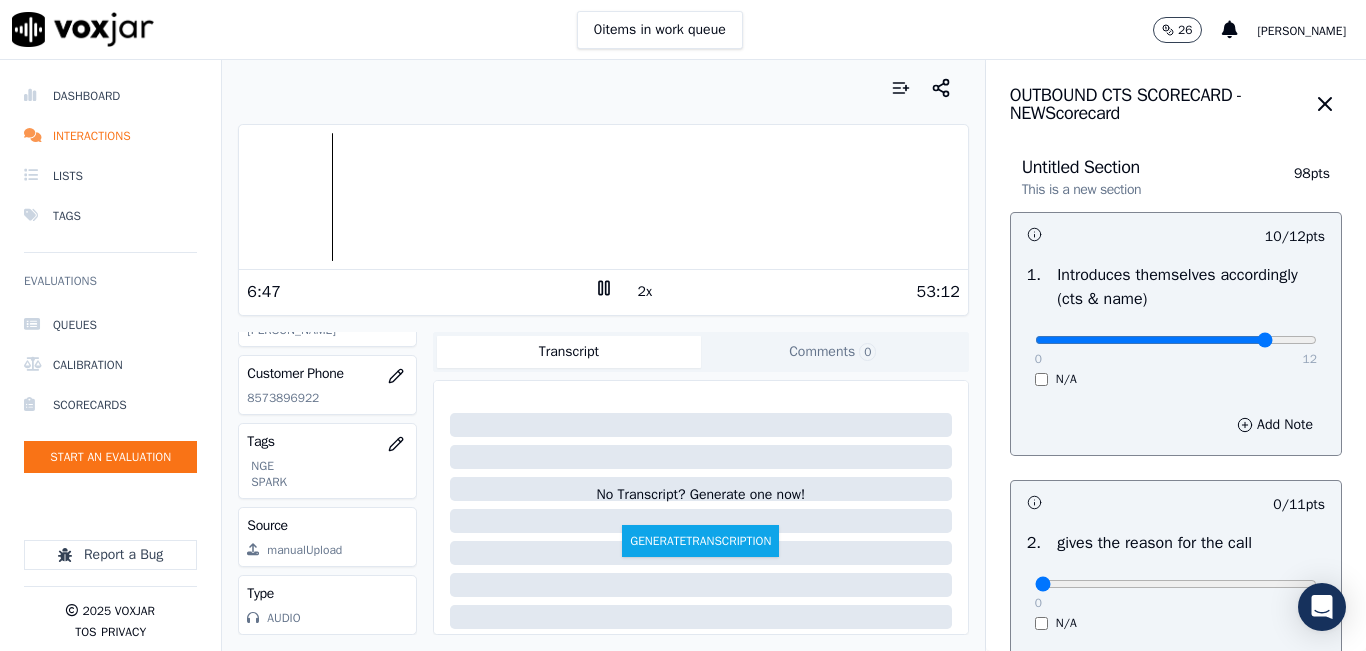 click at bounding box center [603, 88] 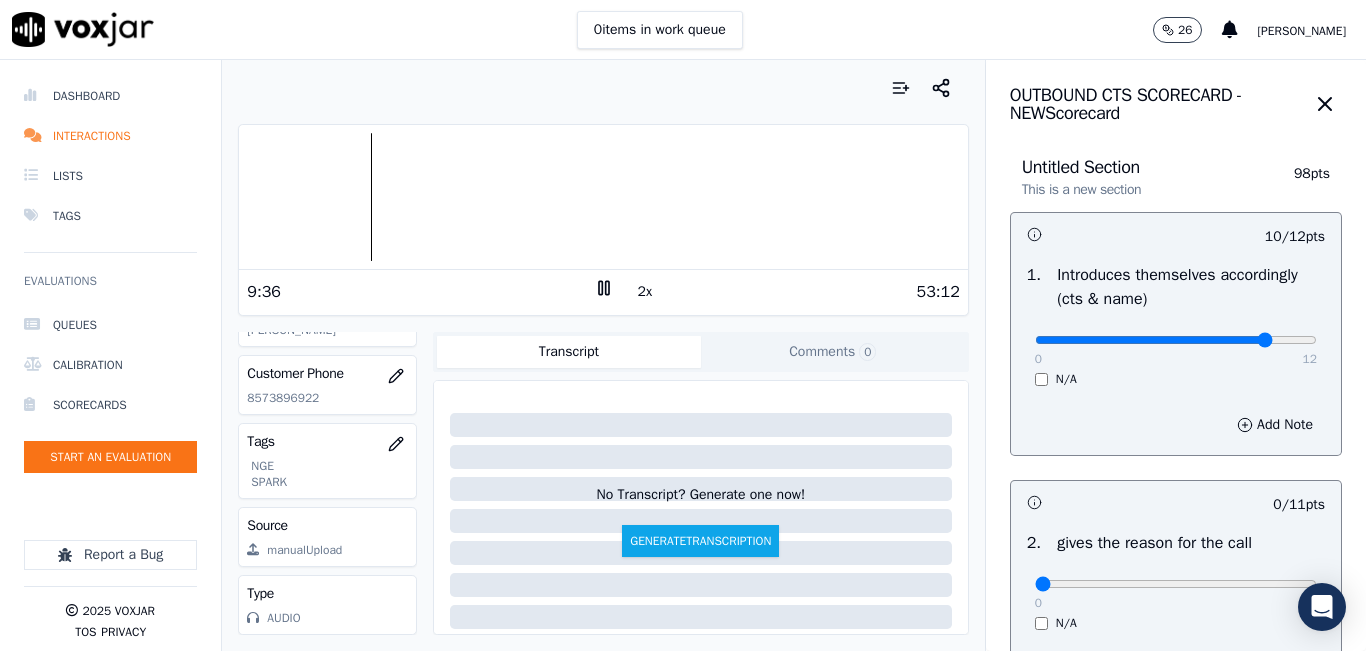 click at bounding box center [603, 88] 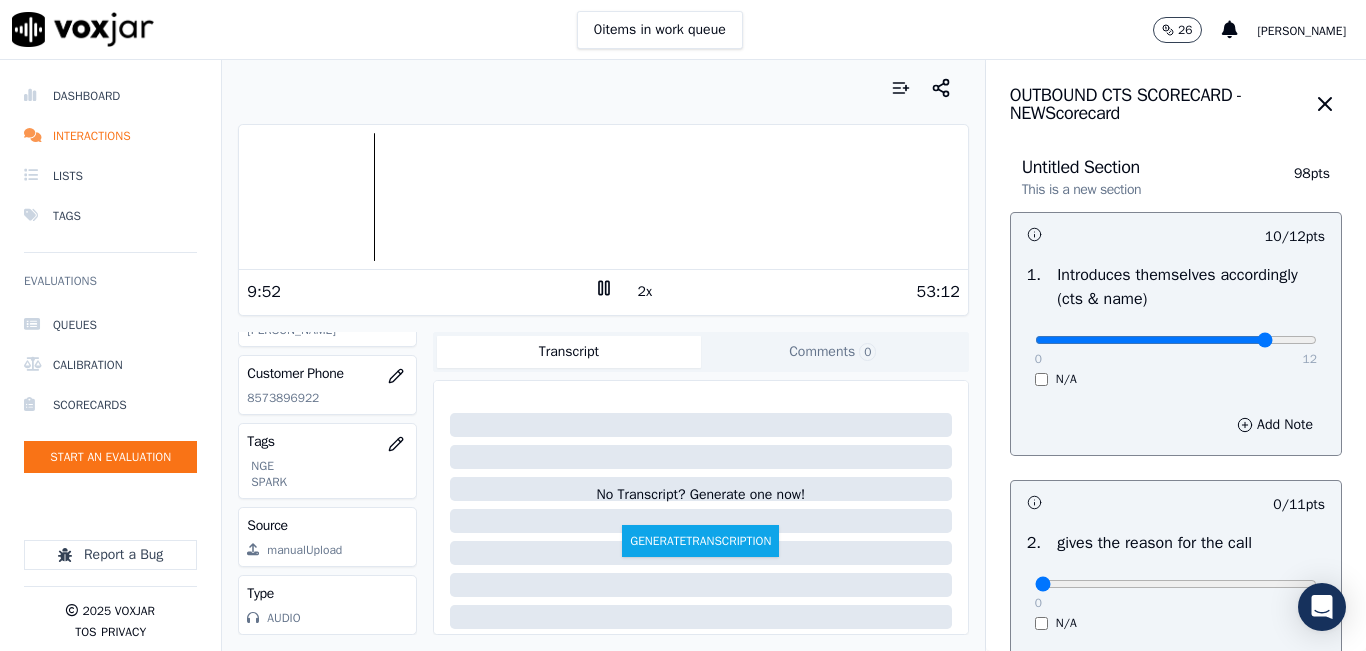 click at bounding box center (603, 88) 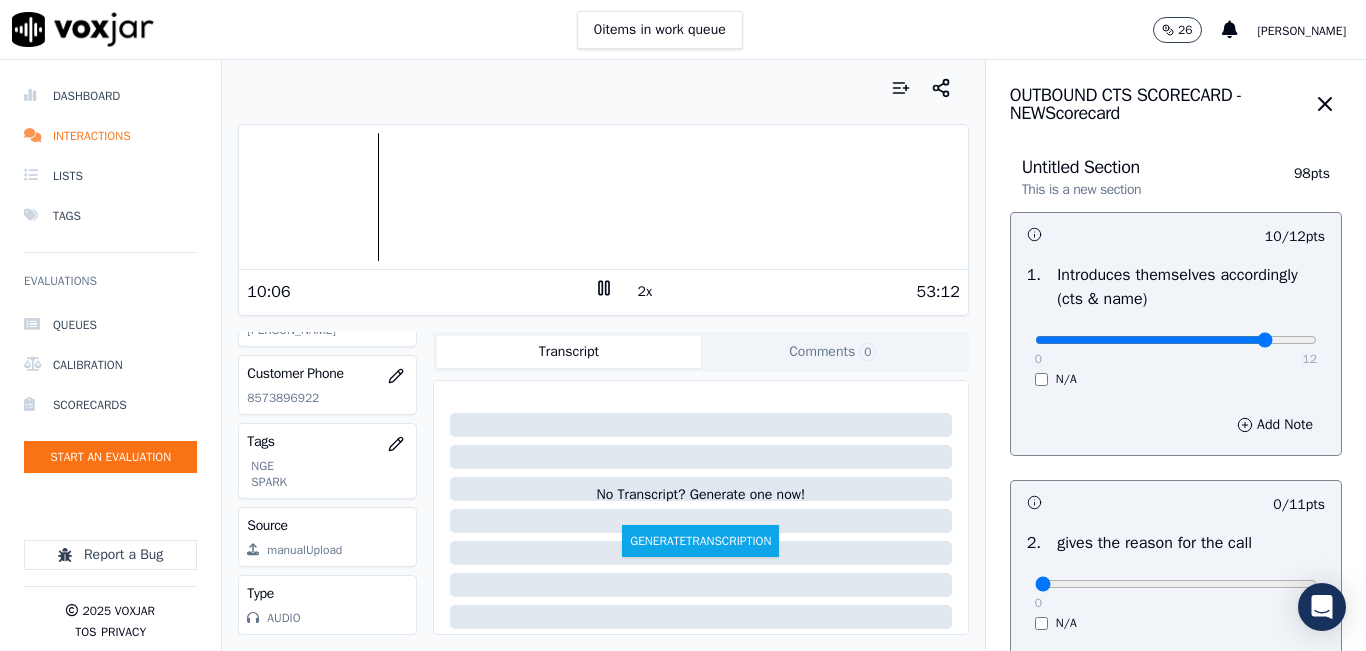 click at bounding box center [603, 88] 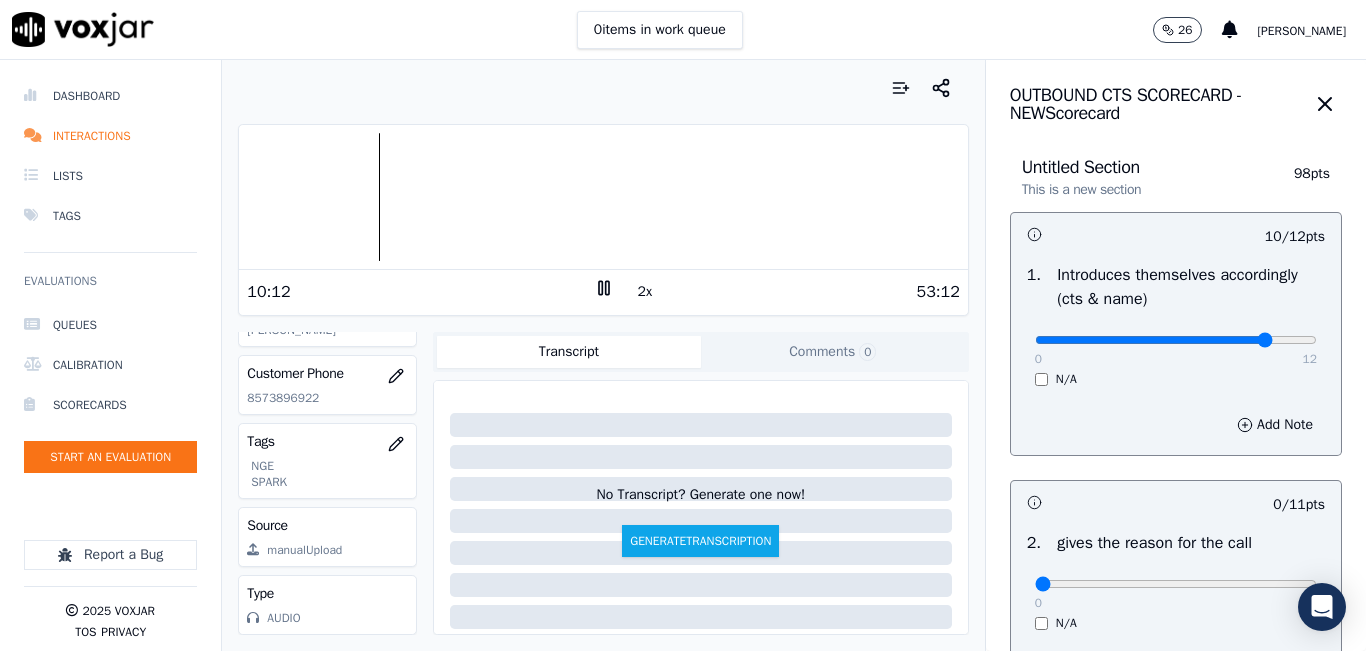 click at bounding box center (603, 88) 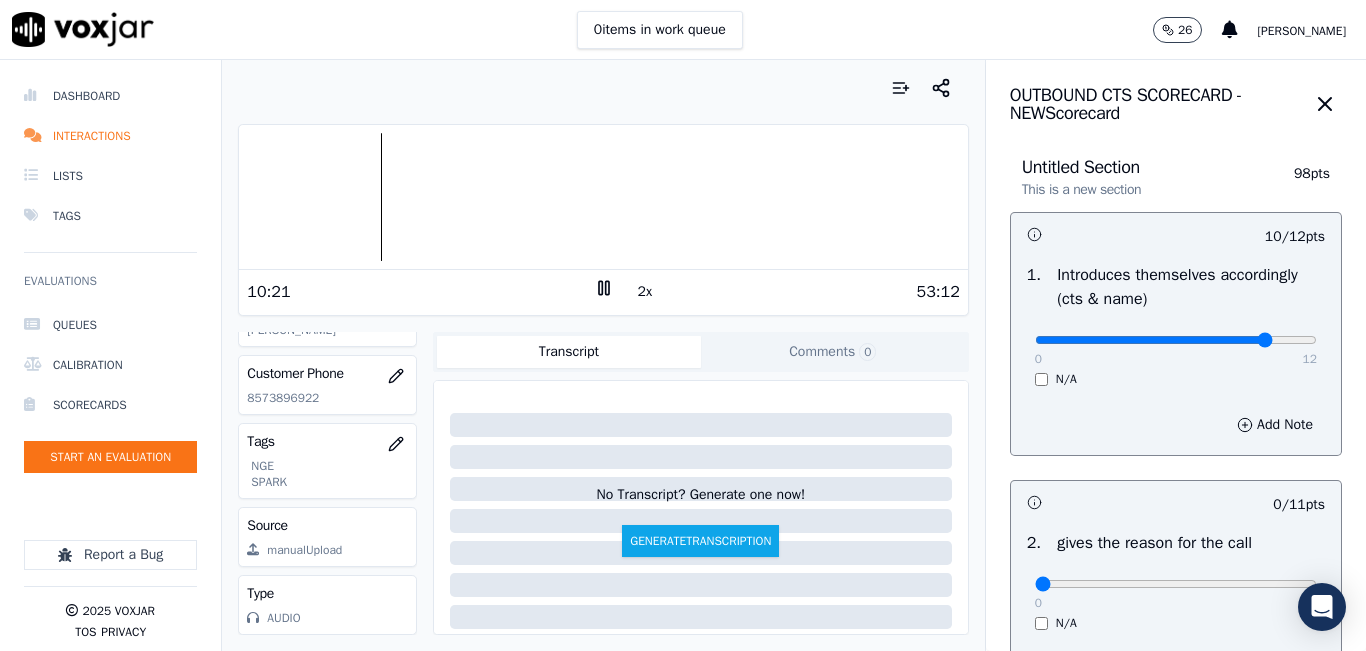 click at bounding box center [603, 88] 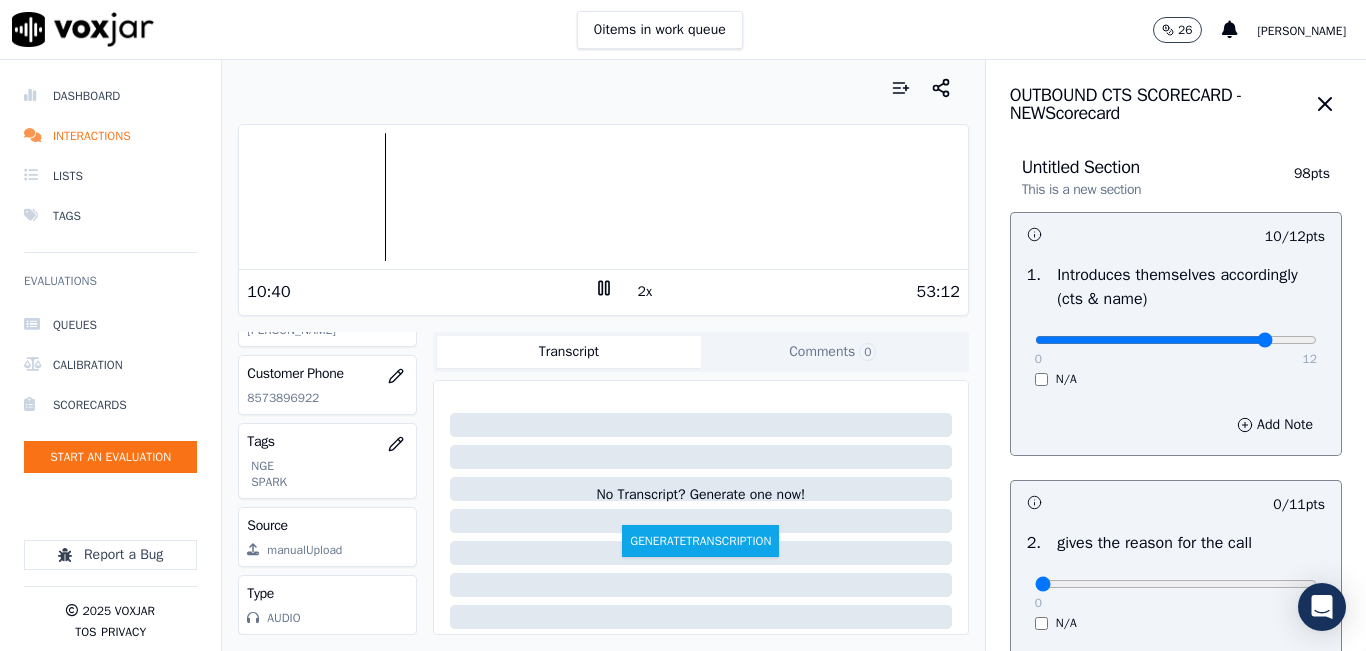 click at bounding box center [603, 88] 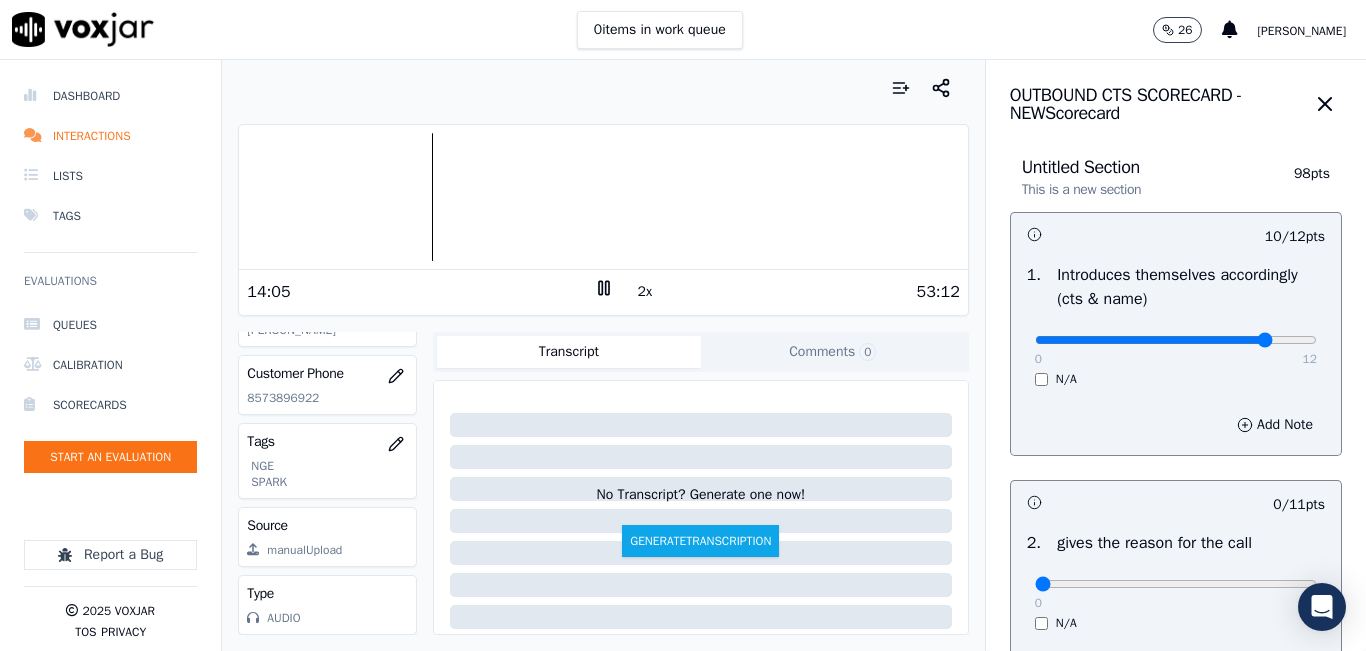 click at bounding box center [603, 88] 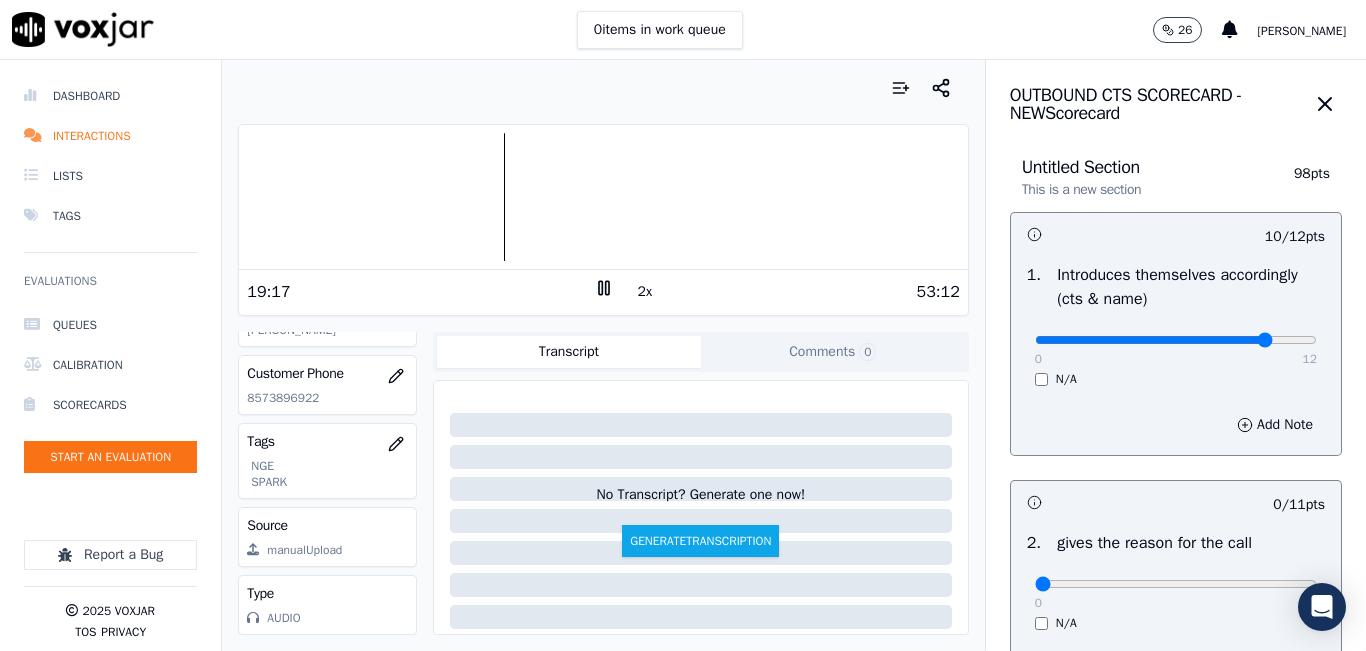 click at bounding box center [603, 88] 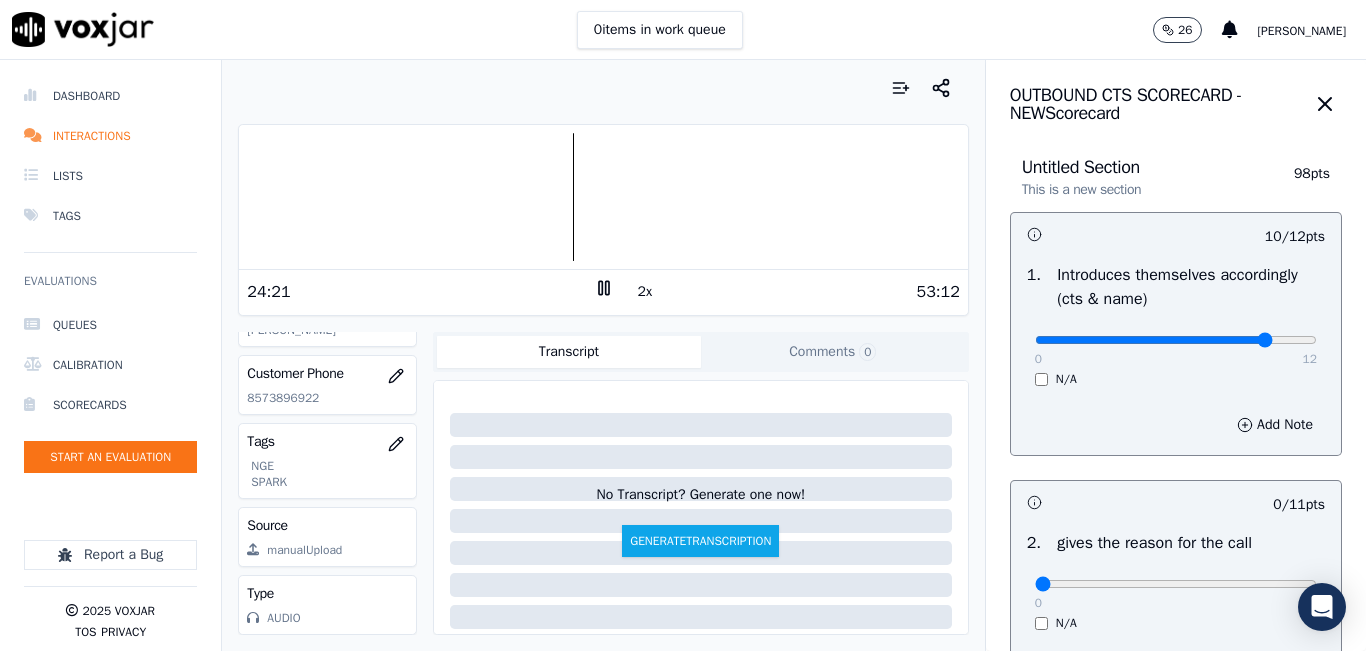 click at bounding box center [603, 197] 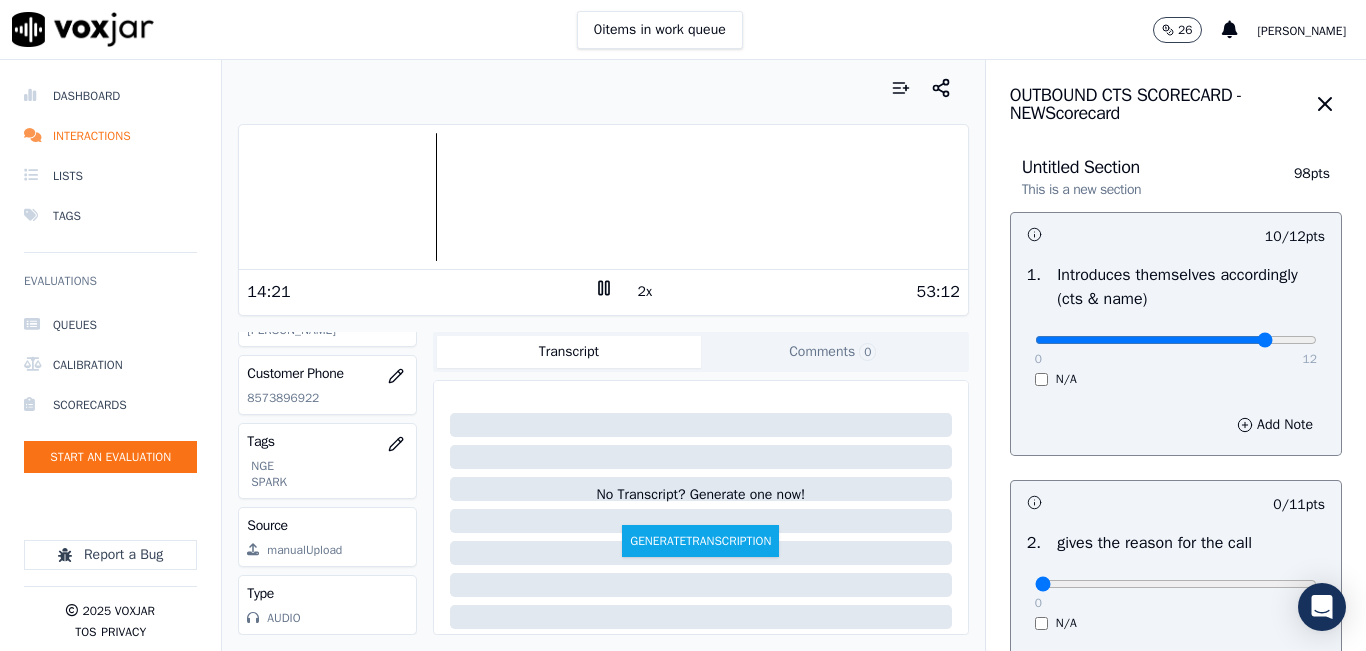click at bounding box center [603, 197] 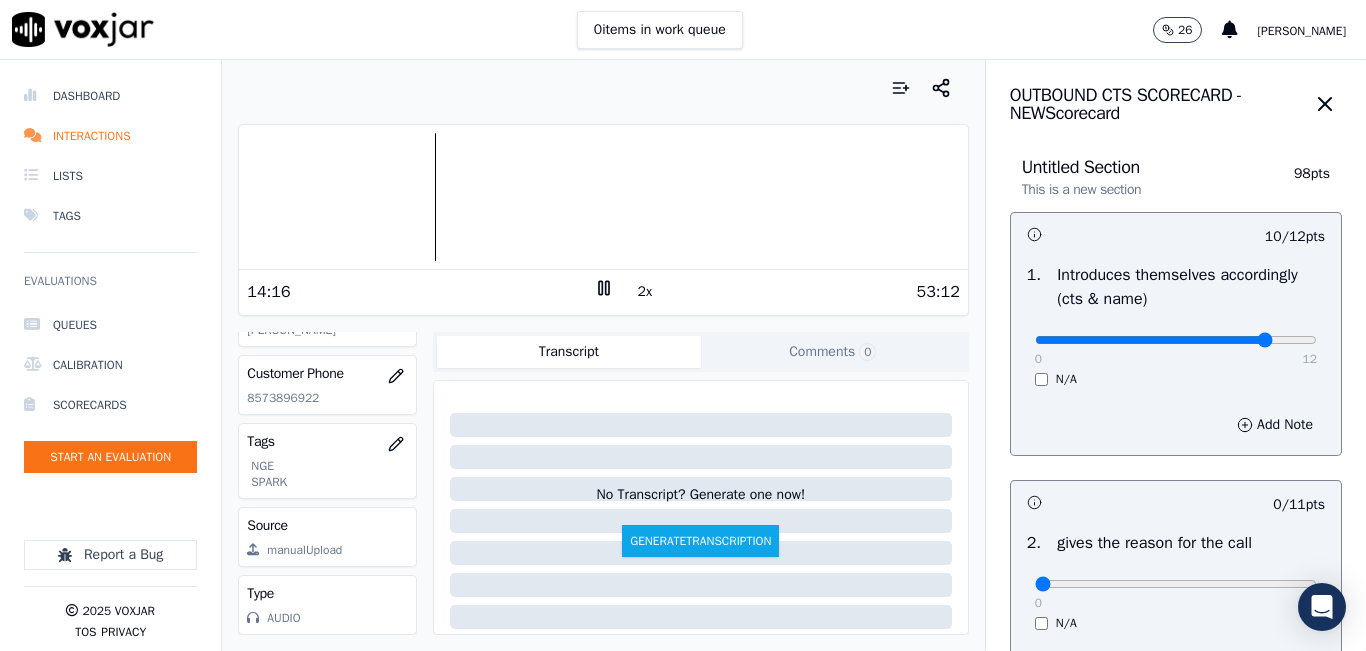 click at bounding box center [603, 197] 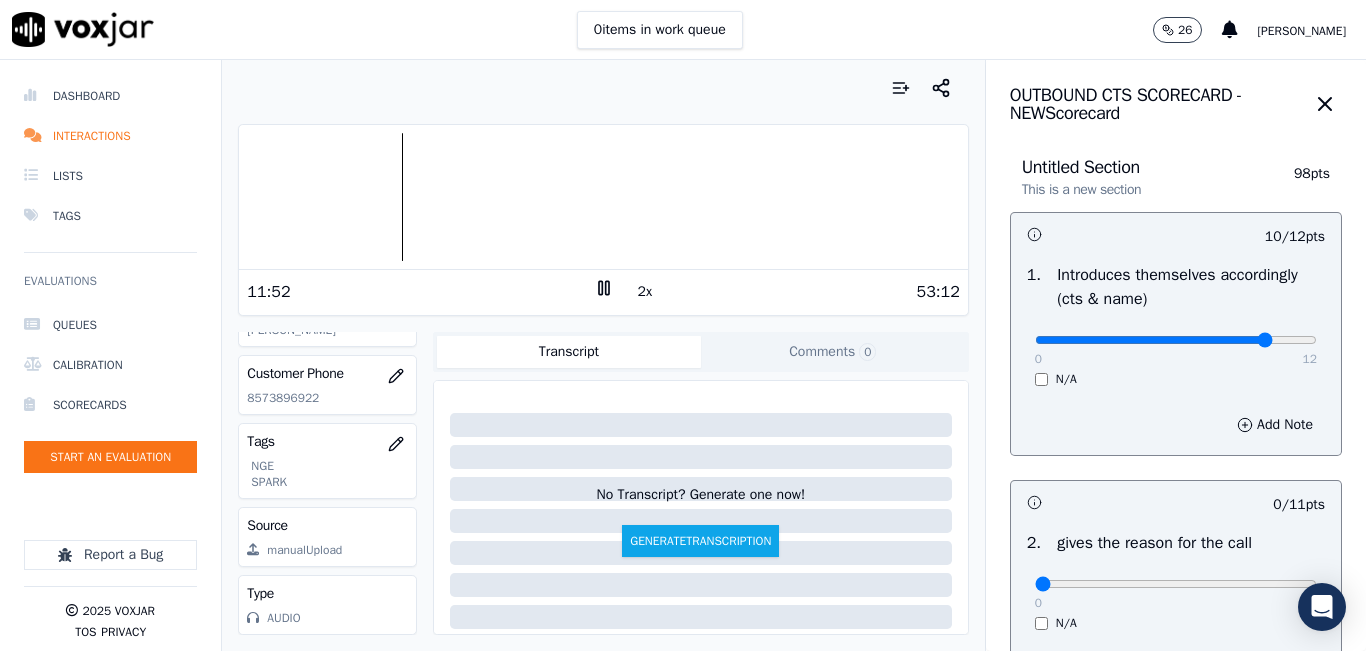 click at bounding box center [603, 197] 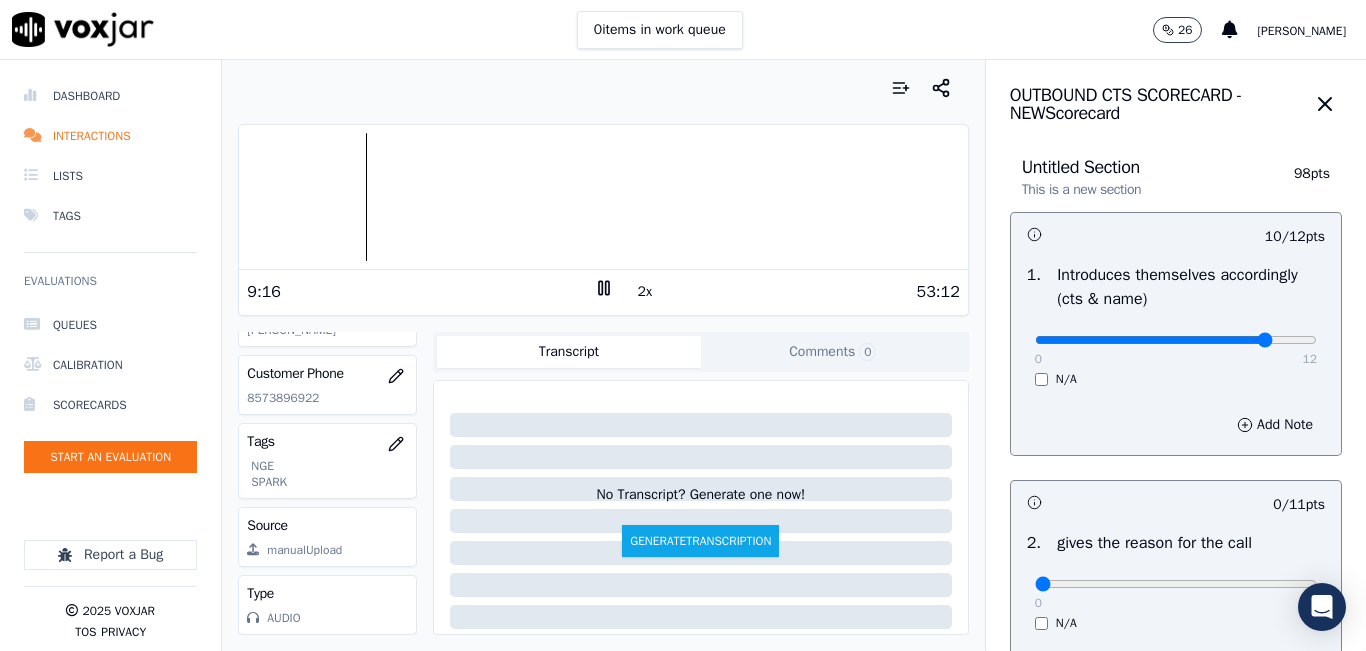click at bounding box center [603, 197] 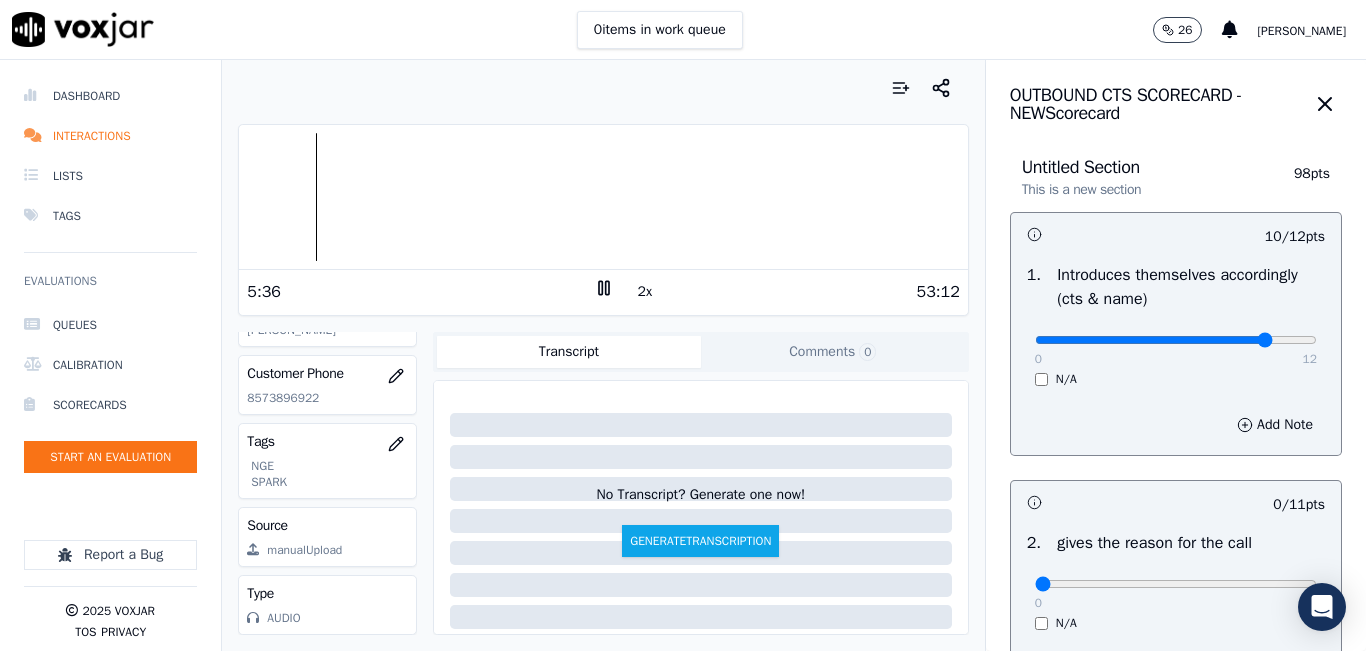 scroll, scrollTop: 278, scrollLeft: 0, axis: vertical 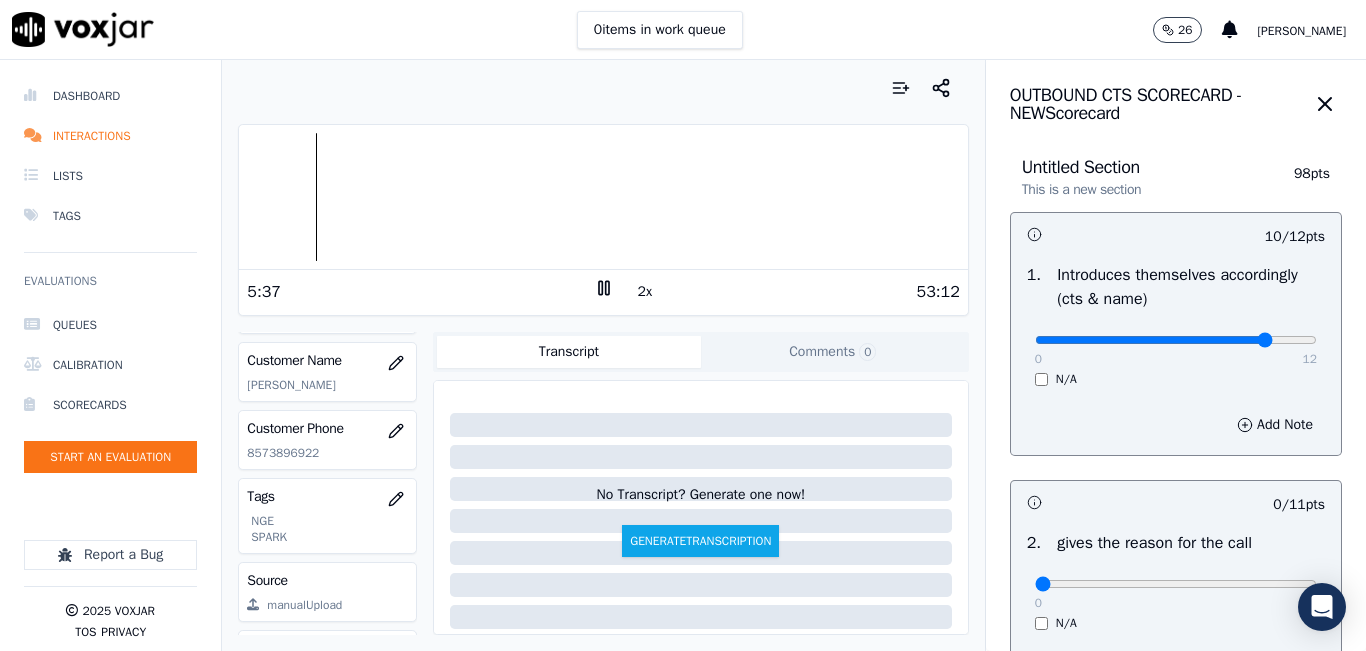 click on "8573896922" 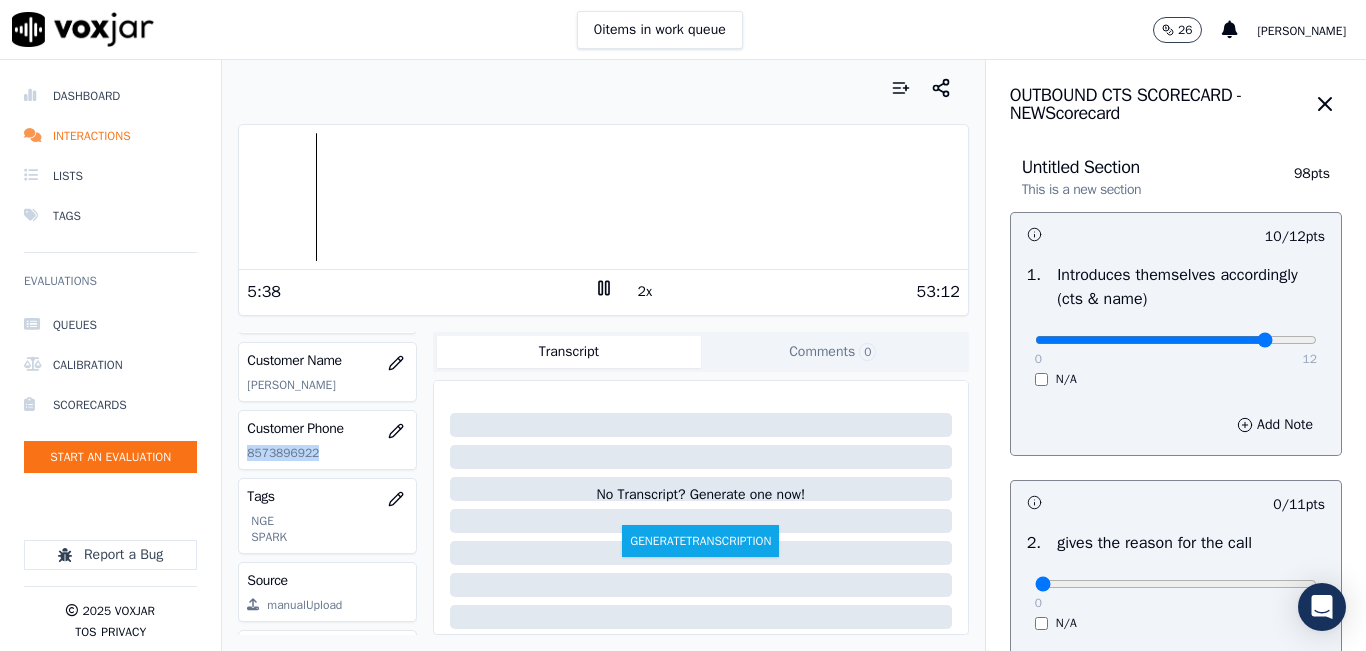 click on "8573896922" 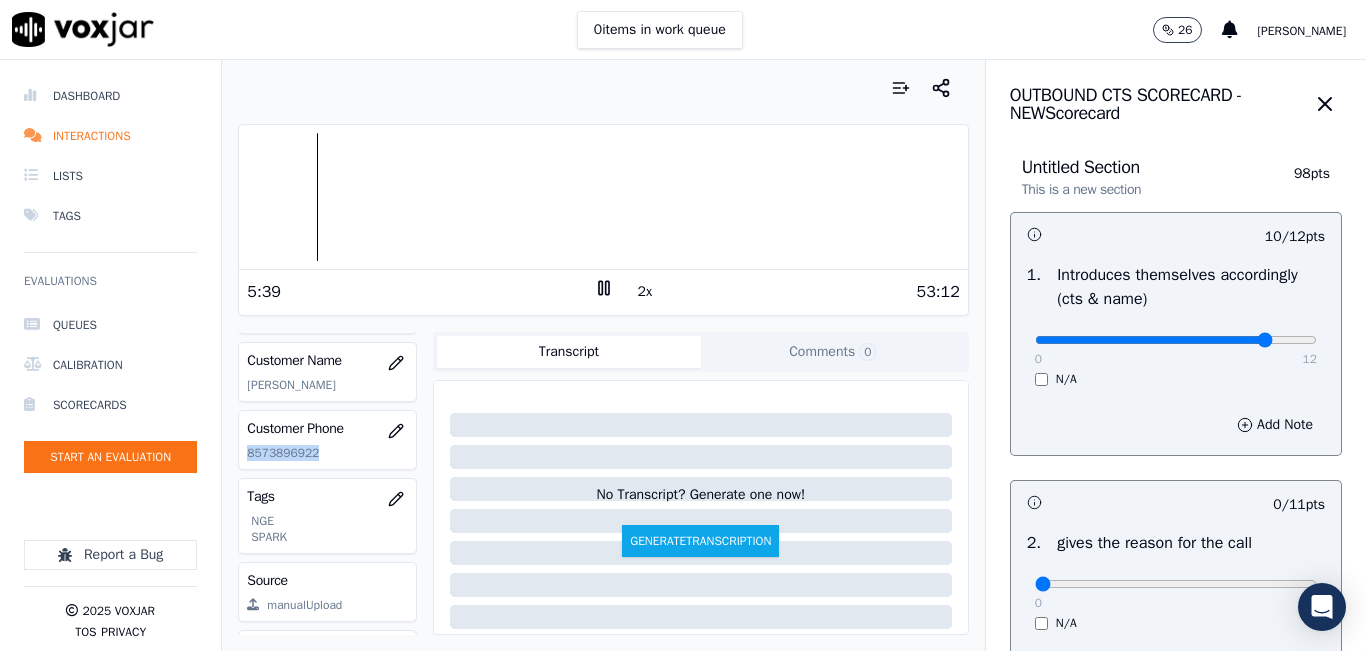 copy on "8573896922" 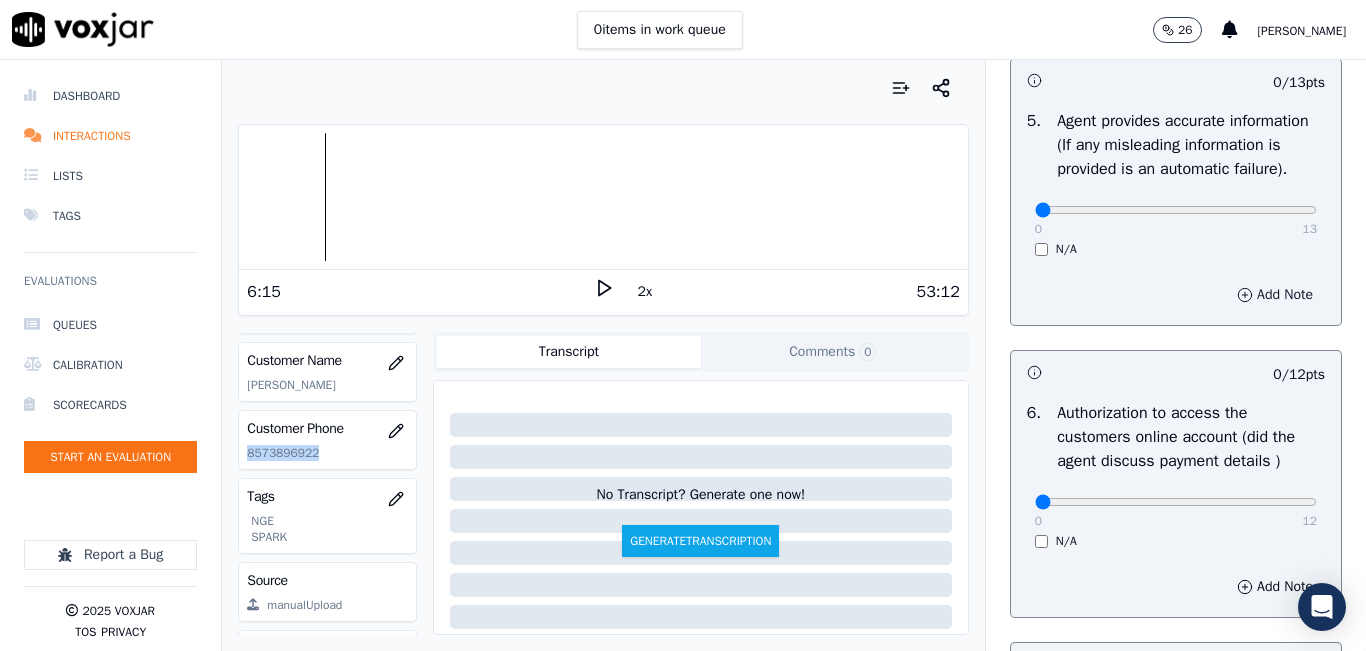 scroll, scrollTop: 1200, scrollLeft: 0, axis: vertical 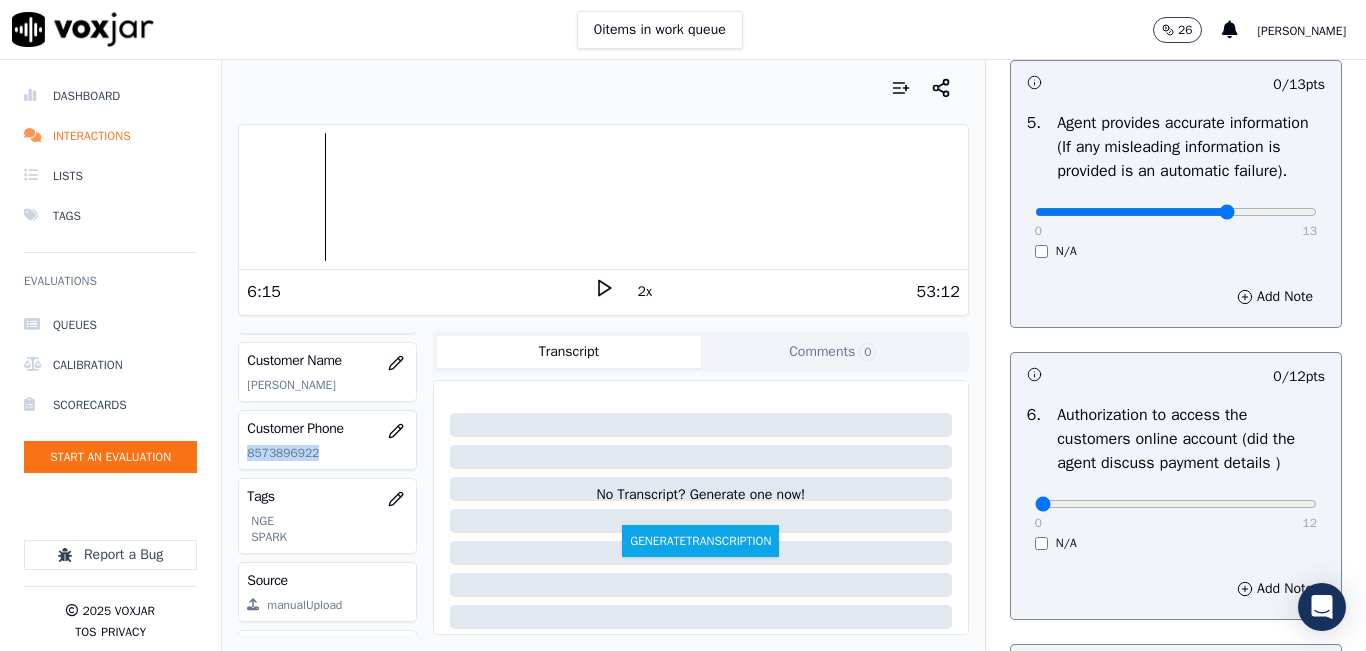 type on "9" 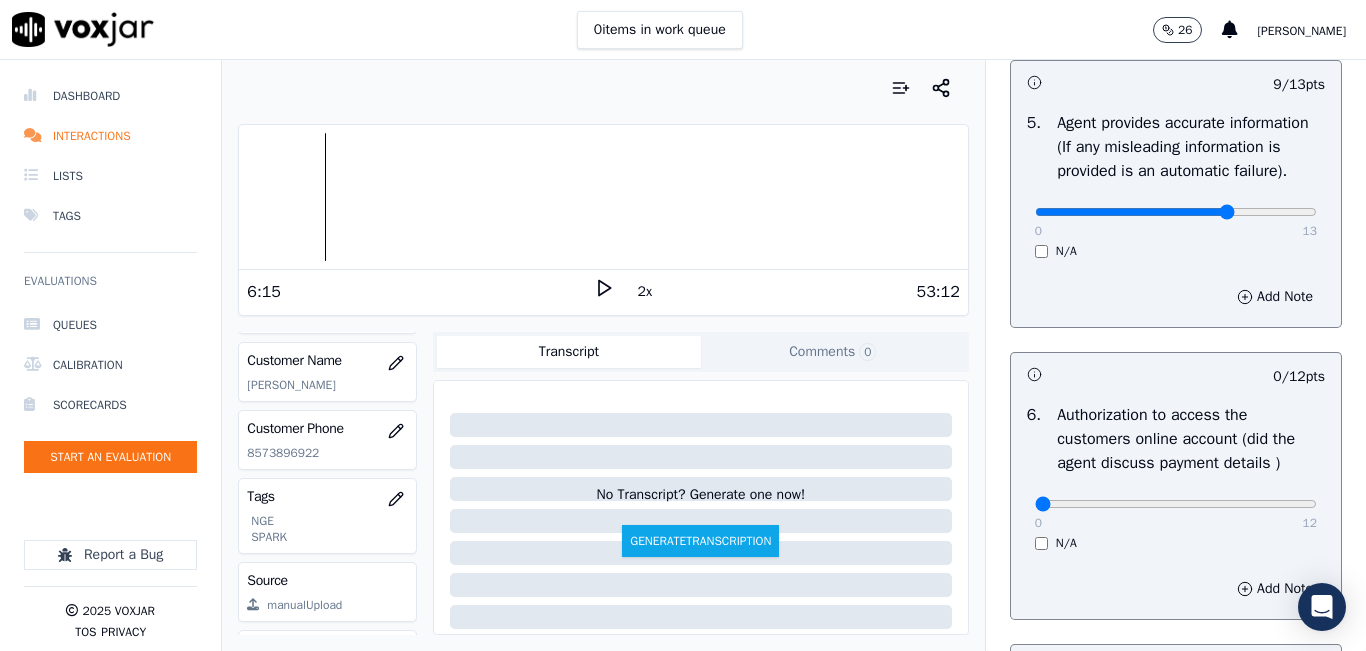 click on "Add Note" at bounding box center (1176, 297) 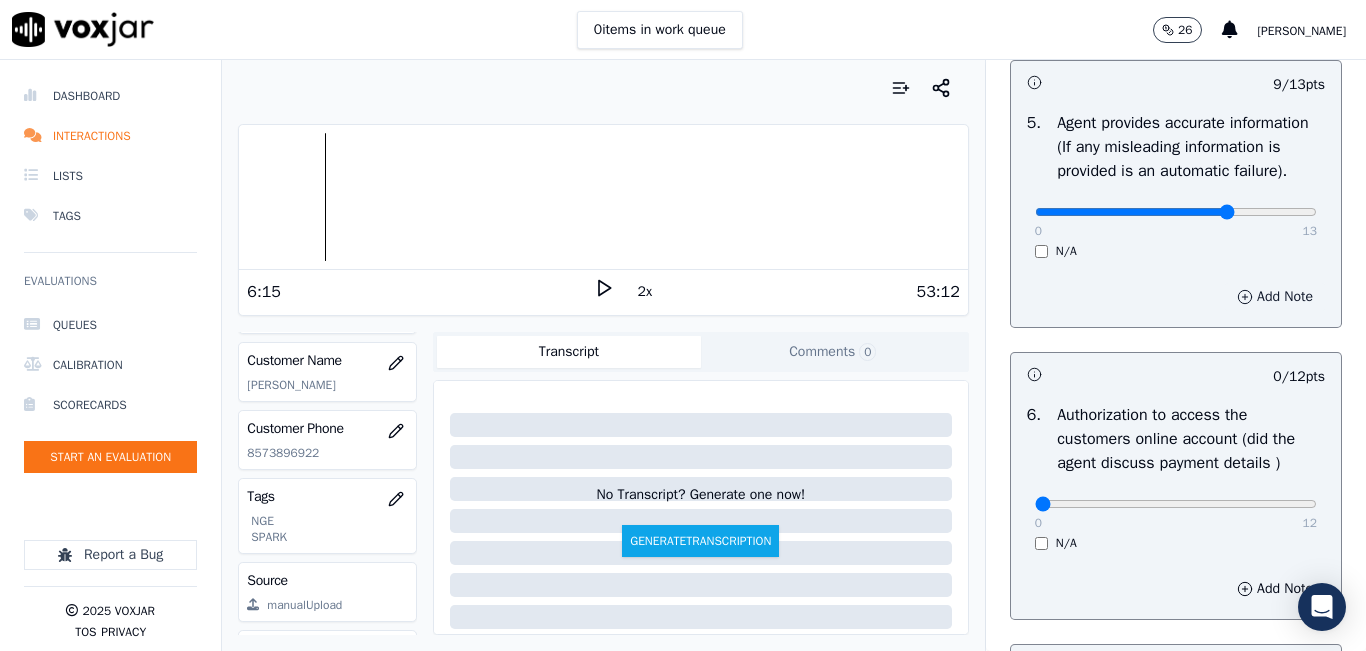 click on "Add Note" at bounding box center [1275, 297] 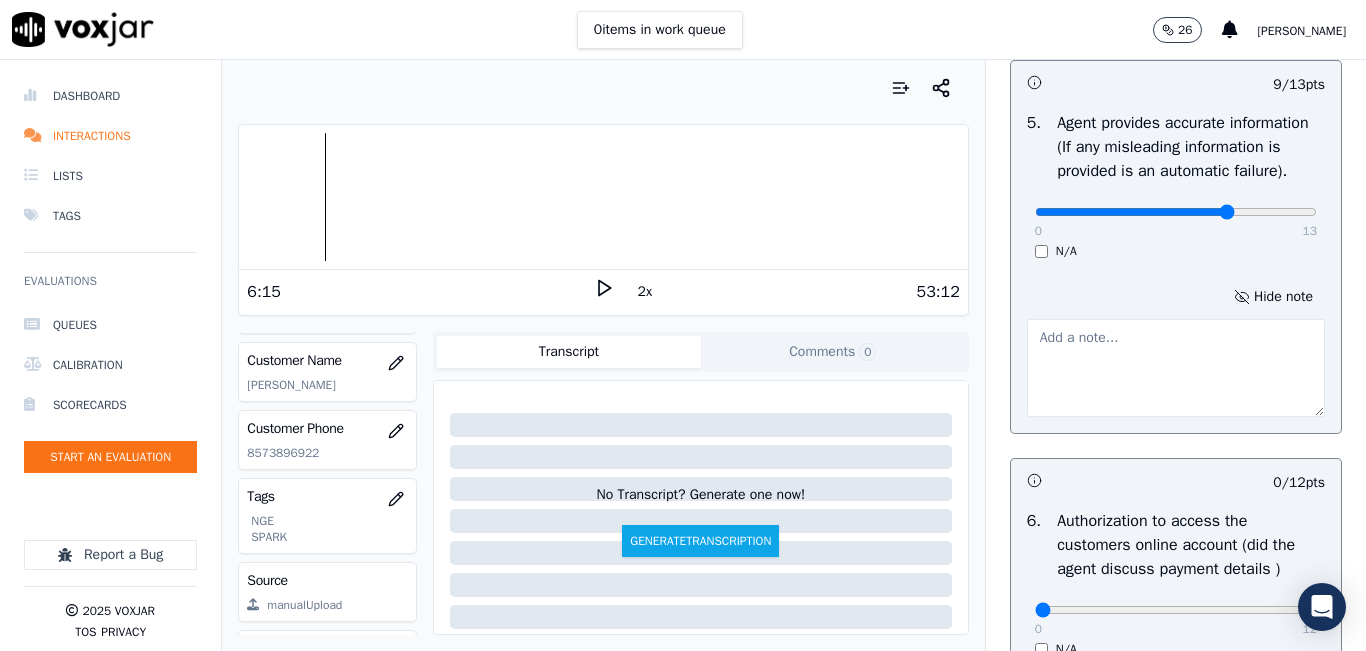 click at bounding box center [1176, 368] 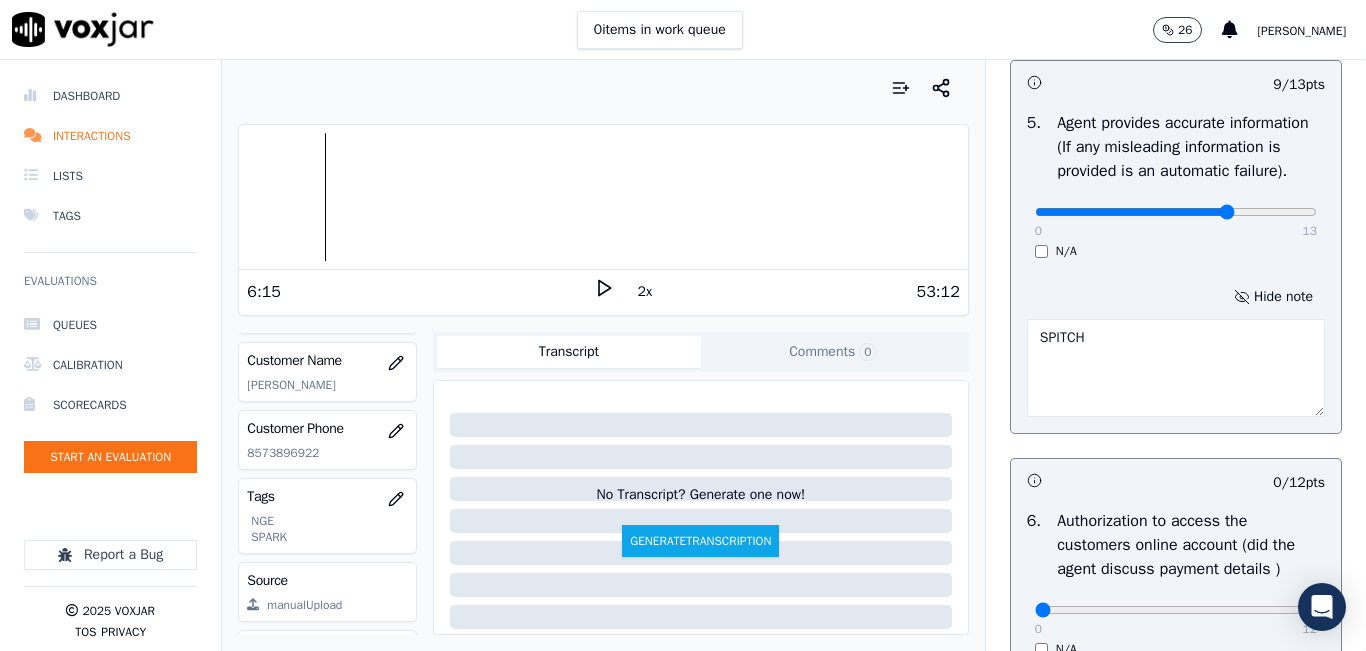 type on "SPITCH" 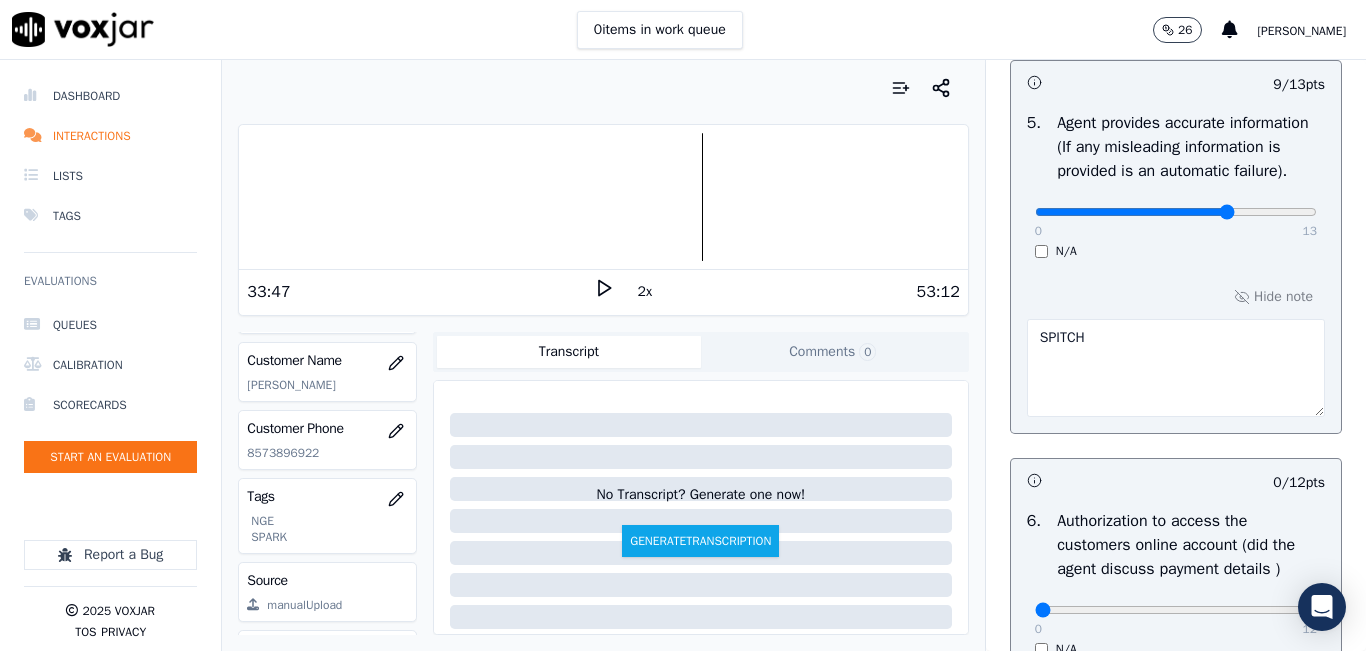 click on "33:47" at bounding box center (420, 292) 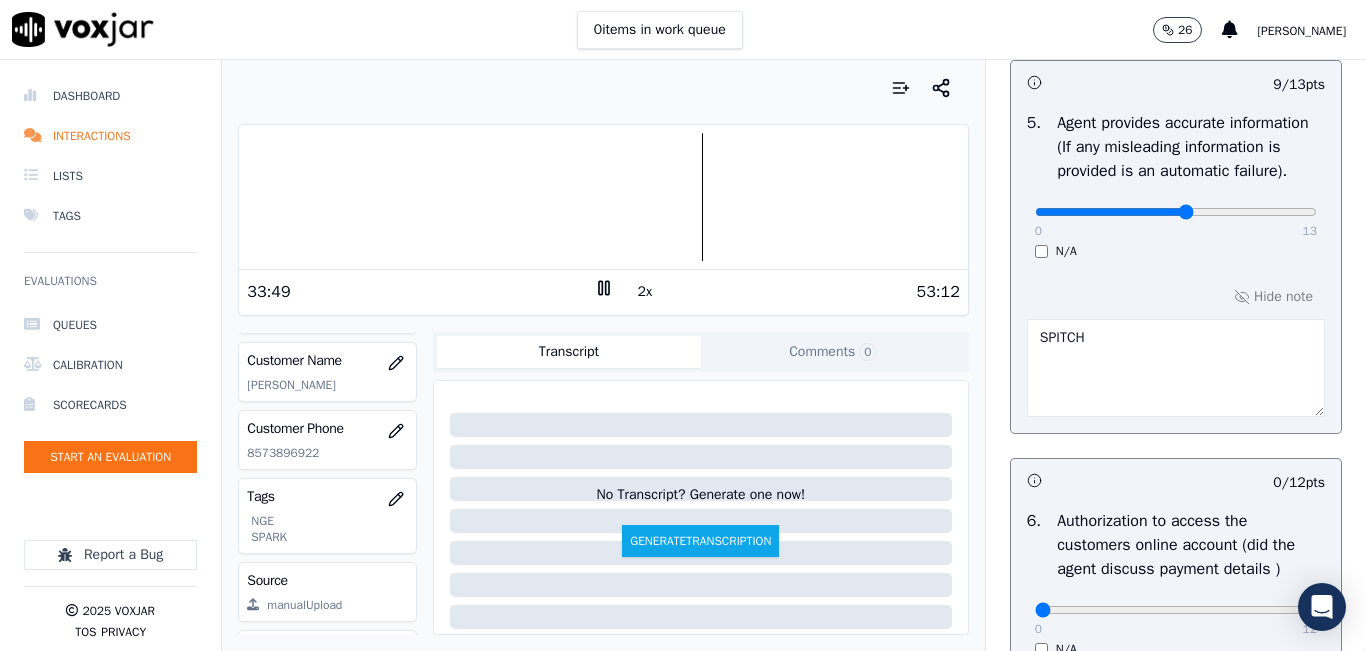 click at bounding box center [1176, -860] 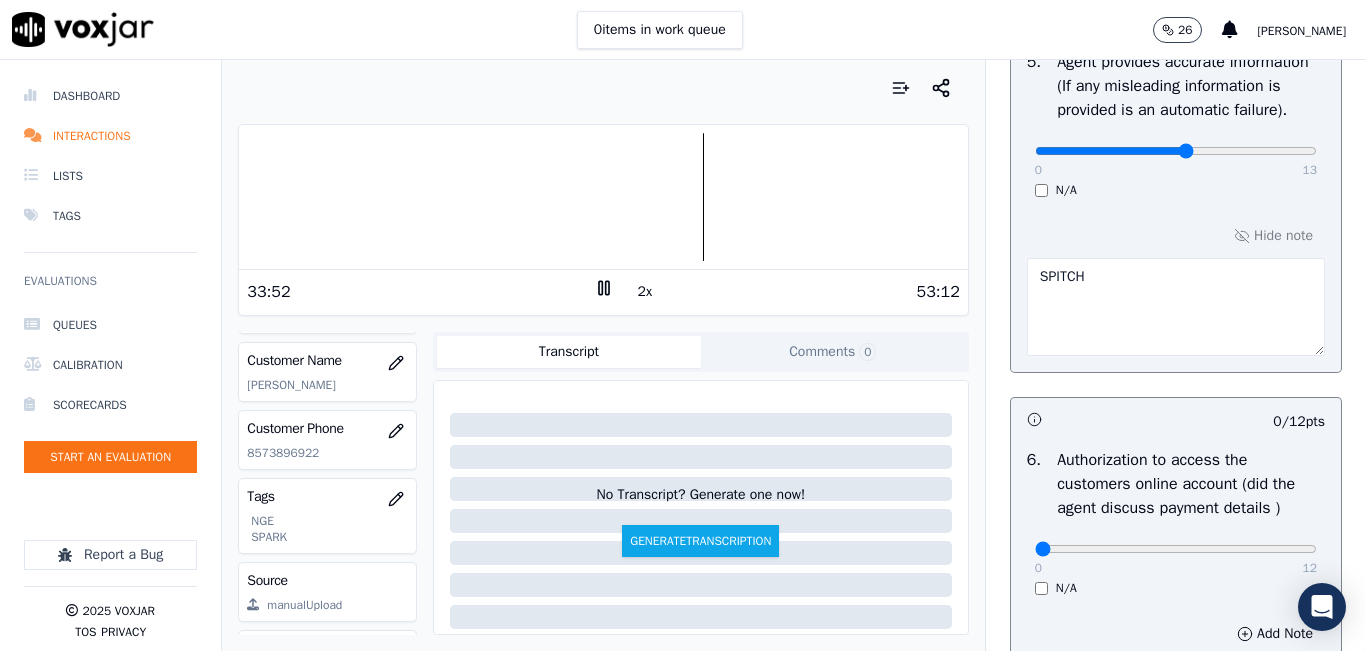scroll, scrollTop: 1300, scrollLeft: 0, axis: vertical 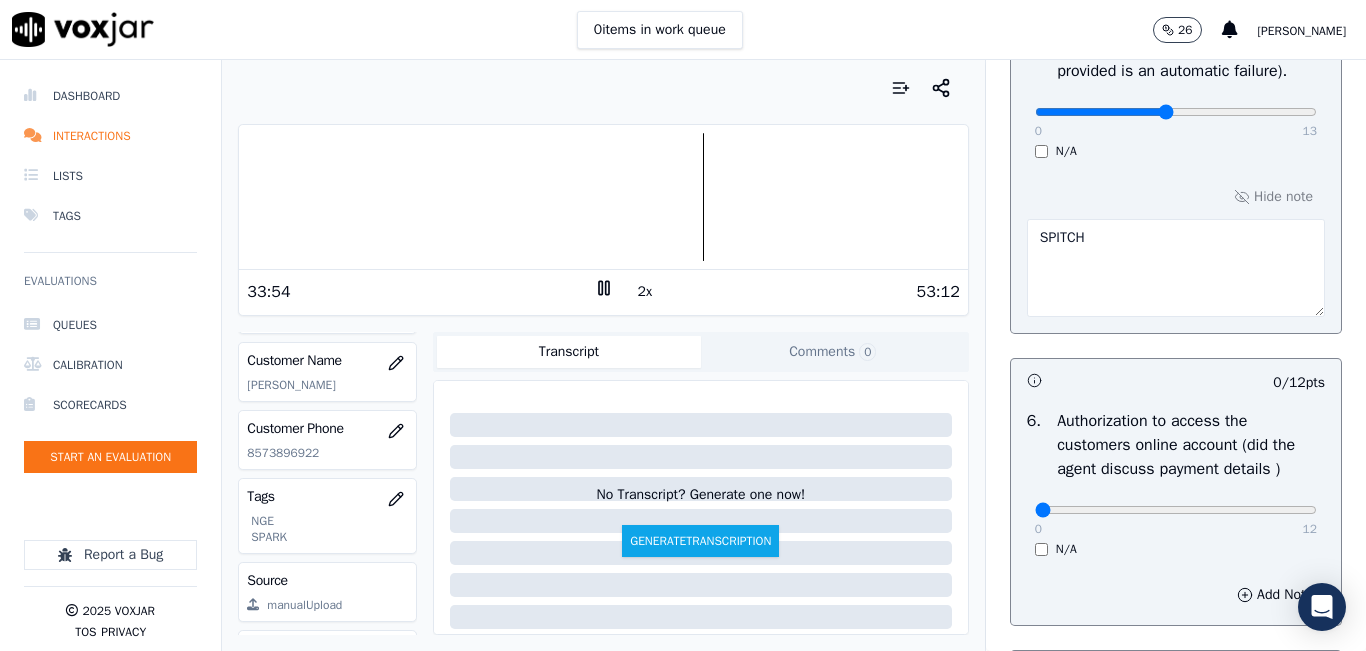 drag, startPoint x: 1143, startPoint y: 156, endPoint x: 1131, endPoint y: 155, distance: 12.0415945 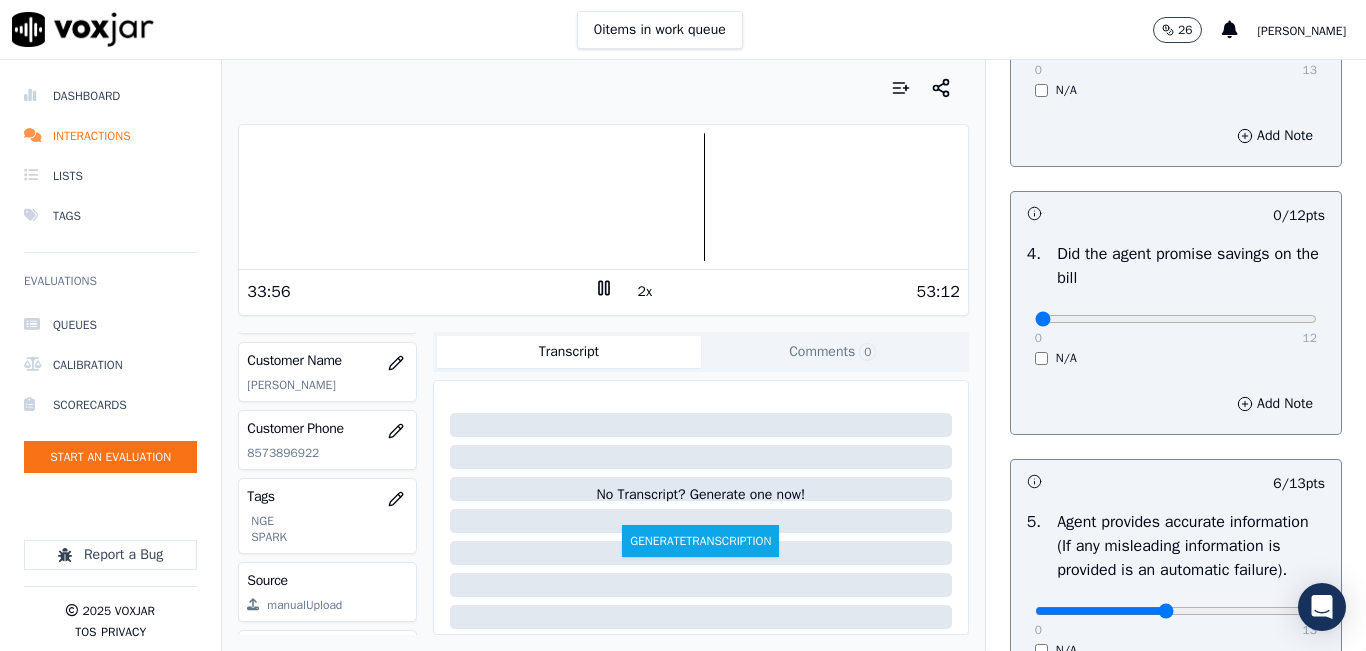 scroll, scrollTop: 800, scrollLeft: 0, axis: vertical 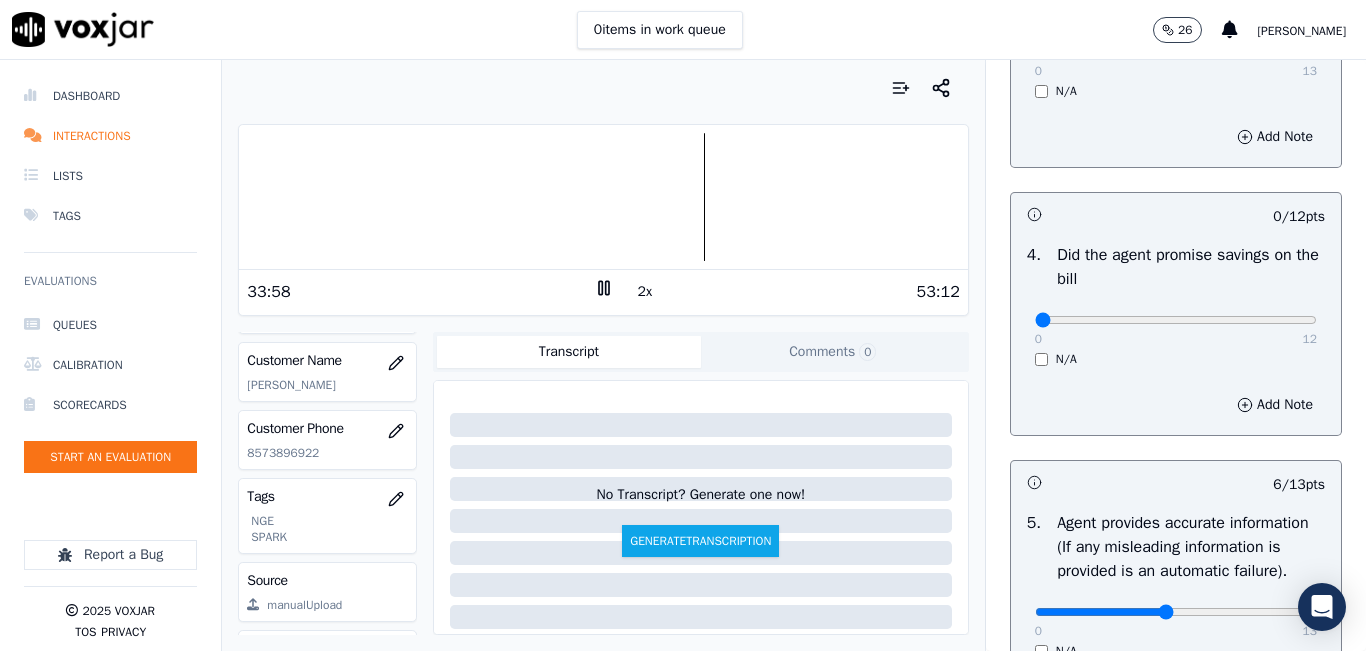 click on "0   12     N/A" at bounding box center (1176, 329) 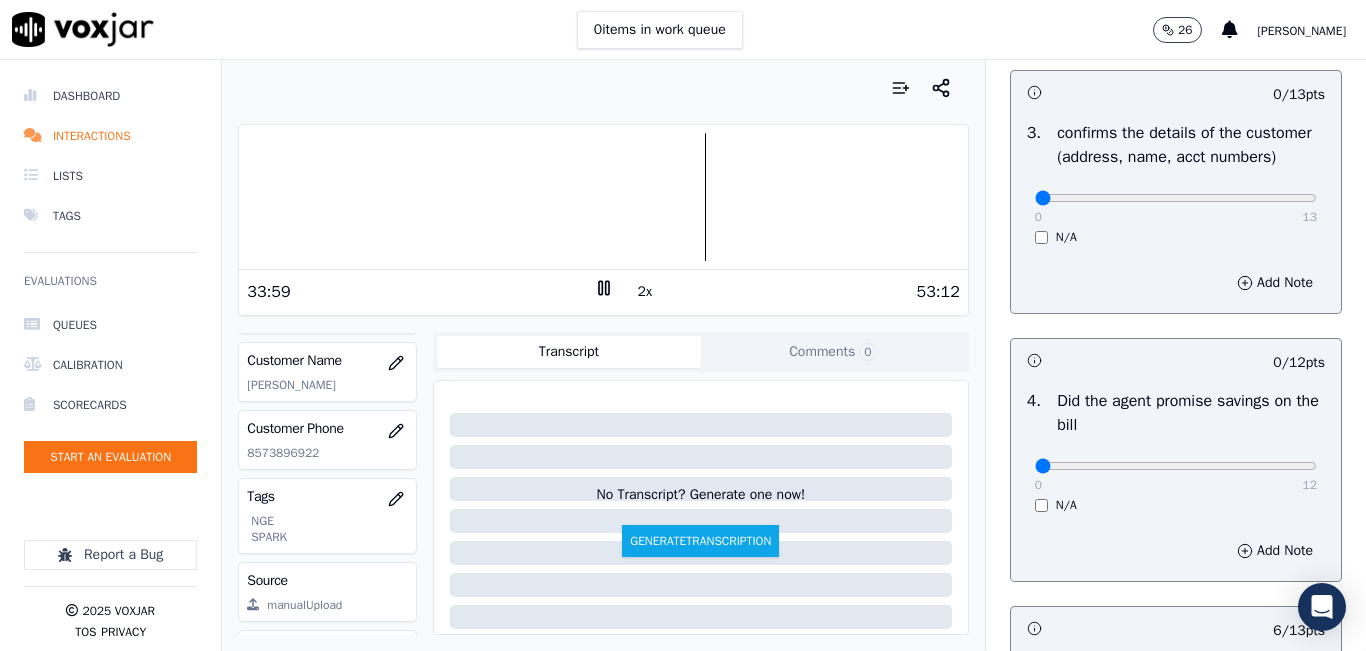 scroll, scrollTop: 600, scrollLeft: 0, axis: vertical 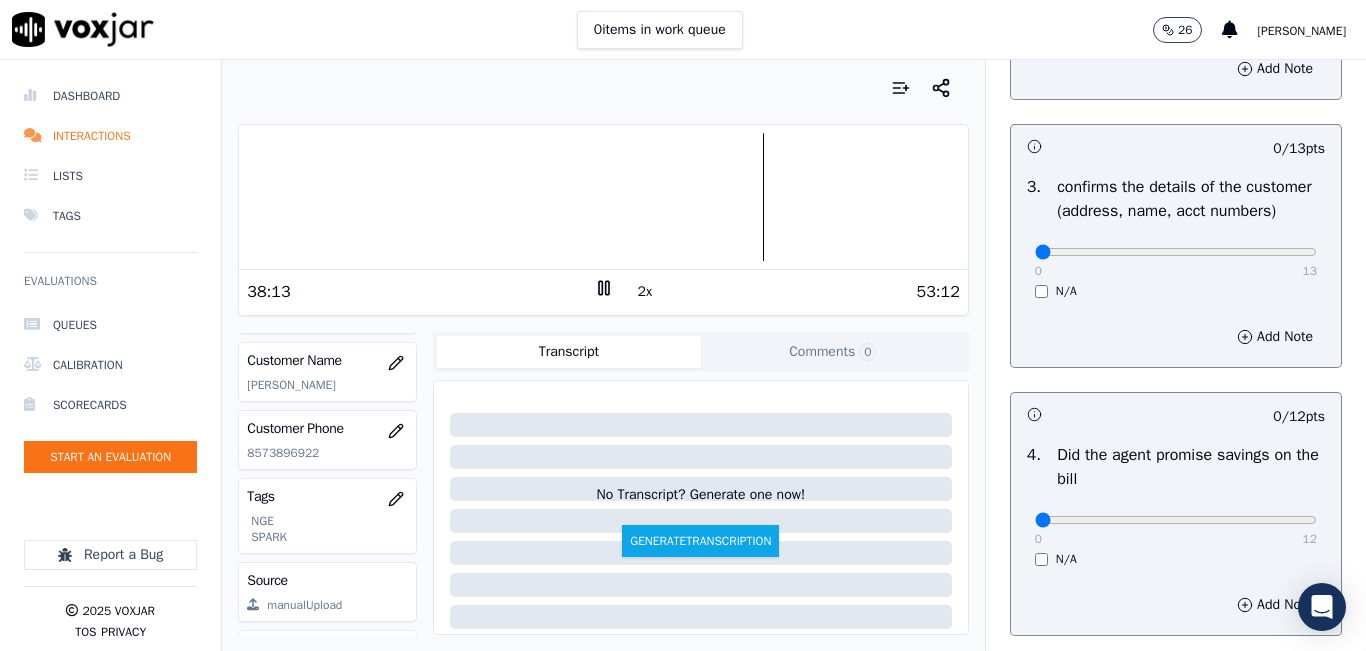 click at bounding box center [603, 197] 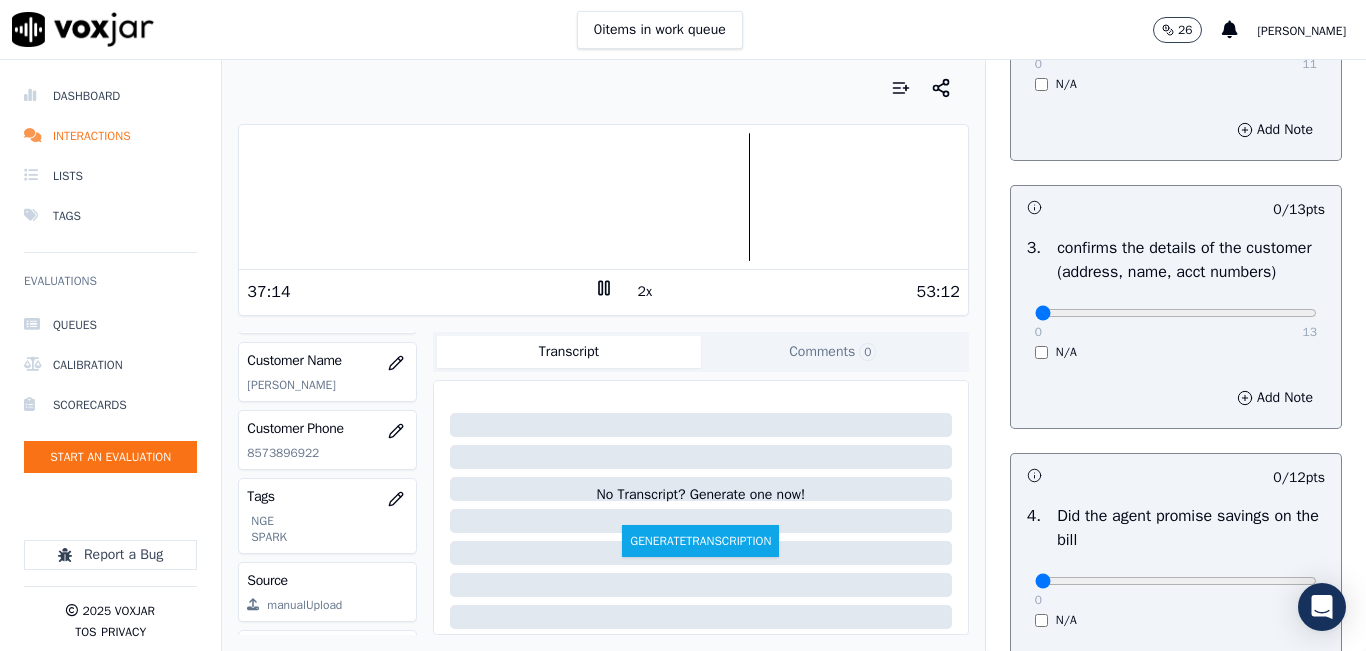 scroll, scrollTop: 500, scrollLeft: 0, axis: vertical 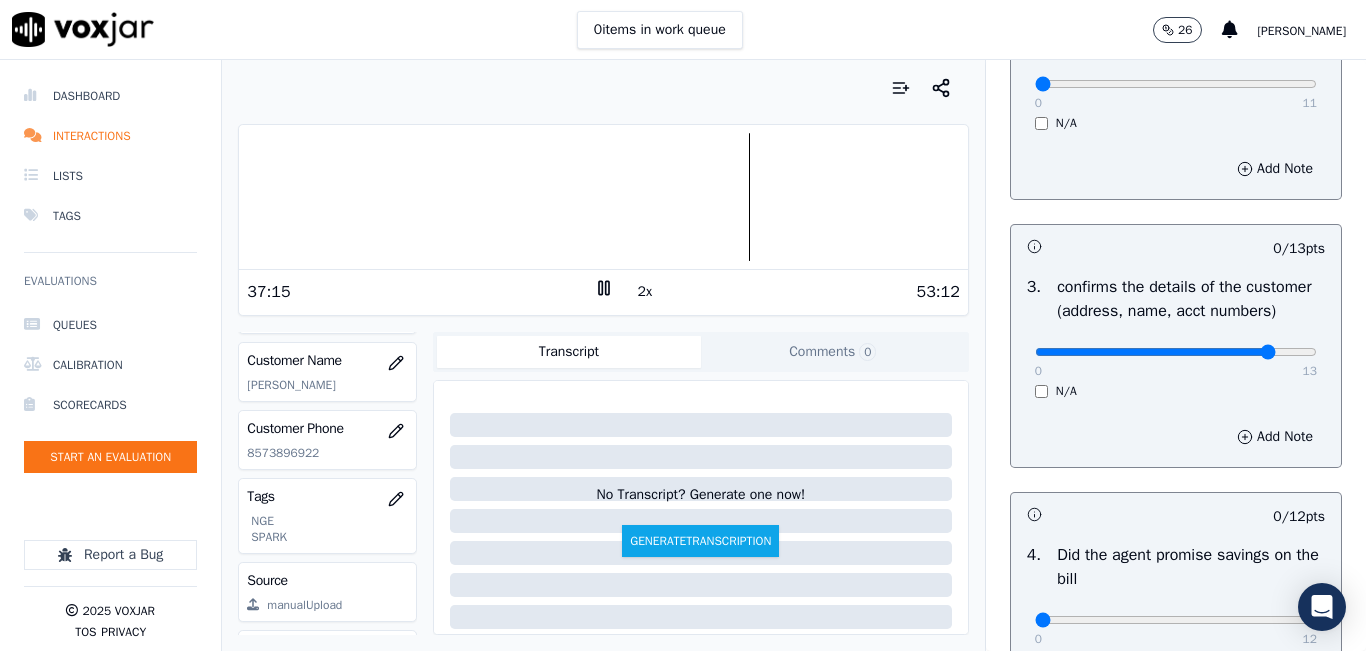 type on "11" 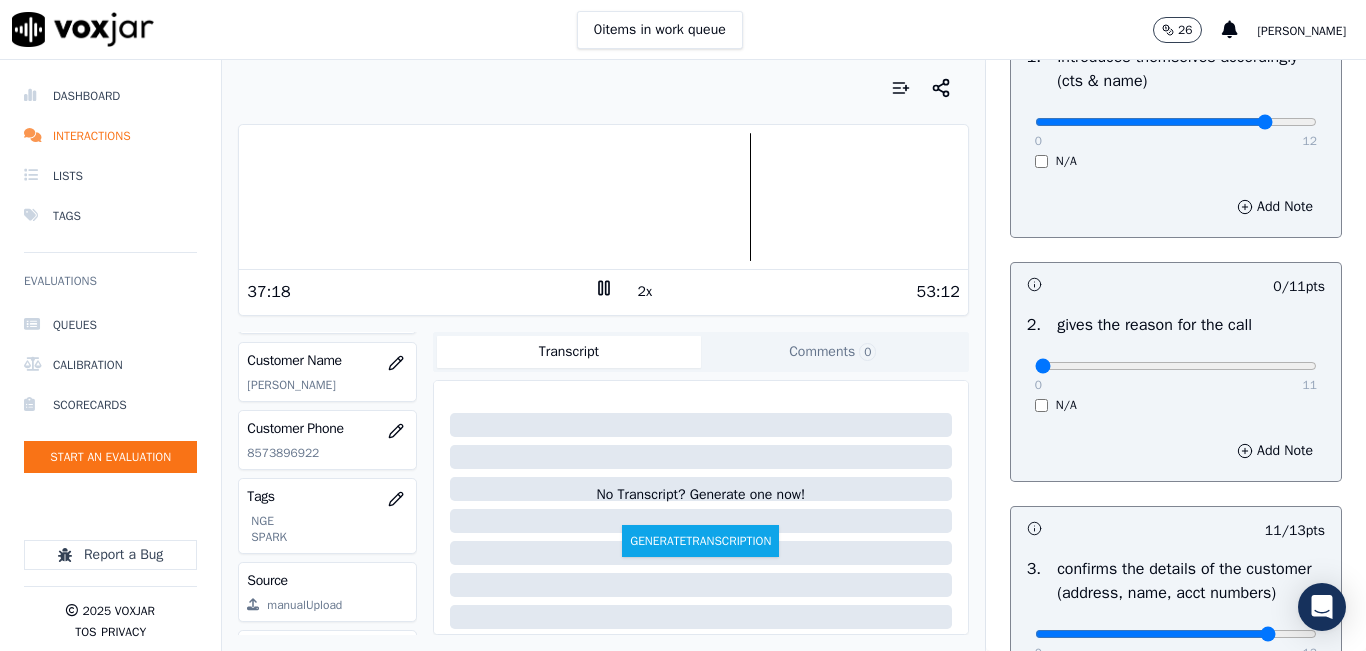 scroll, scrollTop: 200, scrollLeft: 0, axis: vertical 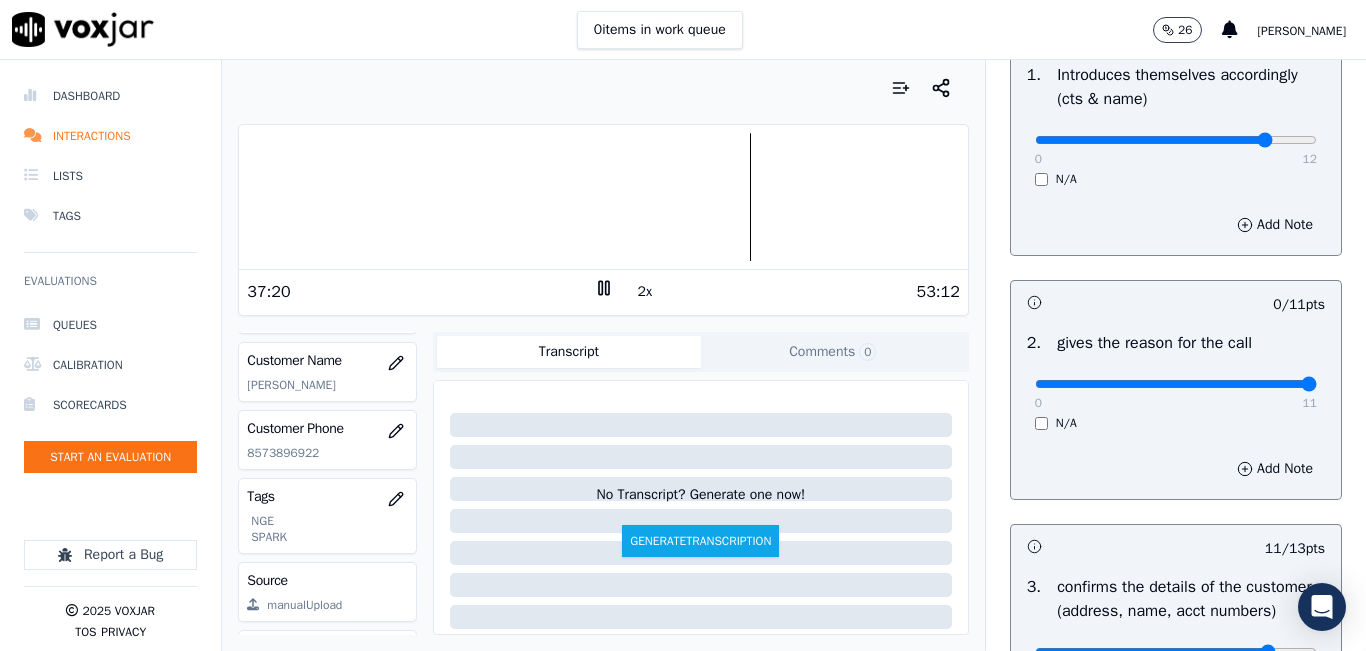 type on "11" 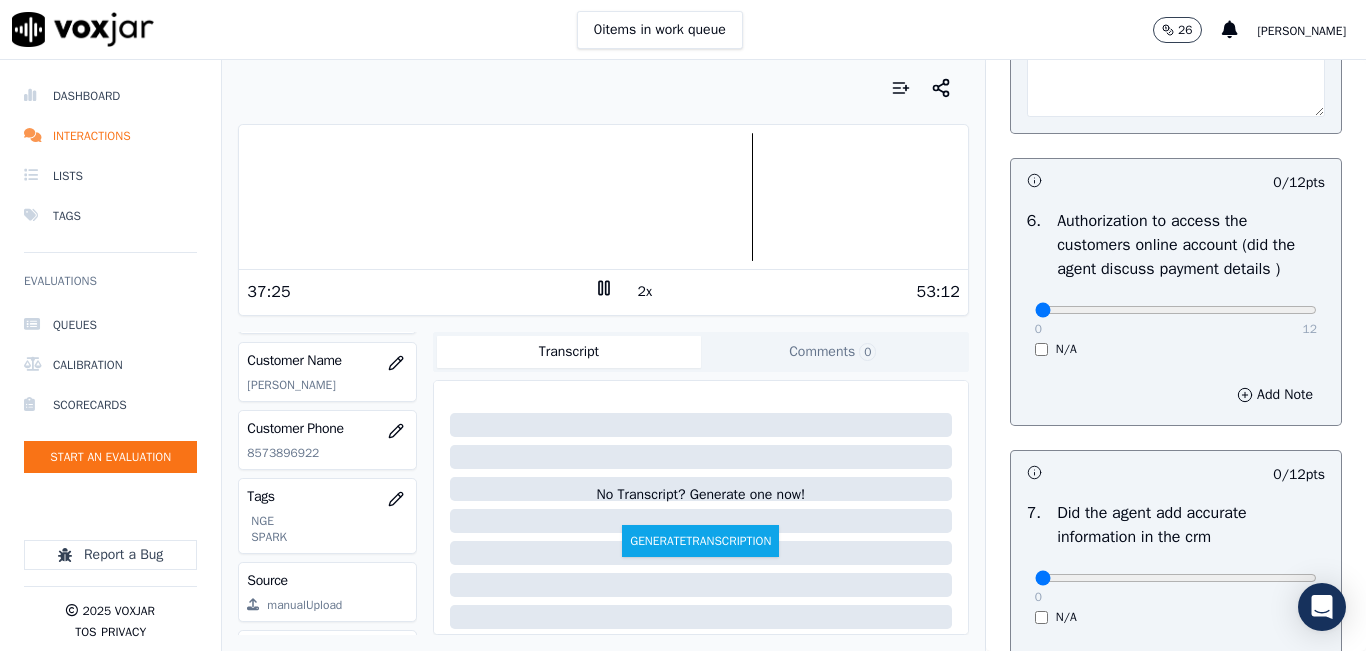 scroll, scrollTop: 1600, scrollLeft: 0, axis: vertical 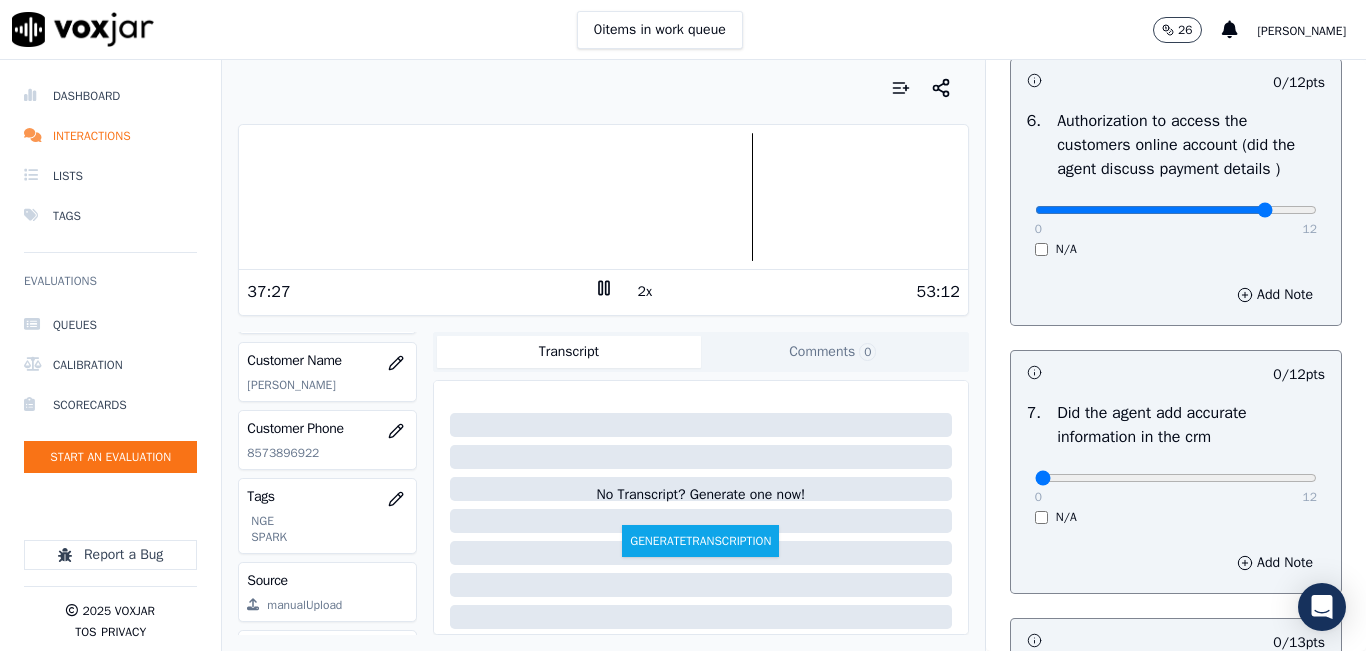 type on "10" 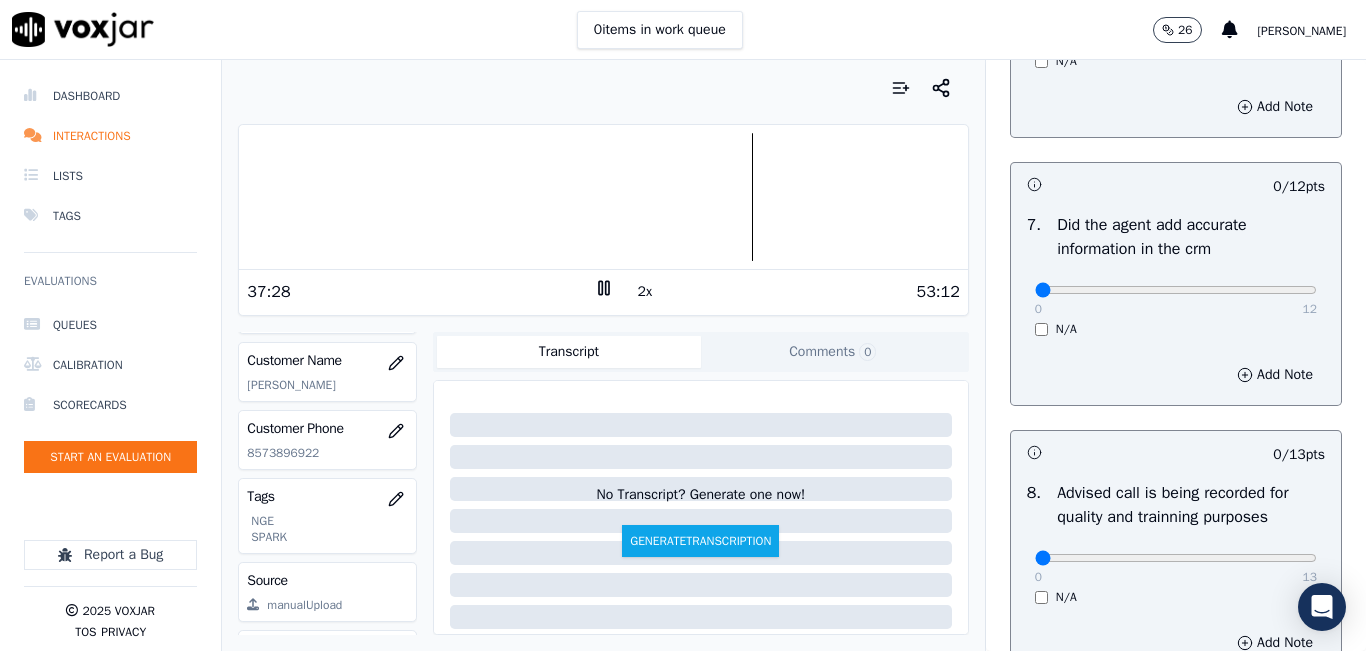 scroll, scrollTop: 1800, scrollLeft: 0, axis: vertical 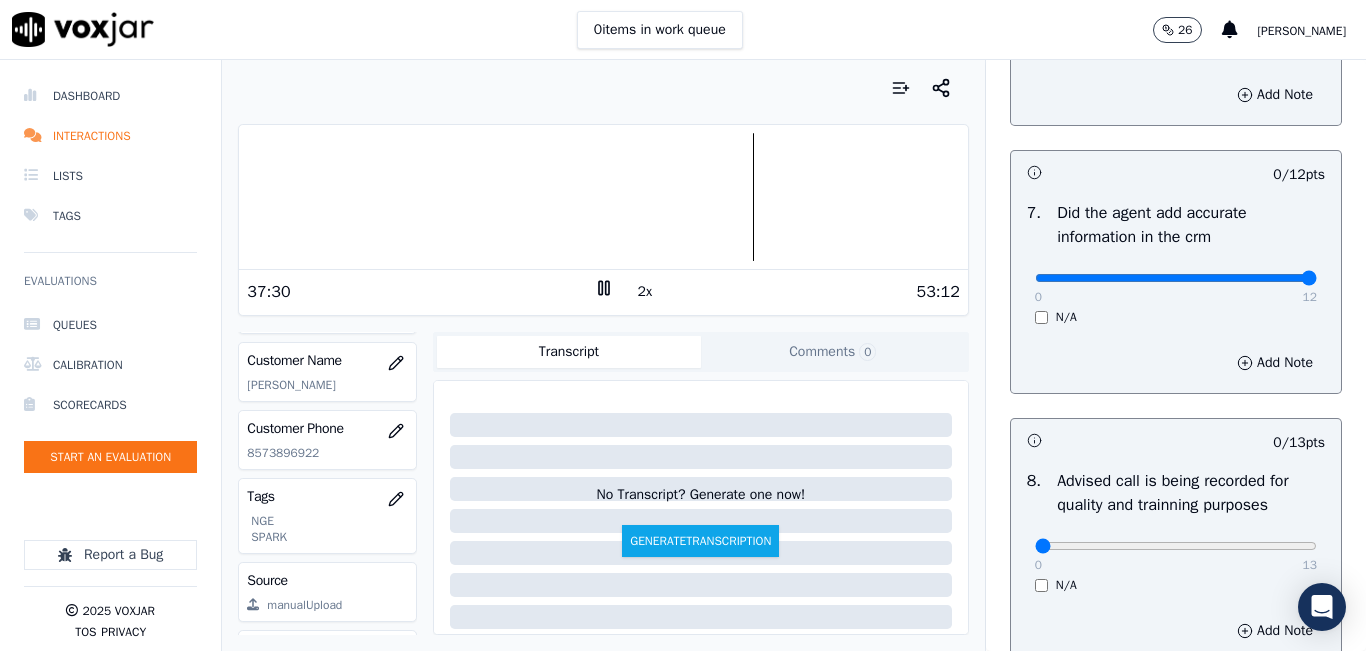 type on "12" 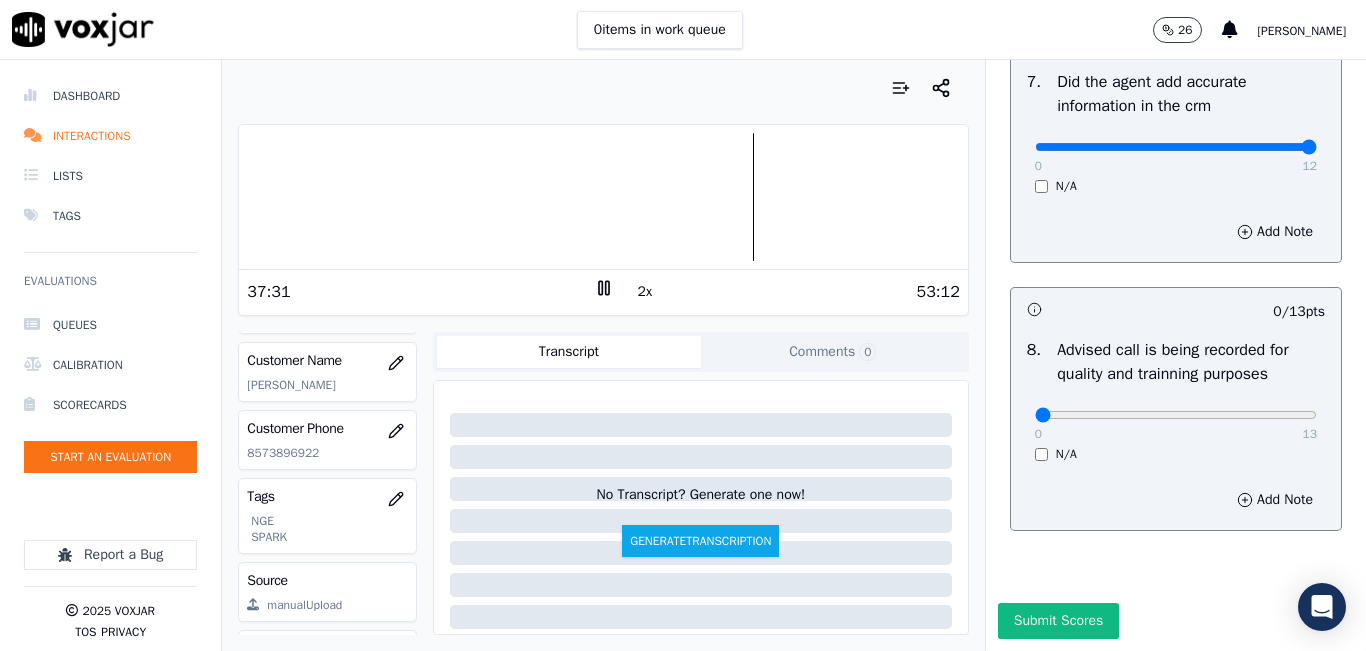scroll, scrollTop: 2024, scrollLeft: 0, axis: vertical 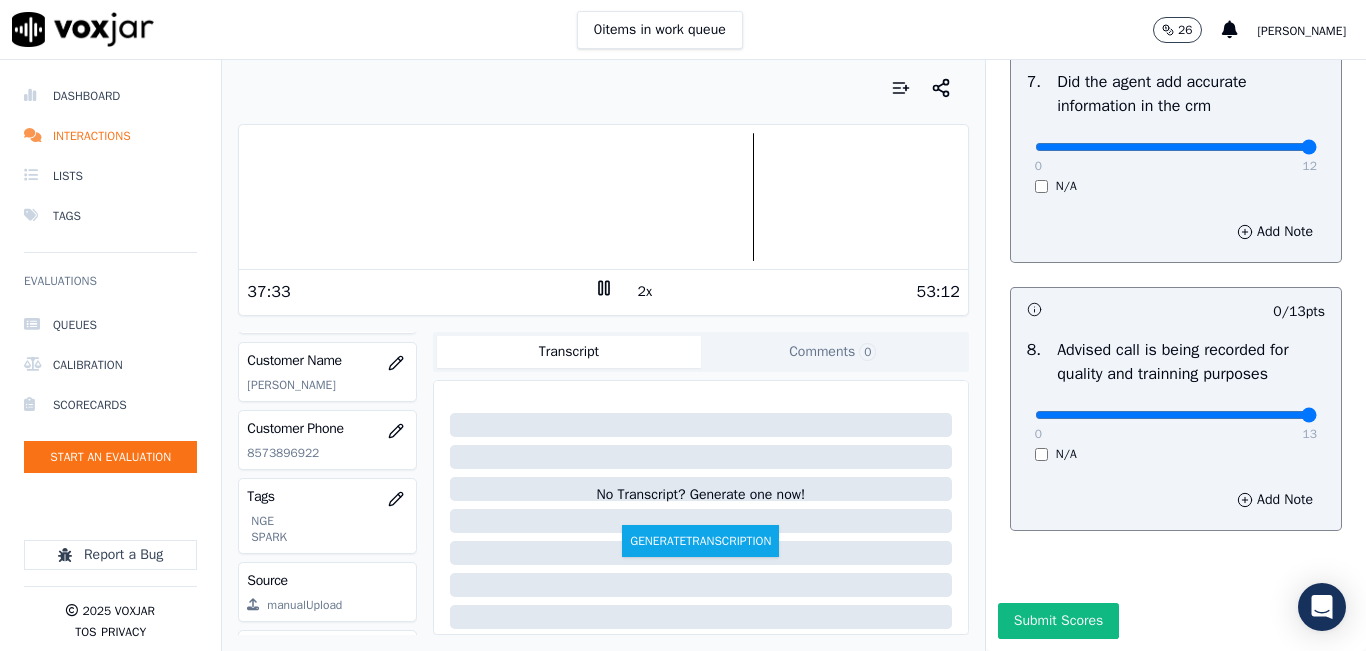 type on "13" 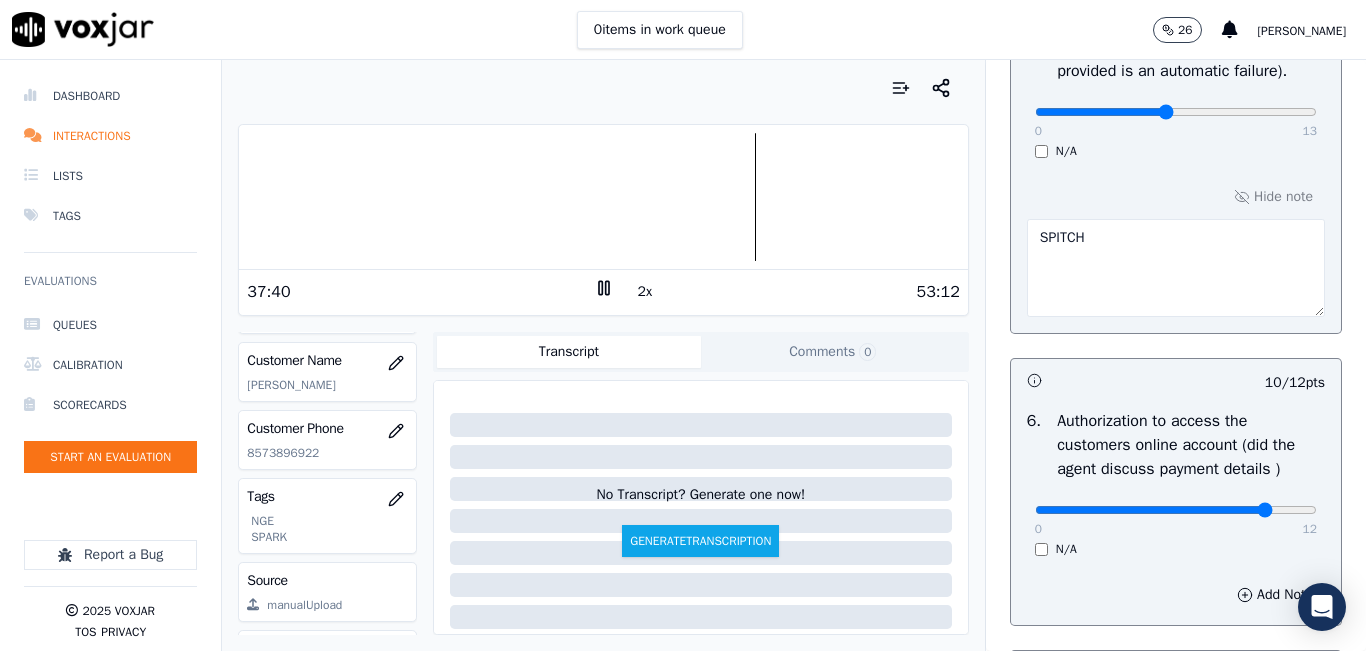 scroll, scrollTop: 900, scrollLeft: 0, axis: vertical 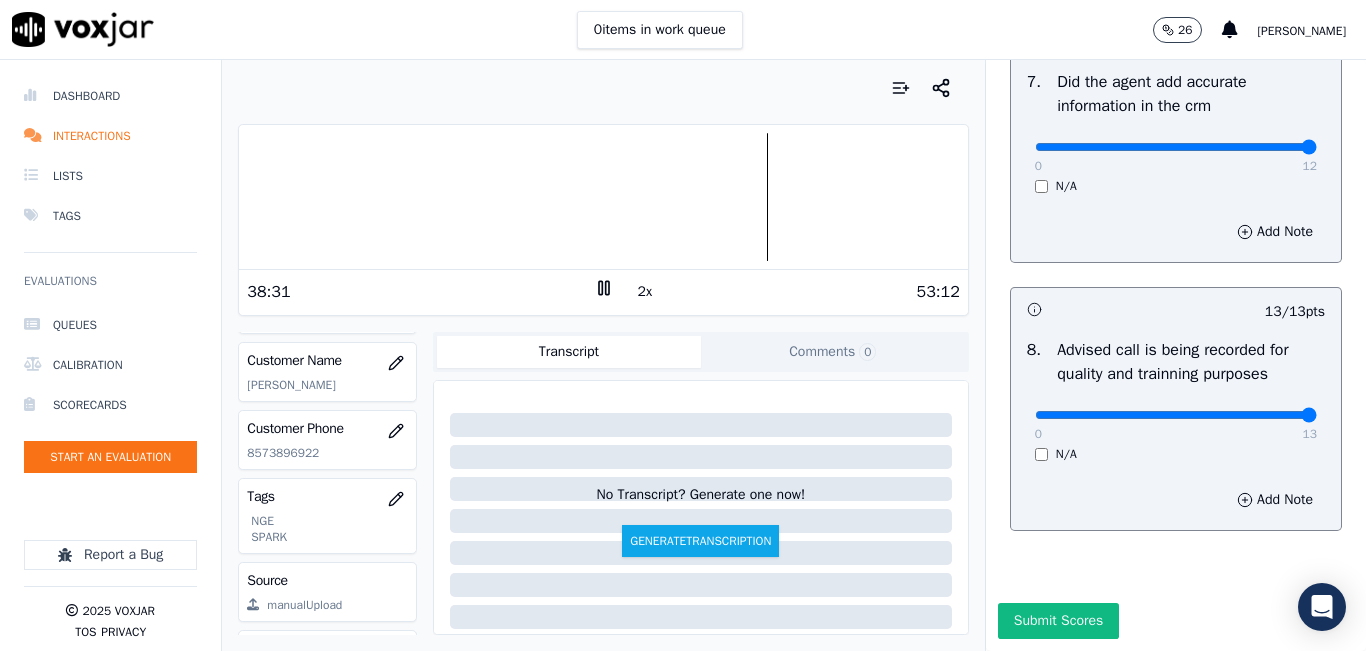 click at bounding box center [603, 88] 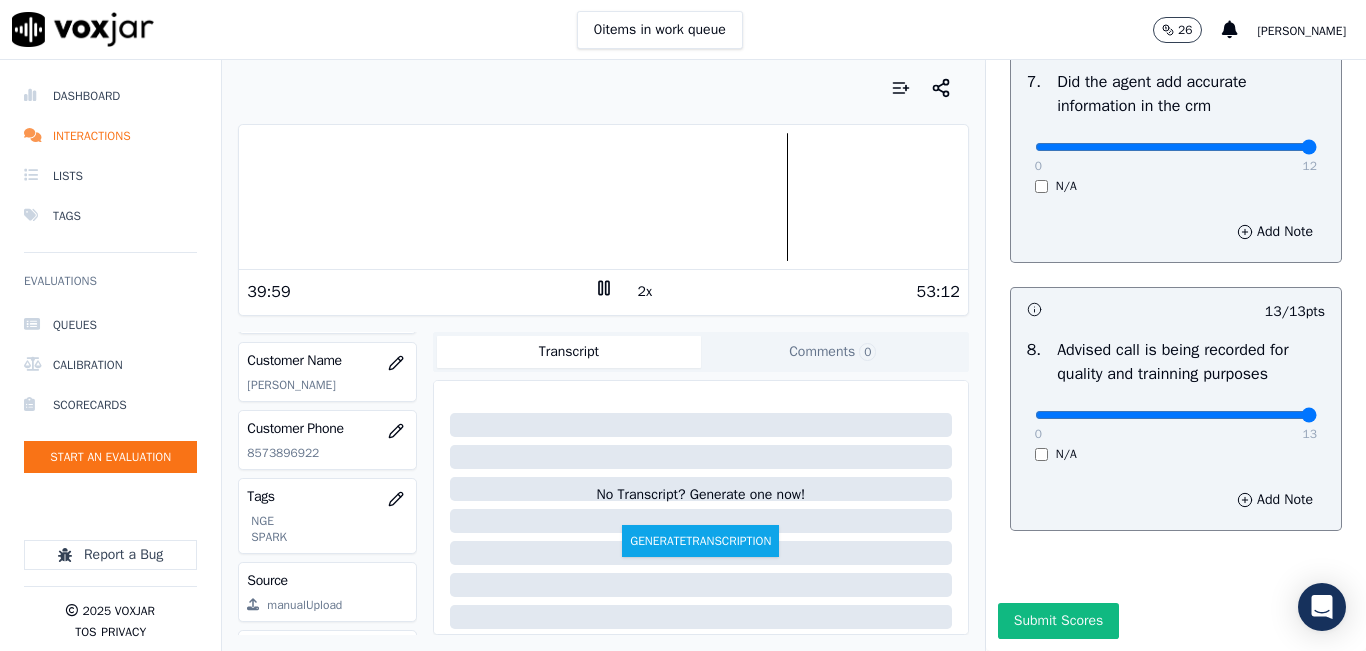 click 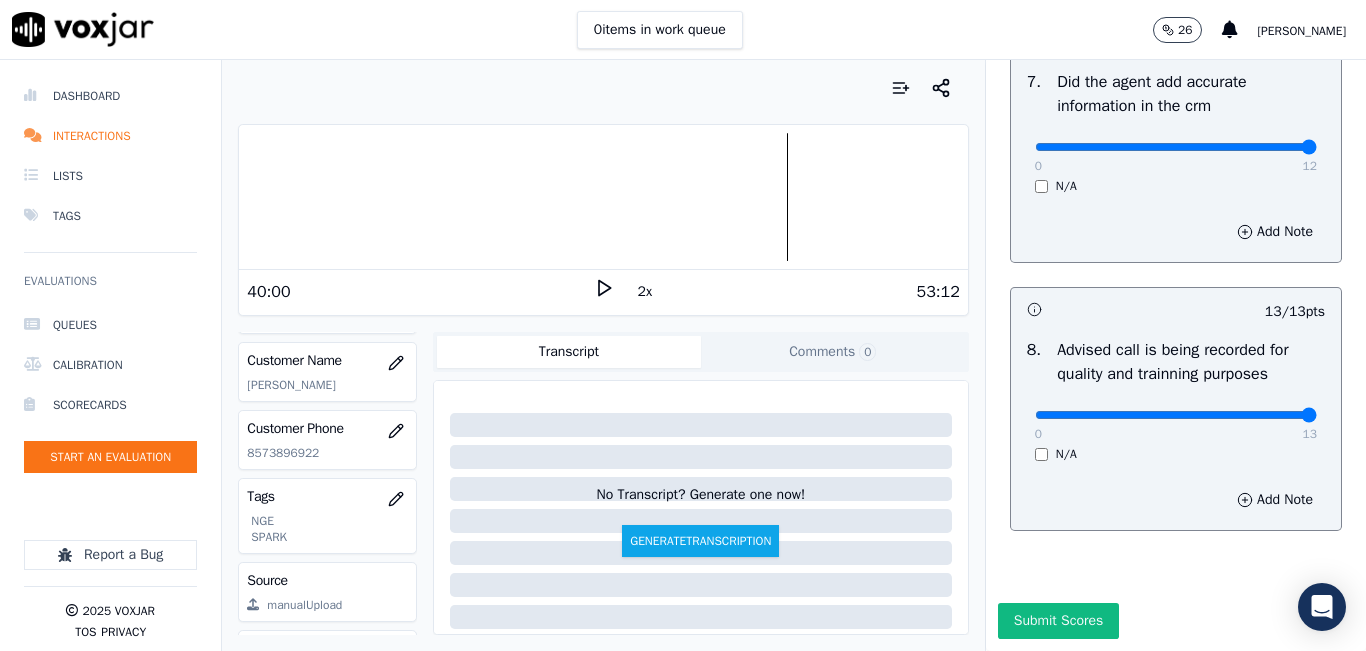 click 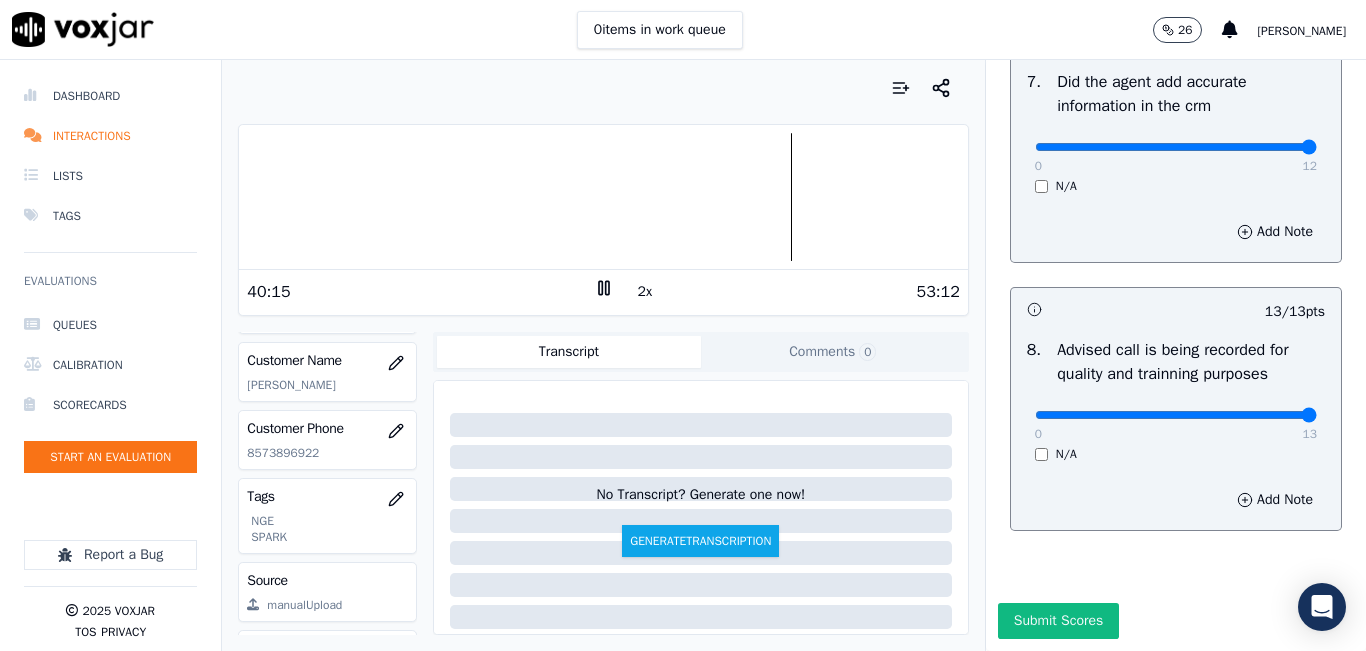 click 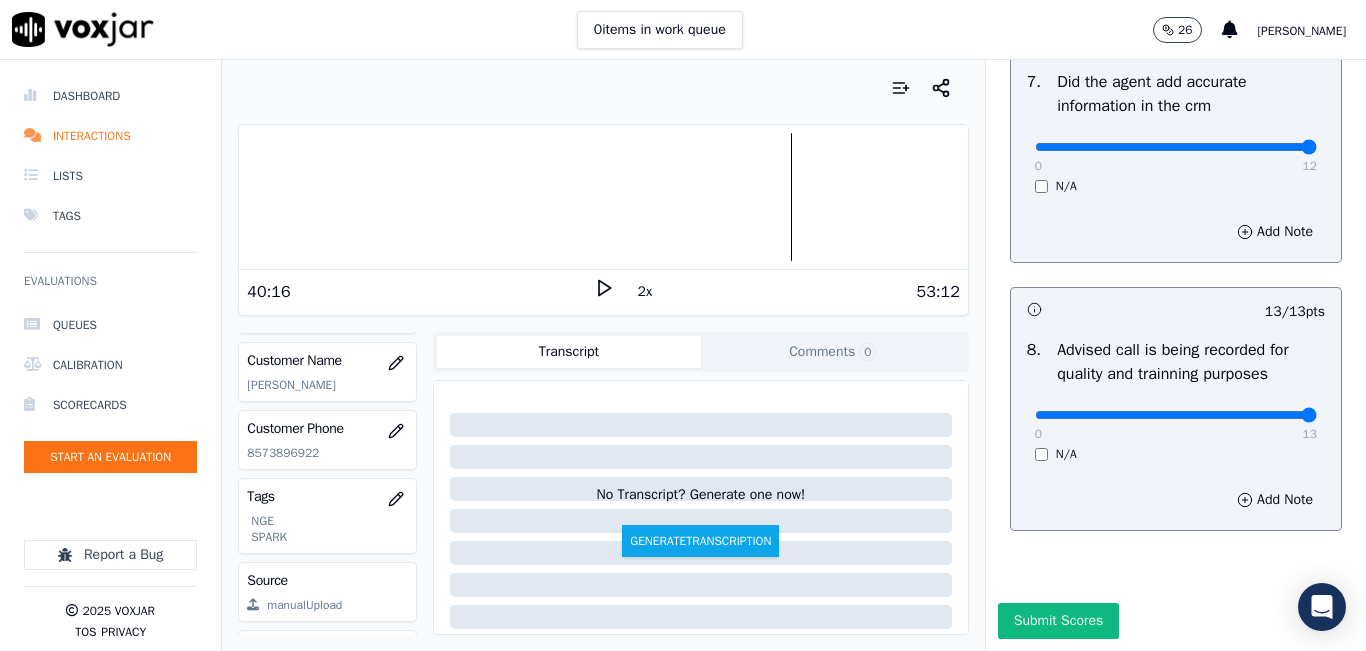 click 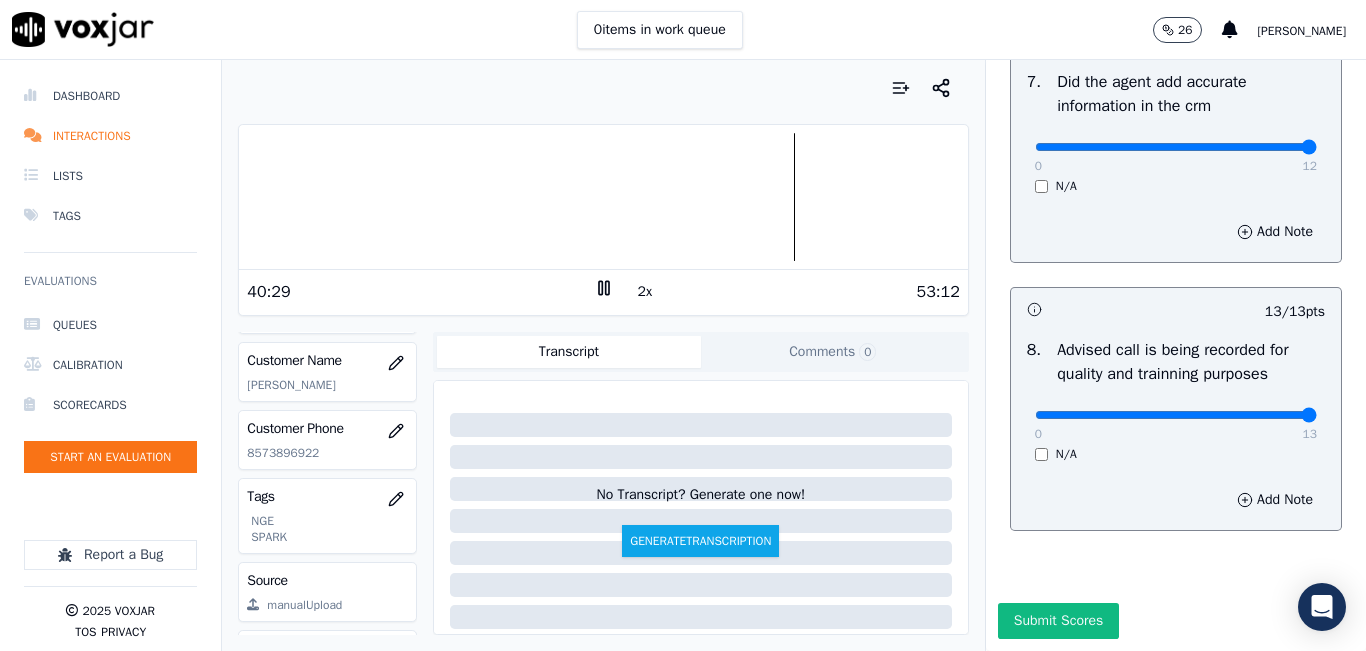 click at bounding box center [603, 88] 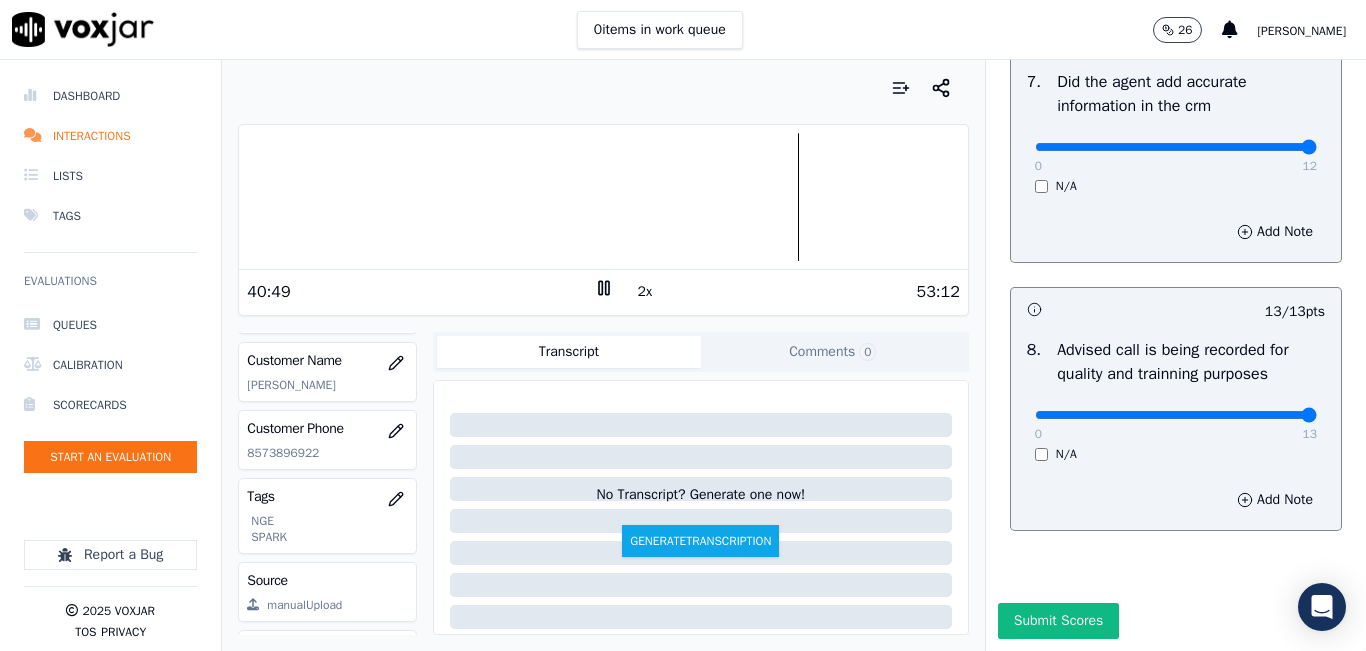 scroll, scrollTop: 2024, scrollLeft: 0, axis: vertical 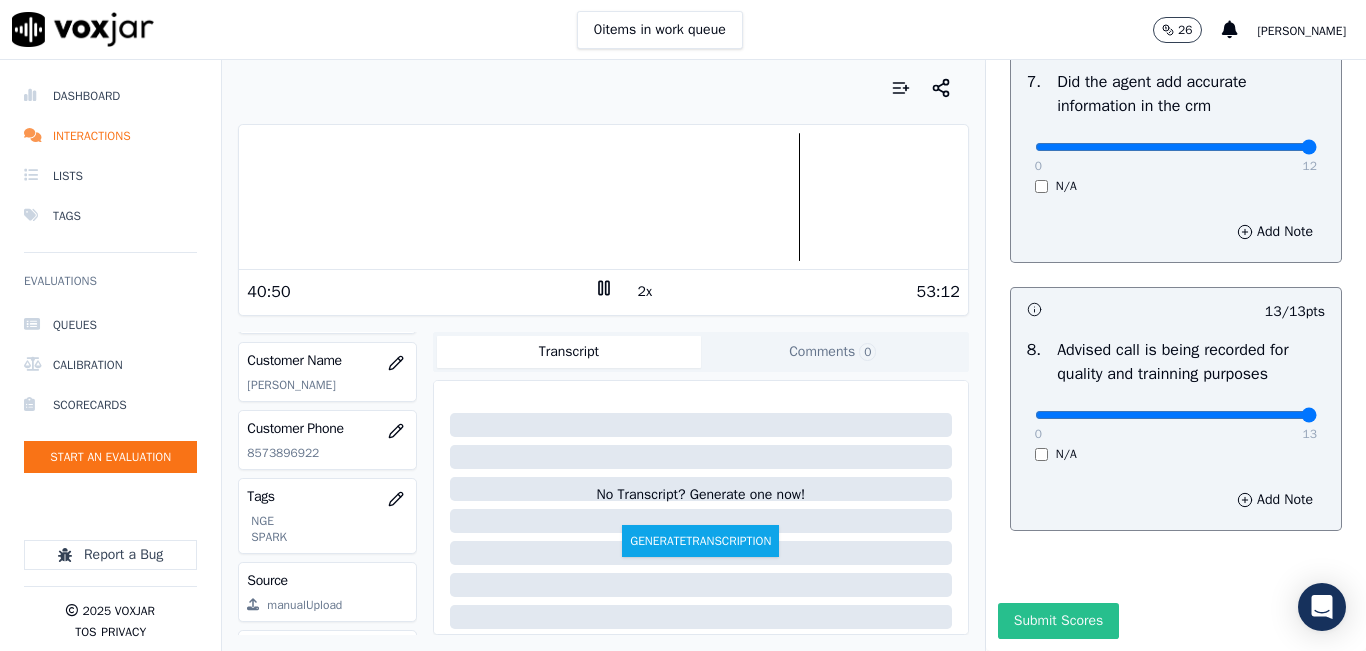 click on "Submit Scores" at bounding box center [1058, 621] 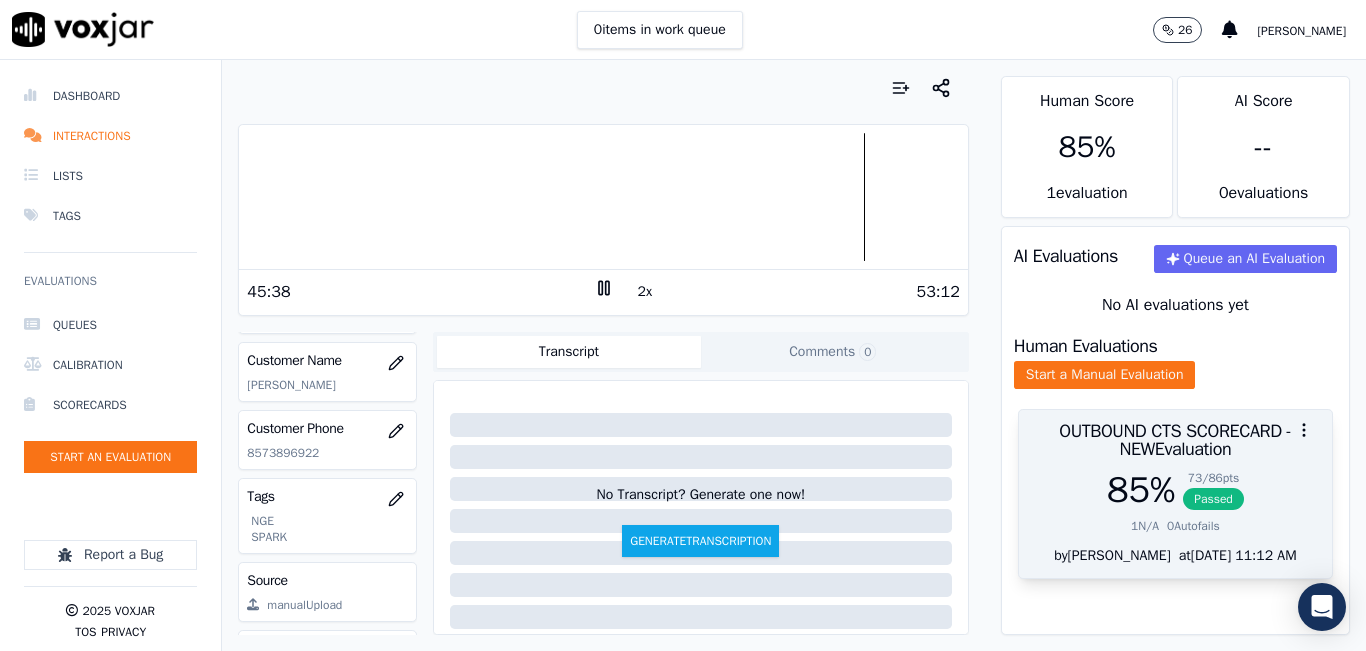 click on "85 %" at bounding box center (1141, 490) 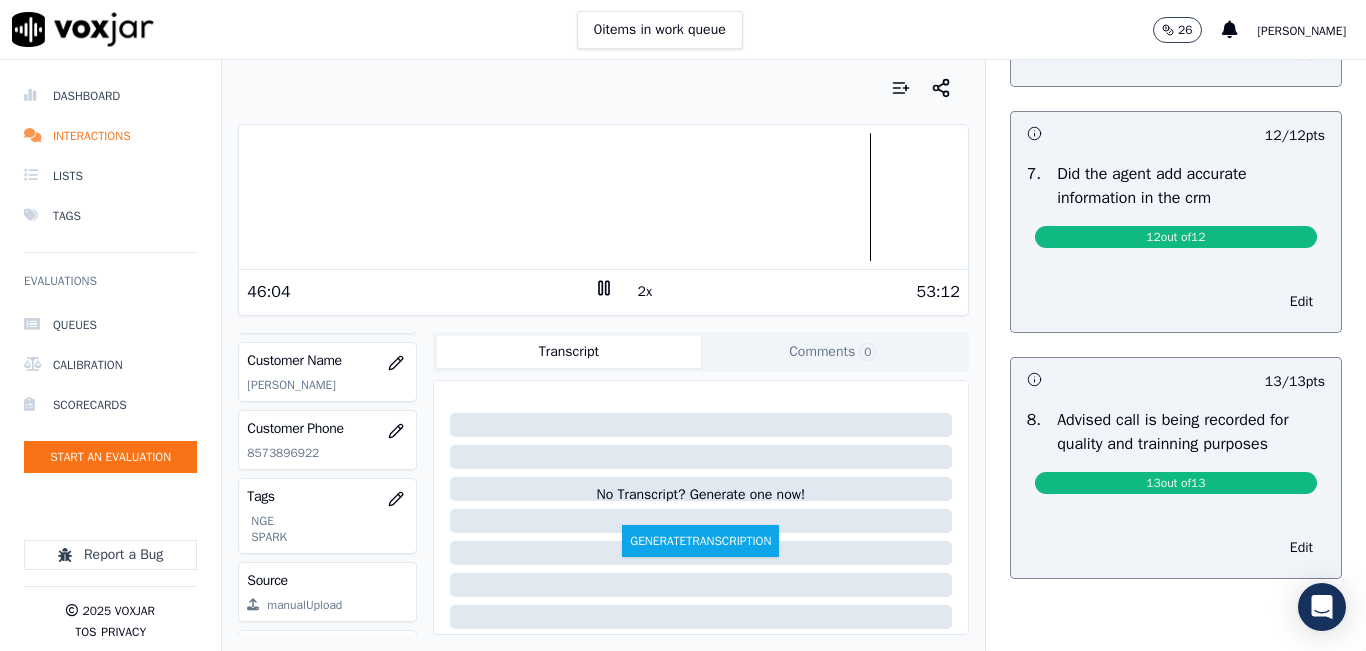 scroll, scrollTop: 1800, scrollLeft: 0, axis: vertical 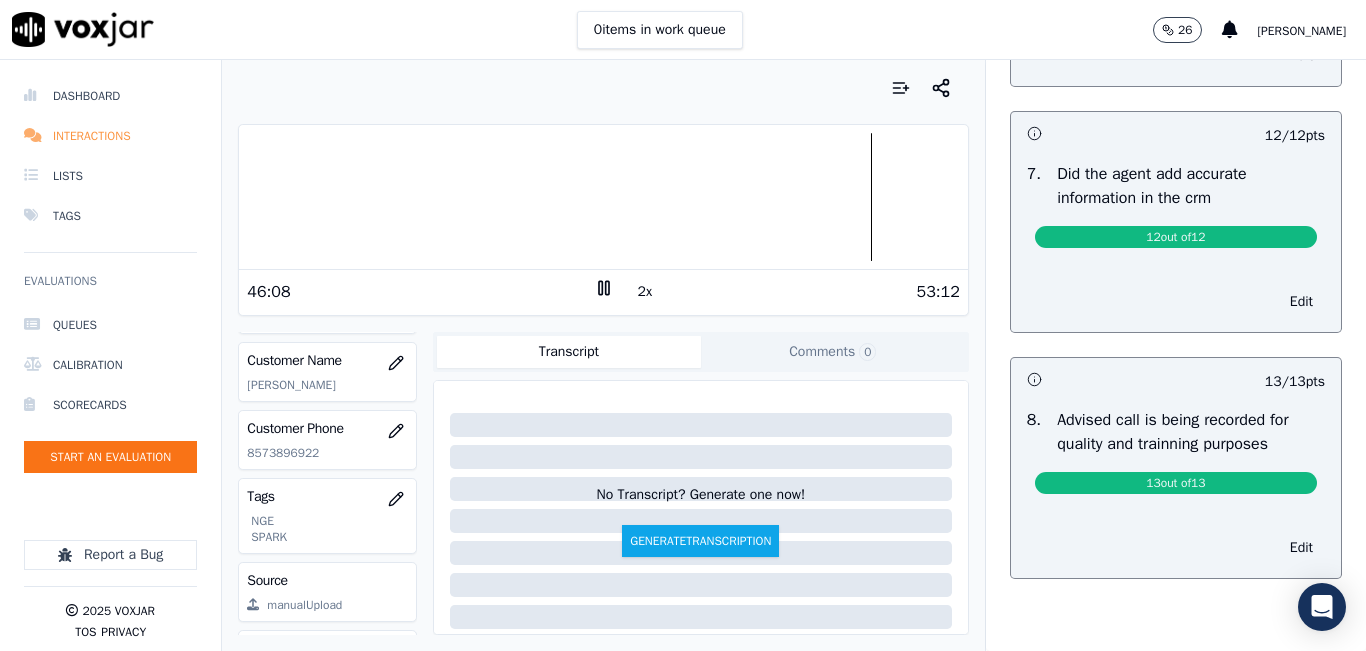 click on "Interactions" at bounding box center (110, 136) 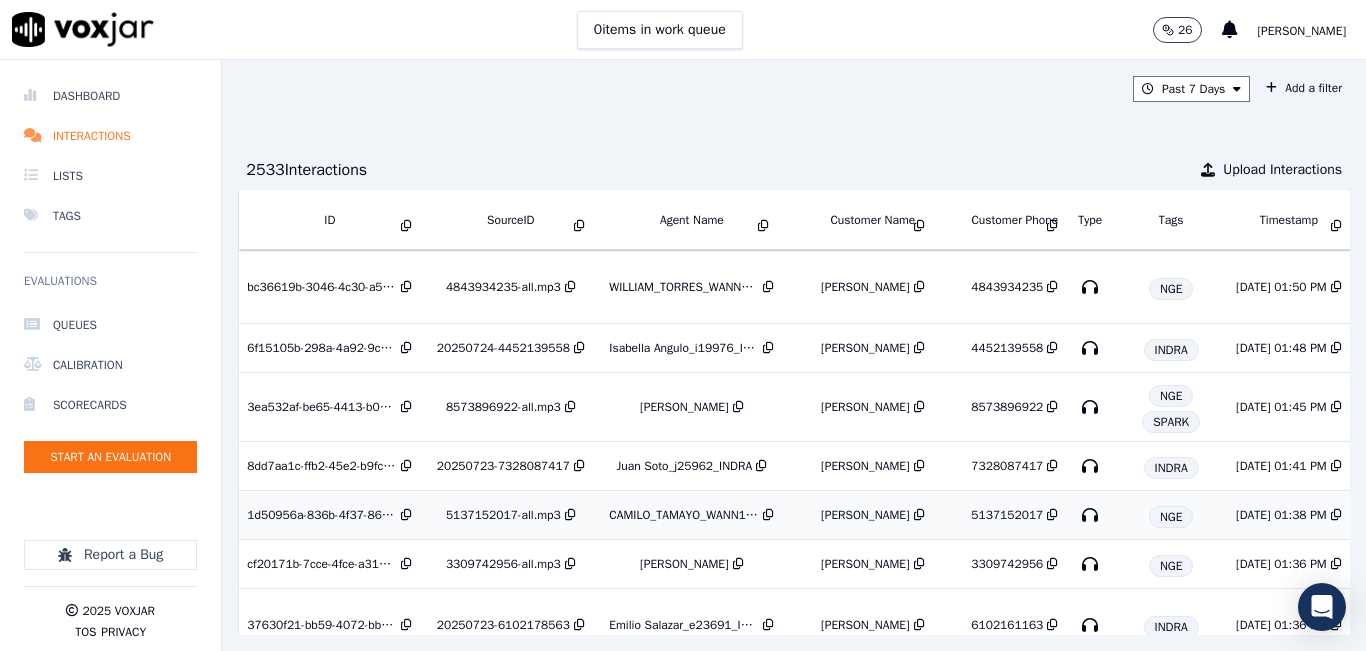 scroll, scrollTop: 657, scrollLeft: 0, axis: vertical 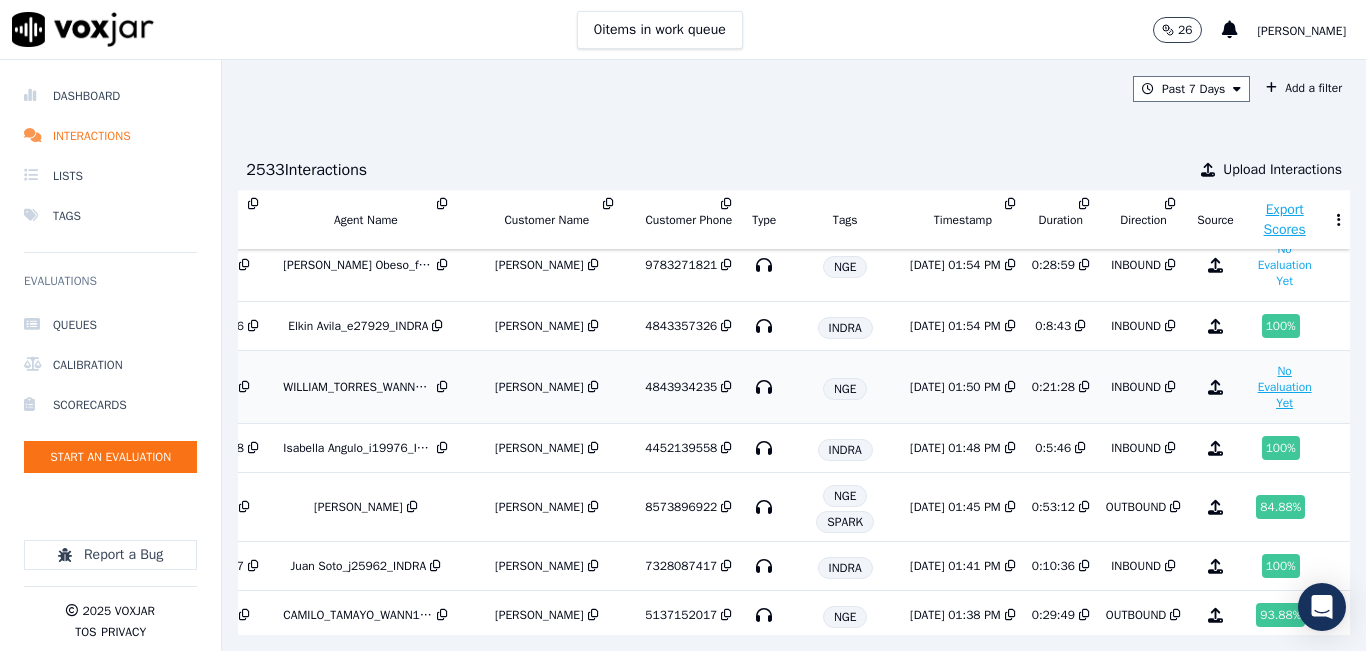 click on "No Evaluation Yet" at bounding box center (1285, 387) 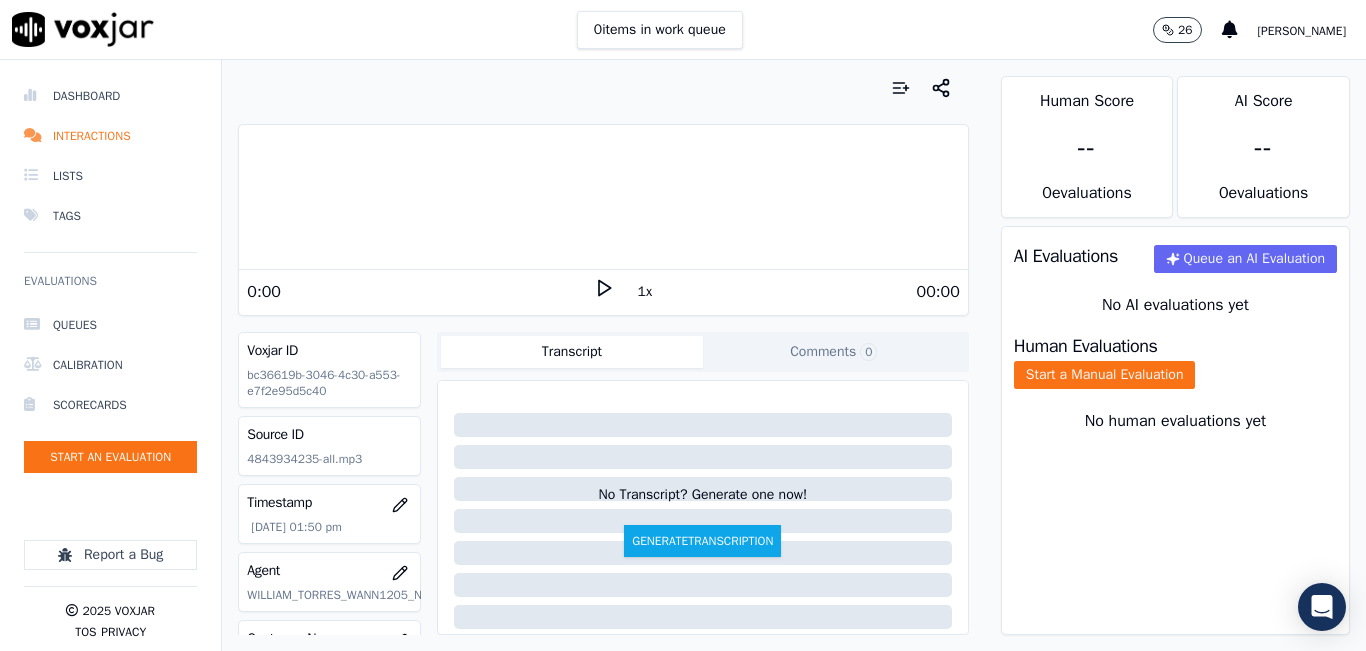 click 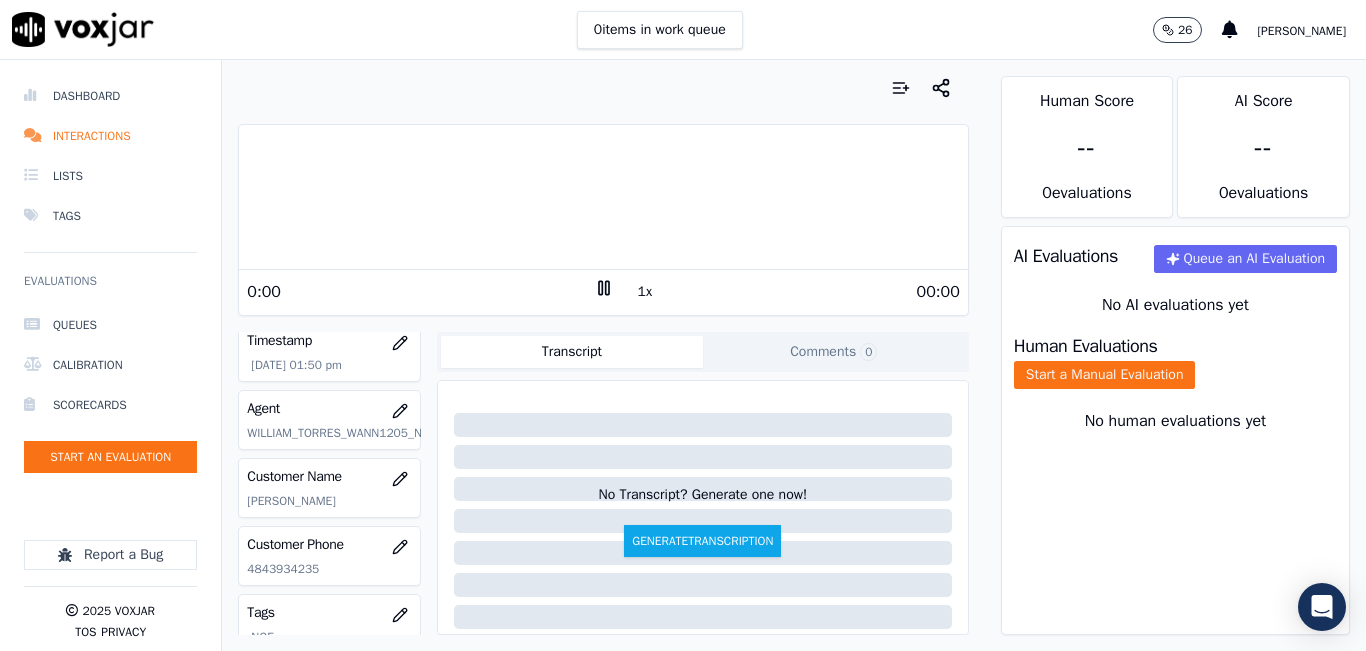 scroll, scrollTop: 200, scrollLeft: 0, axis: vertical 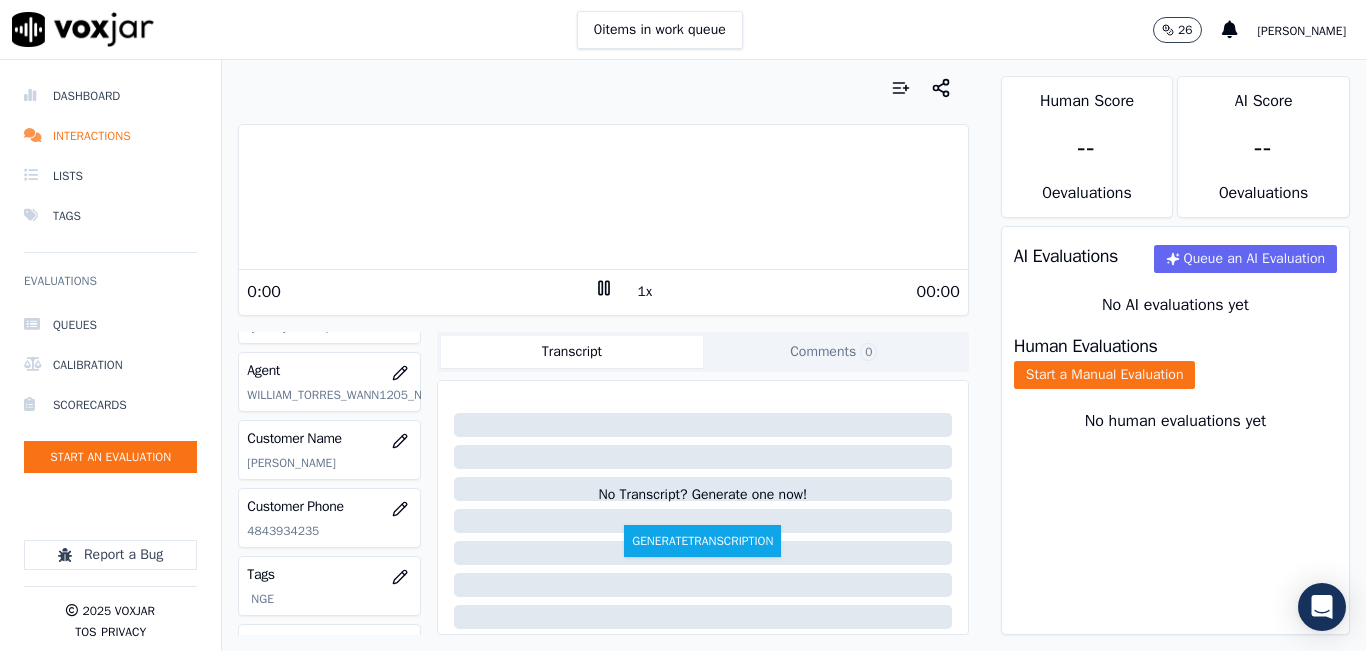 click on "1x" at bounding box center (645, 292) 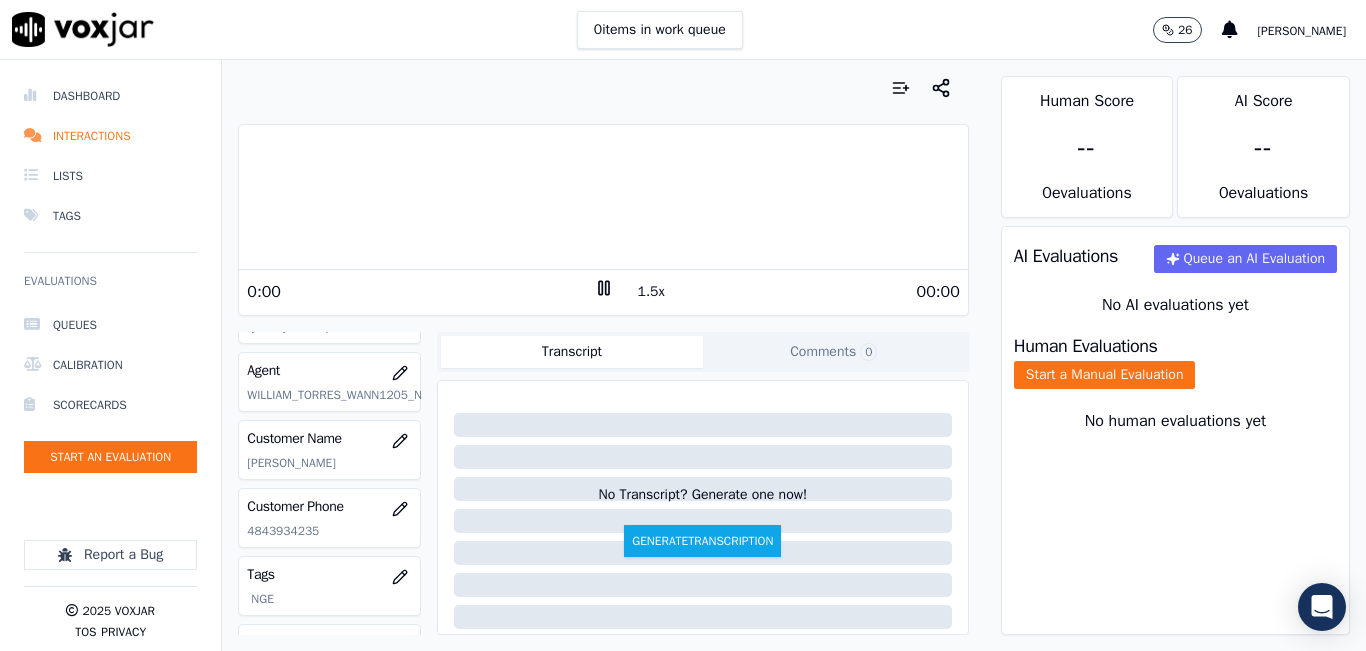 click on "1.5x" at bounding box center [651, 292] 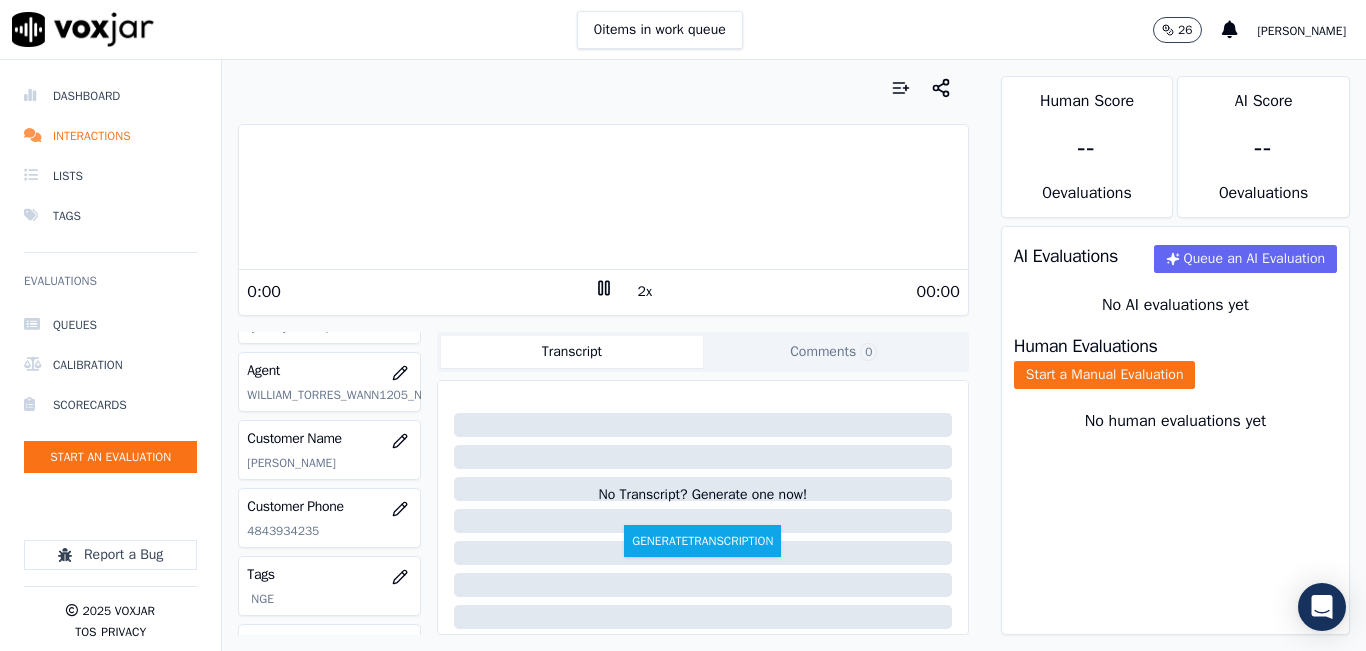 click on "4843934235" 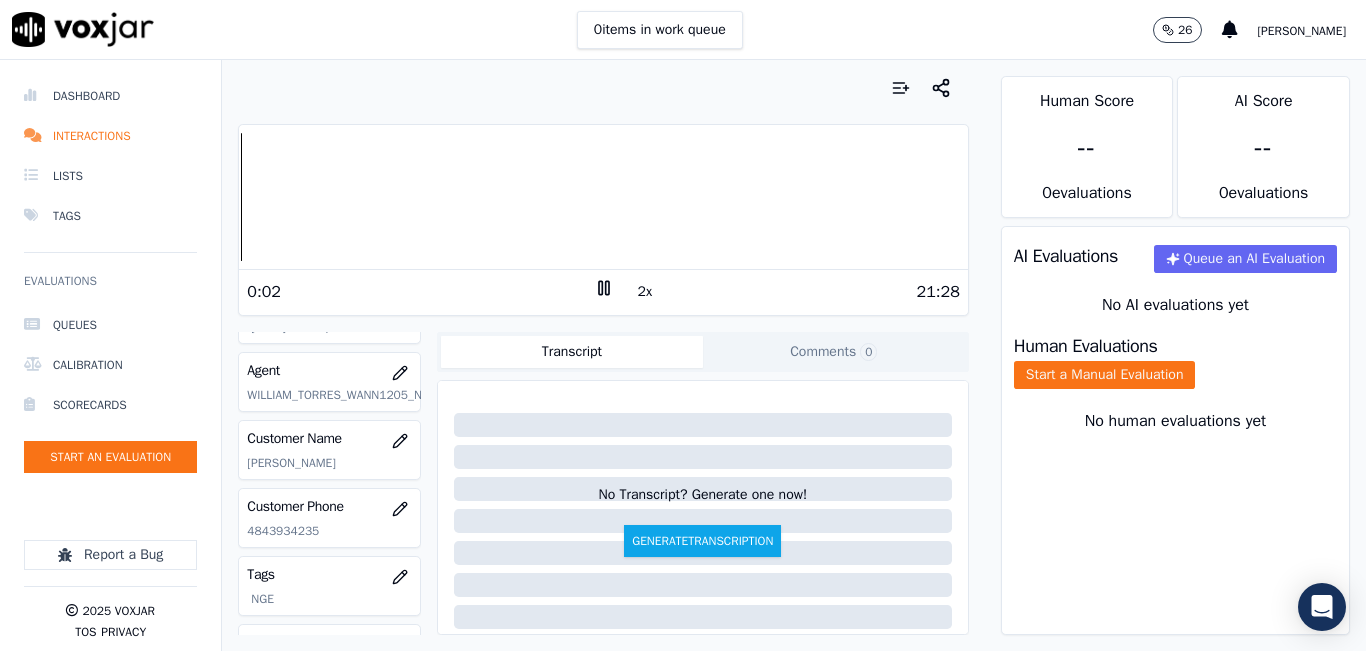 click on "4843934235" 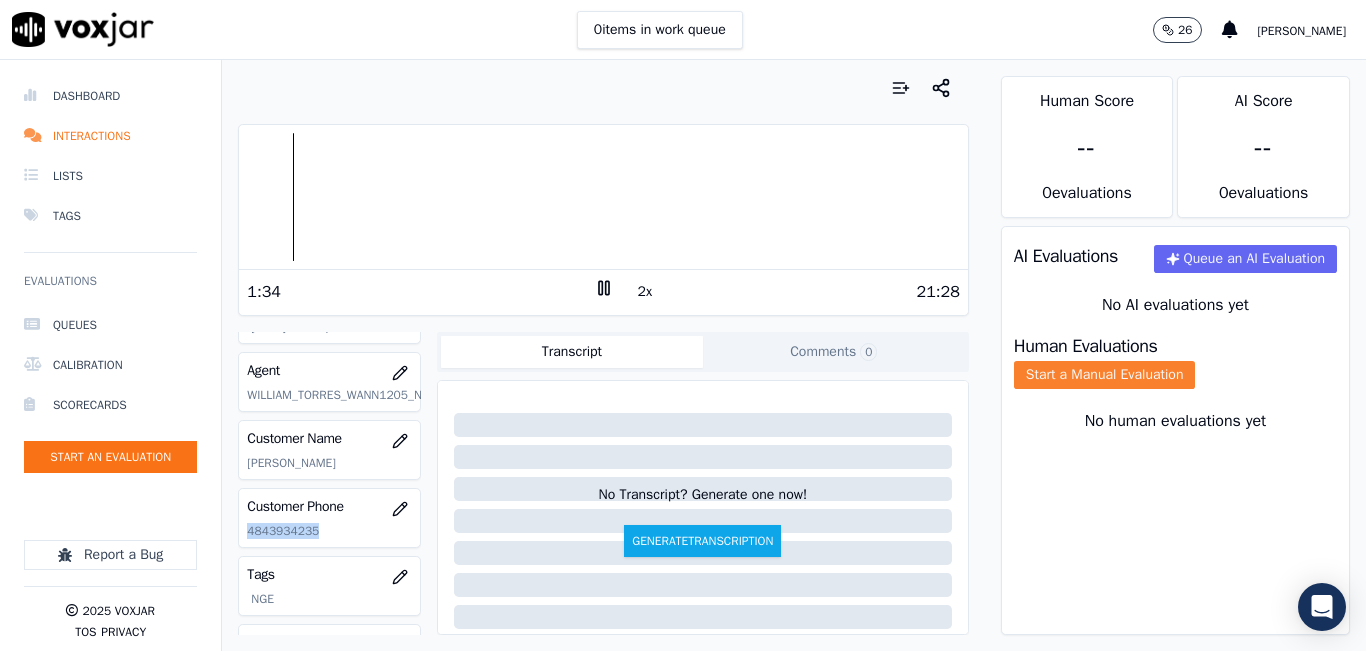 click on "Start a Manual Evaluation" 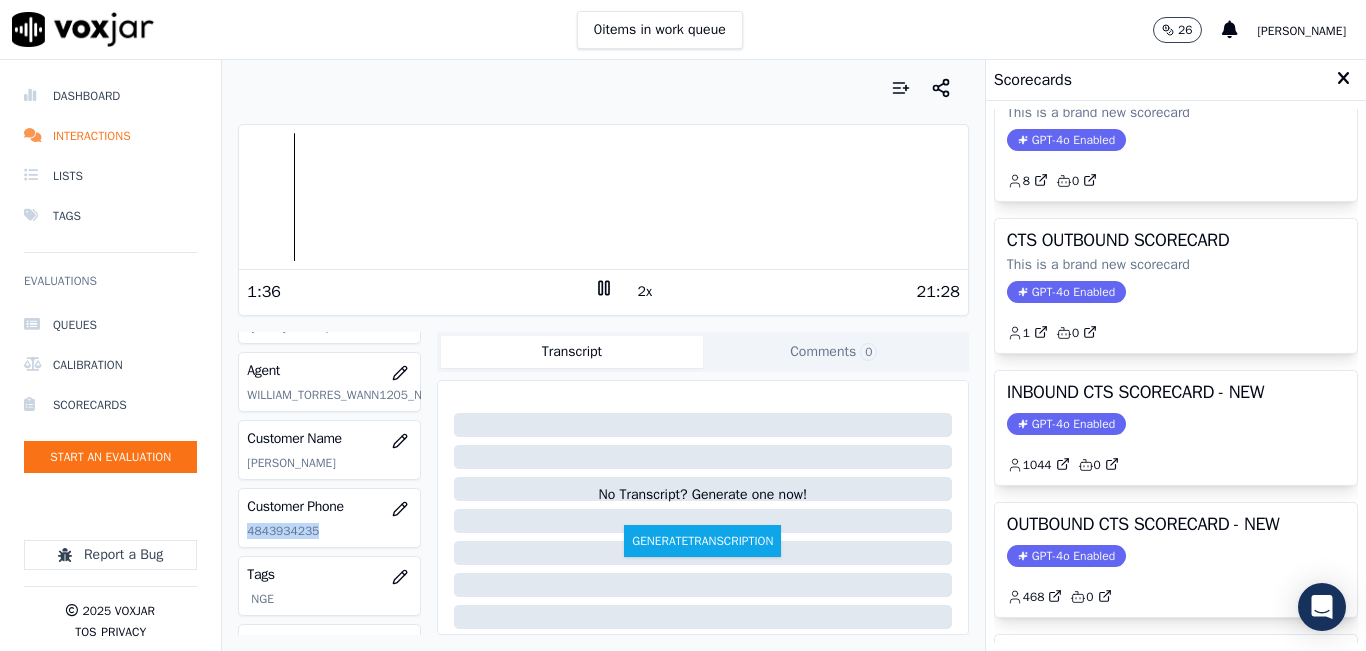 scroll, scrollTop: 100, scrollLeft: 0, axis: vertical 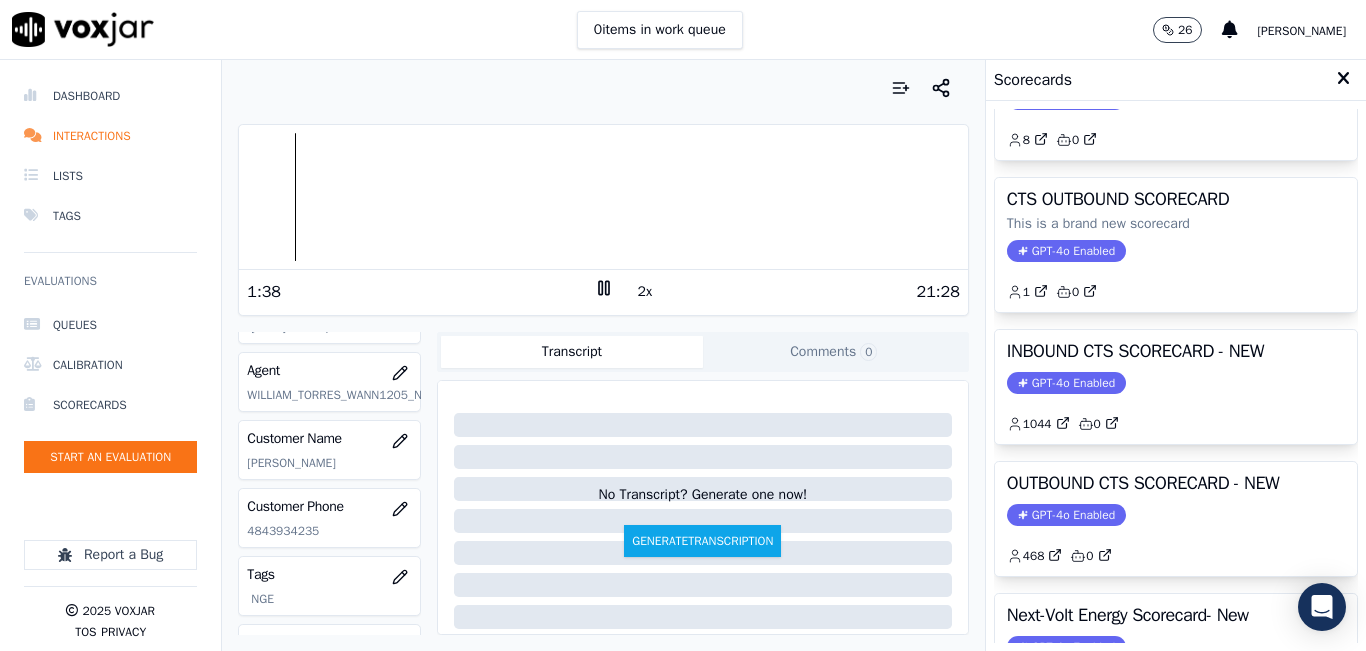 click on "GPT-4o Enabled" 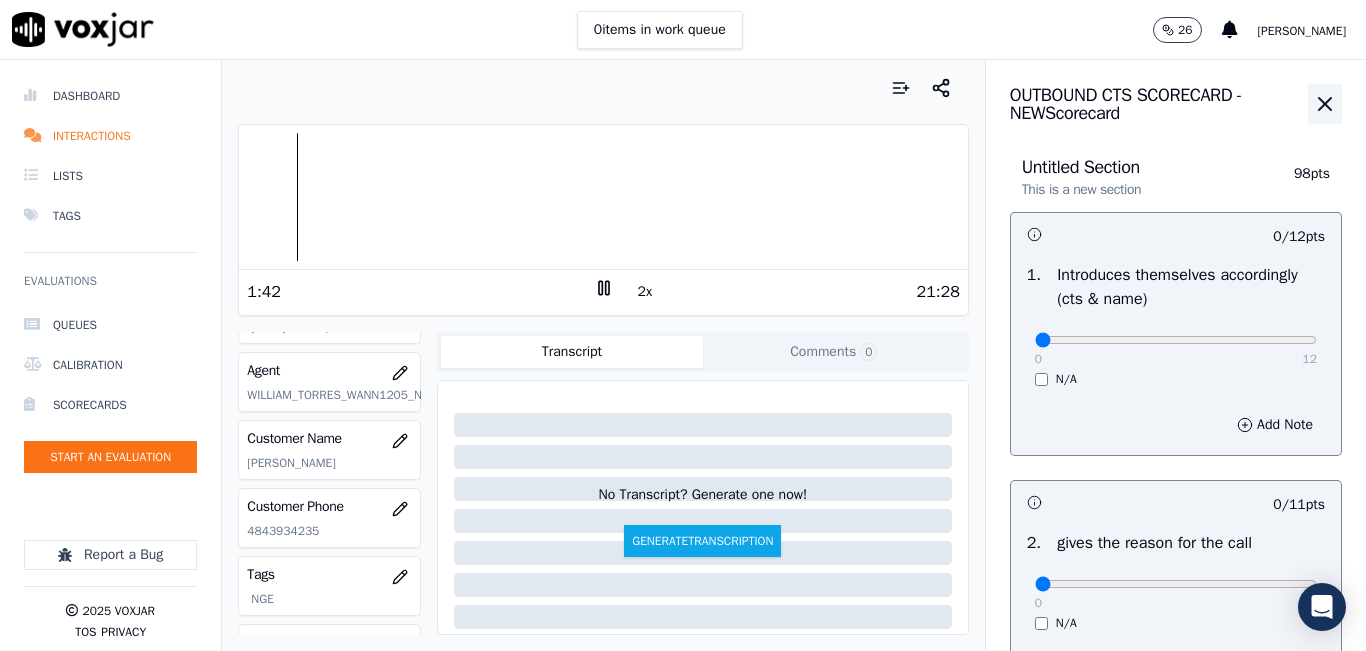 click 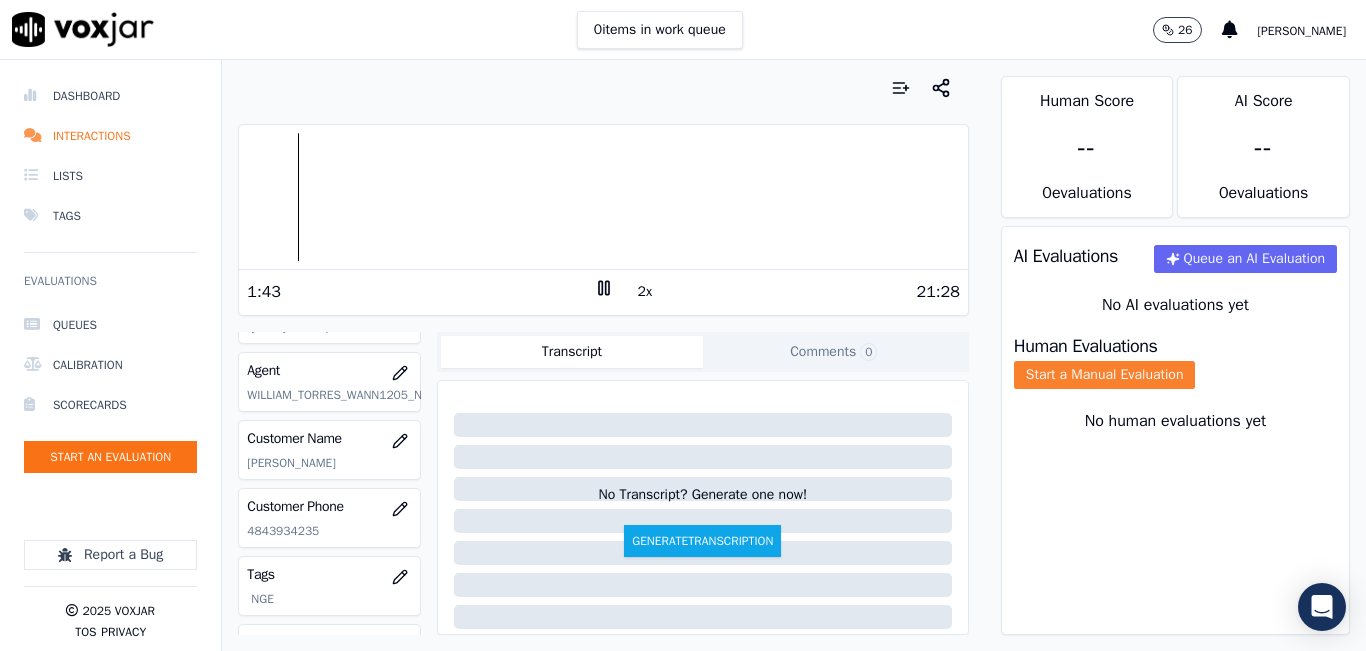 click on "Start a Manual Evaluation" 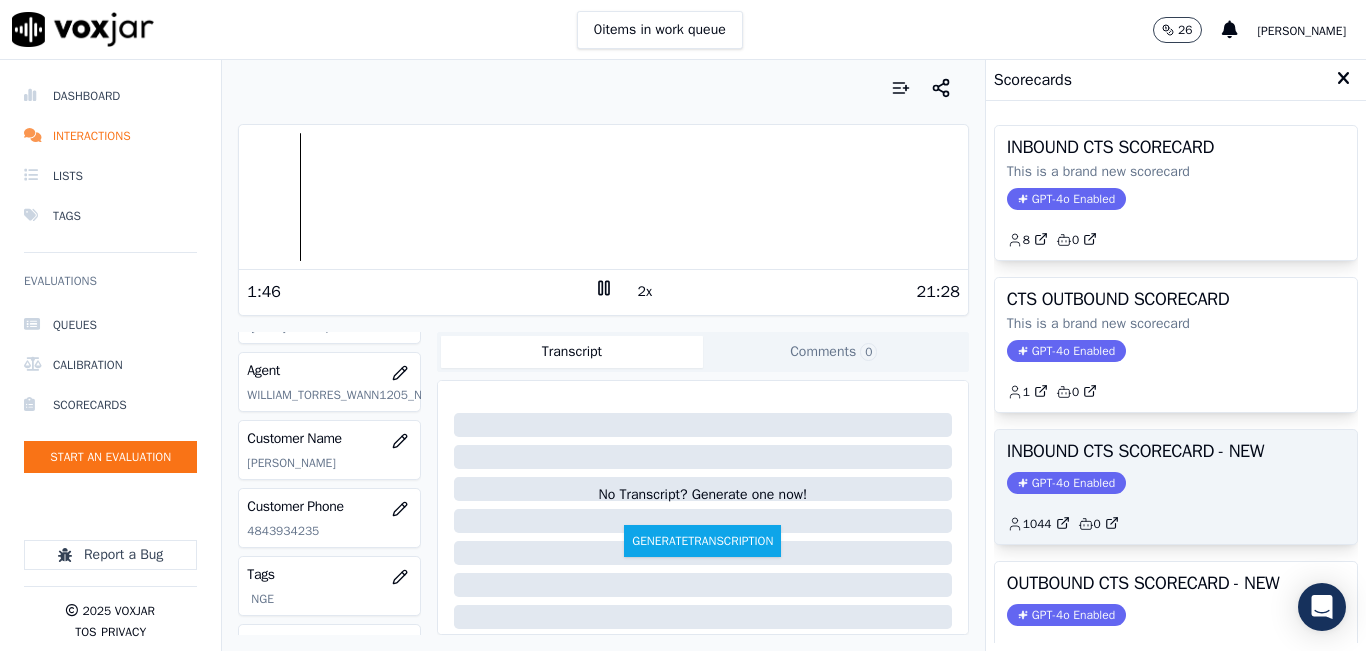 click on "GPT-4o Enabled" 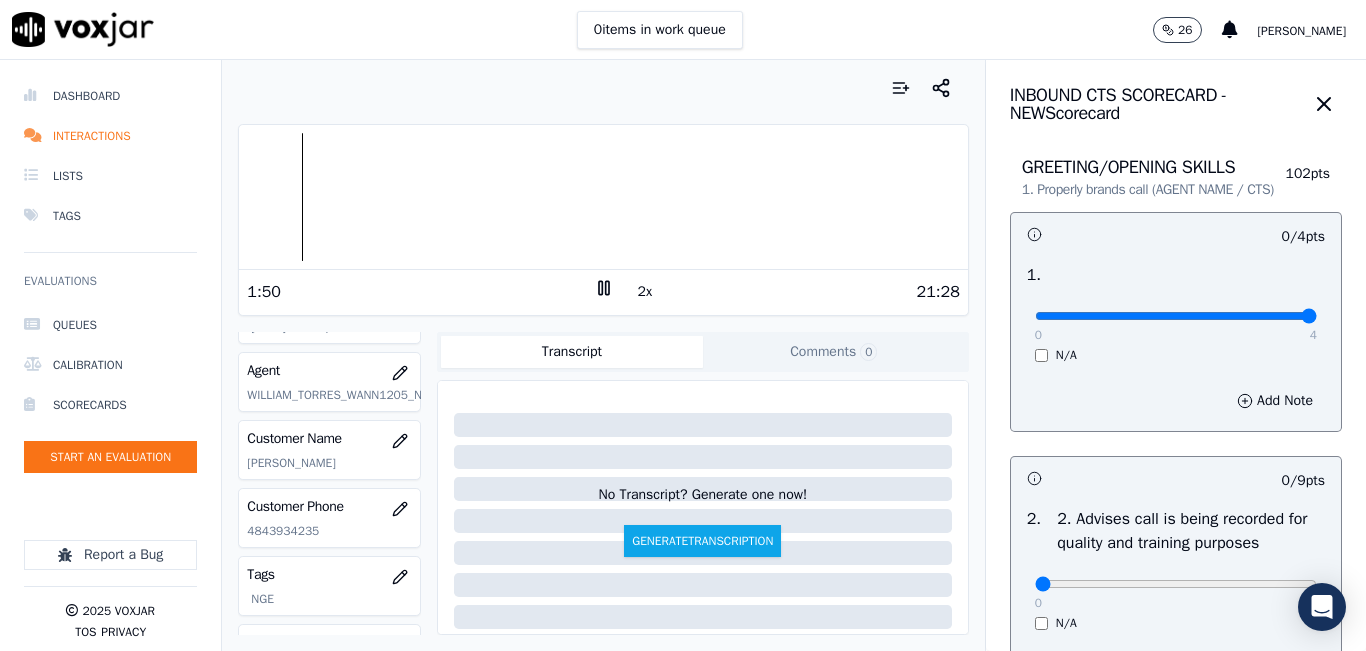 type on "4" 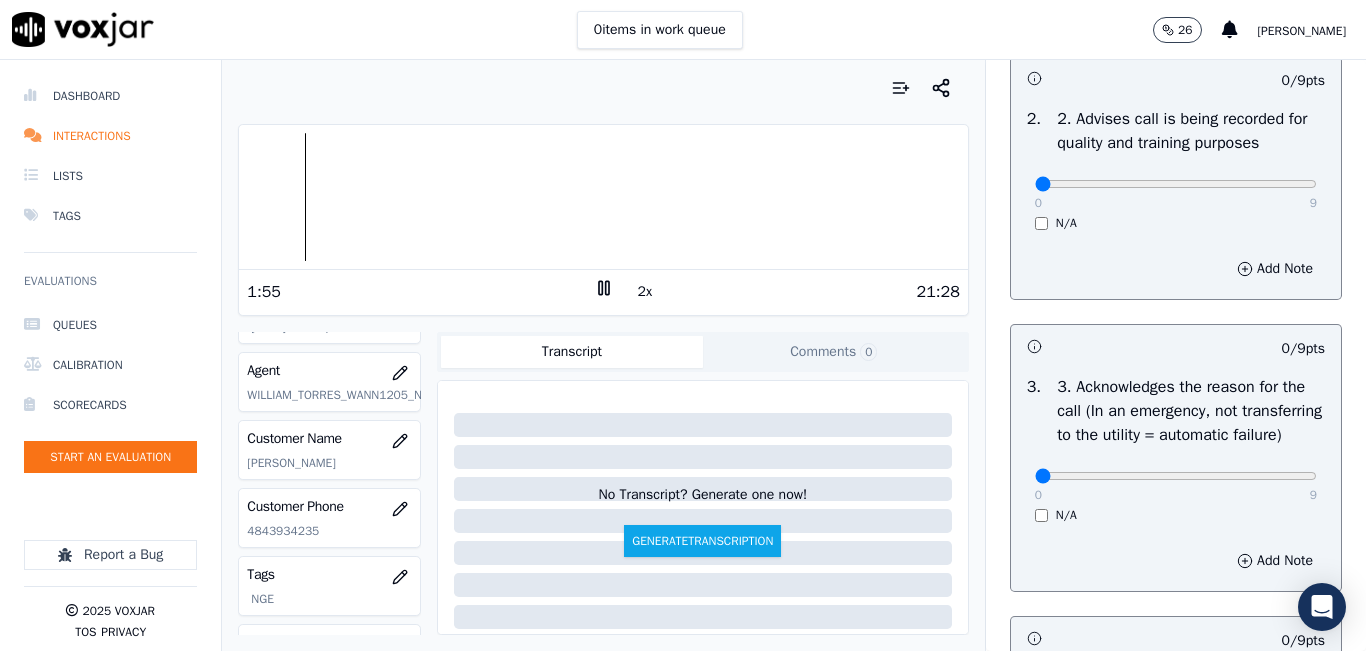 scroll, scrollTop: 500, scrollLeft: 0, axis: vertical 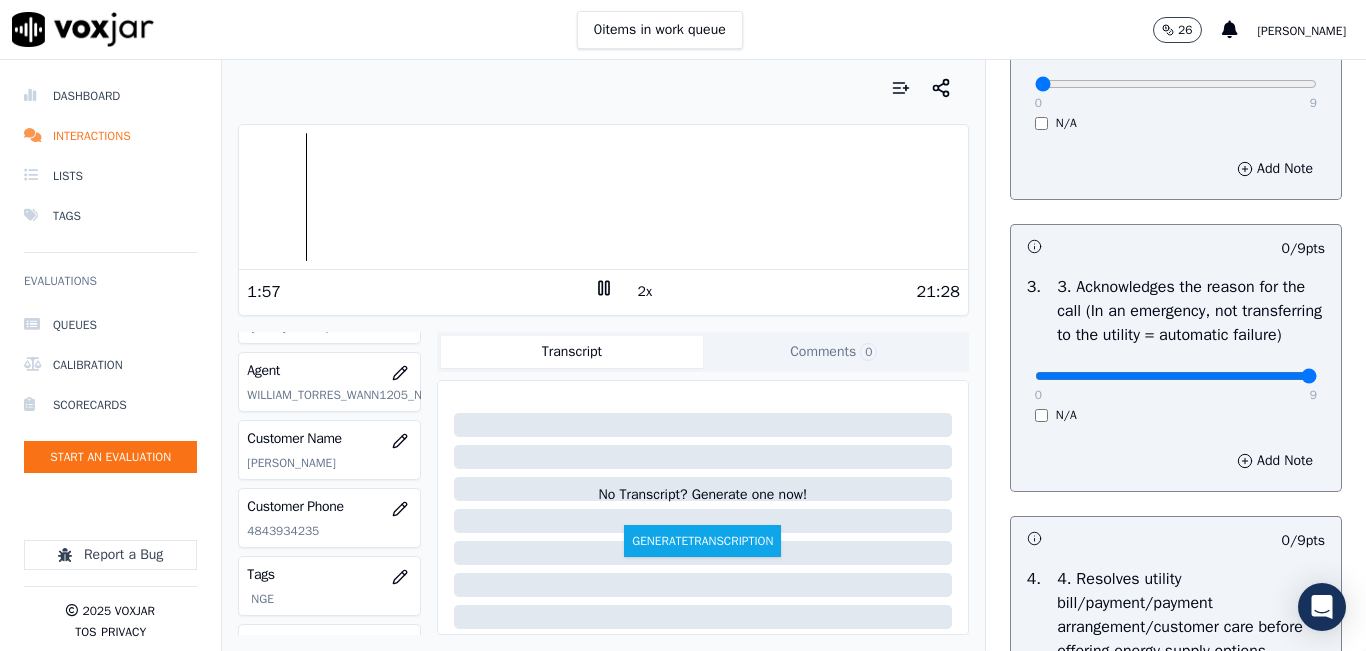 type on "9" 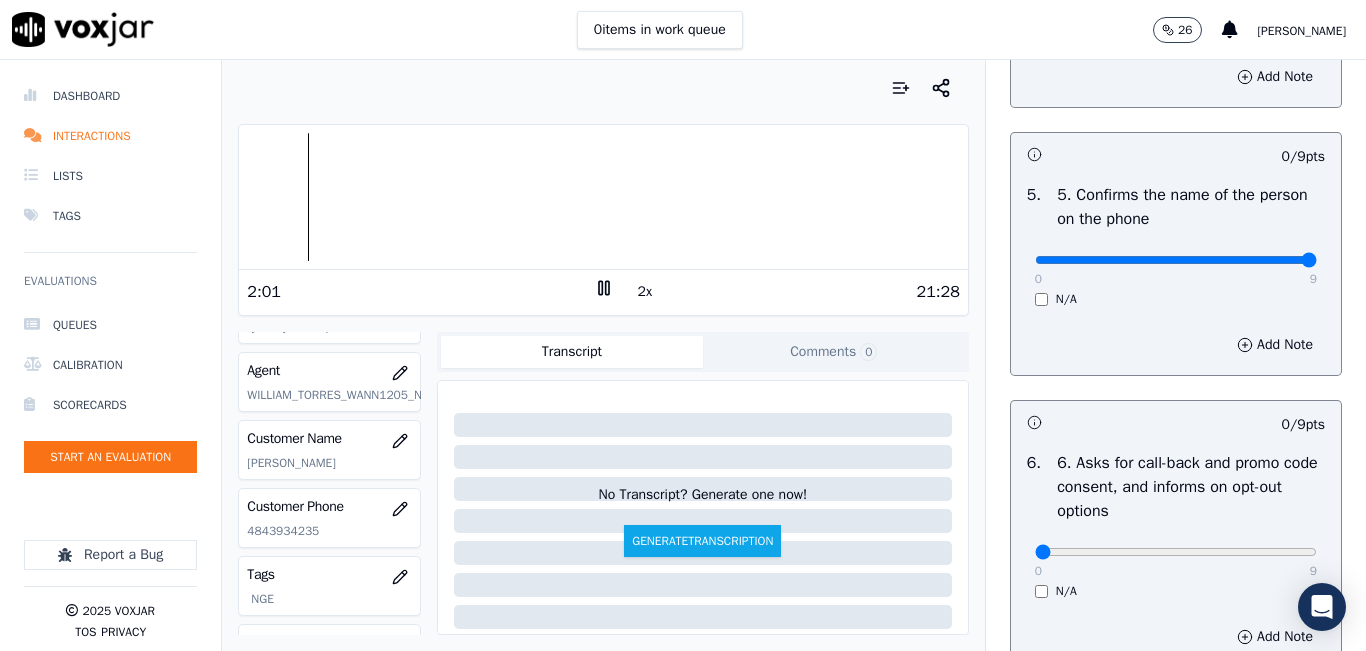 type on "9" 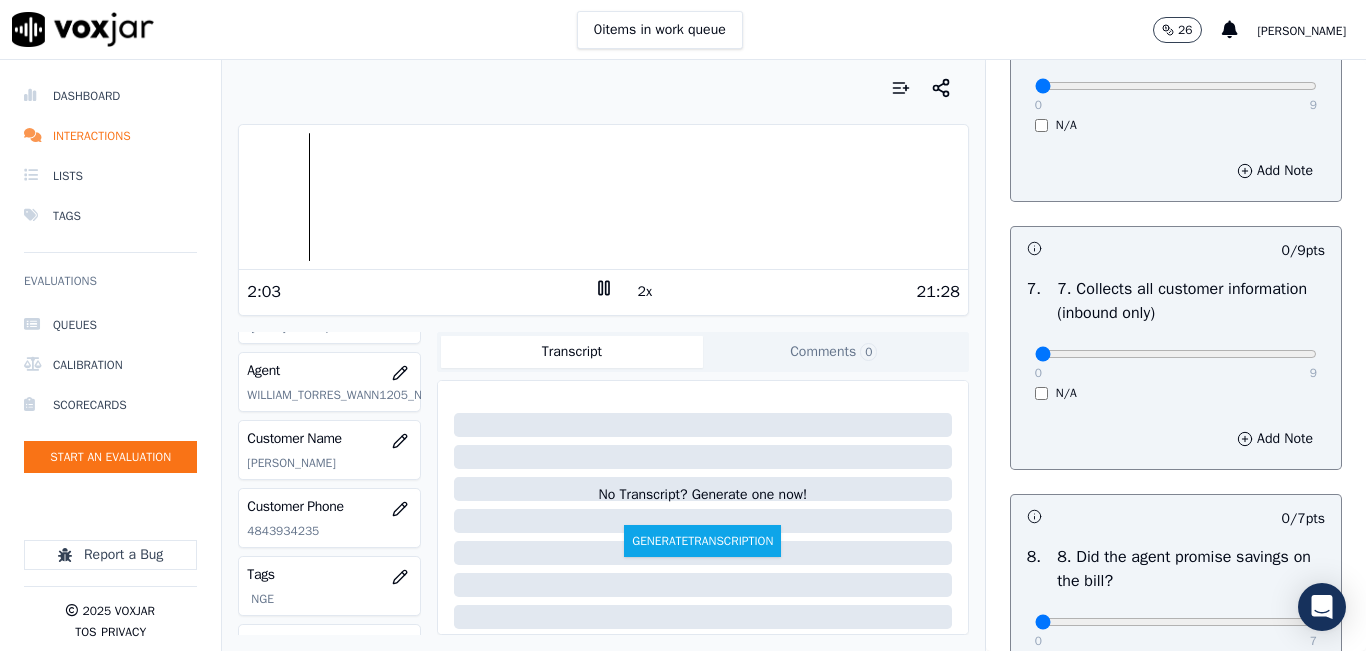scroll, scrollTop: 1700, scrollLeft: 0, axis: vertical 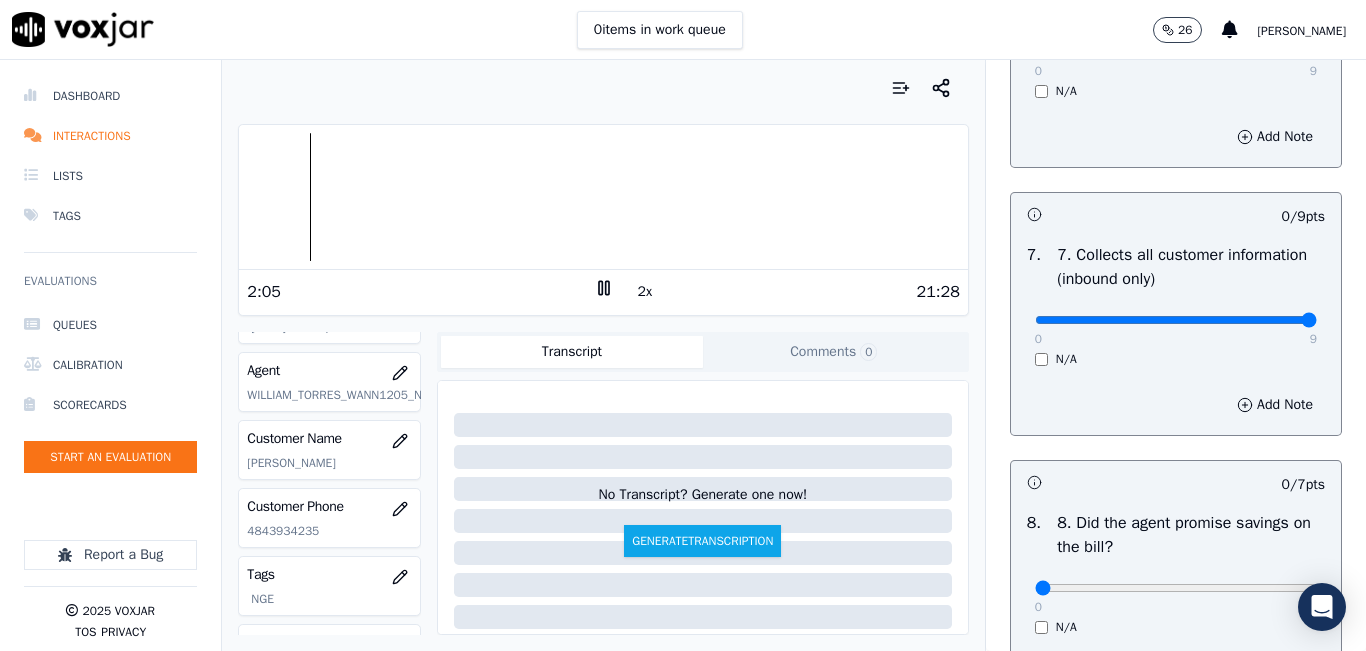 type on "9" 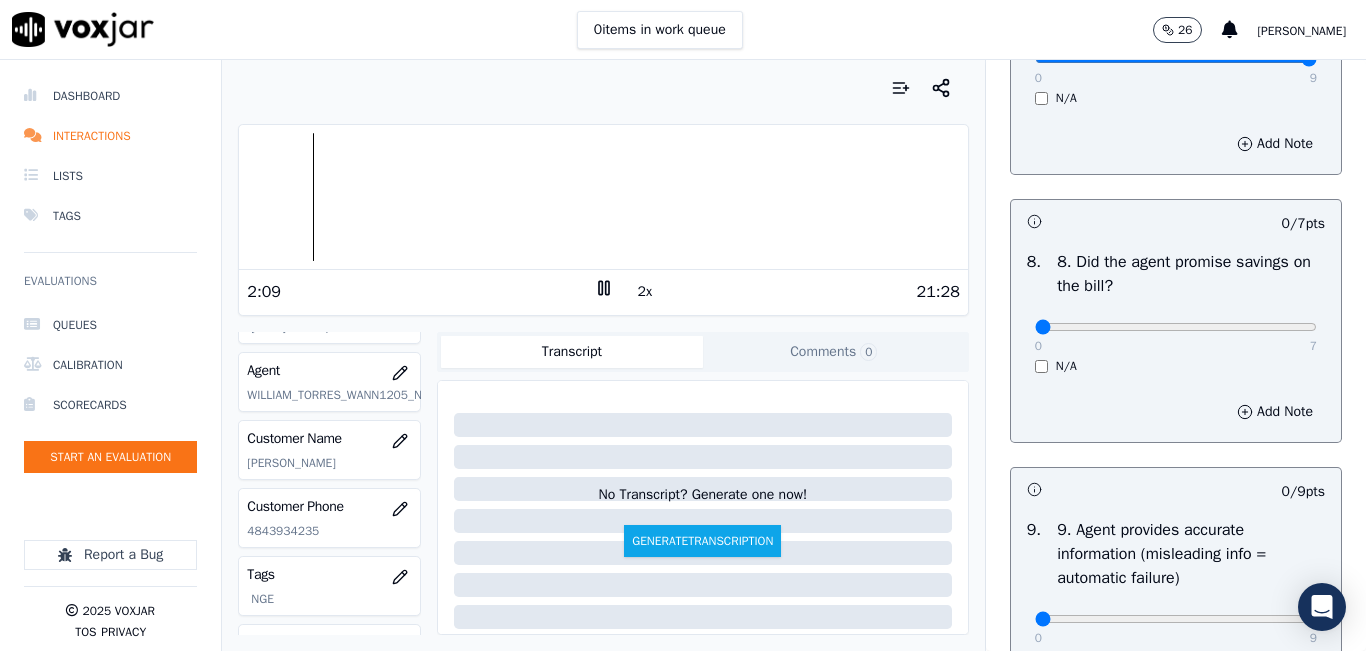 scroll, scrollTop: 1900, scrollLeft: 0, axis: vertical 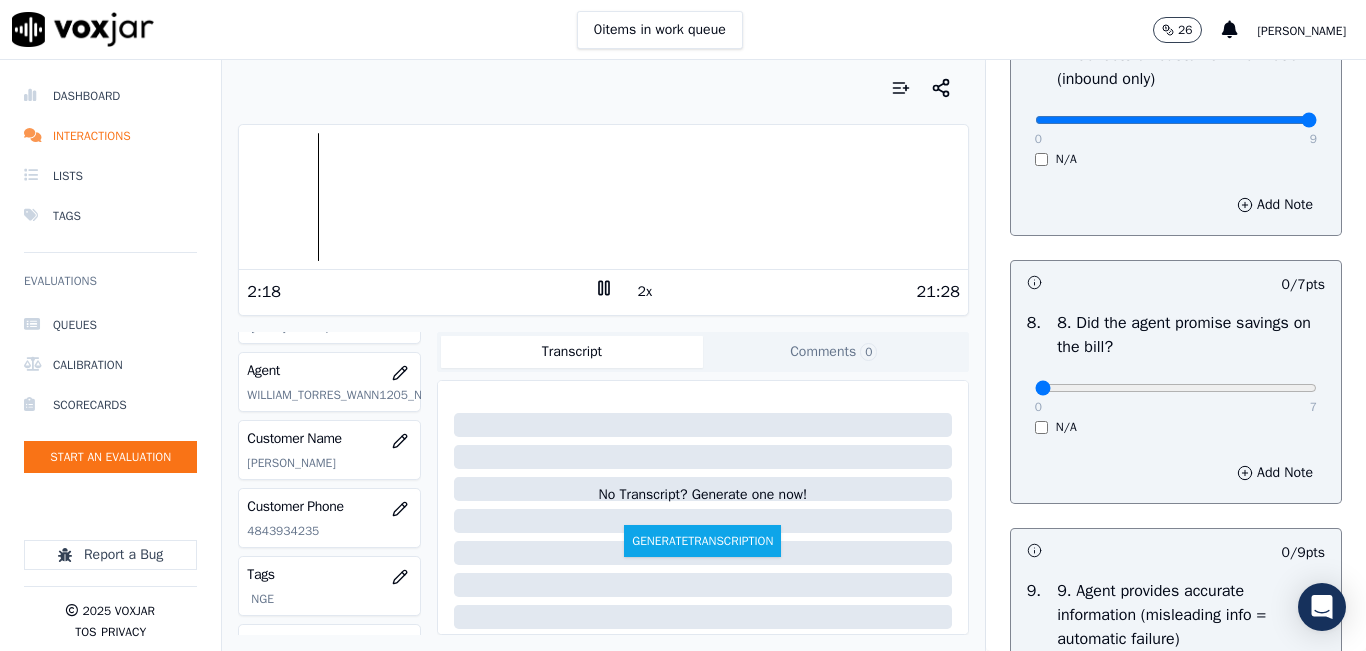 click on "Customer Phone     4843934235" at bounding box center [329, 518] 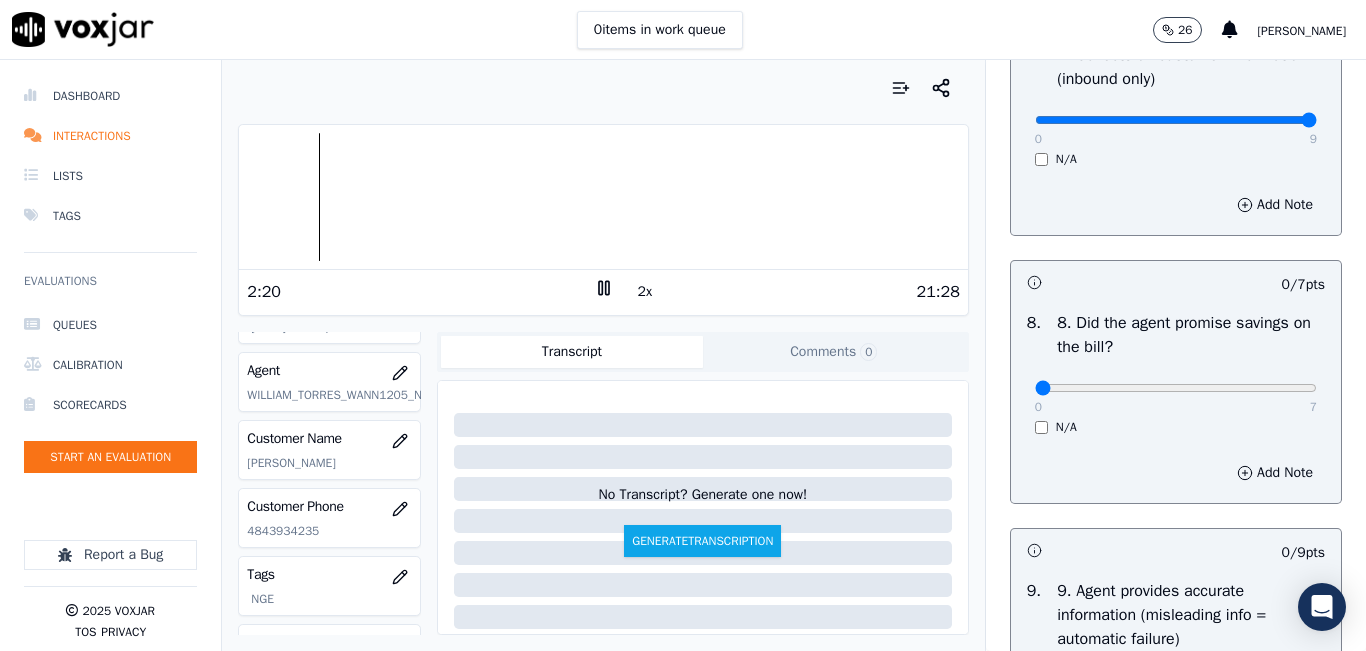 click on "4843934235" 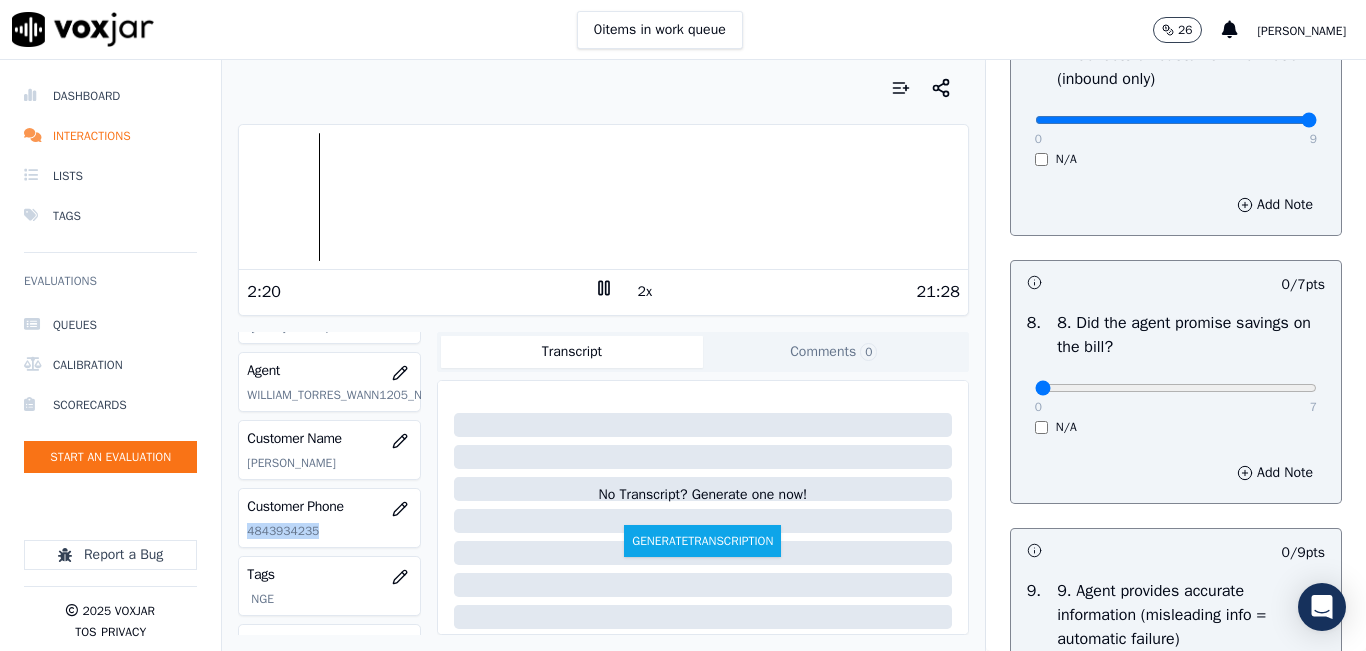 click on "4843934235" 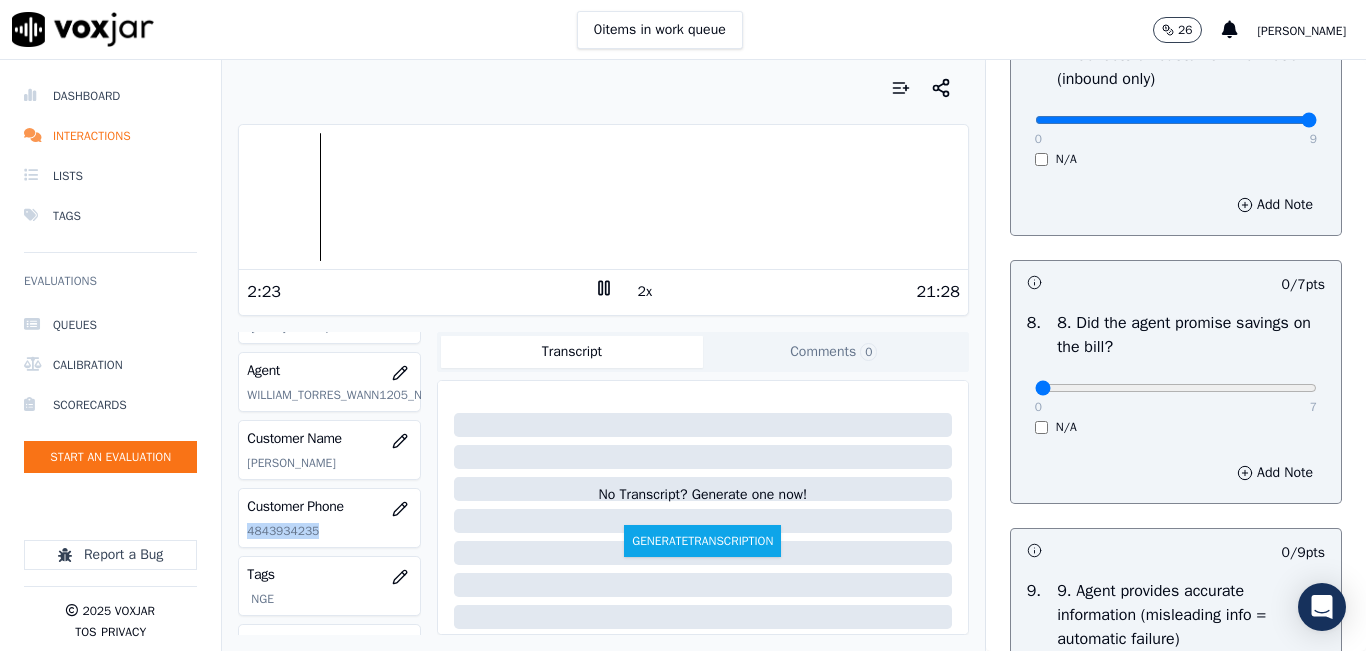 copy on "4843934235" 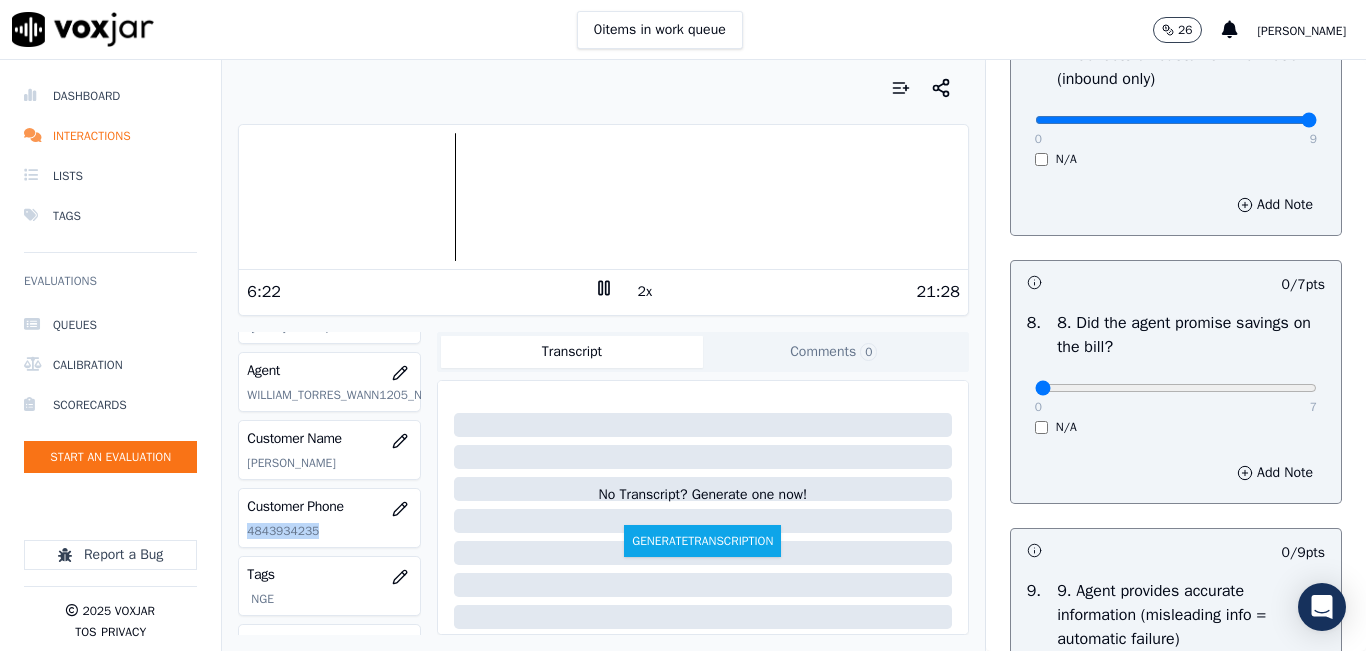 click at bounding box center (603, 197) 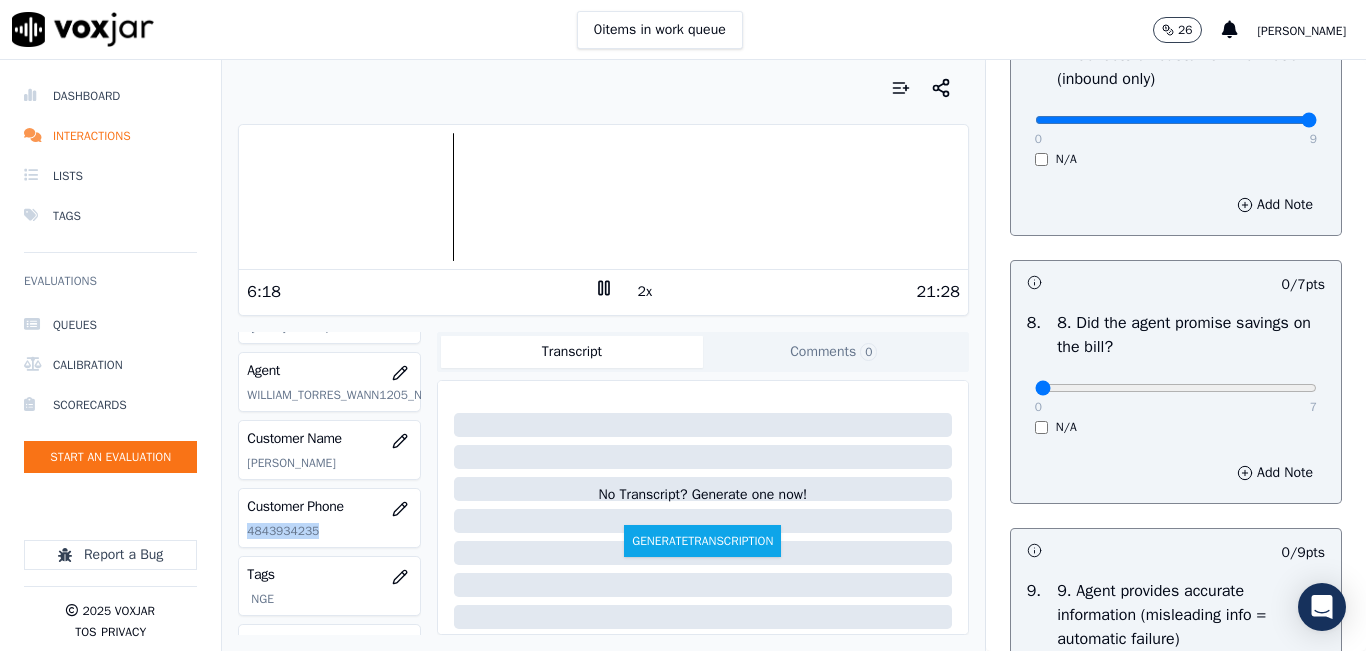 click at bounding box center (603, 197) 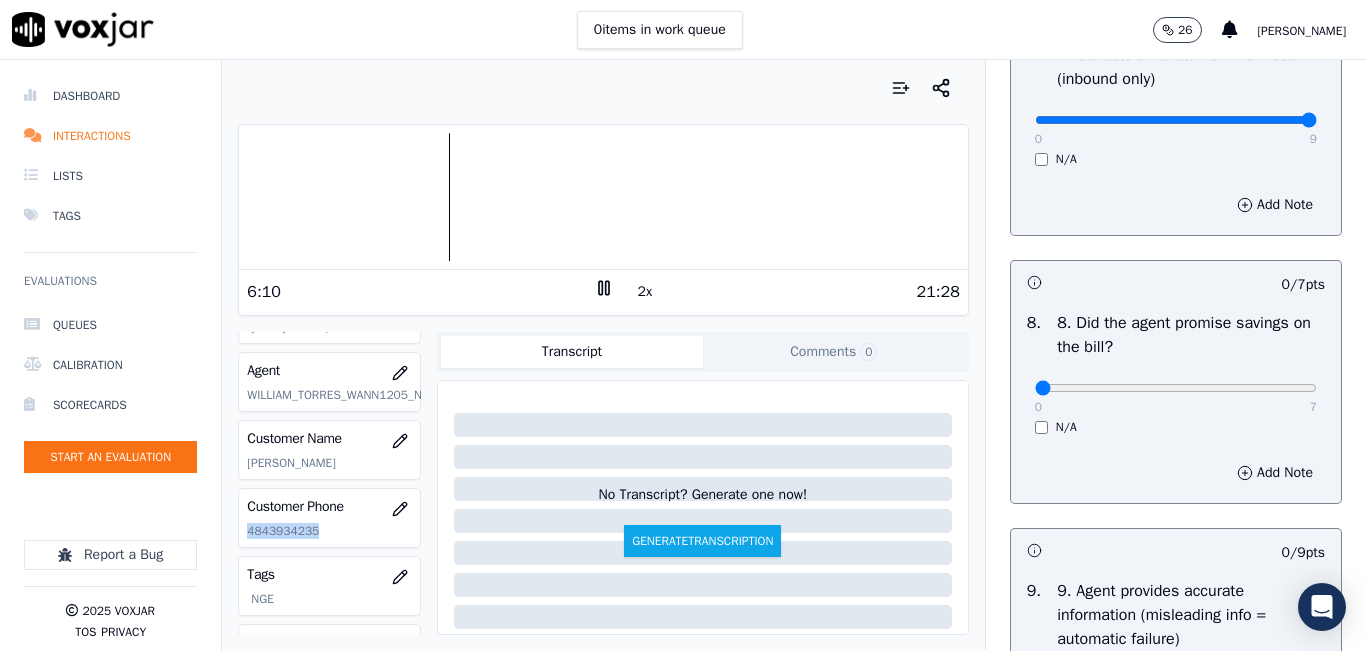 click on "4843934235" 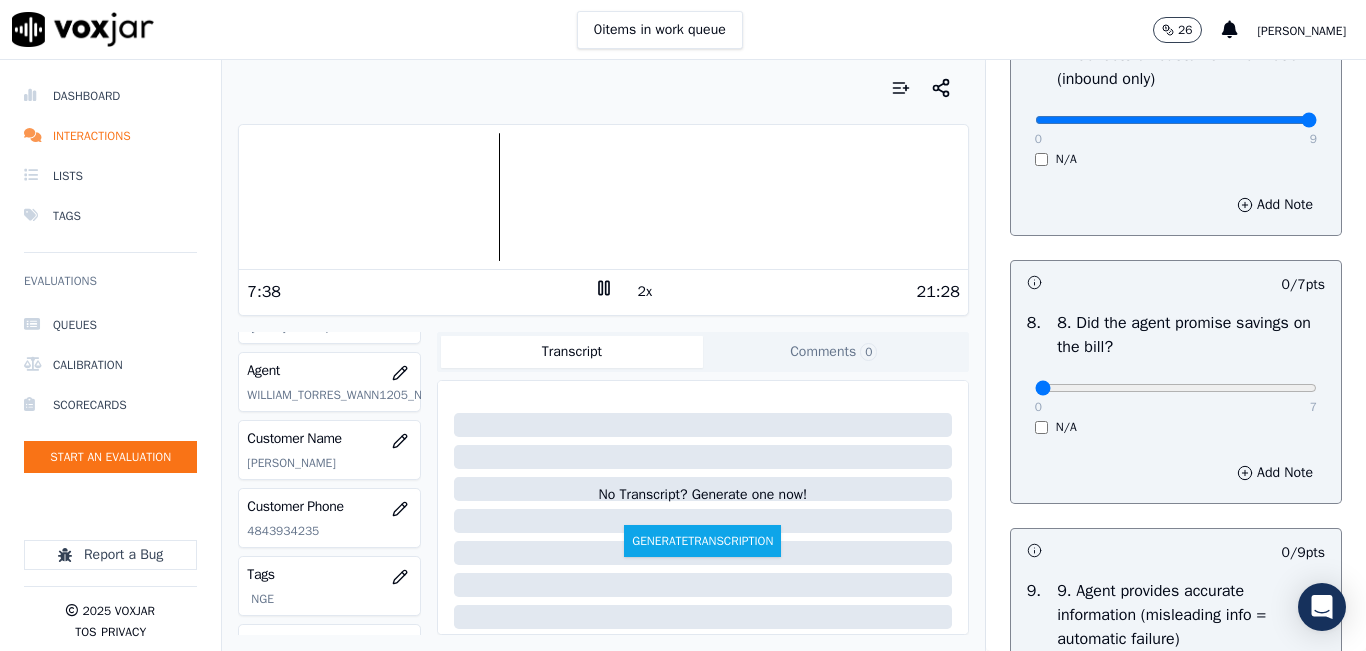 click at bounding box center (603, 197) 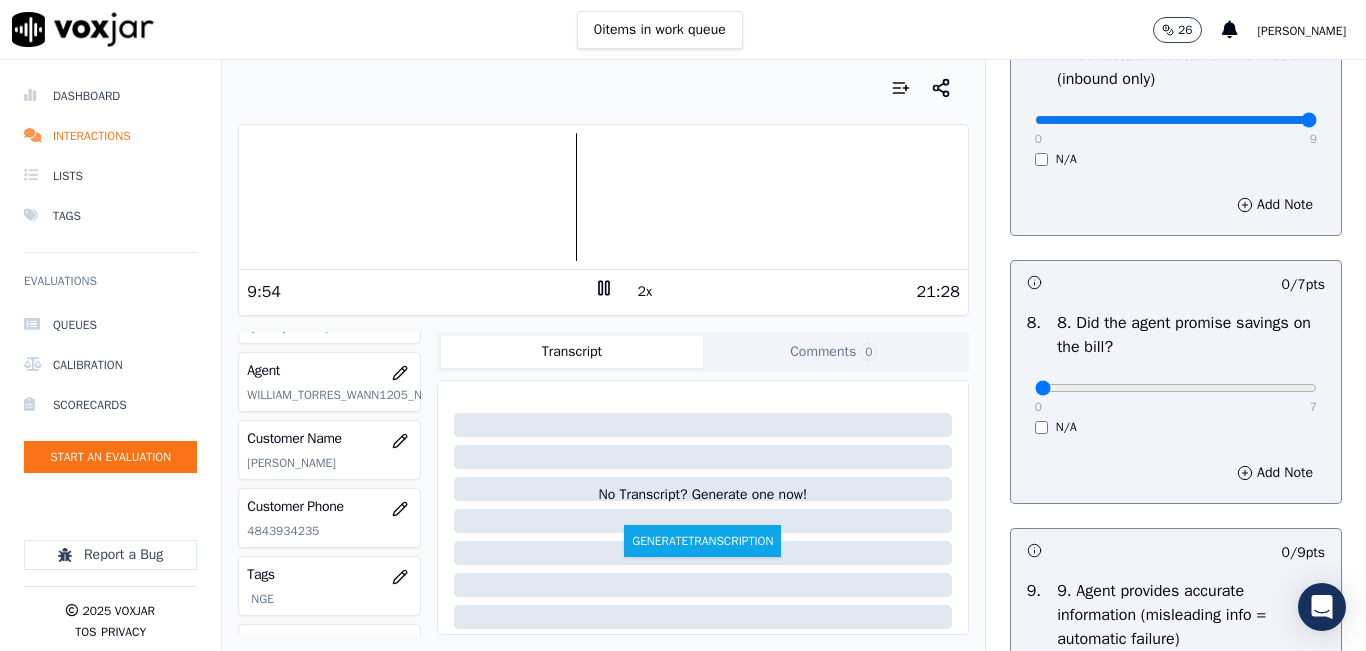 click at bounding box center [603, 88] 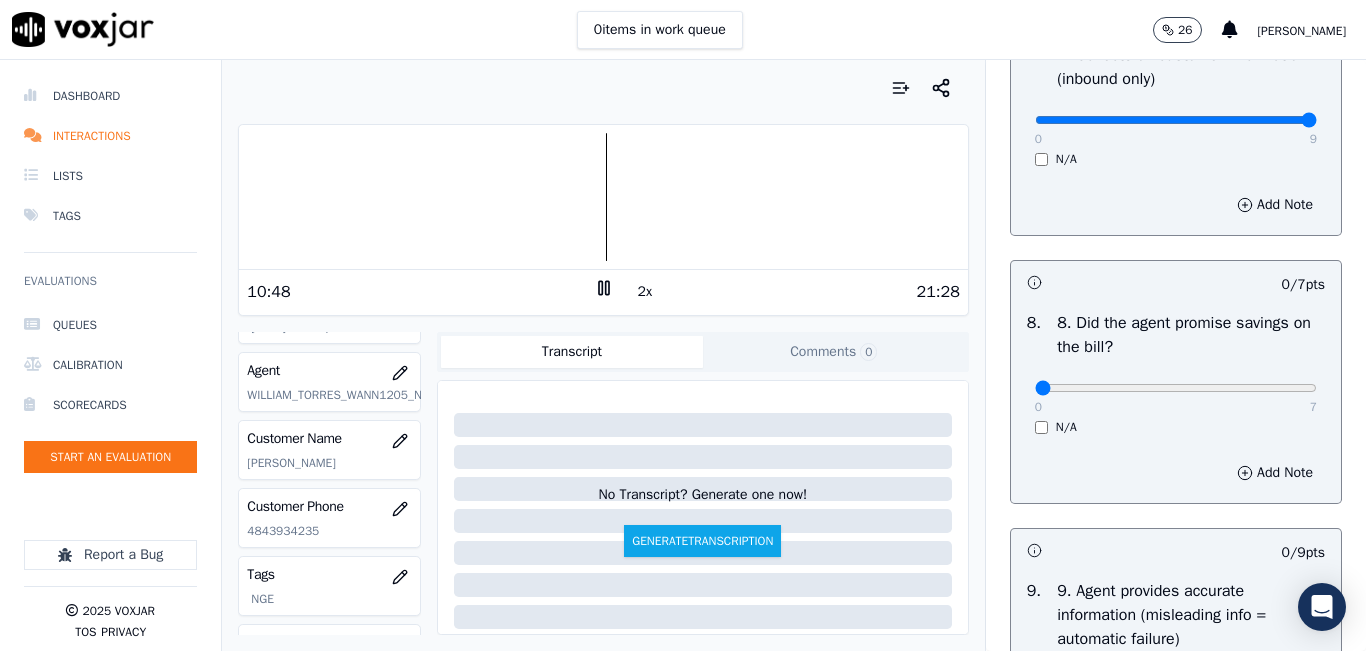 click at bounding box center [603, 88] 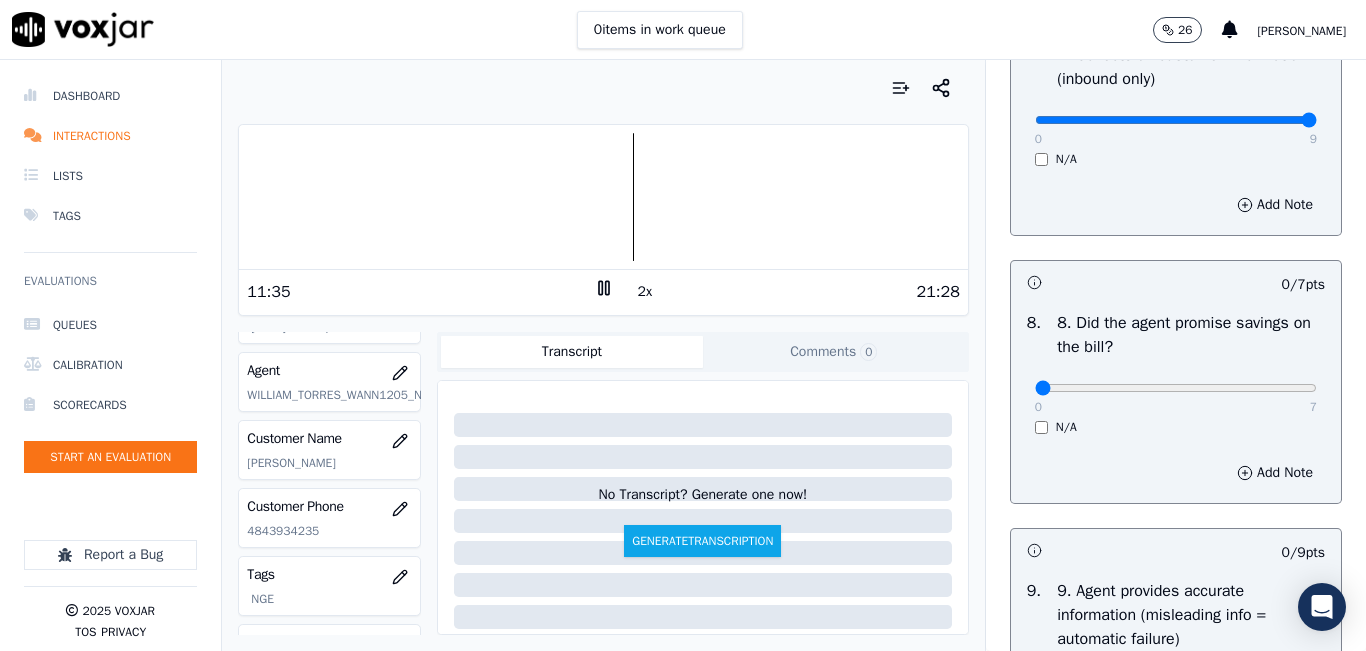 click on "0  items in work queue     26         [PERSON_NAME]" at bounding box center (683, 30) 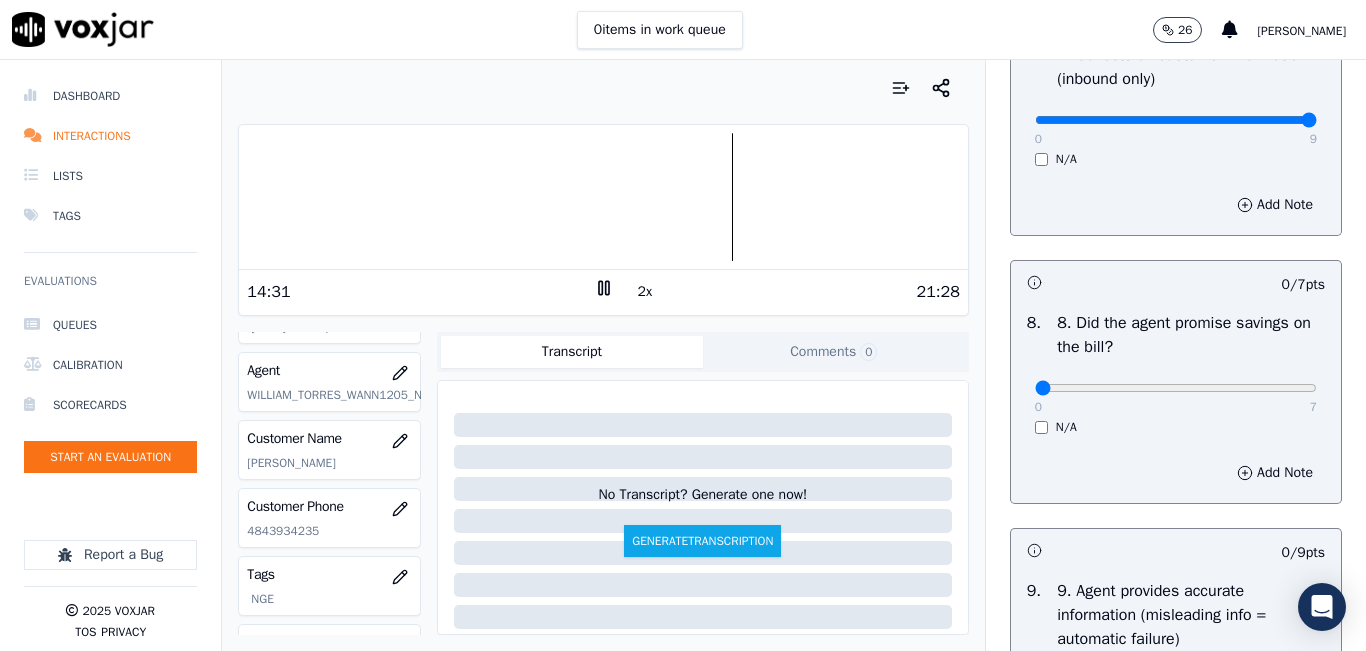 click at bounding box center (603, 197) 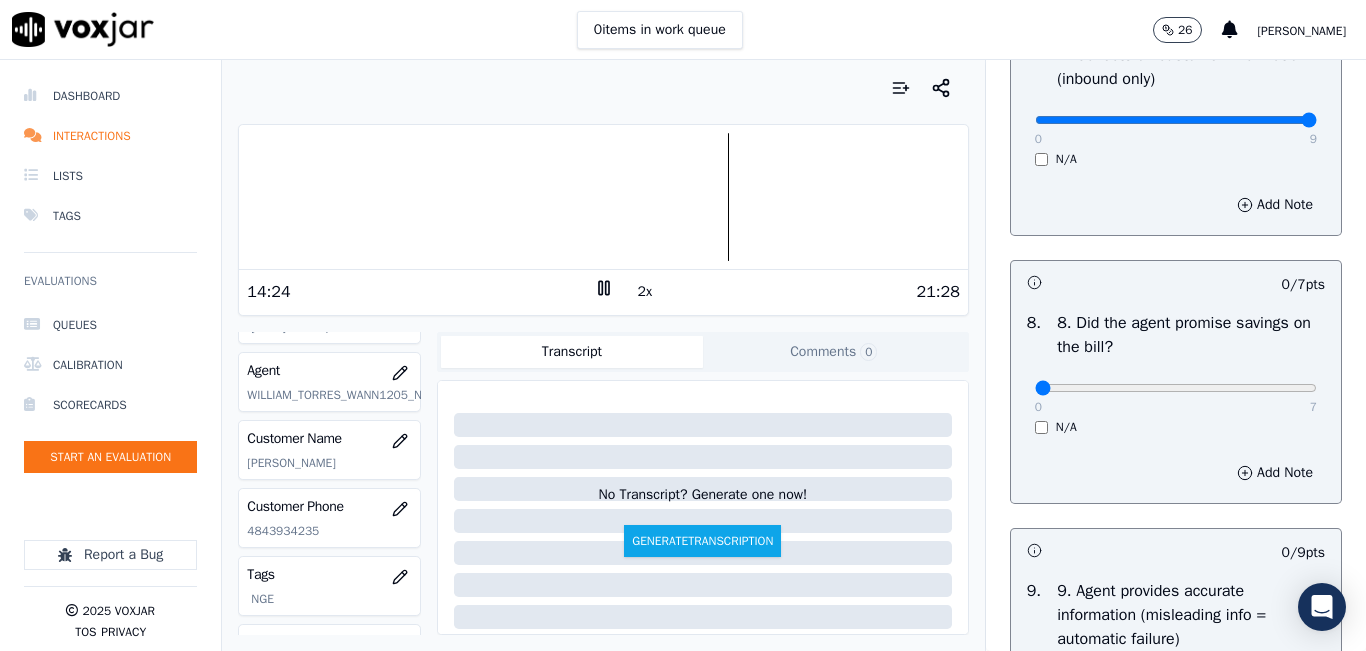 click at bounding box center (603, 197) 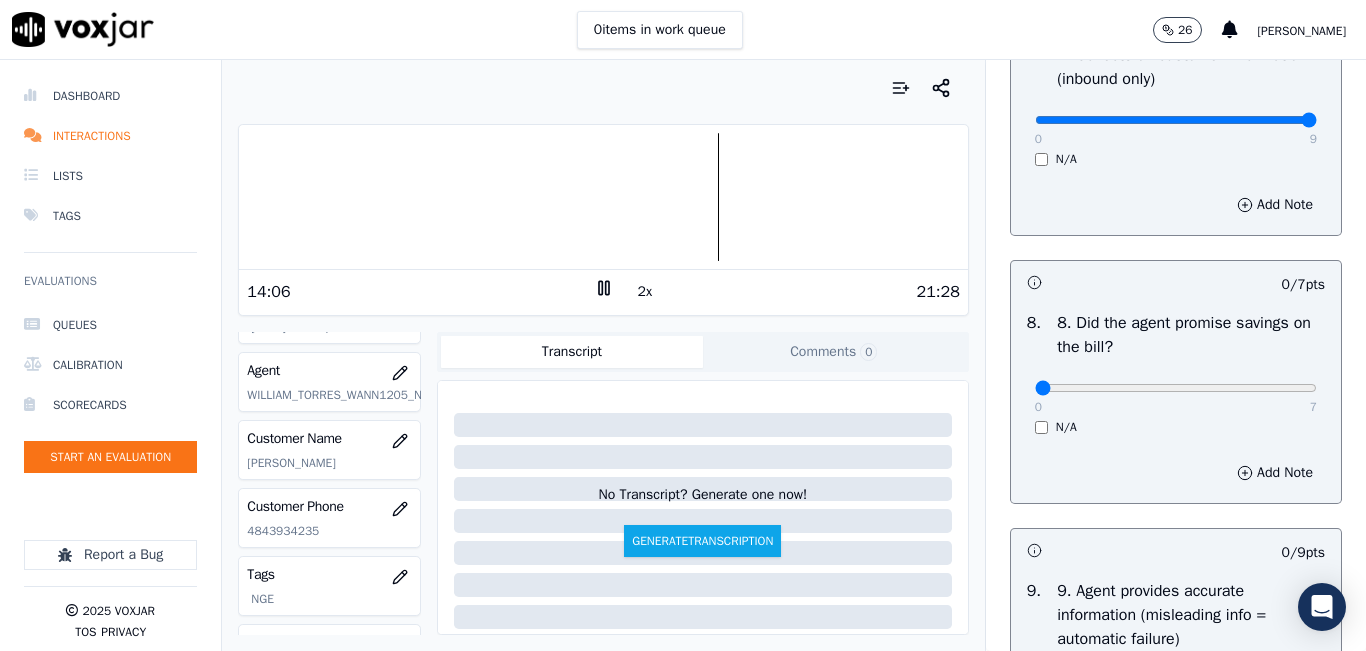 click 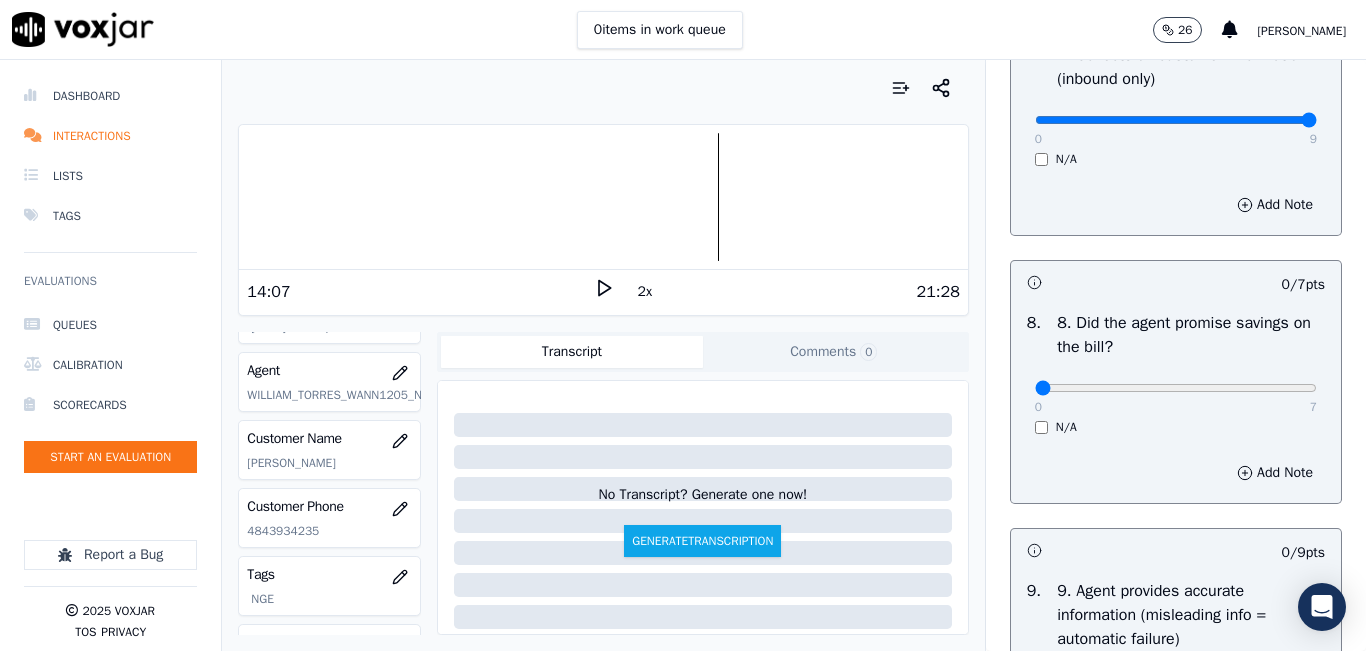 click on "14:07" at bounding box center [420, 292] 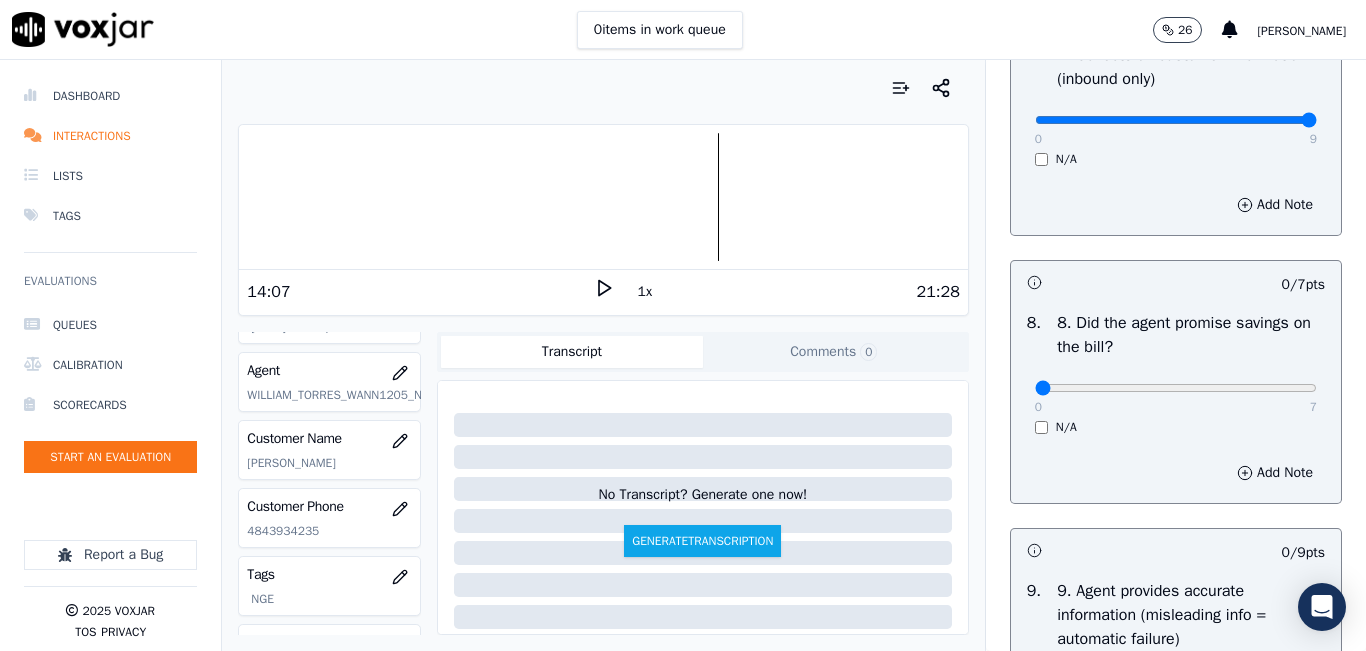 click 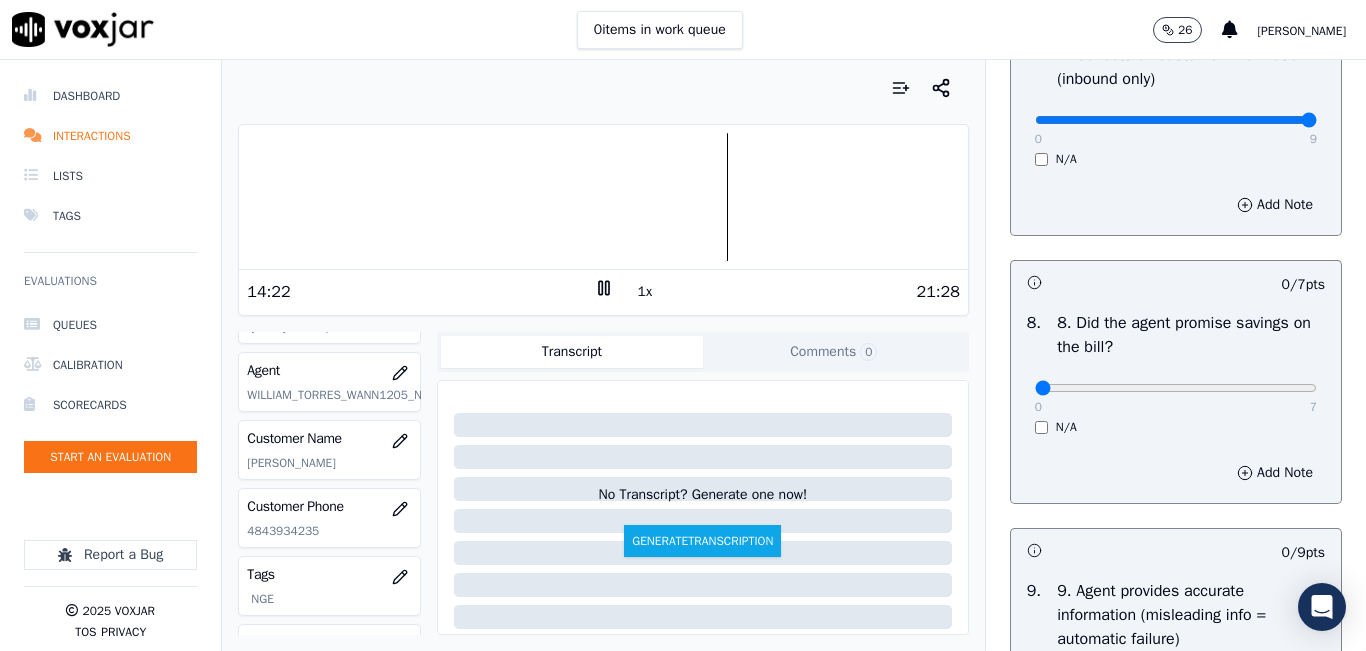 click 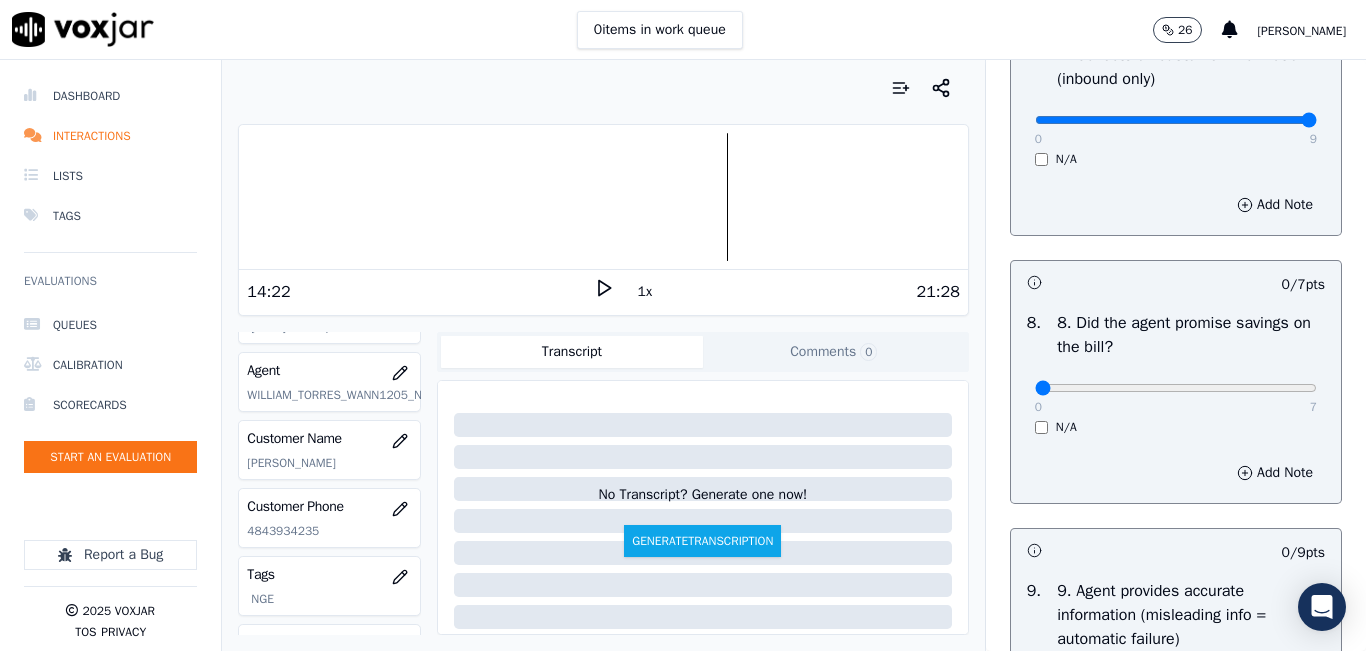 click 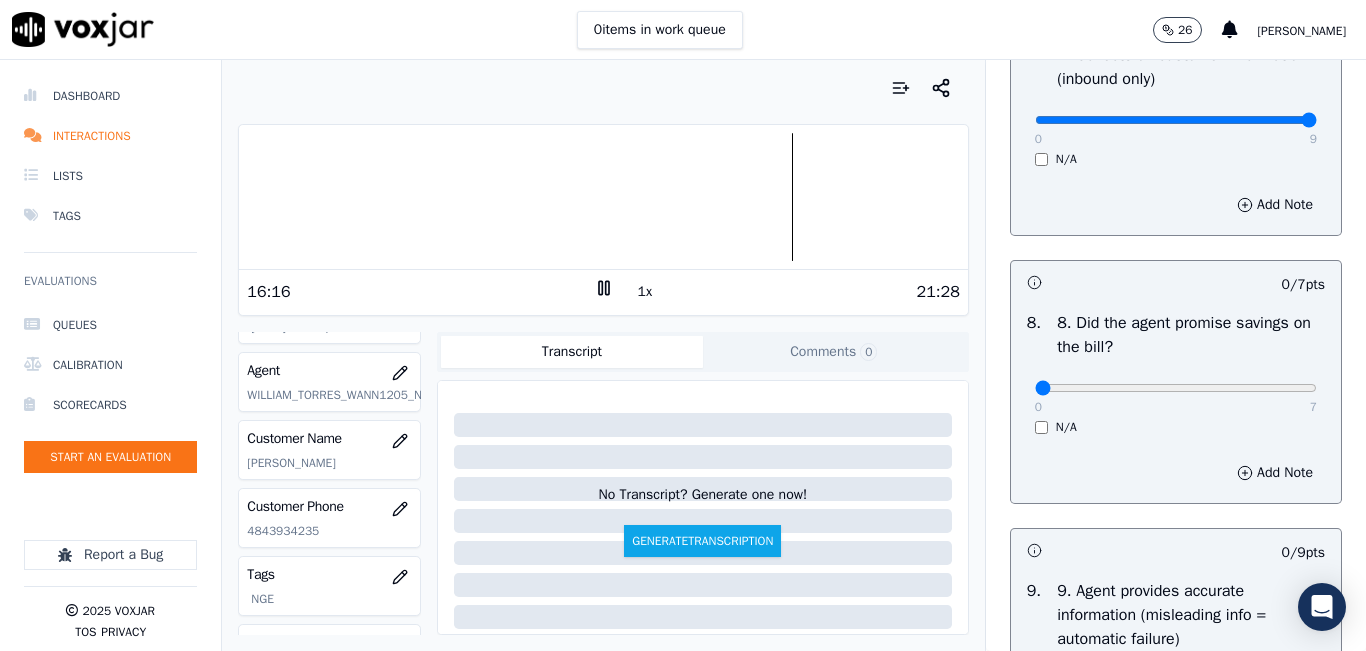 click on "1x" at bounding box center [645, 292] 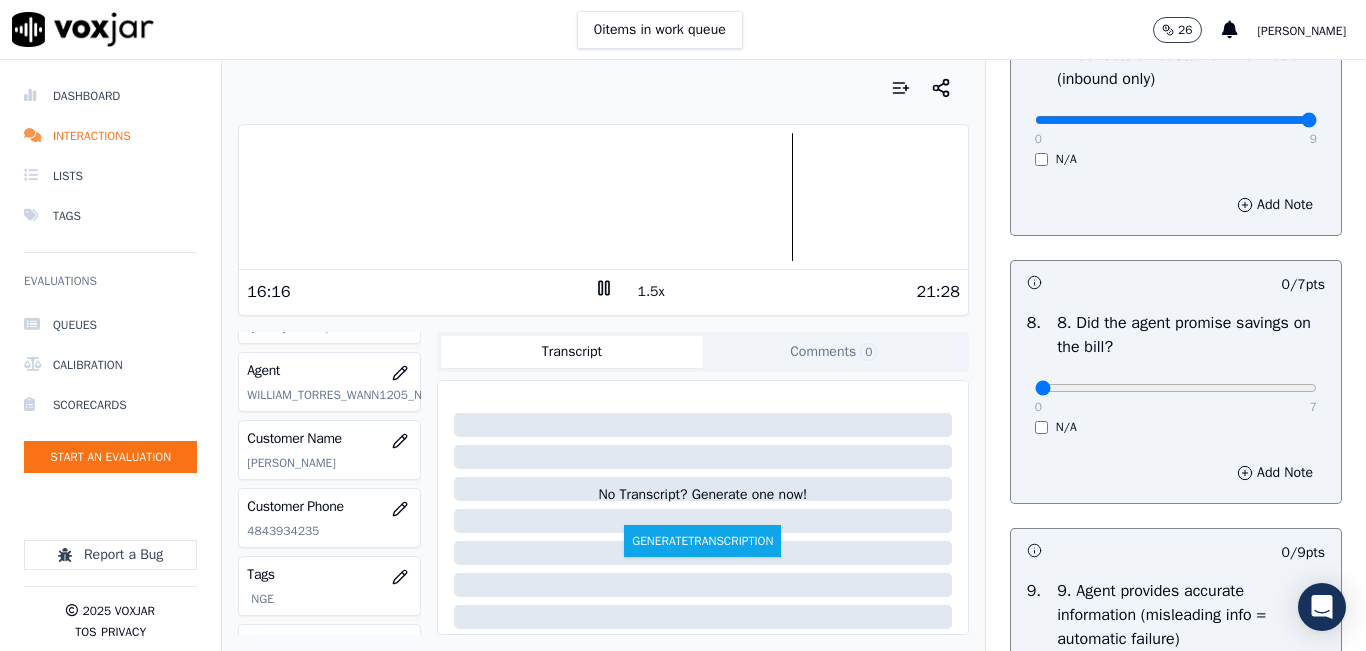 click on "1.5x" at bounding box center [651, 292] 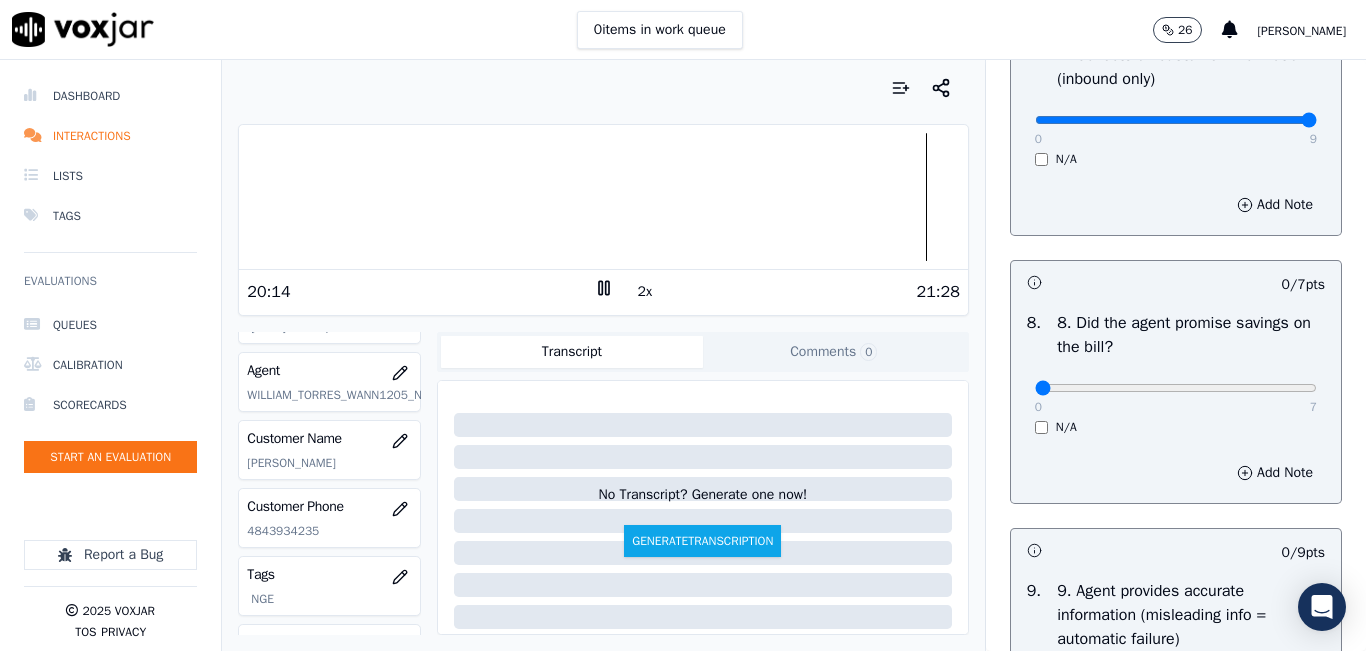 click on "21:28" at bounding box center [787, 292] 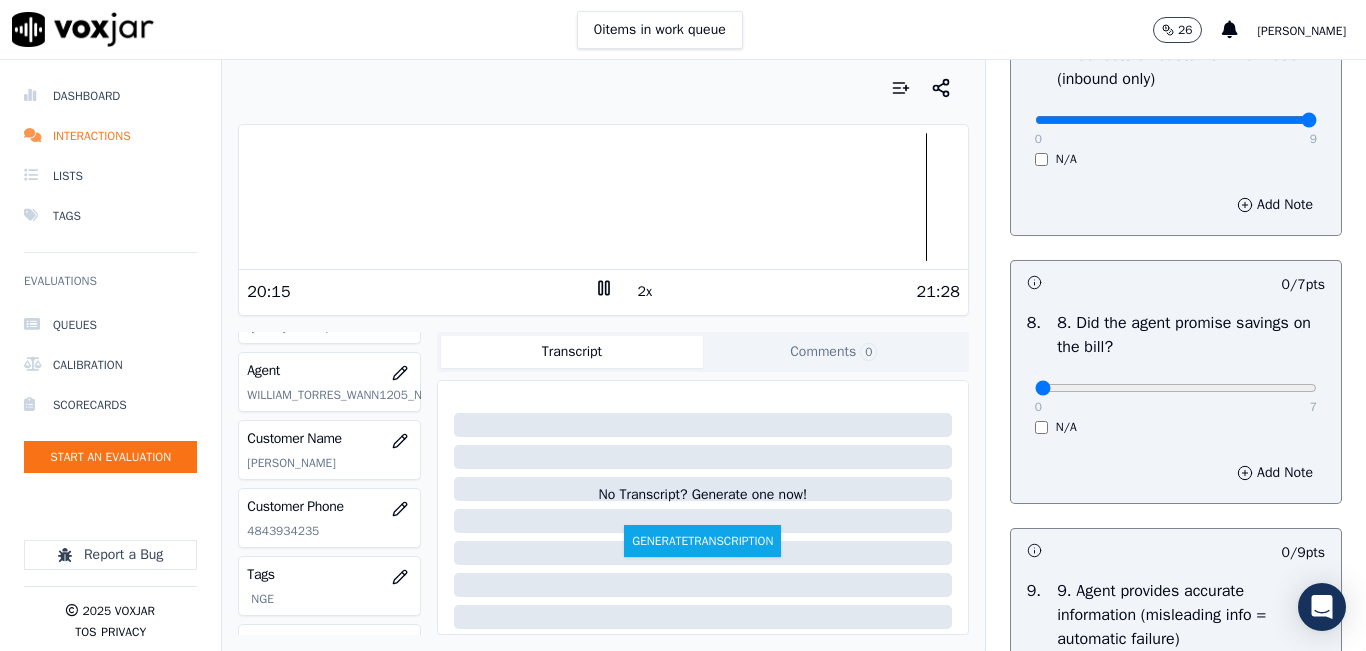 click 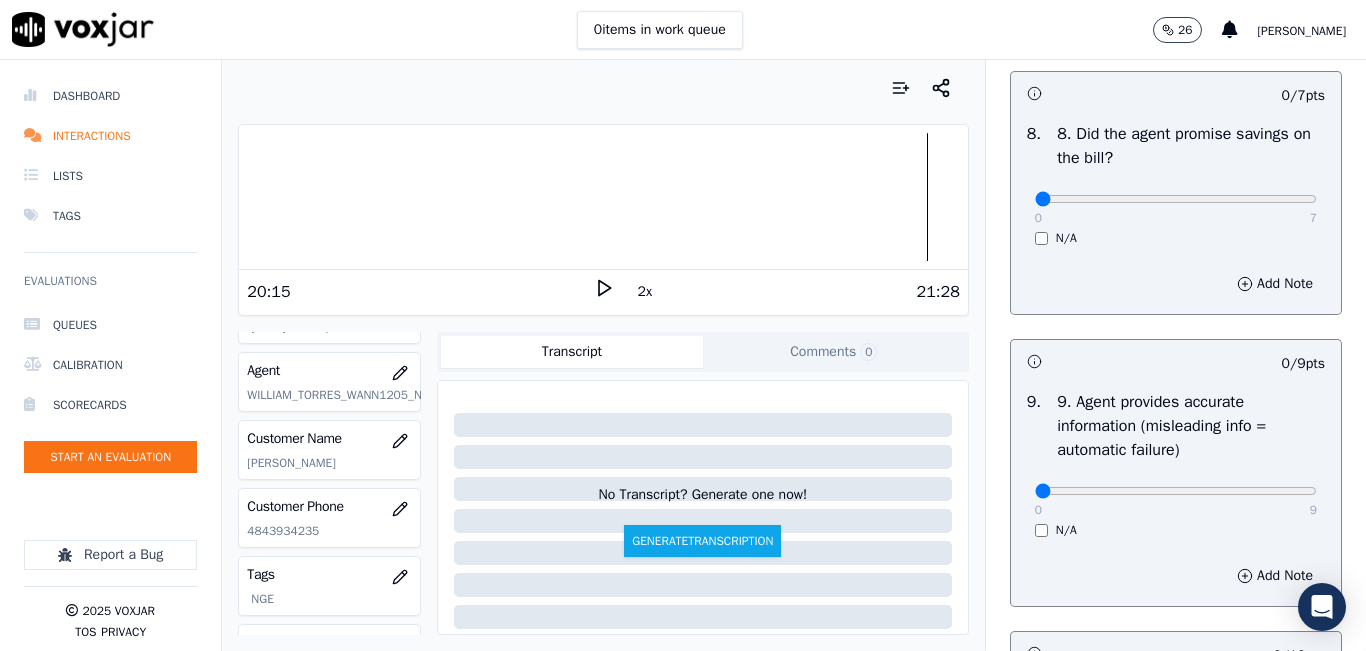 scroll, scrollTop: 2100, scrollLeft: 0, axis: vertical 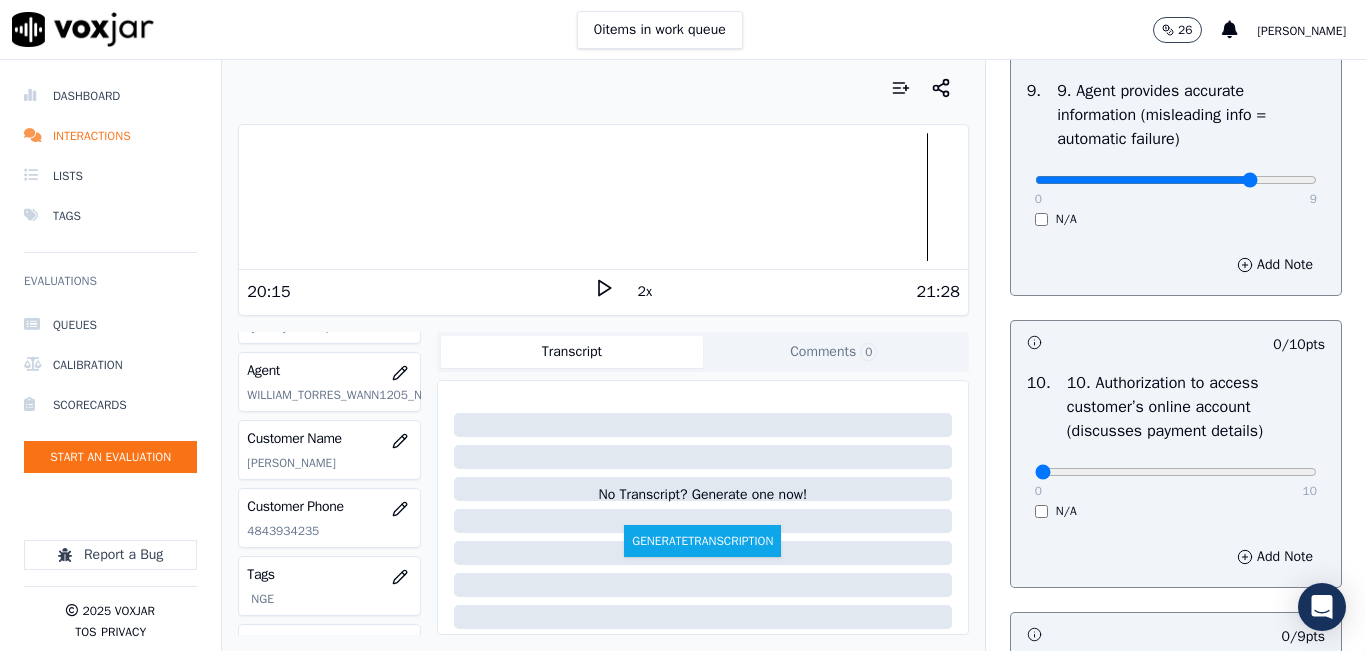 click at bounding box center (1176, -2084) 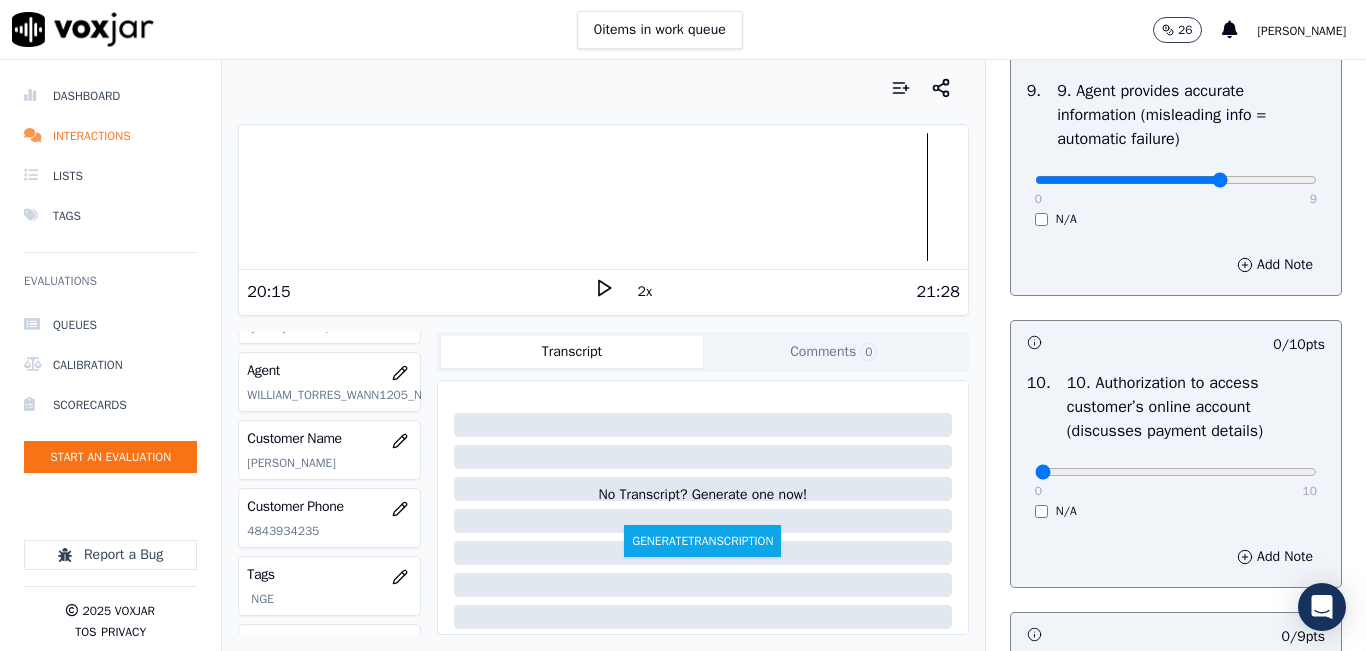 click at bounding box center (1176, -2084) 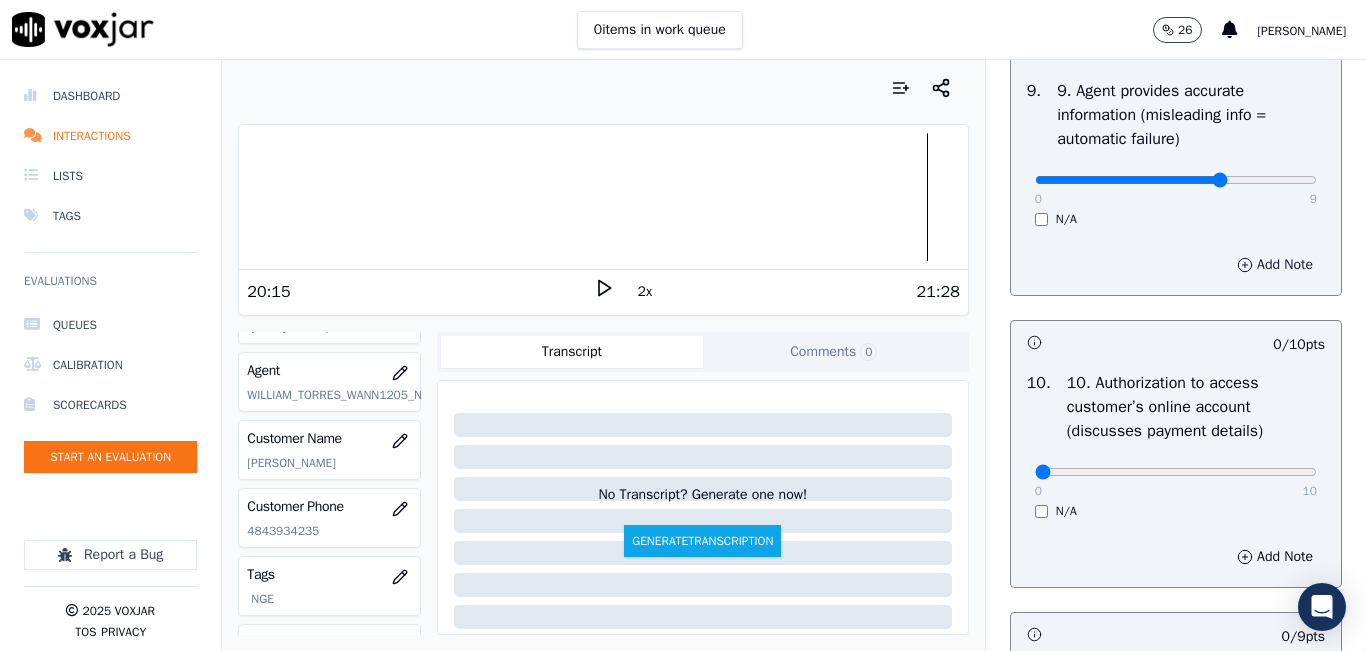 click on "Add Note" at bounding box center [1275, 265] 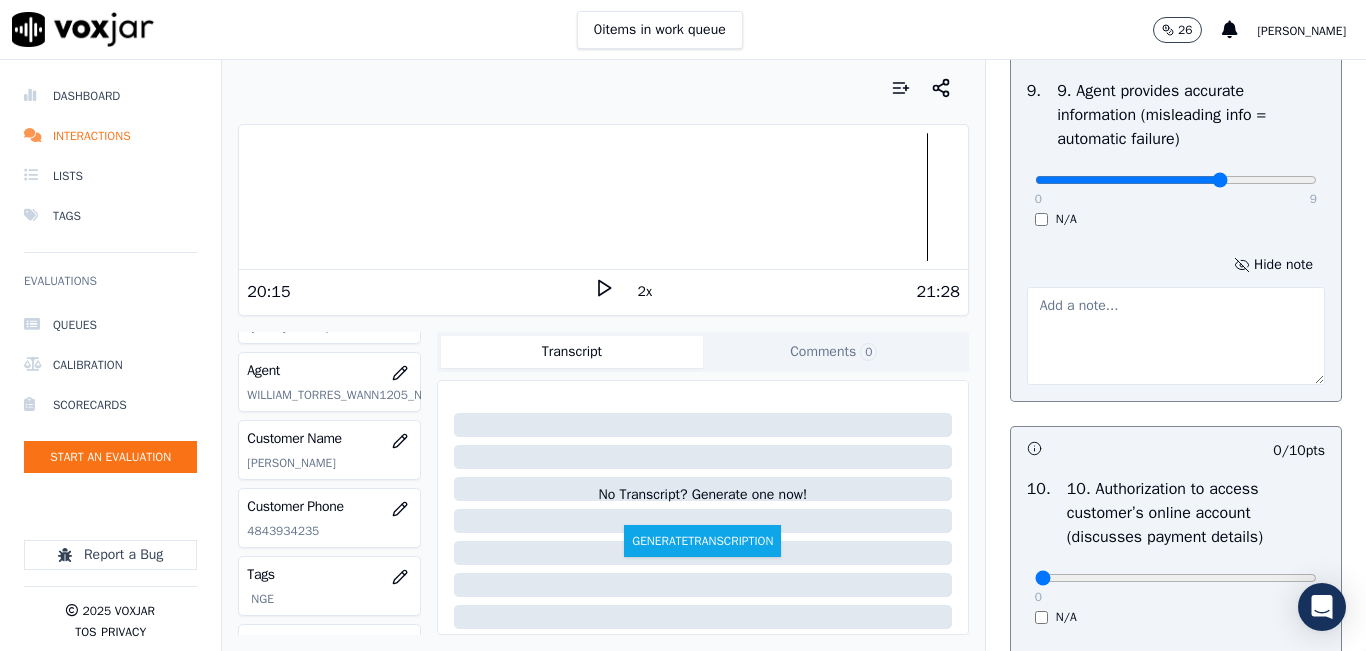 click at bounding box center (1176, 336) 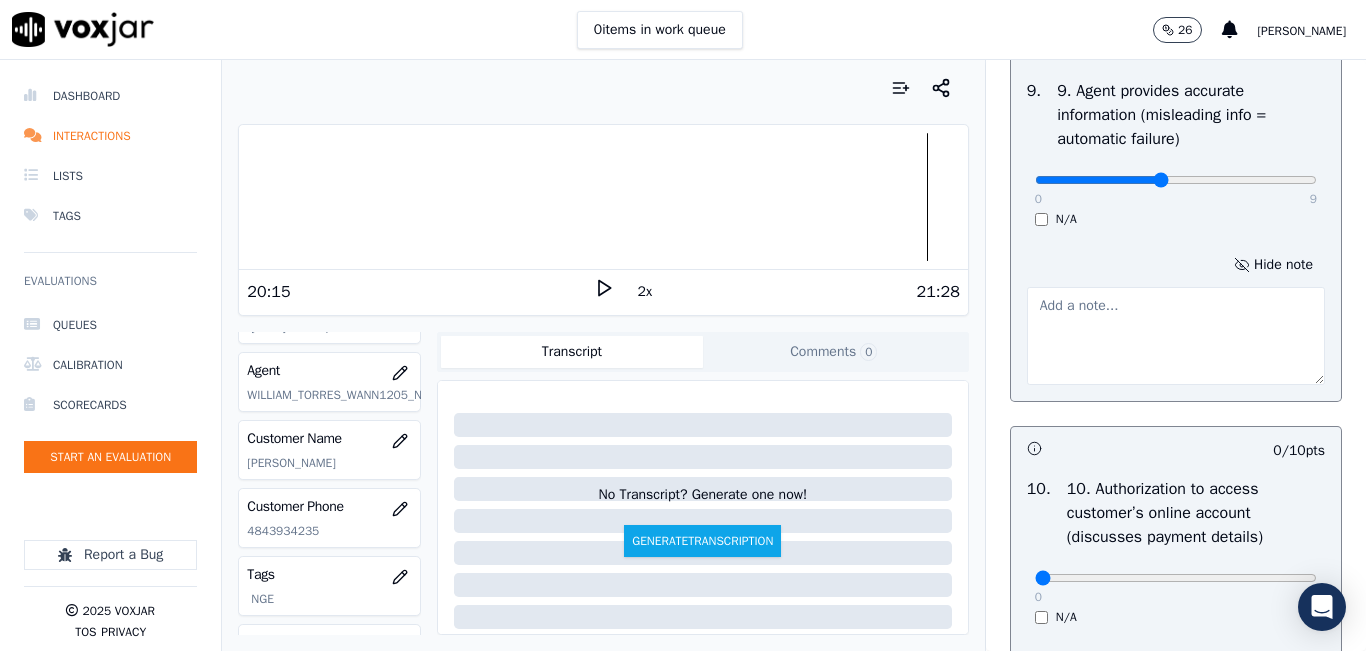 click at bounding box center [1176, -2084] 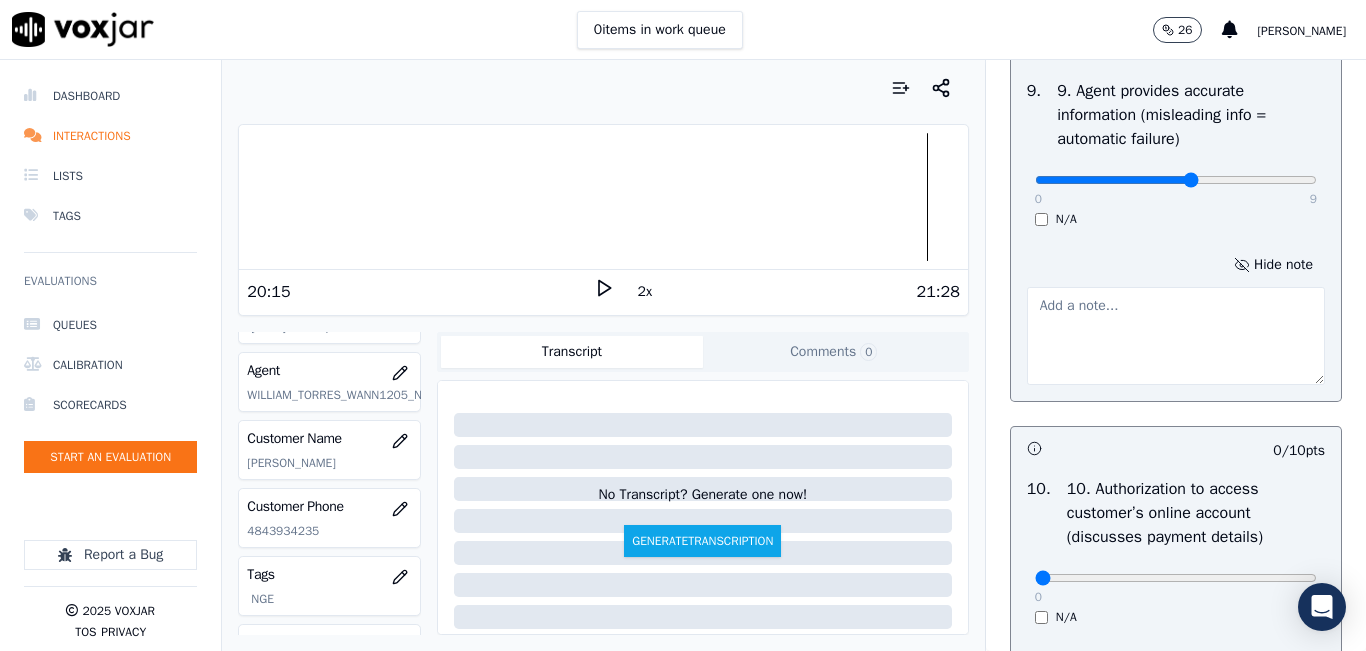 type on "5" 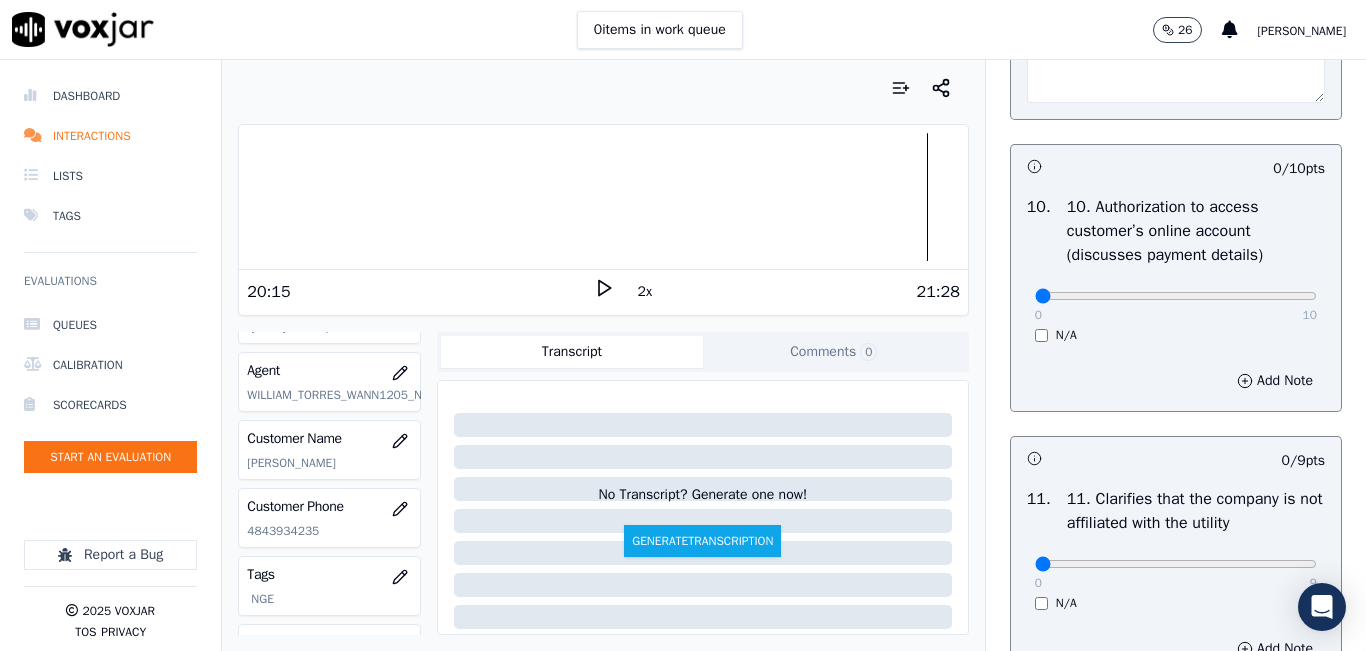 scroll, scrollTop: 2700, scrollLeft: 0, axis: vertical 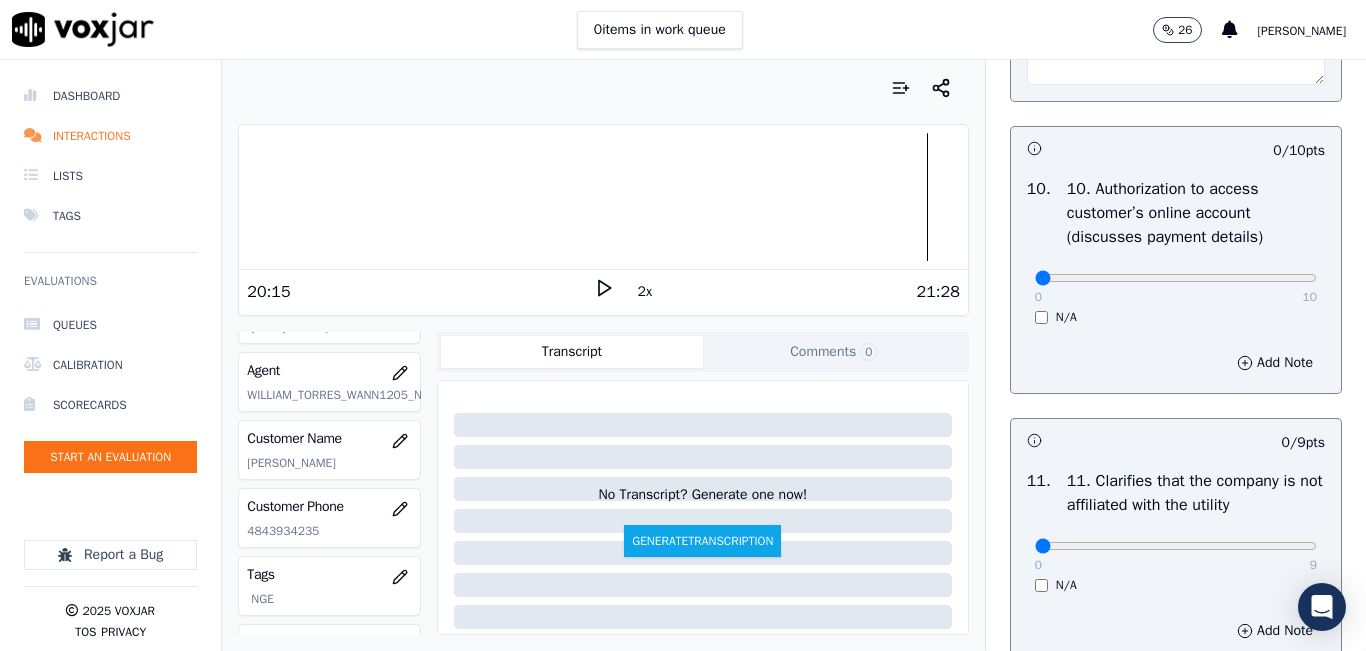 type on "SPITCH" 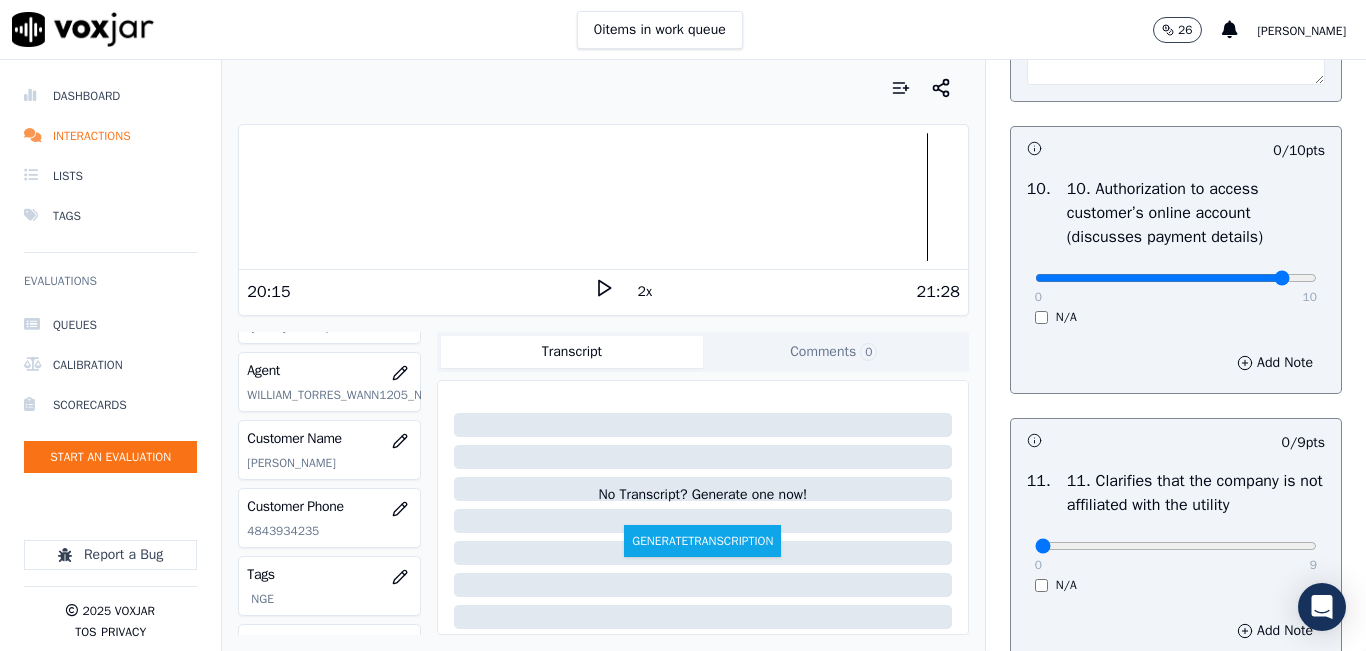 click at bounding box center [1176, -2384] 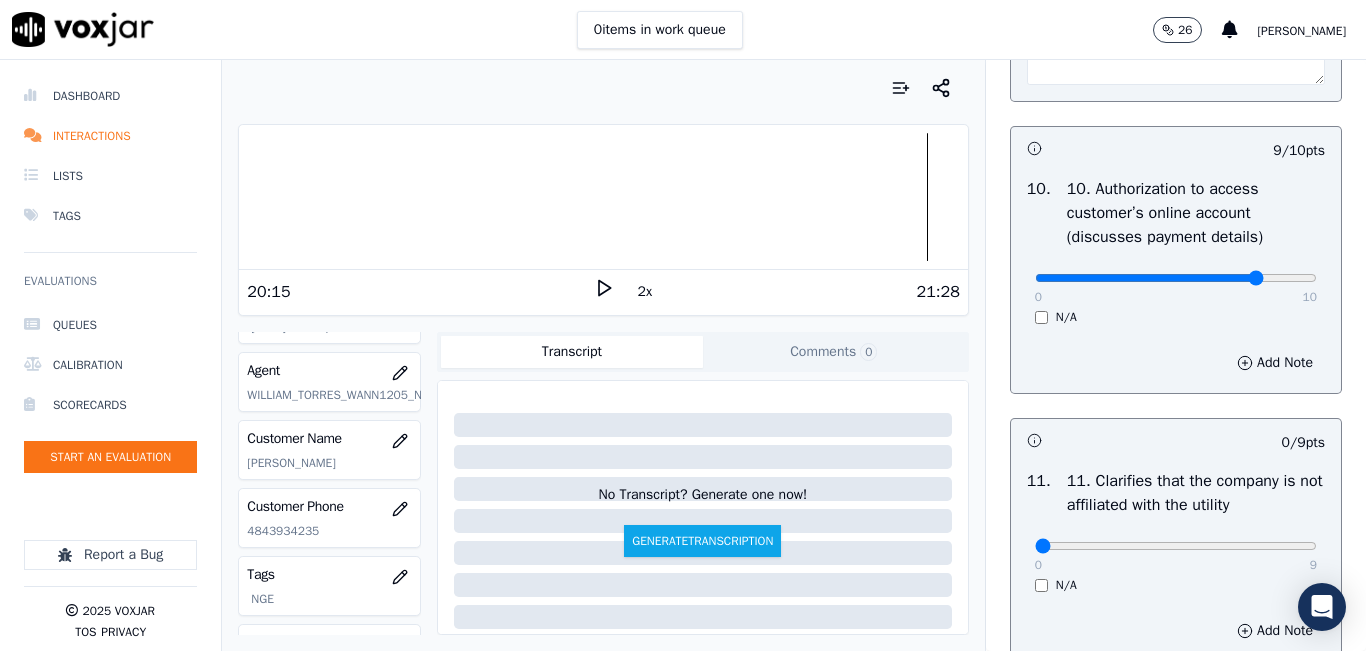 type on "8" 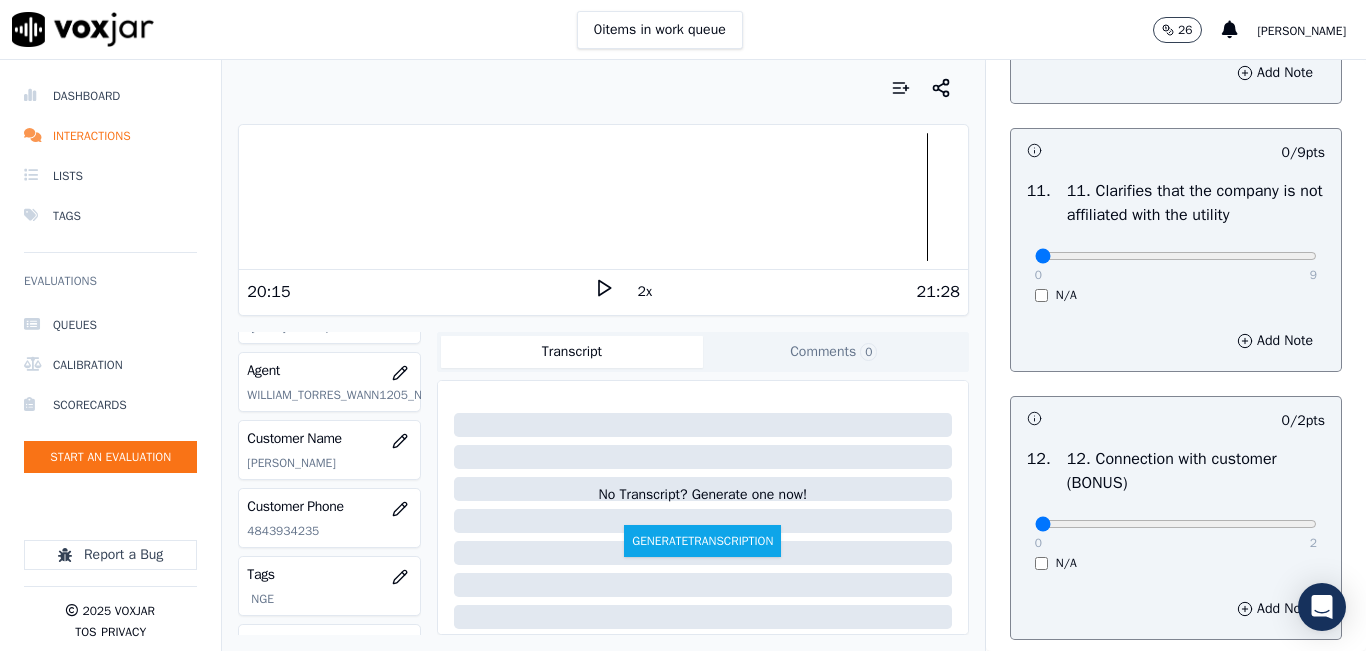 scroll, scrollTop: 3000, scrollLeft: 0, axis: vertical 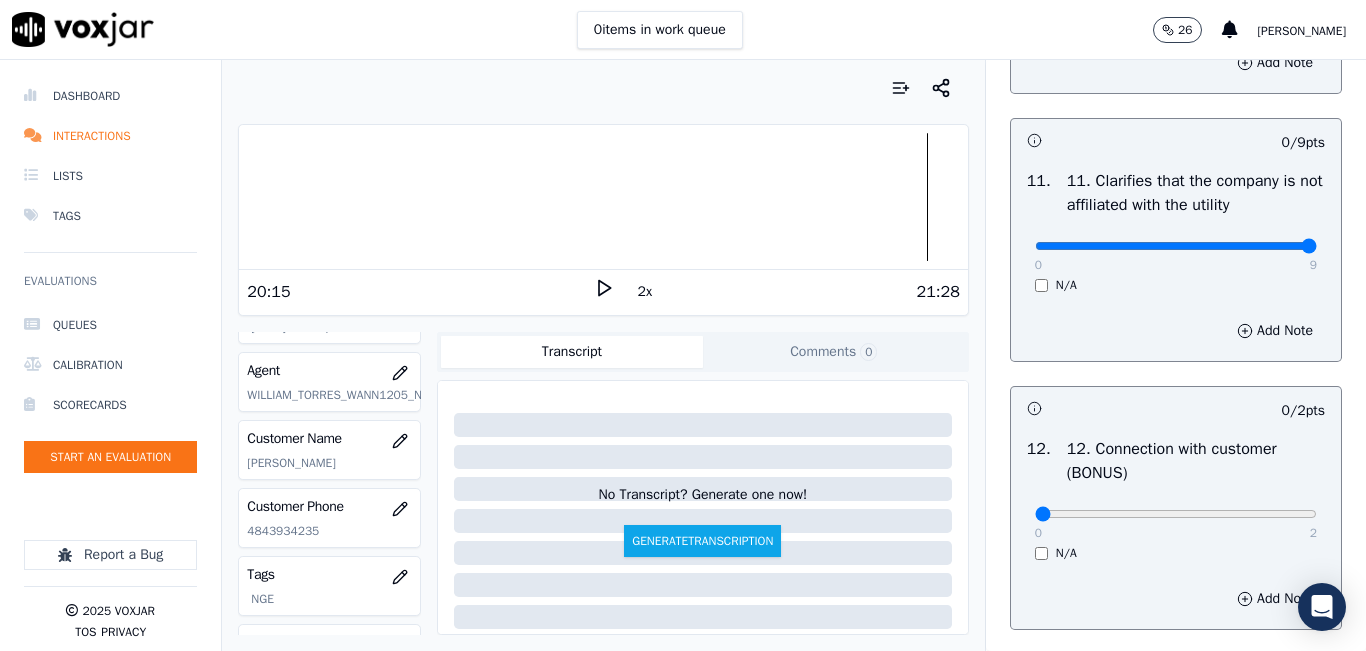 drag, startPoint x: 1232, startPoint y: 309, endPoint x: 1282, endPoint y: 305, distance: 50.159744 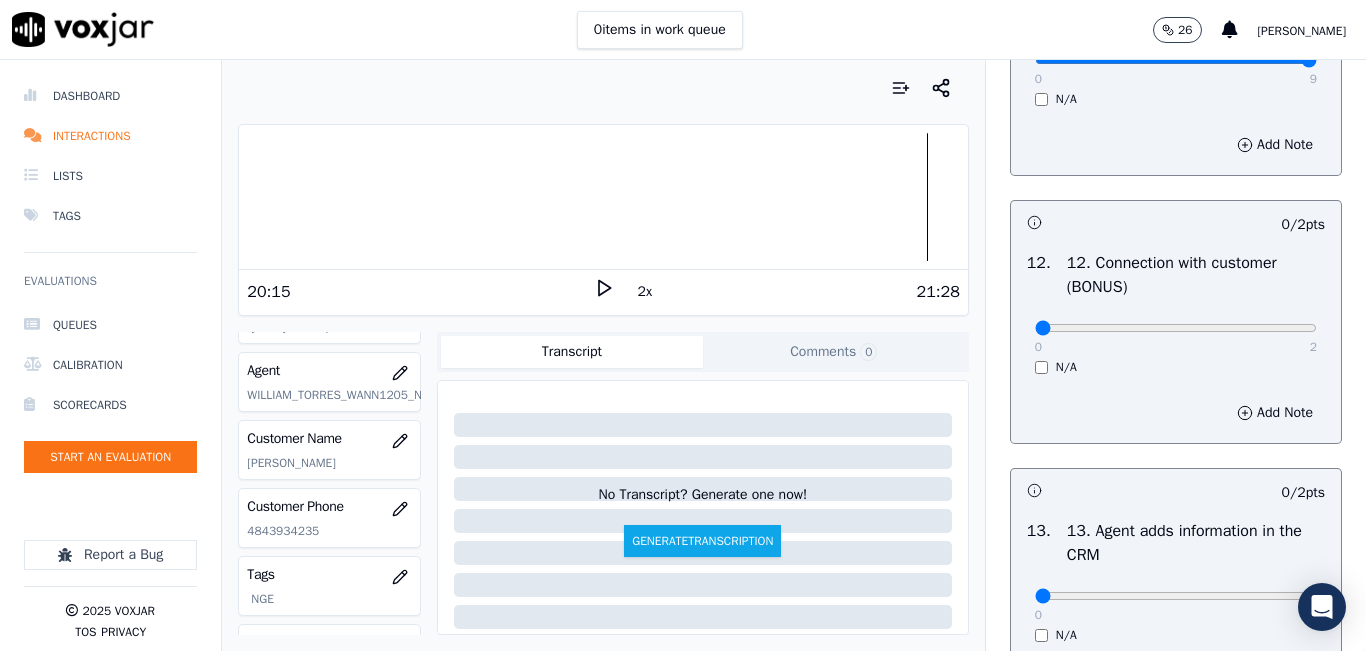 scroll, scrollTop: 3200, scrollLeft: 0, axis: vertical 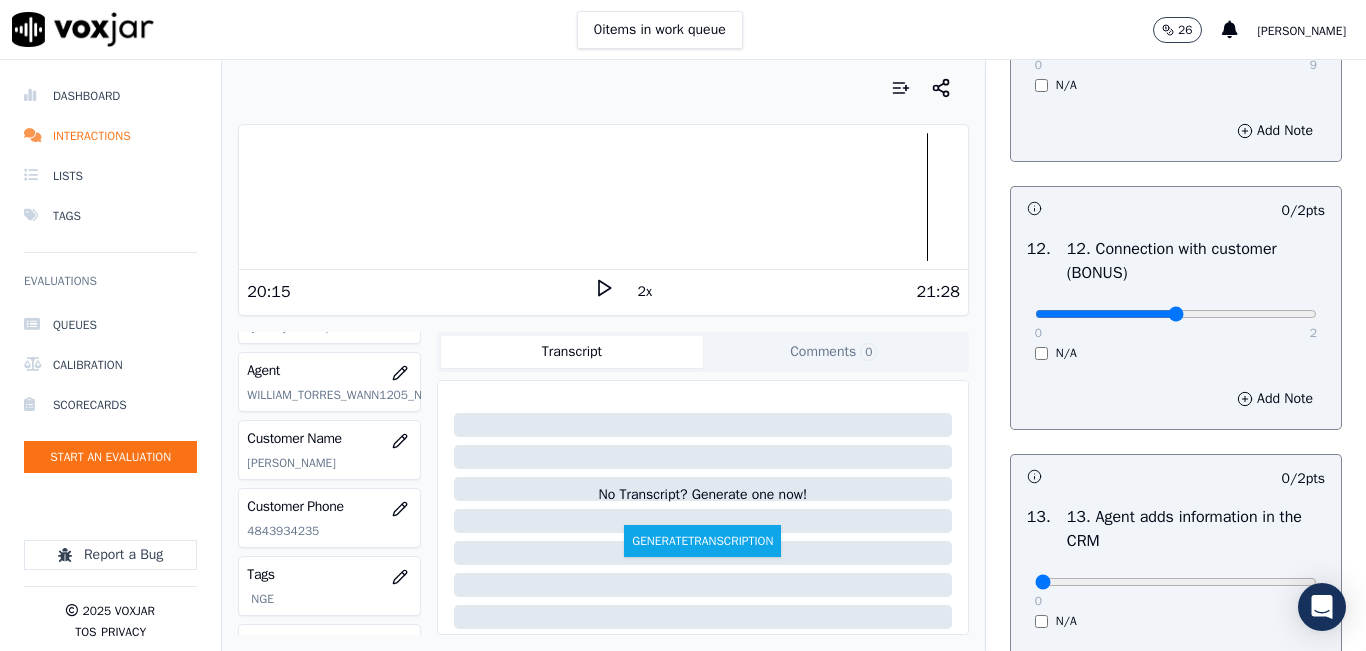 type on "1" 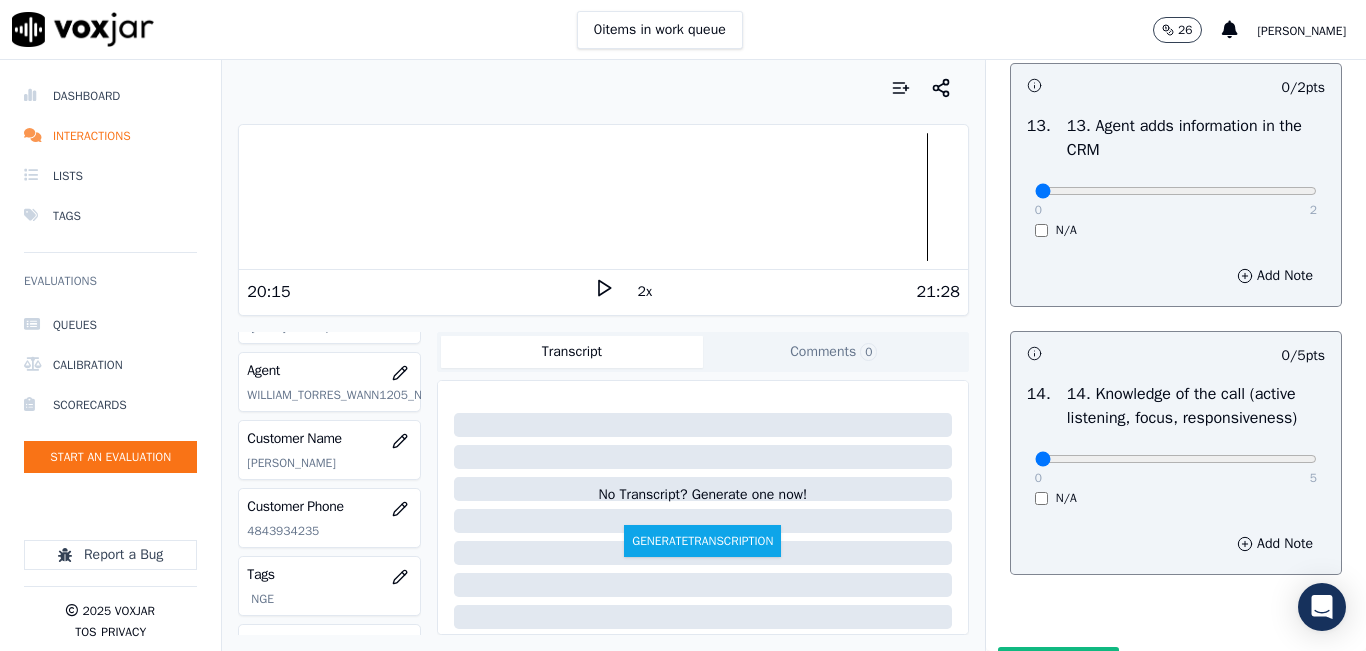 scroll, scrollTop: 3600, scrollLeft: 0, axis: vertical 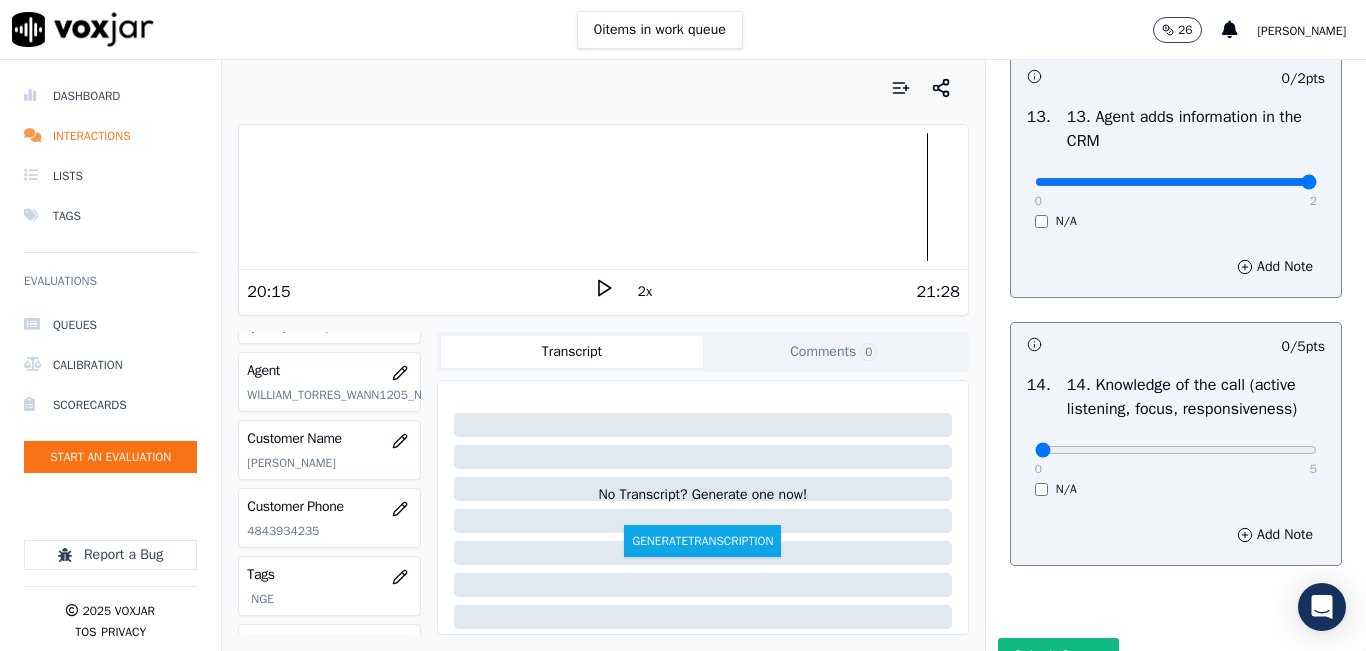 type on "2" 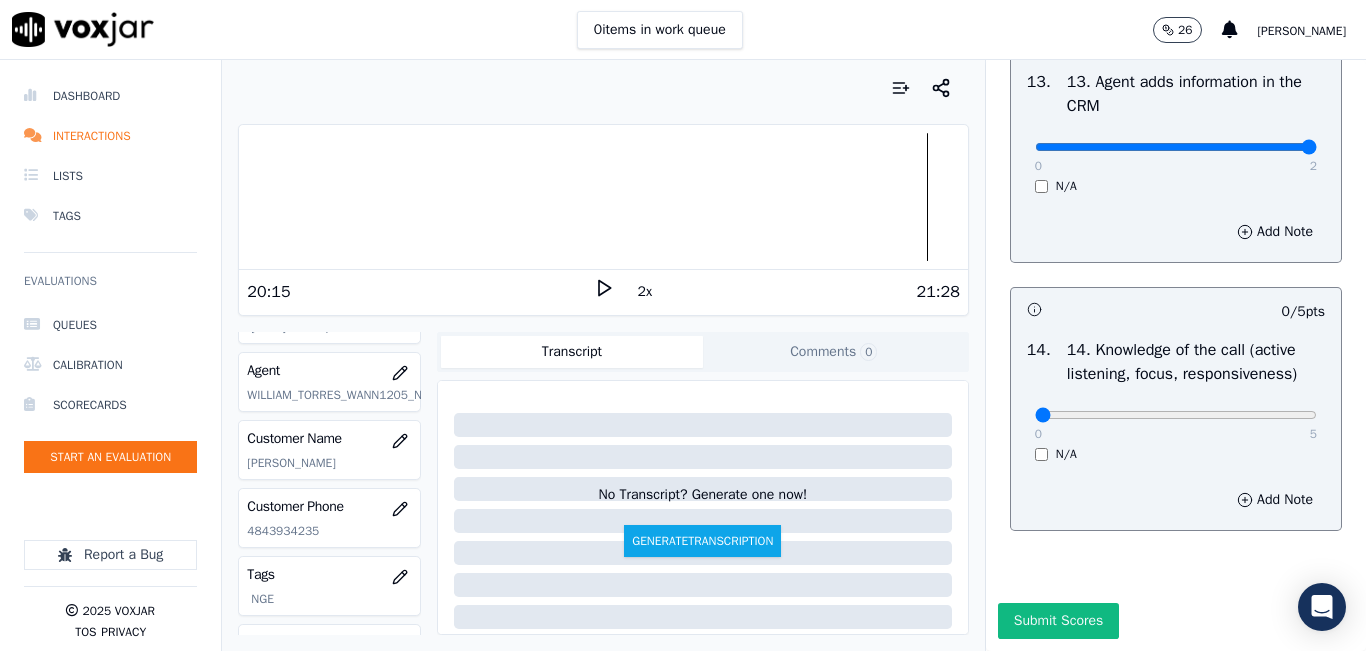 scroll, scrollTop: 3748, scrollLeft: 0, axis: vertical 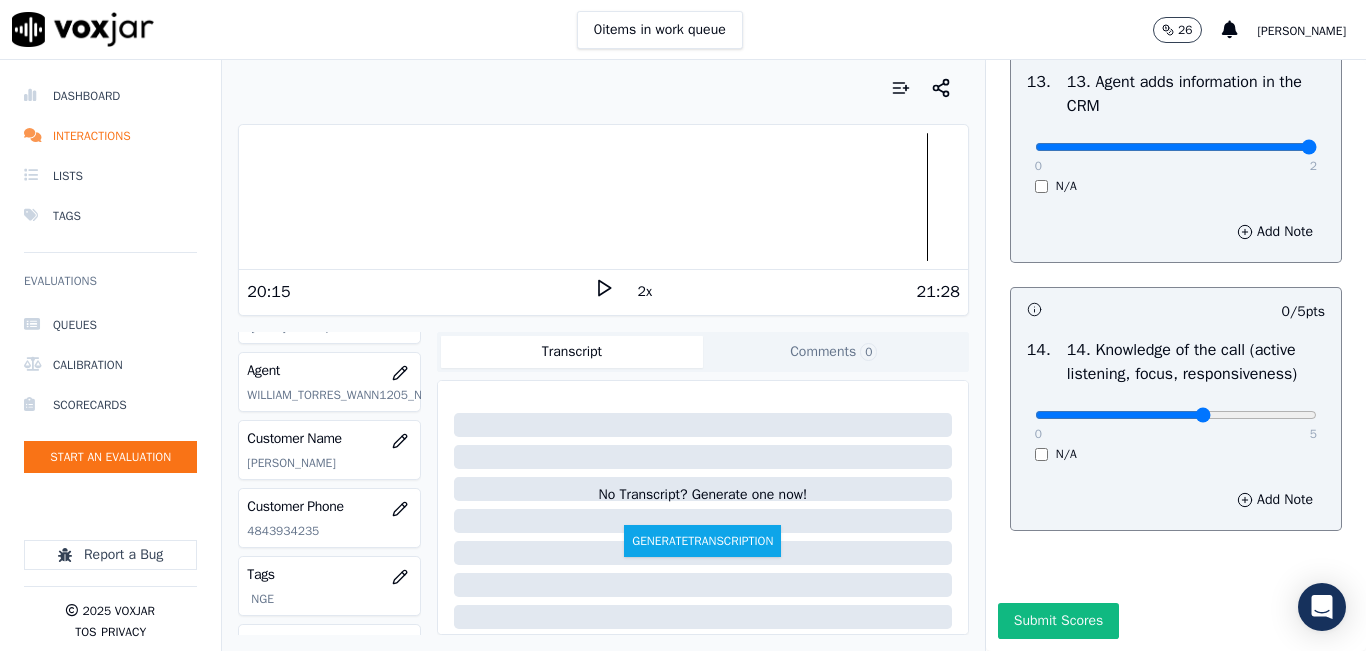 click at bounding box center [1176, -3319] 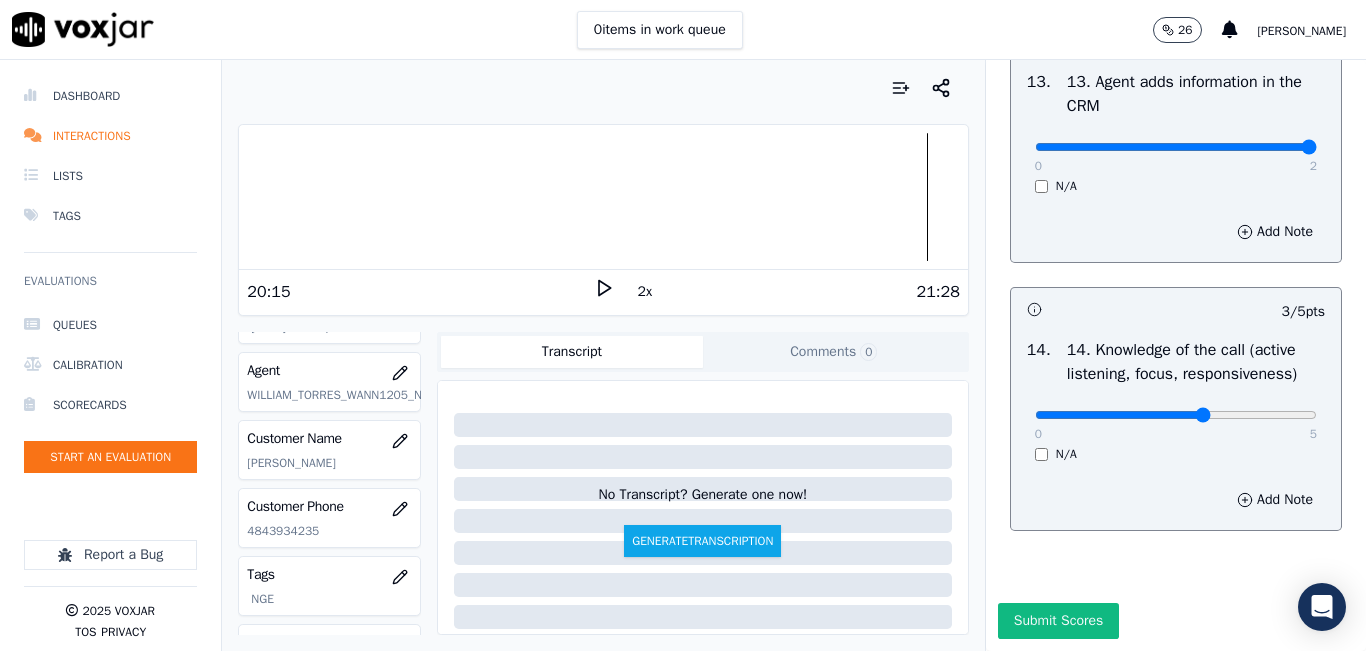 click at bounding box center (1176, -3319) 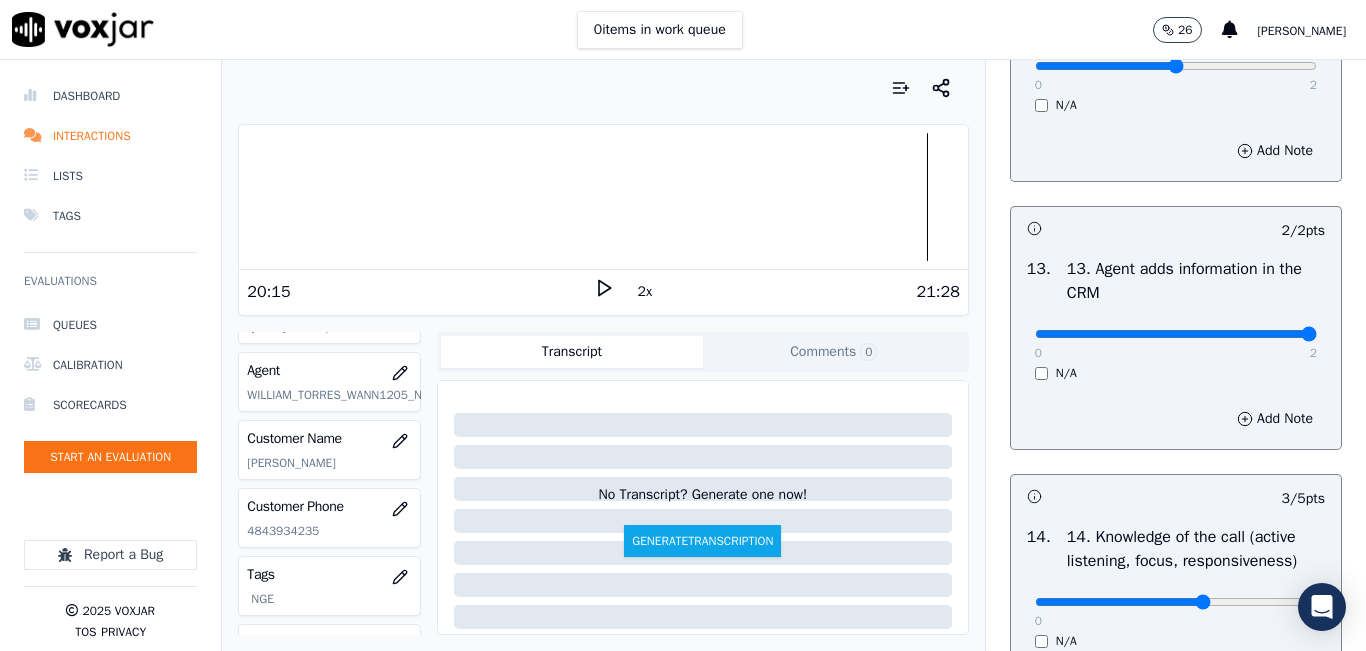 scroll, scrollTop: 3748, scrollLeft: 0, axis: vertical 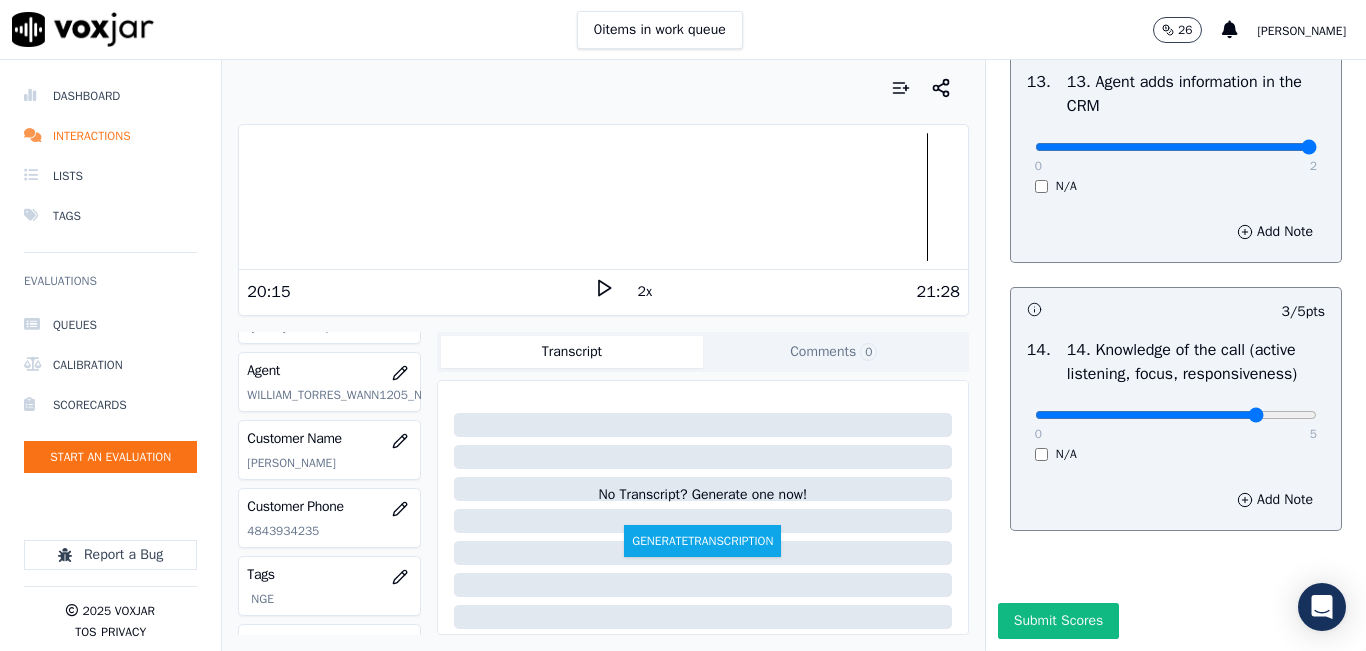 type on "4" 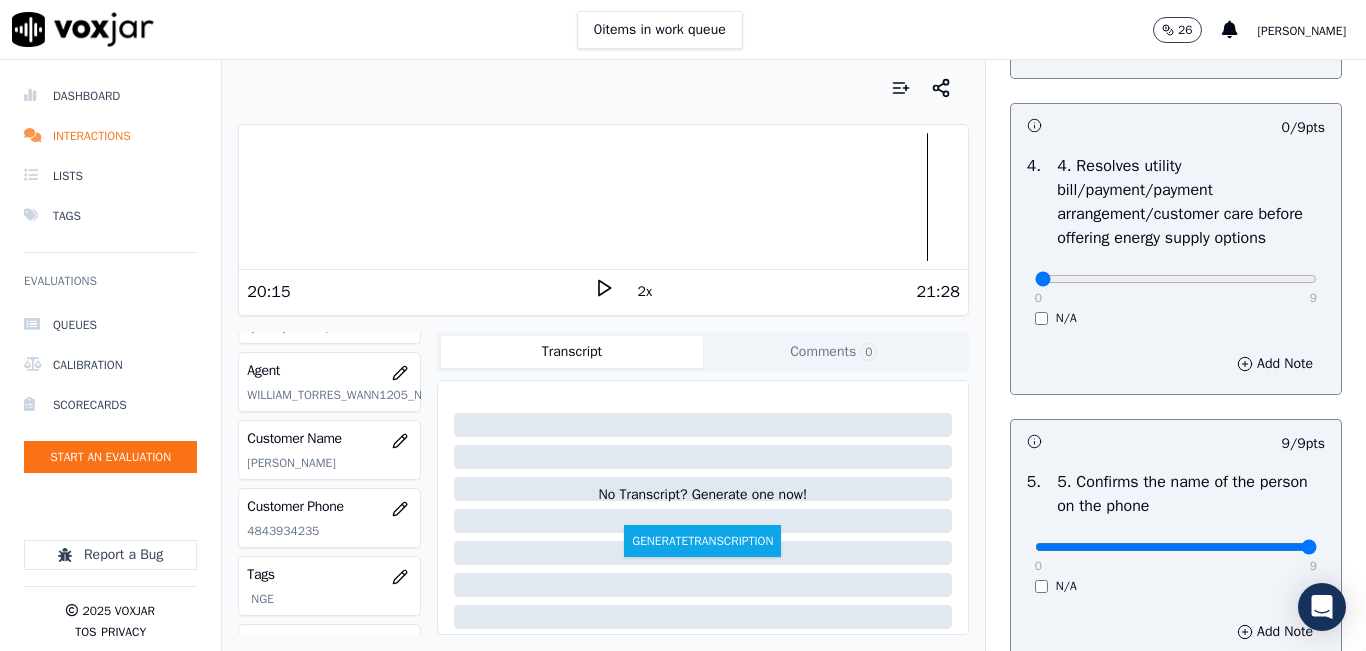 scroll, scrollTop: 848, scrollLeft: 0, axis: vertical 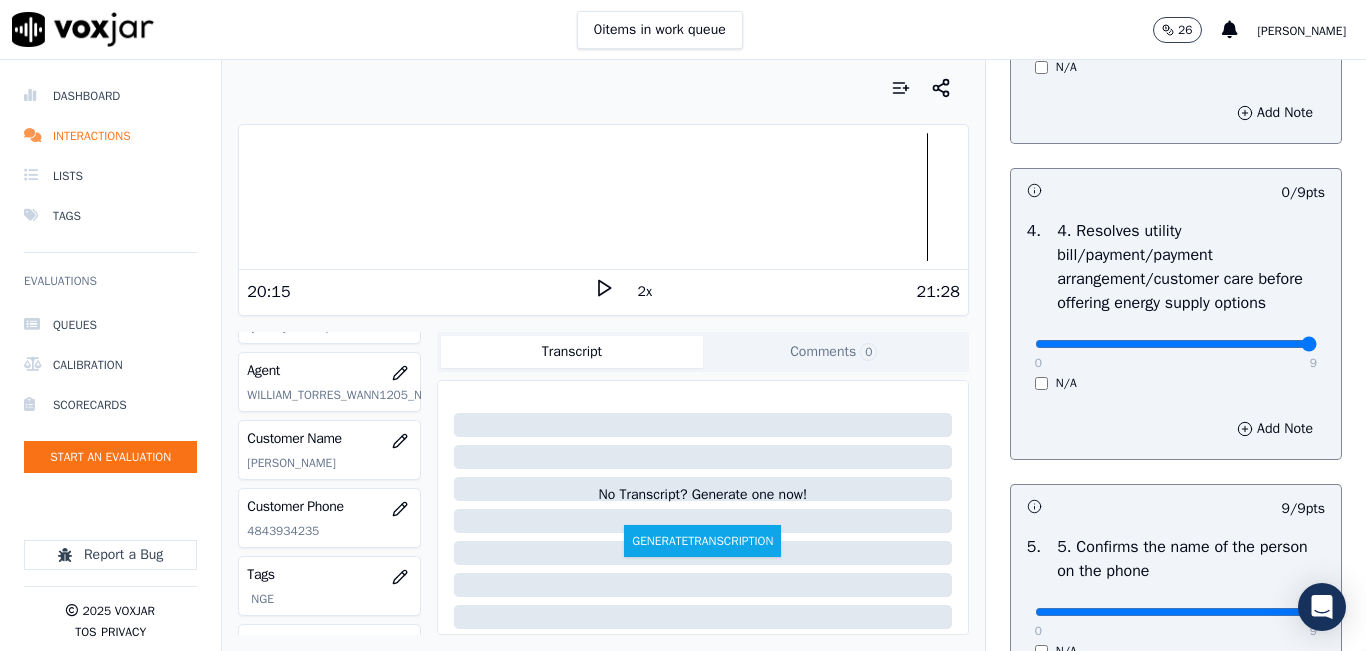 type on "9" 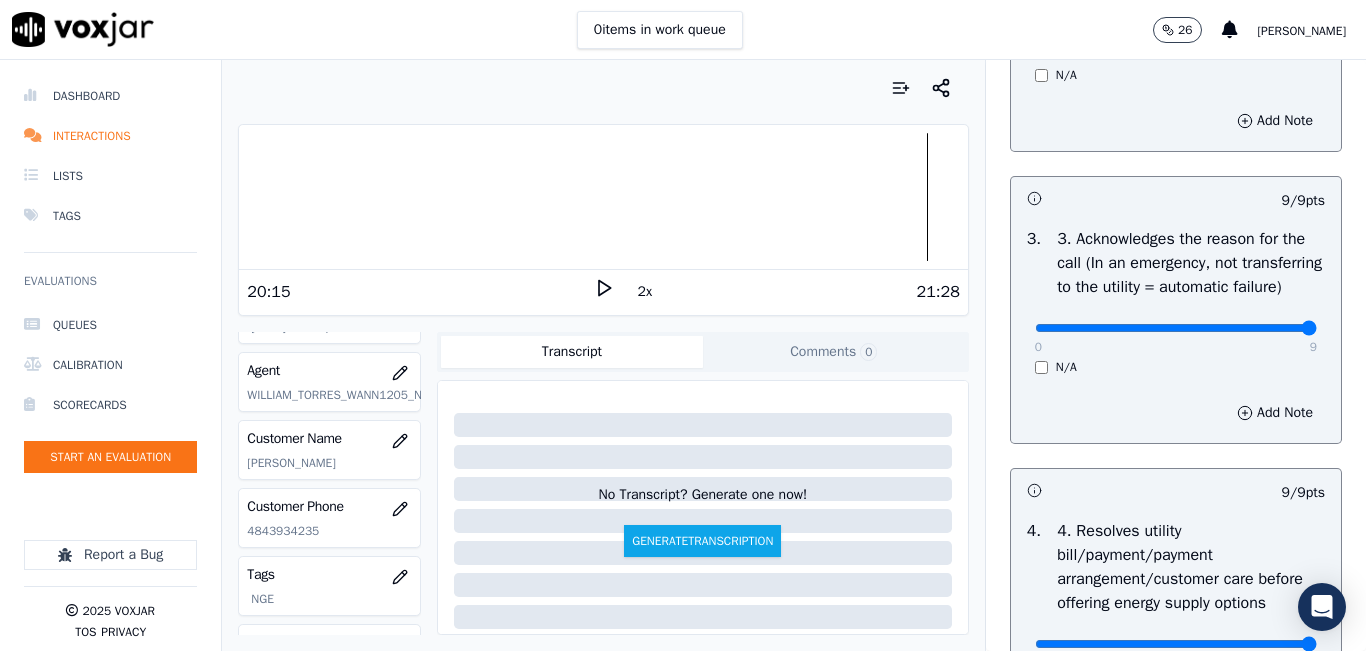 scroll, scrollTop: 248, scrollLeft: 0, axis: vertical 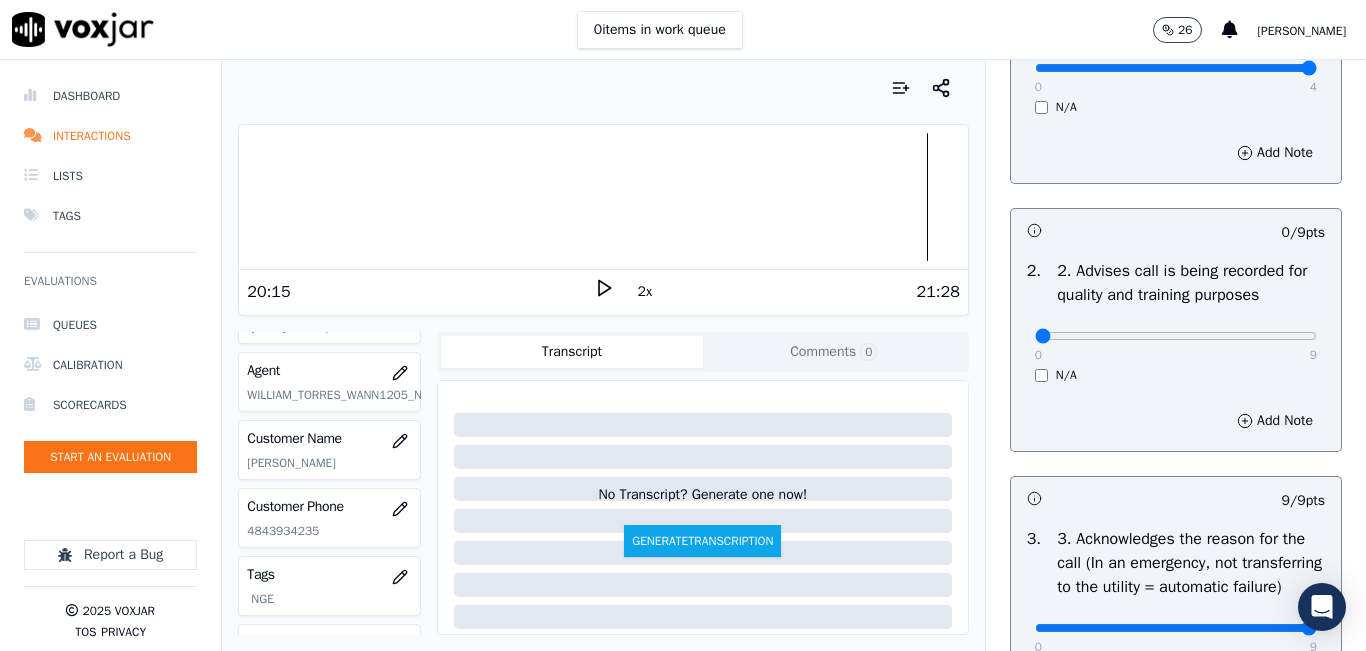 drag, startPoint x: 1275, startPoint y: 353, endPoint x: 1255, endPoint y: 357, distance: 20.396078 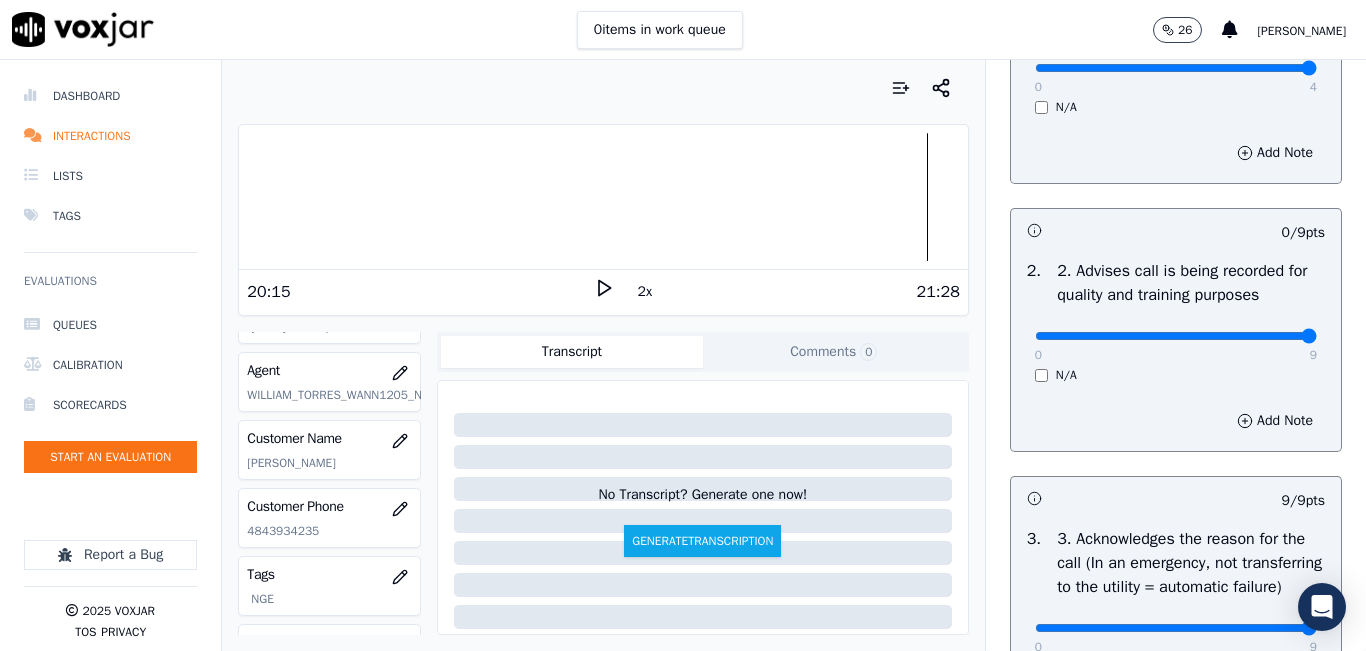 type on "9" 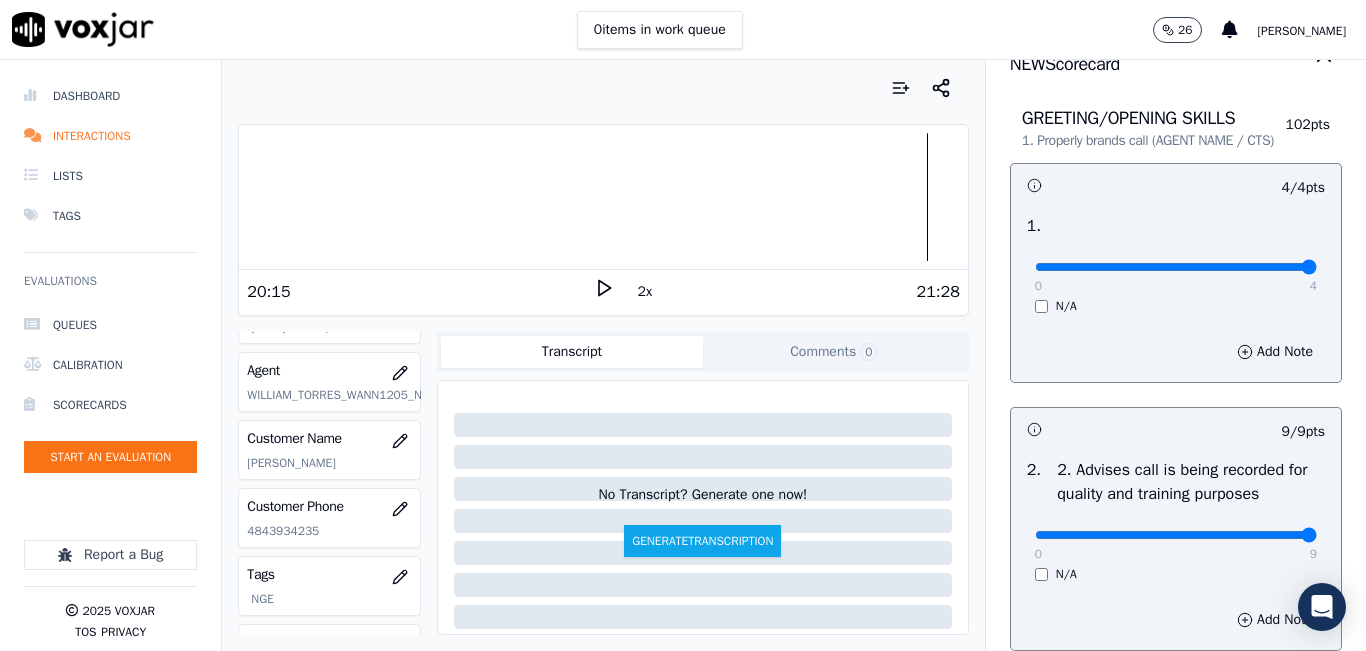 scroll, scrollTop: 0, scrollLeft: 0, axis: both 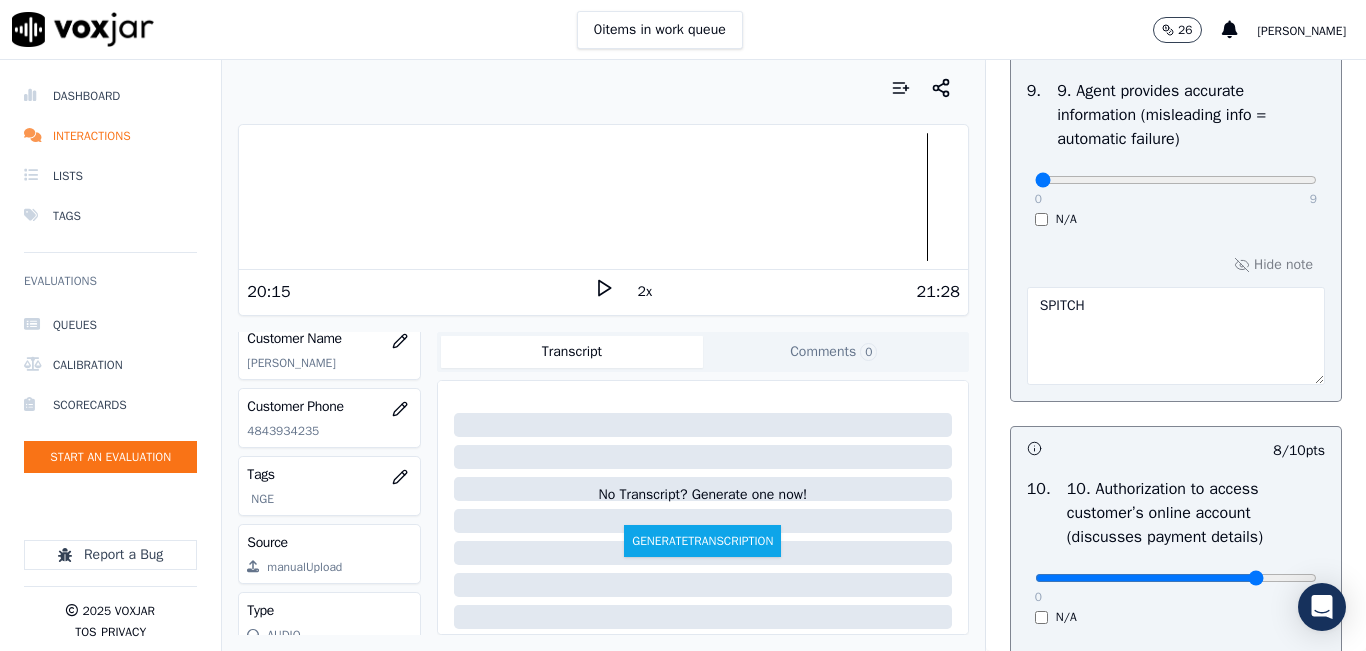 drag, startPoint x: 1075, startPoint y: 249, endPoint x: 997, endPoint y: 247, distance: 78.025635 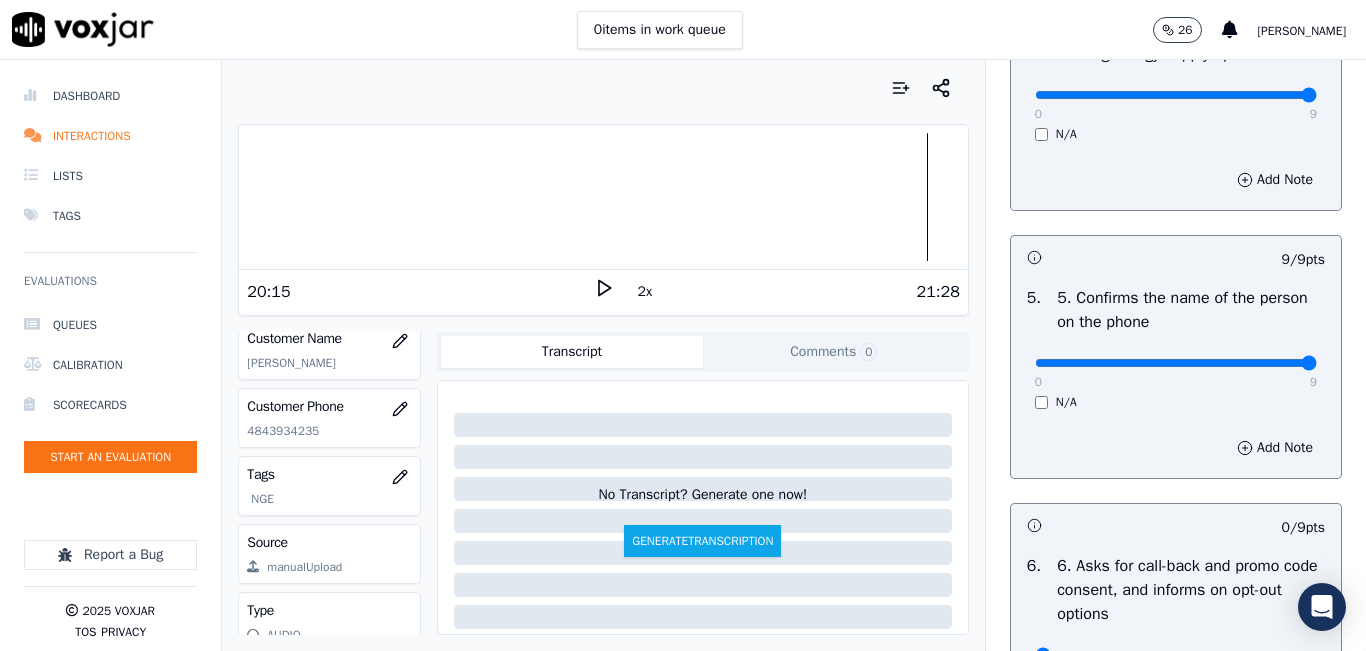 scroll, scrollTop: 1100, scrollLeft: 0, axis: vertical 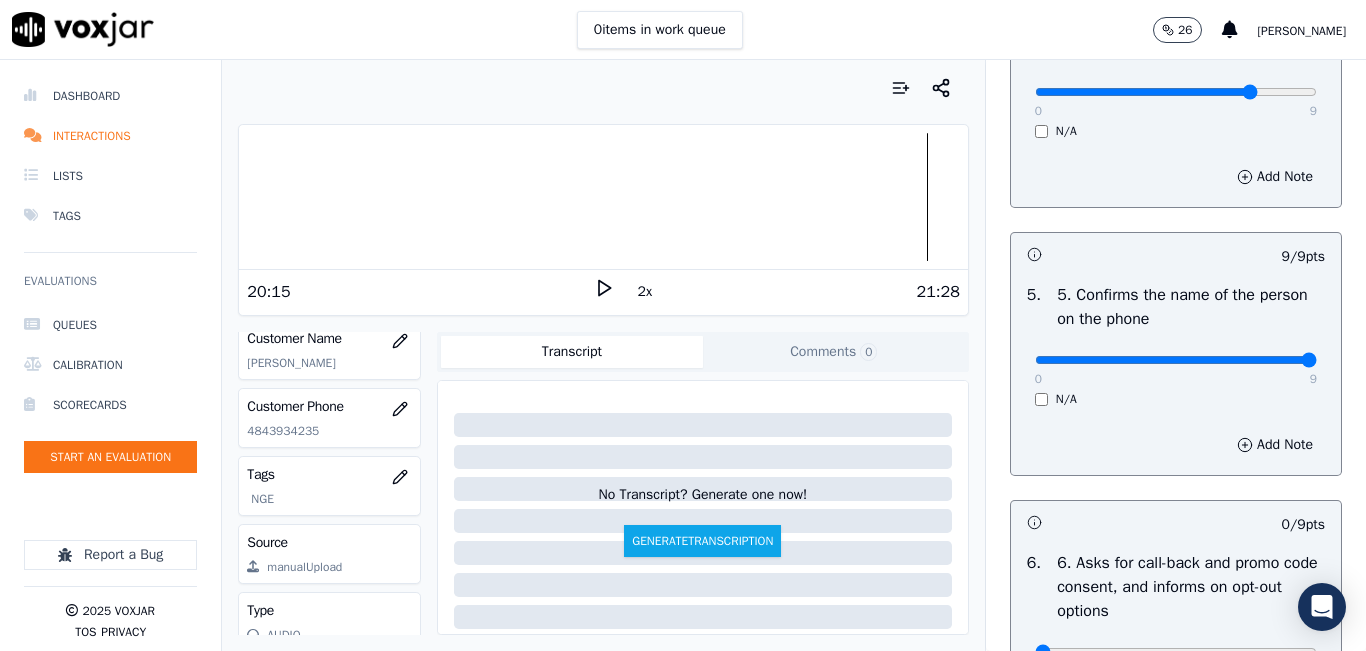type on "7" 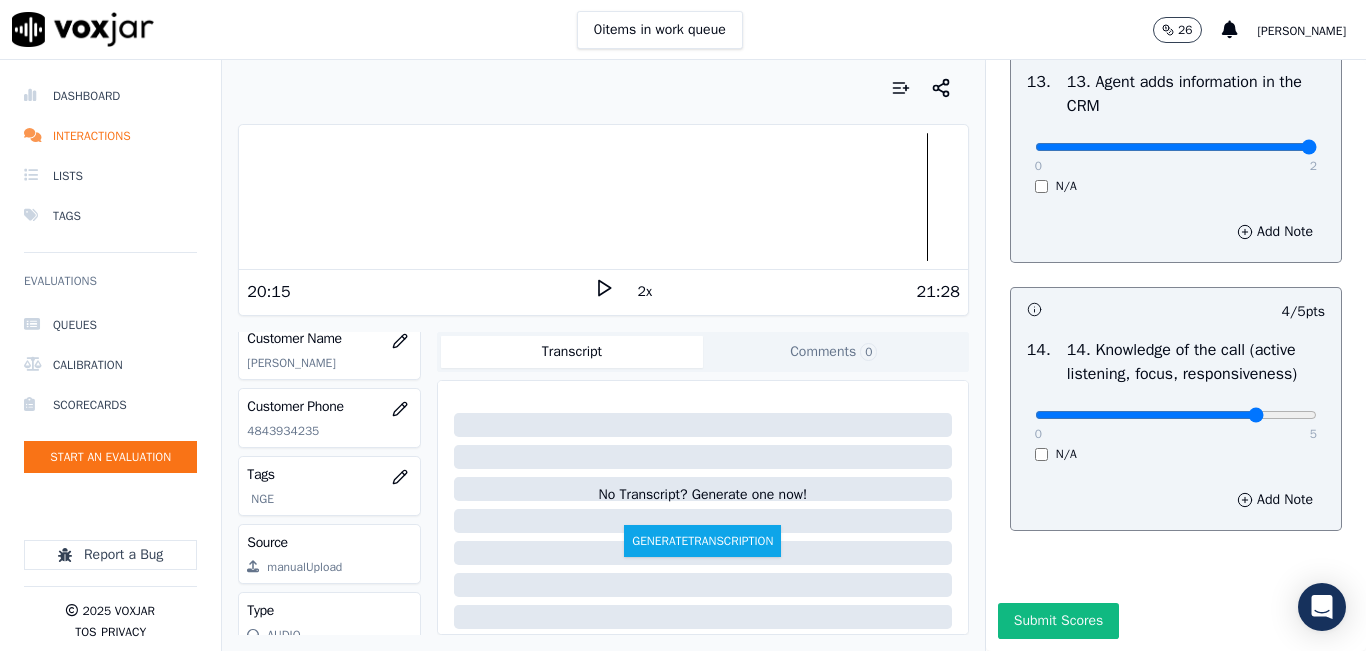 scroll, scrollTop: 3748, scrollLeft: 0, axis: vertical 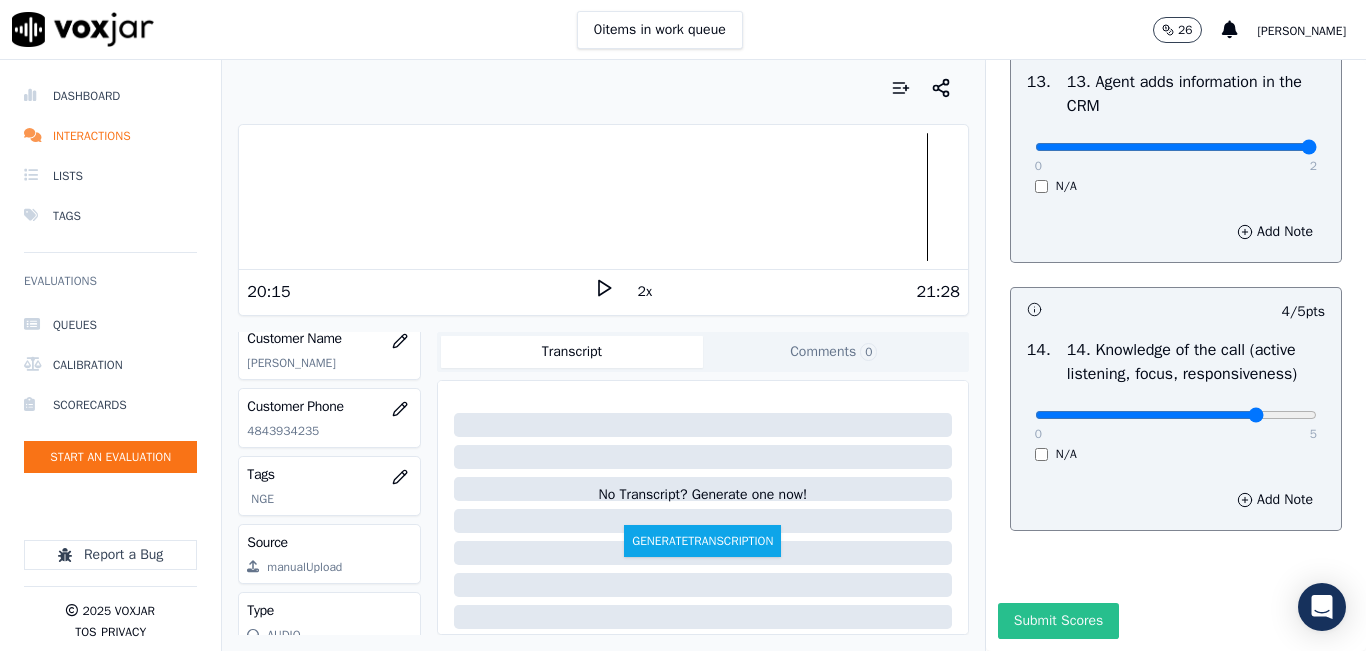 click on "Submit Scores" at bounding box center (1058, 621) 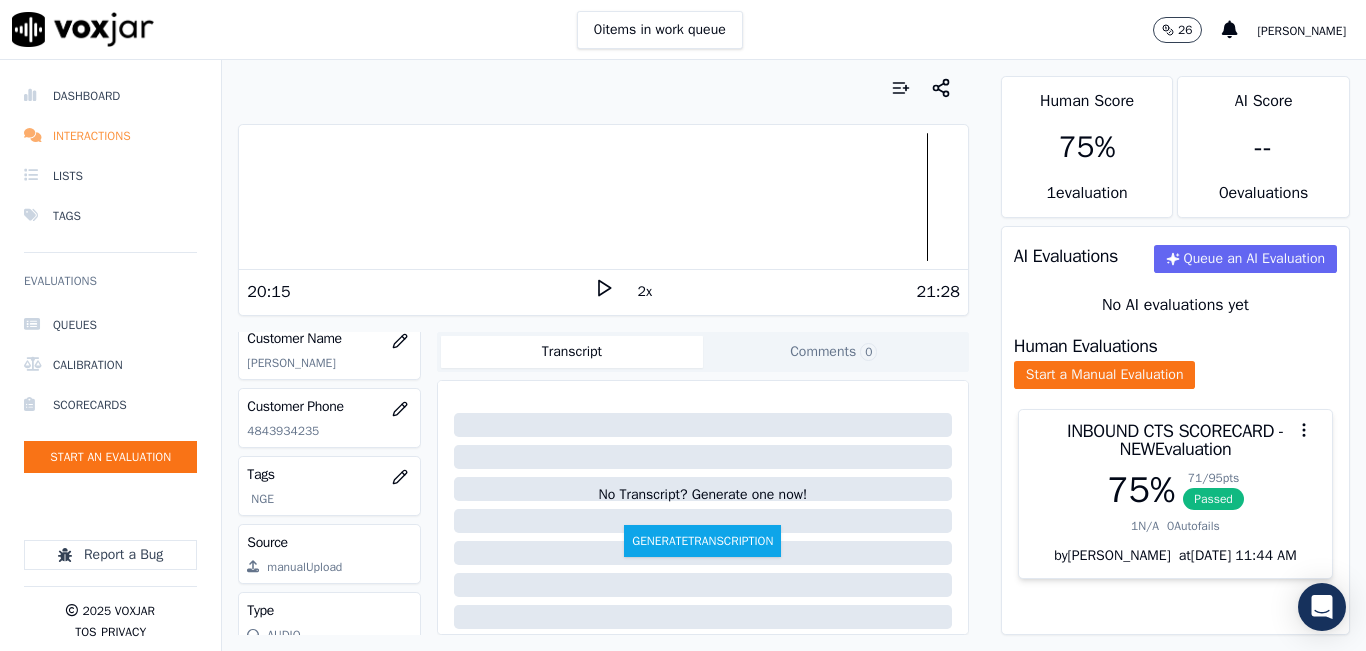 click on "Interactions" at bounding box center (110, 136) 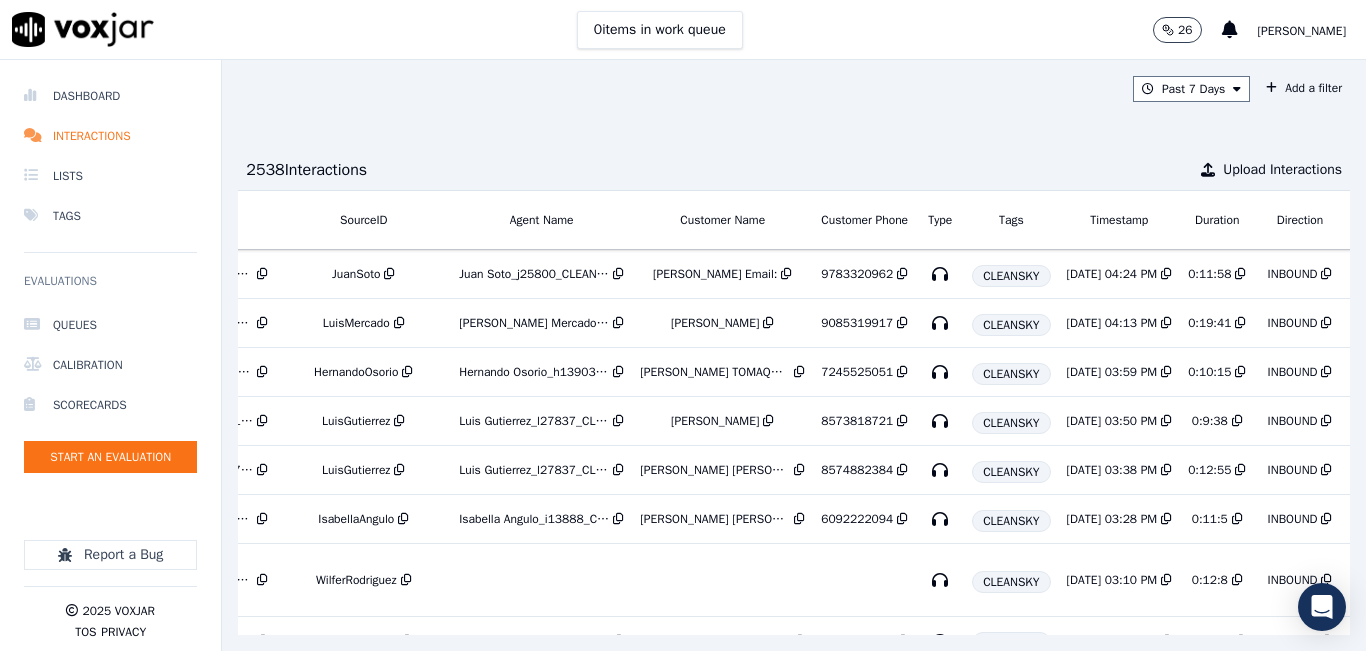 scroll, scrollTop: 0, scrollLeft: 344, axis: horizontal 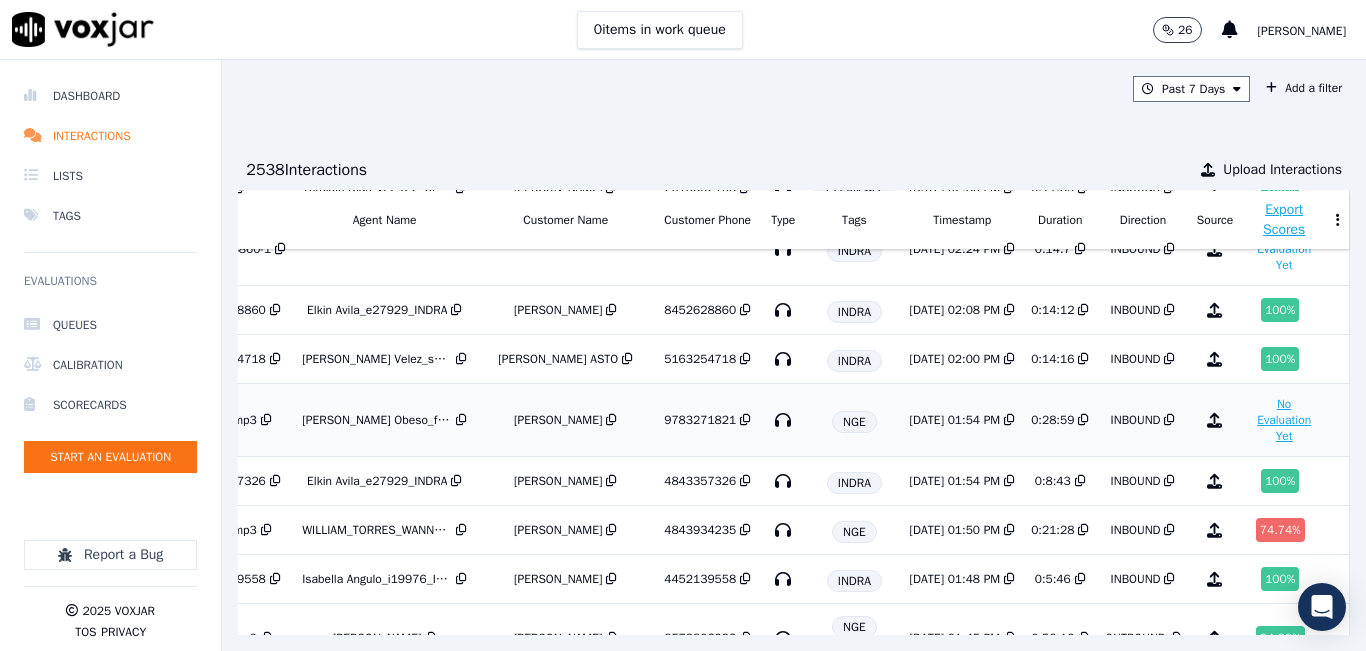 click on "No Evaluation Yet" at bounding box center (1284, 420) 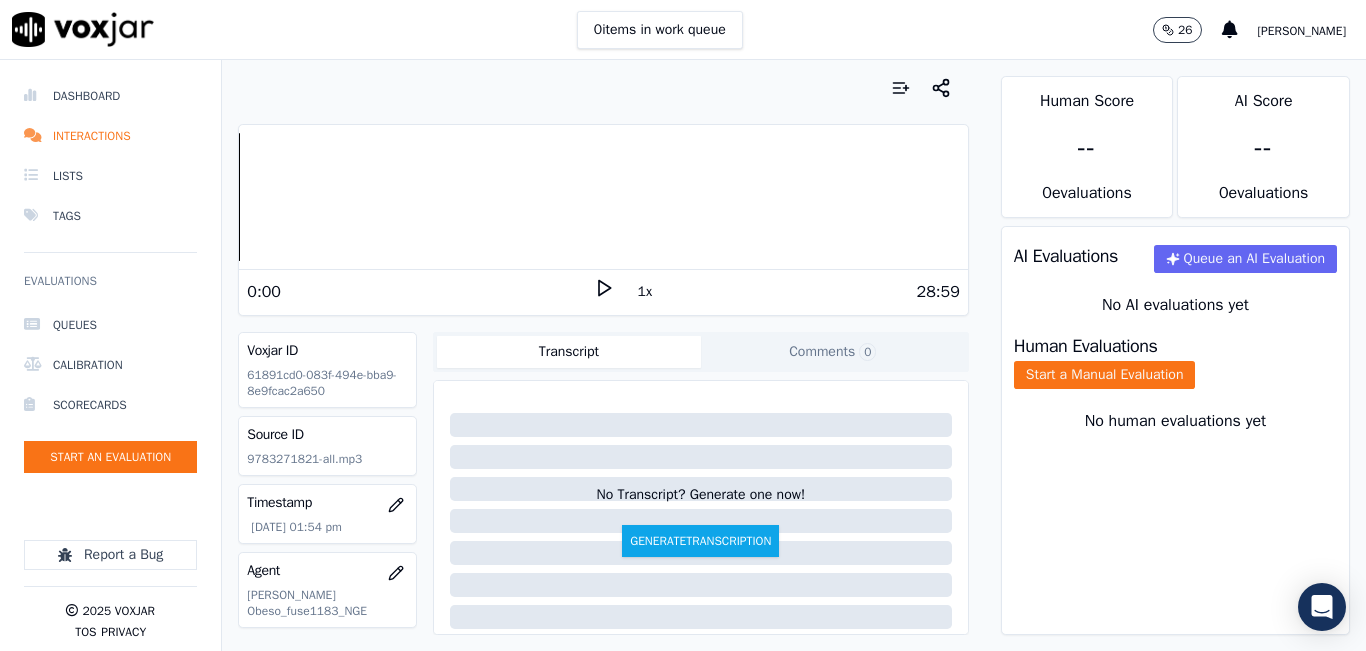 click at bounding box center (603, 88) 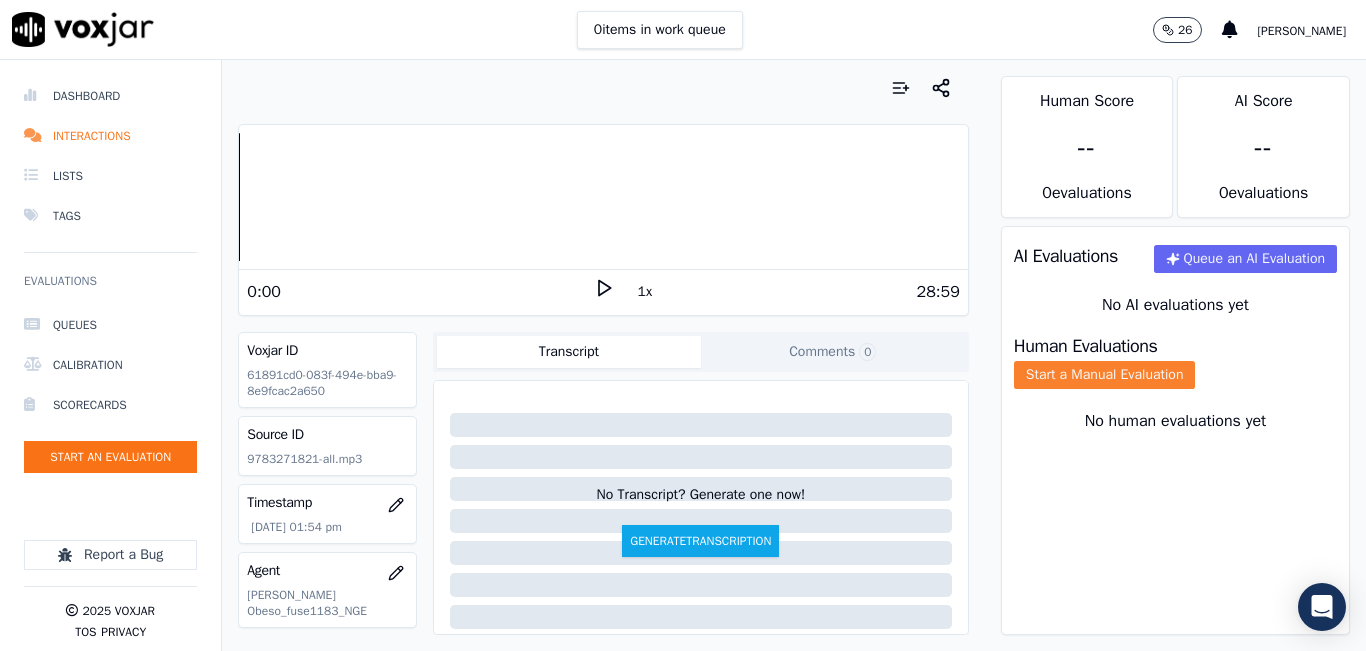 click on "Start a Manual Evaluation" 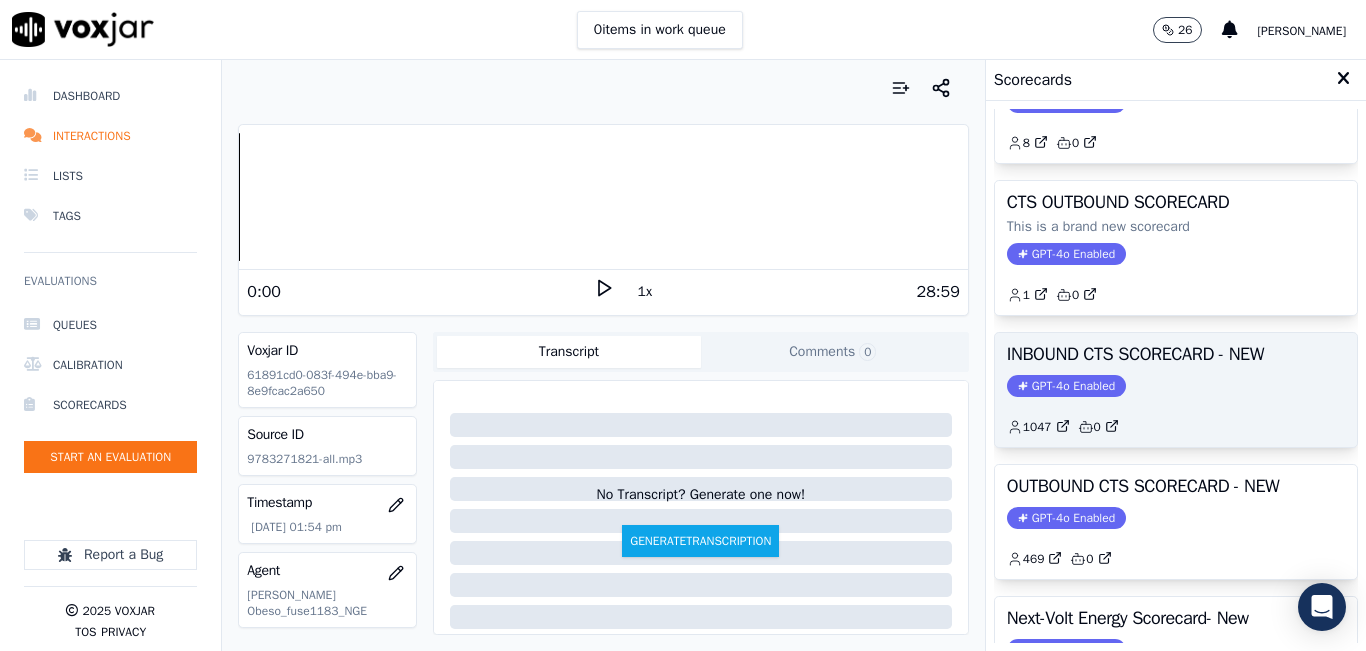 scroll, scrollTop: 100, scrollLeft: 0, axis: vertical 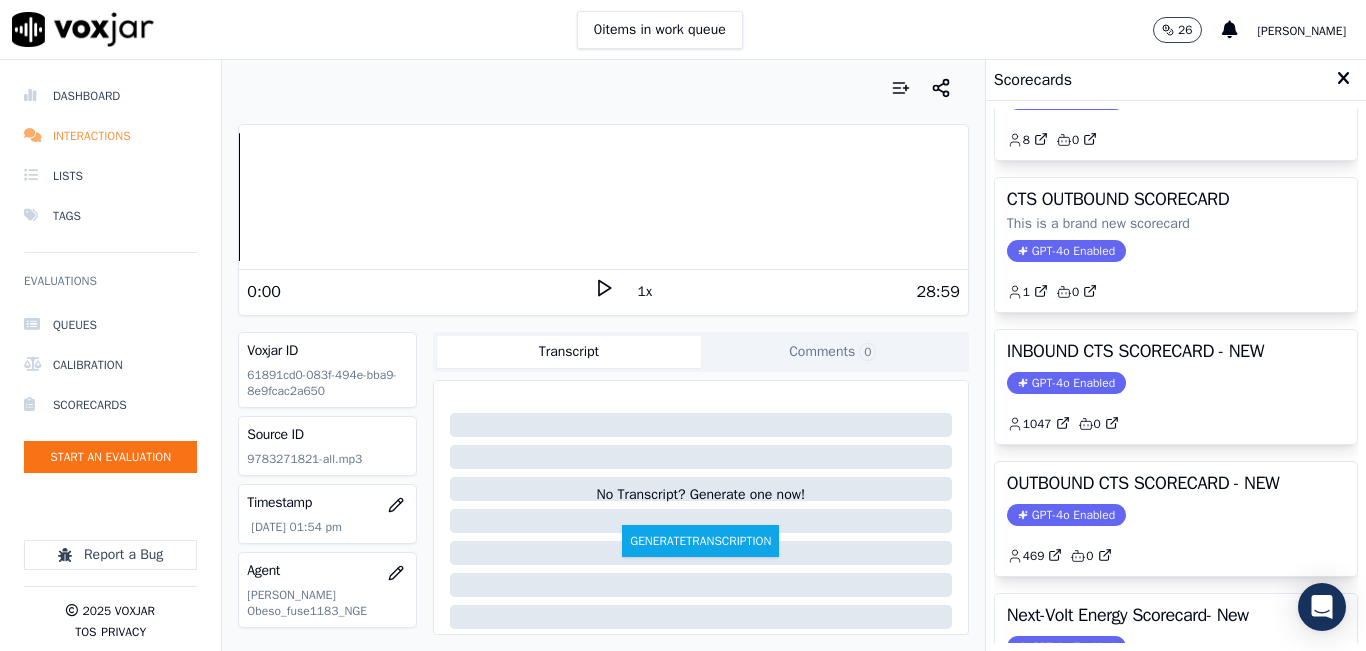 click on "Interactions" at bounding box center [110, 136] 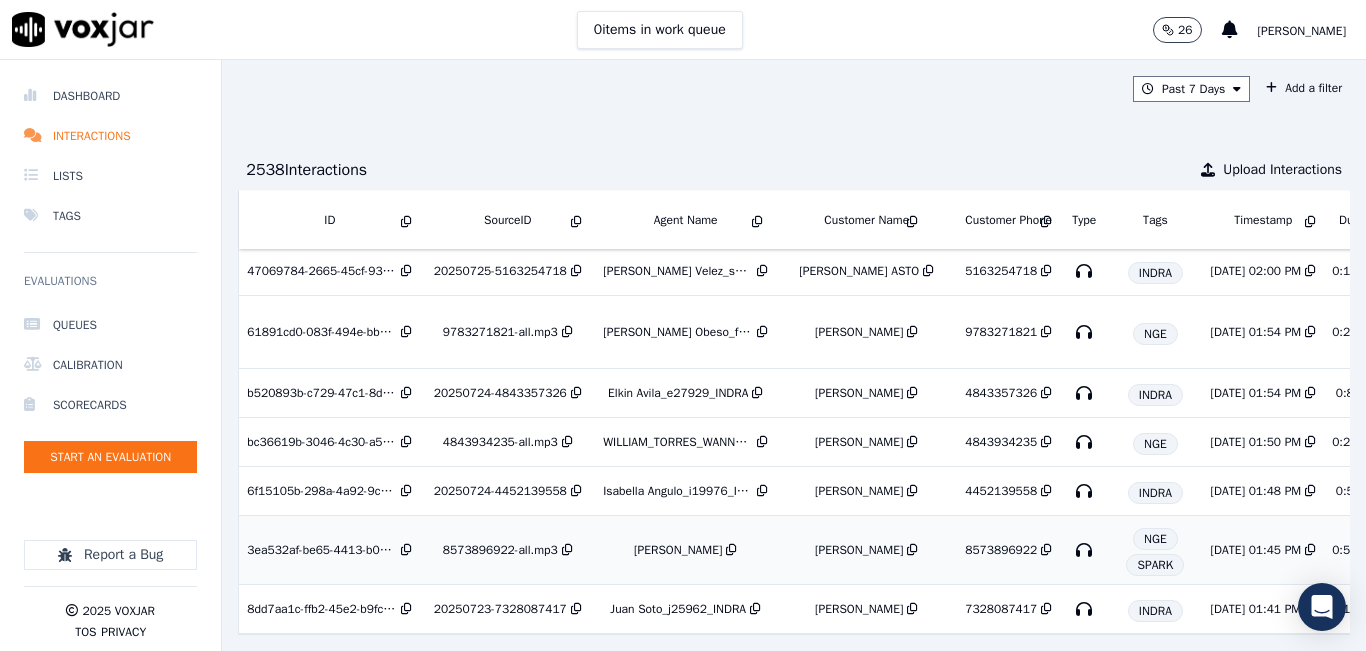 scroll, scrollTop: 700, scrollLeft: 0, axis: vertical 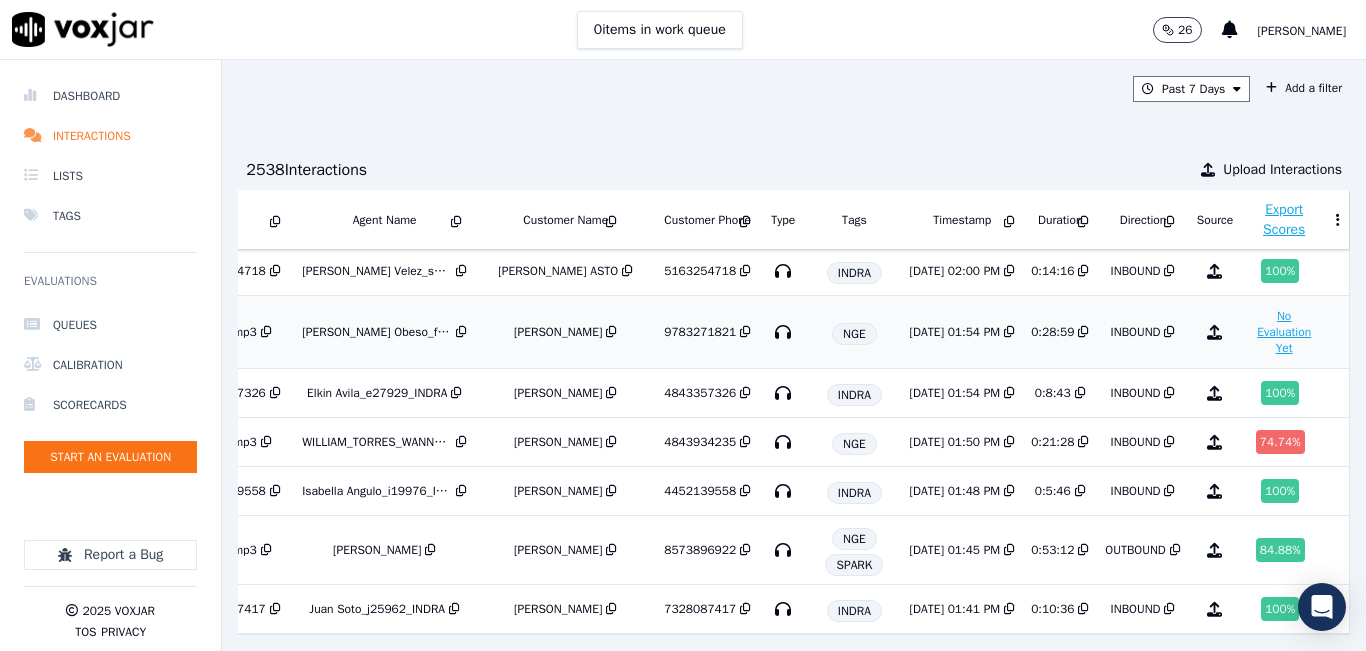 click on "No Evaluation Yet" at bounding box center (1284, 332) 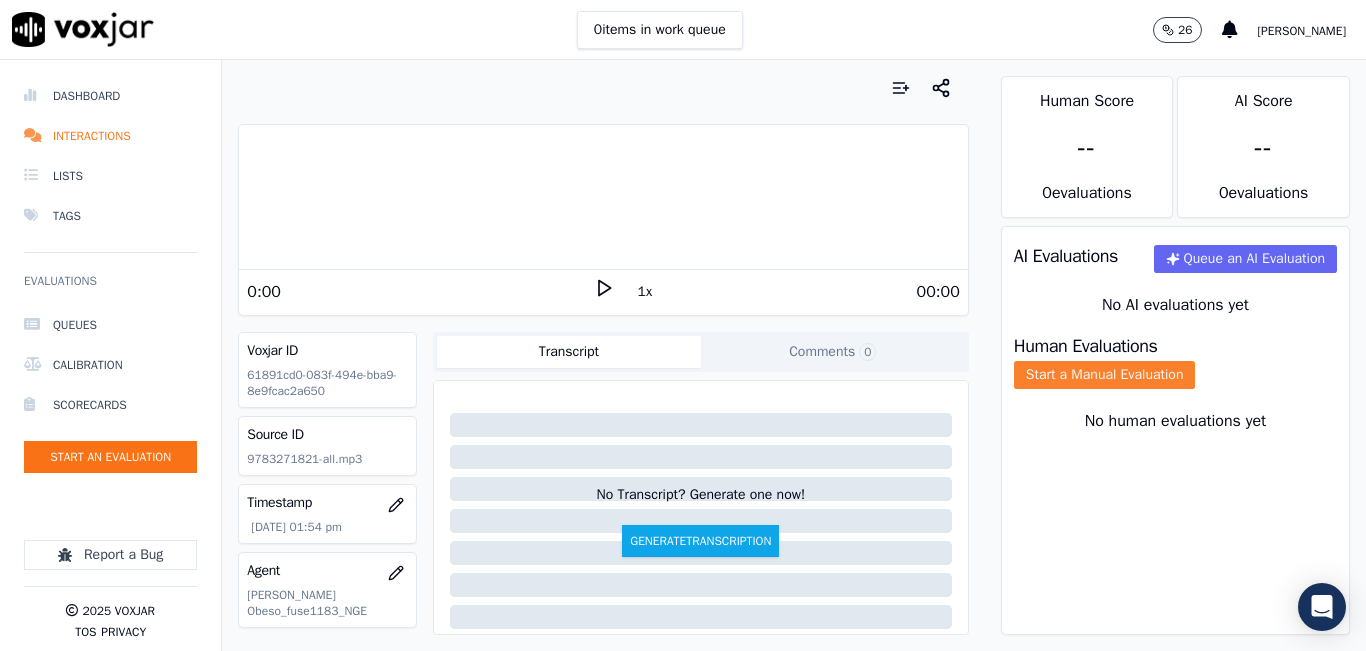 click on "Start a Manual Evaluation" 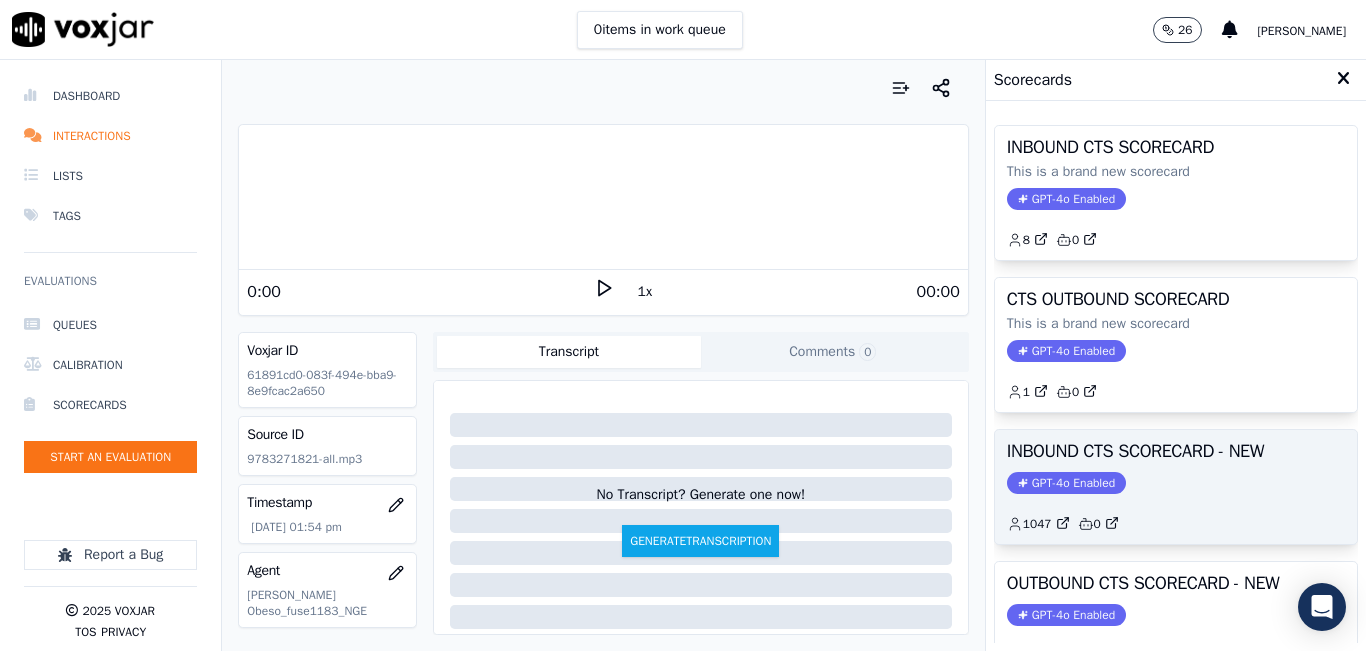 scroll, scrollTop: 100, scrollLeft: 0, axis: vertical 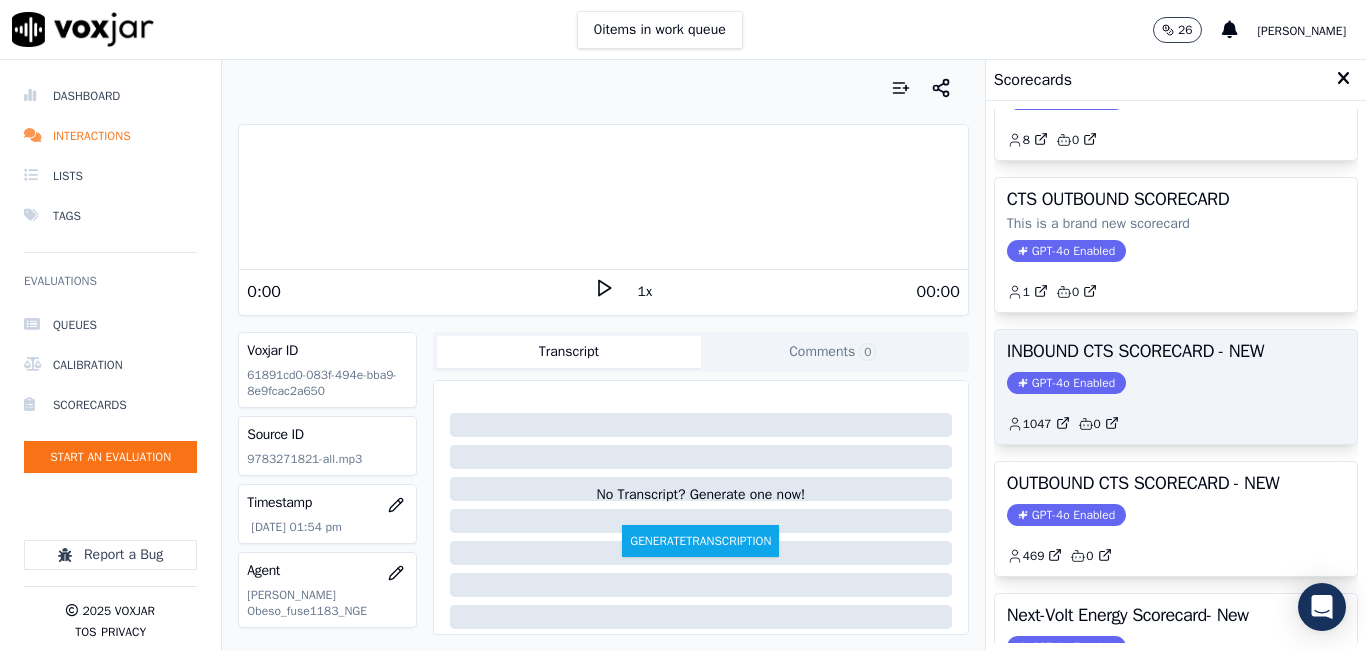 click on "GPT-4o Enabled" 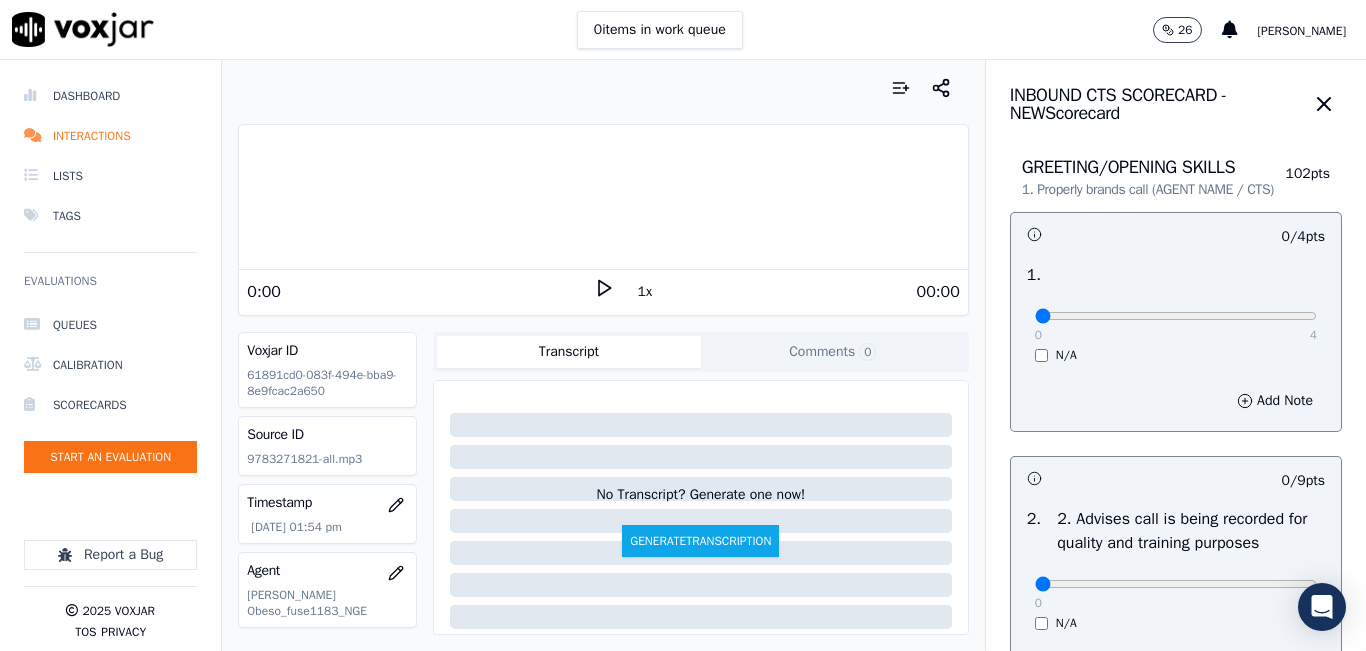 click on "1x" at bounding box center [604, 291] 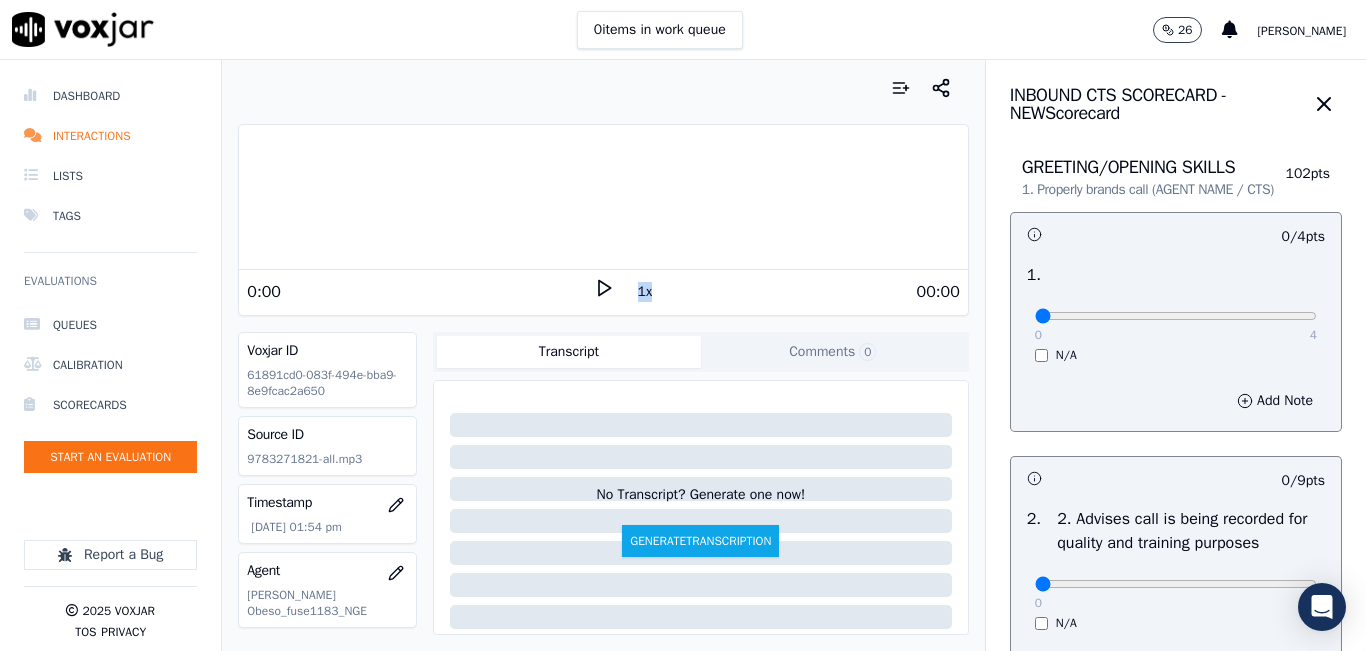 drag, startPoint x: 592, startPoint y: 298, endPoint x: 594, endPoint y: 281, distance: 17.117243 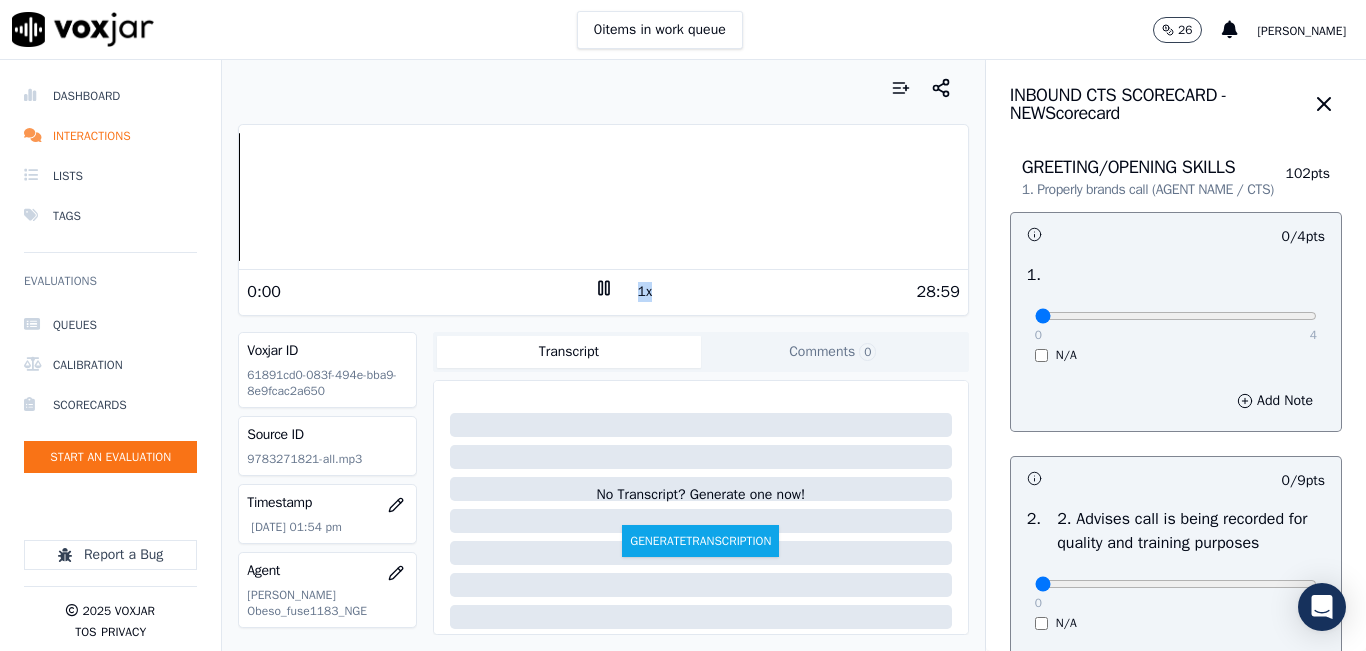 click on "1x" at bounding box center (645, 292) 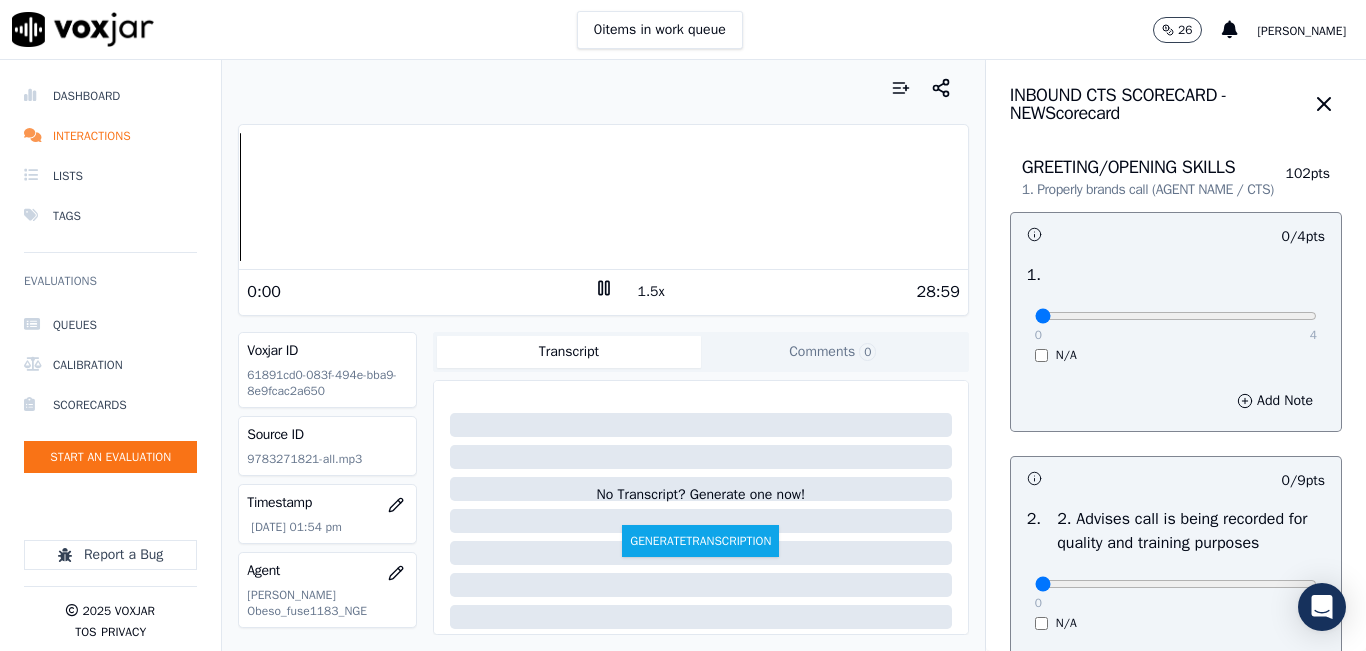 click on "1.5x" at bounding box center (651, 292) 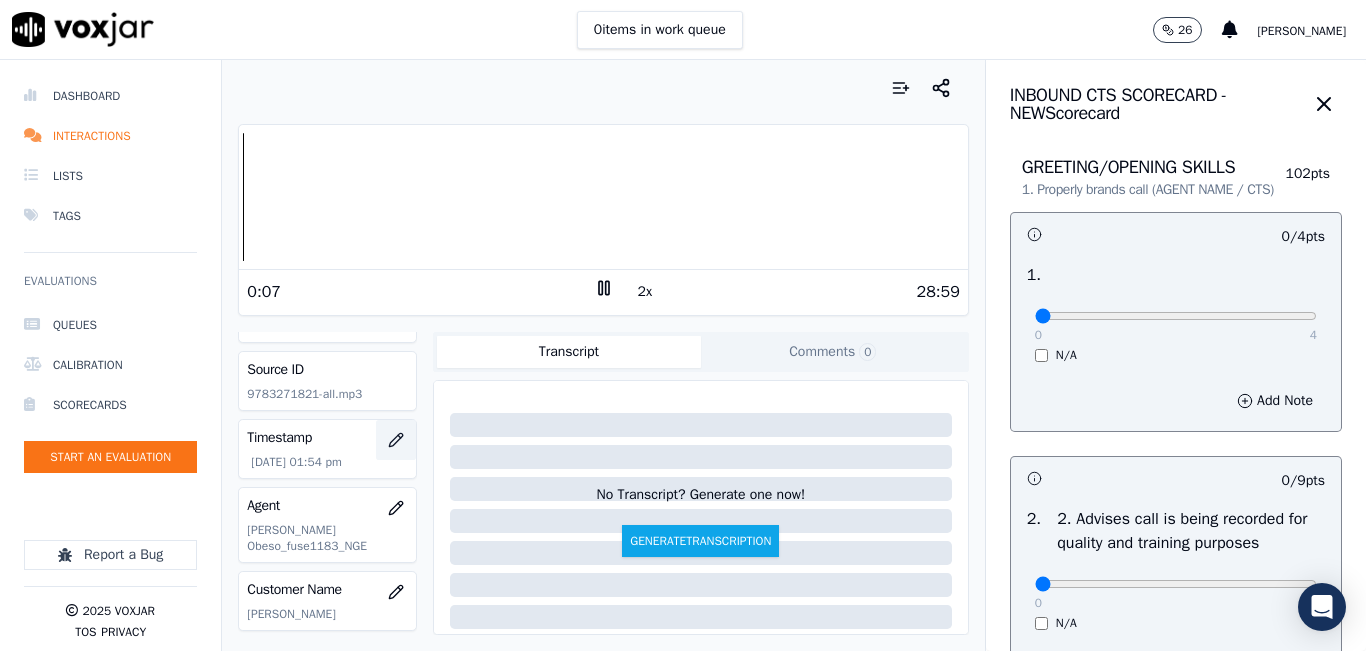 scroll, scrollTop: 0, scrollLeft: 0, axis: both 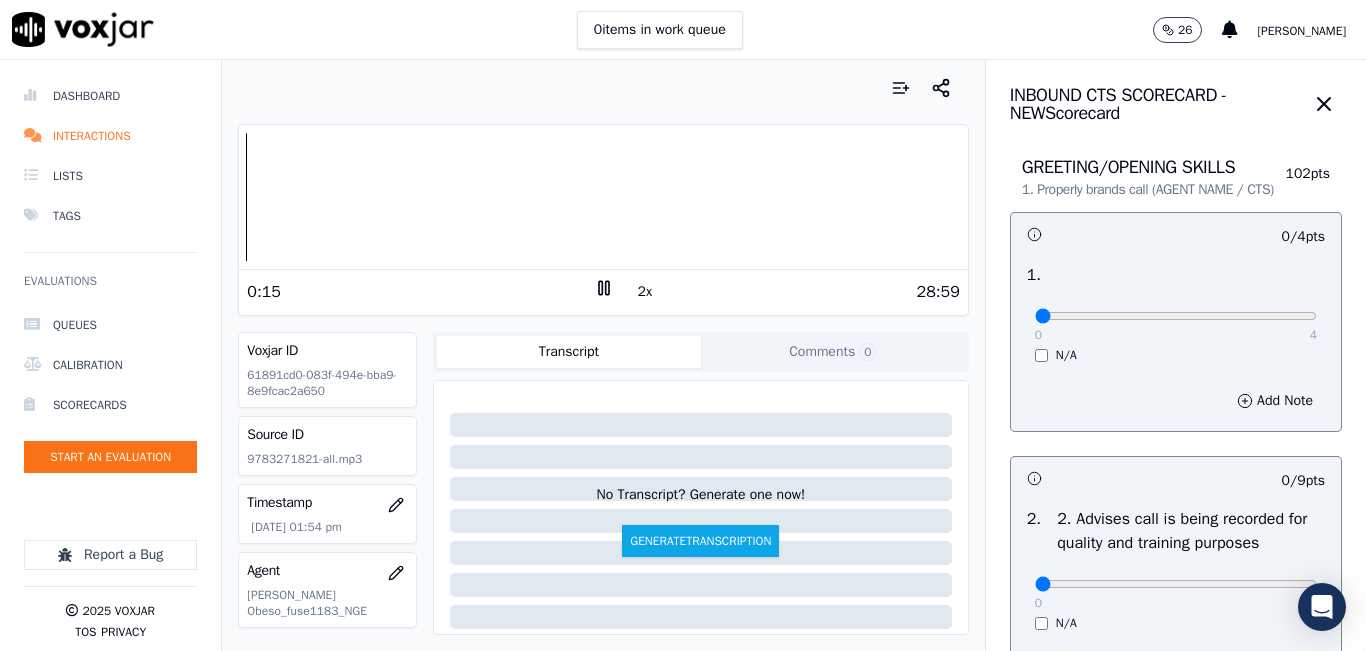 click at bounding box center (603, 88) 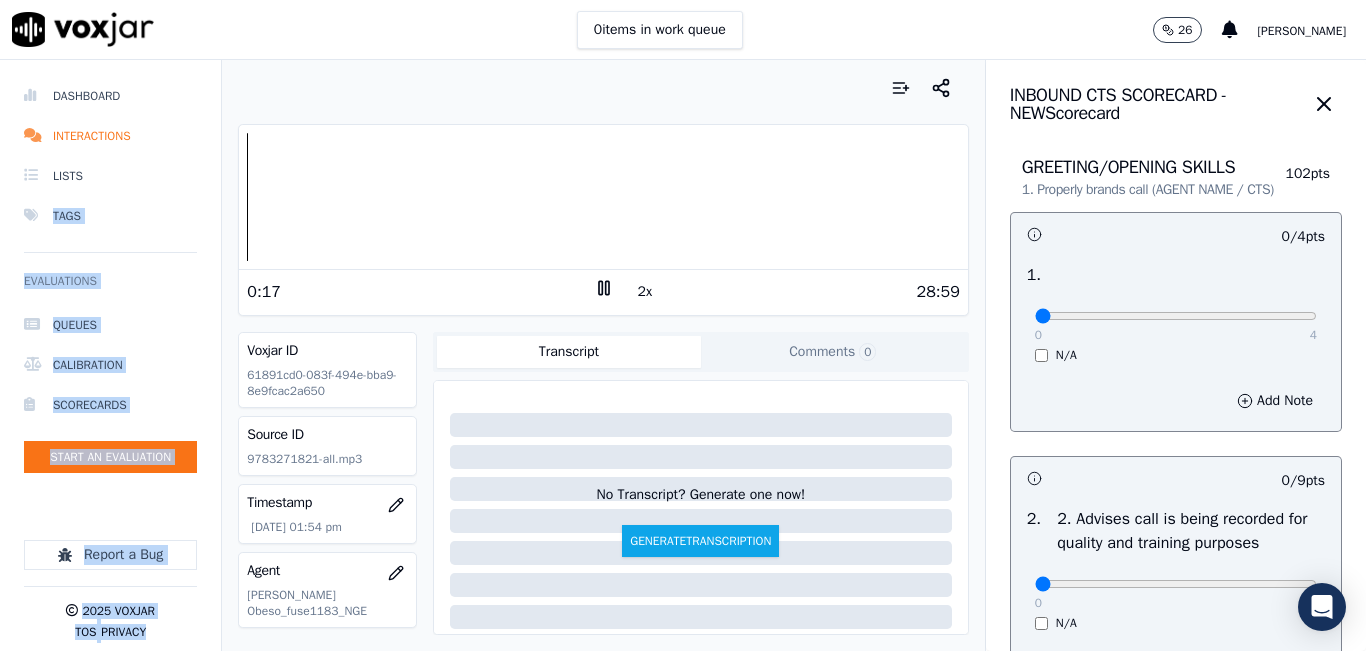 click on "Dashboard   Interactions   Lists   Tags       Evaluations     Queues   Calibration   Scorecards   Start an Evaluation
Report a Bug       2025   Voxjar   TOS   Privacy             Your browser does not support the audio element.   0:17     2x   28:59   Voxjar ID   61891cd0-083f-494e-bba9-8e9fcac2a650   Source ID   9783271821-all.mp3   Timestamp
07/28/2025 01:54 pm     Agent
Kelly Obeso_fuse1183_NGE     Customer Name     GEIKI FERRERA     Customer Phone     9783271821     Tags
NGE     Source     manualUpload   Type     AUDIO       Transcript   Comments  0   No Transcript? Generate one now!   Generate  Transcription         Add Comment   Scores   Transcript   Metadata   Comments         Human Score   --   0  evaluation s   AI Score   --   0  evaluation s     AI Evaluations
Queue an AI Evaluation   No AI evaluations yet   Human Evaluations   Start a Manual Evaluation   No human evaluations yet       INBOUND CTS SCORECARD - NEW   Scorecard           102  pts" at bounding box center [683, 355] 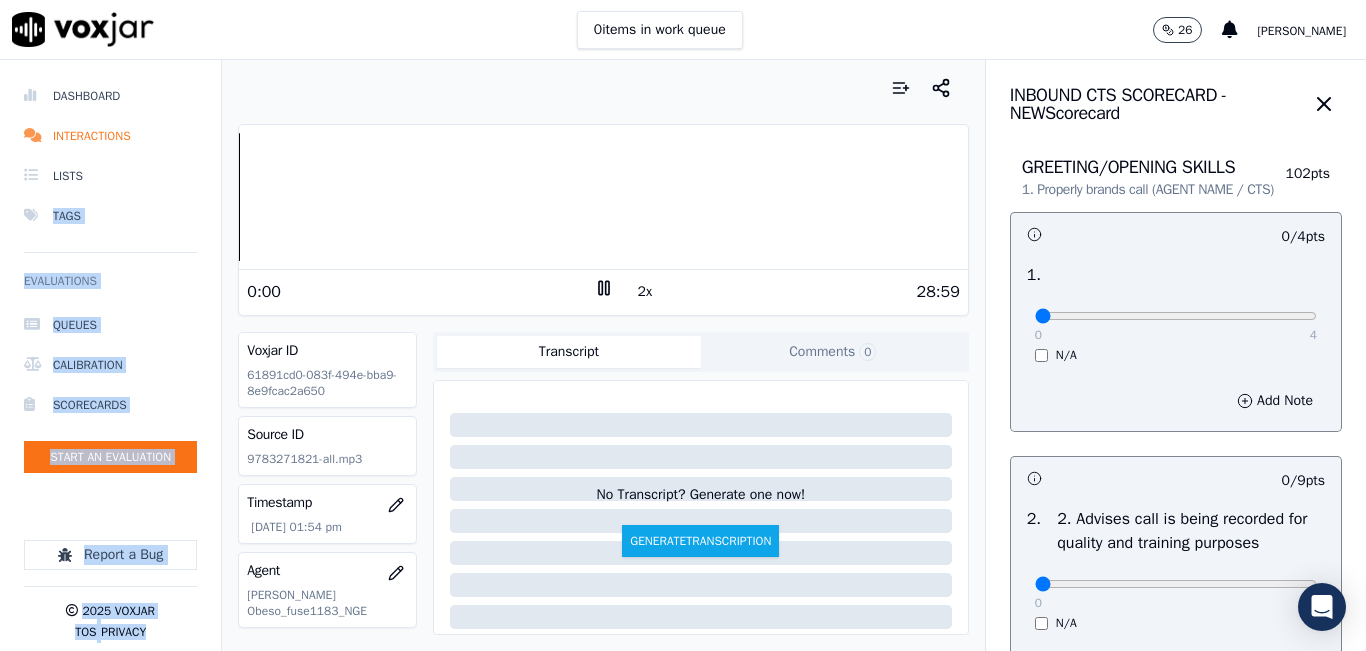click on "Your browser does not support the audio element.   0:00     2x   28:59   Voxjar ID   61891cd0-083f-494e-bba9-8e9fcac2a650   Source ID   9783271821-all.mp3   Timestamp
07/28/2025 01:54 pm     Agent
Kelly Obeso_fuse1183_NGE     Customer Name     GEIKI FERRERA     Customer Phone     9783271821     Tags
NGE     Source     manualUpload   Type     AUDIO       Transcript   Comments  0   No Transcript? Generate one now!   Generate  Transcription         Add Comment" at bounding box center [603, 355] 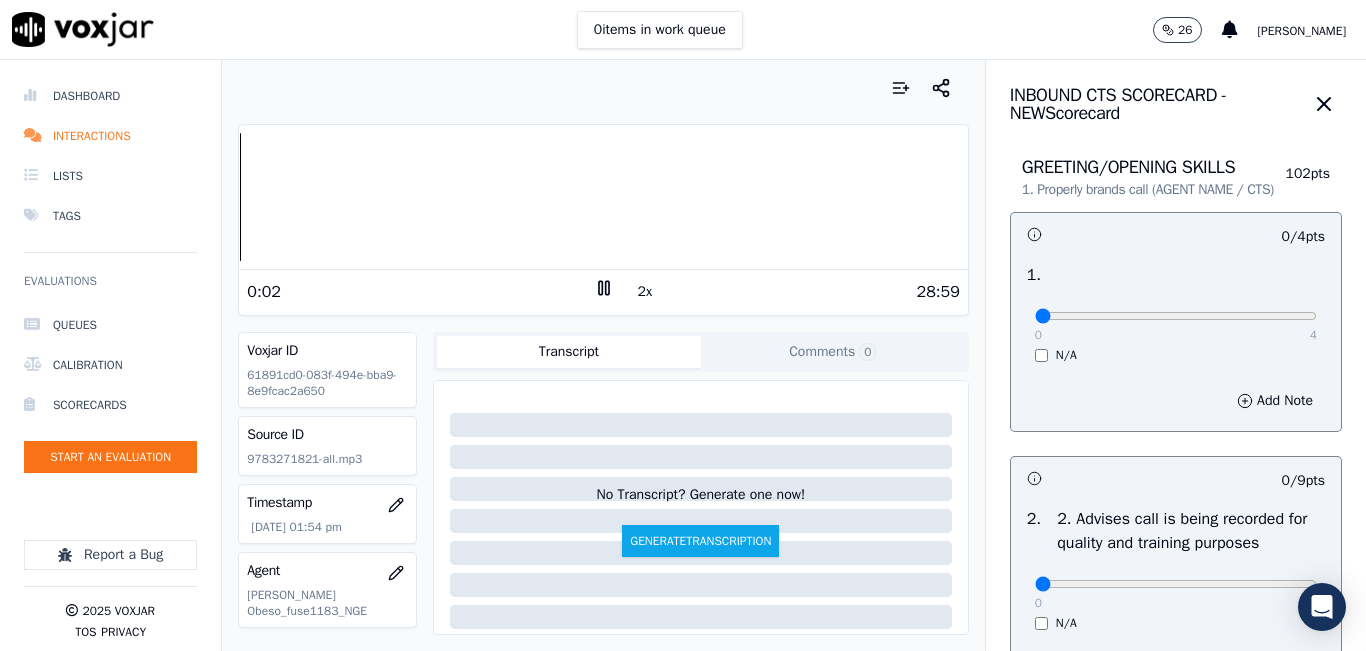 click on "Transcript   Comments  0" at bounding box center [701, 352] 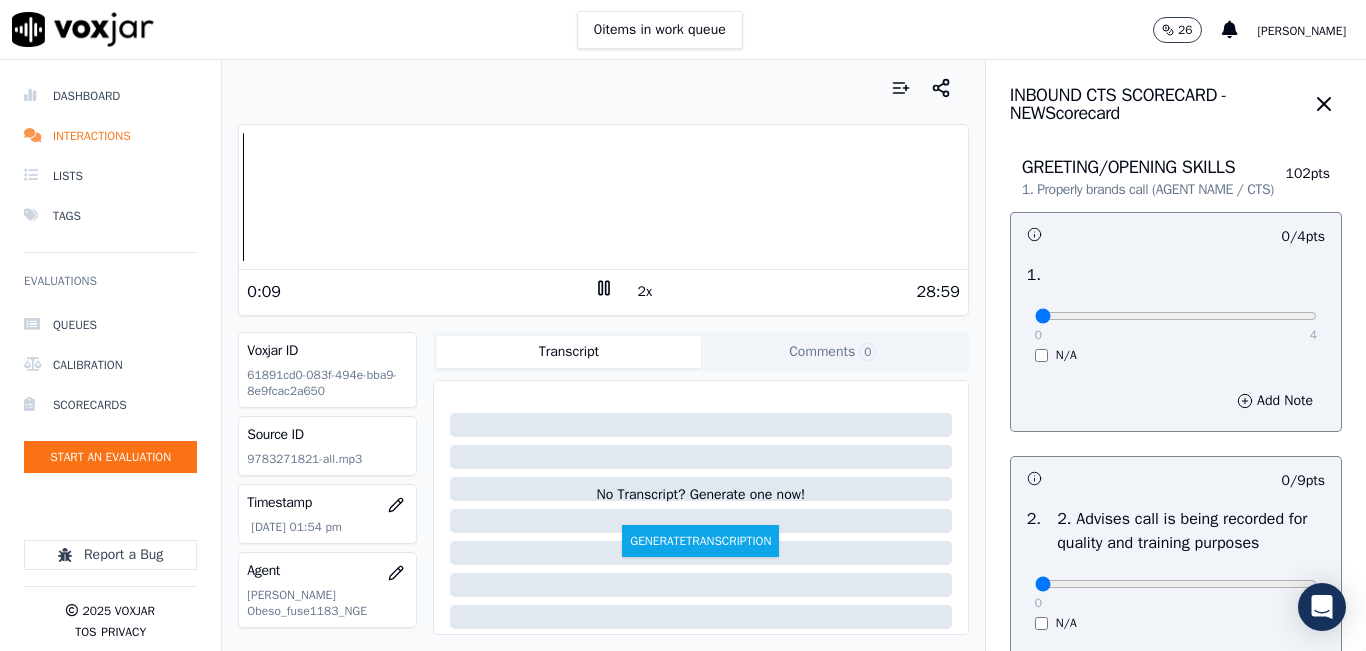 click on "2x" at bounding box center (645, 292) 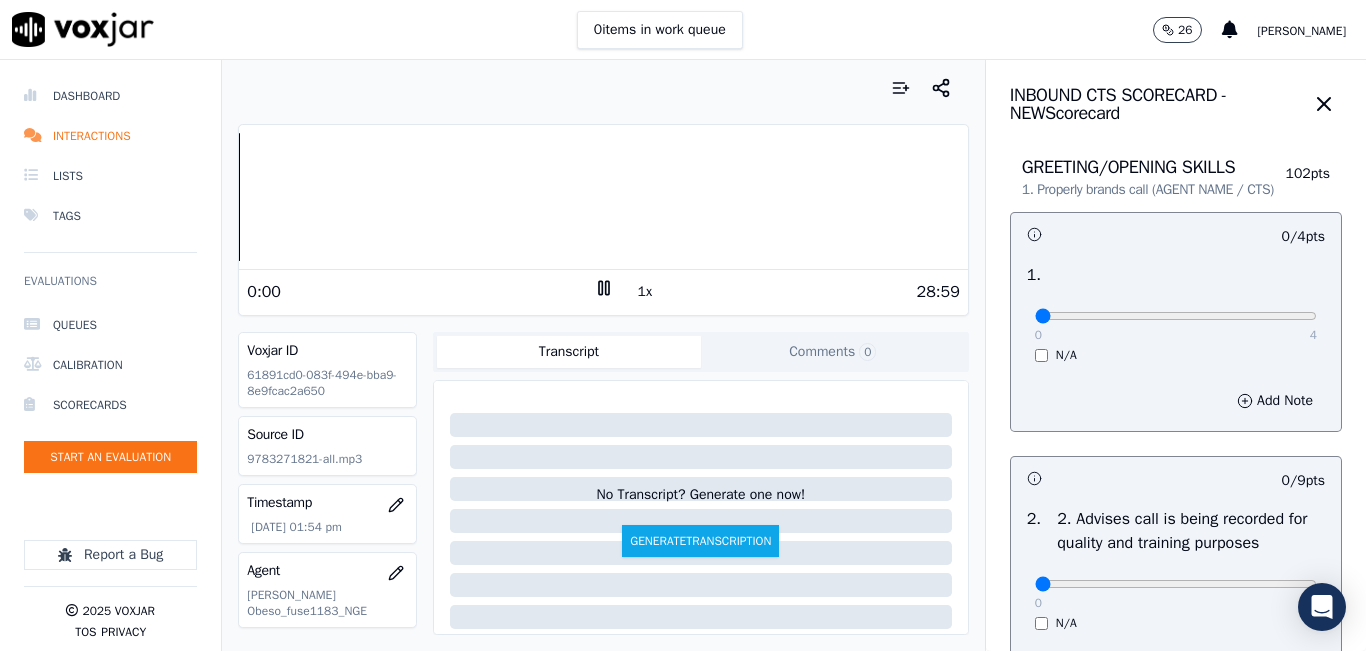 click on "Dashboard   Interactions   Lists   Tags       Evaluations     Queues   Calibration   Scorecards   Start an Evaluation
Report a Bug       2025   Voxjar   TOS   Privacy             Your browser does not support the audio element.   0:00     1x   28:59   Voxjar ID   61891cd0-083f-494e-bba9-8e9fcac2a650   Source ID   9783271821-all.mp3   Timestamp
07/28/2025 01:54 pm     Agent
Kelly Obeso_fuse1183_NGE     Customer Name     GEIKI FERRERA     Customer Phone     9783271821     Tags
NGE     Source     manualUpload   Type     AUDIO       Transcript   Comments  0   No Transcript? Generate one now!   Generate  Transcription         Add Comment   Scores   Transcript   Metadata   Comments         Human Score   --   0  evaluation s   AI Score   --   0  evaluation s     AI Evaluations
Queue an AI Evaluation   No AI evaluations yet   Human Evaluations   Start a Manual Evaluation   No human evaluations yet       INBOUND CTS SCORECARD - NEW   Scorecard           102  pts" at bounding box center [683, 355] 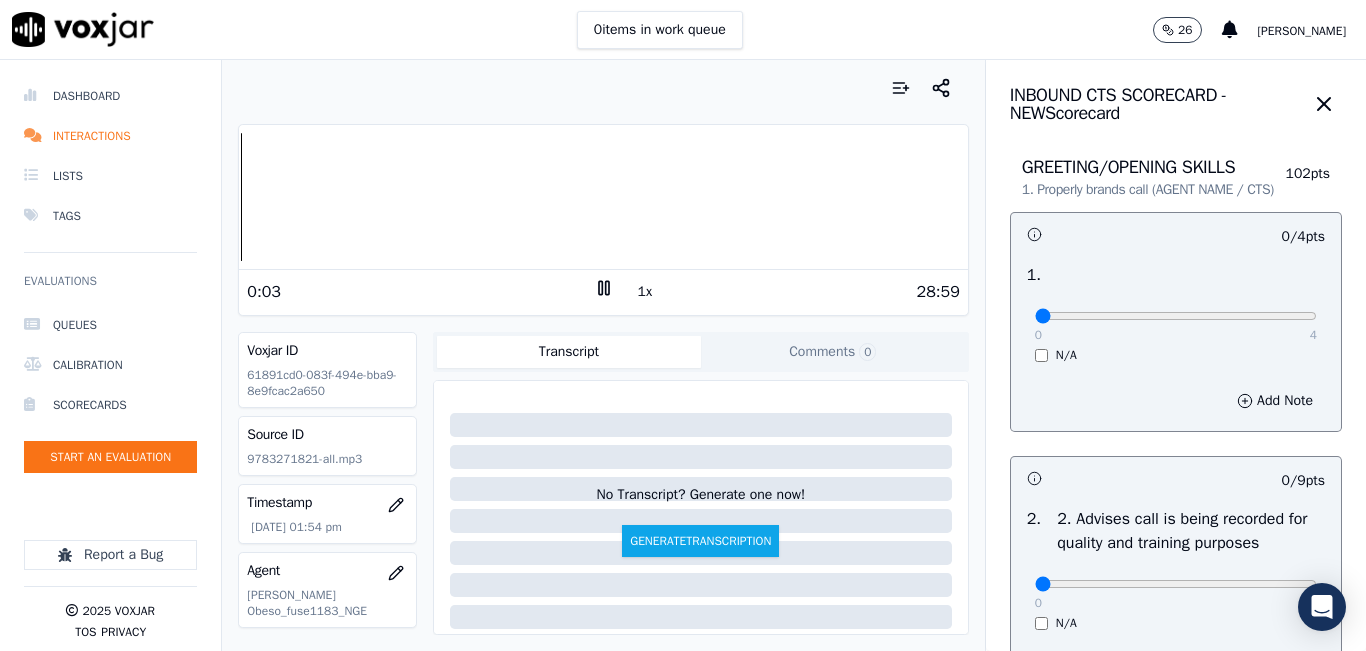 click at bounding box center [603, 88] 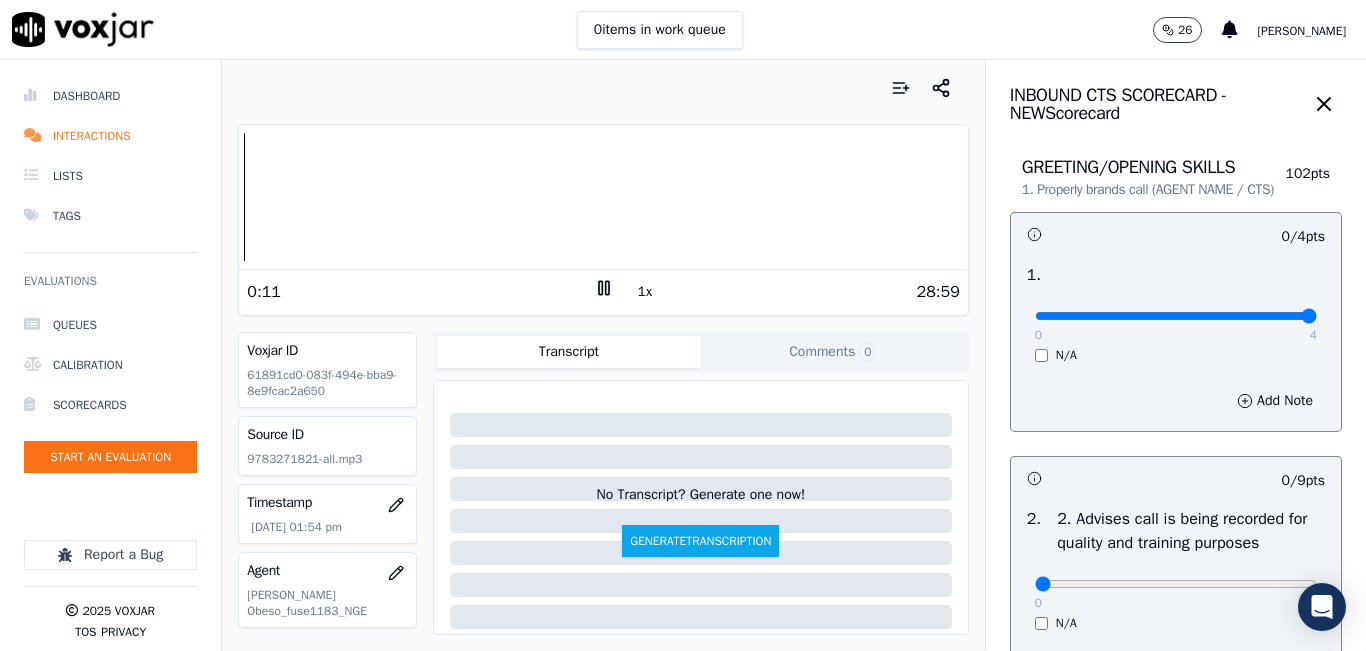 type on "4" 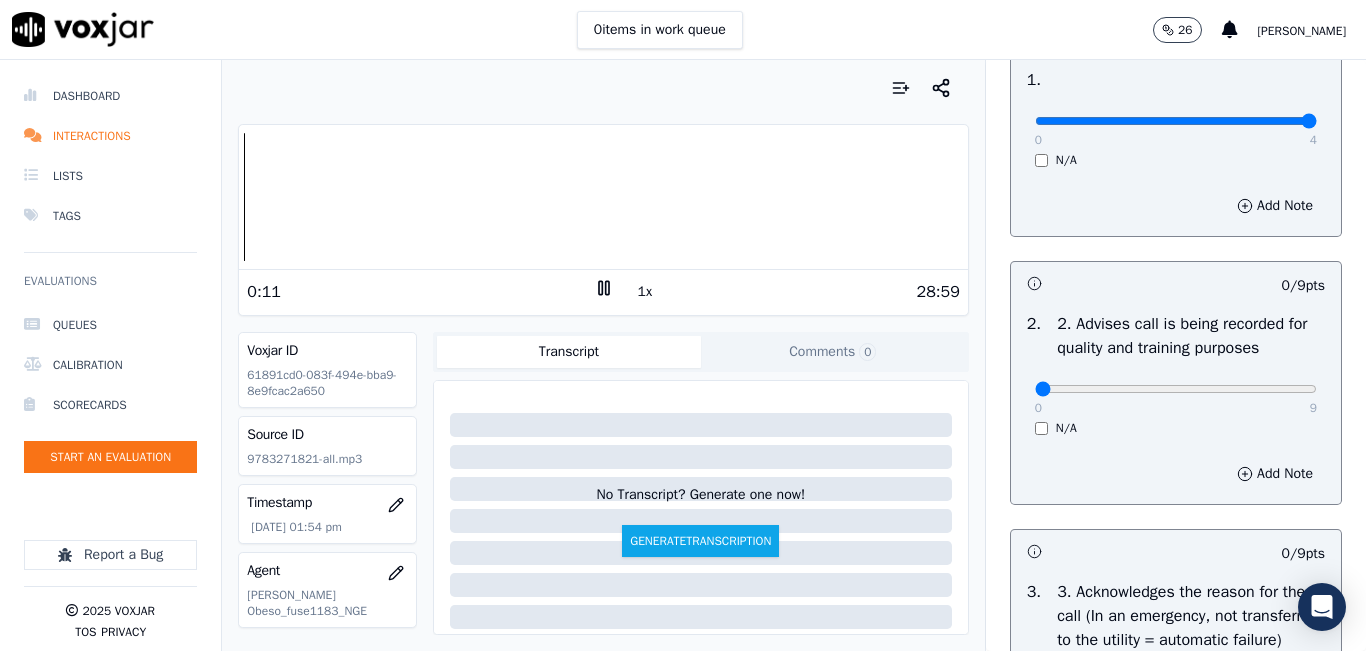 scroll, scrollTop: 200, scrollLeft: 0, axis: vertical 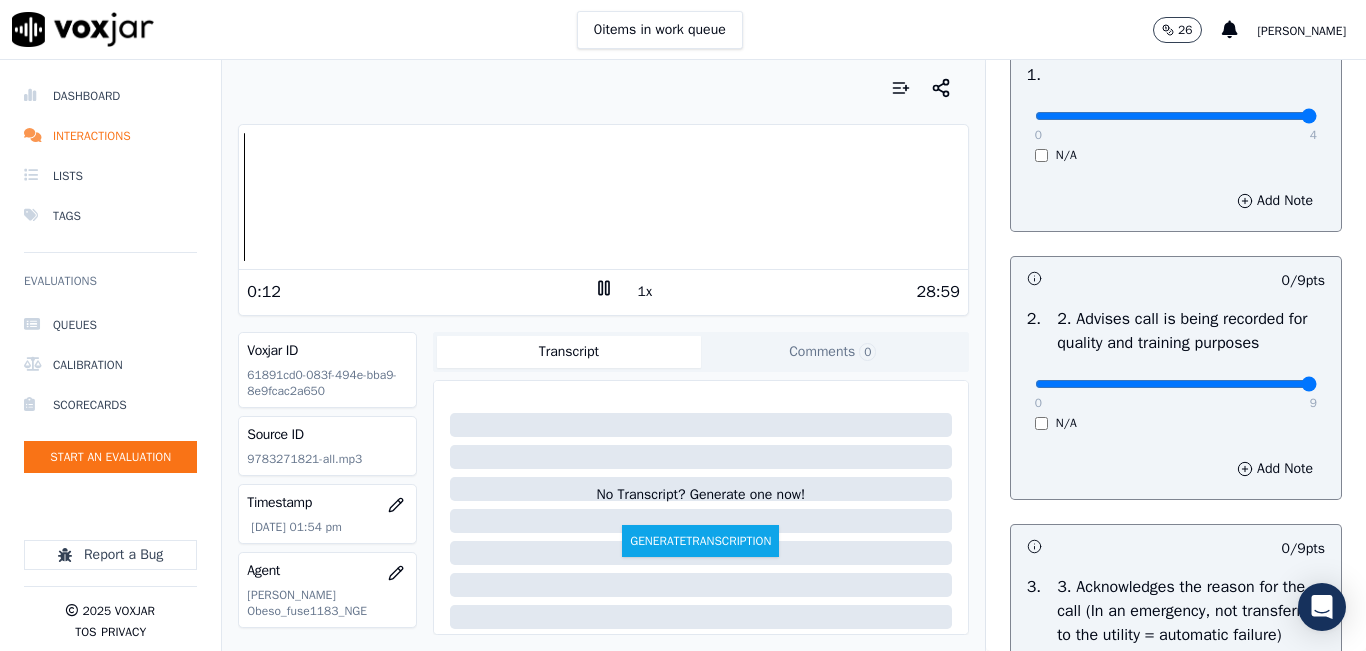 type on "9" 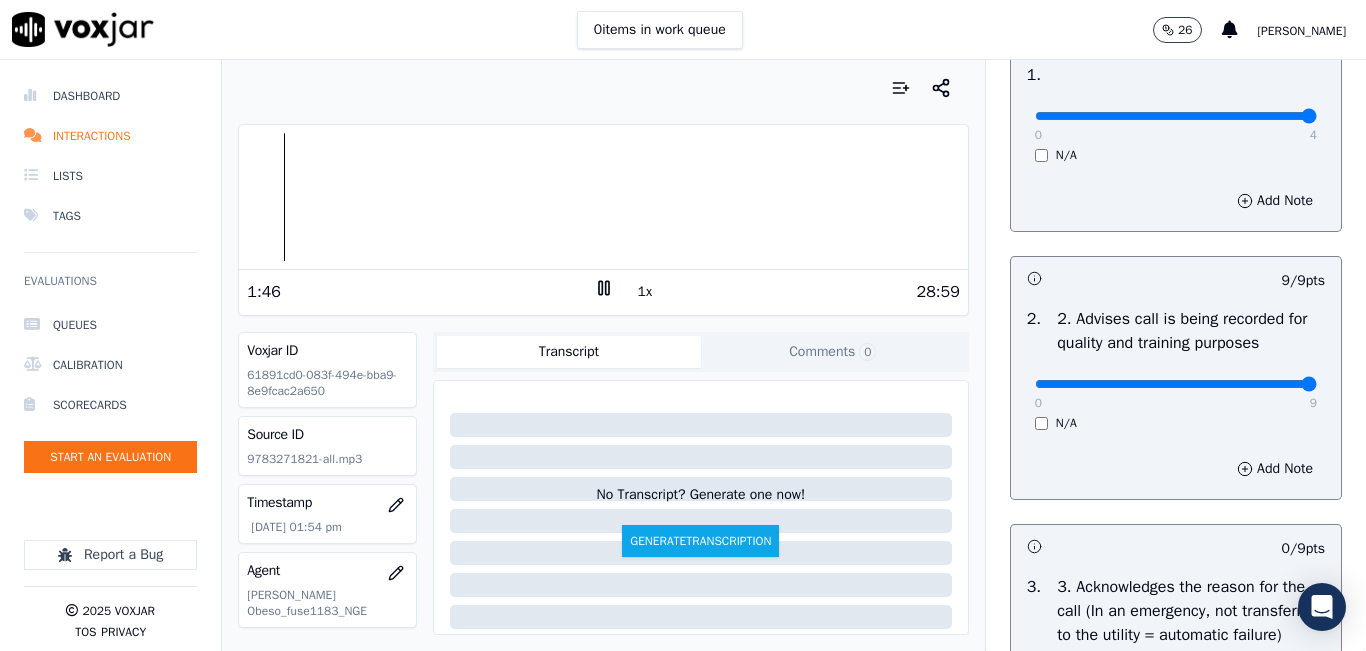 scroll, scrollTop: 100, scrollLeft: 0, axis: vertical 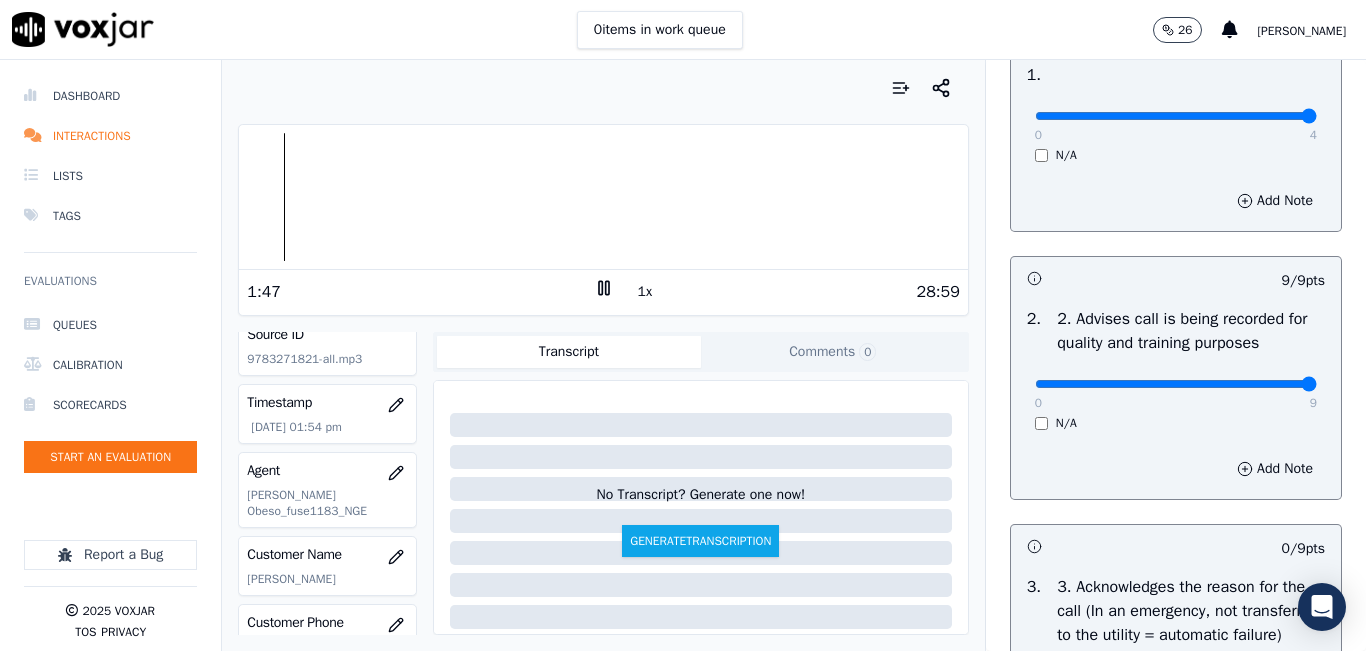 click on "[PERSON_NAME]" 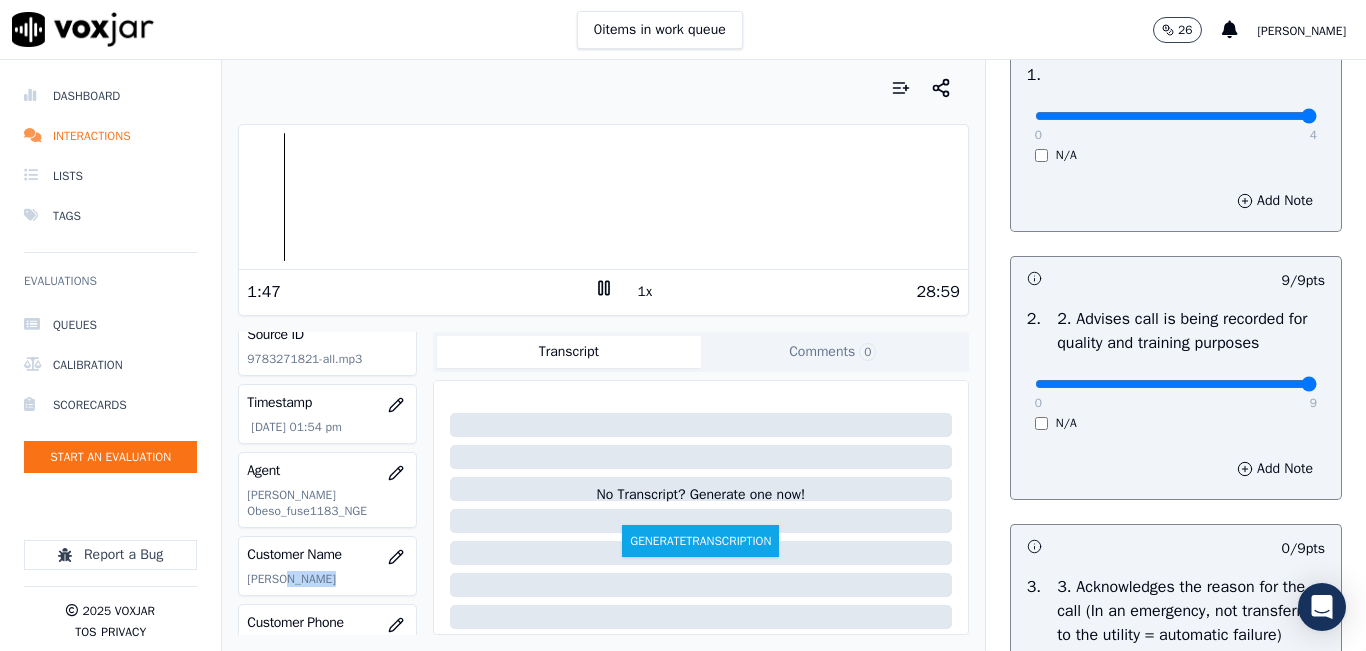 click on "[PERSON_NAME]" 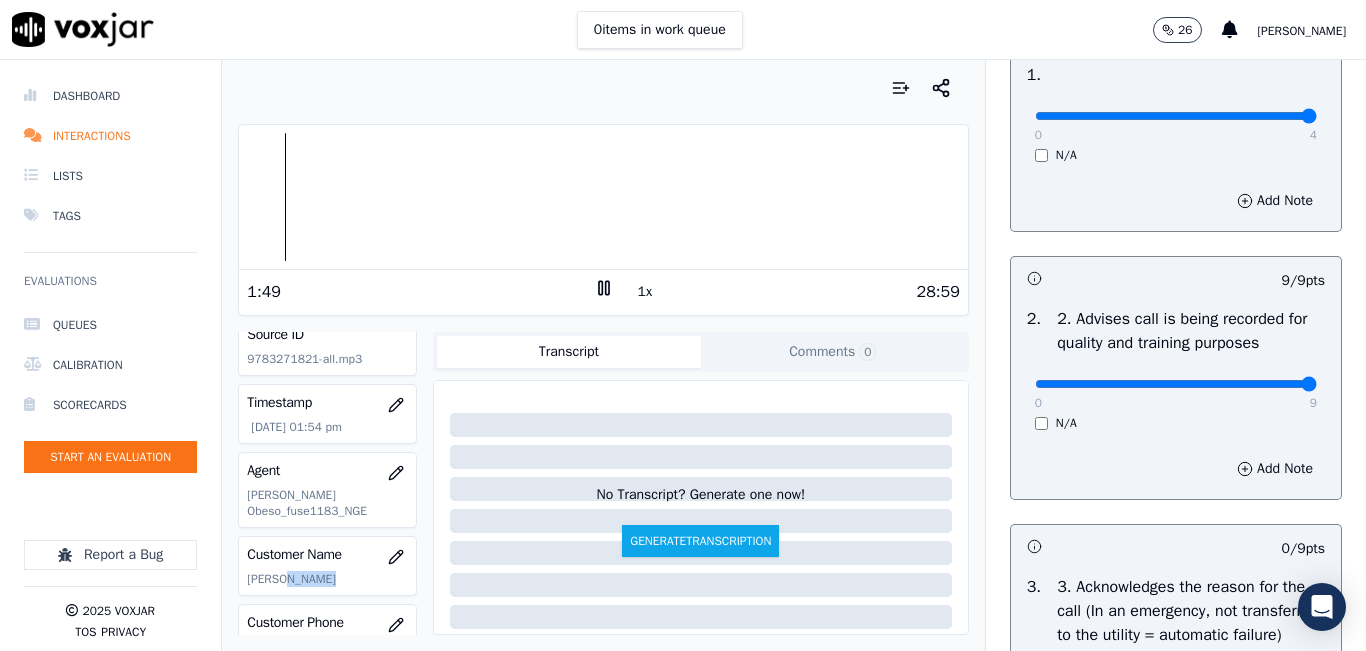 scroll, scrollTop: 300, scrollLeft: 0, axis: vertical 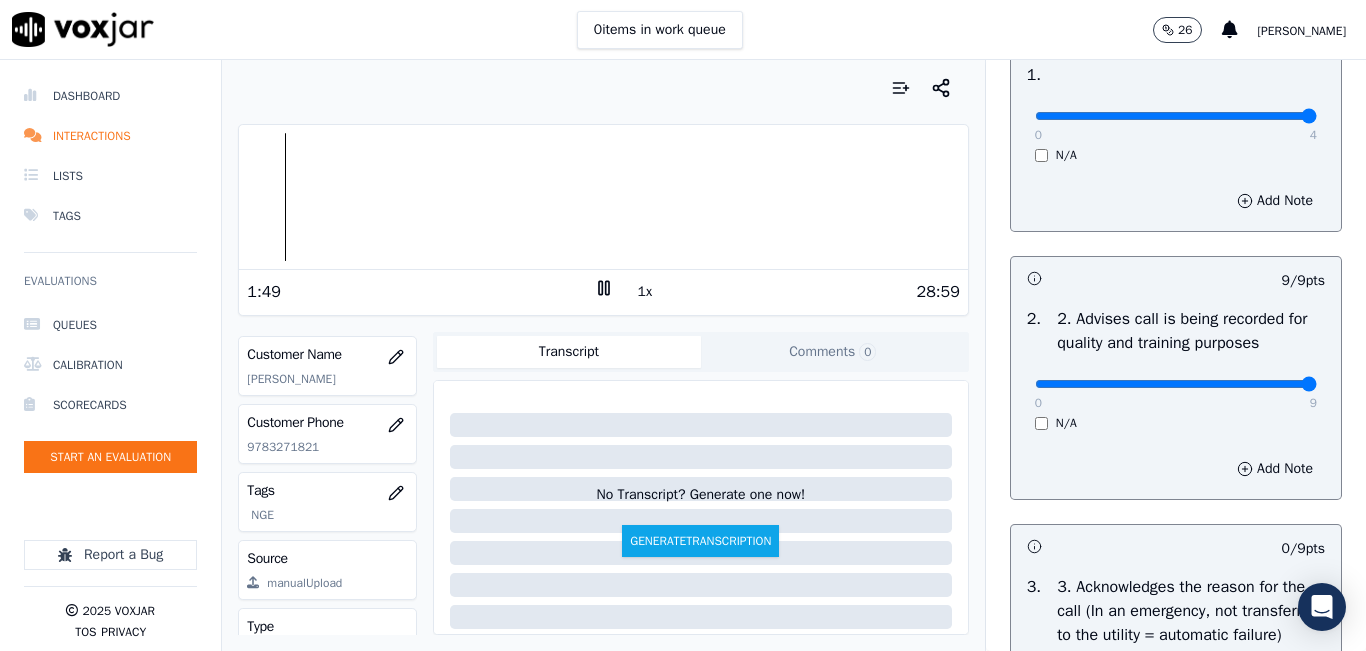 click on "9783271821" 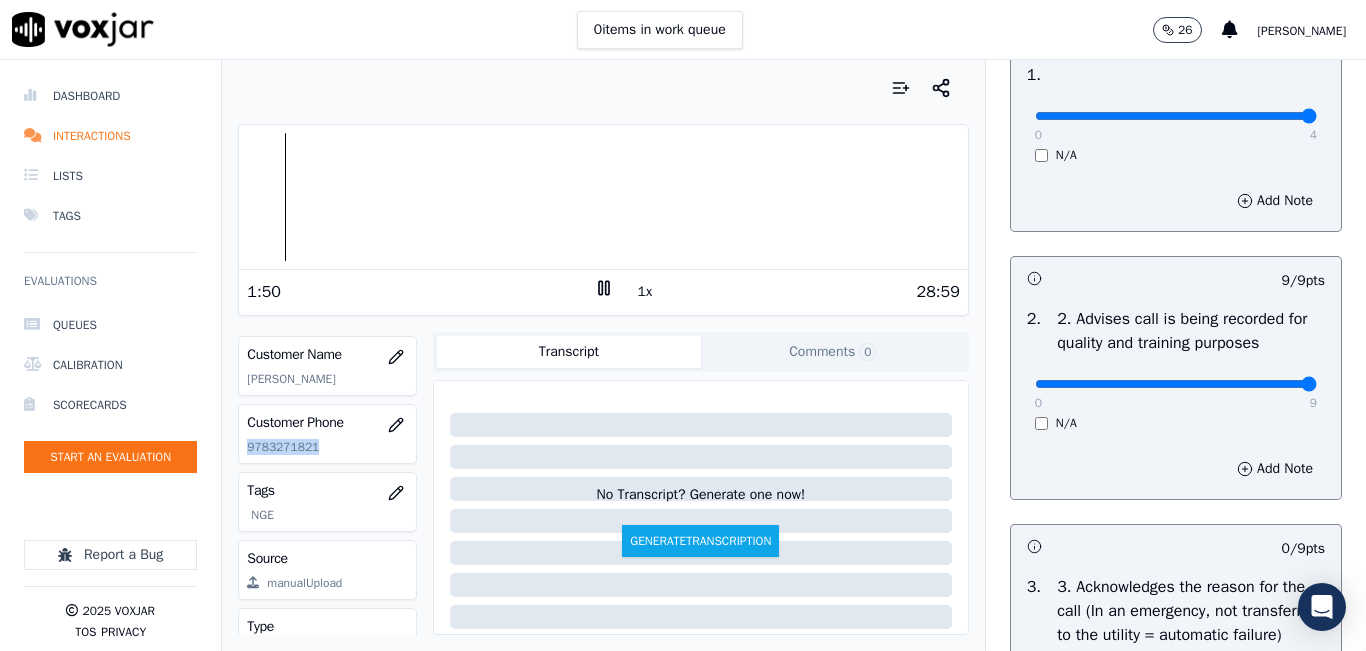 click on "9783271821" 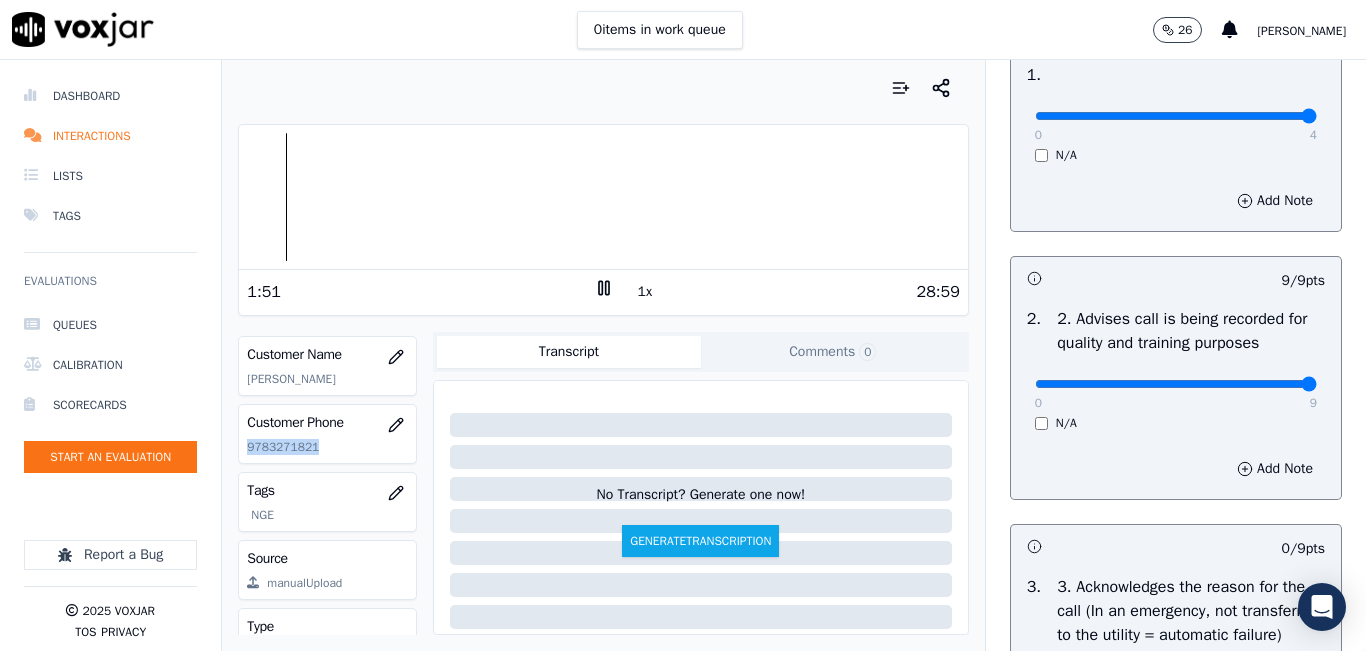 copy on "9783271821" 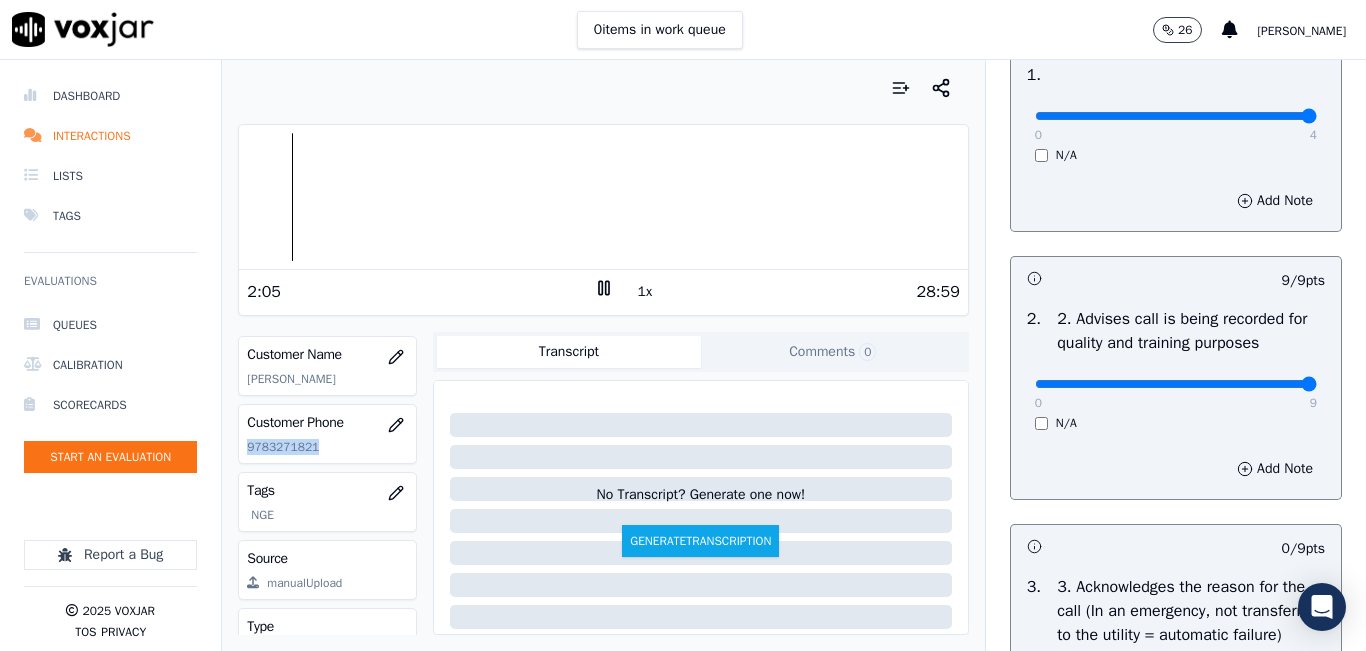 click on "9783271821" 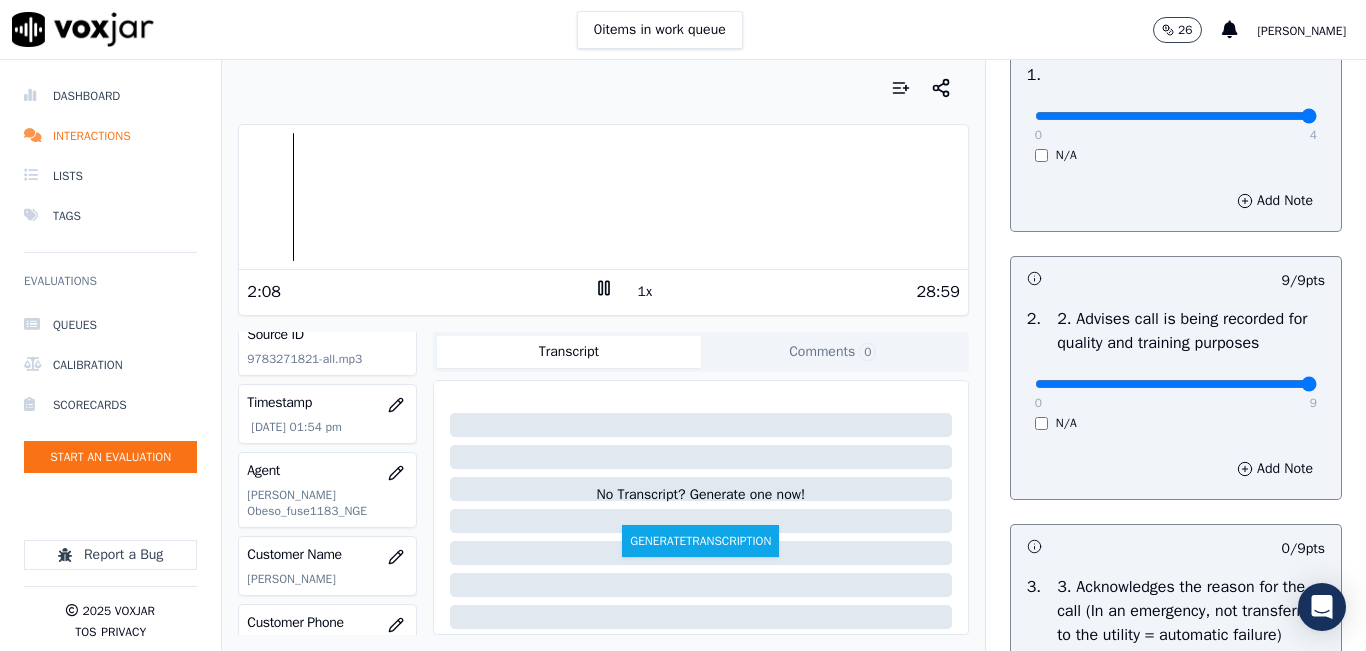 scroll, scrollTop: 0, scrollLeft: 0, axis: both 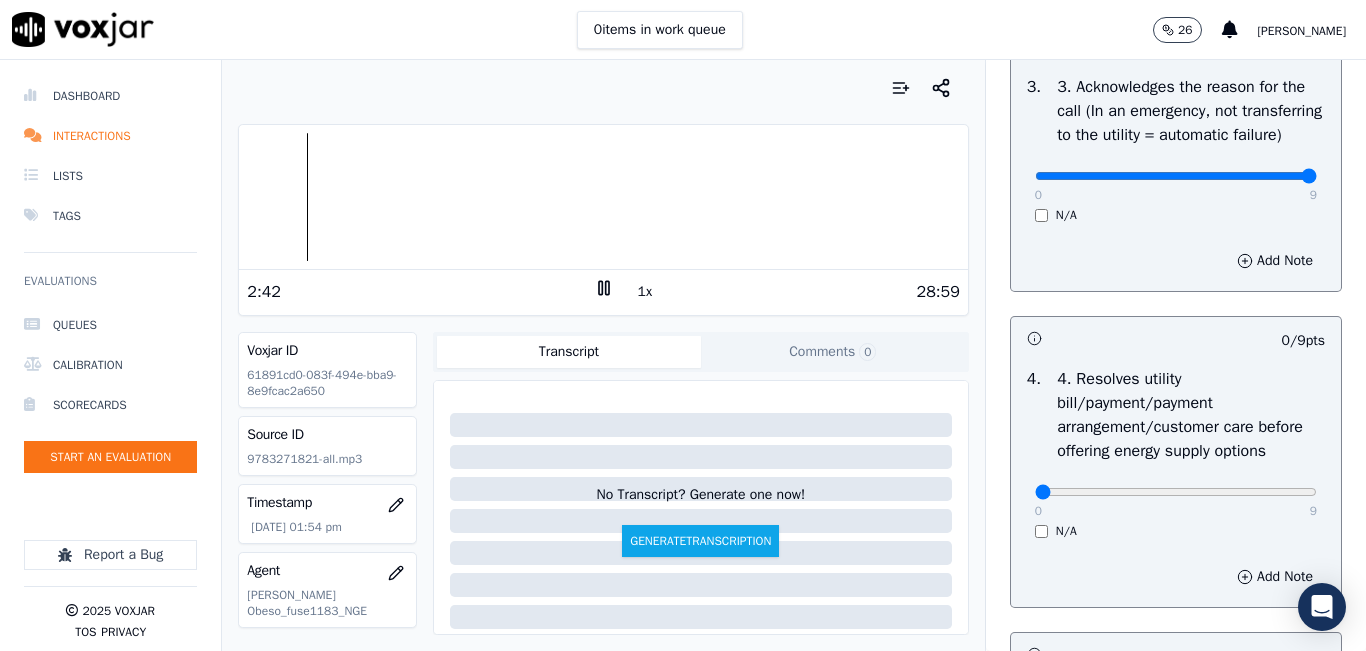 drag, startPoint x: 1252, startPoint y: 221, endPoint x: 1264, endPoint y: 222, distance: 12.0415945 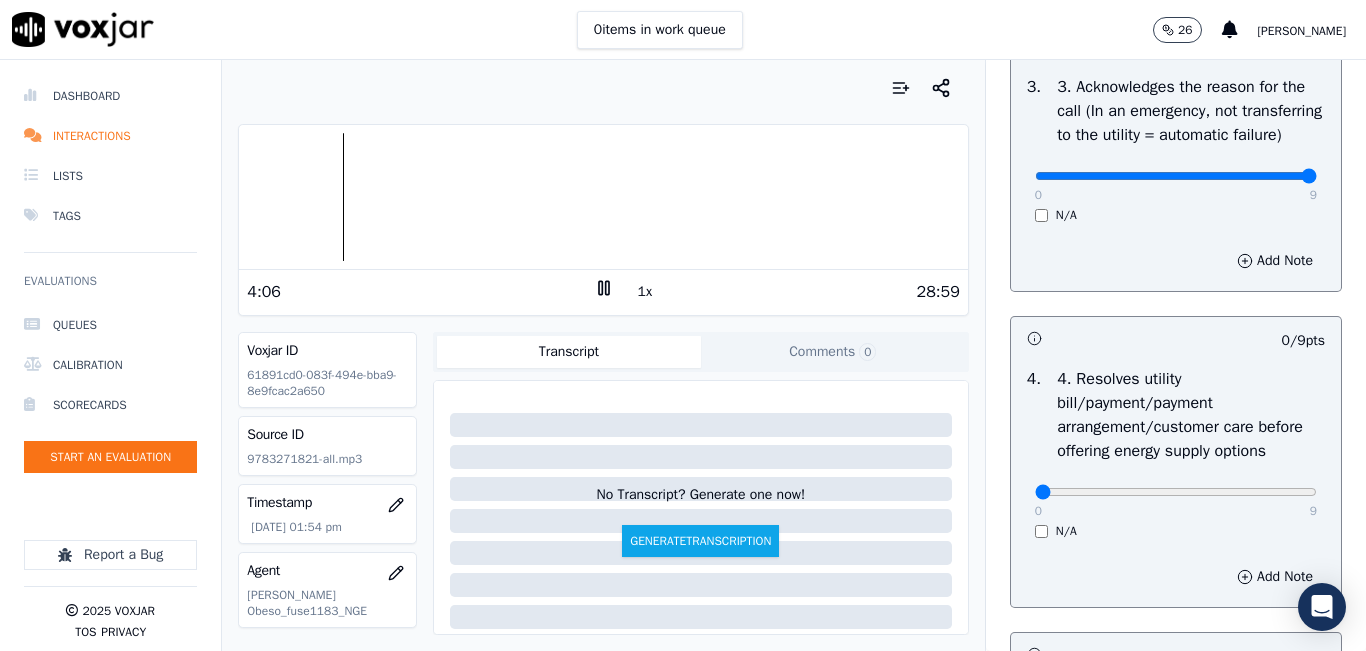 click at bounding box center [603, 197] 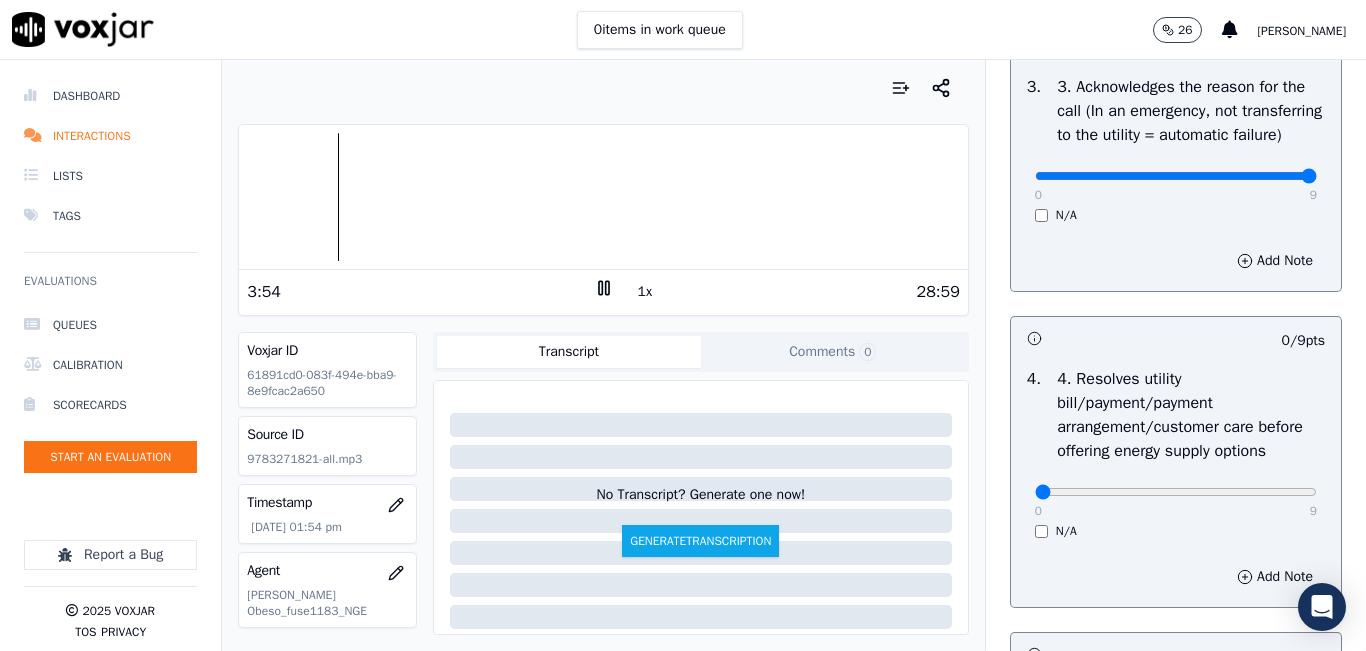 click at bounding box center (603, 197) 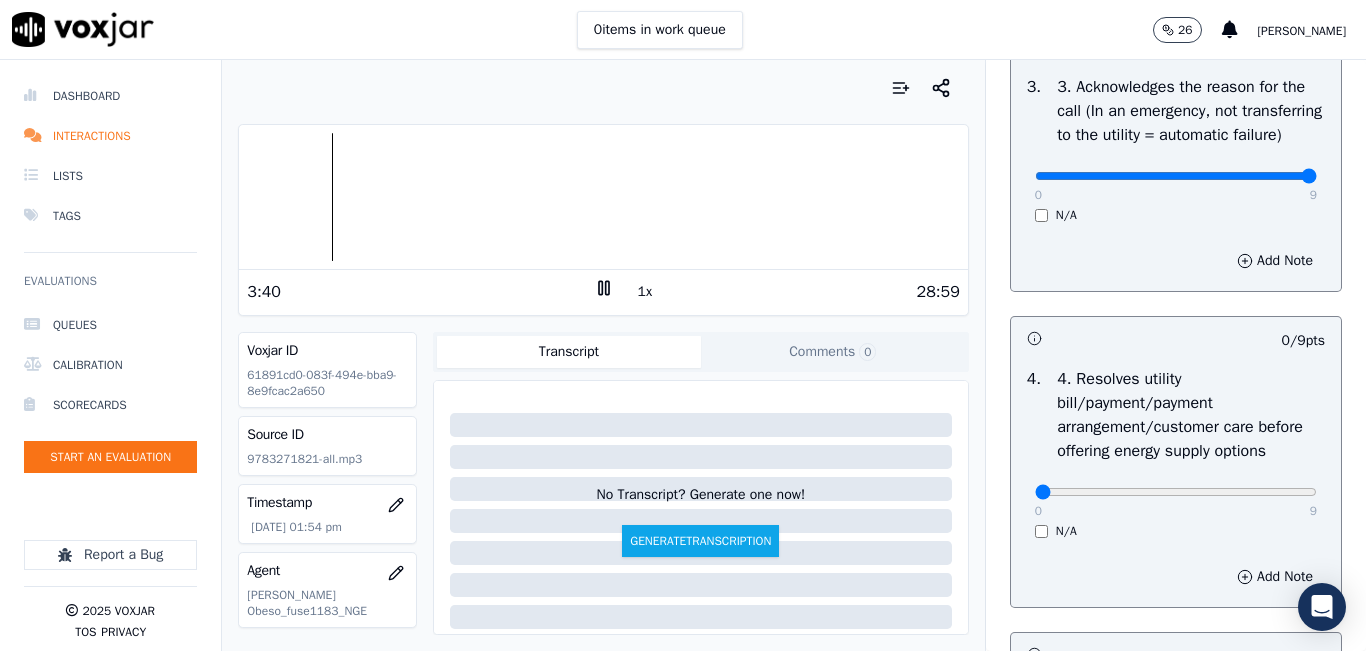 click at bounding box center [603, 197] 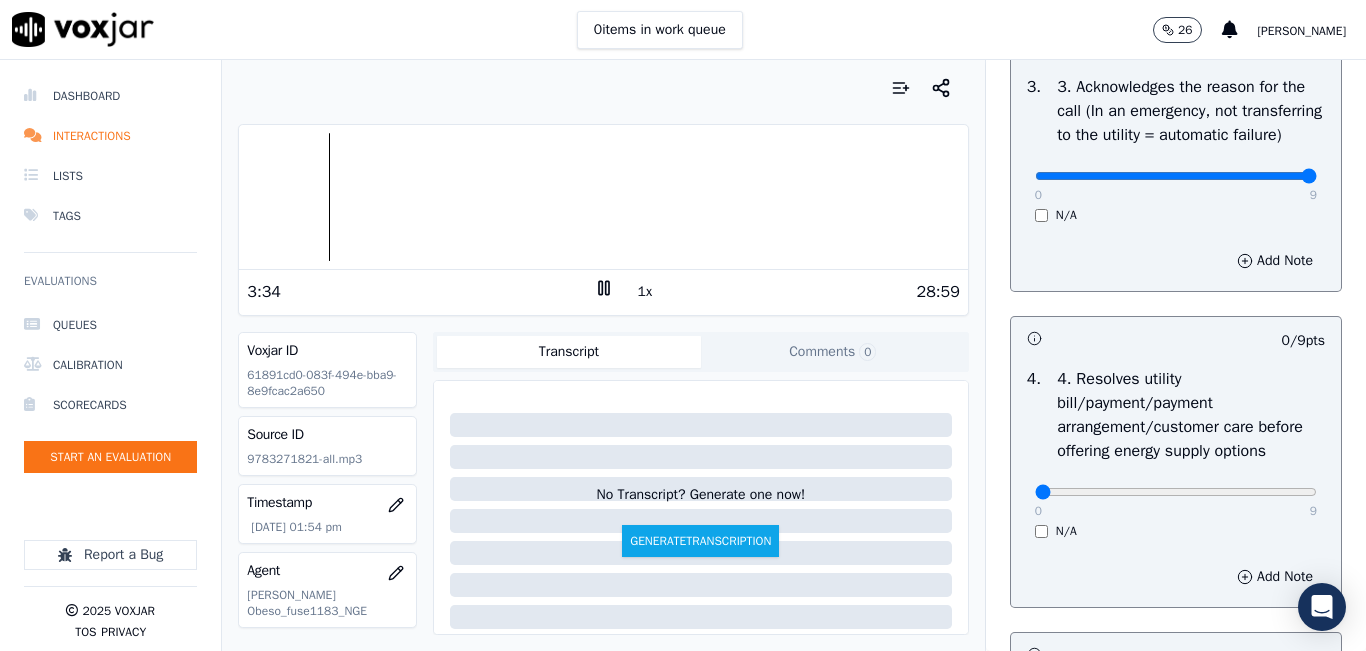 click at bounding box center (603, 197) 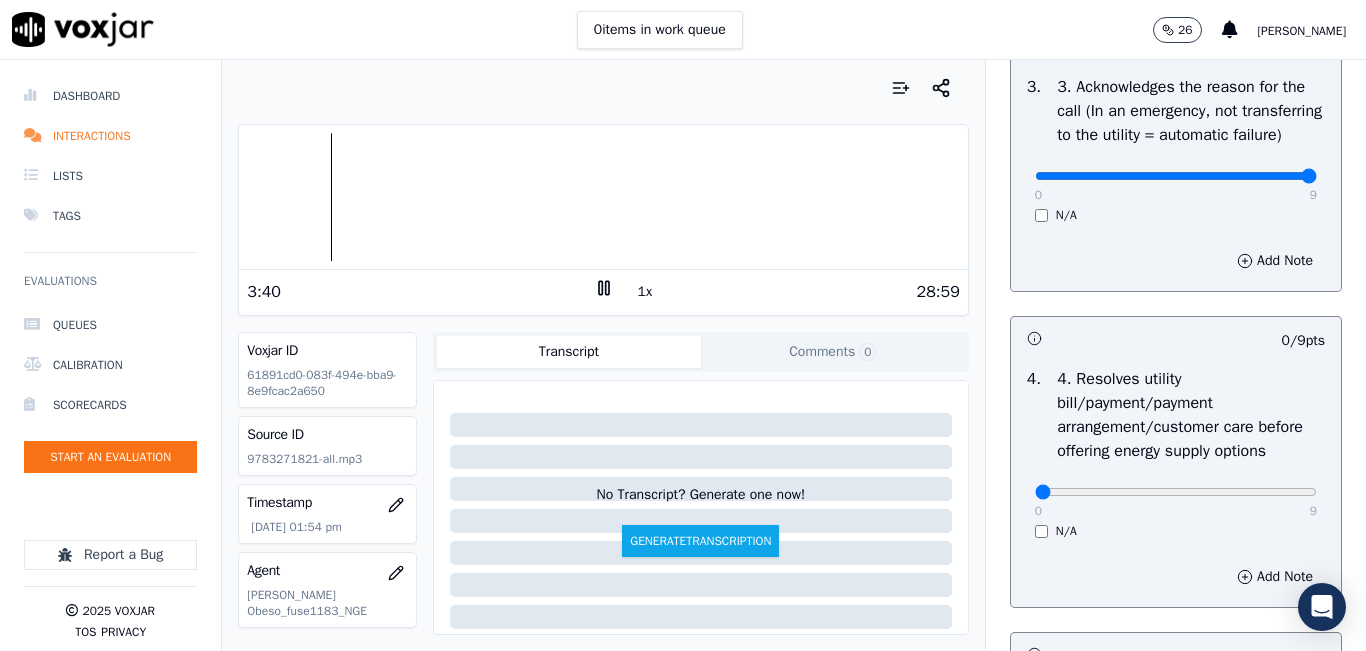 click on "1x" at bounding box center (645, 292) 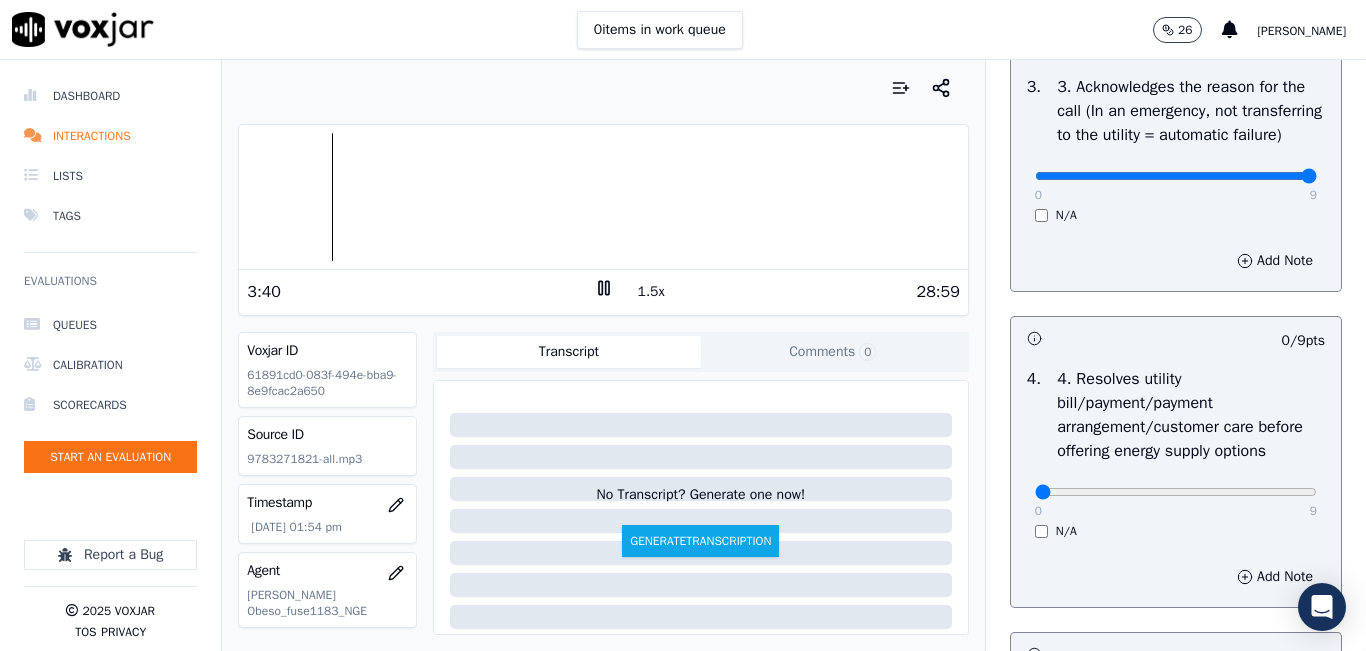 click on "1.5x" at bounding box center (651, 292) 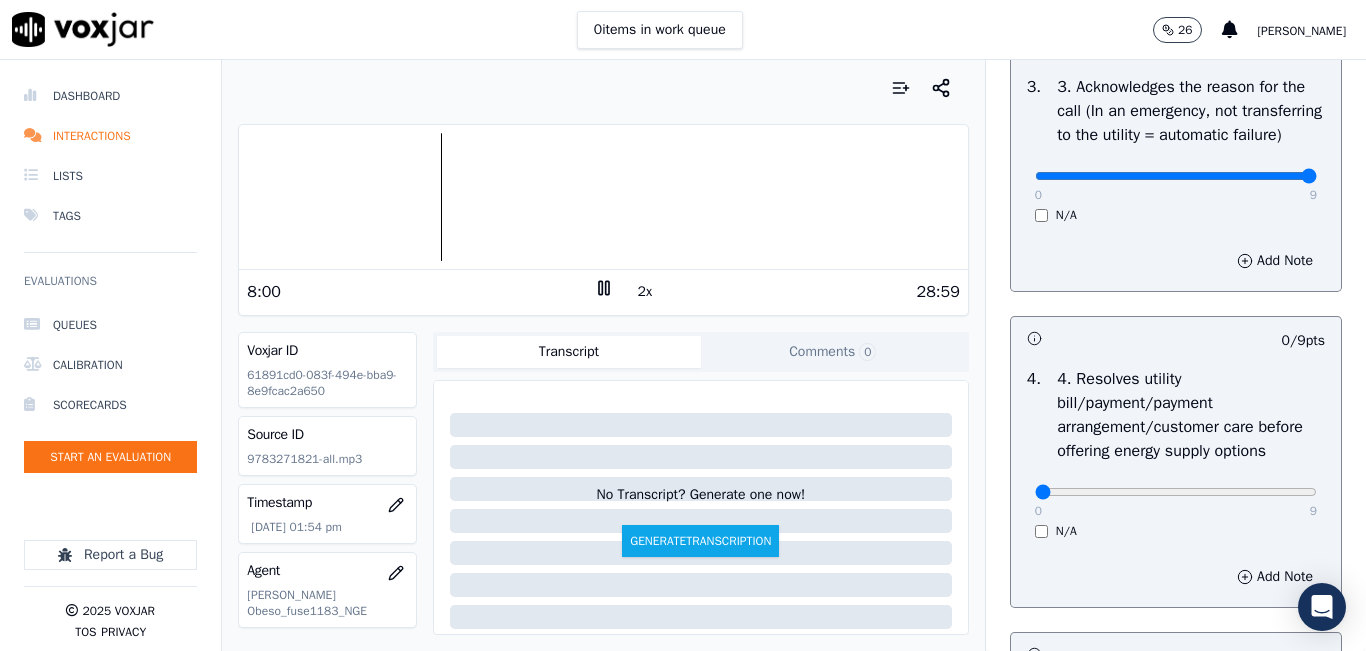 click on "Your browser does not support the audio element.   8:00     2x   28:59   Voxjar ID   61891cd0-083f-494e-bba9-8e9fcac2a650   Source ID   9783271821-all.mp3   Timestamp
07/28/2025 01:54 pm     Agent
Kelly Obeso_fuse1183_NGE     Customer Name     GEIKI FERRERA     Customer Phone     9783271821     Tags
NGE     Source     manualUpload   Type     AUDIO       Transcript   Comments  0   No Transcript? Generate one now!   Generate  Transcription         Add Comment" at bounding box center [603, 355] 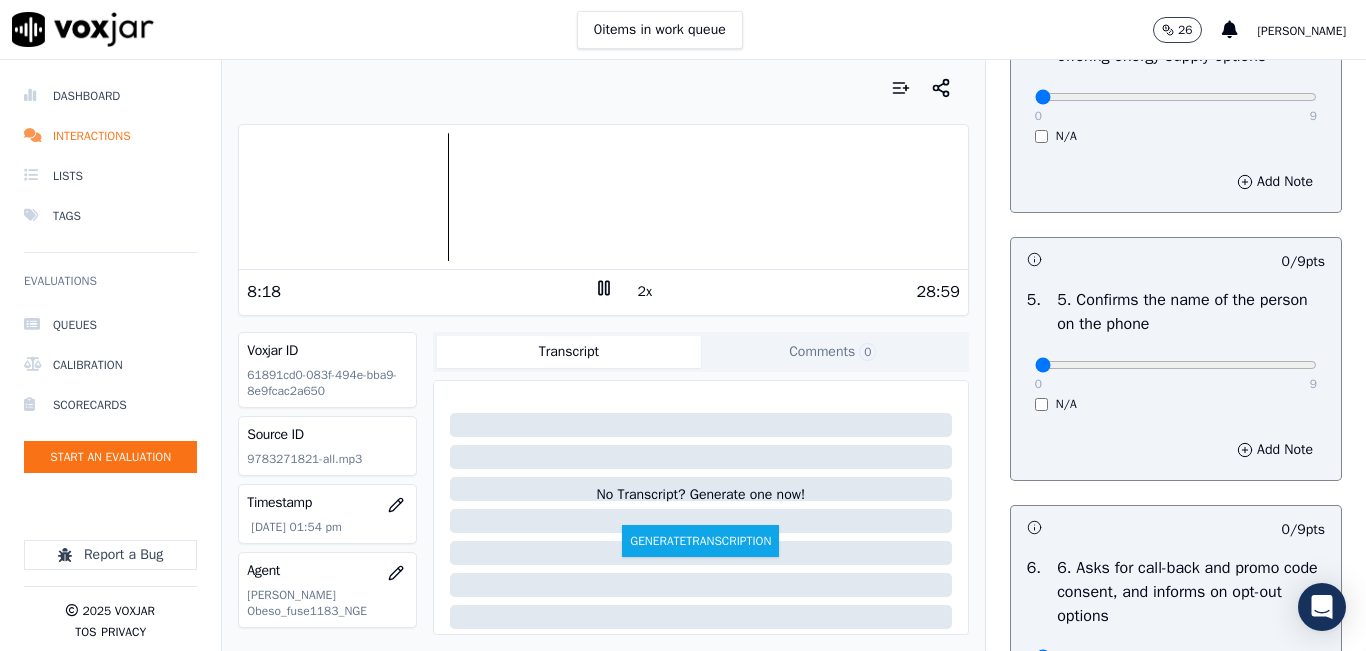 scroll, scrollTop: 1100, scrollLeft: 0, axis: vertical 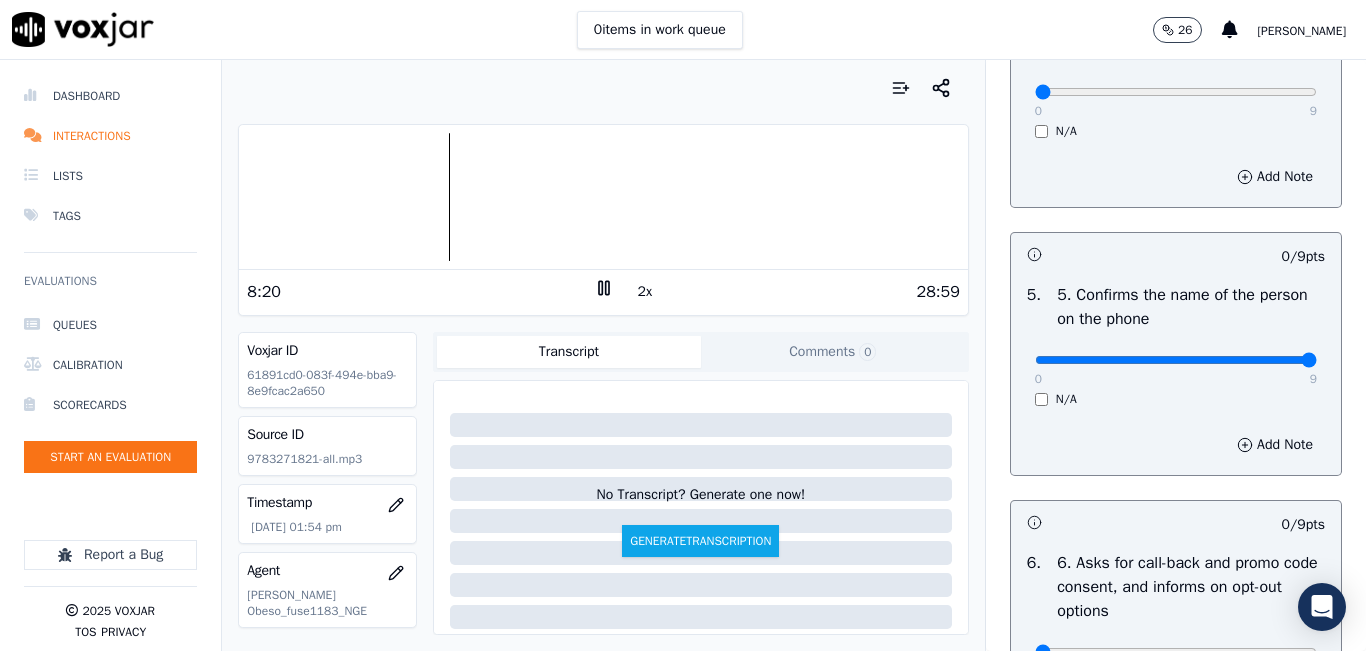 type on "9" 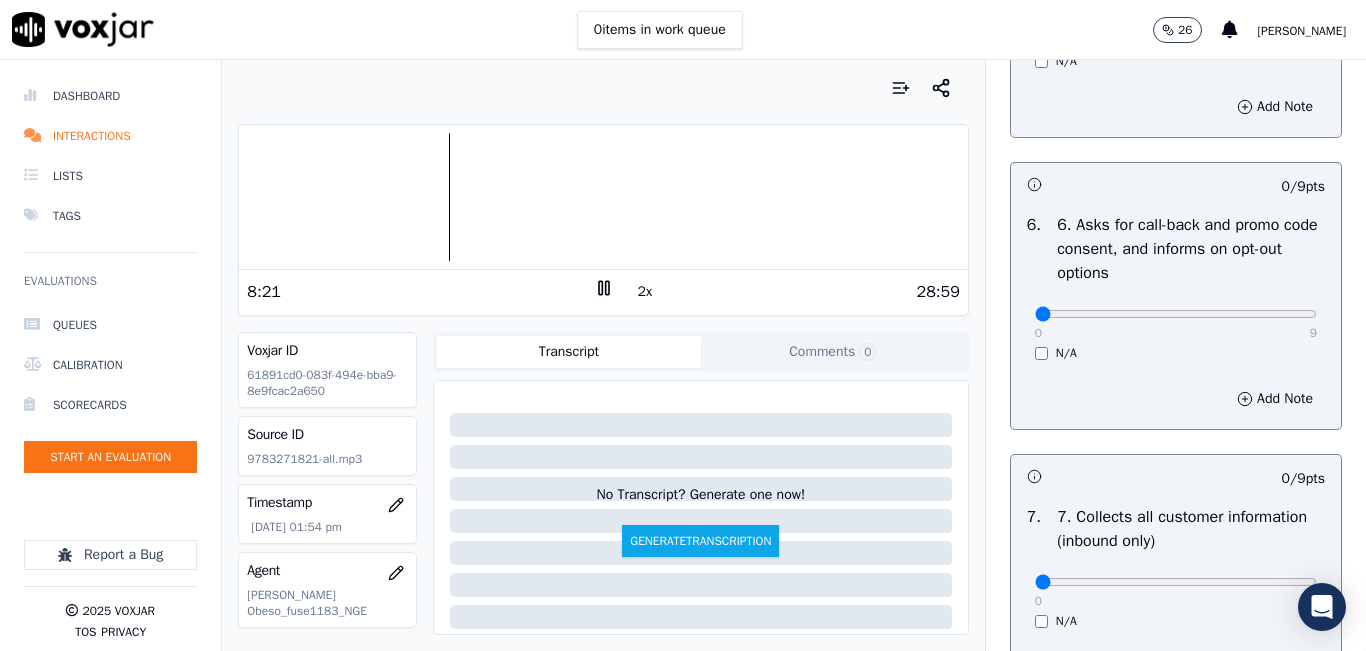 scroll, scrollTop: 1500, scrollLeft: 0, axis: vertical 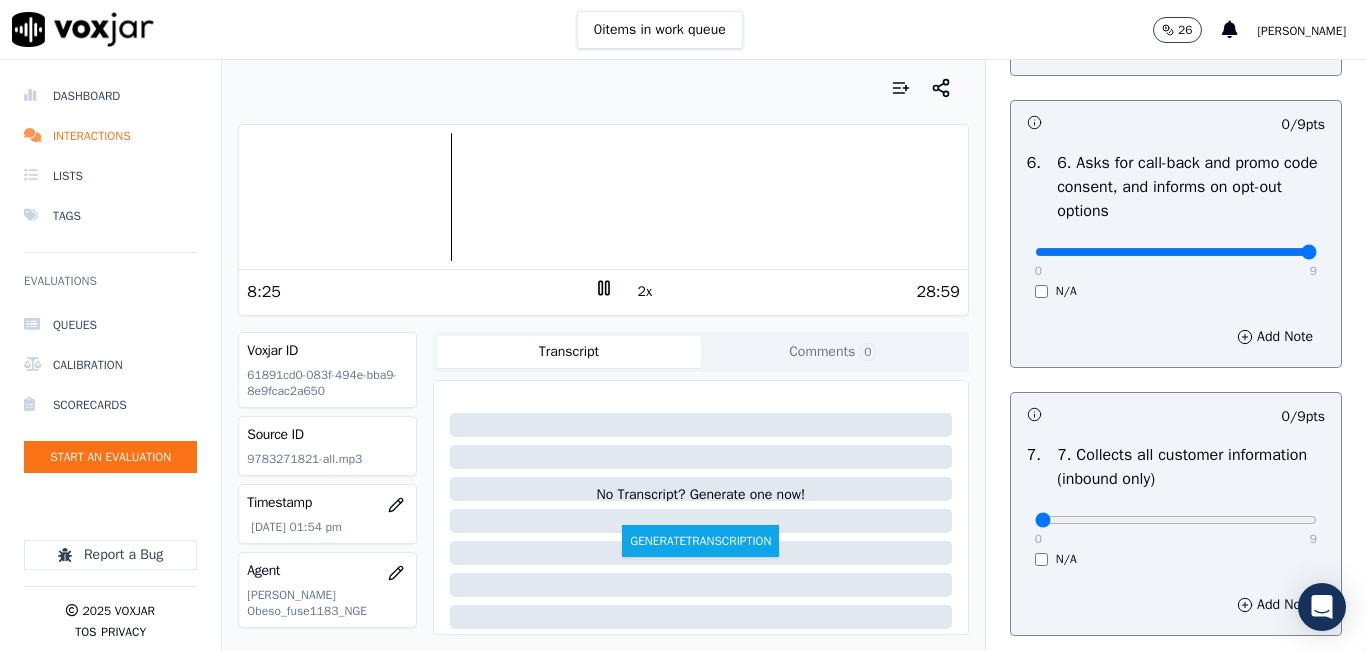 type on "9" 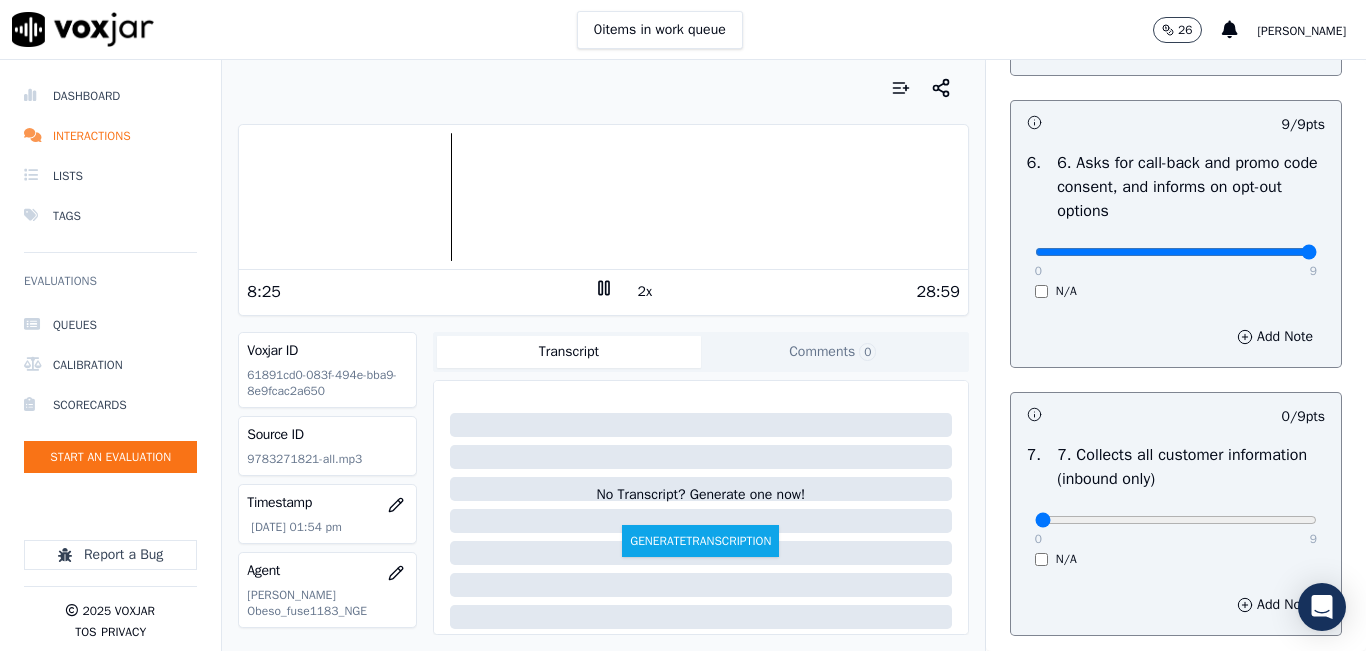 scroll, scrollTop: 1800, scrollLeft: 0, axis: vertical 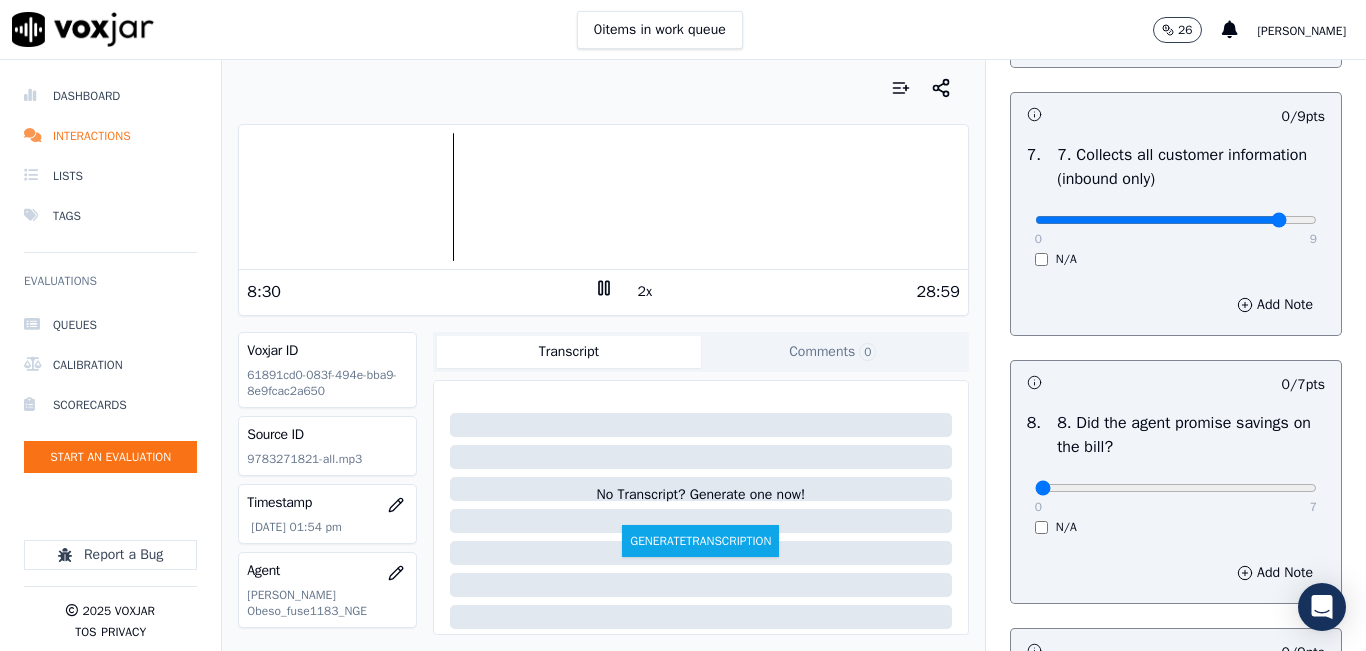 type on "8" 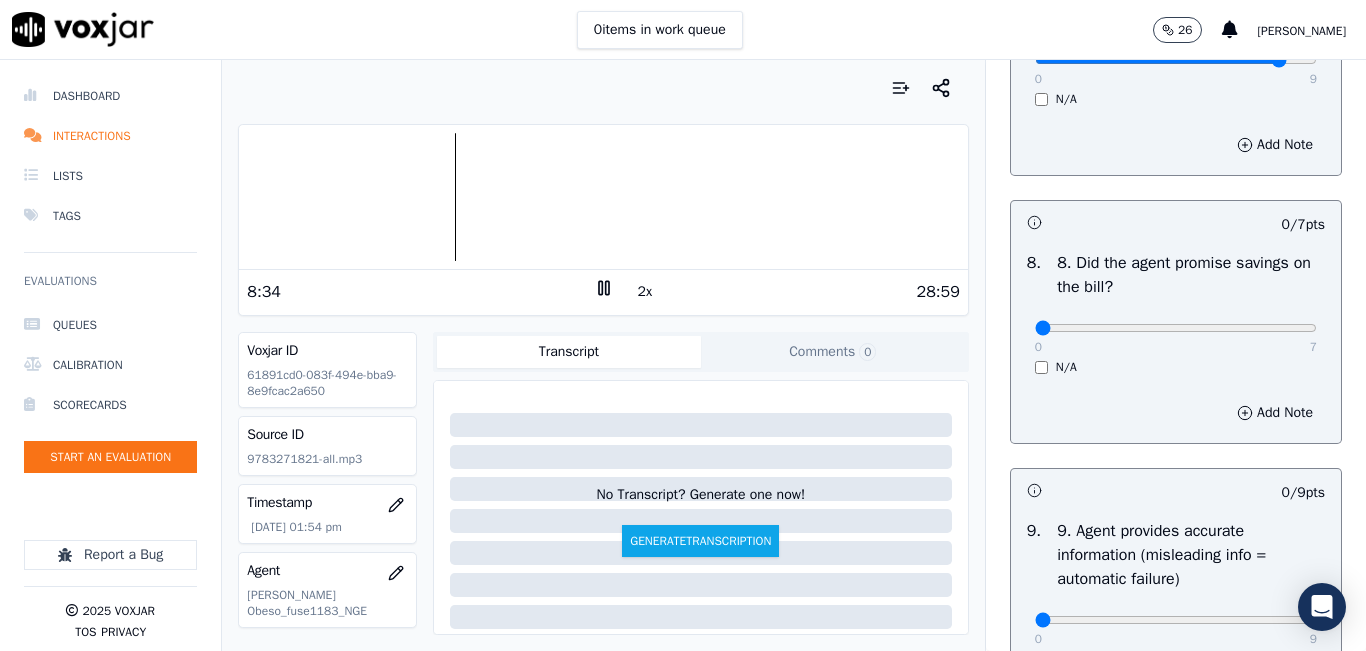 scroll, scrollTop: 2000, scrollLeft: 0, axis: vertical 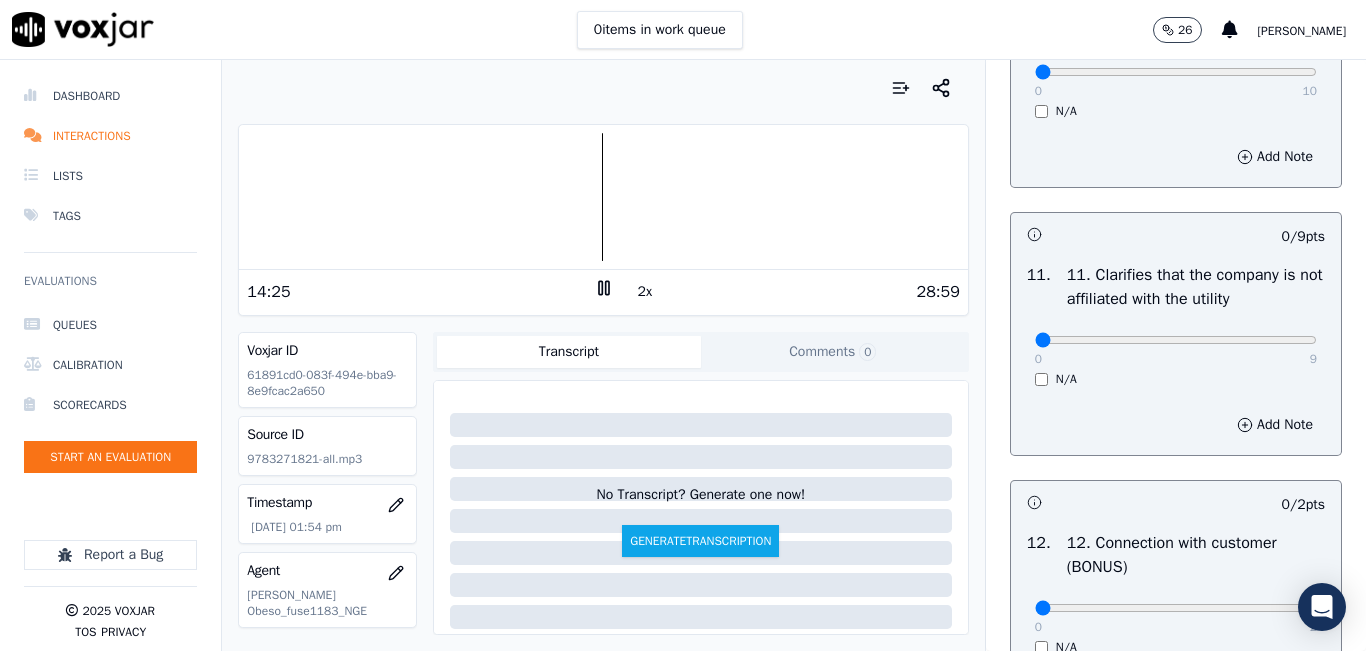 click at bounding box center (603, 197) 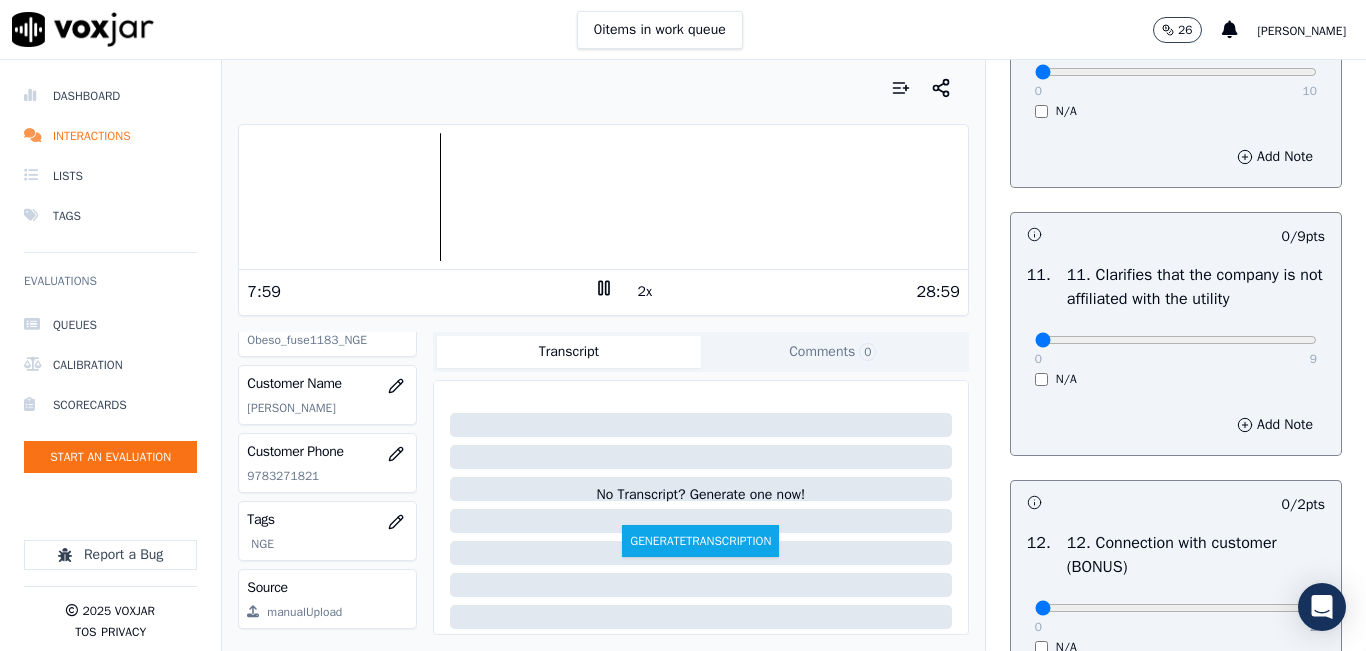 scroll, scrollTop: 300, scrollLeft: 0, axis: vertical 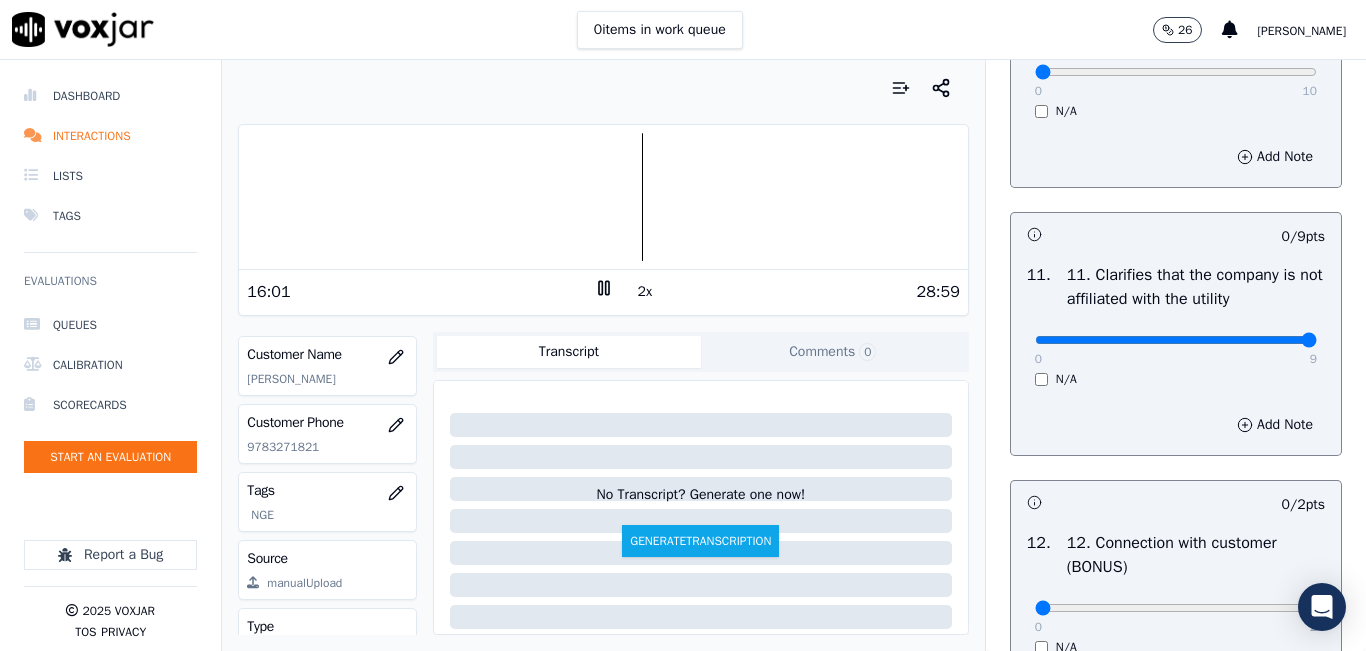 type on "9" 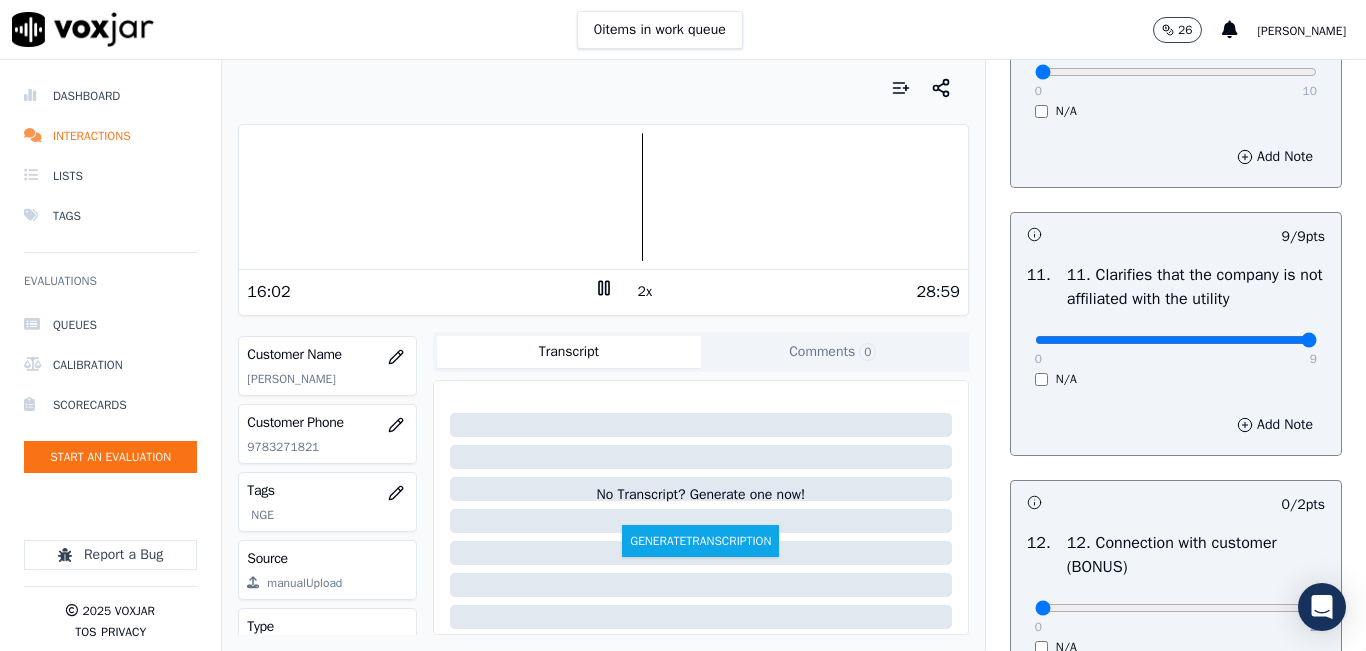 click at bounding box center (603, 197) 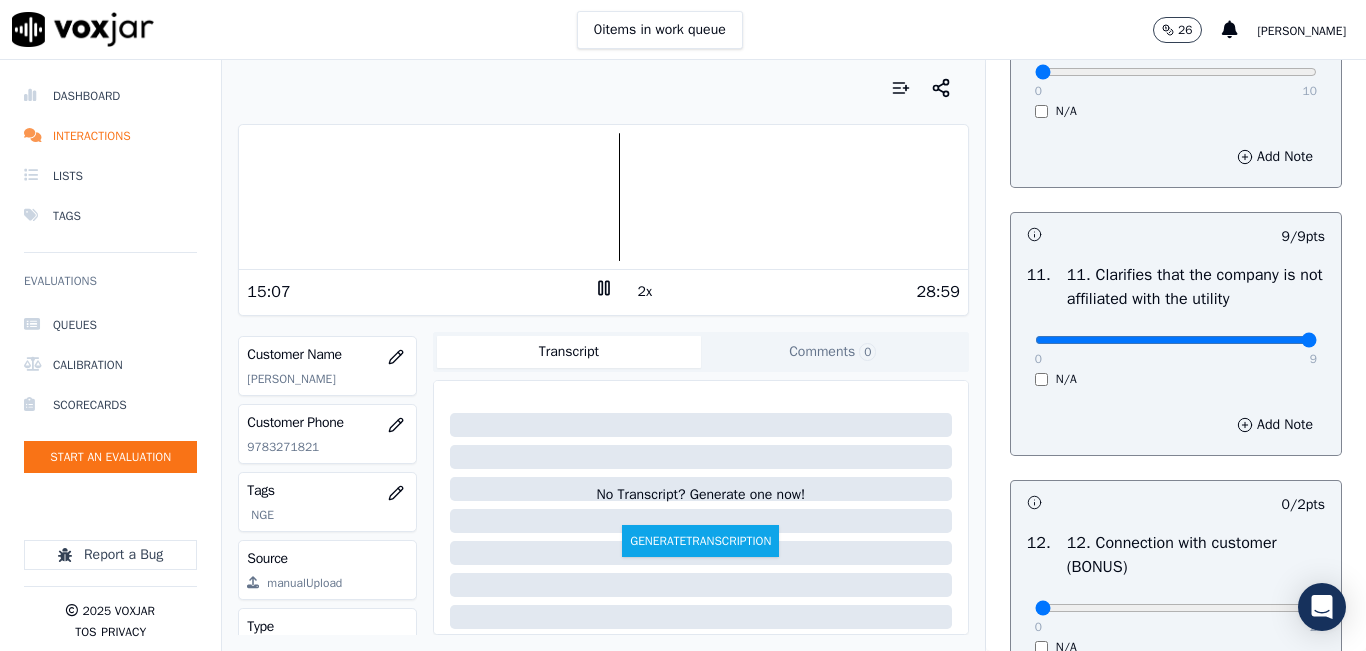 click at bounding box center [603, 197] 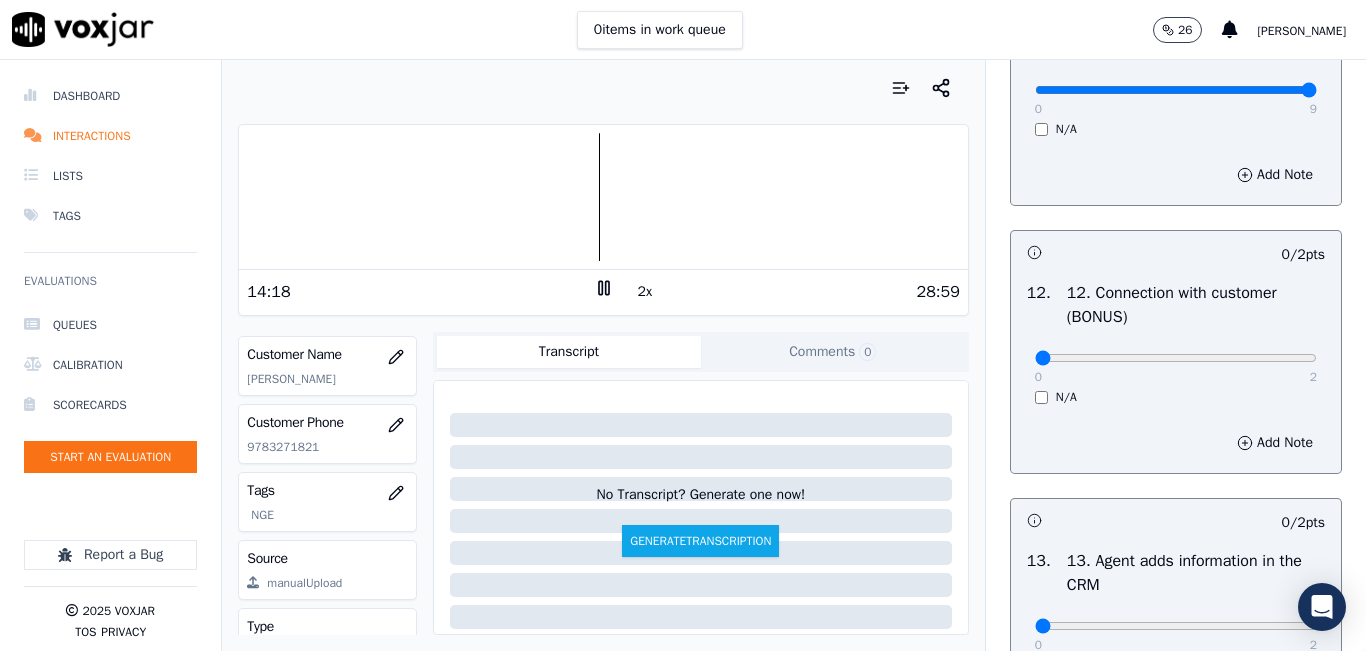 scroll, scrollTop: 3200, scrollLeft: 0, axis: vertical 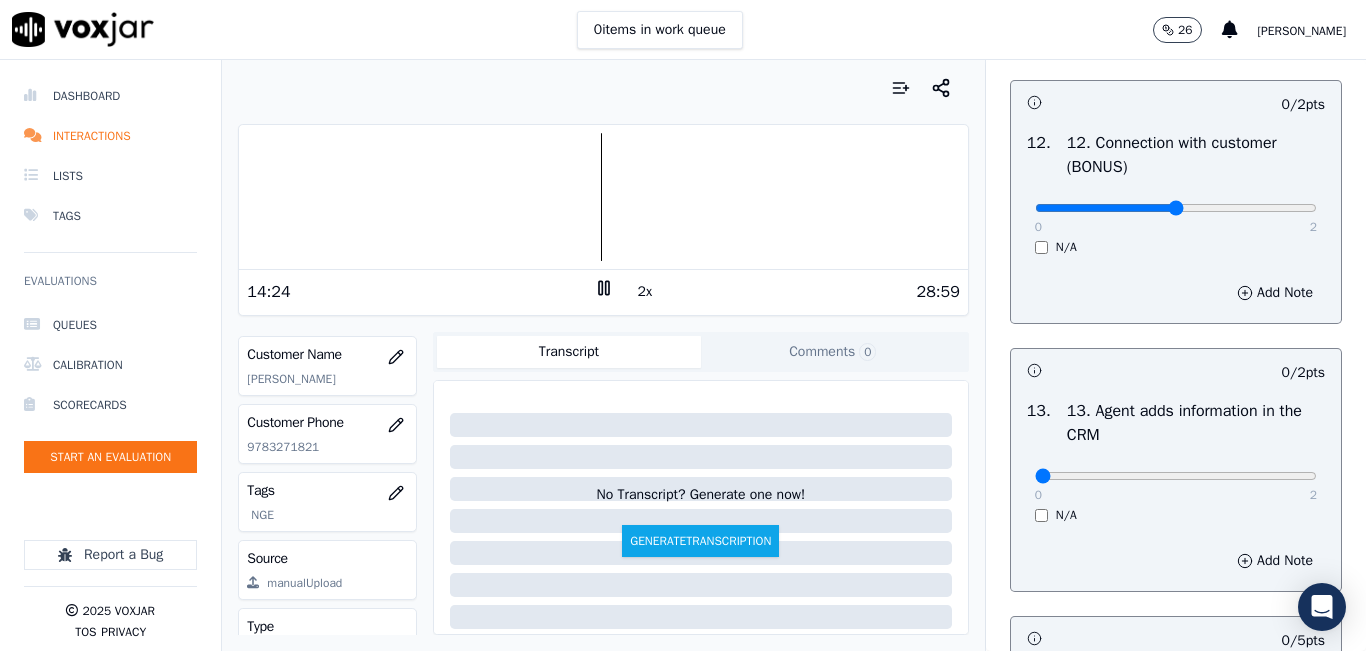 type on "1" 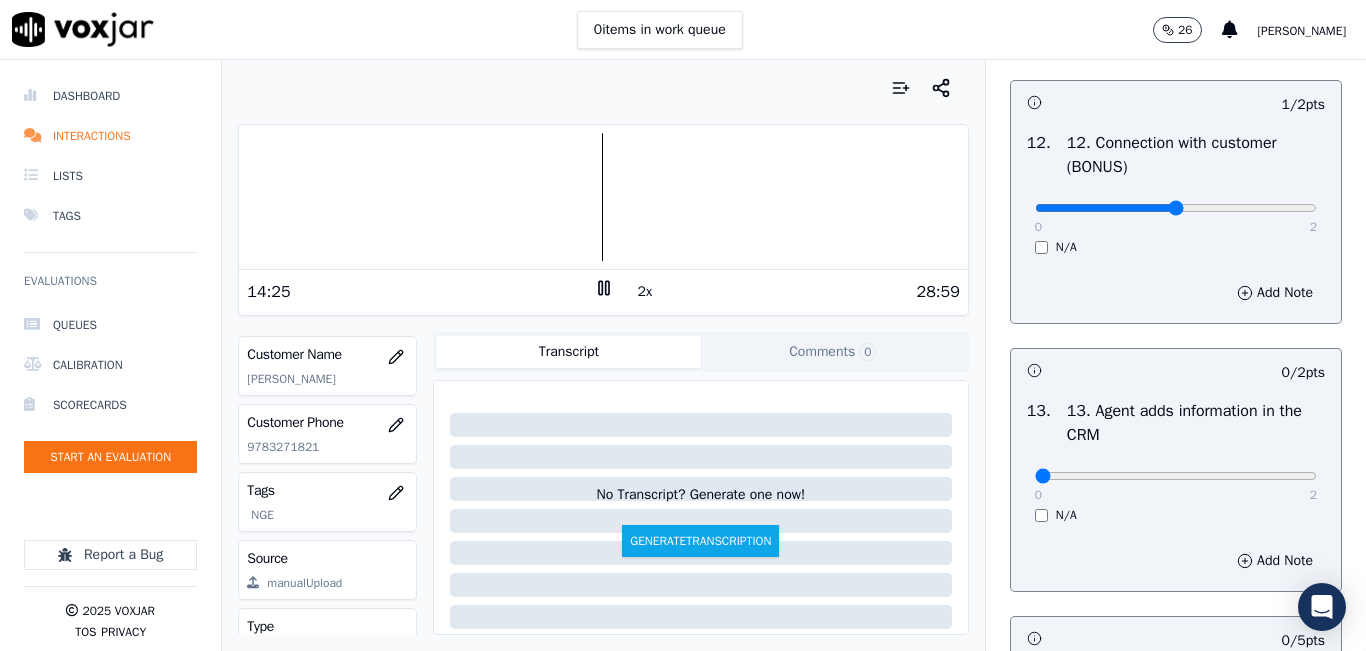 scroll, scrollTop: 3400, scrollLeft: 0, axis: vertical 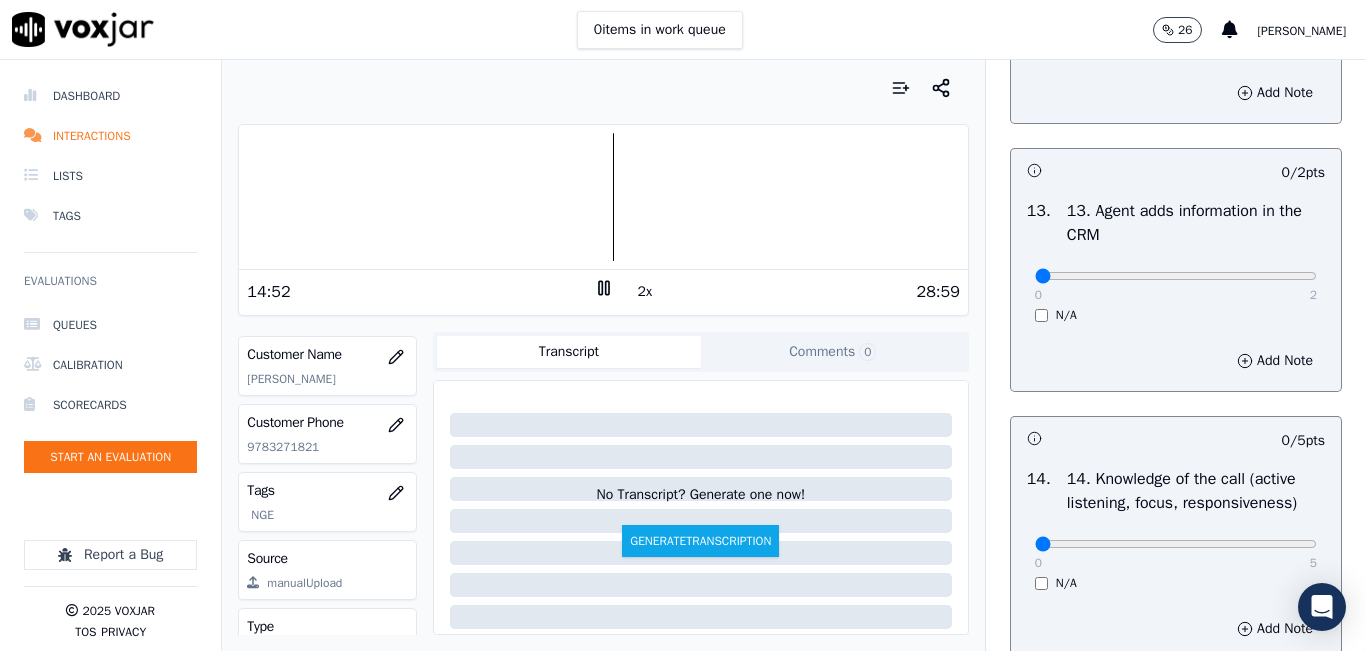 click at bounding box center [603, 88] 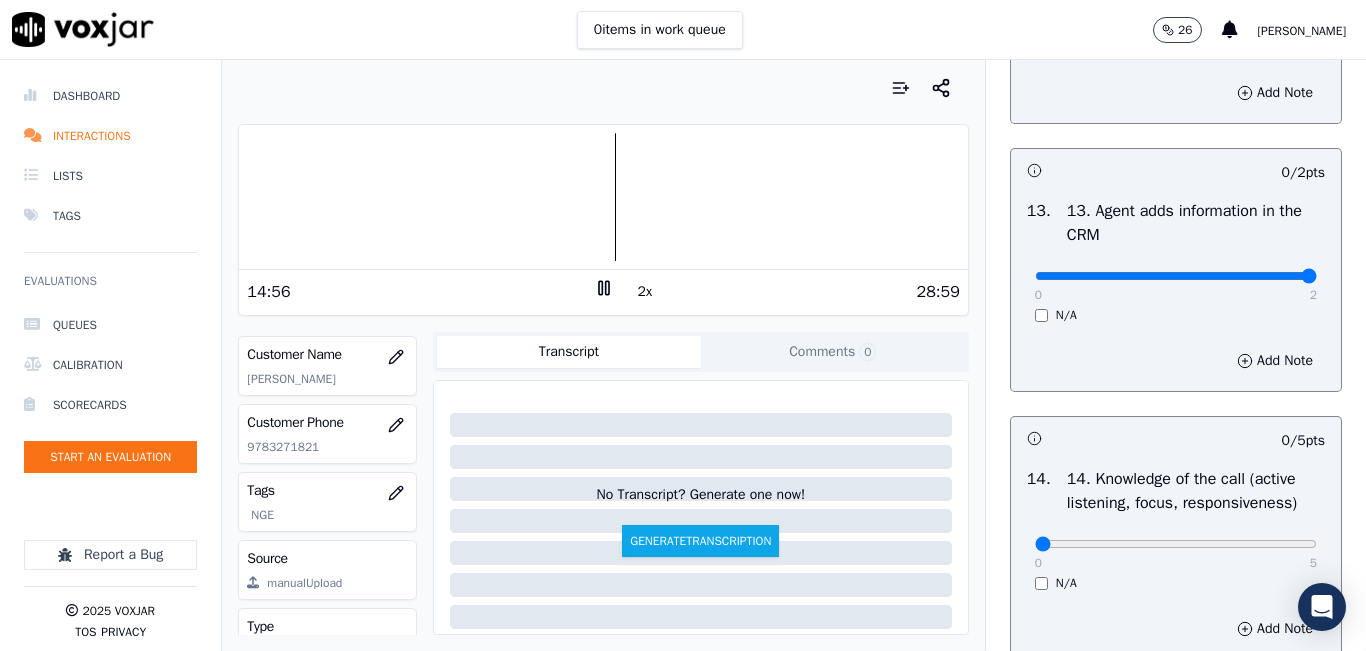 type on "2" 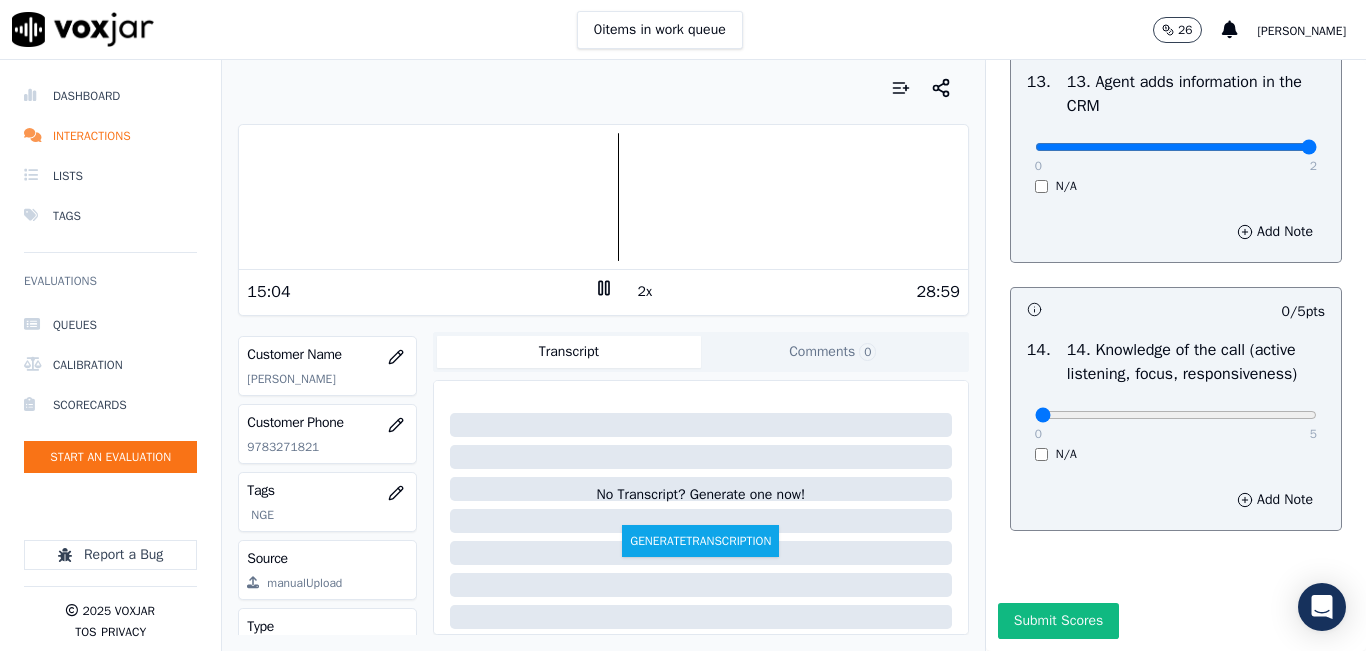 scroll, scrollTop: 3642, scrollLeft: 0, axis: vertical 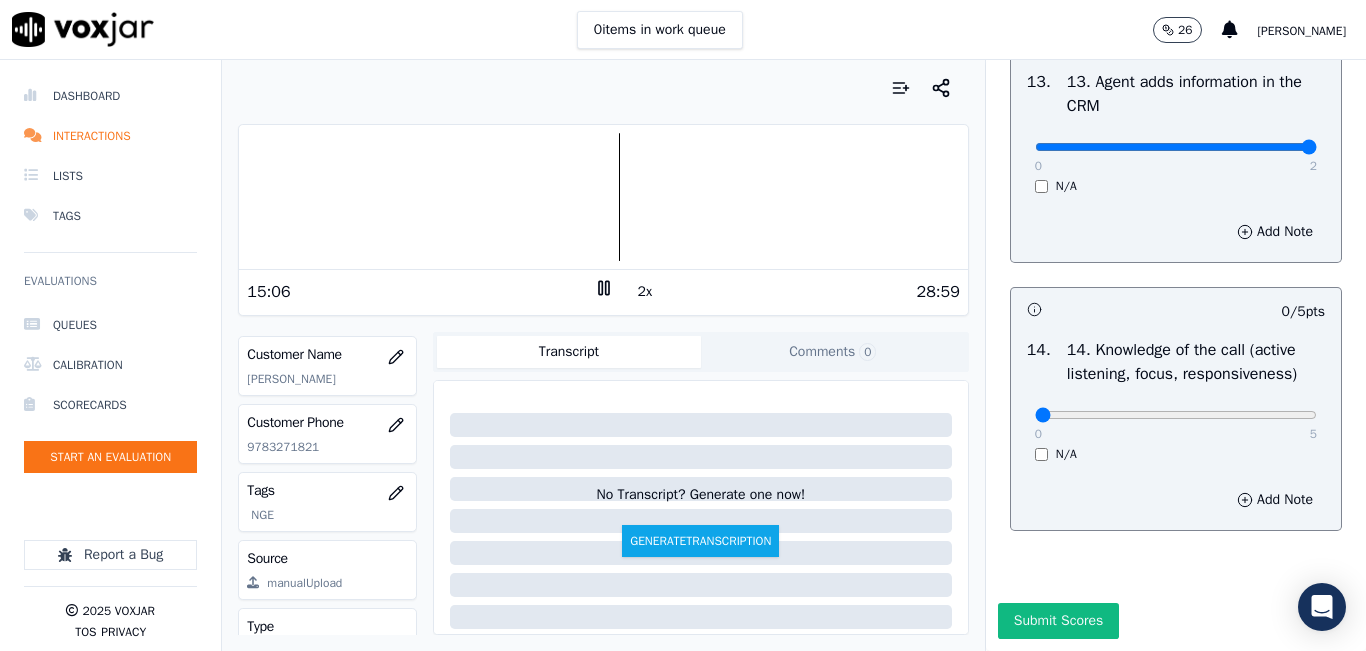 click on "0   5" at bounding box center (1176, 414) 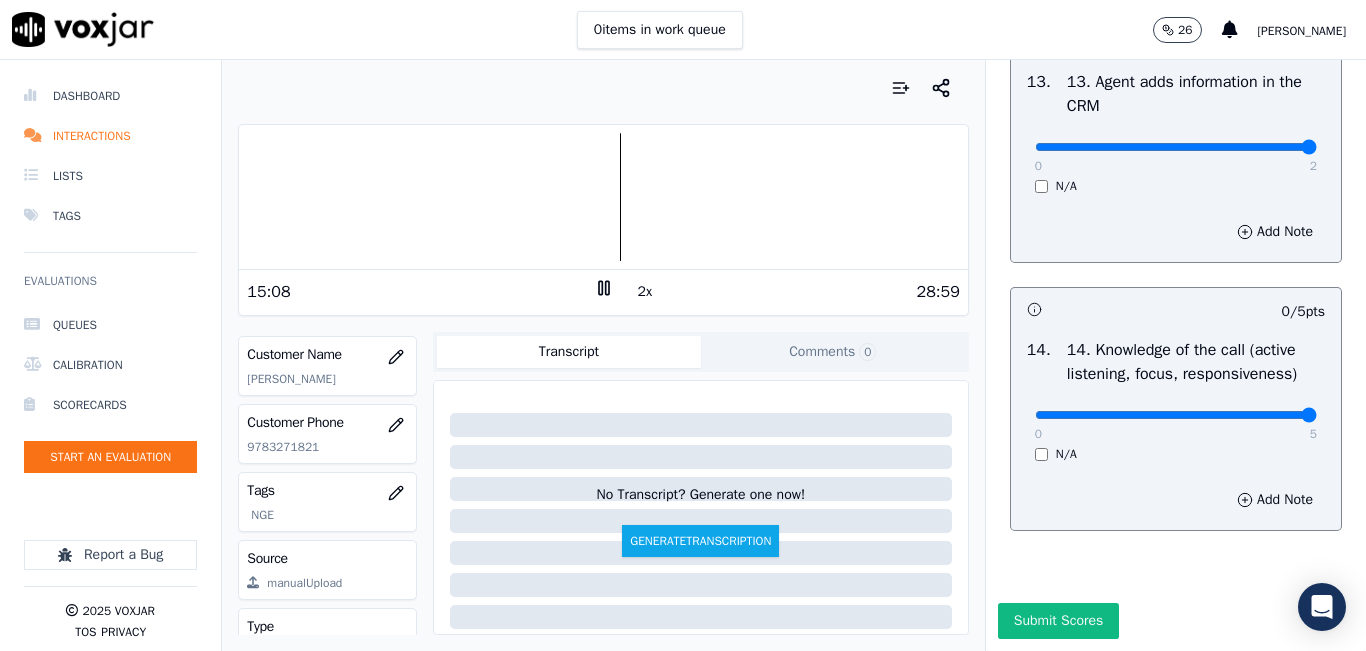 type on "5" 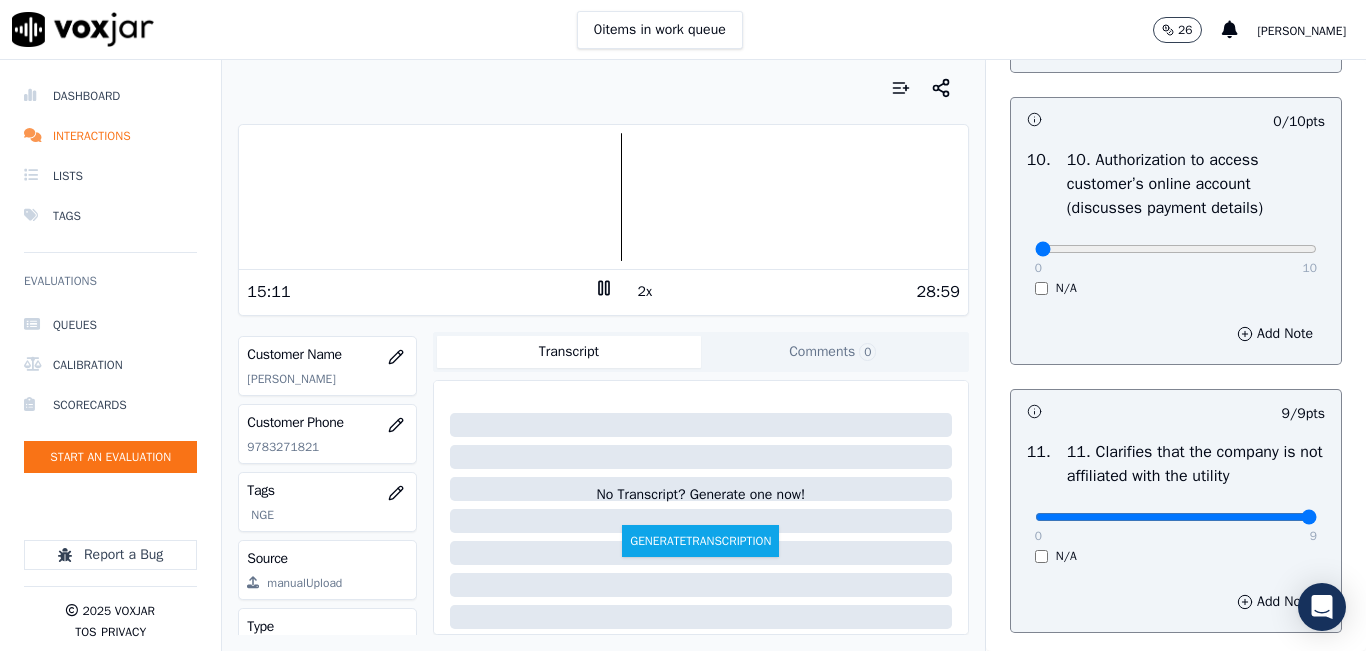 scroll, scrollTop: 2442, scrollLeft: 0, axis: vertical 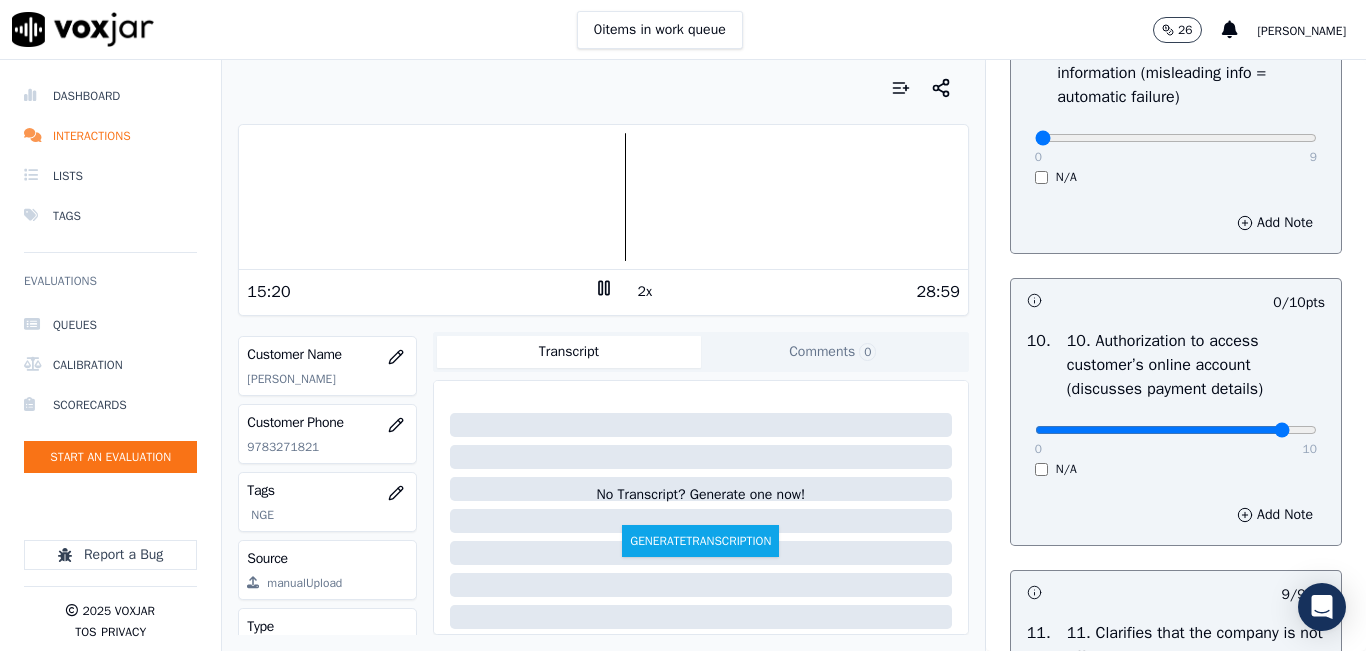 type on "9" 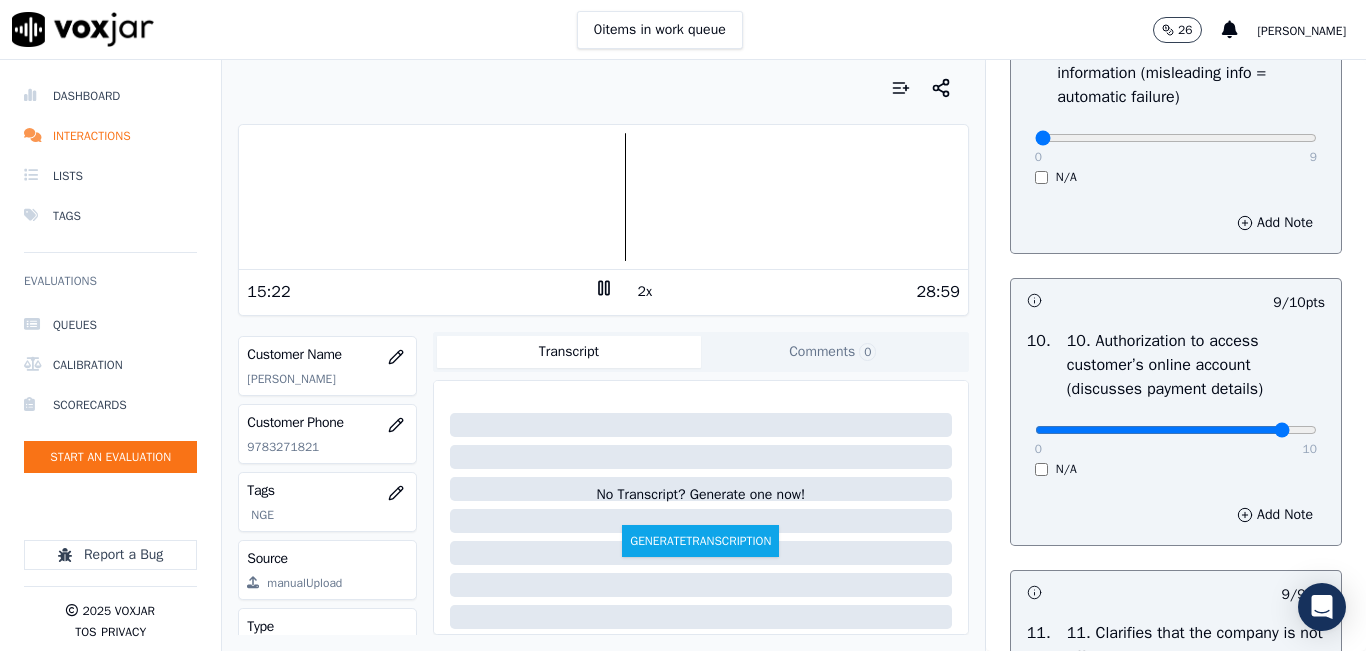 click at bounding box center [1176, -2126] 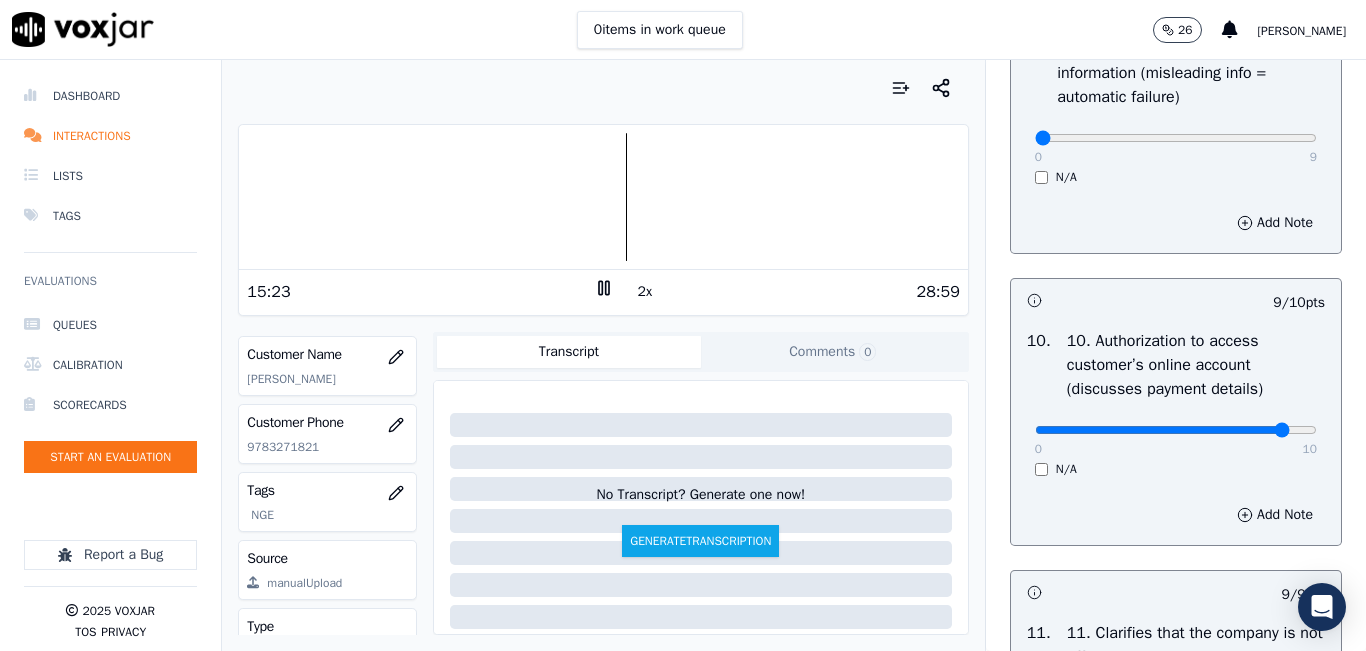 click at bounding box center (1176, -2126) 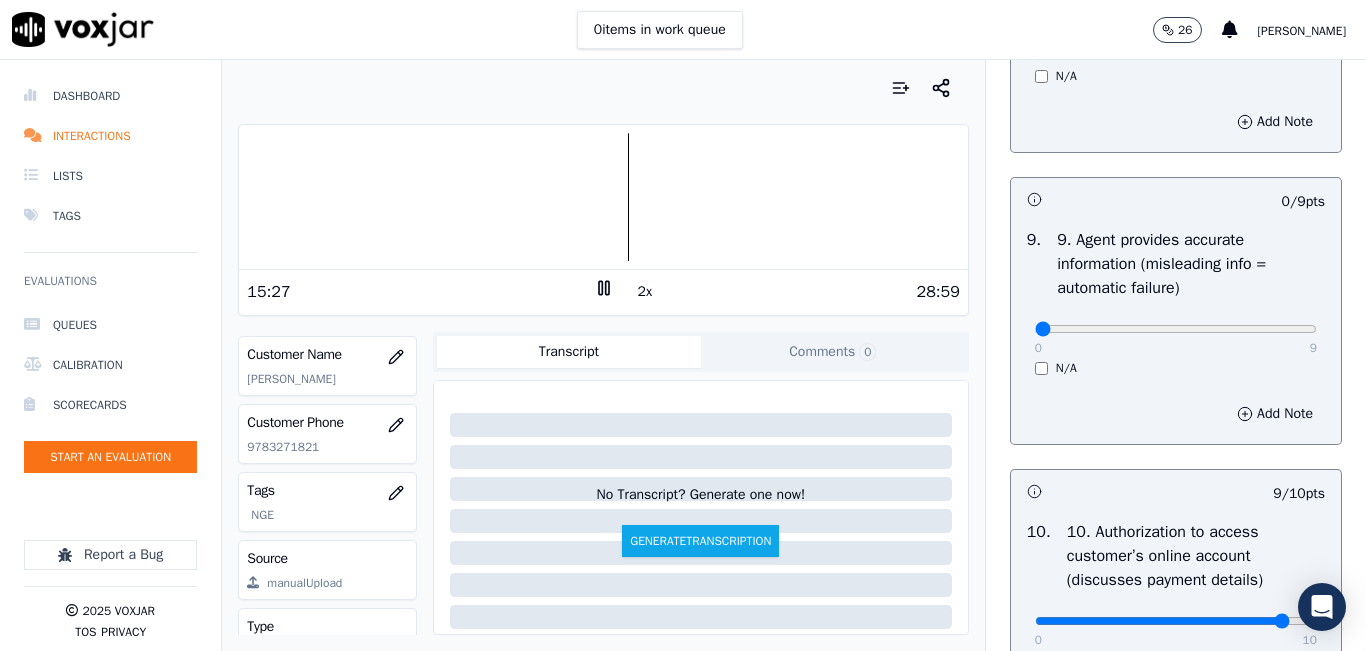 scroll, scrollTop: 2242, scrollLeft: 0, axis: vertical 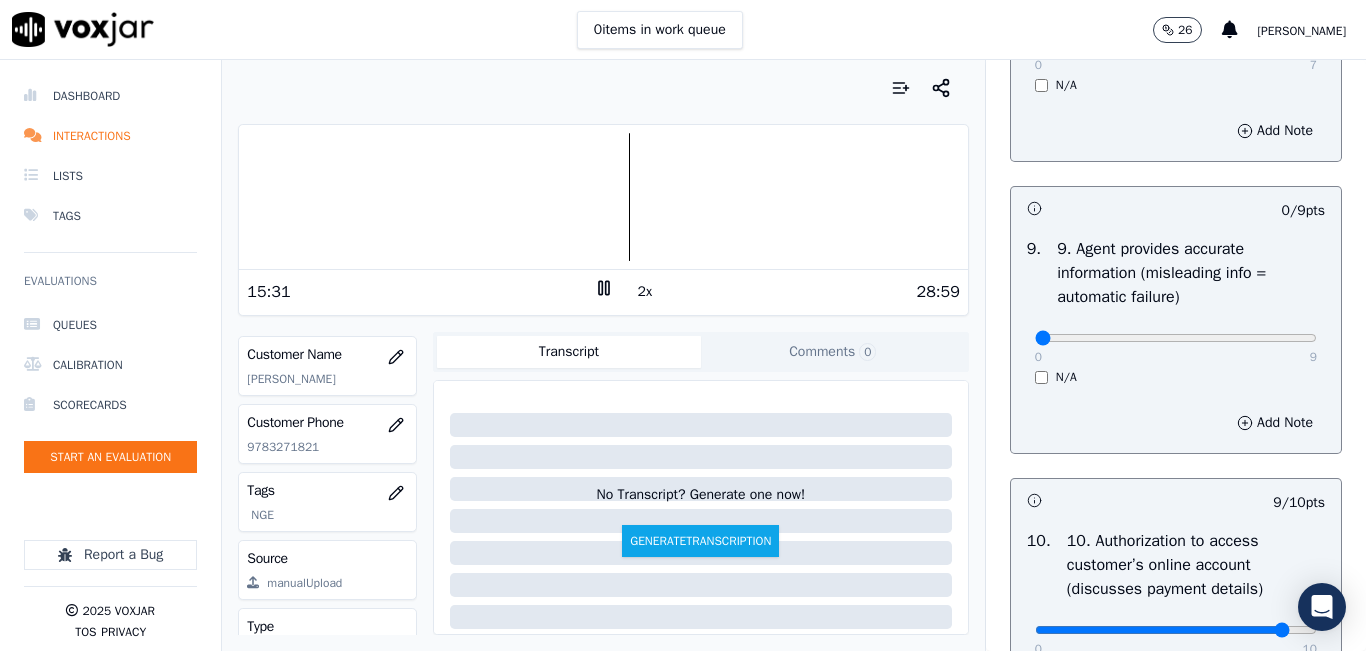 drag, startPoint x: 1193, startPoint y: 408, endPoint x: 1279, endPoint y: 392, distance: 87.47571 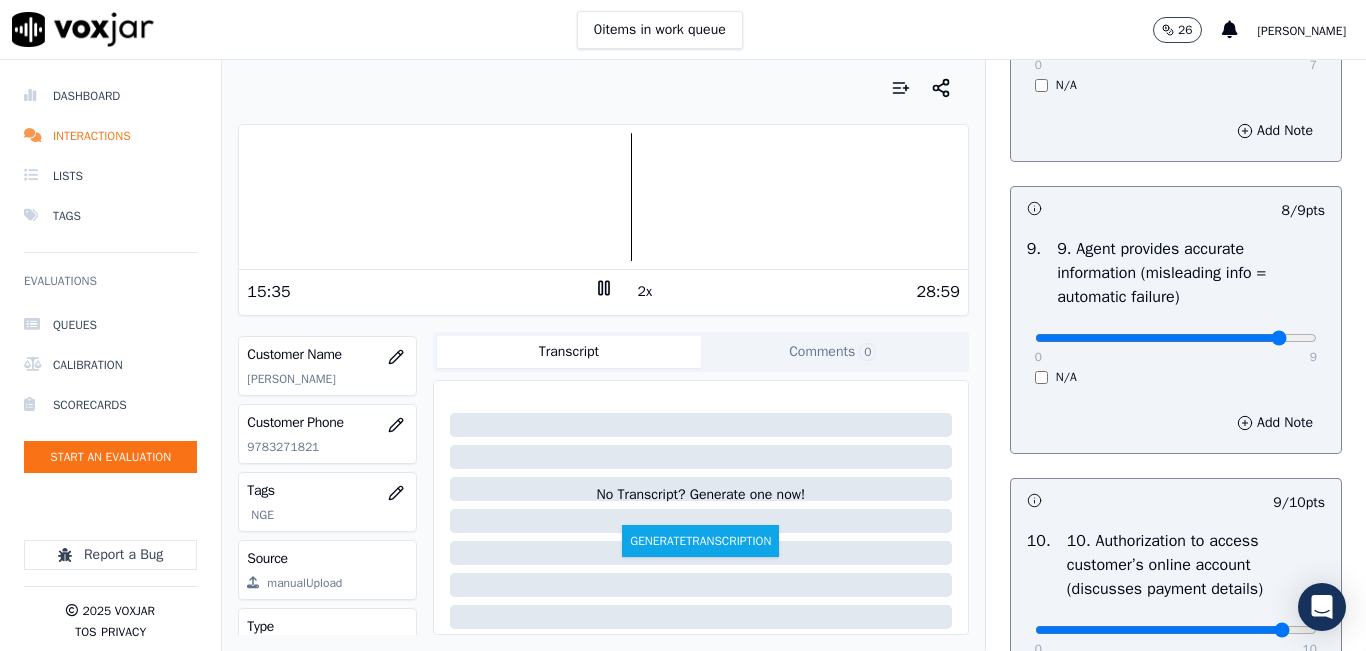 click on "0   9" at bounding box center [1176, 337] 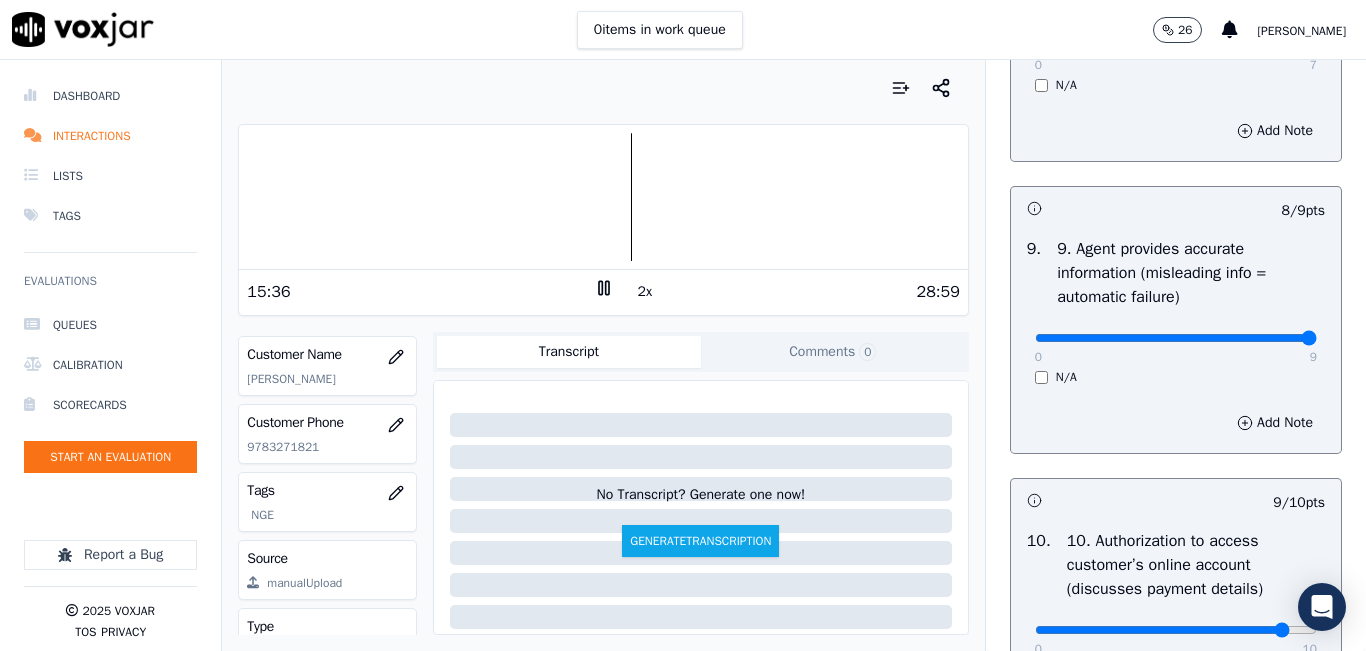 type on "9" 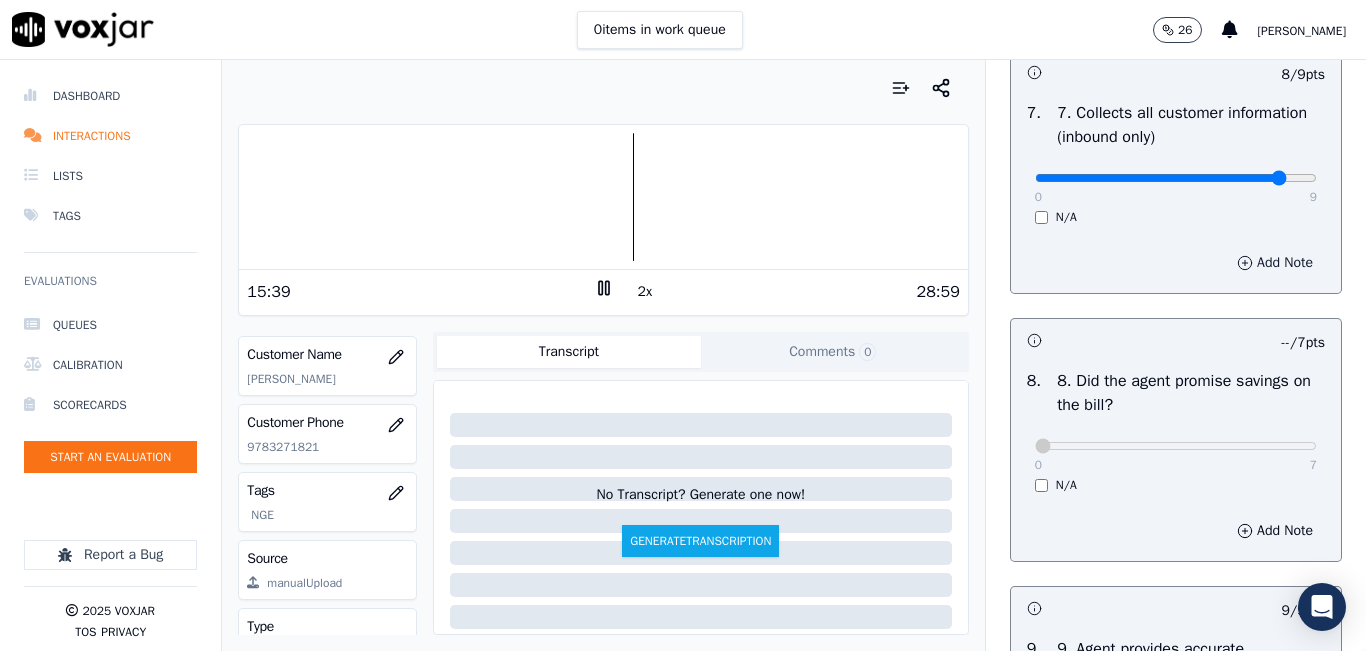 scroll, scrollTop: 1942, scrollLeft: 0, axis: vertical 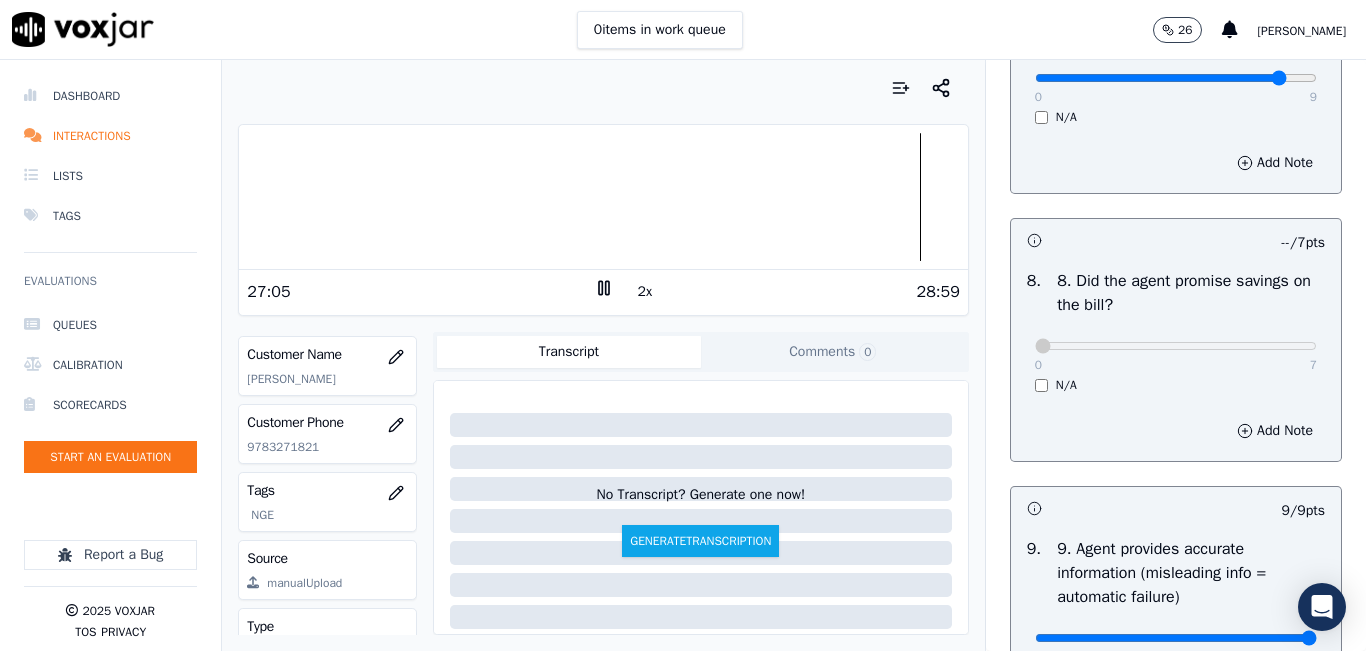 click at bounding box center (603, 197) 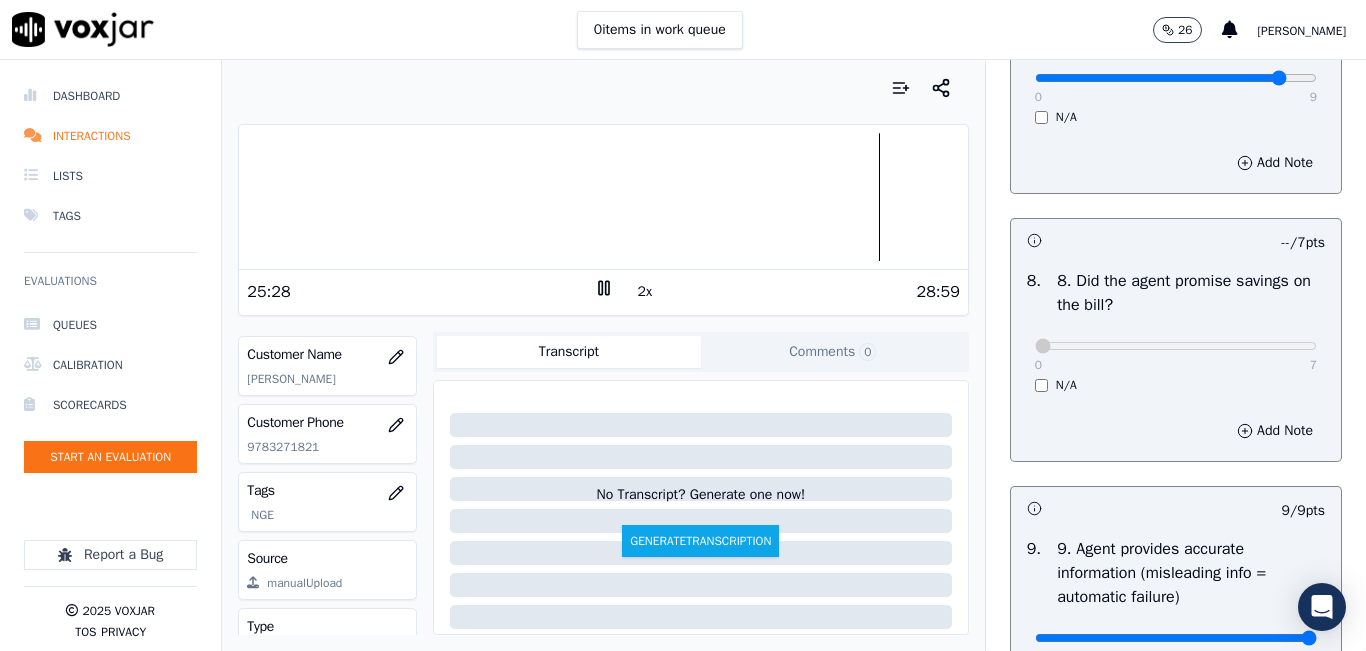 click at bounding box center [603, 197] 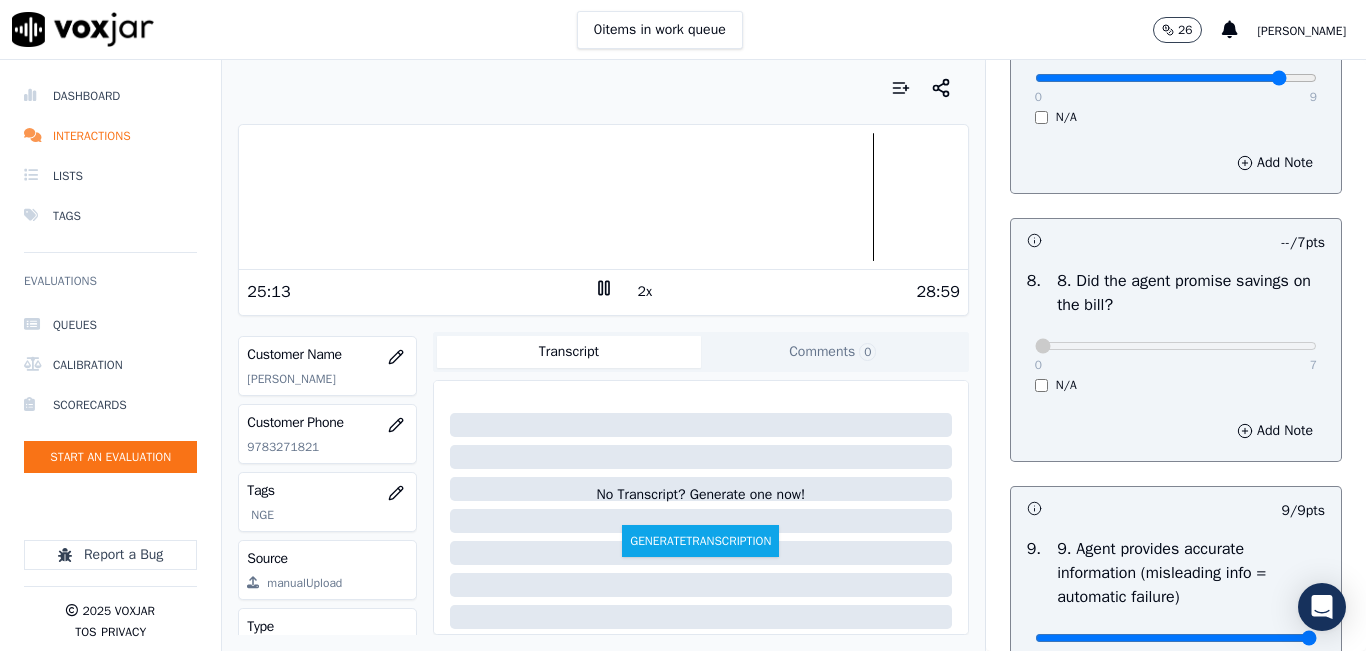 click at bounding box center [603, 197] 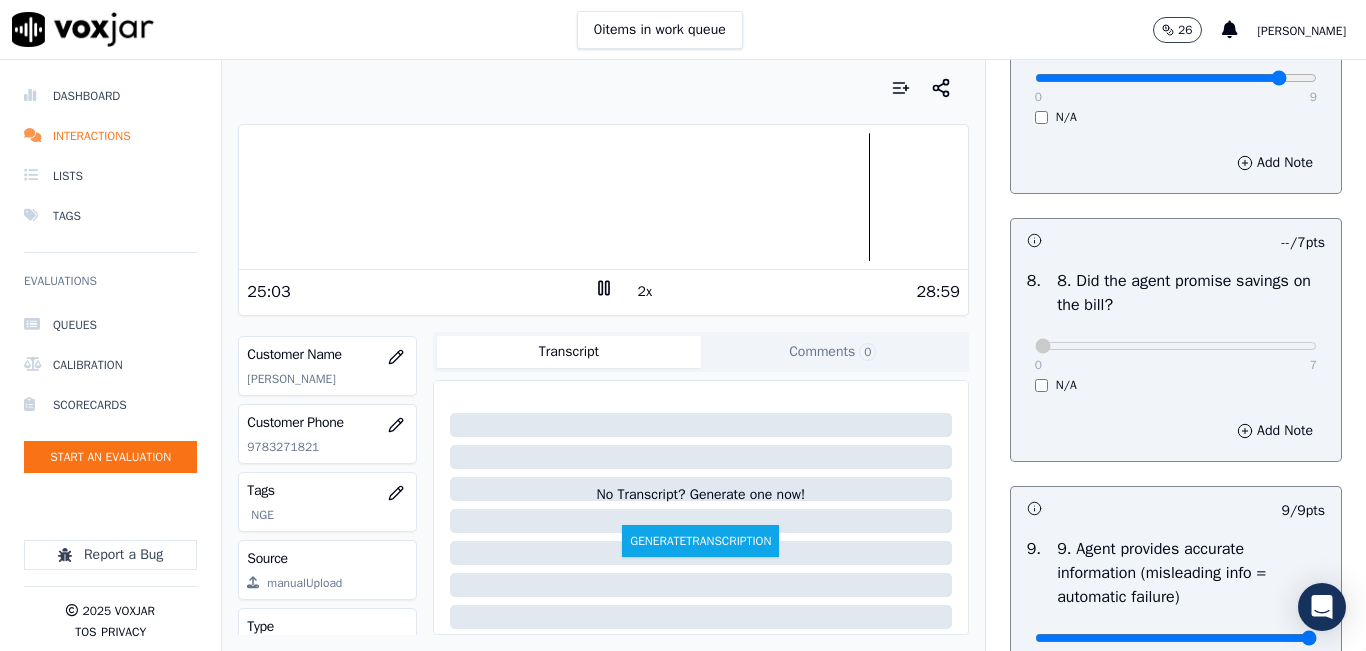 click at bounding box center [603, 197] 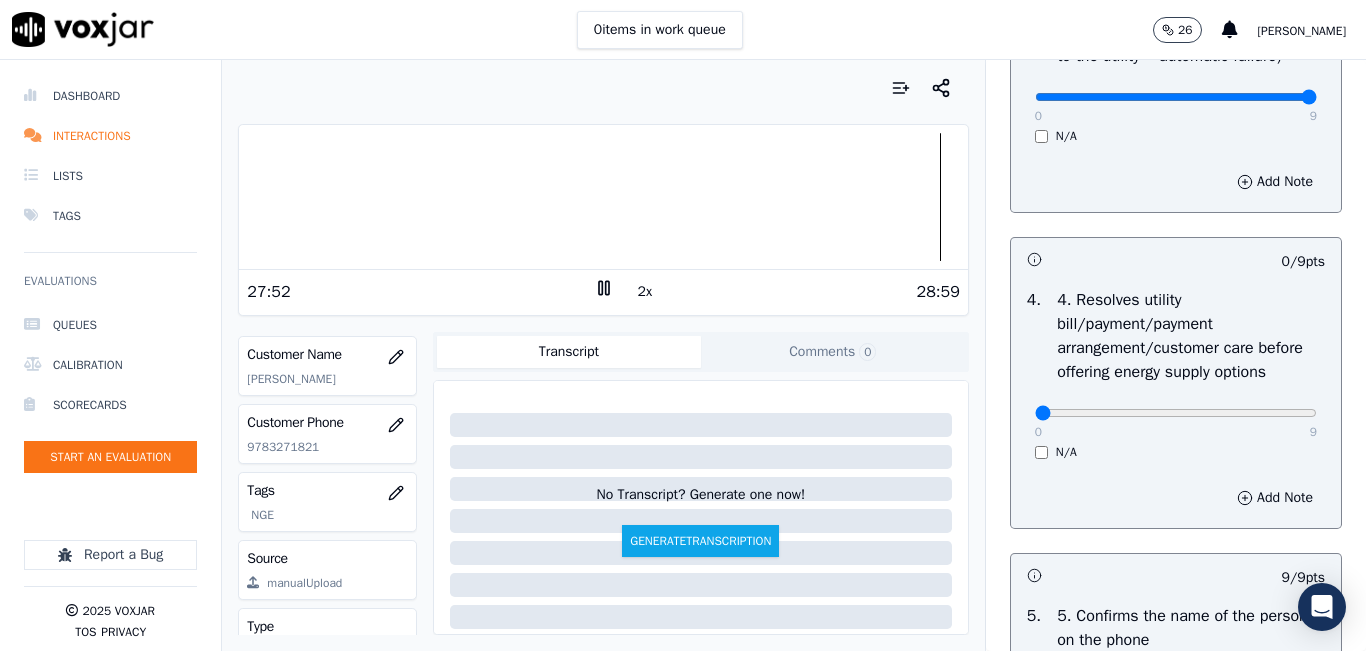 scroll, scrollTop: 742, scrollLeft: 0, axis: vertical 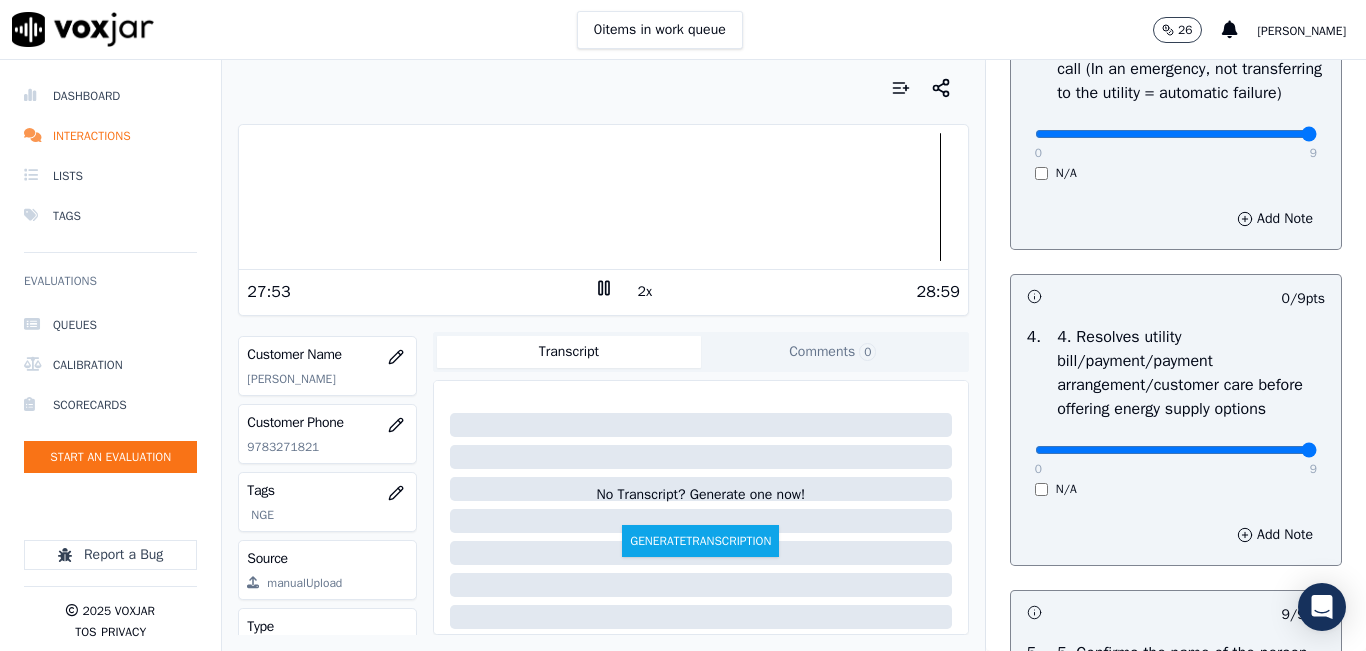 drag, startPoint x: 1248, startPoint y: 518, endPoint x: 1279, endPoint y: 508, distance: 32.572994 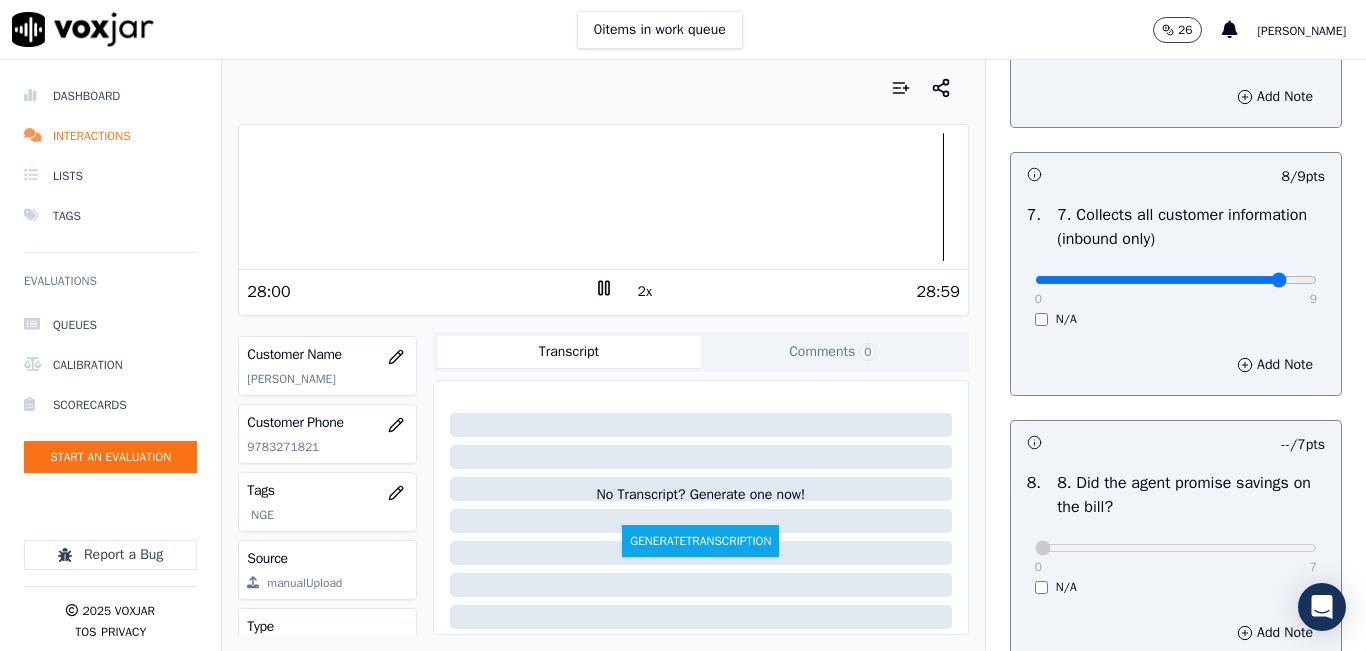 scroll, scrollTop: 1700, scrollLeft: 0, axis: vertical 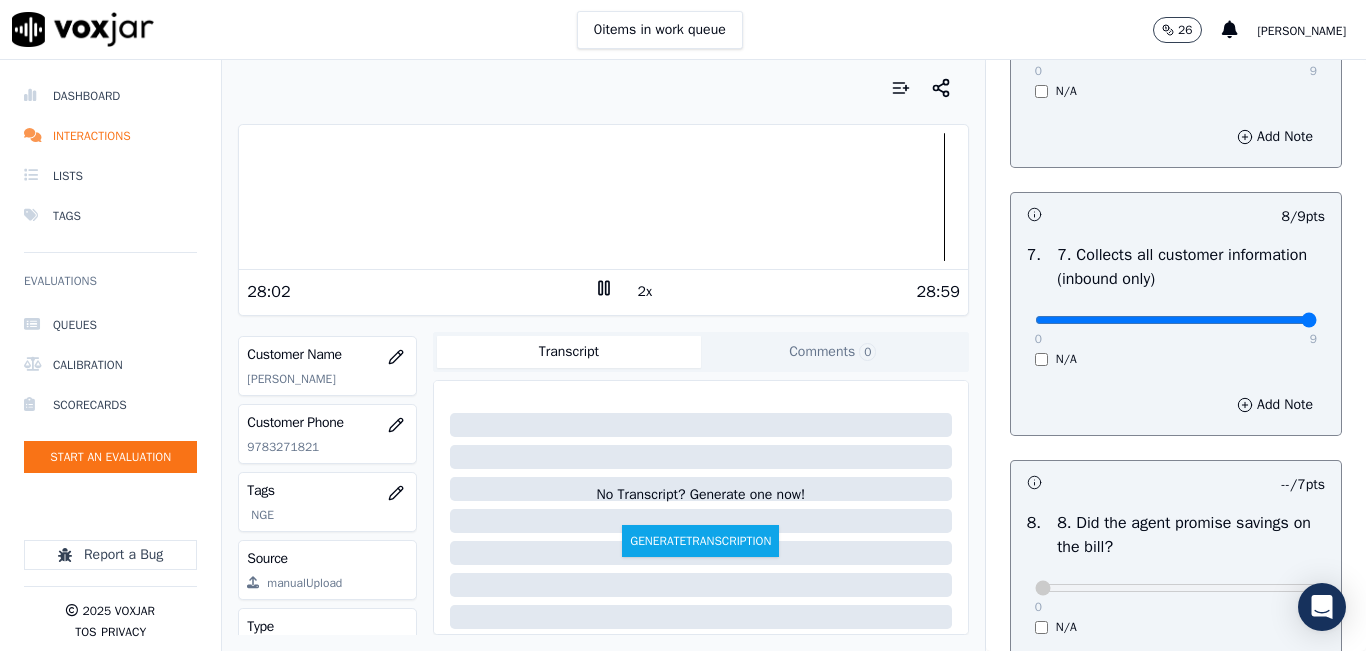 drag, startPoint x: 1250, startPoint y: 392, endPoint x: 1288, endPoint y: 381, distance: 39.56008 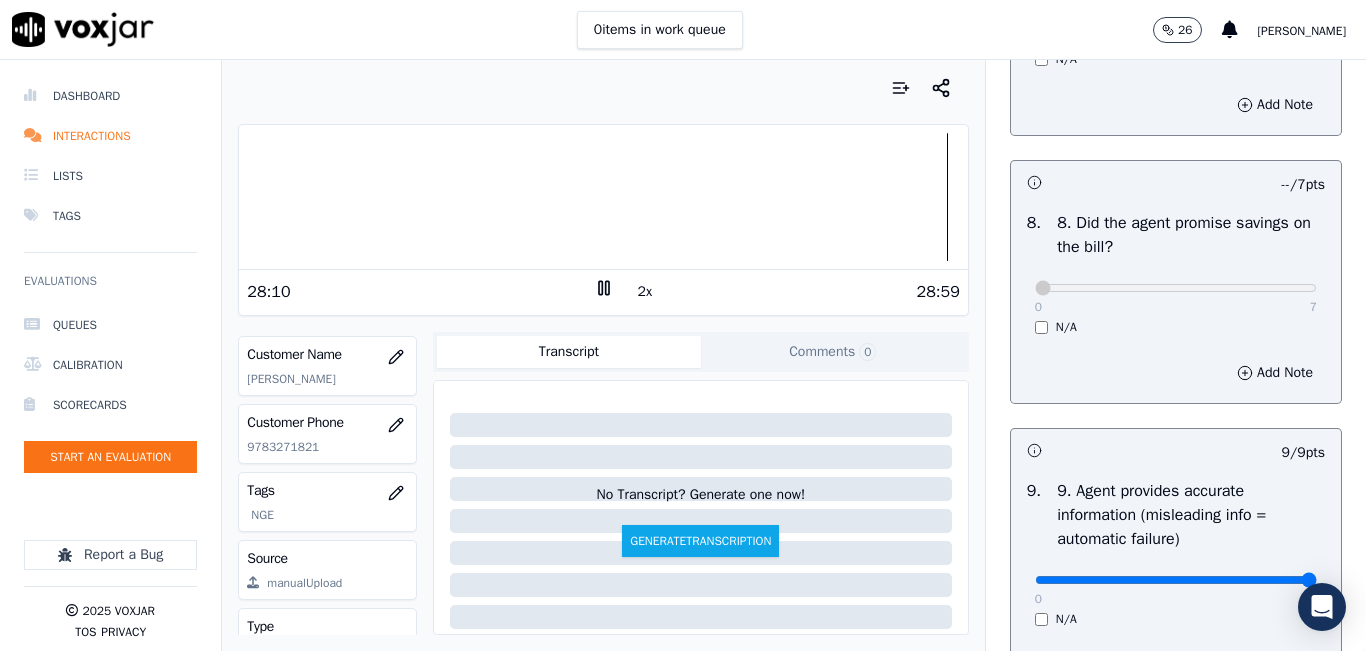 scroll, scrollTop: 1800, scrollLeft: 0, axis: vertical 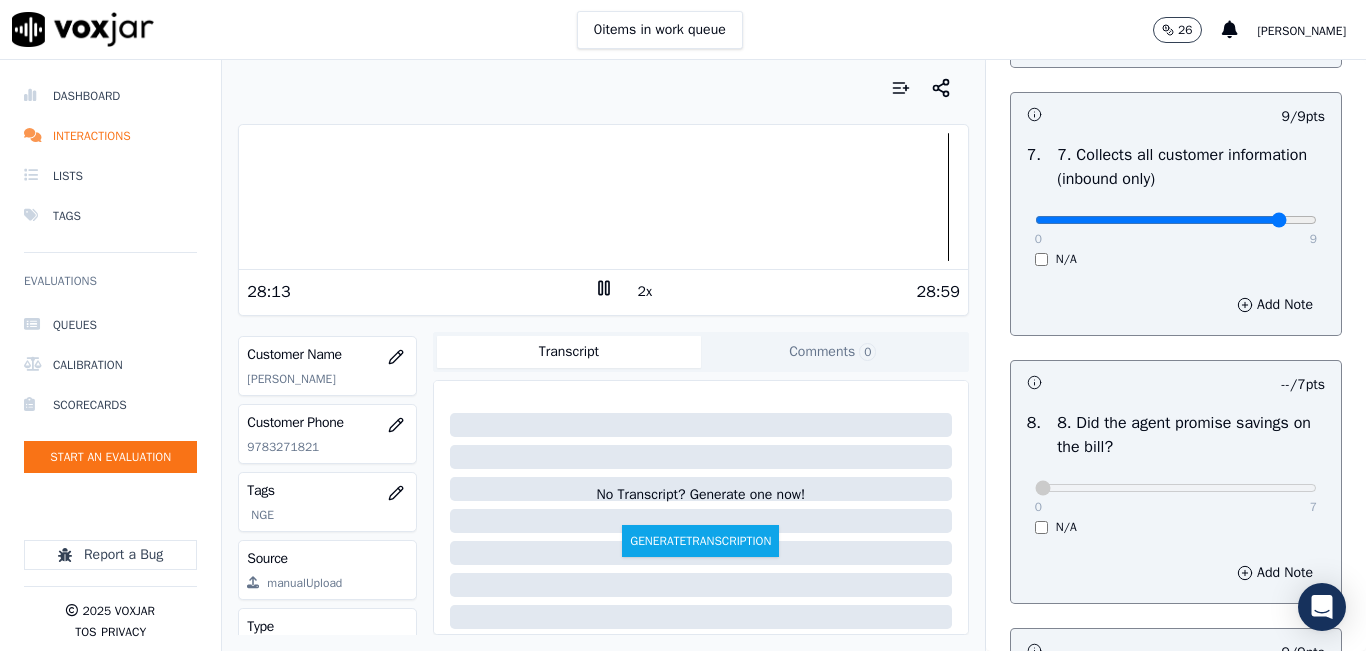 type on "8" 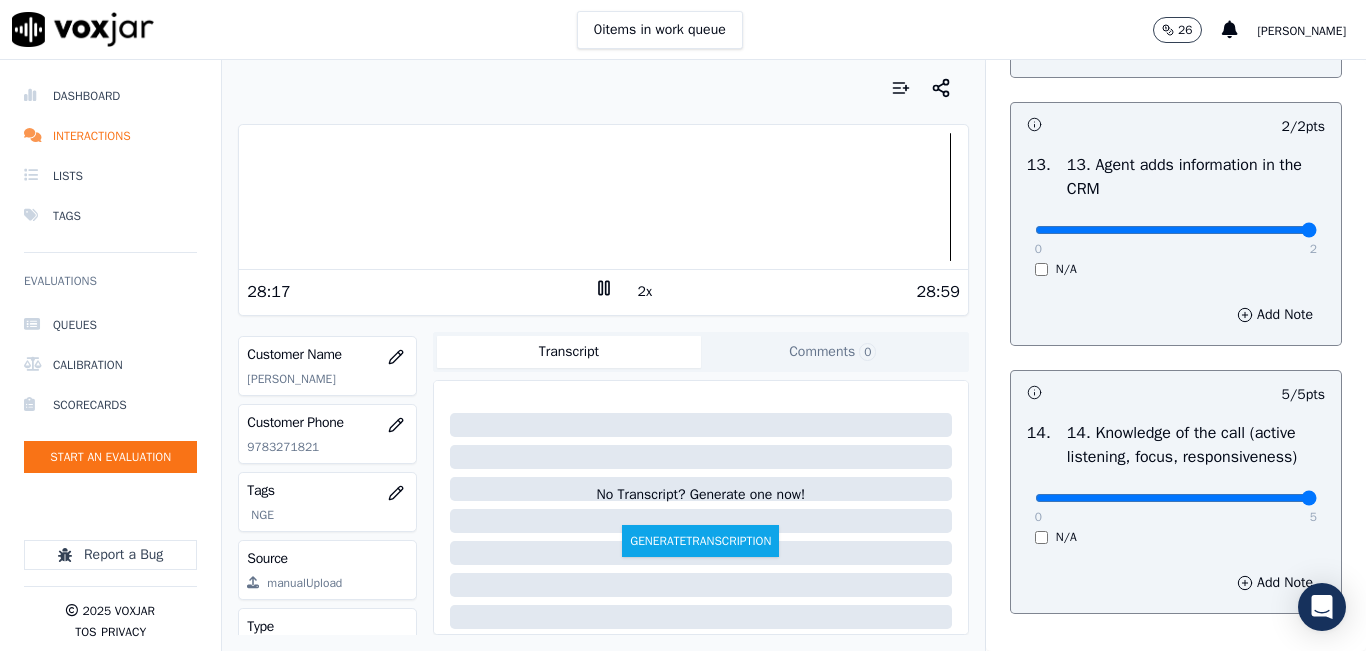 scroll, scrollTop: 3642, scrollLeft: 0, axis: vertical 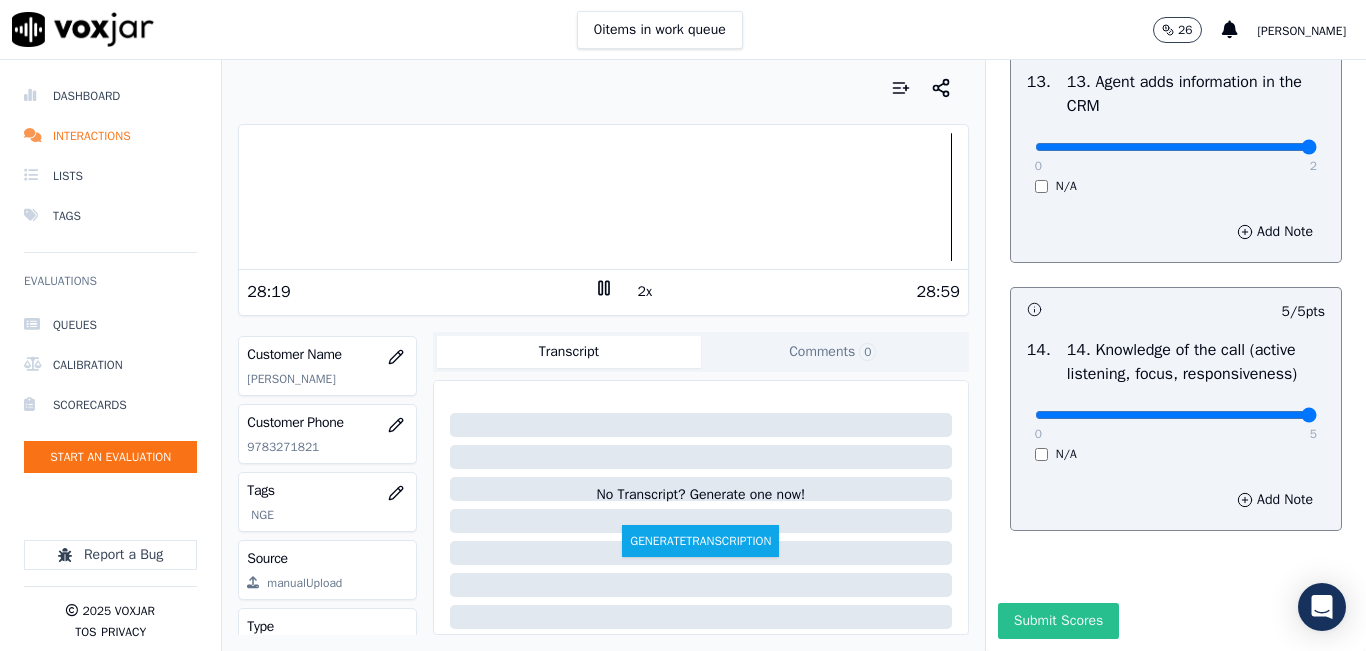click on "Submit Scores" at bounding box center [1058, 621] 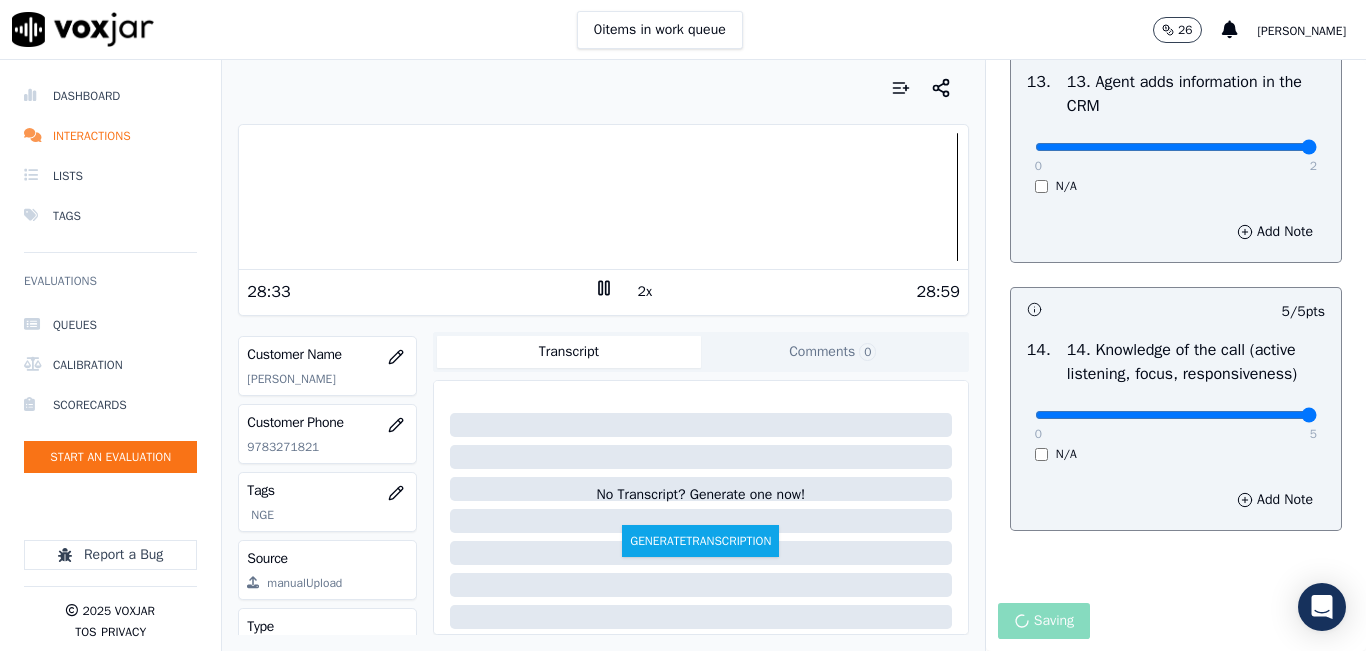 scroll, scrollTop: 3642, scrollLeft: 0, axis: vertical 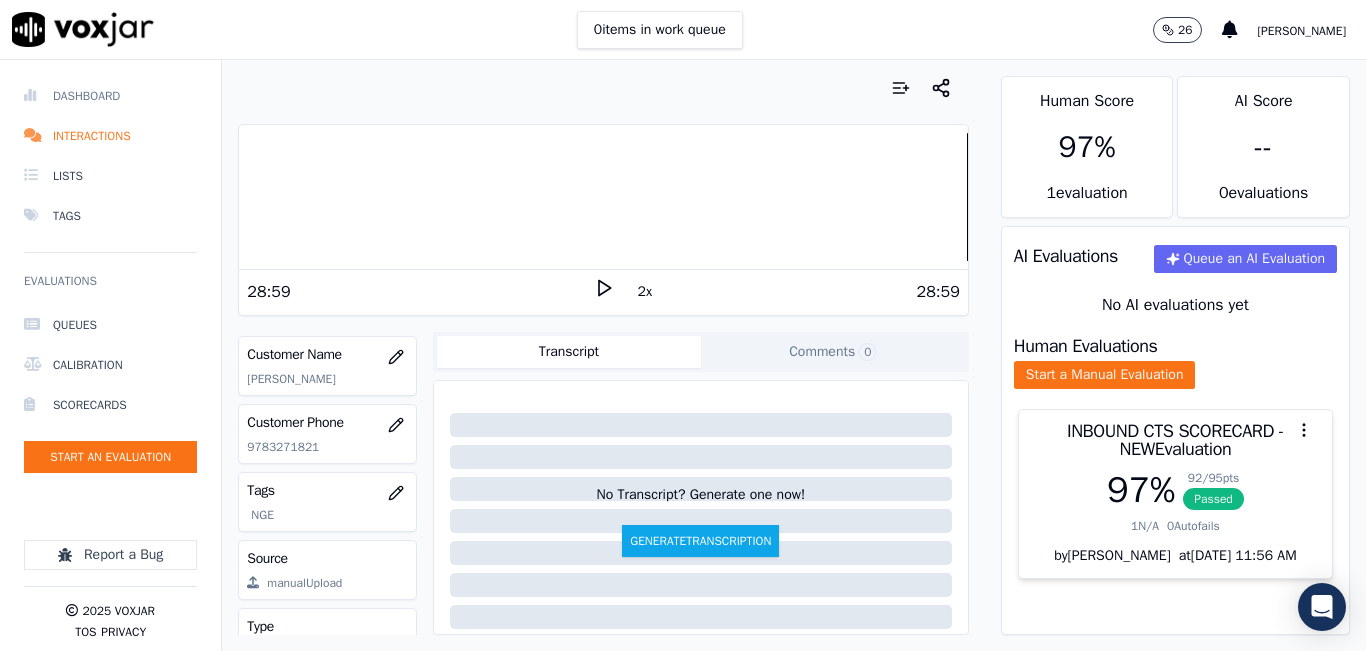 click on "Dashboard" at bounding box center [110, 96] 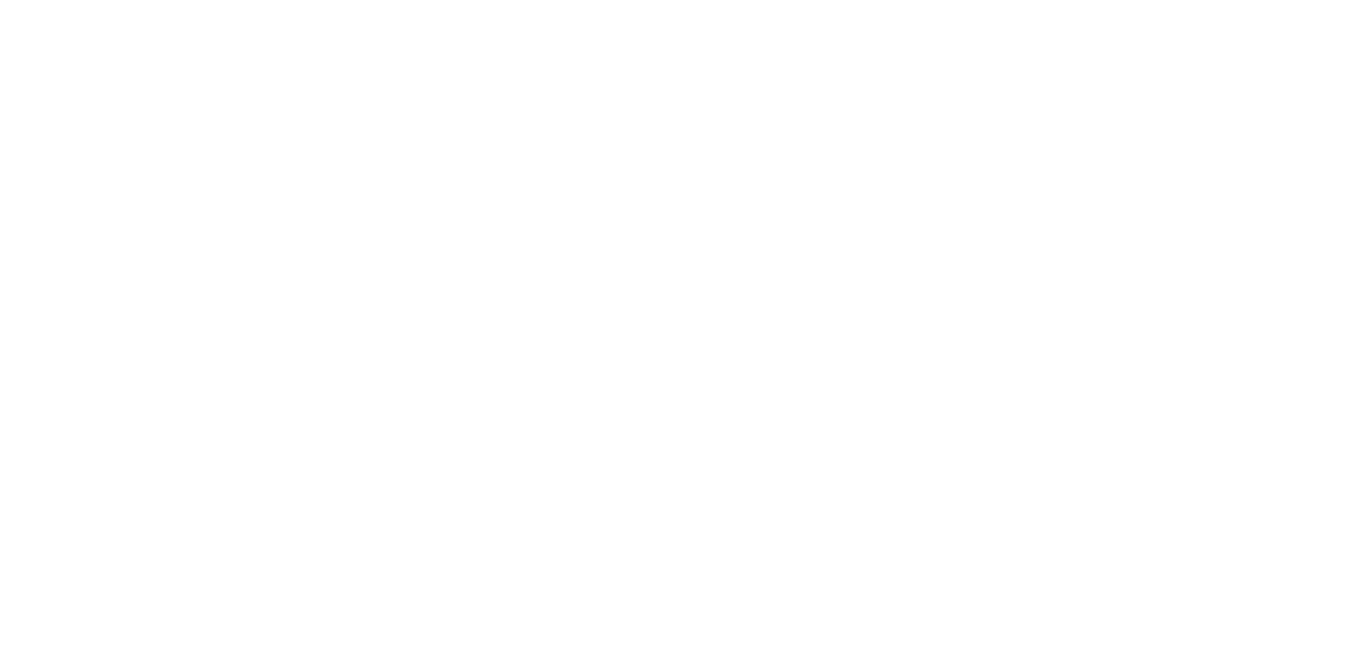 scroll, scrollTop: 0, scrollLeft: 0, axis: both 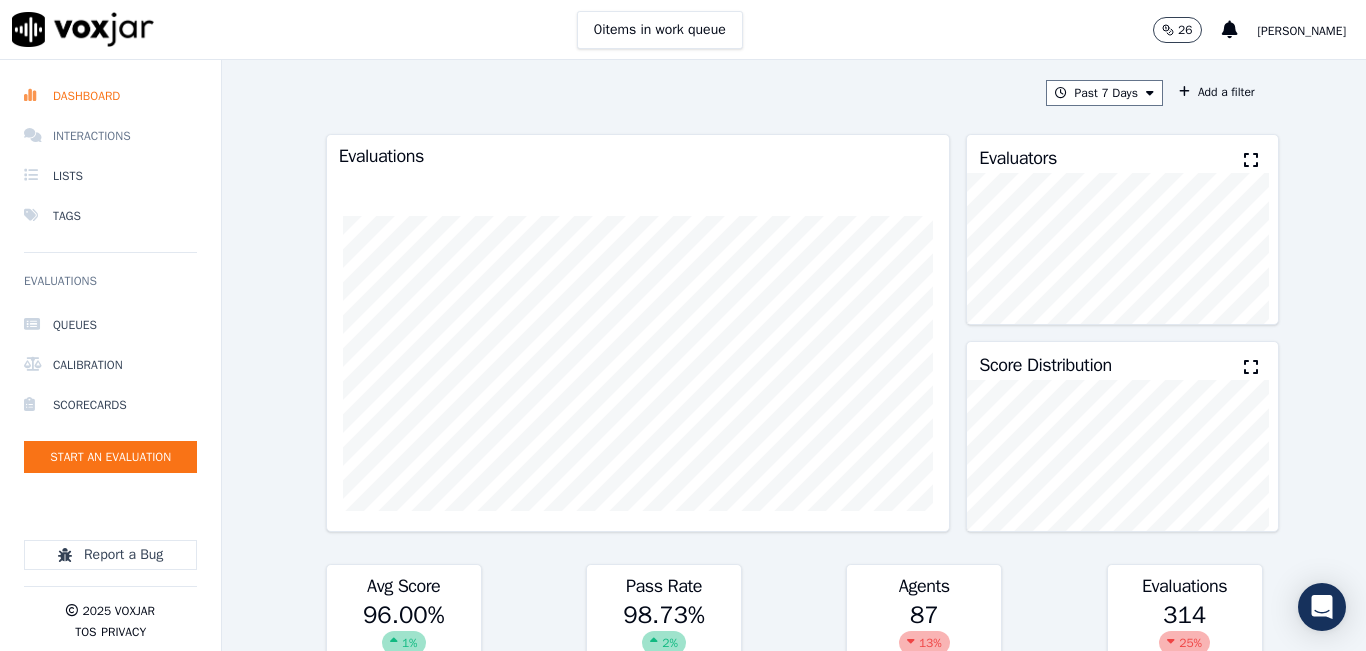 click on "Interactions" at bounding box center [110, 136] 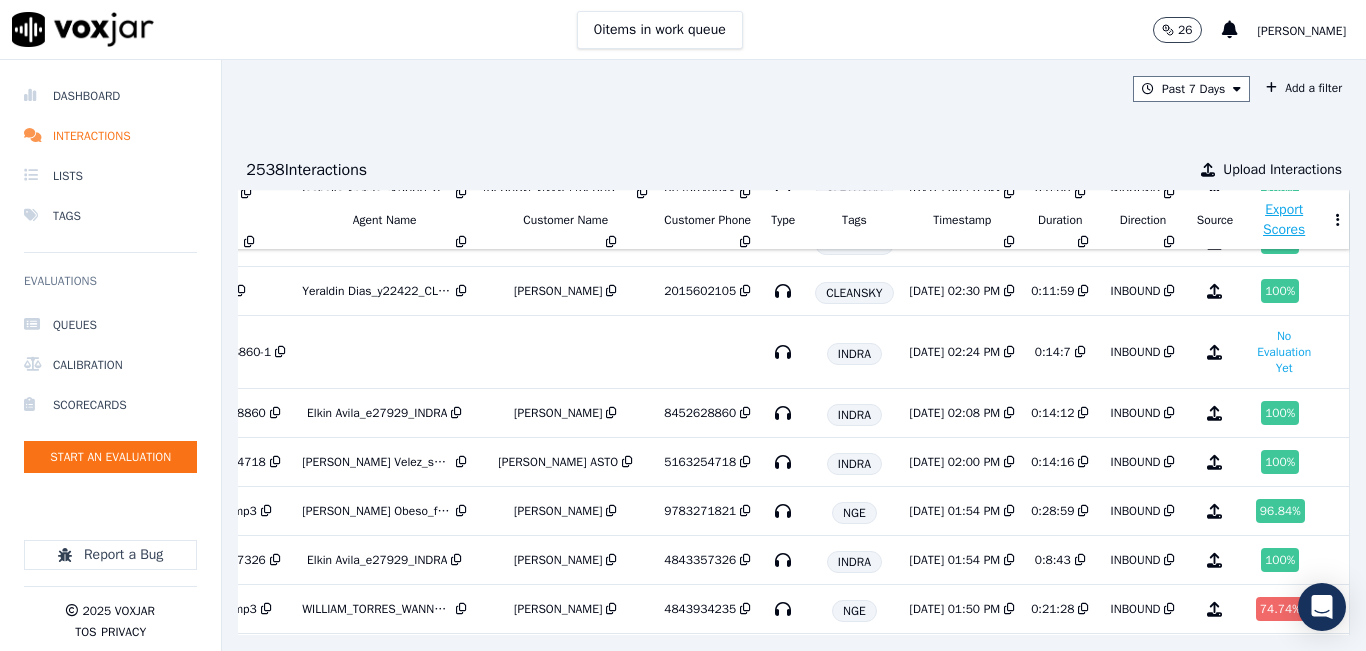 scroll, scrollTop: 500, scrollLeft: 344, axis: both 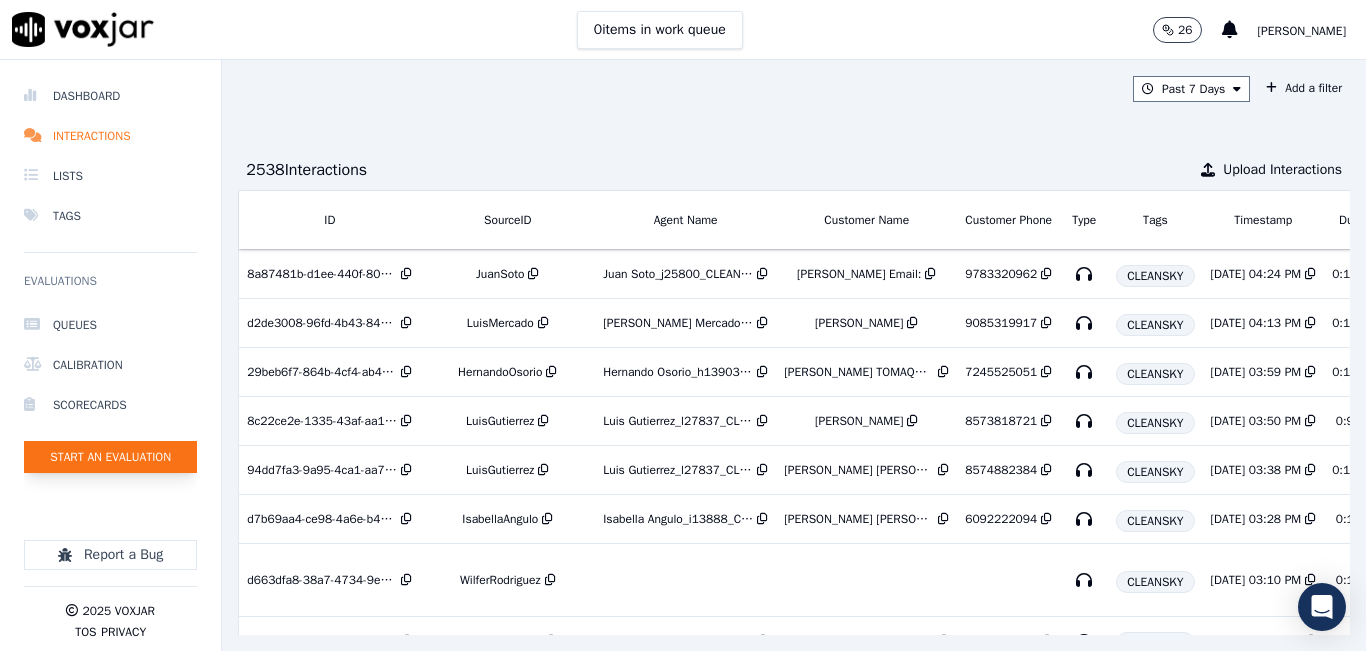 click on "Start an Evaluation" 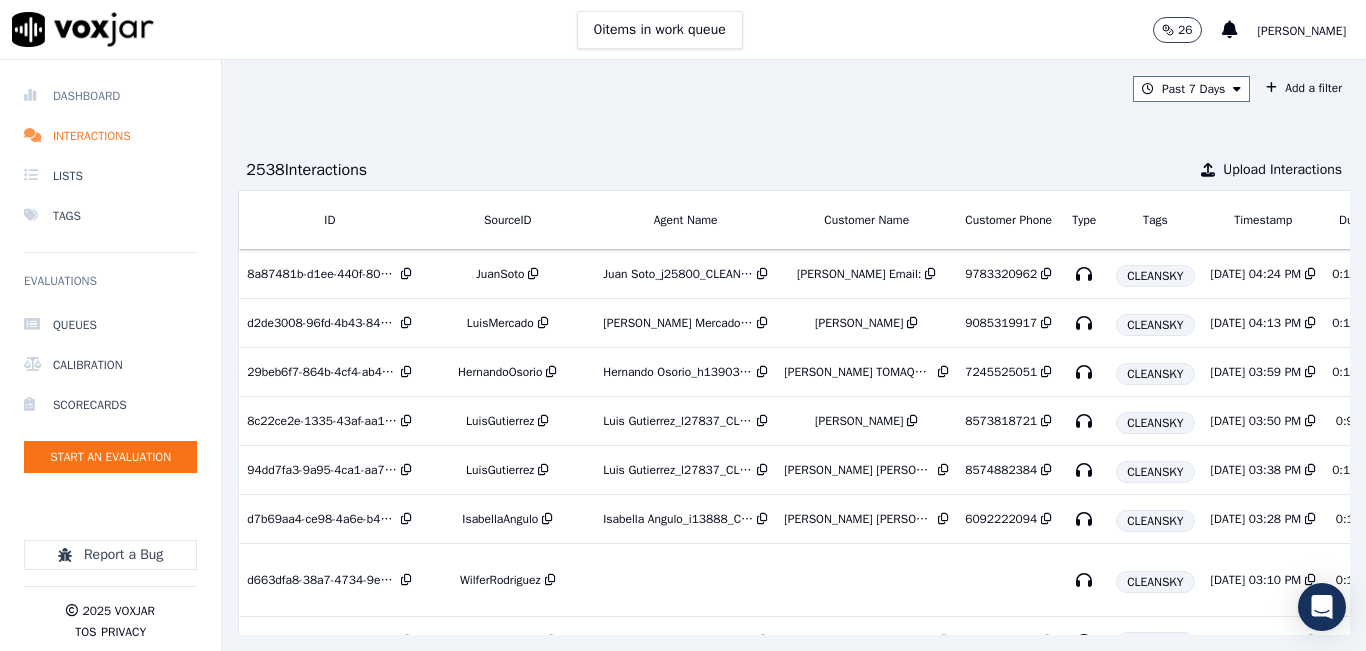 click on "Dashboard" at bounding box center (110, 96) 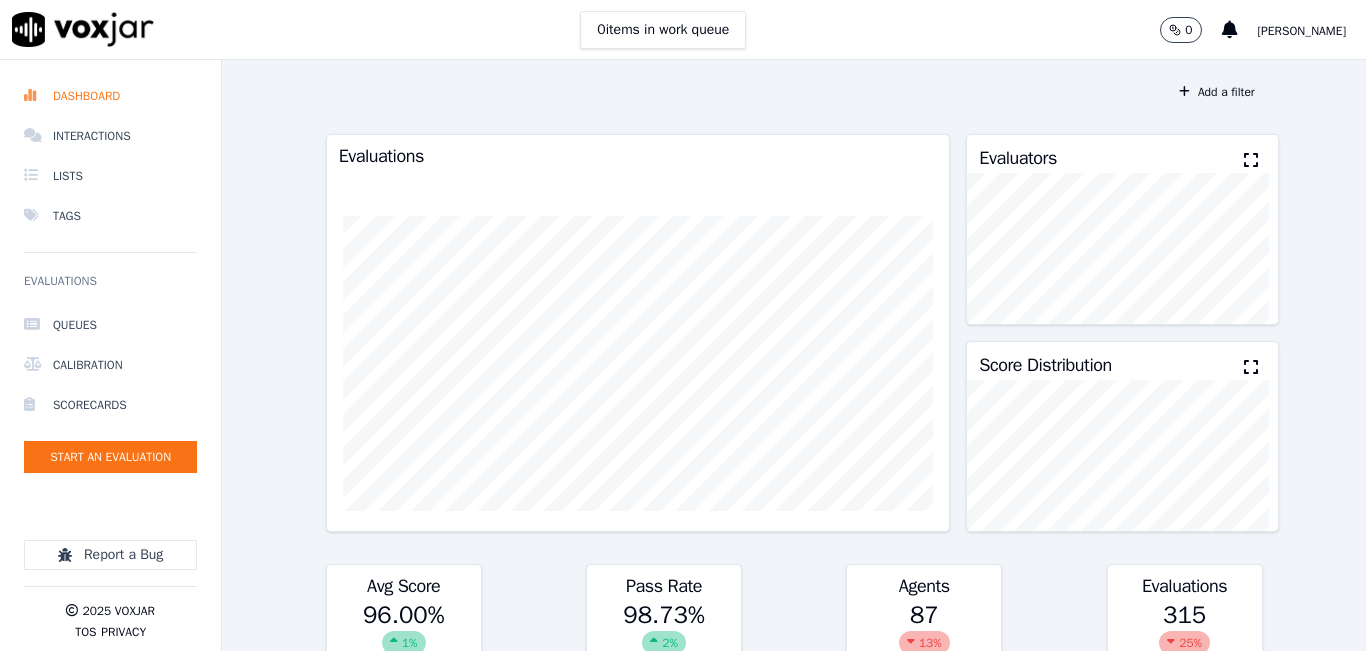 scroll, scrollTop: 0, scrollLeft: 0, axis: both 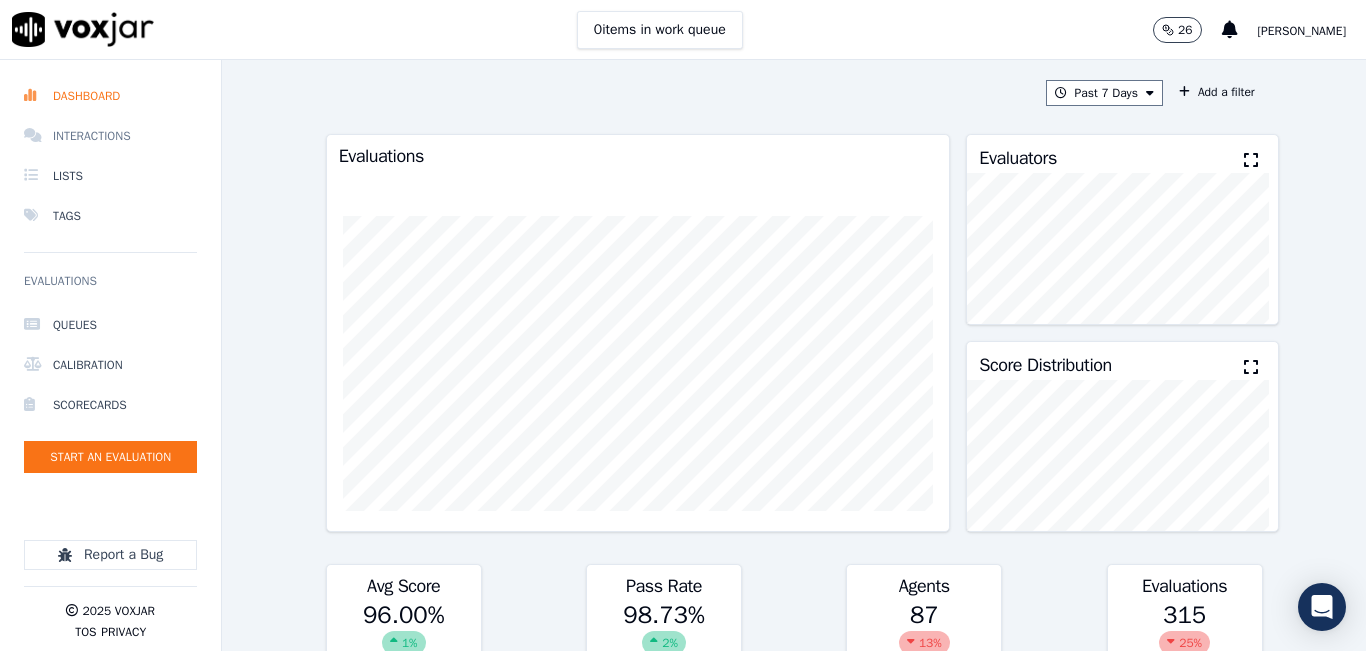 click on "Interactions" at bounding box center [110, 136] 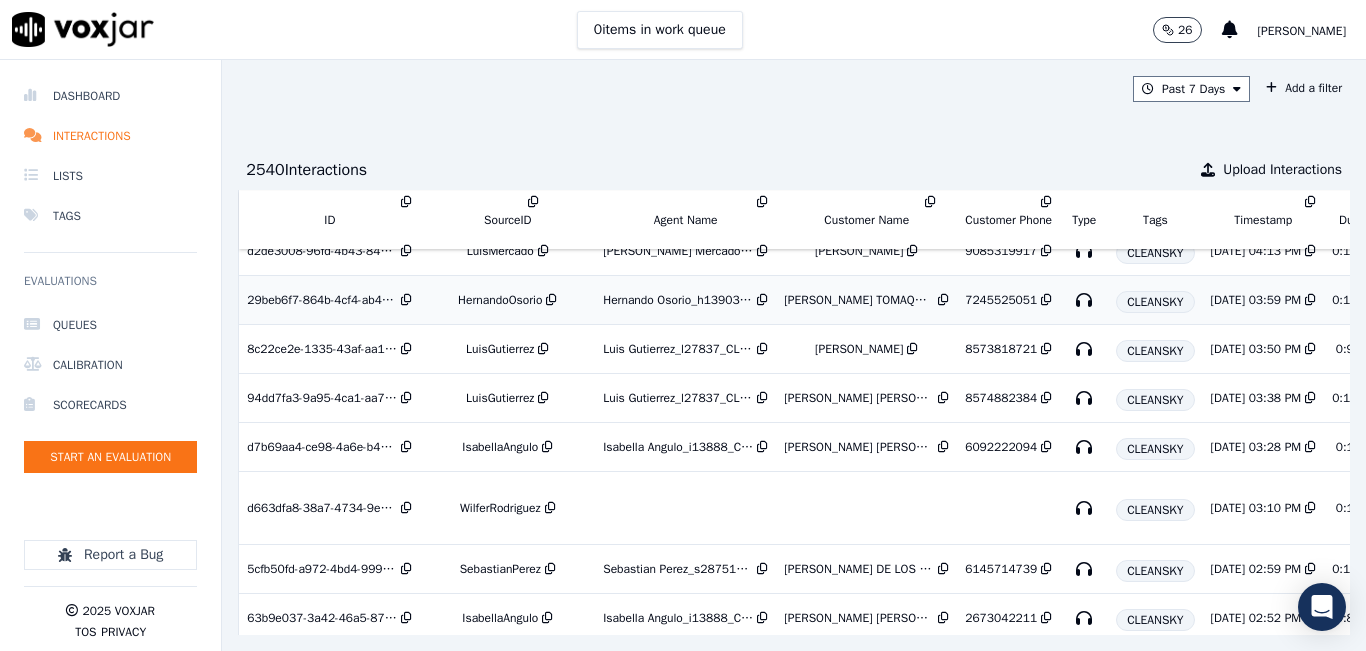 scroll, scrollTop: 100, scrollLeft: 0, axis: vertical 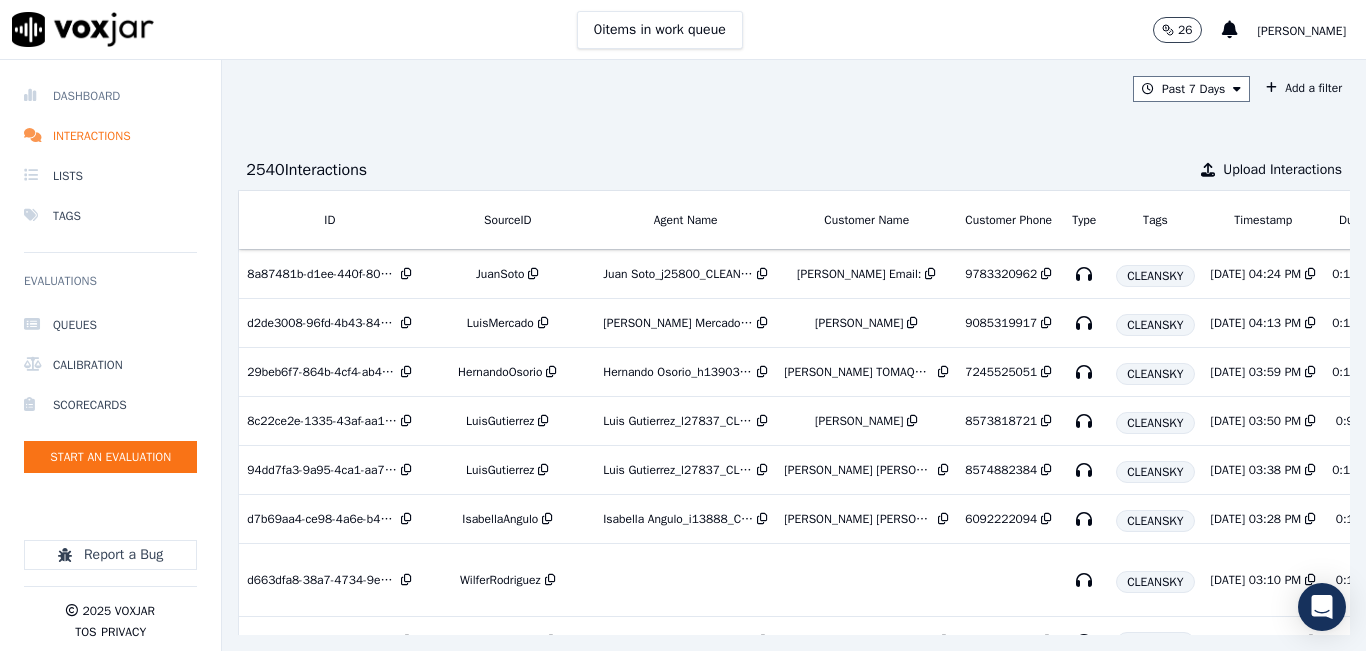 click on "Dashboard" at bounding box center [110, 96] 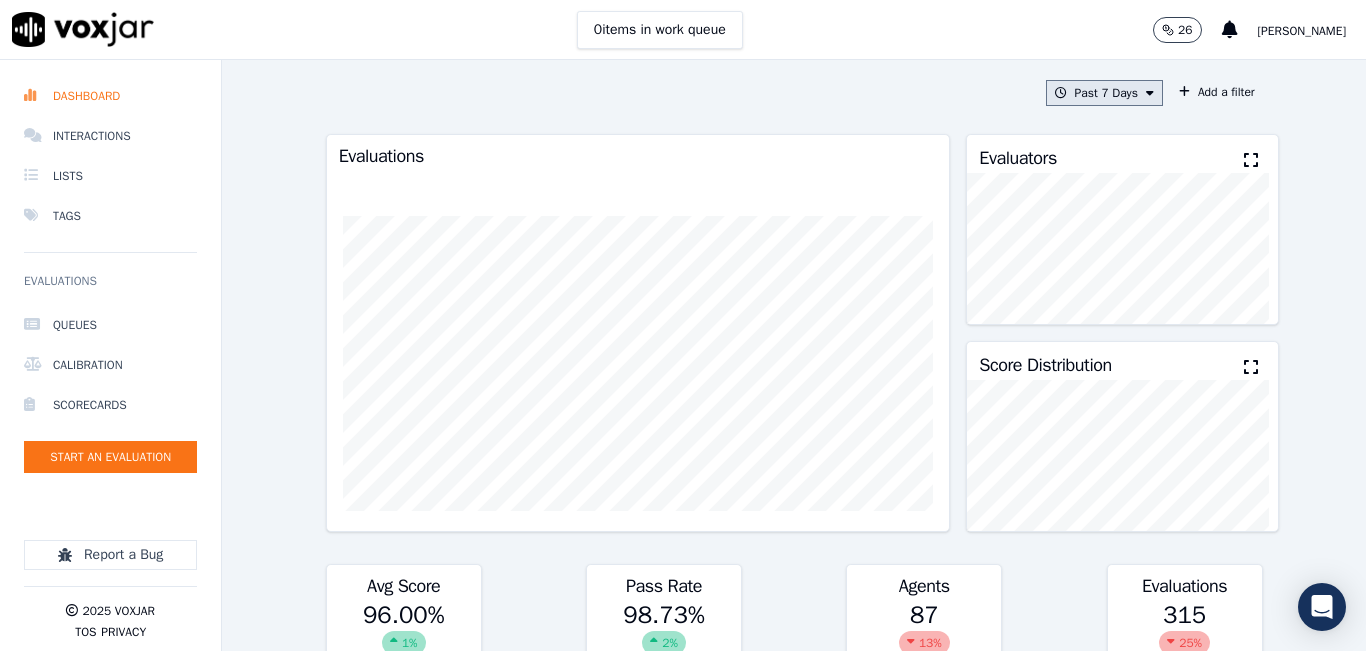 click on "Past 7 Days" at bounding box center [1104, 93] 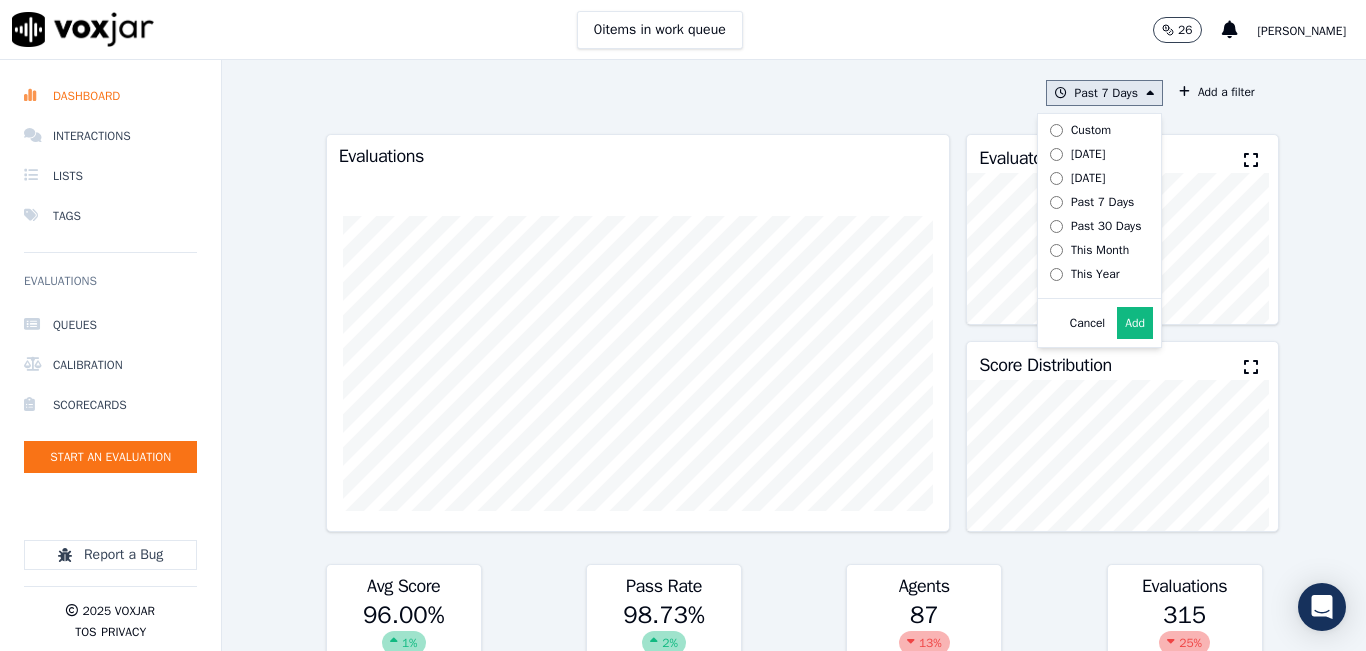 click on "[DATE]" at bounding box center (1092, 154) 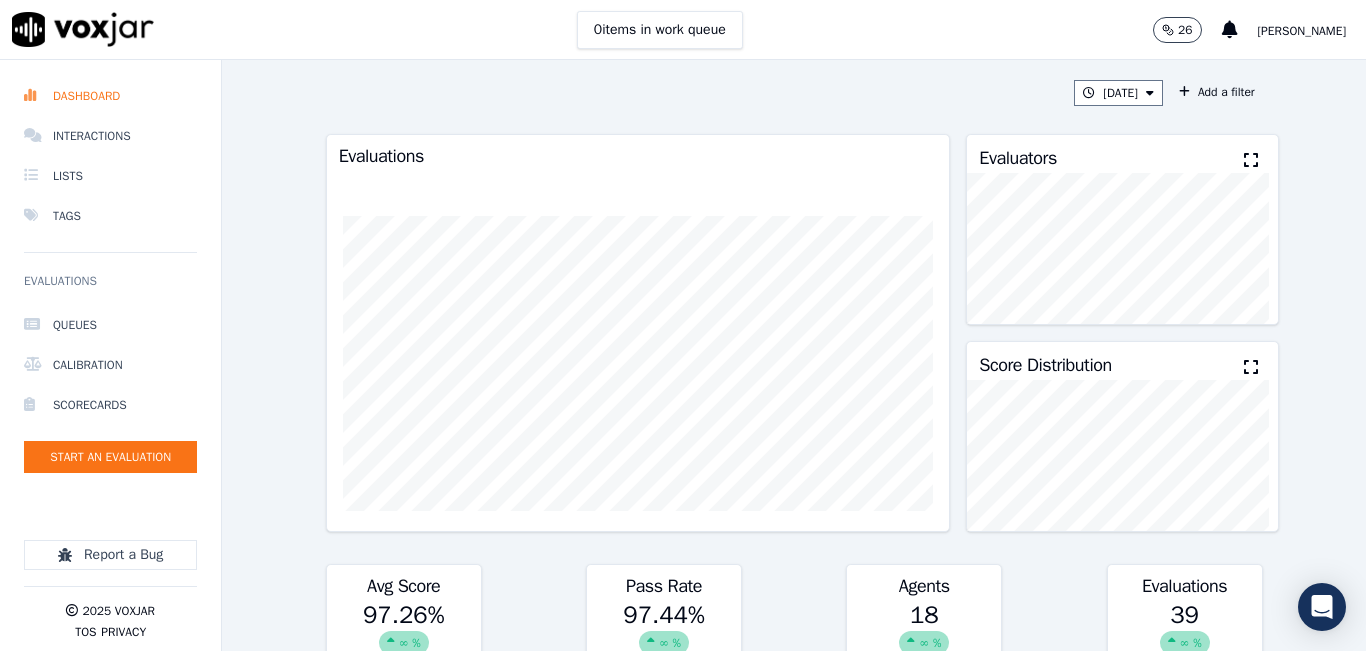 click 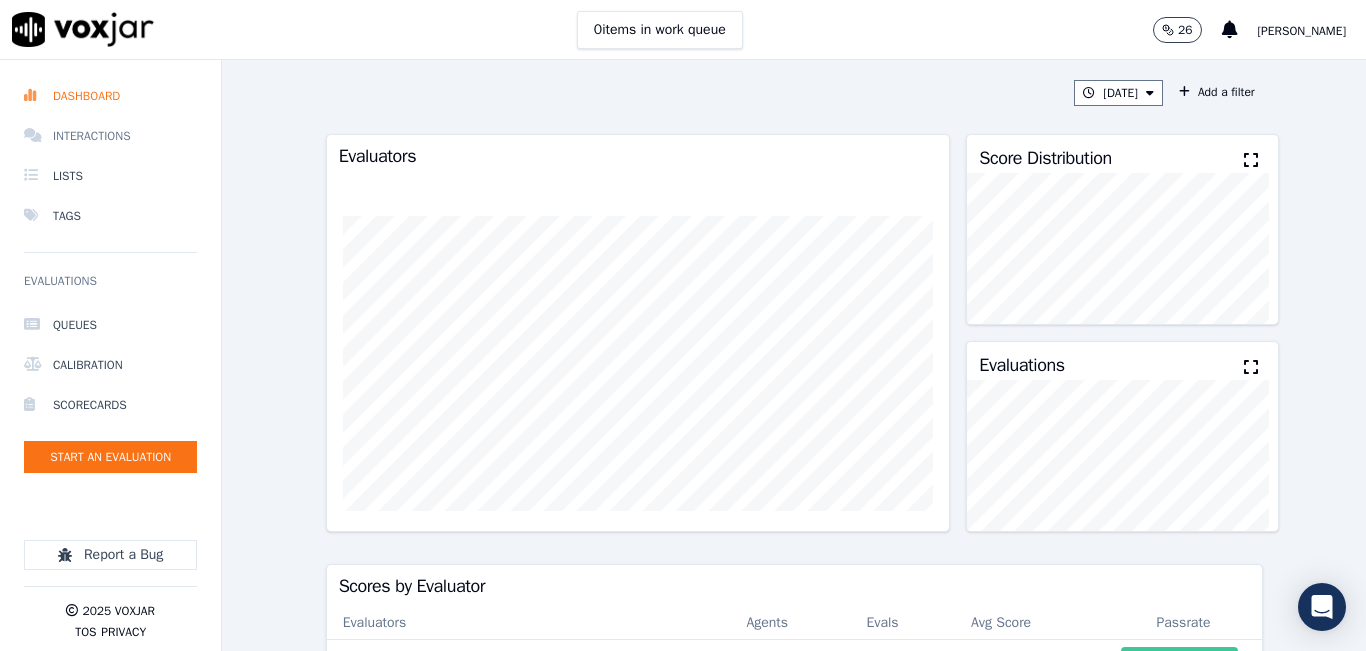 click on "Interactions" at bounding box center (110, 136) 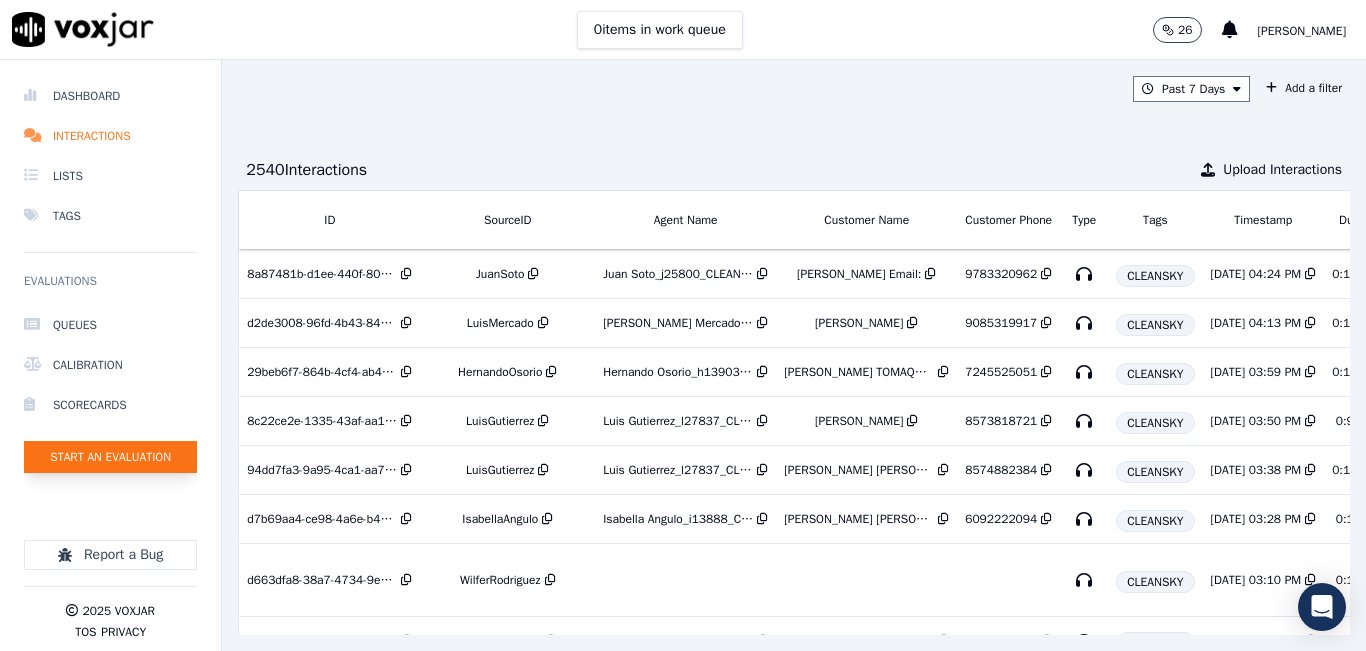 click on "Start an Evaluation" 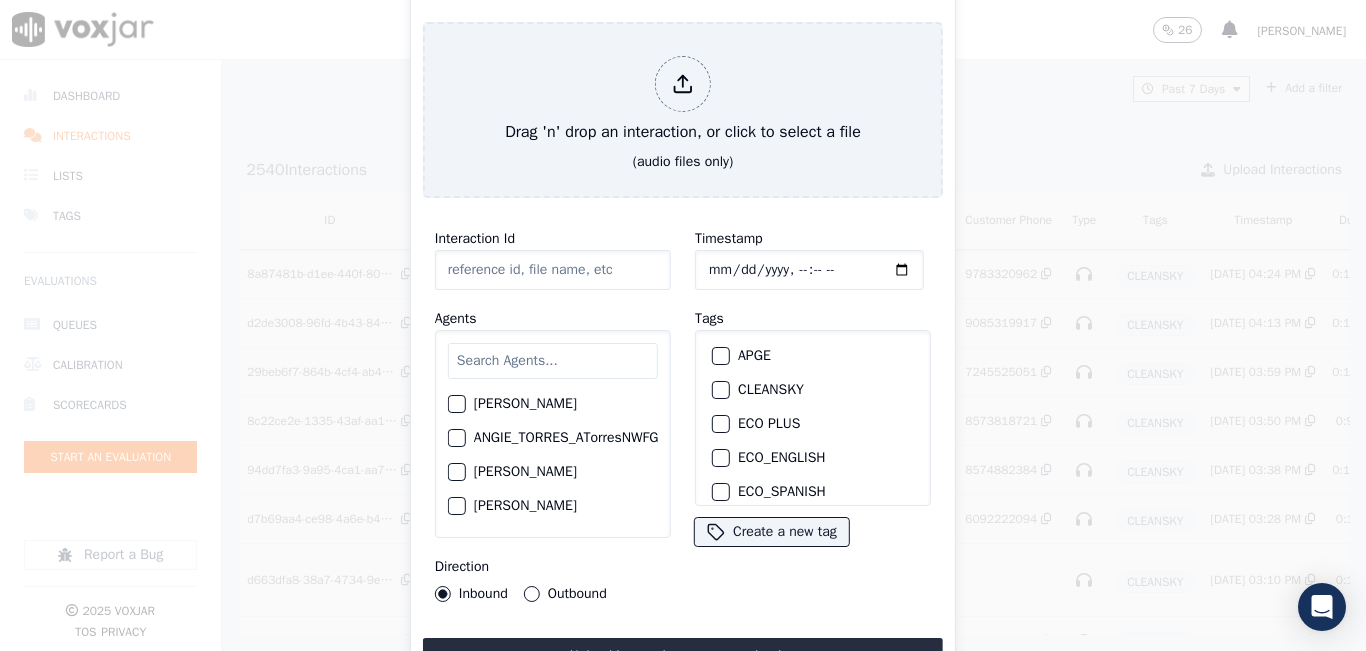 click at bounding box center [553, 361] 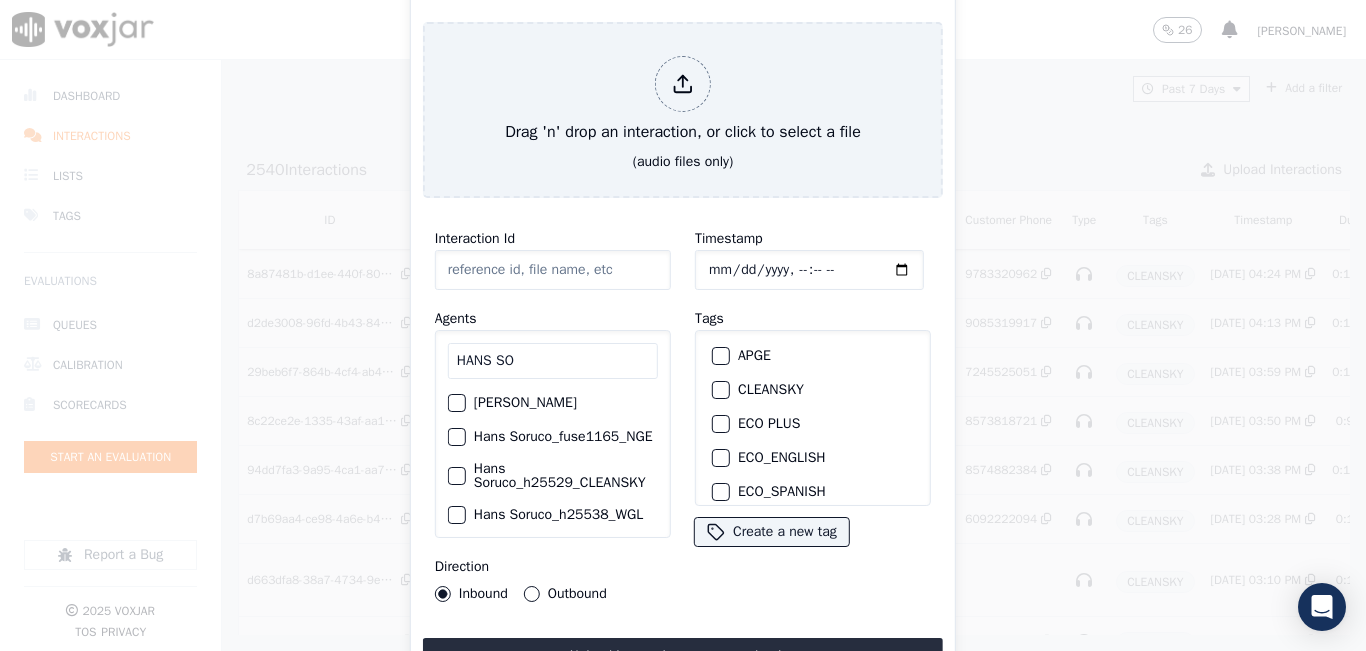 scroll, scrollTop: 166, scrollLeft: 0, axis: vertical 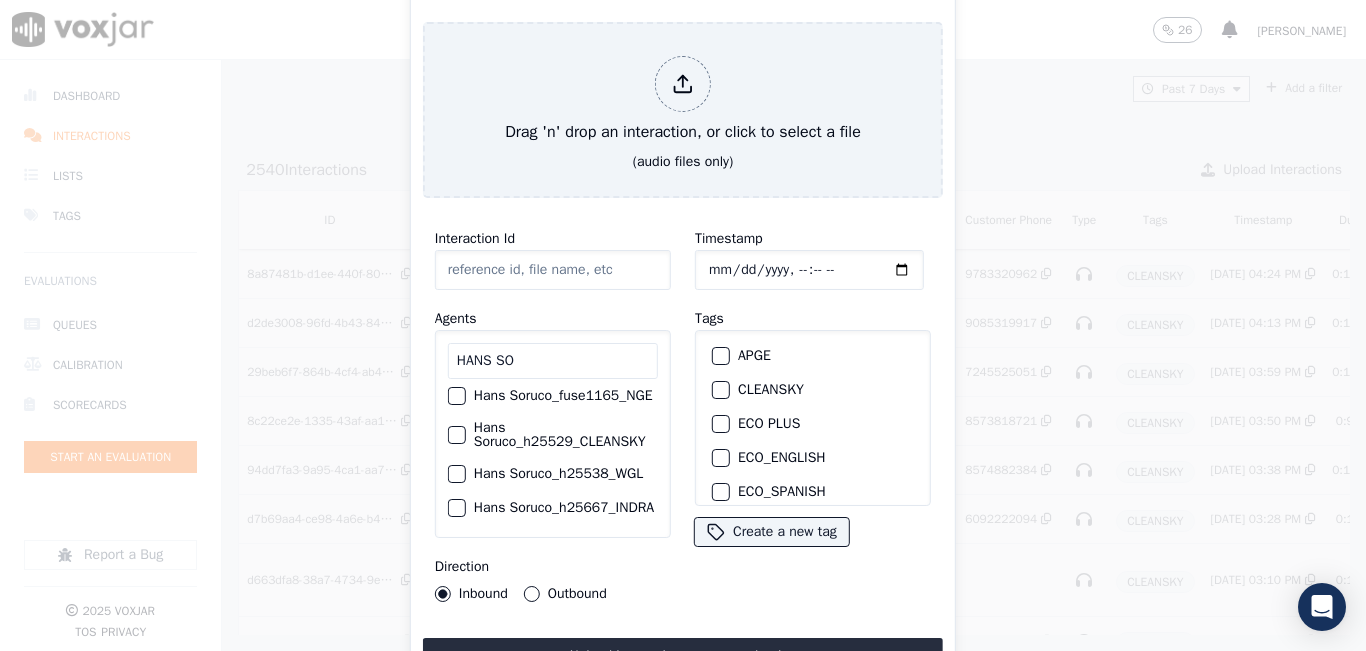 click on "Hans Soruco_h25529_CLEANSKY" 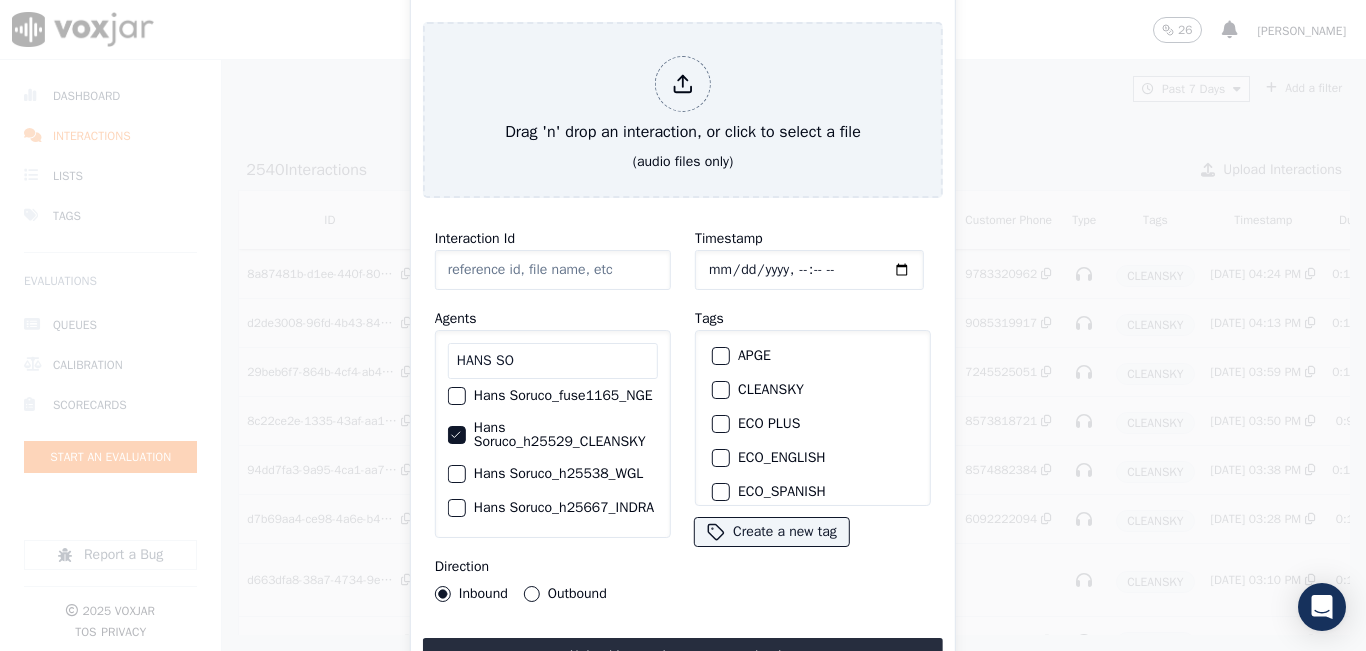 click at bounding box center [720, 390] 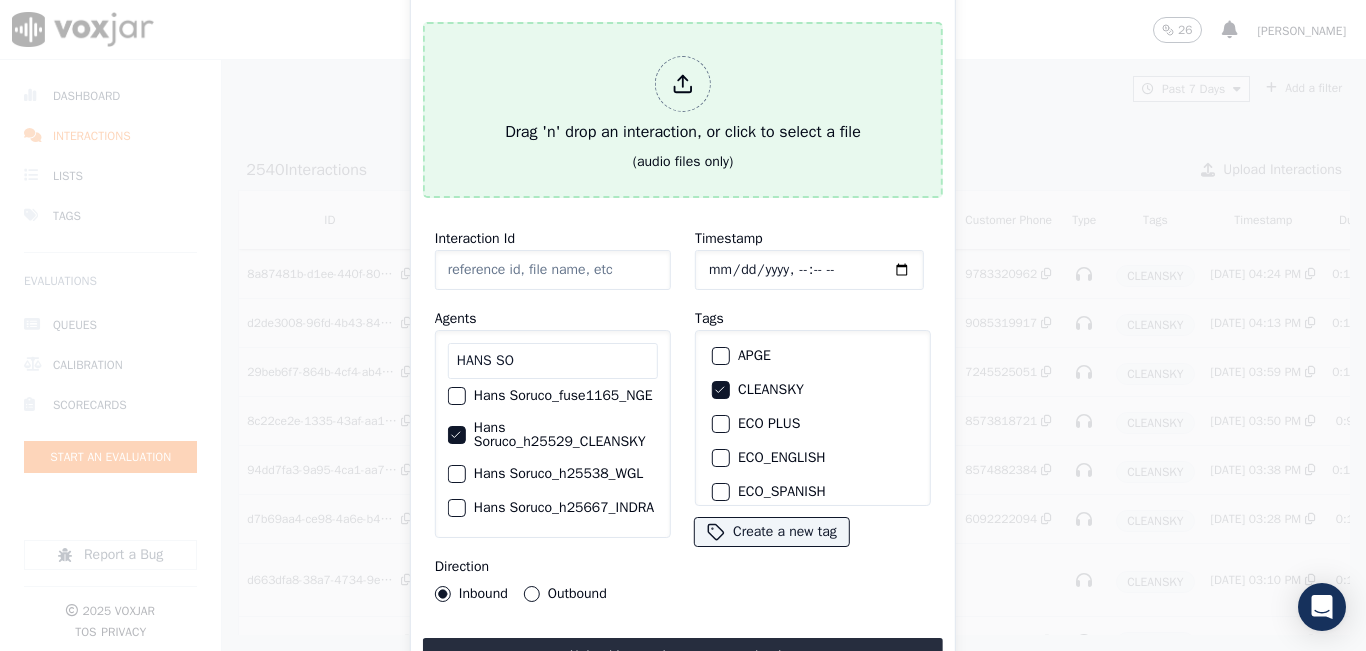 click on "Drag 'n' drop an interaction, or click to select a file" at bounding box center [683, 100] 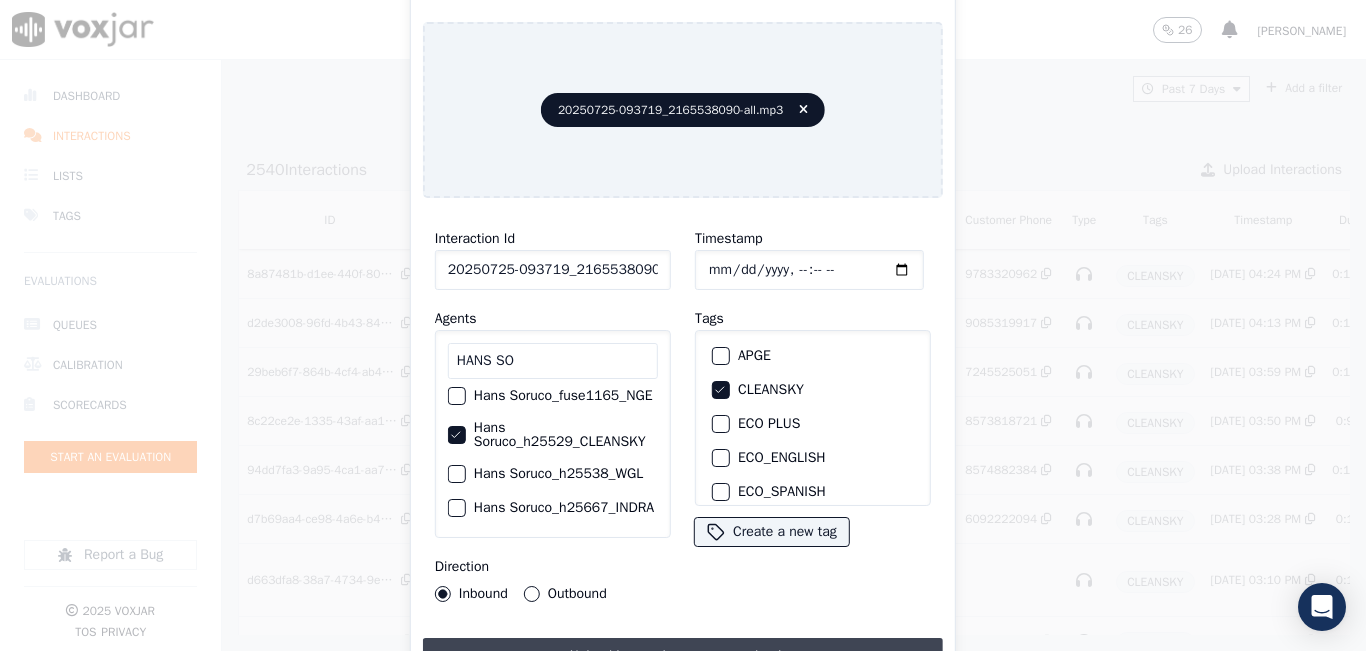 click on "Upload interaction to start evaluation" at bounding box center (683, 656) 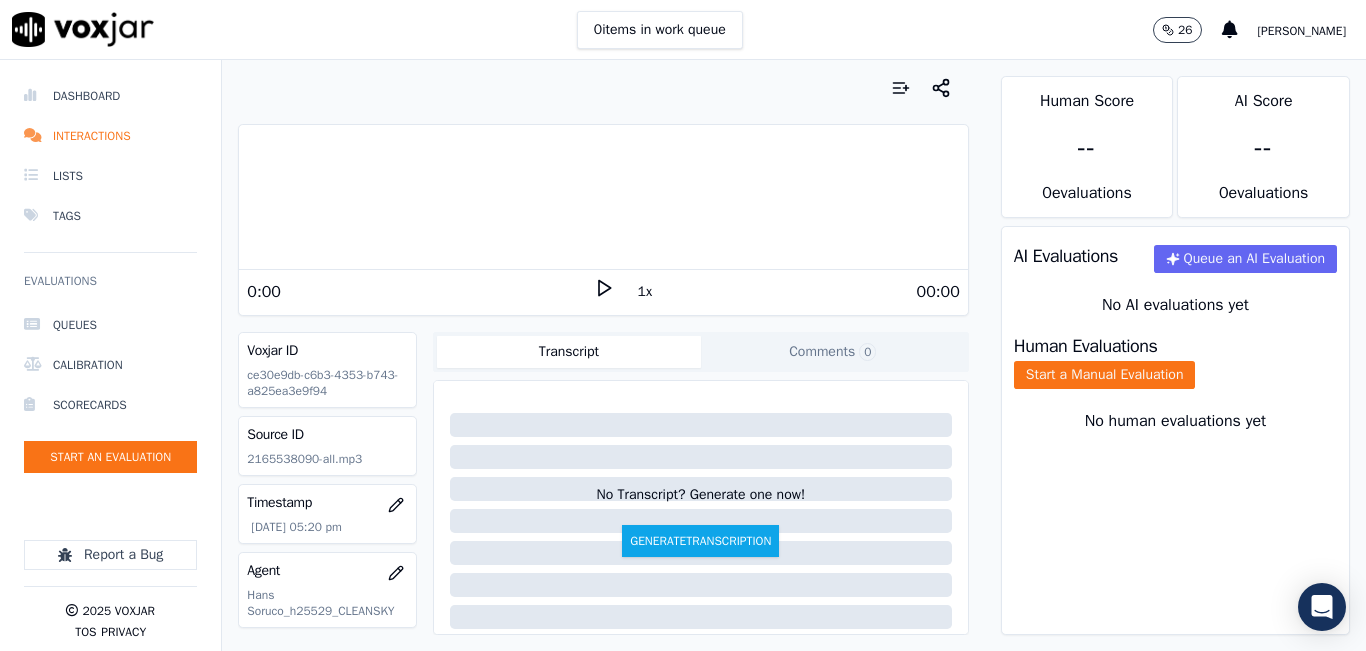 click on "Voxjar ID" at bounding box center [327, 351] 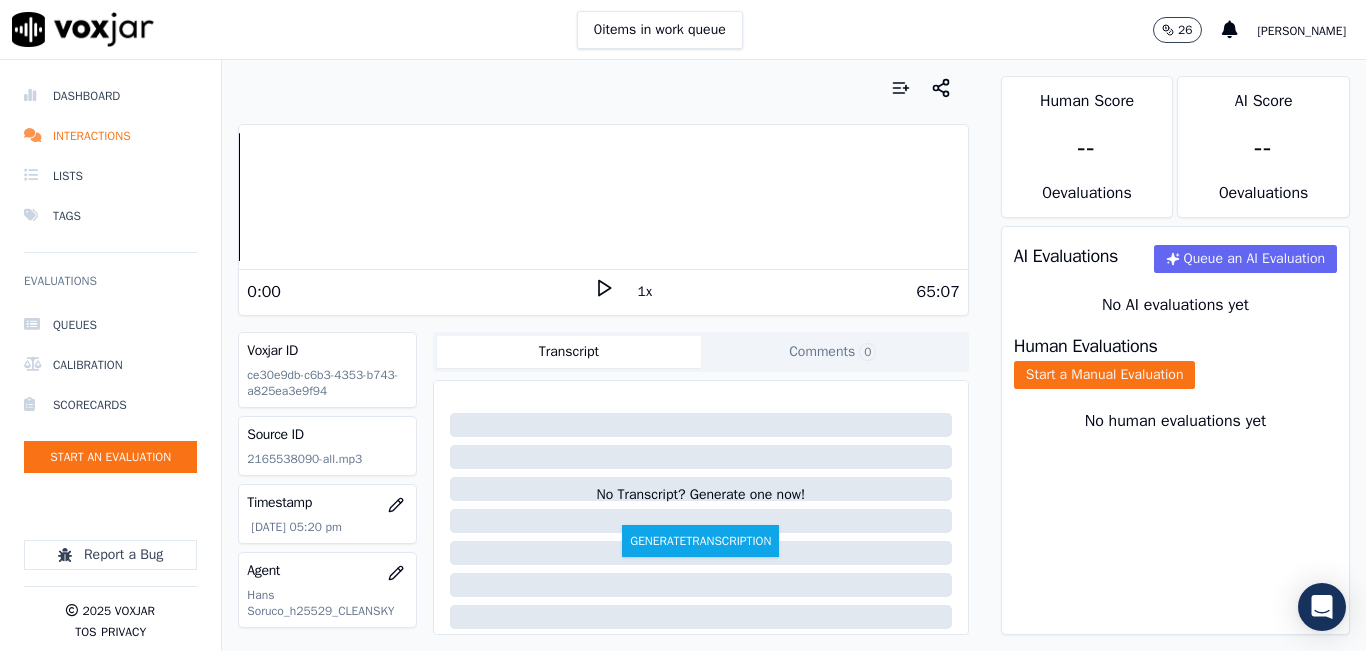 scroll, scrollTop: 300, scrollLeft: 0, axis: vertical 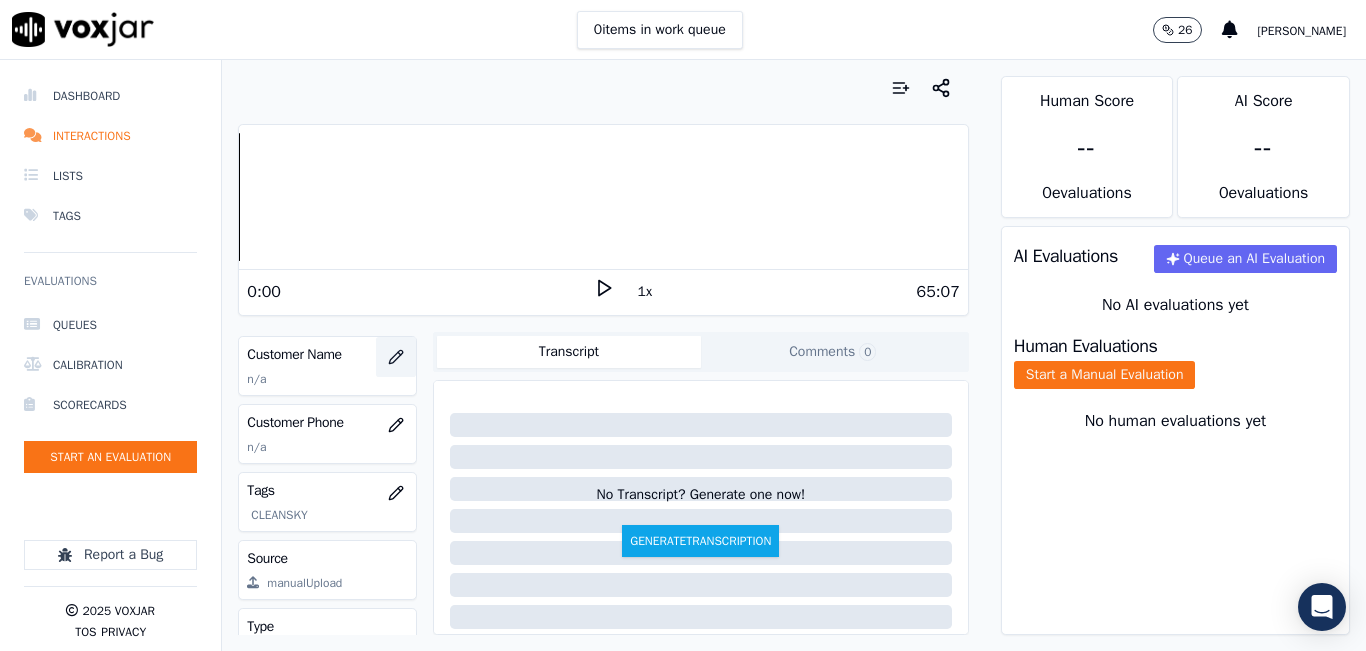 click 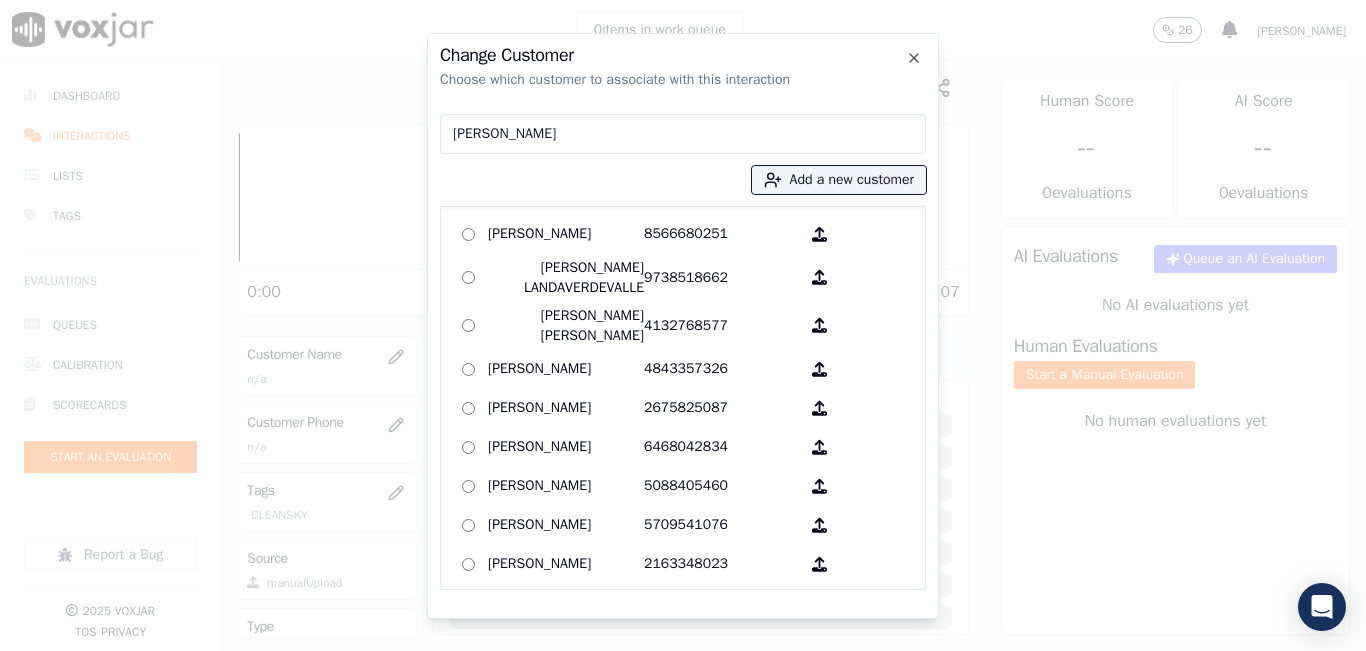 type on "[PERSON_NAME]" 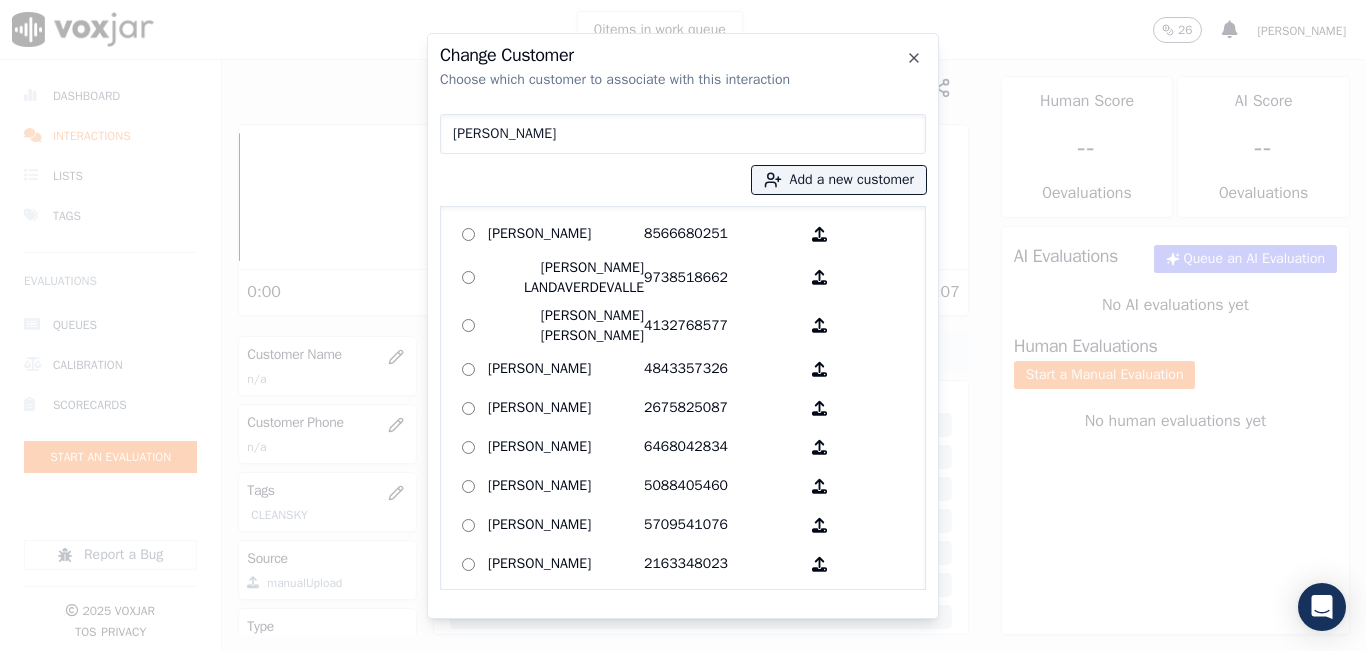 type 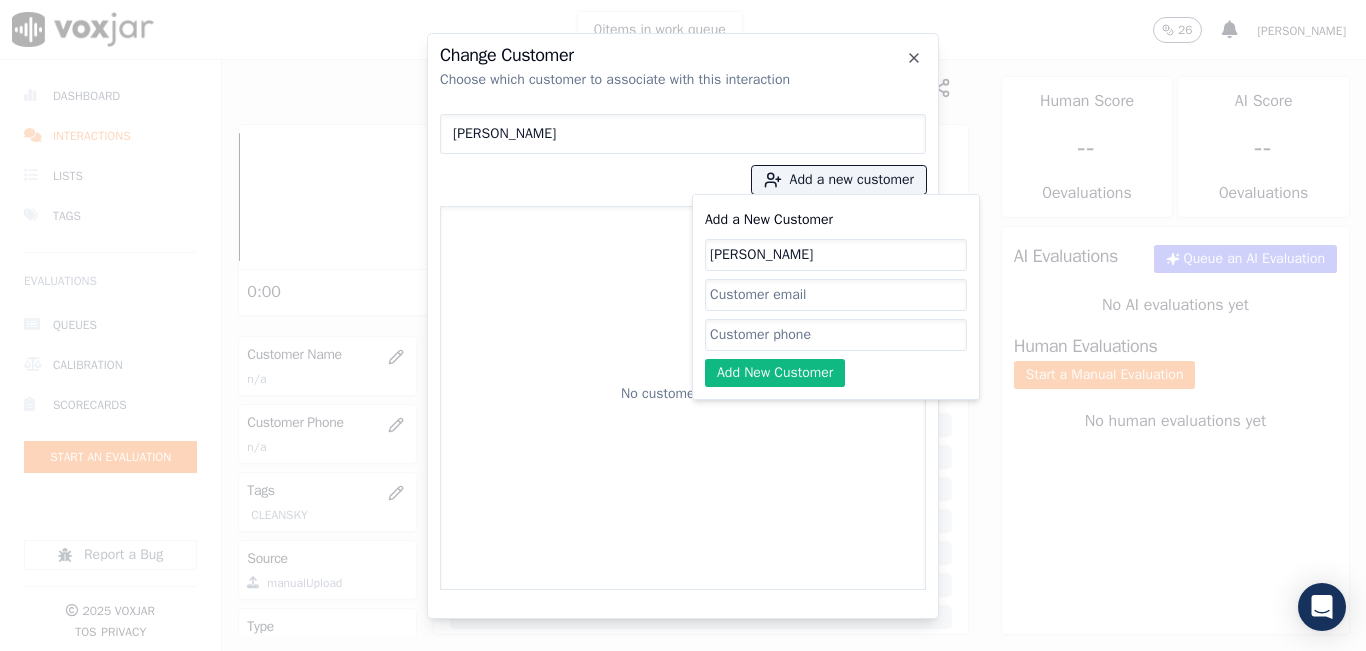 type on "[PERSON_NAME]" 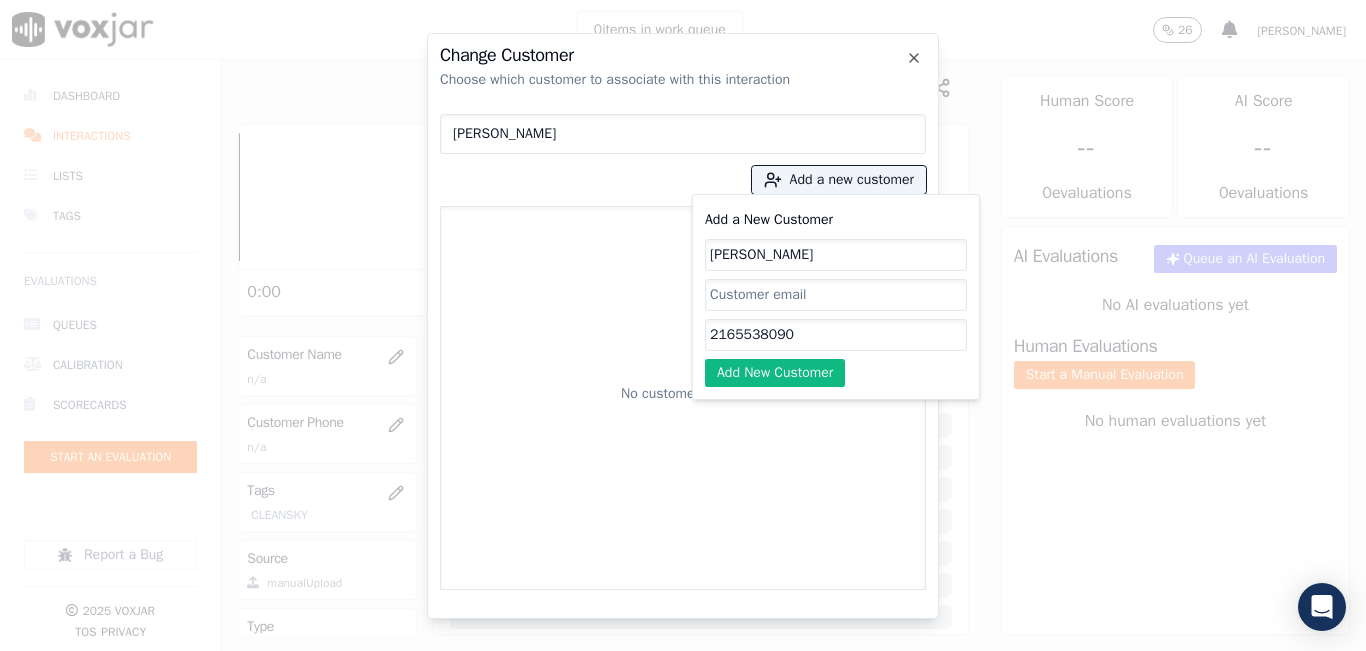 type on "2165538090" 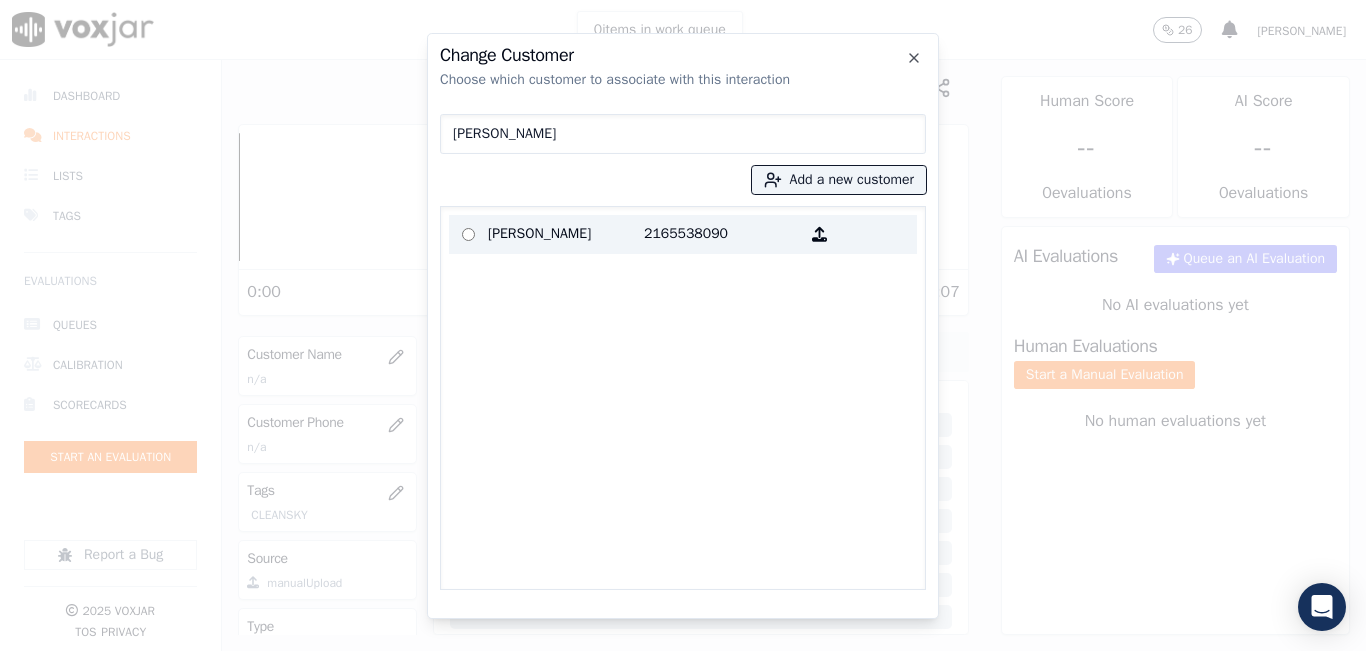 click on "[PERSON_NAME]" at bounding box center [566, 234] 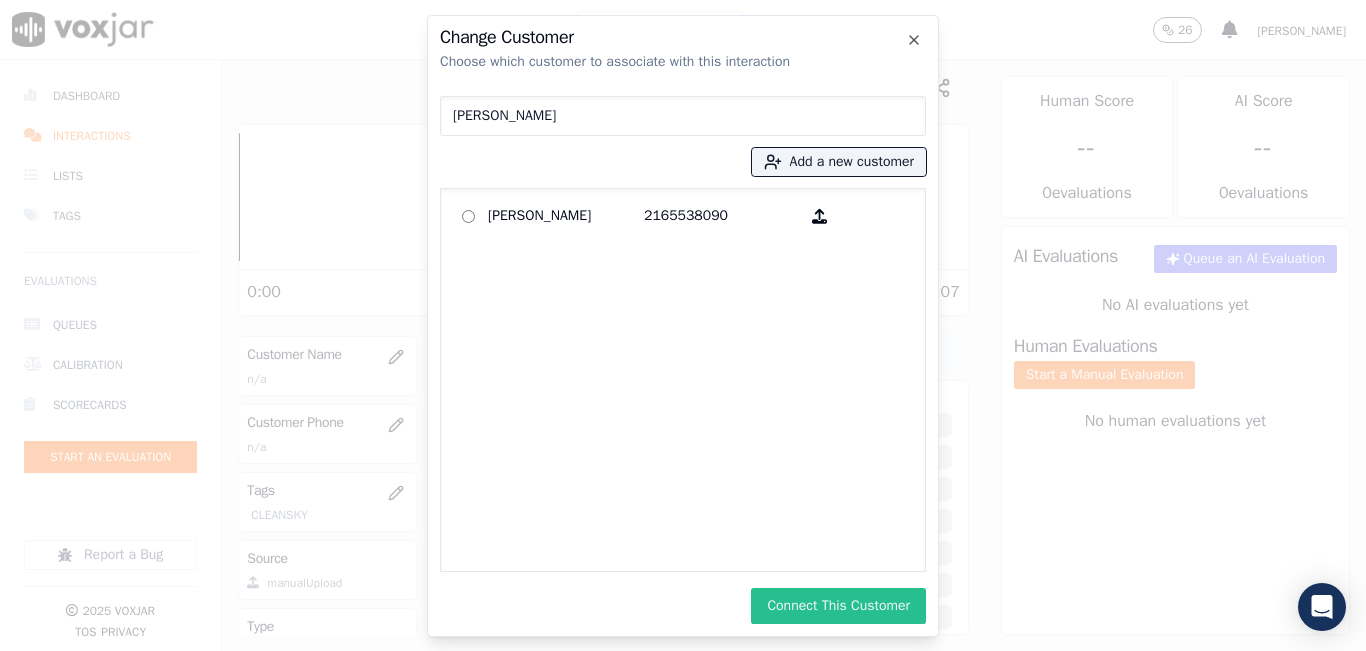 click on "Connect This Customer" at bounding box center [838, 606] 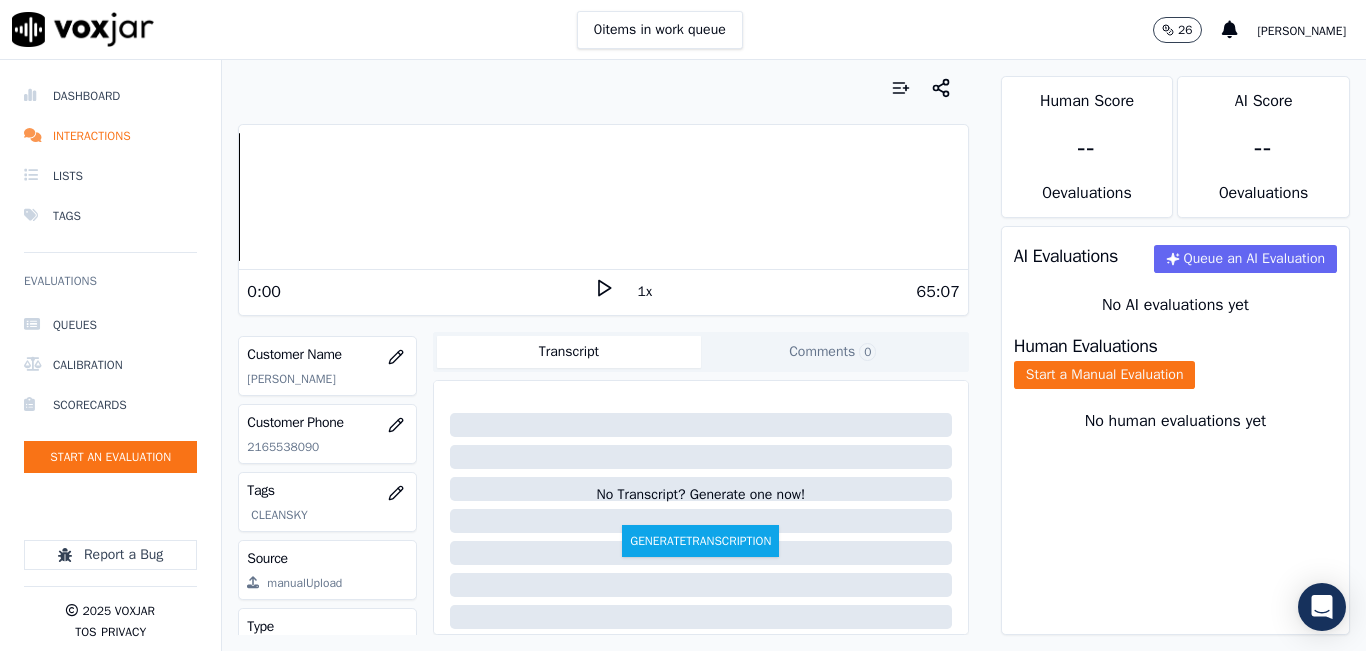 scroll, scrollTop: 378, scrollLeft: 0, axis: vertical 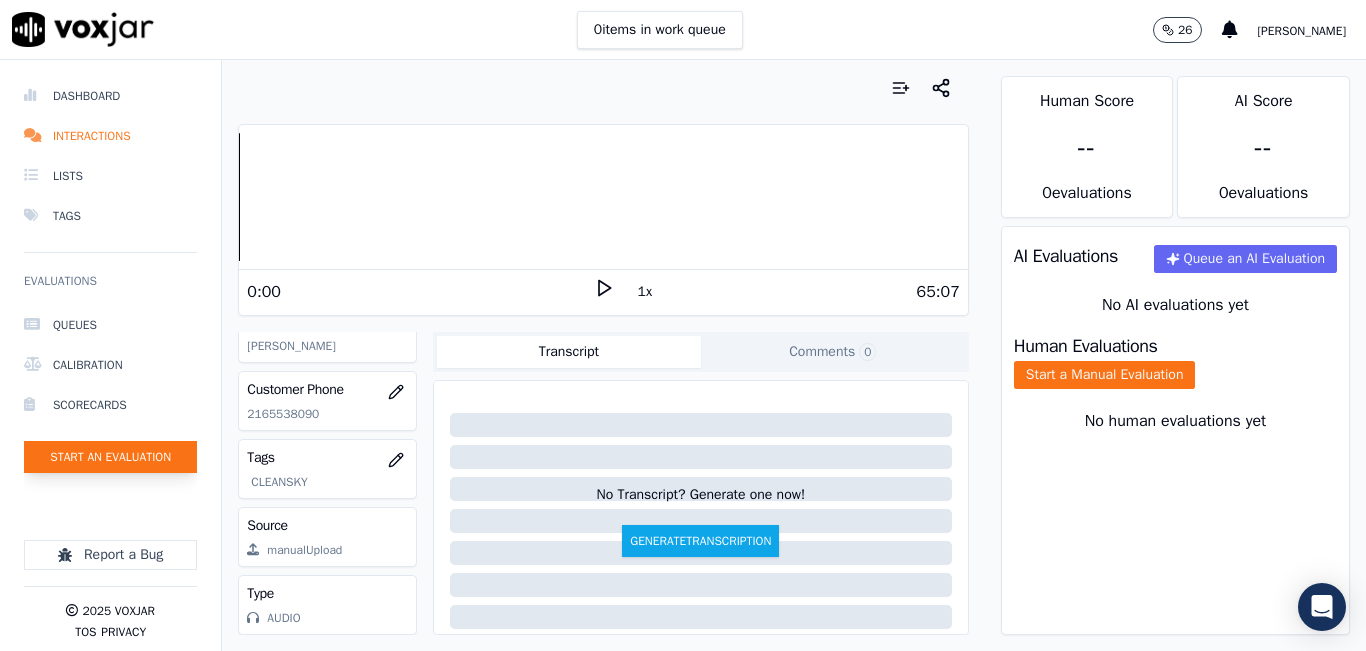 click on "Start an Evaluation" 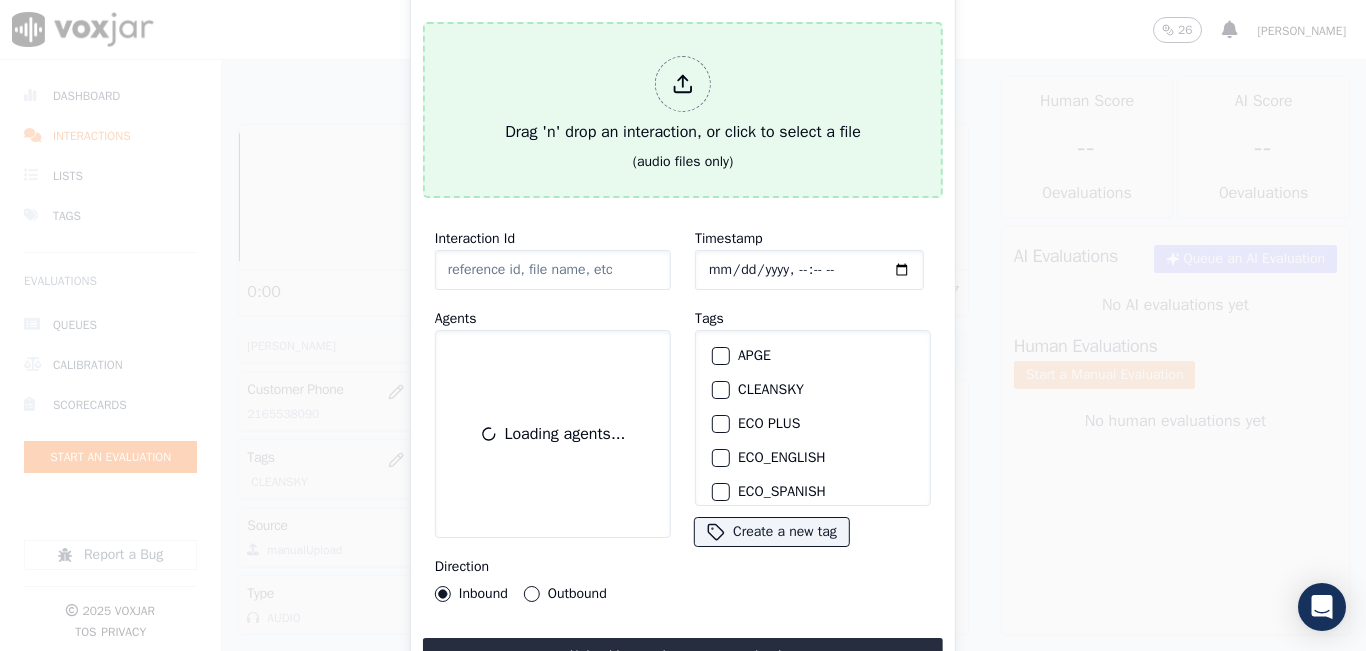 click on "Drag 'n' drop an interaction, or click to select a file" at bounding box center [683, 100] 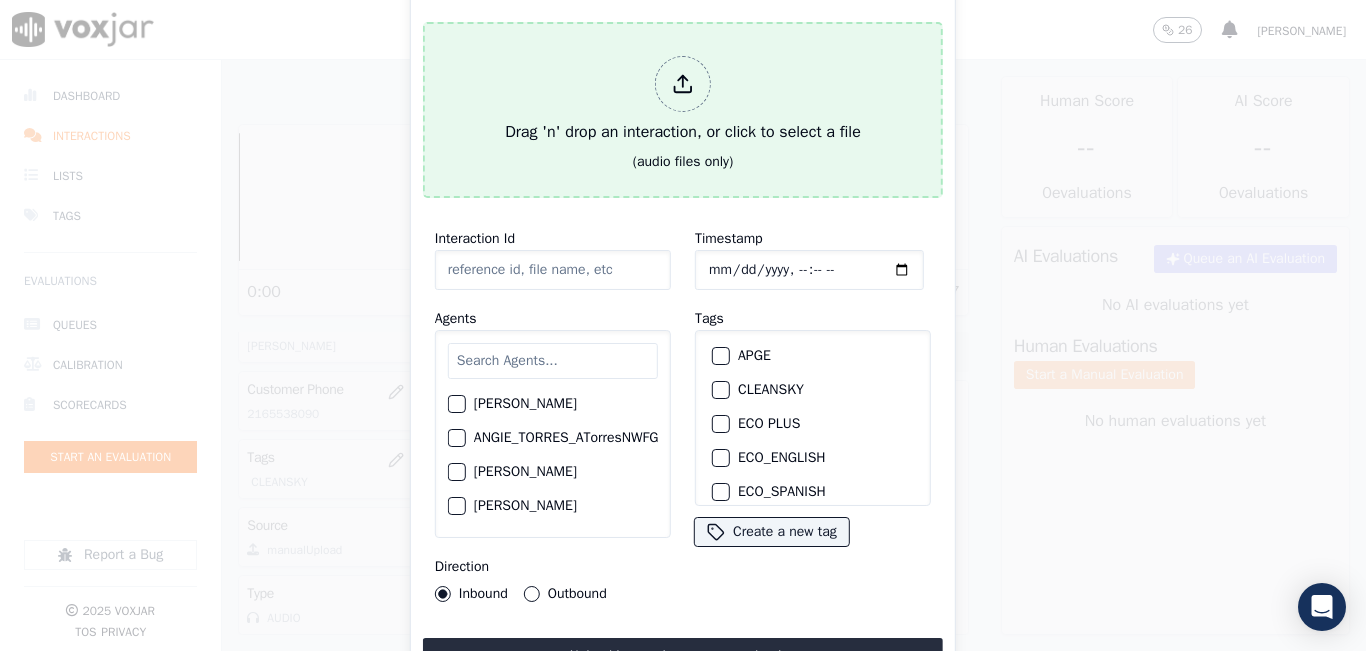 type on "20250725-104700_2166994598-all.mp3" 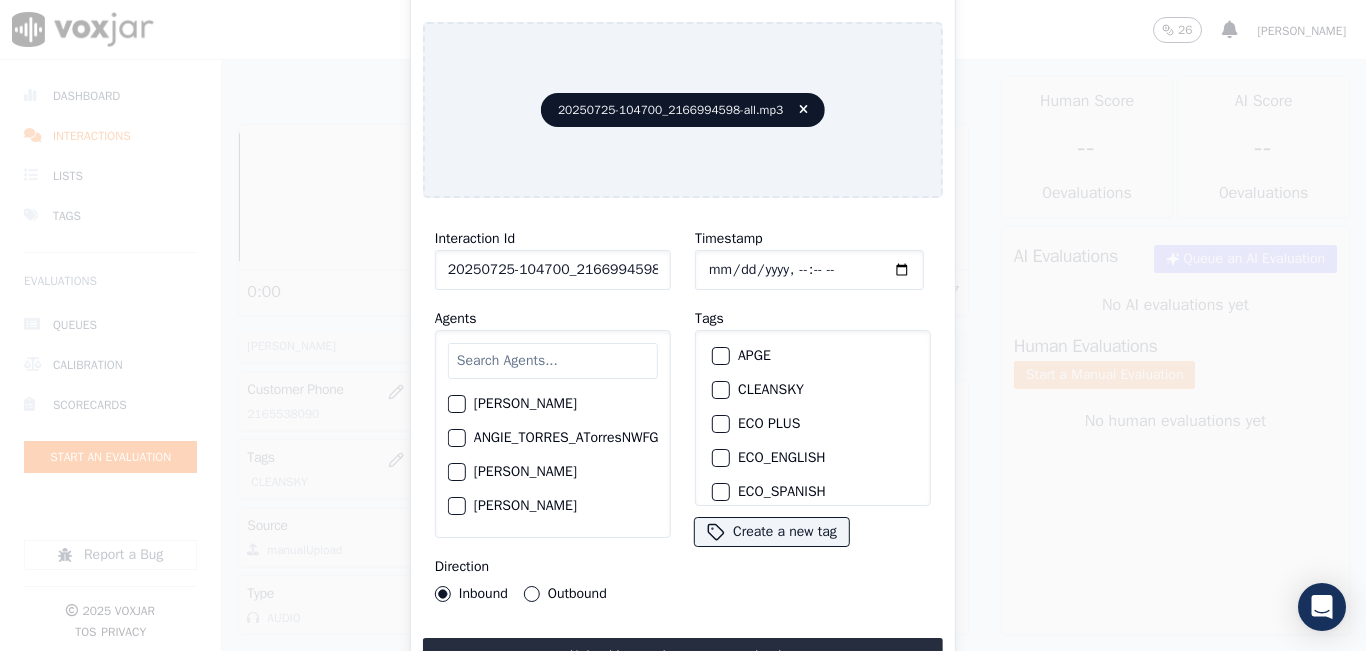 click at bounding box center [553, 361] 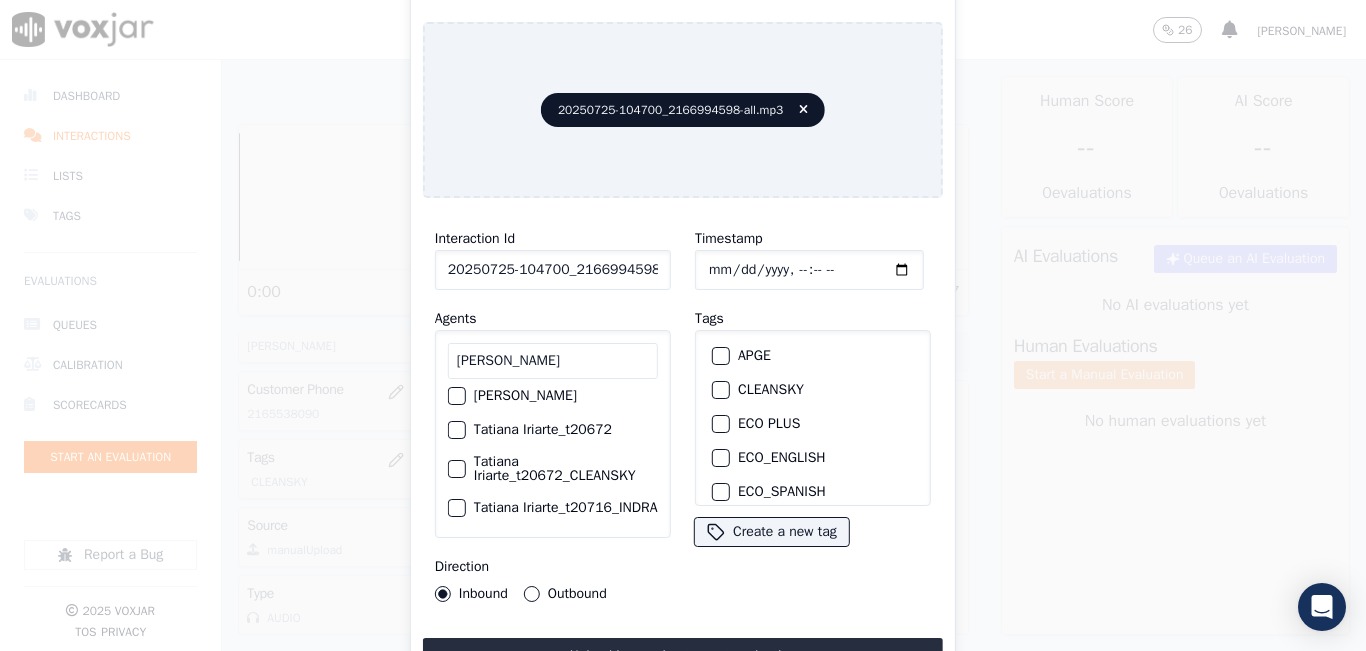 scroll, scrollTop: 200, scrollLeft: 0, axis: vertical 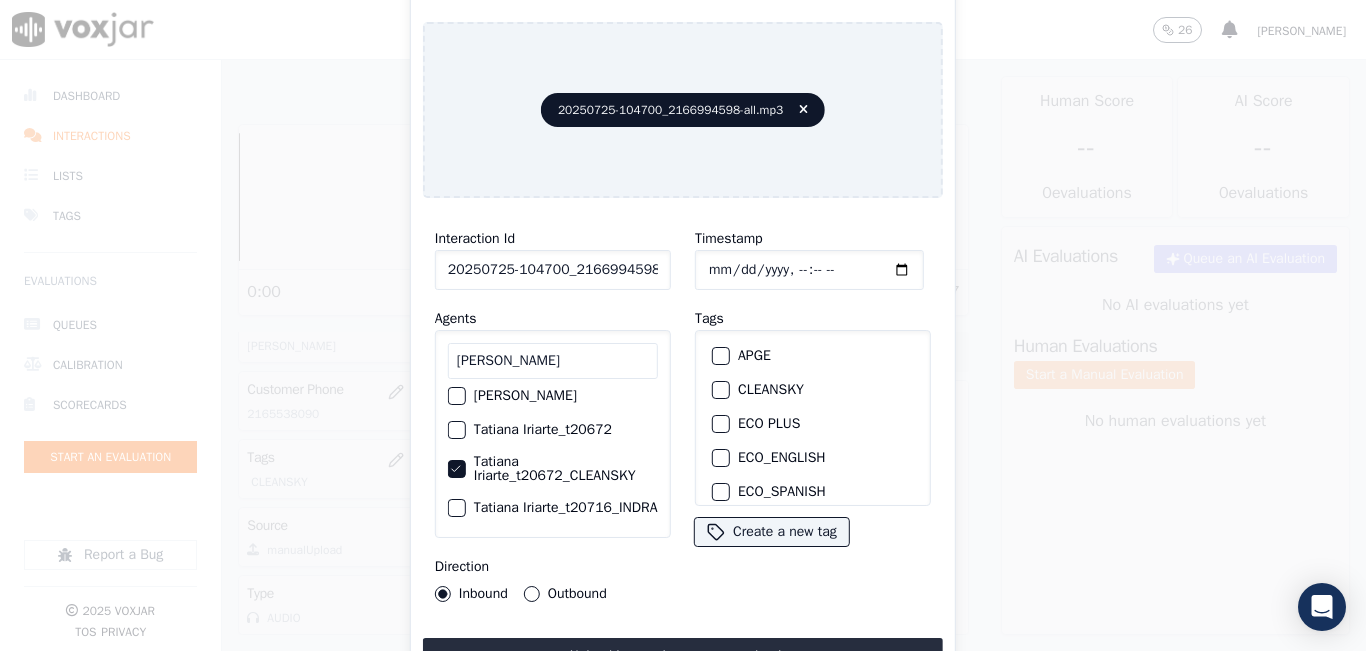 click at bounding box center [720, 390] 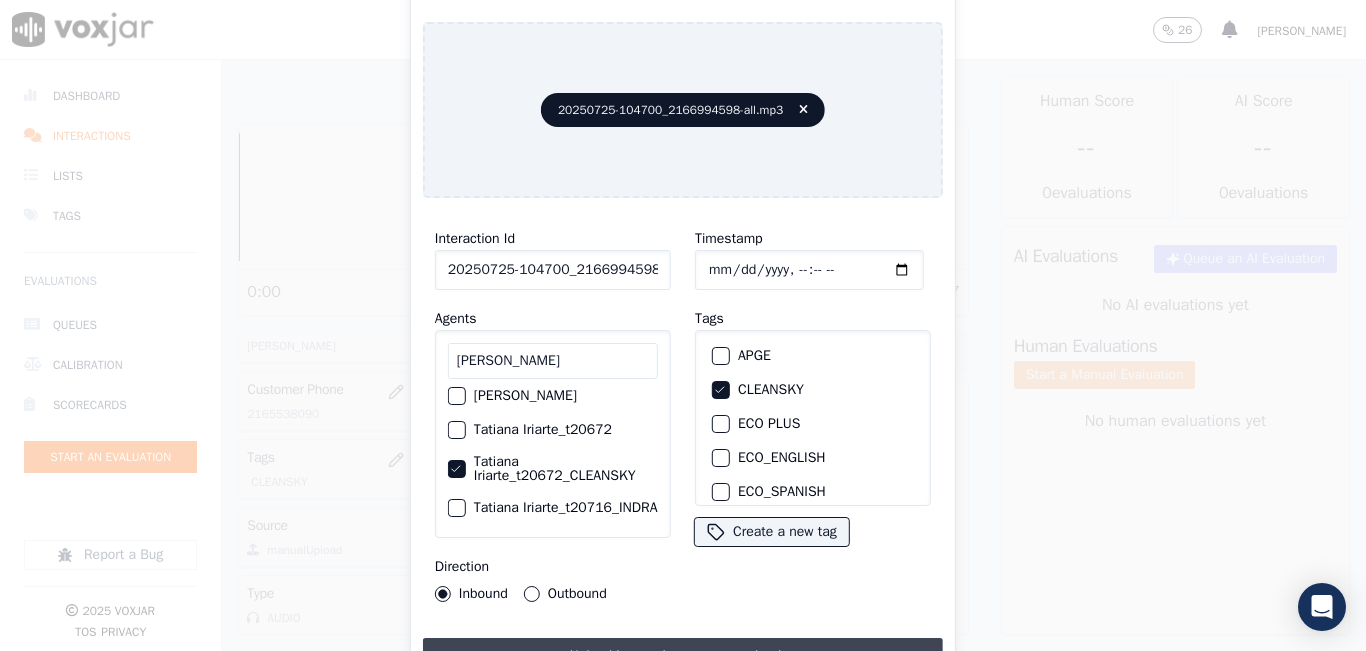 click on "Upload interaction to start evaluation" at bounding box center (683, 656) 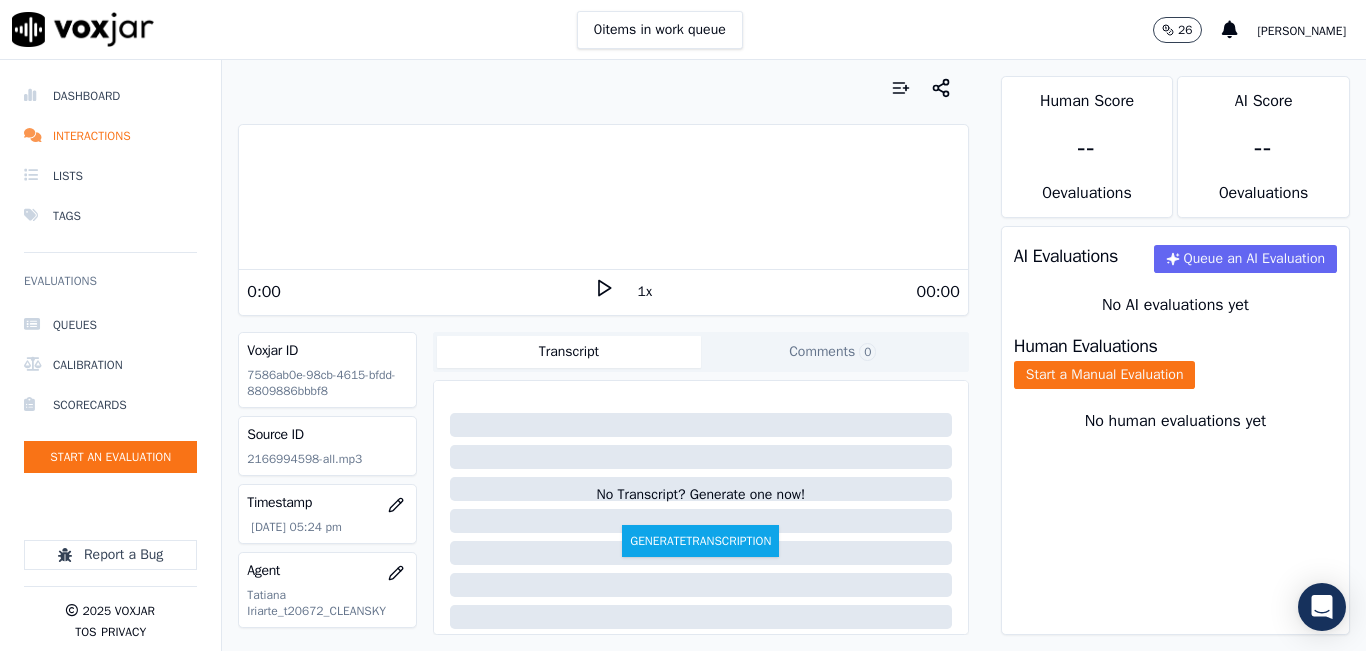 click at bounding box center (603, 88) 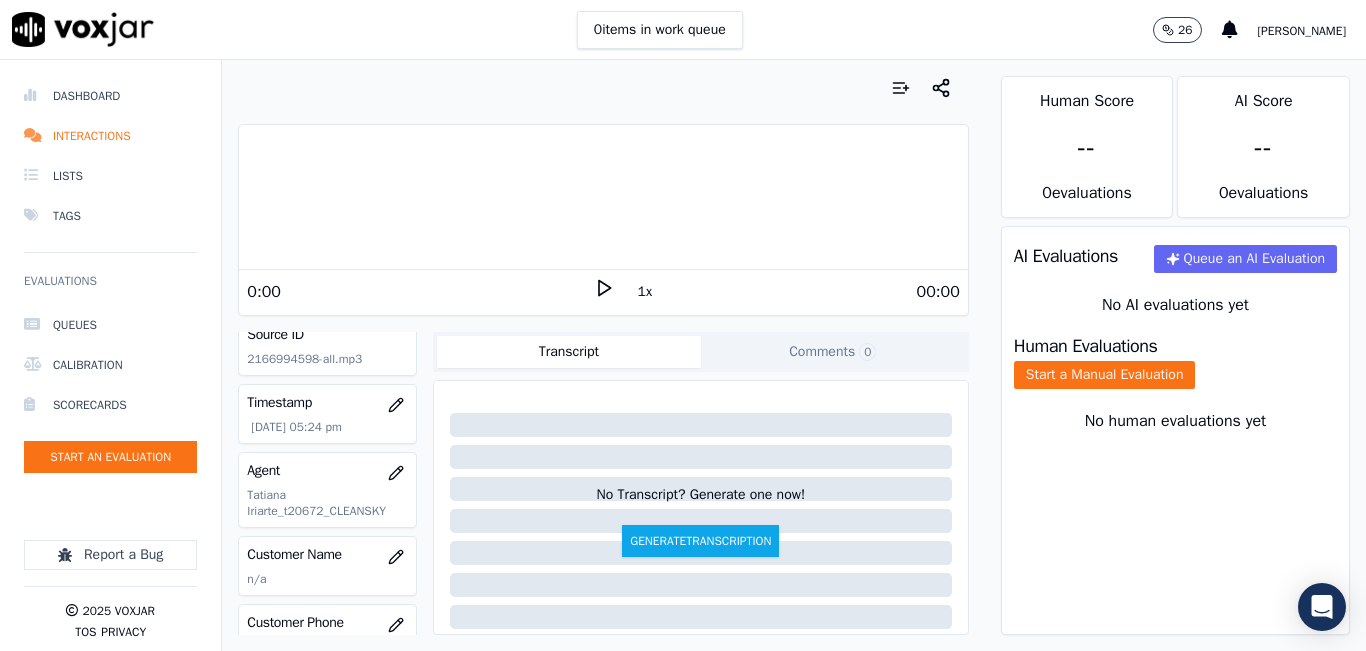 scroll, scrollTop: 200, scrollLeft: 0, axis: vertical 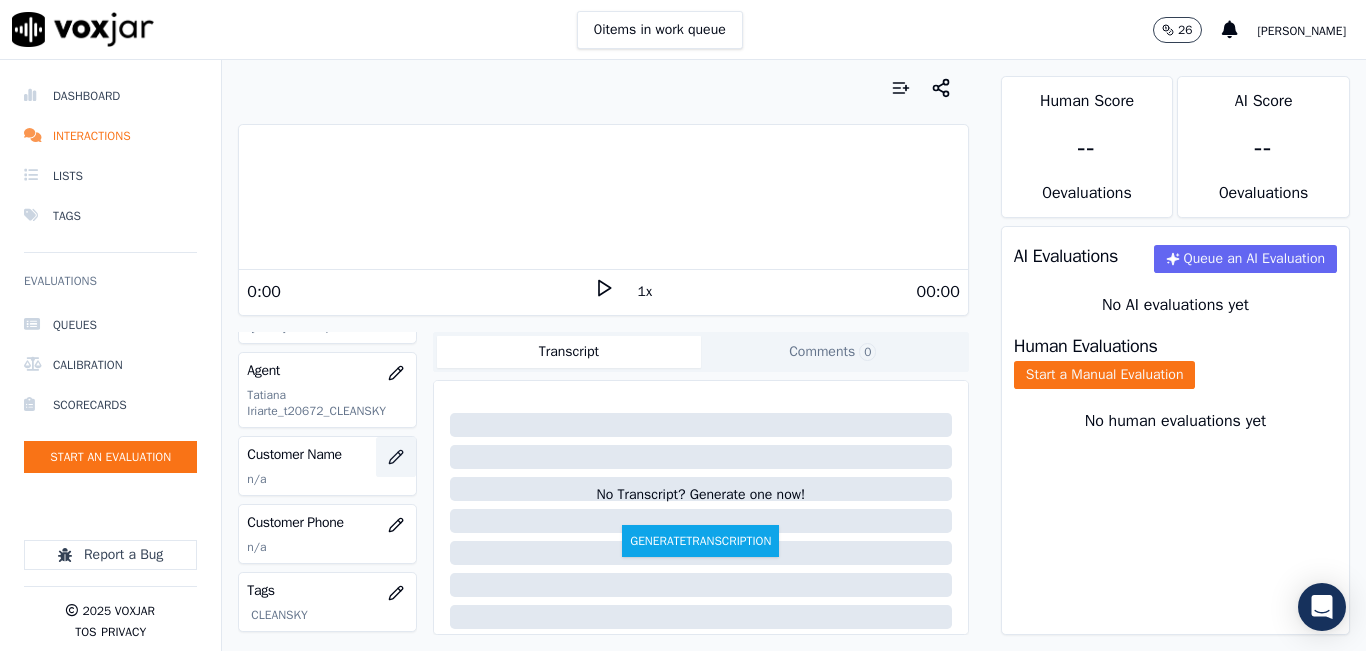 click 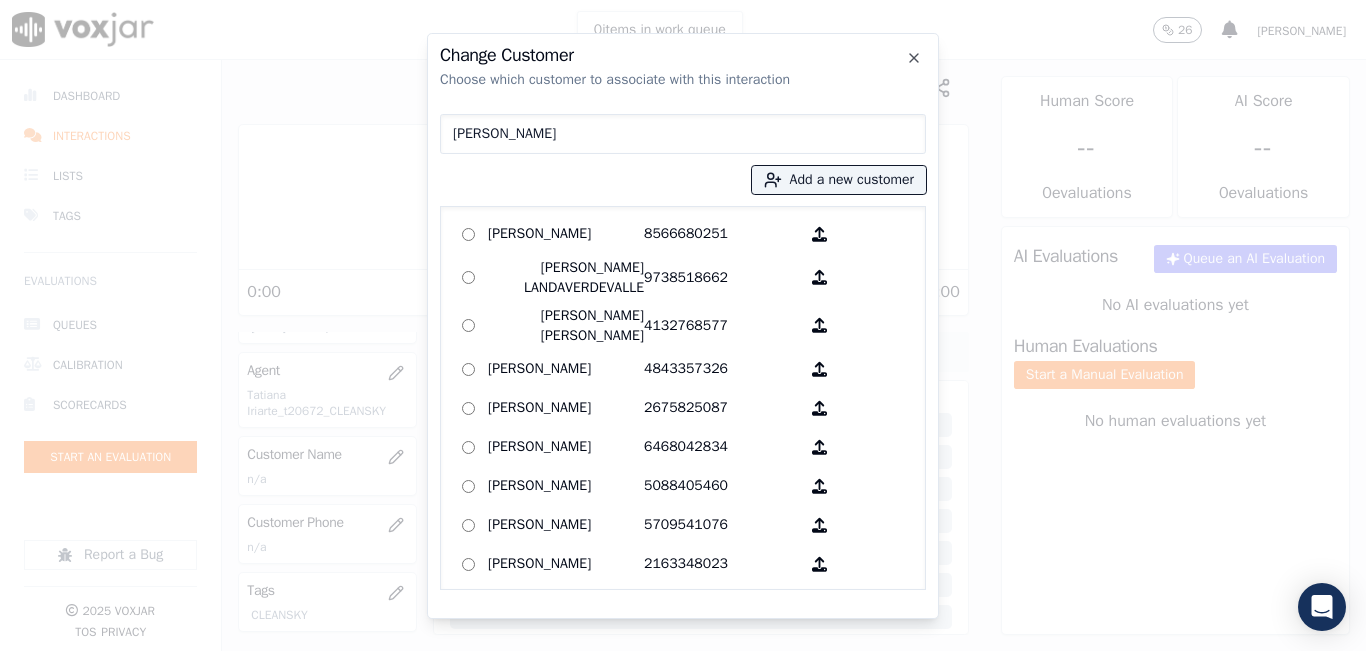 type on "[PERSON_NAME]" 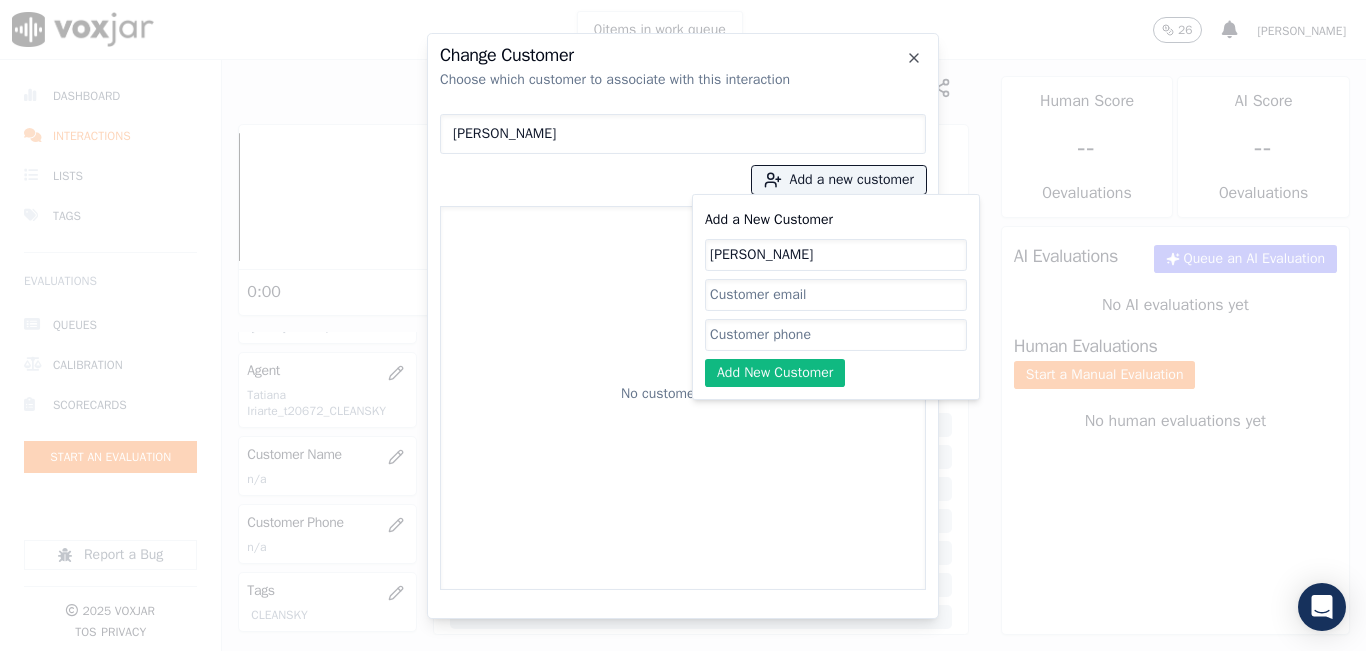 type on "[PERSON_NAME]" 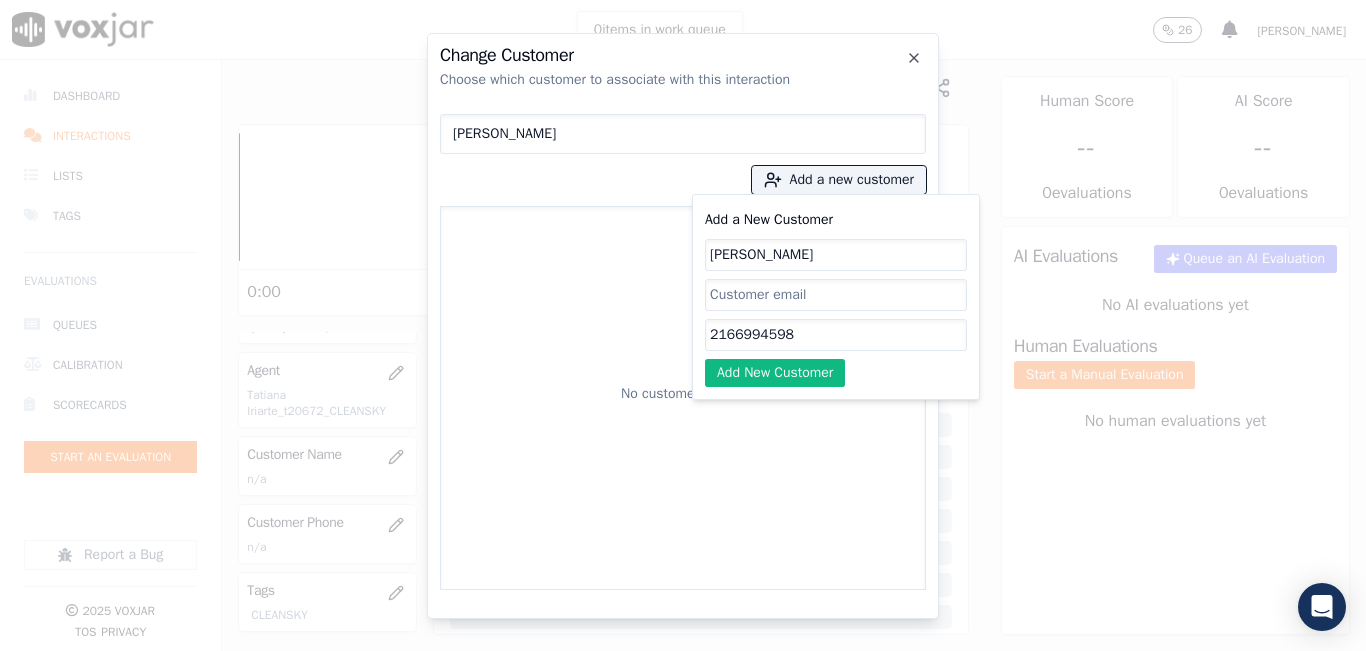 type on "2166994598" 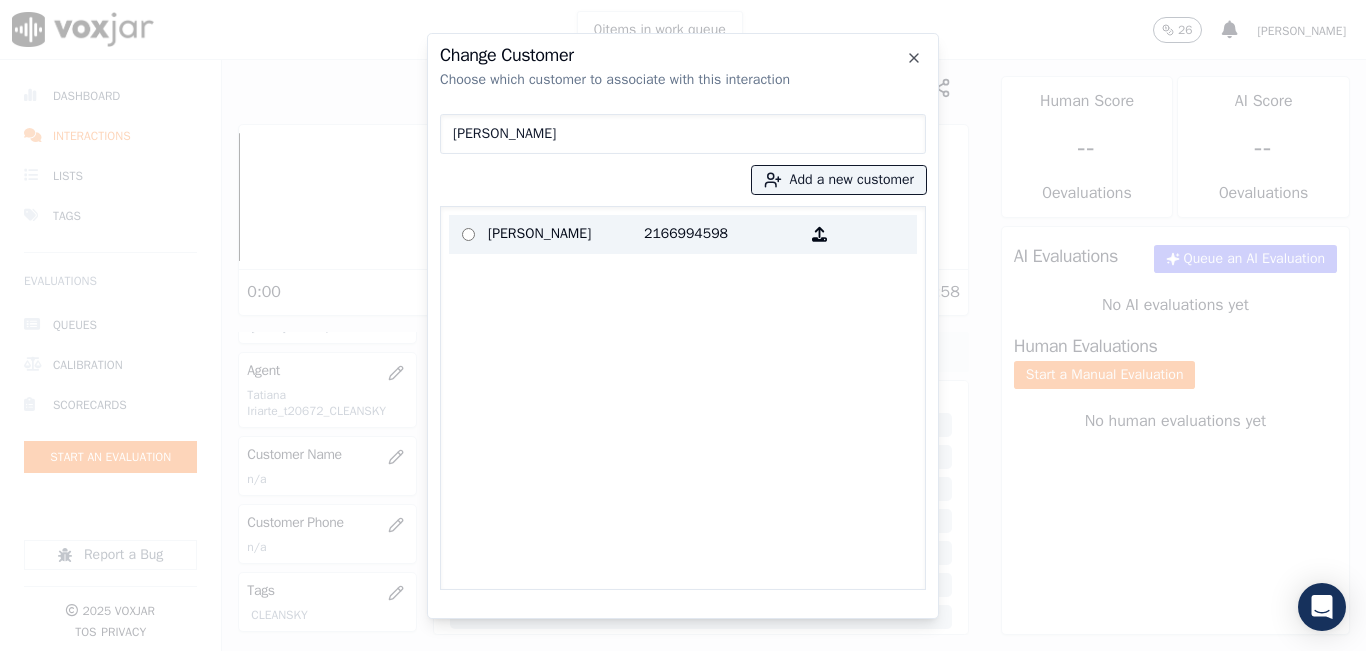 click on "[PERSON_NAME]" at bounding box center (566, 234) 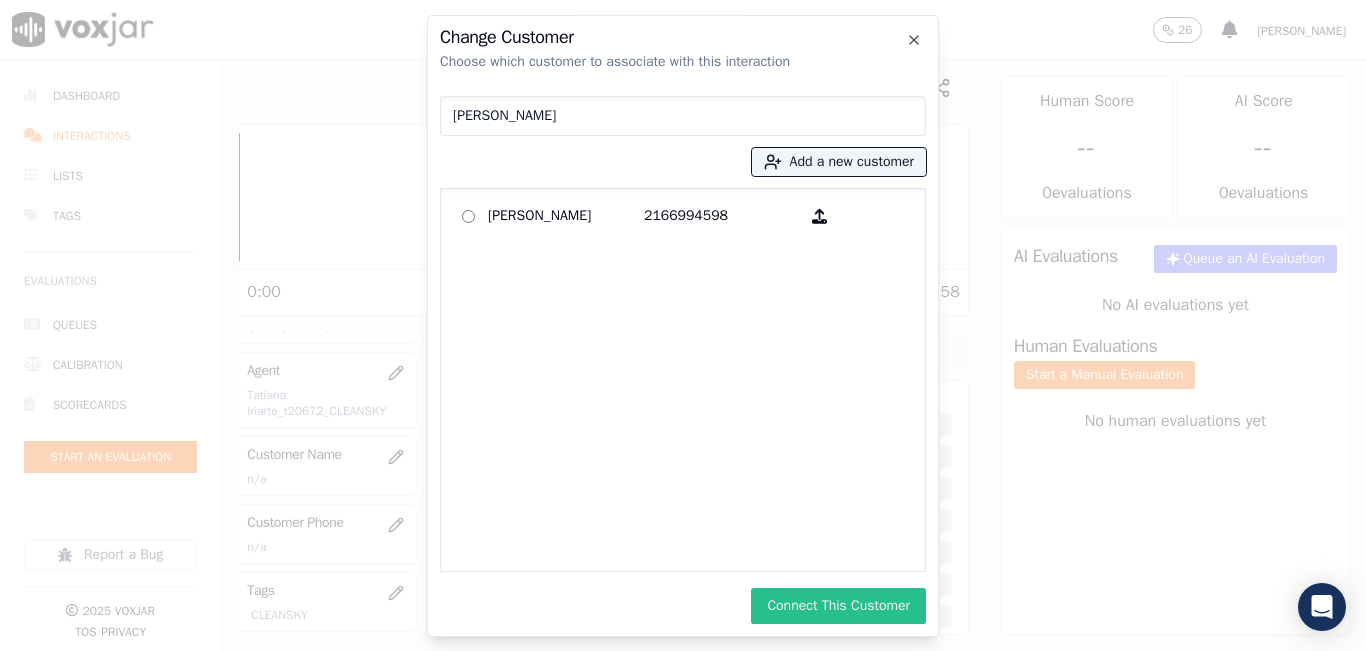 click on "Connect This Customer" at bounding box center (838, 606) 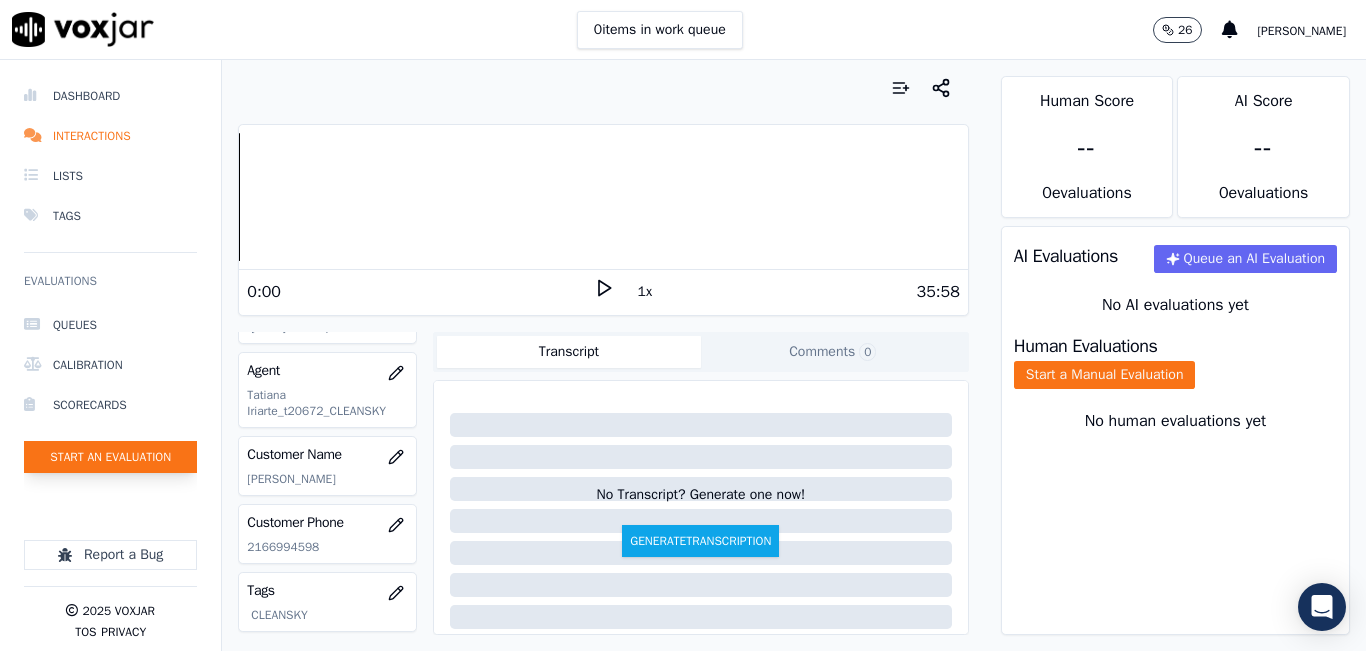 click on "Start an Evaluation" 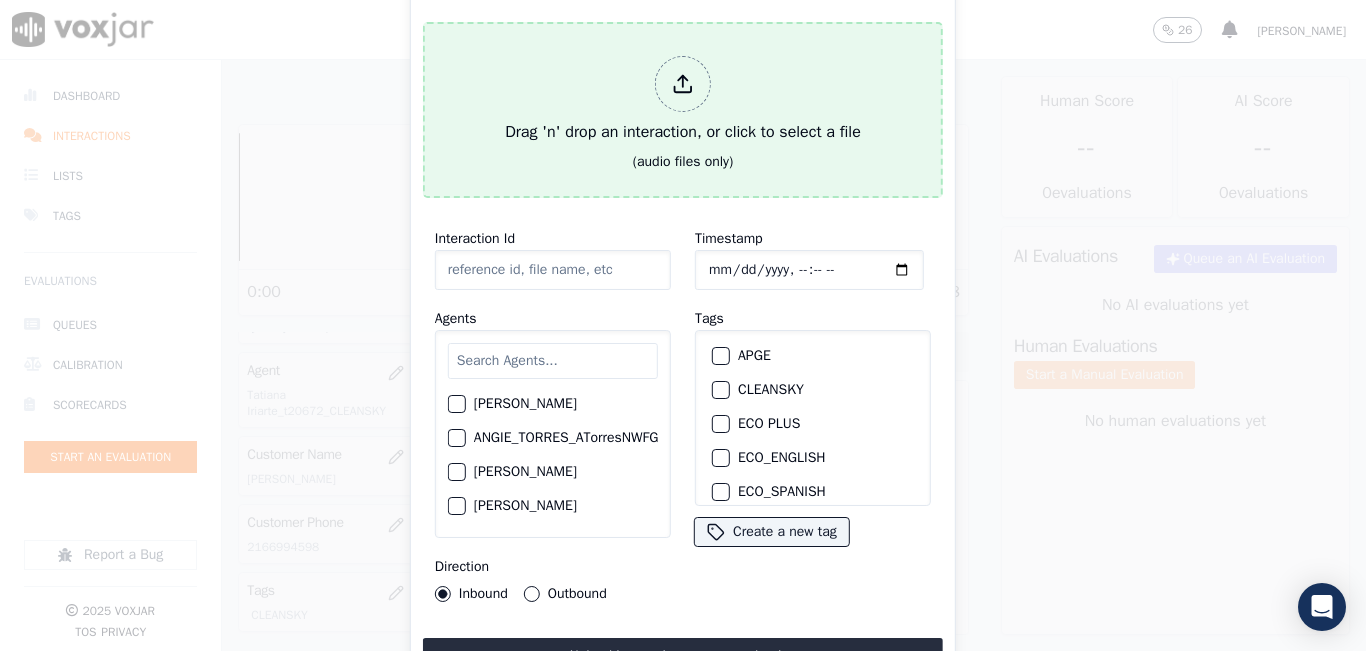 click on "Drag 'n' drop an interaction, or click to select a file" at bounding box center [683, 100] 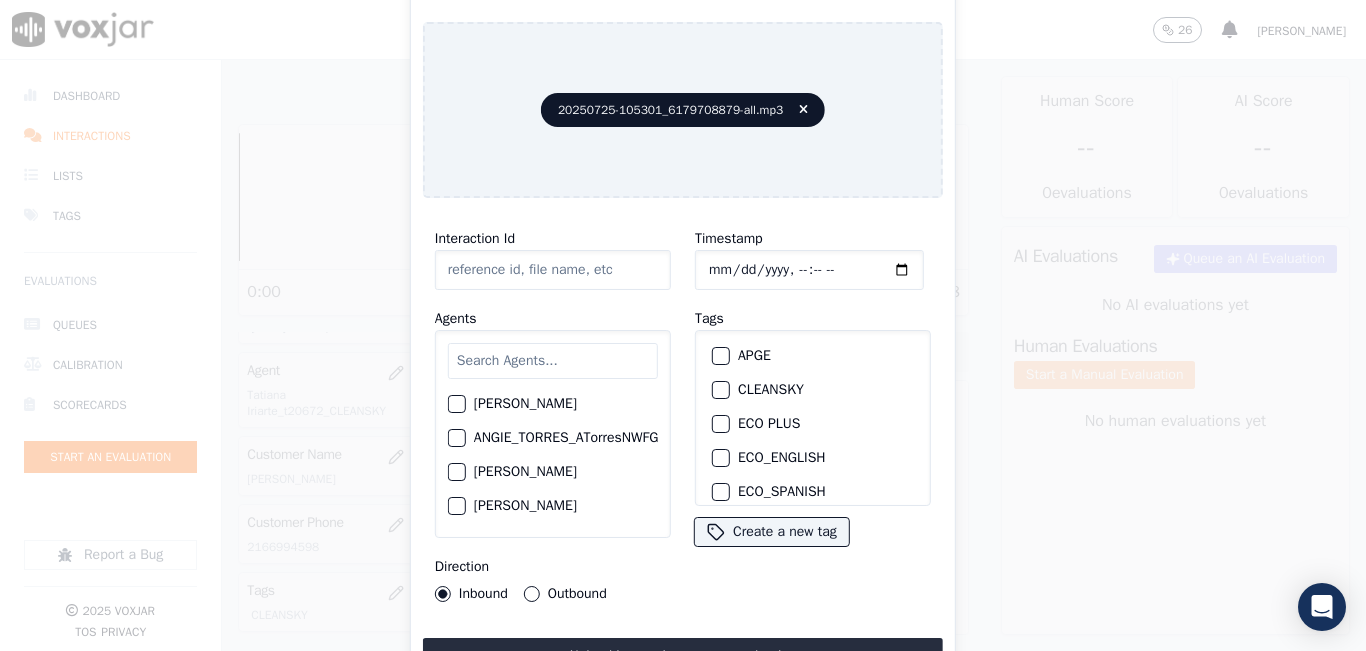 type on "20250725-105301_6179708879-all.mp3" 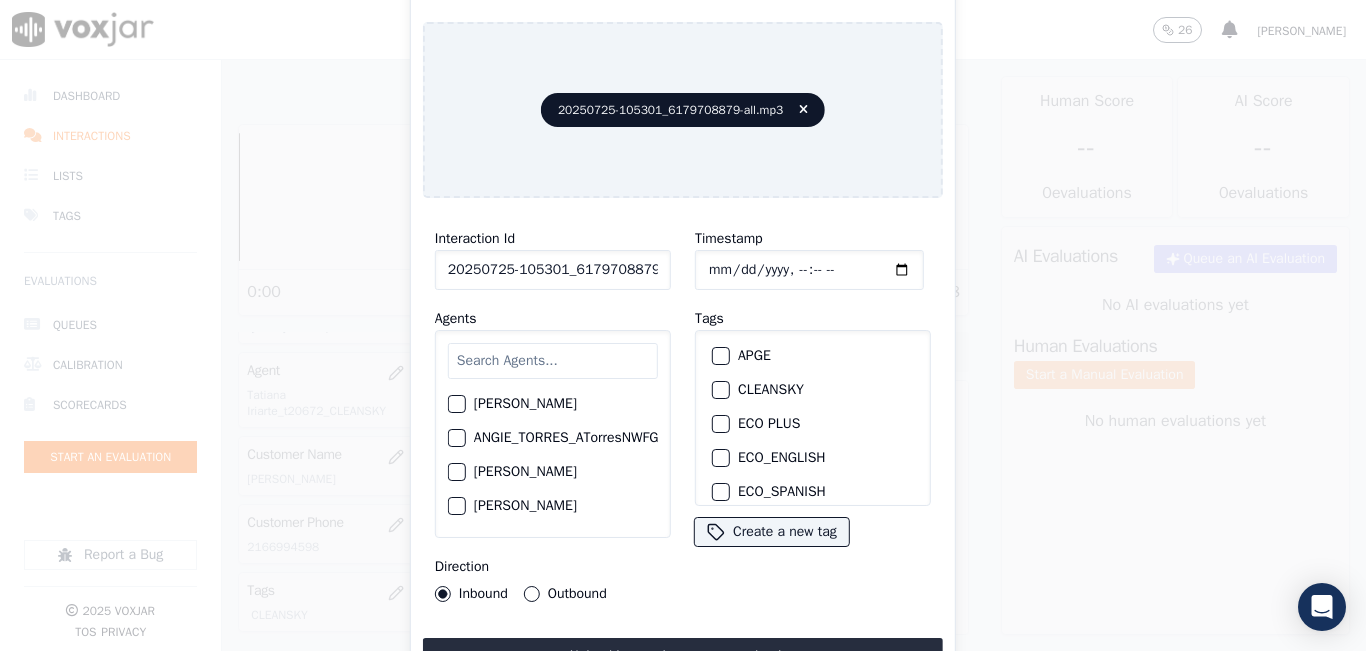 click at bounding box center (553, 361) 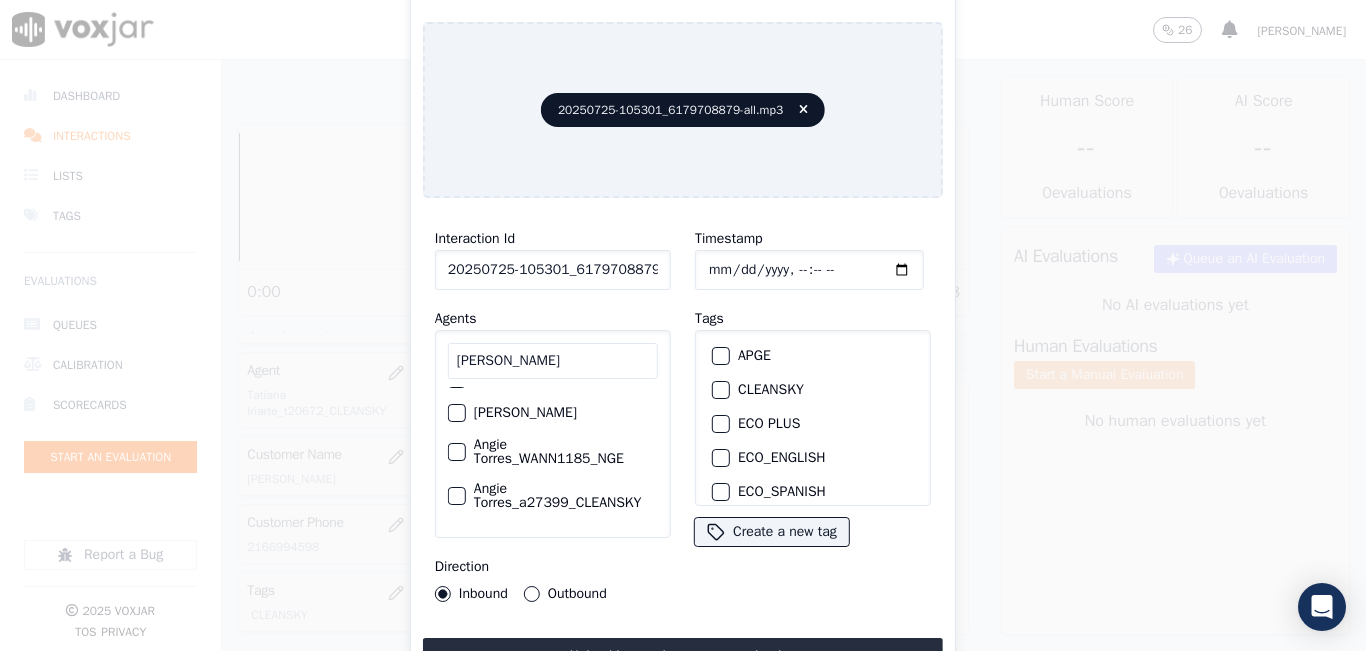 scroll, scrollTop: 100, scrollLeft: 0, axis: vertical 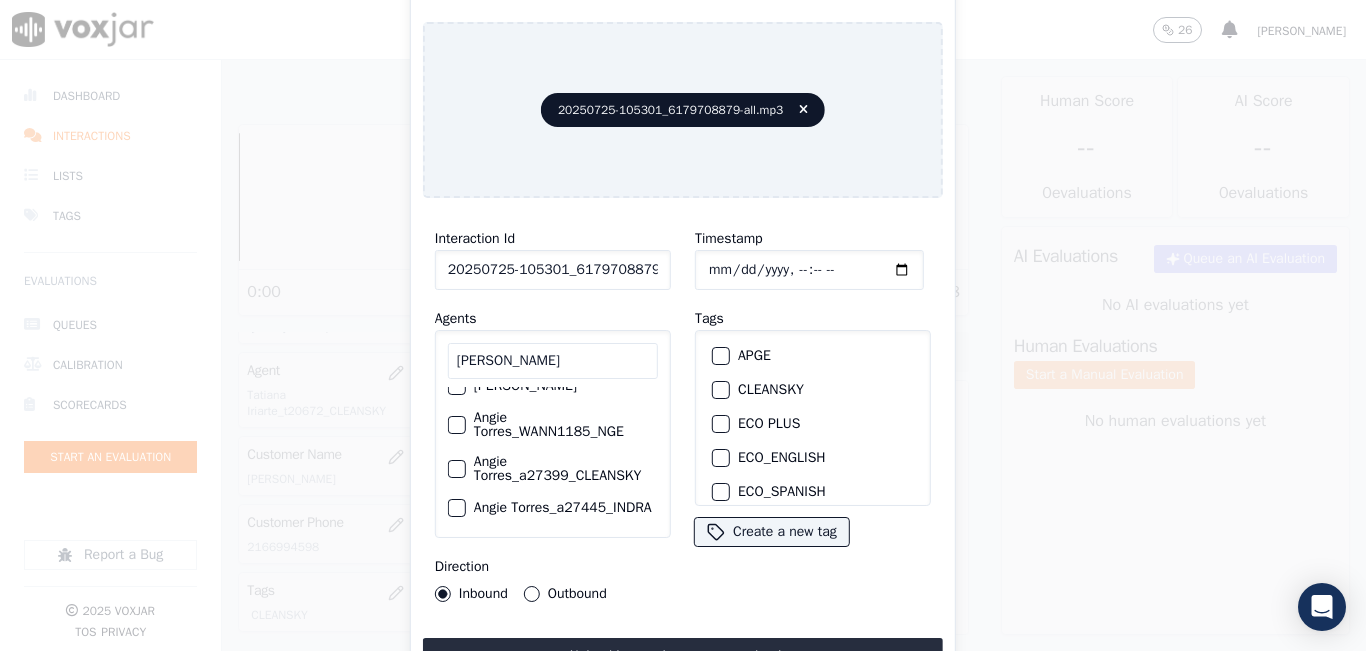 type on "[PERSON_NAME]" 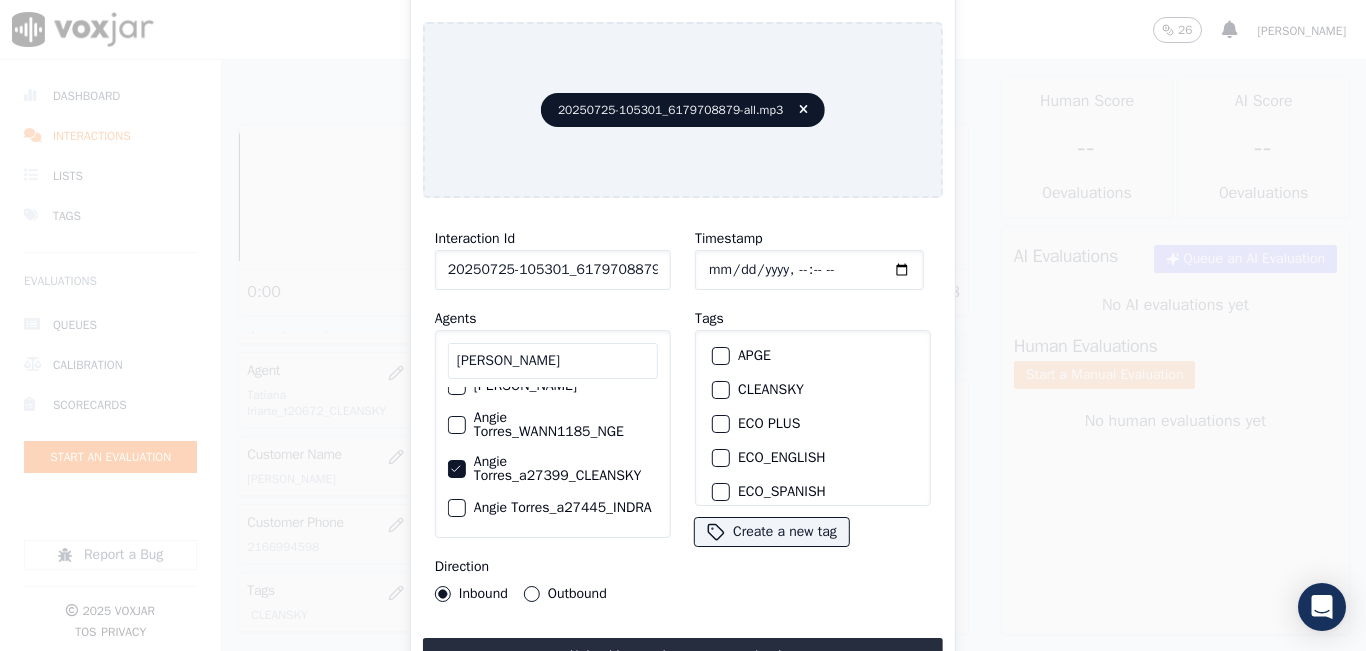 click on "Outbound" at bounding box center [532, 594] 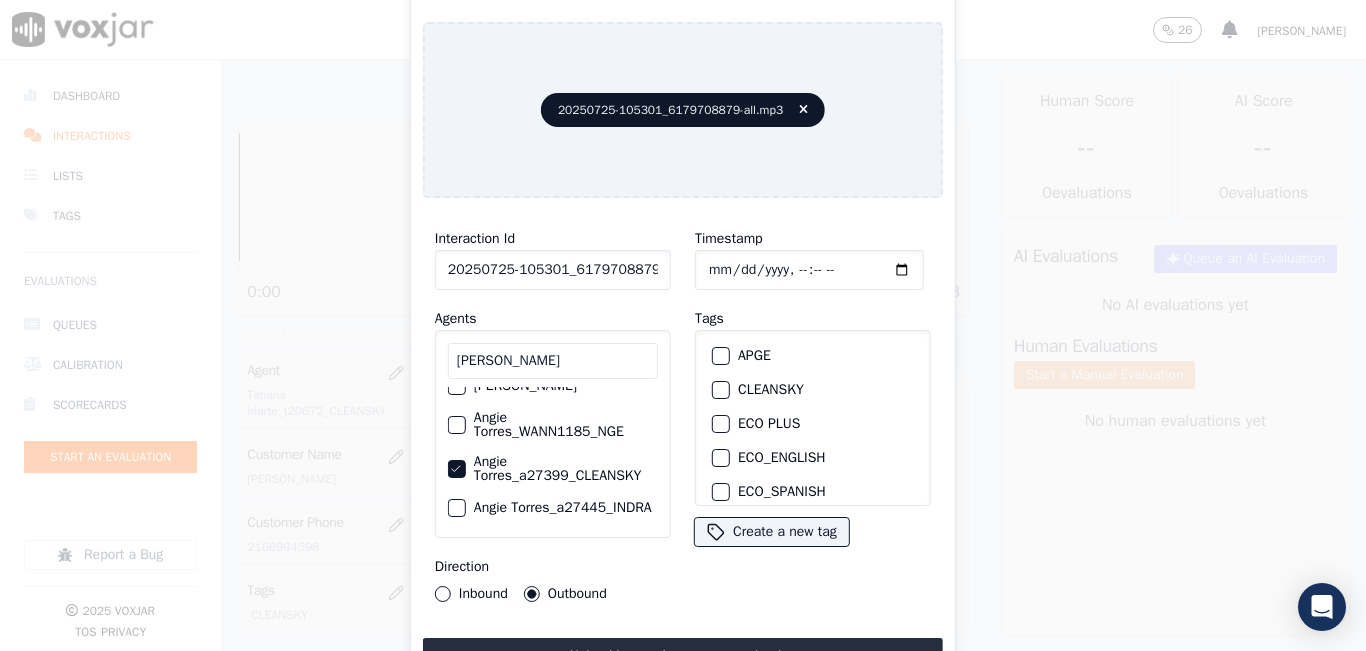 click at bounding box center (720, 390) 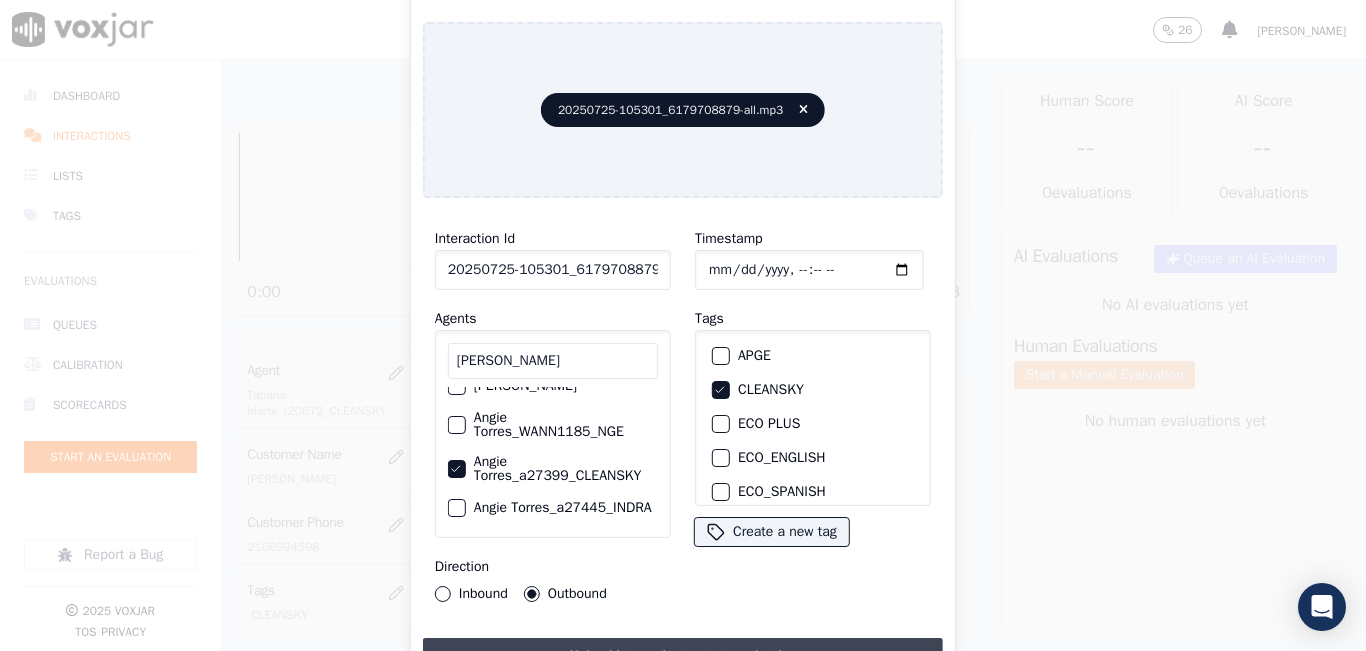 click on "Upload interaction to start evaluation" at bounding box center [683, 656] 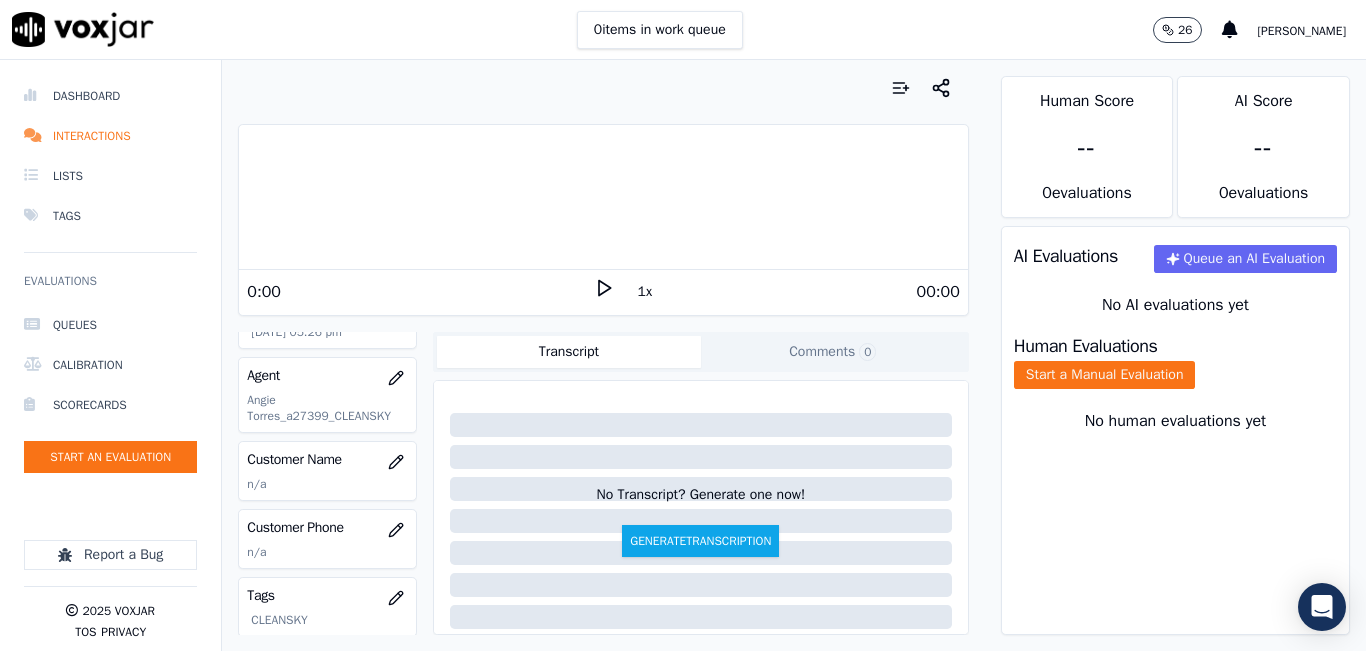 scroll, scrollTop: 200, scrollLeft: 0, axis: vertical 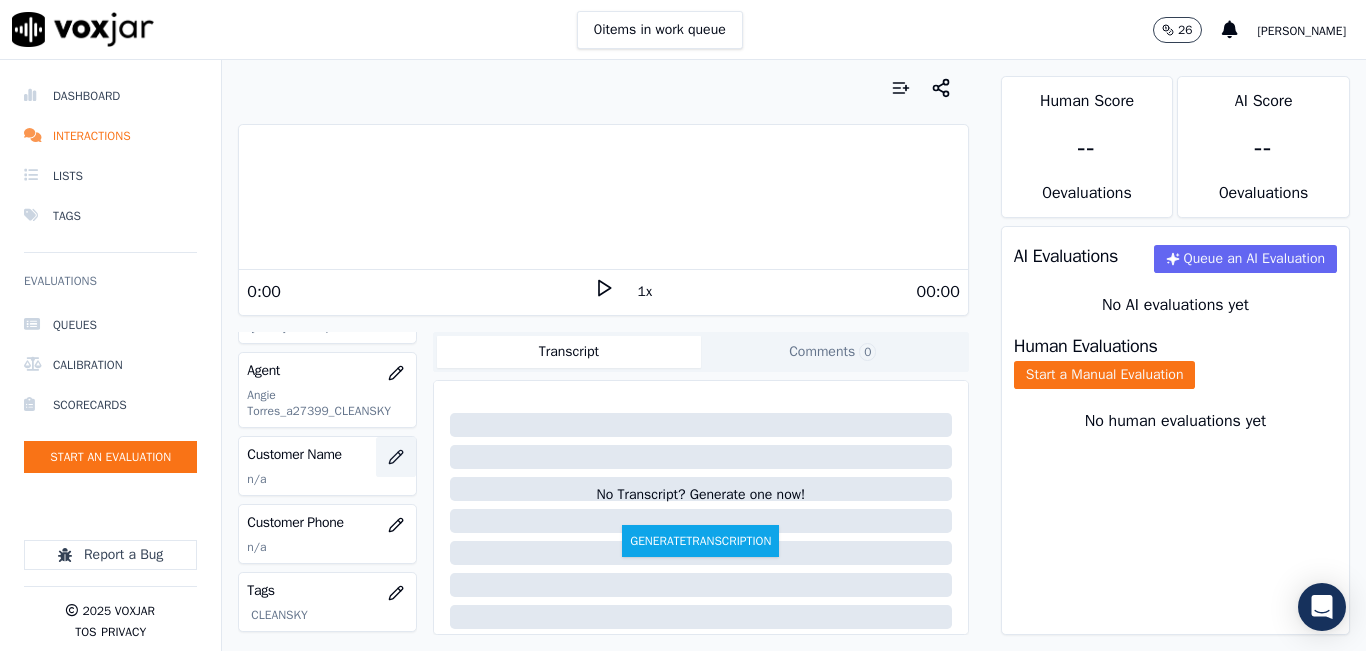 click 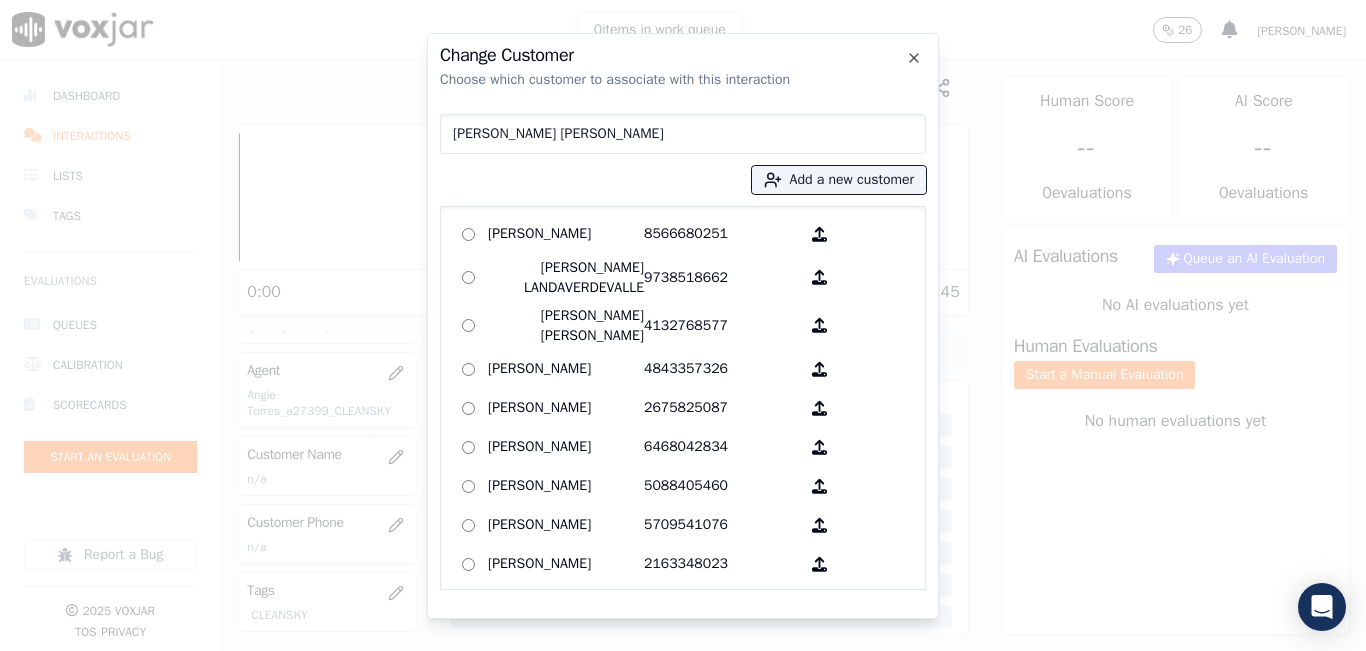 type on "[PERSON_NAME] [PERSON_NAME]" 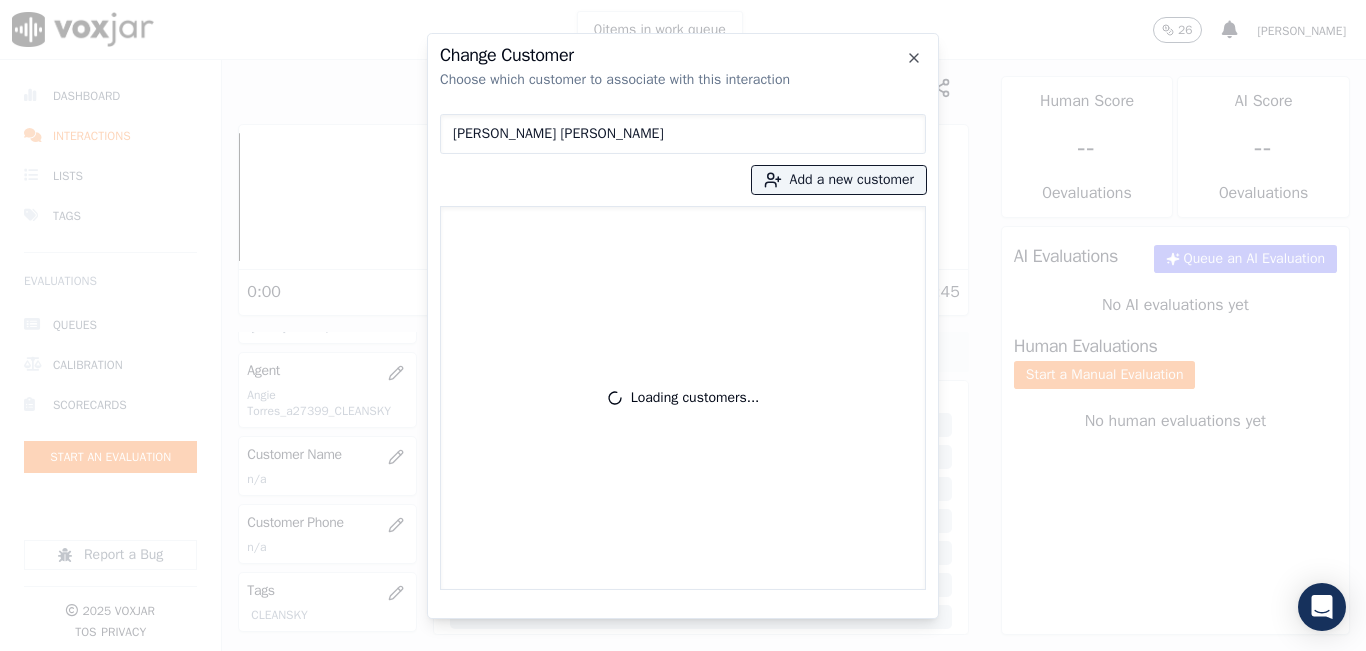 type 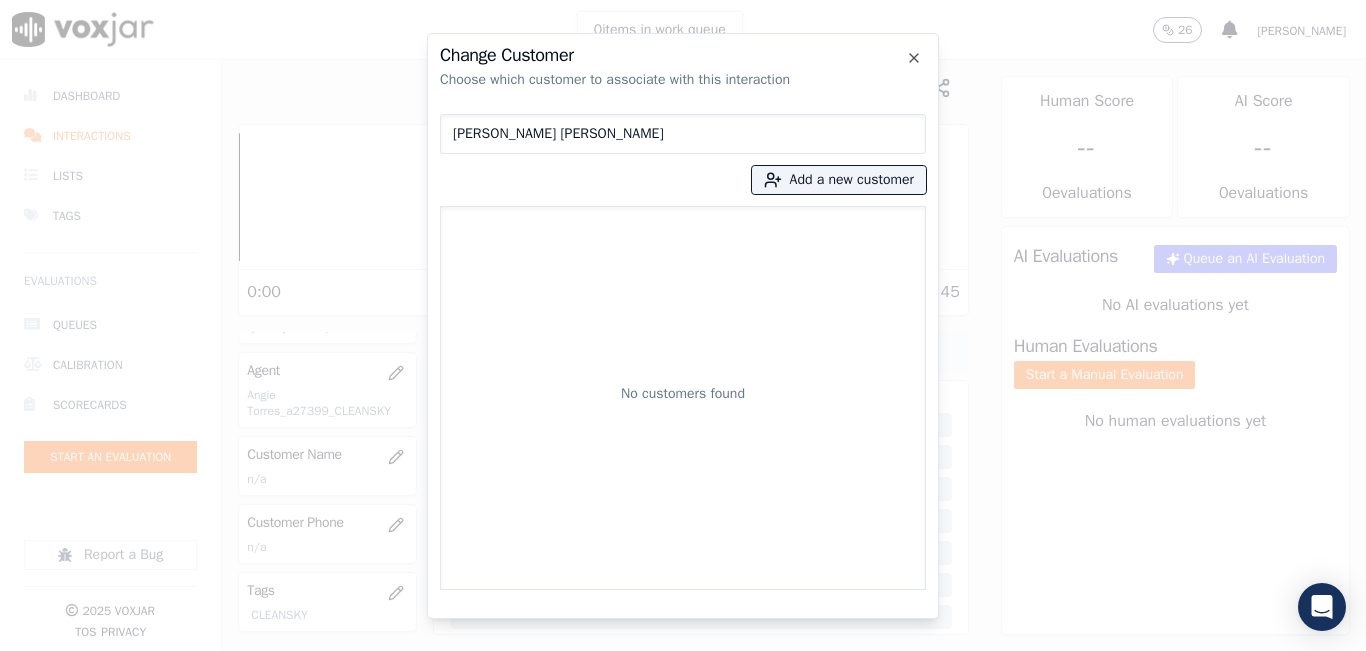 click on "[PERSON_NAME] [PERSON_NAME]" at bounding box center (683, 134) 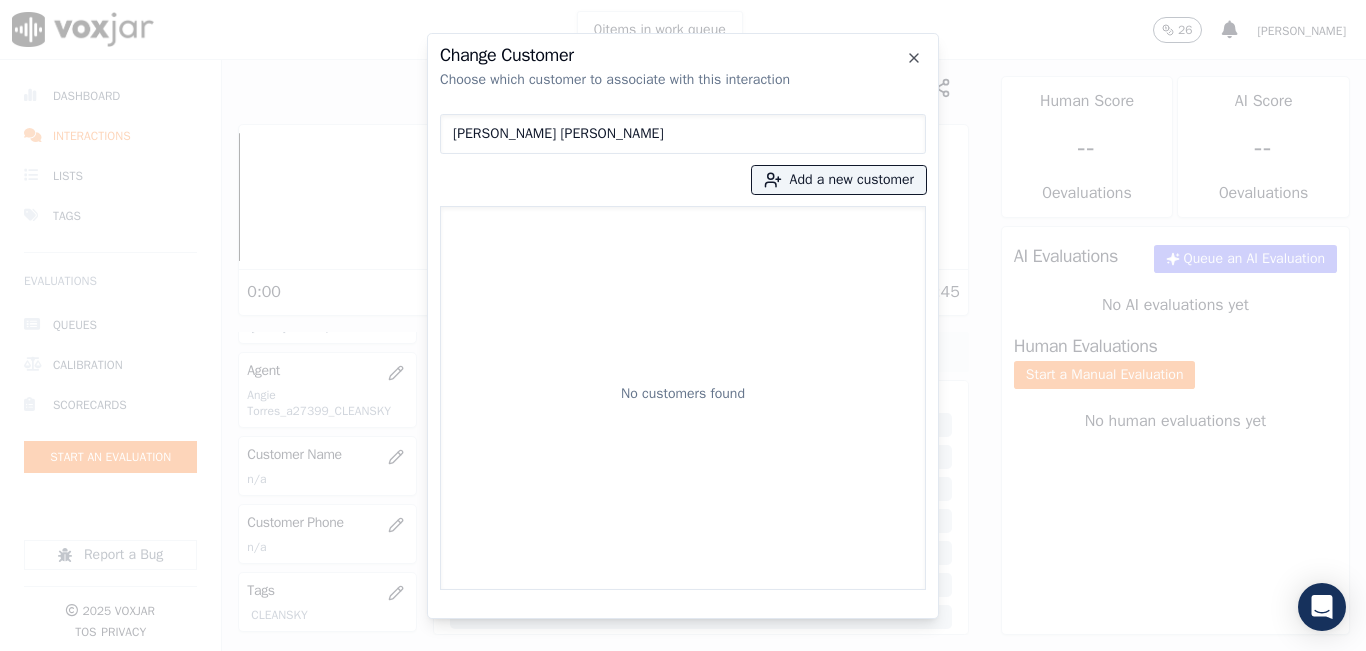 type on "[PERSON_NAME] [PERSON_NAME]" 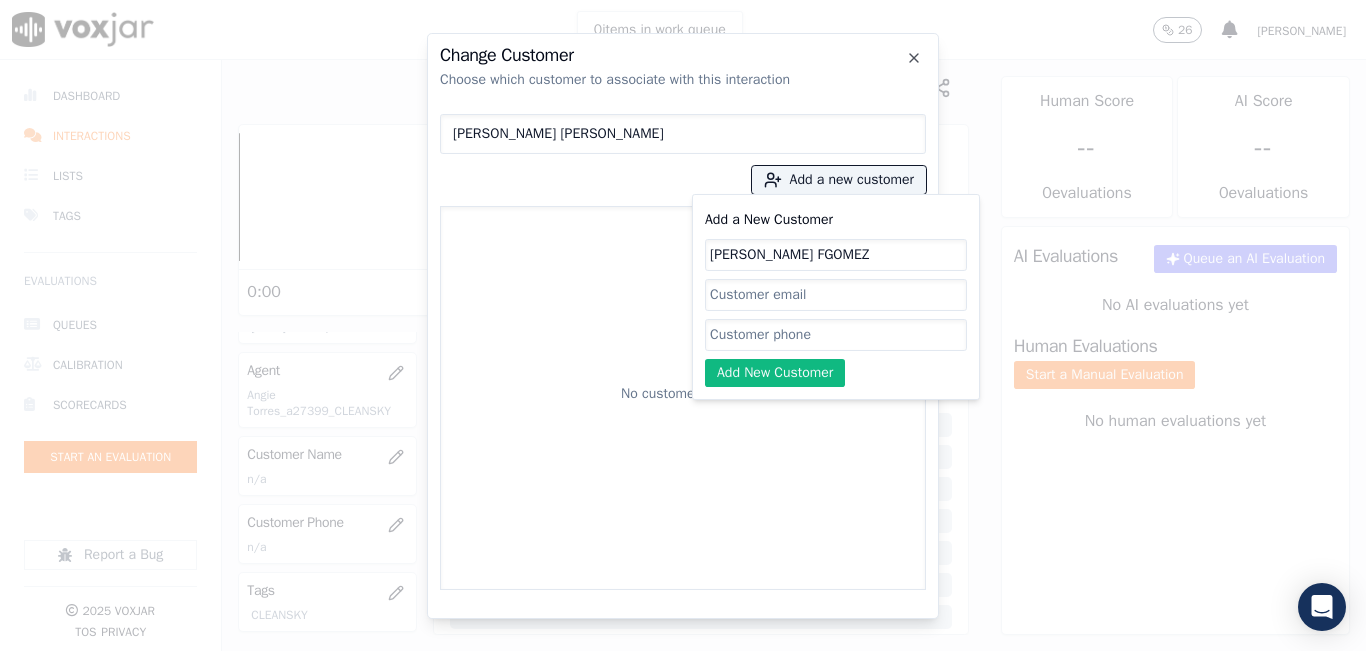 type on "[PERSON_NAME] FGOMEZ" 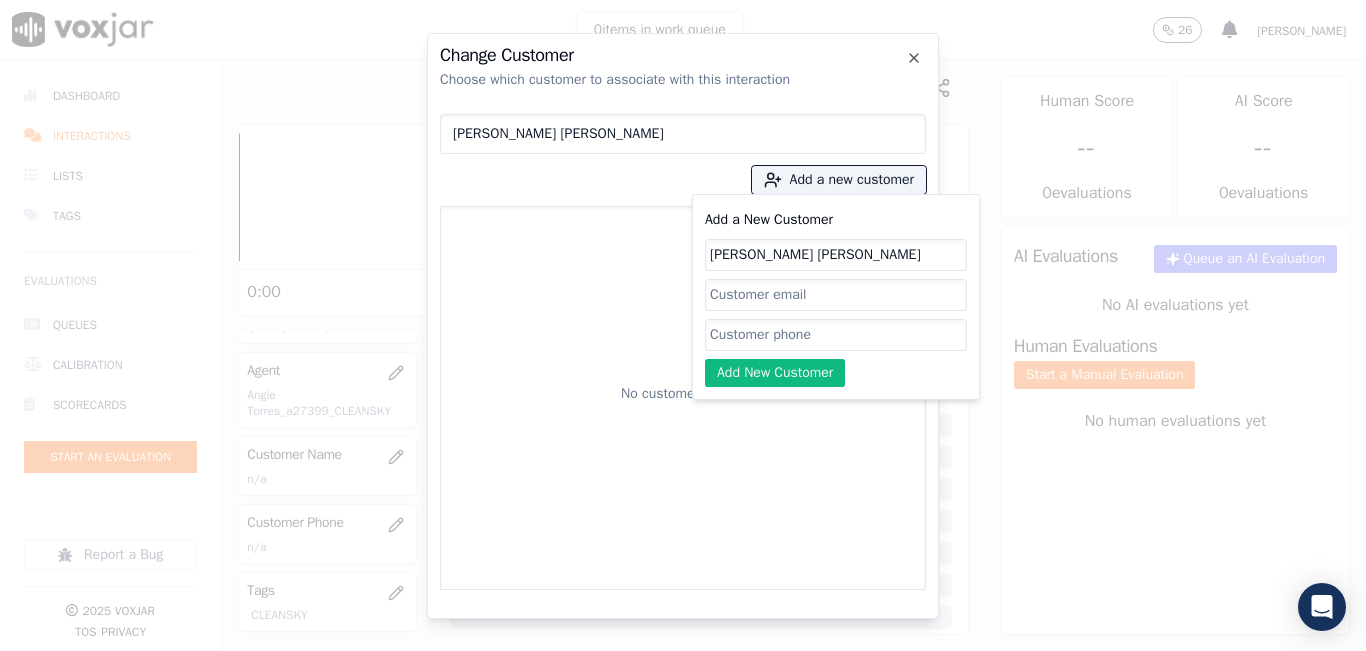 type on "[PERSON_NAME] [PERSON_NAME]" 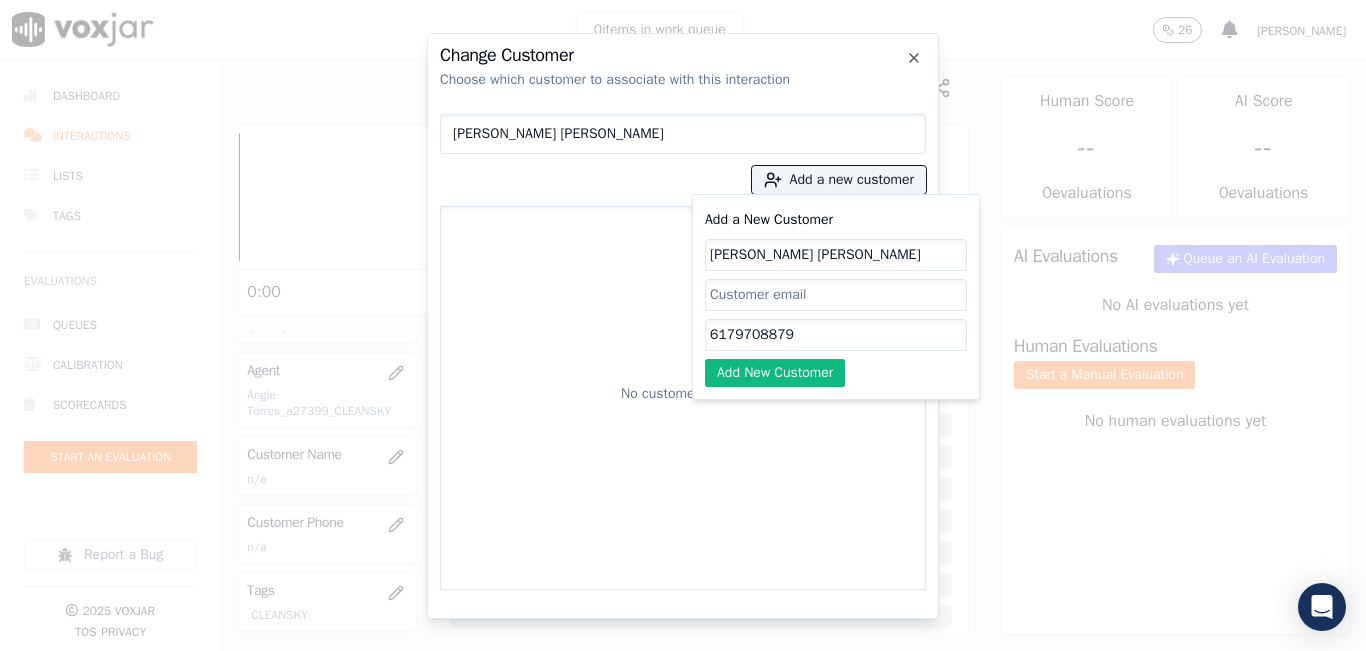 type on "6179708879" 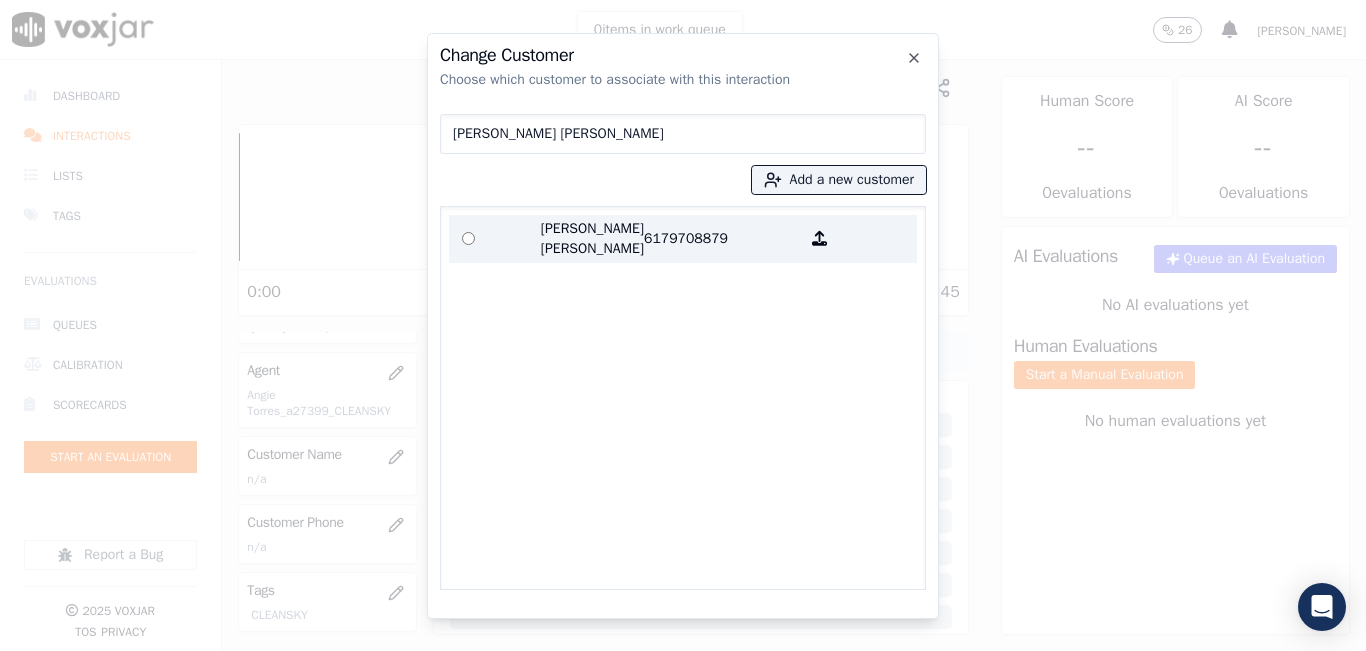 click on "6179708879" at bounding box center [722, 239] 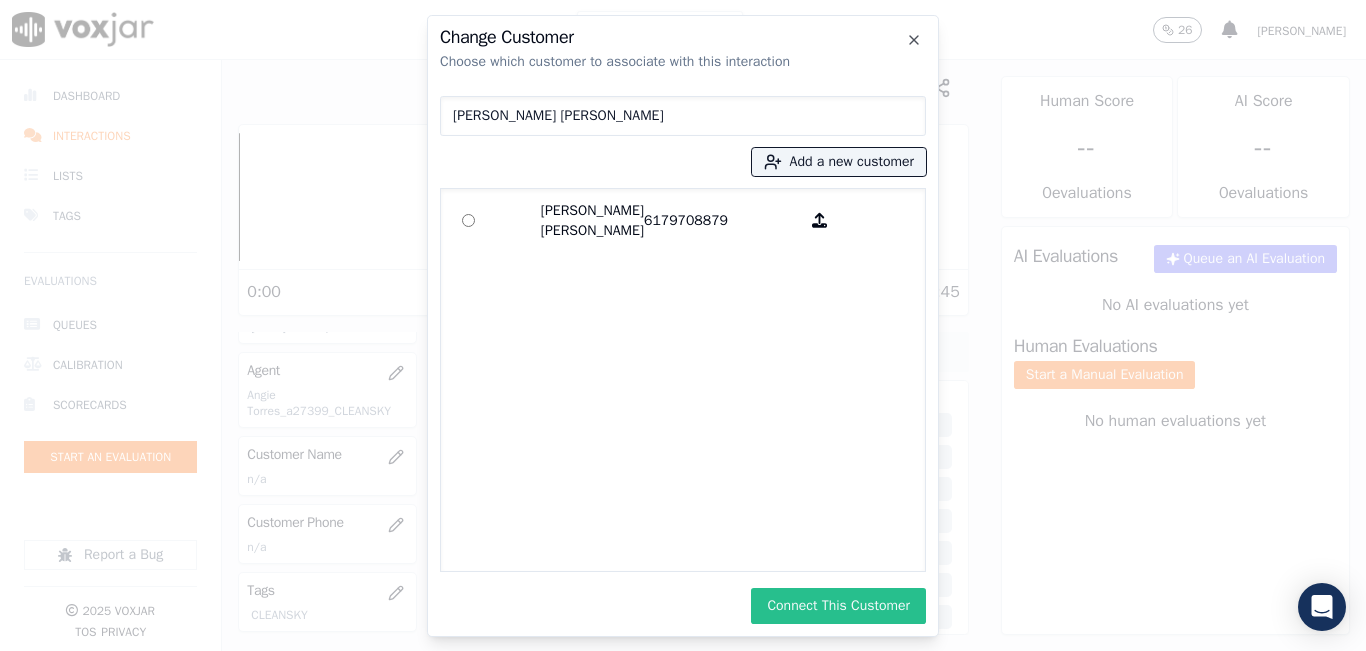 click on "Connect This Customer" at bounding box center (838, 606) 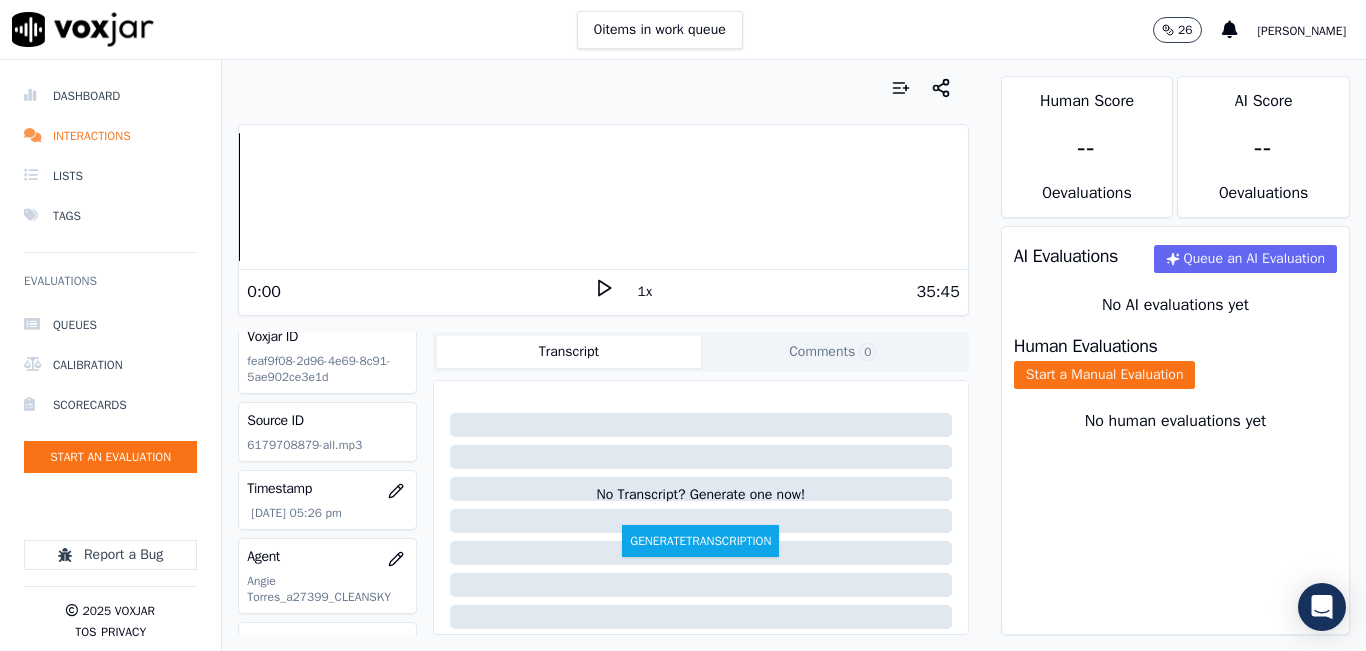 scroll, scrollTop: 0, scrollLeft: 0, axis: both 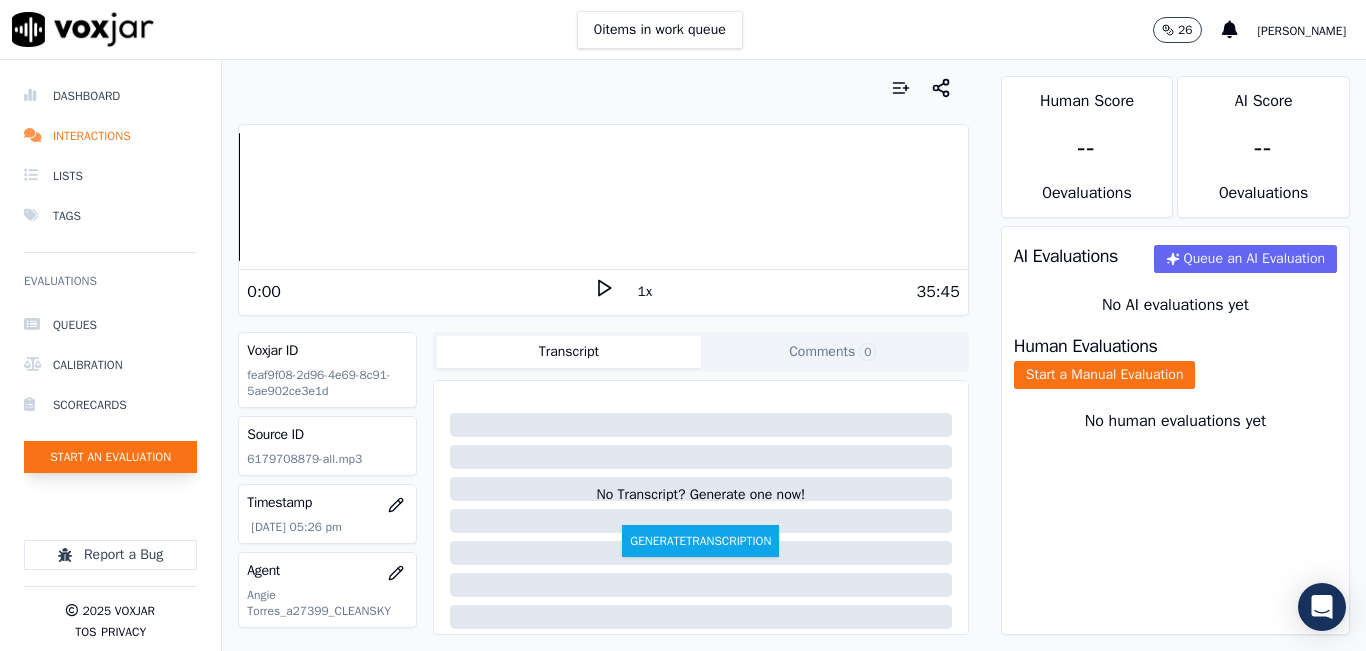 click on "Start an Evaluation" 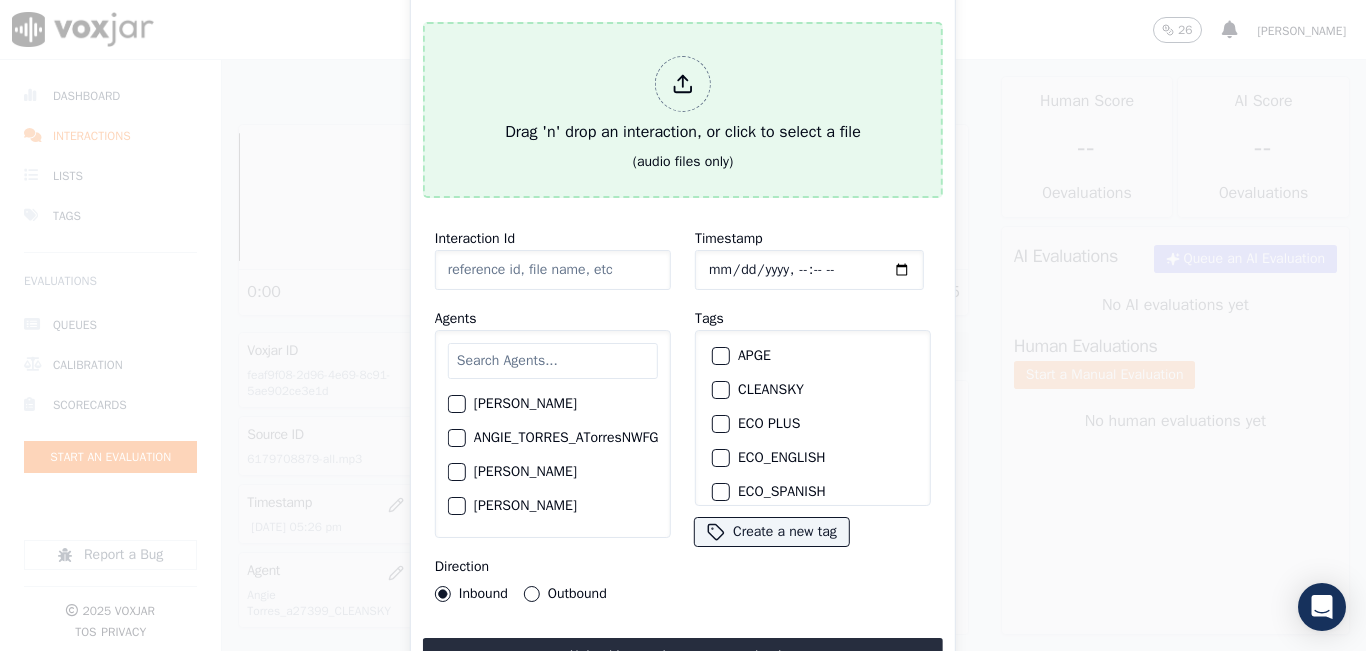 click on "Drag 'n' drop an interaction, or click to select a file" at bounding box center (683, 100) 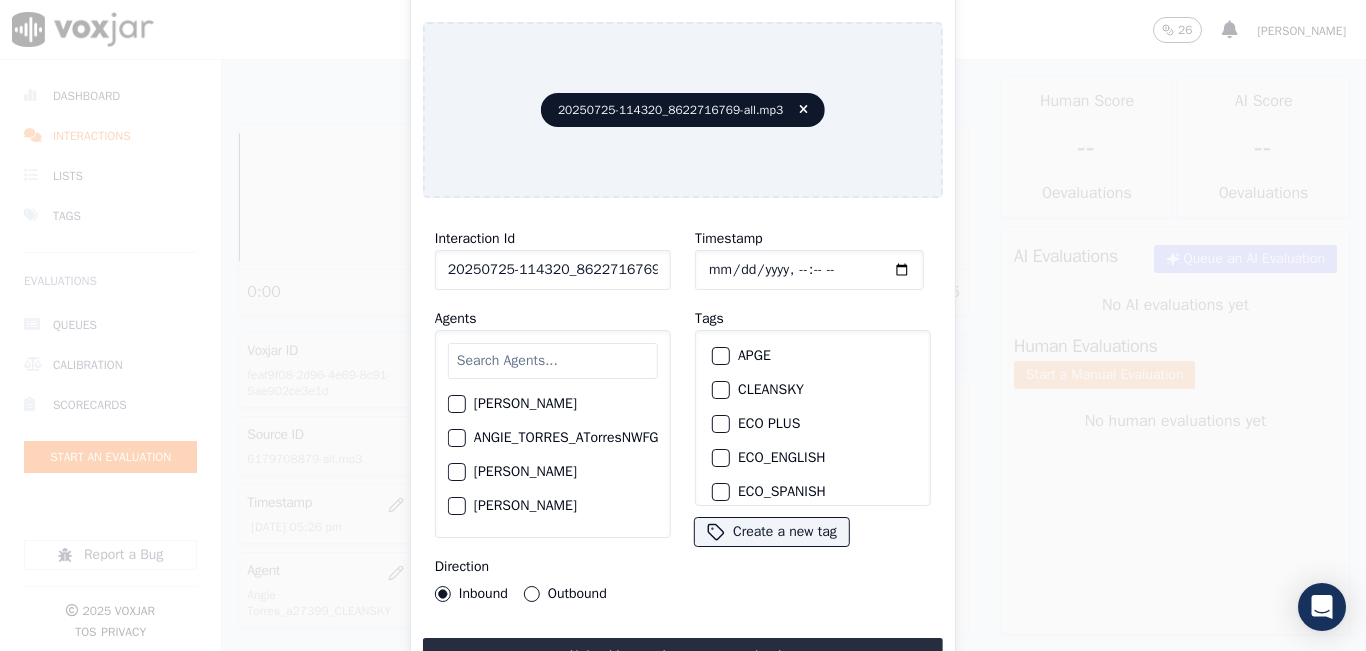 click at bounding box center [553, 361] 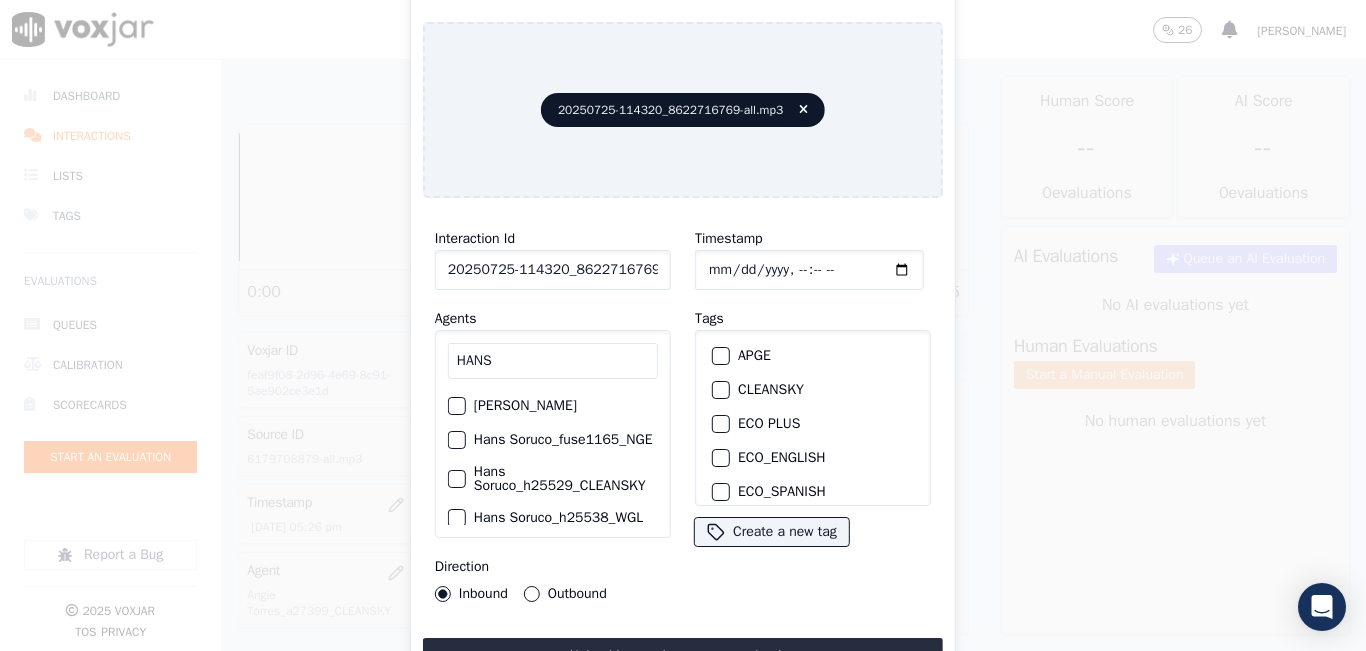 scroll, scrollTop: 200, scrollLeft: 0, axis: vertical 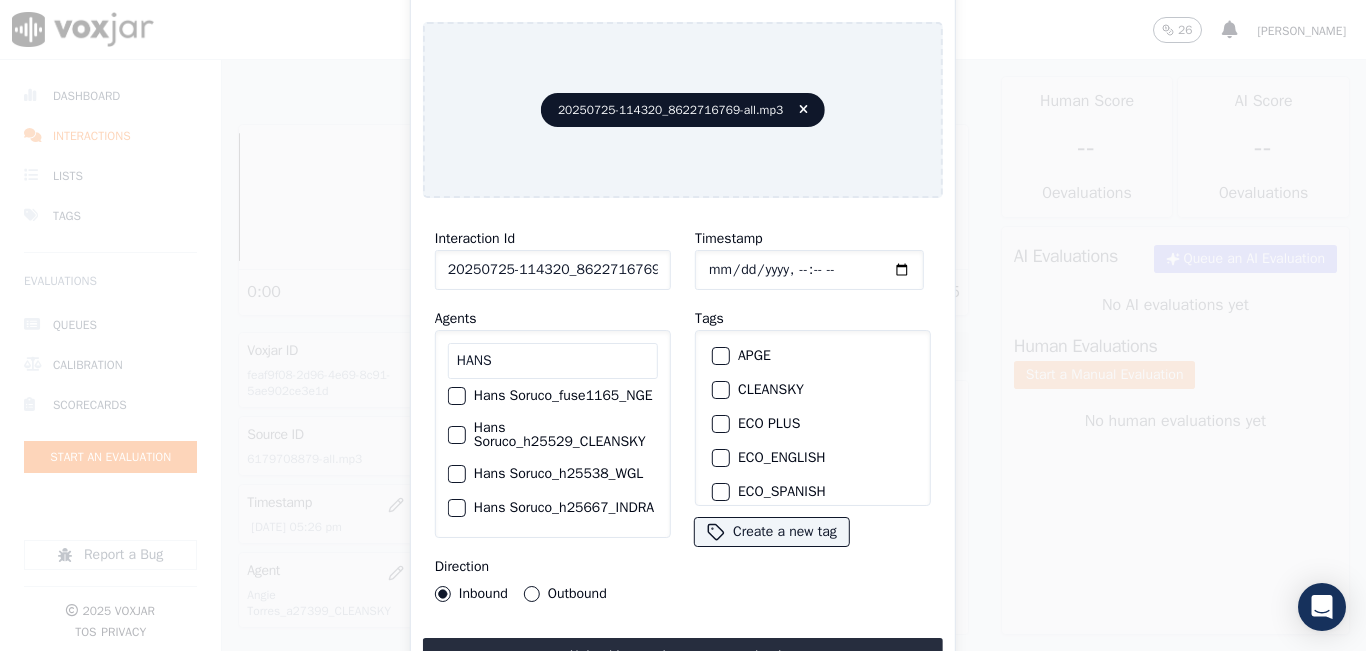 type on "HANS" 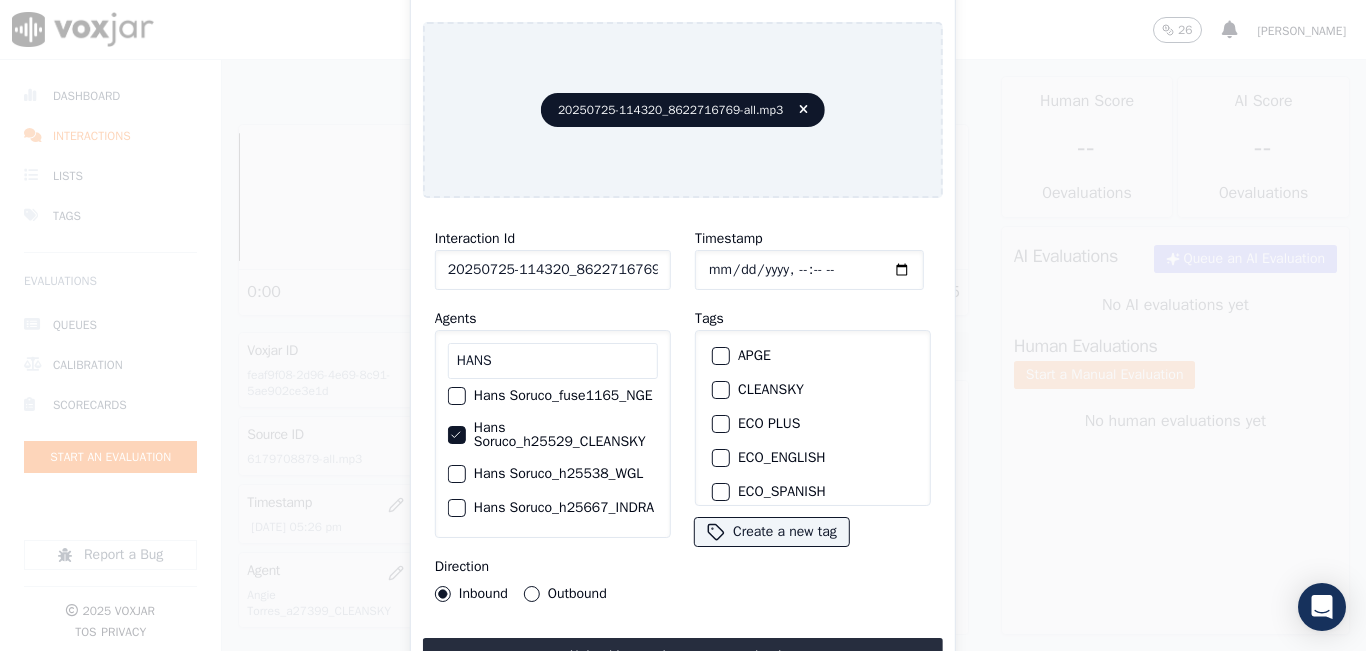 click on "CLEANSKY" at bounding box center (721, 390) 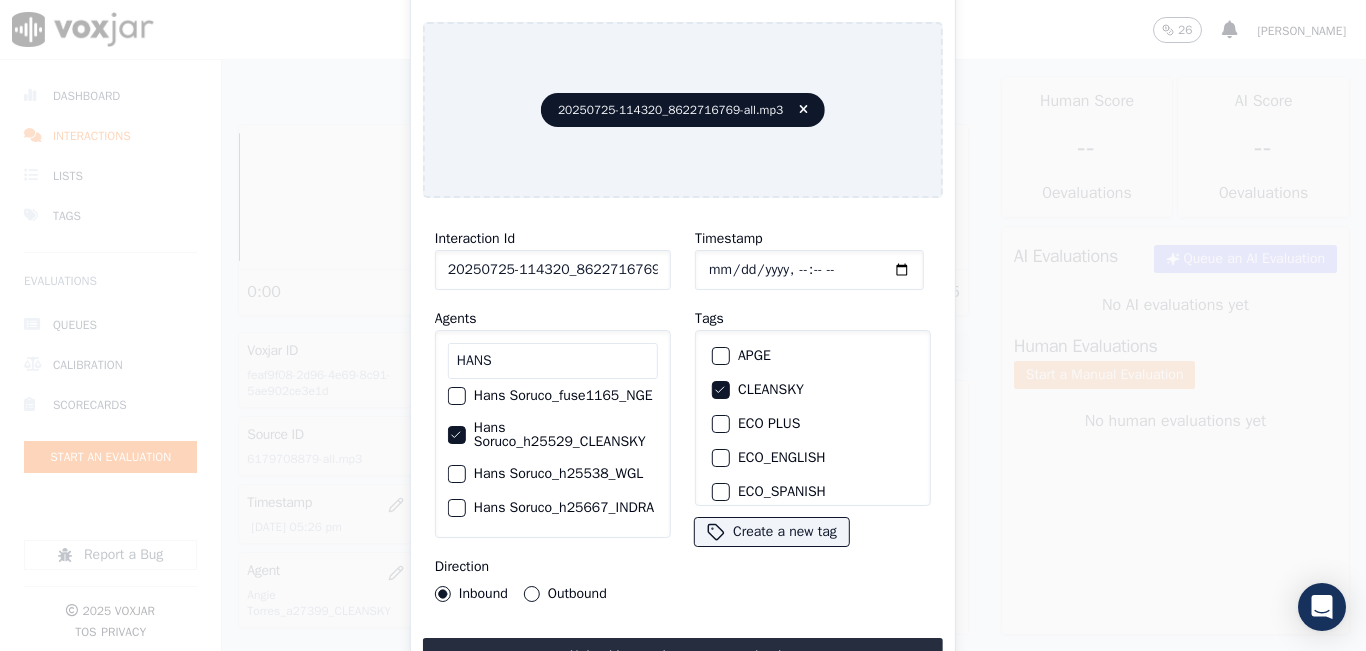 click on "Outbound" at bounding box center [532, 594] 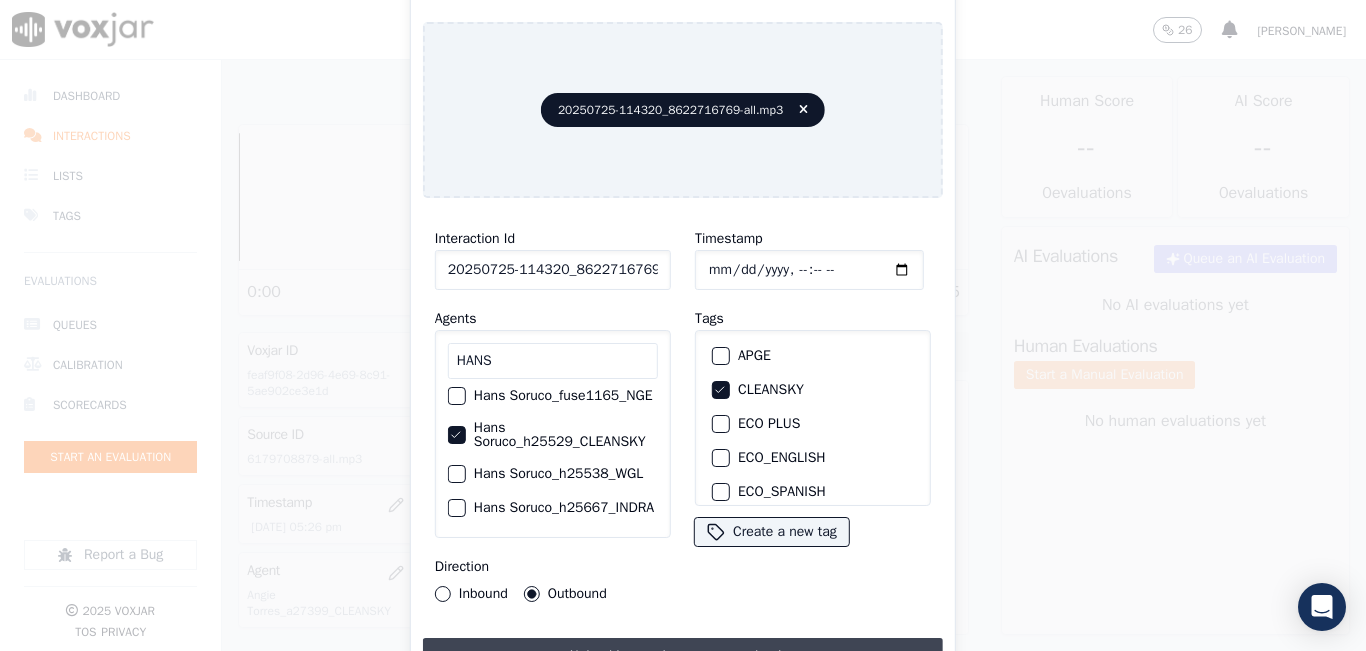 click on "Upload interaction to start evaluation" at bounding box center [683, 656] 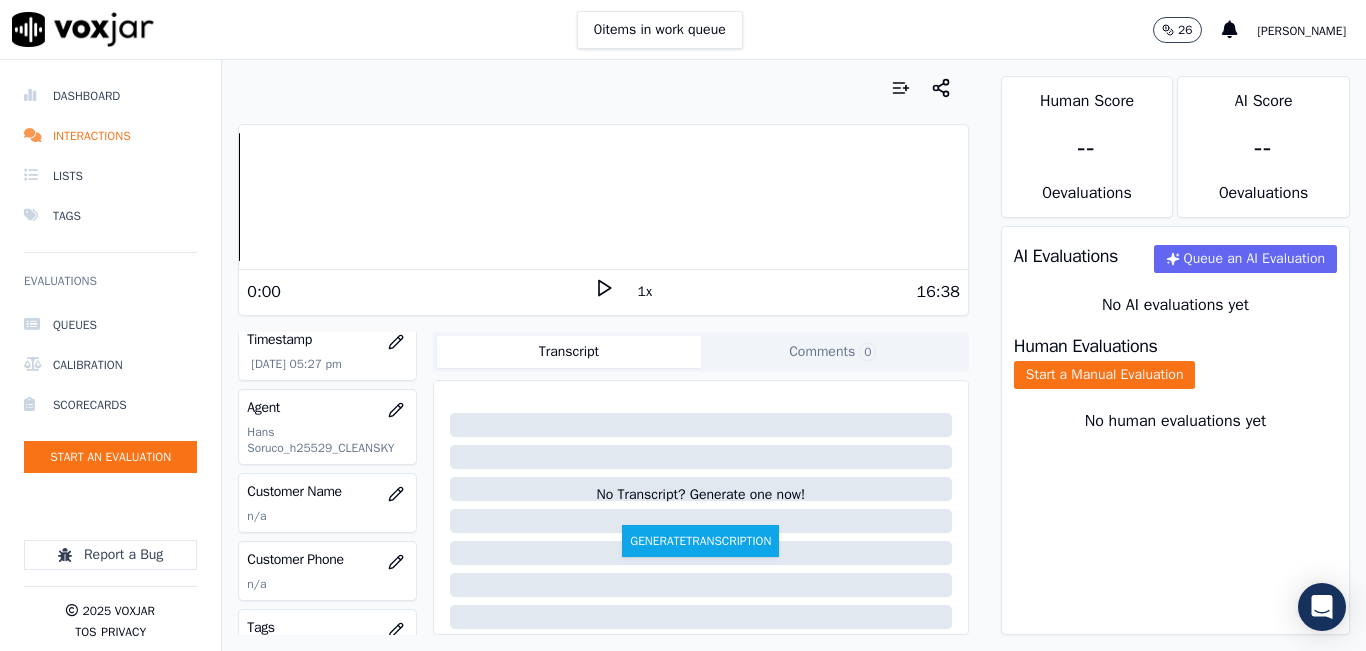 scroll, scrollTop: 200, scrollLeft: 0, axis: vertical 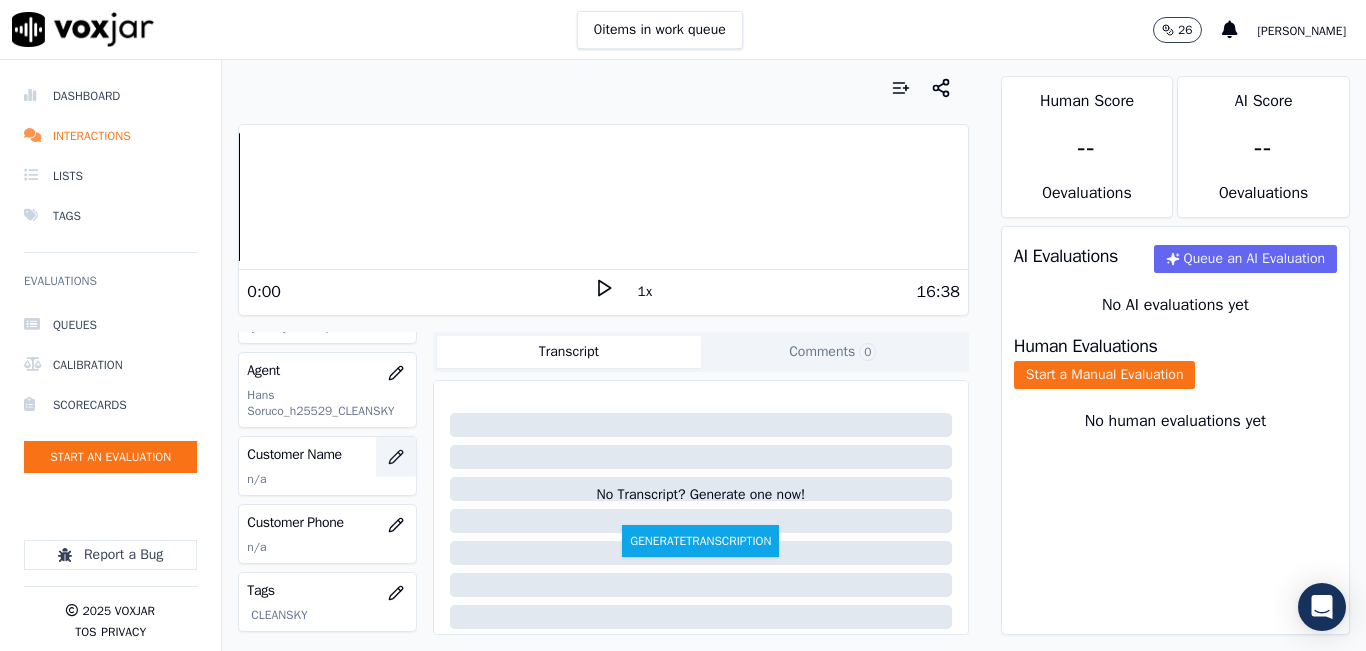 click 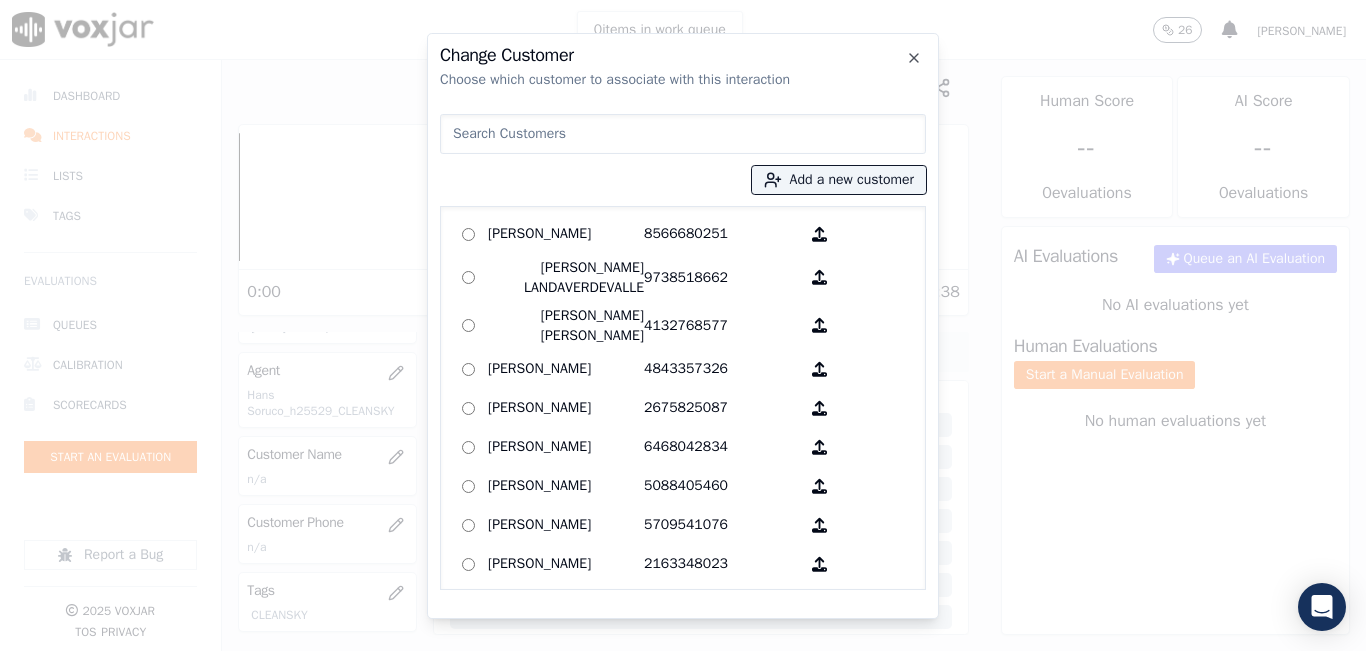 click at bounding box center (683, 134) 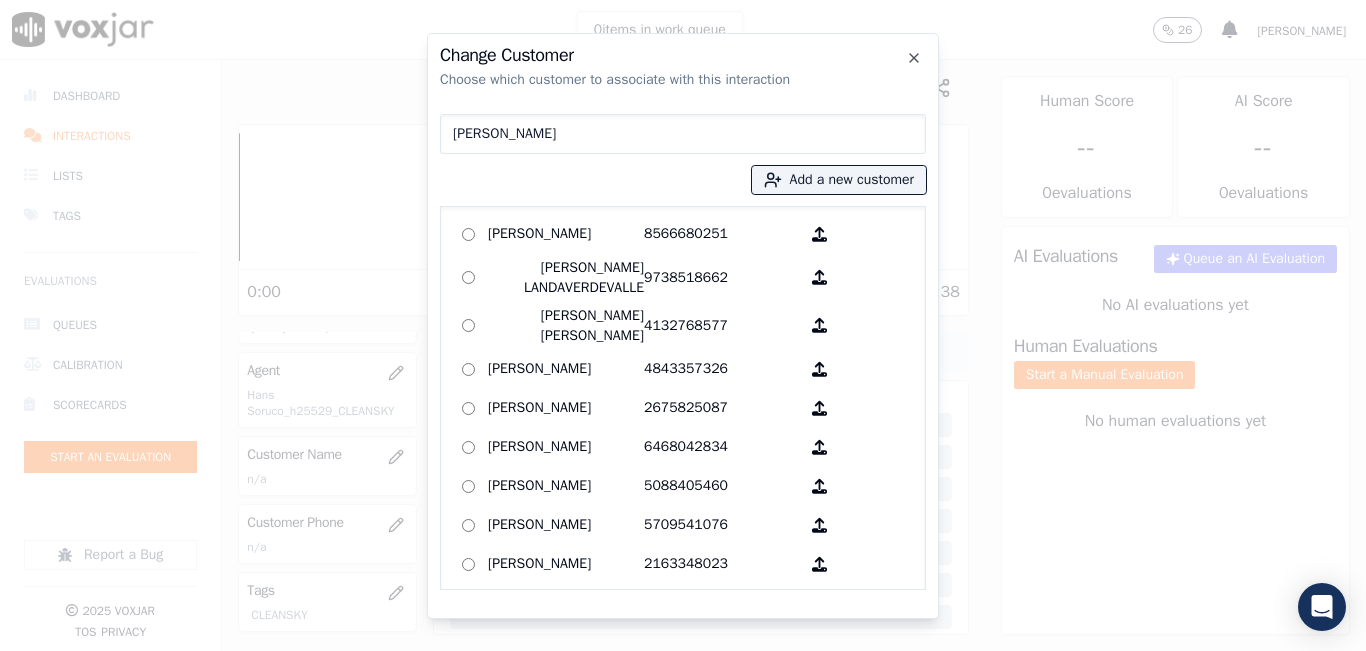 type on "[PERSON_NAME]" 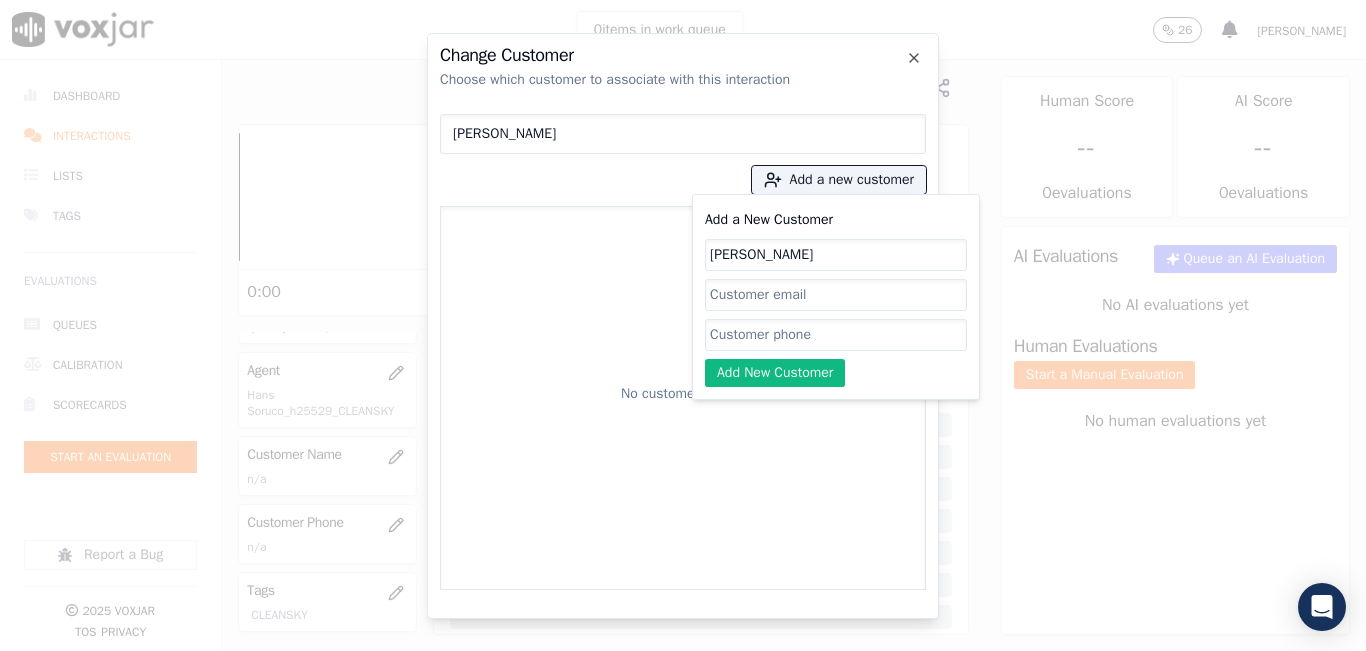 type on "[PERSON_NAME]" 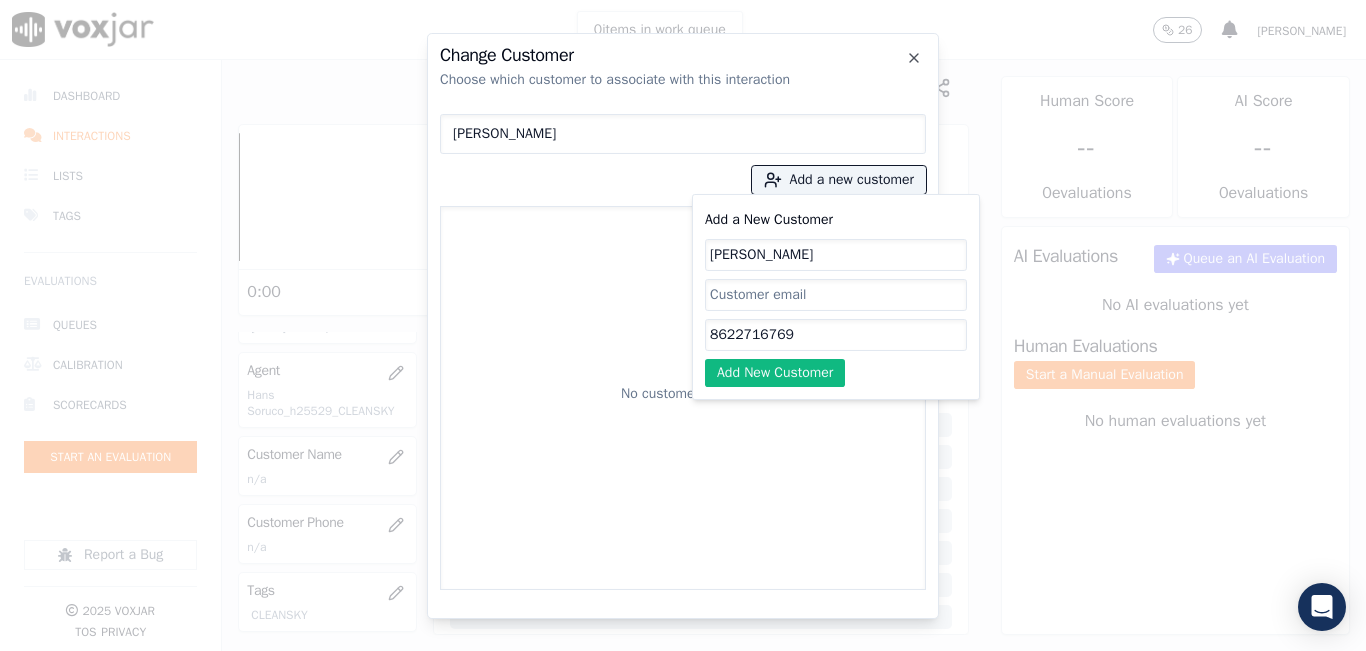 type on "8622716769" 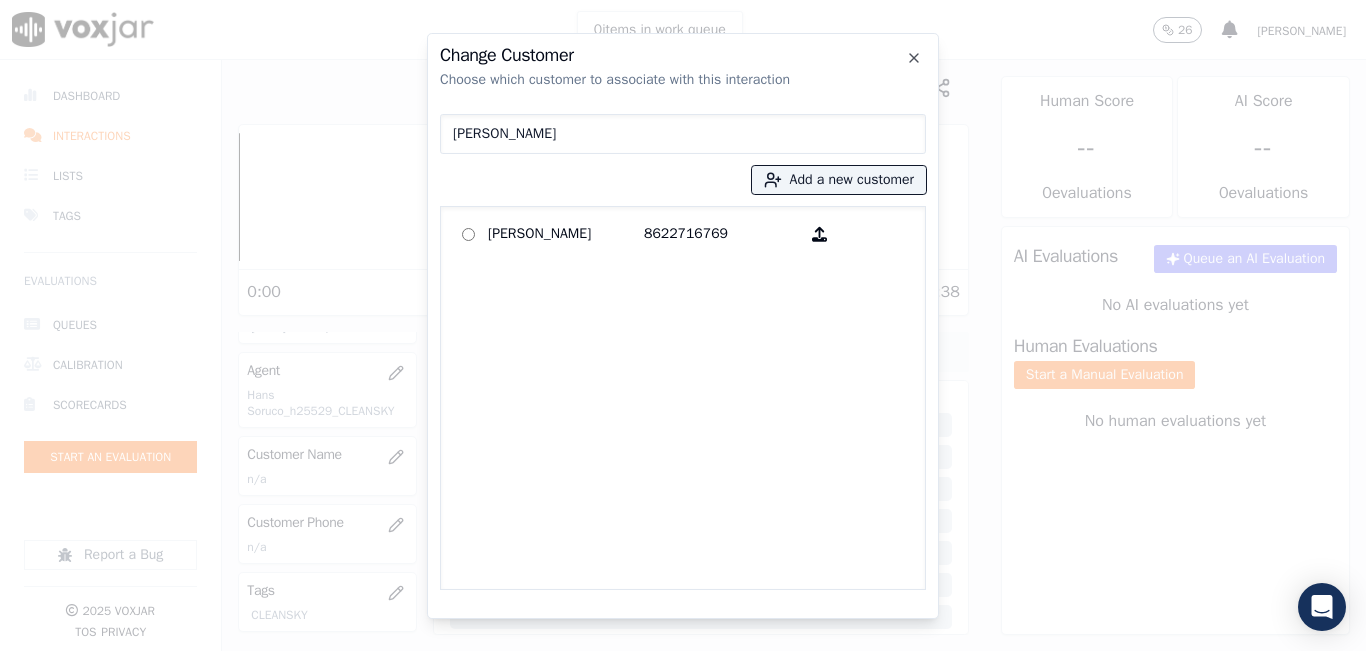 click on "[PERSON_NAME]   8622716769" 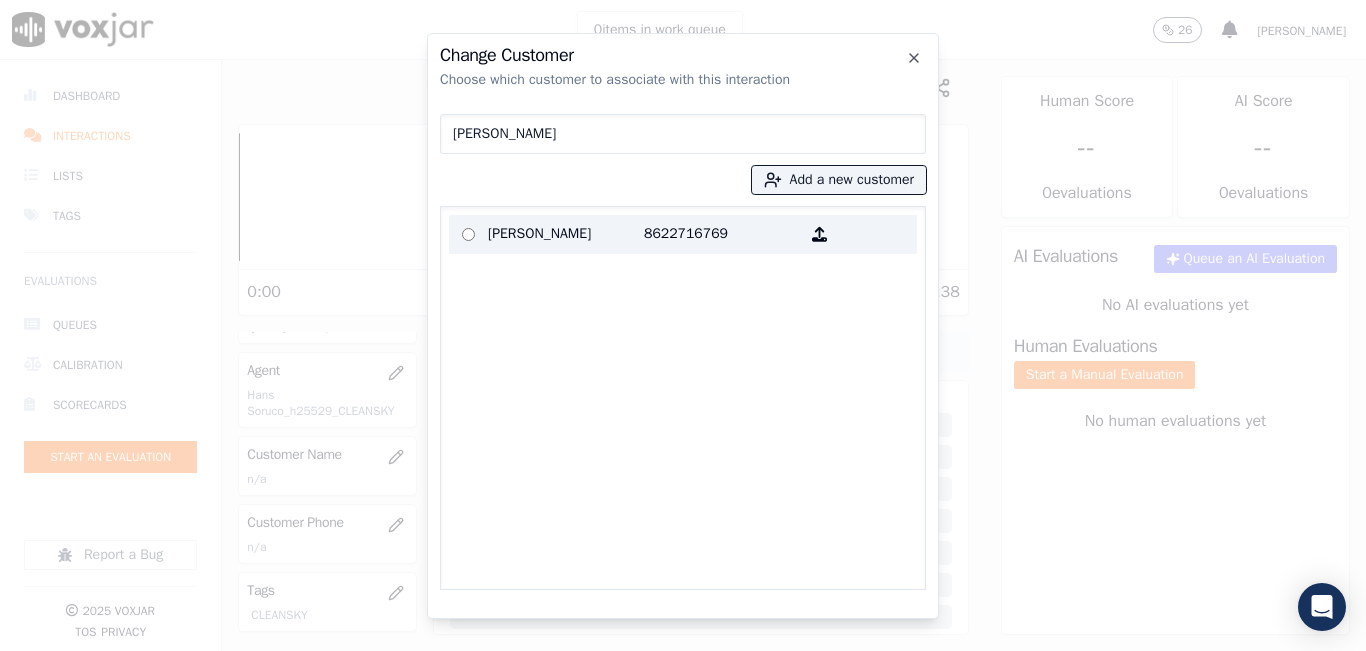 click on "8622716769" at bounding box center (722, 234) 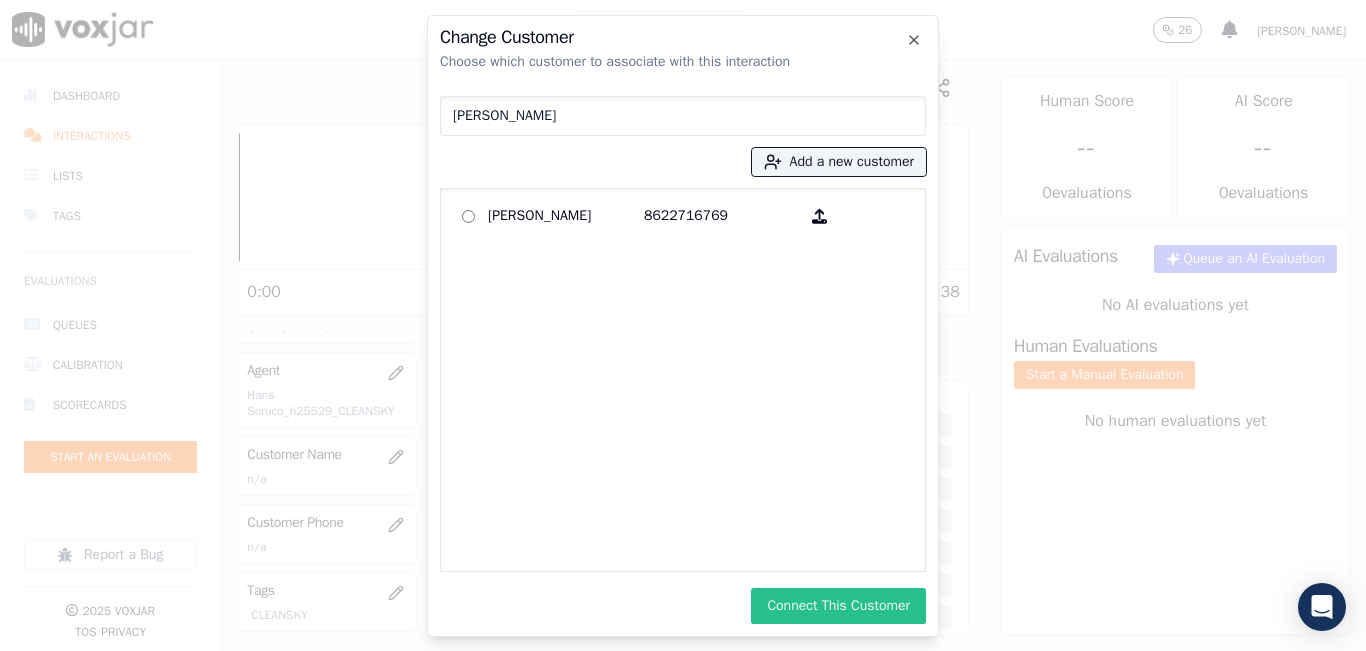 click on "Connect This Customer" at bounding box center (838, 606) 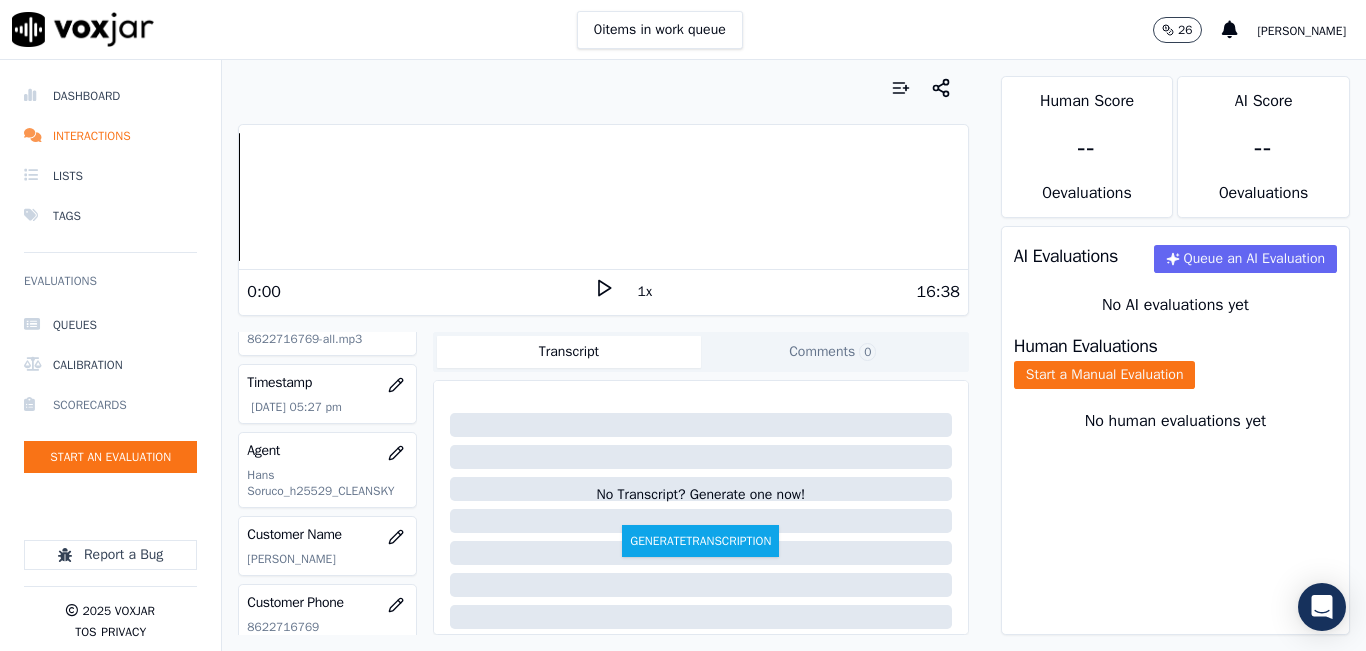 scroll, scrollTop: 0, scrollLeft: 0, axis: both 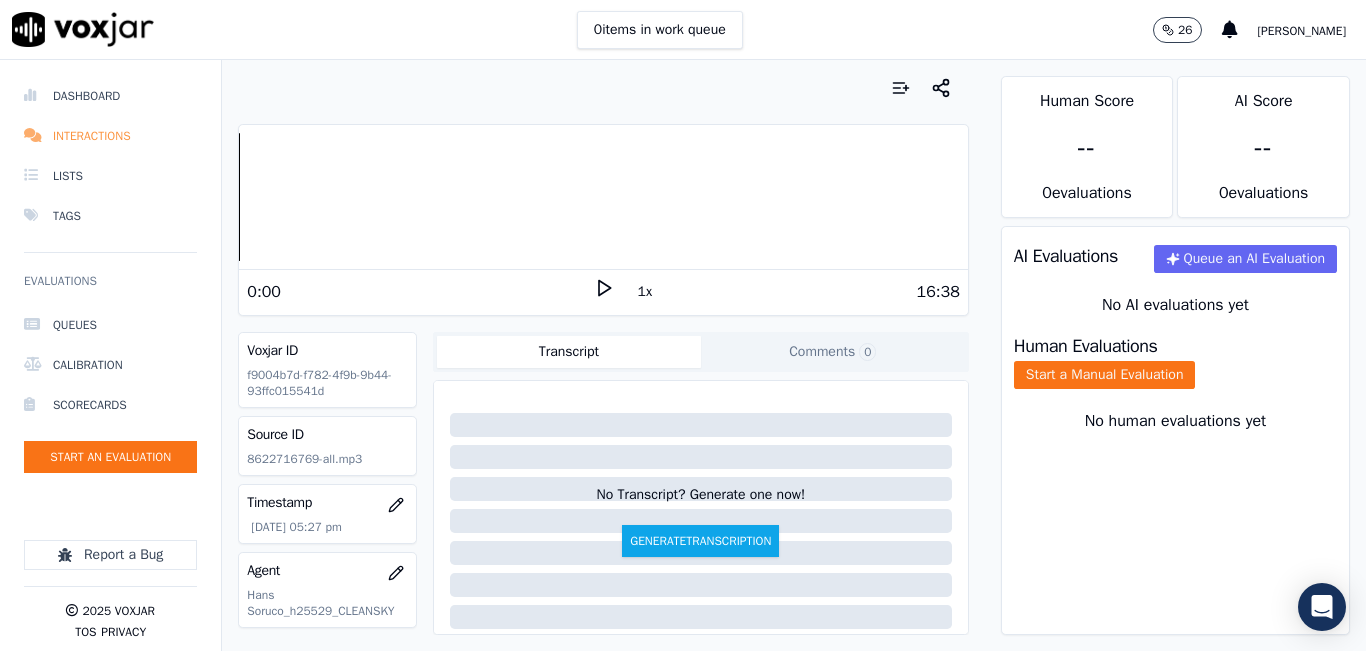 click on "Interactions" at bounding box center [110, 136] 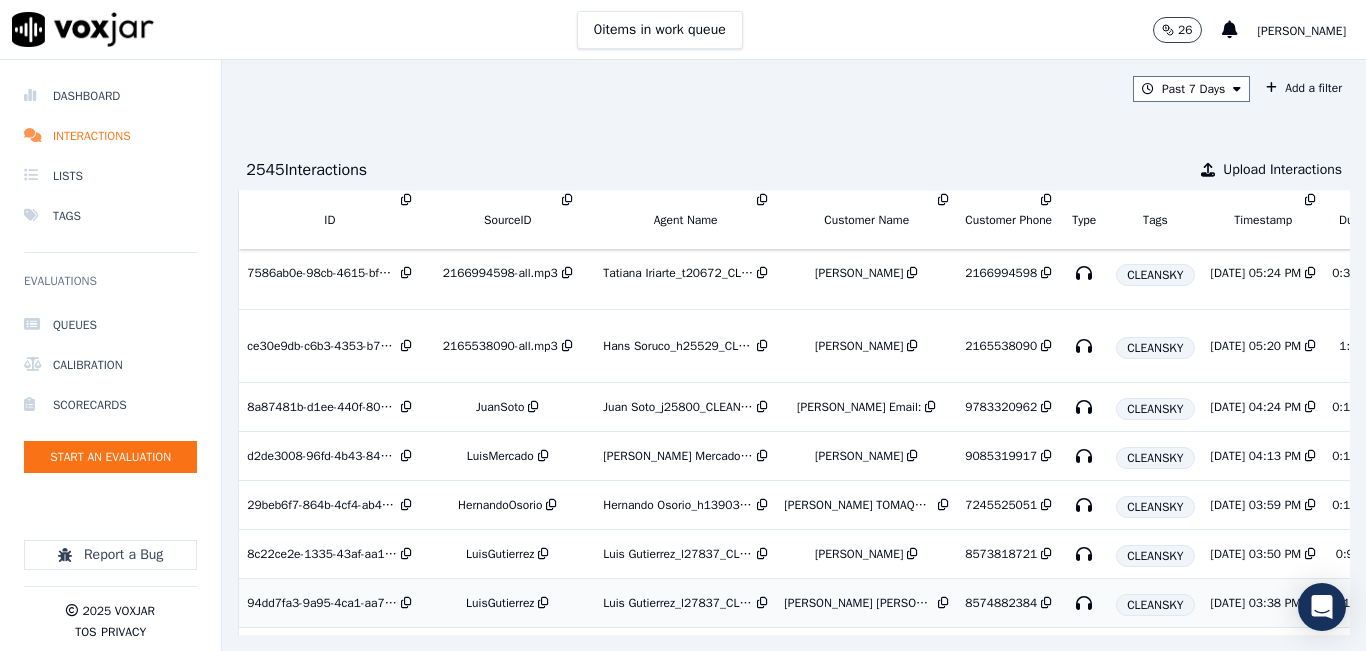 scroll, scrollTop: 200, scrollLeft: 0, axis: vertical 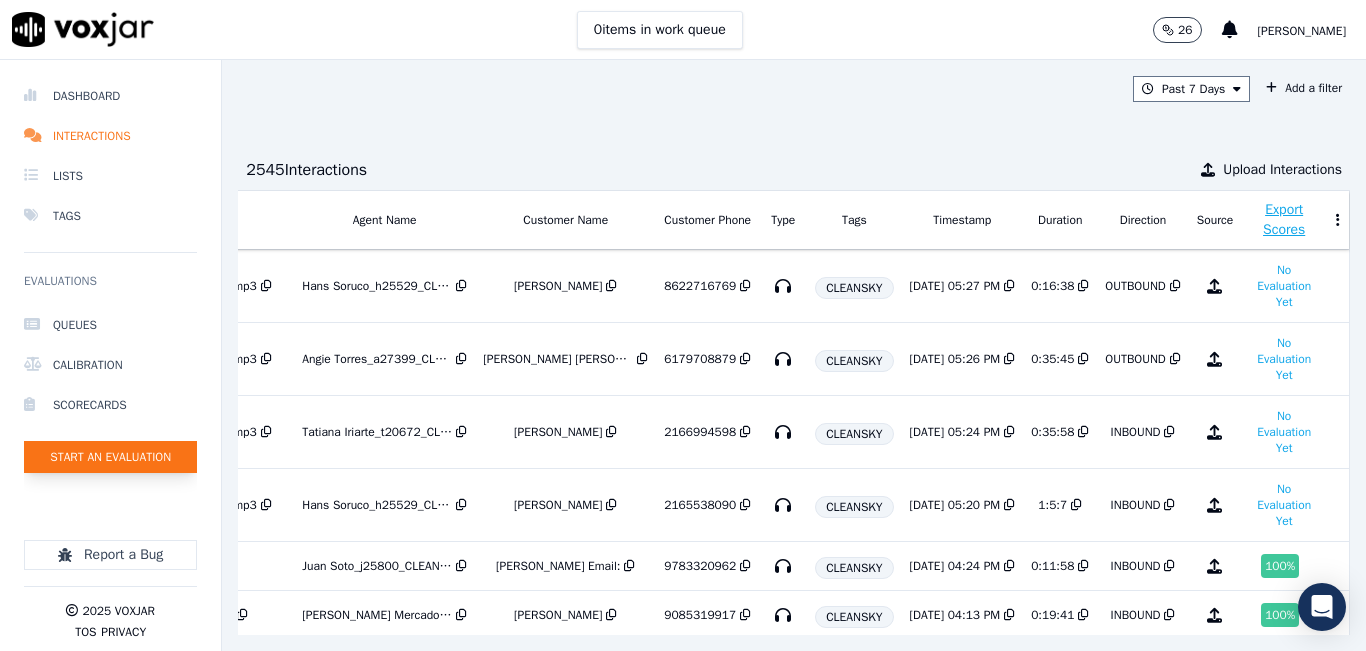 click on "Start an Evaluation" 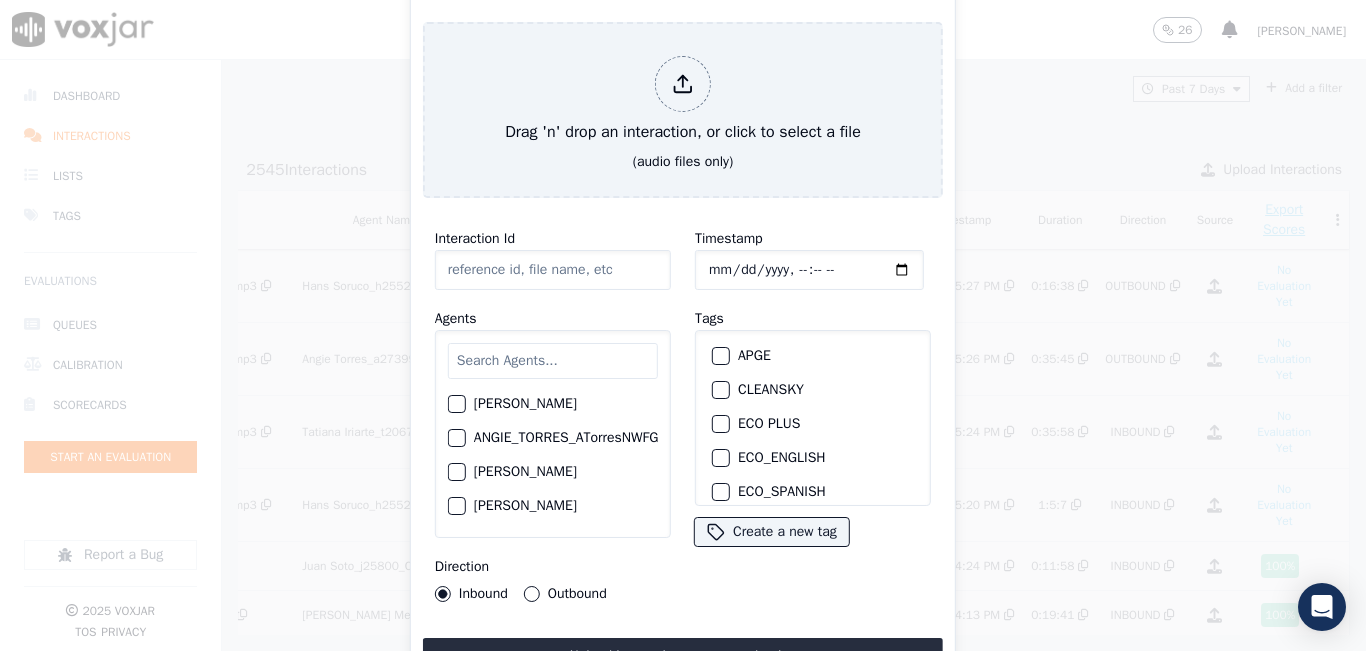click on "Outbound" at bounding box center (532, 594) 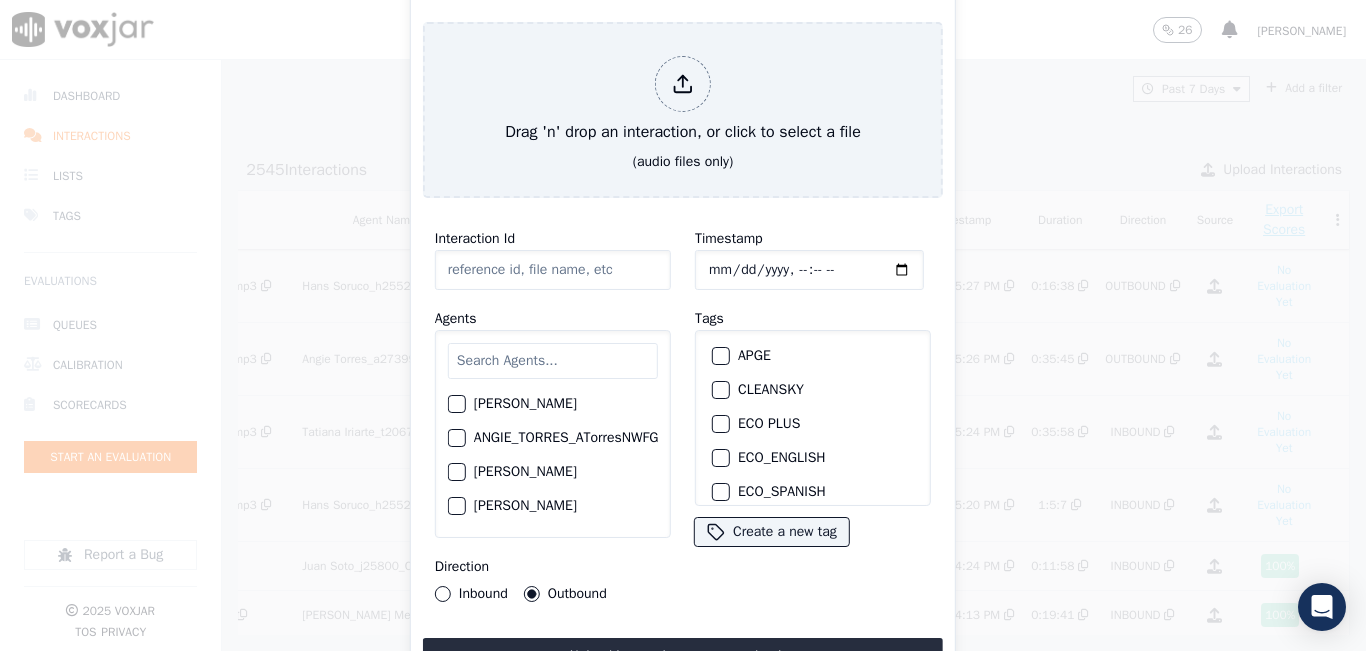 click at bounding box center (553, 361) 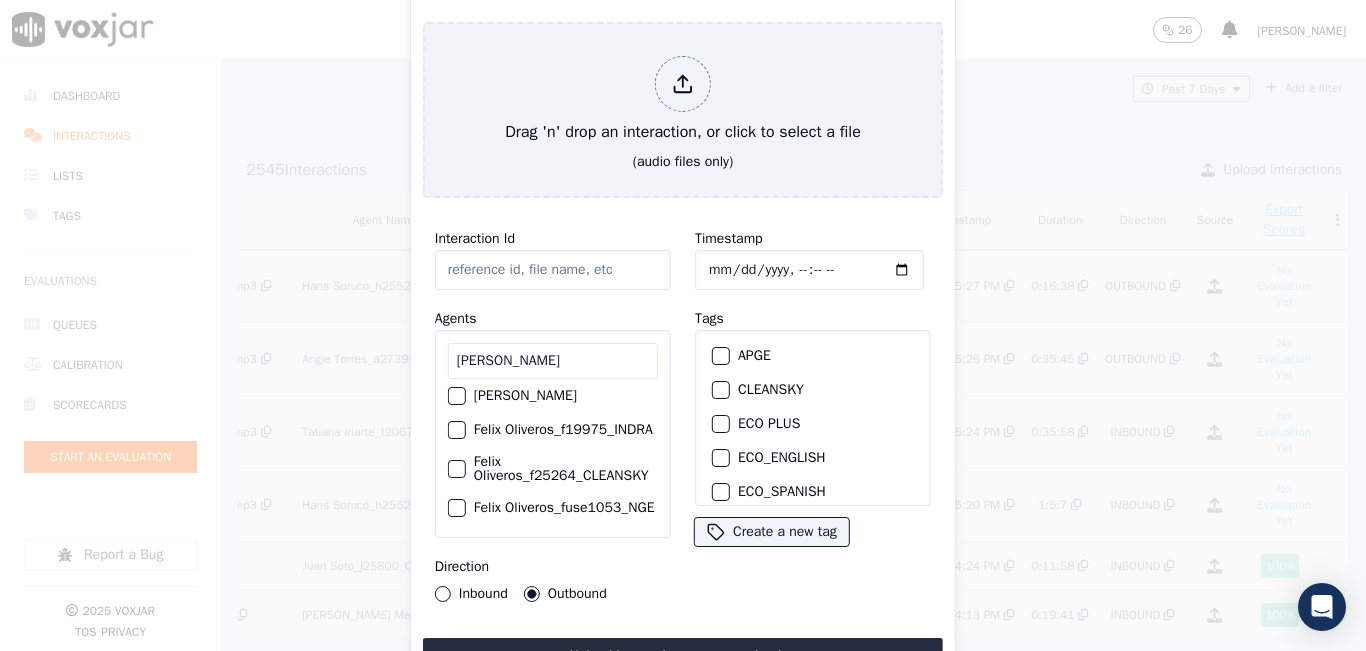 scroll, scrollTop: 132, scrollLeft: 0, axis: vertical 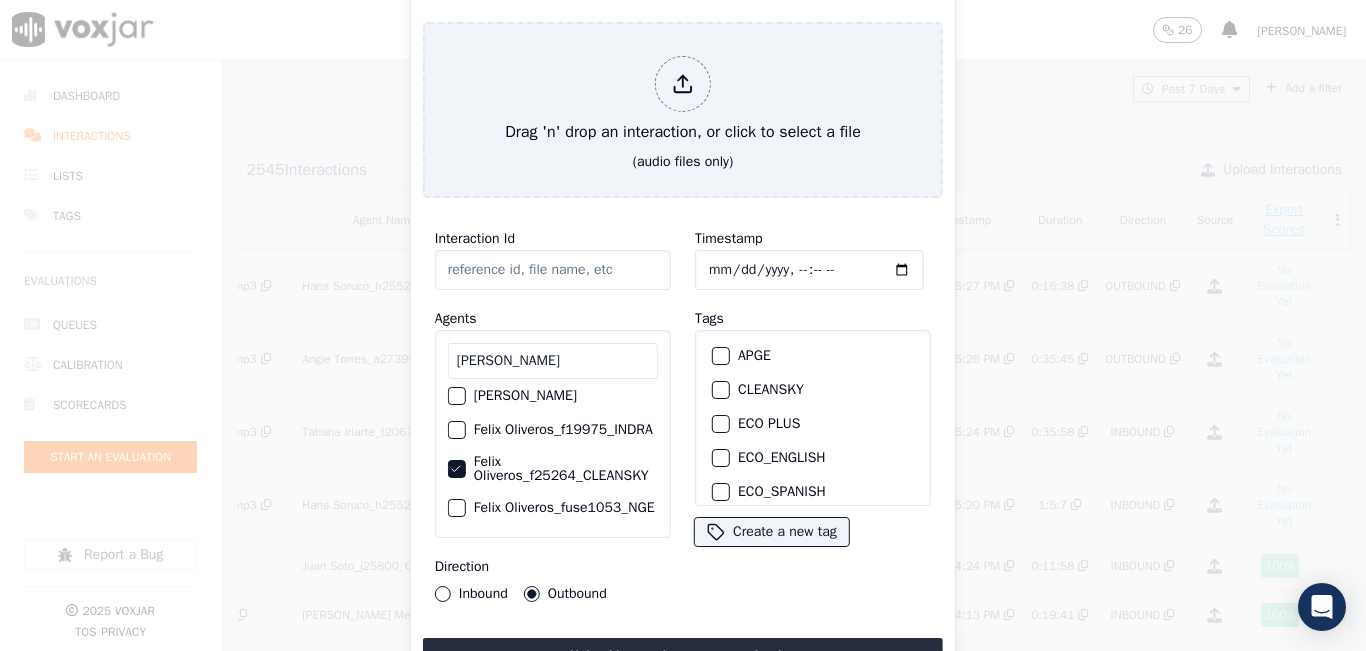 click at bounding box center (720, 390) 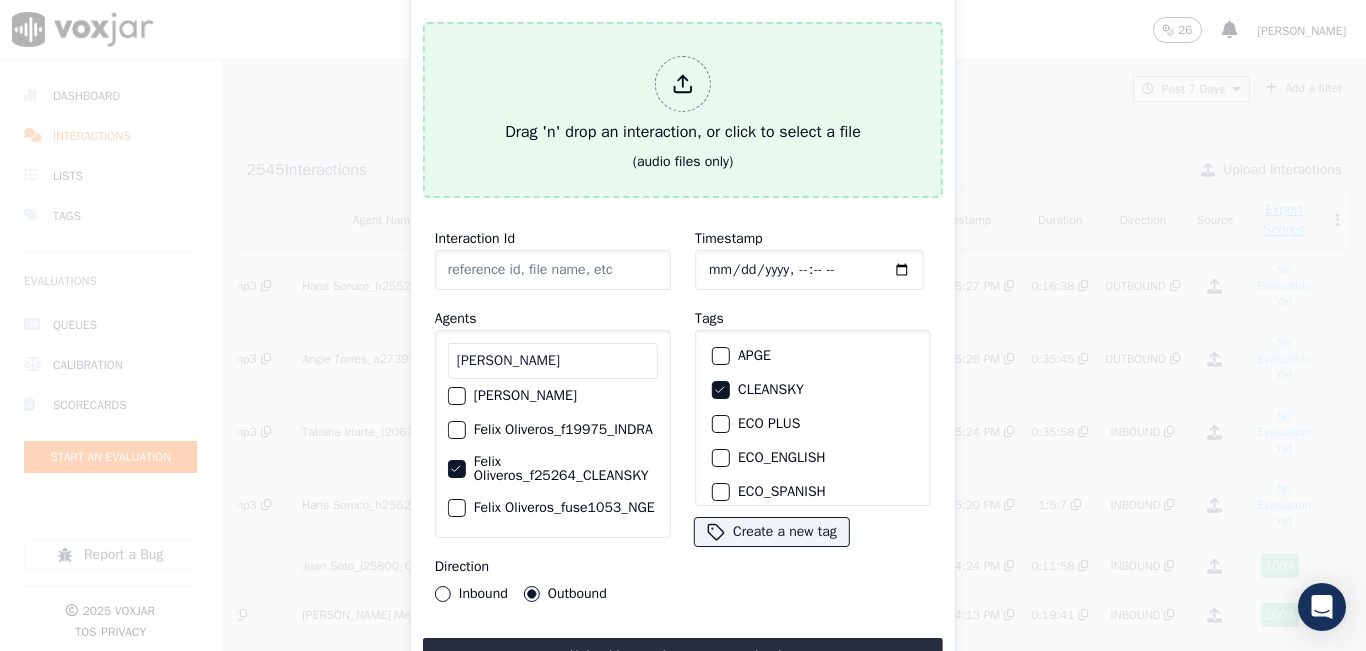 click on "Drag 'n' drop an interaction, or click to select a file" at bounding box center (683, 100) 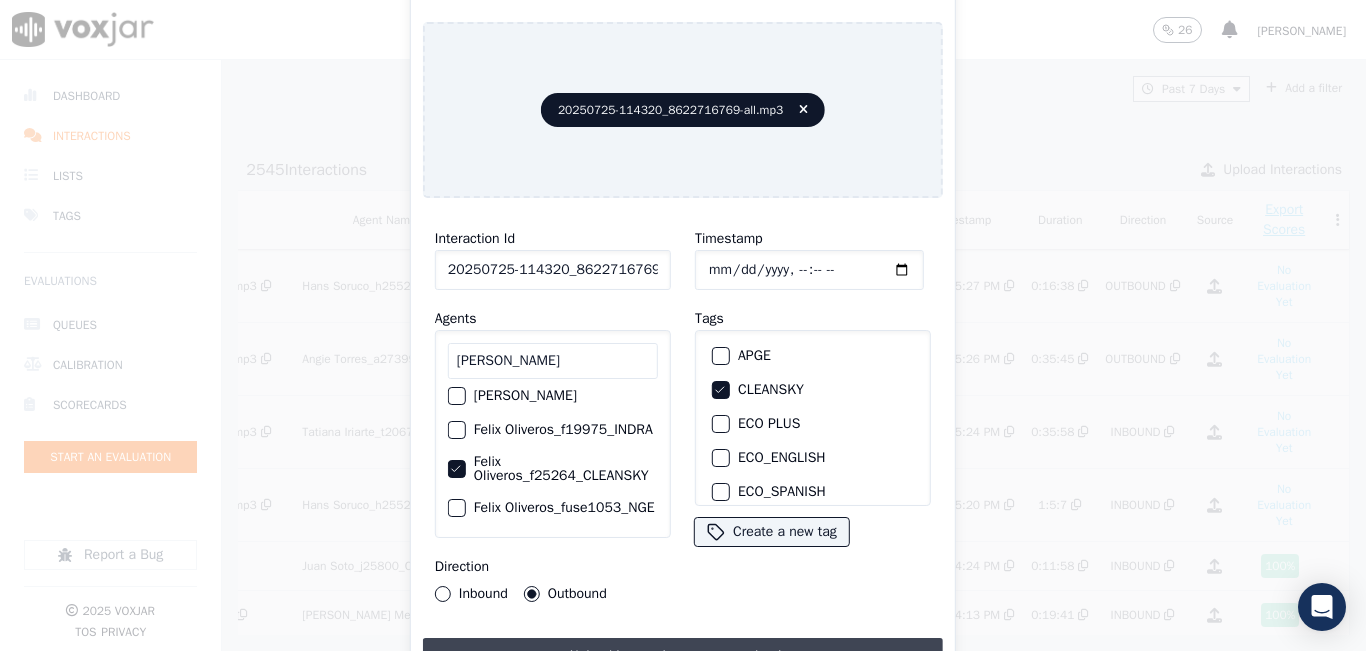 click on "Upload interaction to start evaluation" at bounding box center [683, 656] 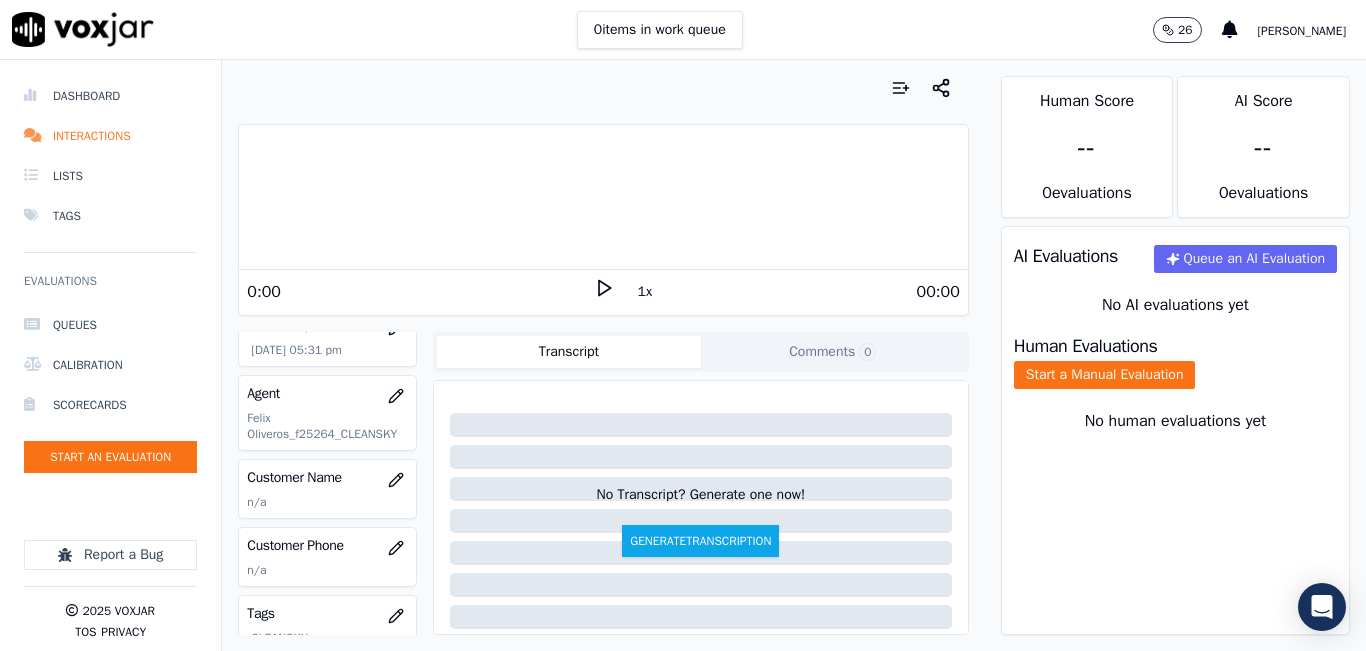 scroll, scrollTop: 178, scrollLeft: 0, axis: vertical 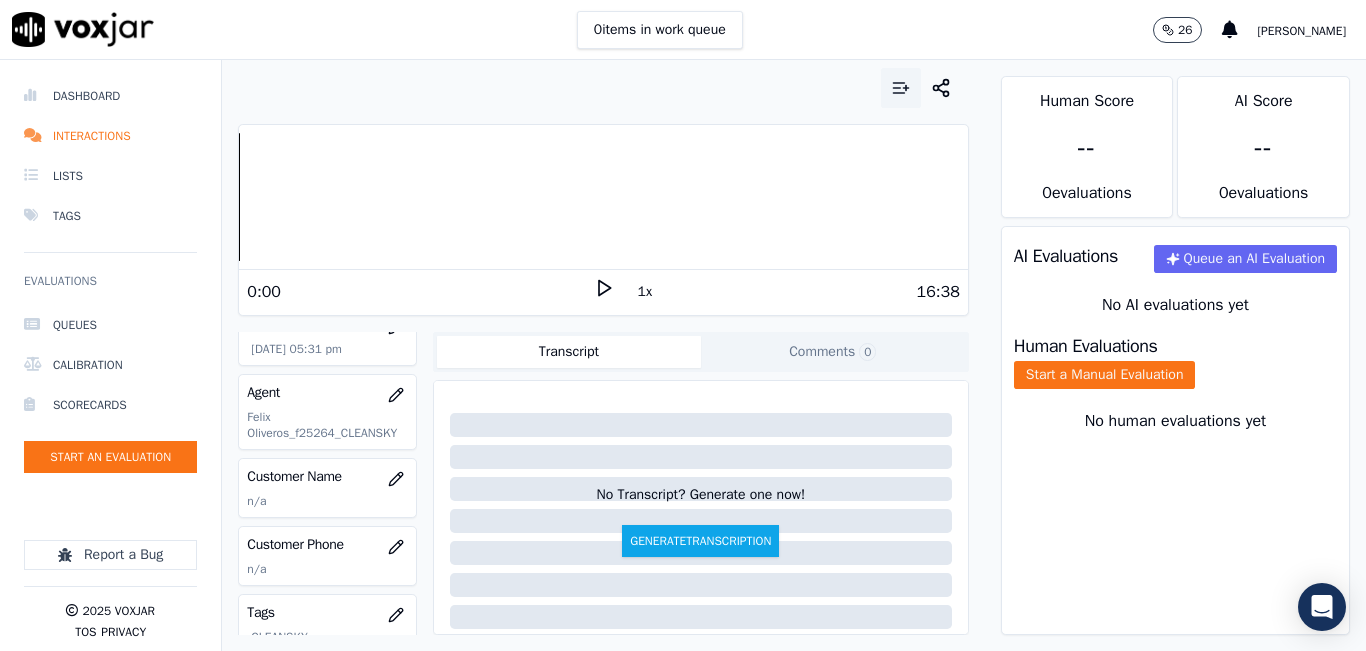 click 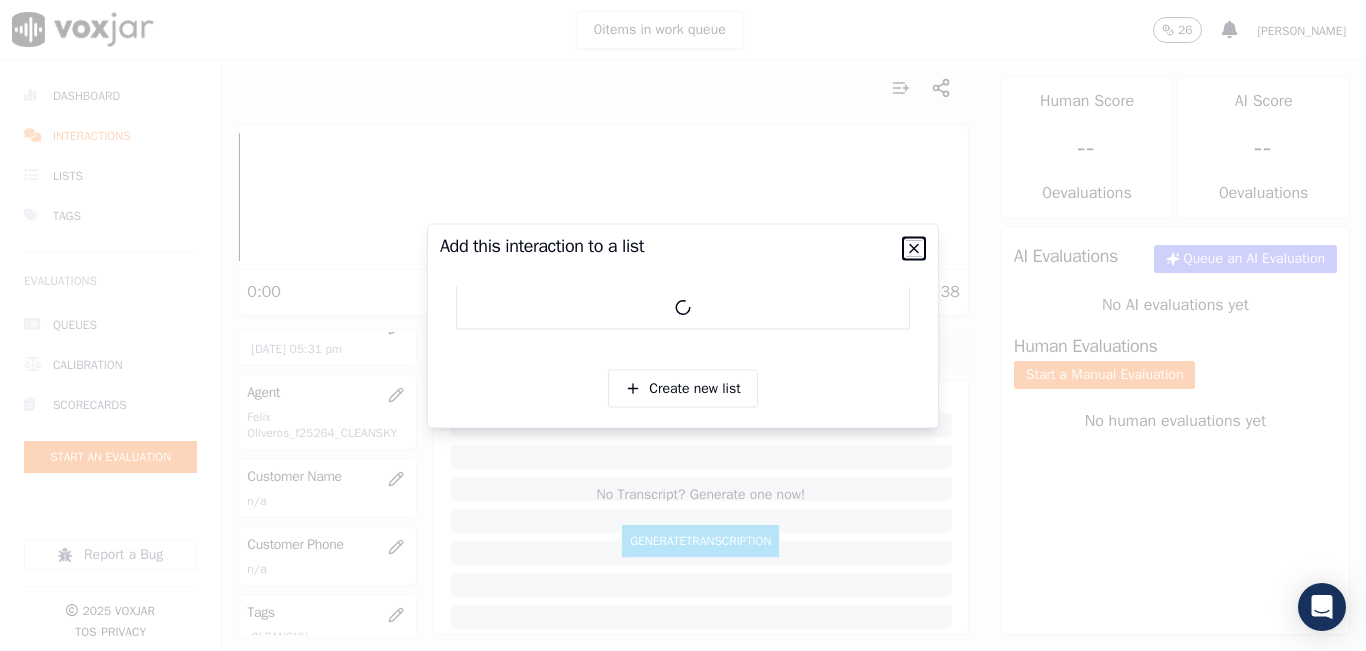 click 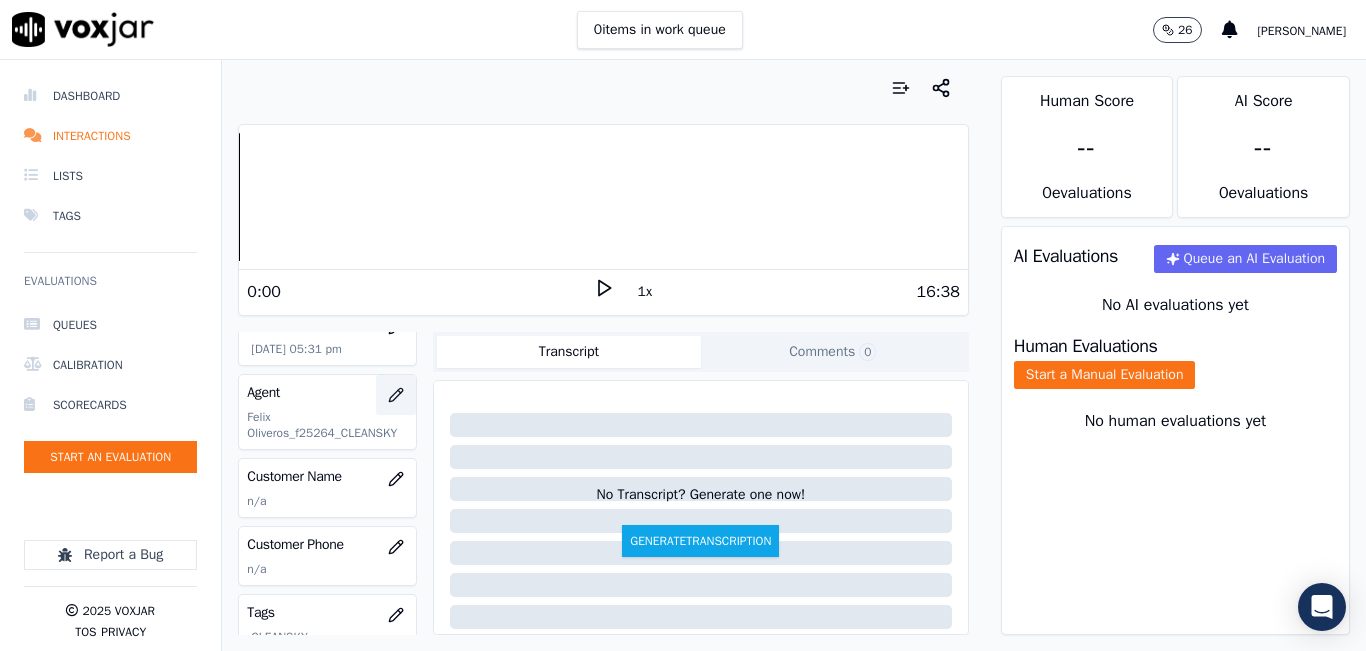 click at bounding box center (396, 395) 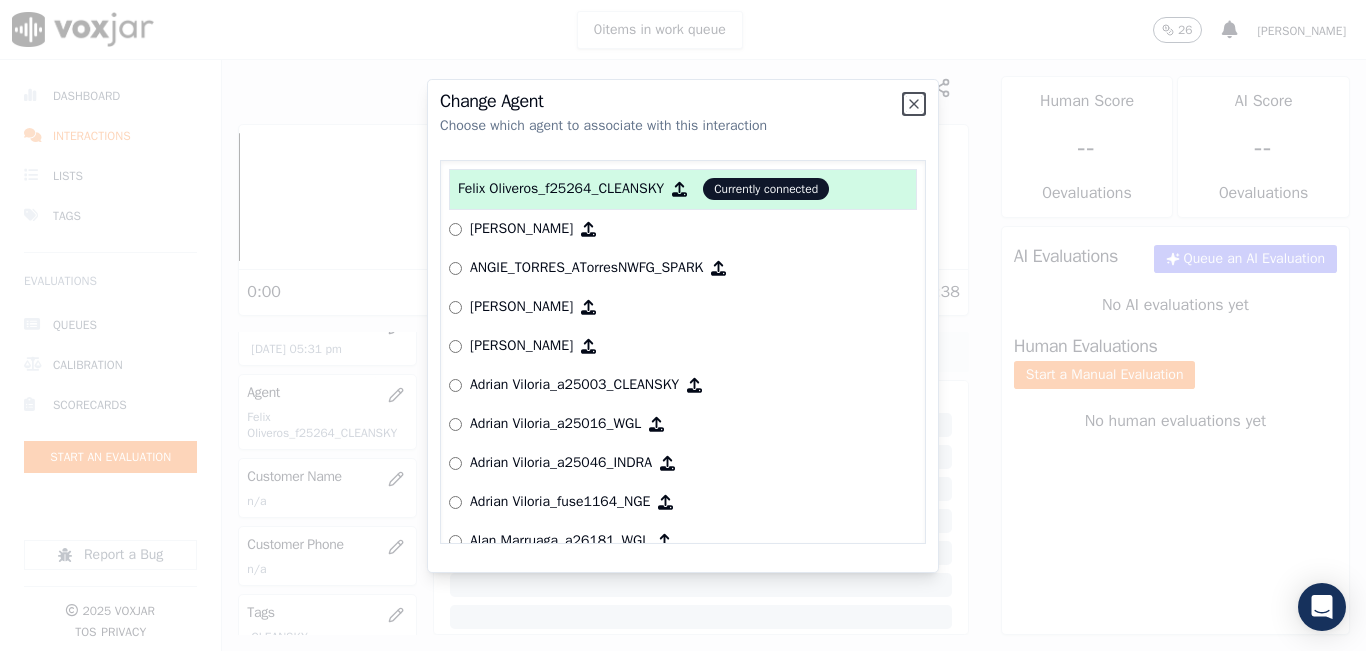 click at bounding box center (683, 325) 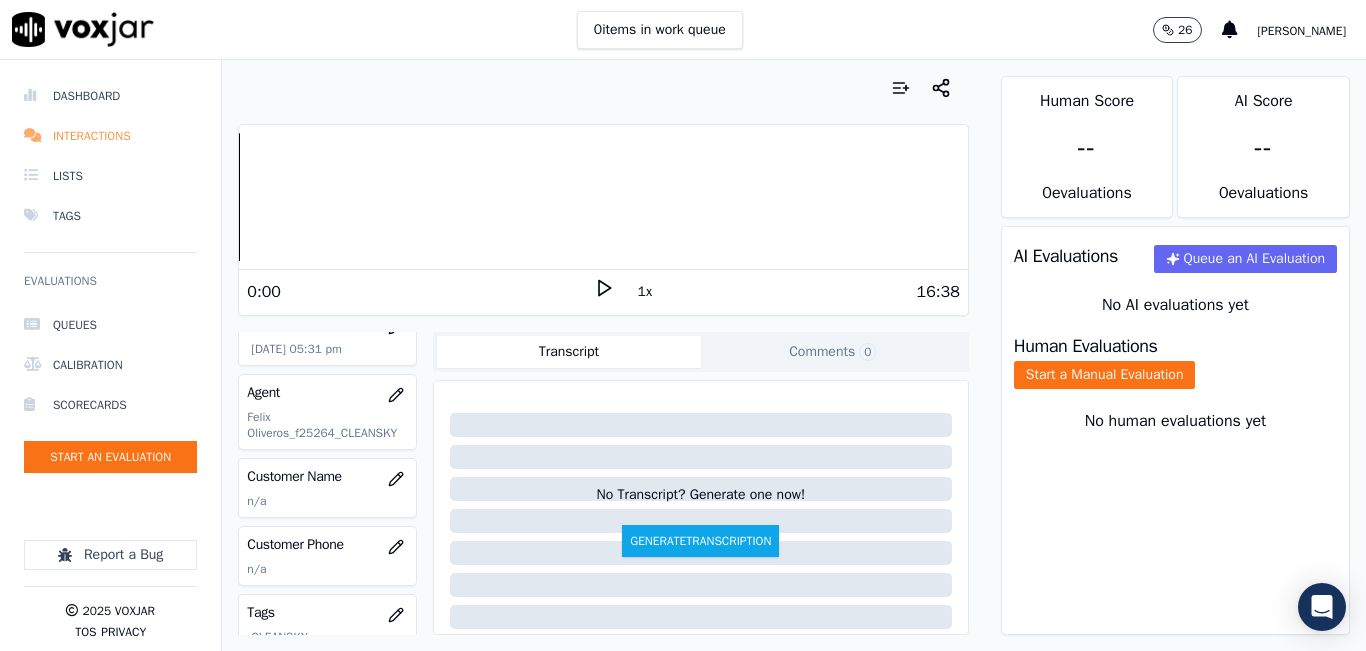 click on "Interactions" at bounding box center [110, 136] 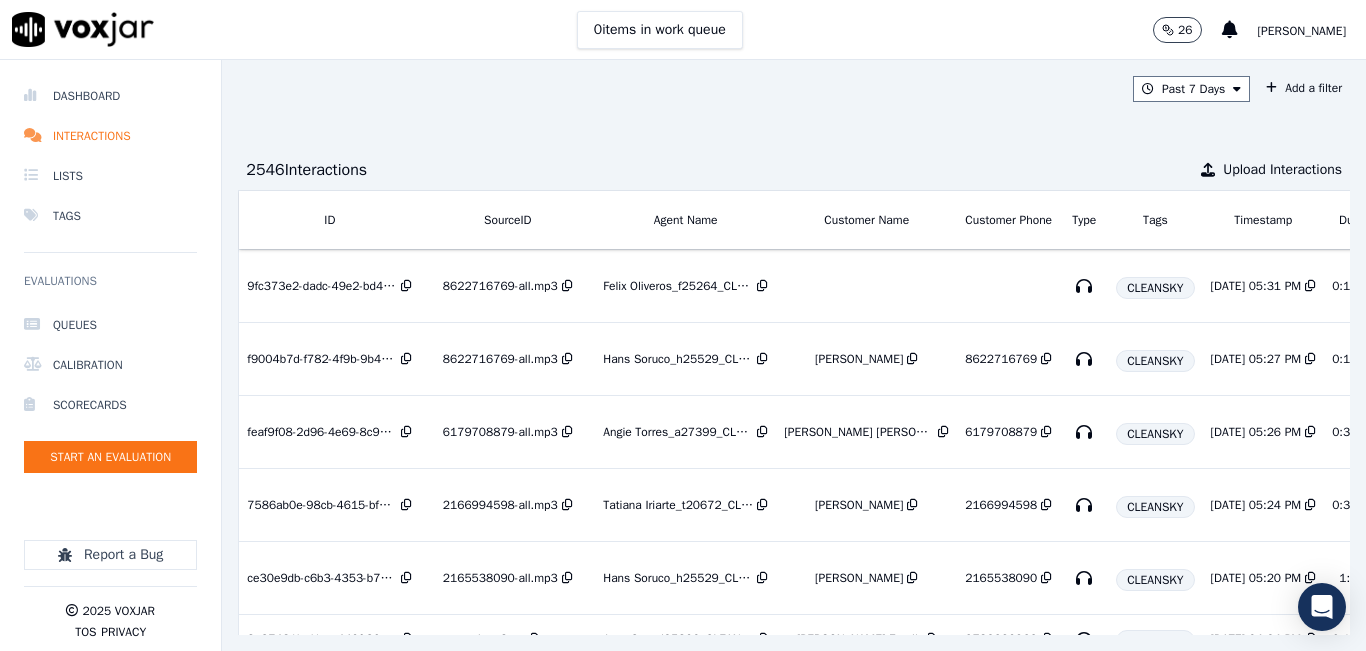 scroll, scrollTop: 0, scrollLeft: 344, axis: horizontal 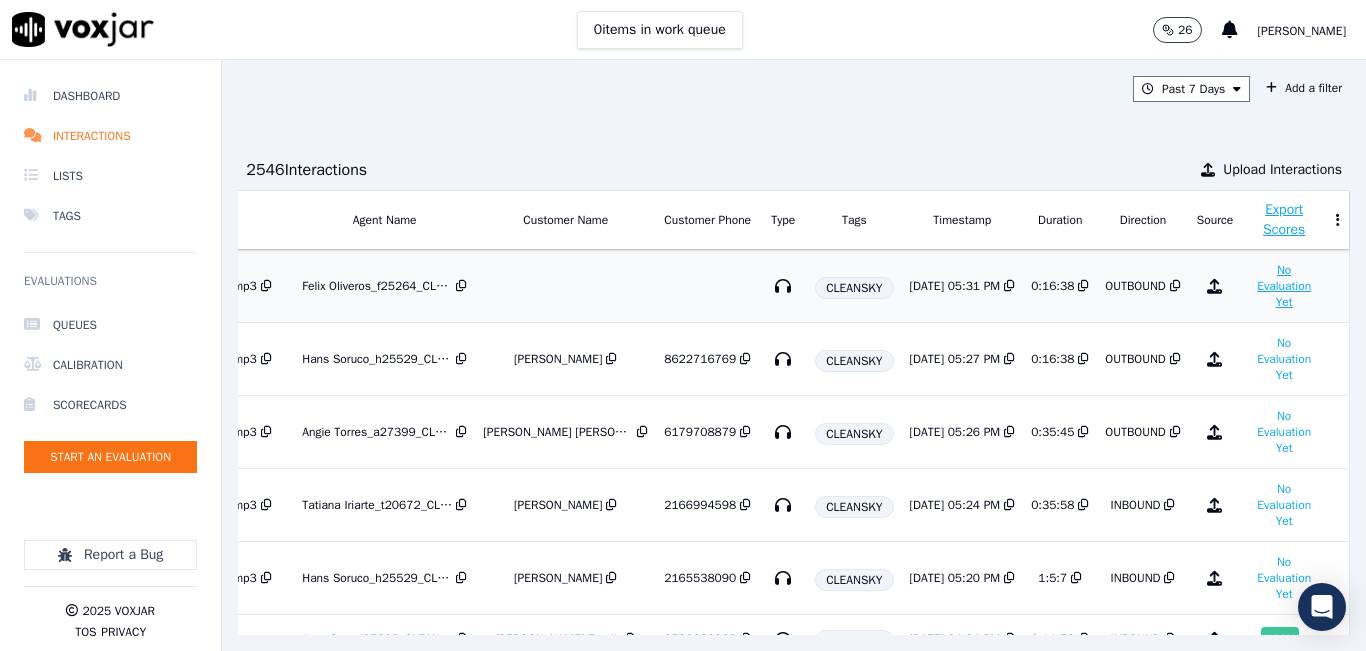 click on "No Evaluation Yet" at bounding box center (1284, 286) 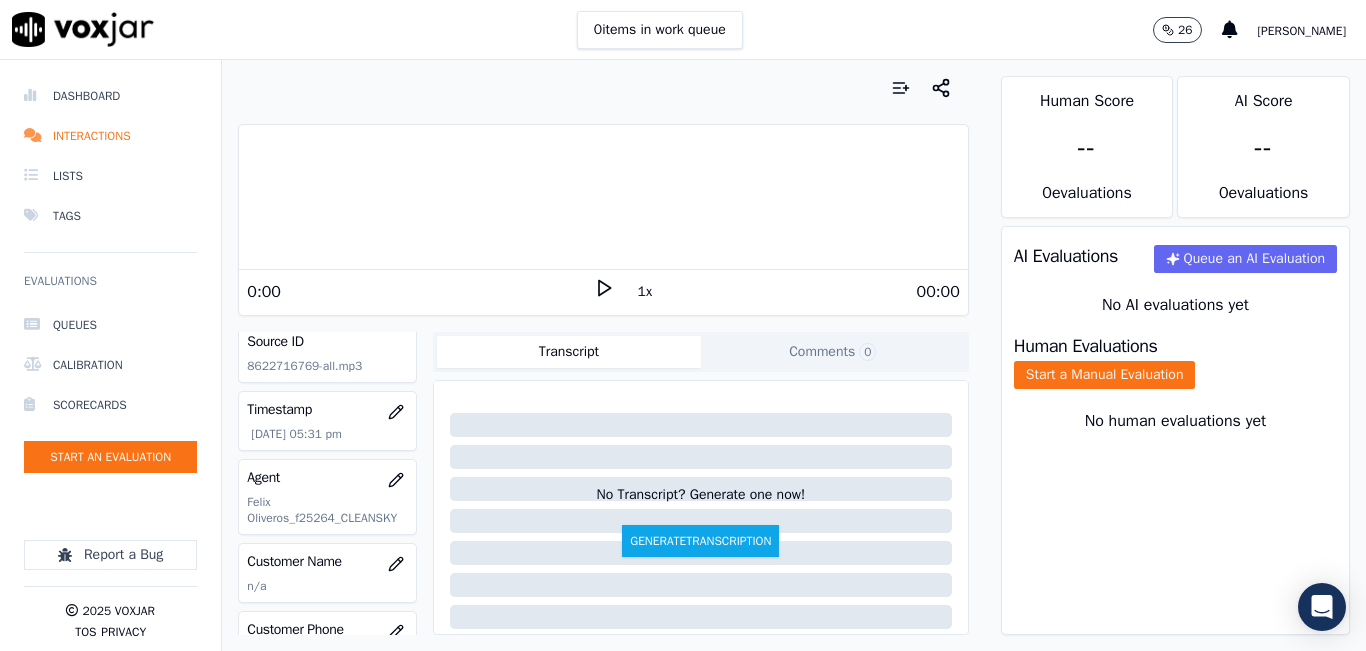 scroll, scrollTop: 100, scrollLeft: 0, axis: vertical 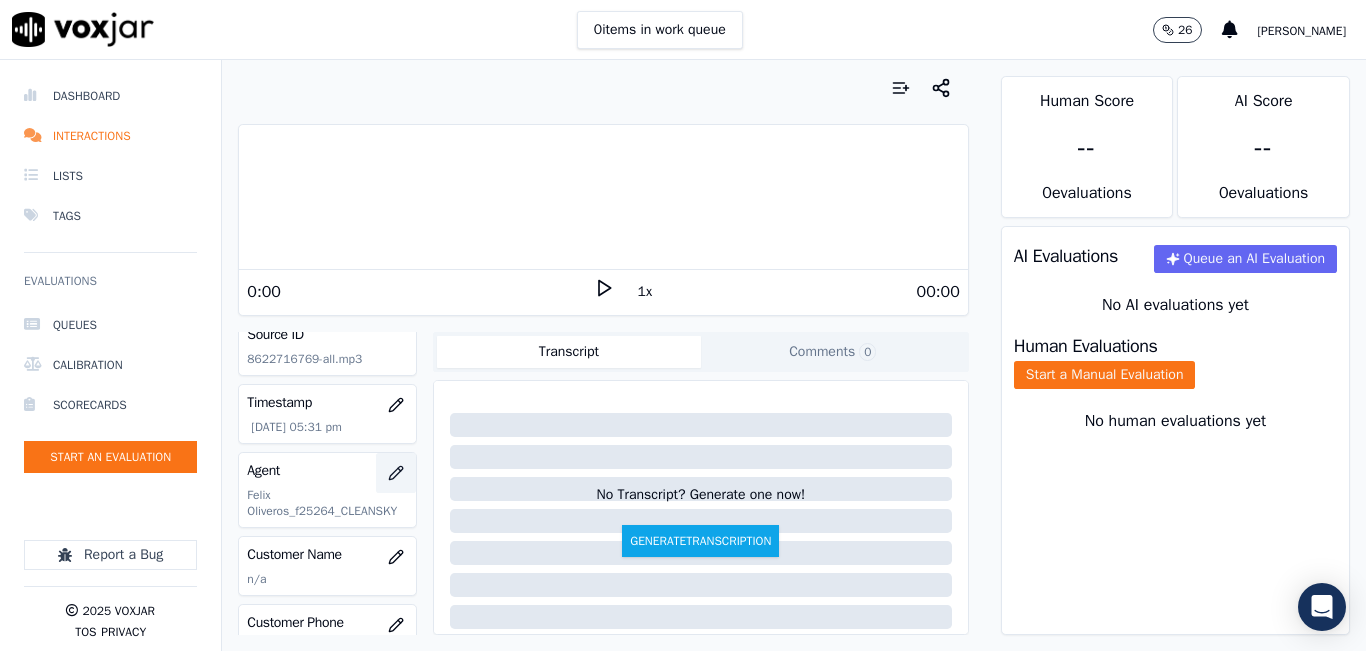 click 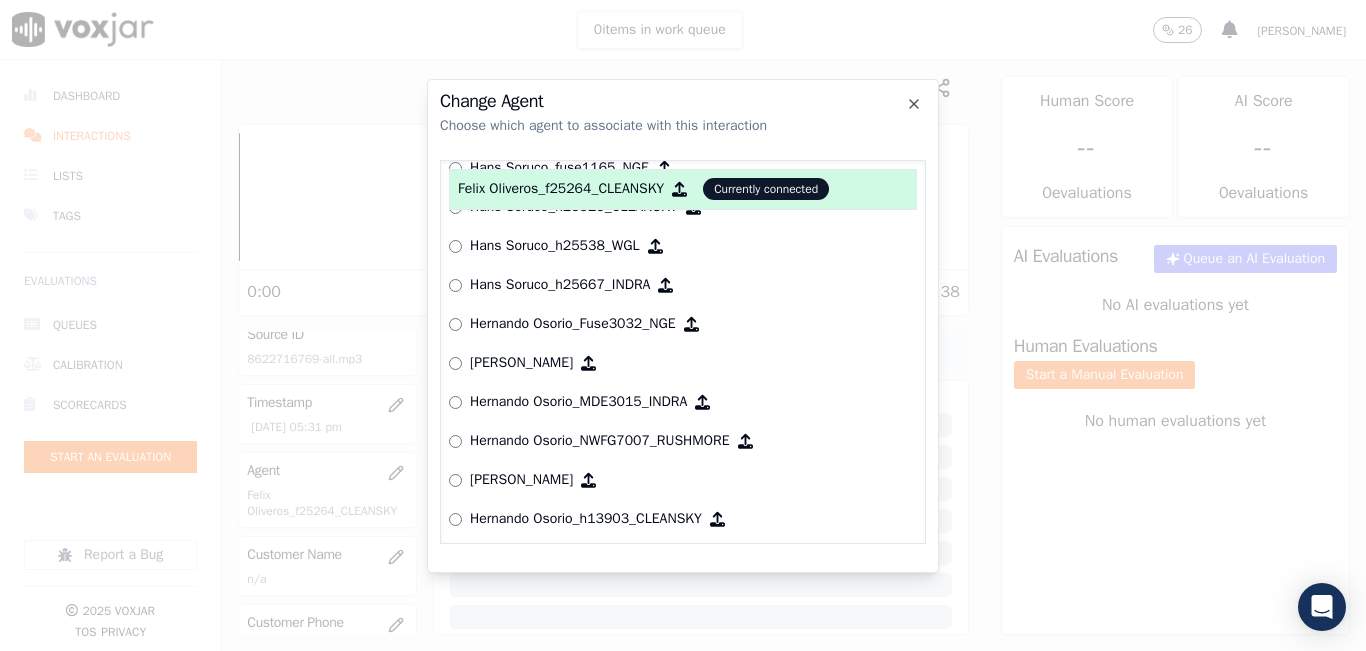 scroll, scrollTop: 3951, scrollLeft: 0, axis: vertical 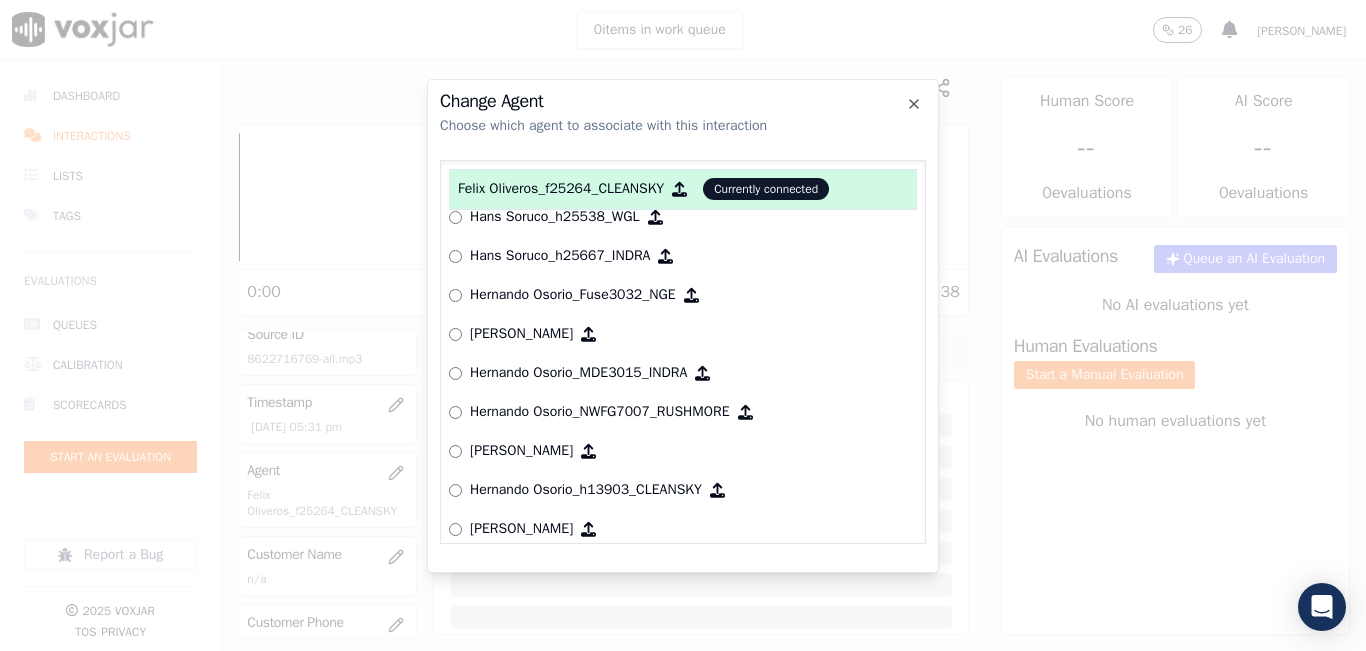 click on "Hernando Osorio_h13903_CLEANSKY" at bounding box center [586, 490] 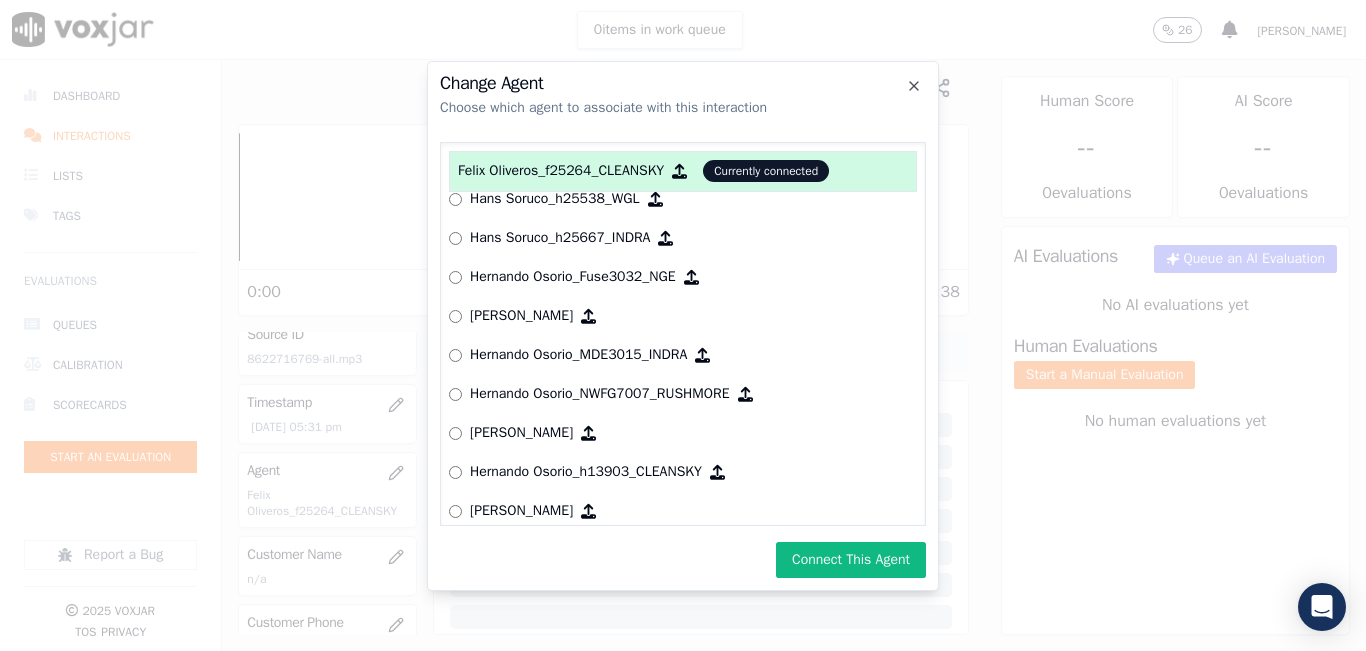 click on "Hernando Osorio_h13903_CLEANSKY" at bounding box center [586, 472] 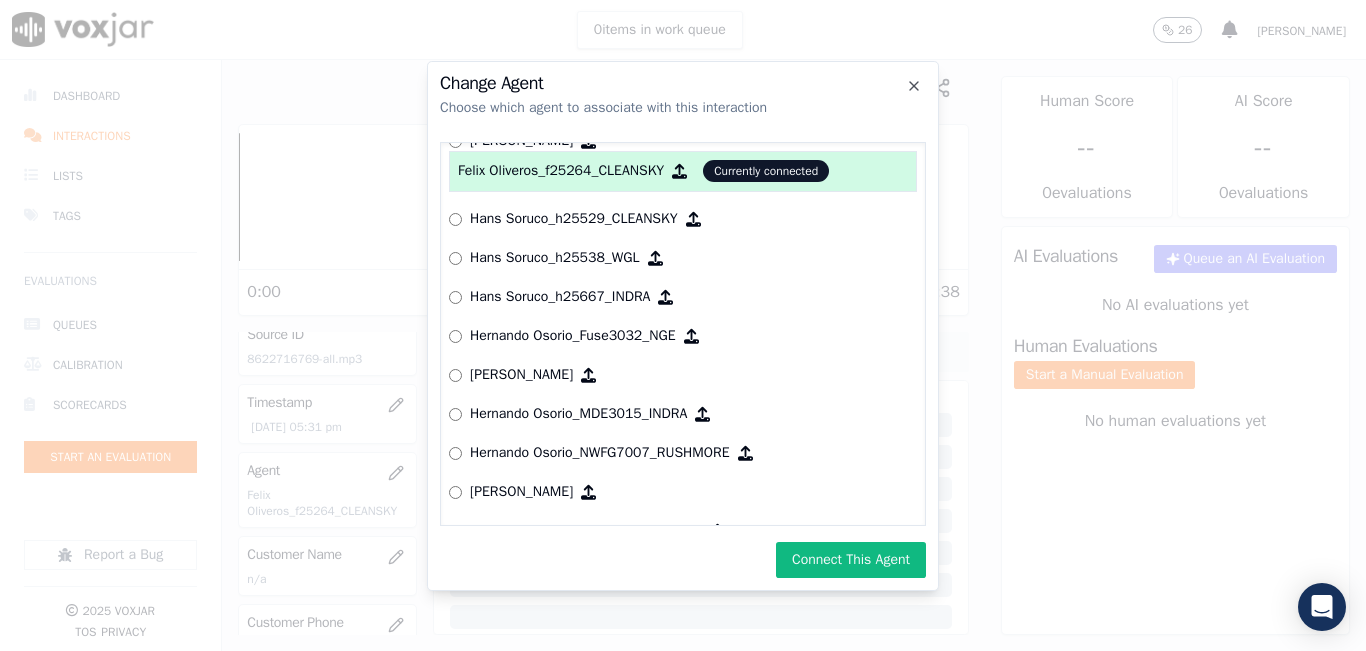 scroll, scrollTop: 3851, scrollLeft: 0, axis: vertical 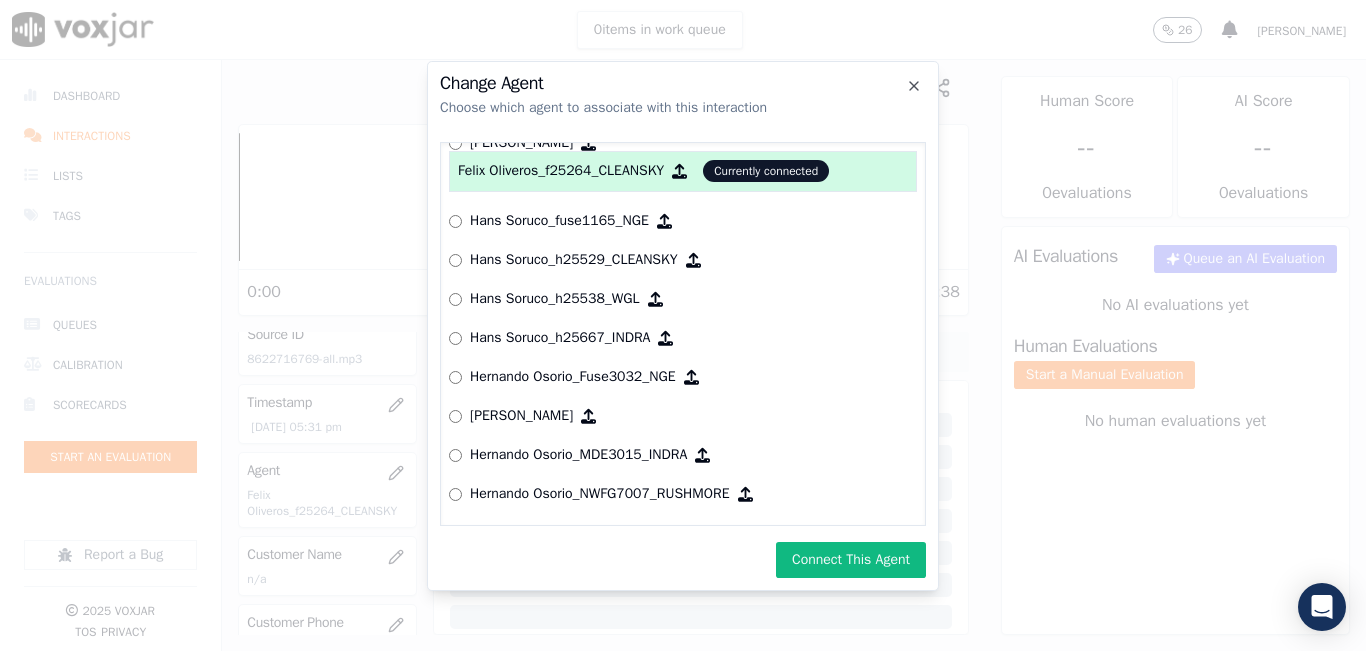 click on "Hans Soruco_h25529_CLEANSKY" at bounding box center (574, 260) 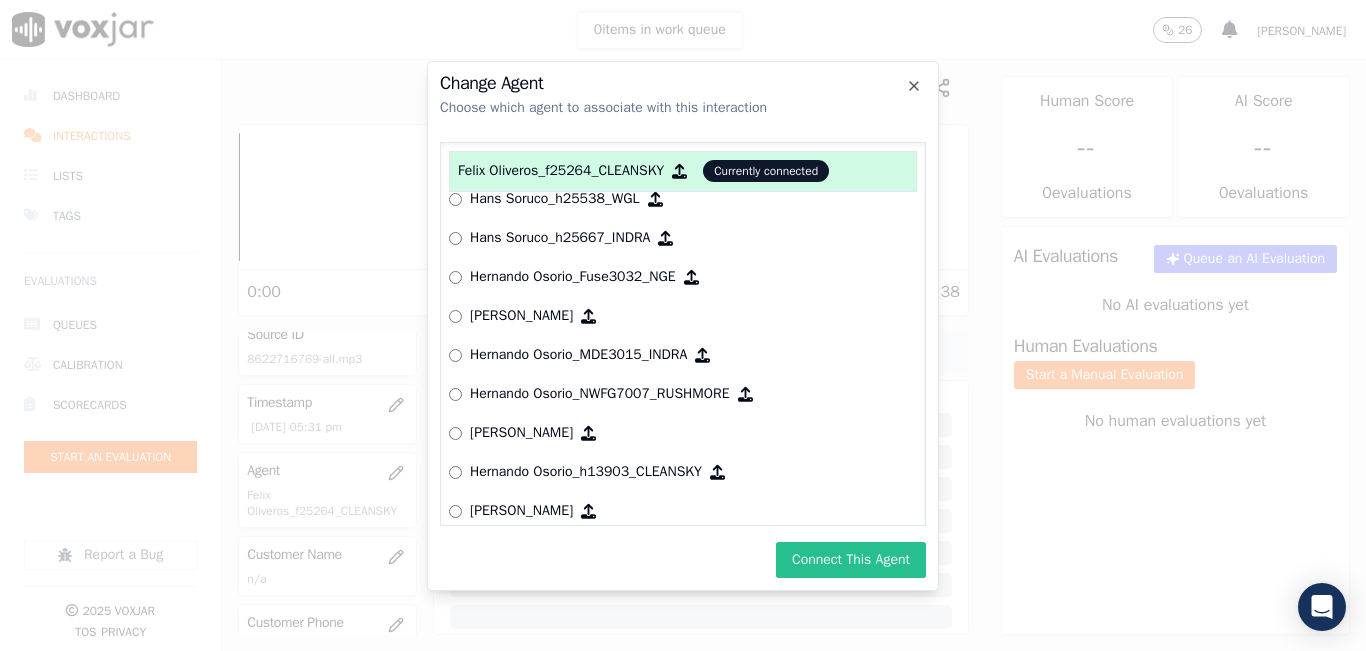 click on "Connect This Agent" at bounding box center (851, 560) 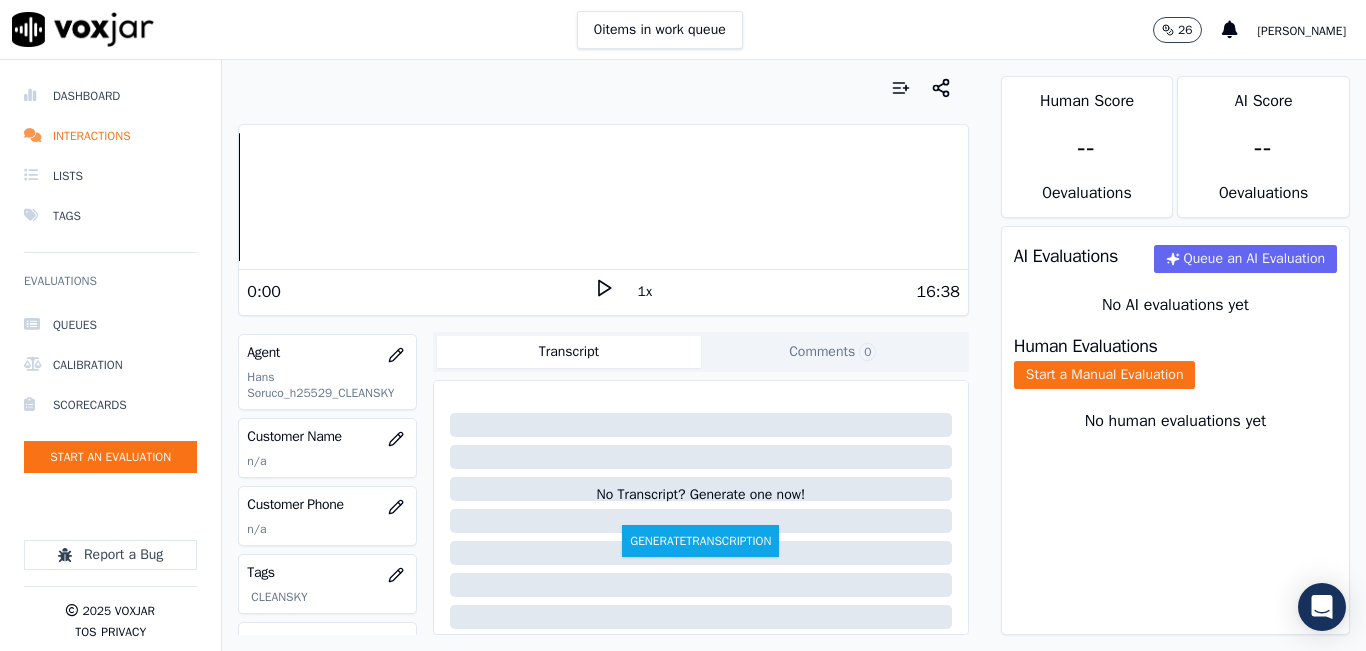 scroll, scrollTop: 200, scrollLeft: 0, axis: vertical 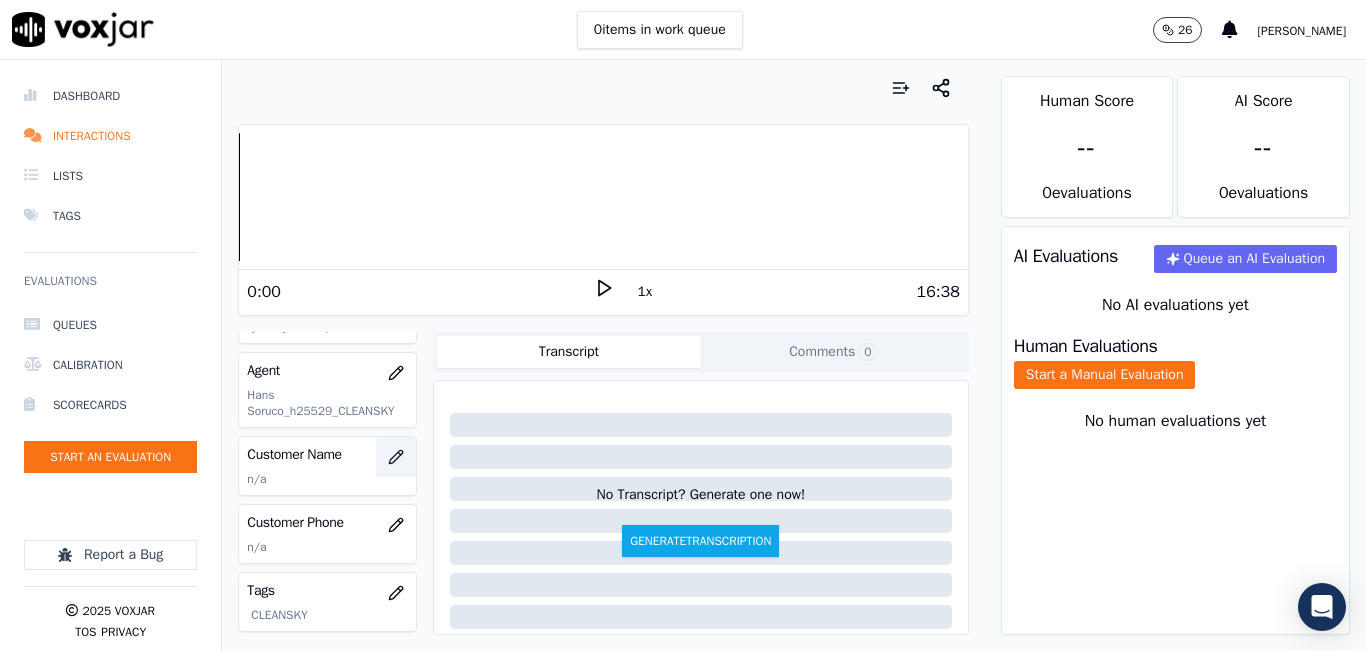 click at bounding box center [396, 457] 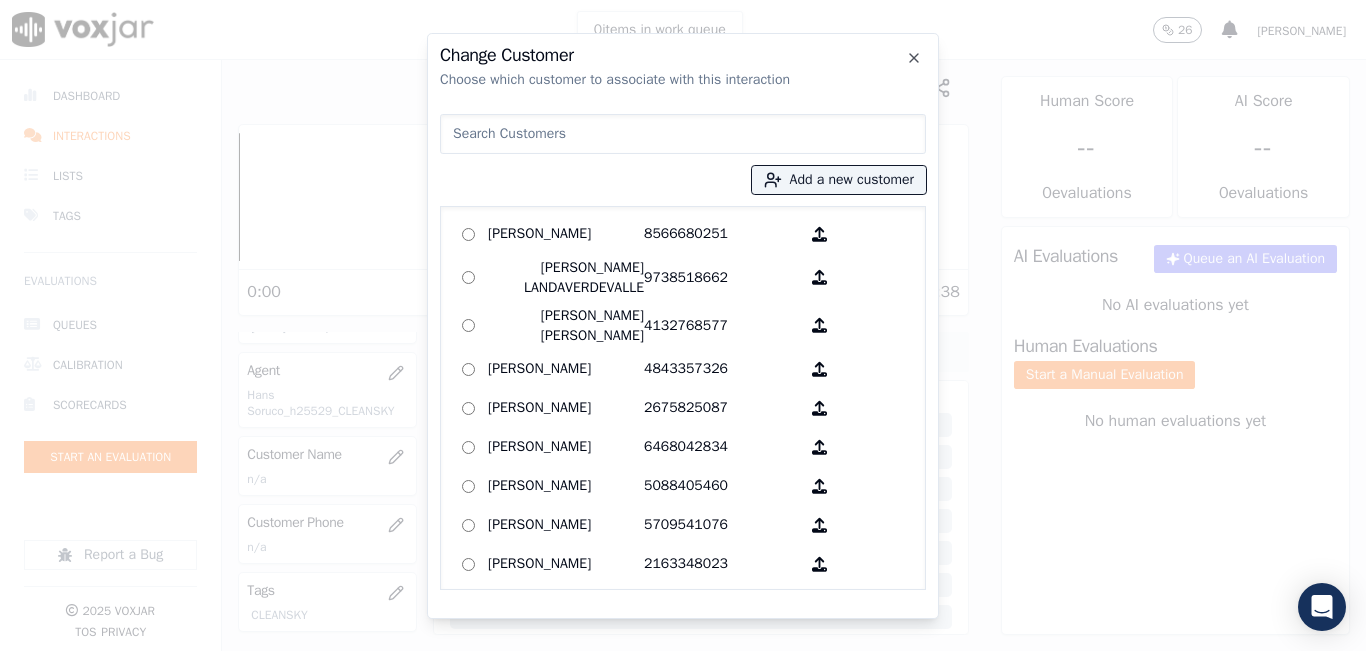 click at bounding box center [683, 134] 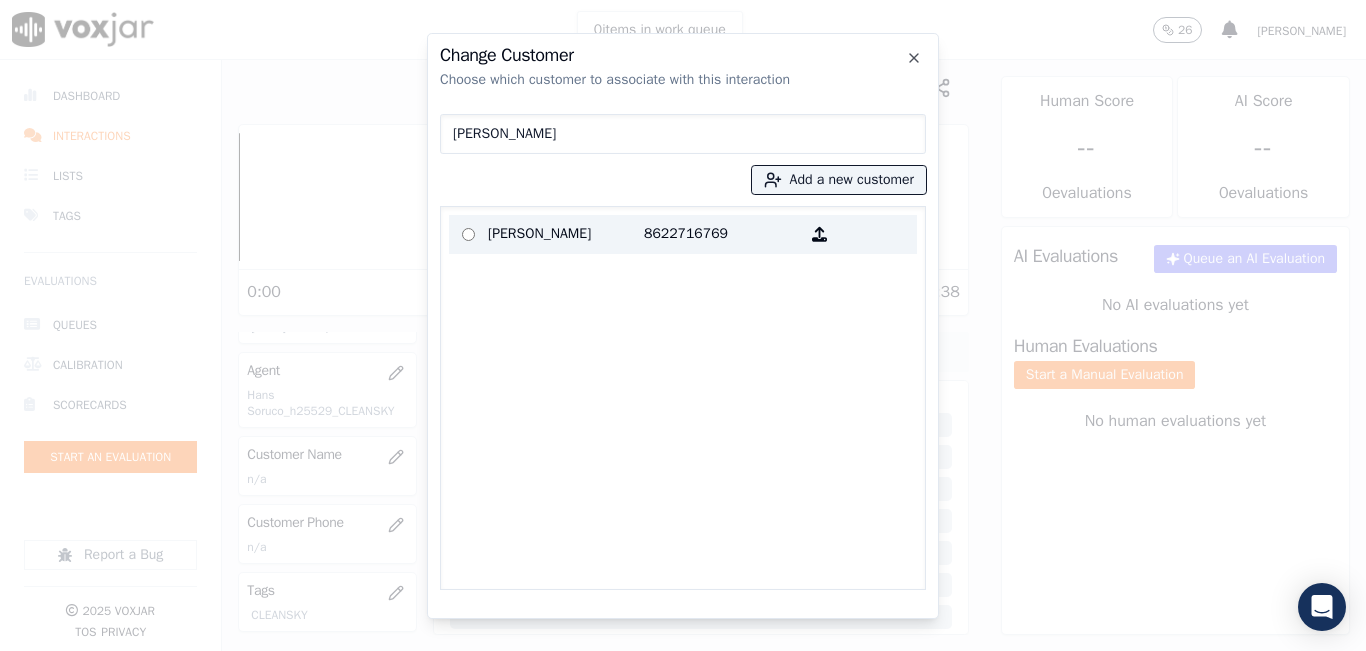 type on "[PERSON_NAME]" 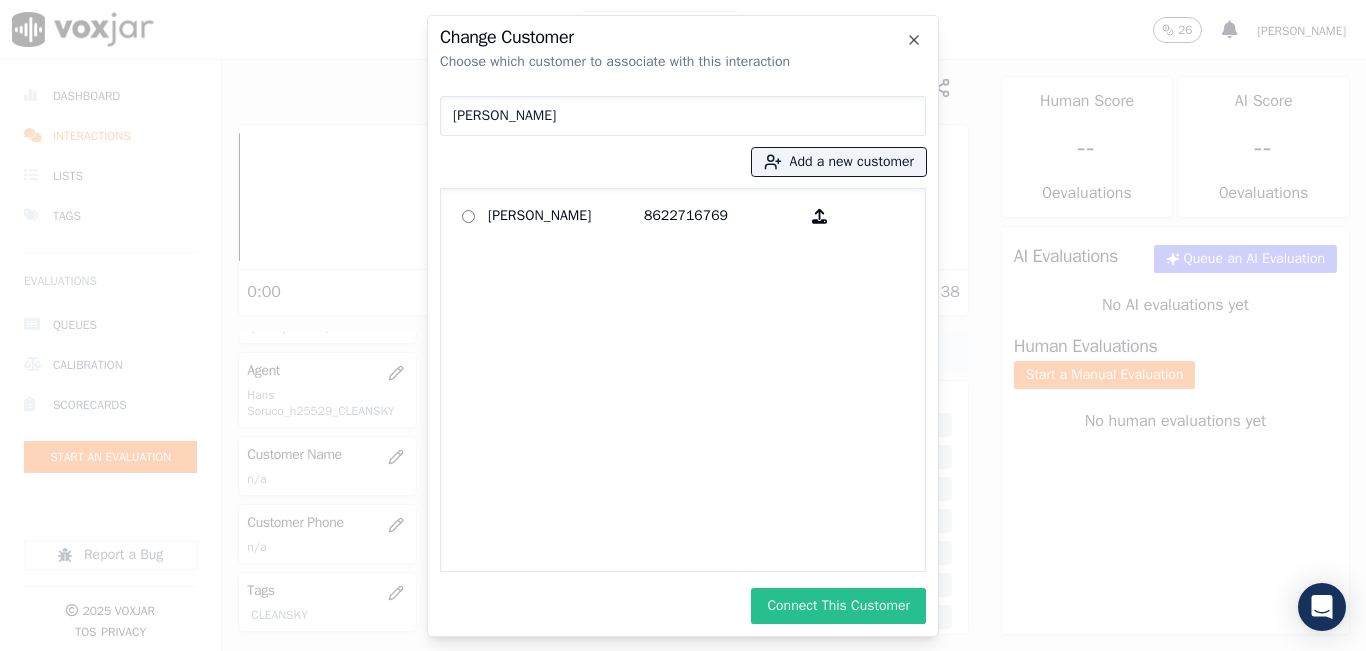 click on "Connect This Customer" at bounding box center [838, 606] 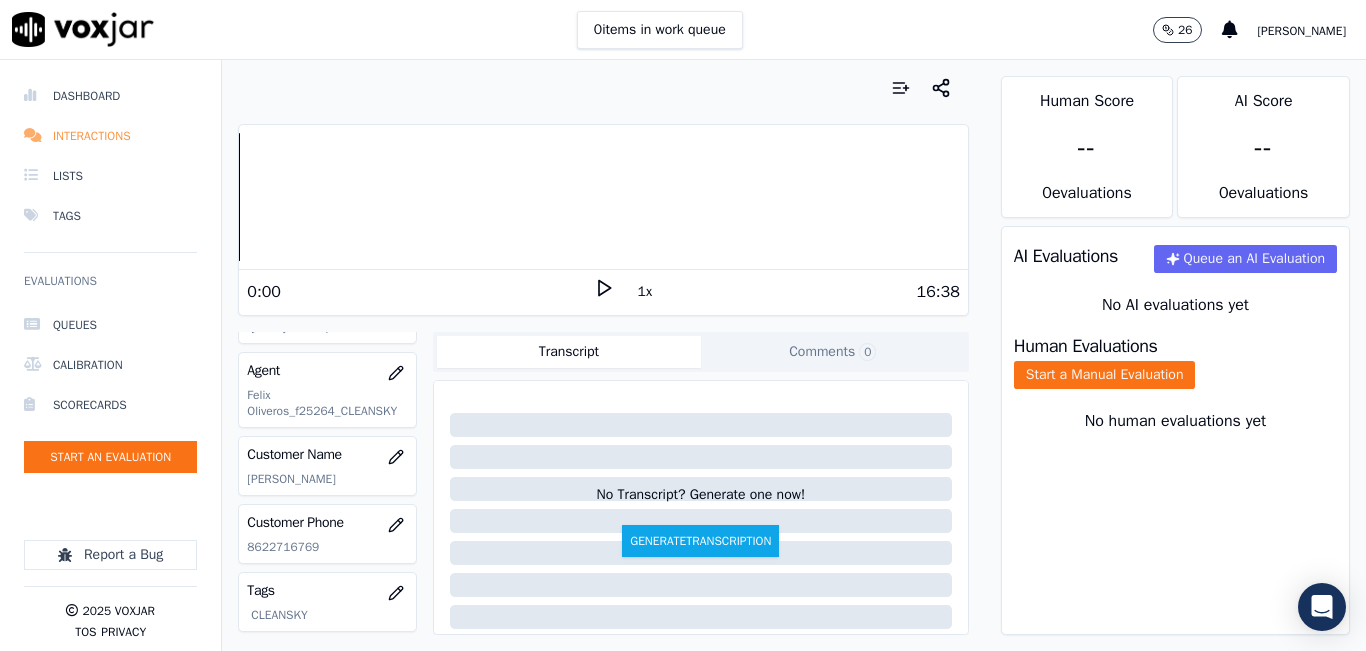 click on "Interactions" at bounding box center [110, 136] 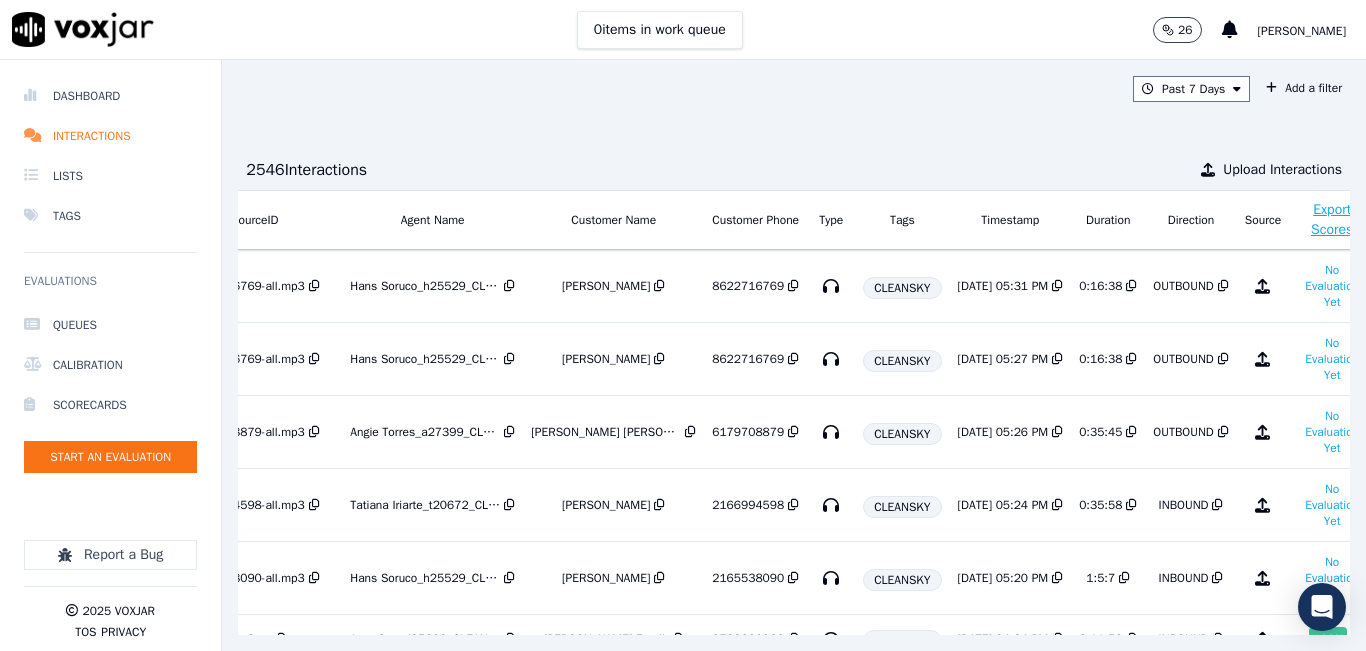 scroll, scrollTop: 0, scrollLeft: 344, axis: horizontal 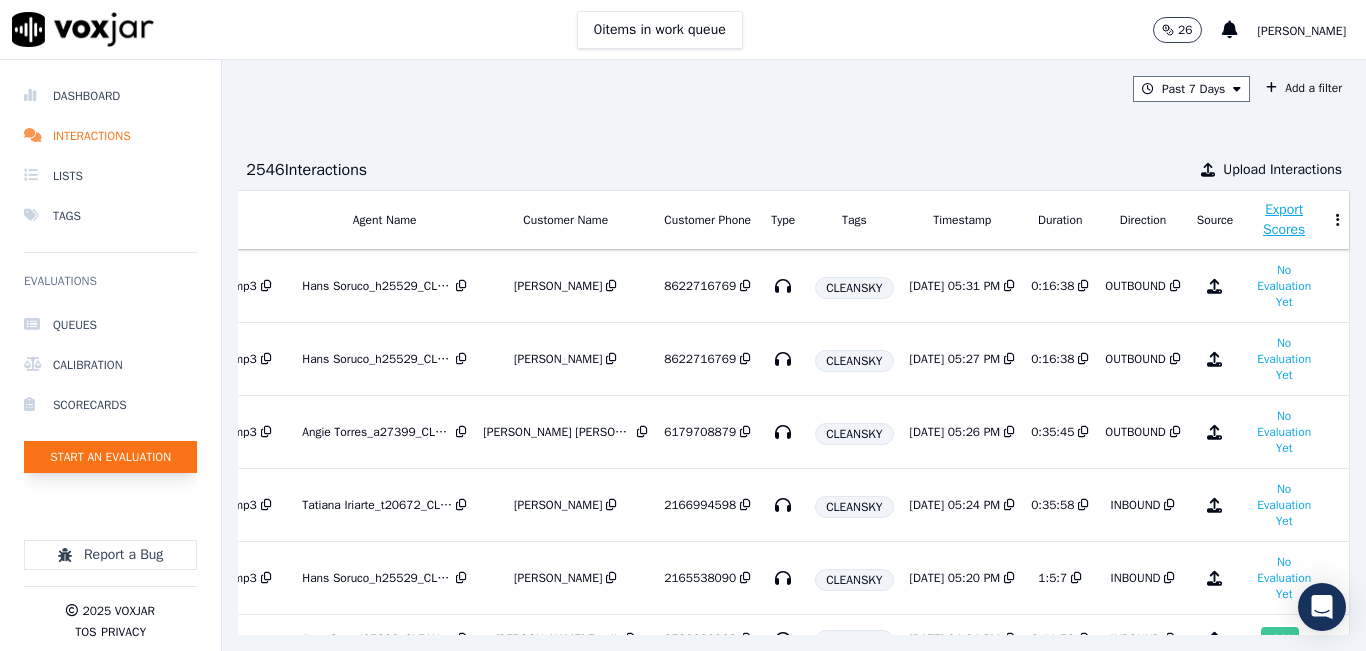 click on "Start an Evaluation" 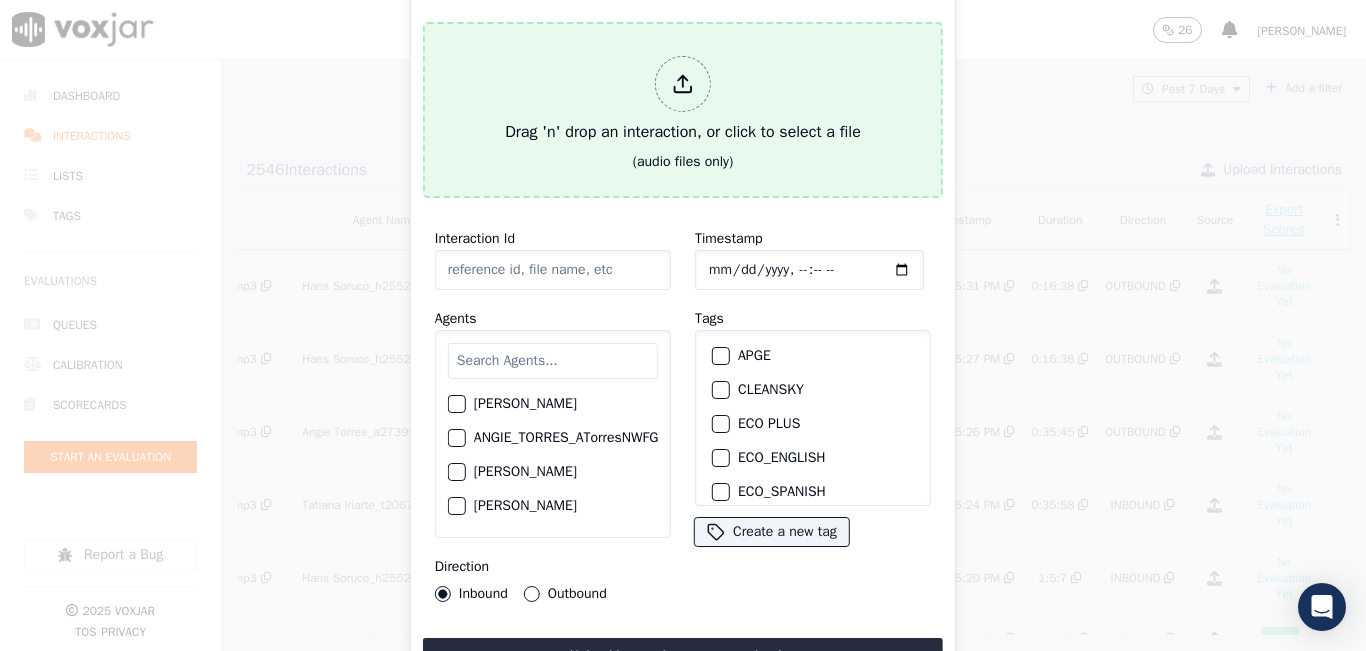 click on "(audio files only)" at bounding box center (683, 162) 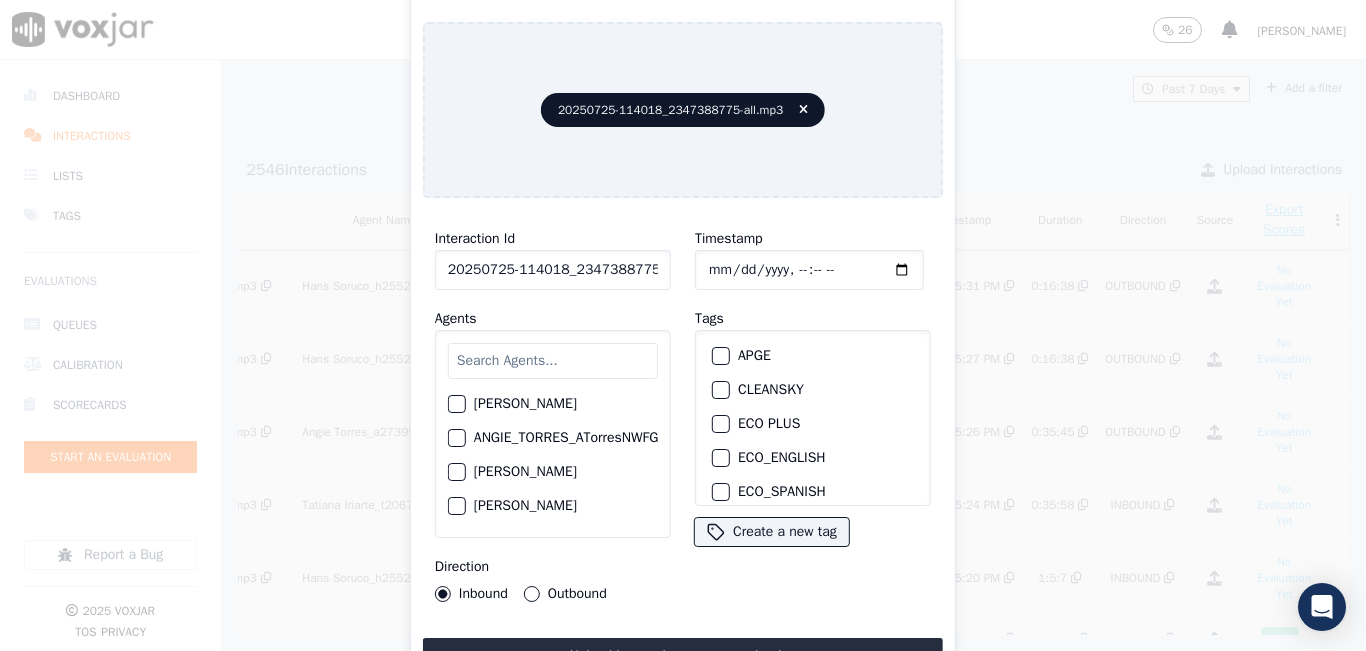 click at bounding box center (553, 361) 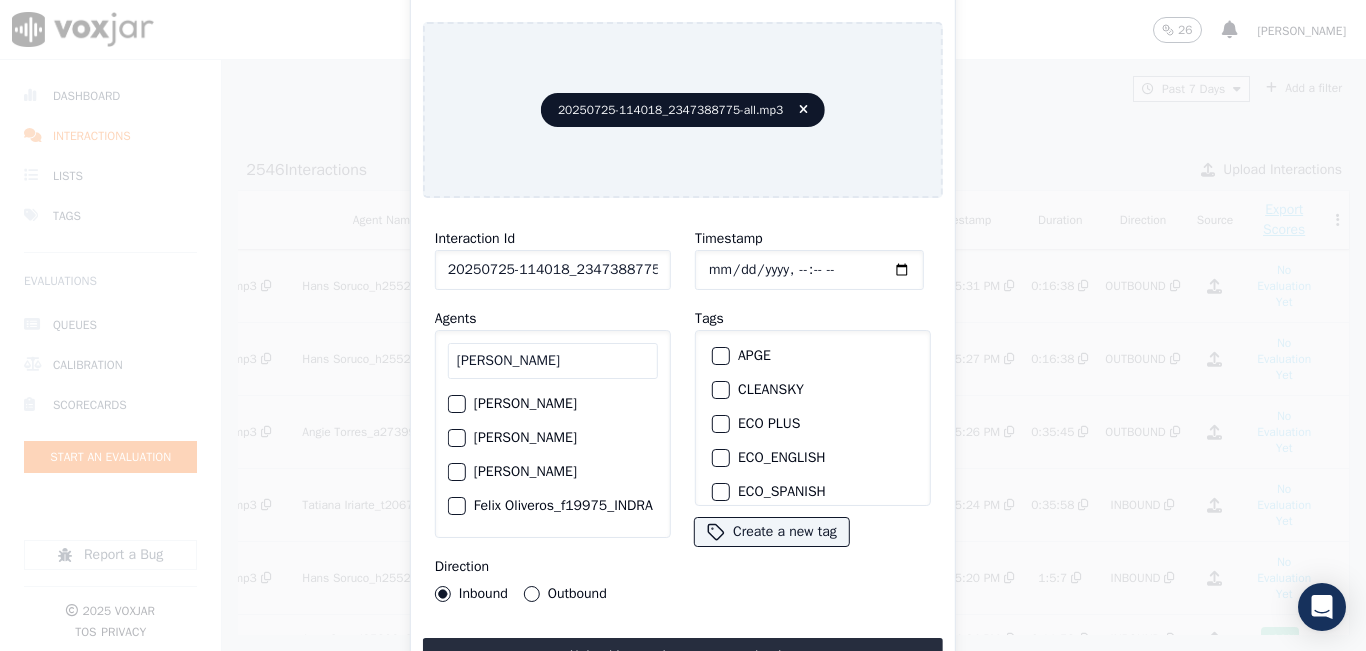 scroll, scrollTop: 132, scrollLeft: 0, axis: vertical 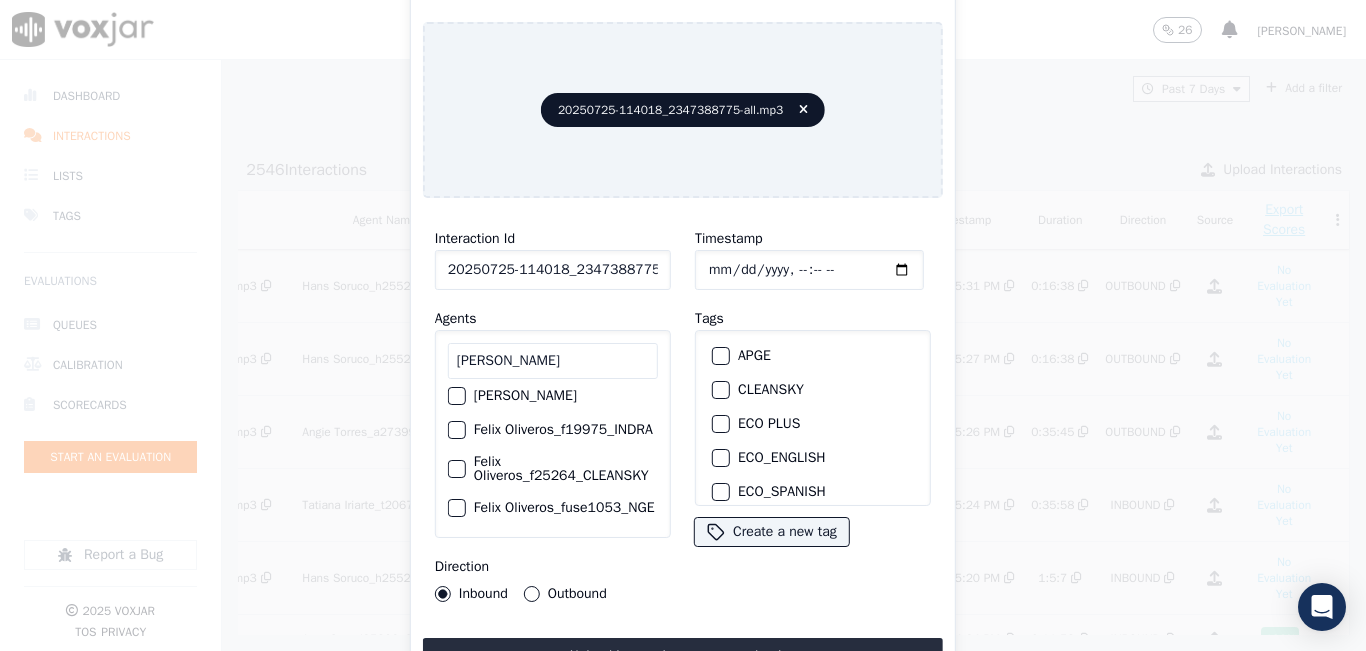 type on "[PERSON_NAME]" 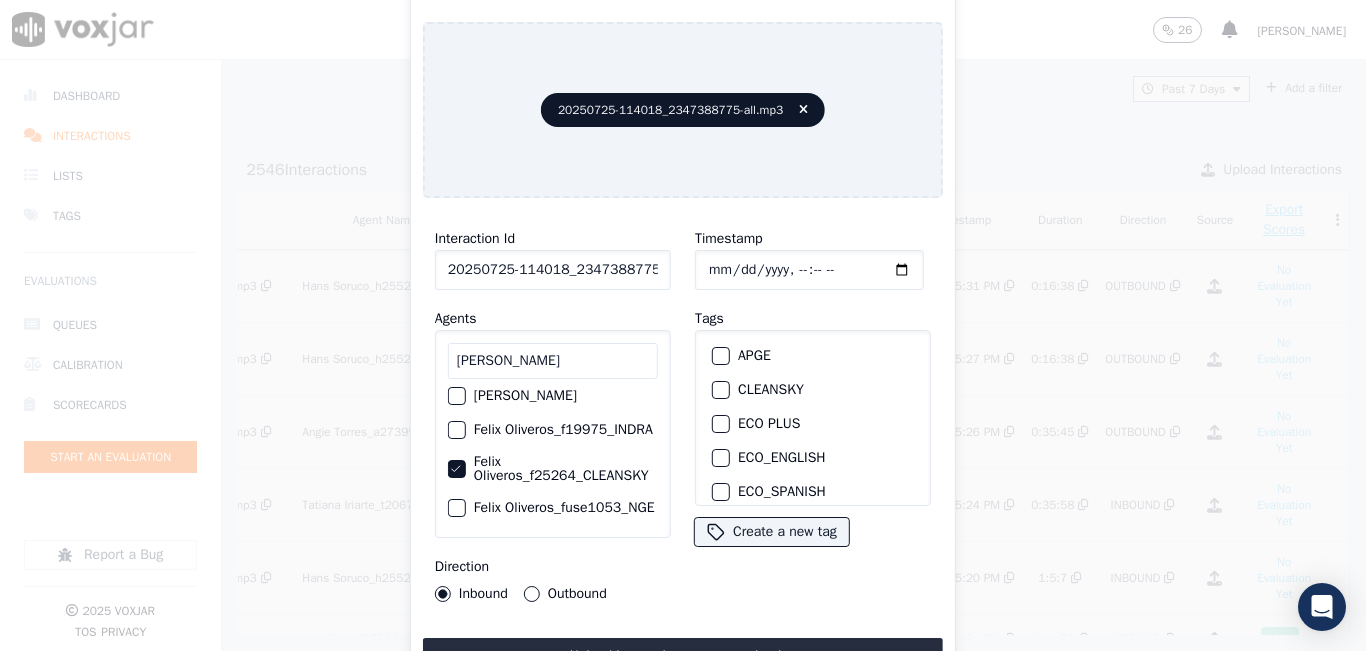 click on "Outbound" at bounding box center [532, 594] 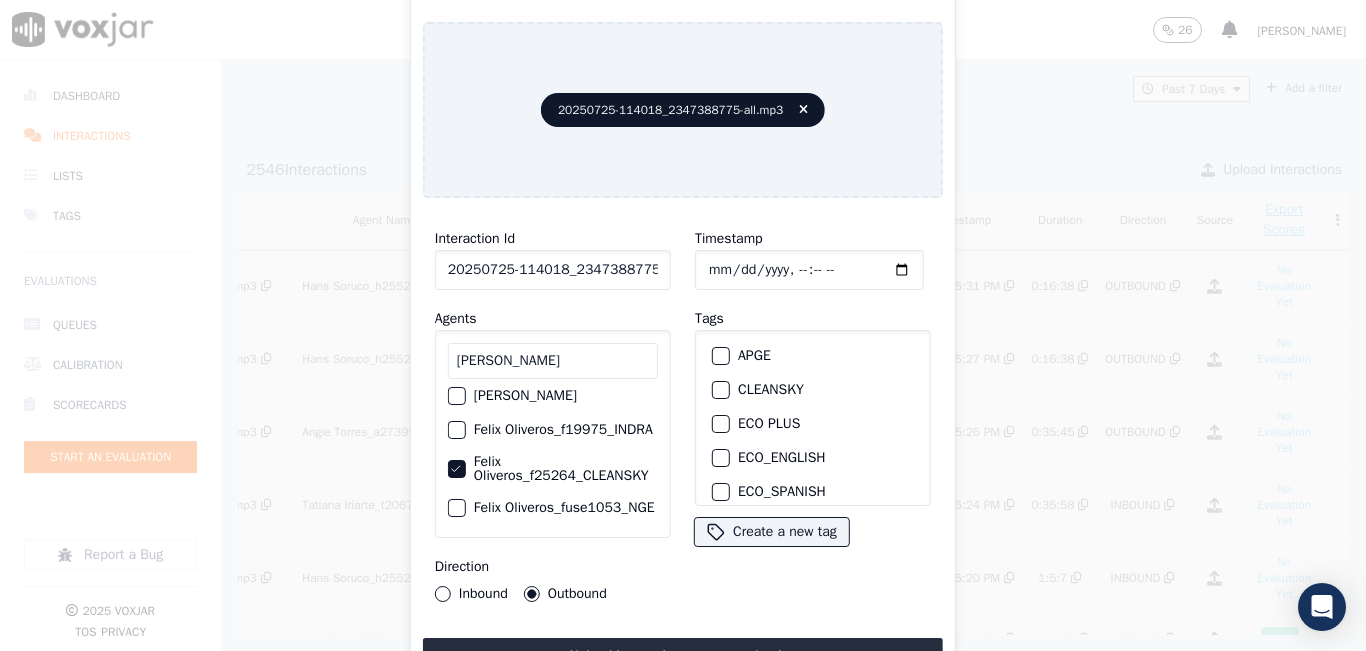 click at bounding box center [720, 390] 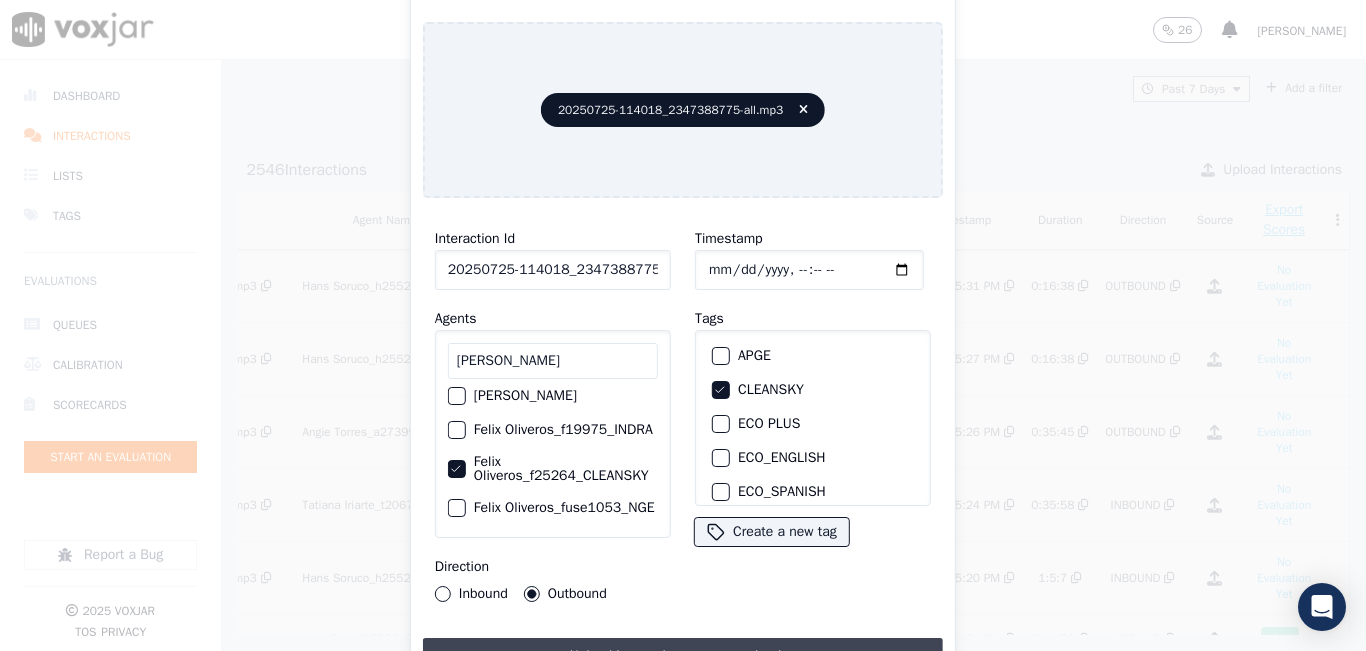 click on "Upload interaction to start evaluation" at bounding box center [683, 656] 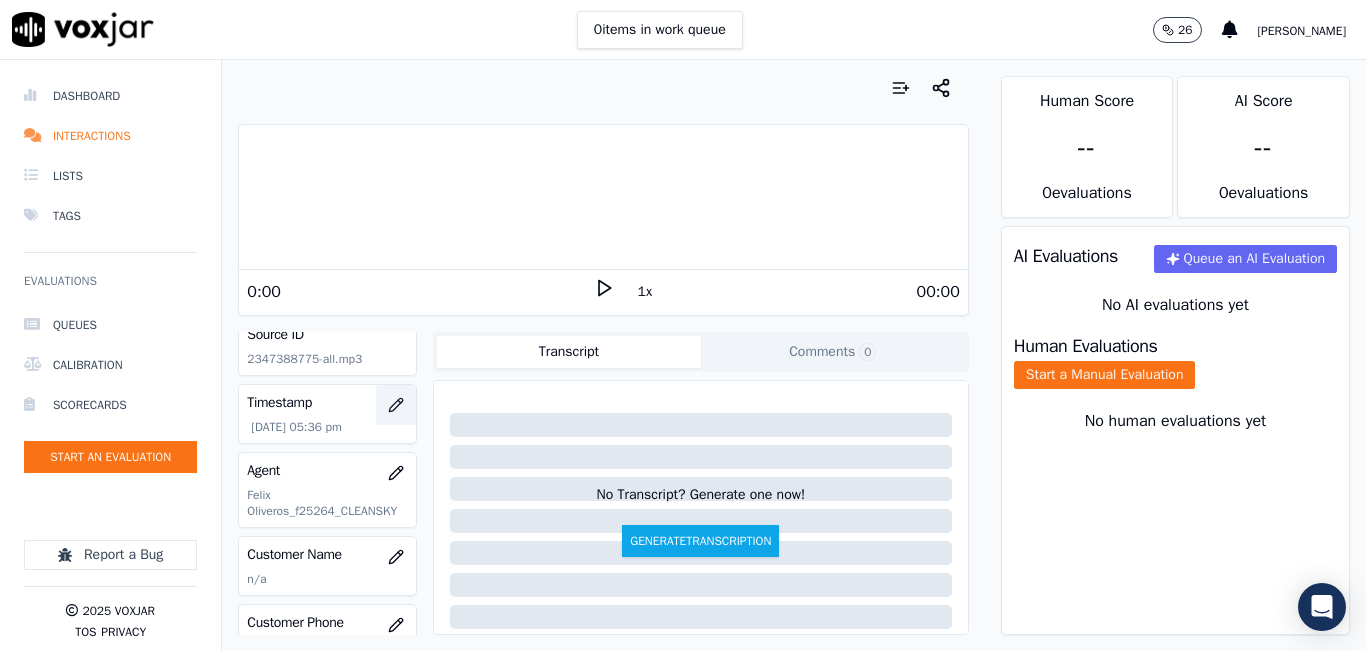 scroll, scrollTop: 200, scrollLeft: 0, axis: vertical 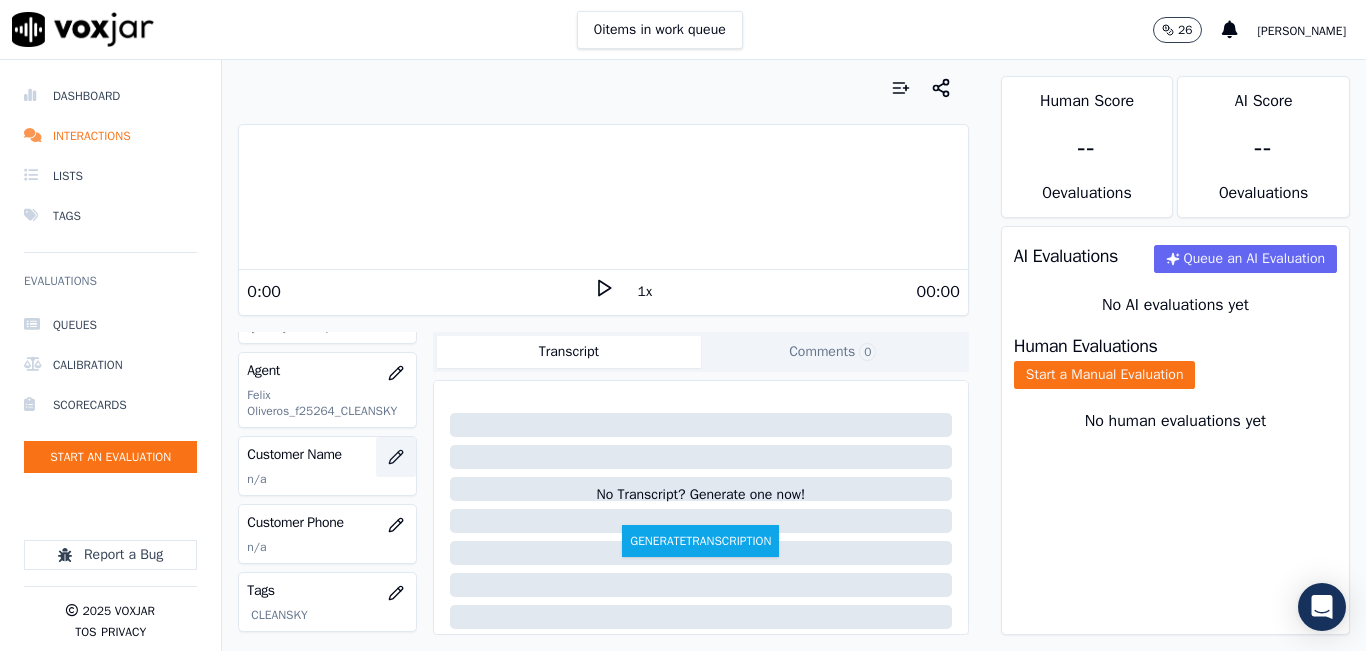 click at bounding box center (396, 457) 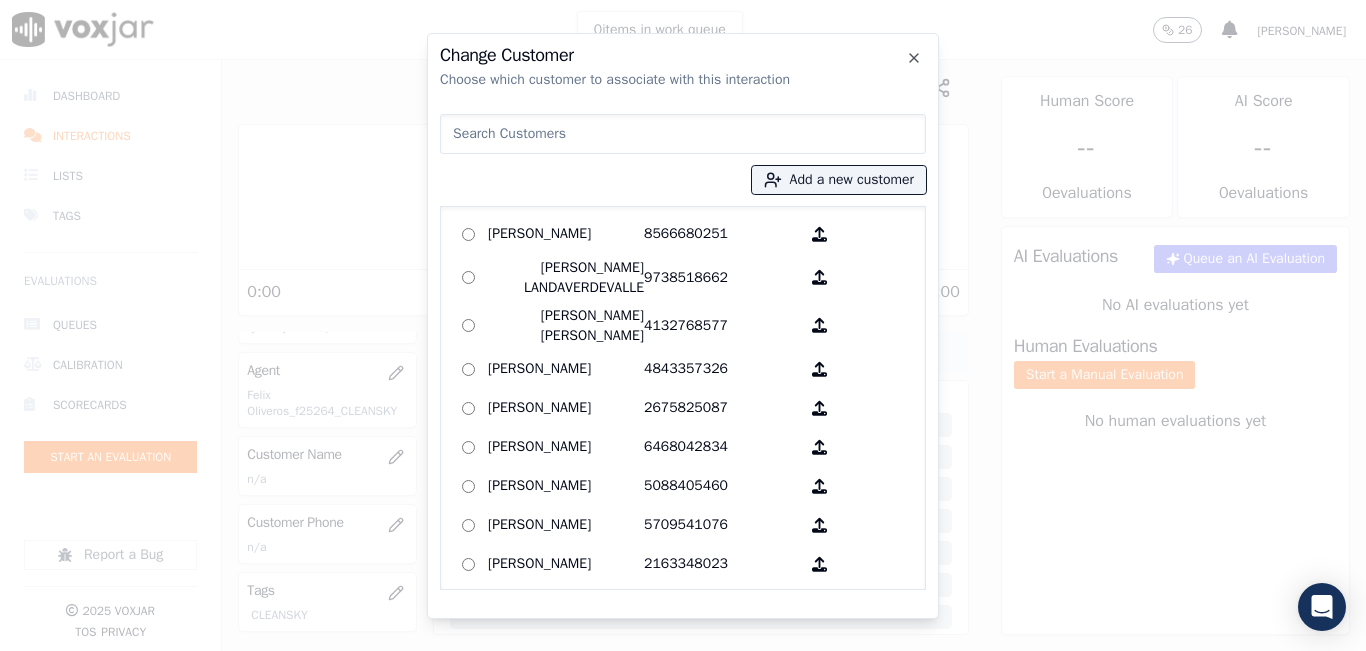 click at bounding box center [683, 134] 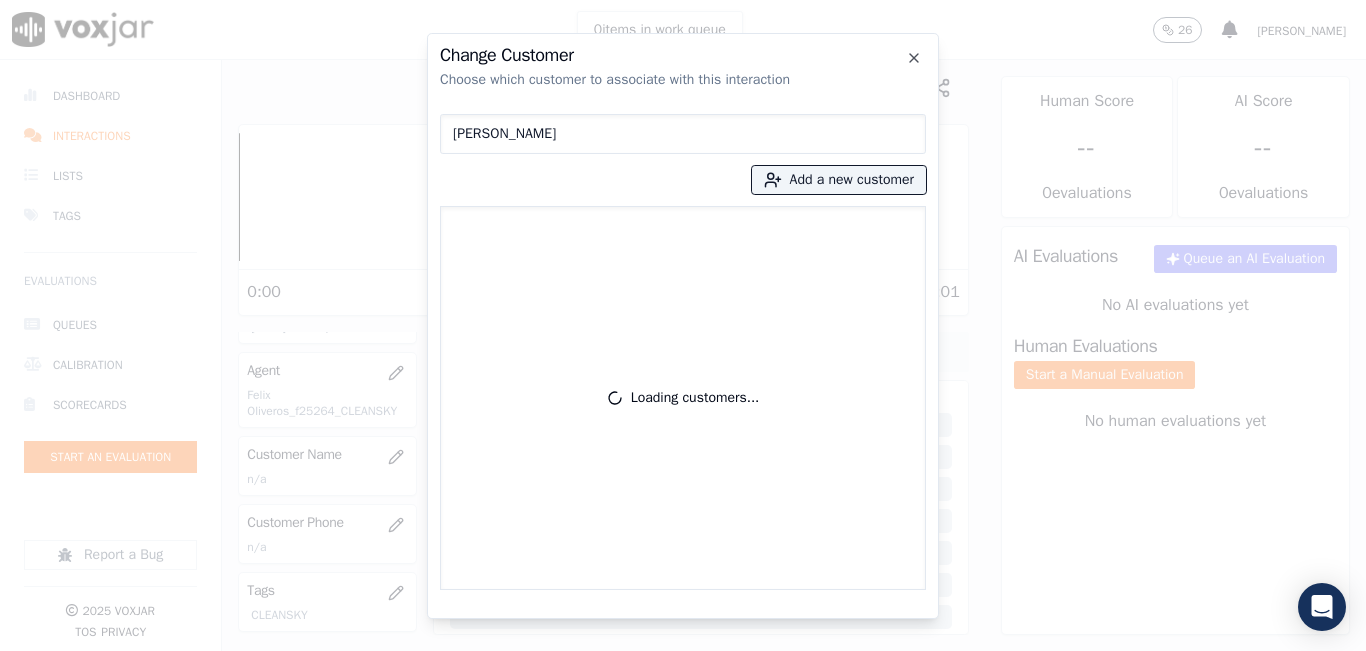 type on "[PERSON_NAME]" 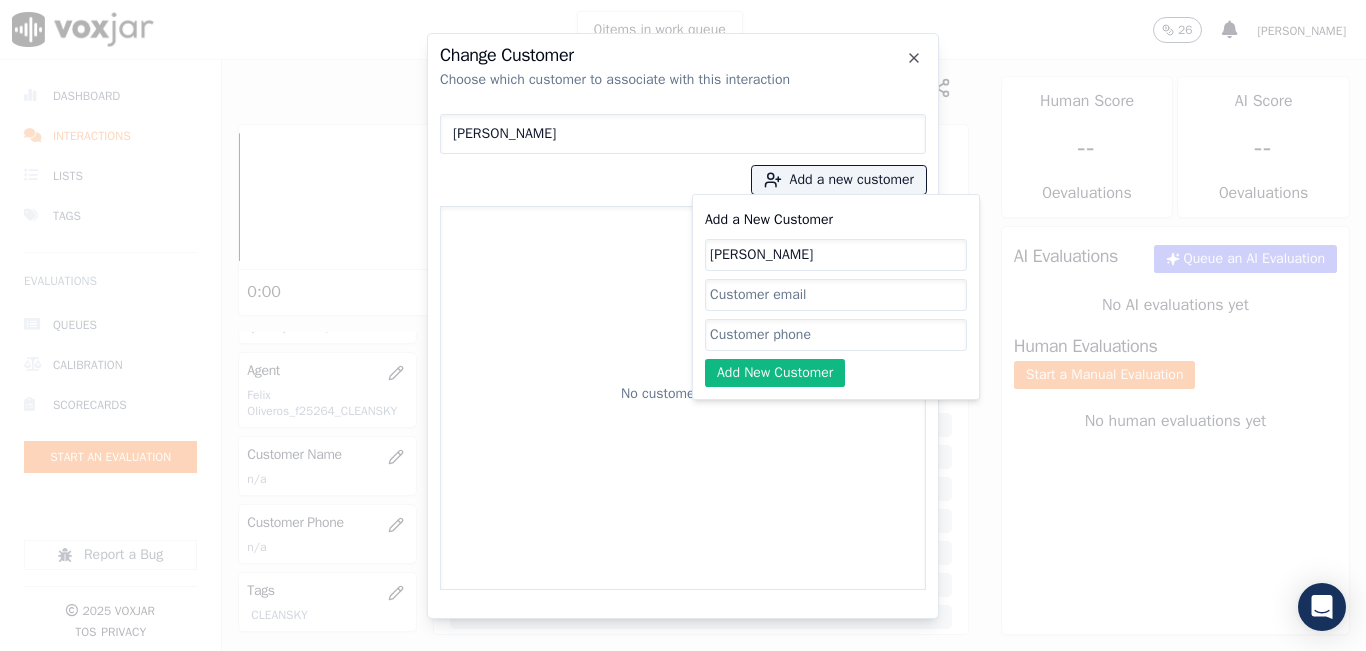 type on "[PERSON_NAME]" 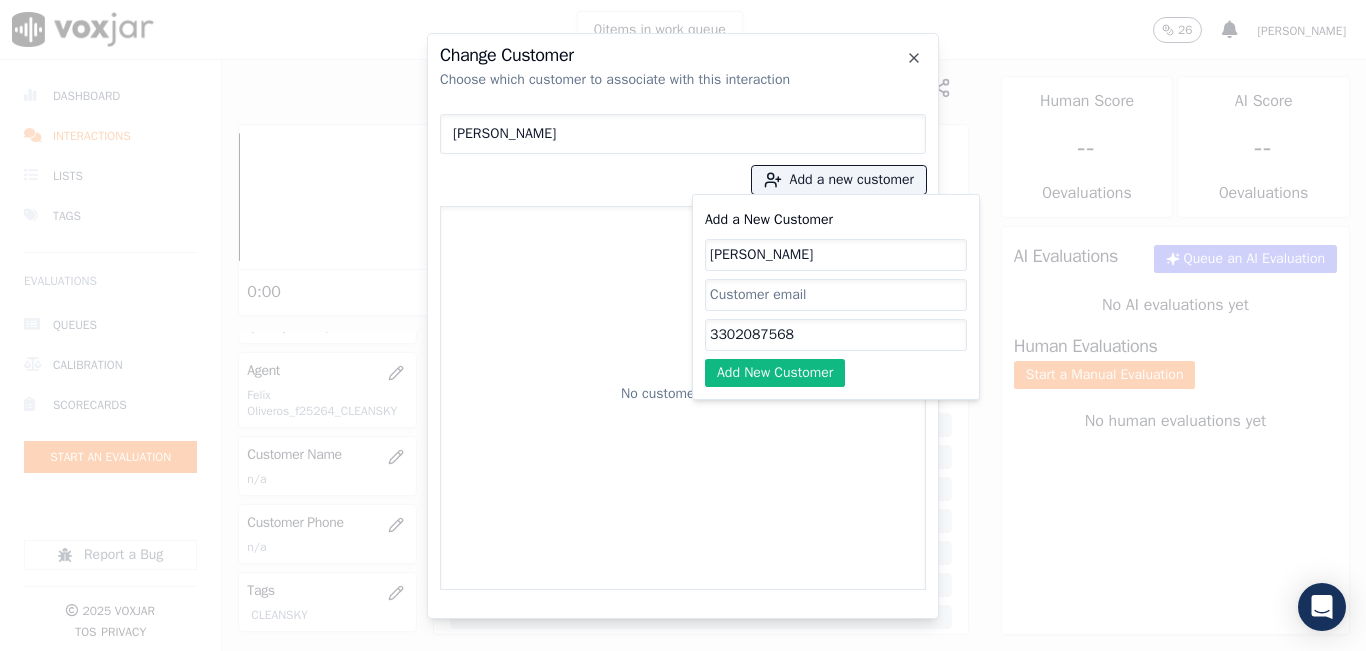 type on "3302087568" 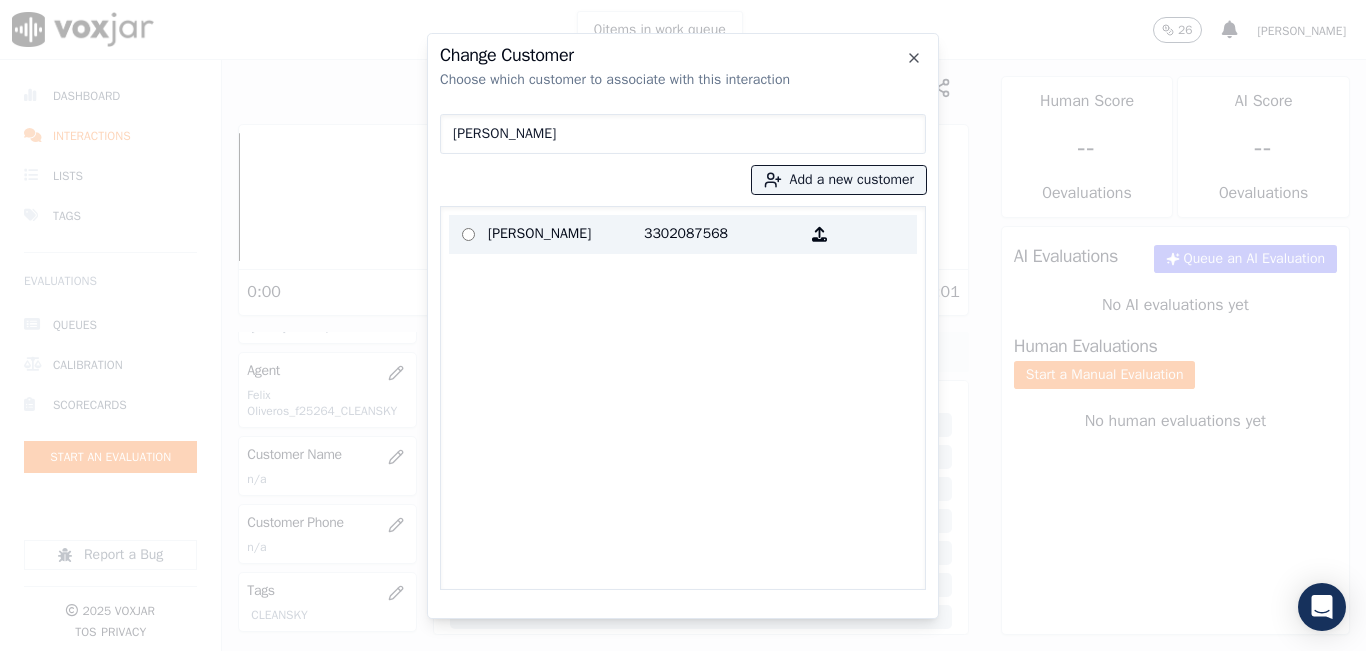 click on "3302087568" at bounding box center [722, 234] 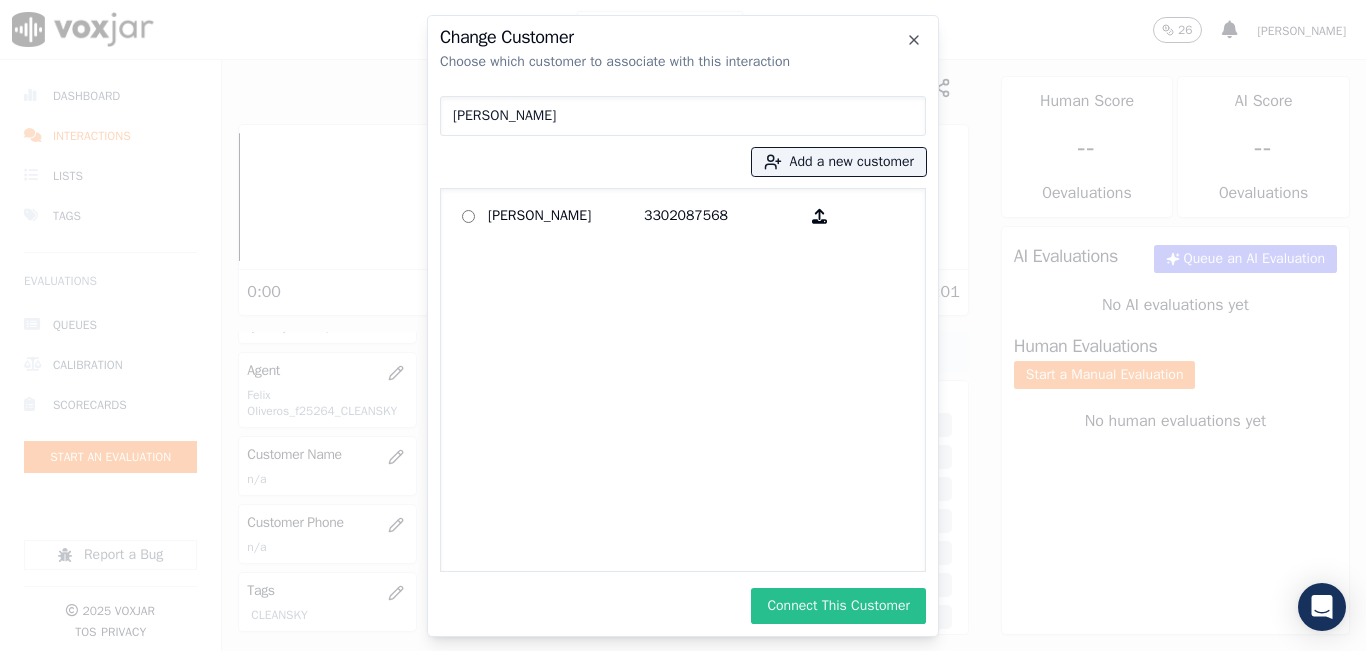 click on "Connect This Customer" at bounding box center [838, 606] 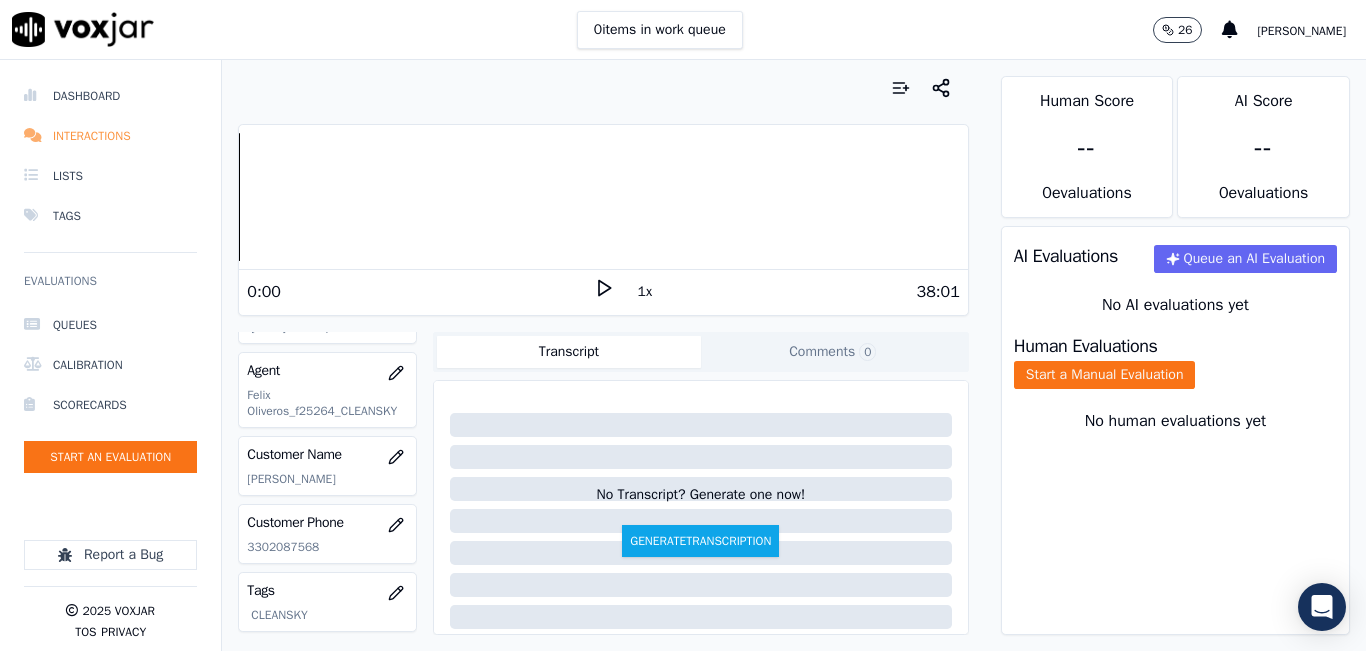 click on "Interactions" at bounding box center [110, 136] 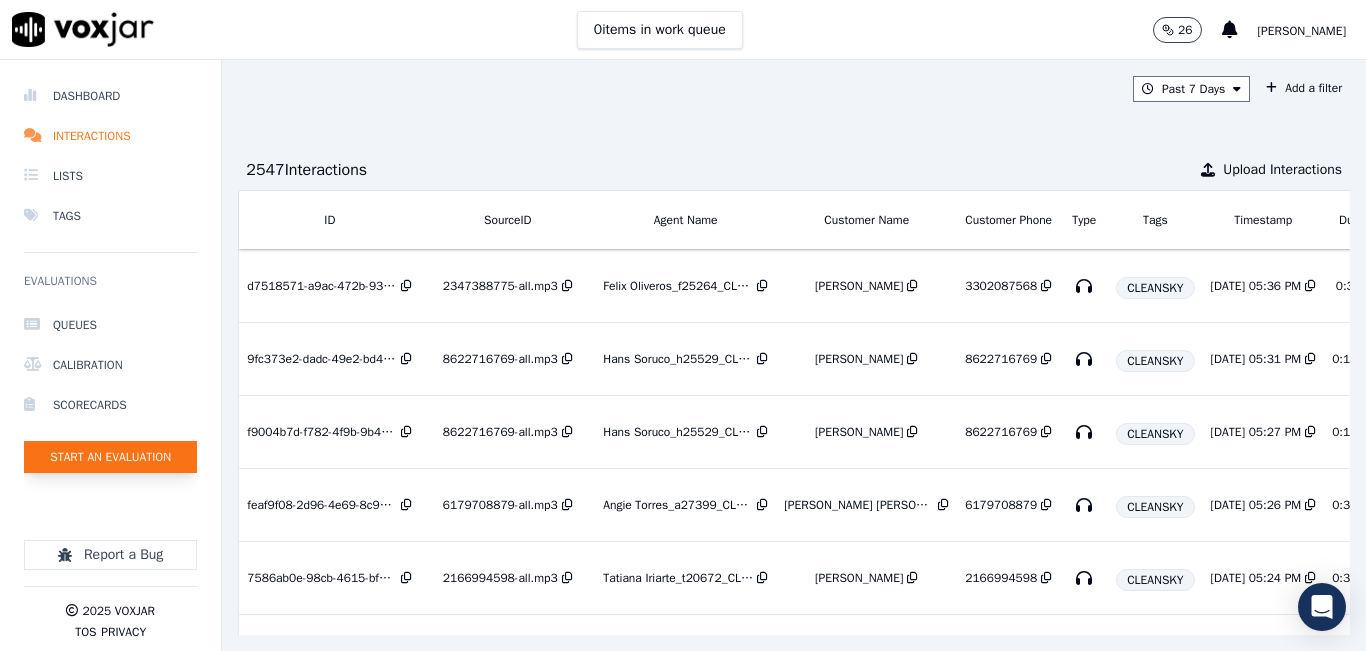 click on "Start an Evaluation" 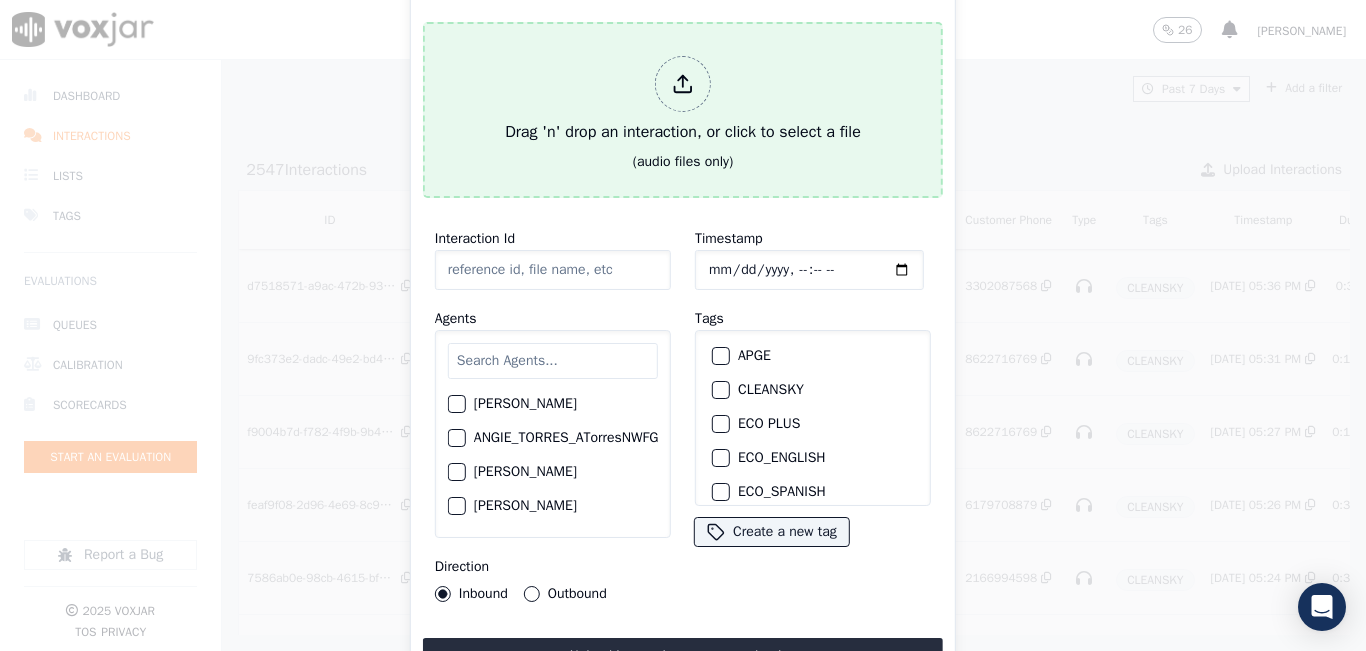 click on "Drag 'n' drop an interaction, or click to select a file   (audio files only)" at bounding box center [683, 110] 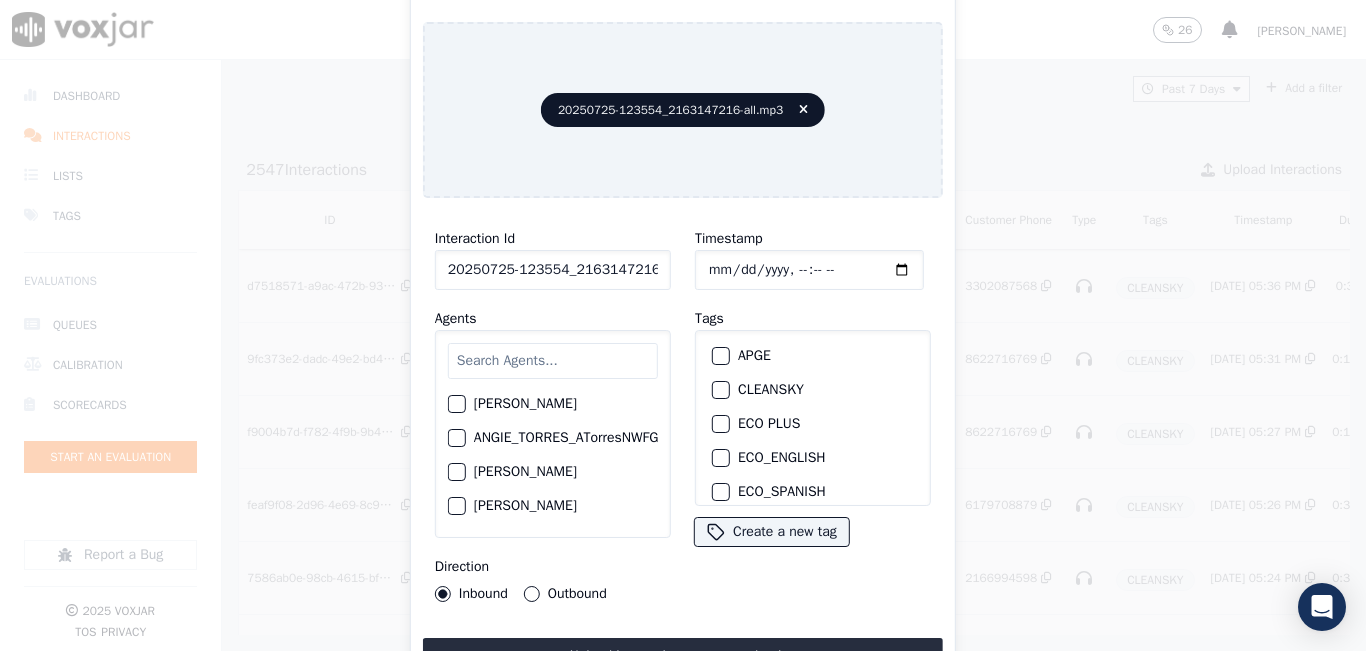 click at bounding box center [553, 361] 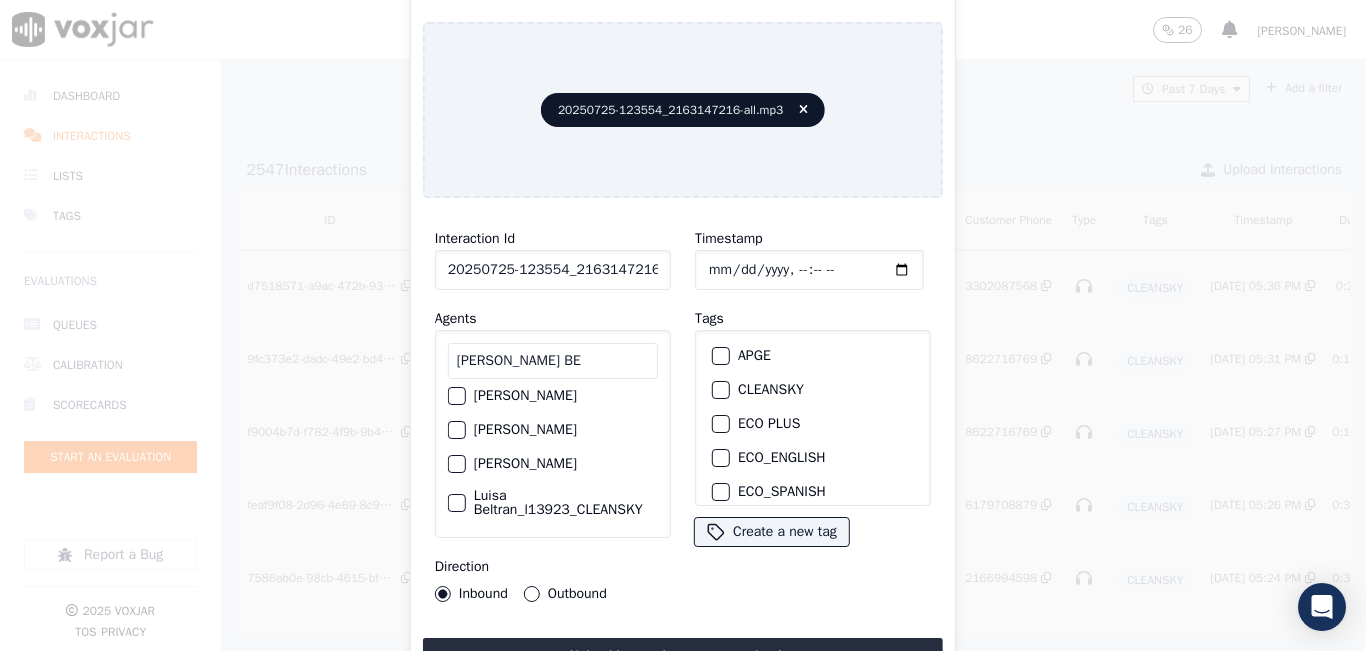 scroll, scrollTop: 146, scrollLeft: 0, axis: vertical 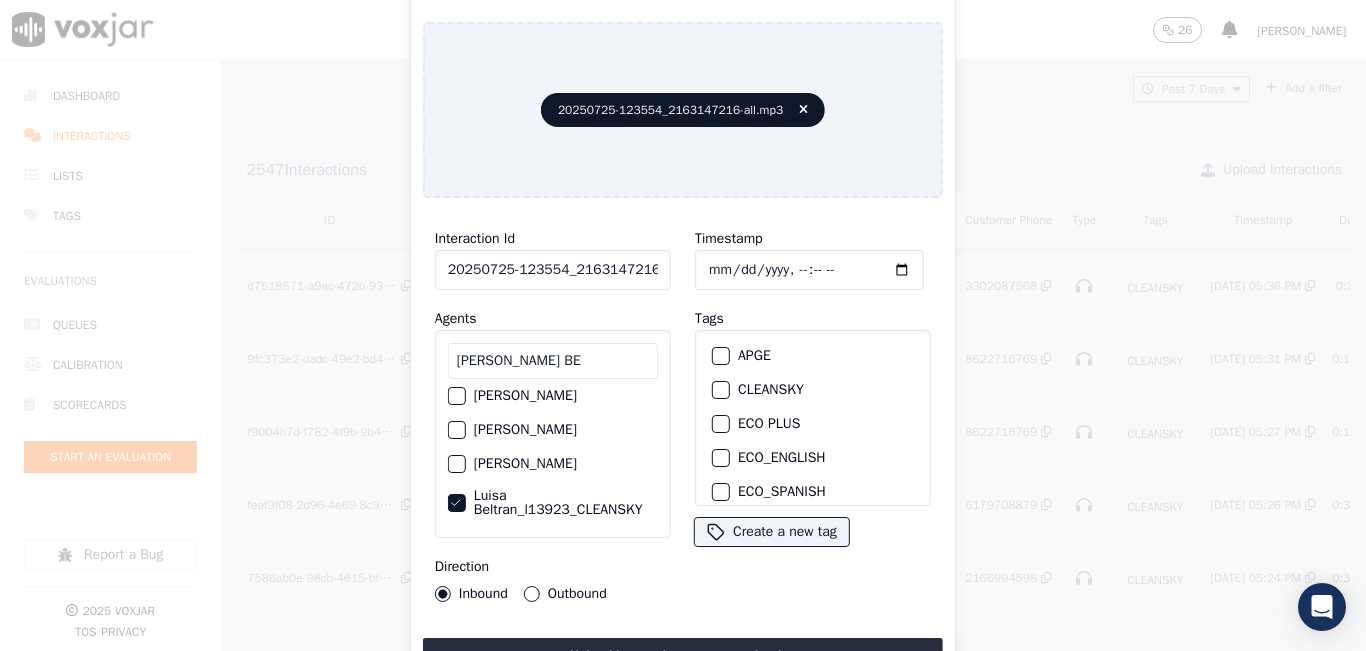 click on "Outbound" at bounding box center [532, 594] 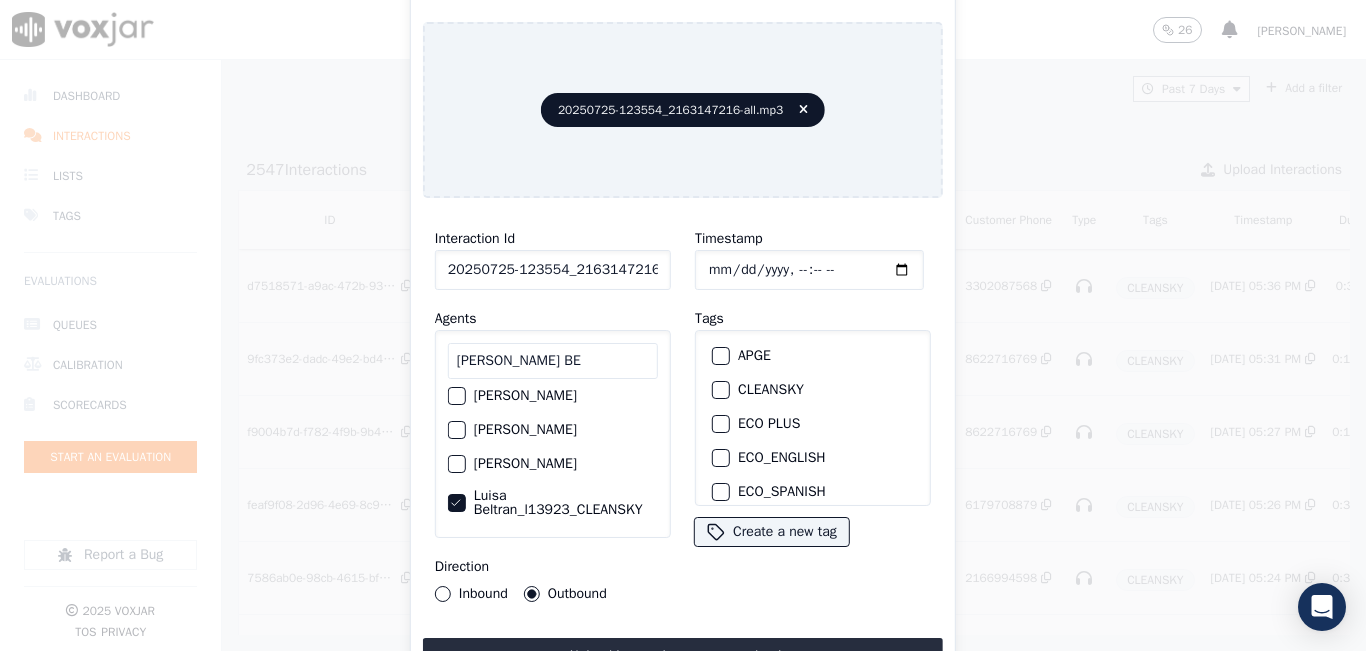 click on "CLEANSKY" at bounding box center (813, 390) 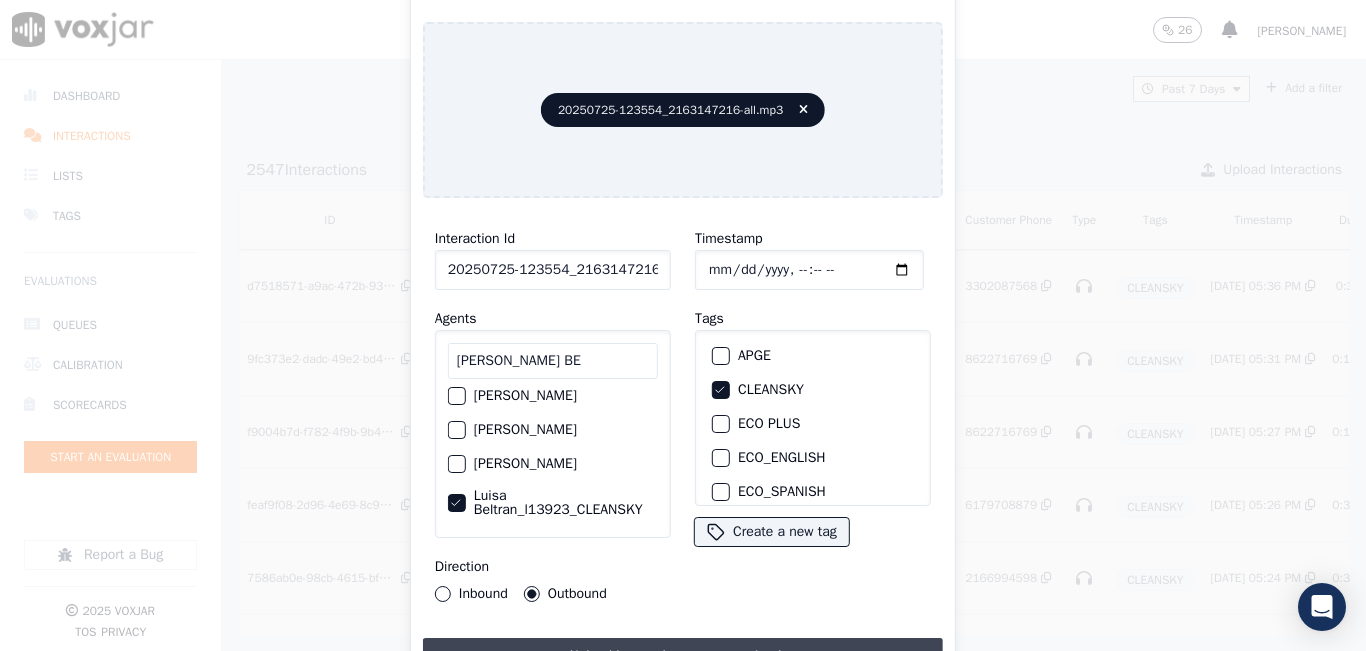 click on "Upload interaction to start evaluation" at bounding box center [683, 656] 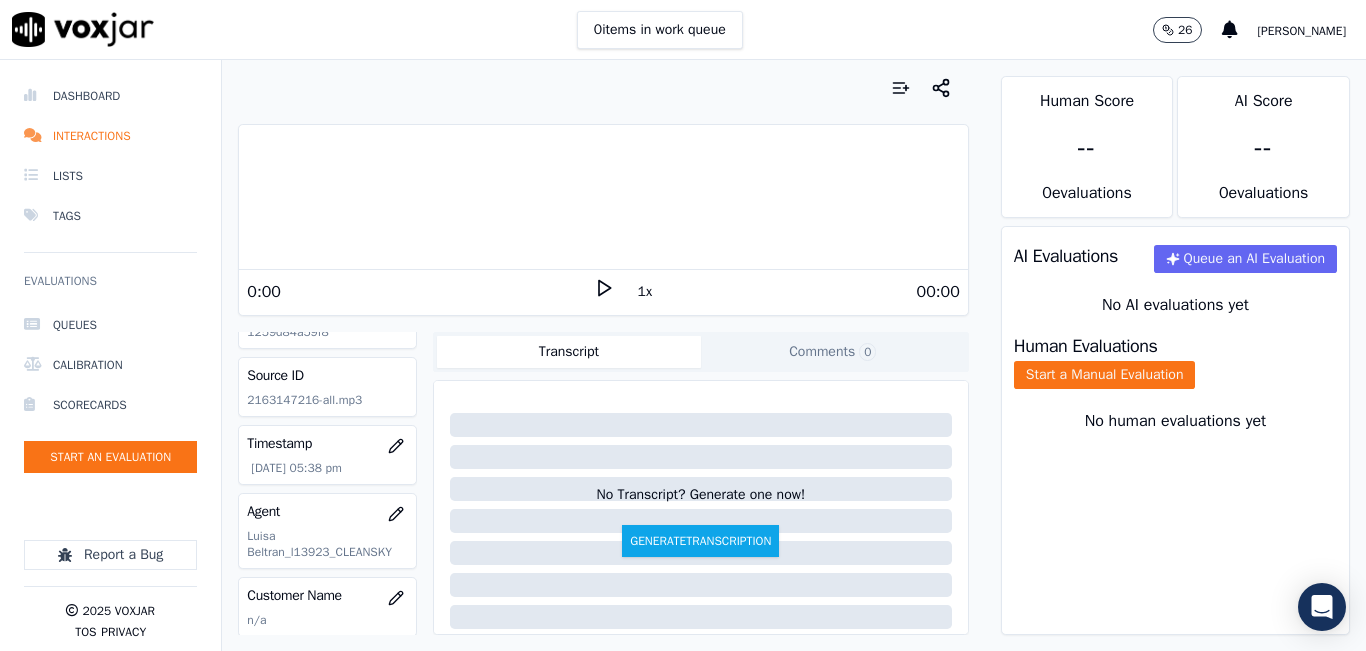 scroll, scrollTop: 100, scrollLeft: 0, axis: vertical 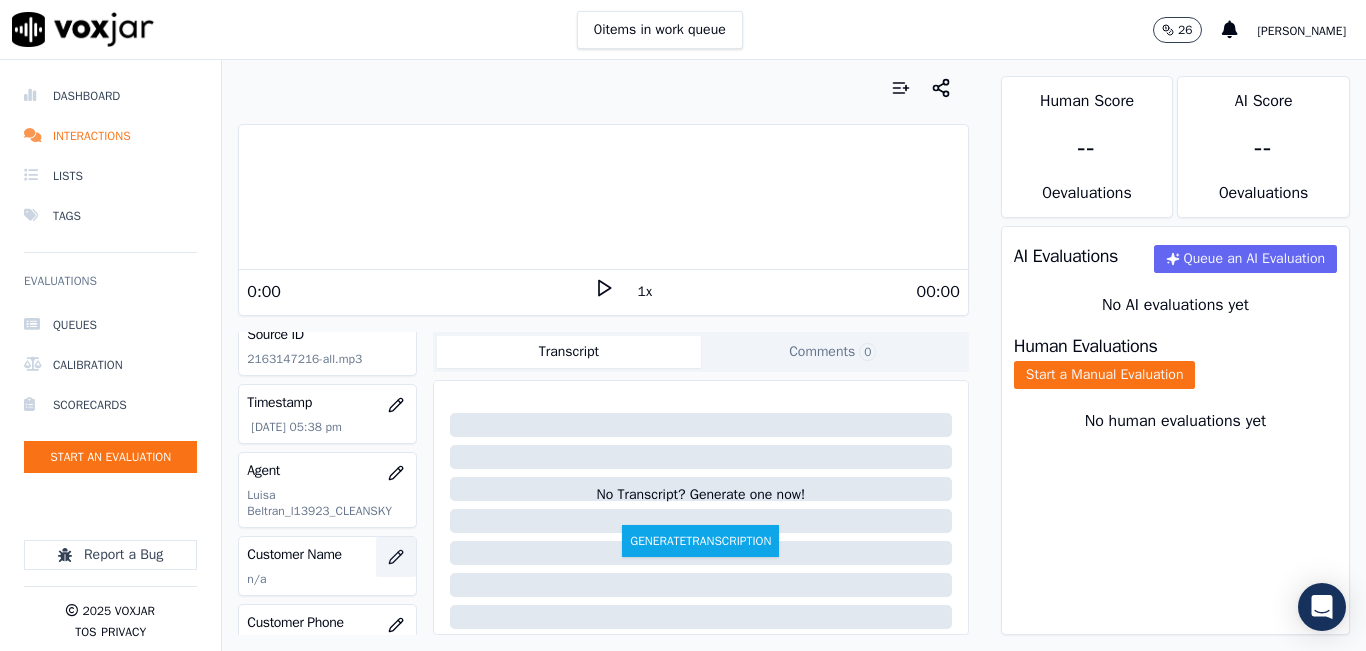 click 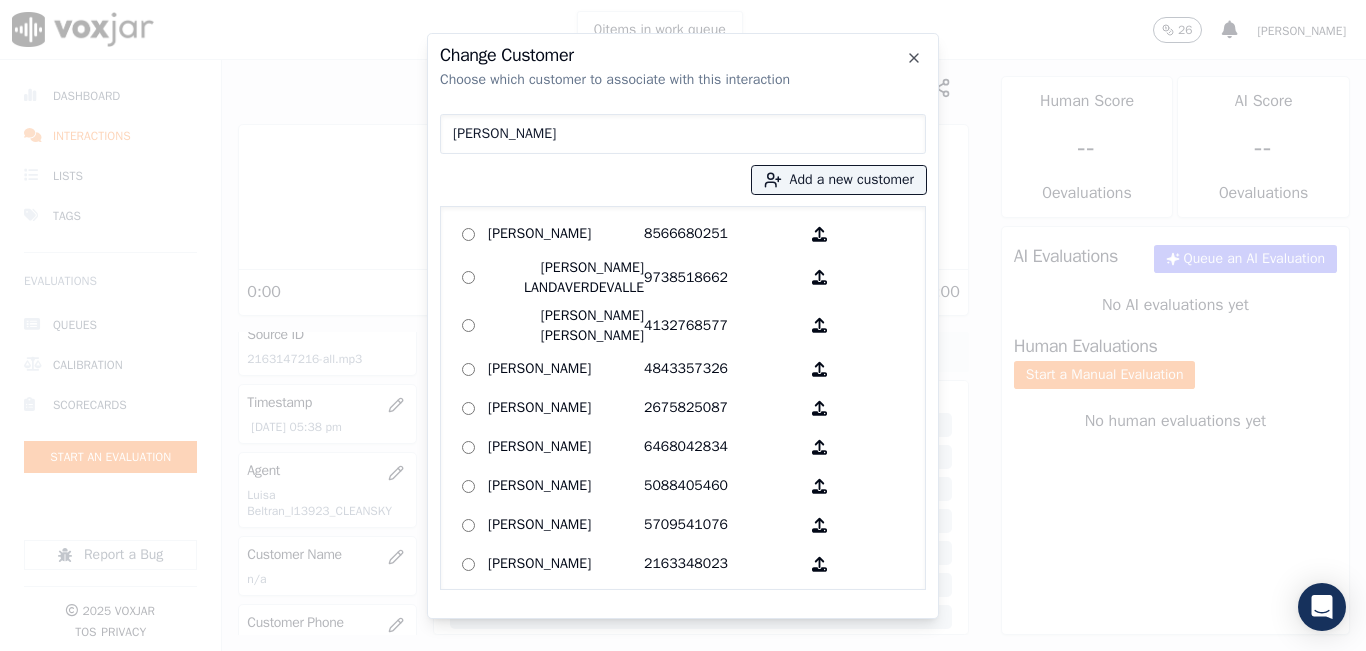 type on "[PERSON_NAME]" 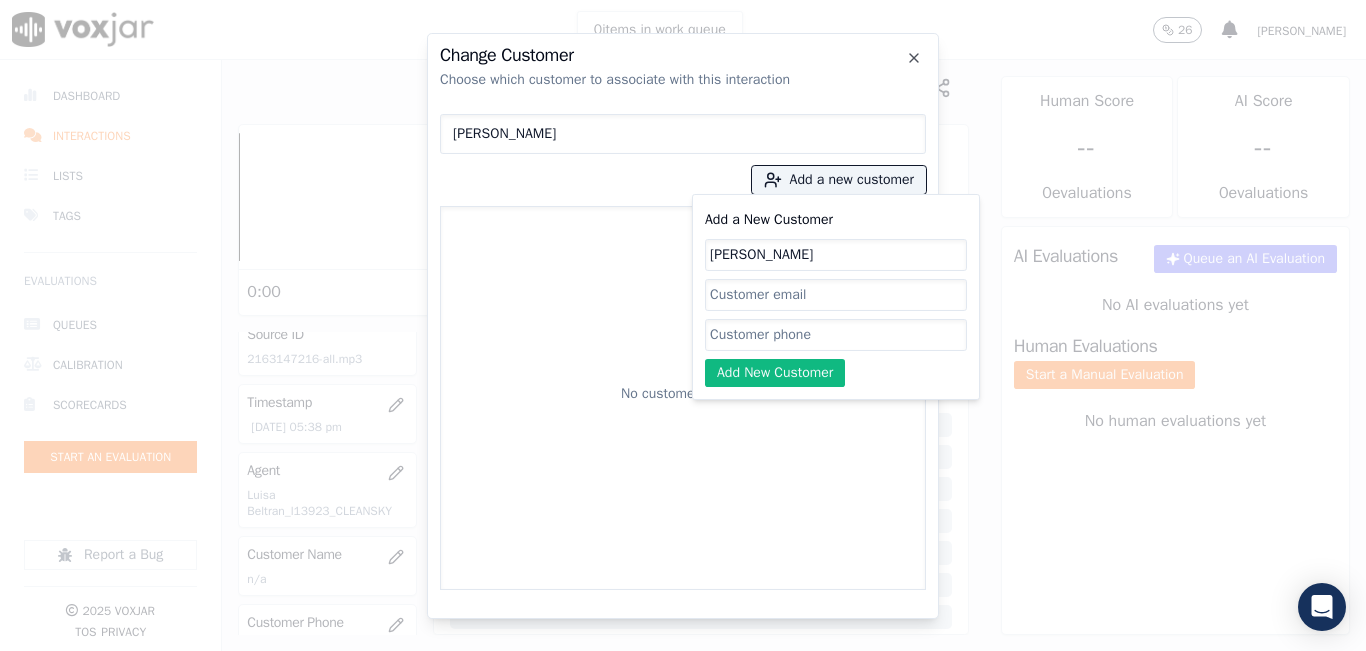 type on "[PERSON_NAME]" 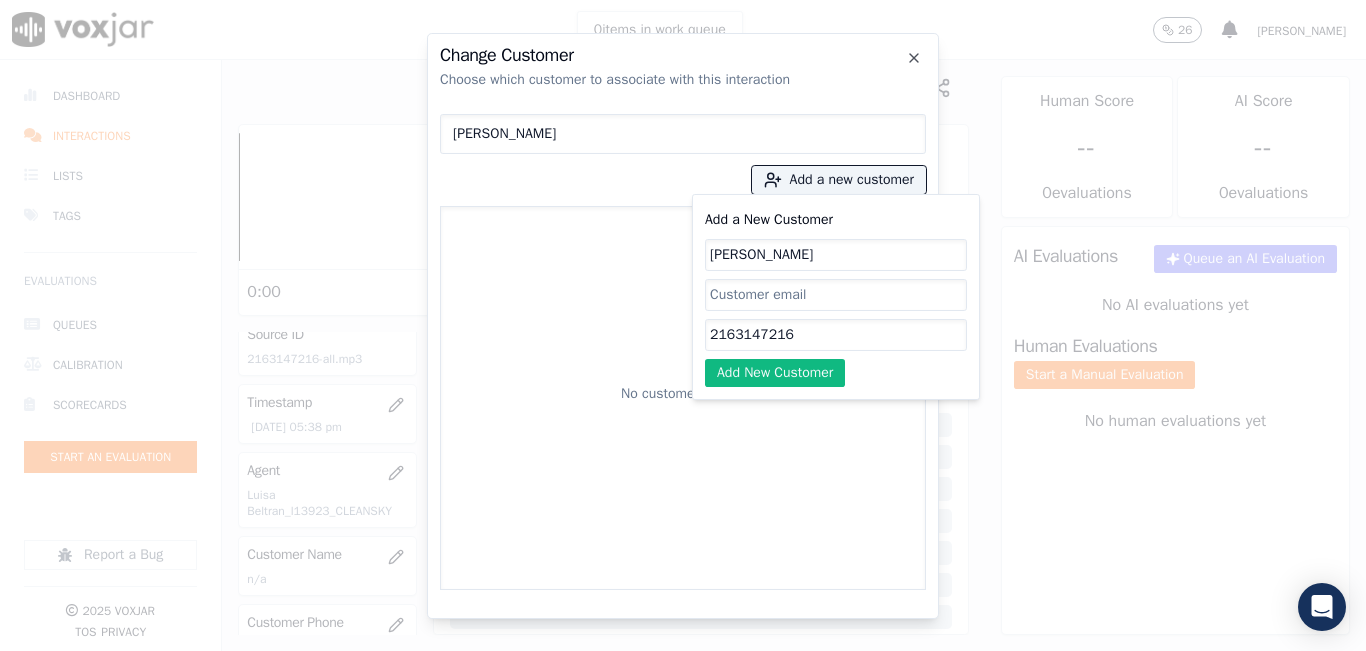 type on "2163147216" 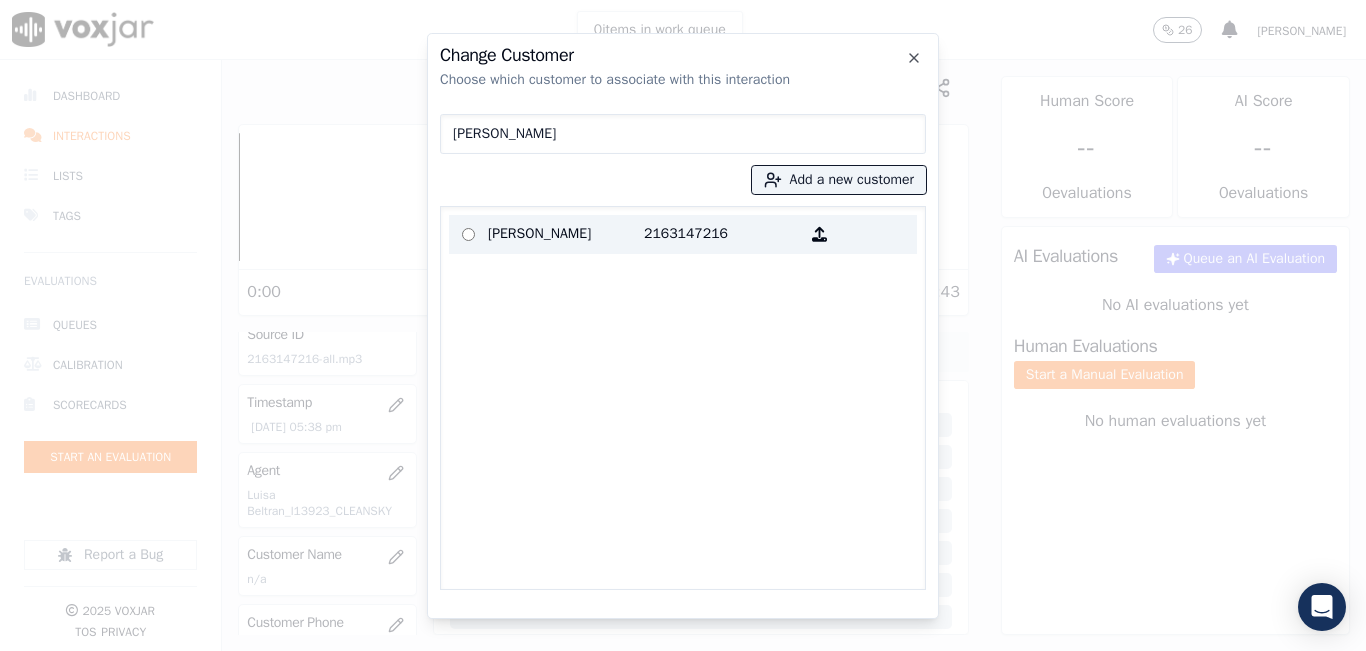 click on "2163147216" at bounding box center [722, 234] 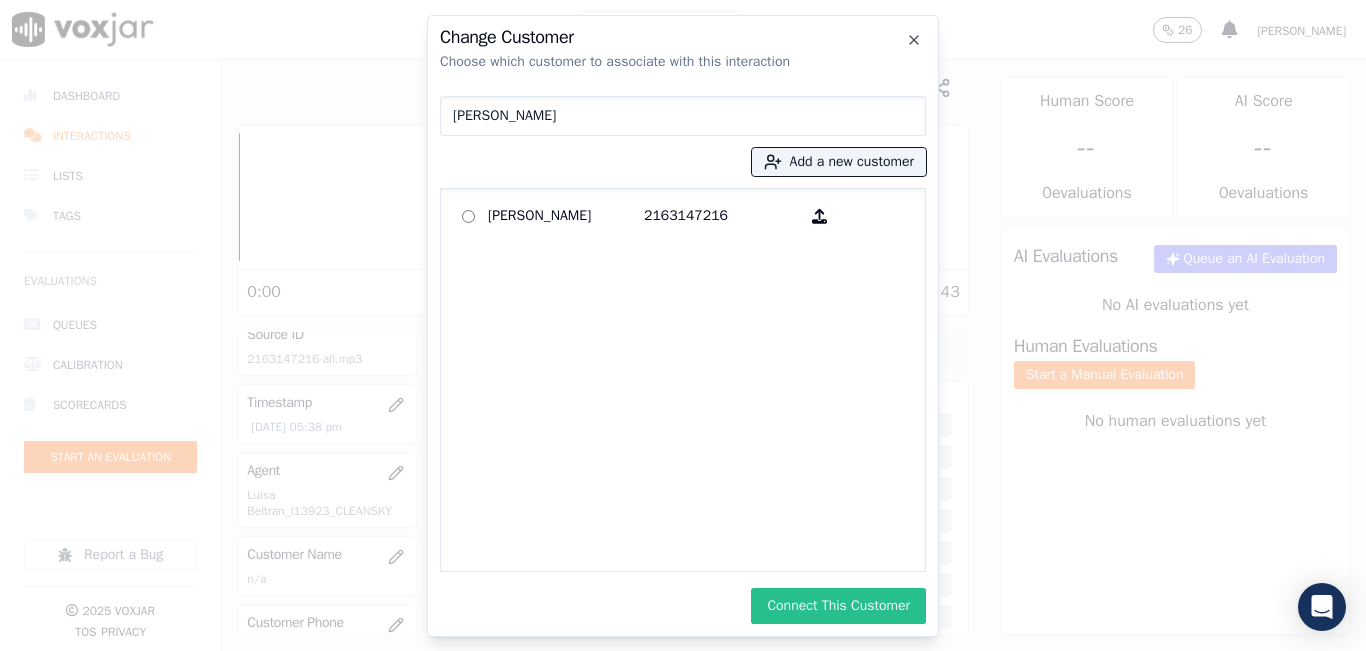 click on "Connect This Customer" at bounding box center [838, 606] 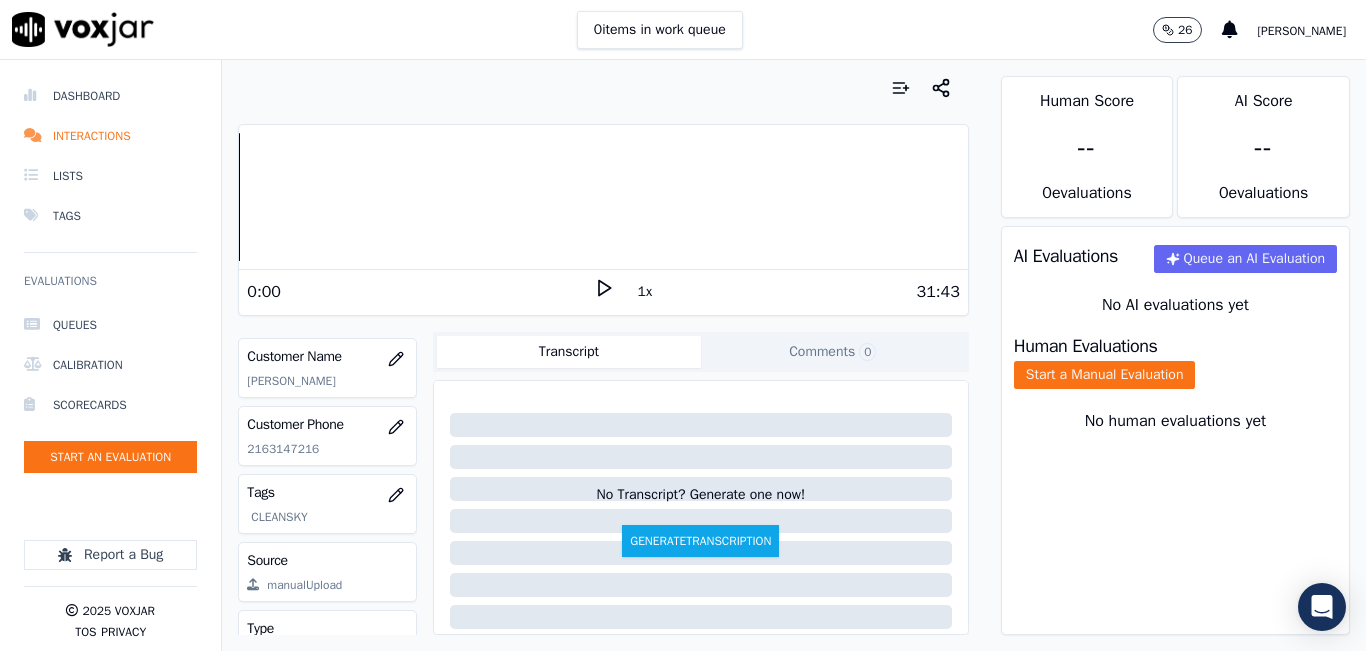 scroll, scrollTop: 300, scrollLeft: 0, axis: vertical 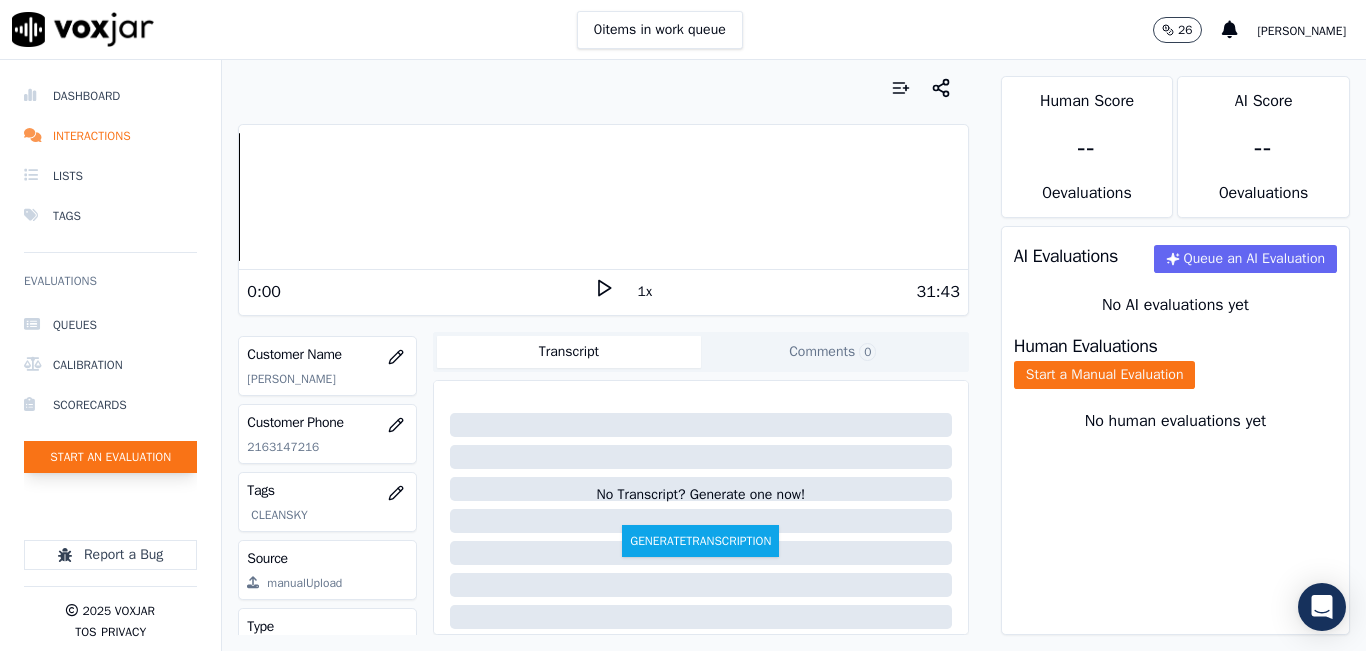 click on "Start an Evaluation" 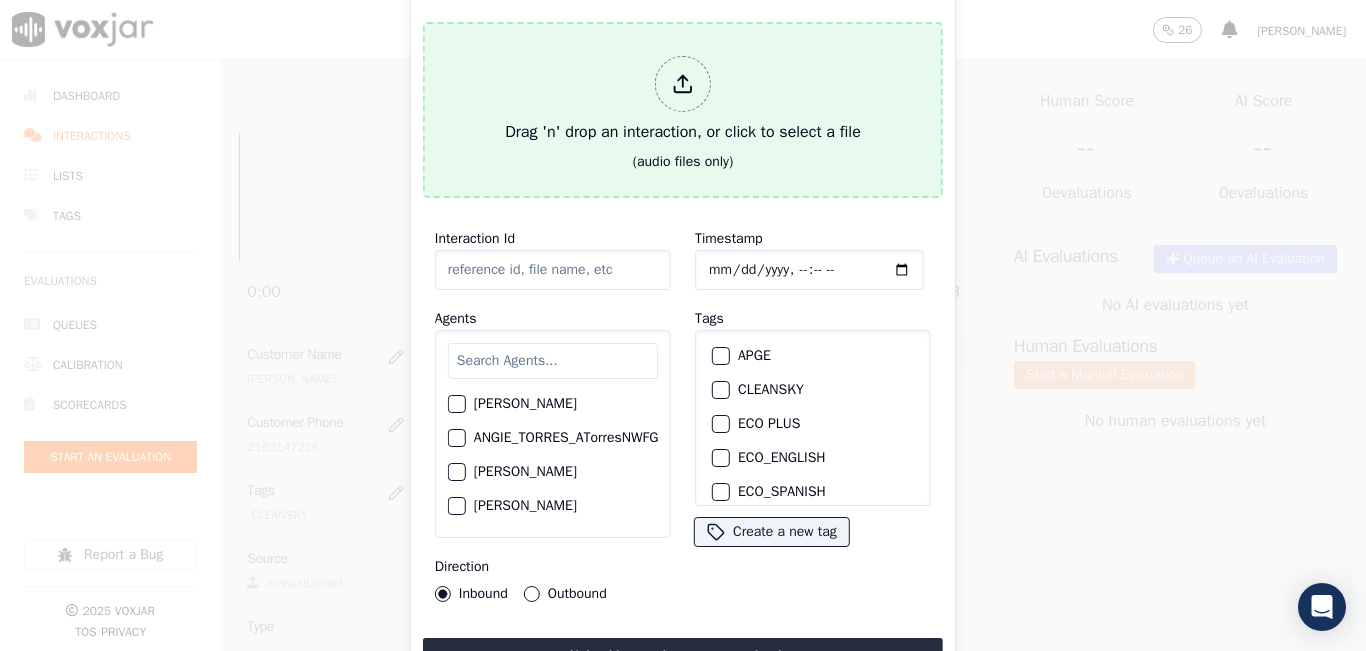 click on "Drag 'n' drop an interaction, or click to select a file" at bounding box center [683, 100] 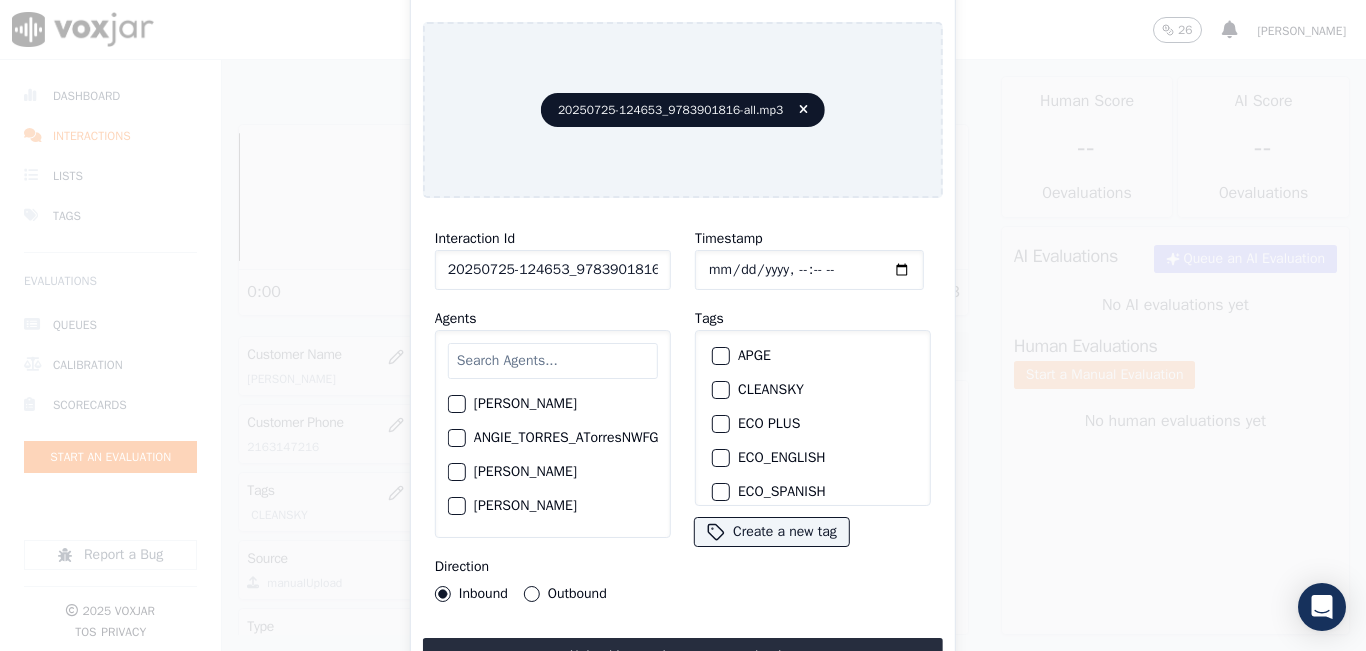 click at bounding box center (553, 361) 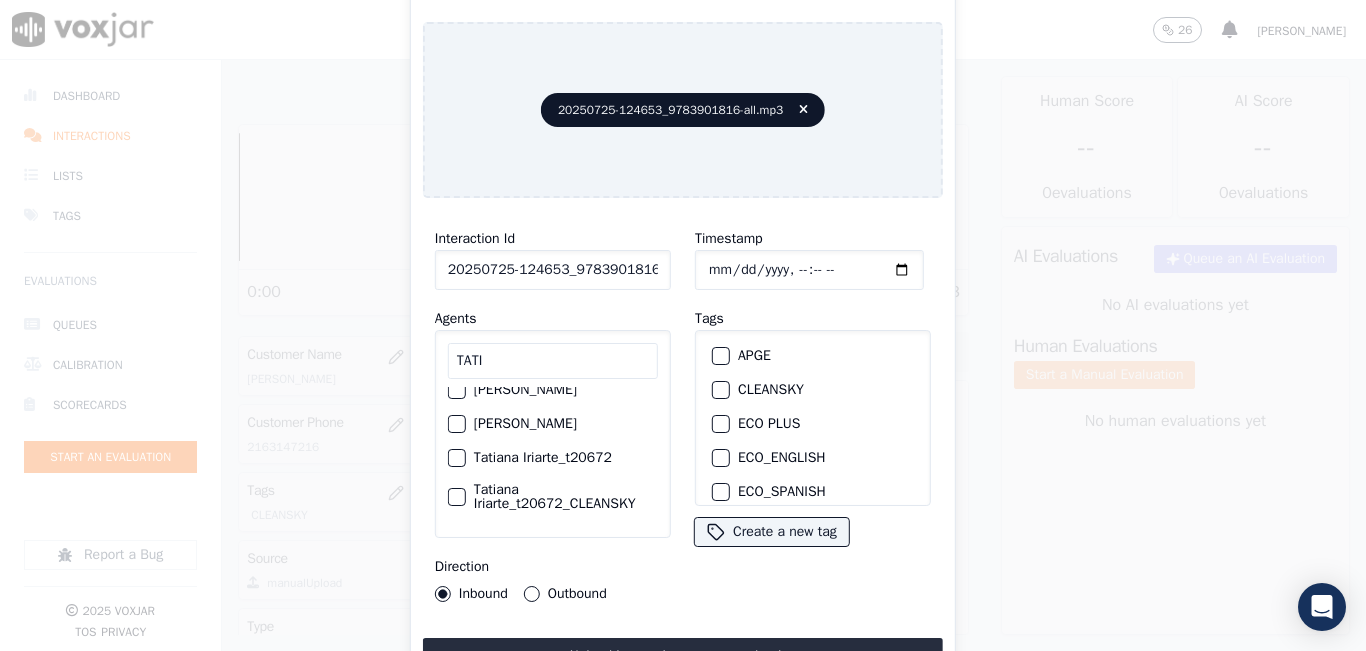 scroll, scrollTop: 200, scrollLeft: 0, axis: vertical 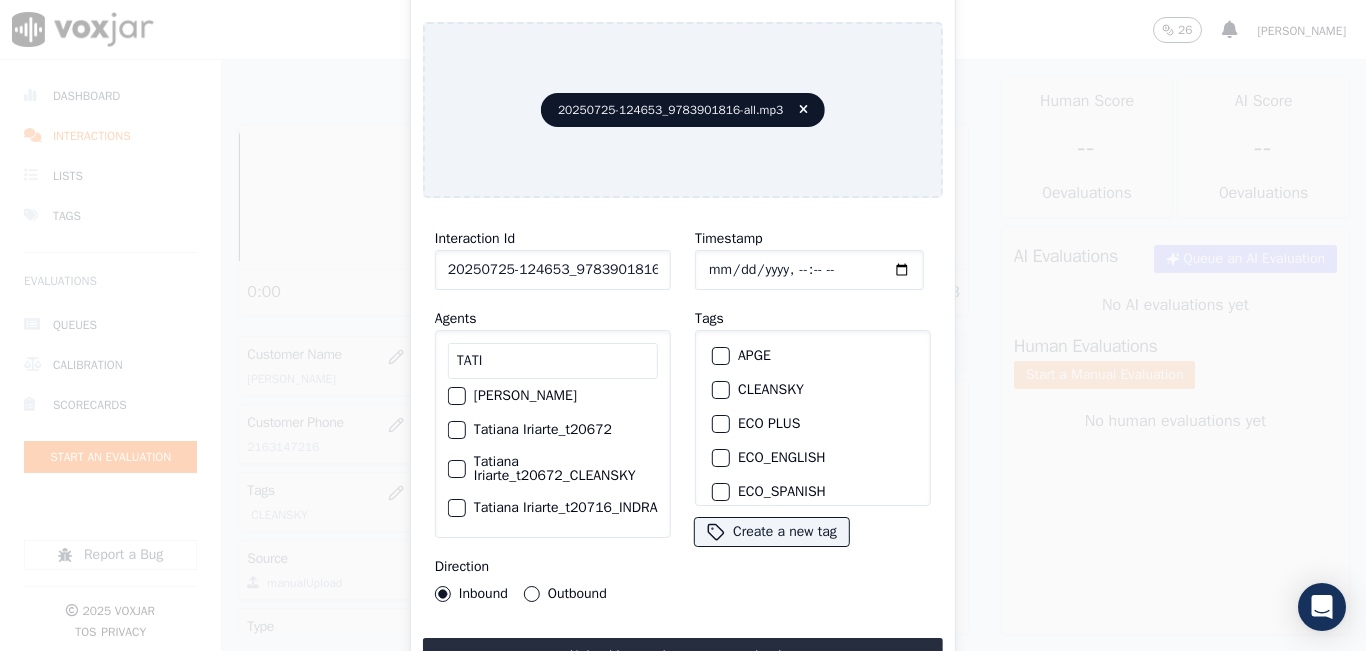 type on "TATI" 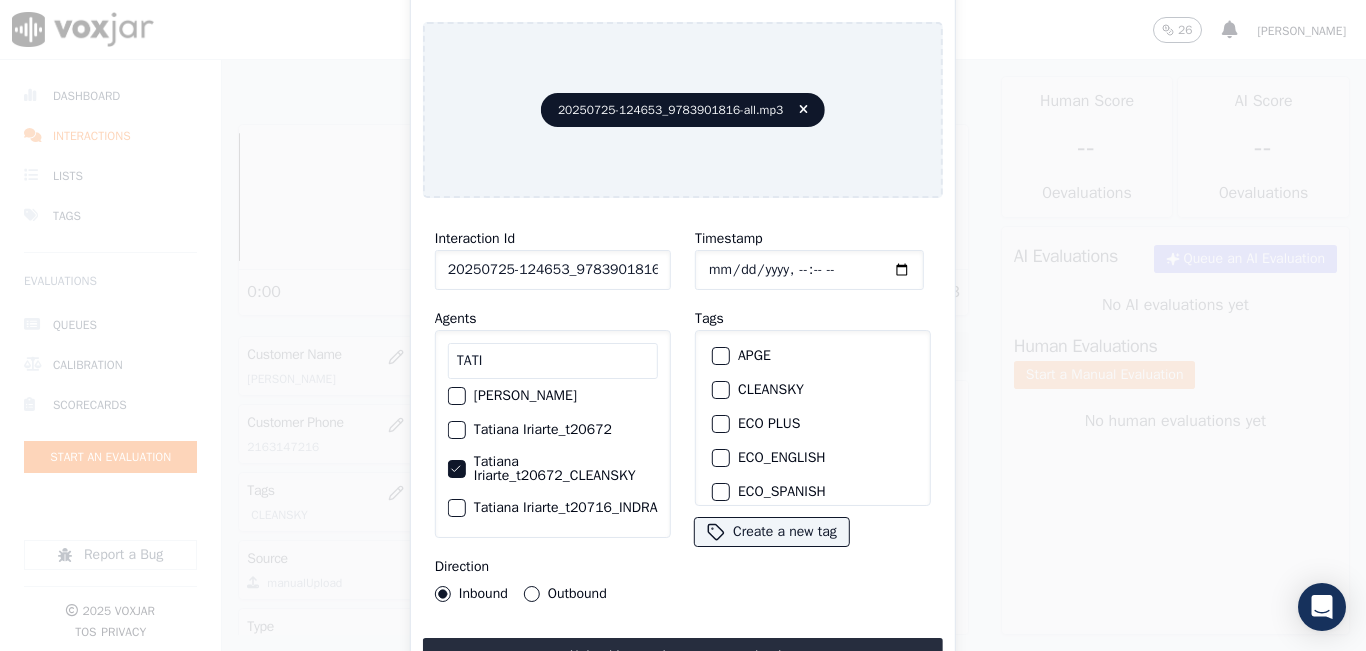 click on "CLEANSKY" at bounding box center [721, 390] 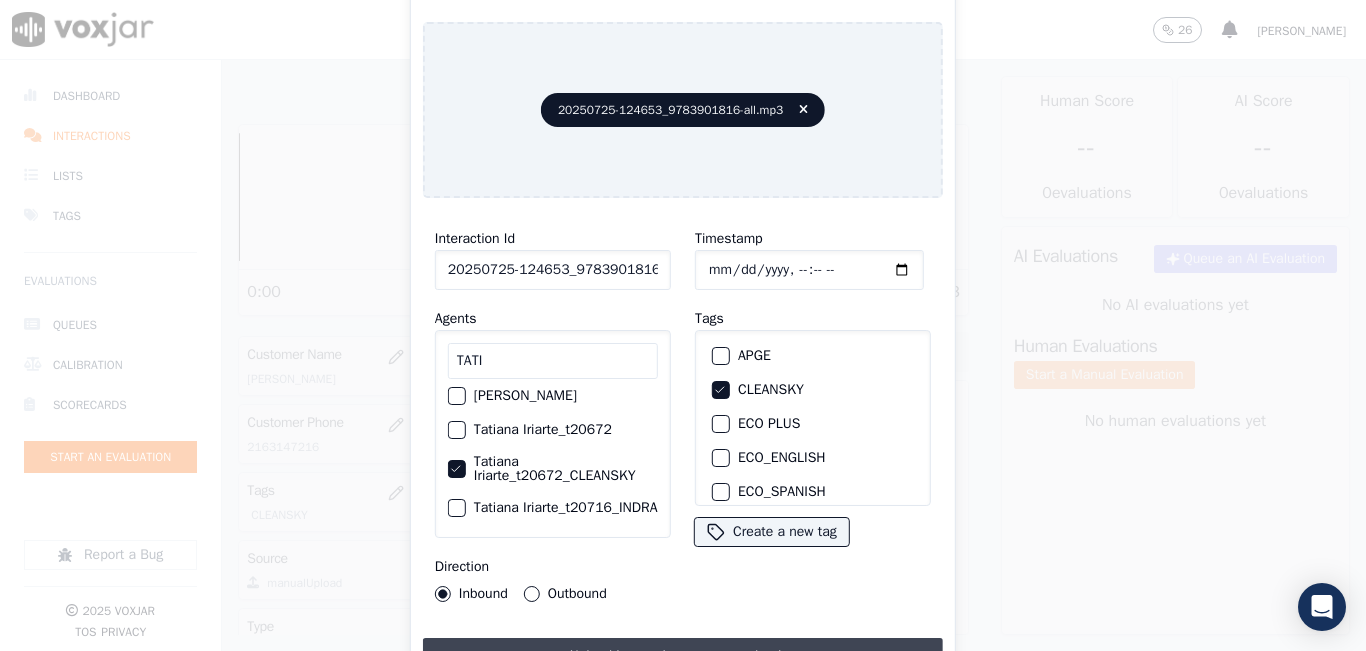 click on "Upload interaction to start evaluation" at bounding box center [683, 656] 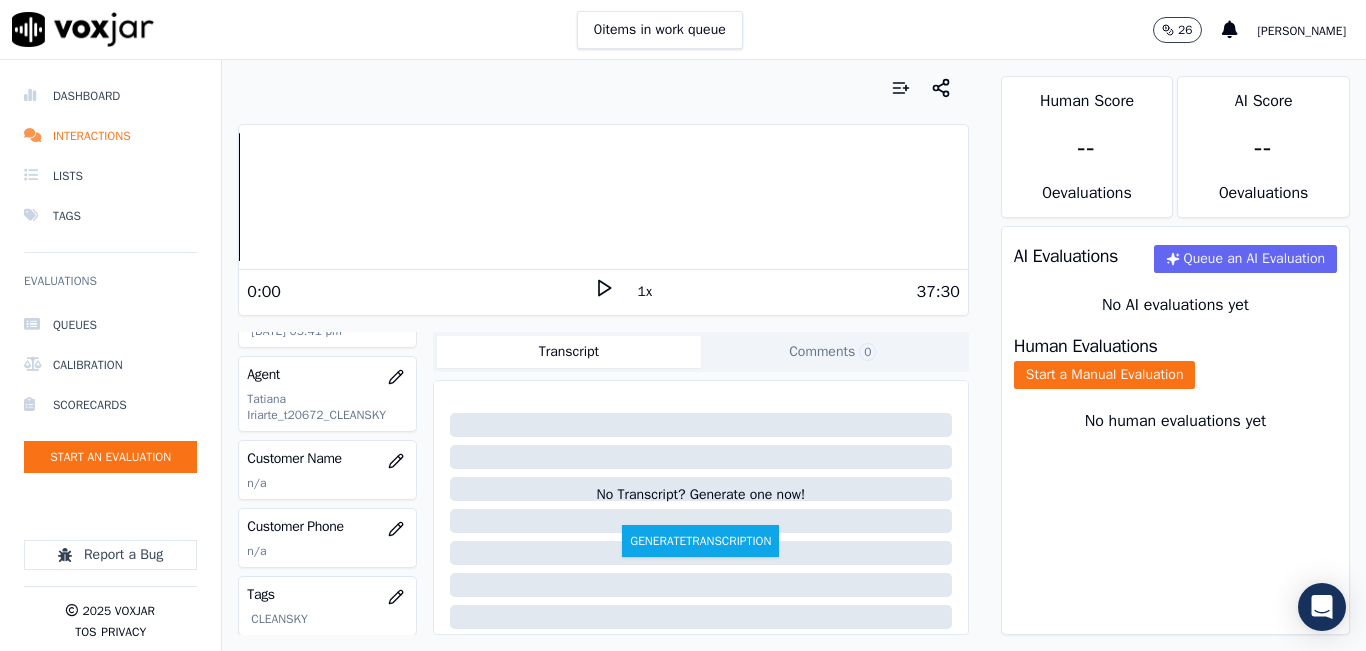 scroll, scrollTop: 200, scrollLeft: 0, axis: vertical 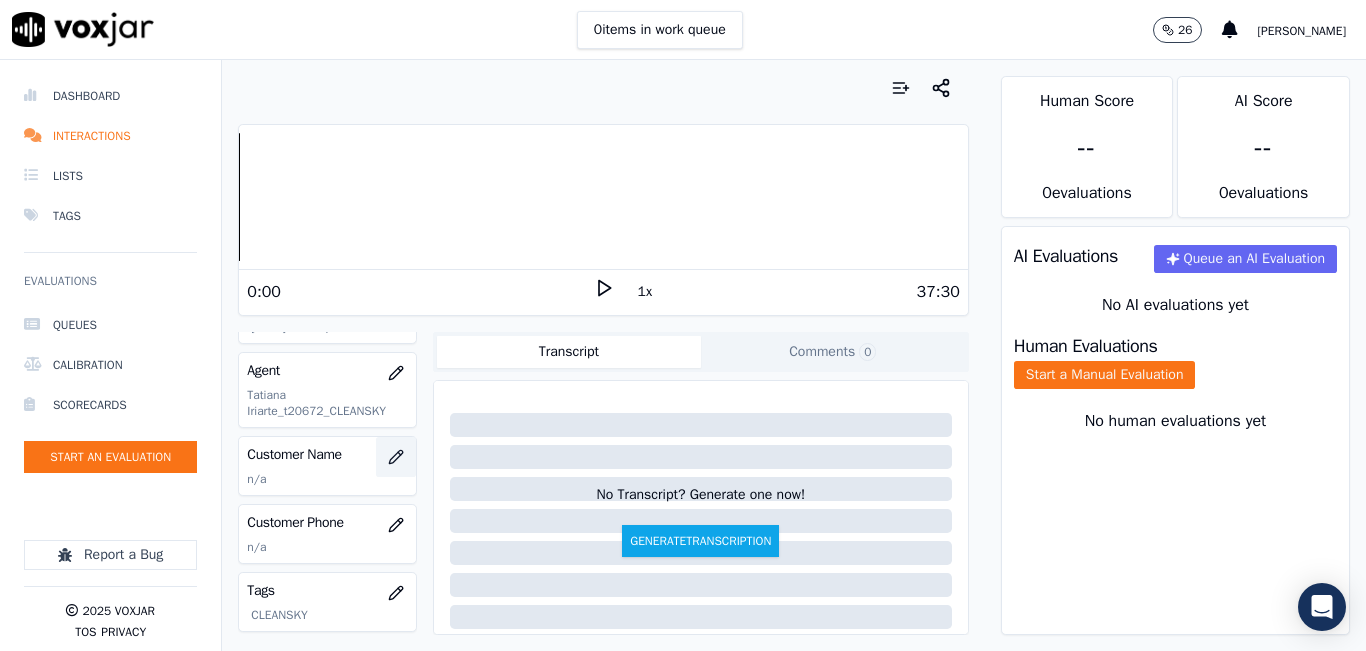 click 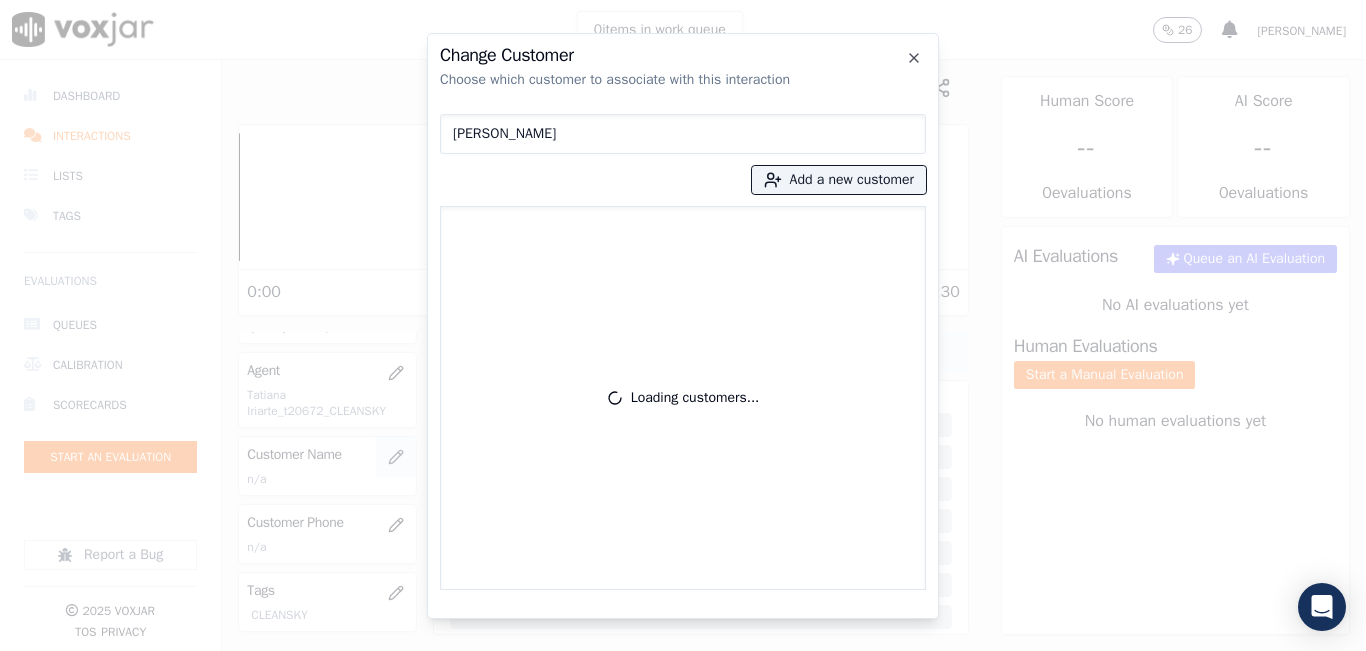 type on "[PERSON_NAME]" 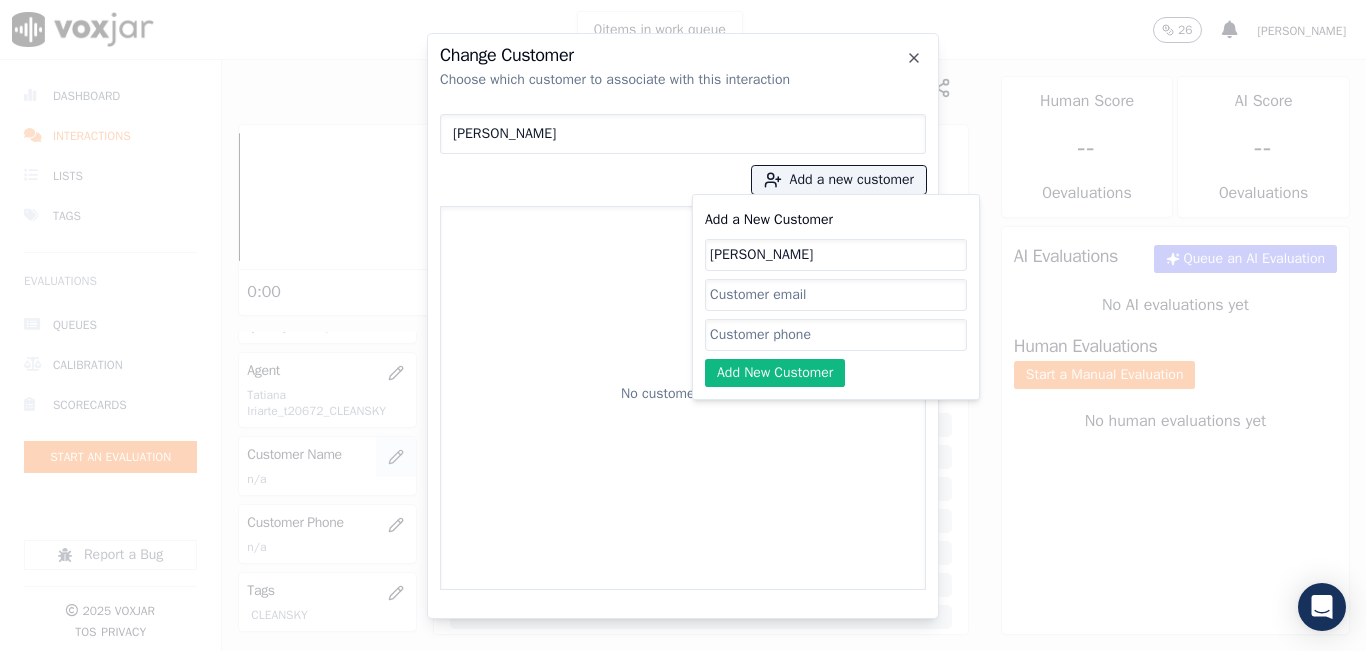 type on "[PERSON_NAME]" 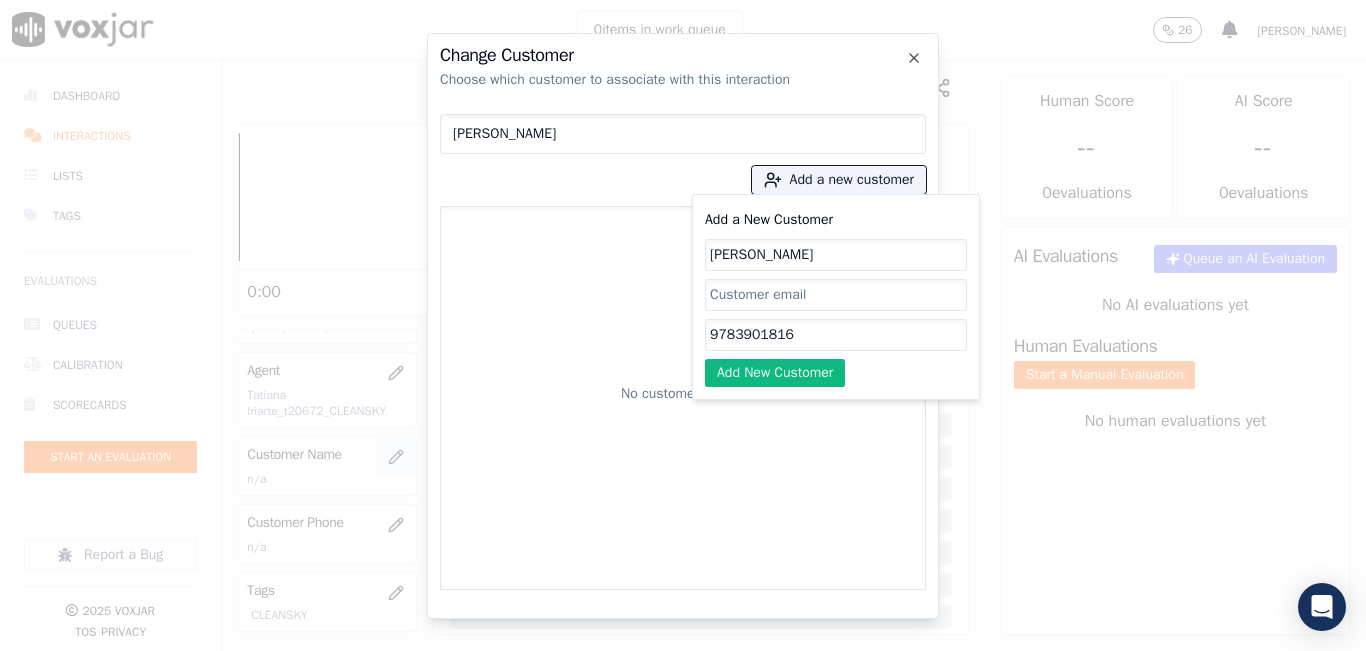 type on "9783901816" 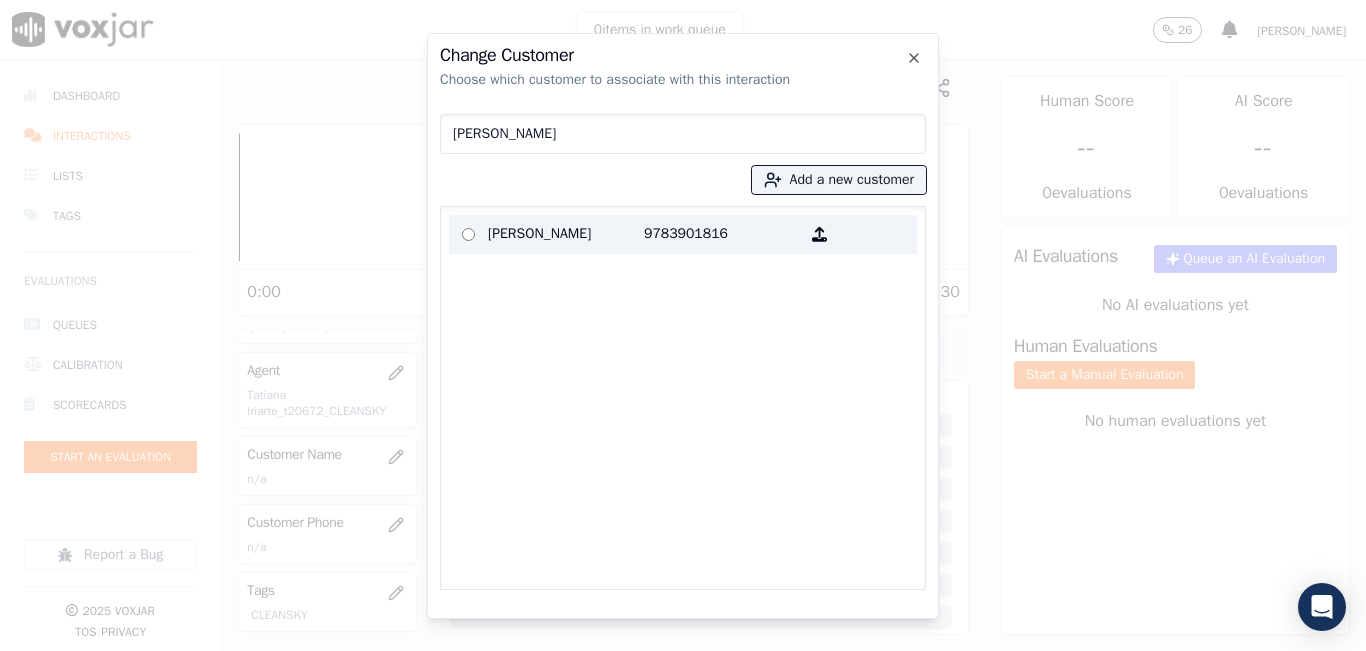click on "[PERSON_NAME]" at bounding box center (566, 234) 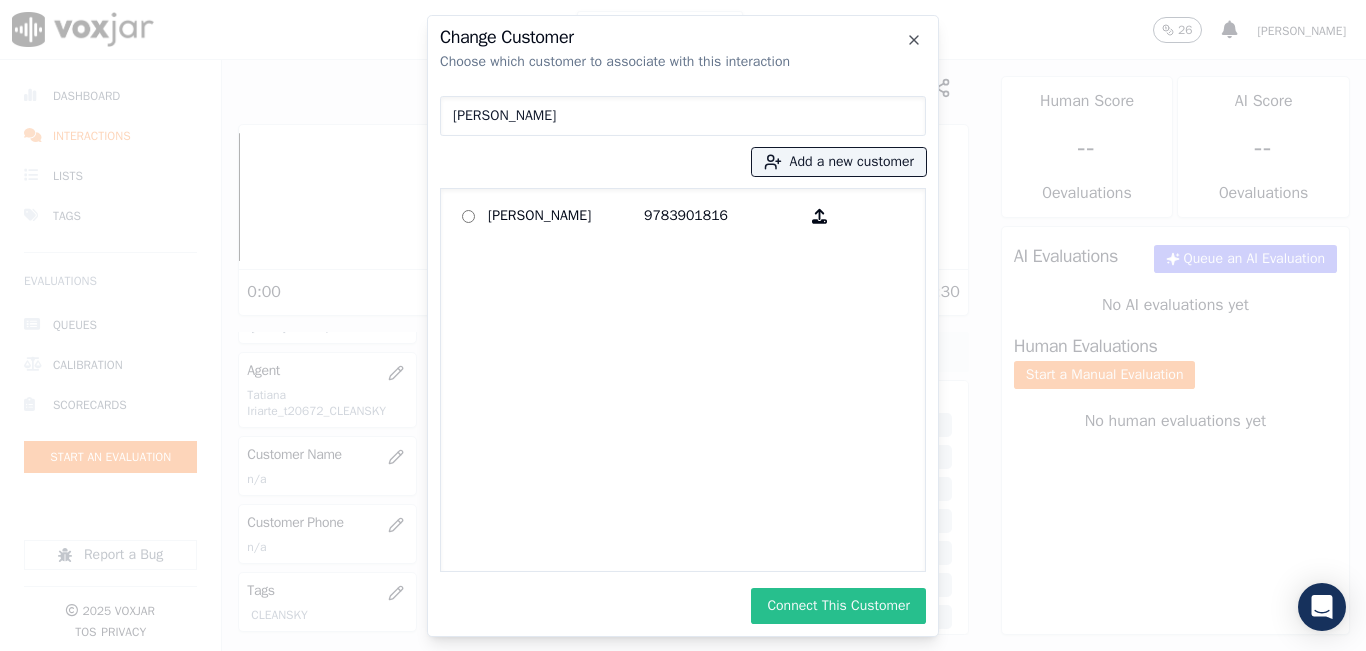 click on "Connect This Customer" at bounding box center [838, 606] 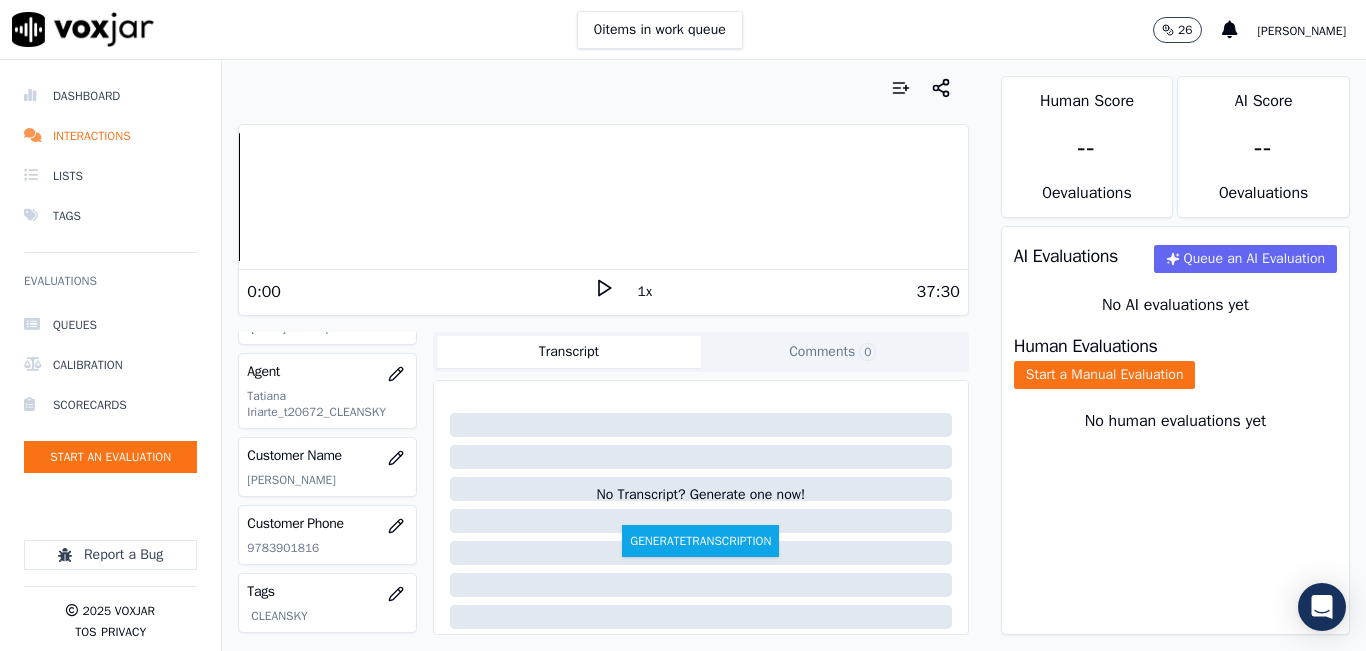 scroll, scrollTop: 0, scrollLeft: 0, axis: both 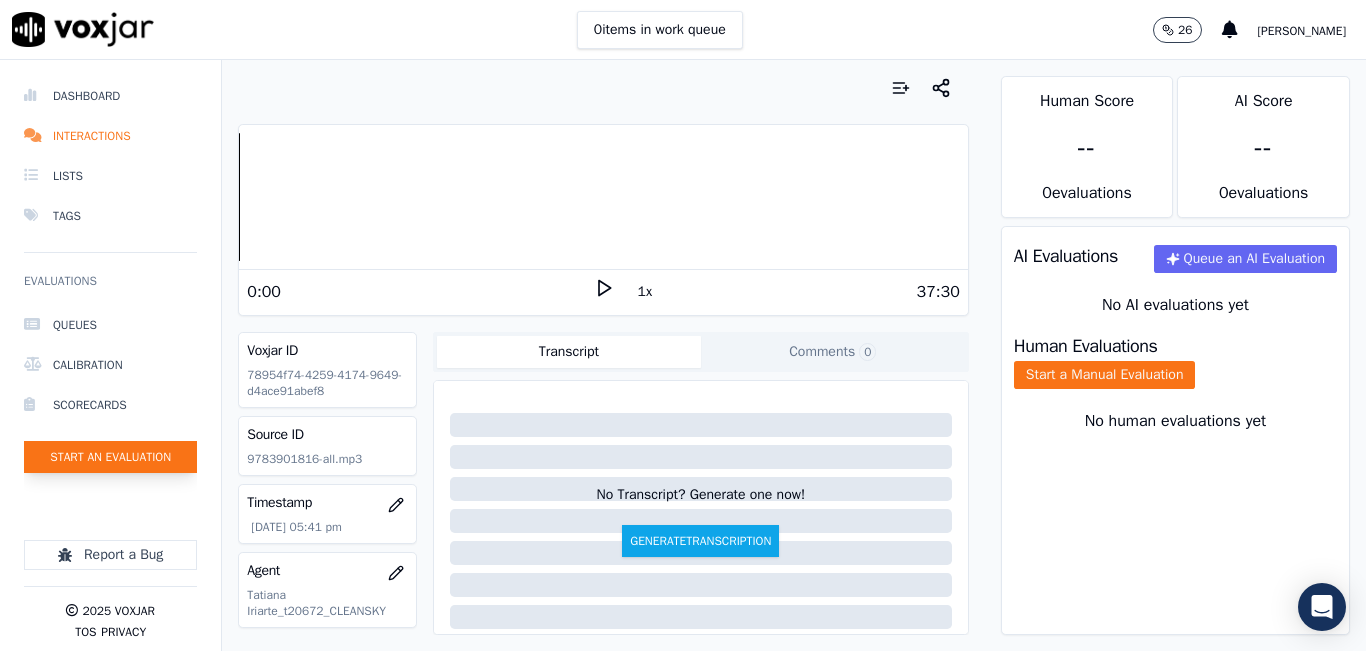 click on "Start an Evaluation" 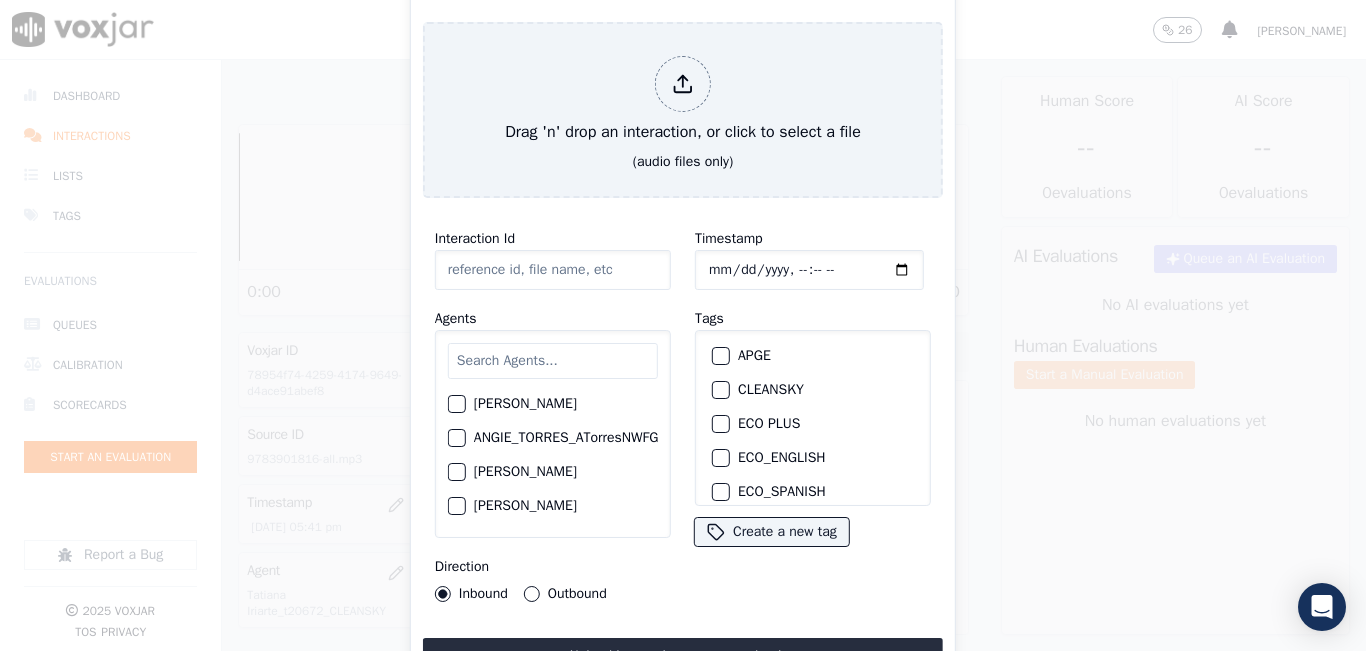 click at bounding box center [553, 361] 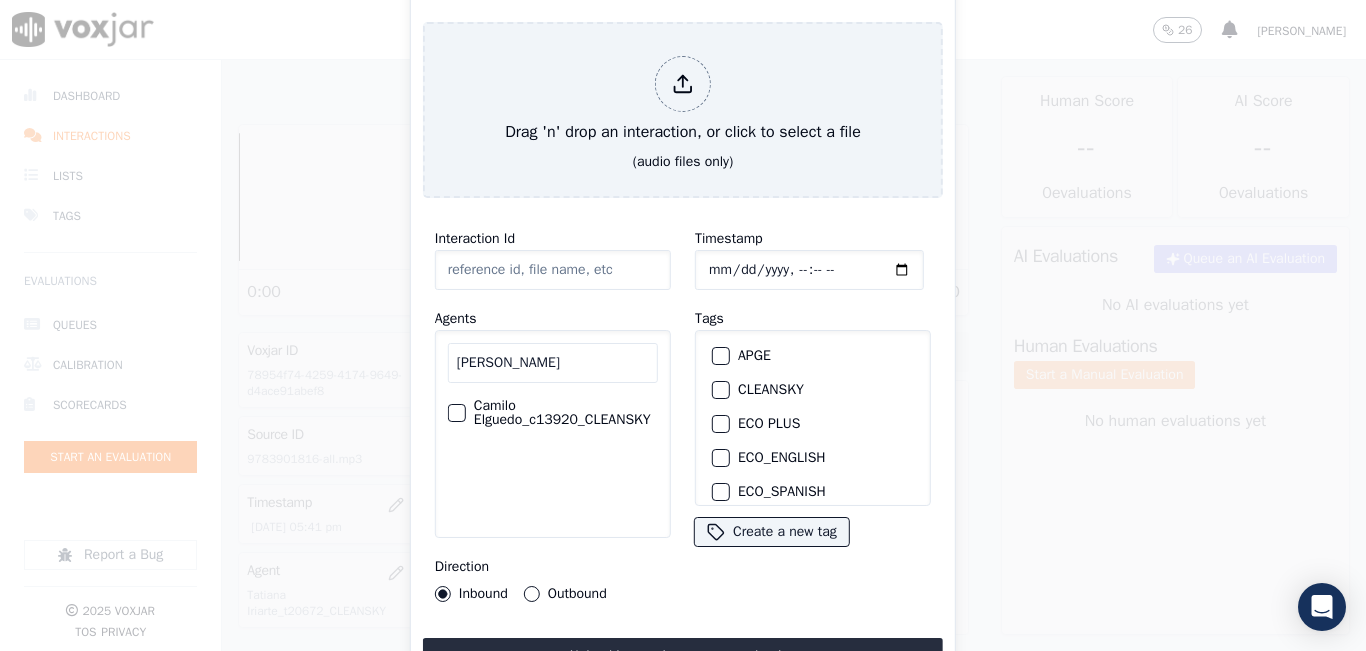 type on "[PERSON_NAME]" 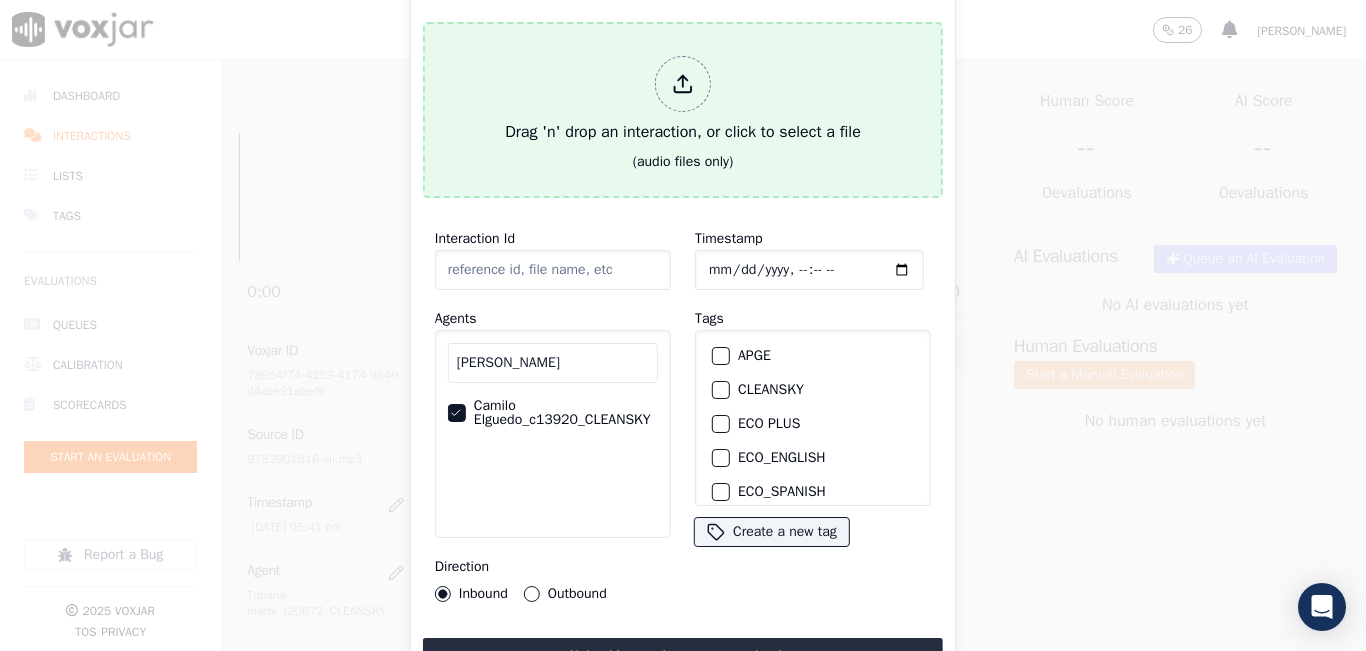 click at bounding box center (683, 84) 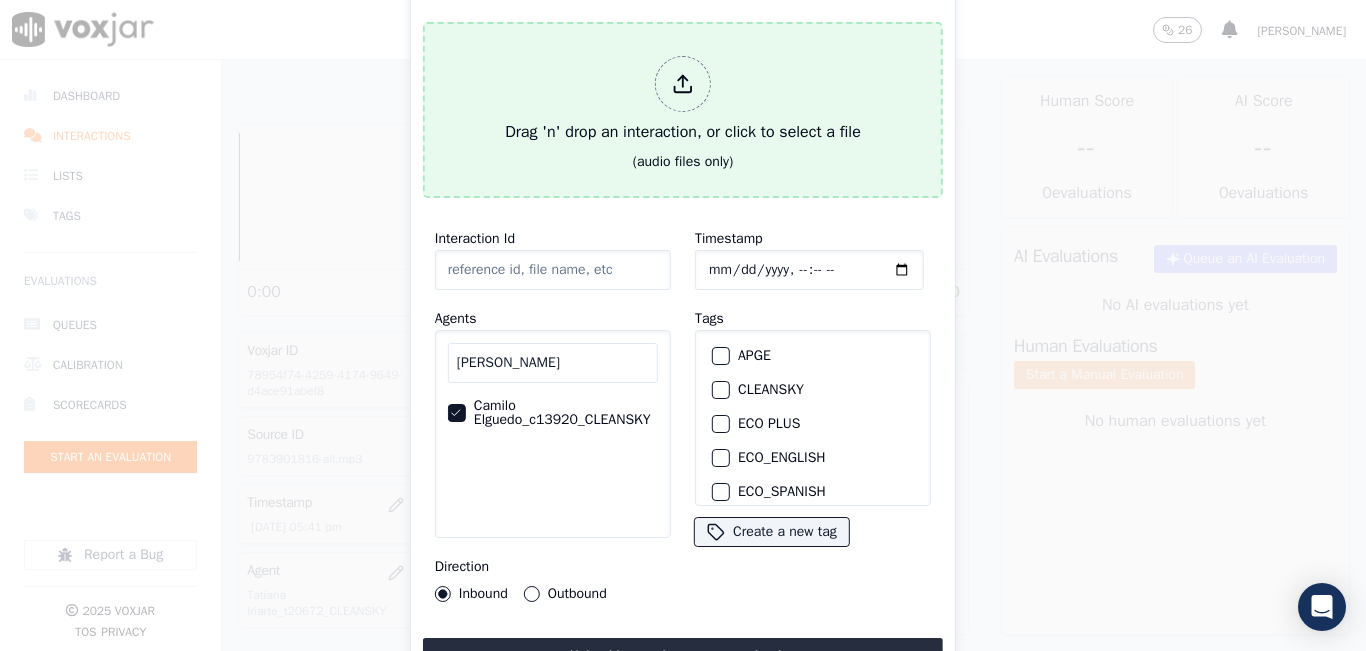 type on "20250725-124653_9783901816-all.mp3" 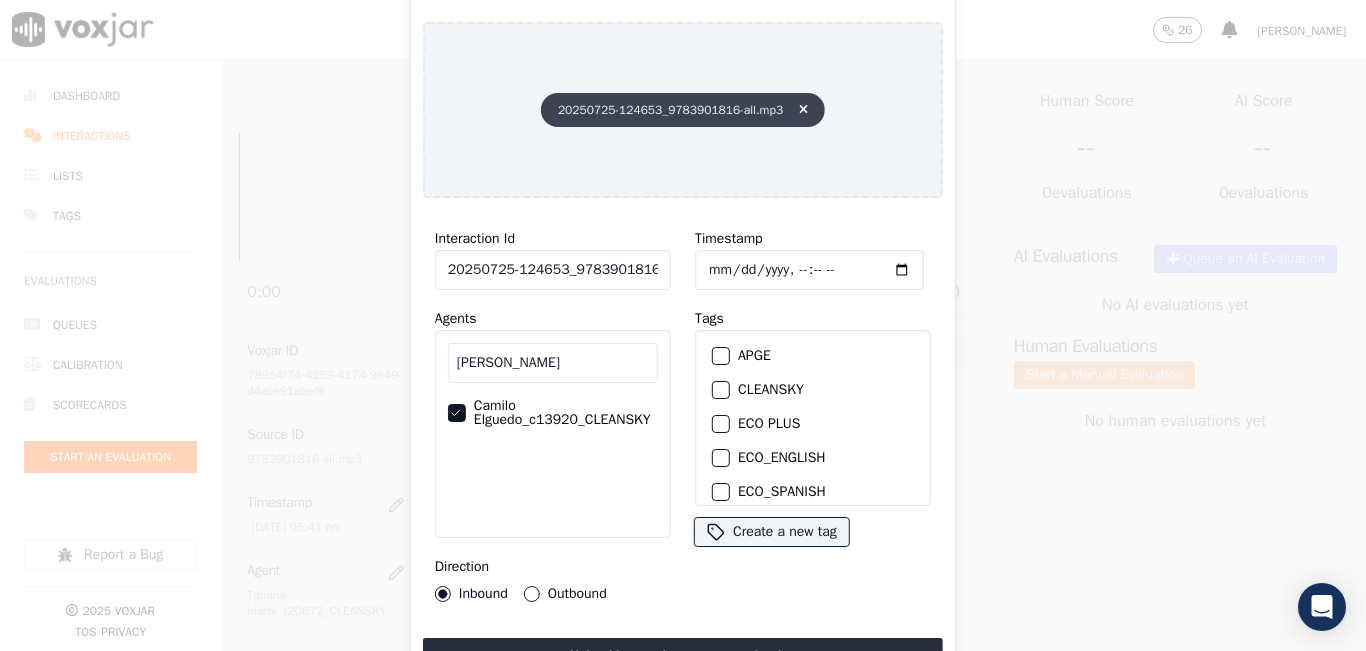 click at bounding box center (799, 110) 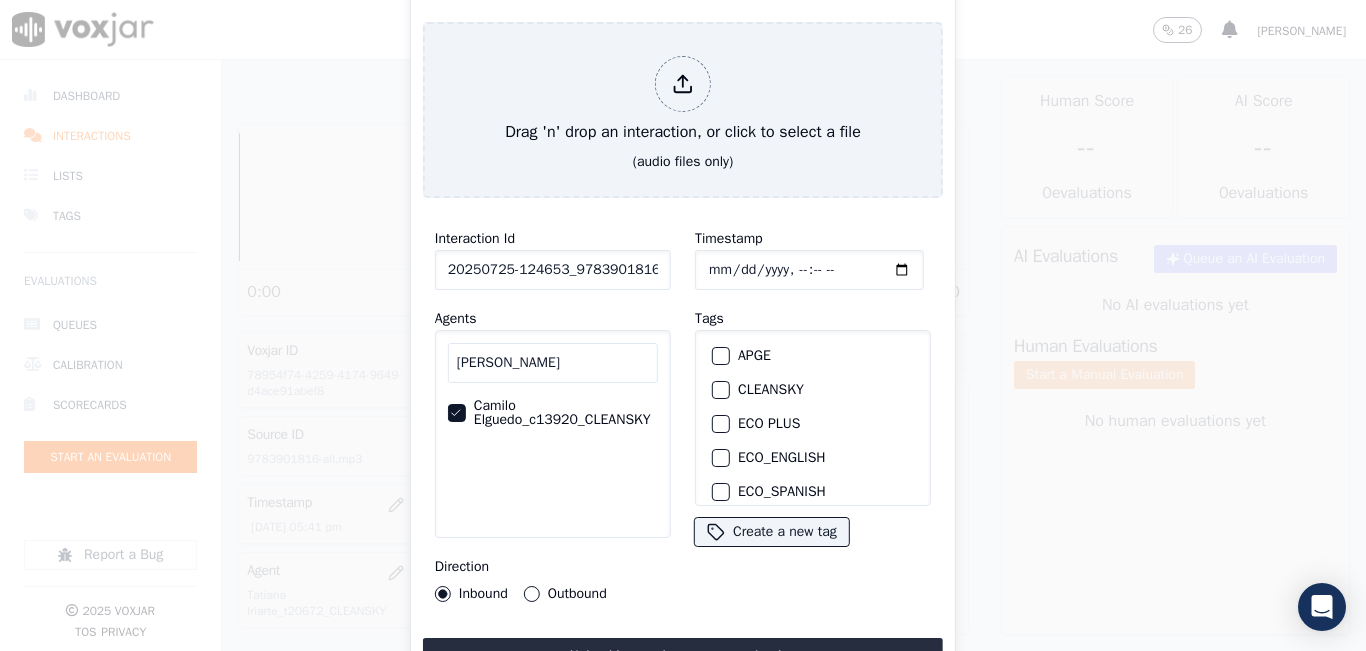 click on "Outbound" at bounding box center (565, 594) 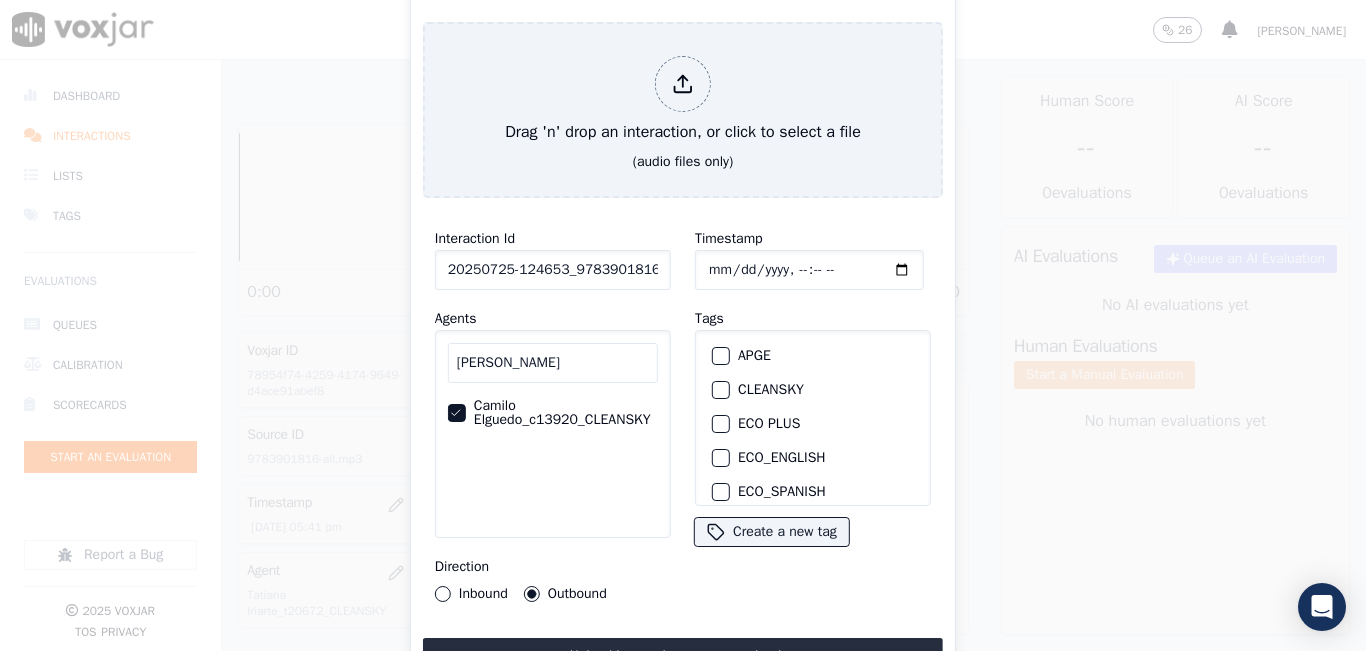click at bounding box center (720, 390) 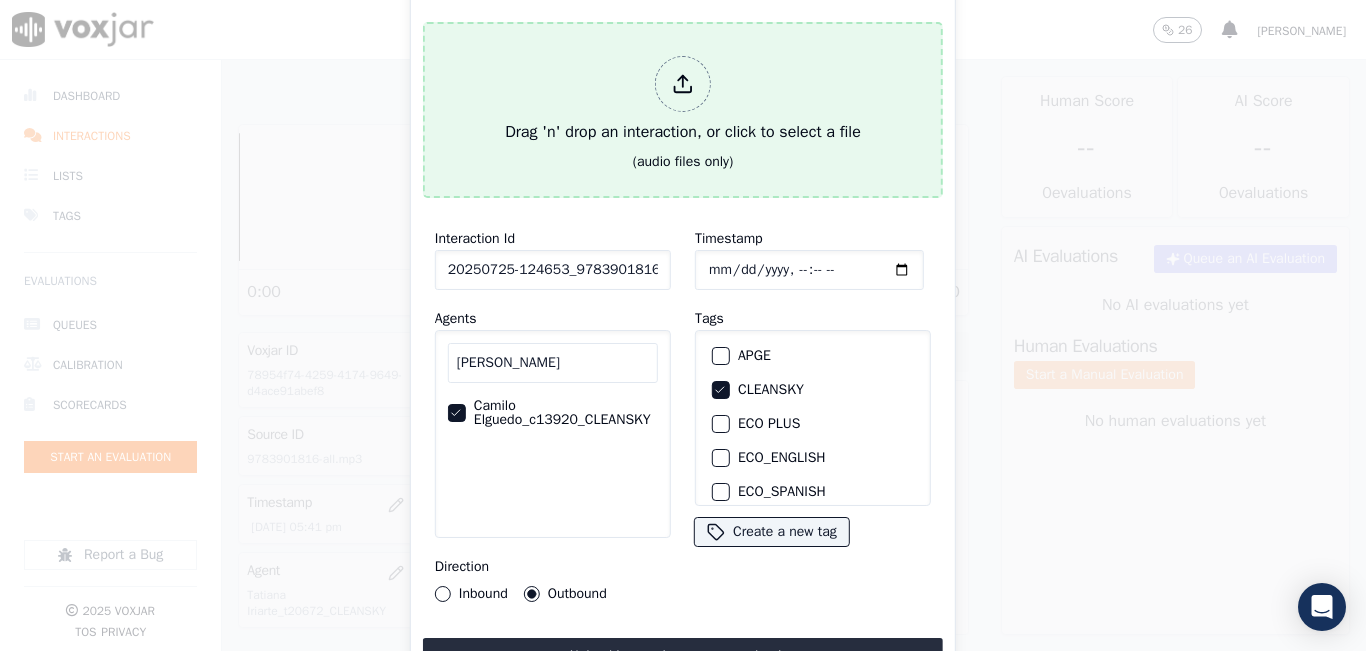 click at bounding box center (683, 84) 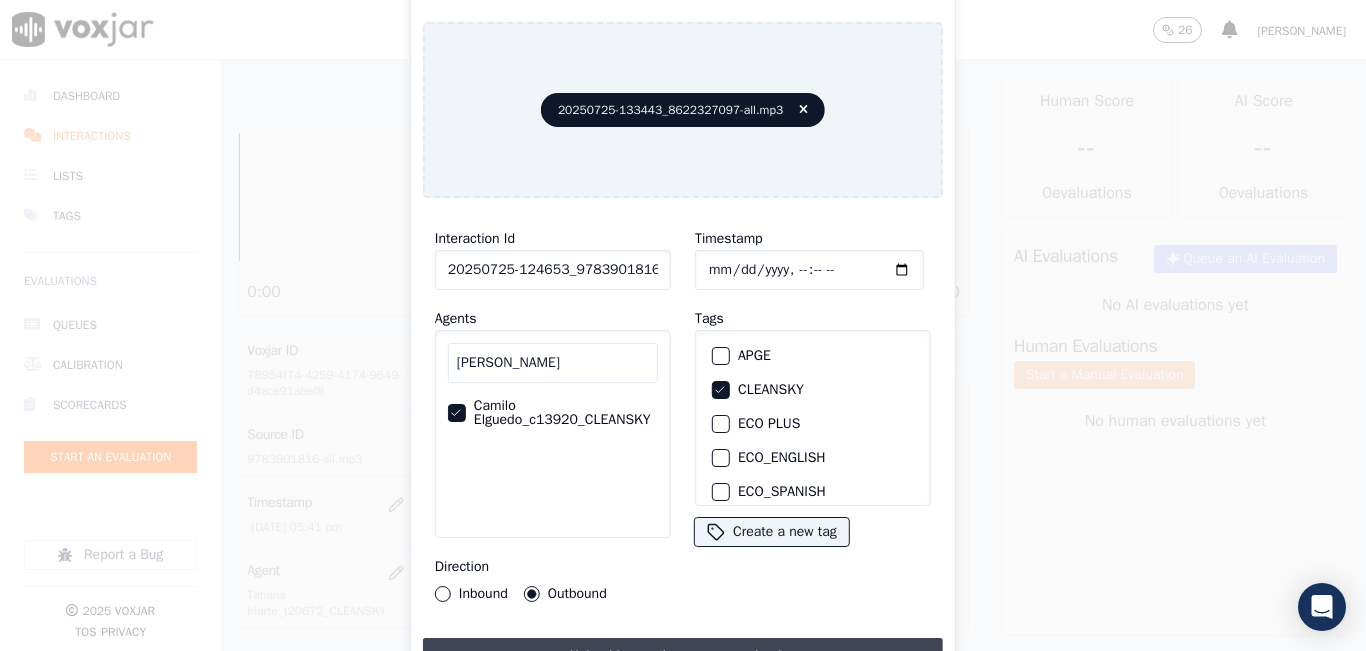click on "Upload interaction to start evaluation" at bounding box center (683, 656) 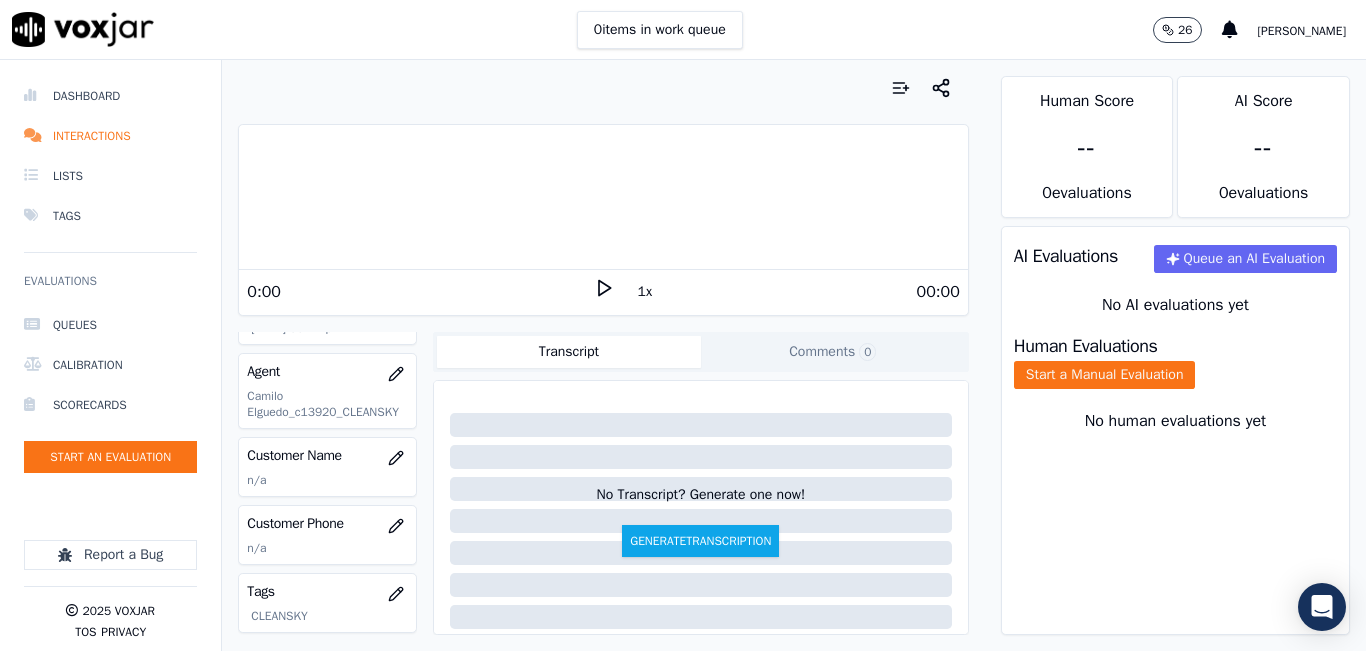 scroll, scrollTop: 200, scrollLeft: 0, axis: vertical 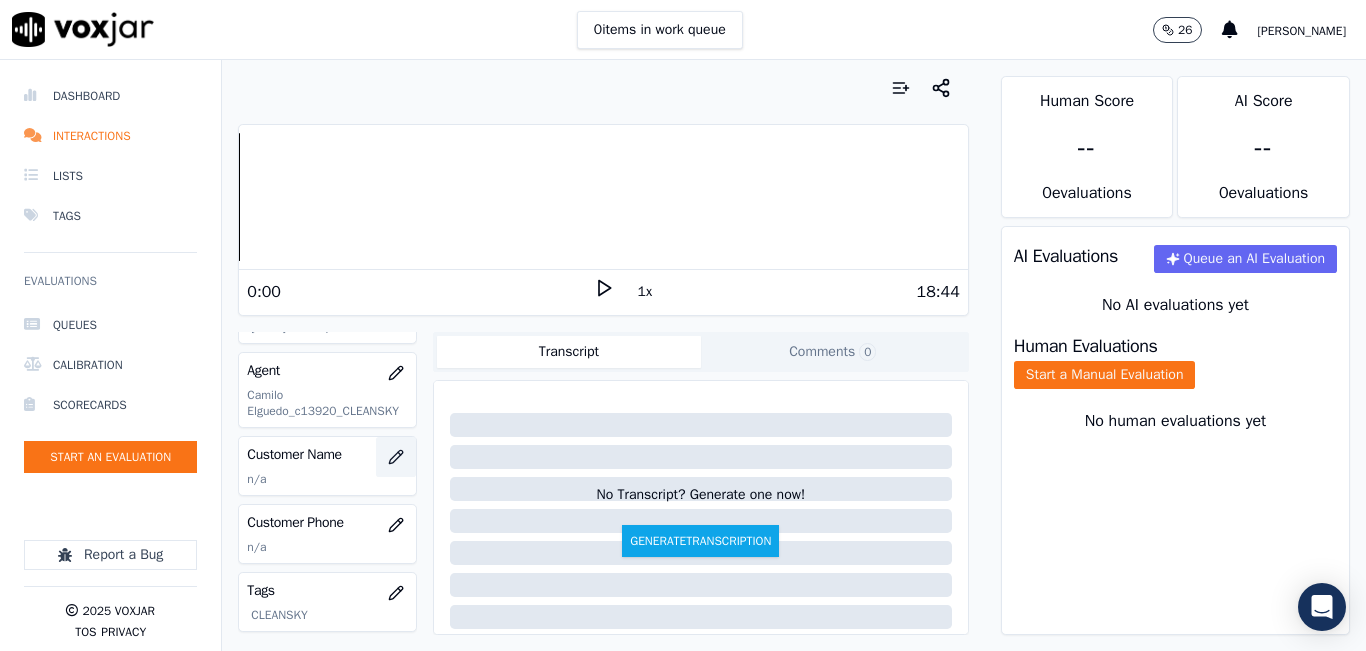 click 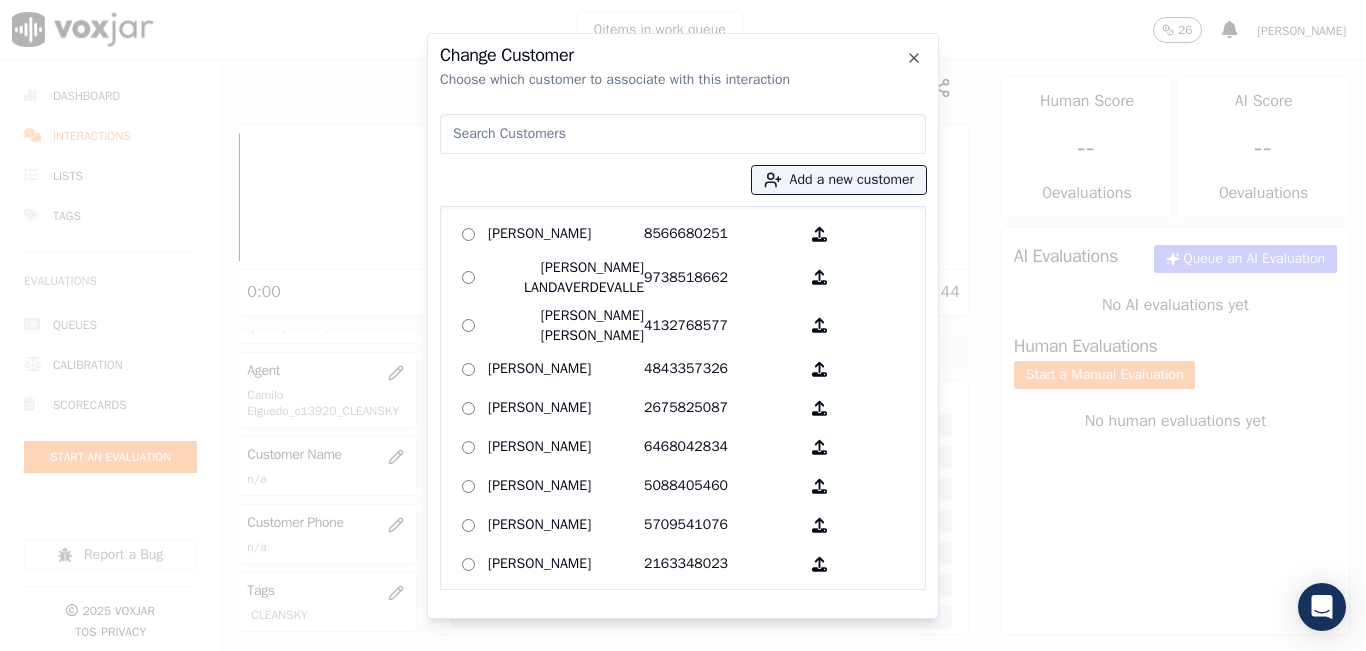 click at bounding box center [683, 134] 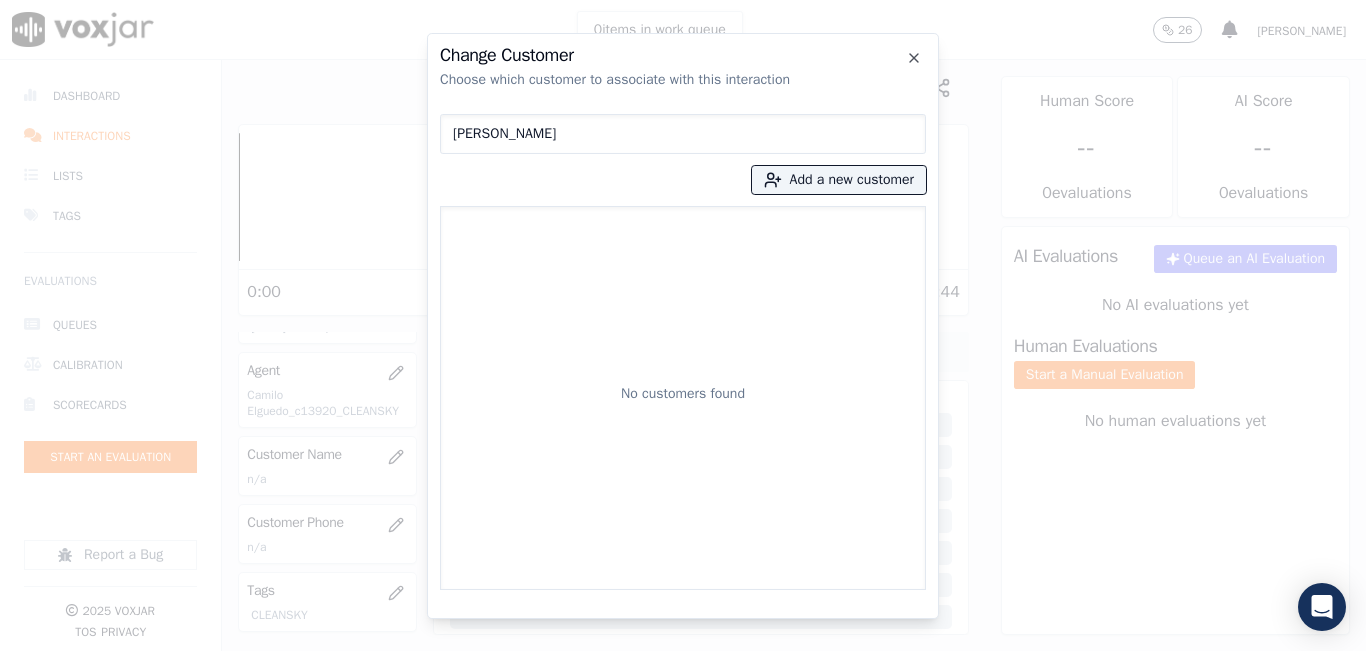 type on "[PERSON_NAME]" 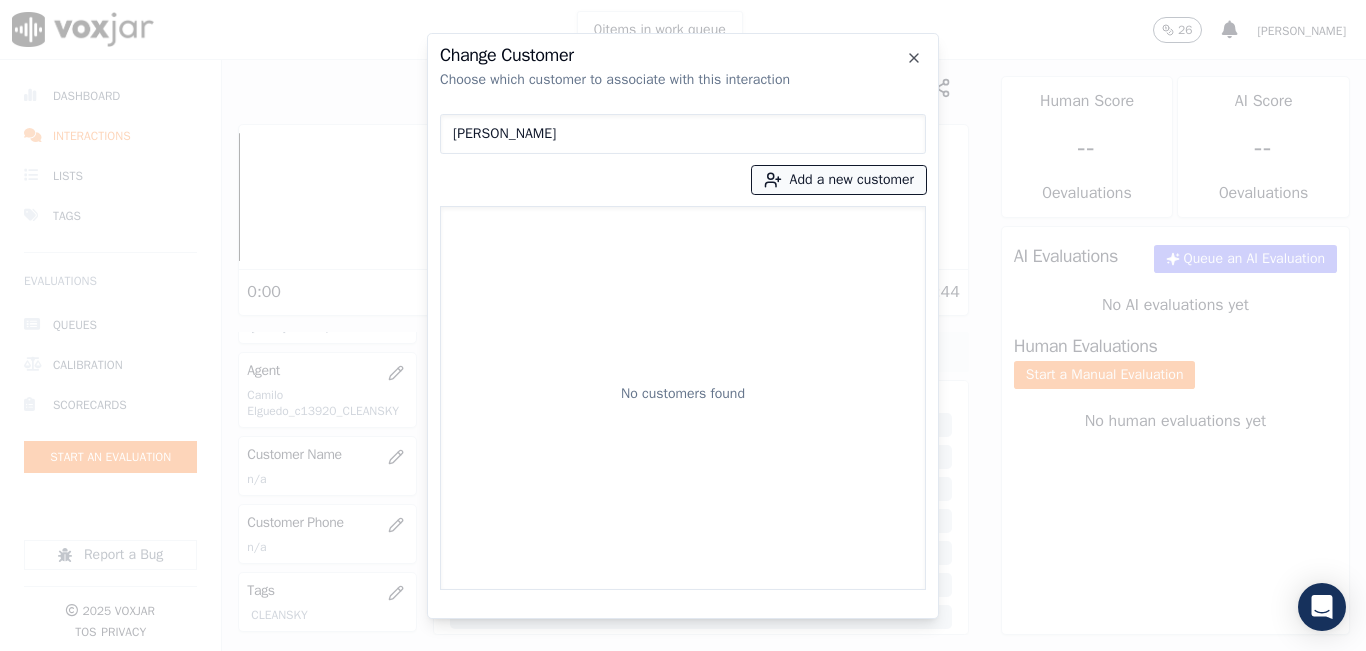 click on "Add a new customer" at bounding box center [839, 180] 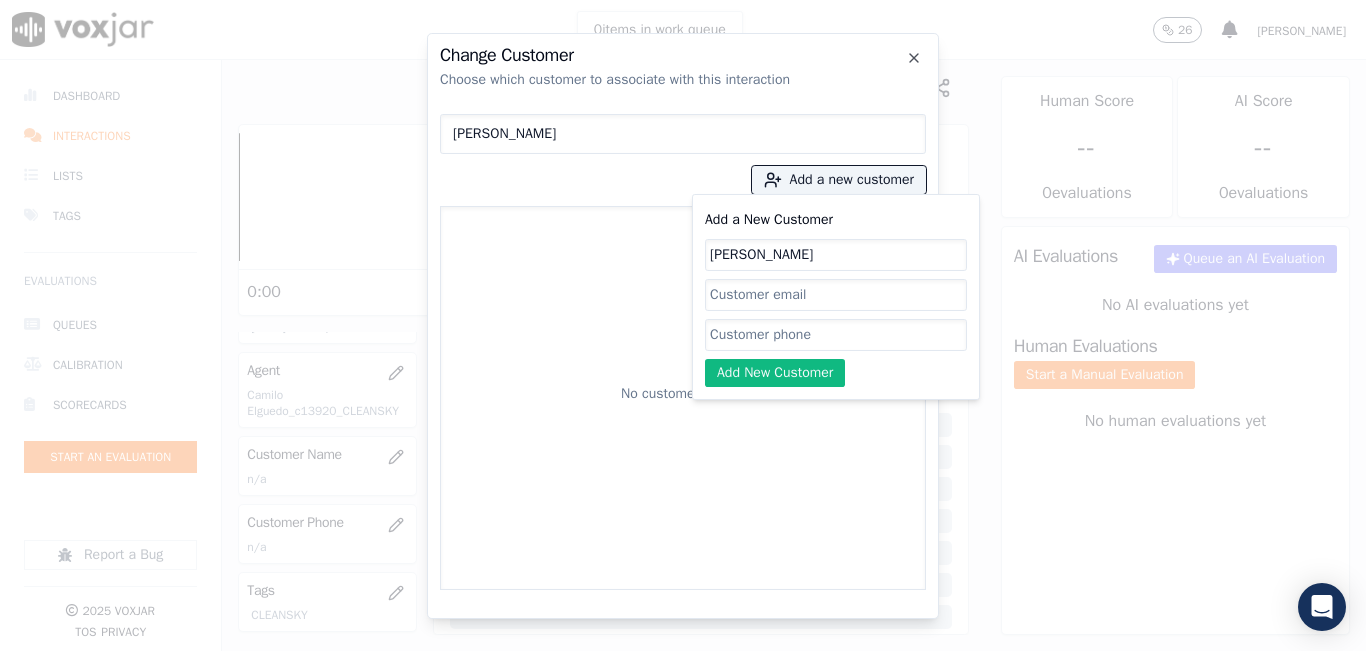 type on "[PERSON_NAME]" 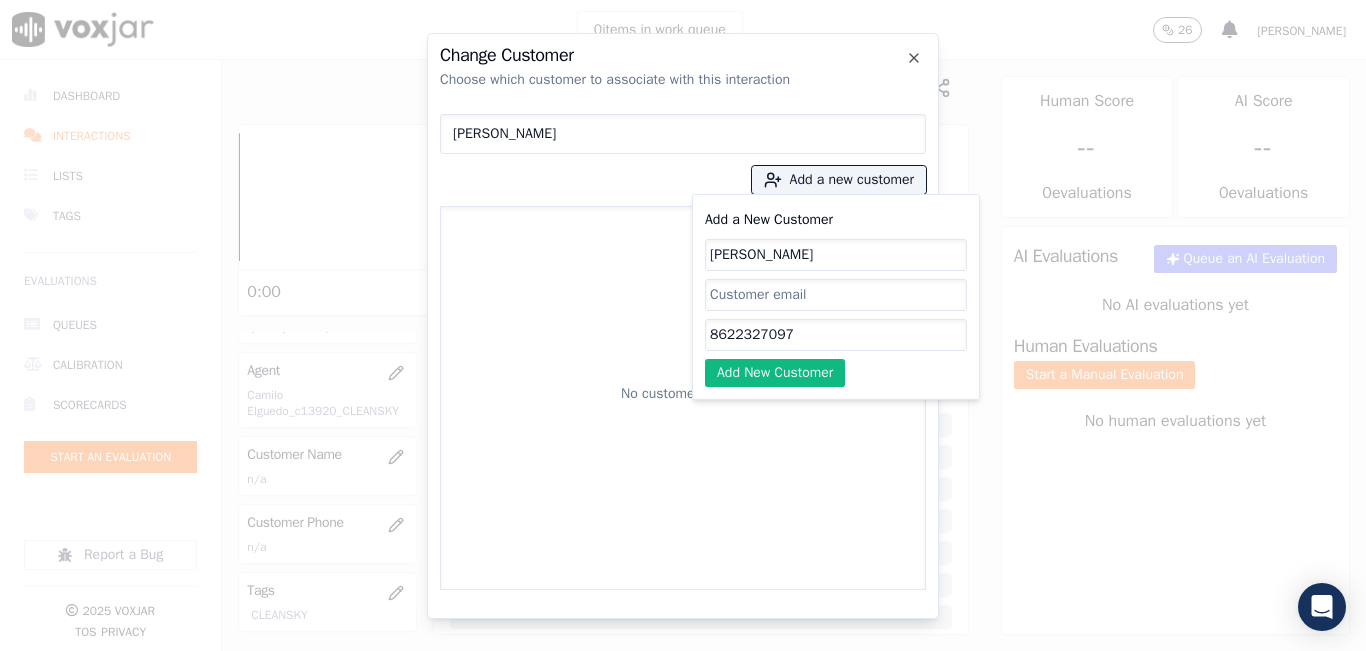 type on "8622327097" 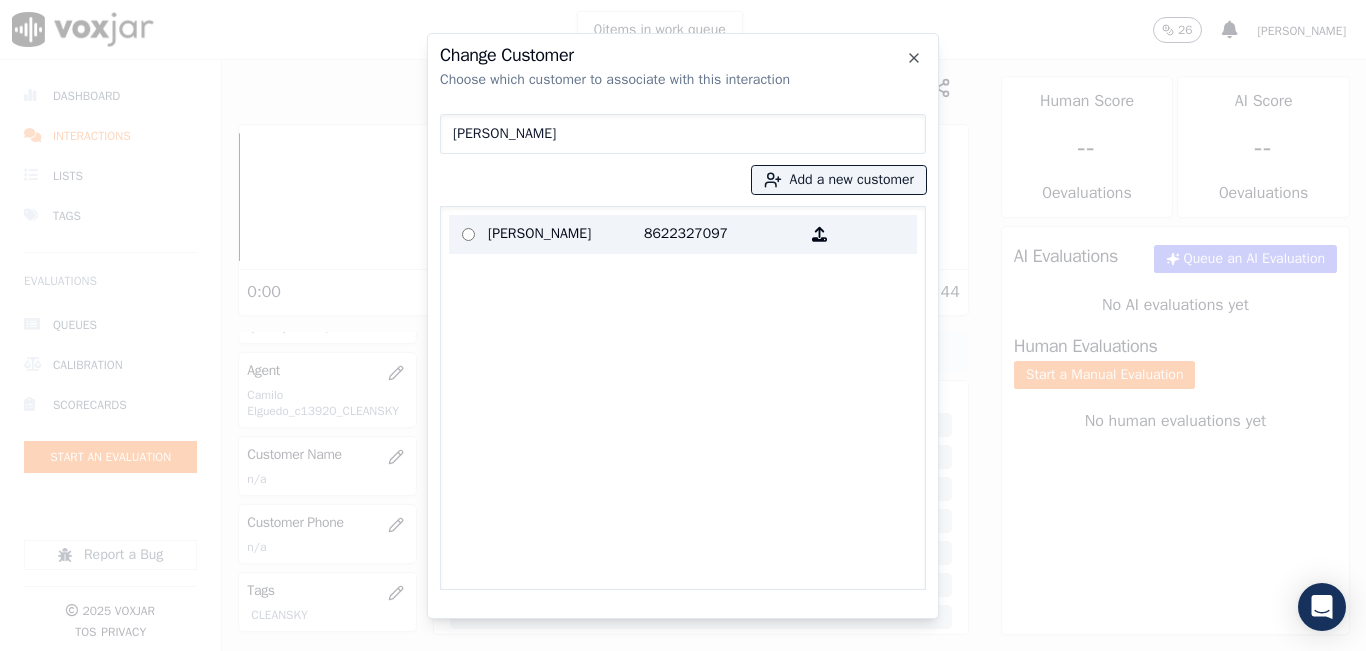 click on "[PERSON_NAME]" at bounding box center [566, 234] 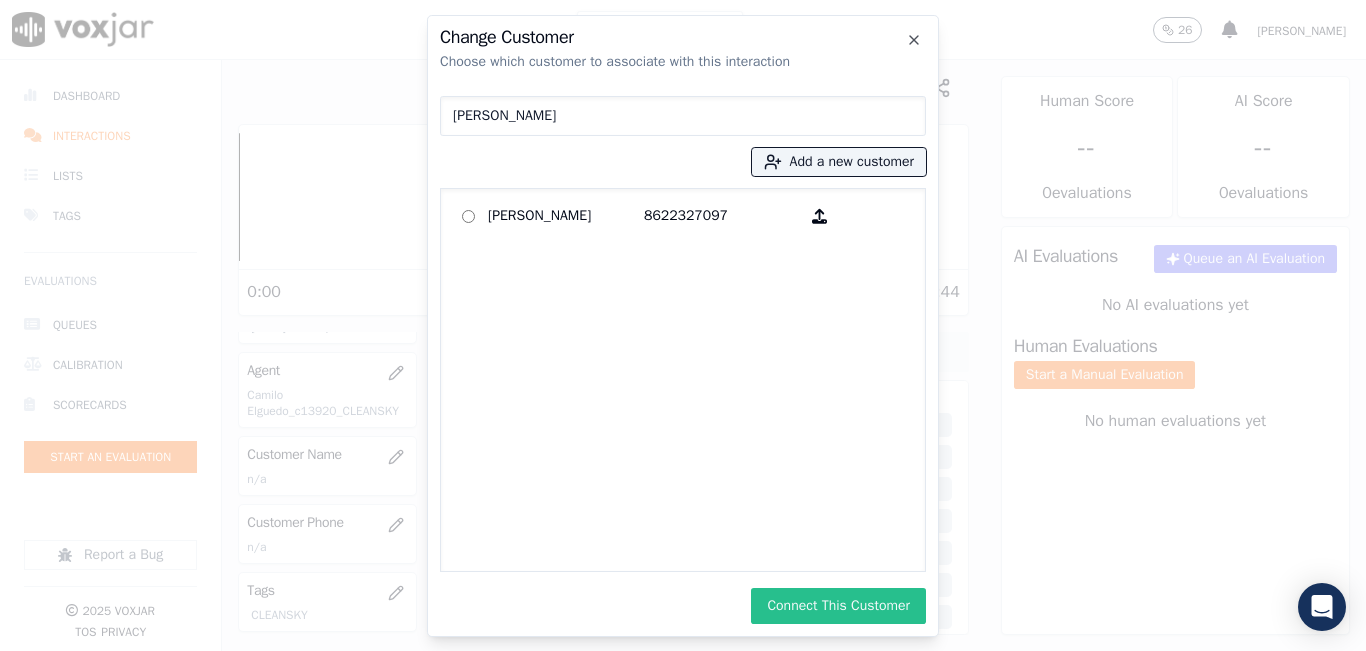 click on "Connect This Customer" at bounding box center [838, 606] 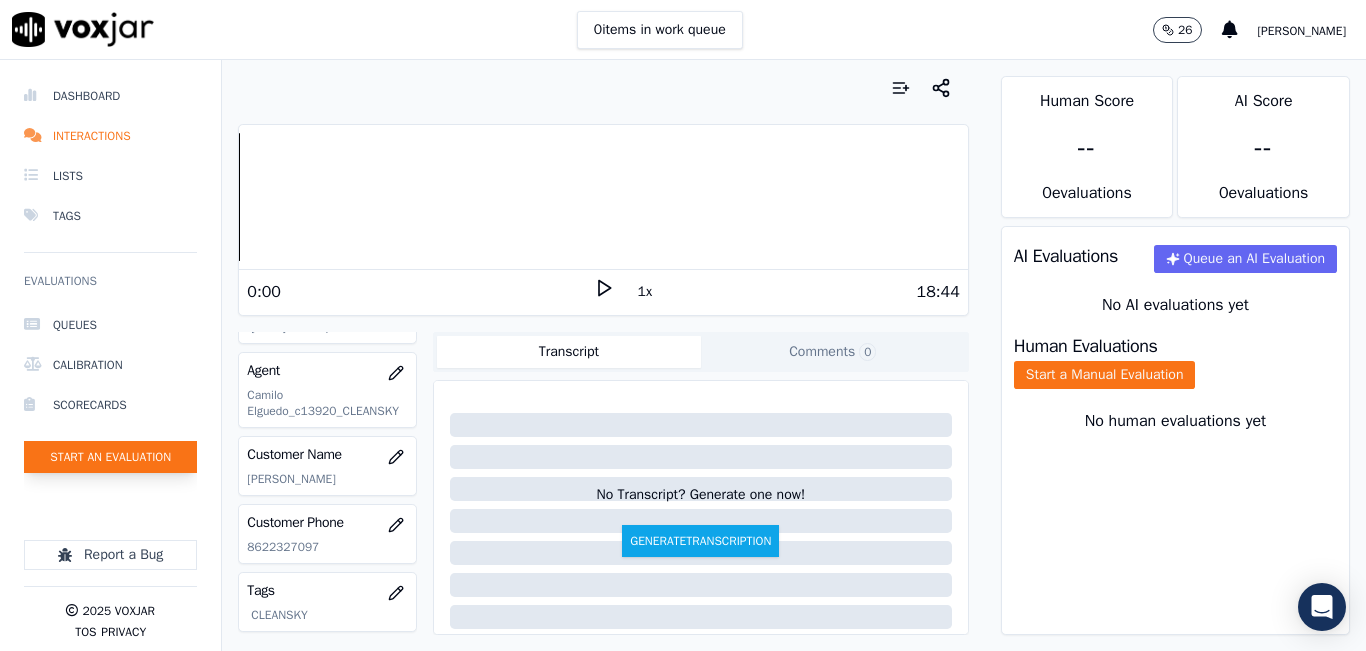 click on "Start an Evaluation" 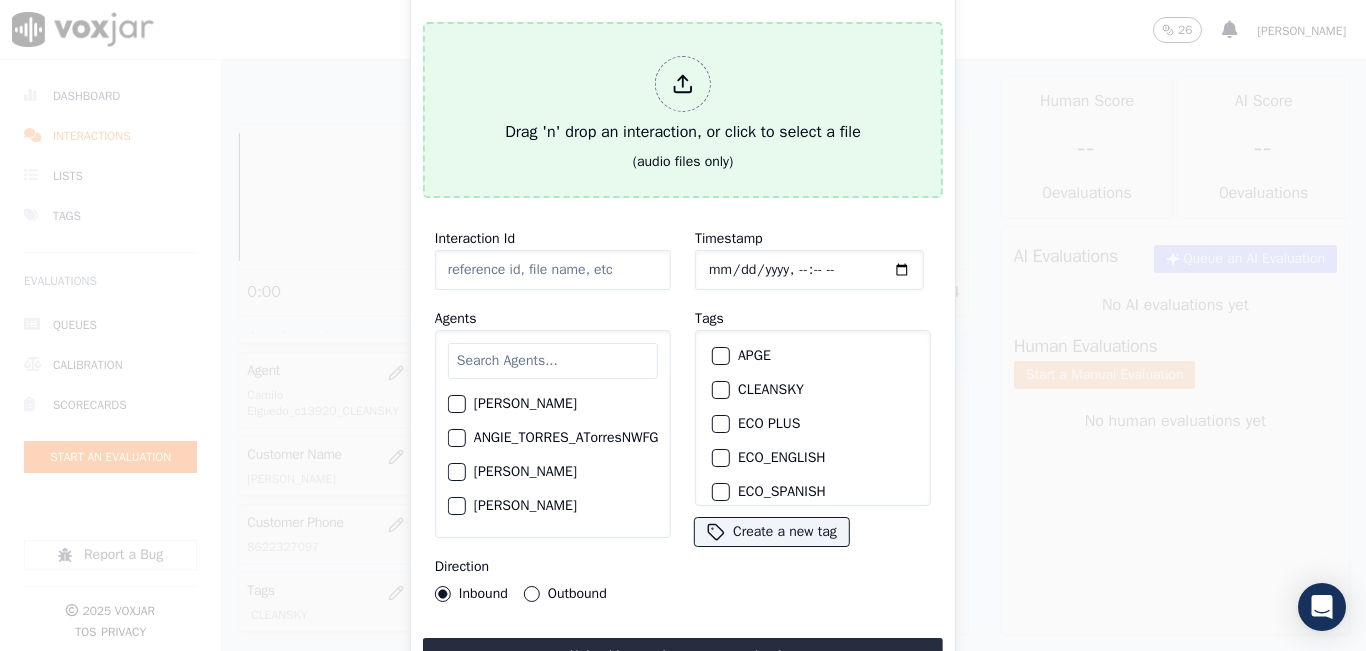 click on "Drag 'n' drop an interaction, or click to select a file" at bounding box center [683, 100] 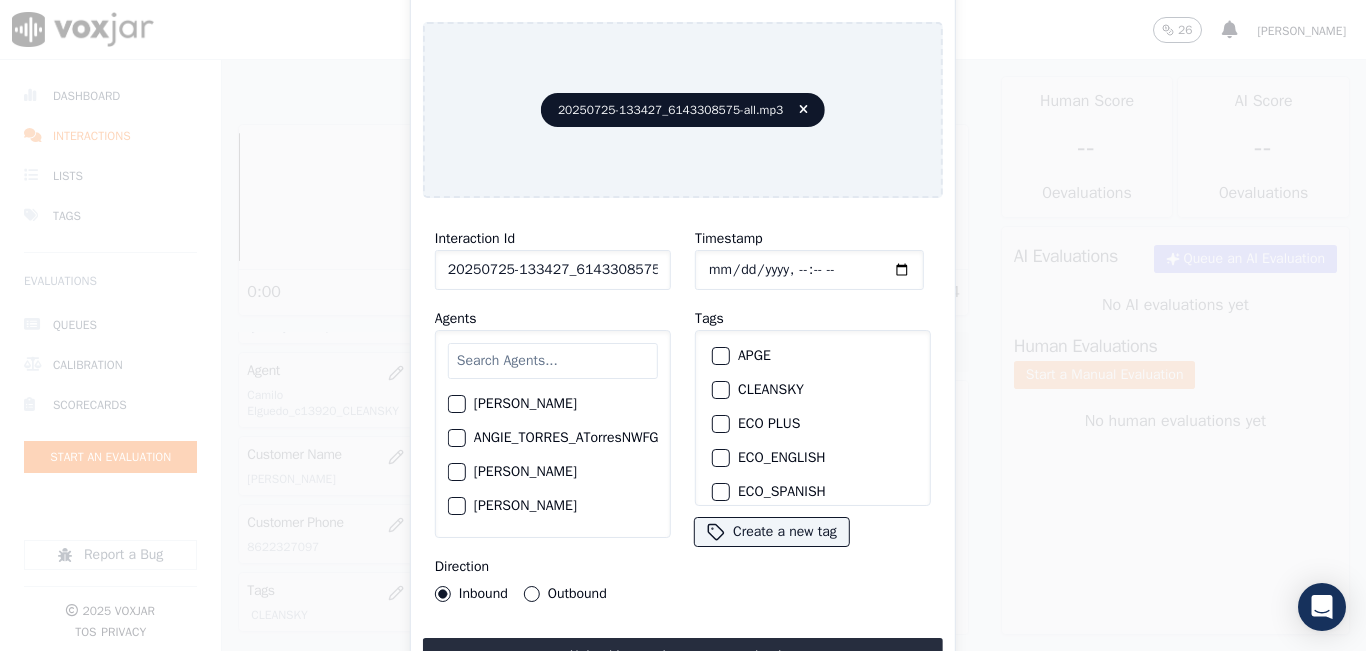 click at bounding box center (553, 361) 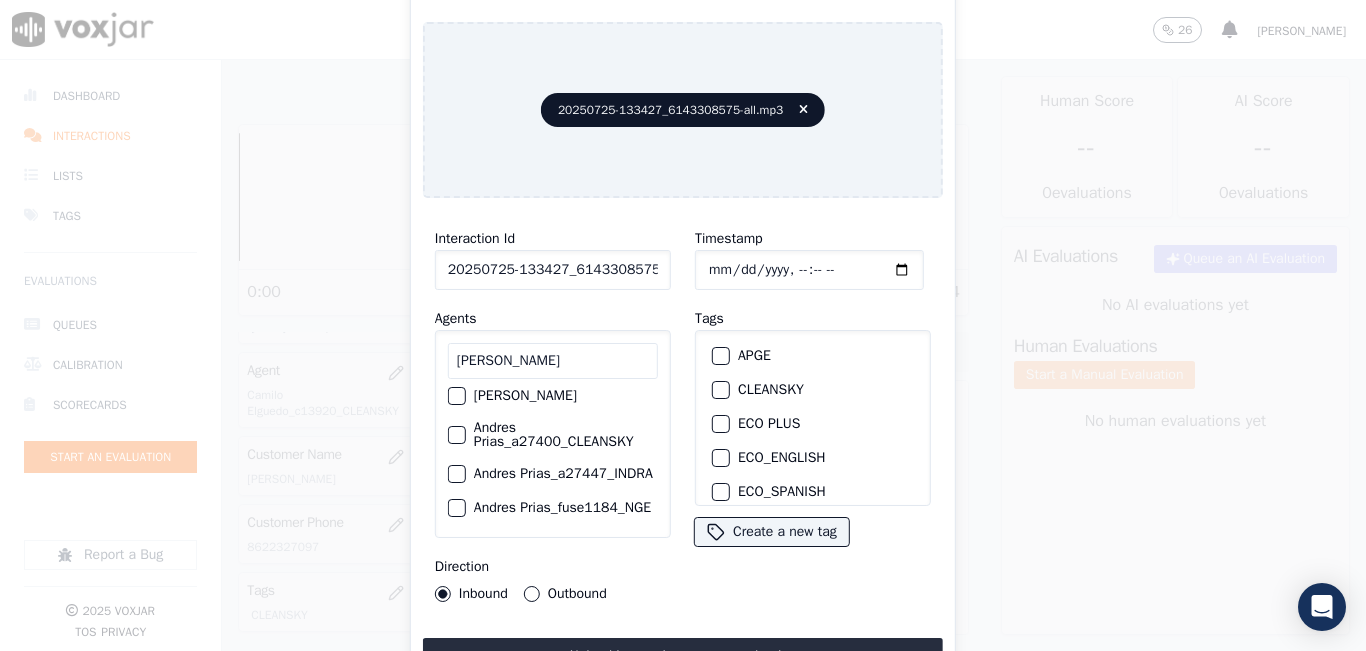 scroll, scrollTop: 73, scrollLeft: 0, axis: vertical 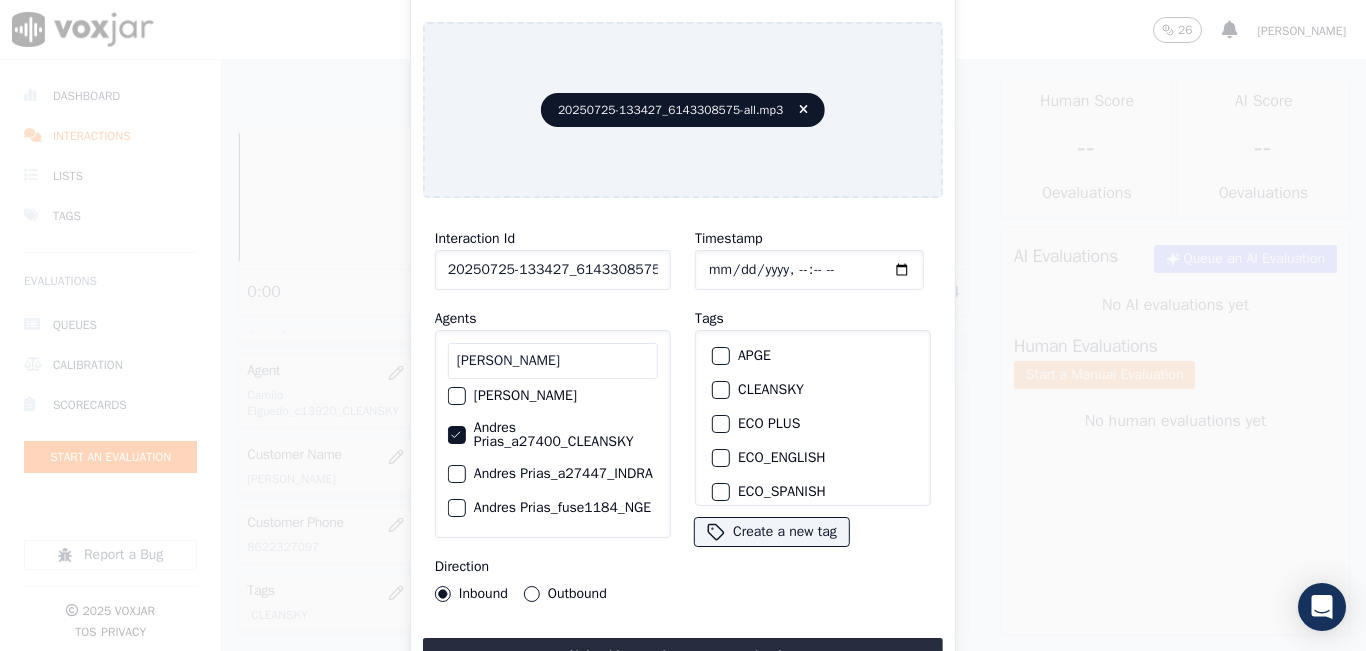 click at bounding box center (720, 390) 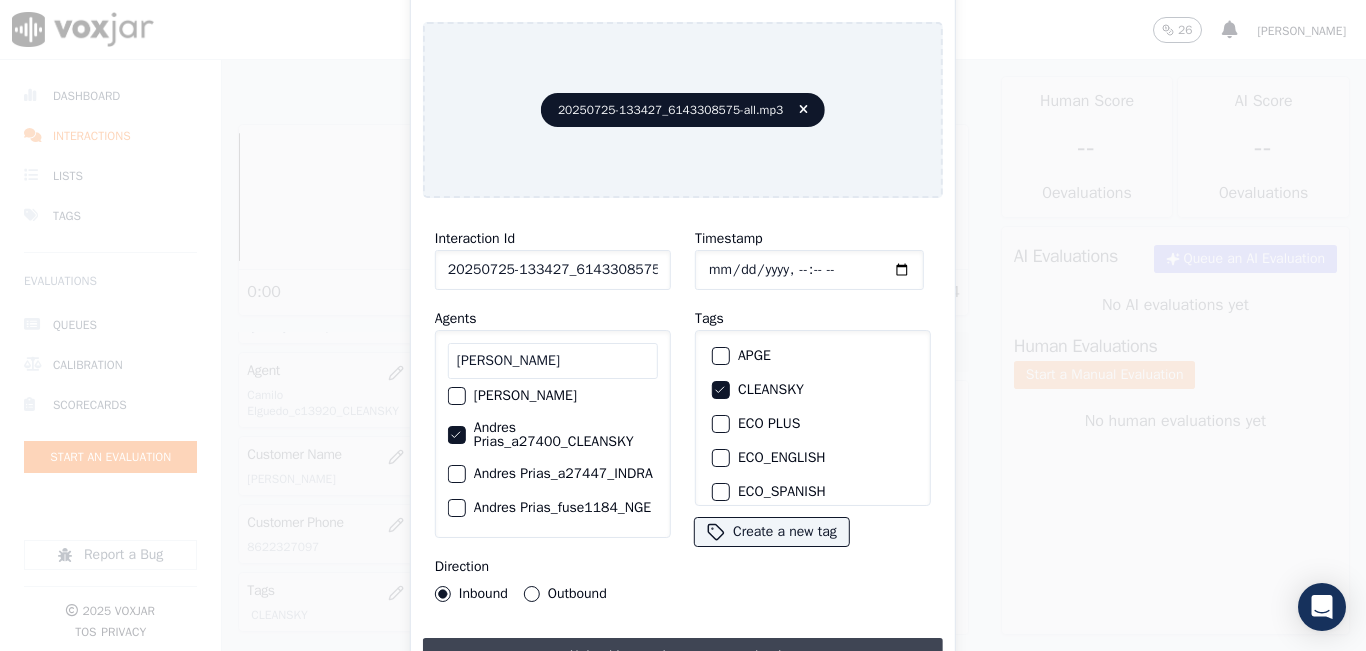 click on "Upload interaction to start evaluation" at bounding box center (683, 656) 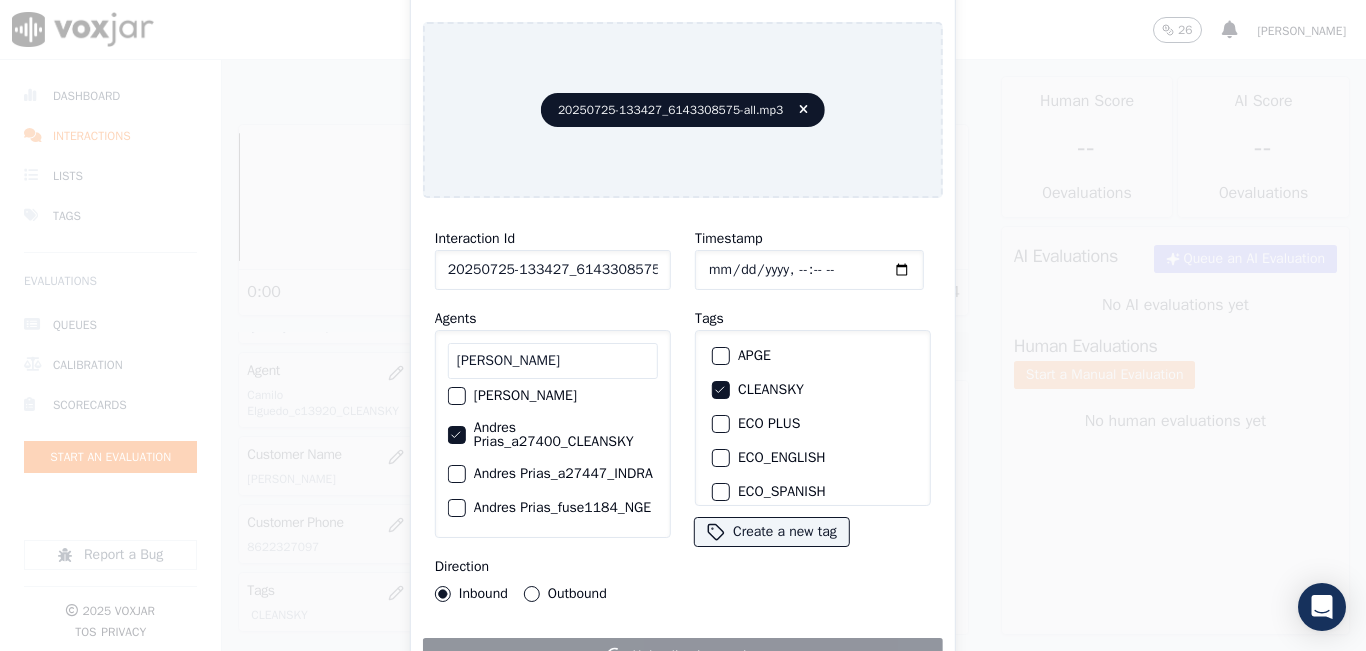 drag, startPoint x: 537, startPoint y: 301, endPoint x: 549, endPoint y: 321, distance: 23.323807 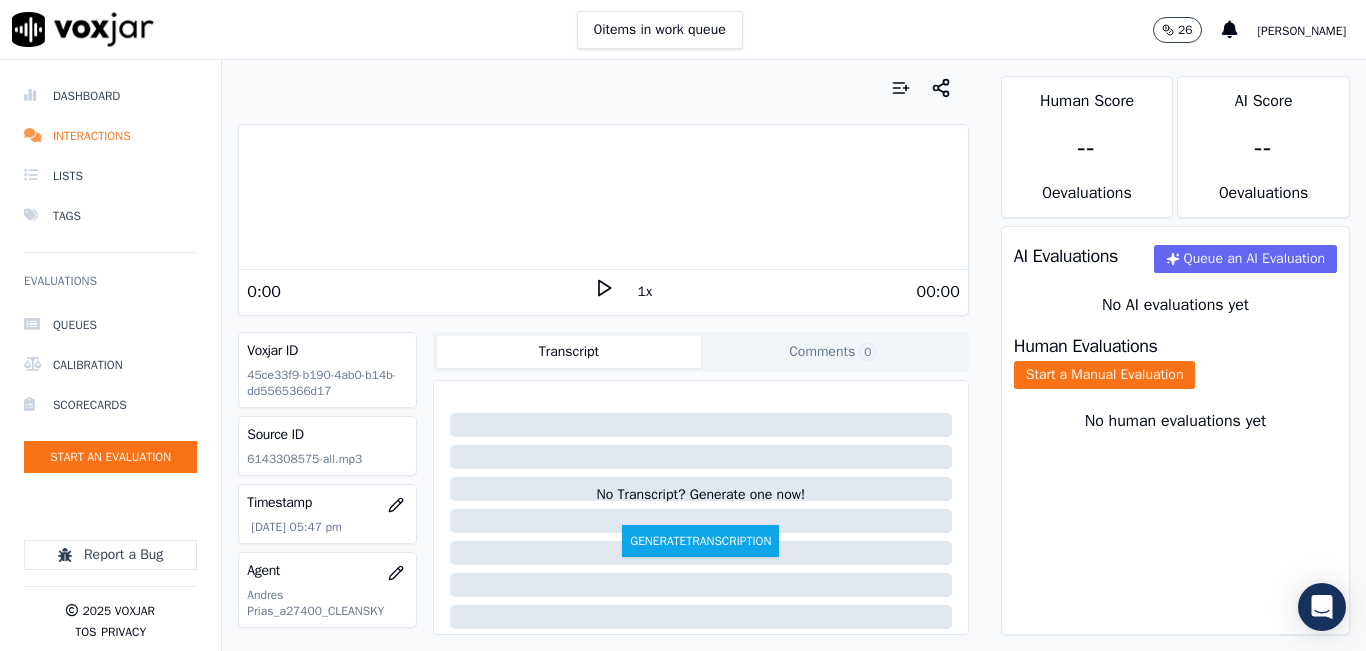 click at bounding box center [603, 88] 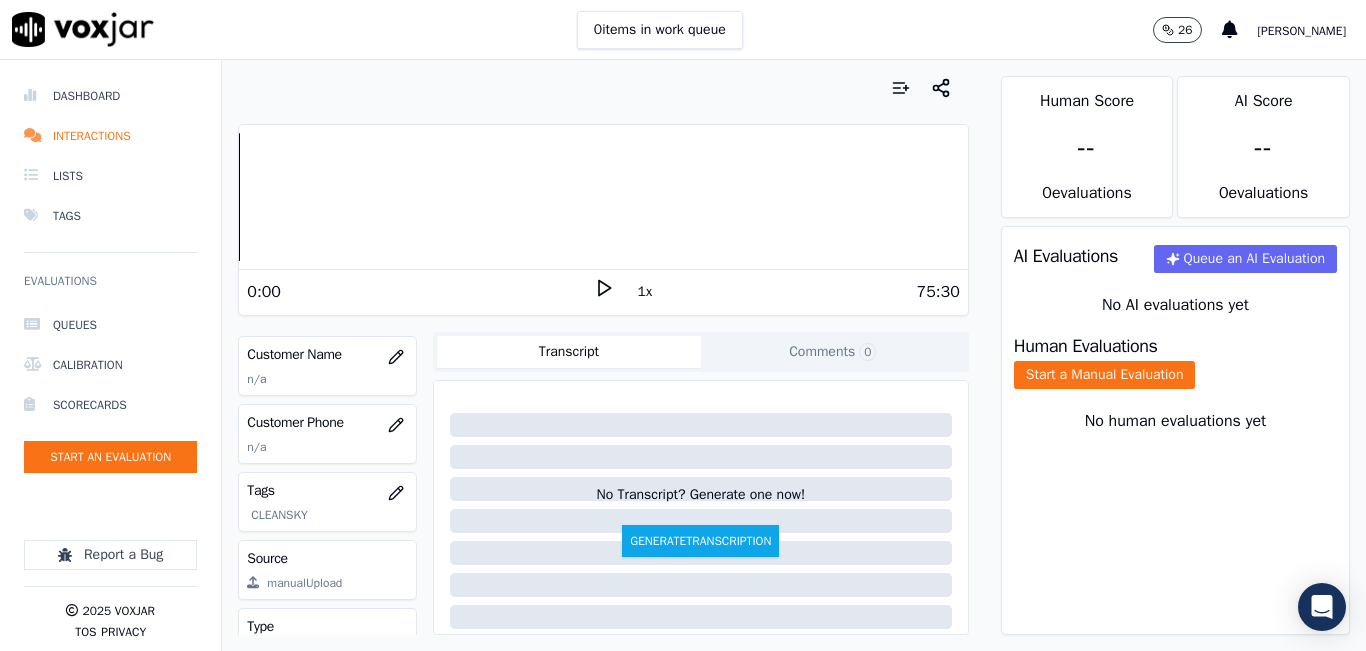 scroll, scrollTop: 200, scrollLeft: 0, axis: vertical 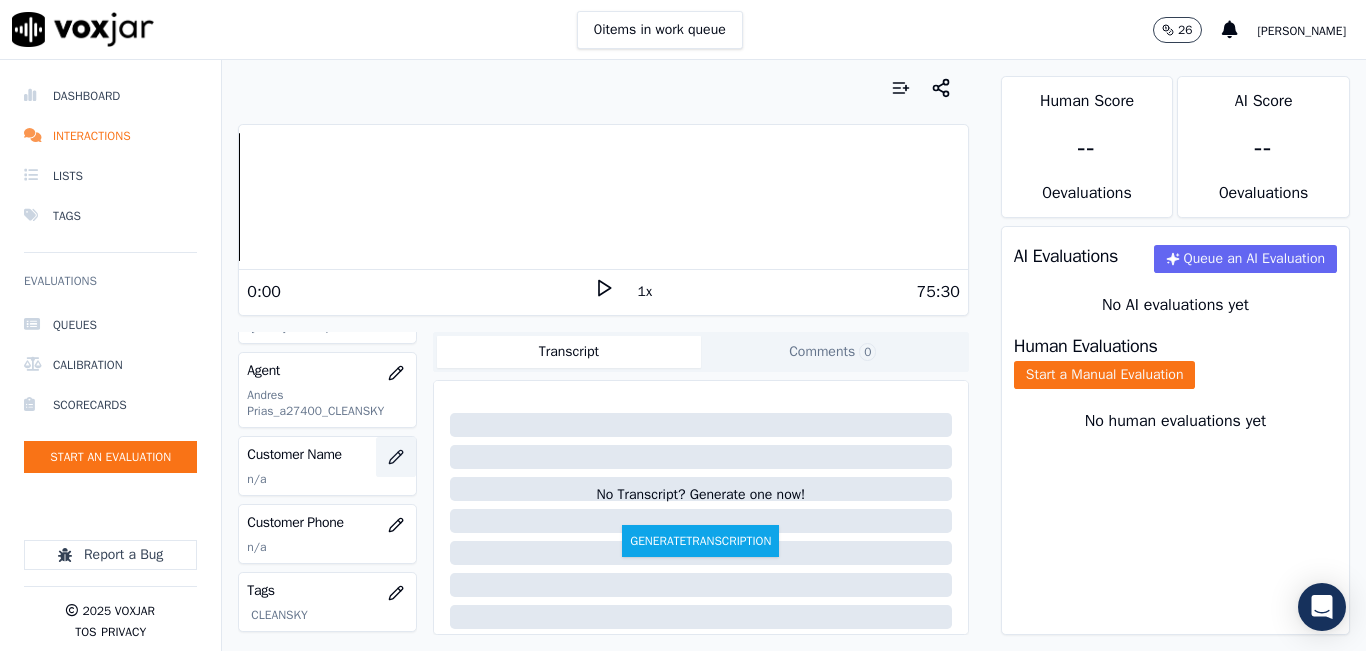 click 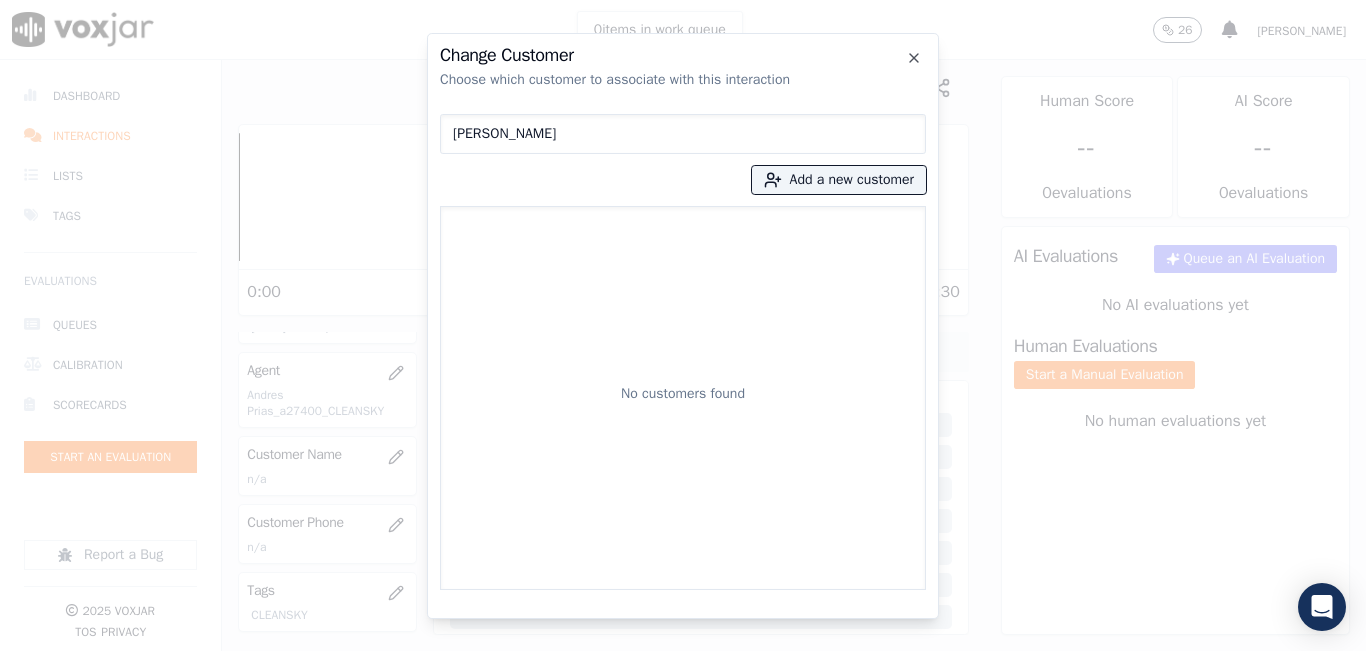 type on "[PERSON_NAME]" 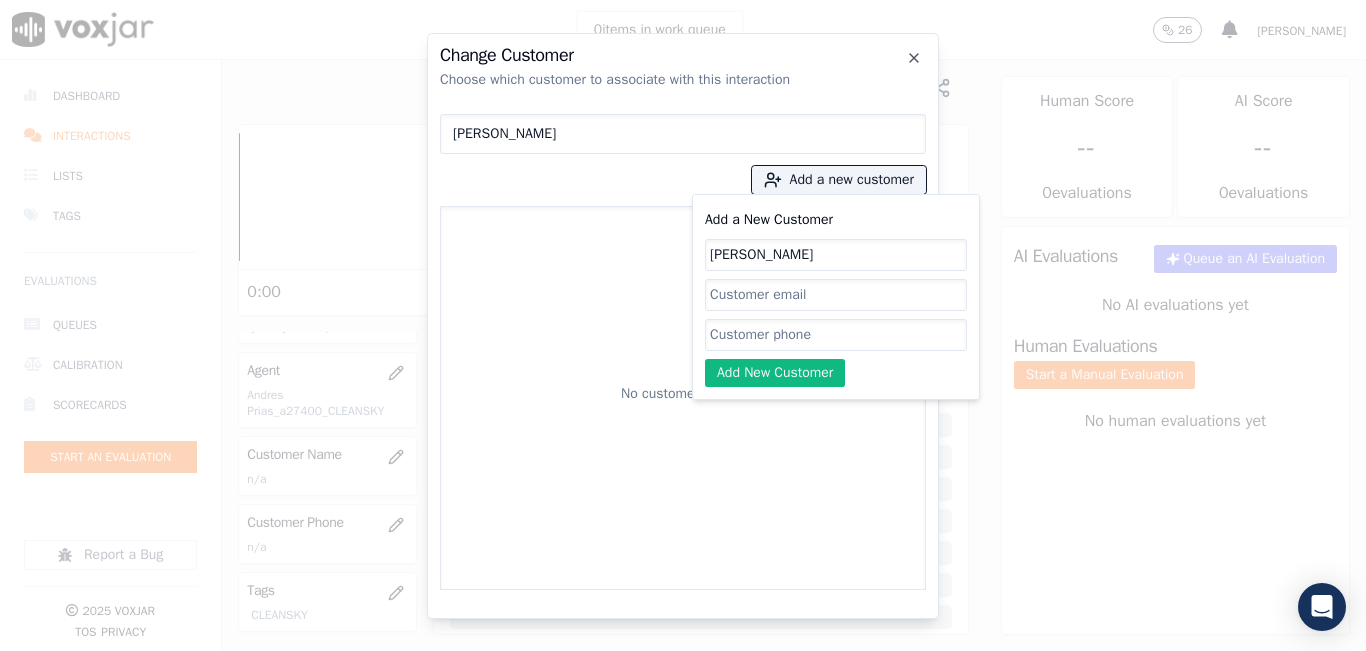 type on "[PERSON_NAME]" 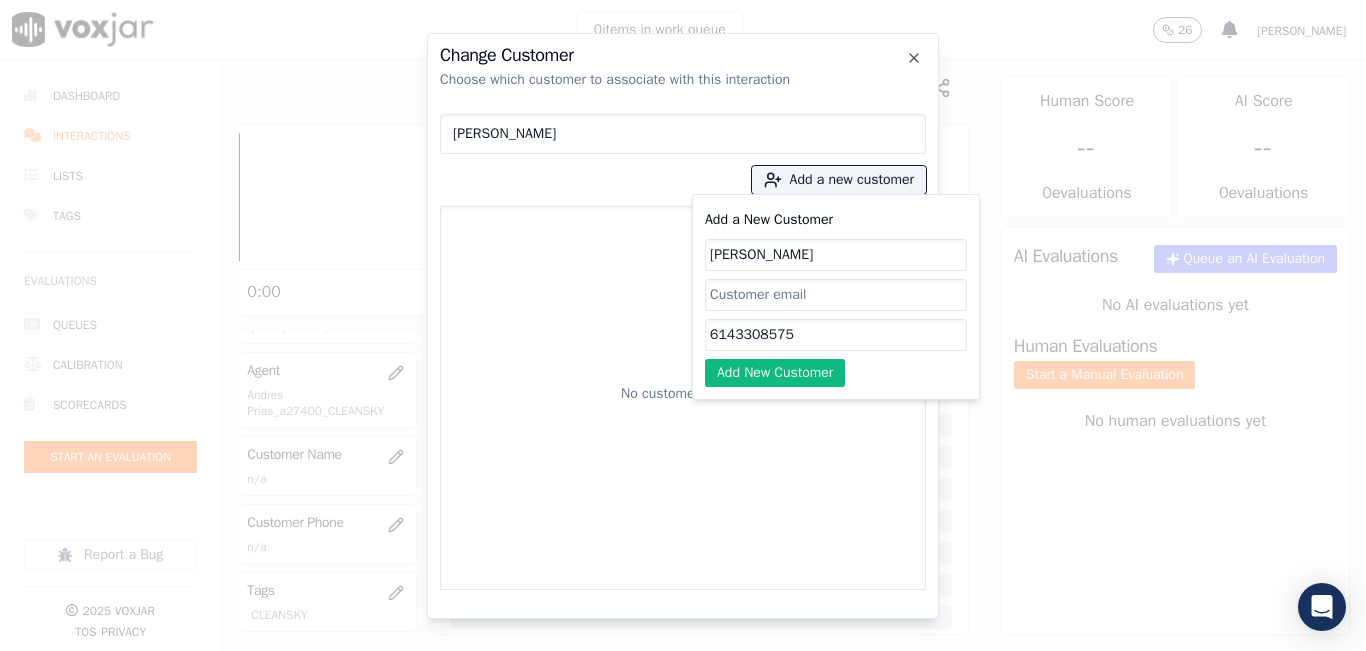 type on "6143308575" 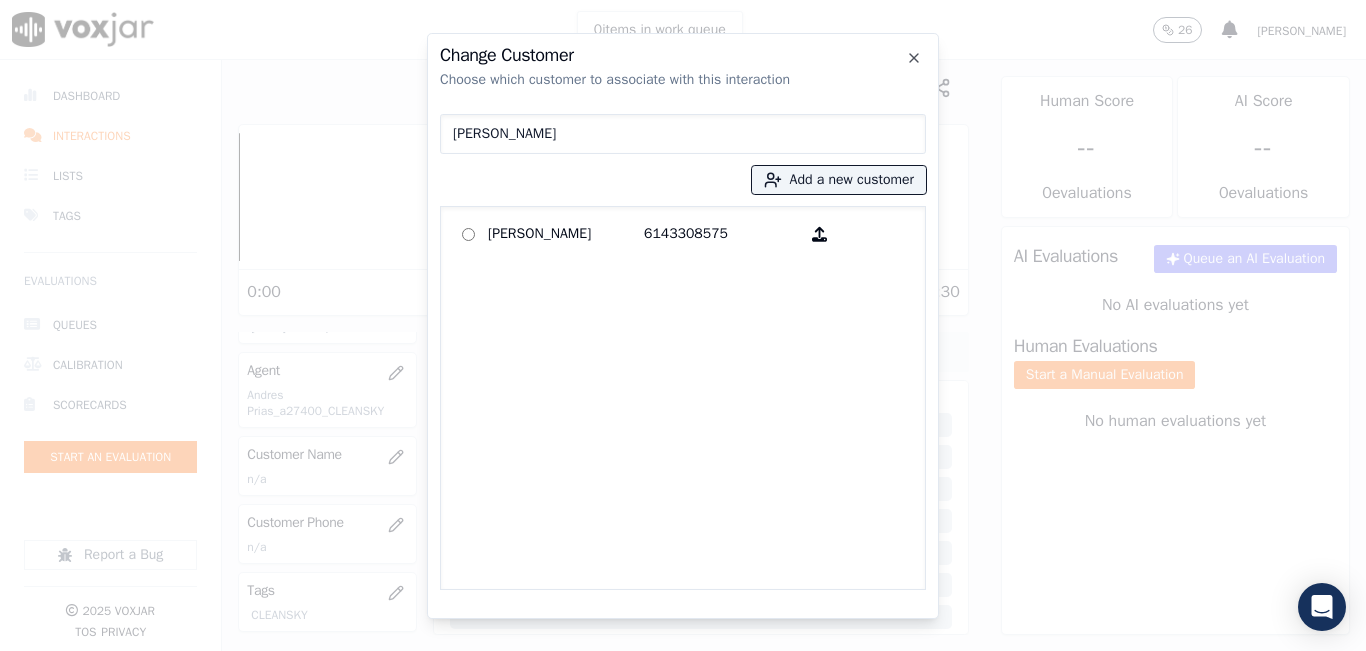 click on "[PERSON_NAME]
Add a new customer           [PERSON_NAME]   6143308575" at bounding box center [683, 348] 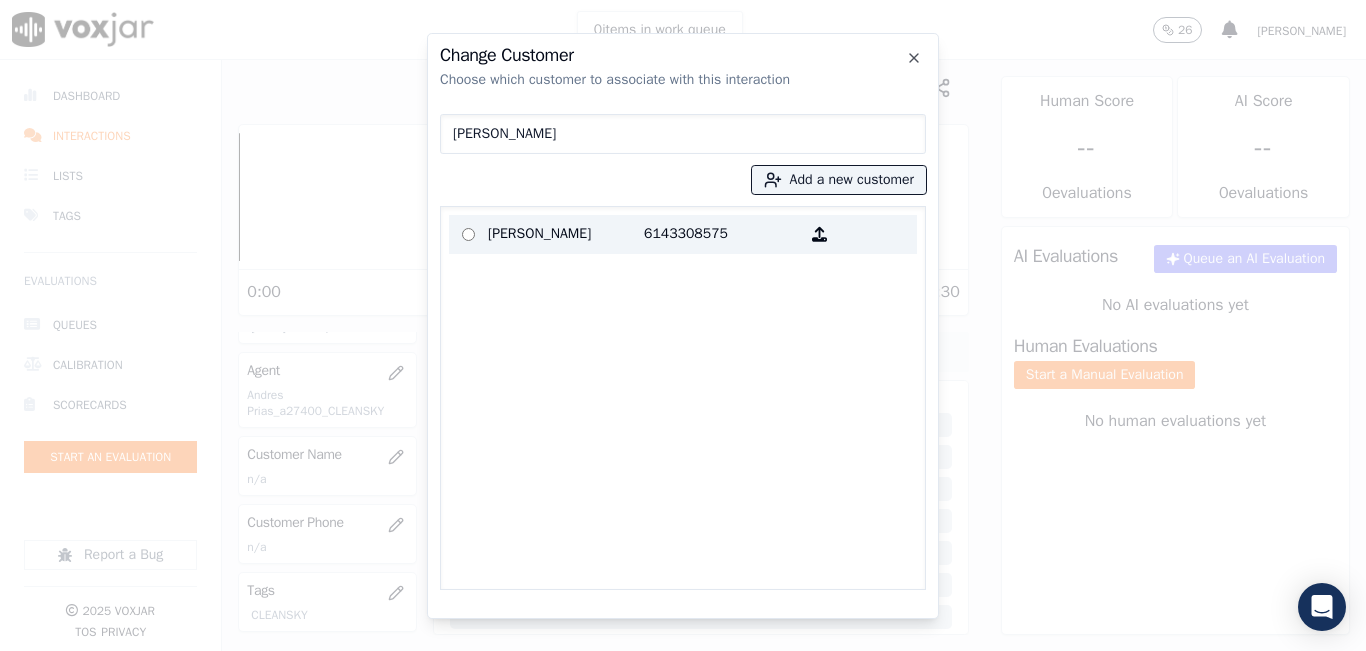 click on "6143308575" at bounding box center [722, 234] 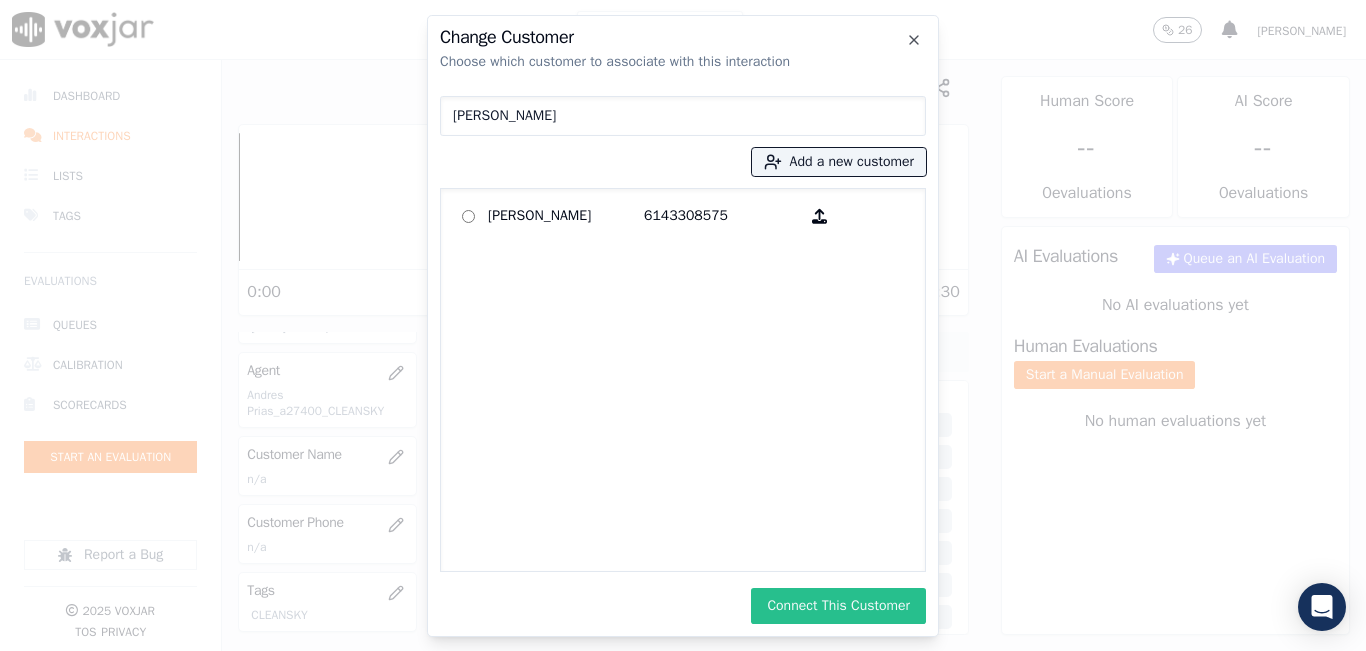 click on "Connect This Customer" at bounding box center [838, 606] 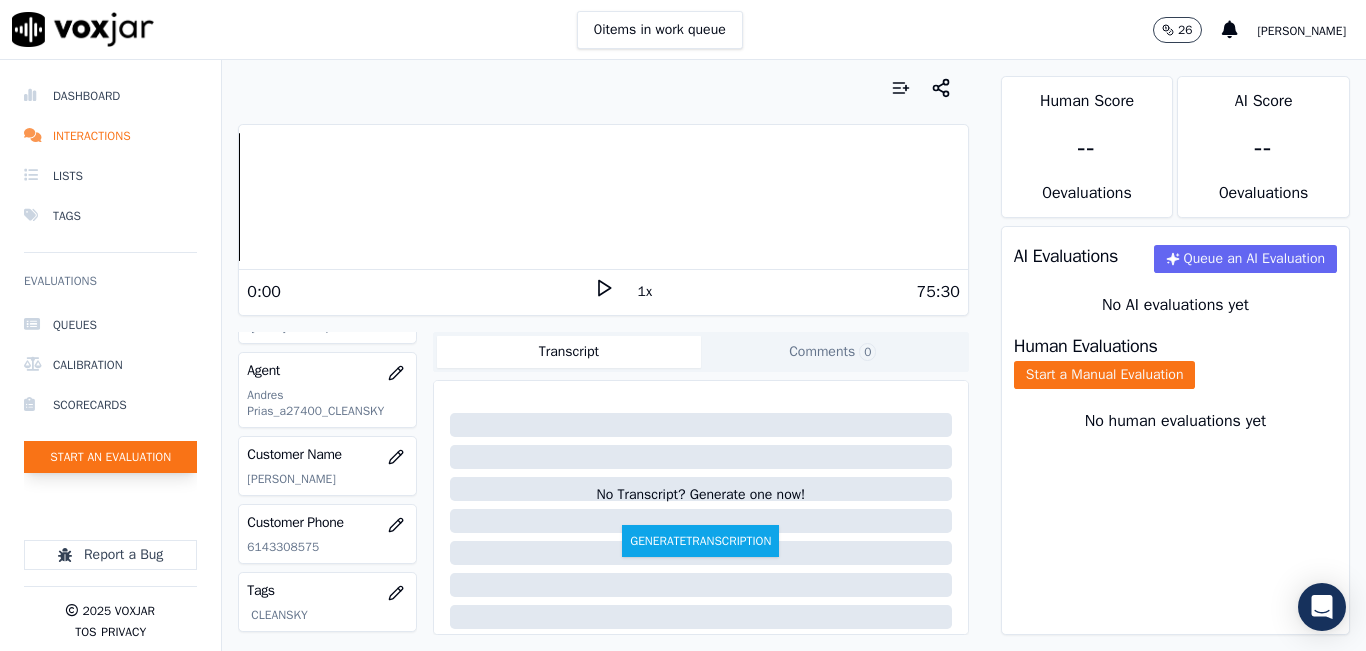 click on "Start an Evaluation" 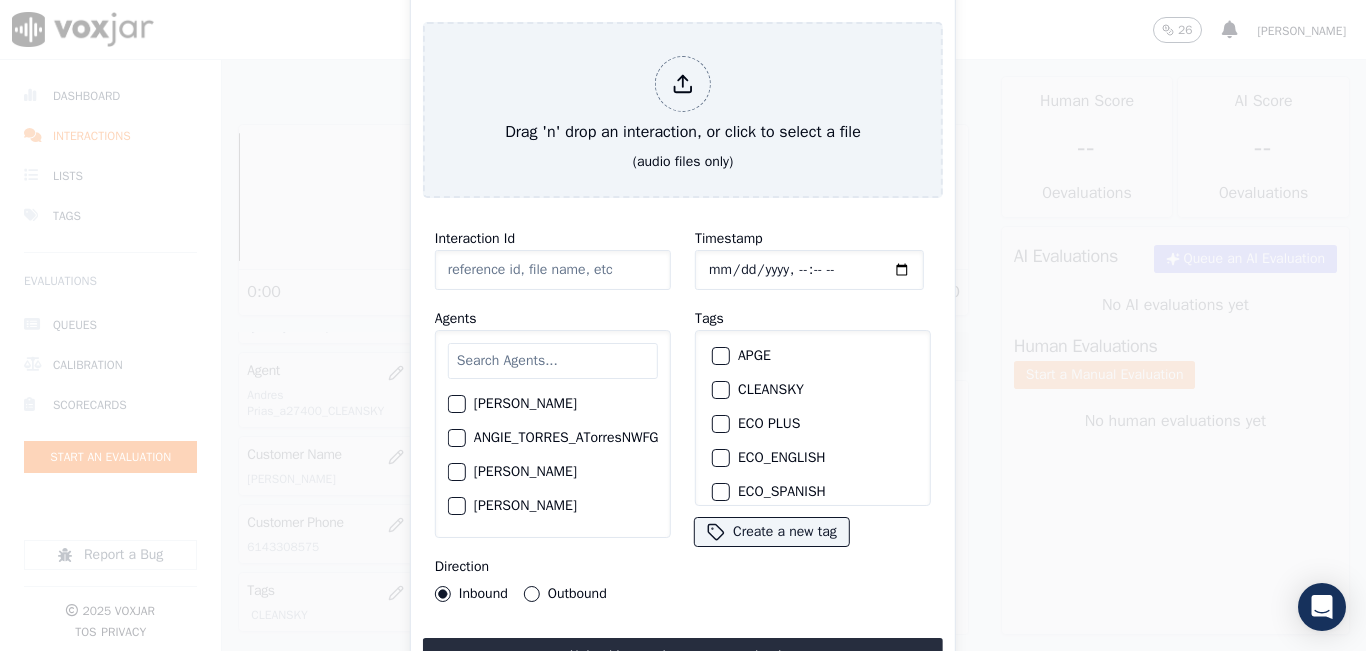 click at bounding box center (553, 361) 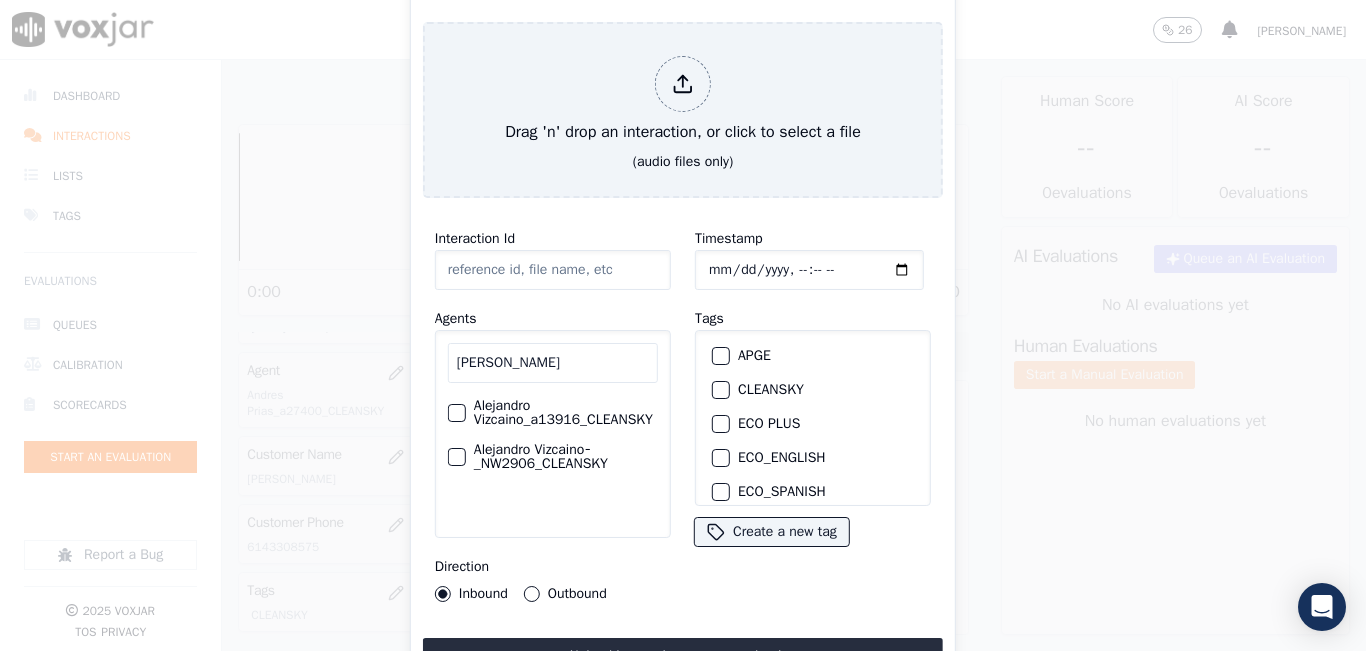 type on "[PERSON_NAME]" 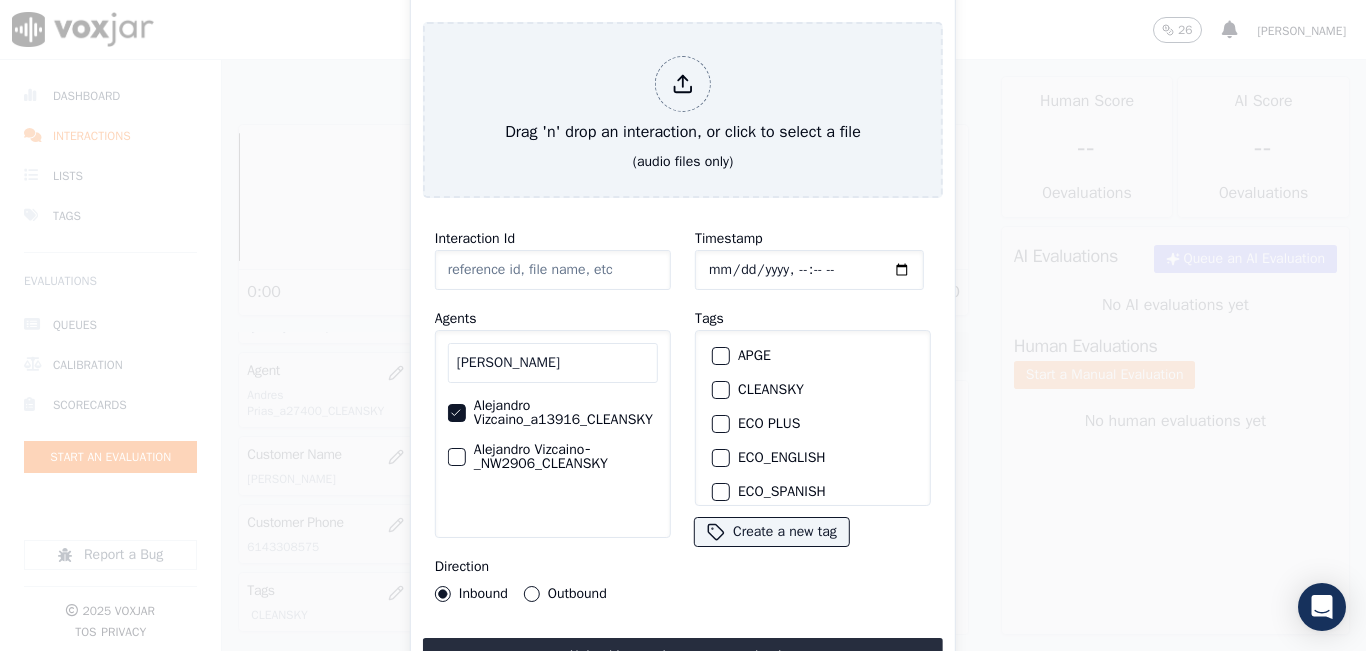 click at bounding box center (720, 390) 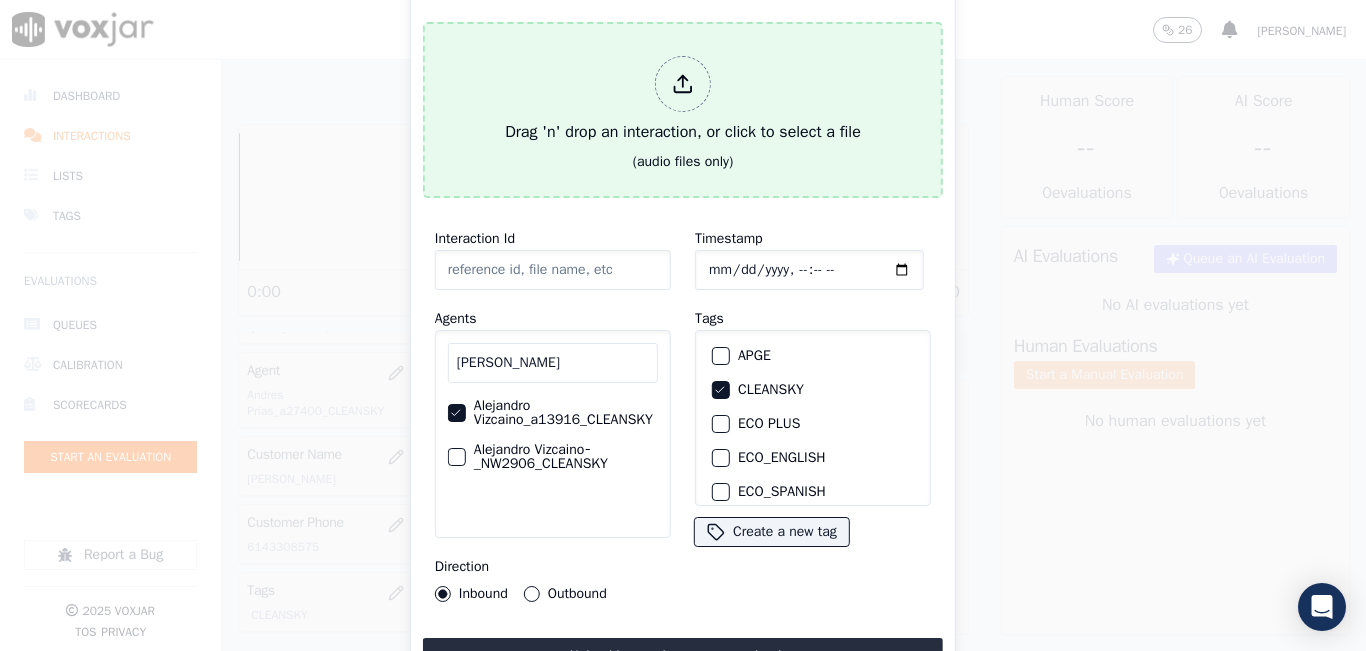 click on "Drag 'n' drop an interaction, or click to select a file" at bounding box center (683, 100) 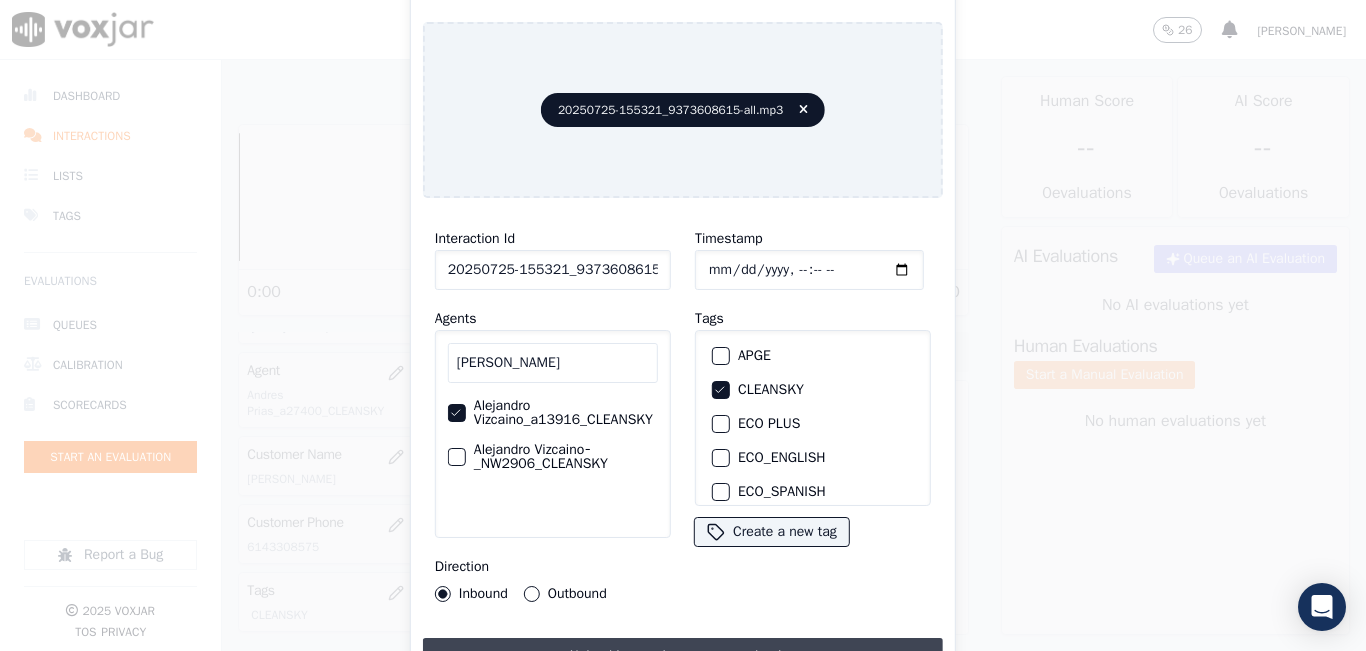 click on "Upload interaction to start evaluation" at bounding box center (683, 656) 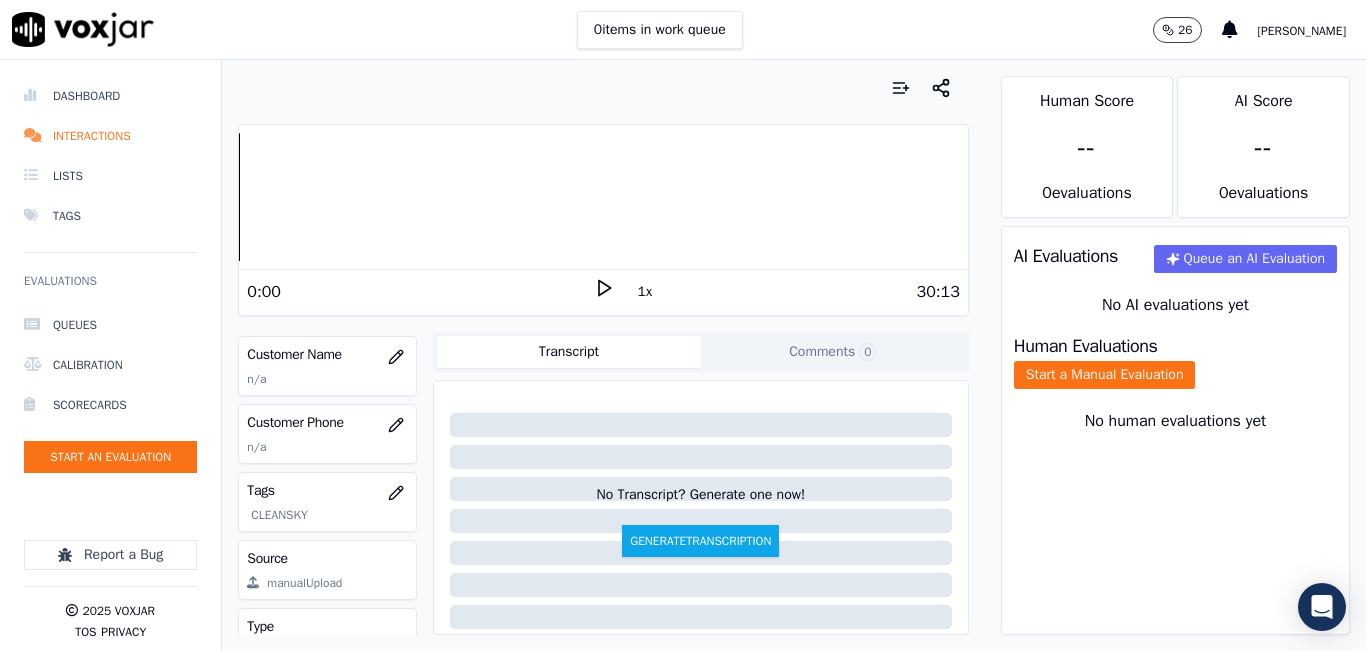 scroll, scrollTop: 200, scrollLeft: 0, axis: vertical 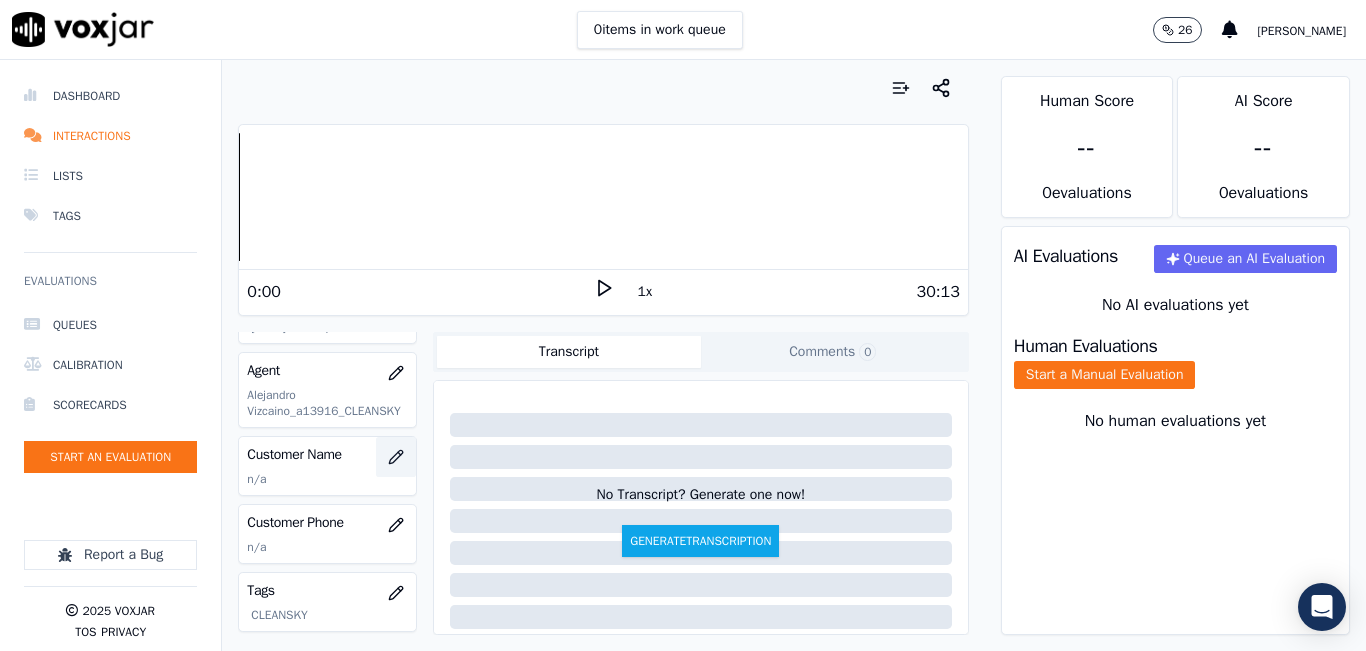 click at bounding box center [396, 457] 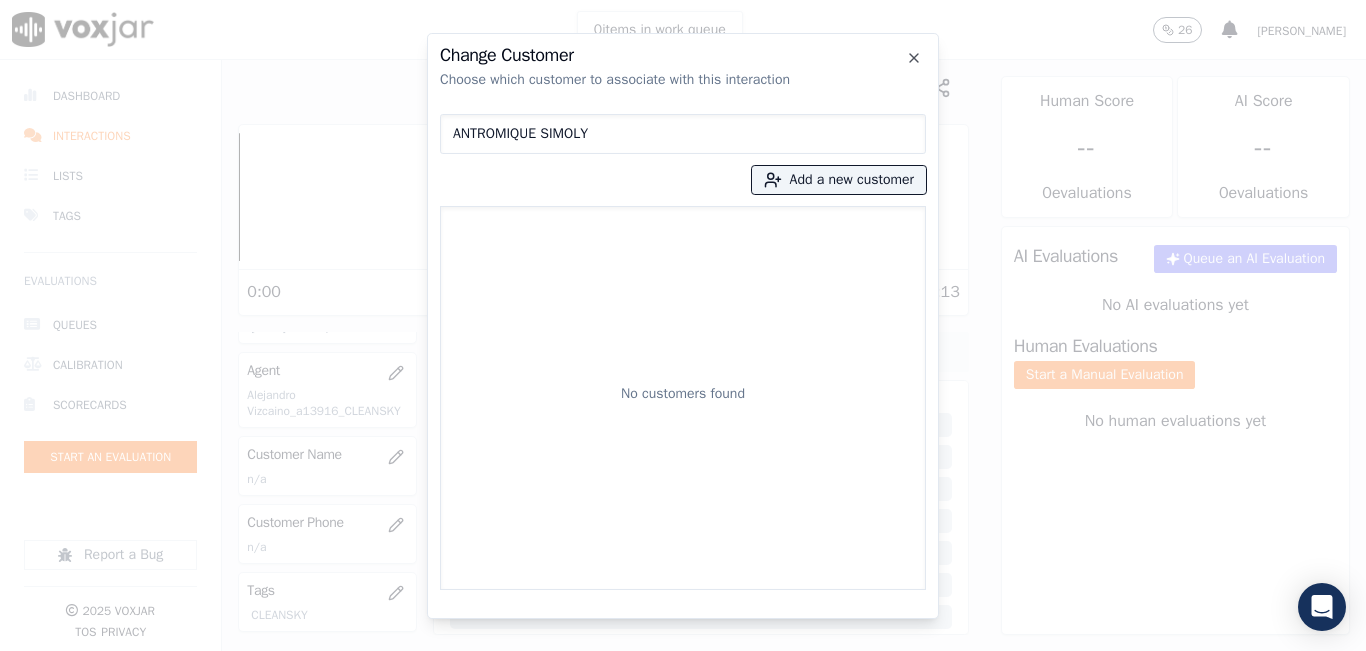 type on "ANTROMIQUE SIMOLY" 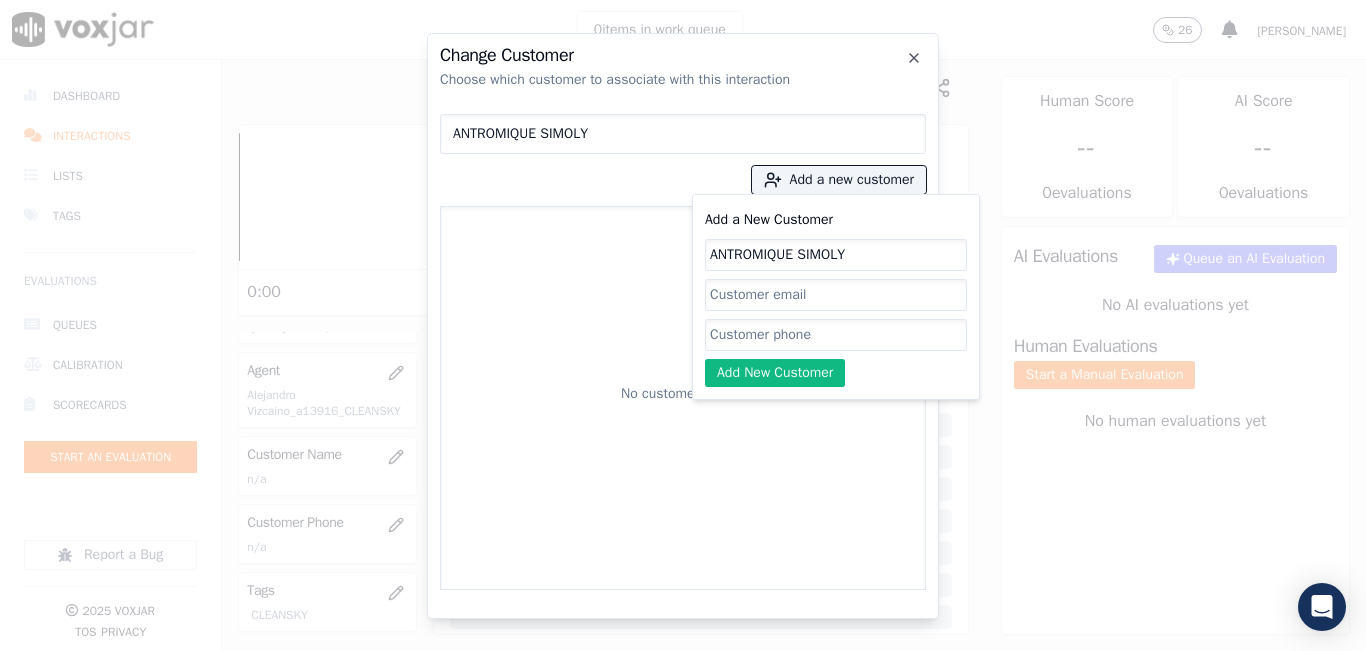 type on "ANTROMIQUE SIMOLY" 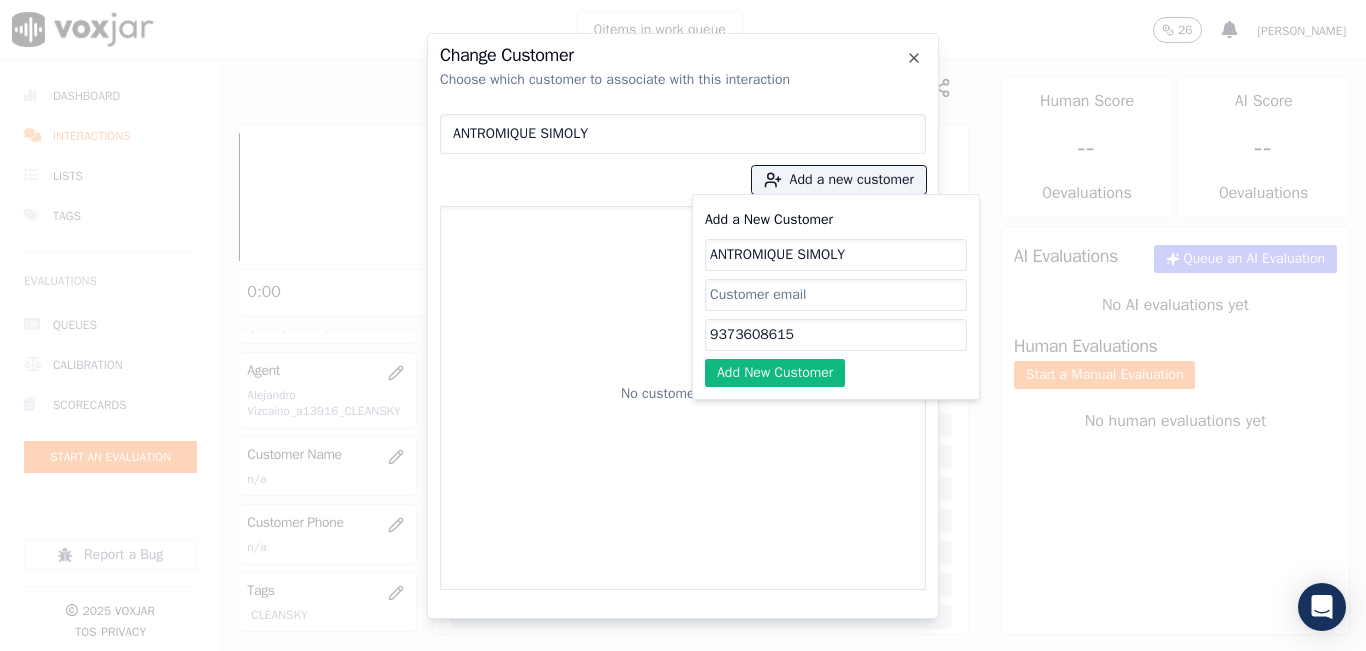 type on "9373608615" 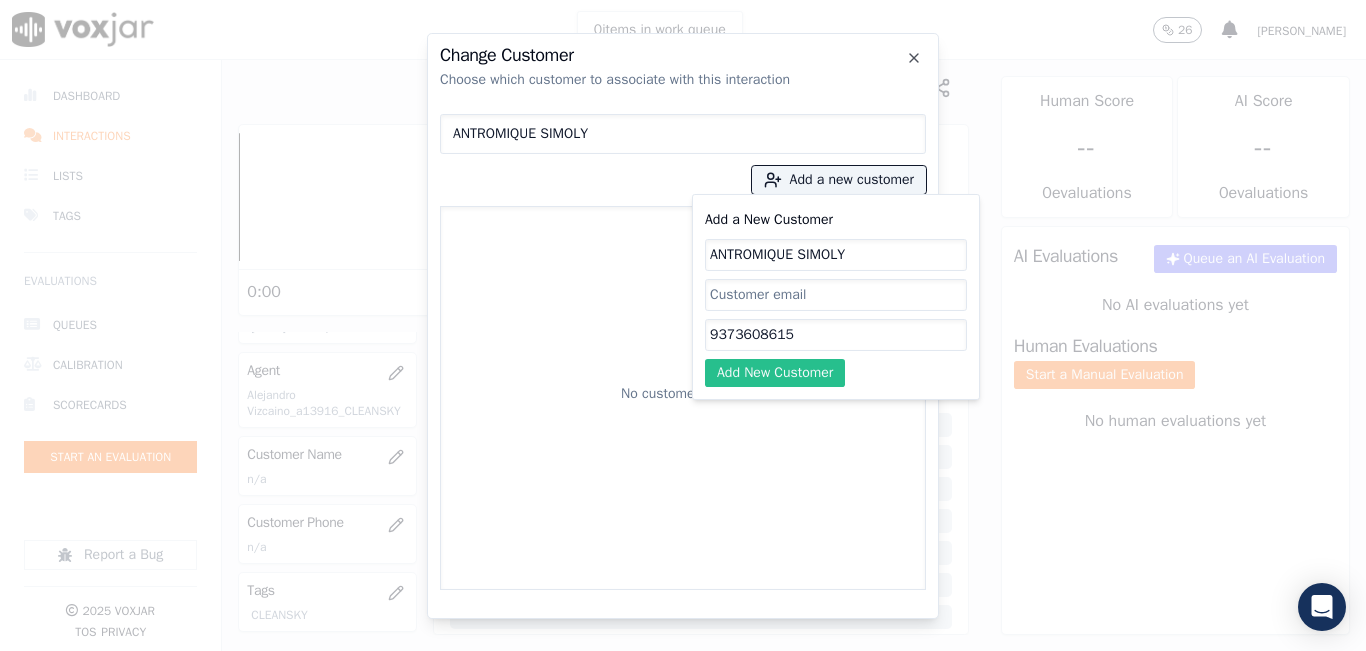 click on "Add New Customer" 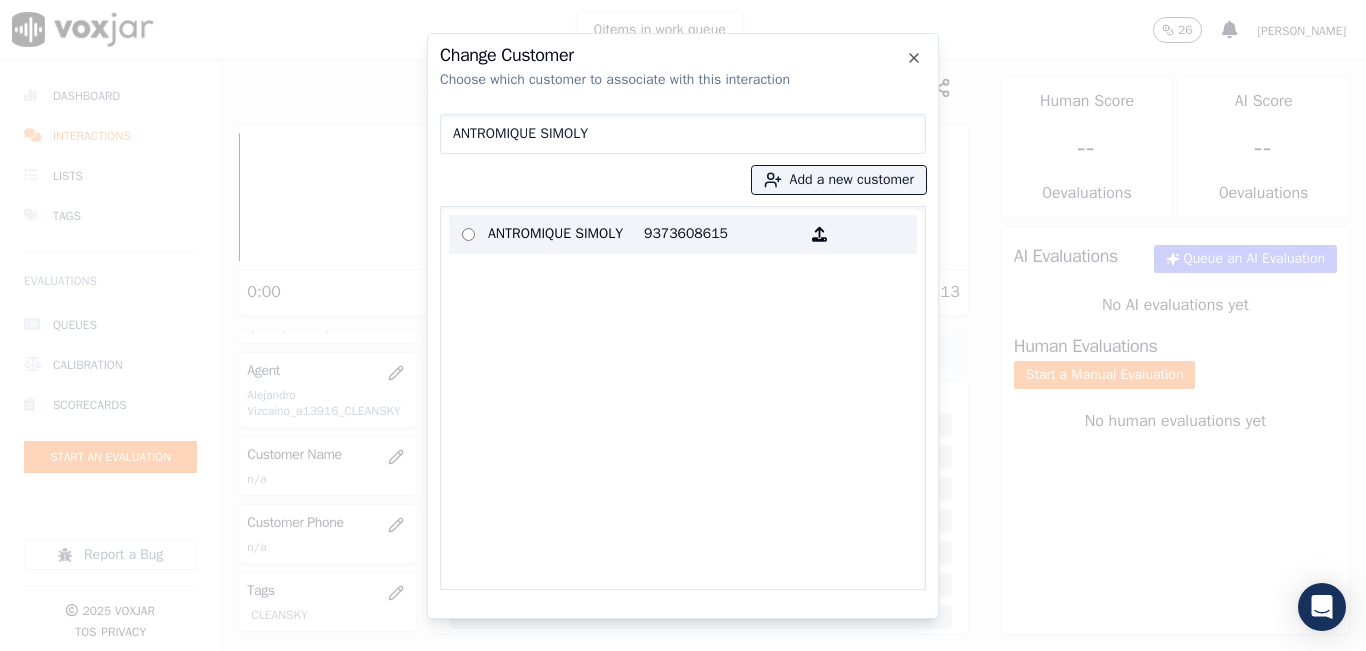 click on "9373608615" at bounding box center [722, 234] 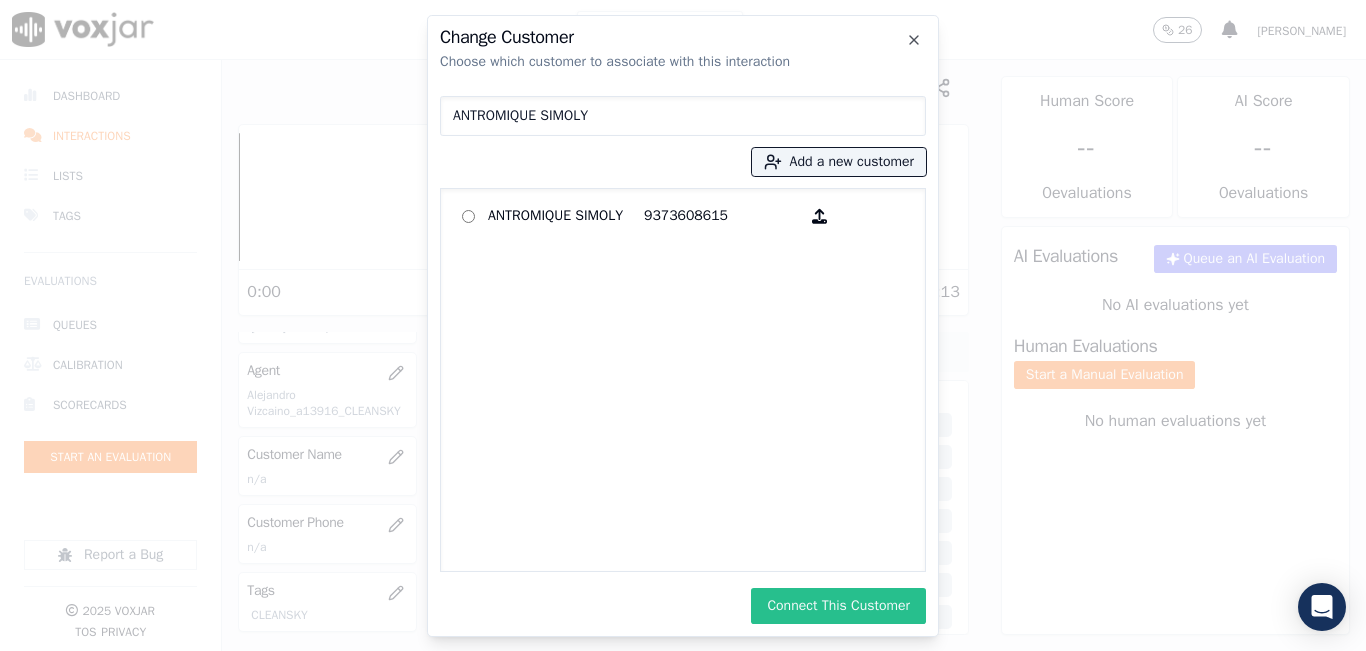 click on "Connect This Customer" at bounding box center [838, 606] 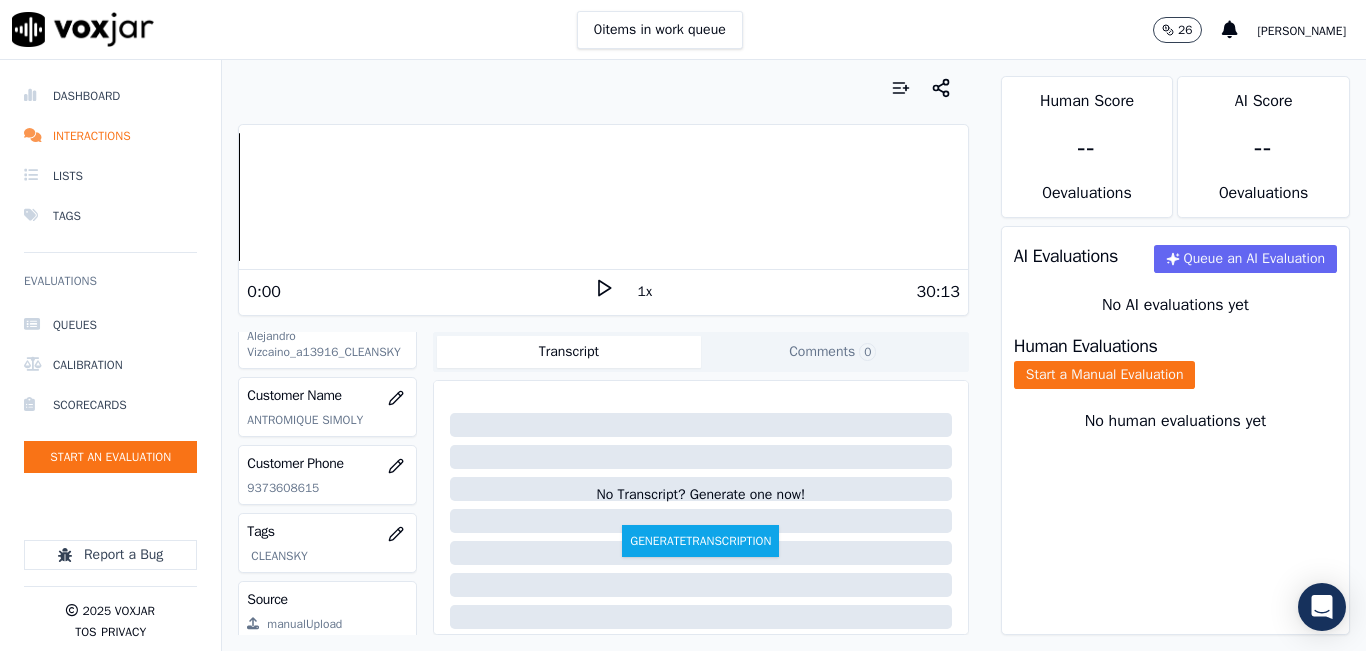 scroll, scrollTop: 300, scrollLeft: 0, axis: vertical 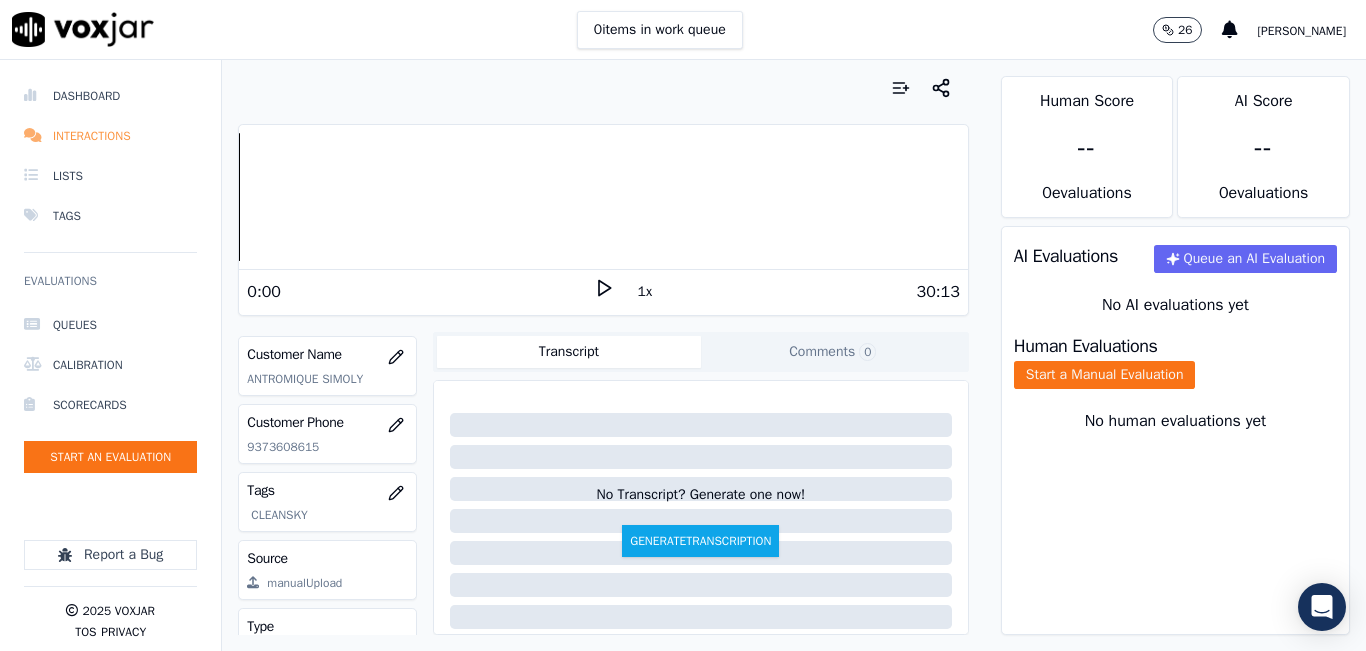 click on "Interactions" at bounding box center (110, 136) 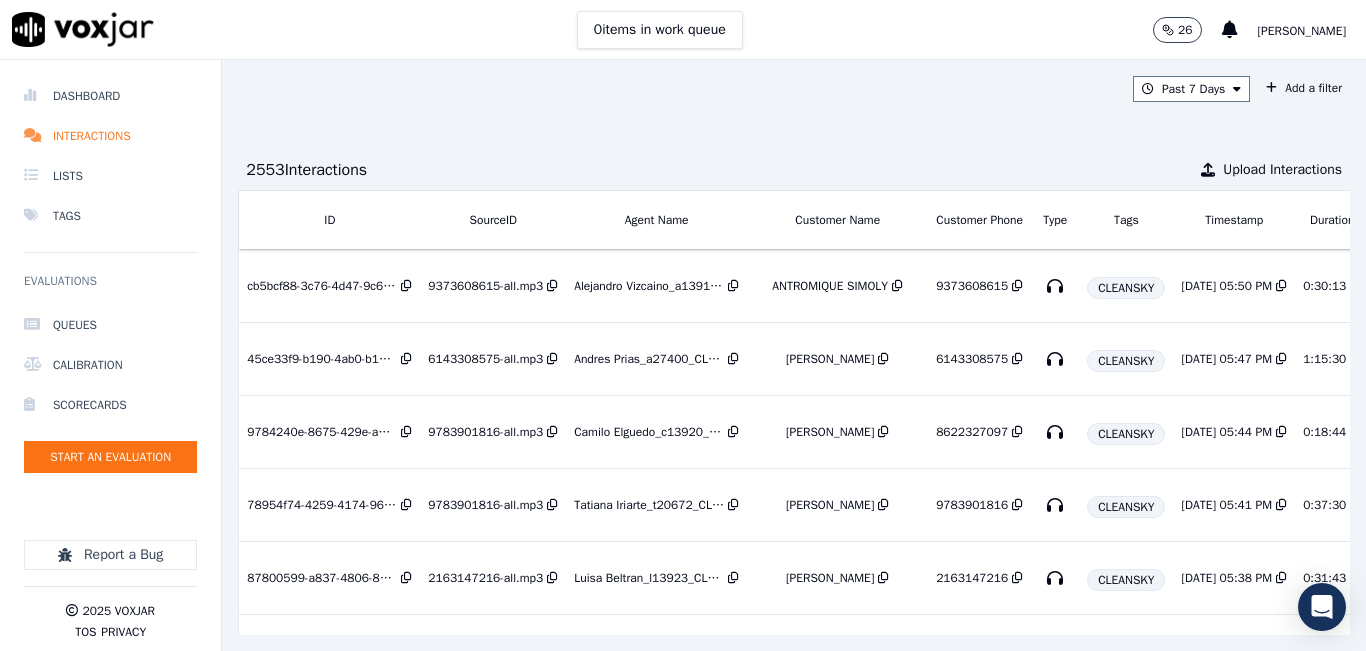 scroll, scrollTop: 0, scrollLeft: 320, axis: horizontal 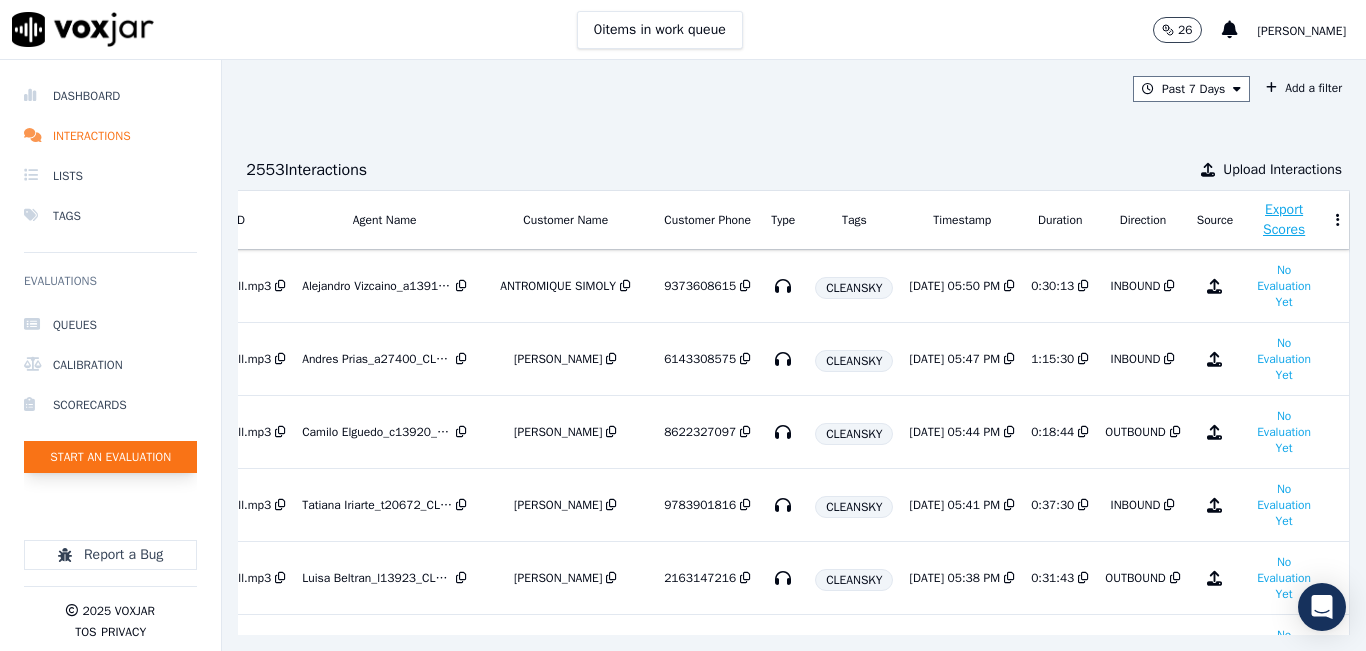 click on "Start an Evaluation" 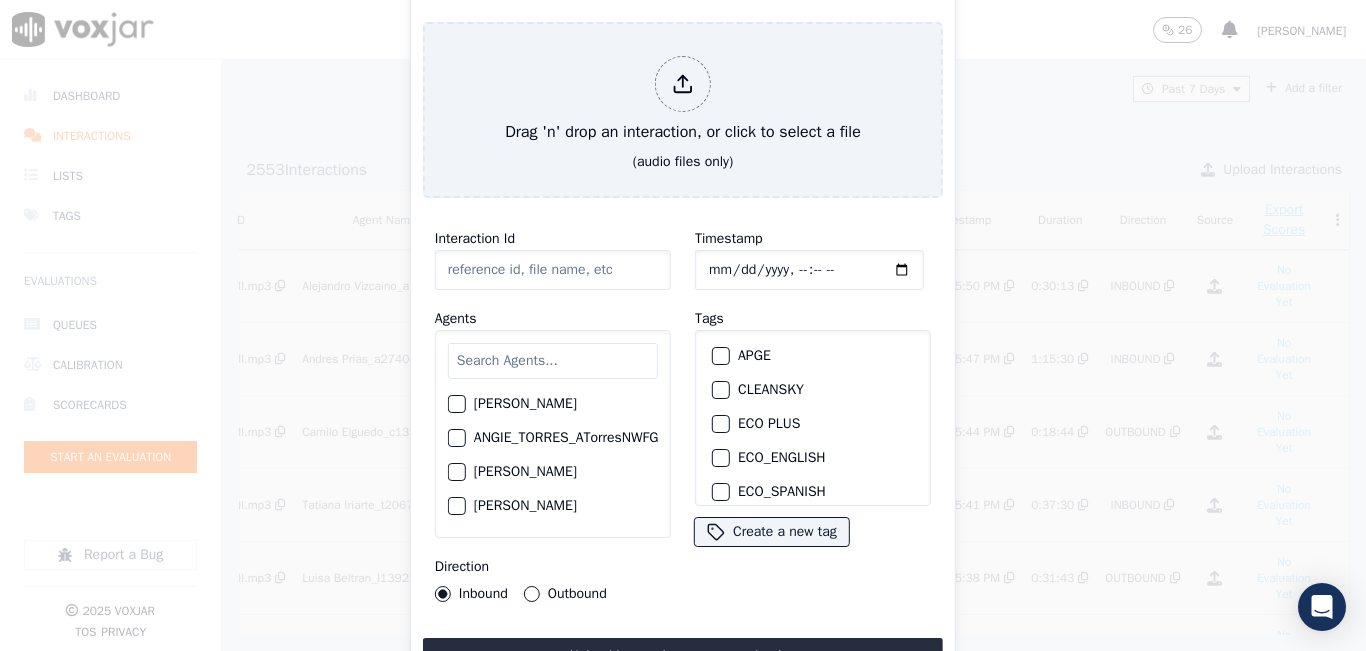 click at bounding box center (553, 361) 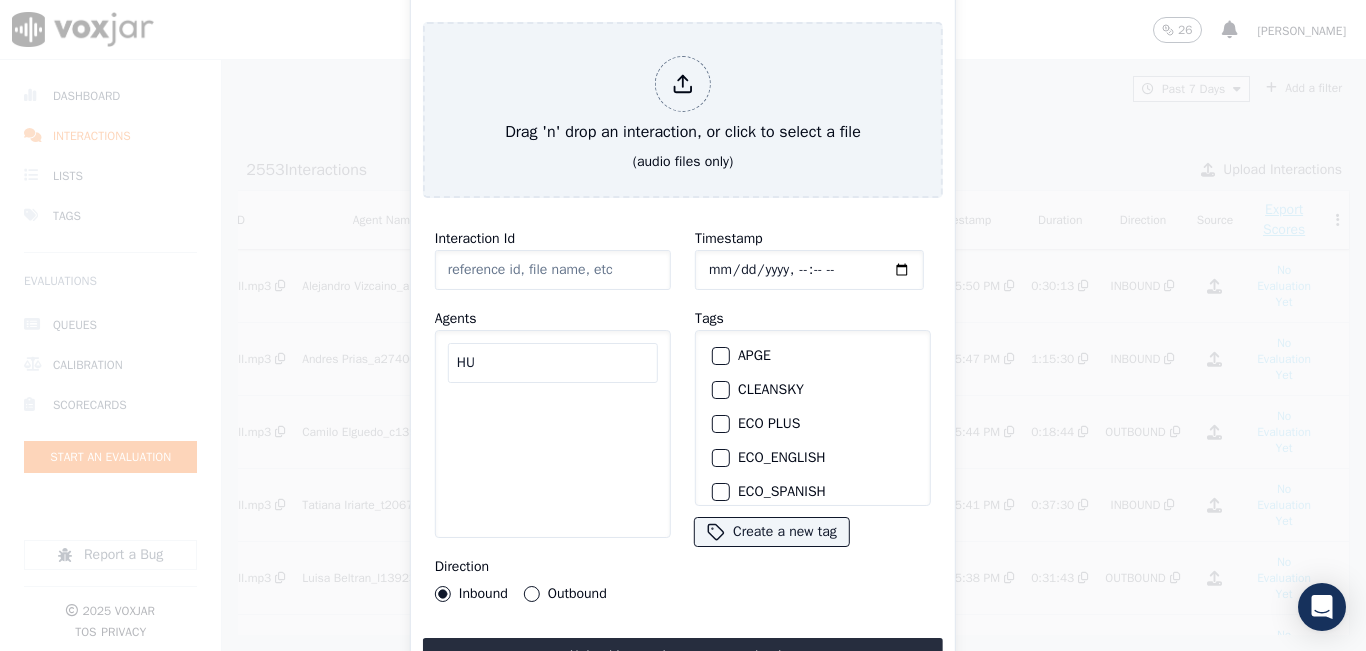 type on "H" 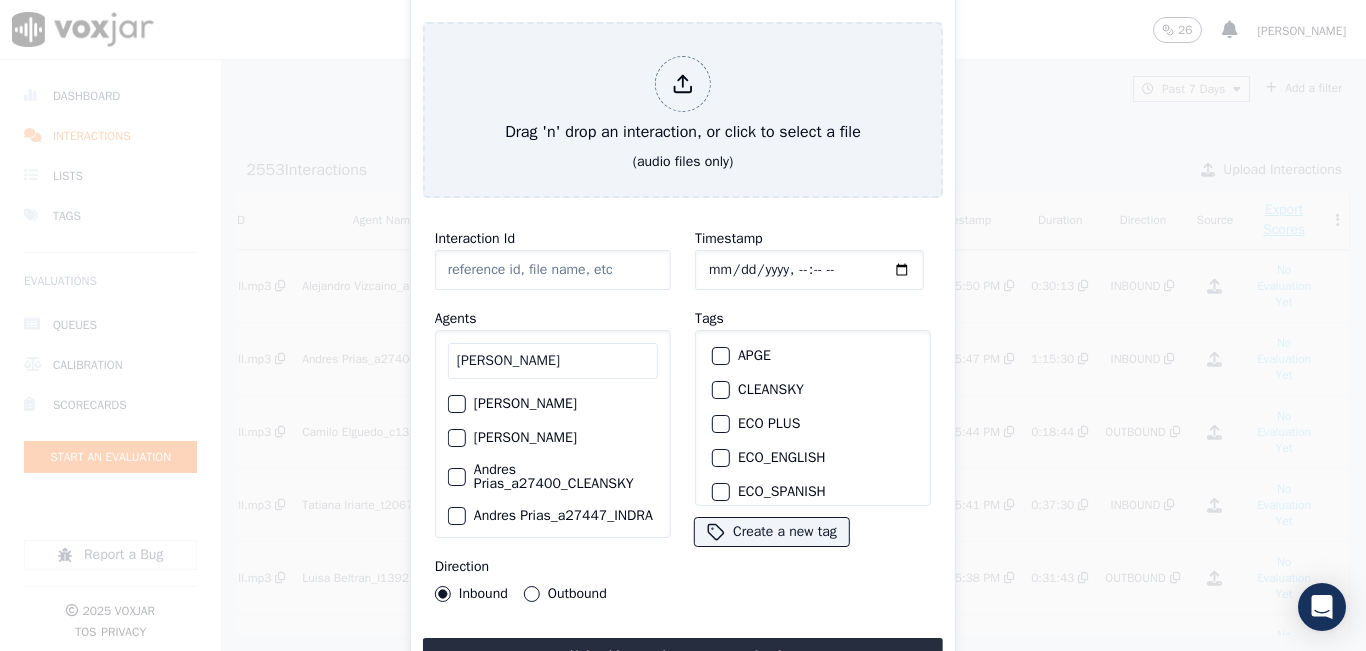 type on "[PERSON_NAME]" 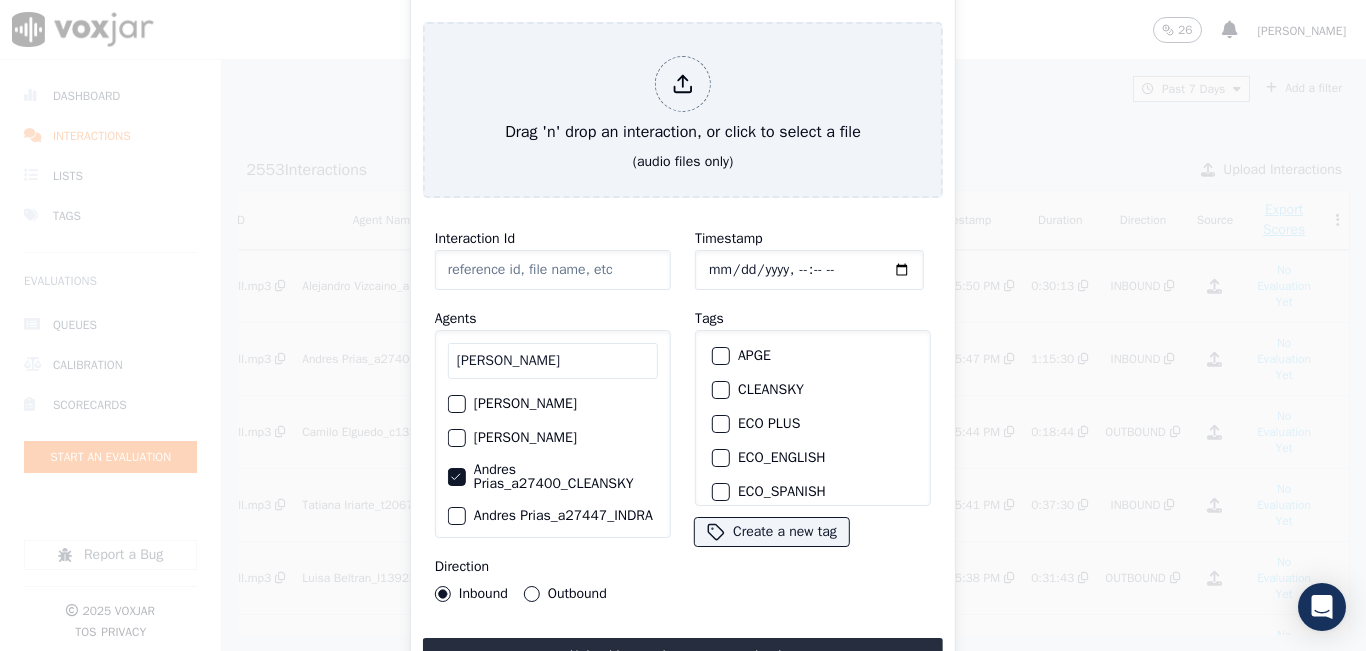 click at bounding box center [720, 390] 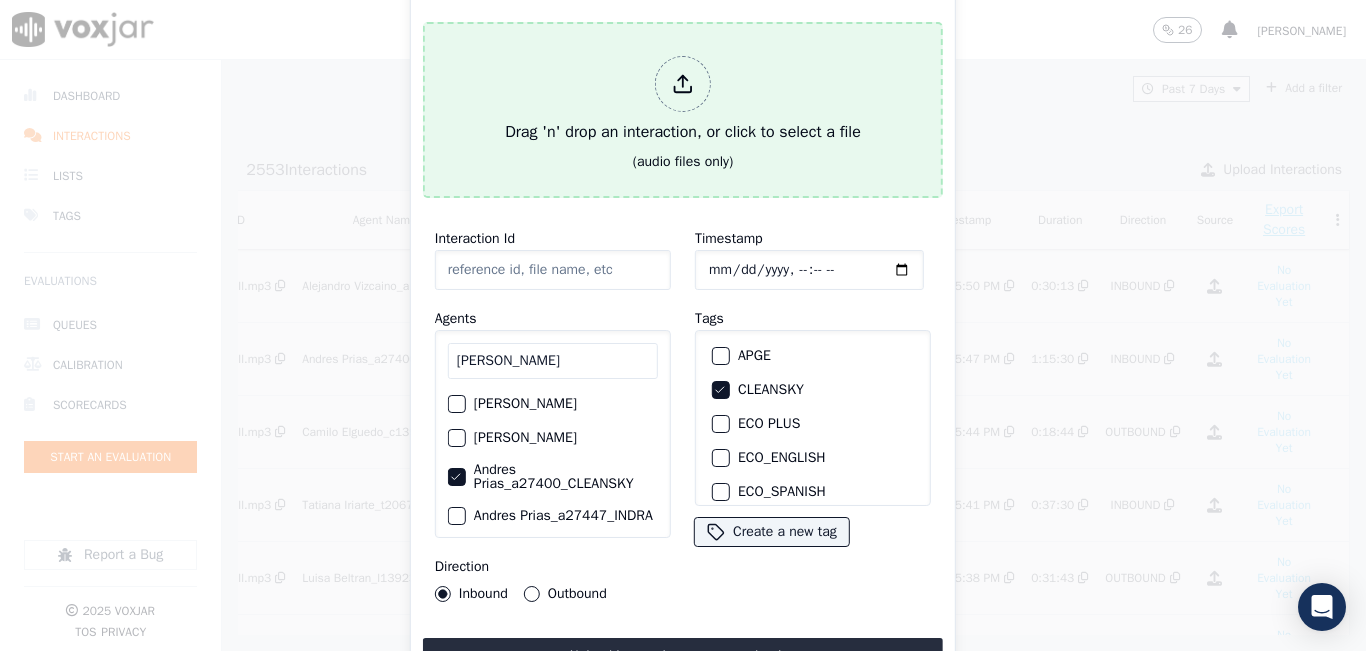 click on "(audio files only)" at bounding box center [683, 162] 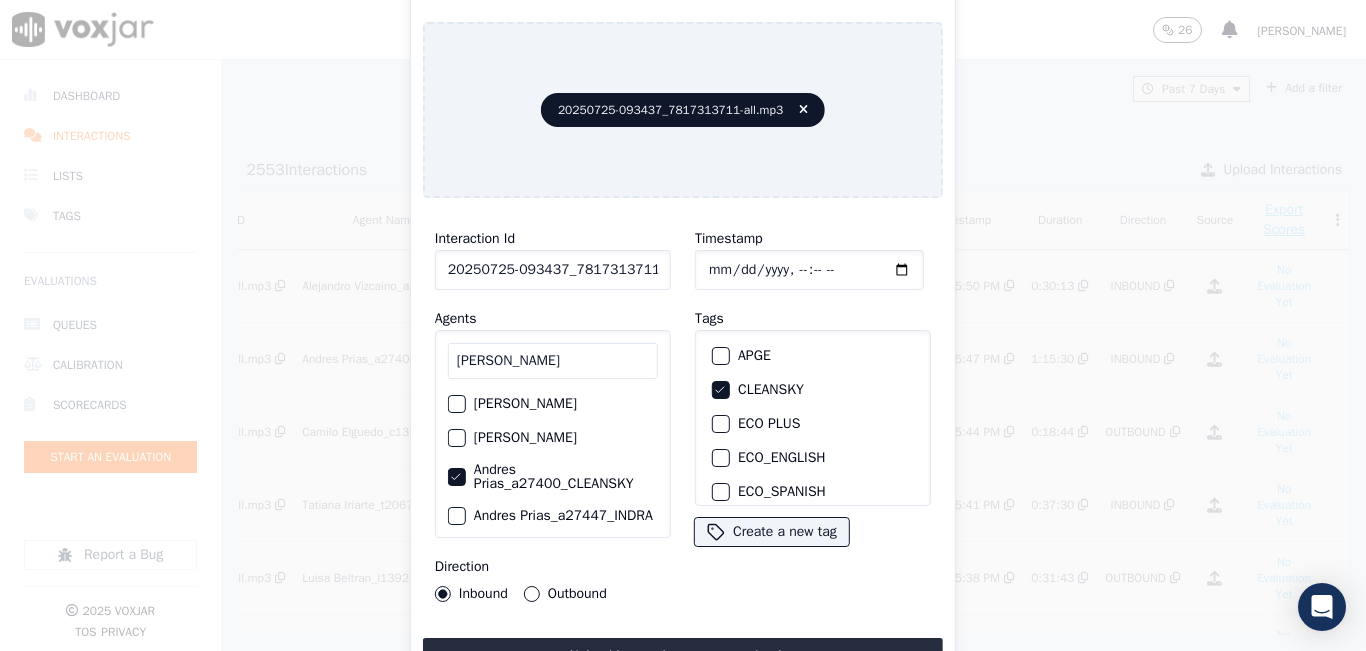 click on "Outbound" at bounding box center [532, 594] 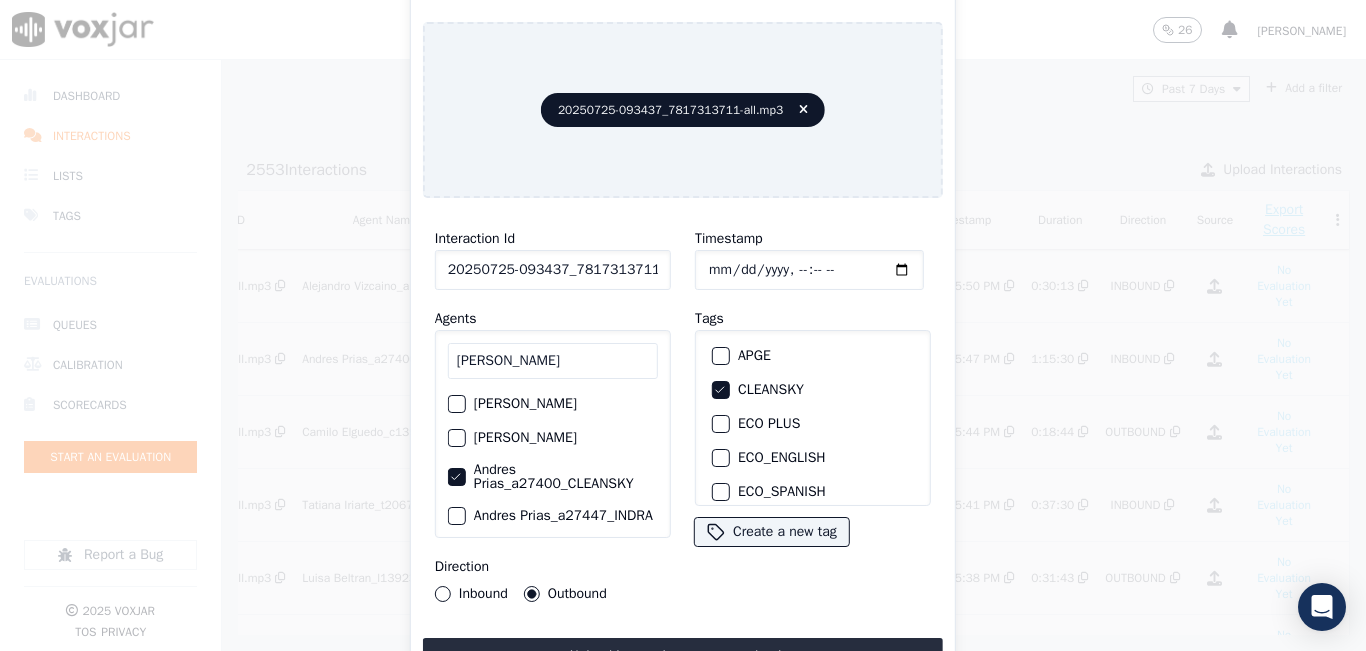 click on "Interaction Id   20250725-093437_7817313711-all.mp3     Agents   [PERSON_NAME] PRI     [PERSON_NAME]     [PERSON_NAME]     [PERSON_NAME] Prias_a27400_CLEANSKY     [PERSON_NAME] Prias_a27447_INDRA     [PERSON_NAME] Prias_fuse1184_NGE     Direction     Inbound     Outbound   Timestamp       Tags     APGE     CLEANSKY     ECO PLUS     ECO_ENGLISH     ECO_SPANISH     ELECTRA SPARK     INDRA     NEXT VOLT     NGE     NGE_ENGLISH     NGE_SPANISH     NO SALES INTERACTION     POLARIS     RUSHMORE     SPARK     SYMMETRY     WGL
Create a new tag     Upload interaction to start evaluation" at bounding box center (683, 444) 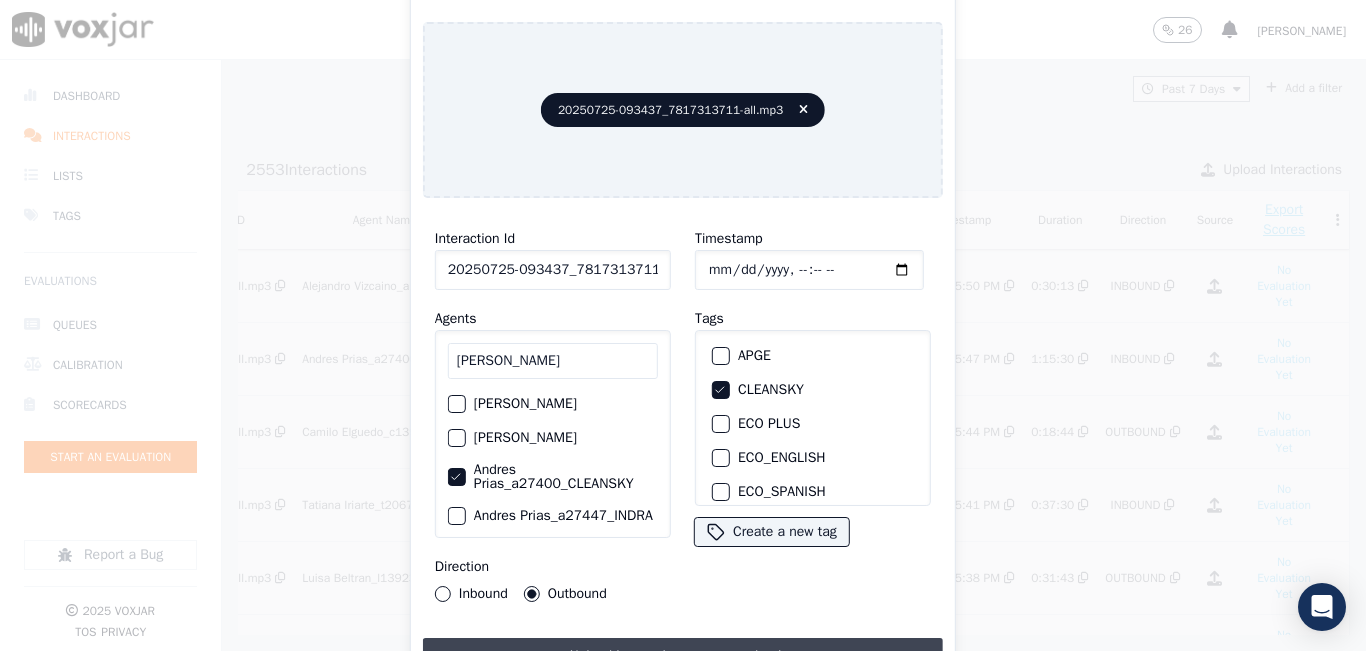 click on "Upload interaction to start evaluation" at bounding box center [683, 656] 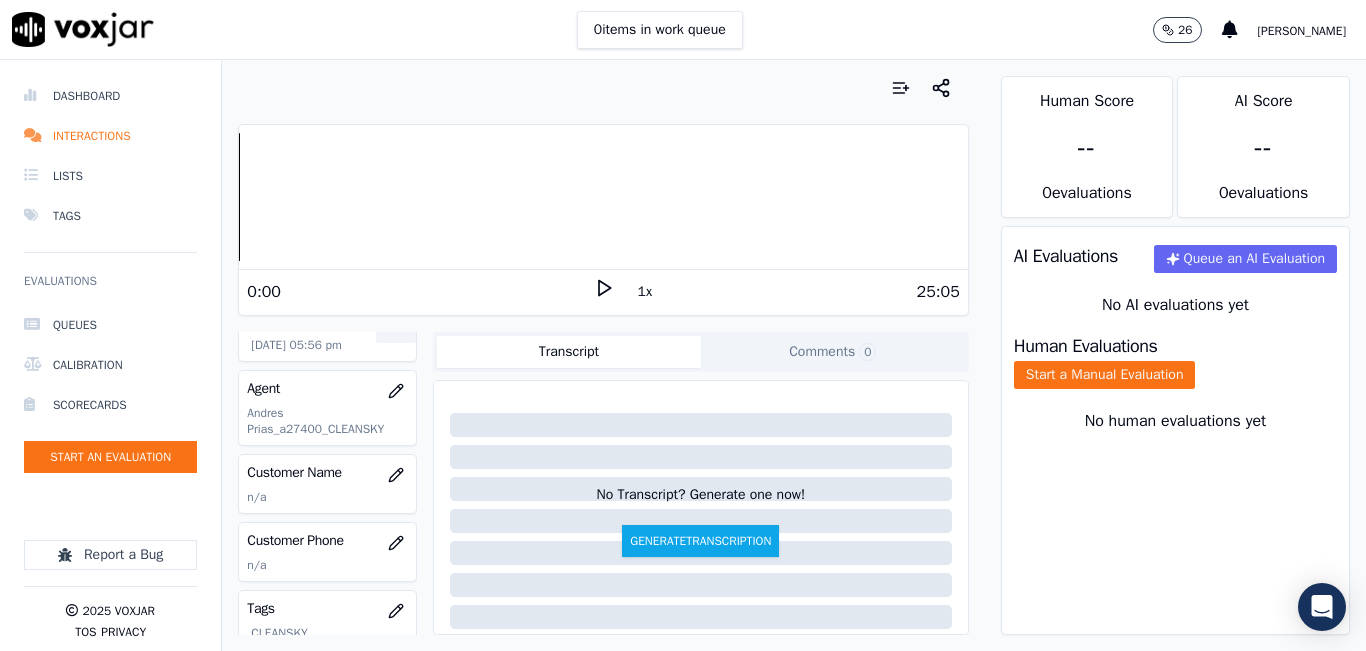 scroll, scrollTop: 200, scrollLeft: 0, axis: vertical 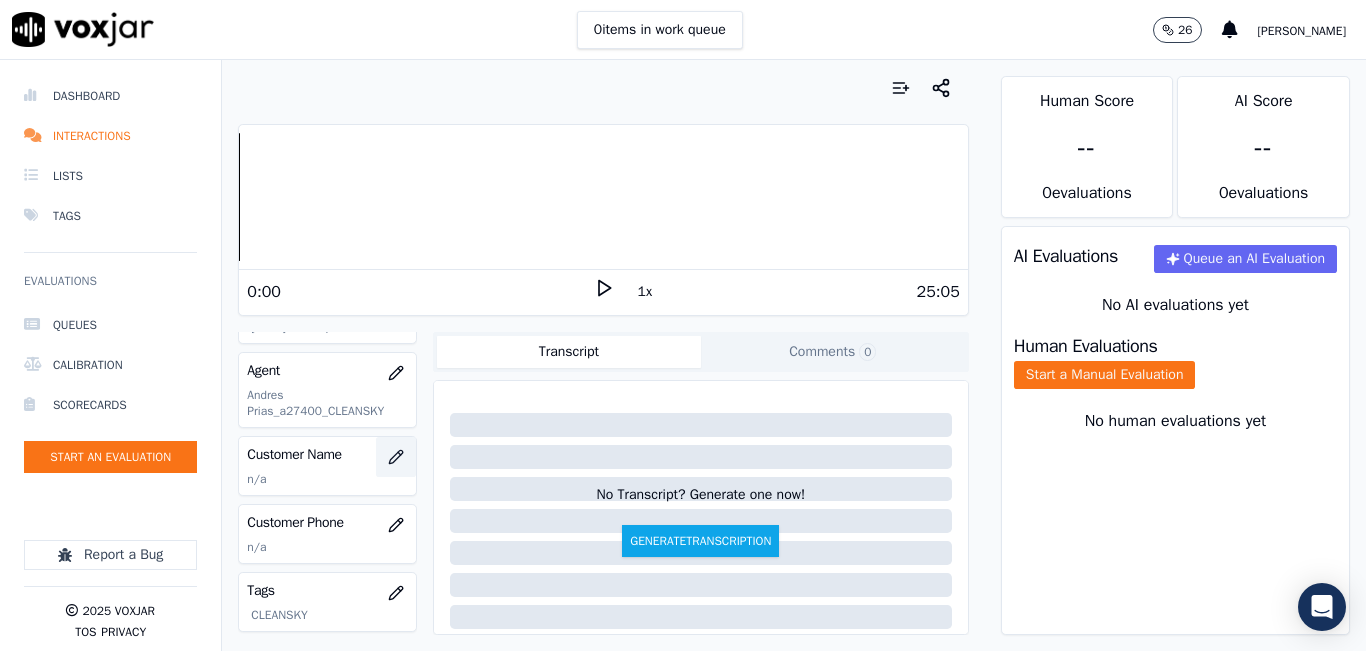 click 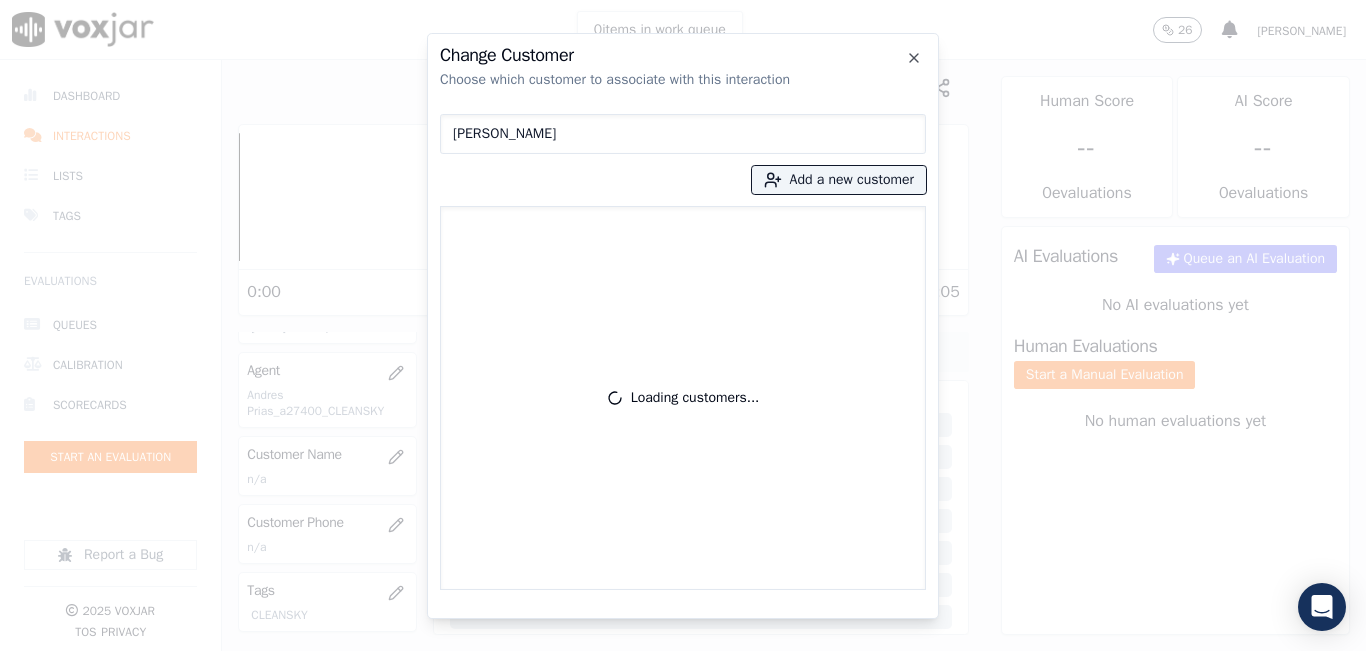 type on "[PERSON_NAME]" 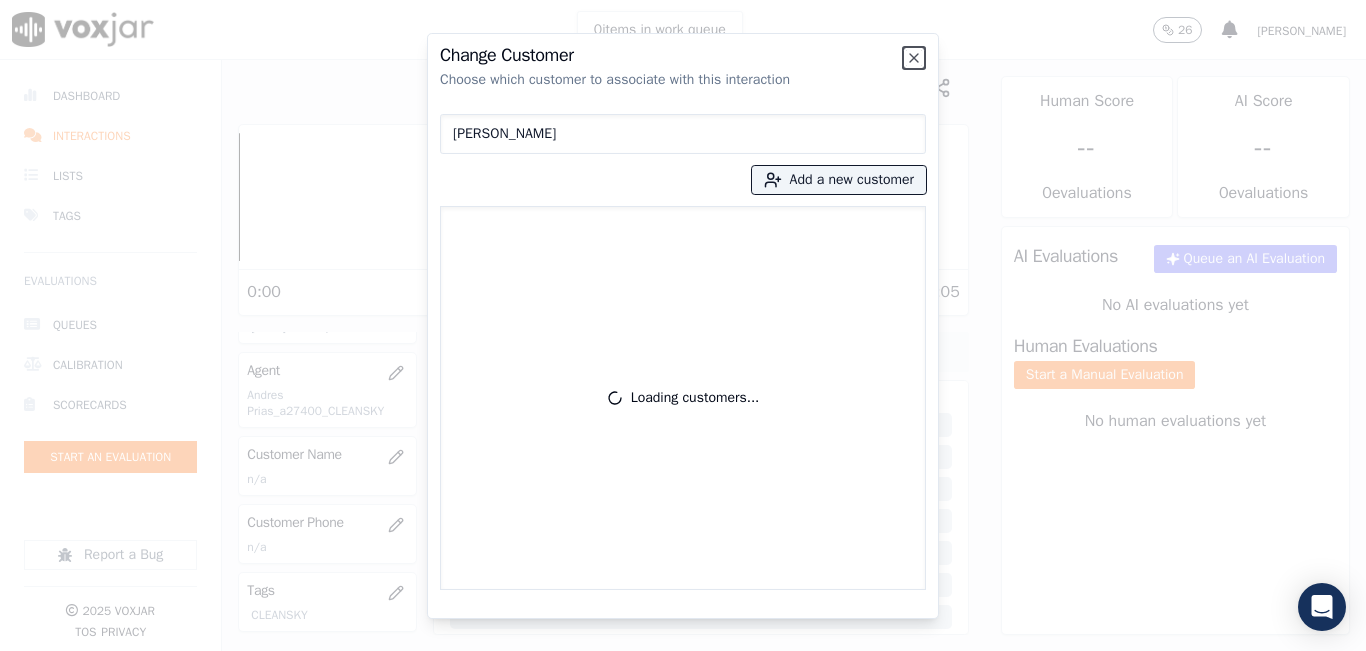 type 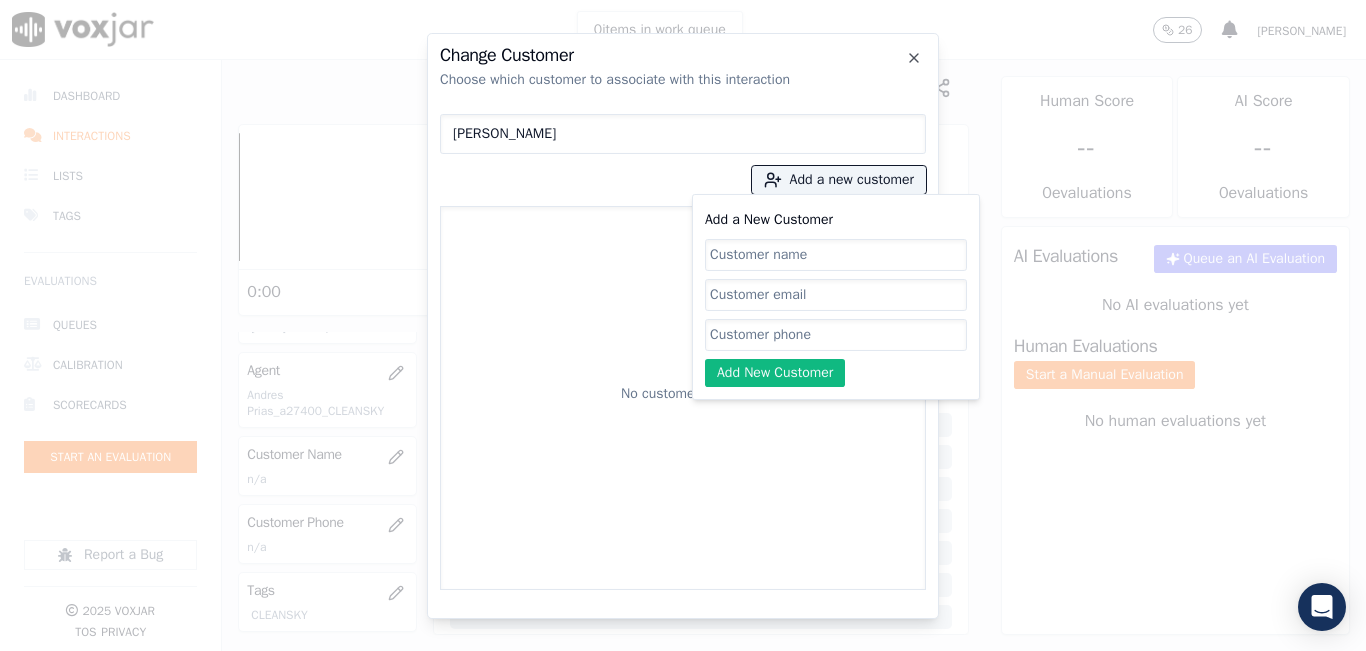 type on "U" 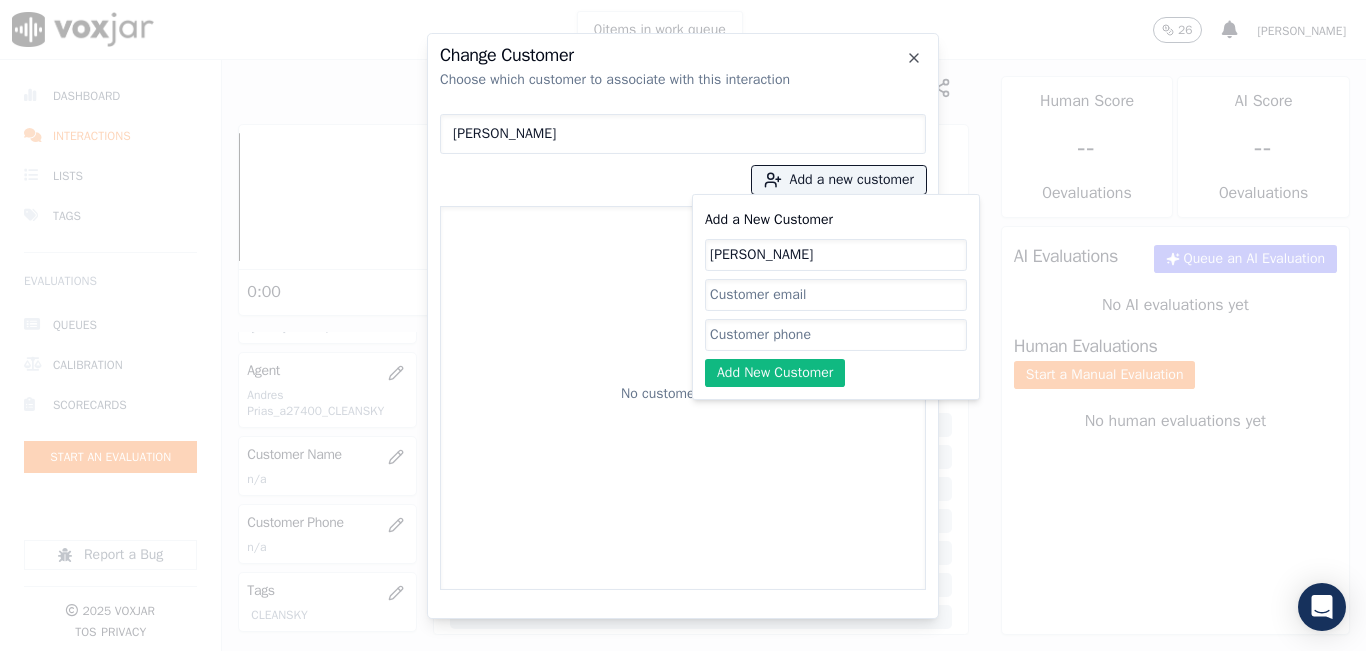 type on "[PERSON_NAME]" 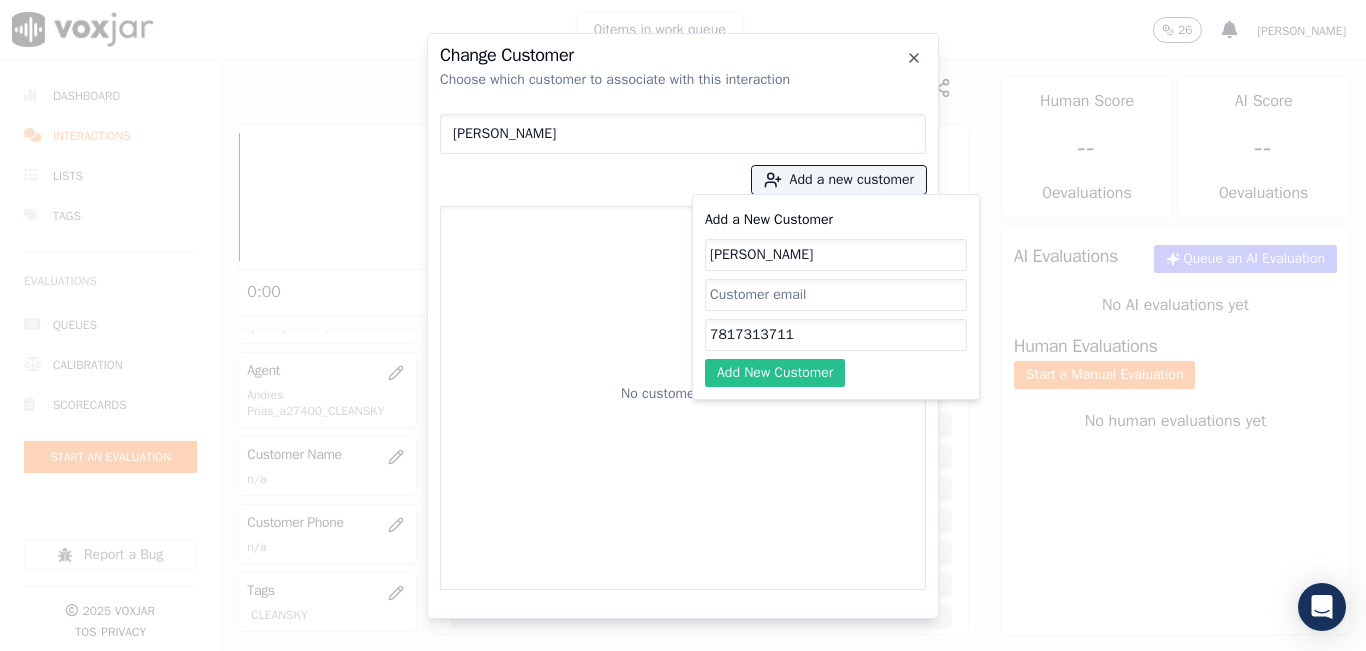 type on "7817313711" 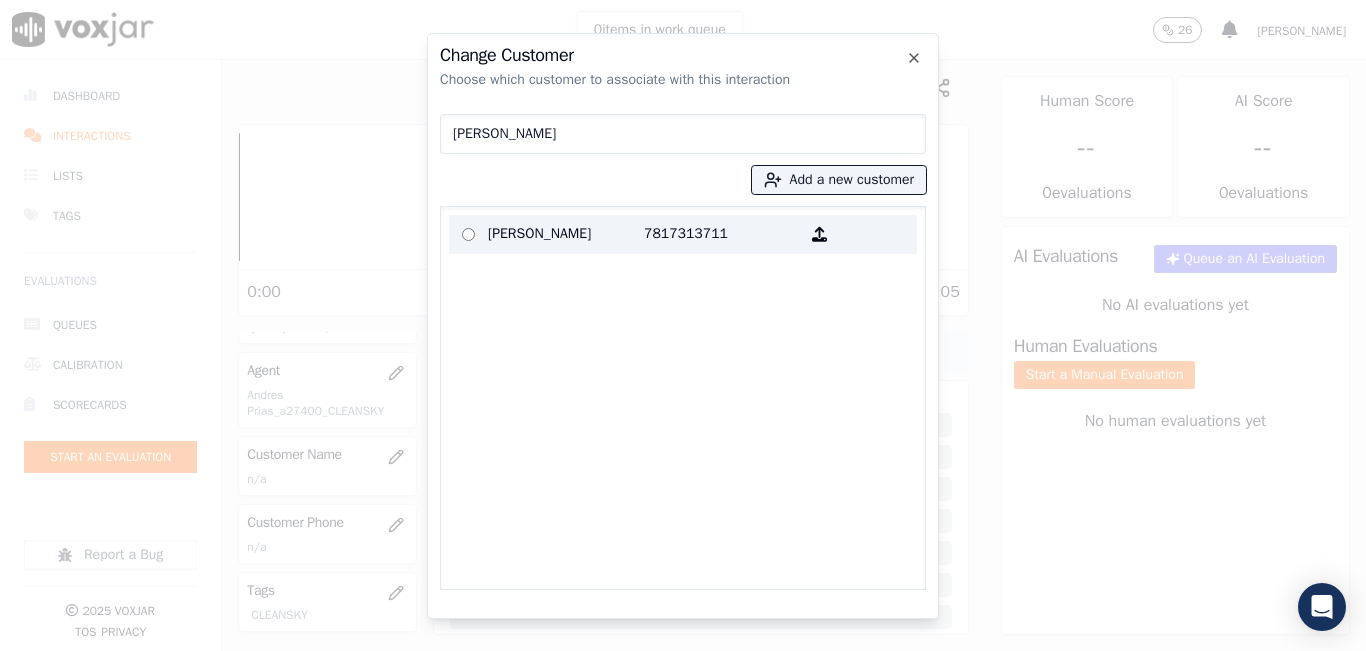 click on "[PERSON_NAME]" at bounding box center (566, 234) 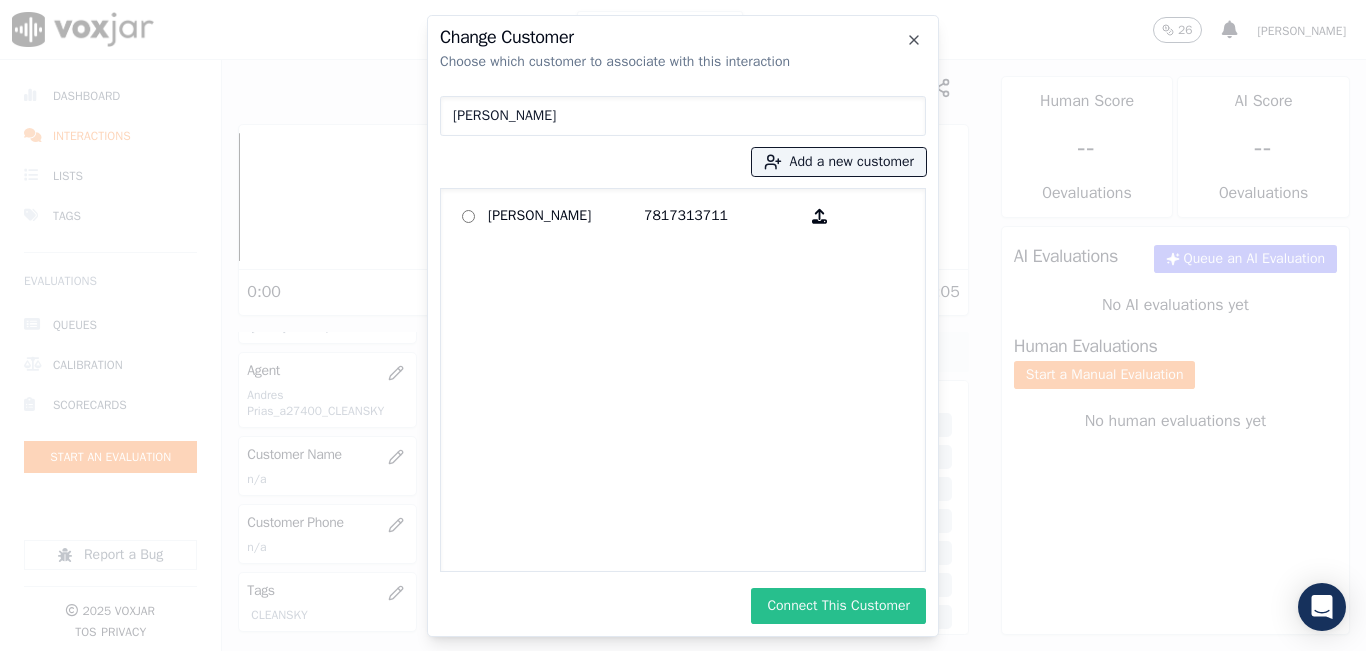 click on "Connect This Customer" at bounding box center (838, 606) 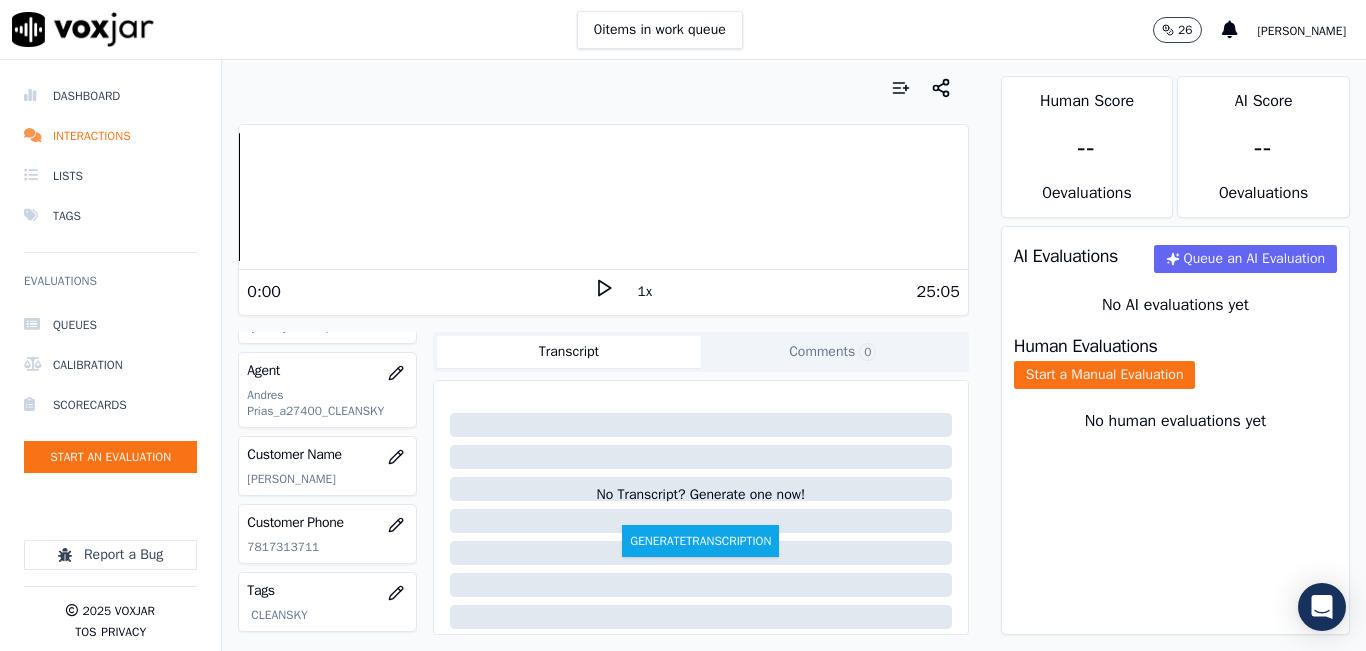 scroll, scrollTop: 394, scrollLeft: 0, axis: vertical 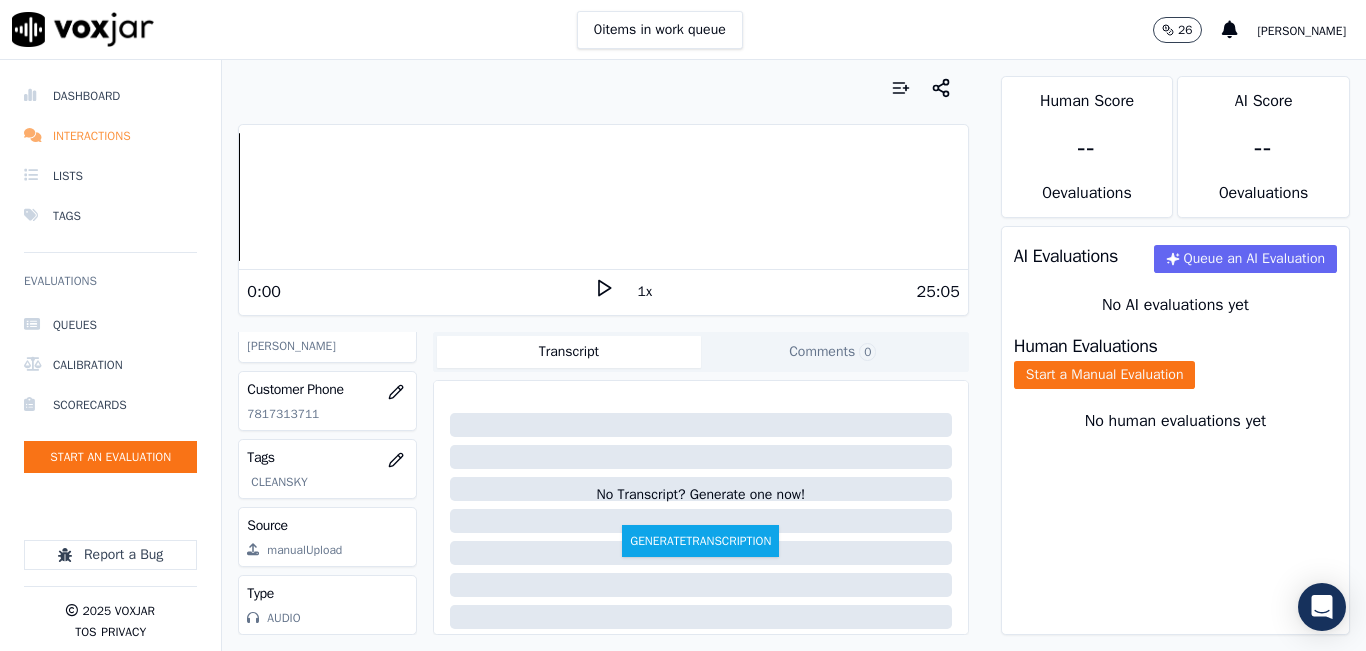 click on "Interactions" at bounding box center (110, 136) 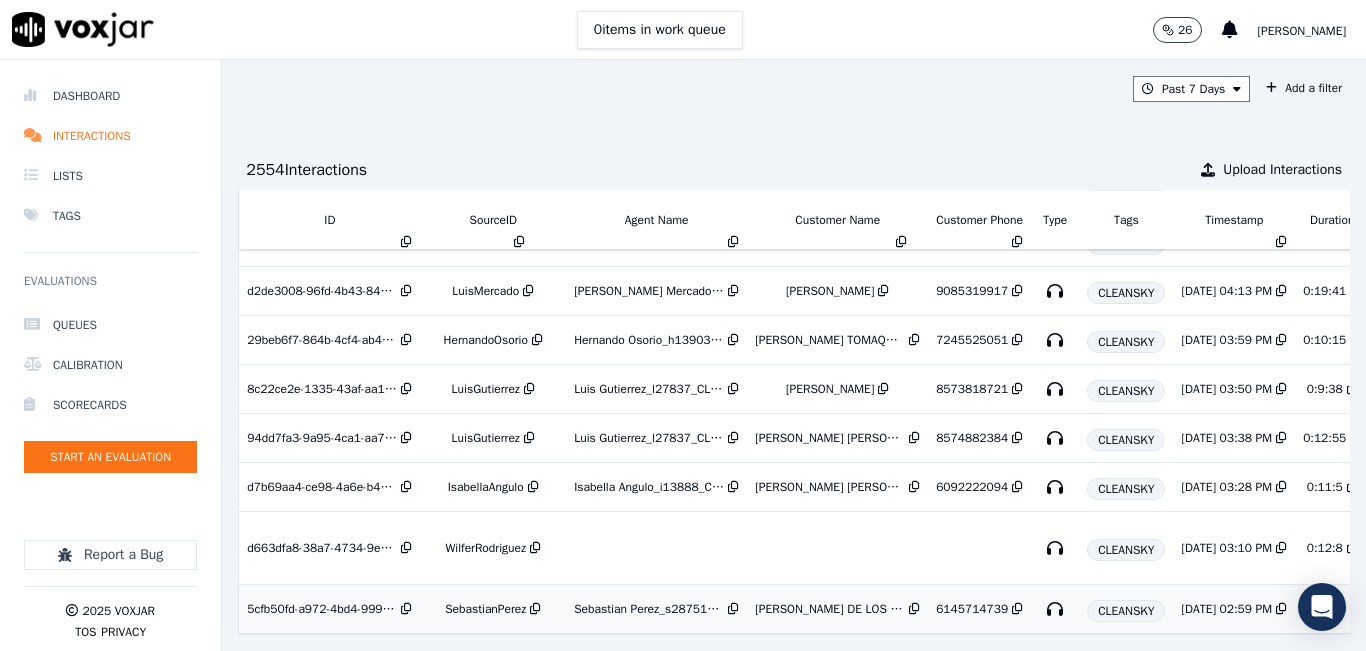 scroll, scrollTop: 953, scrollLeft: 0, axis: vertical 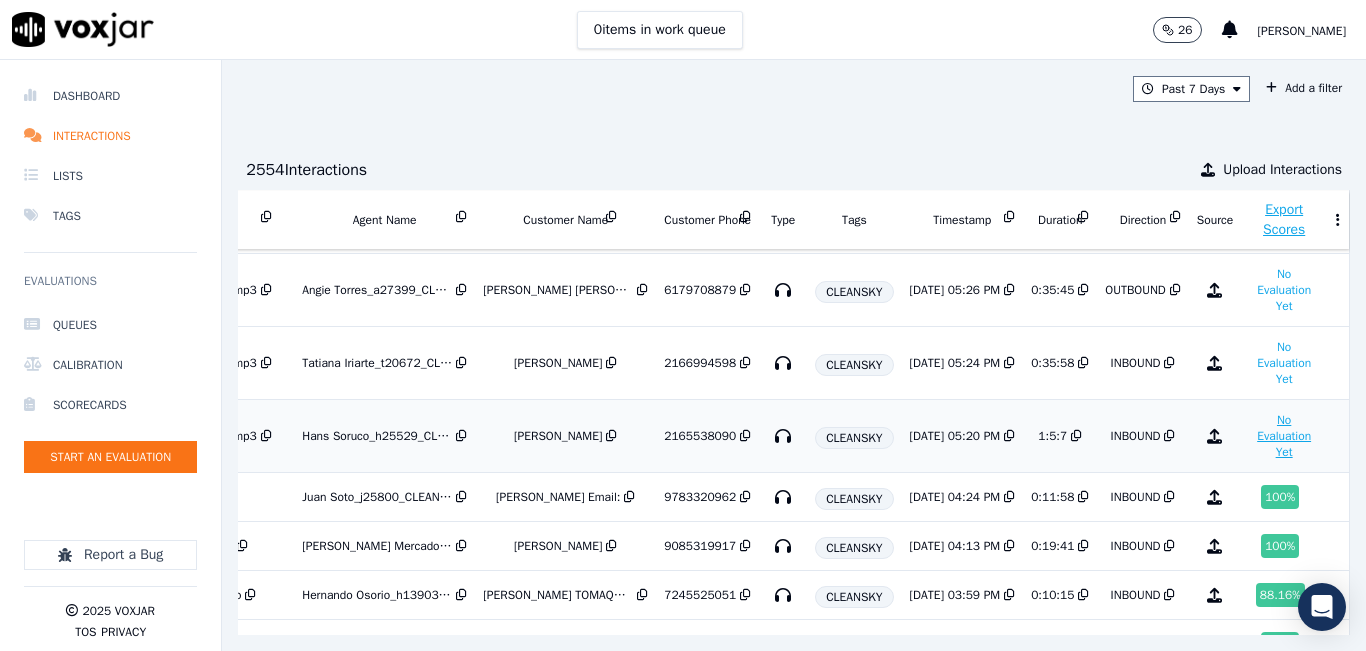 click on "No Evaluation Yet" at bounding box center (1284, 436) 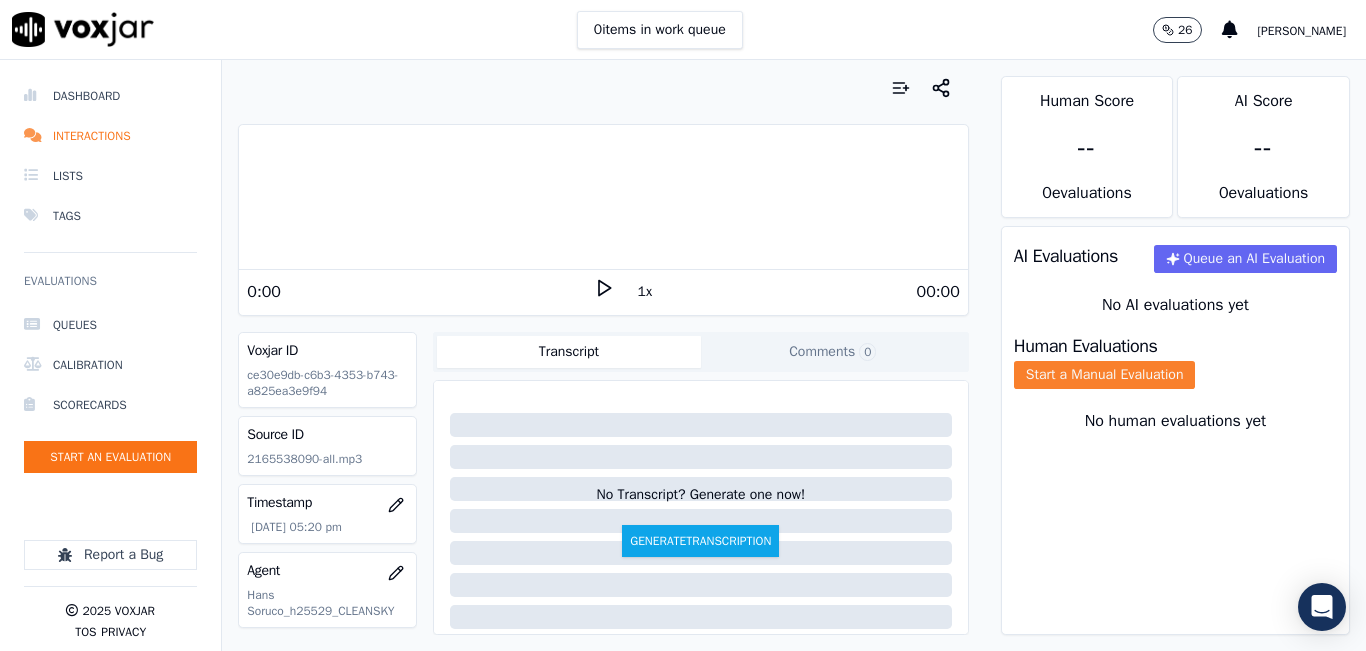 click on "Start a Manual Evaluation" 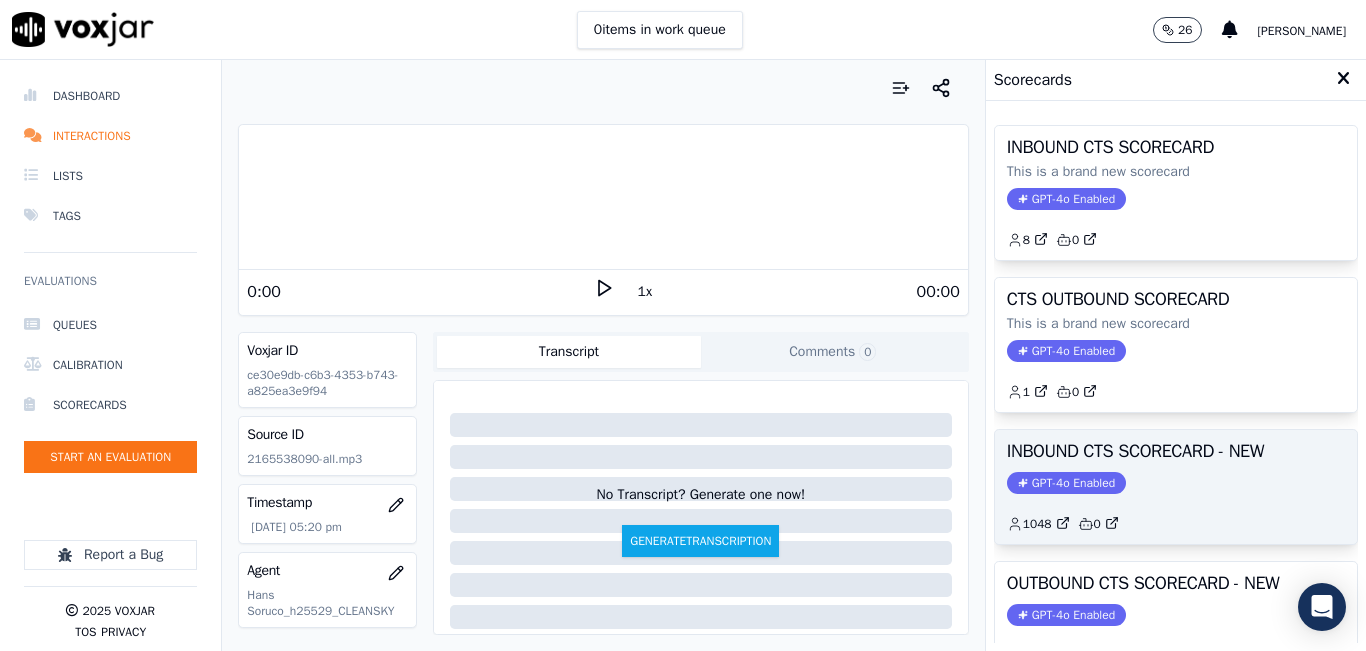 click on "INBOUND CTS SCORECARD - NEW" at bounding box center [1176, 451] 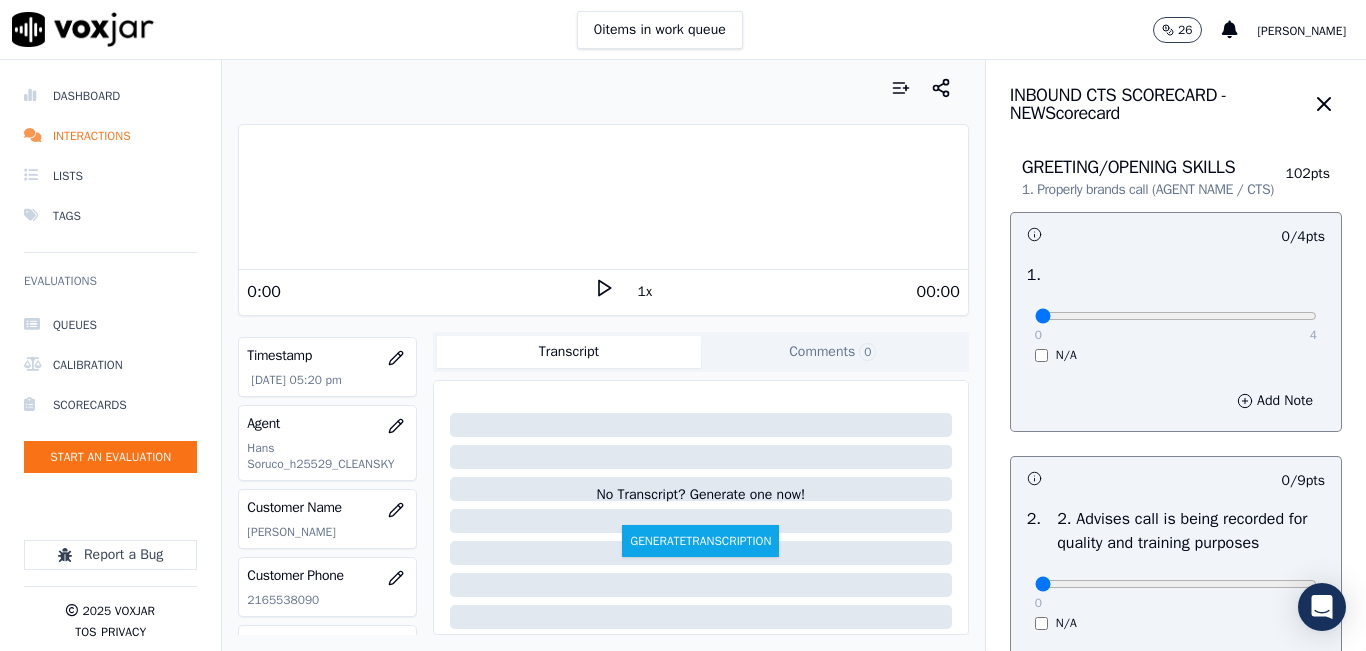 scroll, scrollTop: 200, scrollLeft: 0, axis: vertical 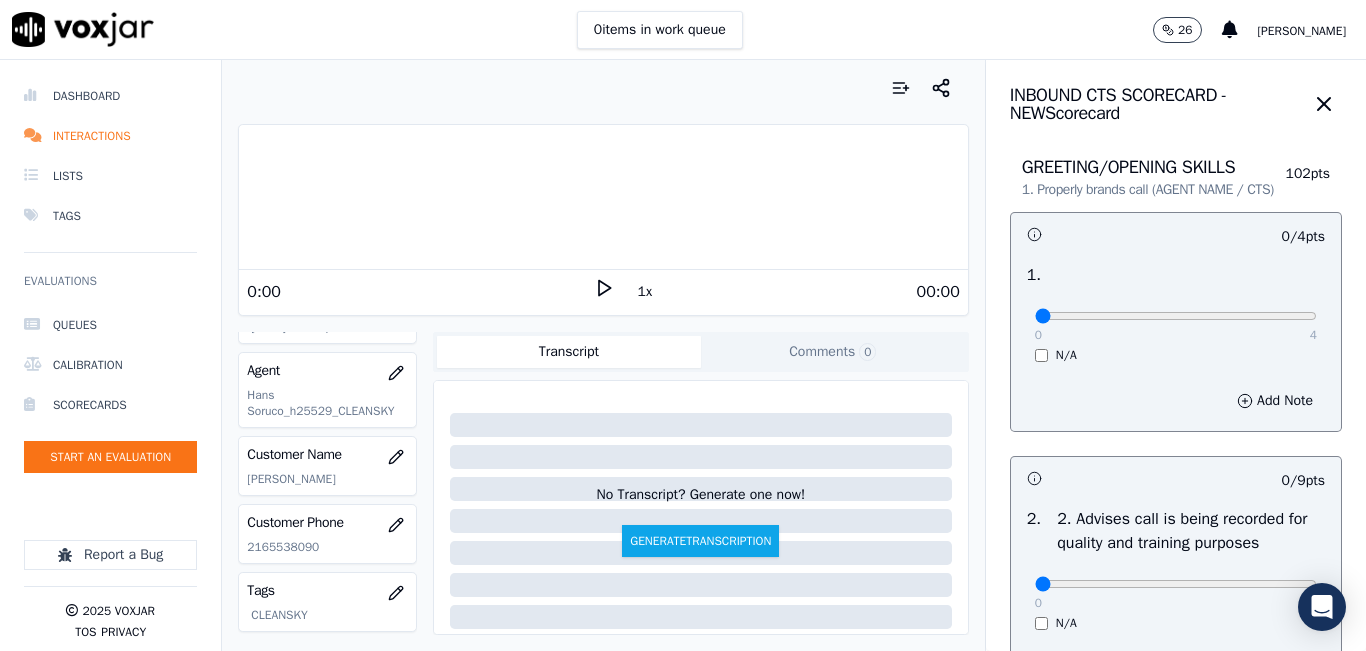 click on "2165538090" 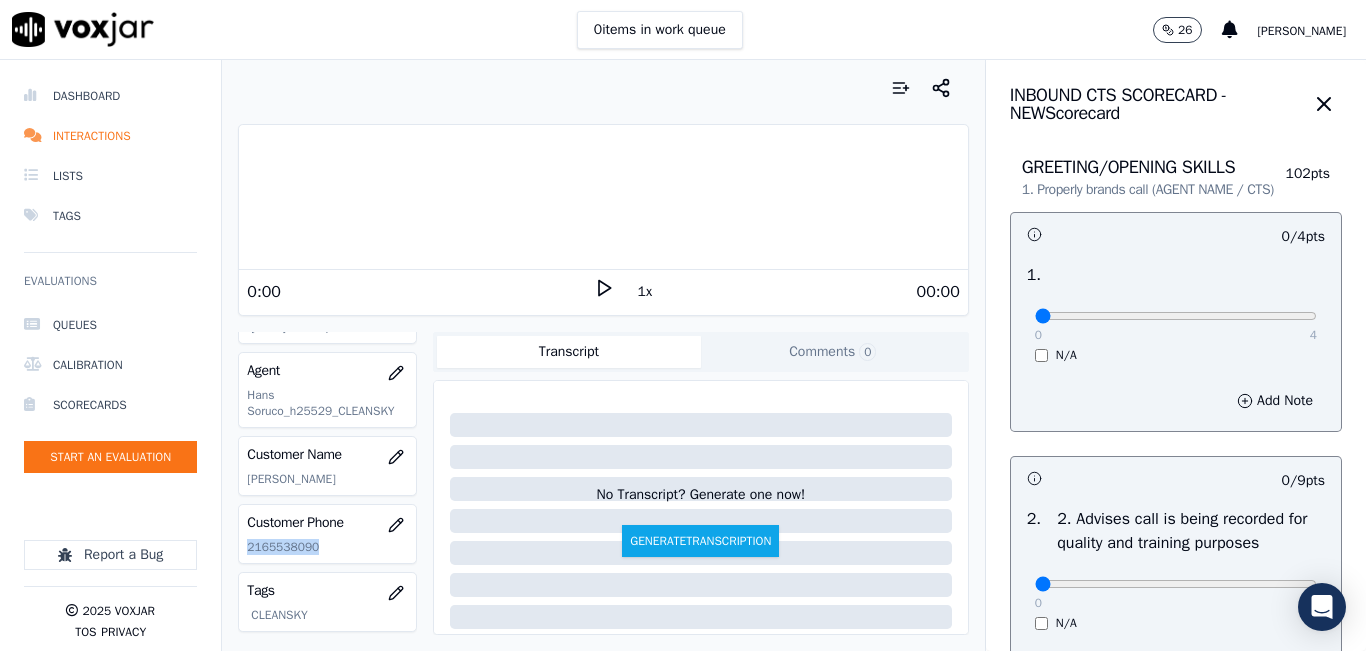 click on "2165538090" 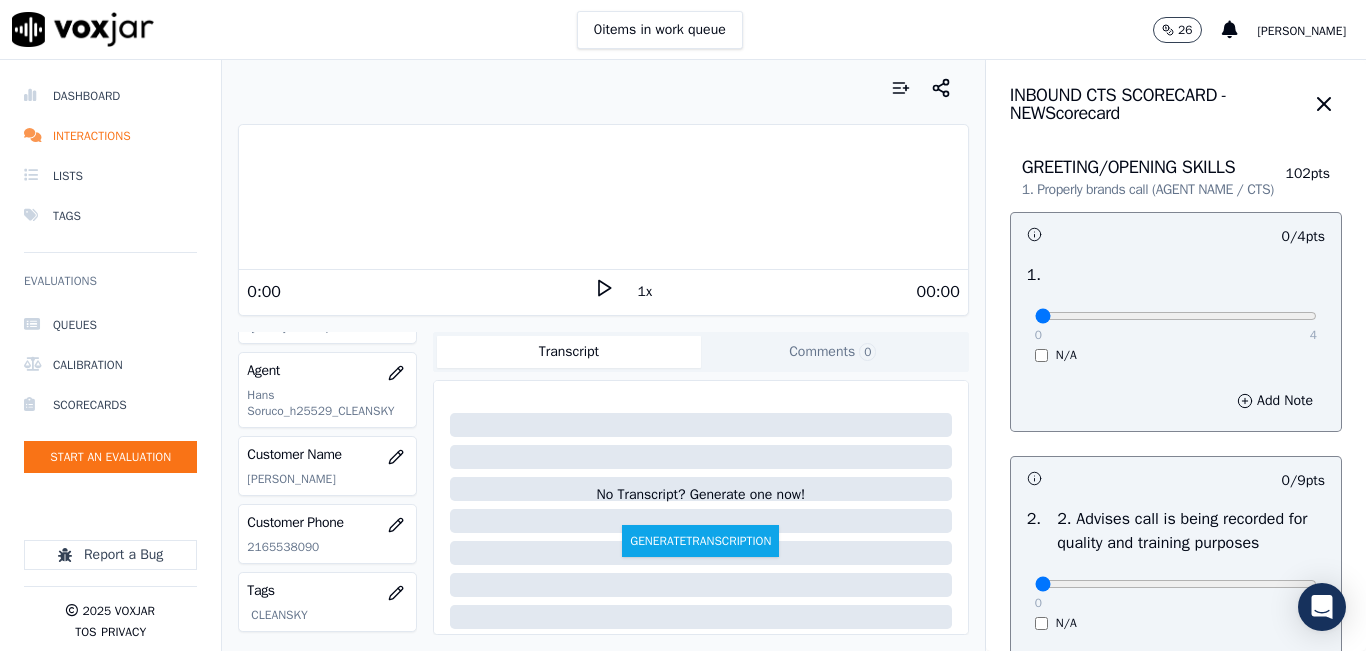 click on "0  items in work queue     26         [PERSON_NAME]" at bounding box center (683, 30) 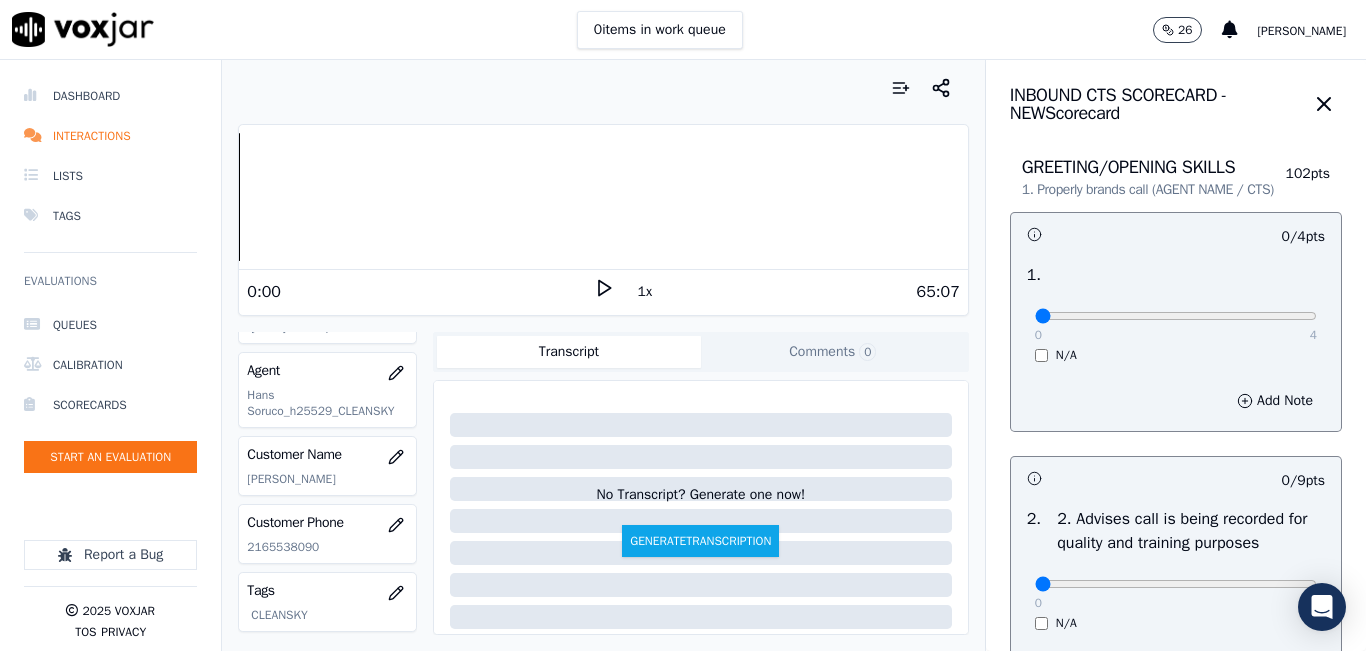 click on "0  items in work queue     26         [PERSON_NAME]" at bounding box center (683, 30) 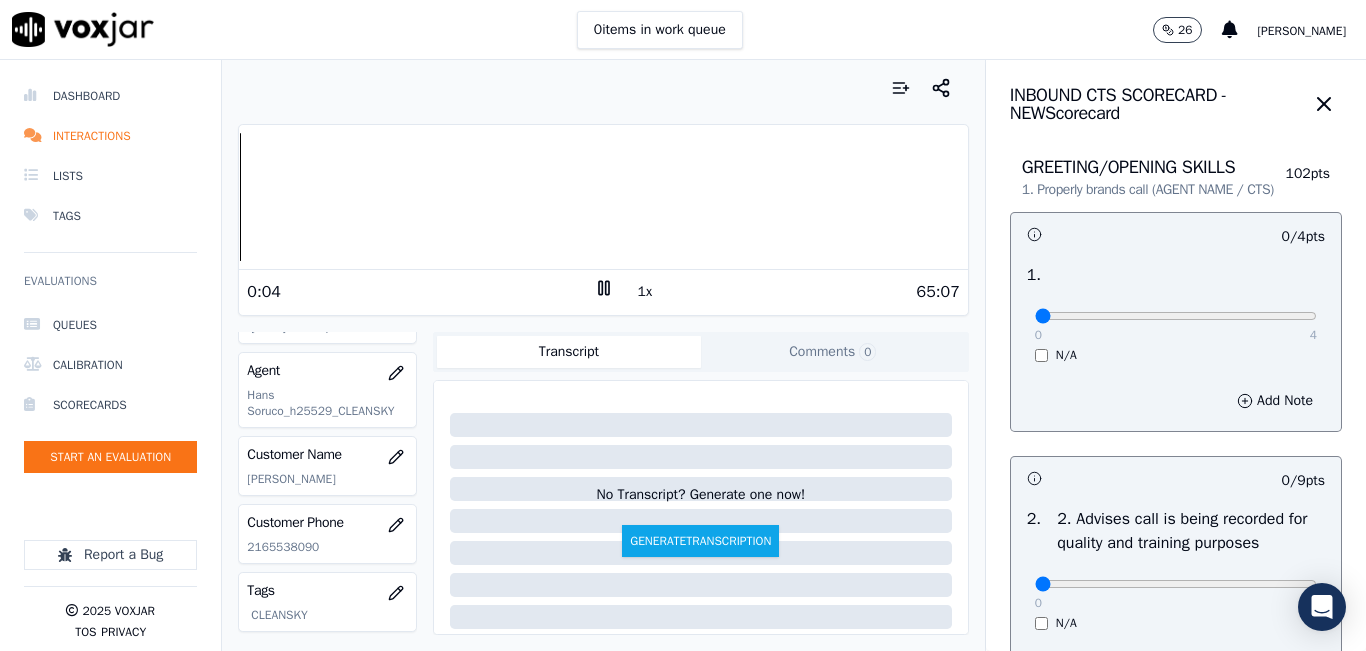 click on "1x" at bounding box center [645, 292] 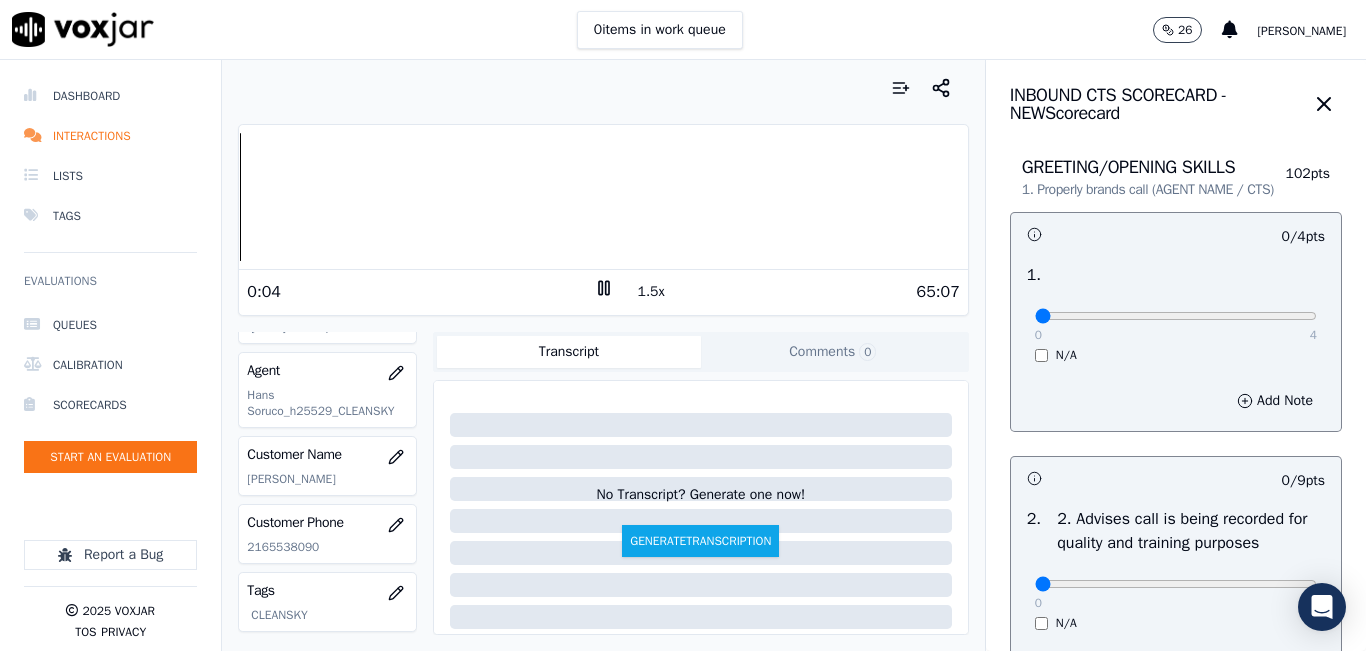 click on "1.5x" at bounding box center [651, 292] 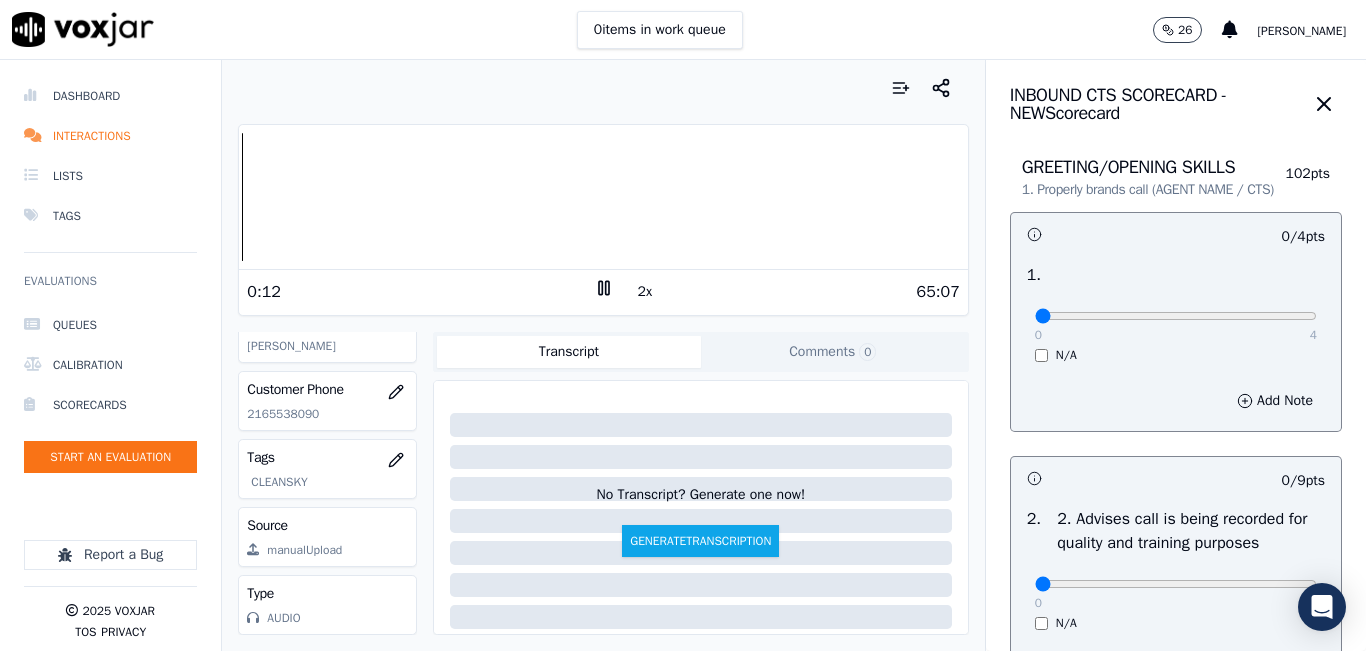 scroll, scrollTop: 378, scrollLeft: 0, axis: vertical 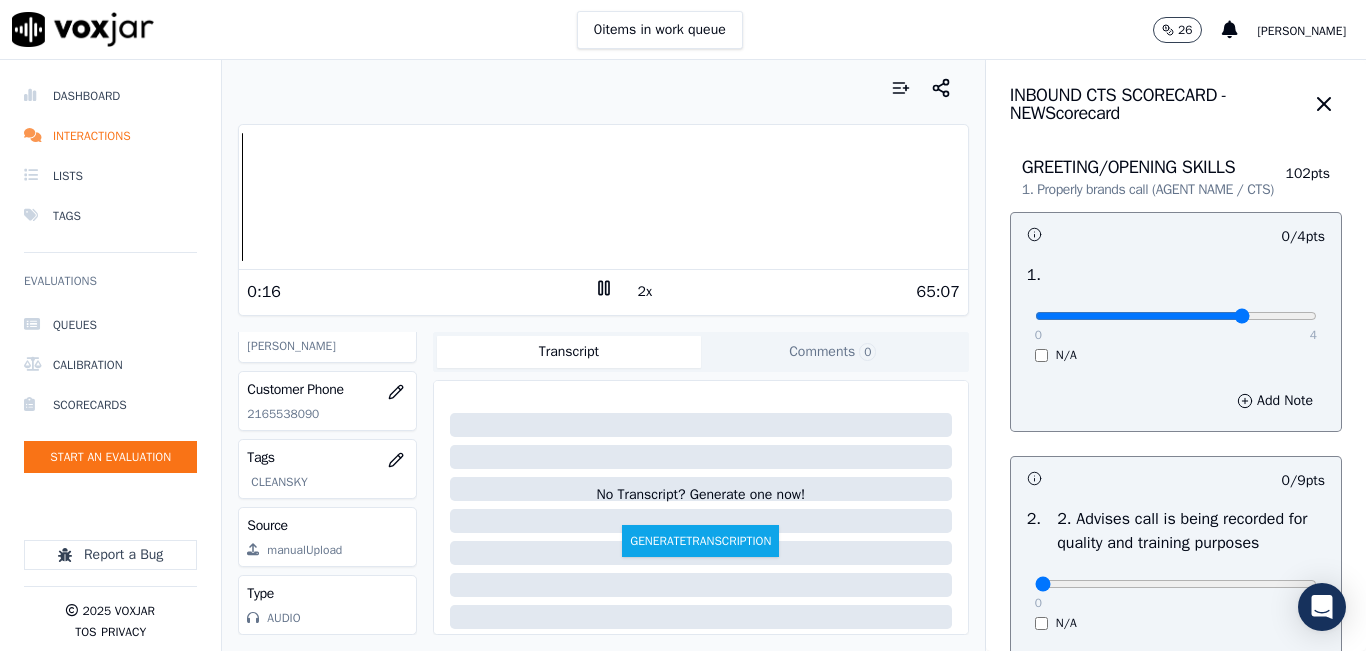 type on "3" 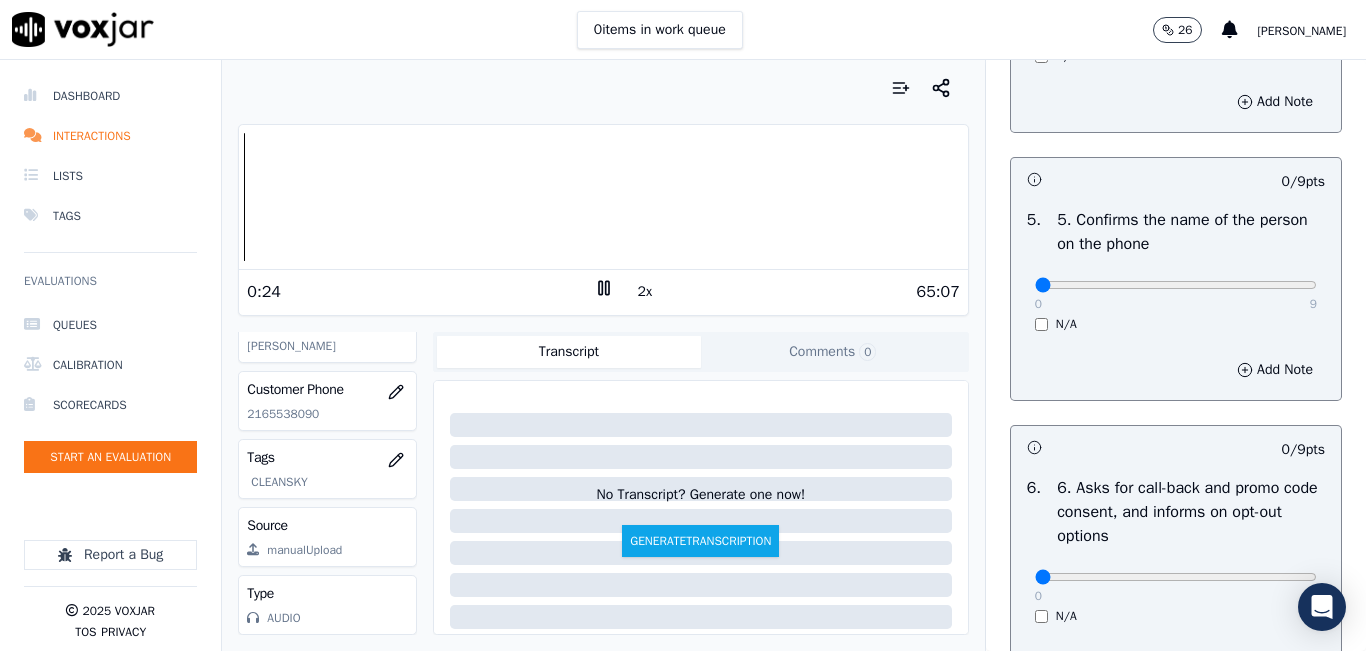 scroll, scrollTop: 1200, scrollLeft: 0, axis: vertical 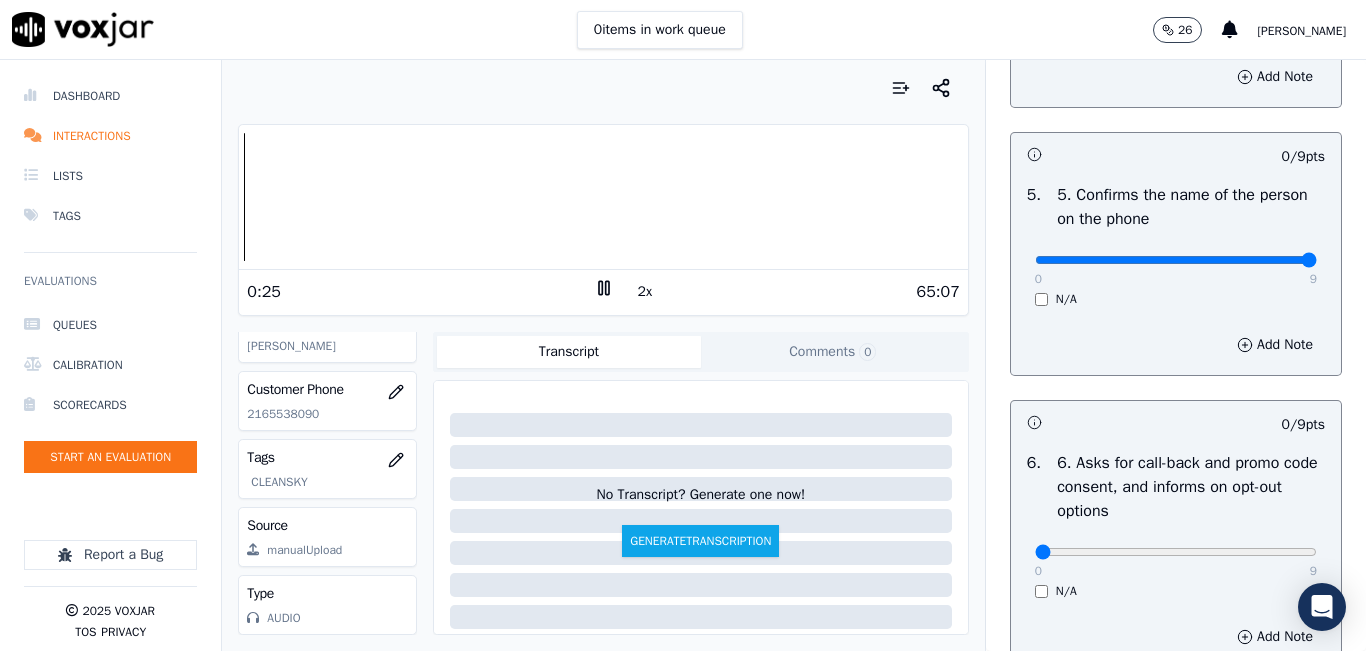 type on "9" 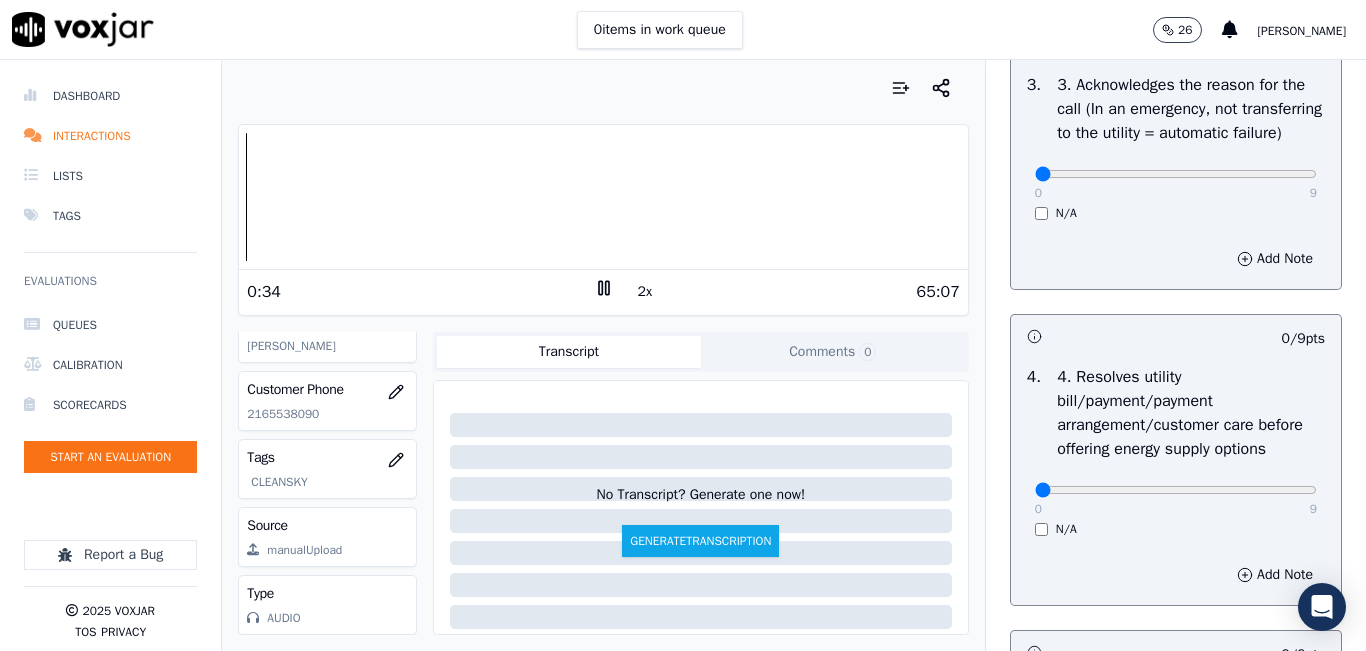 scroll, scrollTop: 700, scrollLeft: 0, axis: vertical 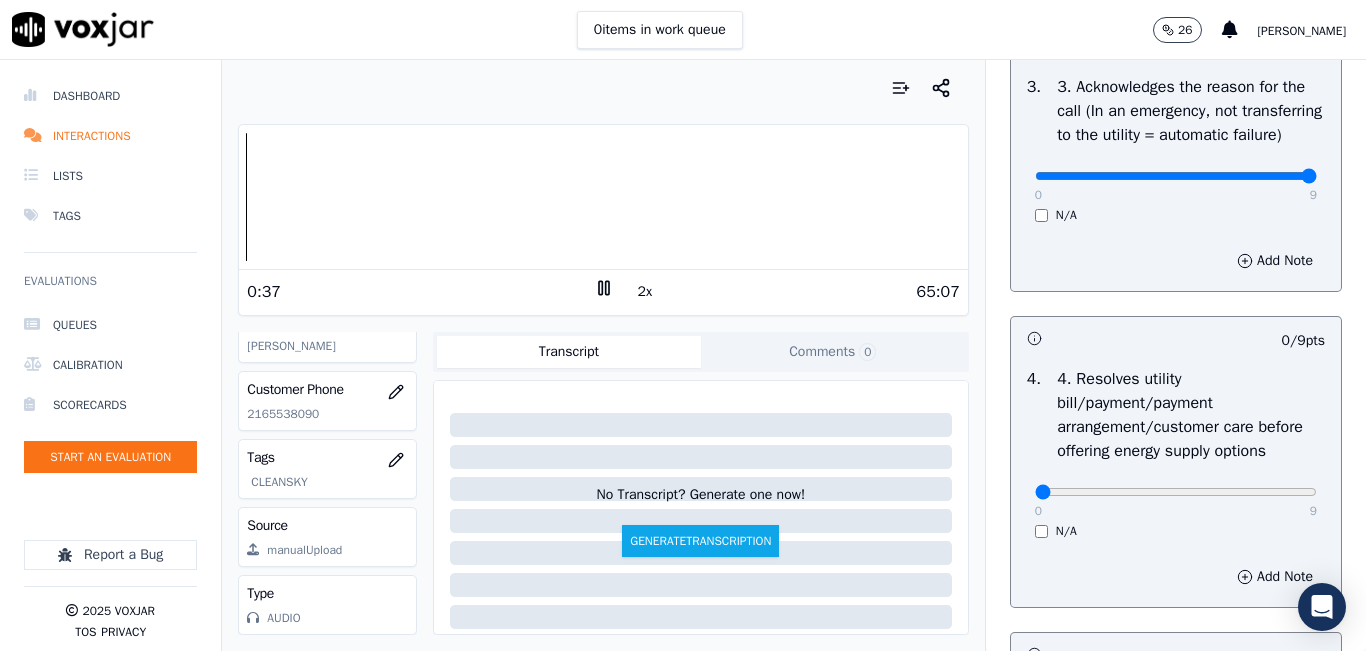 type on "9" 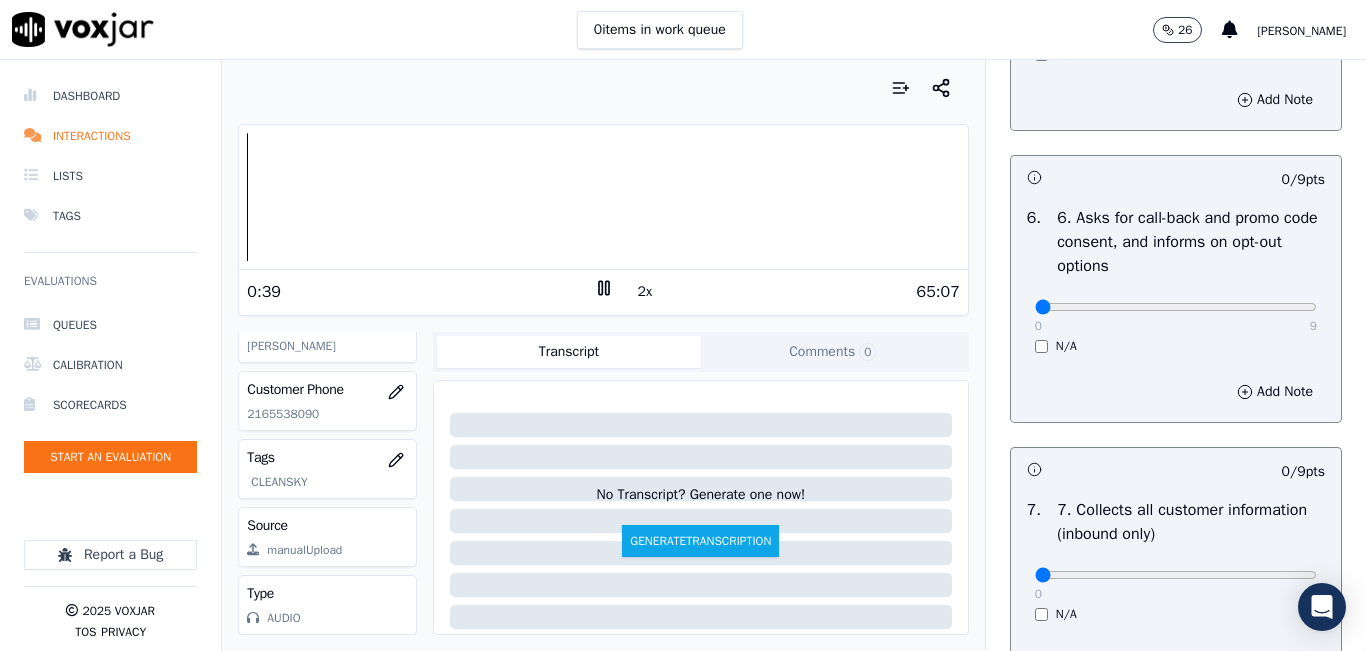 scroll, scrollTop: 1500, scrollLeft: 0, axis: vertical 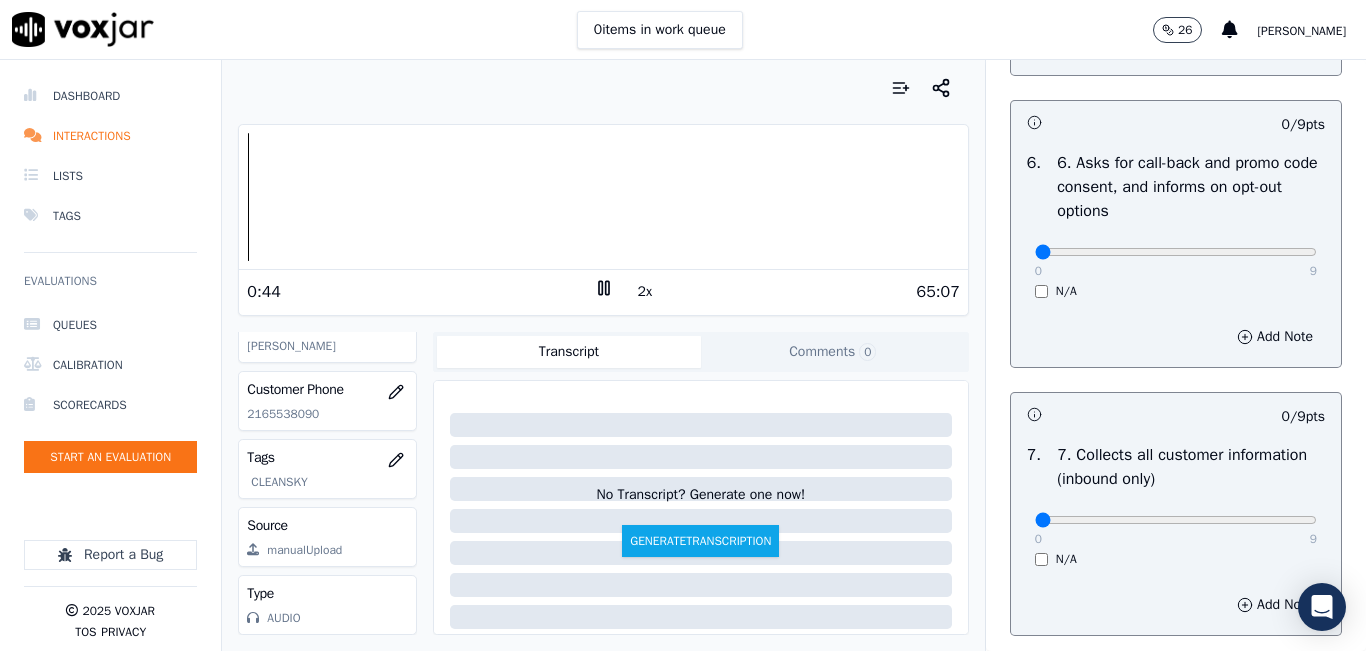 click 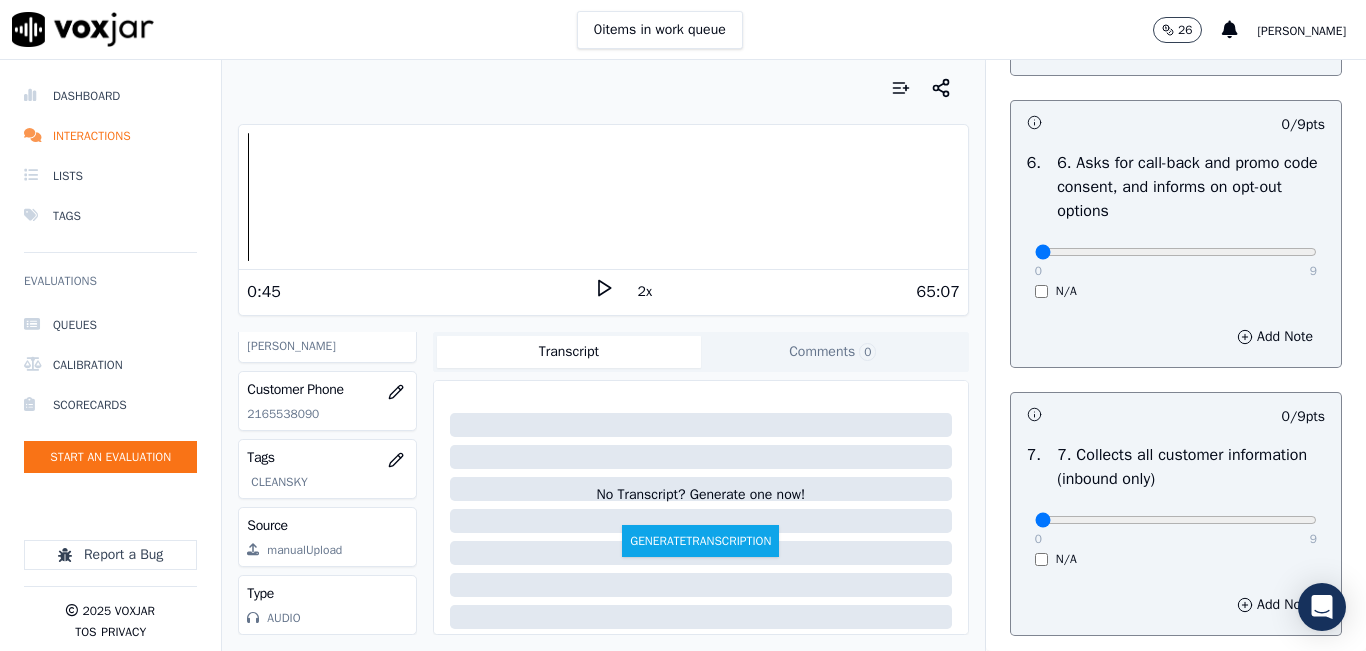 click at bounding box center [603, 88] 